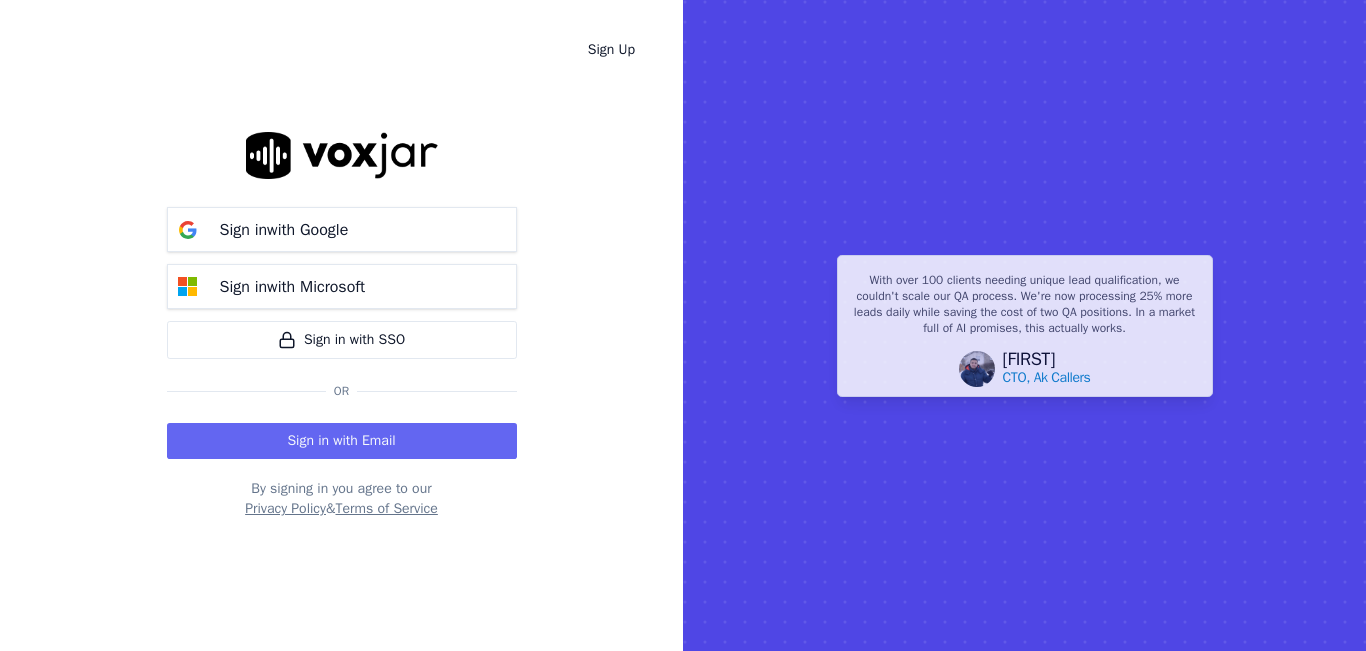 scroll, scrollTop: 0, scrollLeft: 0, axis: both 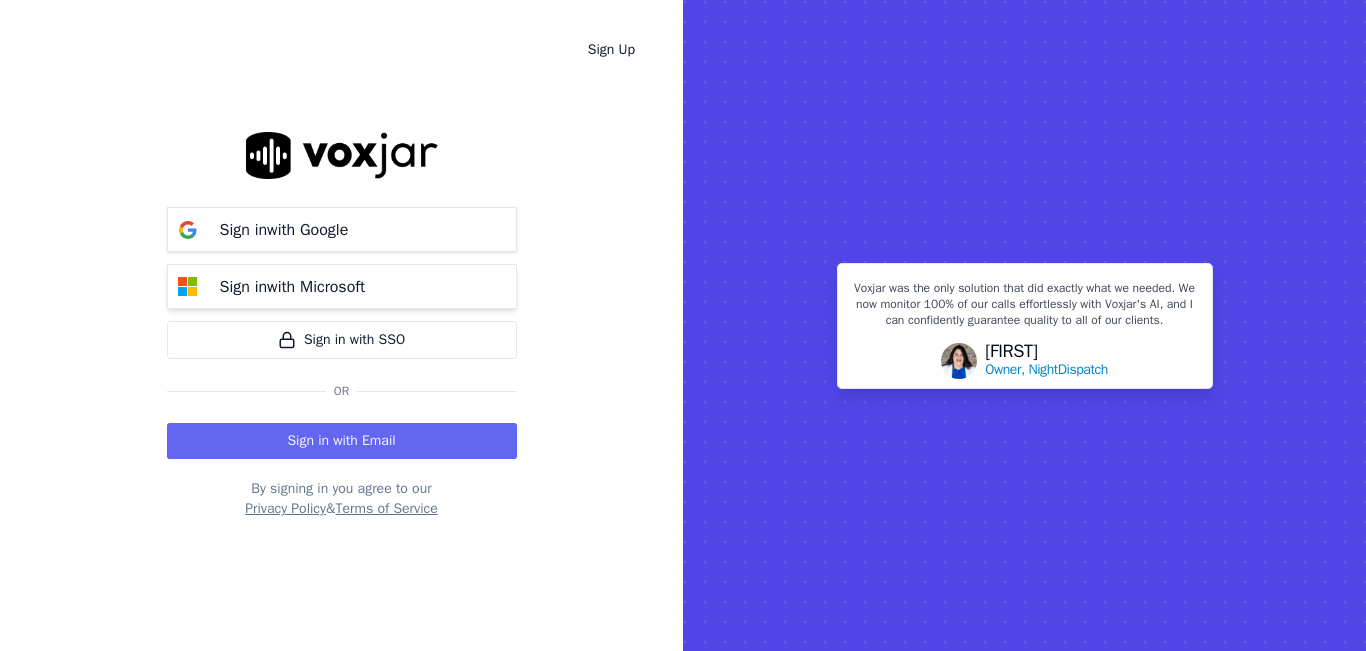 click on "Sign in  with Microsoft" at bounding box center [293, 287] 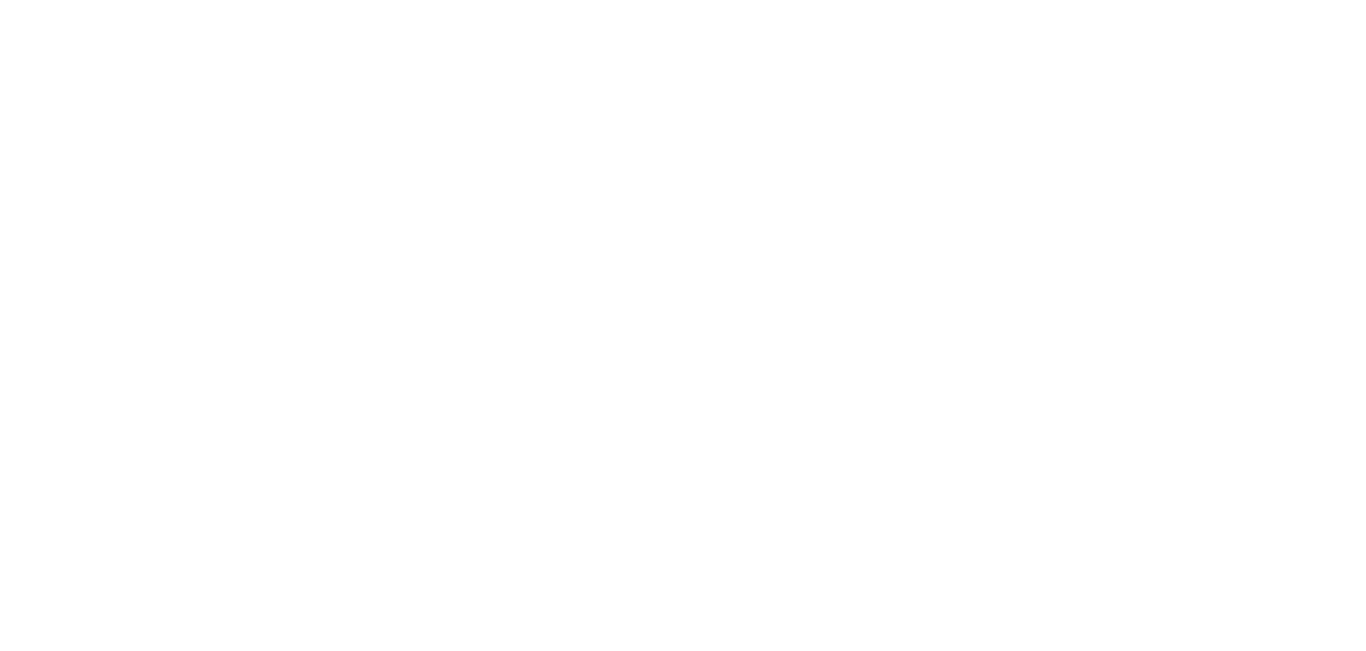 scroll, scrollTop: 0, scrollLeft: 0, axis: both 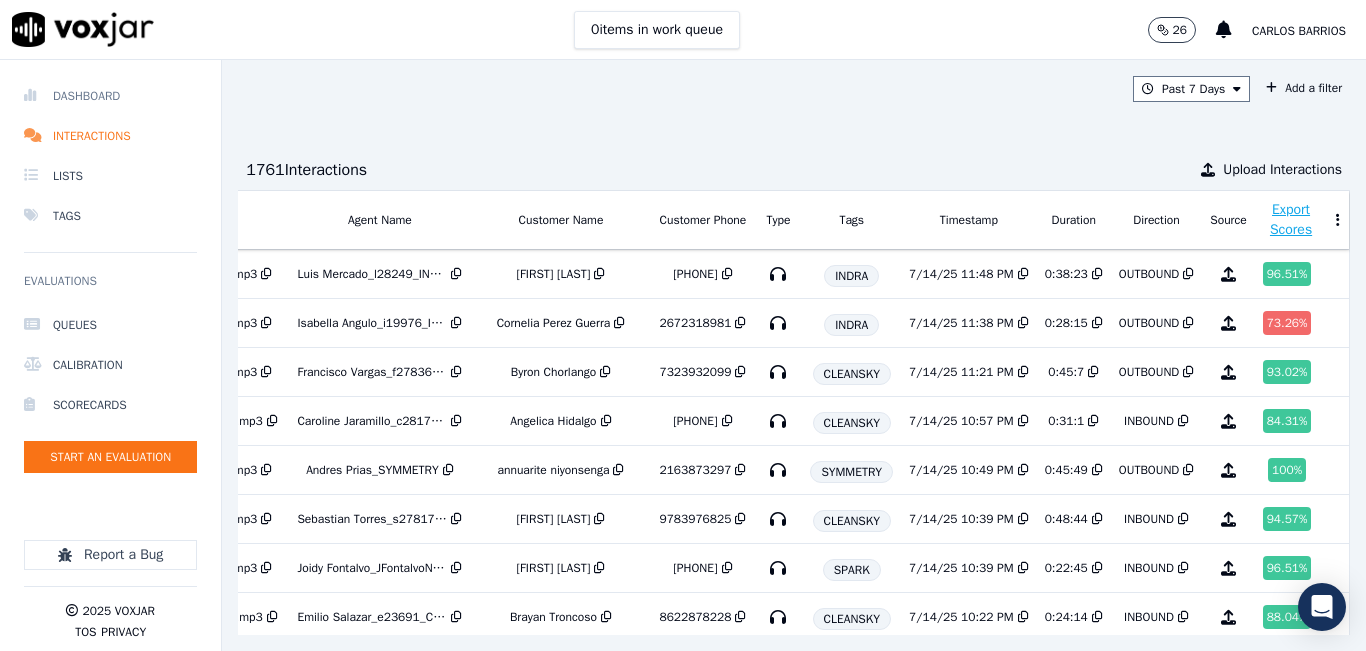click on "Dashboard" at bounding box center [110, 96] 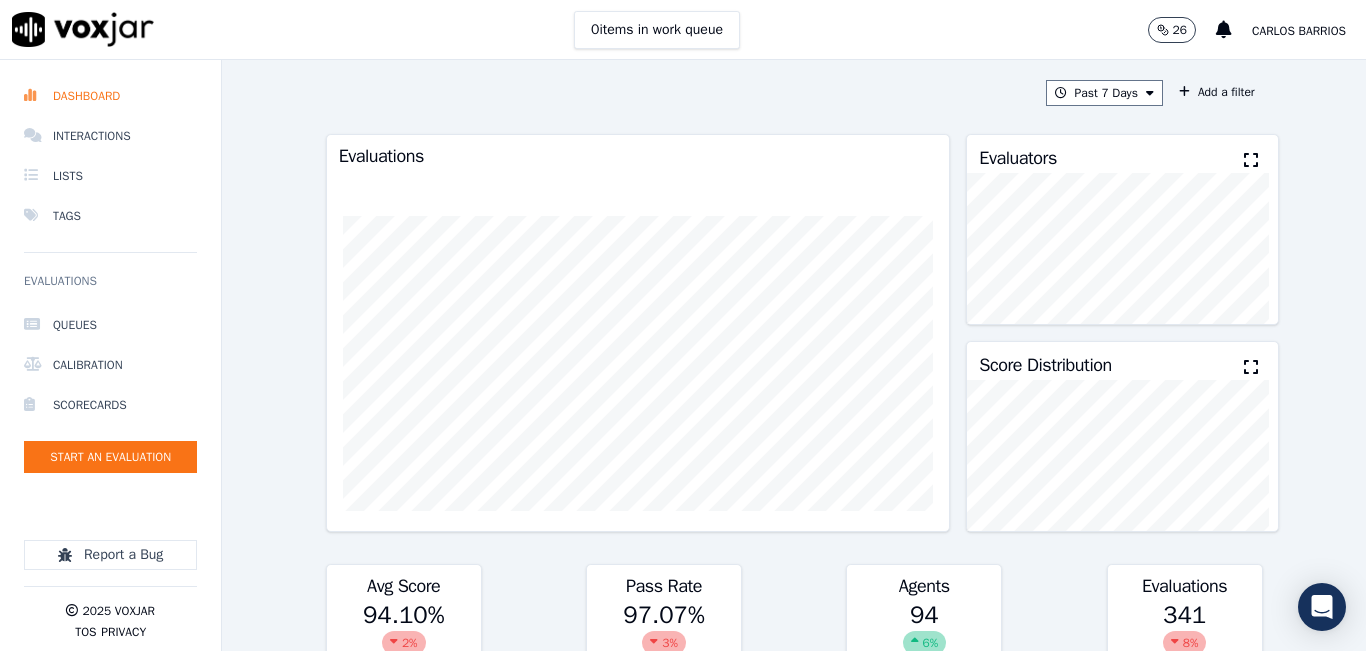click 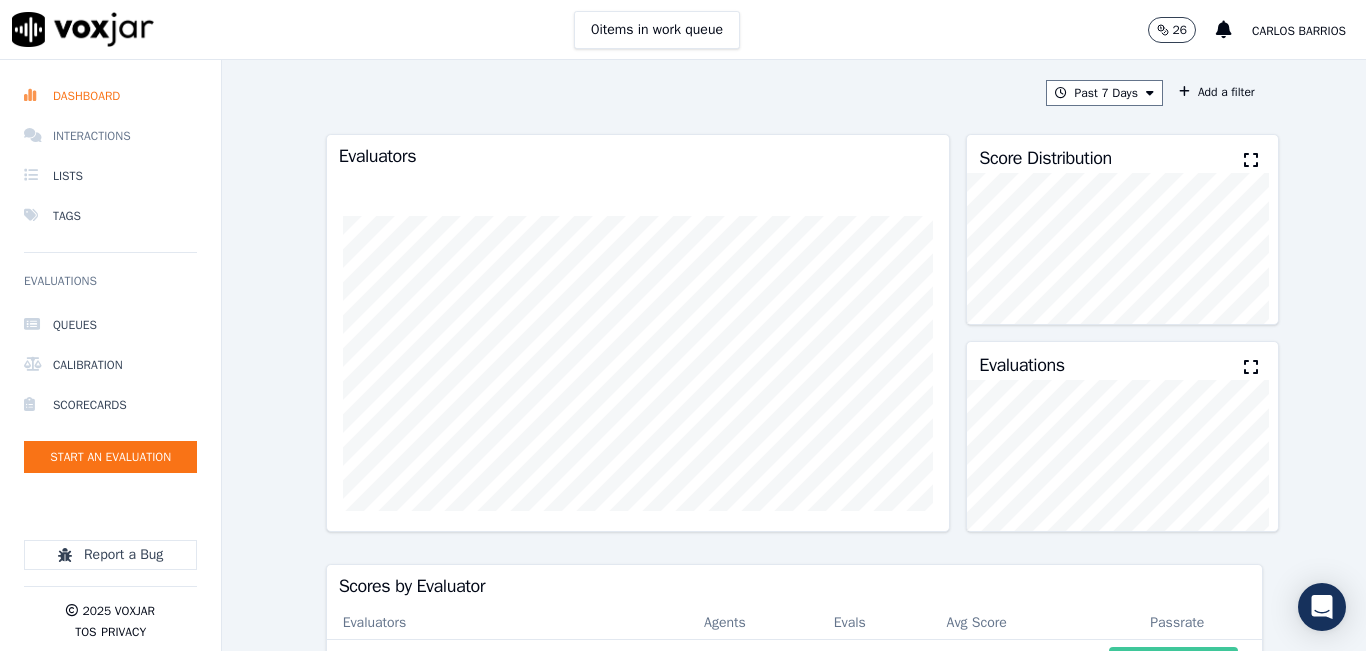 click on "Interactions" at bounding box center [110, 136] 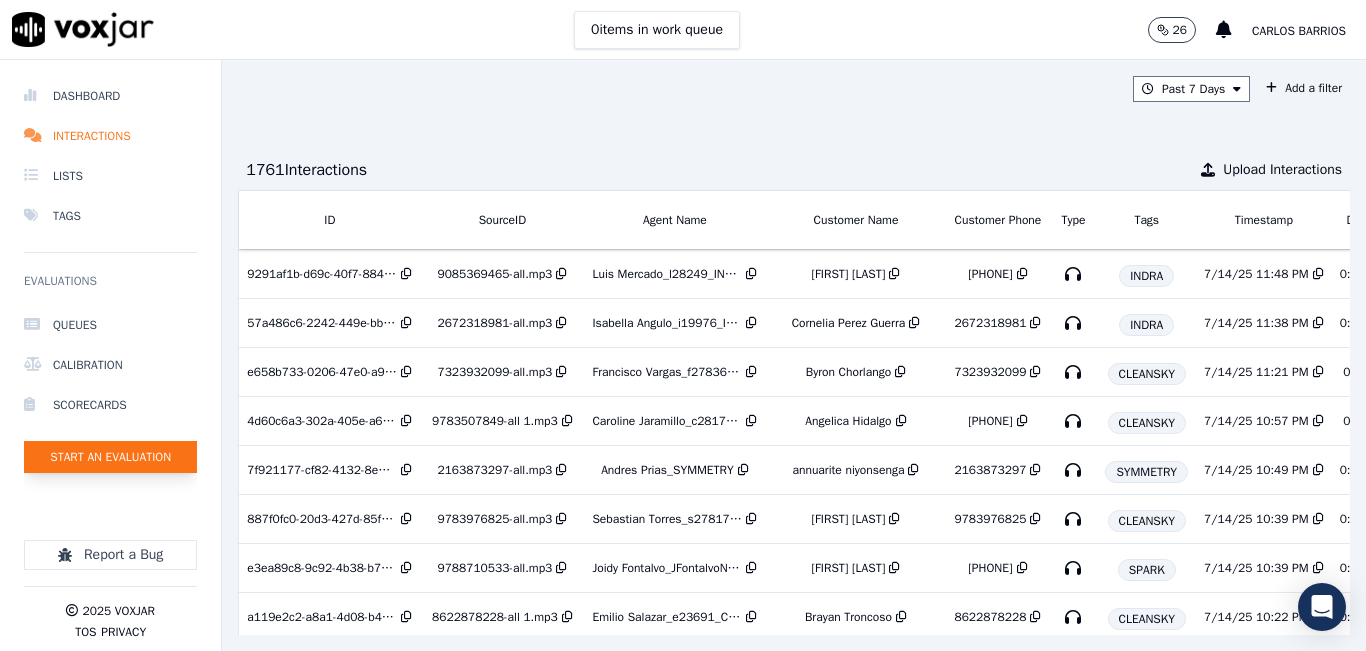 click on "Start an Evaluation" 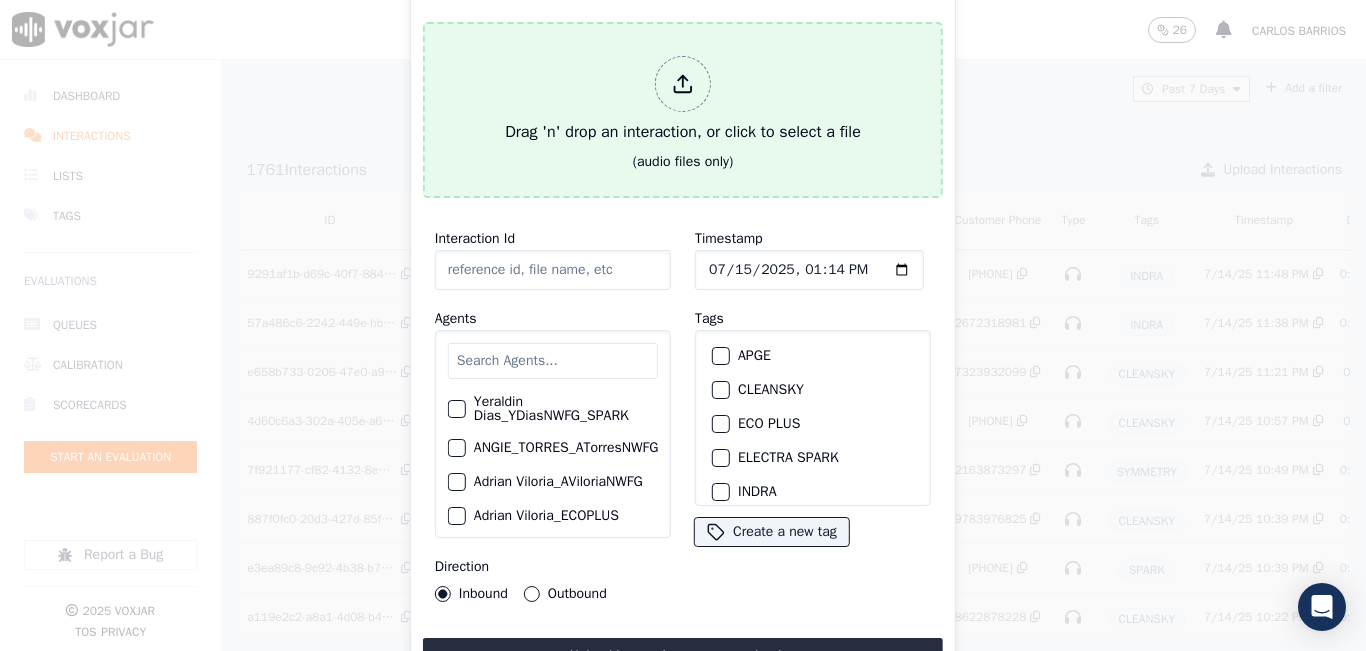 click on "Drag 'n' drop an interaction, or click to select a file   (audio files only)" at bounding box center [683, 110] 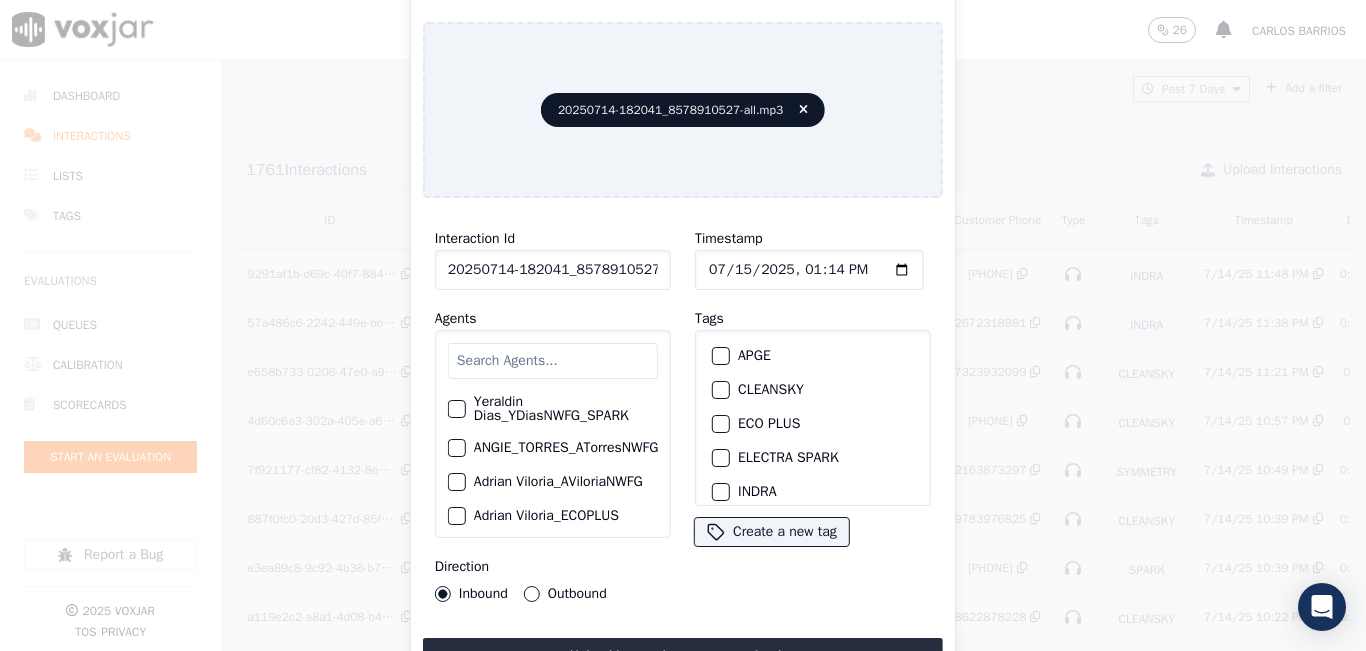 click at bounding box center [553, 361] 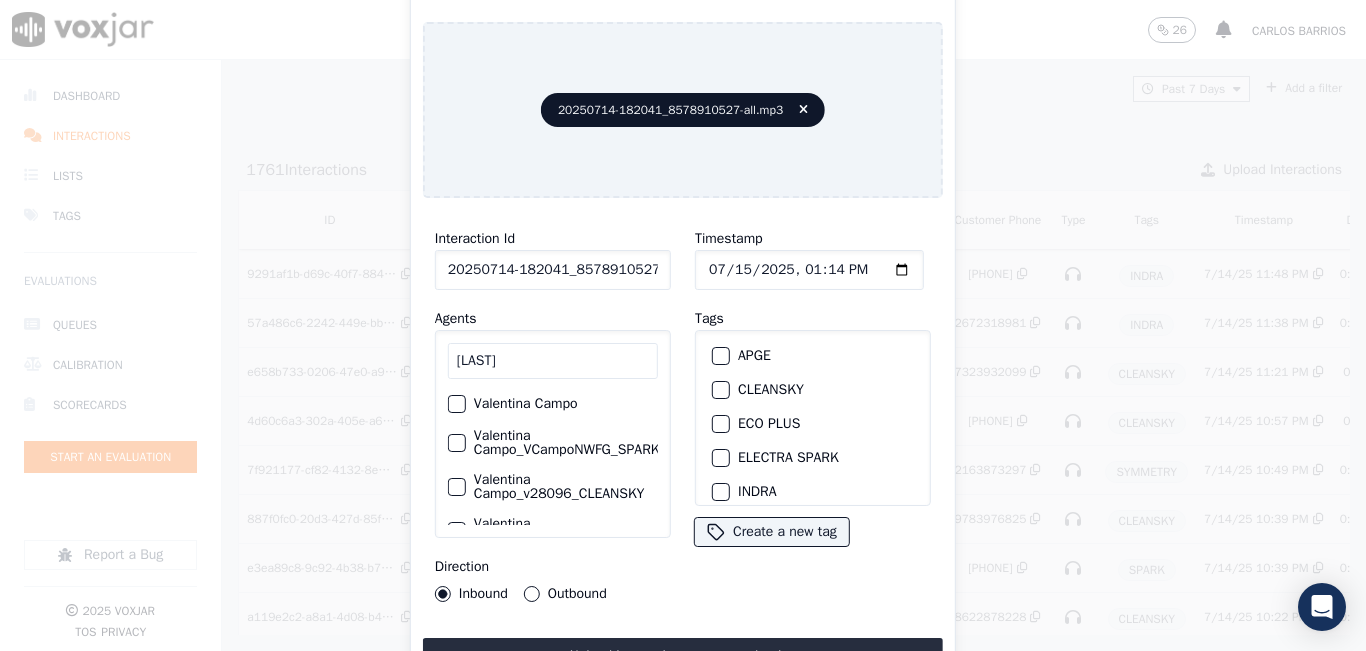 type on "[LAST]" 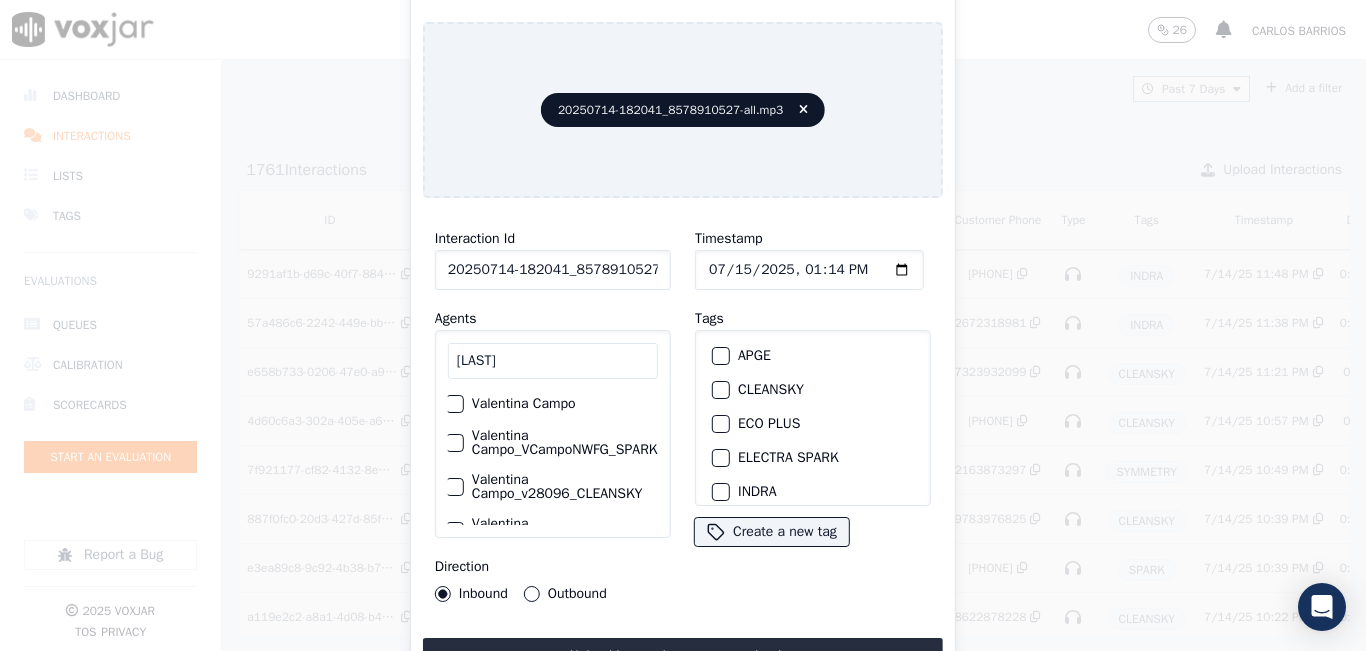scroll, scrollTop: 0, scrollLeft: 31, axis: horizontal 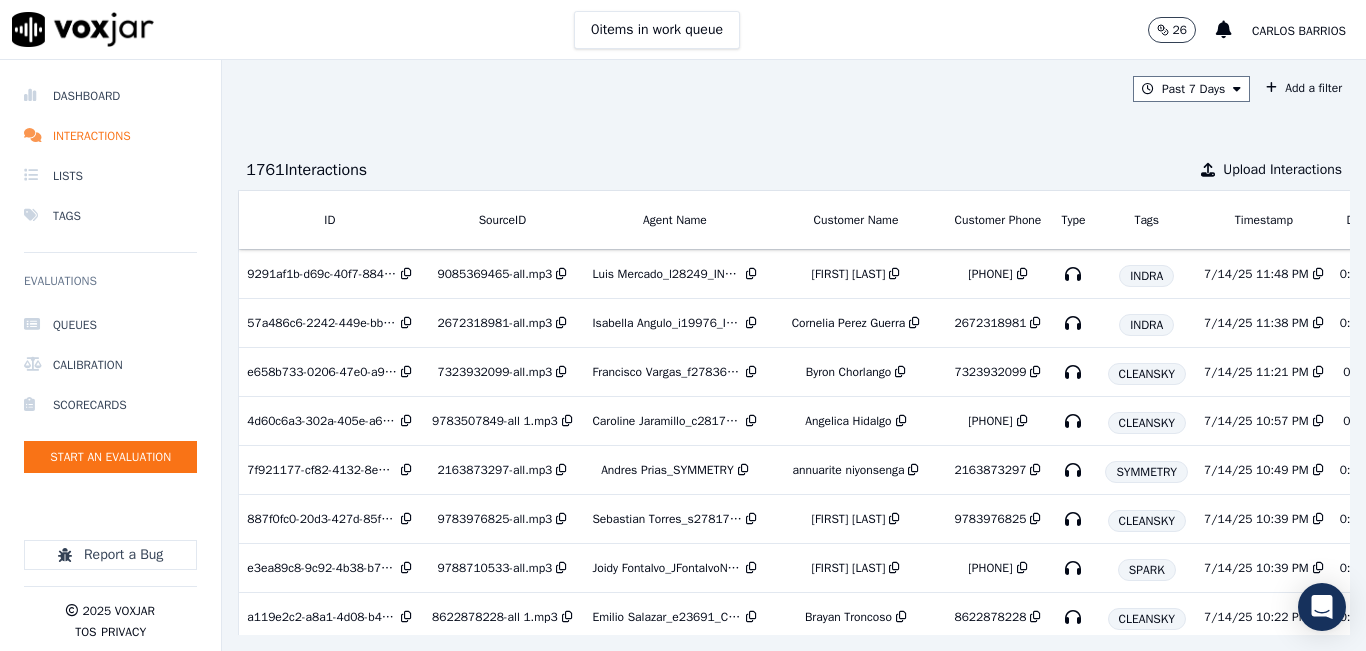 click on "[AGE] [FIRST] [LAST]" 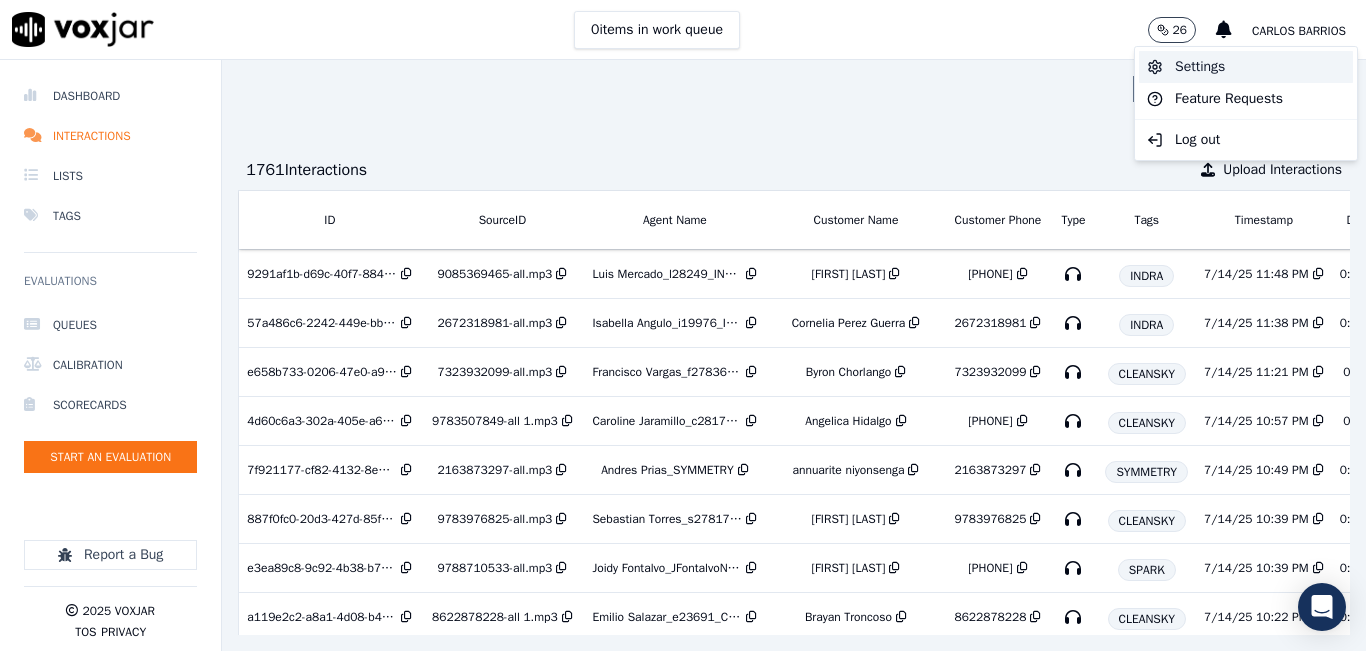 click on "Settings" at bounding box center [1246, 67] 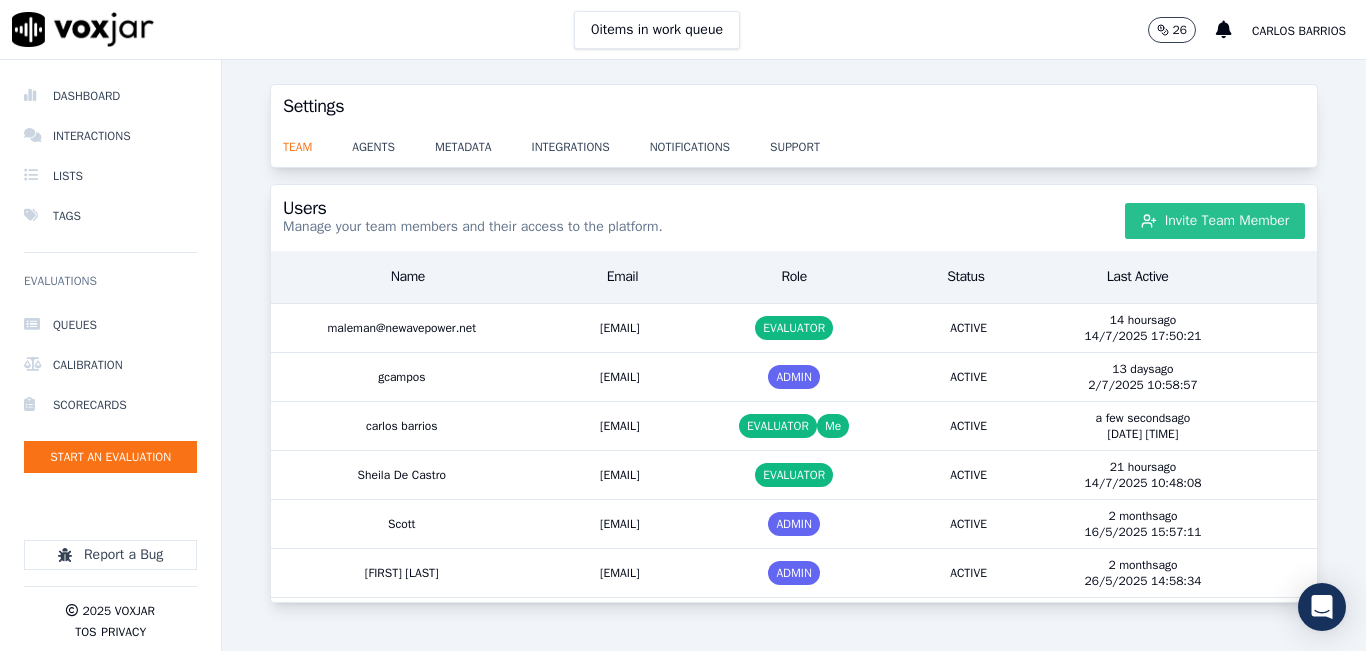 click on "Invite Team Member" at bounding box center (1215, 221) 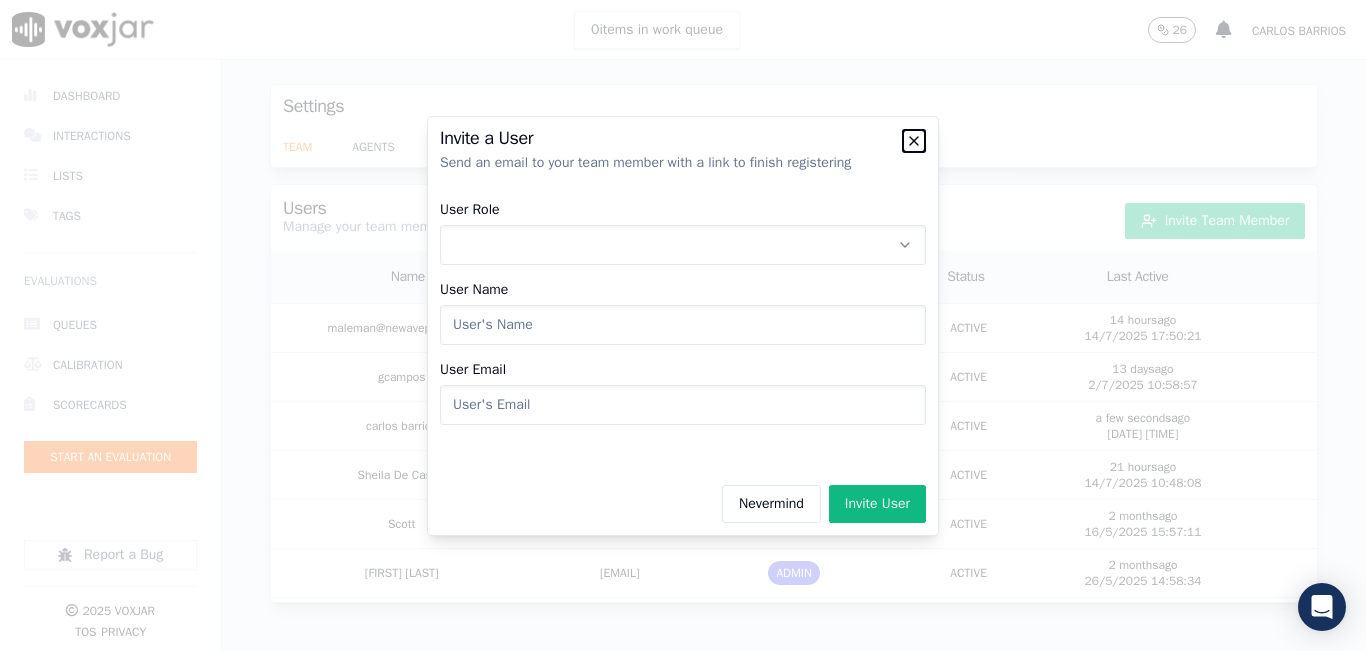 click 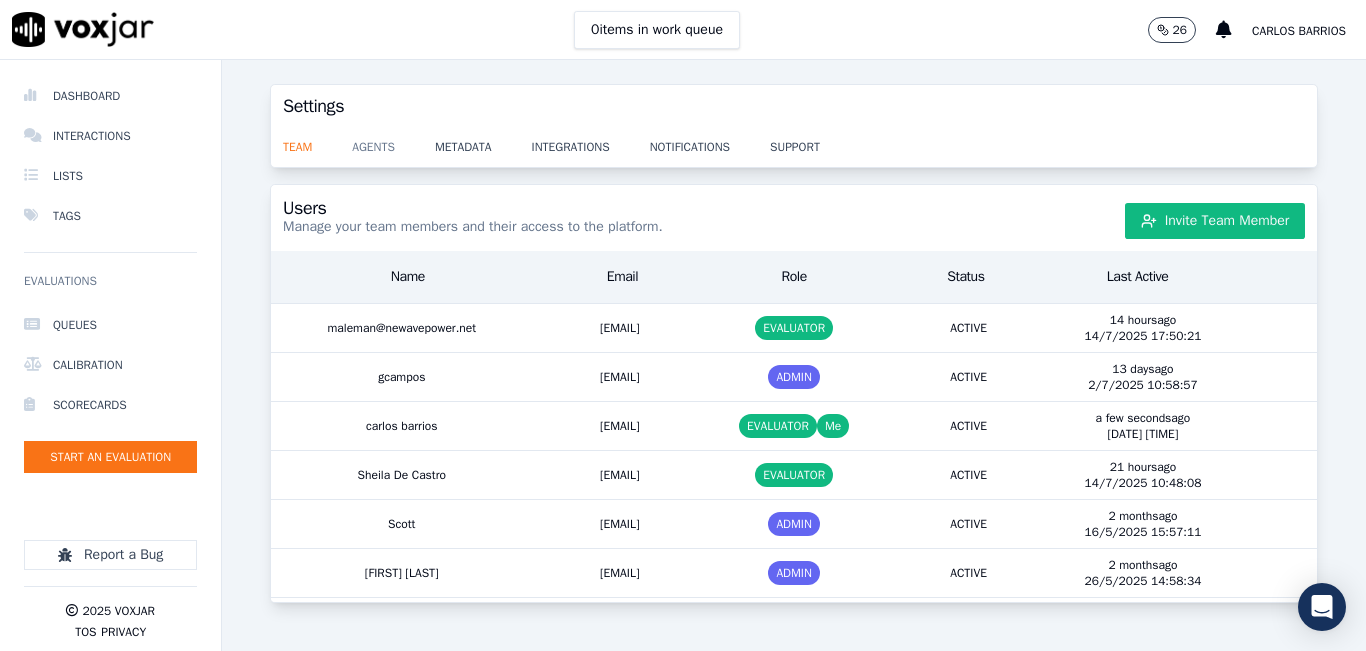 click on "agents" at bounding box center (393, 141) 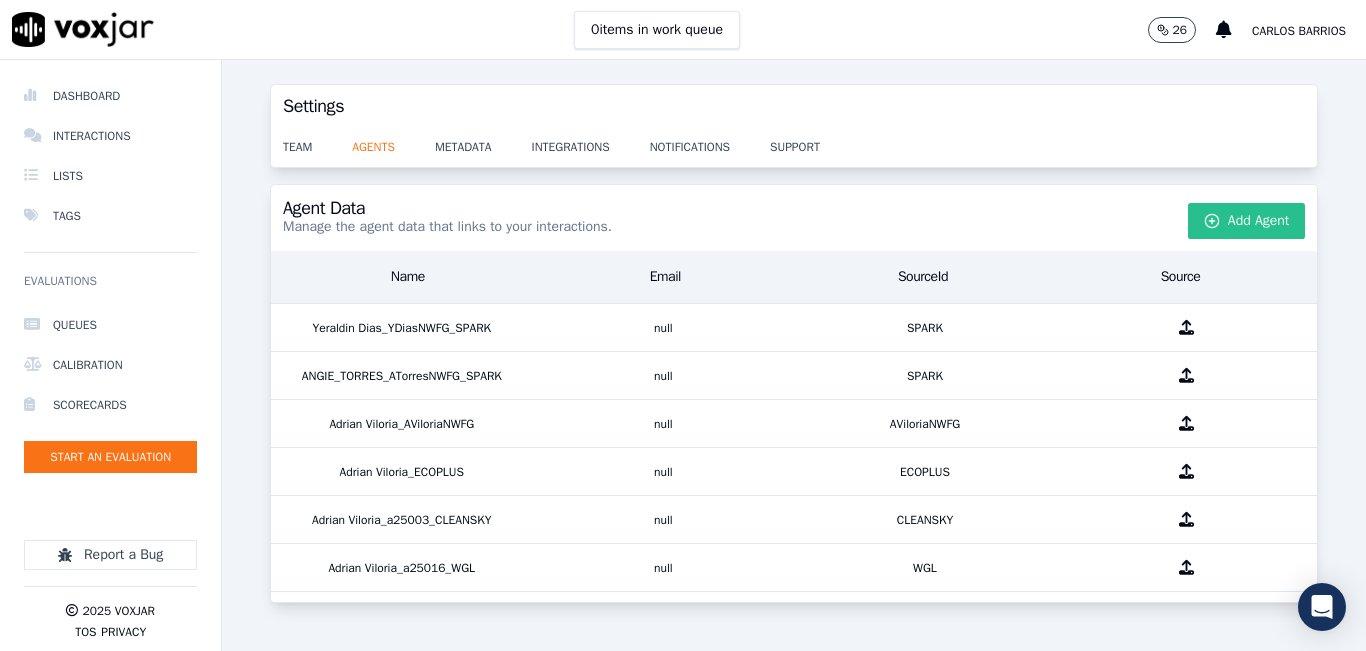 click on "Add Agent" at bounding box center (1247, 221) 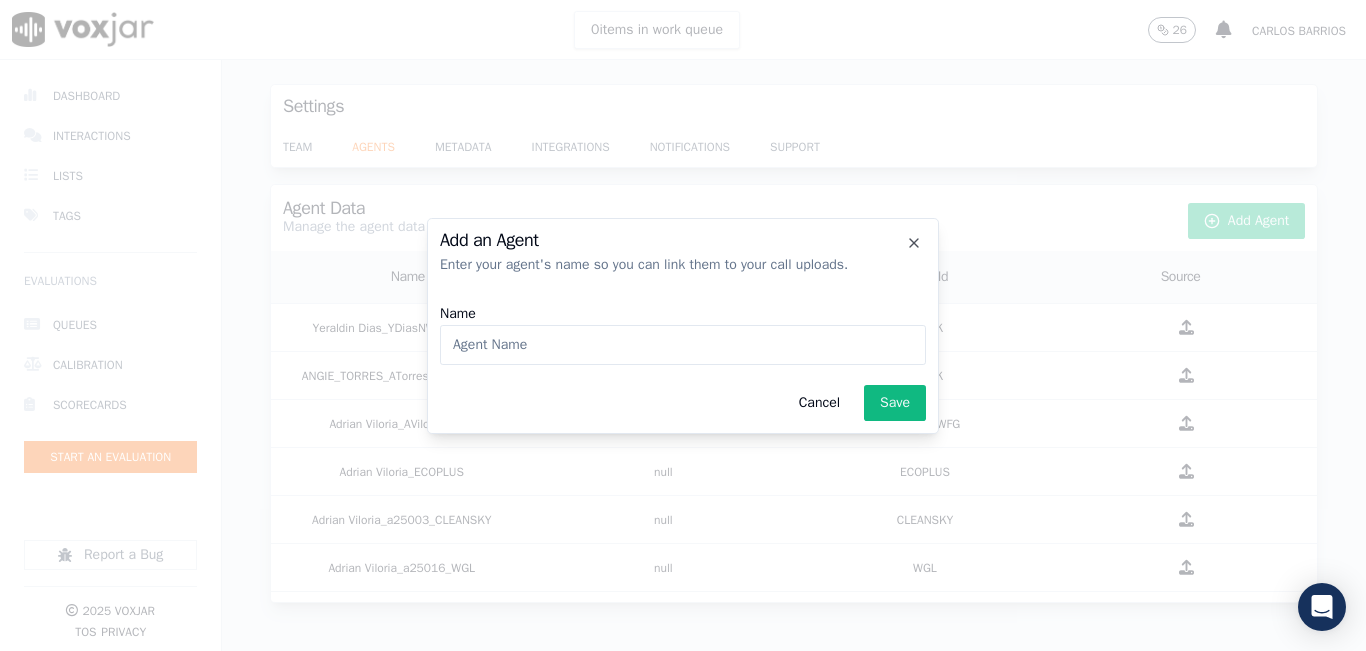 type on "C" 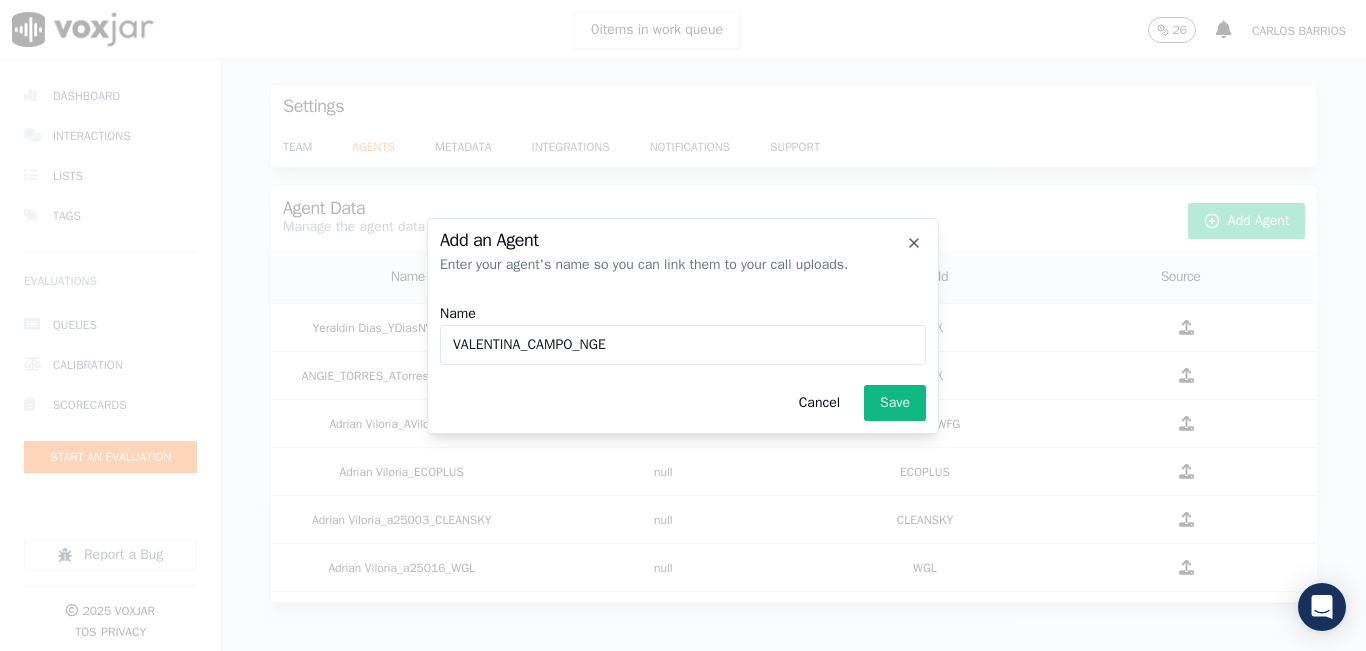 type on "VALENTINA_CAMPO_NGE" 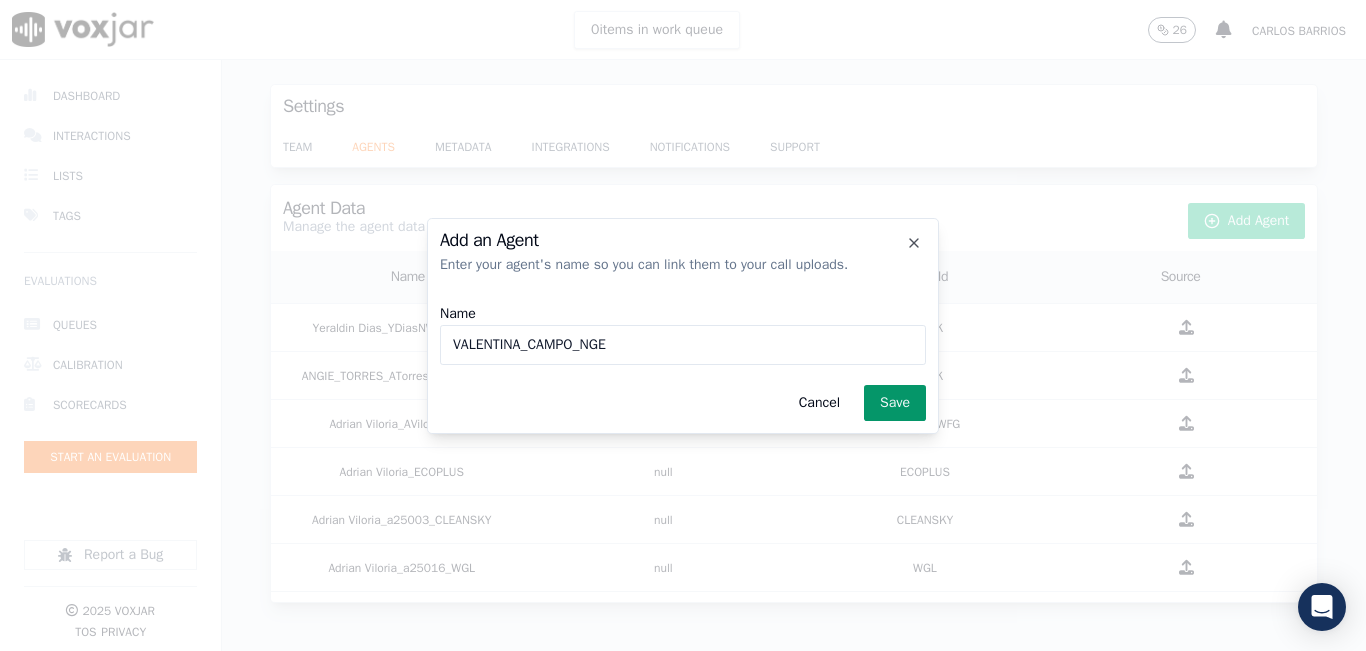 click on "Save" 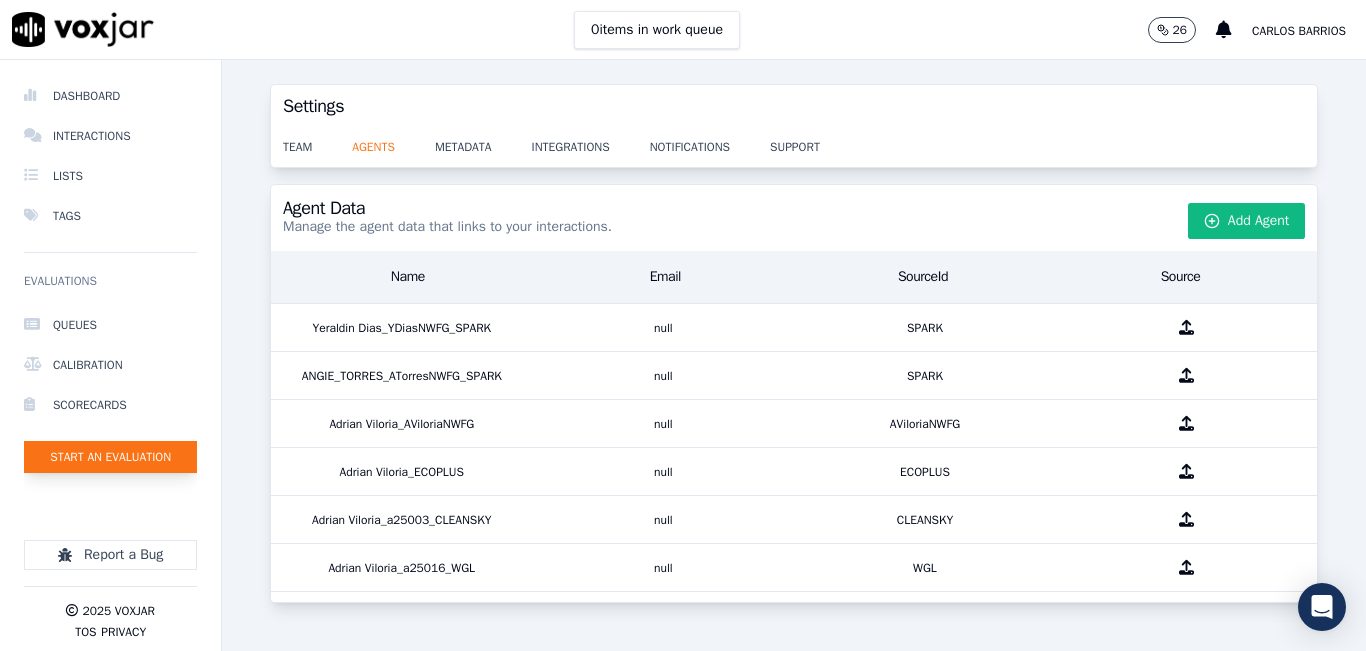 click on "Start an Evaluation" 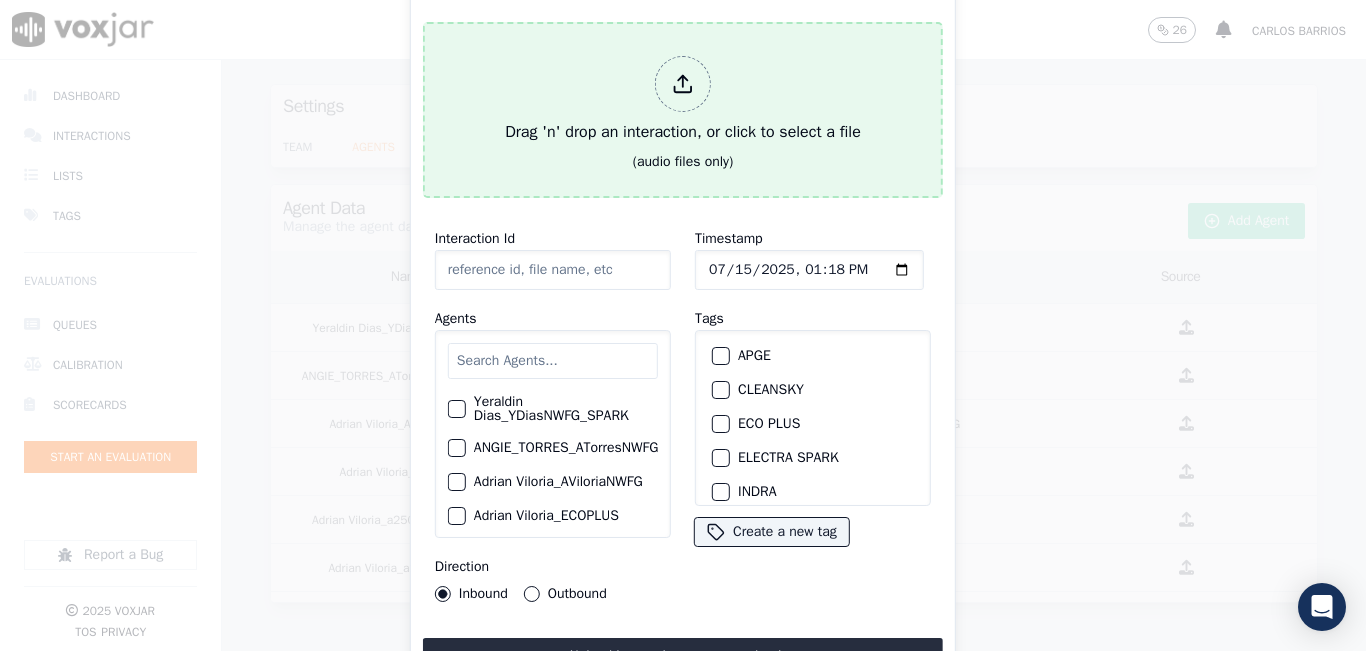 click on "Drag 'n' drop an interaction, or click to select a file" at bounding box center (683, 100) 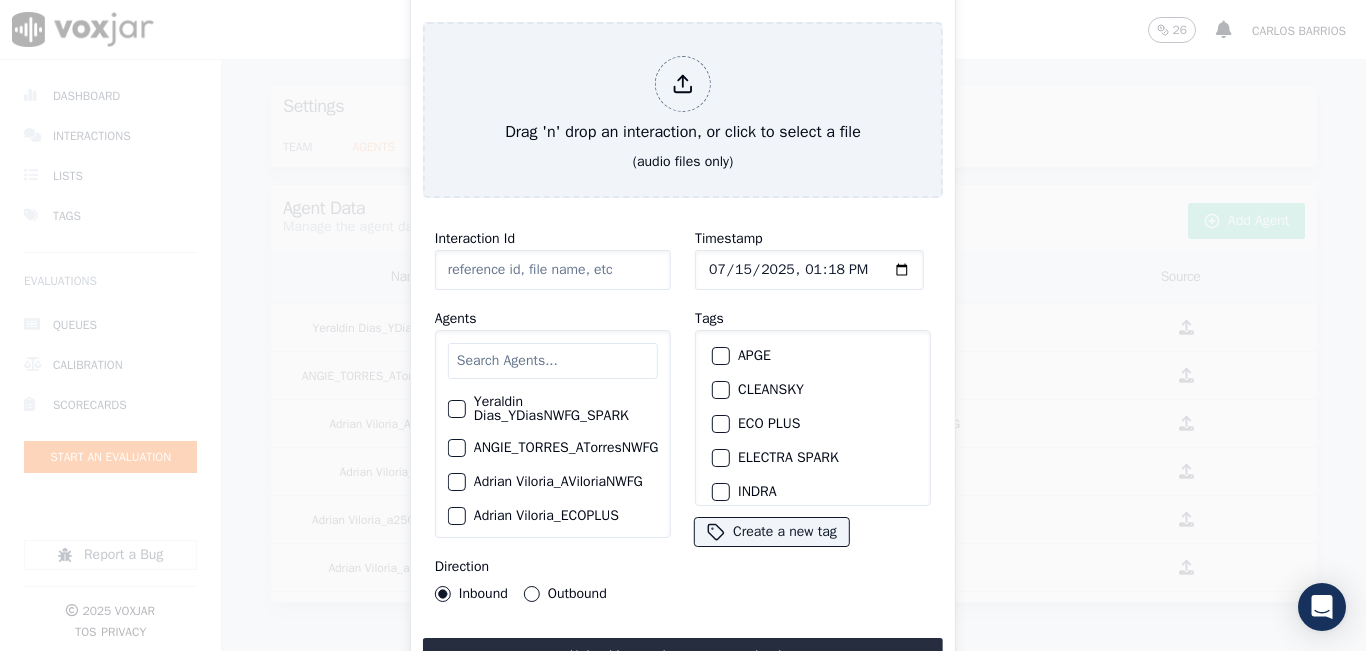 type on "20250714-182041_8578910527-all.mp3" 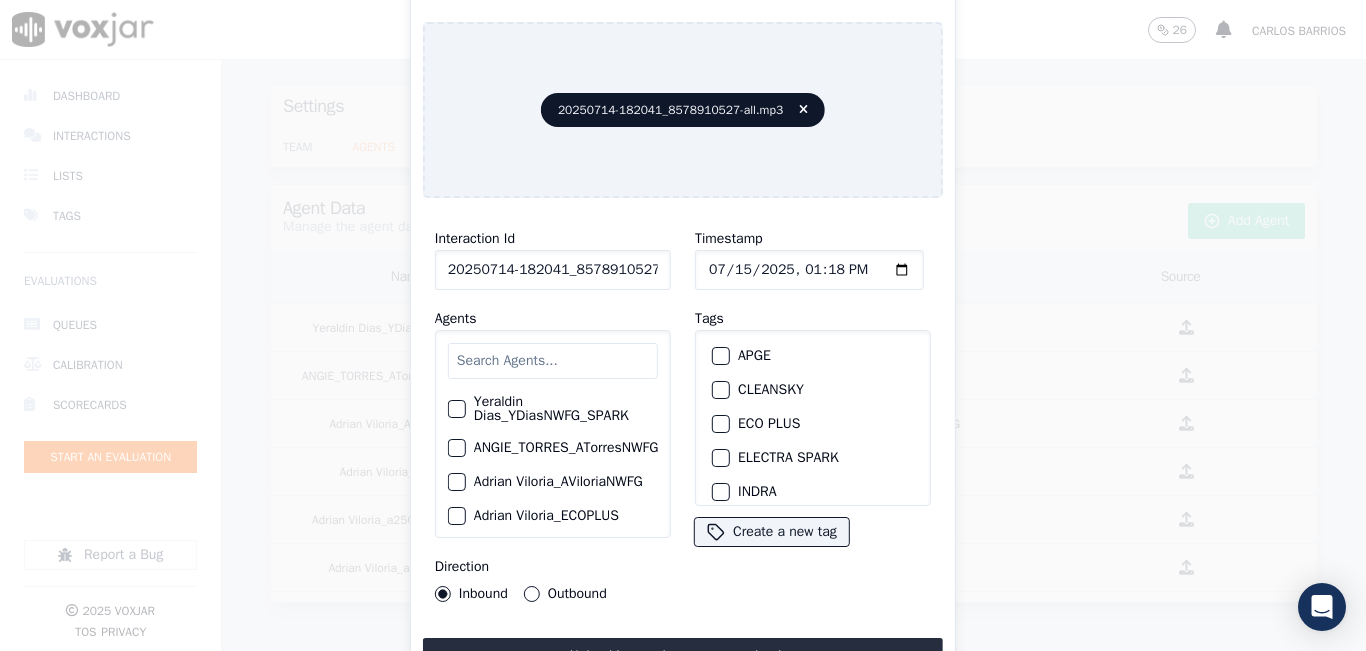click at bounding box center (553, 361) 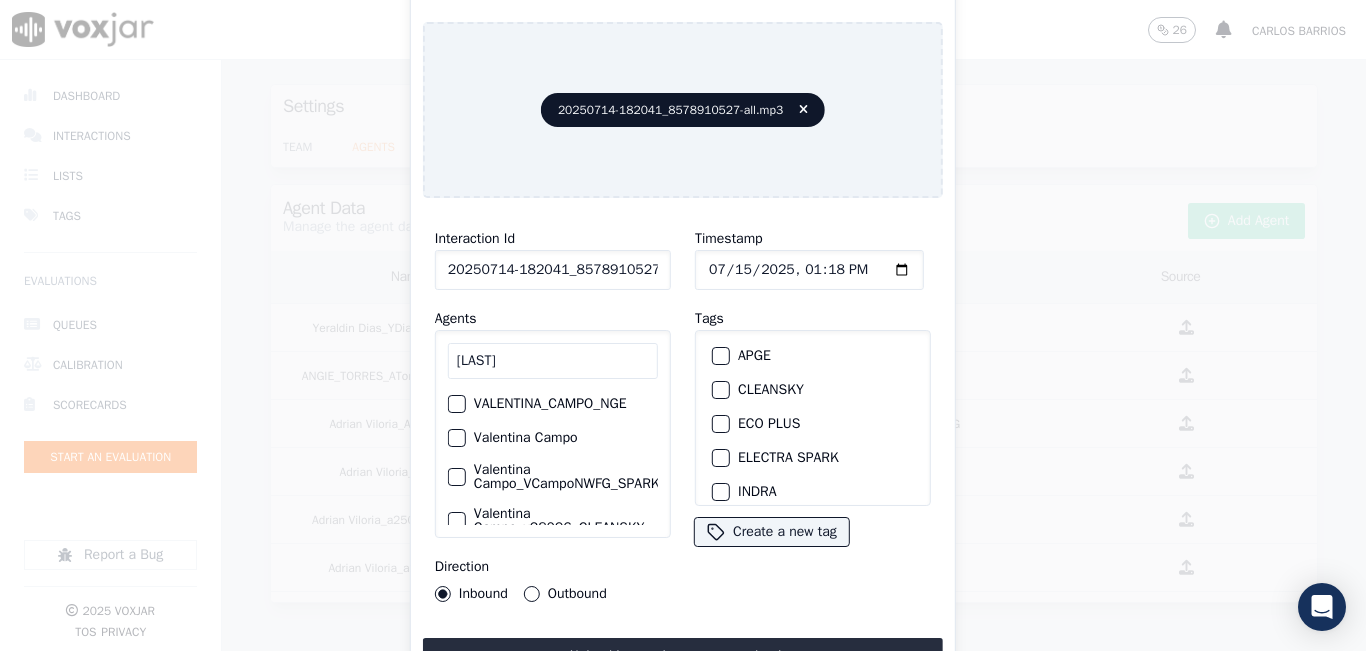 scroll, scrollTop: 78, scrollLeft: 0, axis: vertical 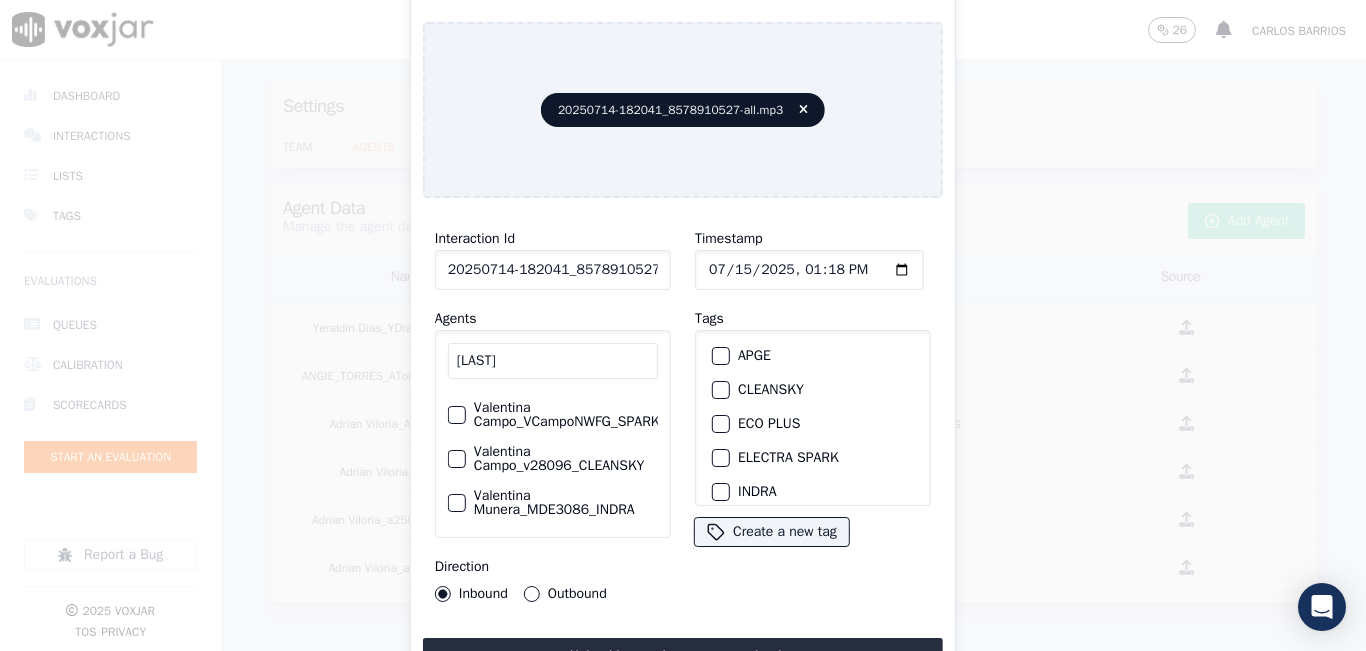 type on "VALENTINA" 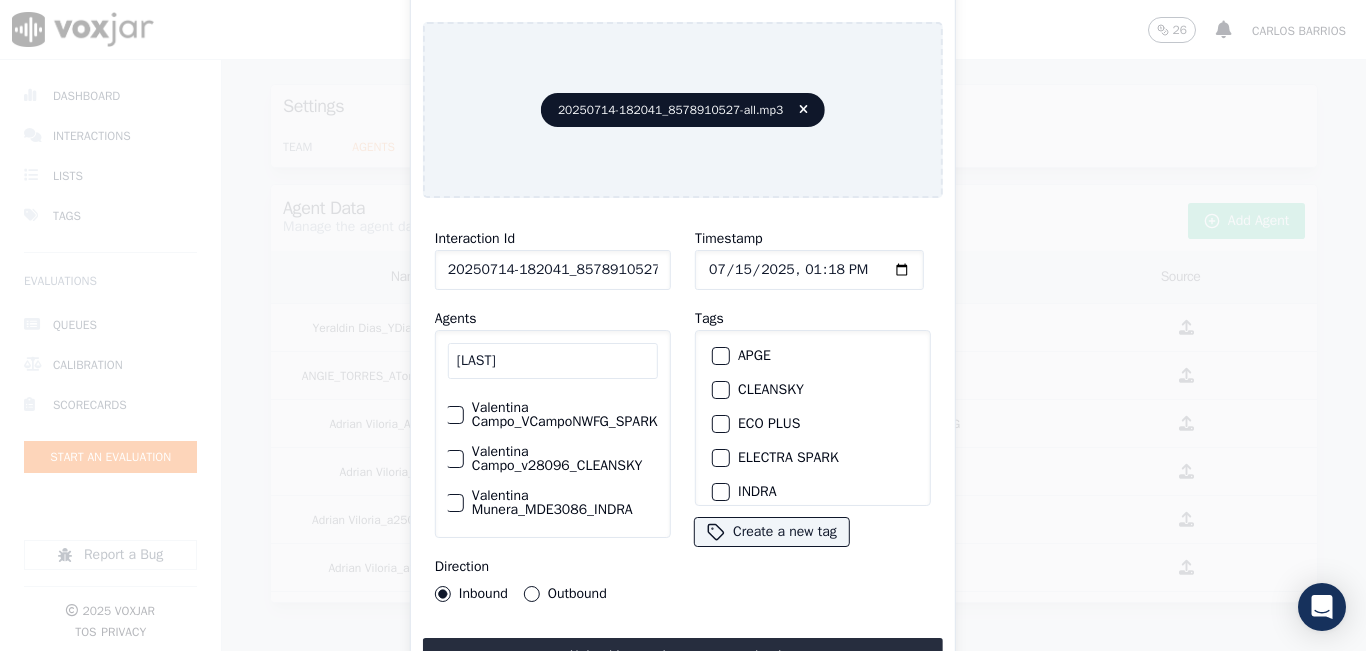 scroll, scrollTop: 38, scrollLeft: 31, axis: both 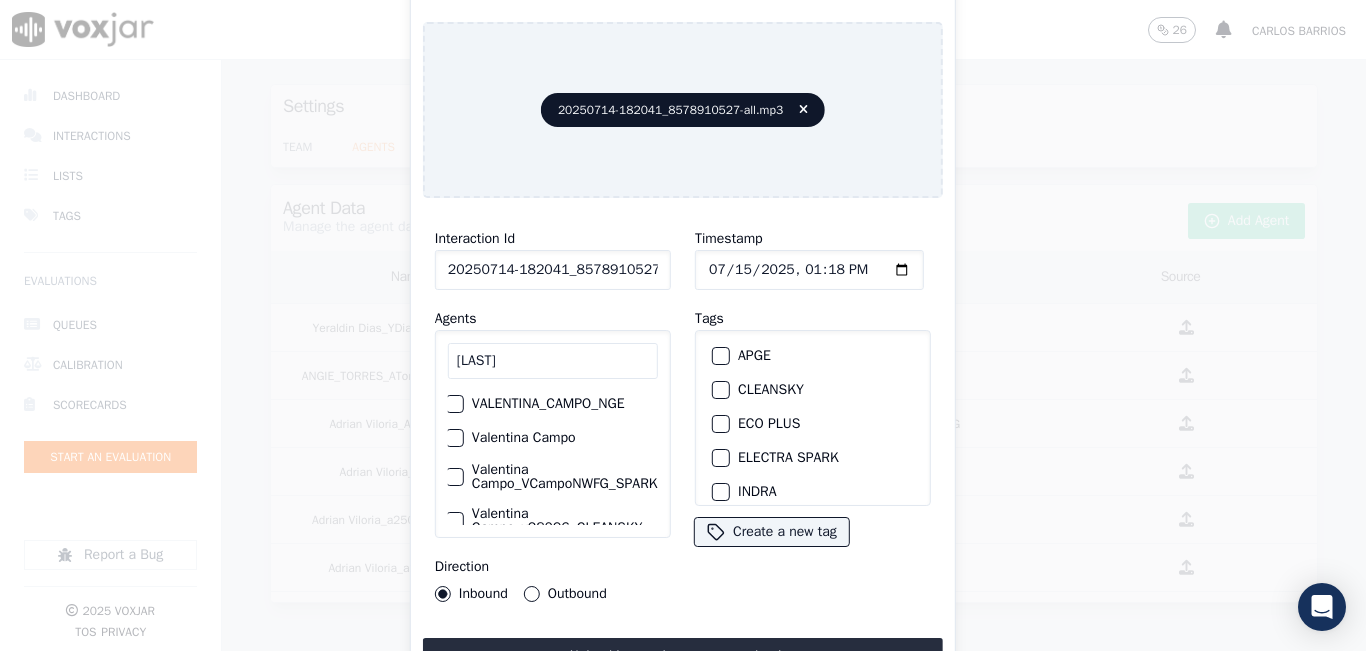 click on "VALENTINA_CAMPO_NGE" 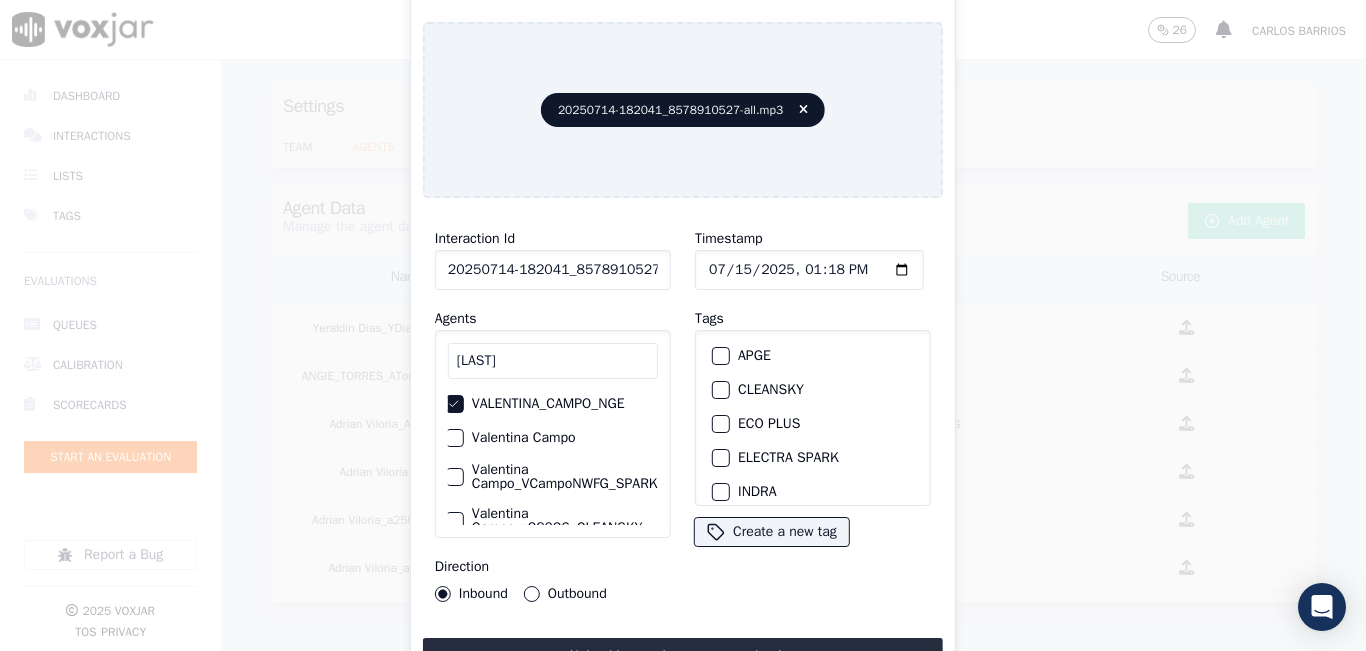 scroll, scrollTop: 0, scrollLeft: 0, axis: both 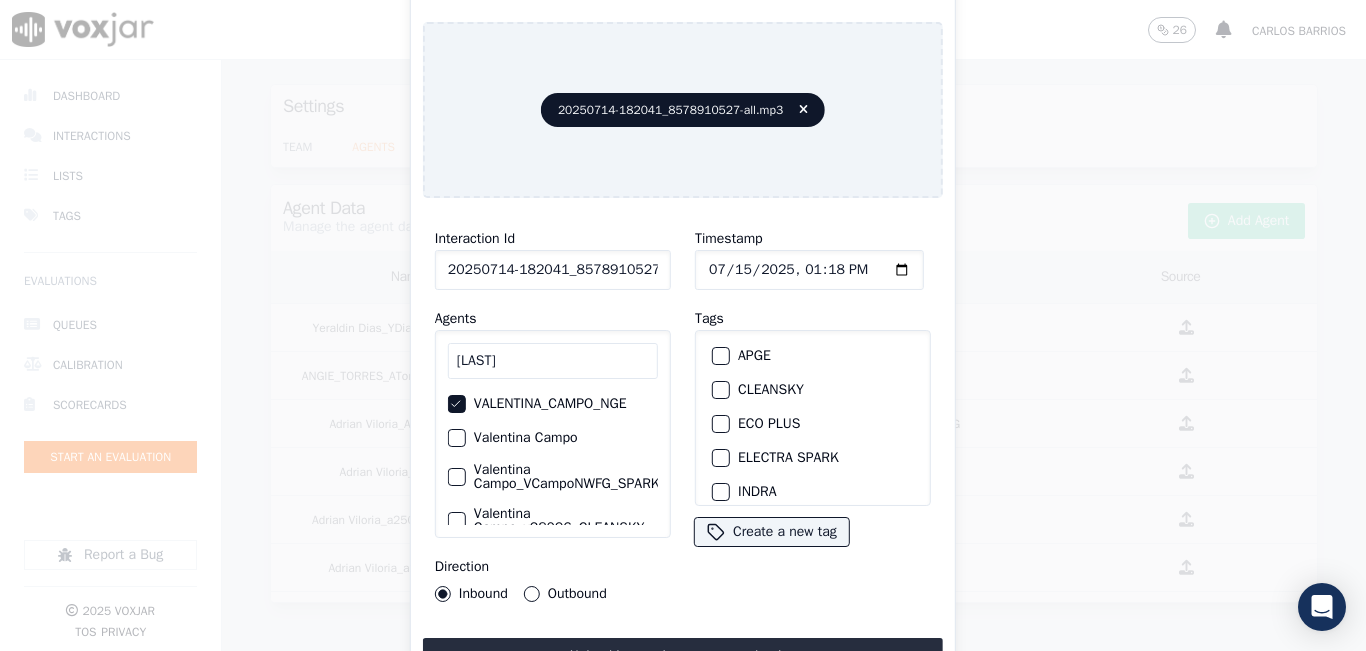 click on "Outbound" at bounding box center (532, 594) 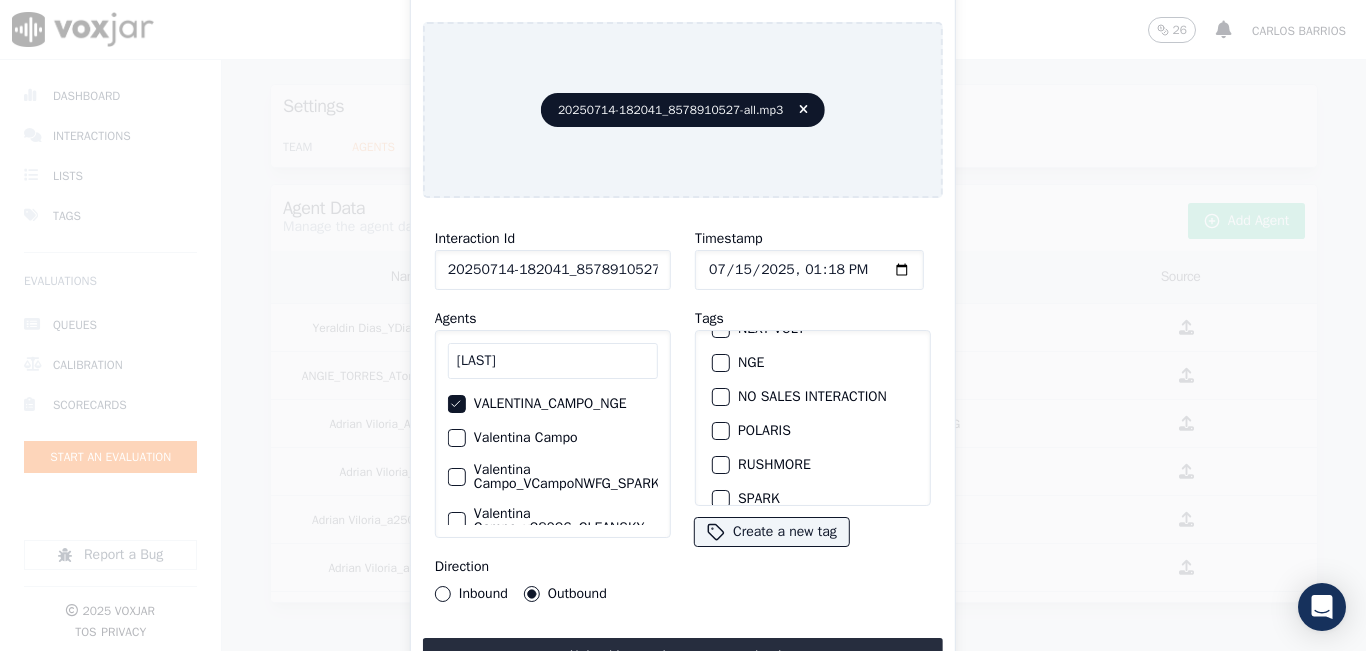 scroll, scrollTop: 200, scrollLeft: 0, axis: vertical 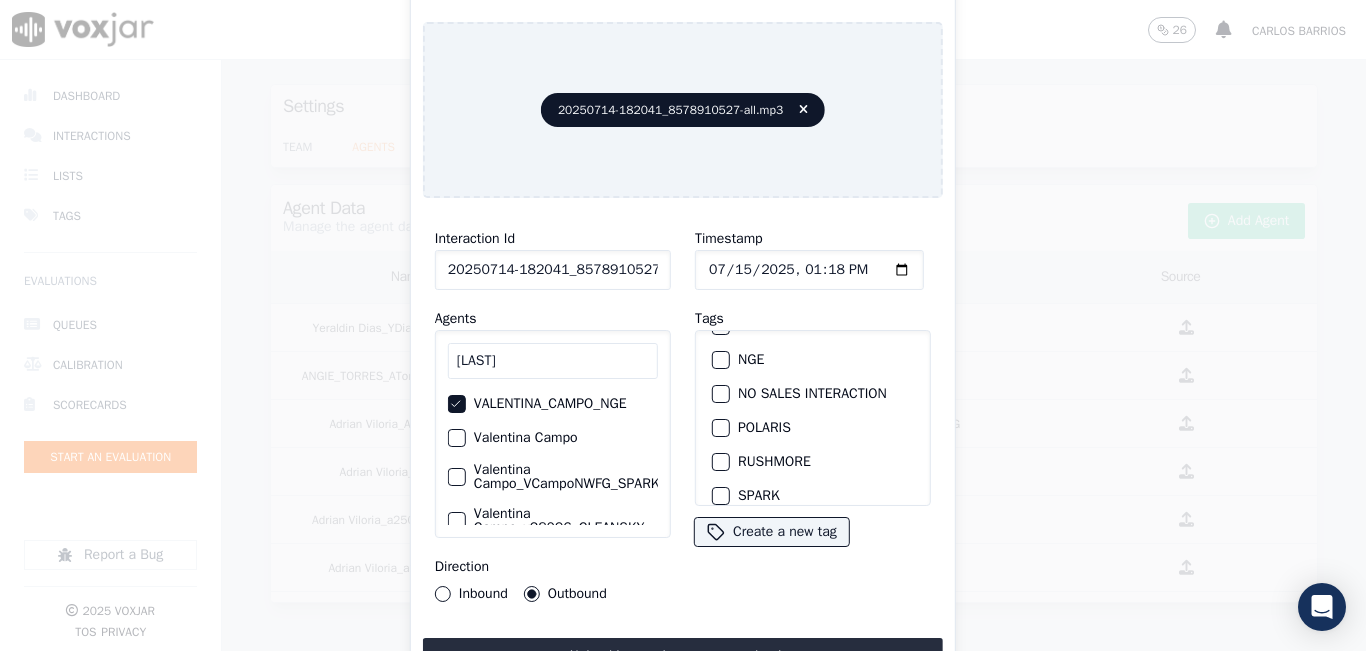 click at bounding box center (720, 360) 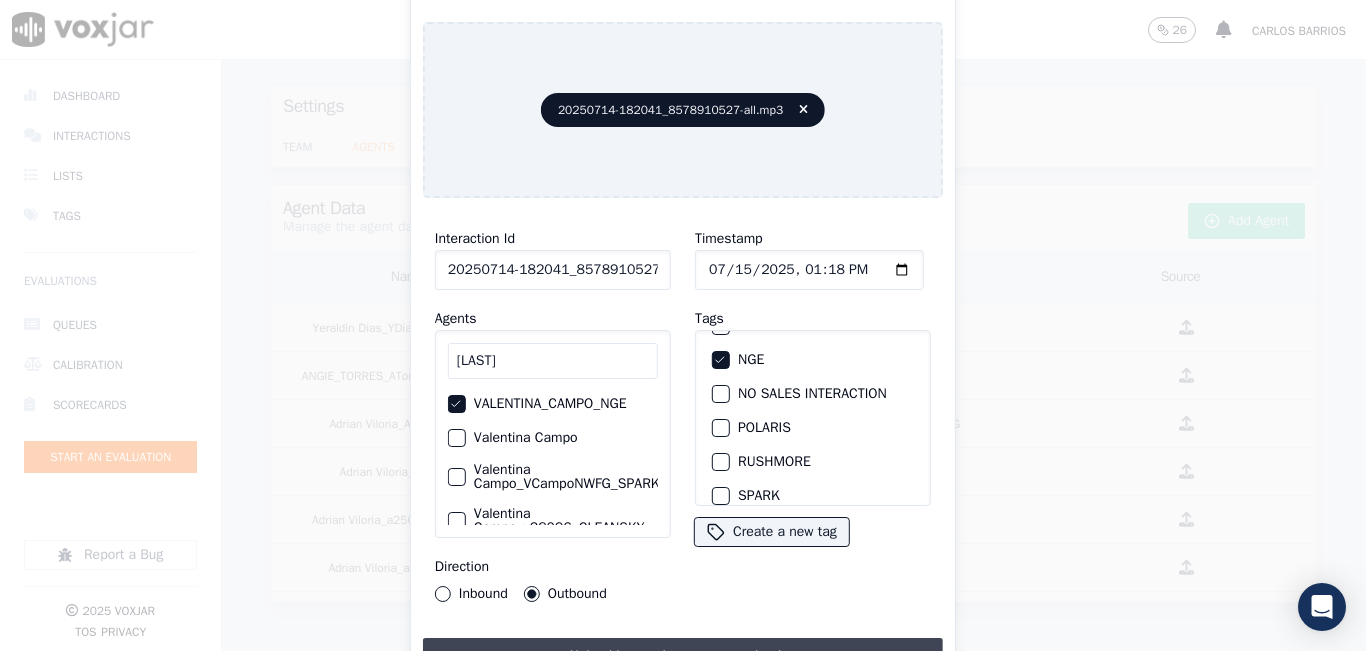 click on "Upload interaction to start evaluation" at bounding box center [683, 656] 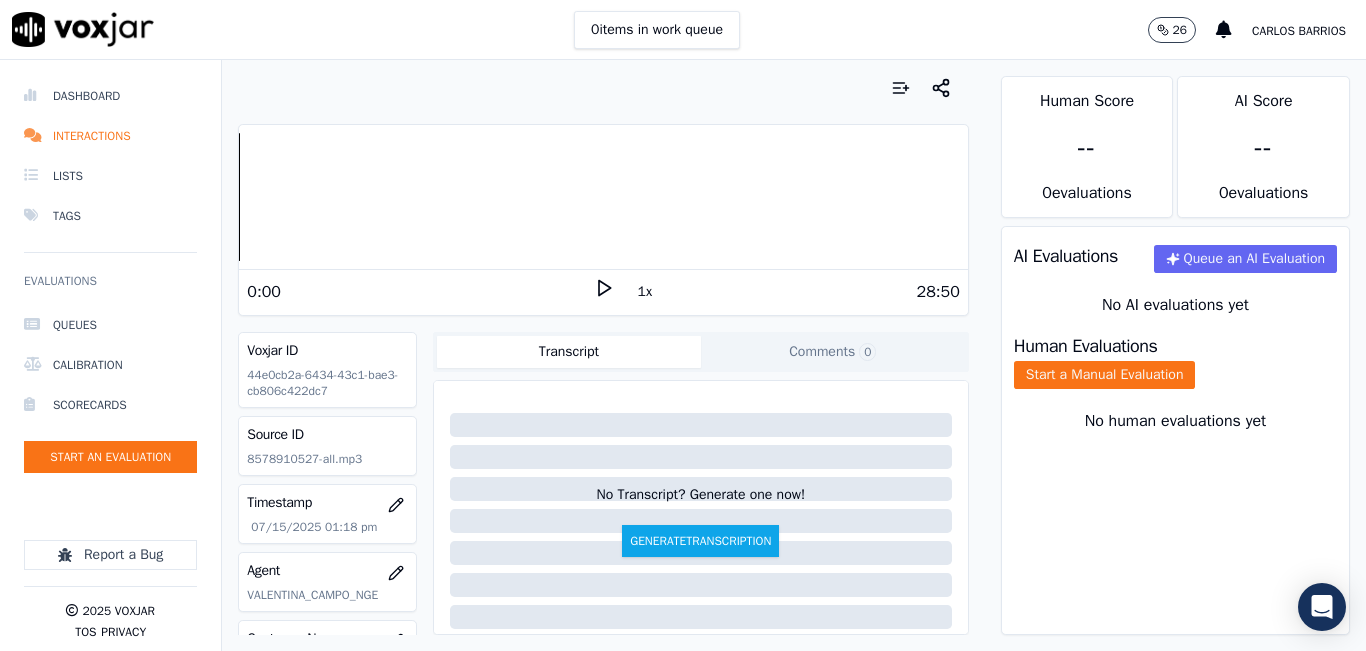 click on "1x" at bounding box center [645, 292] 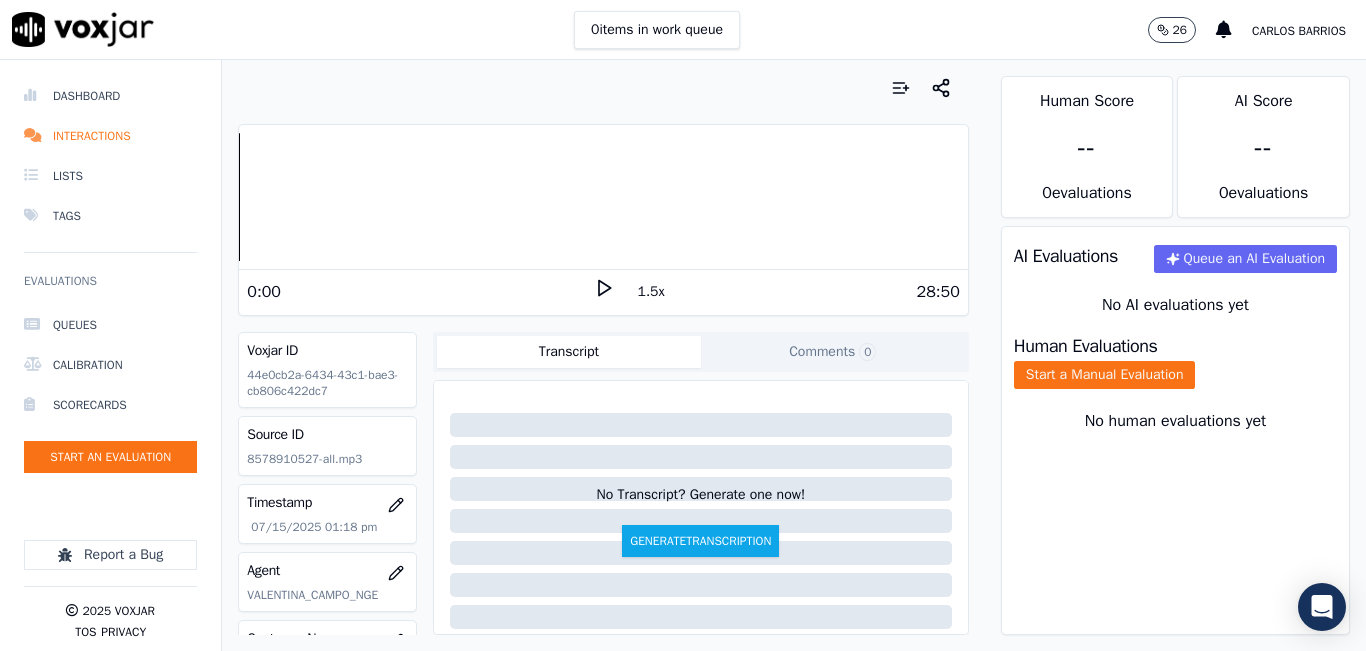 click on "1.5x" at bounding box center (651, 292) 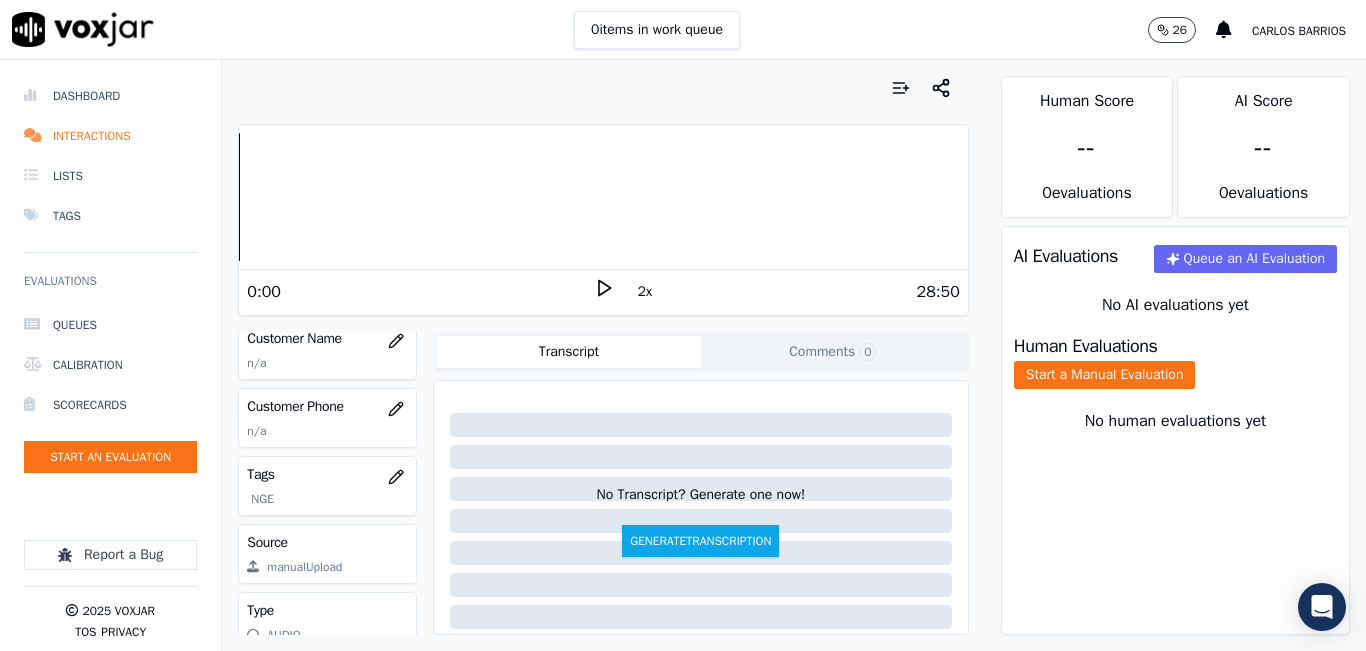 scroll, scrollTop: 200, scrollLeft: 0, axis: vertical 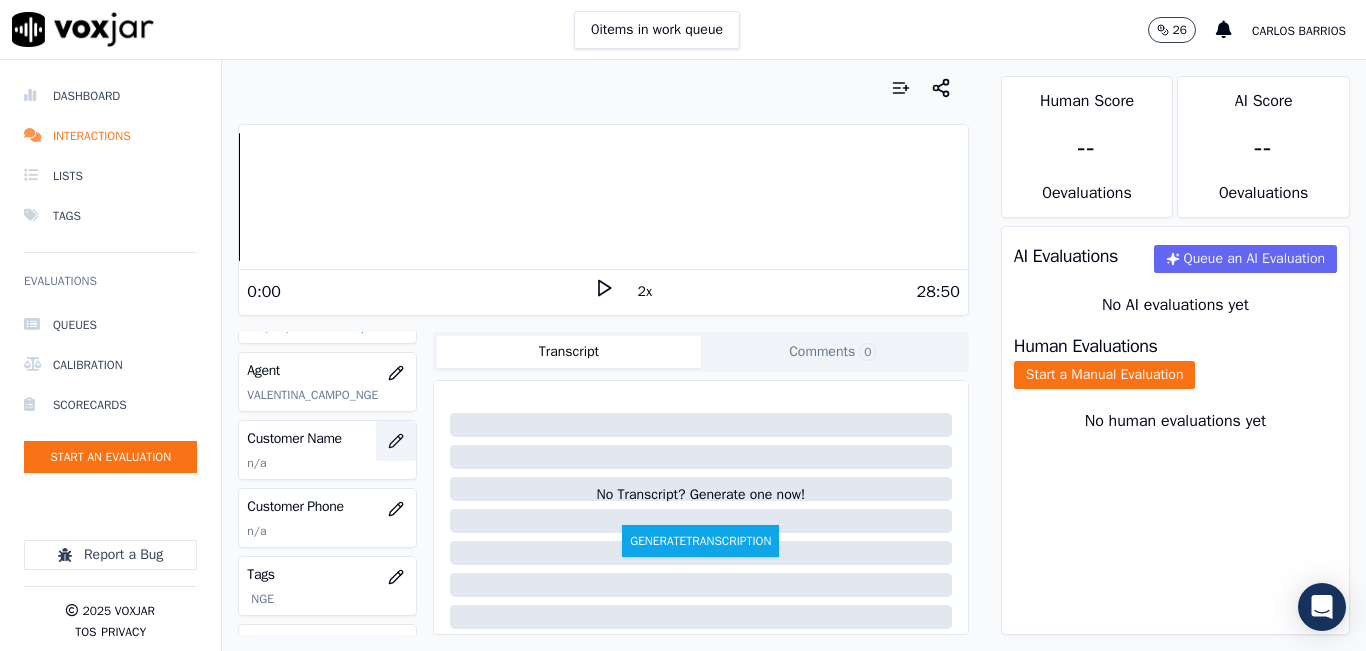 click at bounding box center (396, 441) 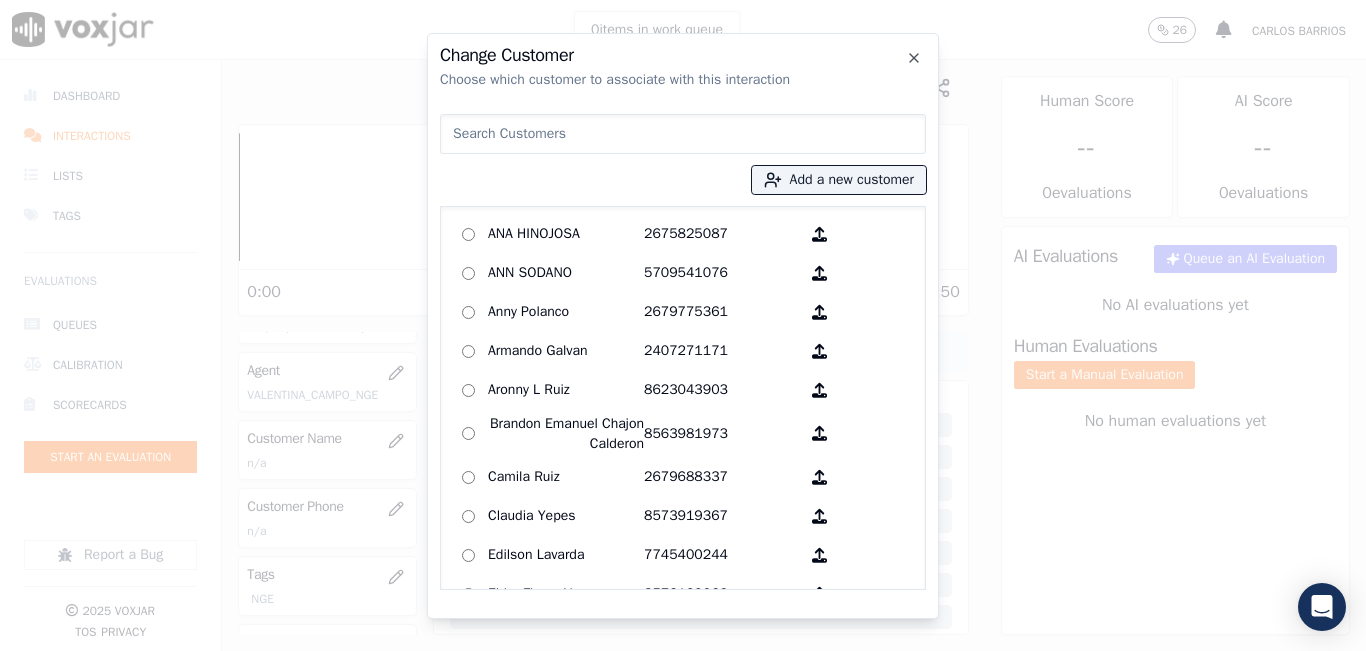 click at bounding box center [683, 134] 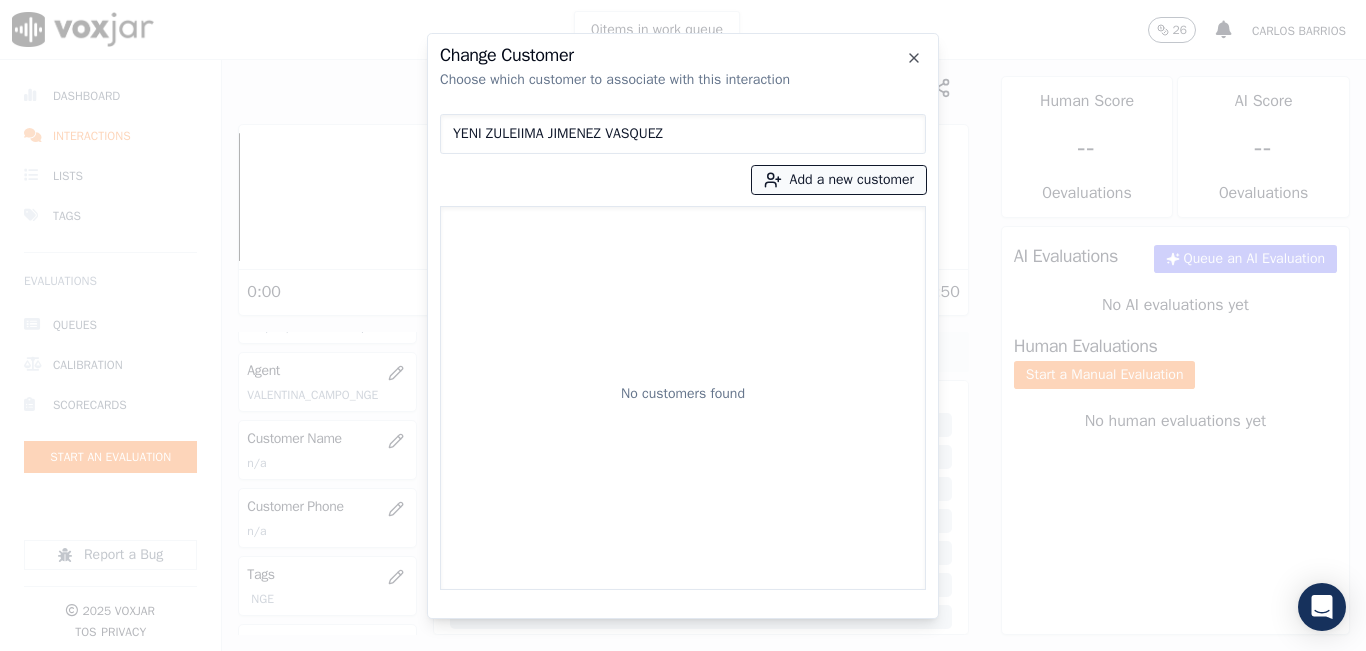 type on "YENI ZULEIIMA JIMENEZ VASQUEZ" 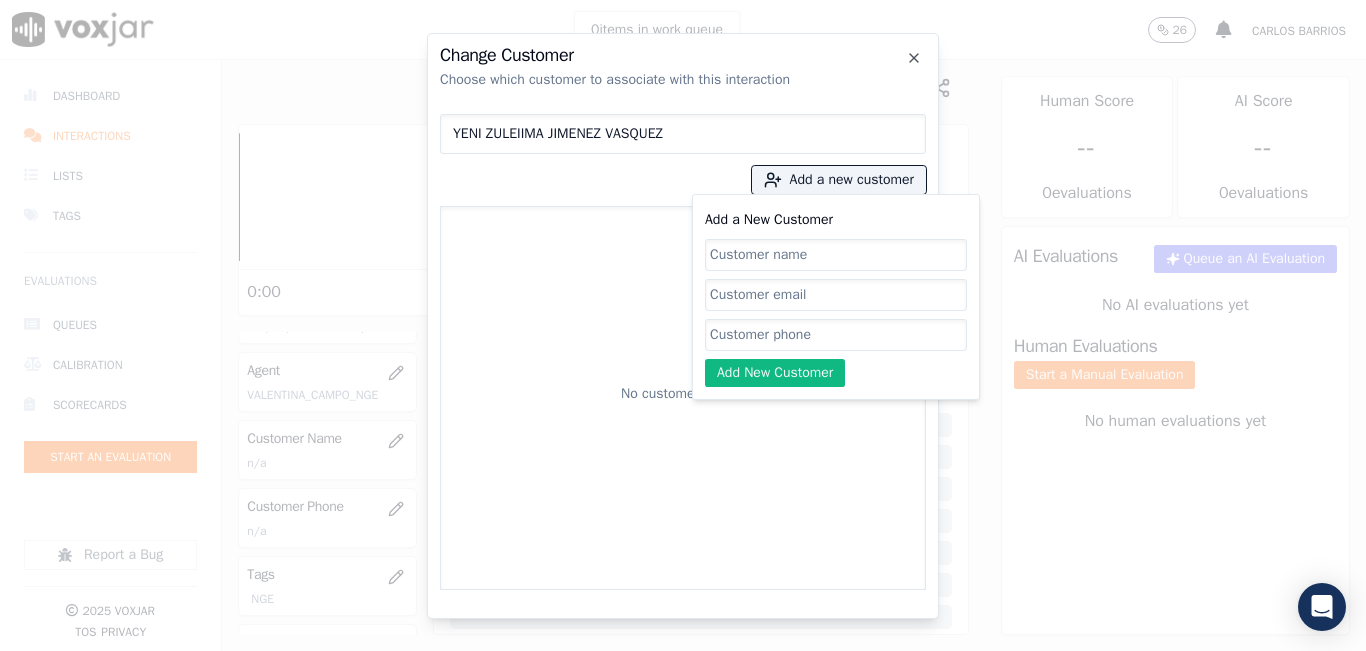 click on "Add a New Customer" 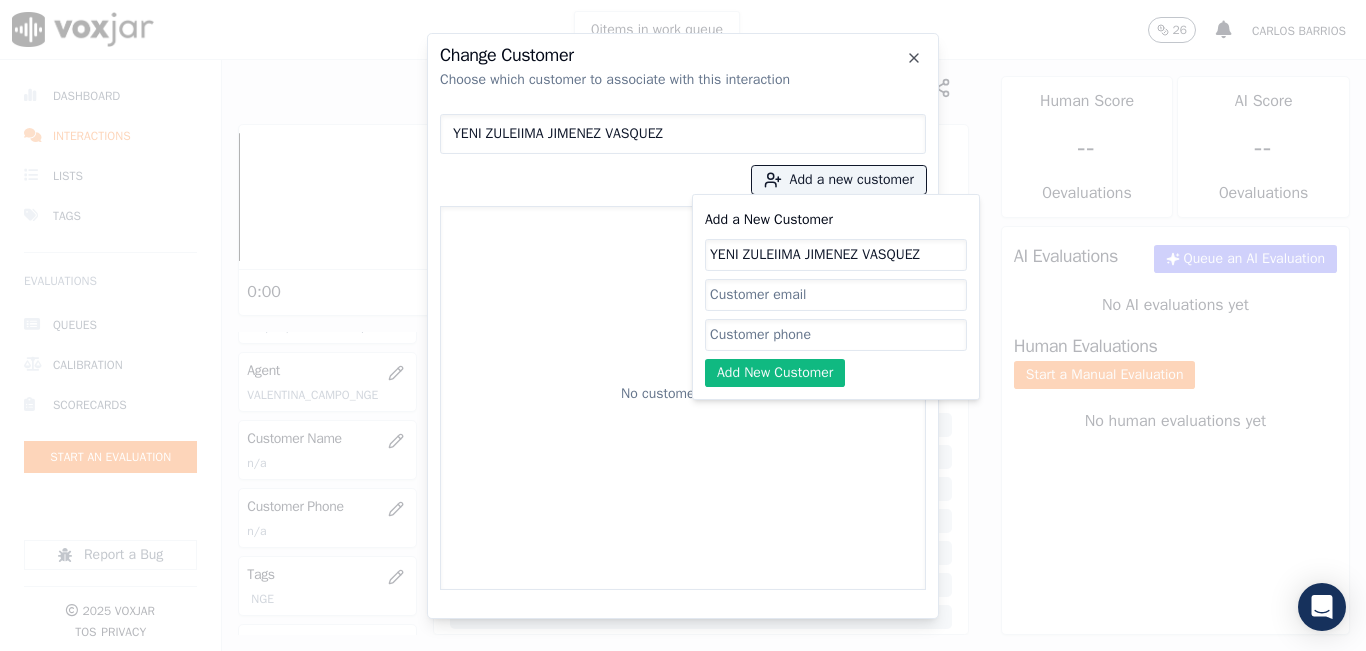 type on "YENI ZULEIIMA JIMENEZ VASQUEZ" 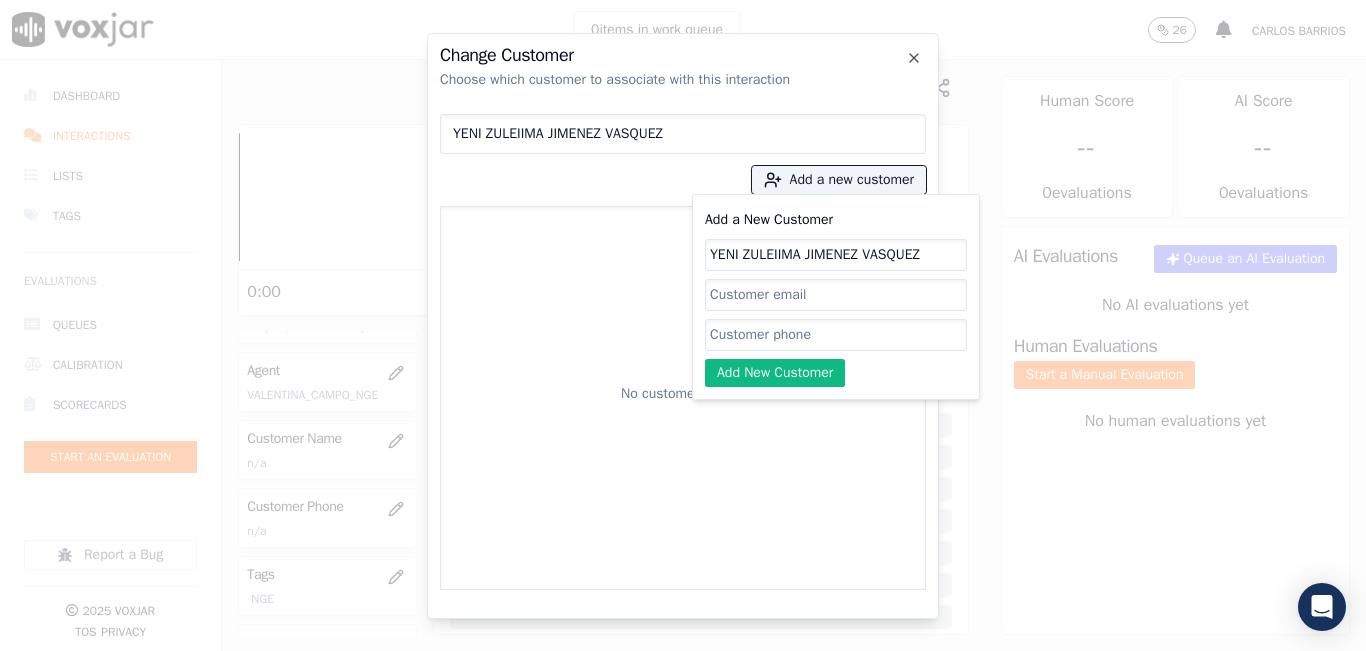 click on "Add a New Customer" 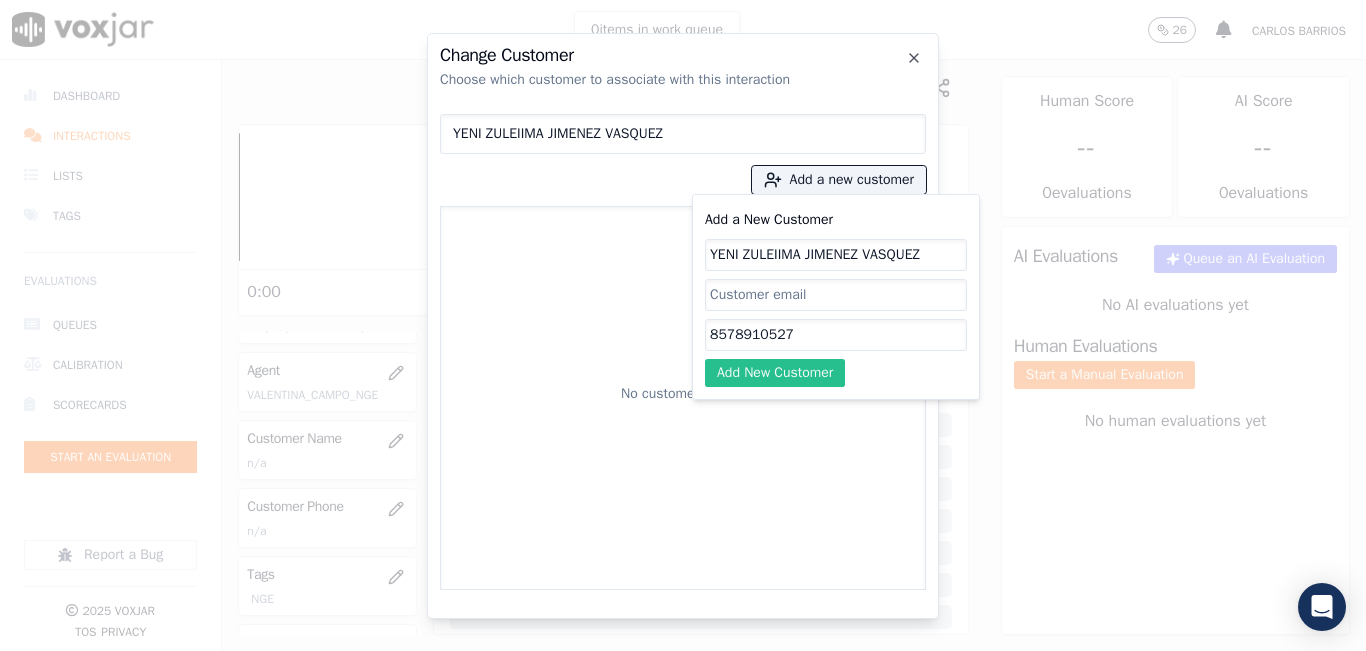 type on "8578910527" 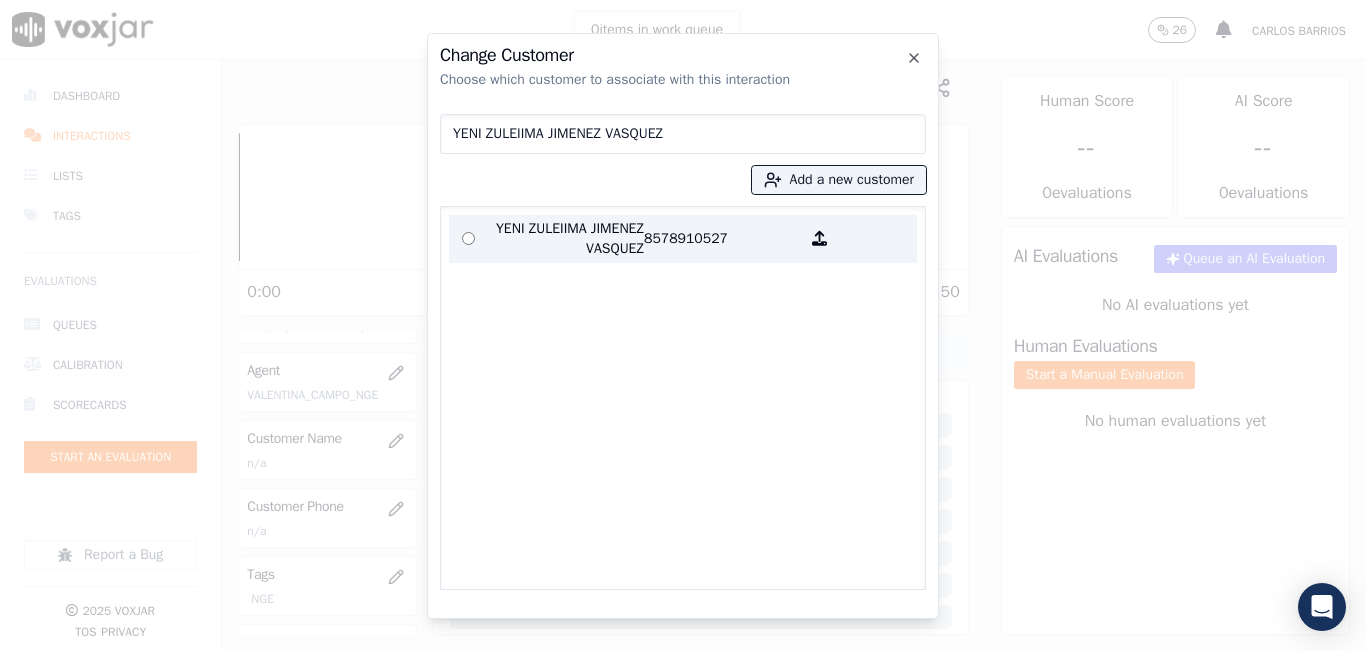 click on "8578910527" at bounding box center [722, 239] 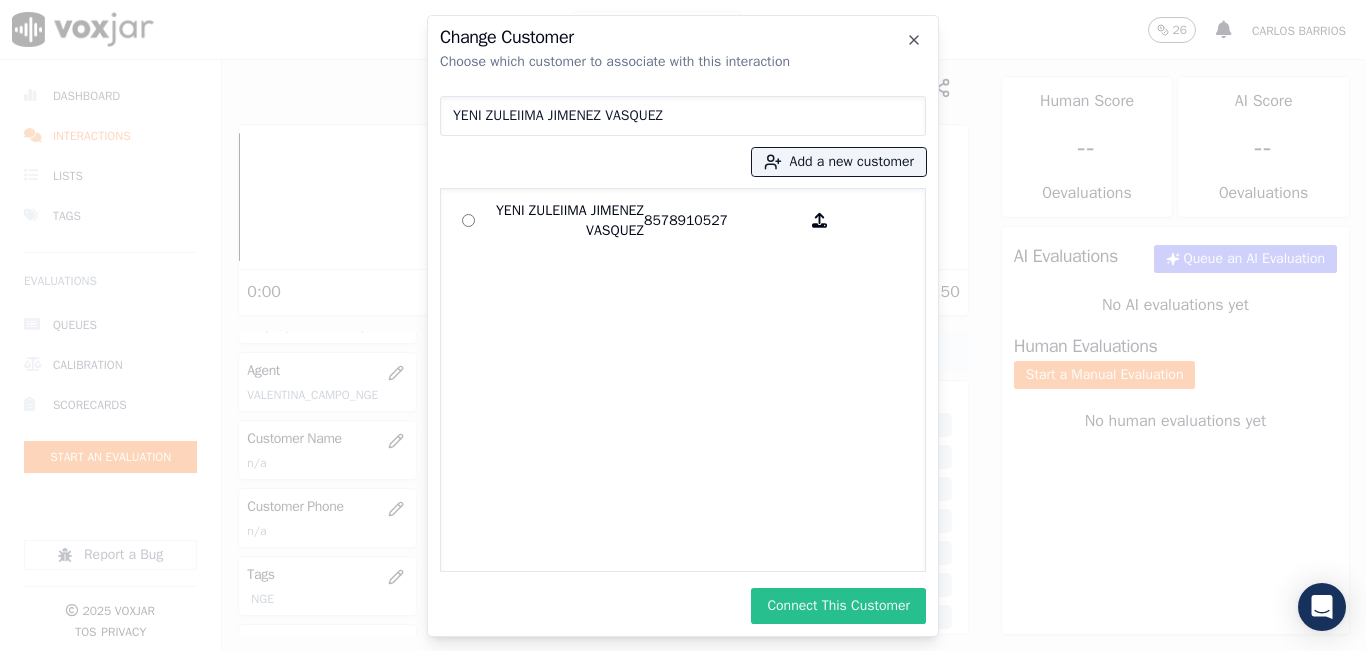 click on "Connect This Customer" at bounding box center [838, 606] 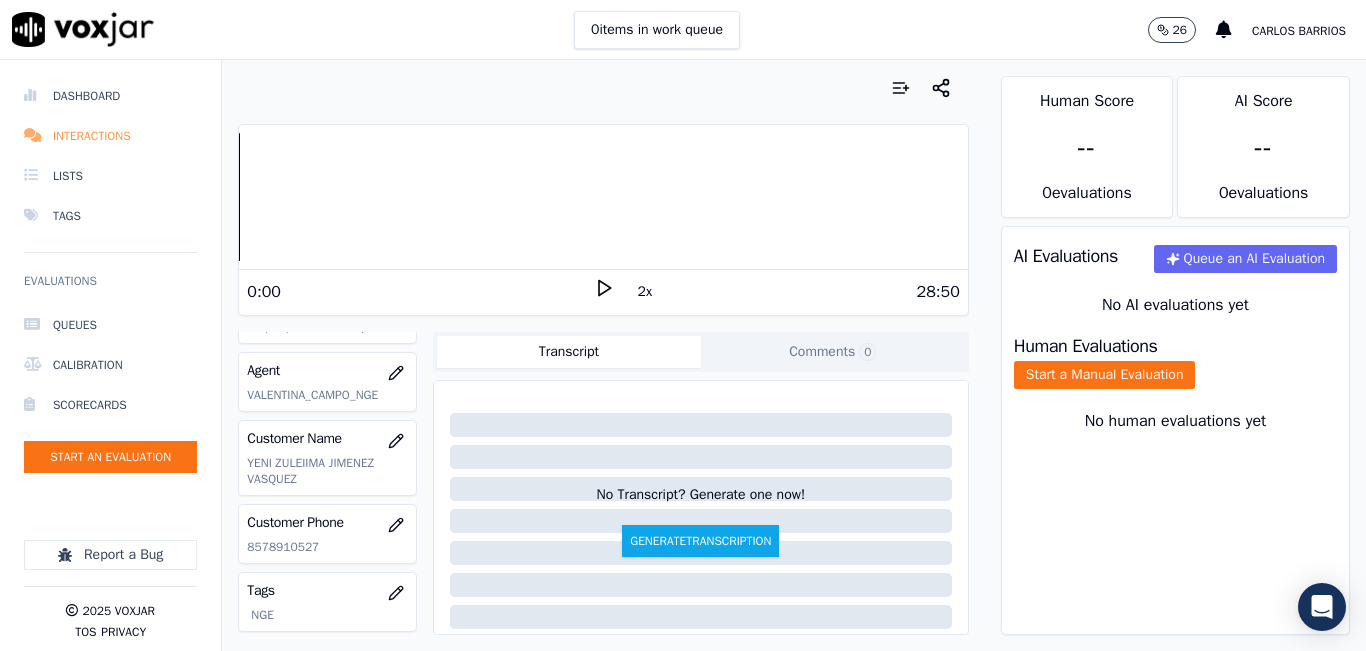 click on "Interactions" at bounding box center [110, 136] 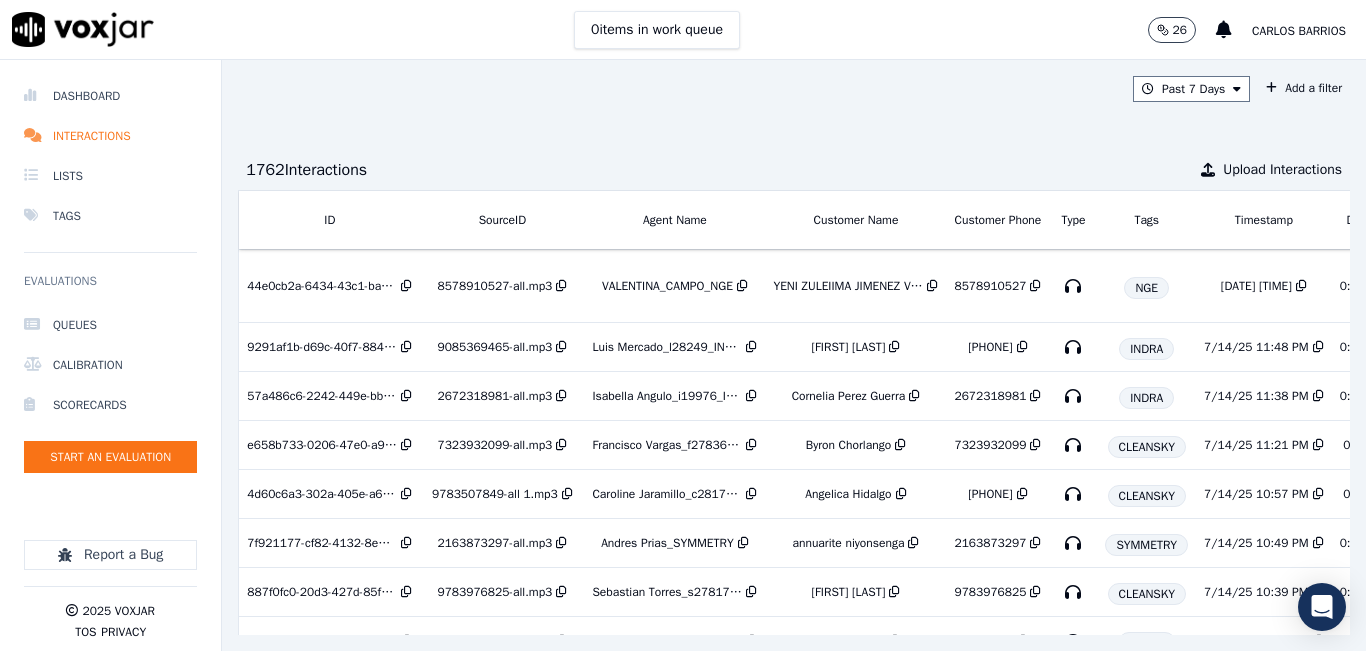 scroll, scrollTop: 0, scrollLeft: 338, axis: horizontal 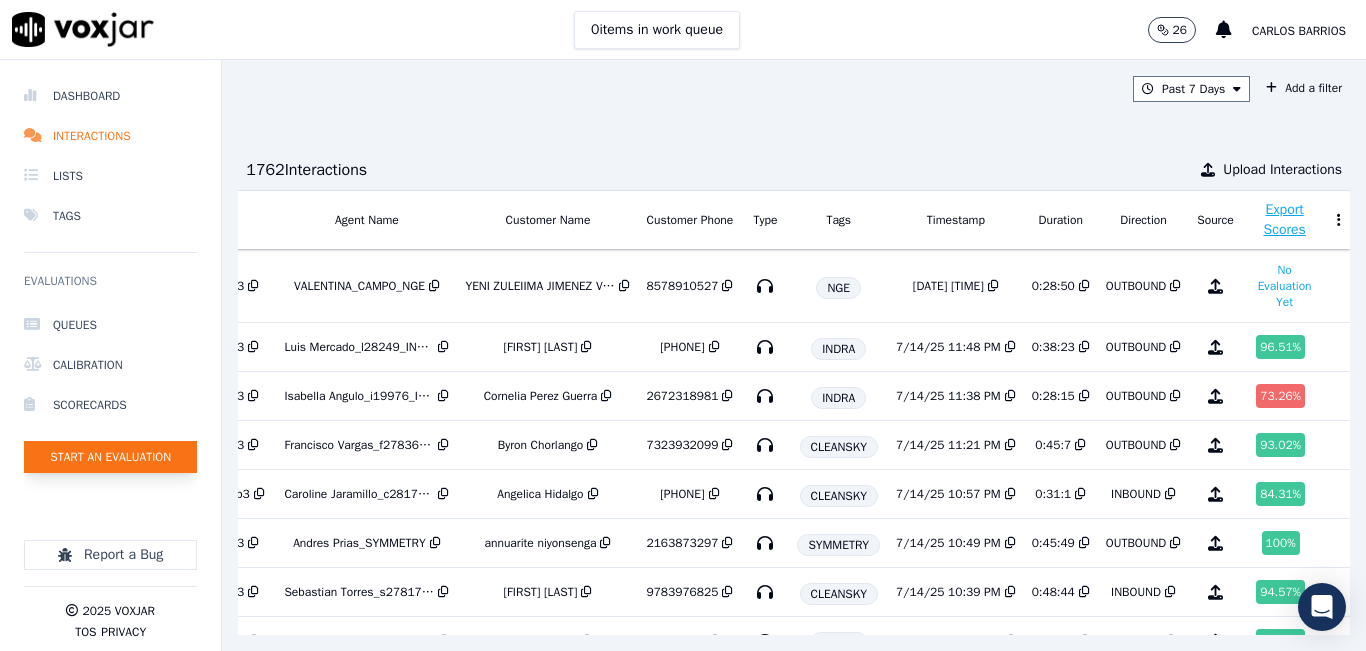 click on "Start an Evaluation" 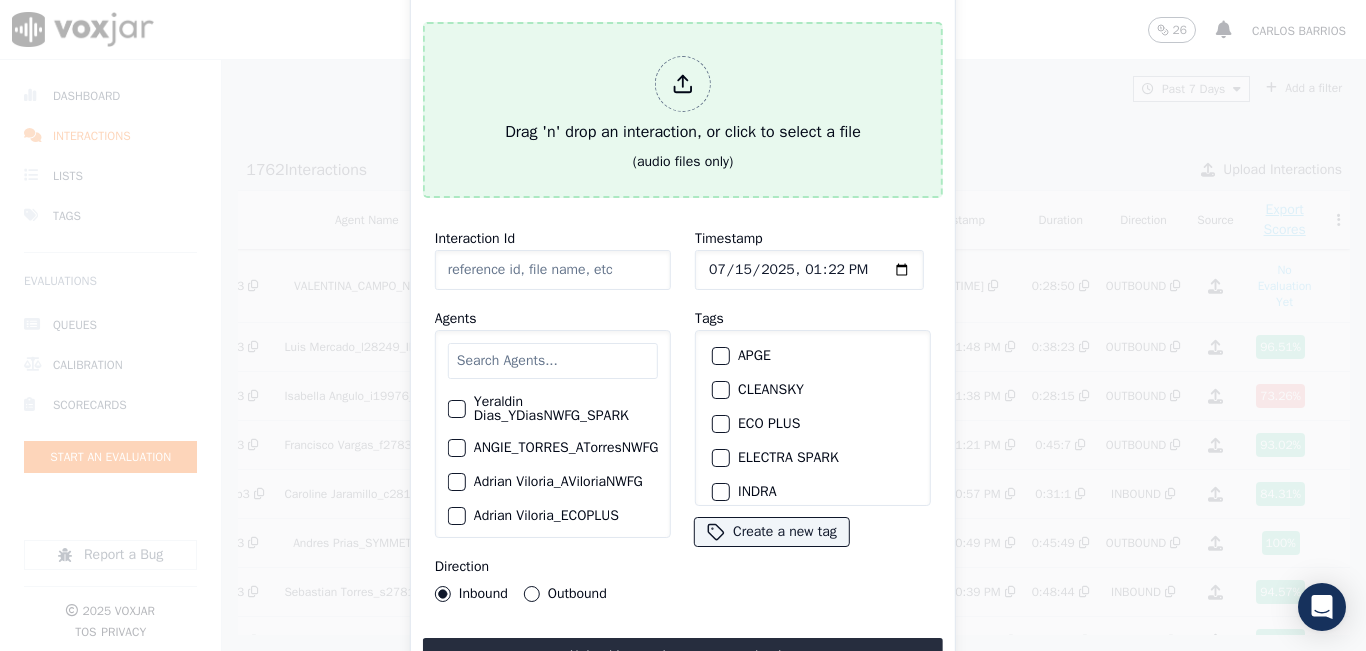 click on "Drag 'n' drop an interaction, or click to select a file" at bounding box center [683, 100] 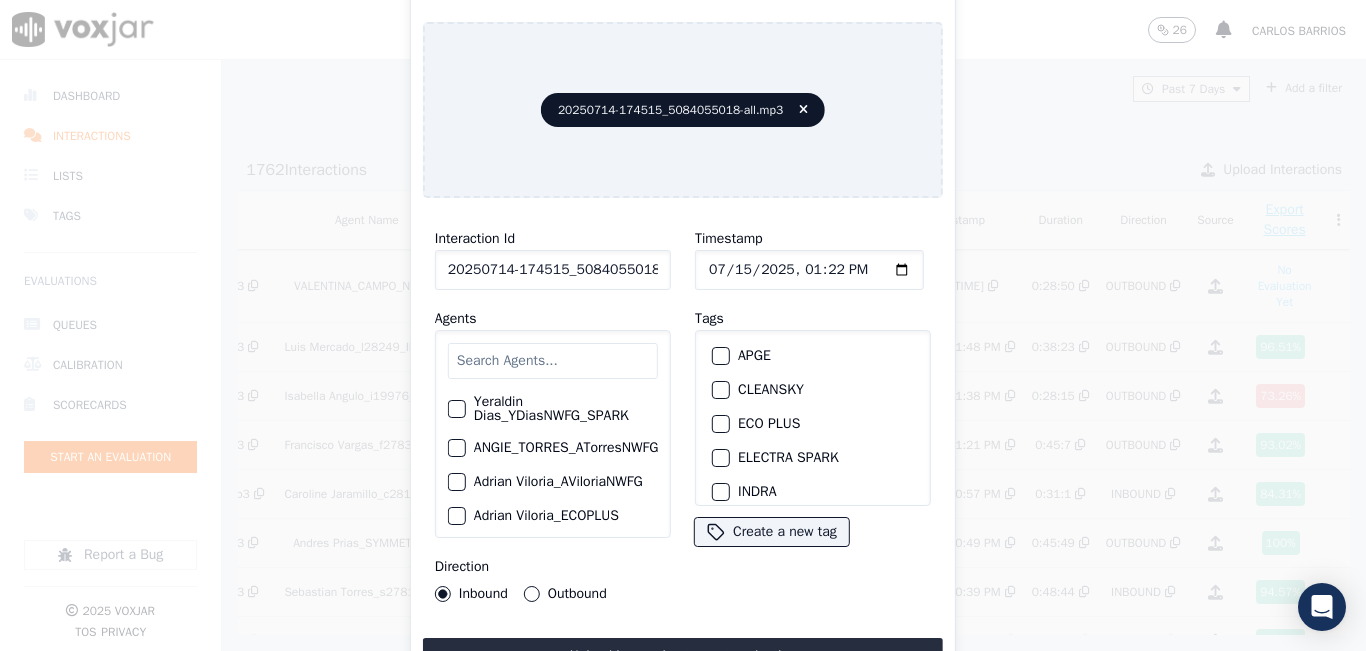 click on "Outbound" at bounding box center (532, 594) 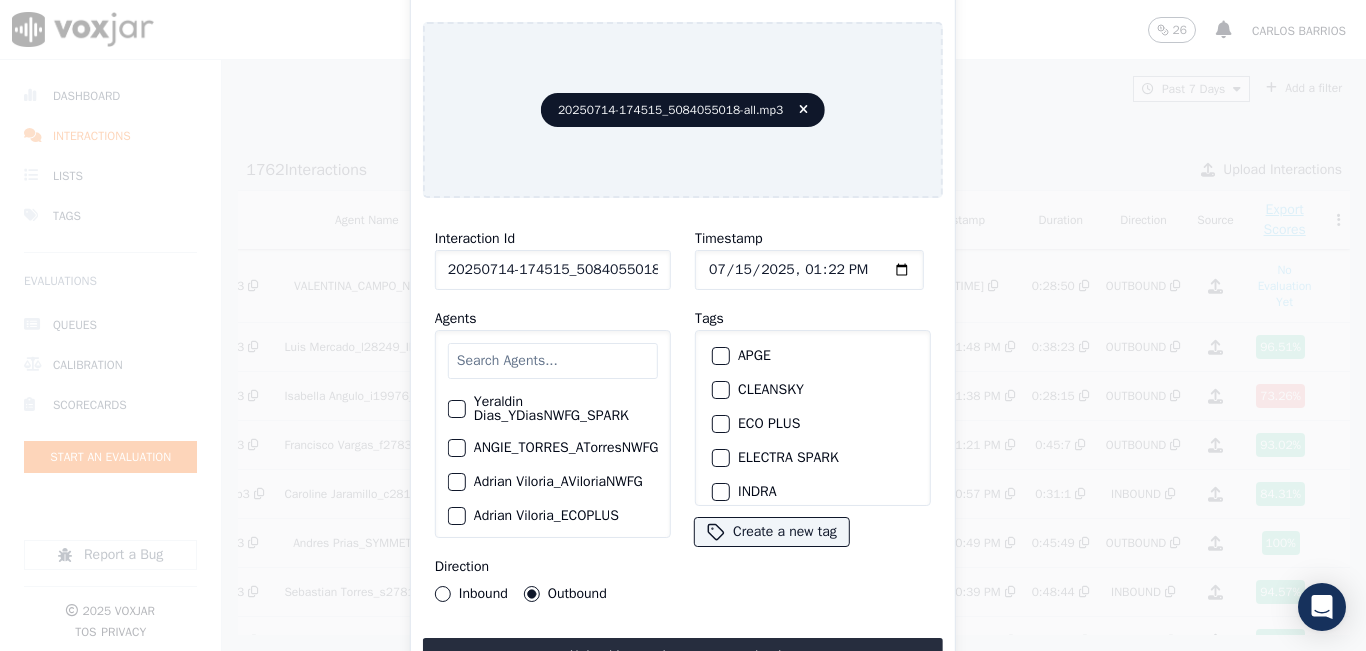 click at bounding box center [553, 361] 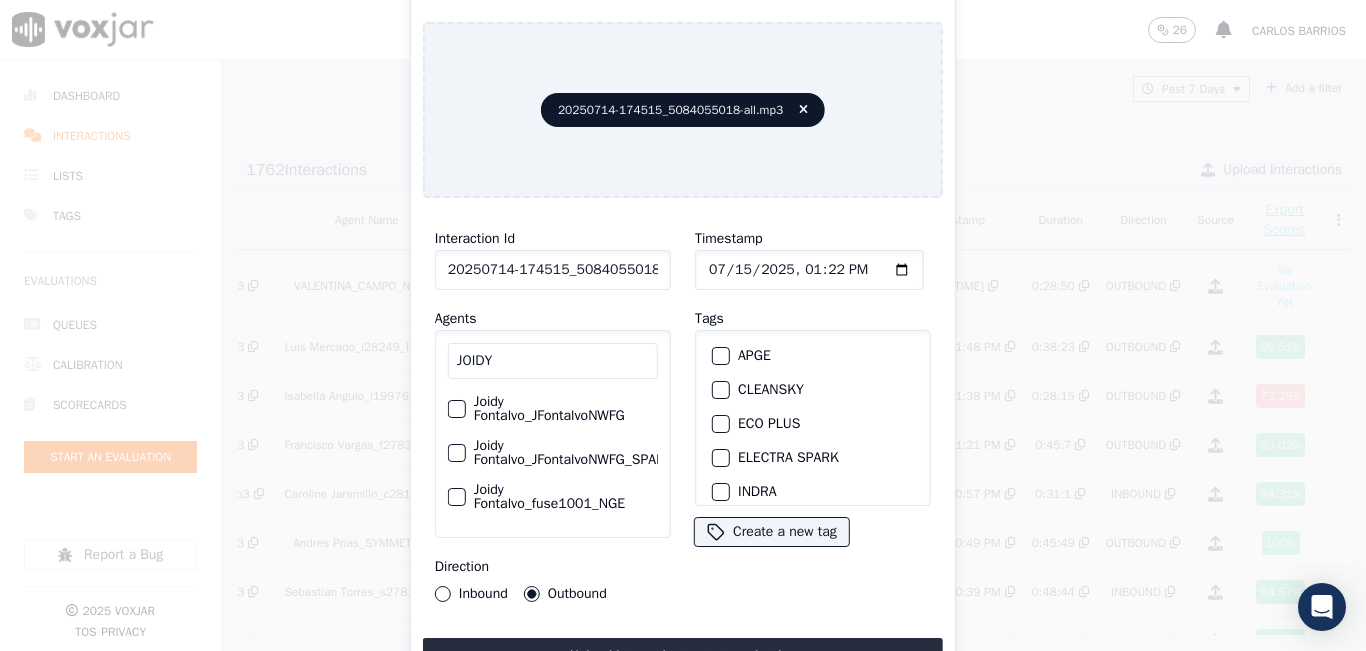 type on "JOIDY" 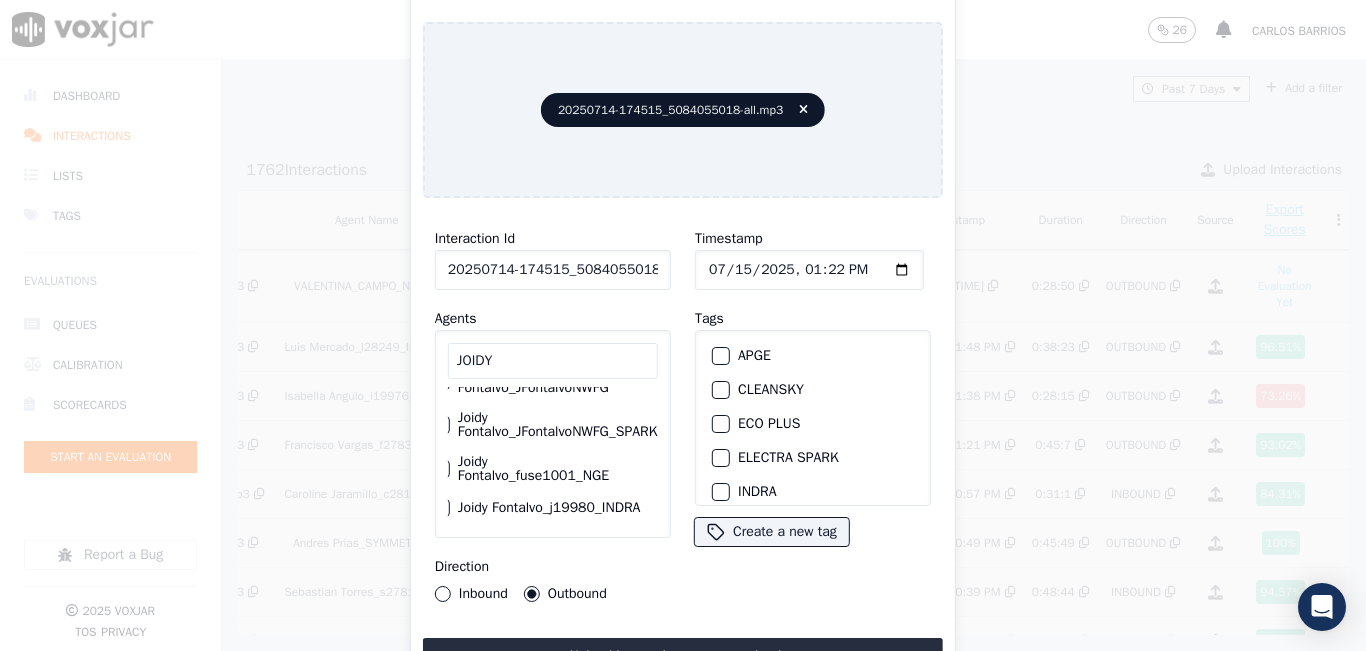 scroll, scrollTop: 54, scrollLeft: 40, axis: both 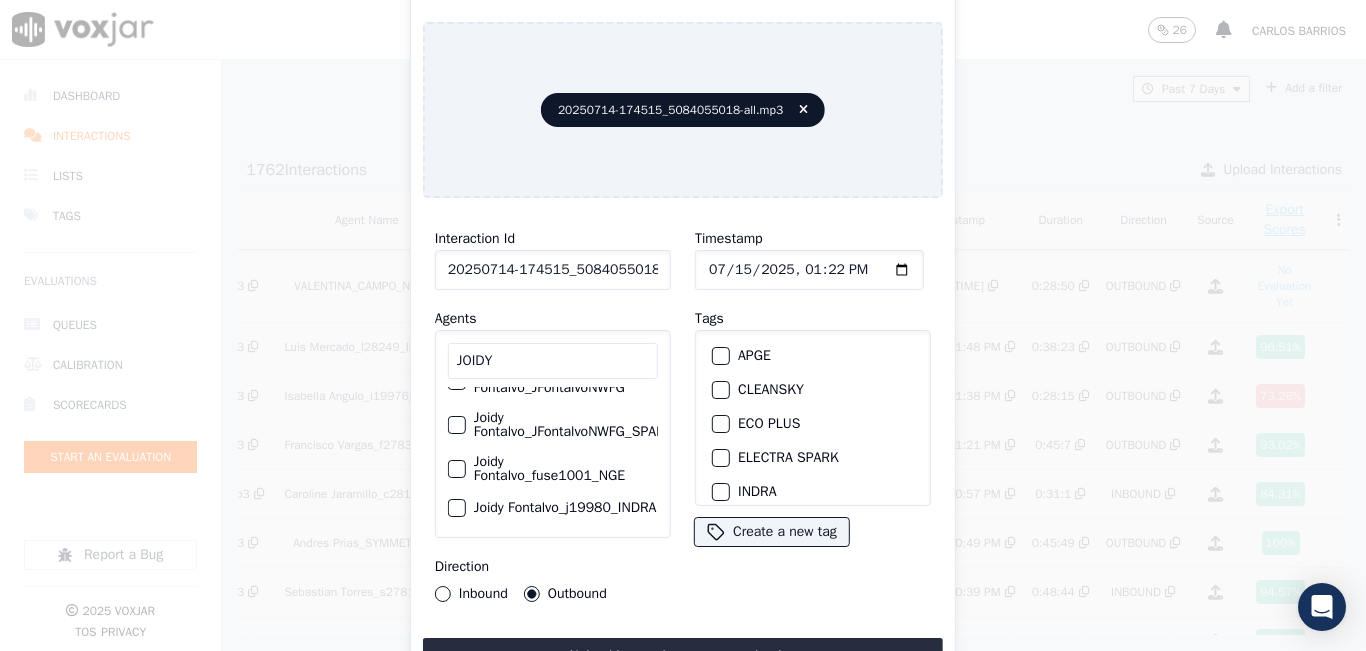 click on "Joidy Fontalvo_fuse1001_NGE" 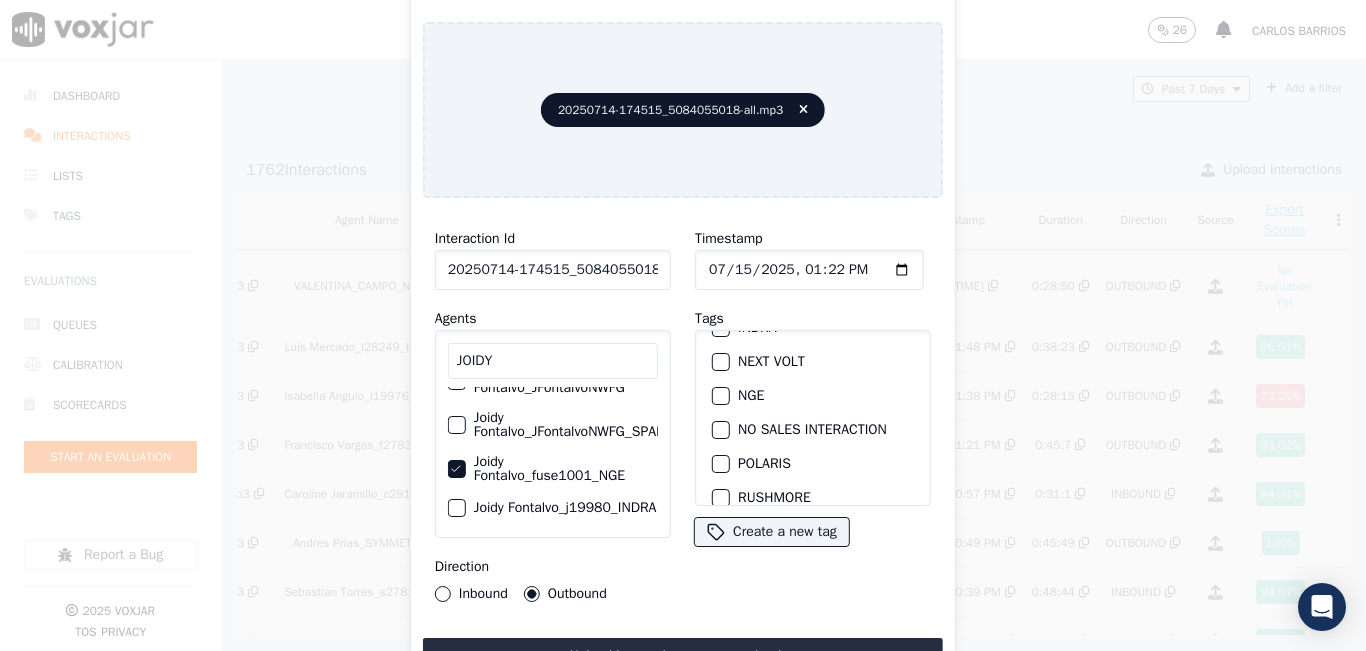 scroll, scrollTop: 200, scrollLeft: 0, axis: vertical 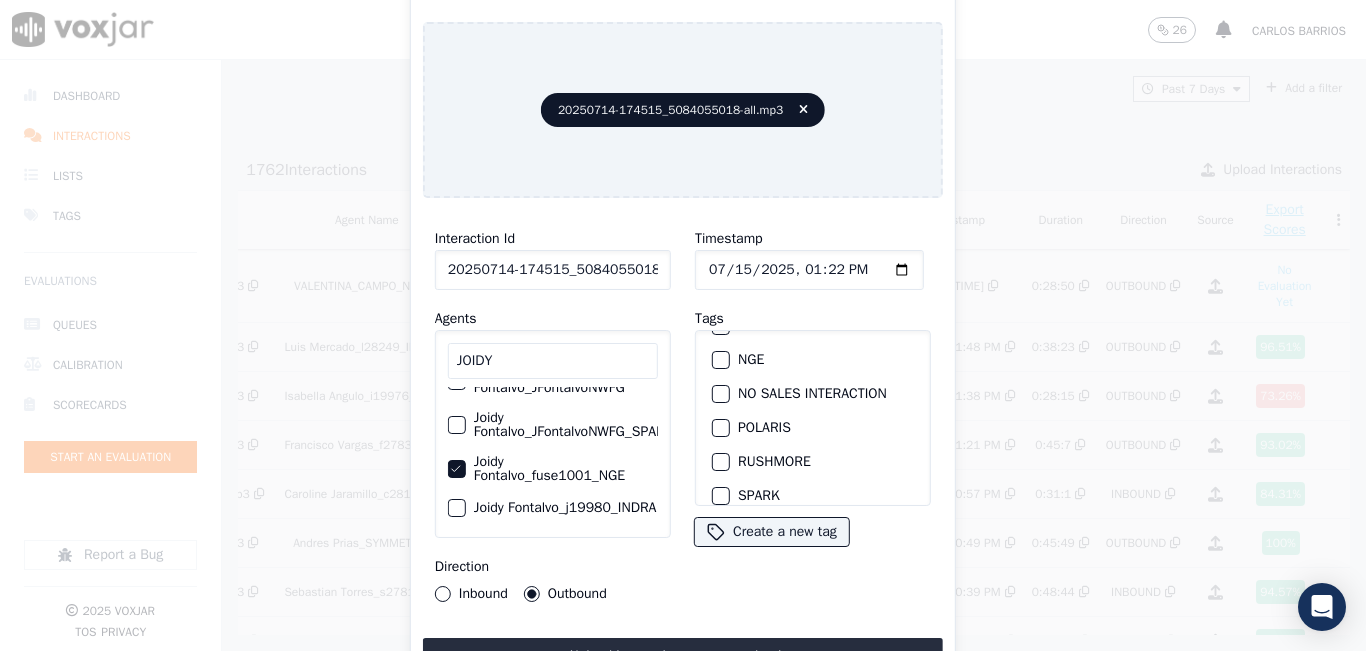 click at bounding box center (720, 360) 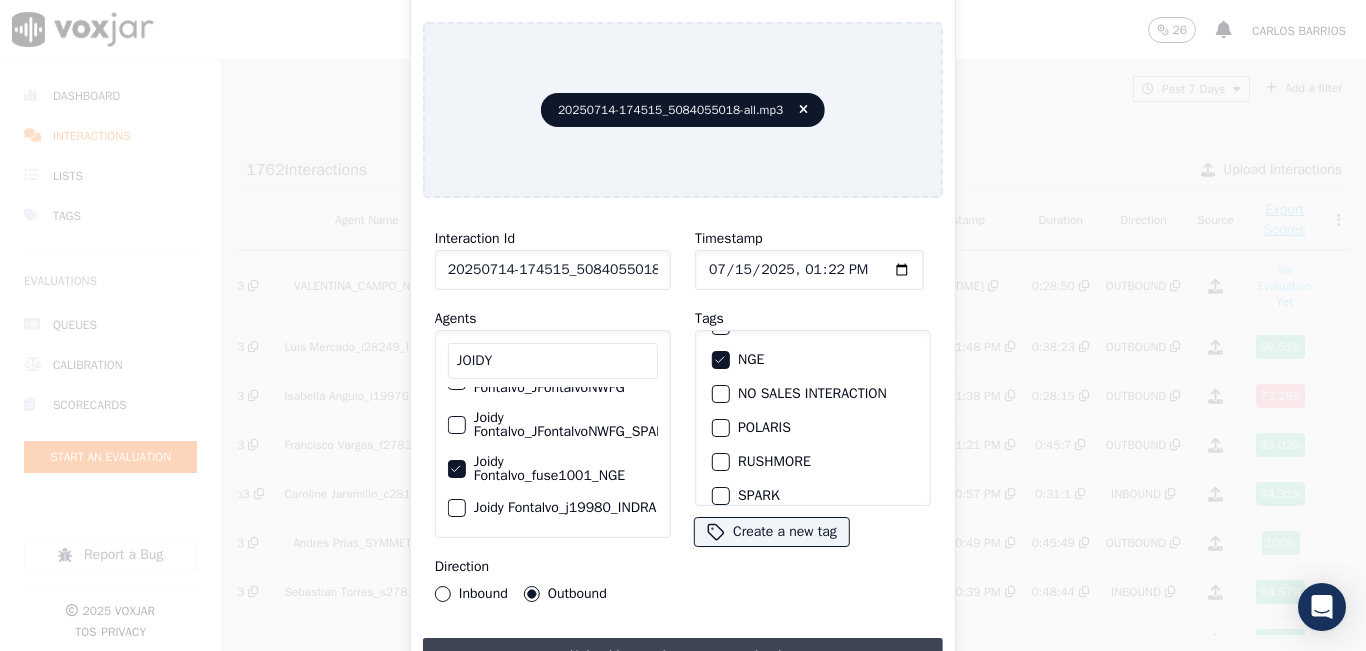 click on "Upload interaction to start evaluation" at bounding box center [683, 656] 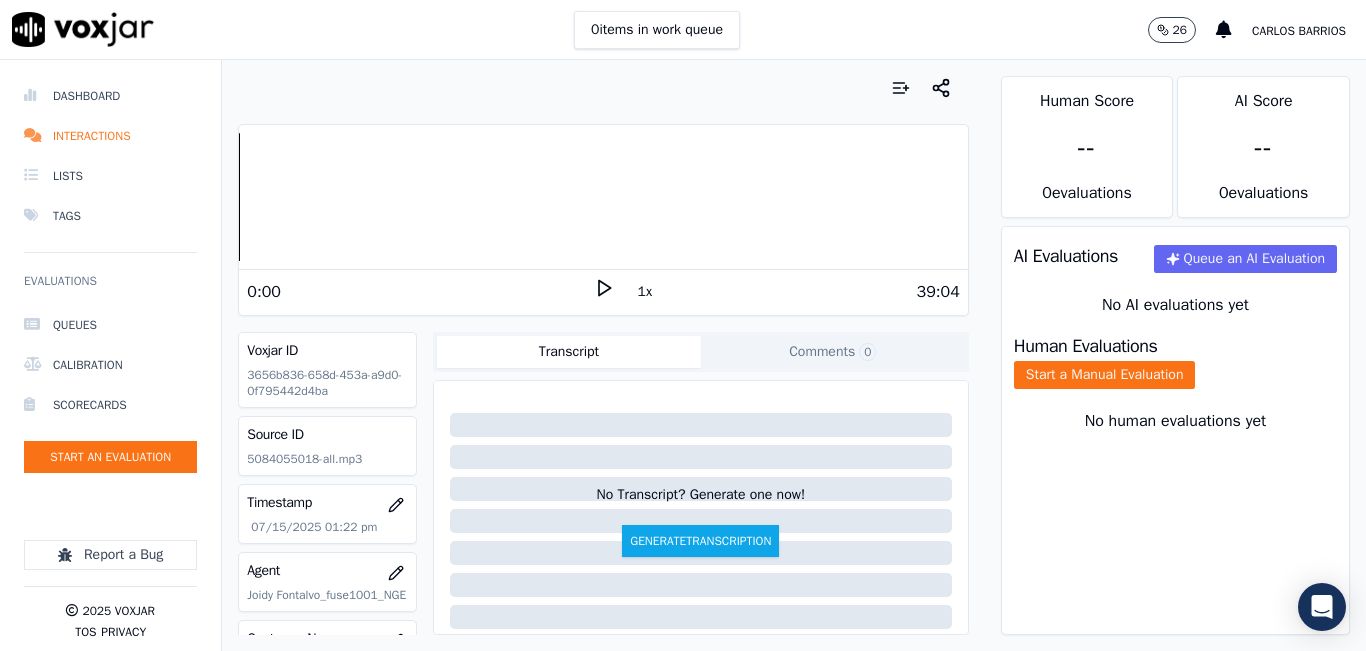 scroll, scrollTop: 200, scrollLeft: 0, axis: vertical 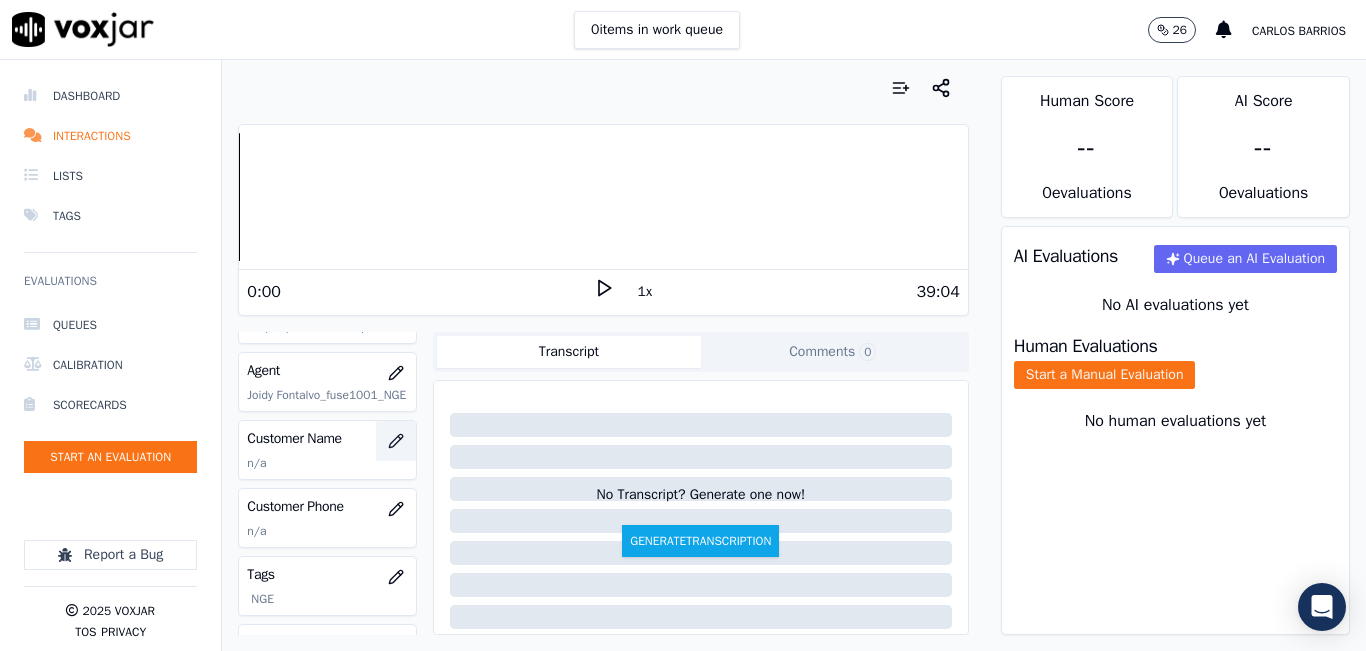 click 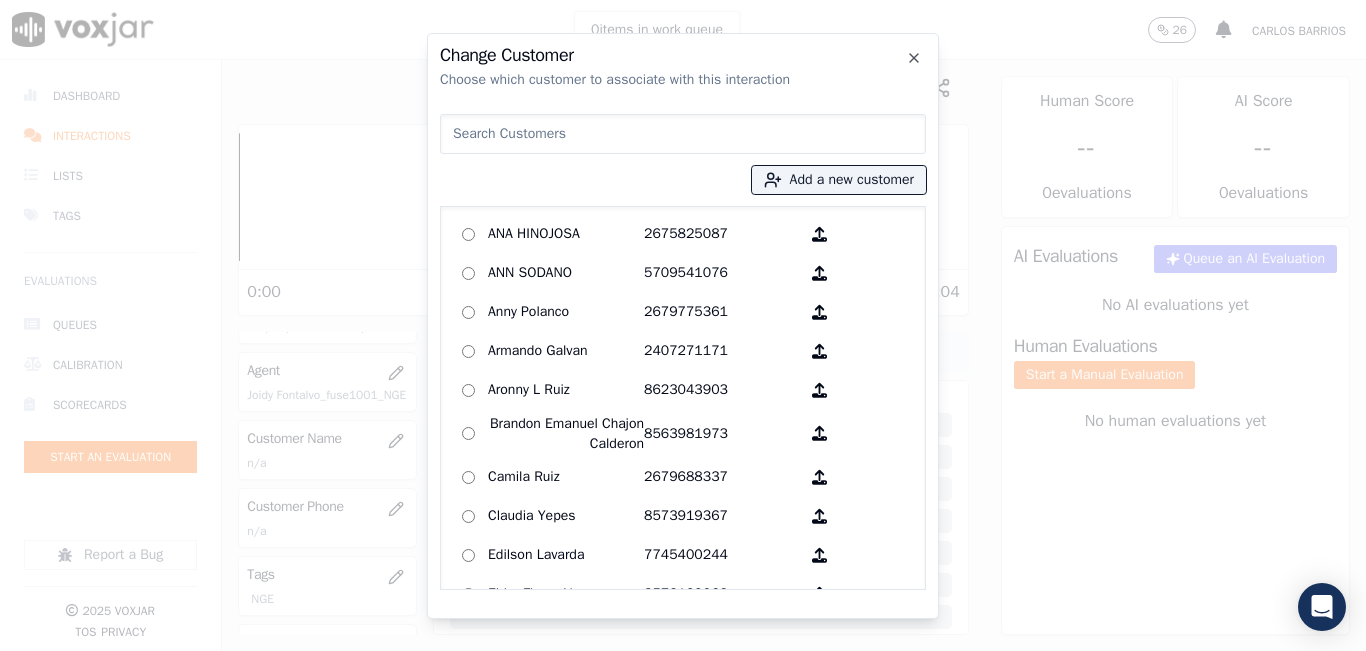 click at bounding box center (683, 134) 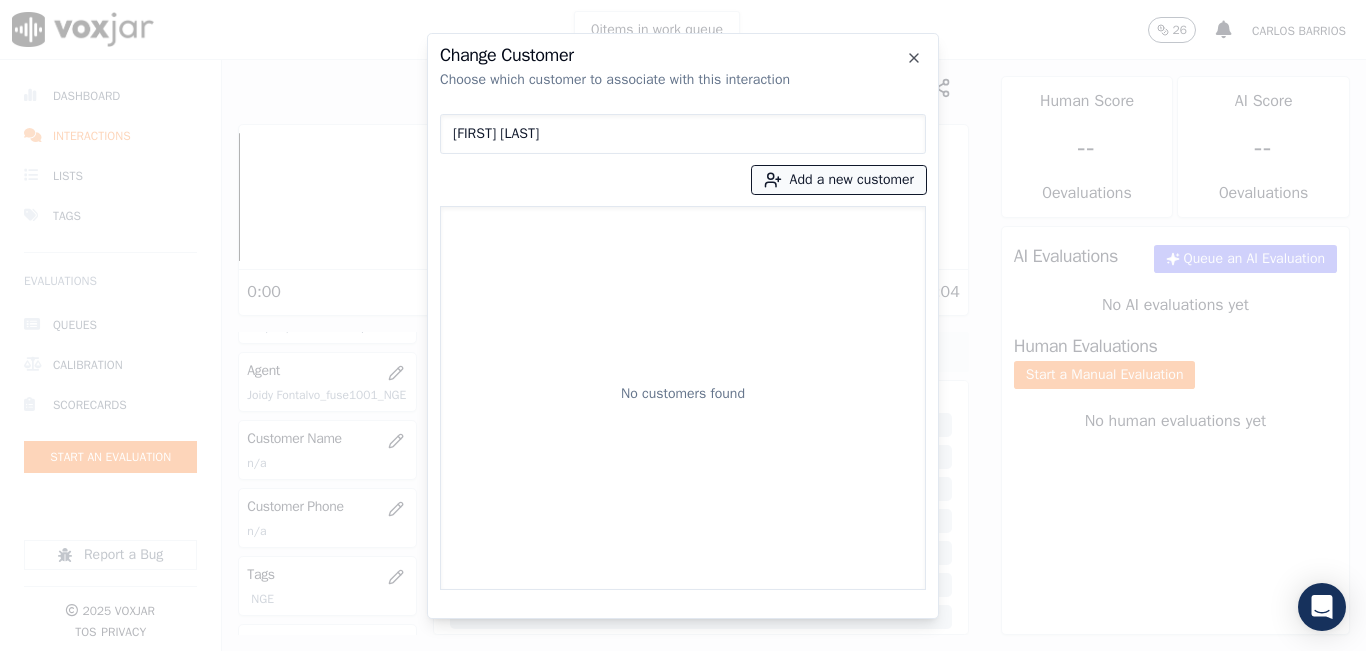 type on "MARCO VINICIUS VALLADAREZ" 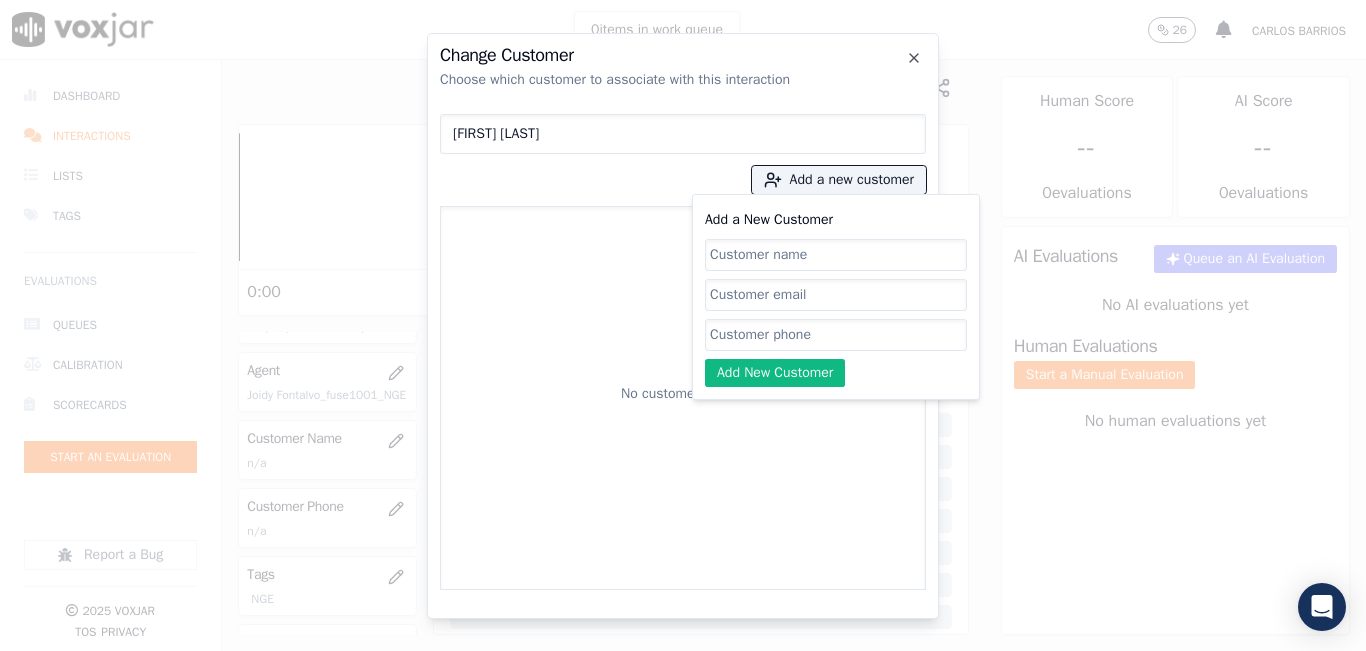 click on "Add a New Customer" 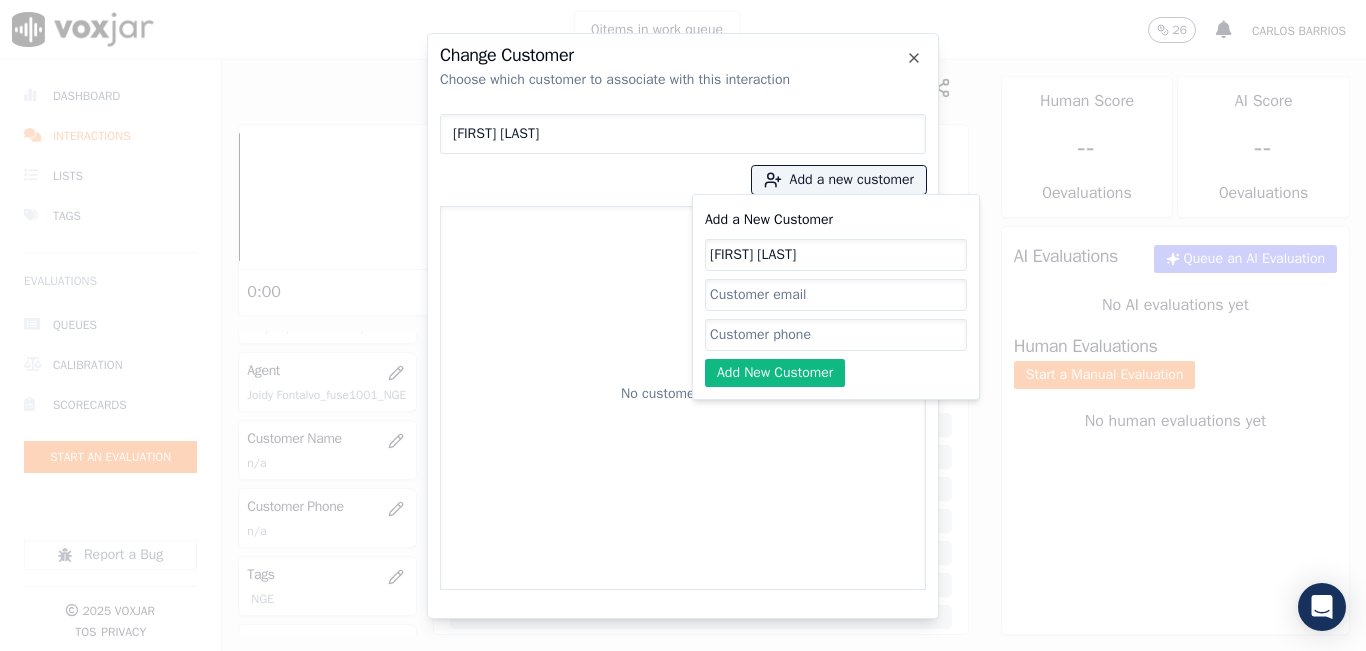 drag, startPoint x: 815, startPoint y: 247, endPoint x: 823, endPoint y: 256, distance: 12.0415945 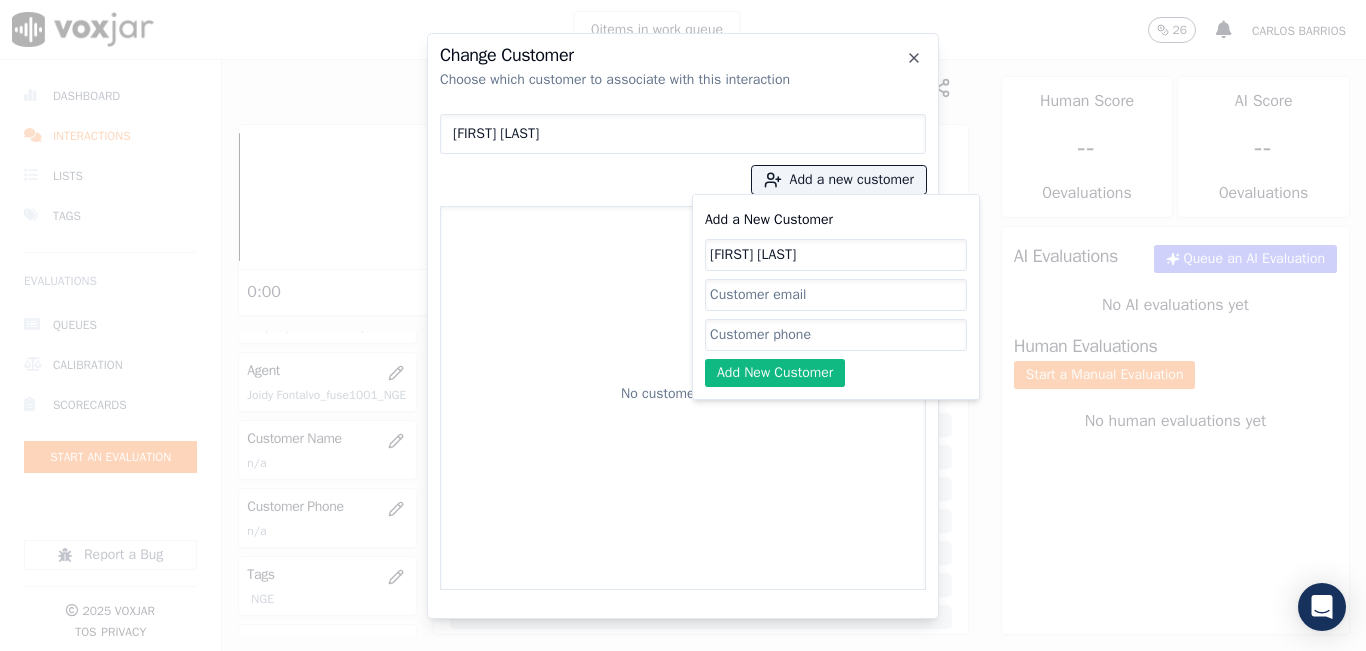 type 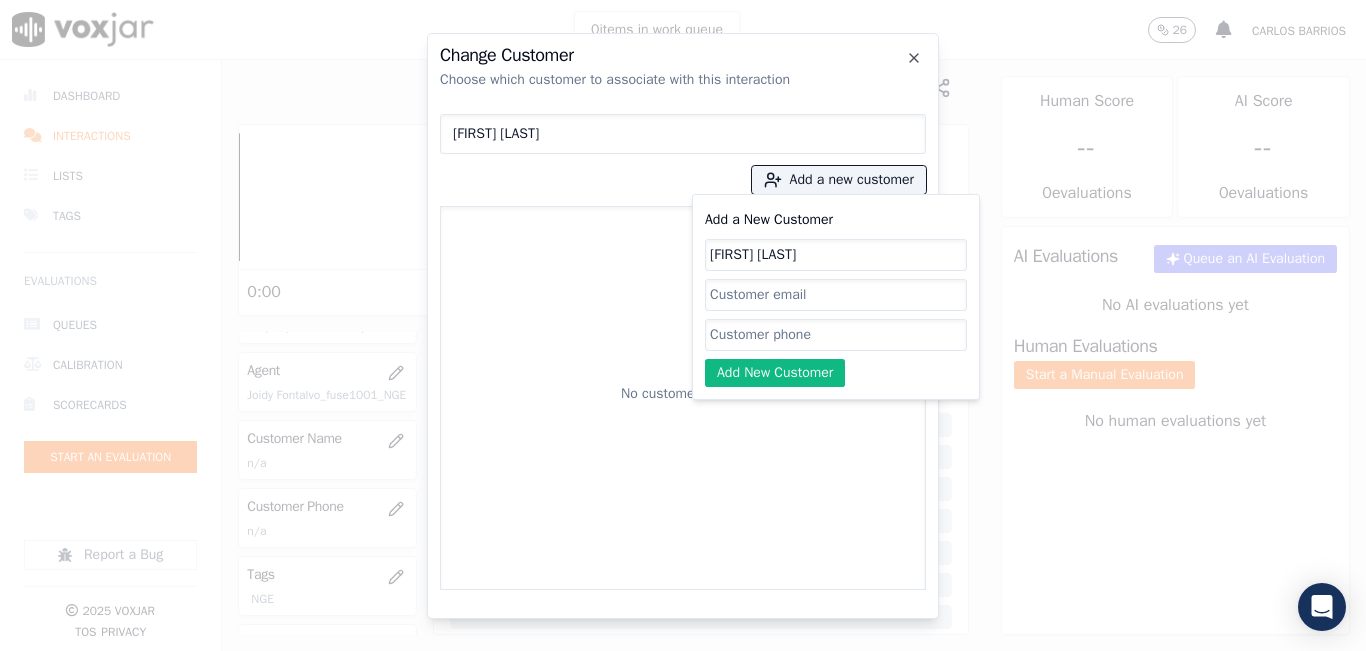 click on "MARCO VINICIUS VALLADAREZ" at bounding box center [683, 134] 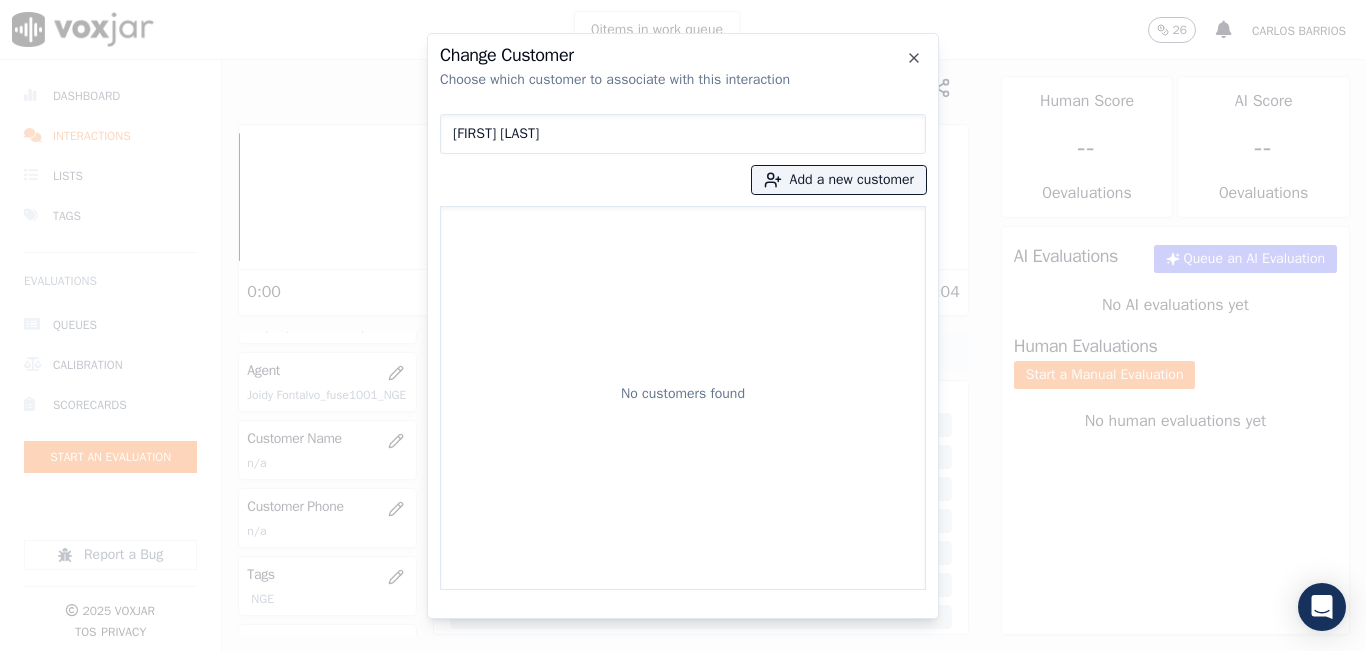 click on "MARCO VINICIUS VALLADAREZ" at bounding box center [683, 134] 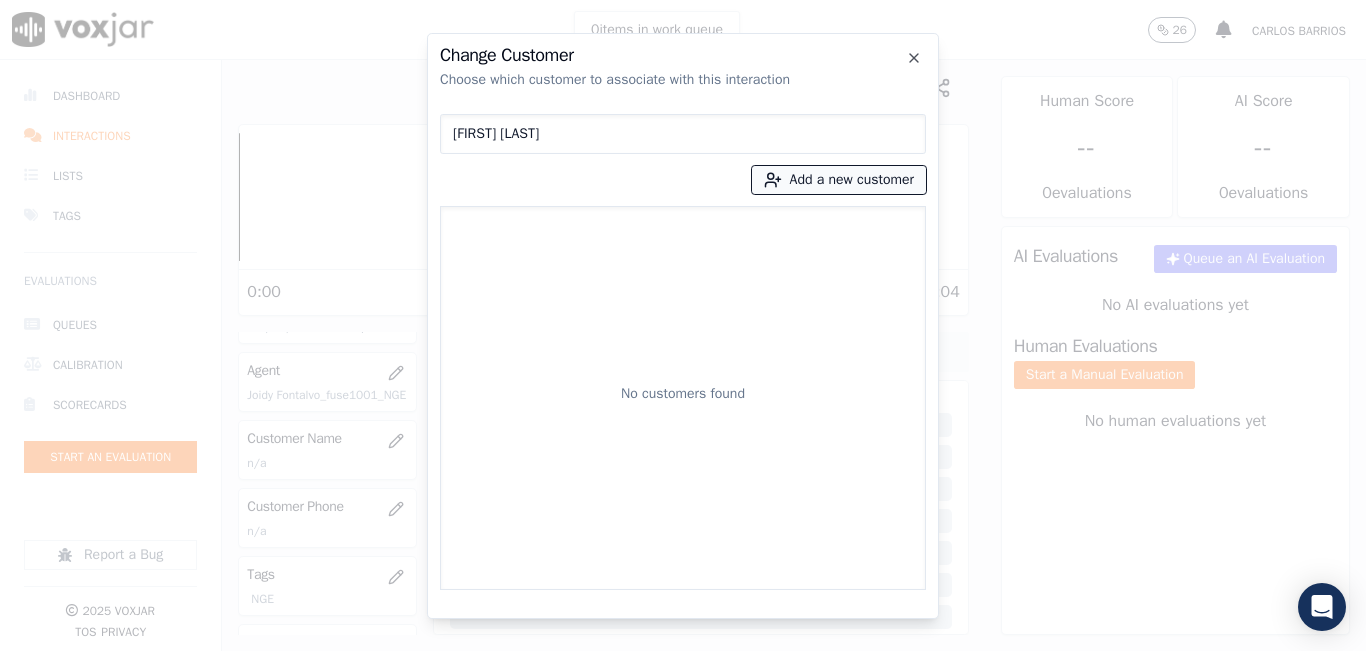 type on "[FIRST] [LAST] [LAST]" 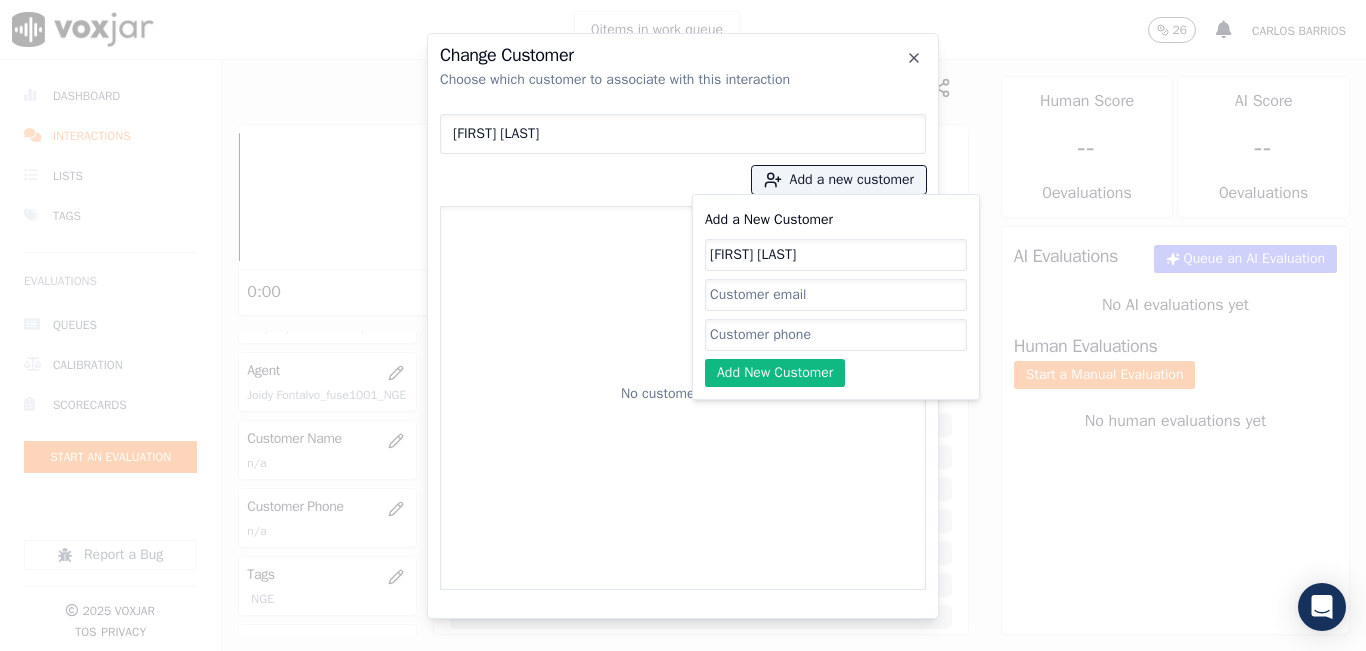 click on "Add a New Customer" 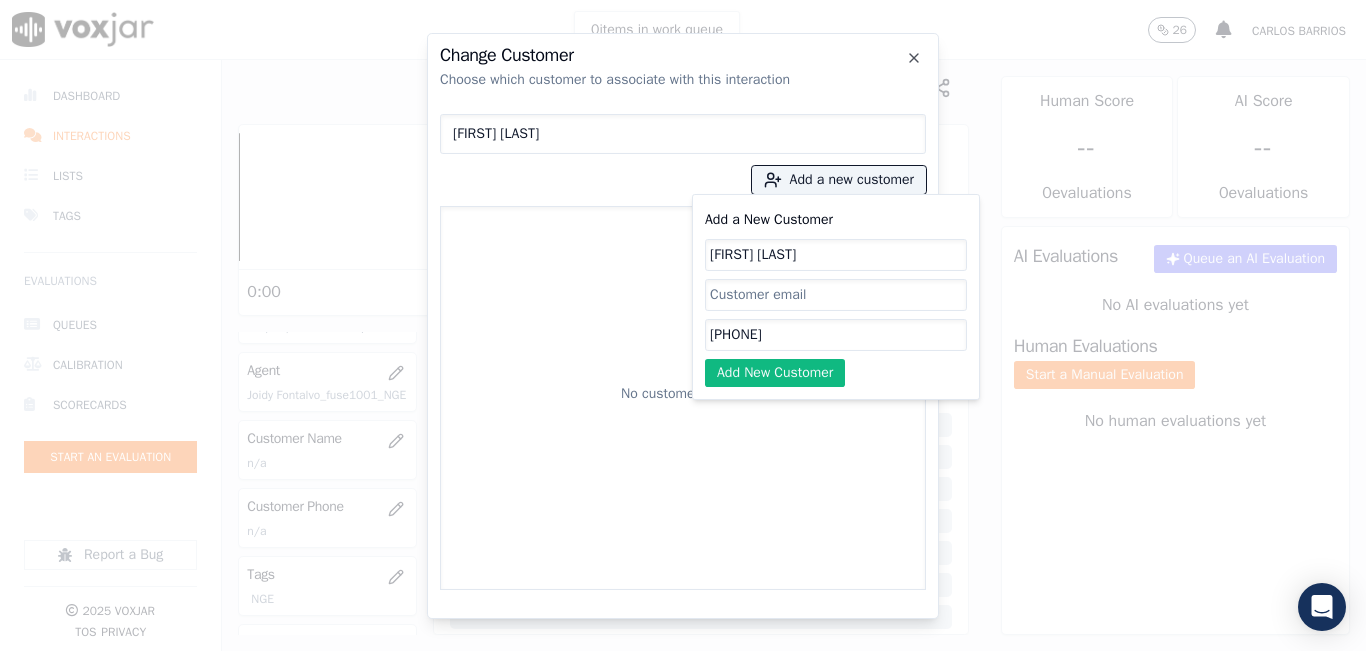 type on "[PHONE]" 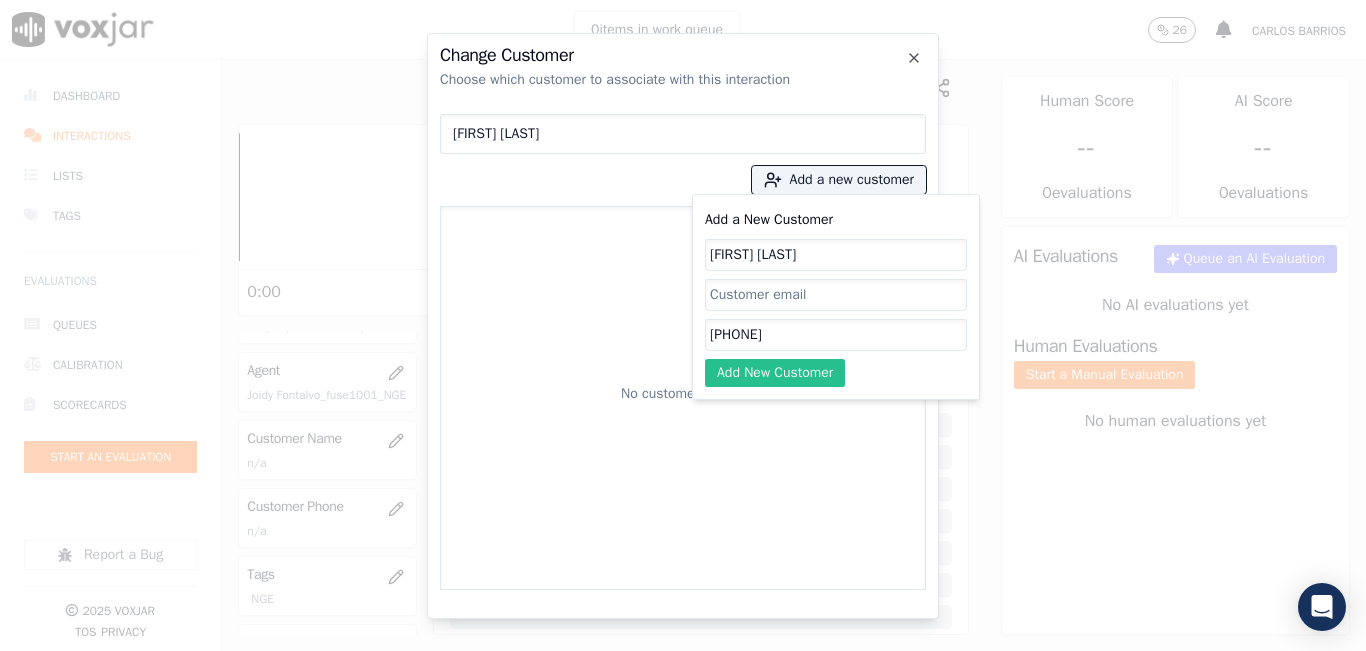 click on "Add New Customer" 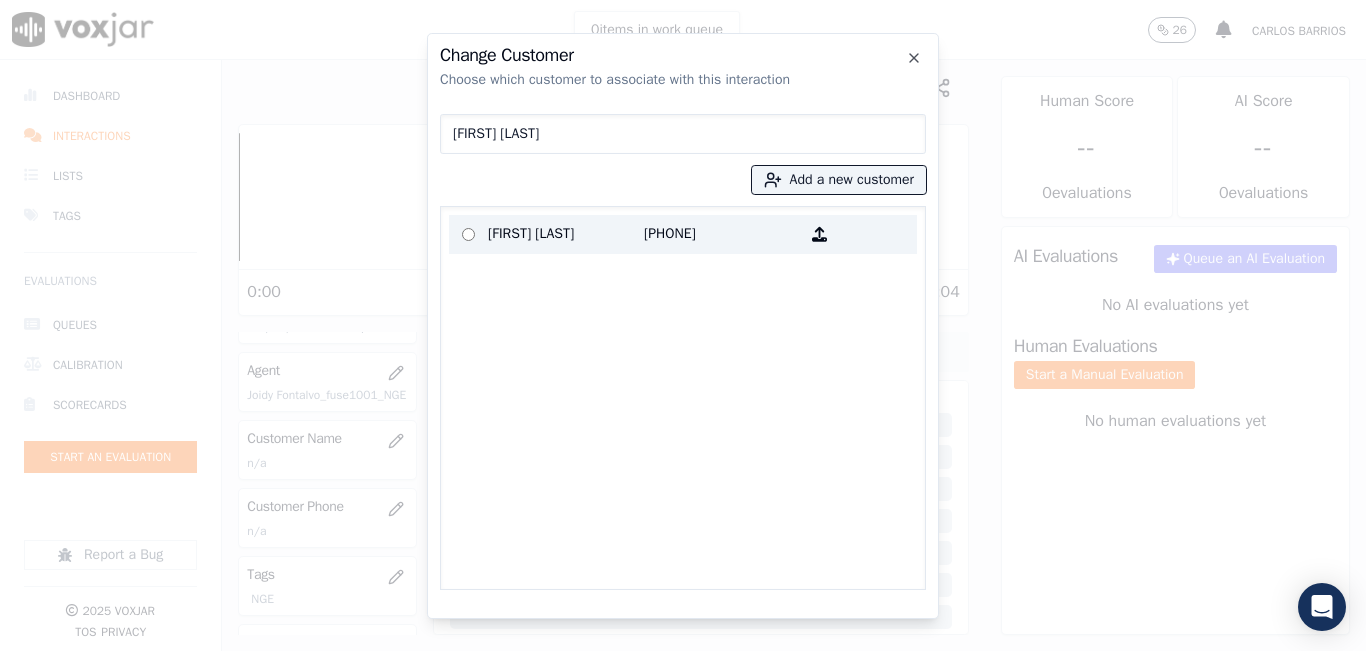 click on "[FIRST] [MIDDLE] [LAST]" at bounding box center (566, 234) 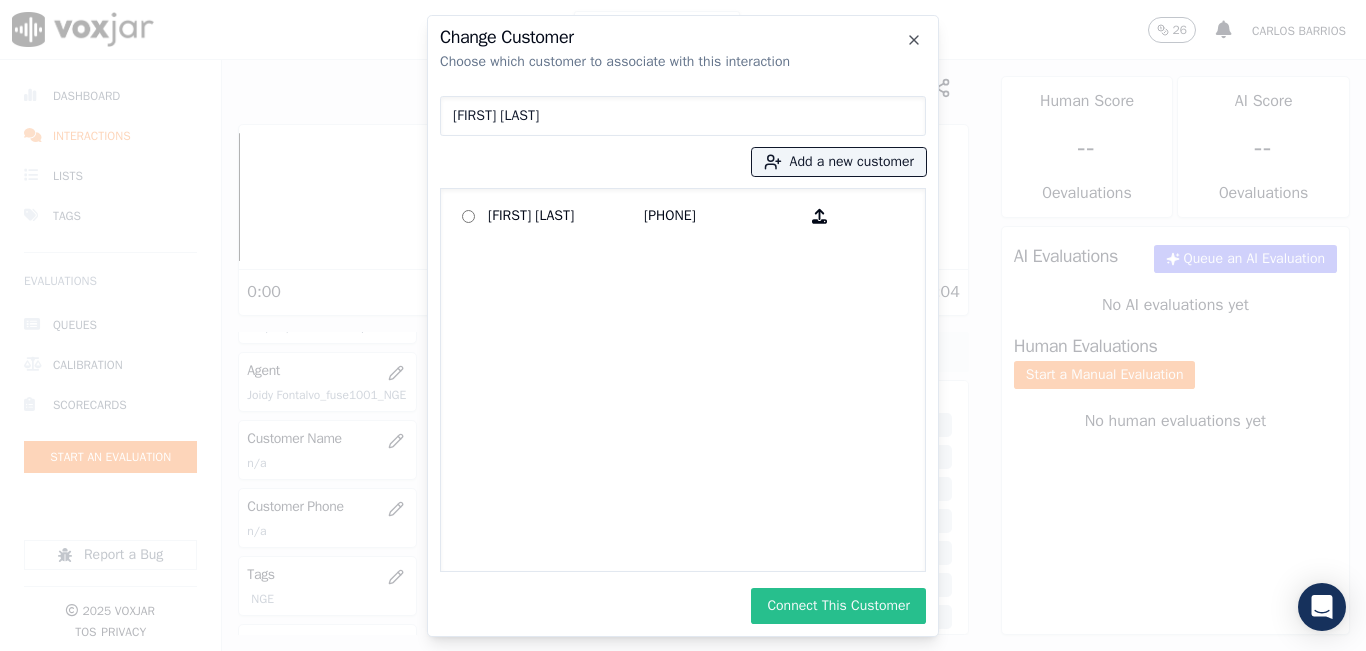 click on "Connect This Customer" at bounding box center (838, 606) 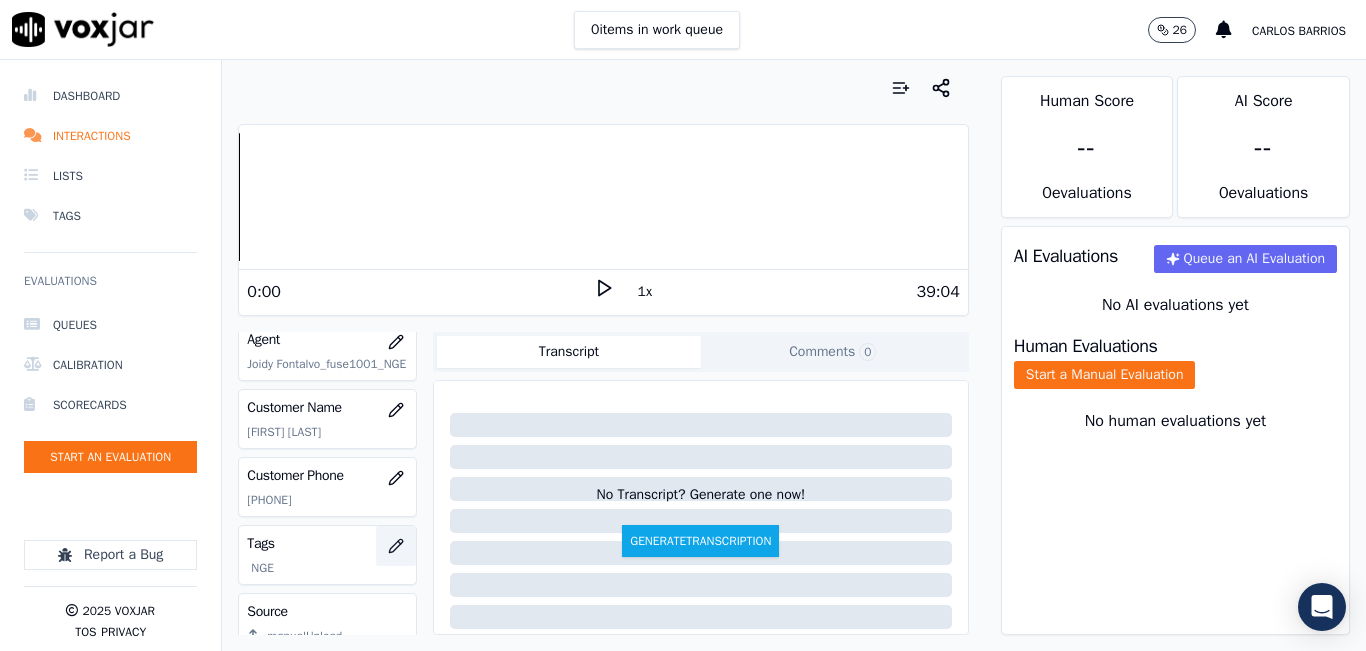 scroll, scrollTop: 194, scrollLeft: 0, axis: vertical 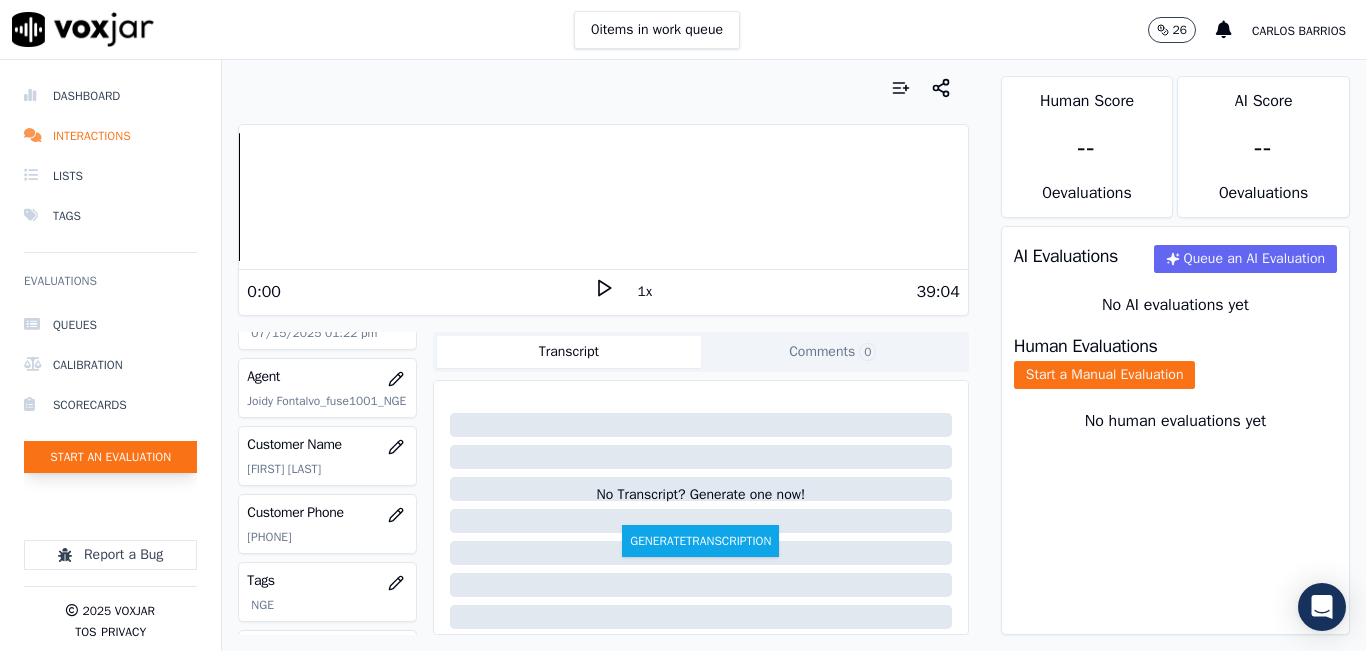 click on "Start an Evaluation" 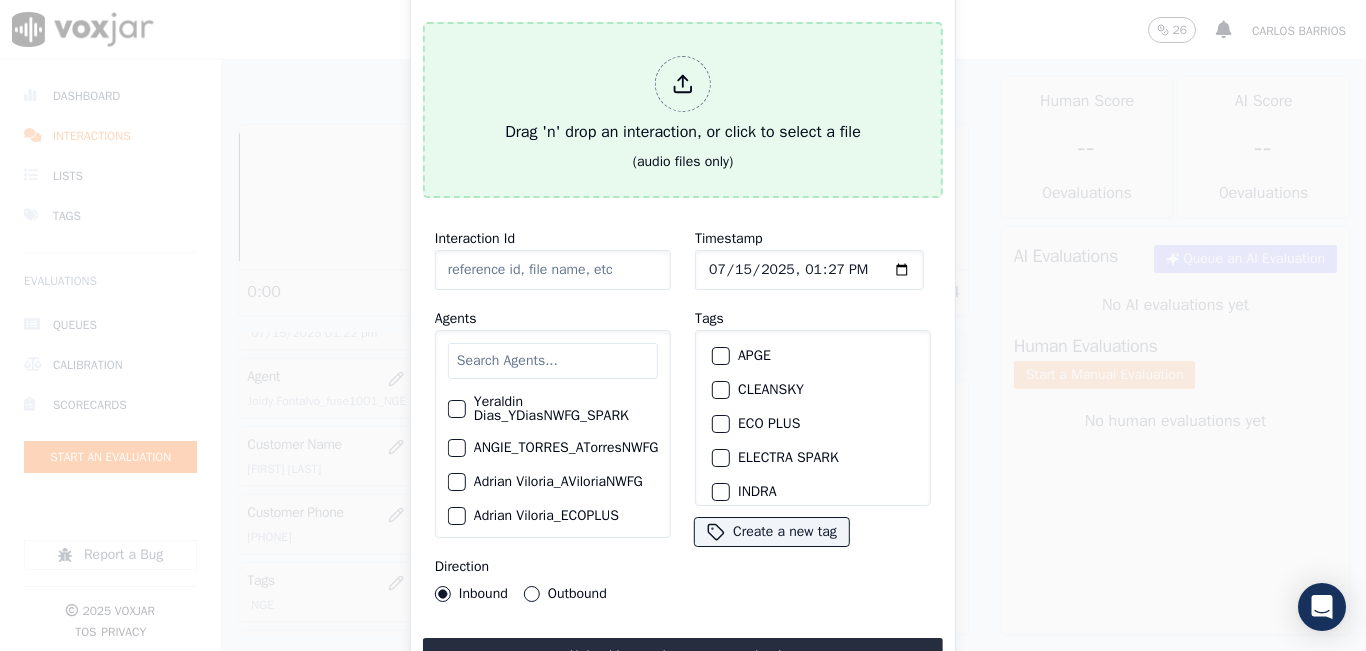 click on "Drag 'n' drop an interaction, or click to select a file" at bounding box center [683, 100] 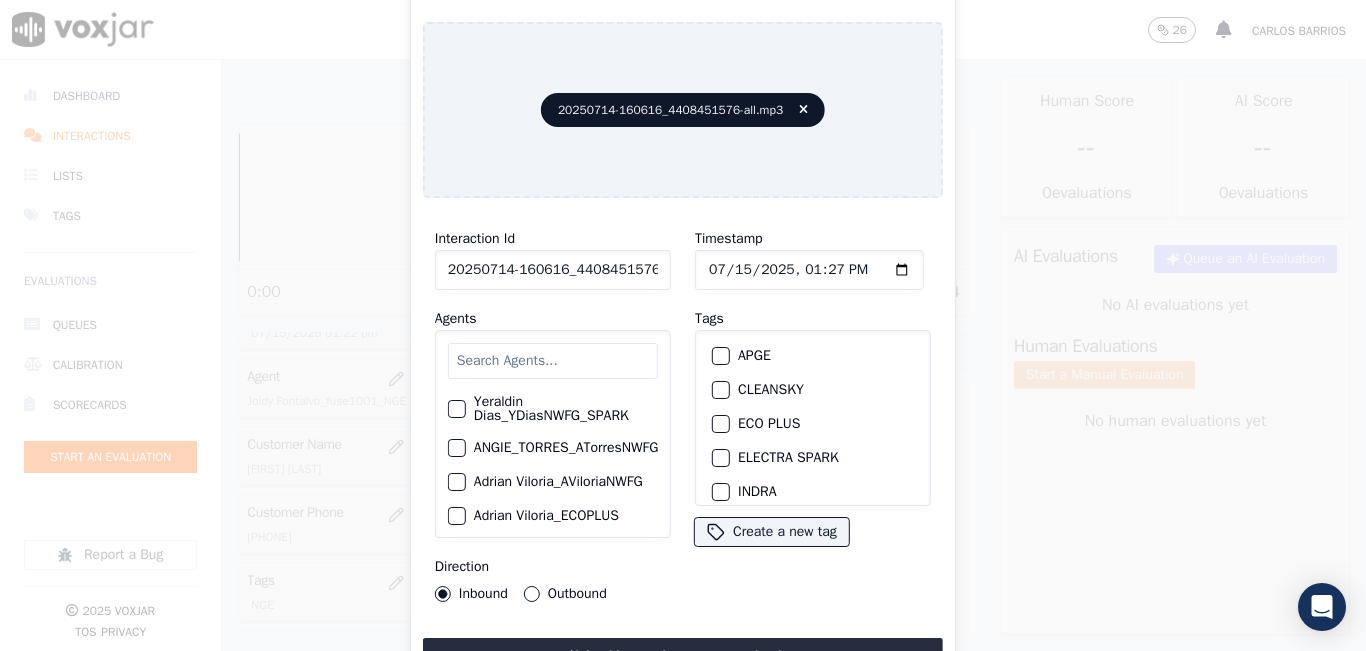 click at bounding box center (553, 361) 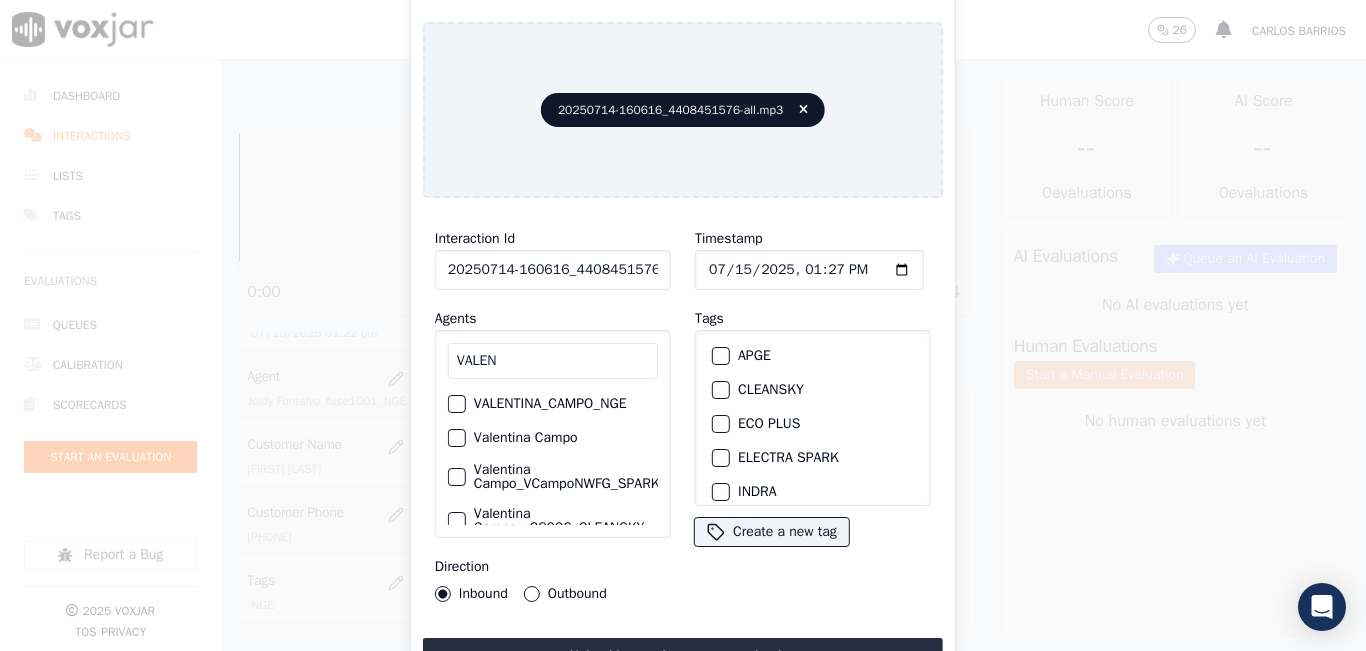 type on "VALEN" 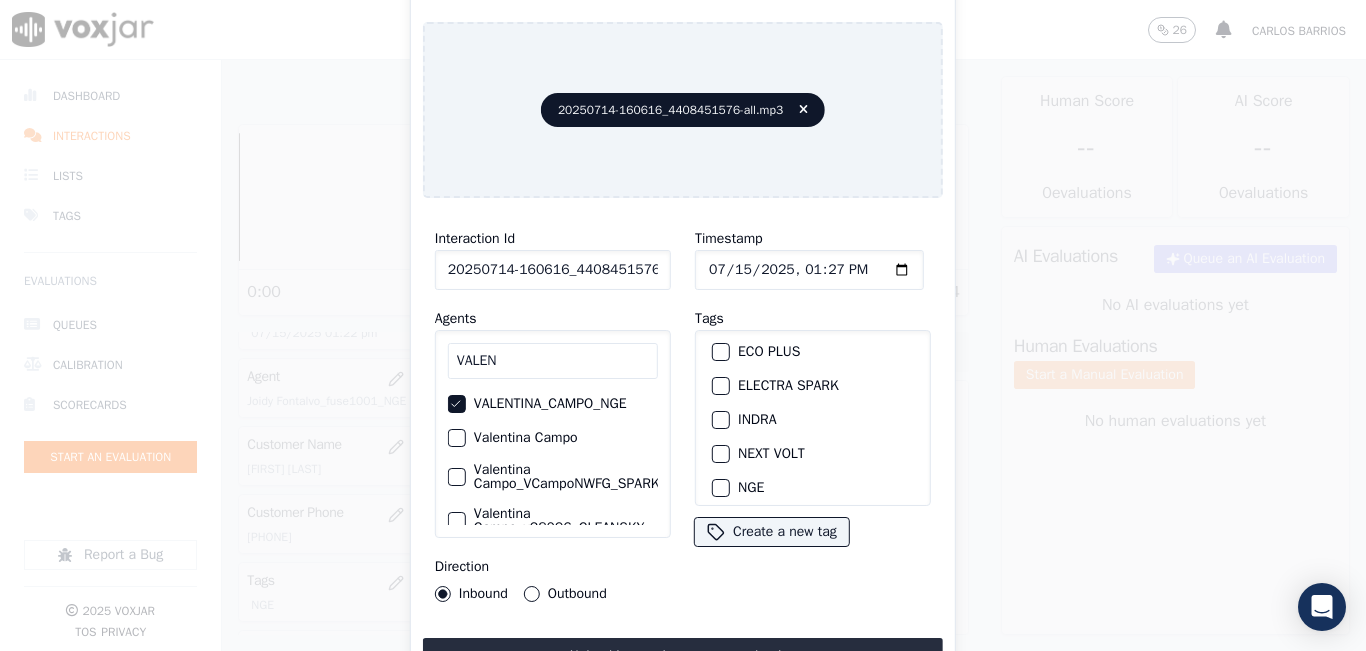 scroll, scrollTop: 100, scrollLeft: 0, axis: vertical 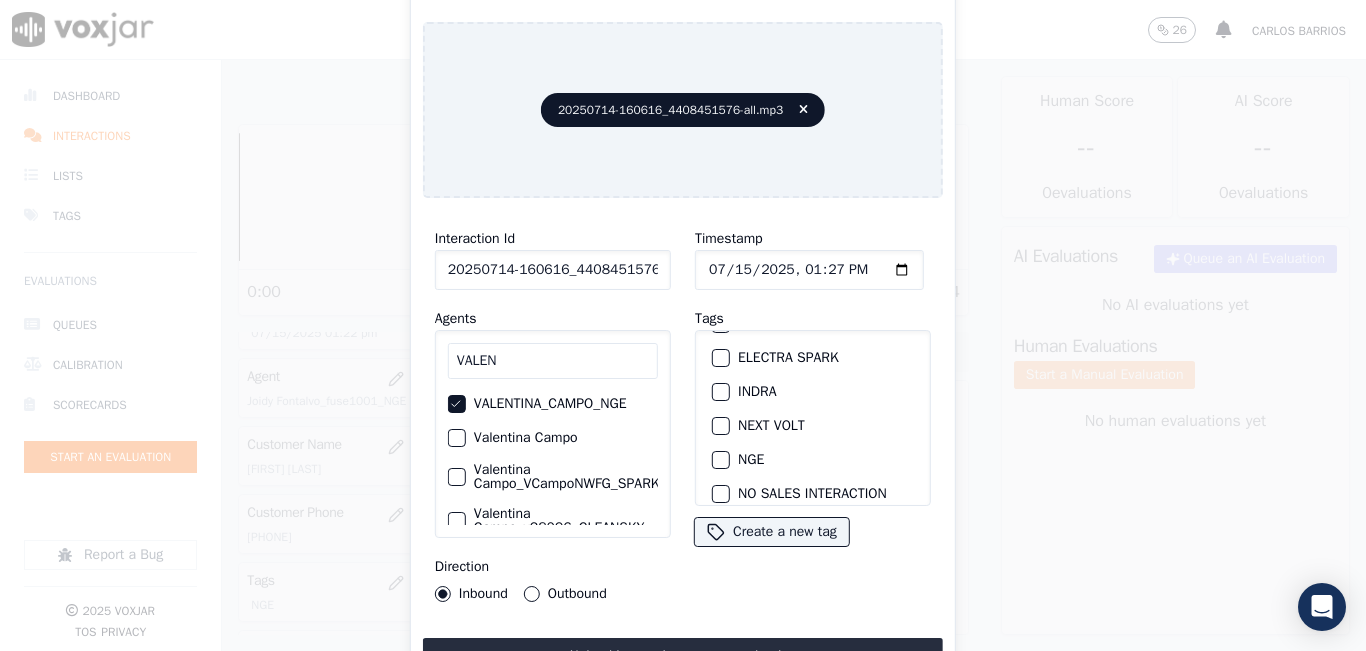 click at bounding box center (720, 460) 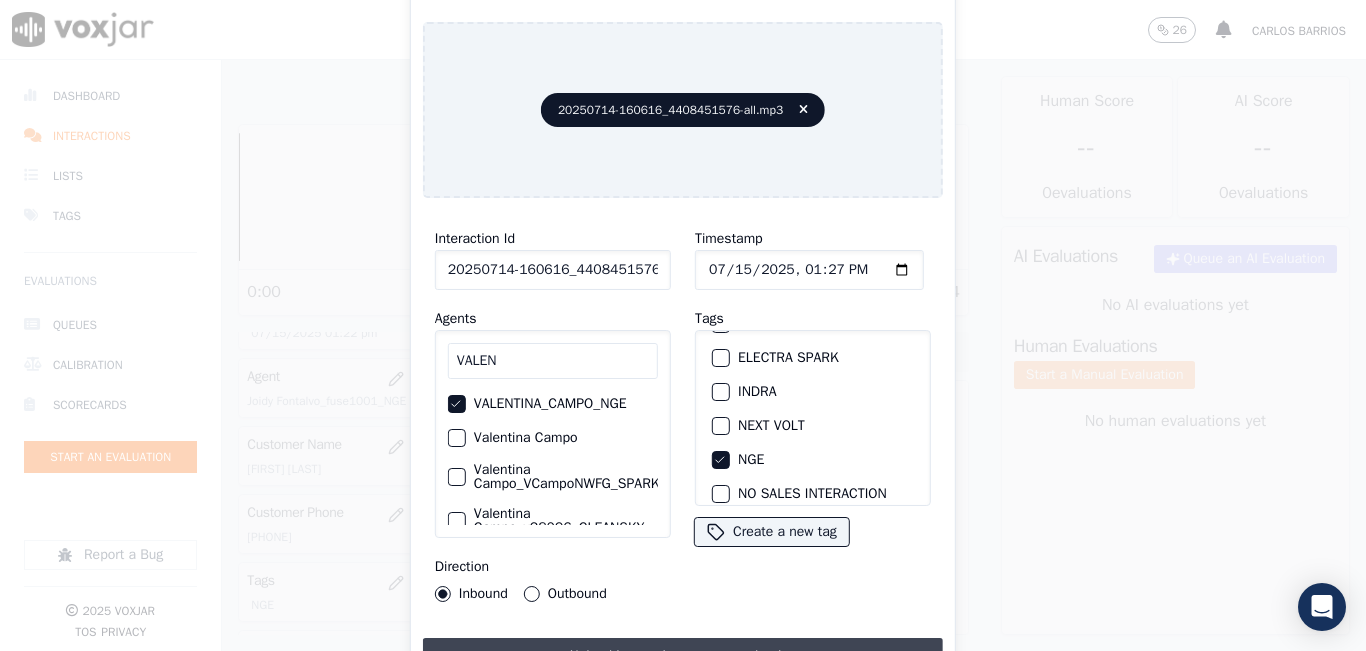 click on "Upload interaction to start evaluation" at bounding box center (683, 656) 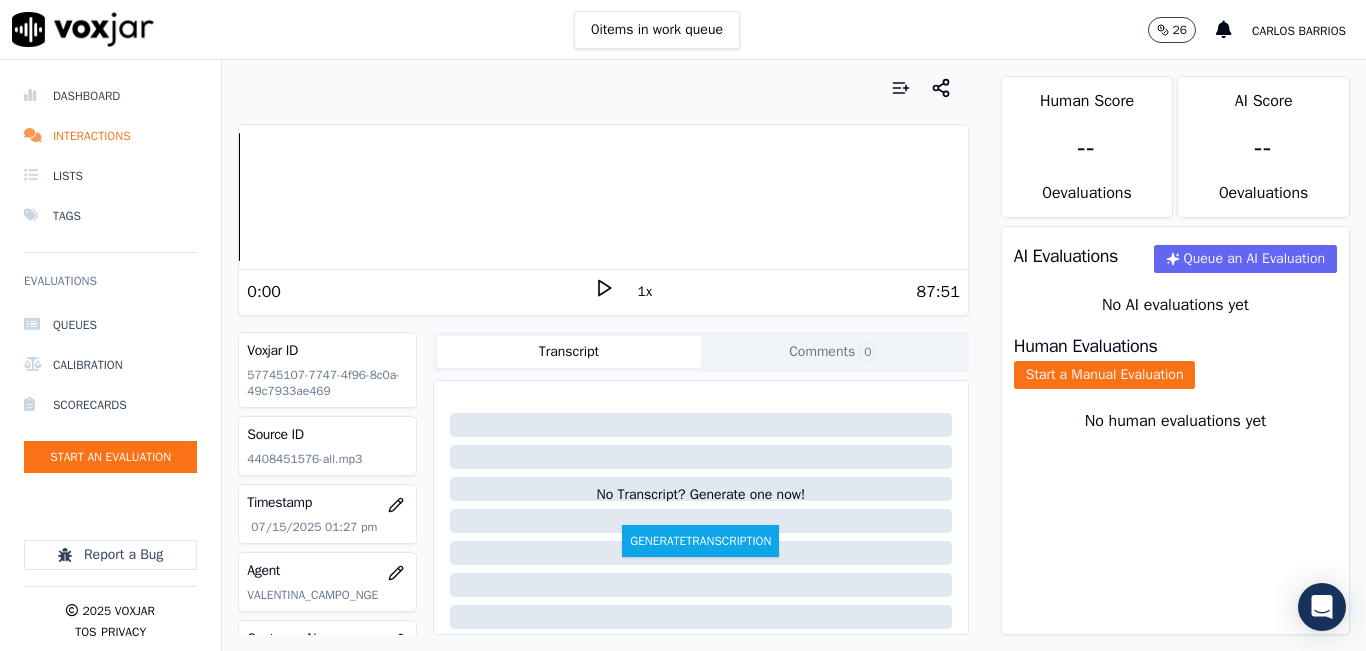 click on "57745107-7747-4f96-8c0a-49c7933ae469" 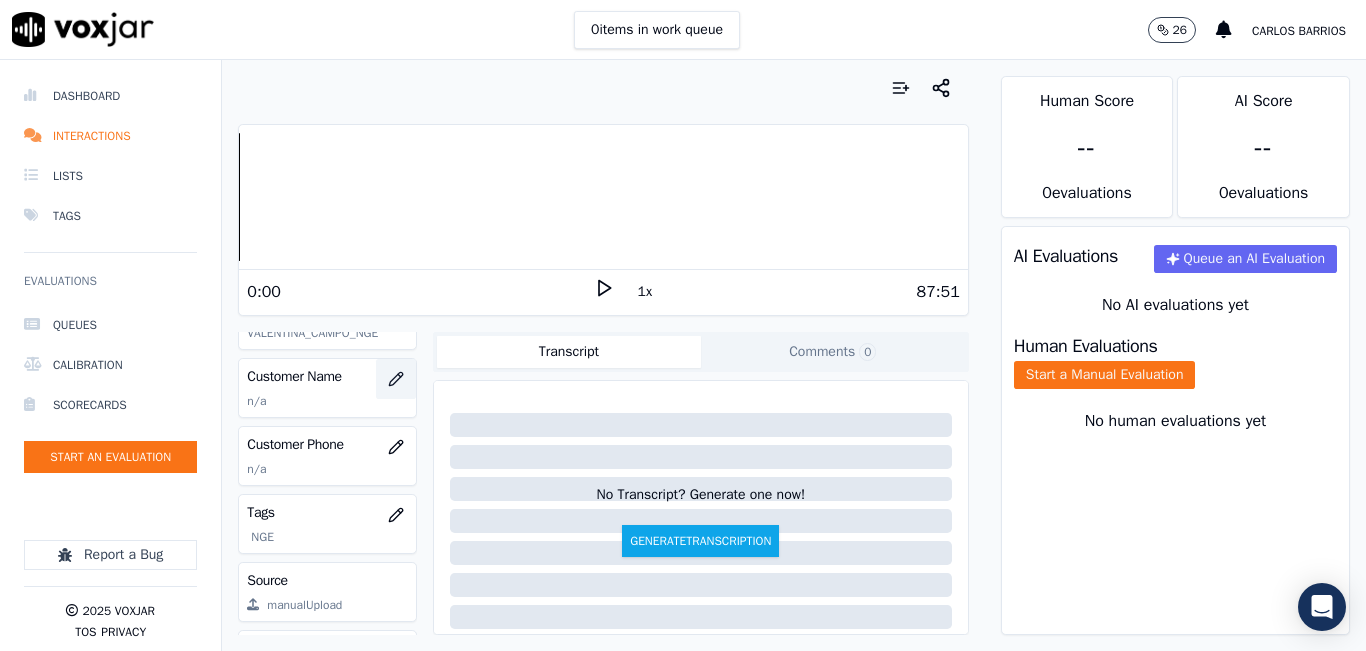 click 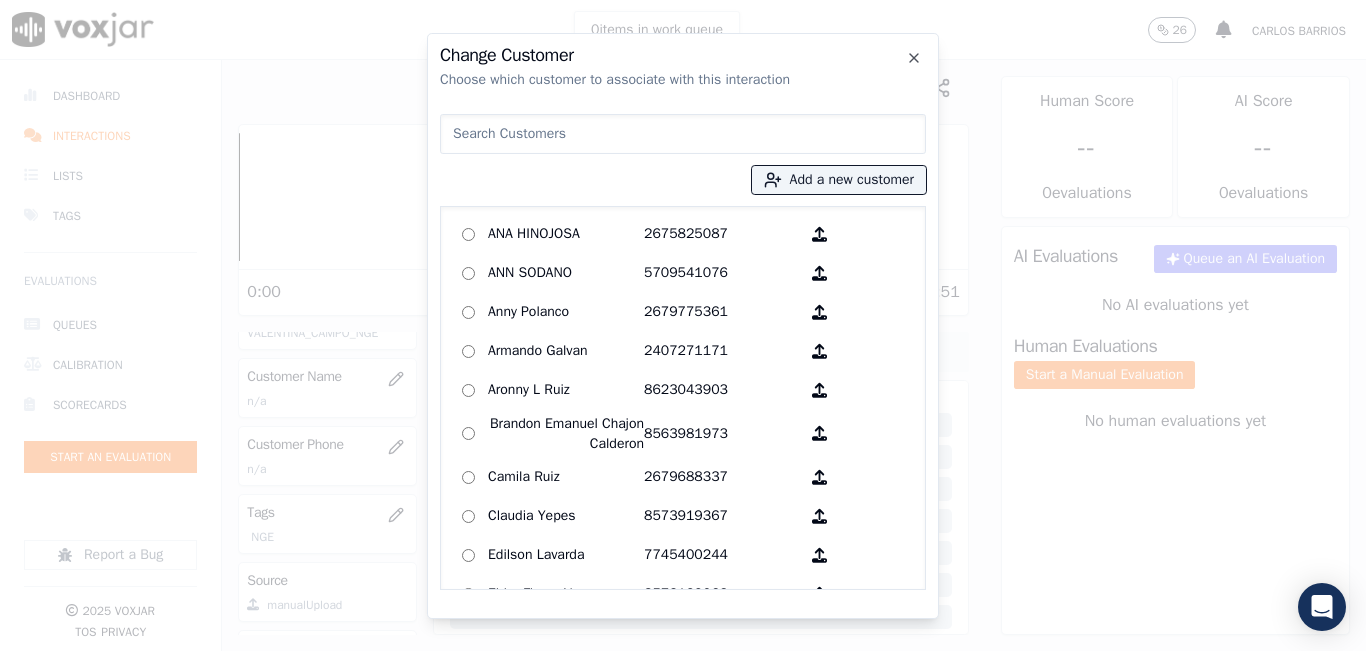 click at bounding box center [683, 134] 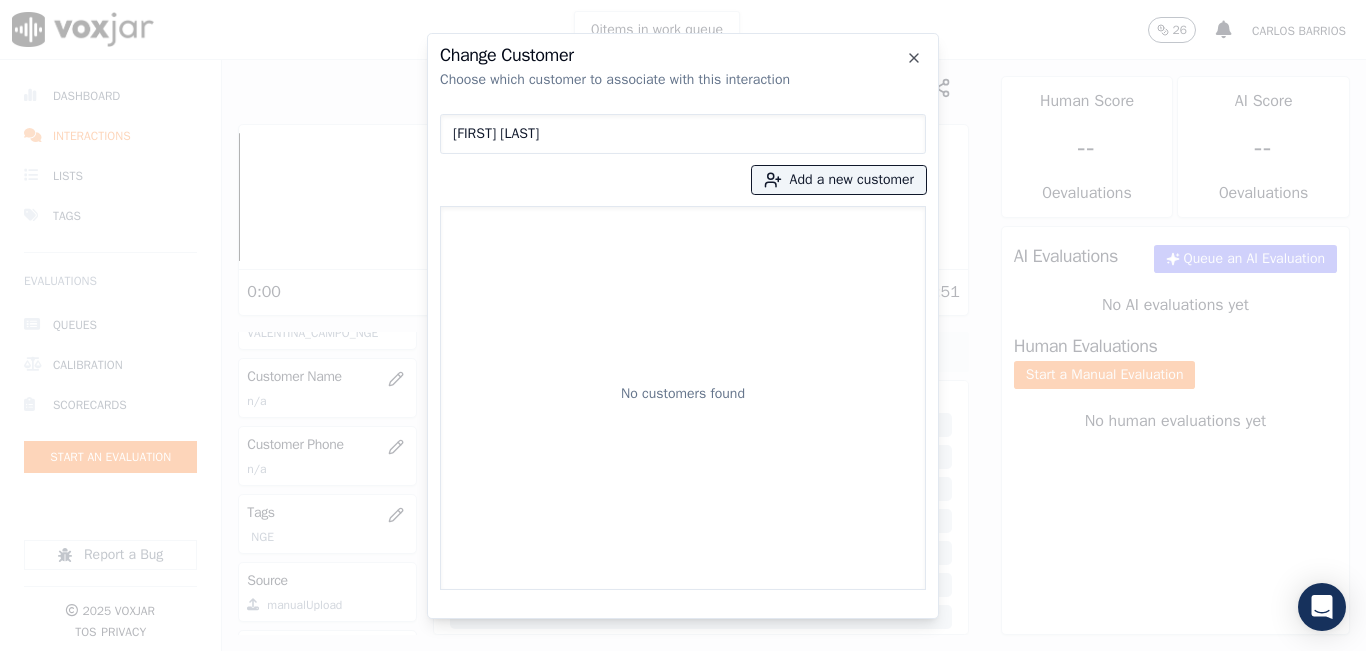 type on "[FIRST] [LAST]" 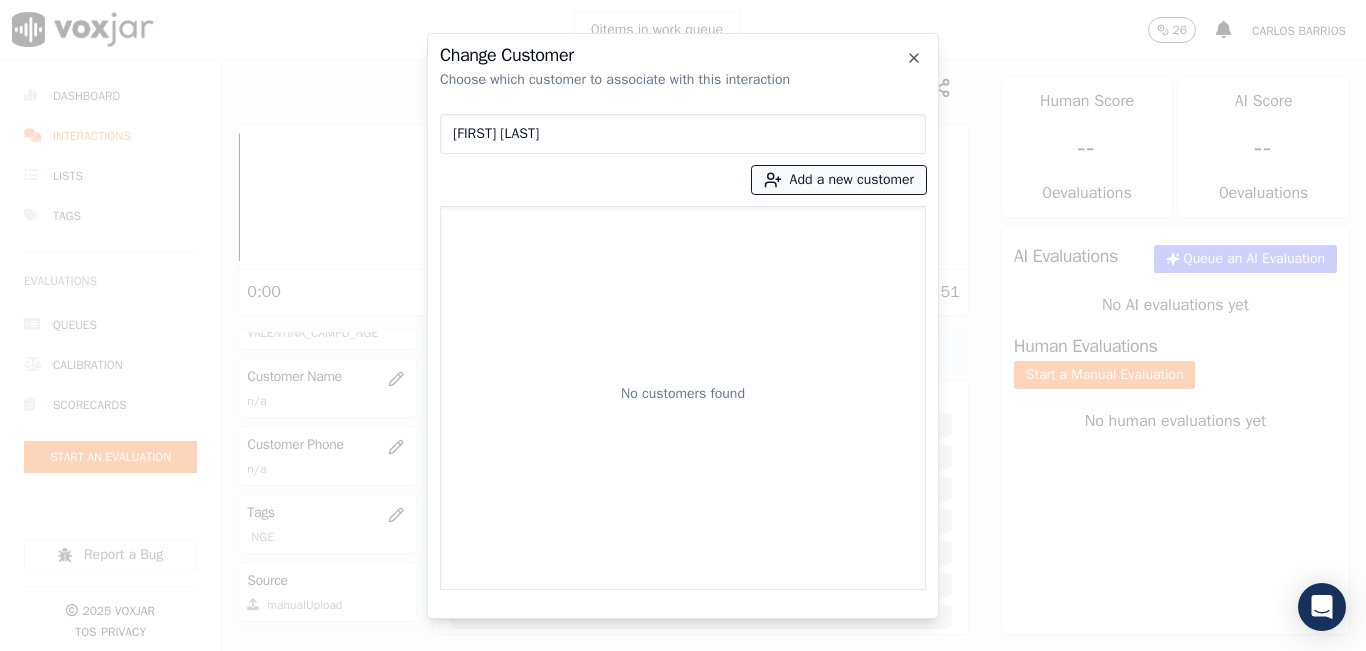 click on "Add a new customer" at bounding box center [839, 180] 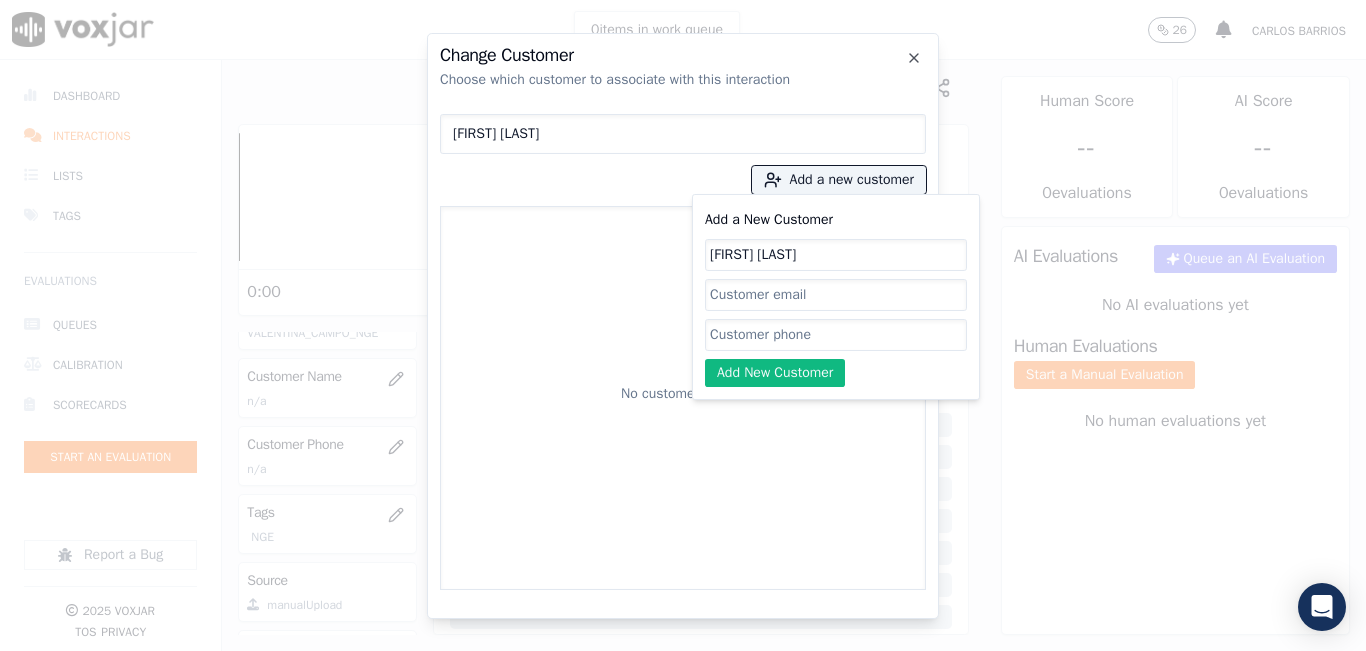 type on "[FIRST] [LAST]" 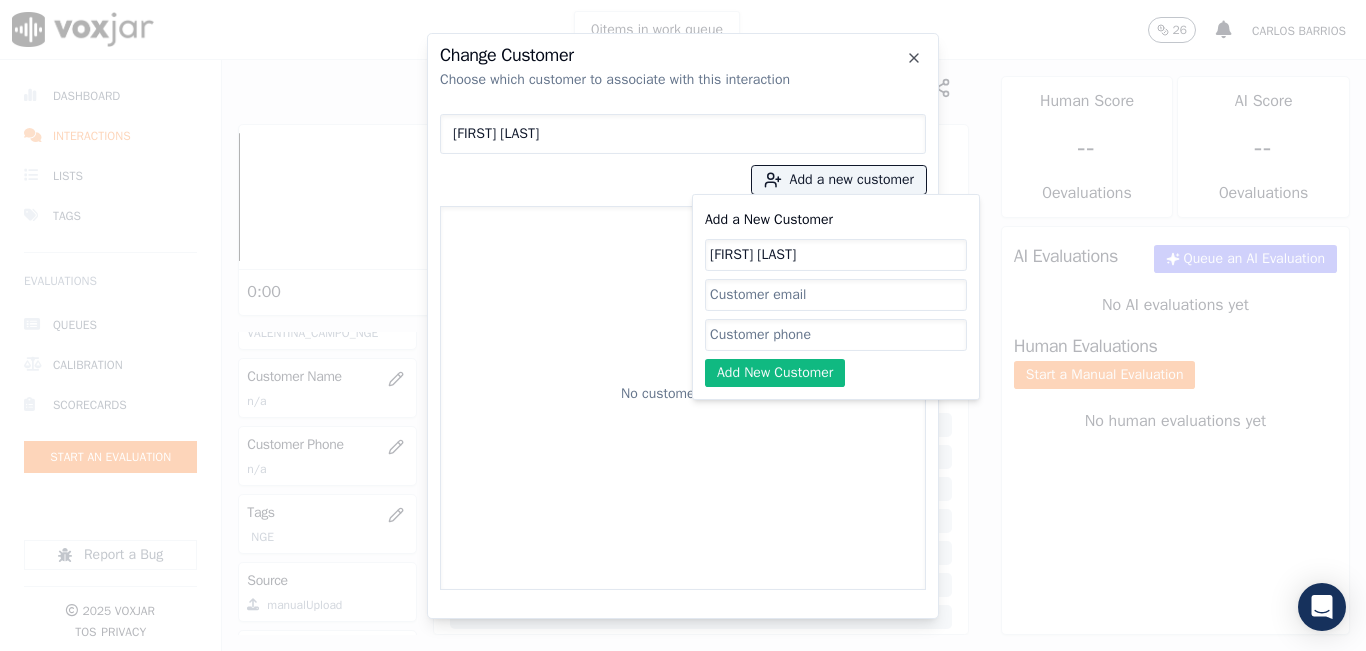 paste on "4408451576" 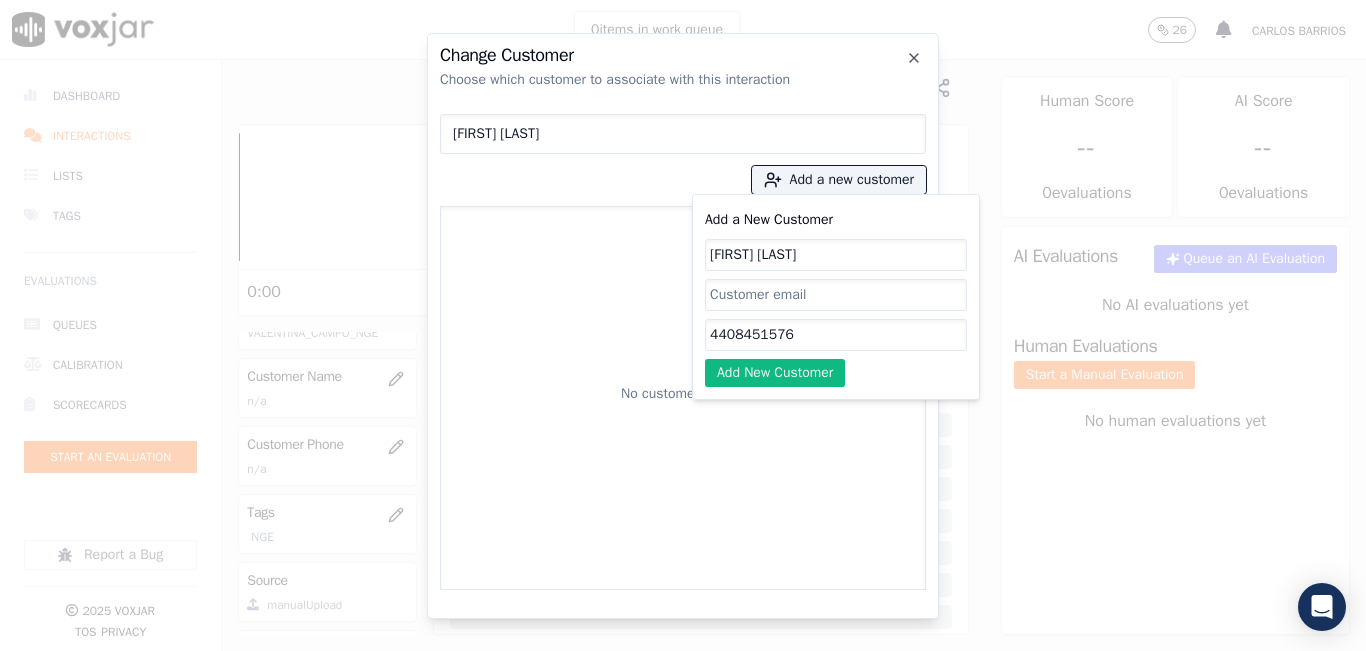 type on "4408451576" 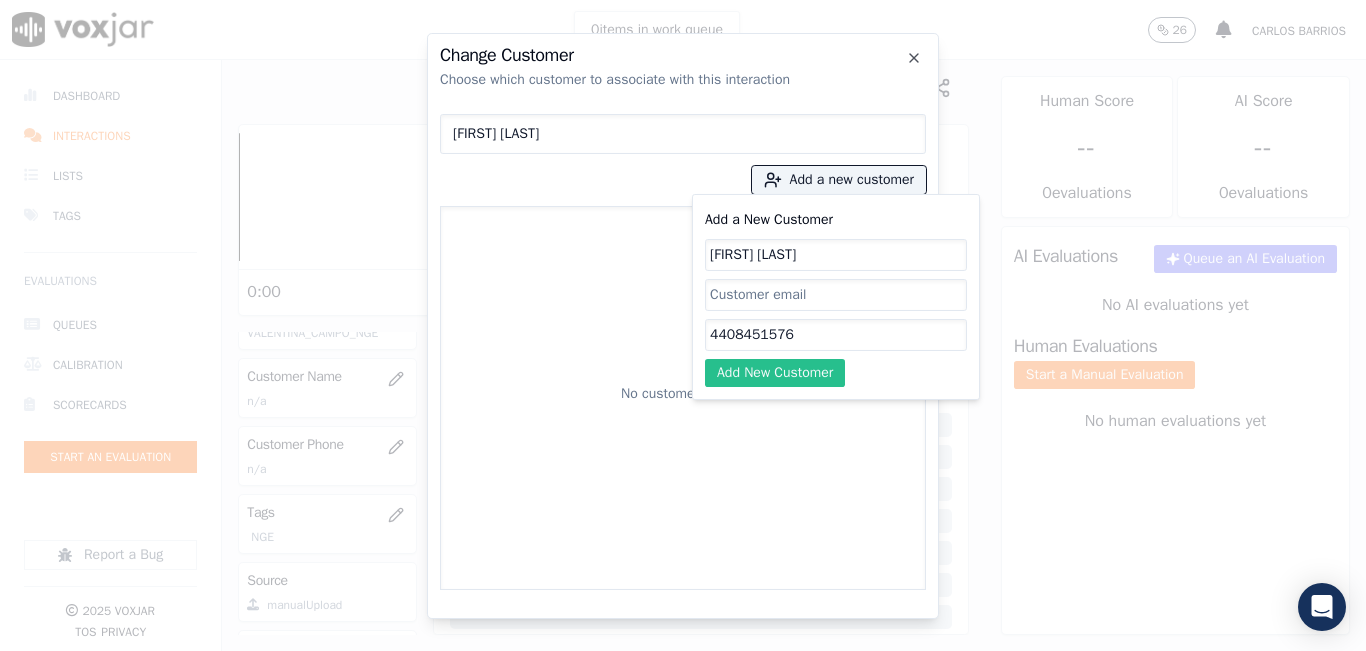 click on "Add New Customer" 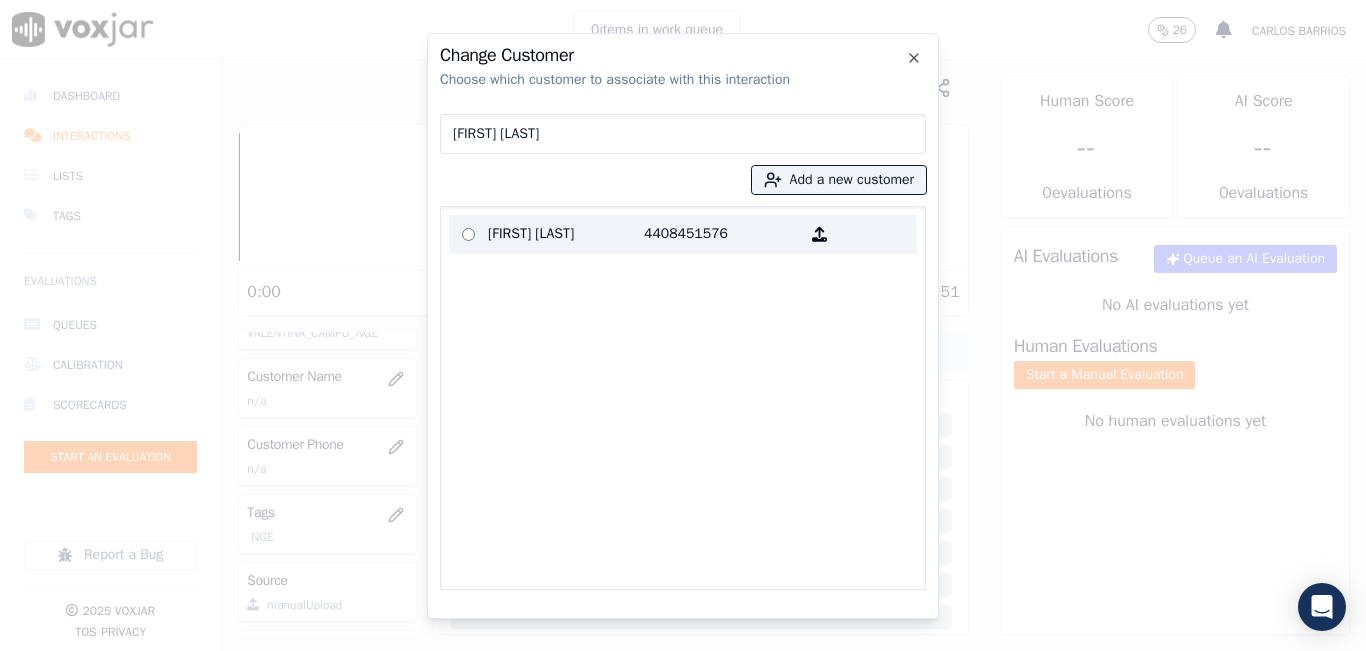 click on "4408451576" at bounding box center [722, 234] 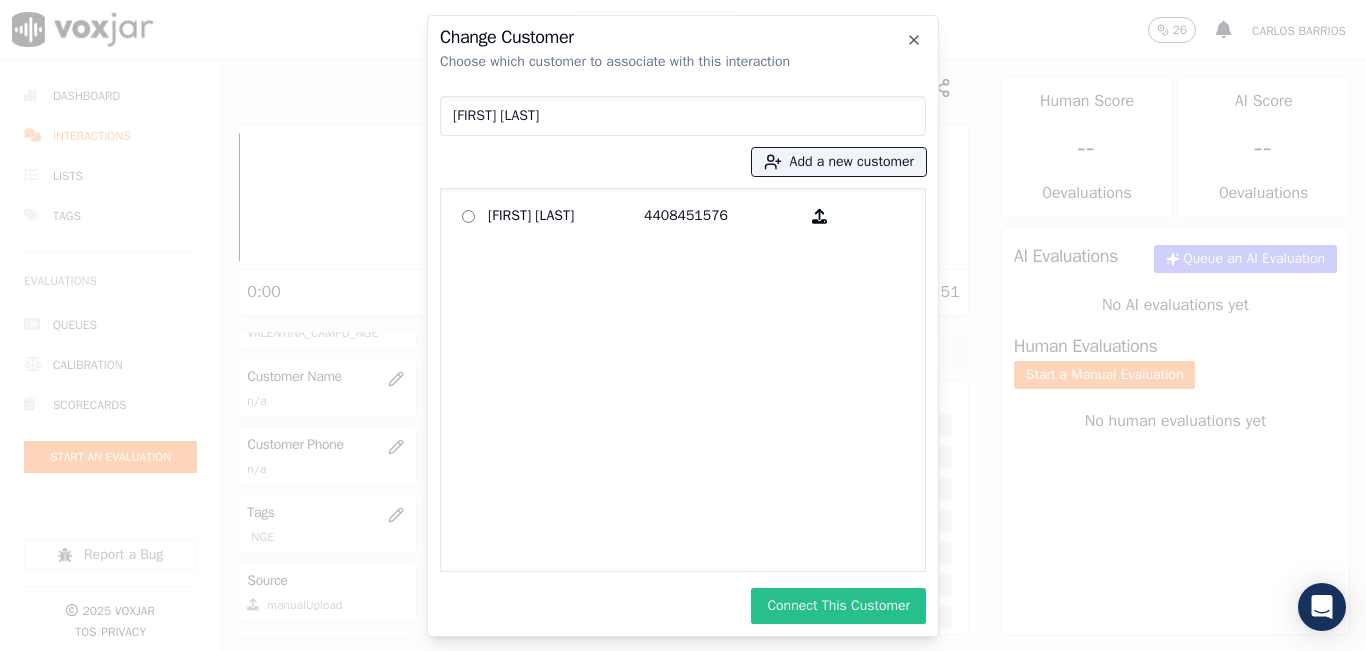click on "Connect This Customer" at bounding box center (838, 606) 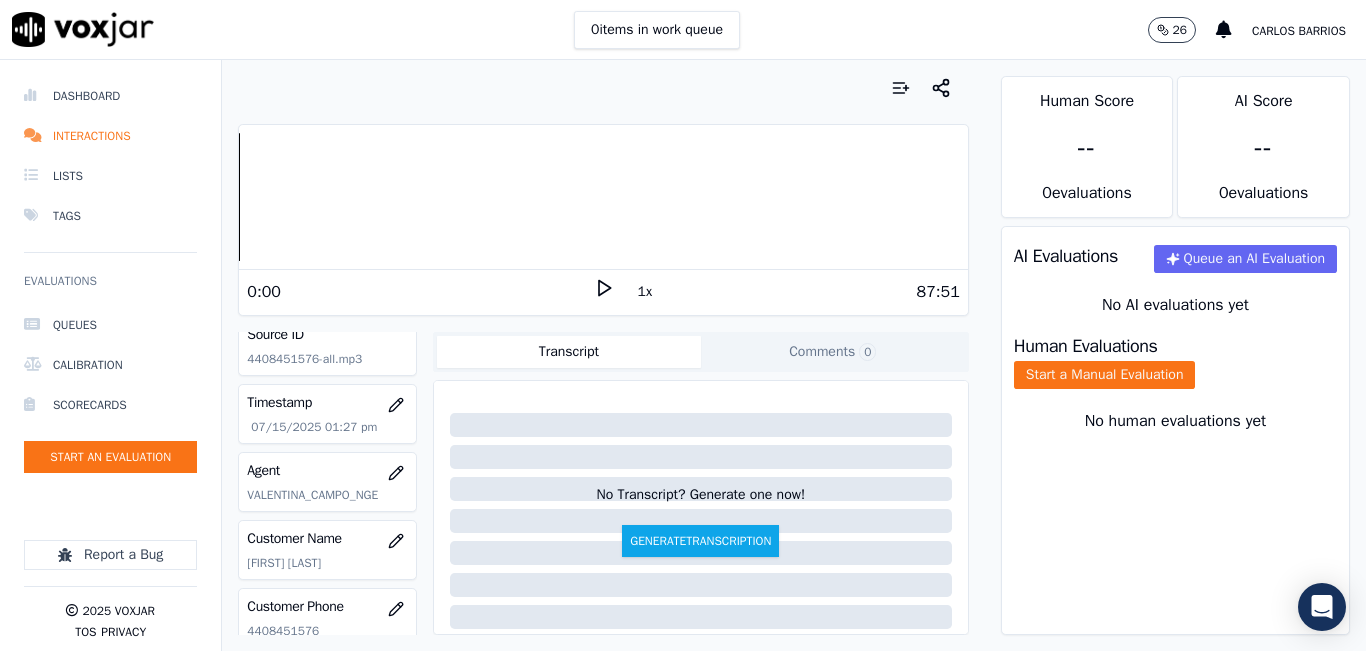 scroll, scrollTop: 200, scrollLeft: 0, axis: vertical 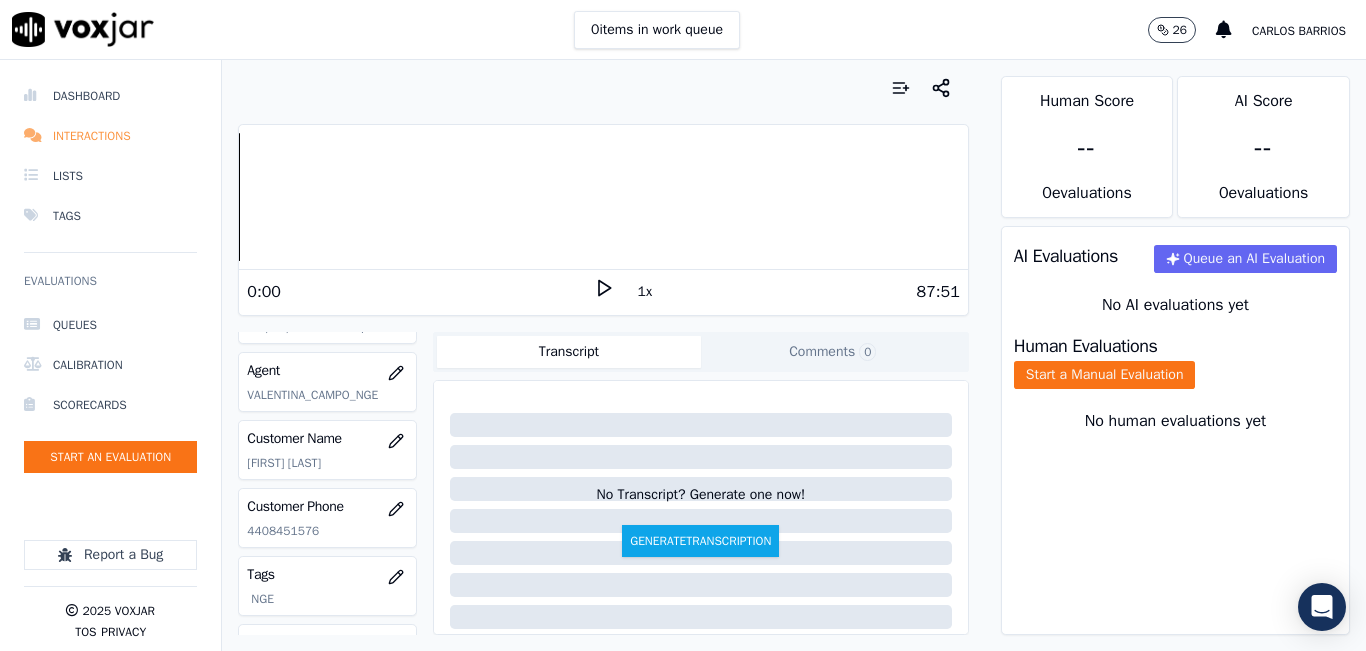 click on "Interactions" at bounding box center [110, 136] 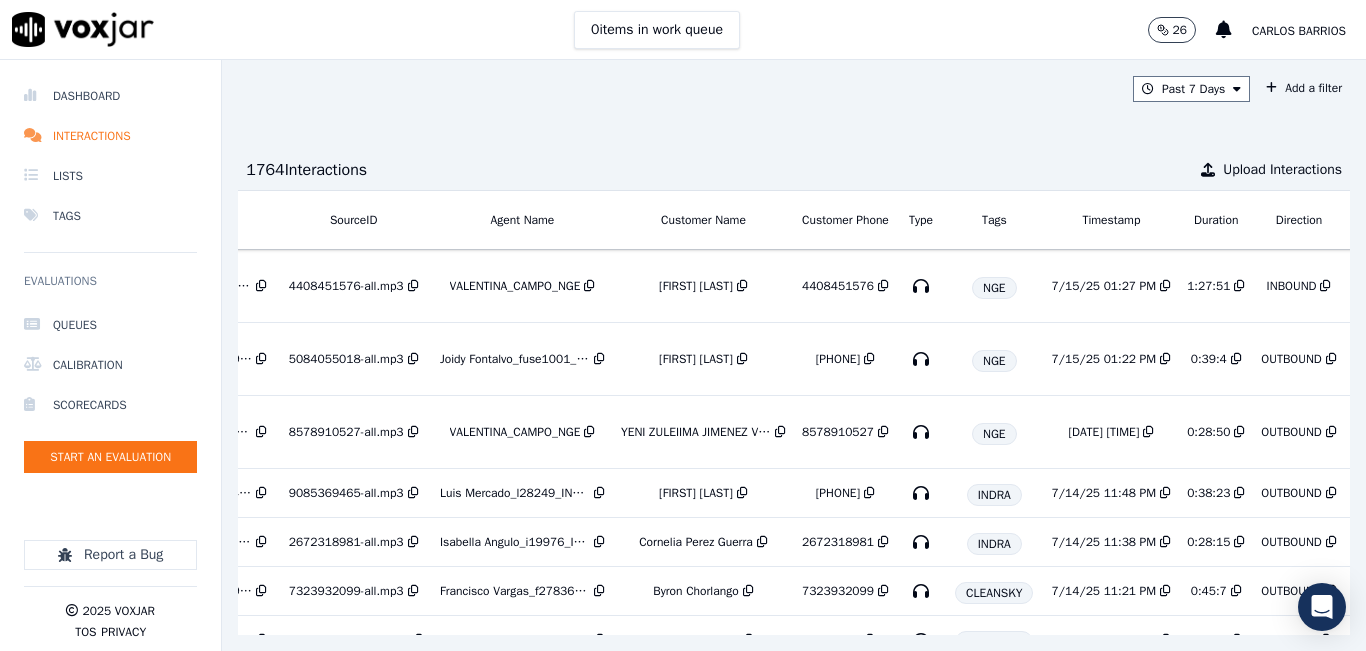 scroll, scrollTop: 0, scrollLeft: 308, axis: horizontal 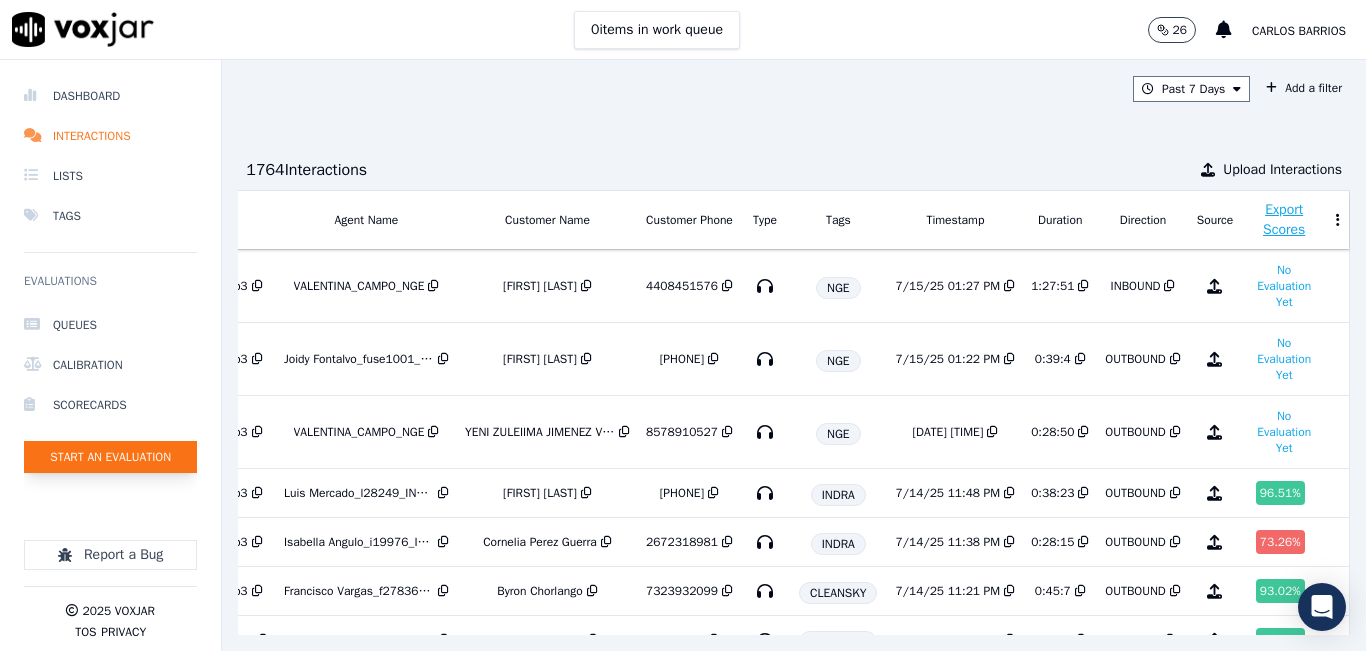 click on "Start an Evaluation" 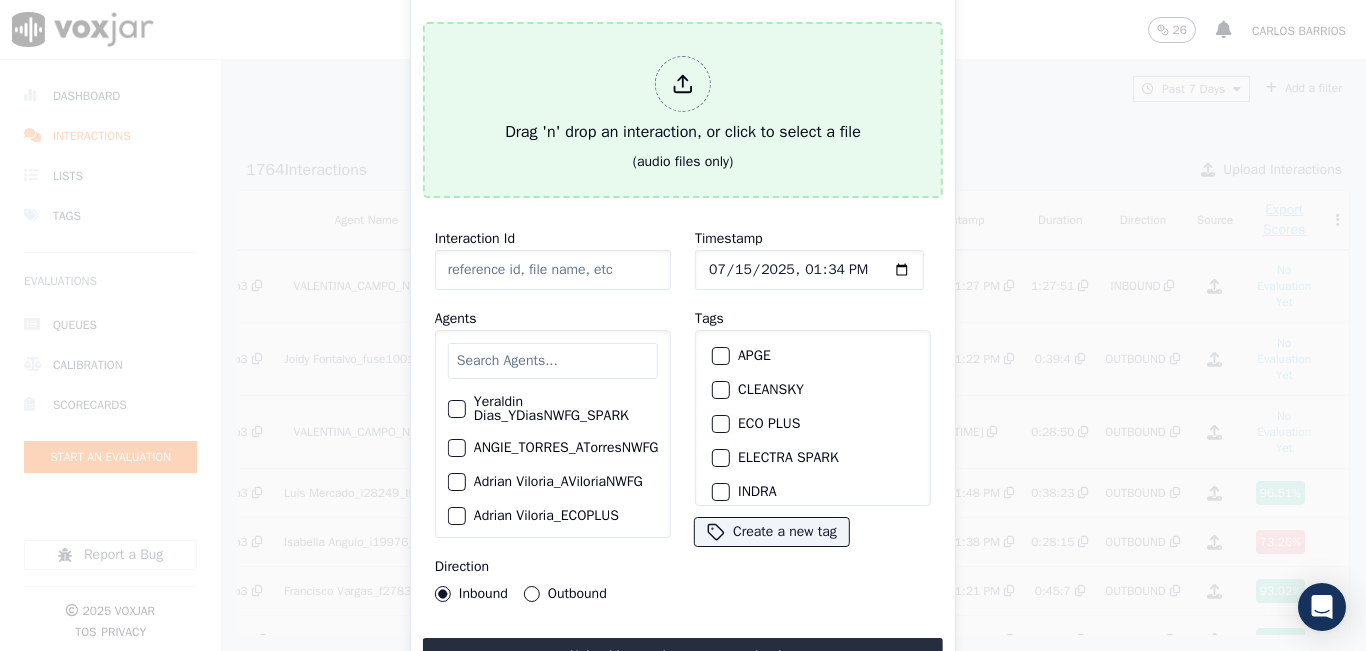 click on "Drag 'n' drop an interaction, or click to select a file" at bounding box center (683, 100) 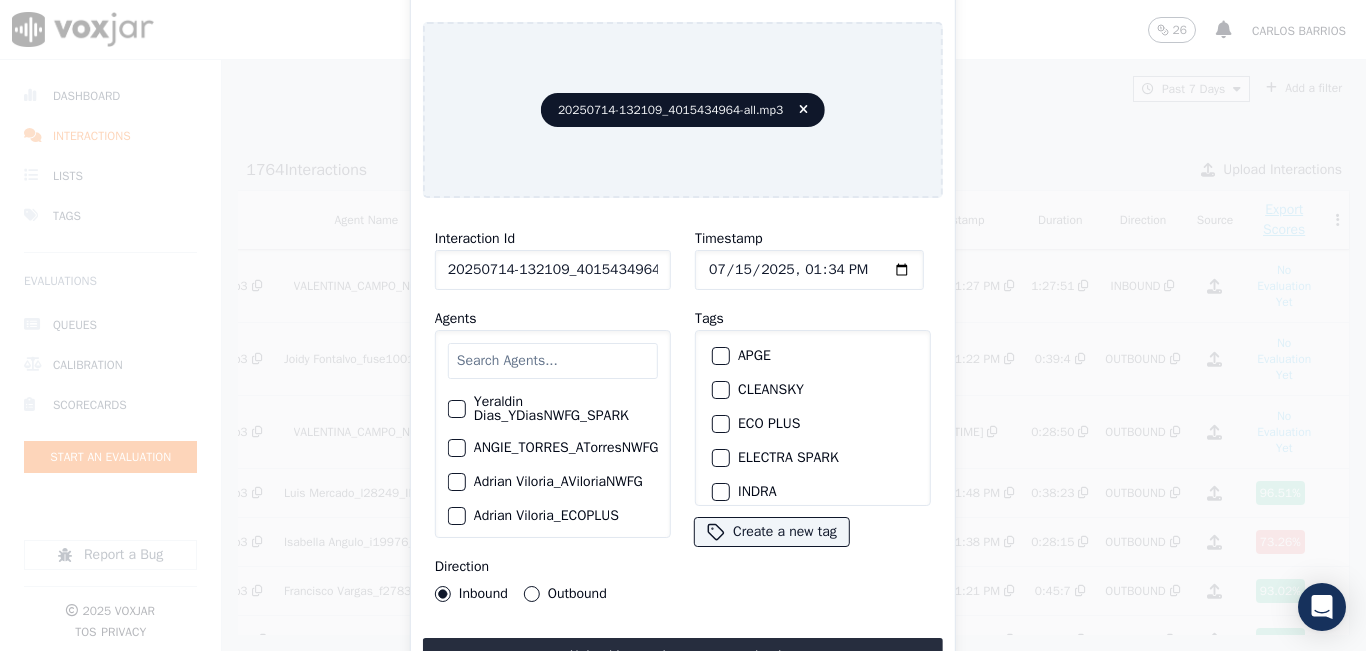 click at bounding box center (553, 361) 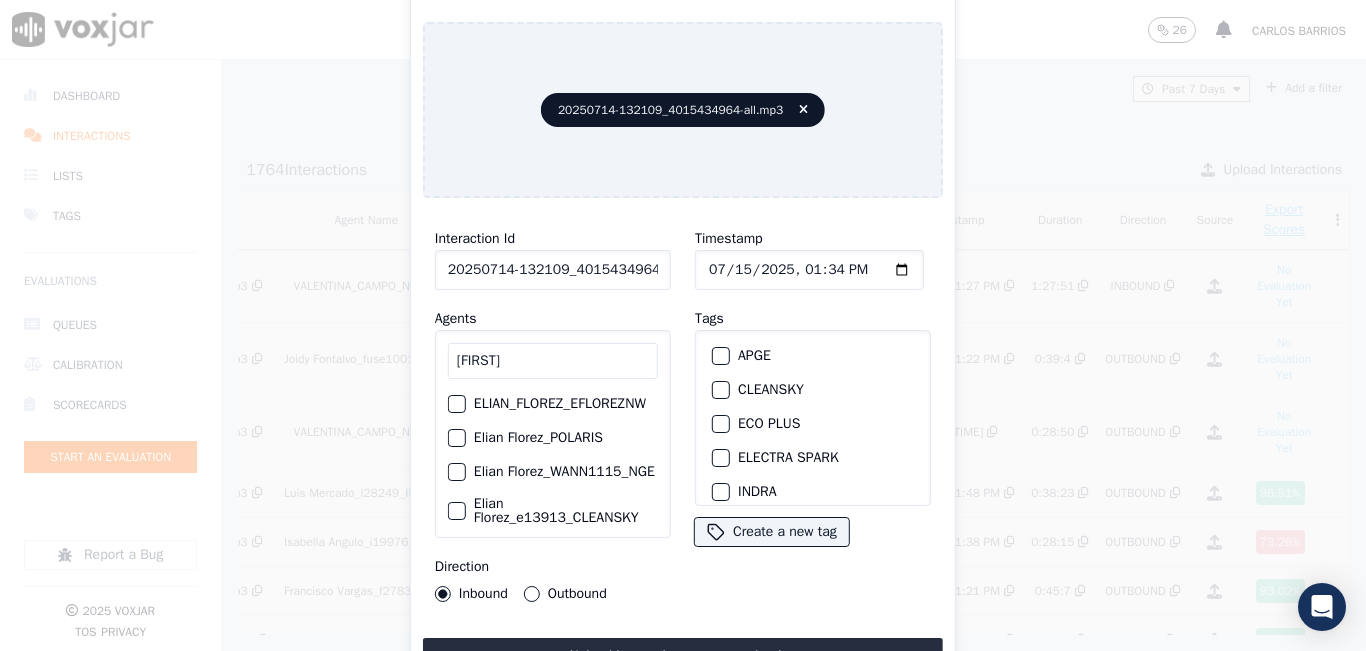 type on "ELIAN" 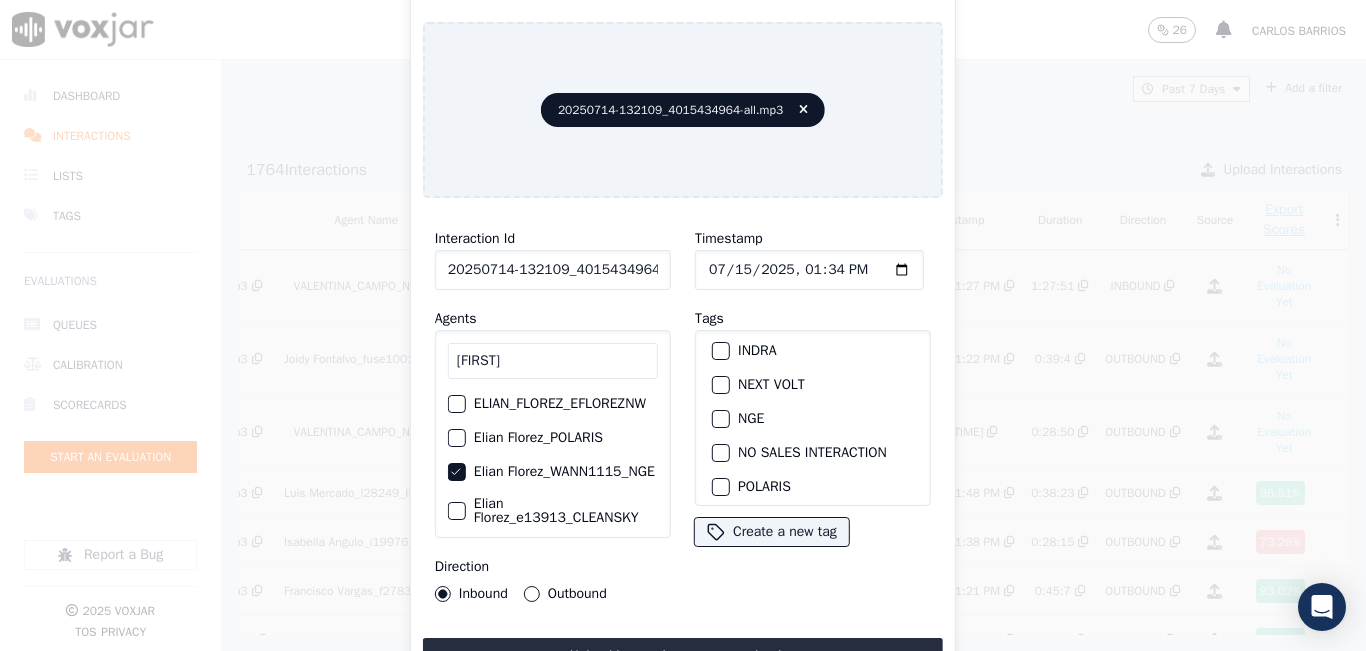 scroll, scrollTop: 100, scrollLeft: 0, axis: vertical 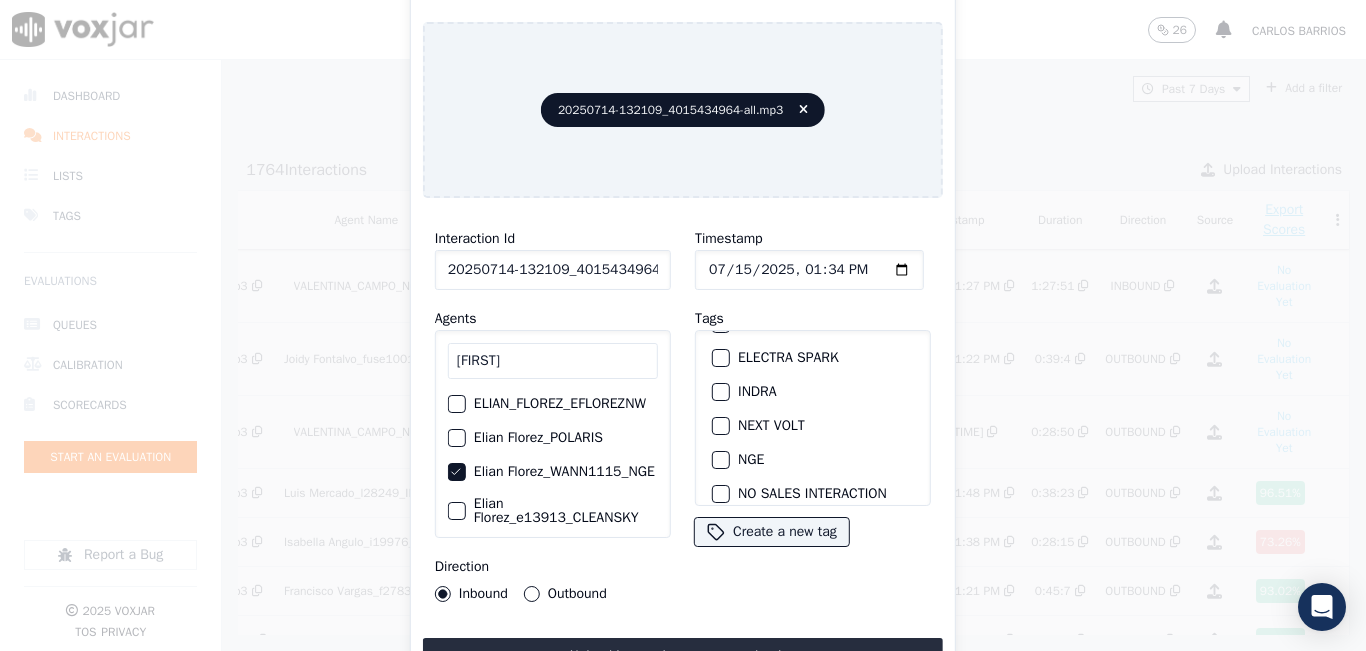 click at bounding box center (720, 460) 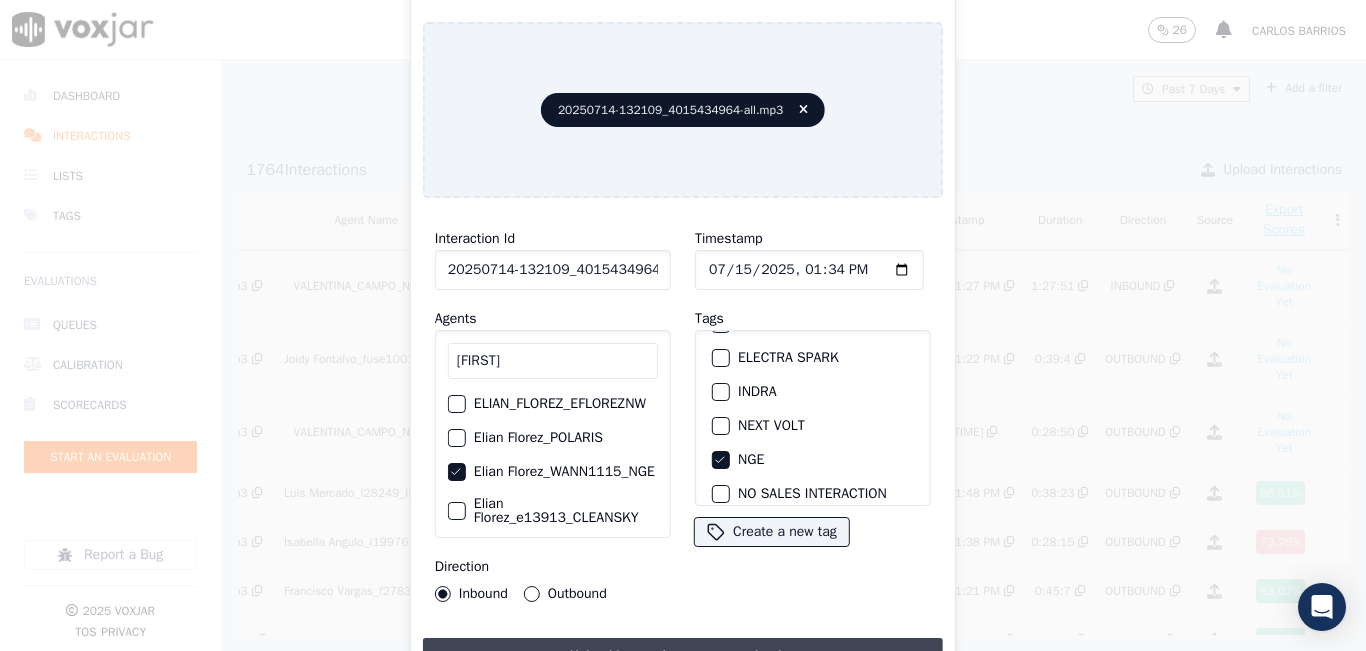 click on "Upload interaction to start evaluation" at bounding box center [683, 656] 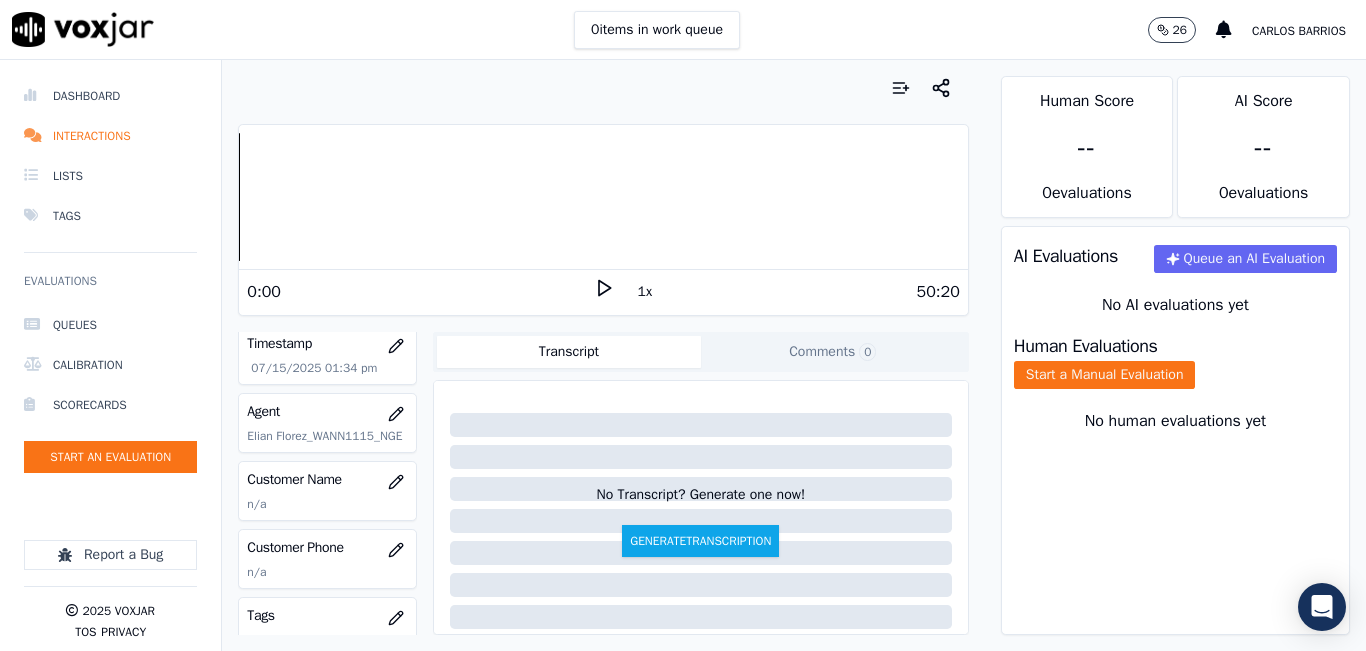 scroll, scrollTop: 200, scrollLeft: 0, axis: vertical 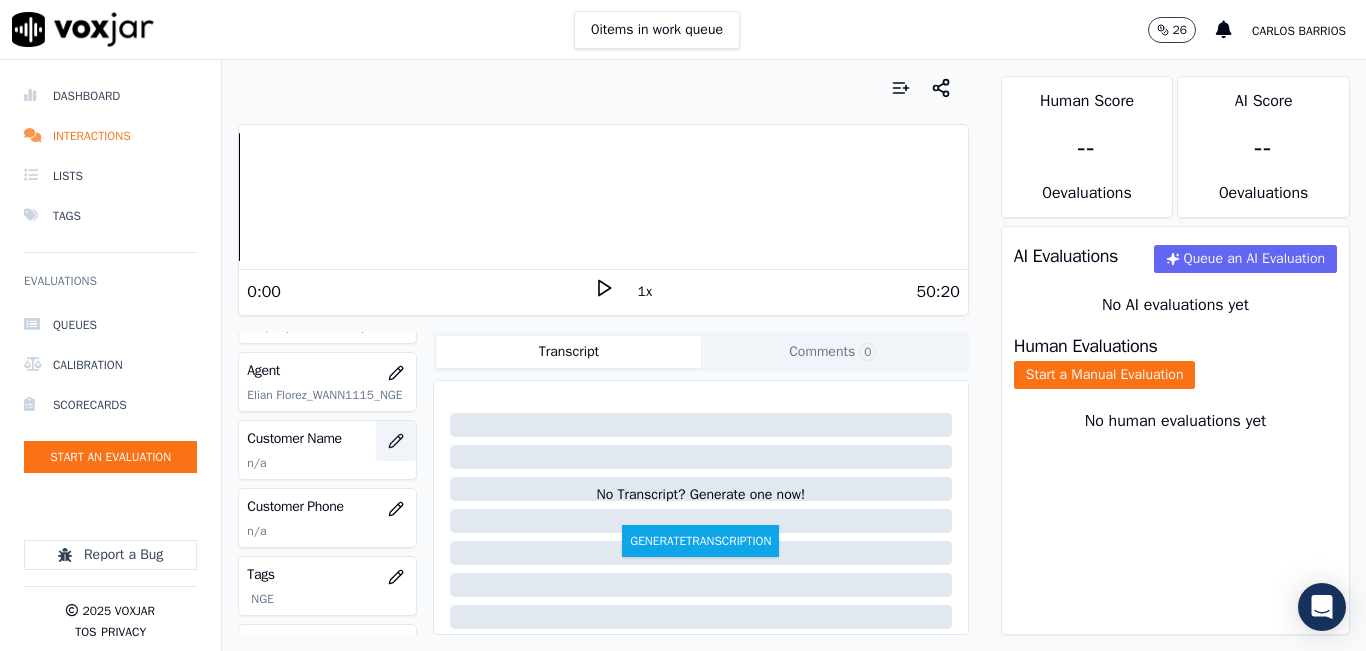 click 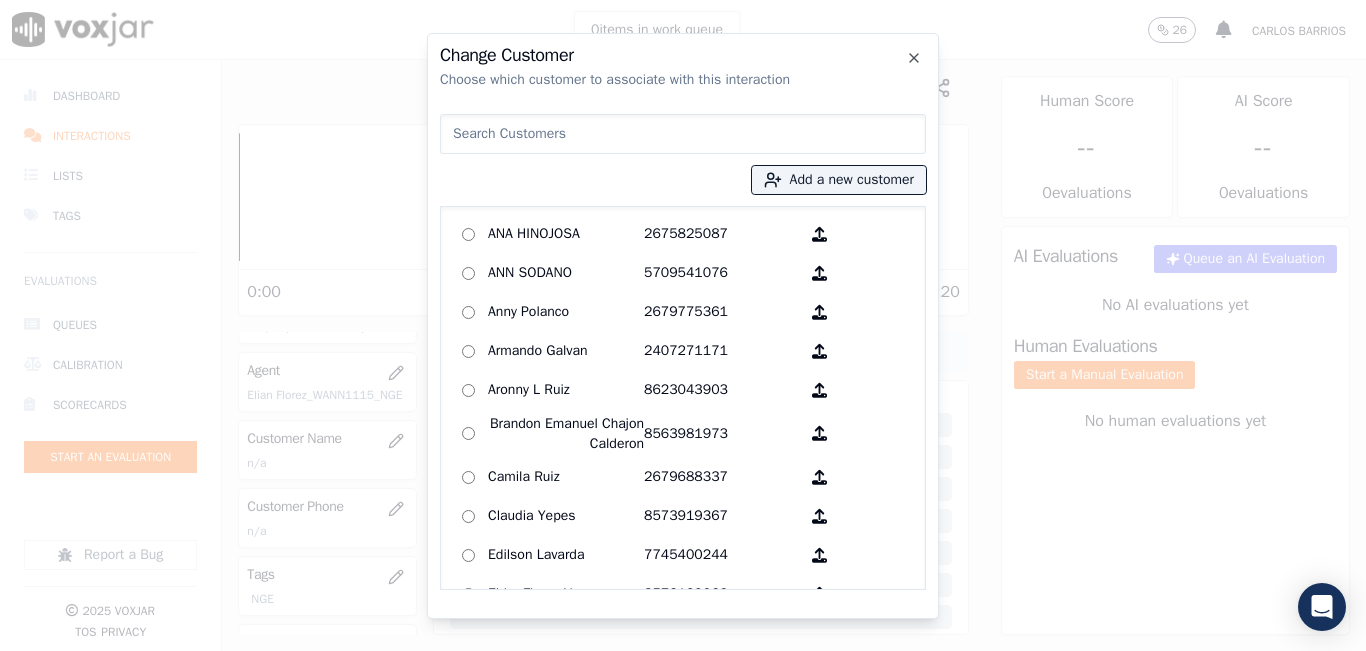click at bounding box center [683, 134] 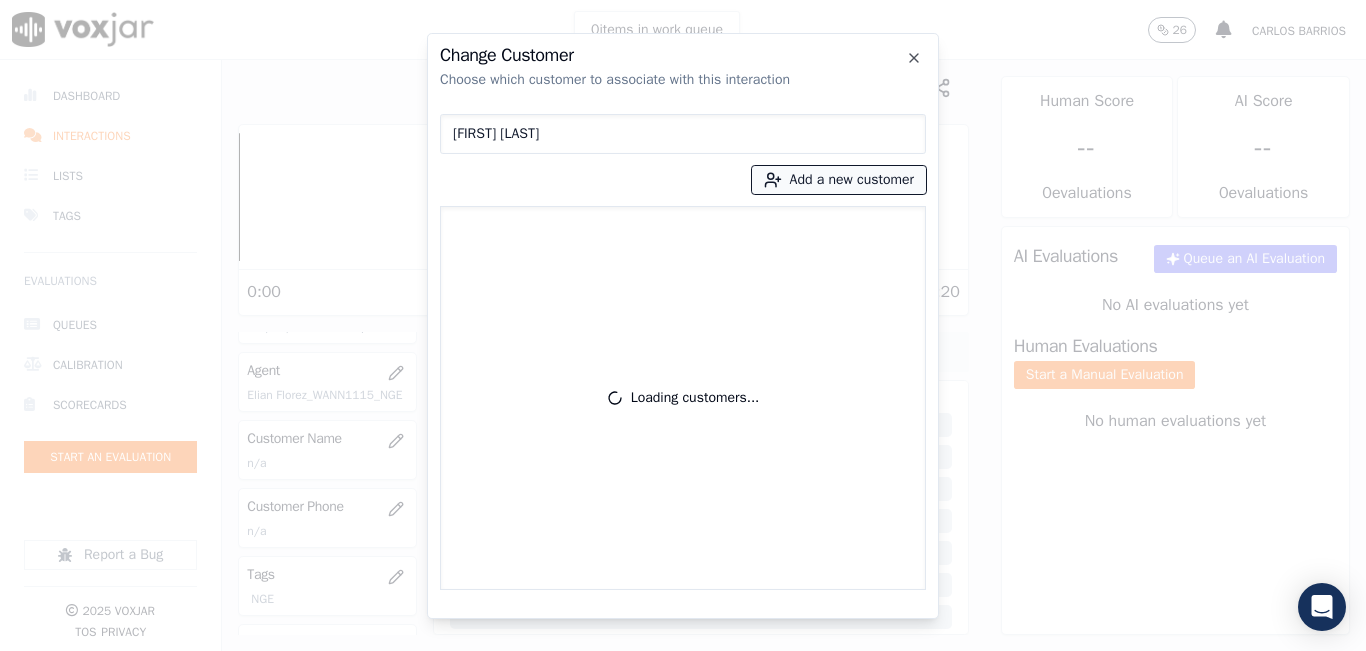 type on "[FIRST] [LAST]" 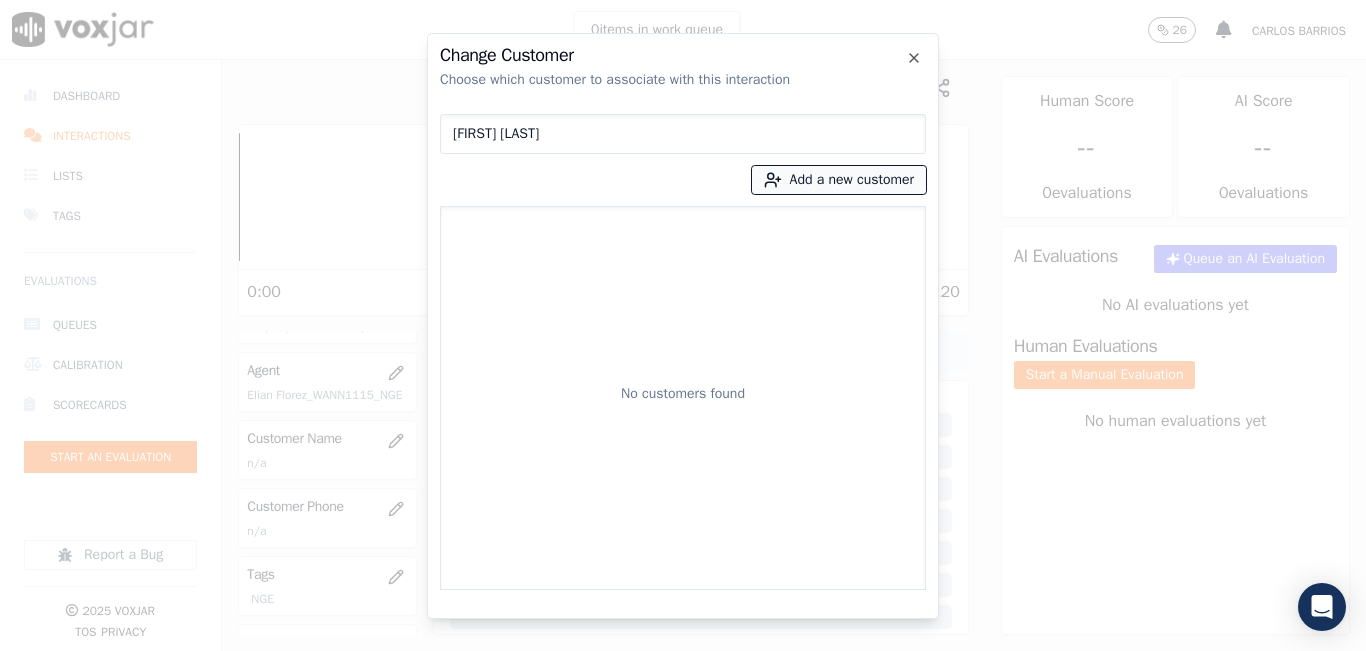click on "Add a new customer" at bounding box center [839, 180] 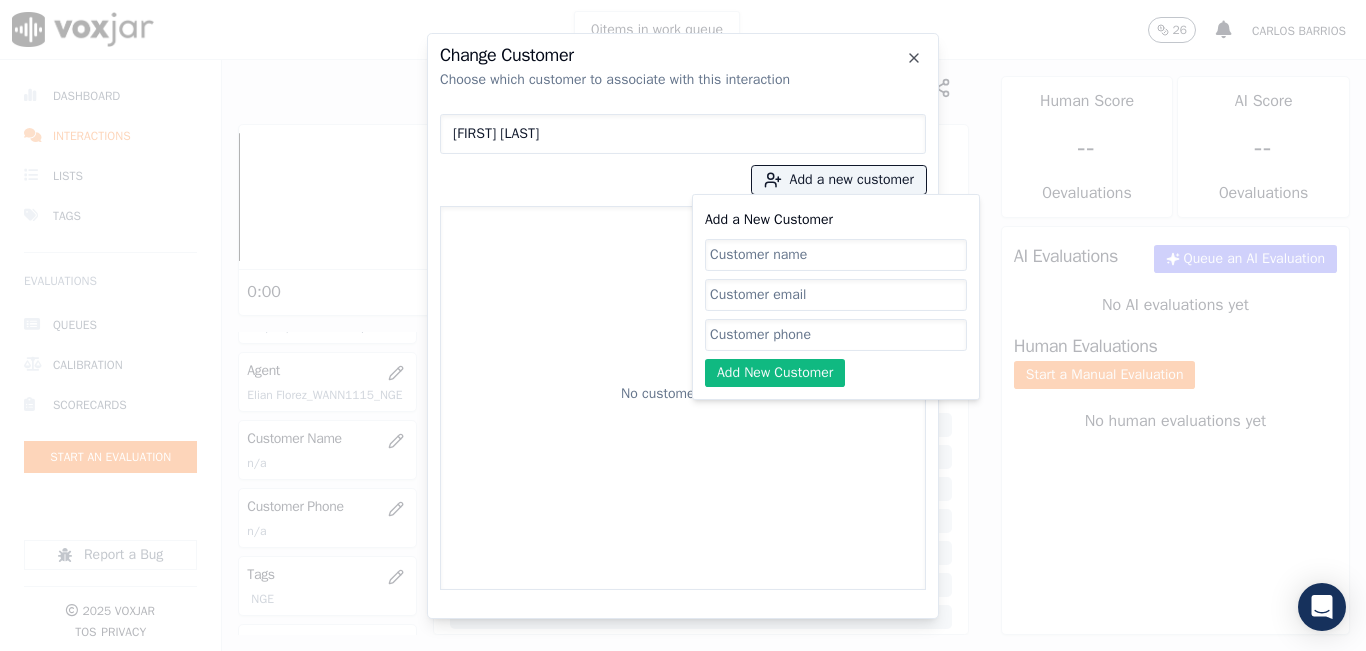 click on "Add a New Customer" 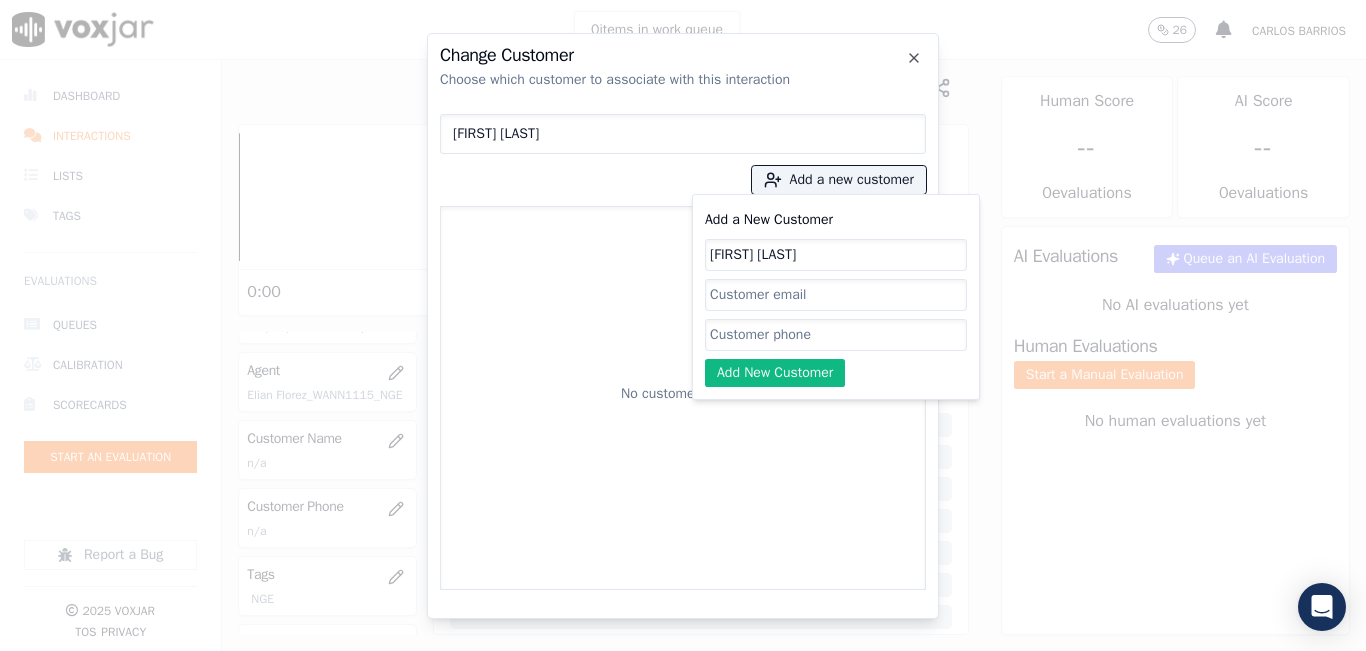type on "[FIRST] [LAST]" 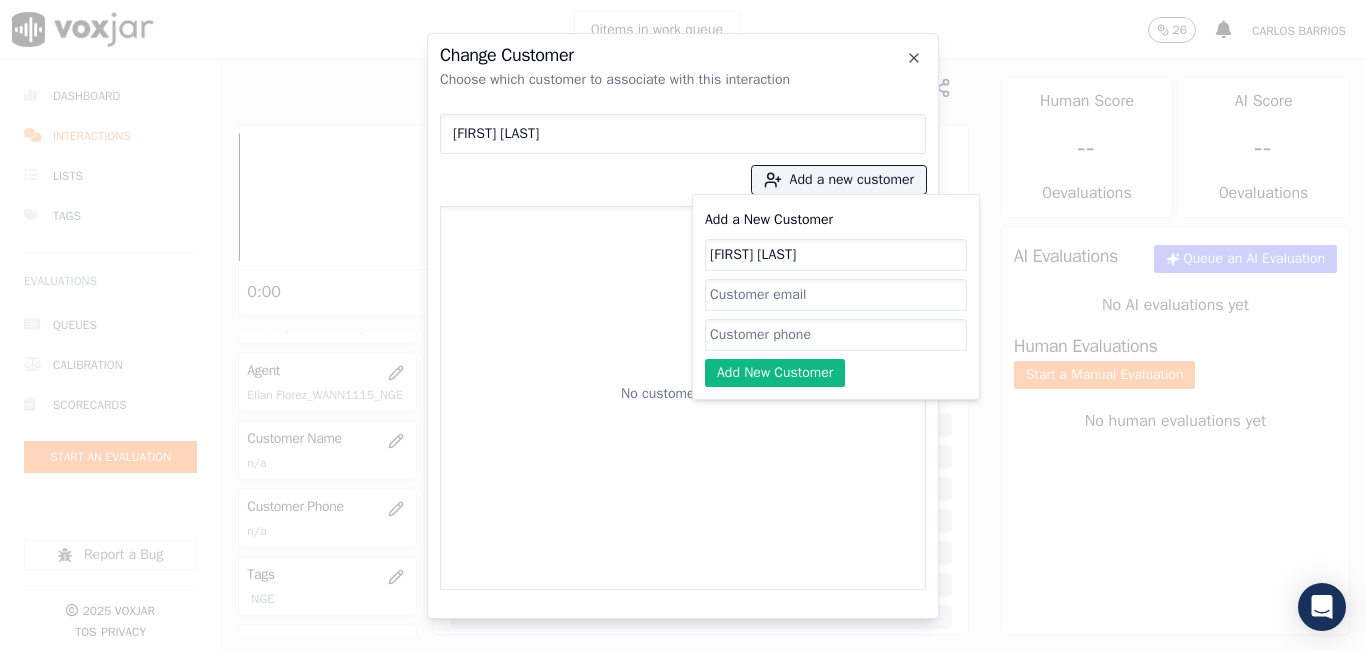 click on "Add a New Customer" 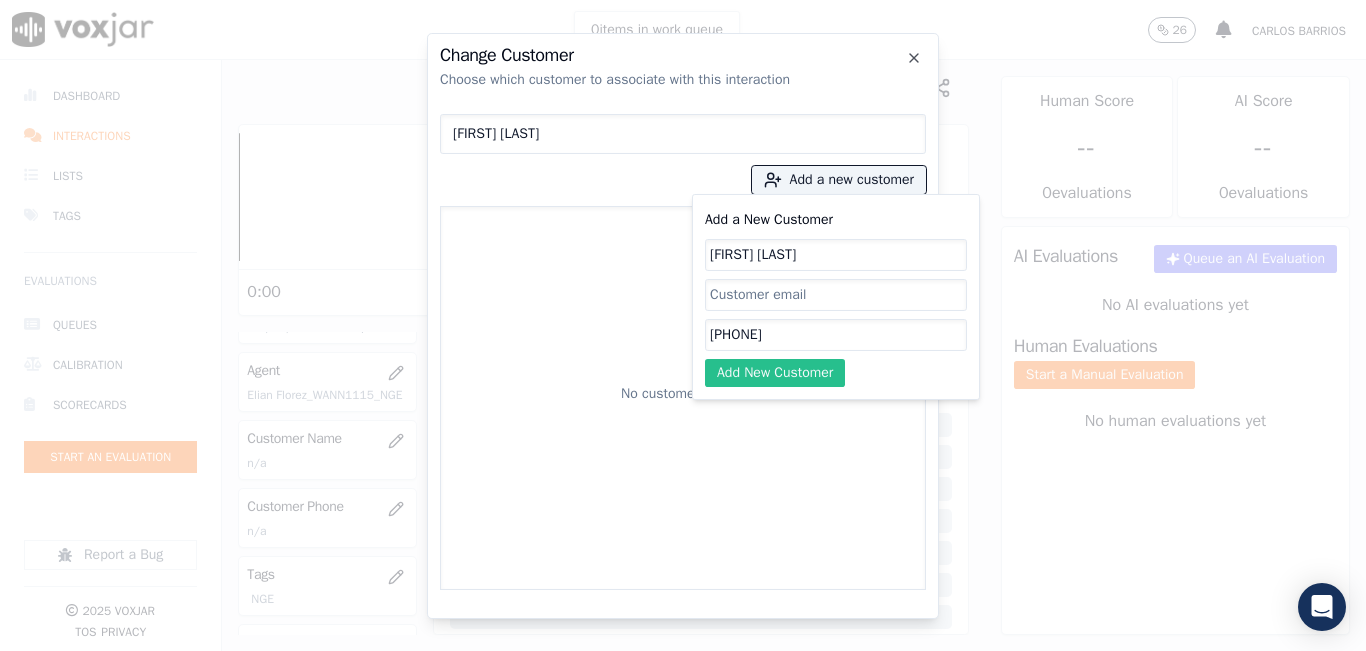 type on "[PHONE]" 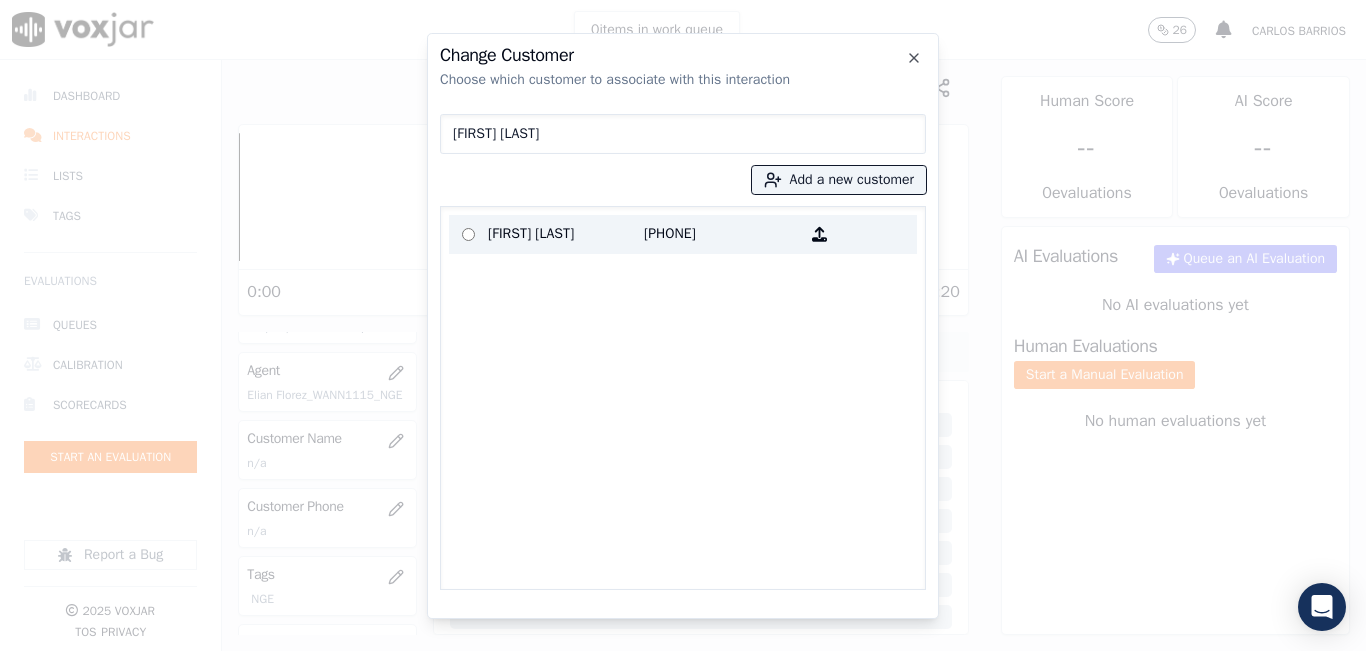 click on "[FIRST] [LAST]" at bounding box center [566, 234] 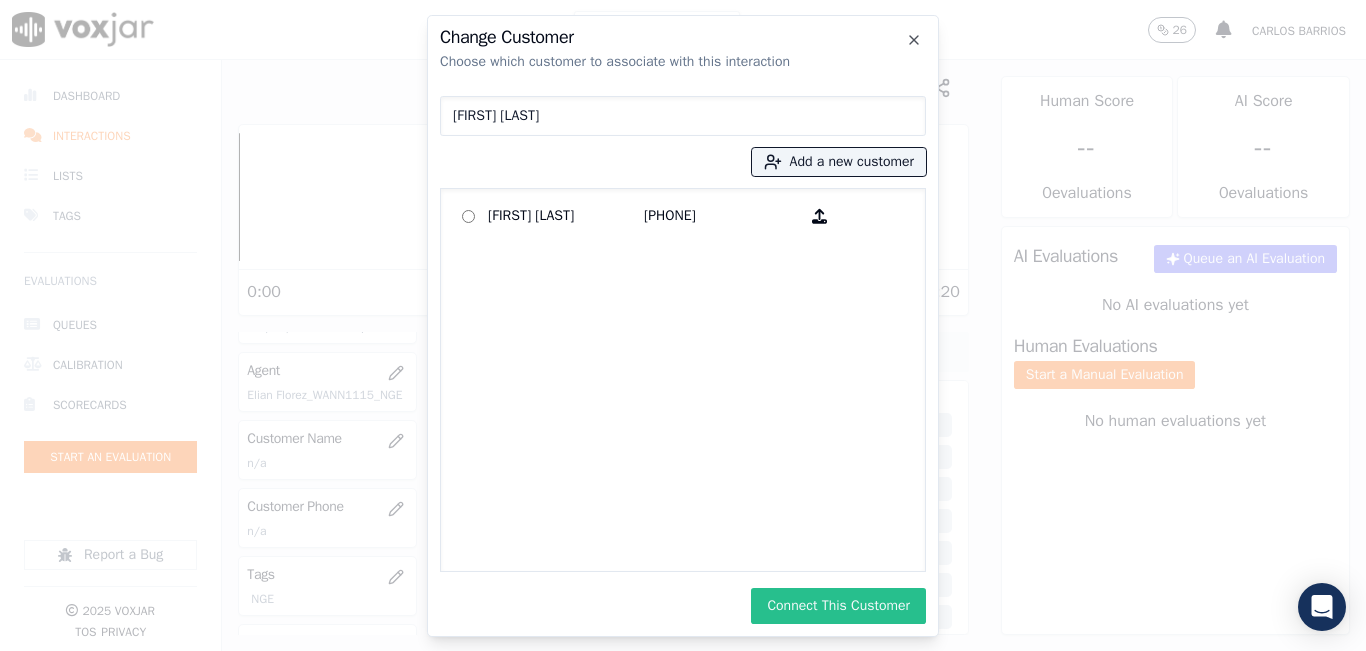 click on "Connect This Customer" at bounding box center (838, 606) 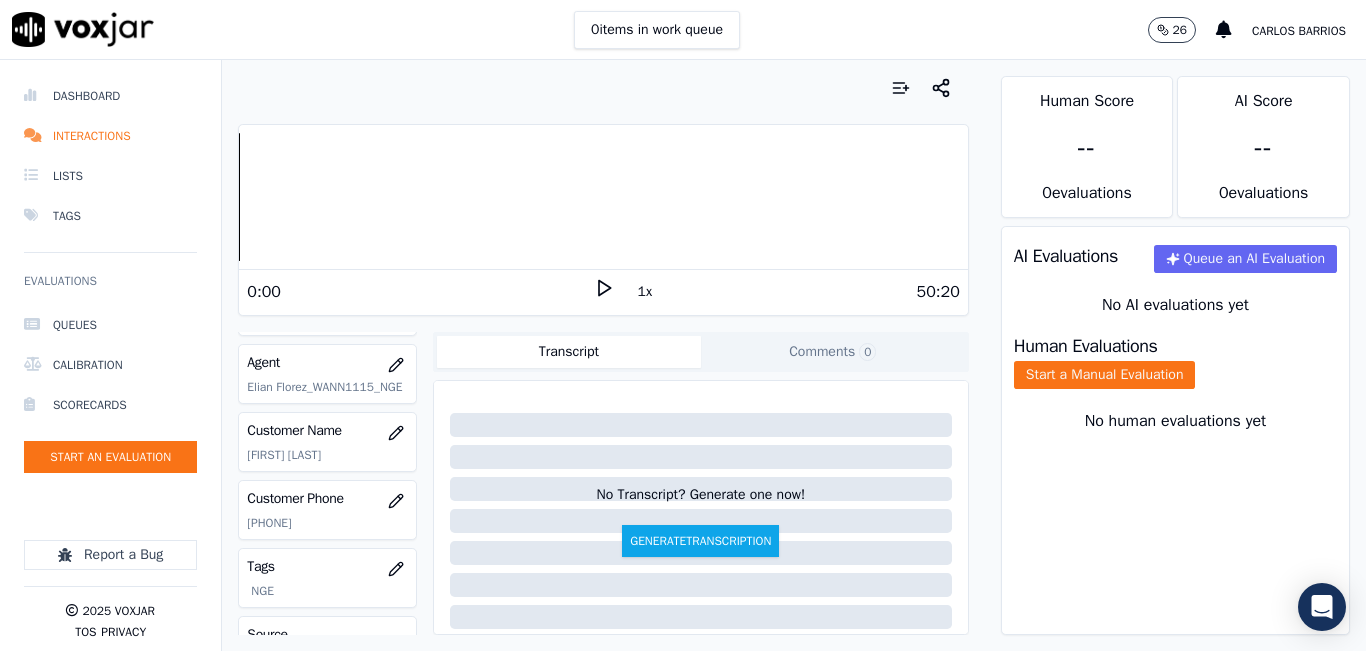 scroll, scrollTop: 178, scrollLeft: 0, axis: vertical 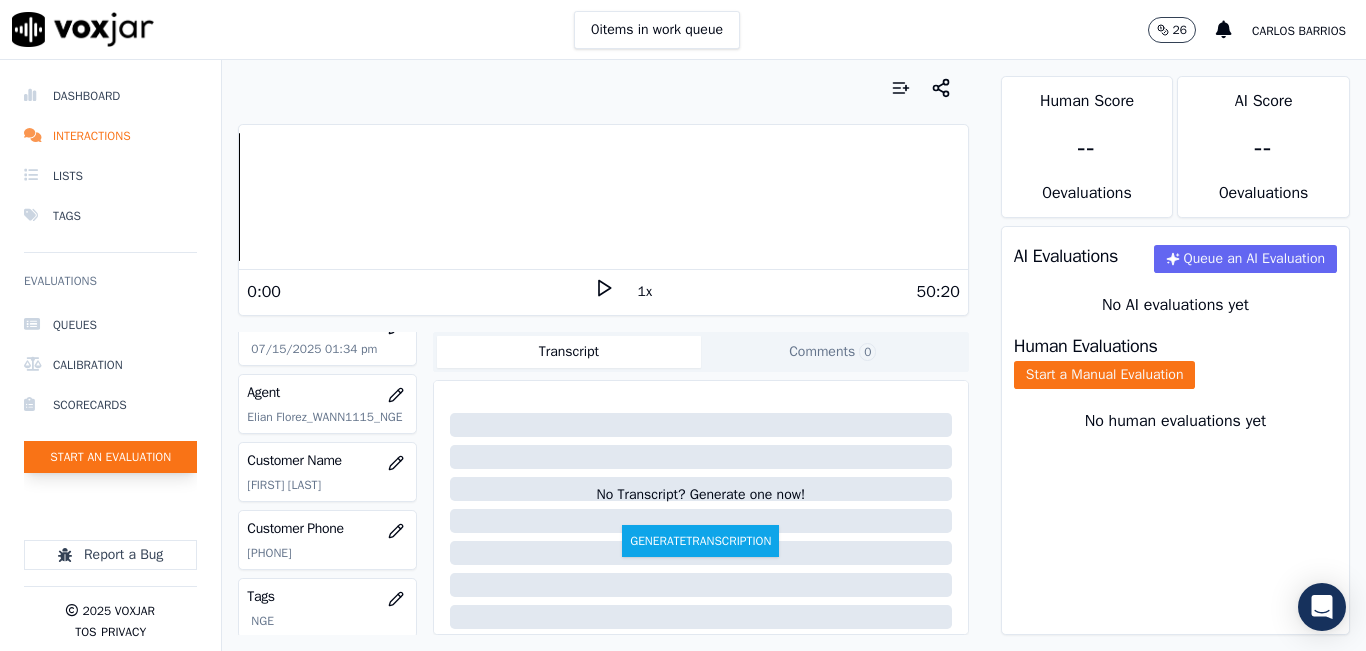 click on "Start an Evaluation" 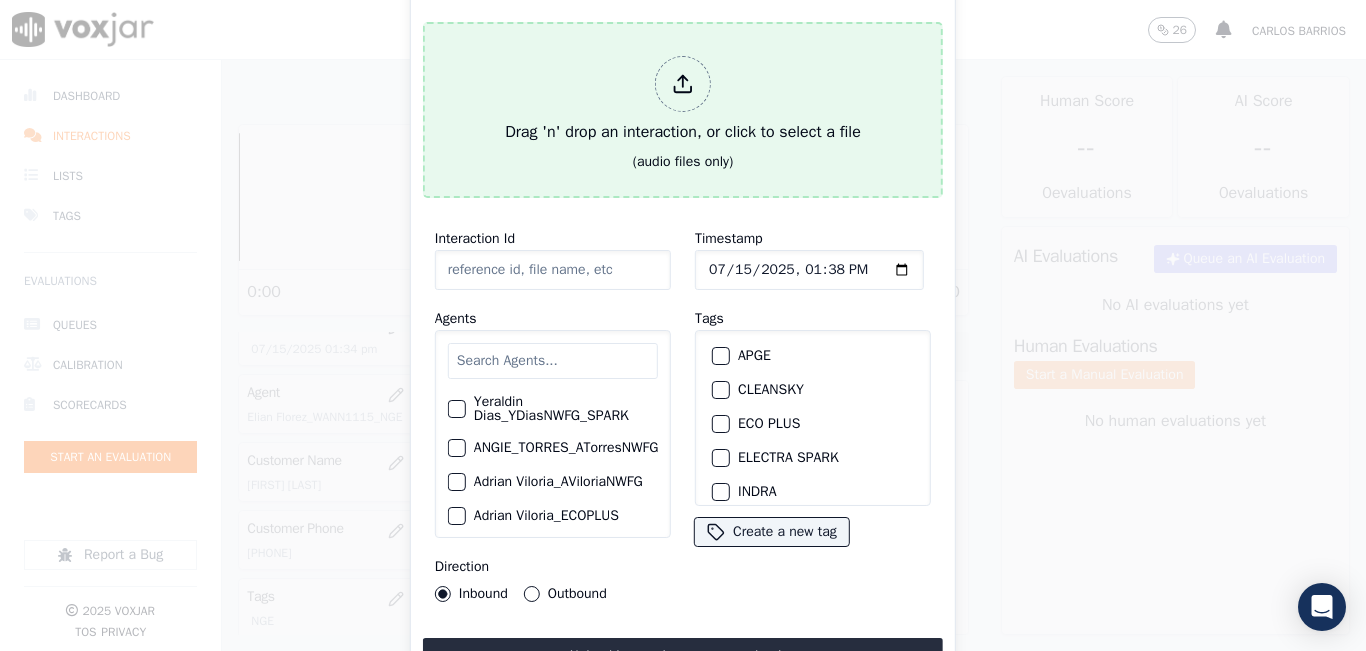 click on "Drag 'n' drop an interaction, or click to select a file" at bounding box center (683, 100) 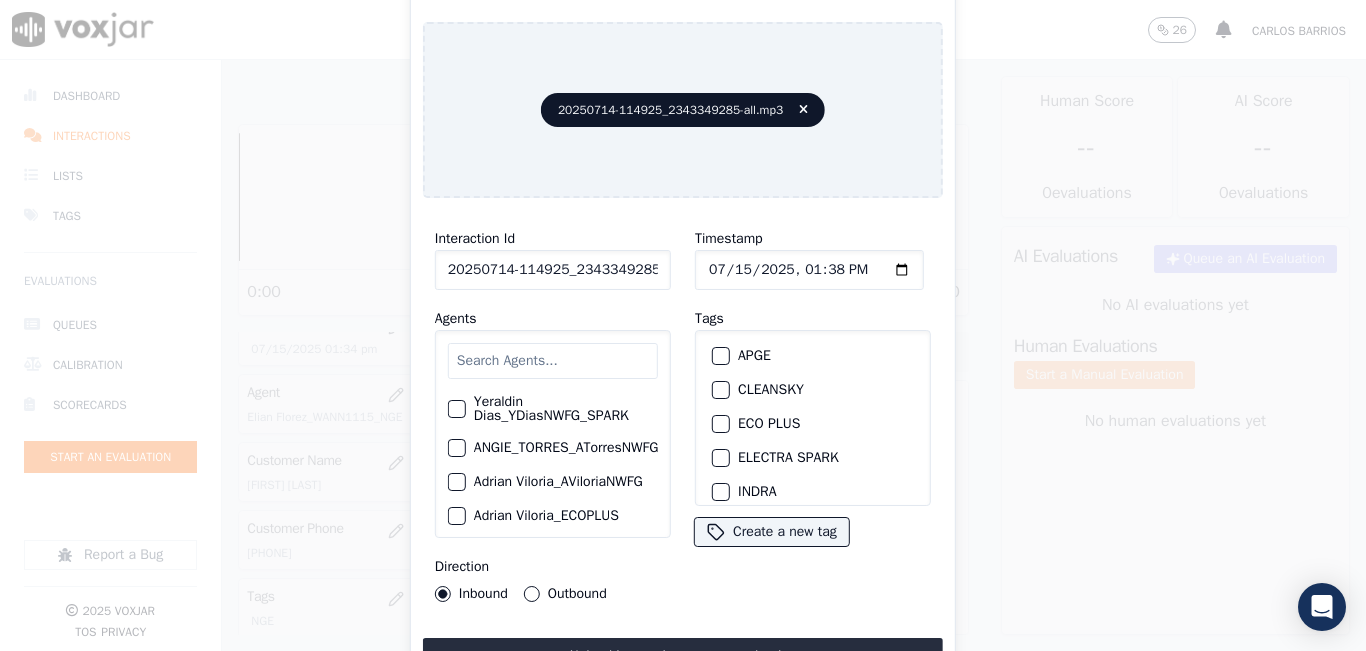 click at bounding box center (553, 361) 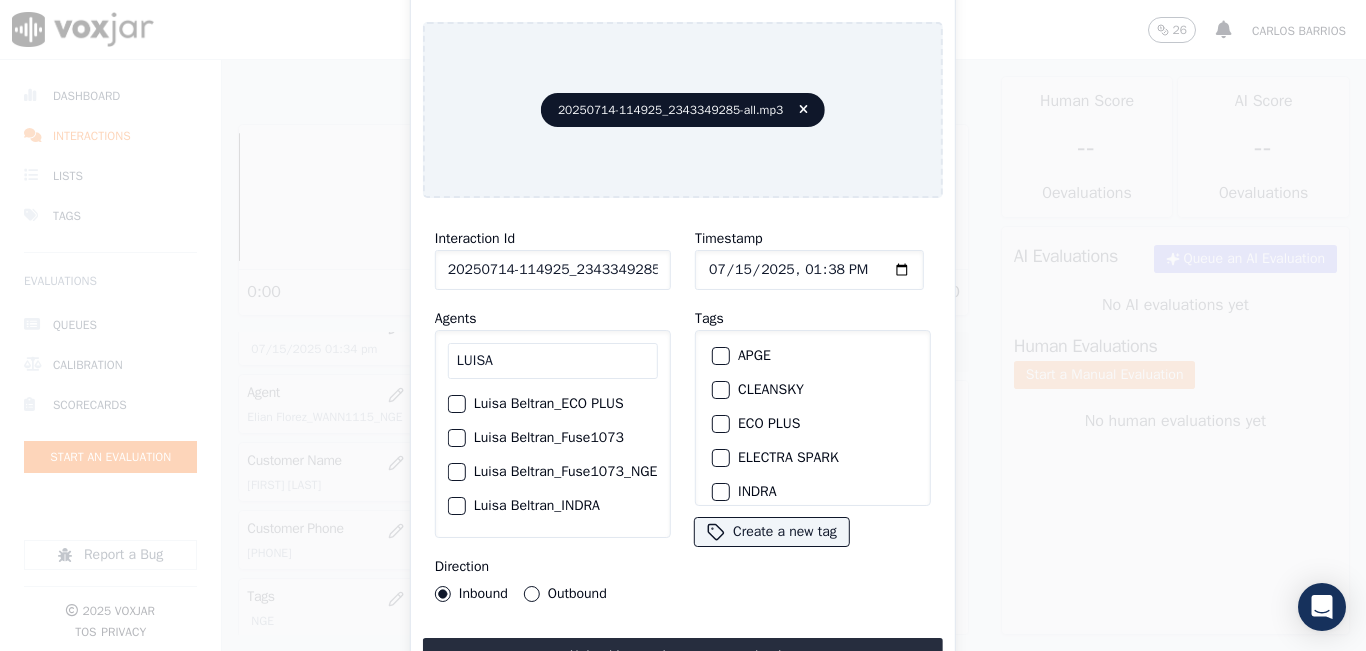type on "LUISA" 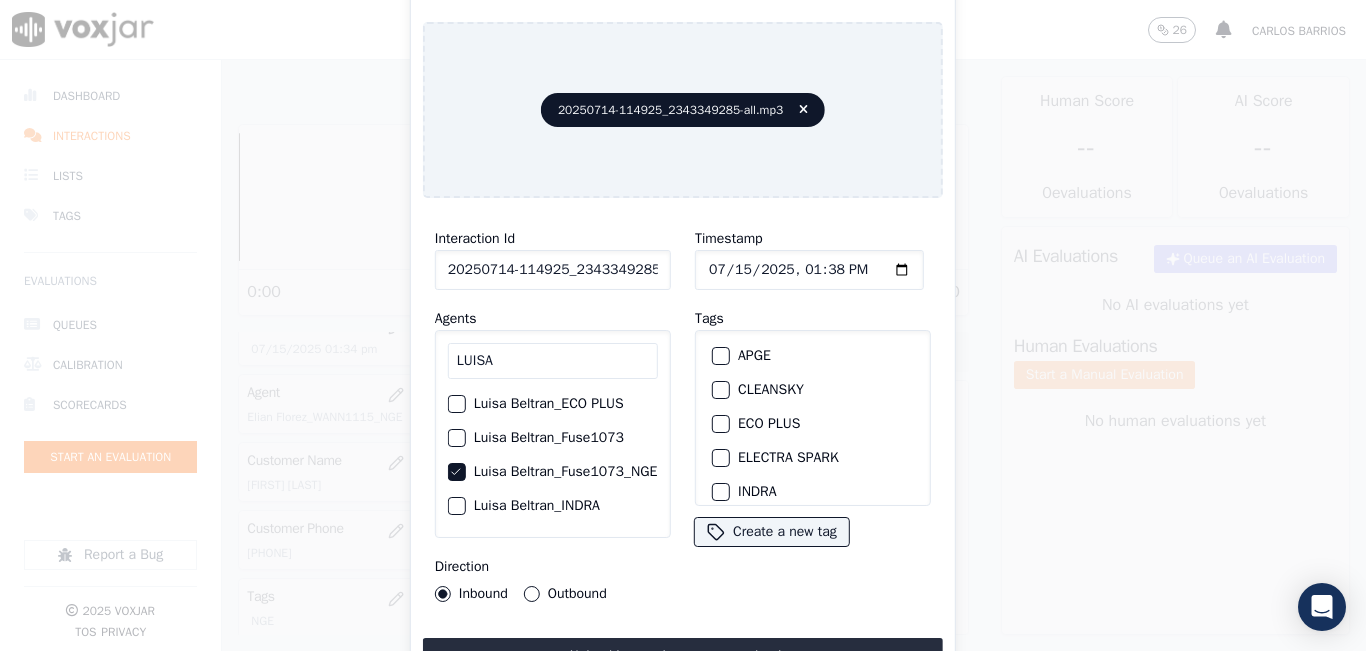 click on "Outbound" at bounding box center [532, 594] 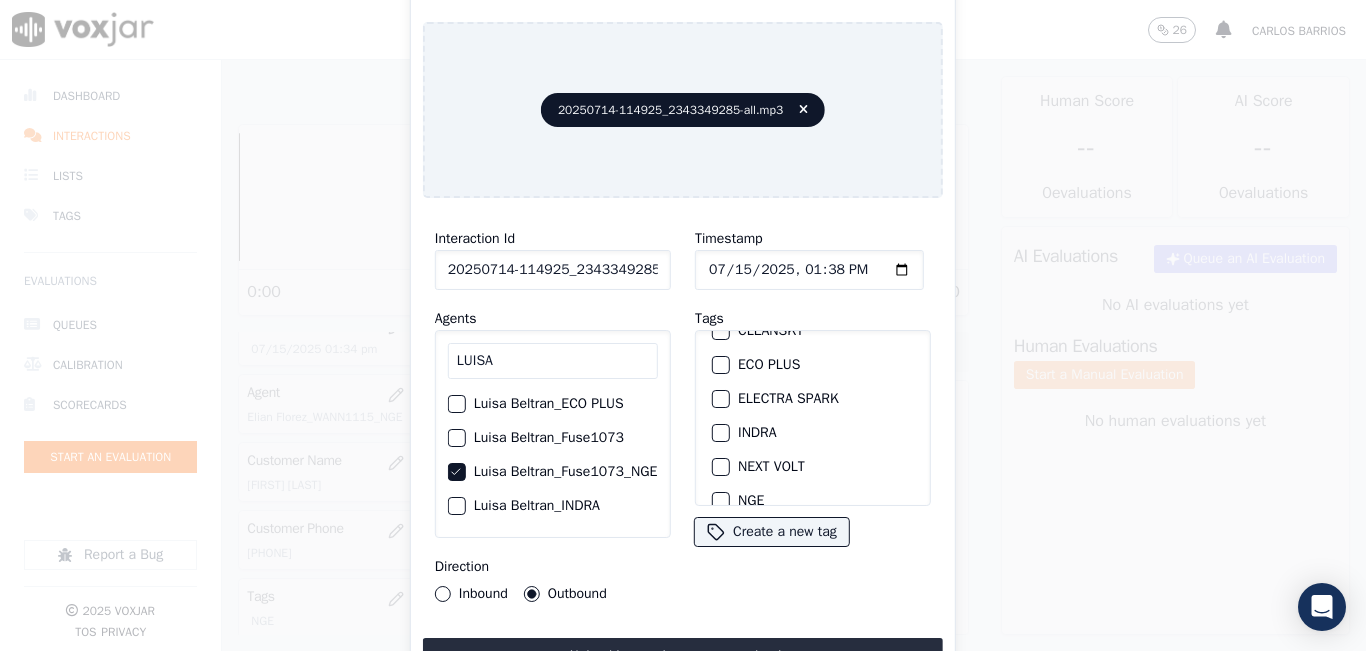 scroll, scrollTop: 100, scrollLeft: 0, axis: vertical 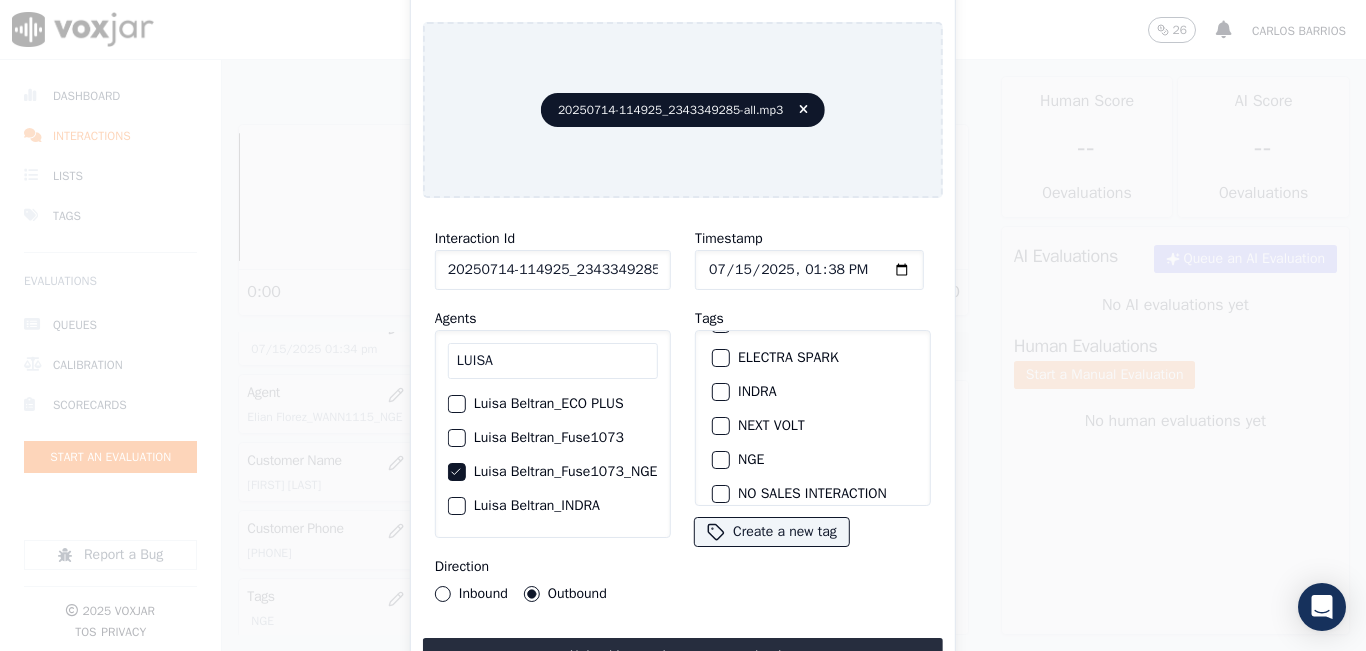click at bounding box center [720, 460] 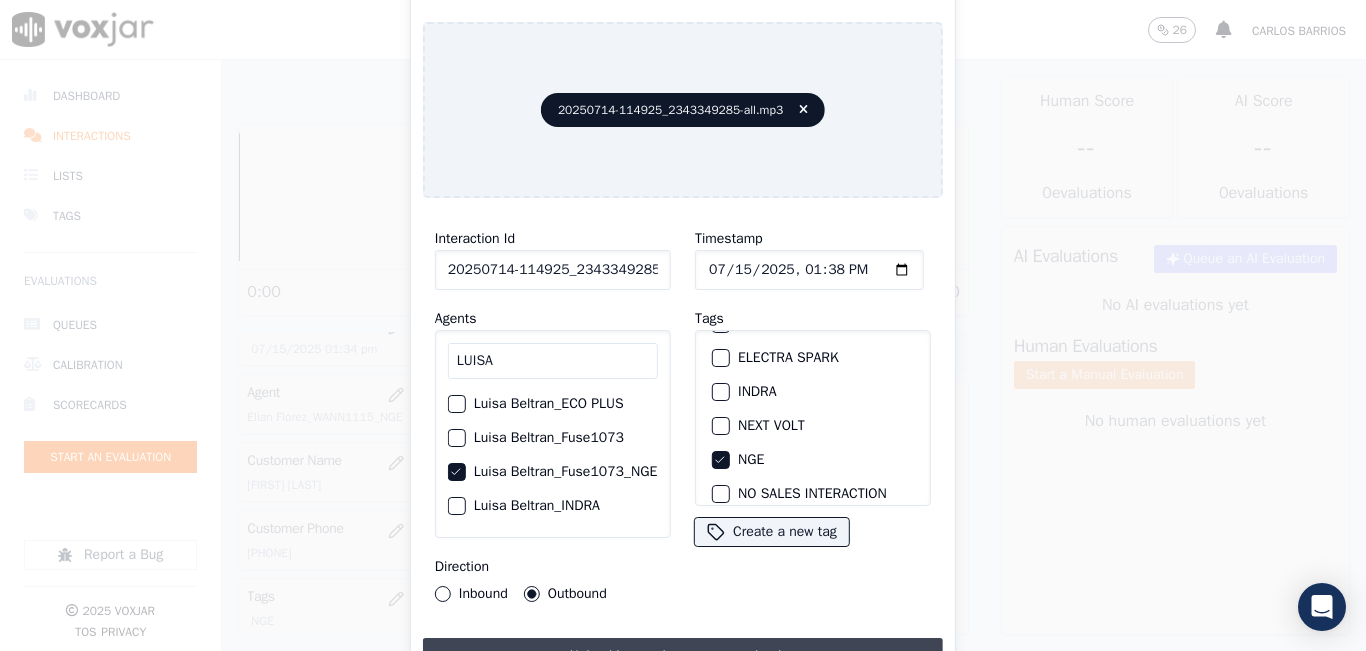 click on "Upload interaction to start evaluation" at bounding box center (683, 656) 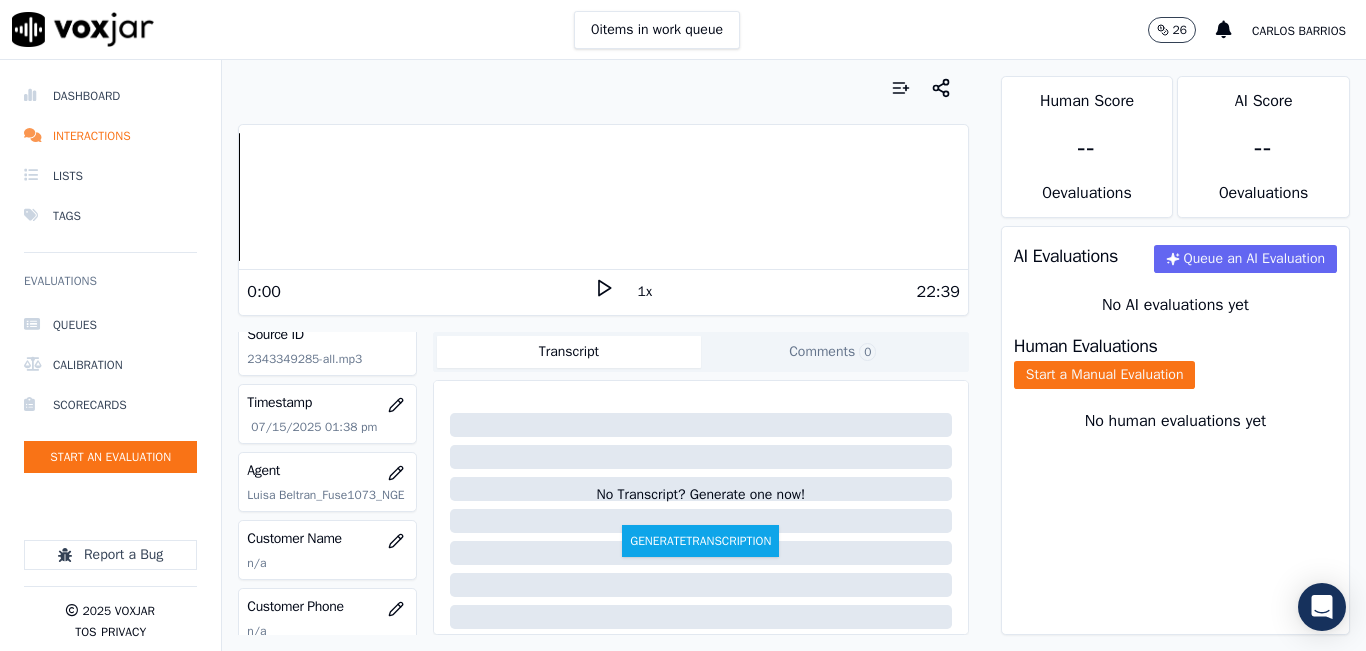 scroll, scrollTop: 200, scrollLeft: 0, axis: vertical 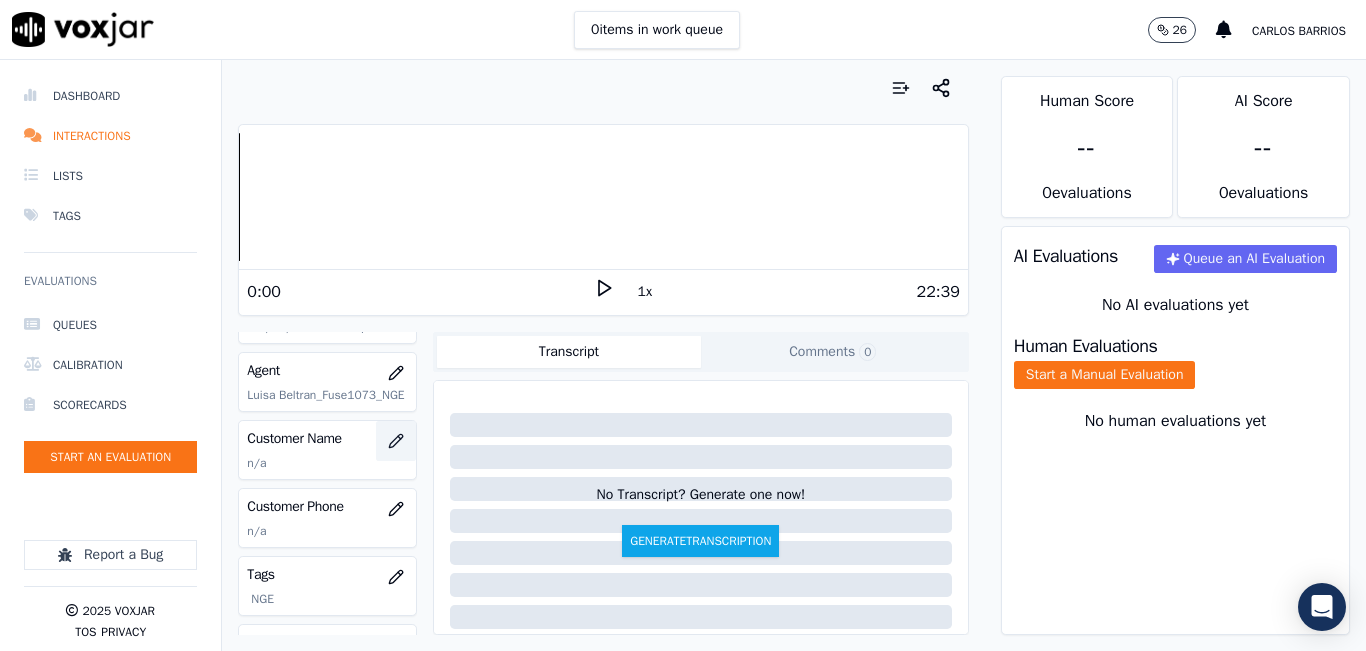 click at bounding box center [396, 441] 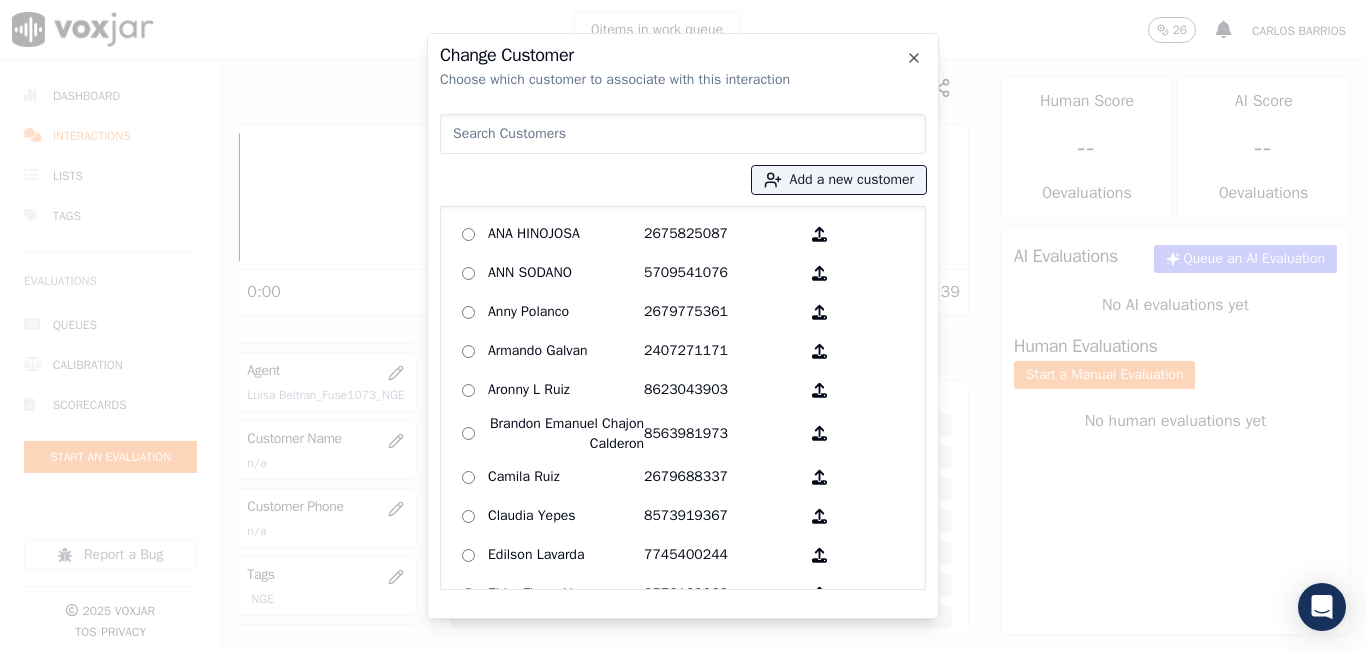 click at bounding box center (683, 134) 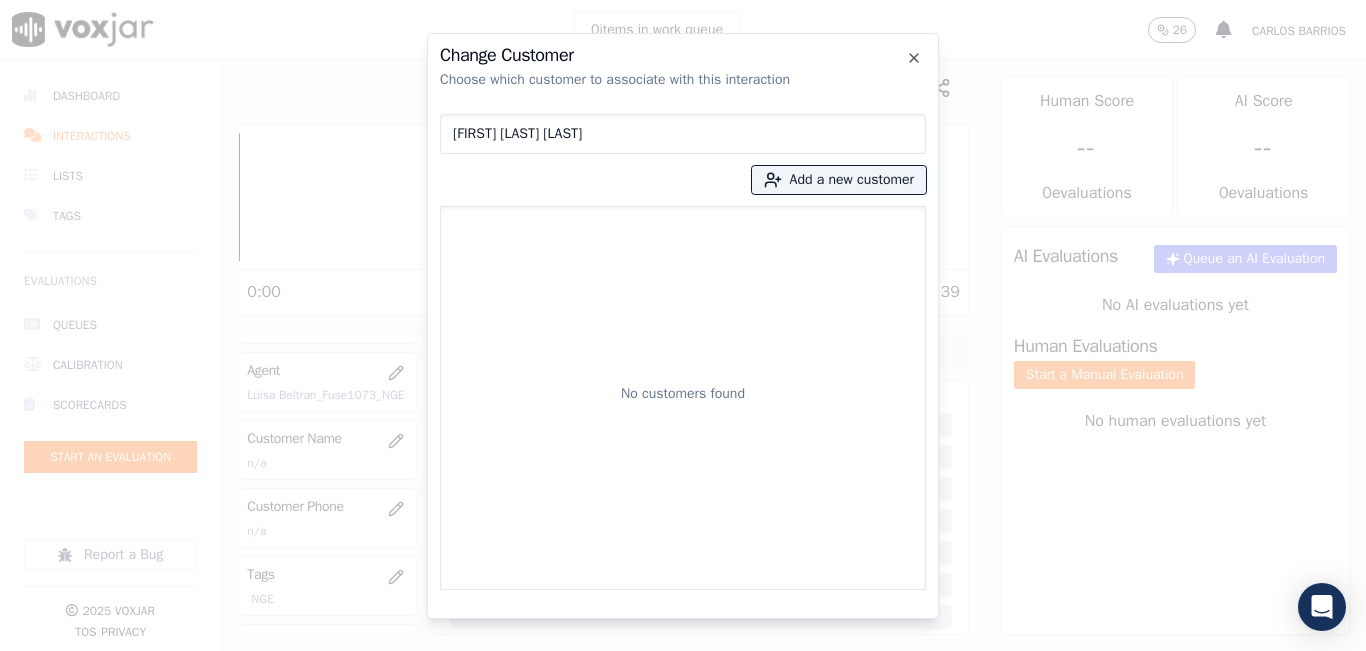 type on "[FIRST] [LAST] [LAST]" 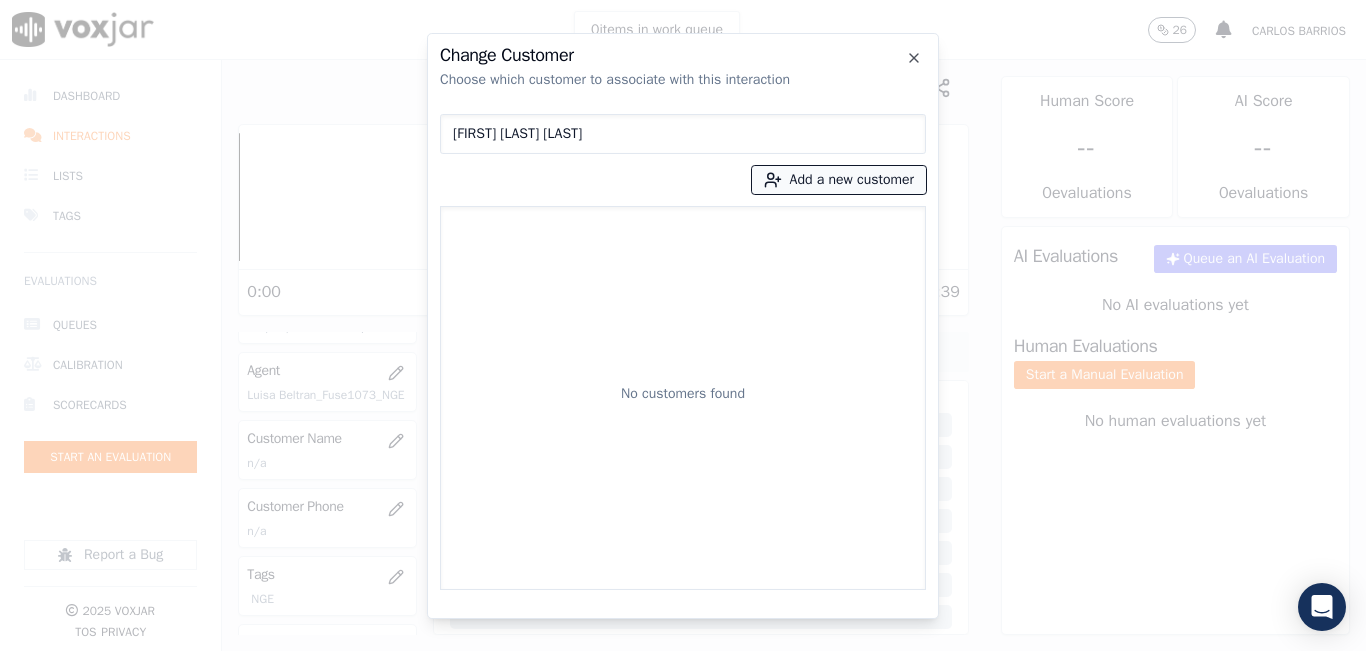 click 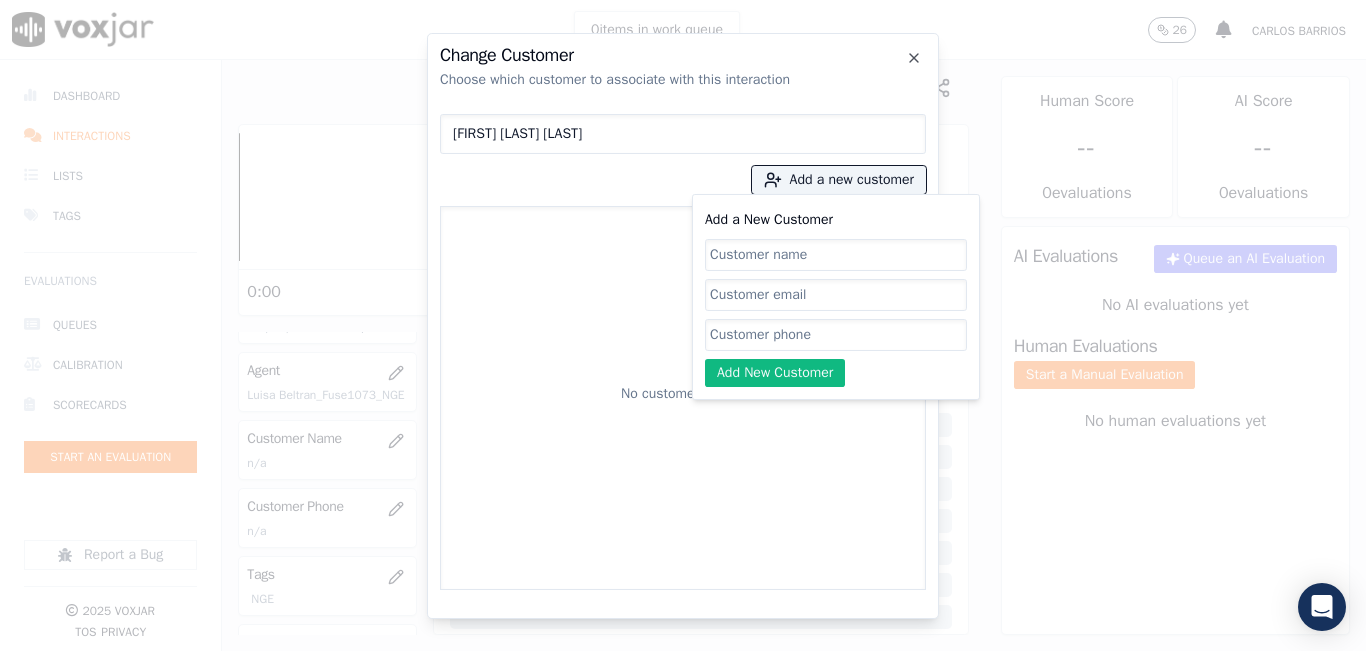 click on "Add a New Customer" 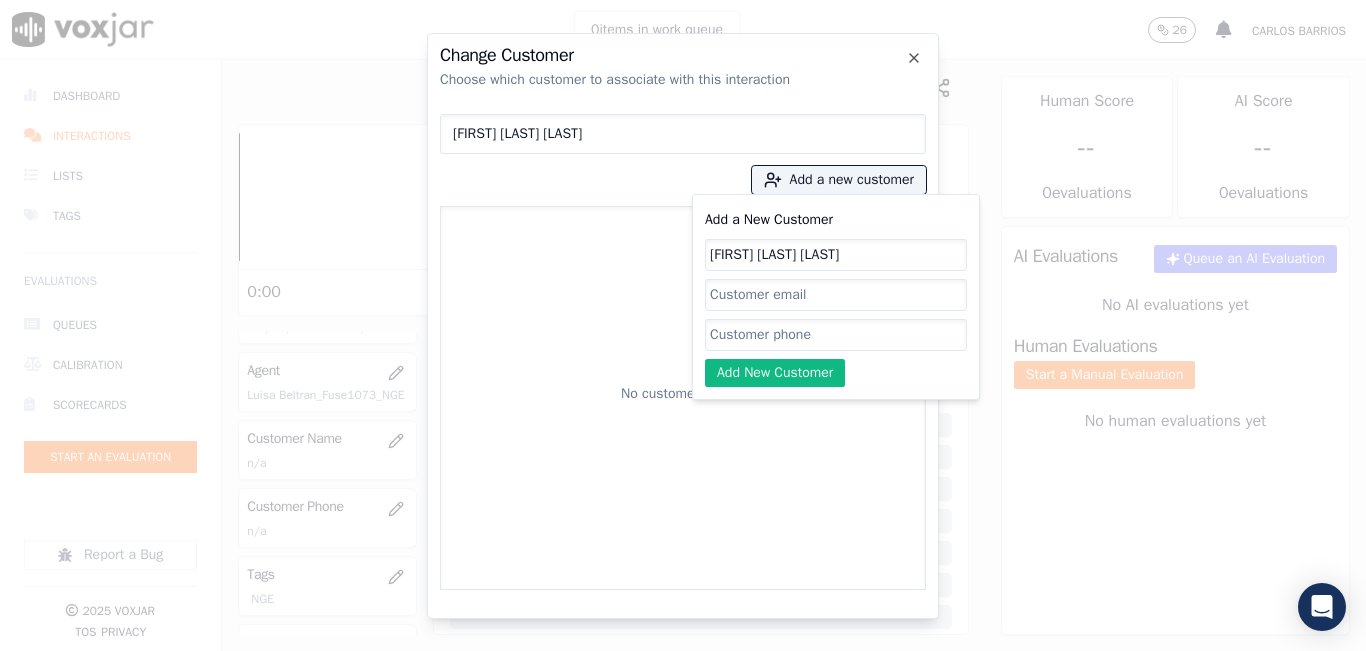 scroll, scrollTop: 0, scrollLeft: 3, axis: horizontal 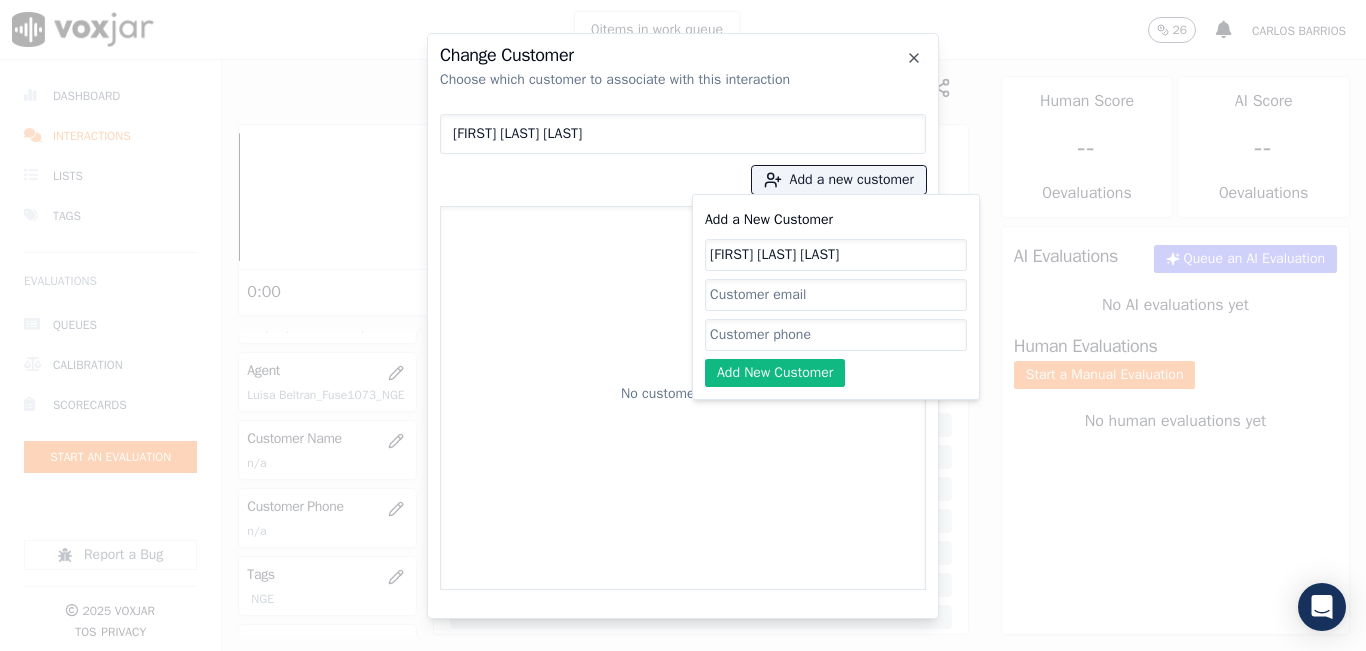 type on "[FIRST] [LAST] [LAST]" 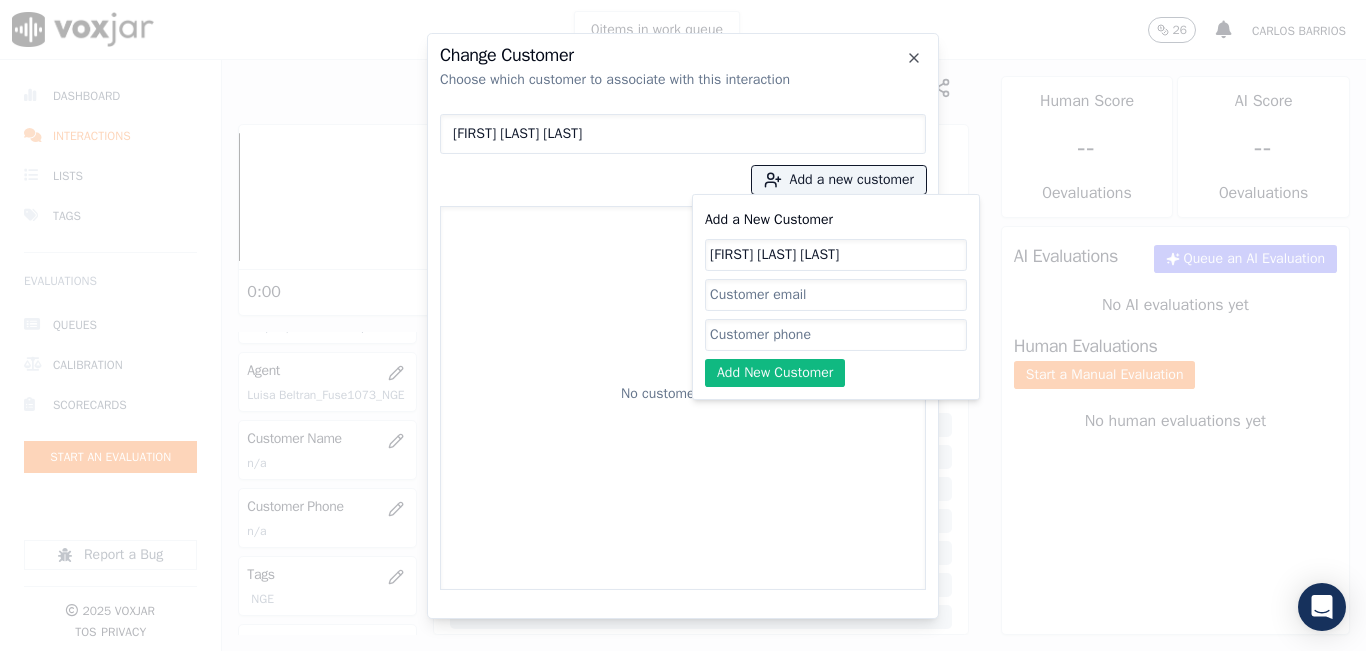 scroll, scrollTop: 0, scrollLeft: 0, axis: both 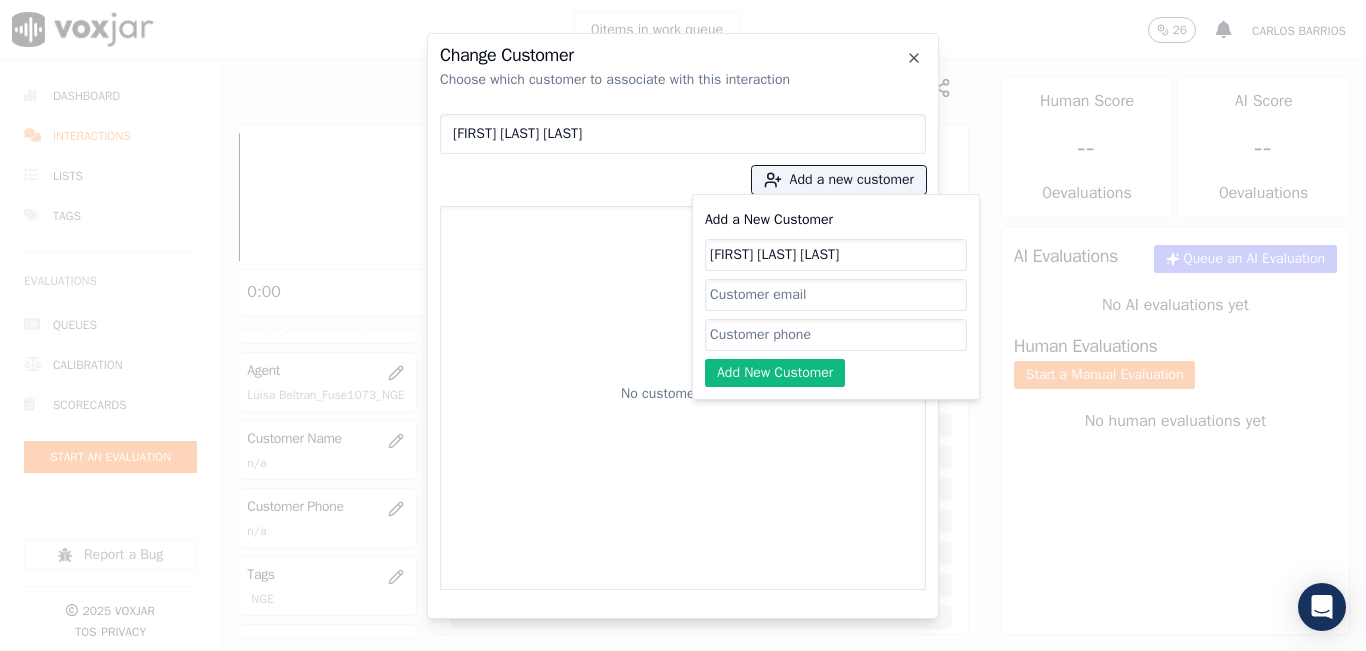 click on "Add a New Customer" 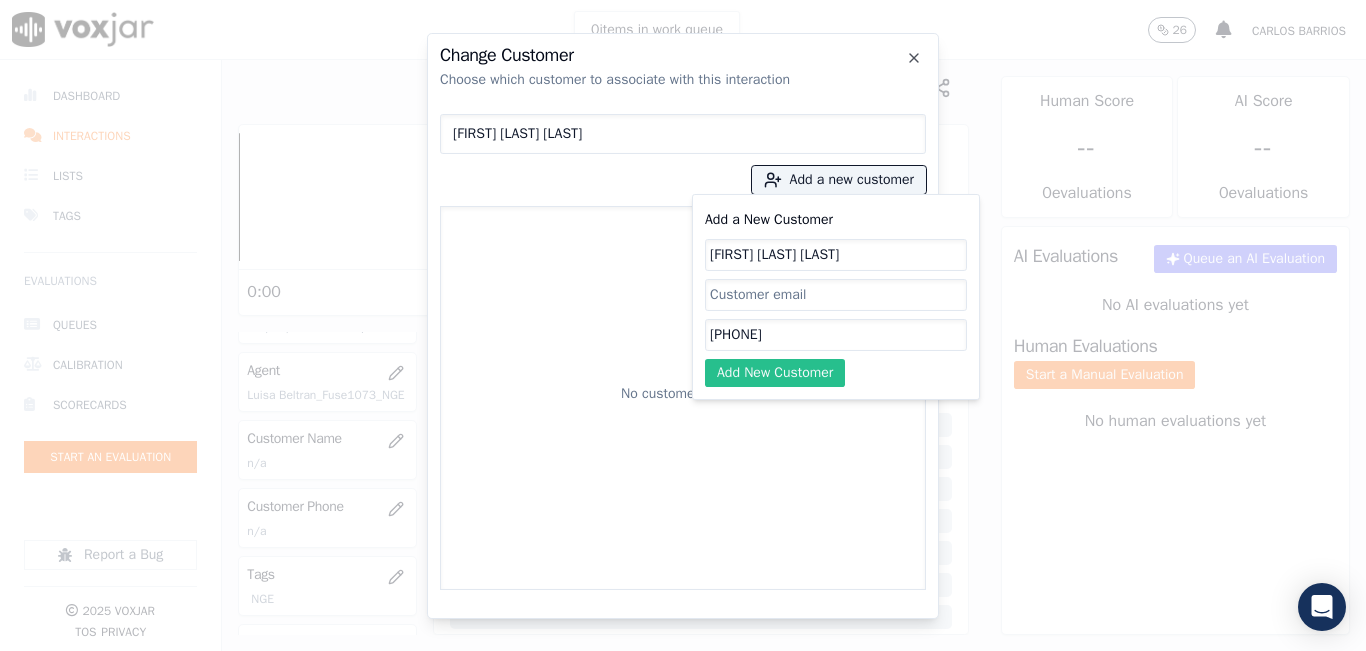 type on "[PHONE]" 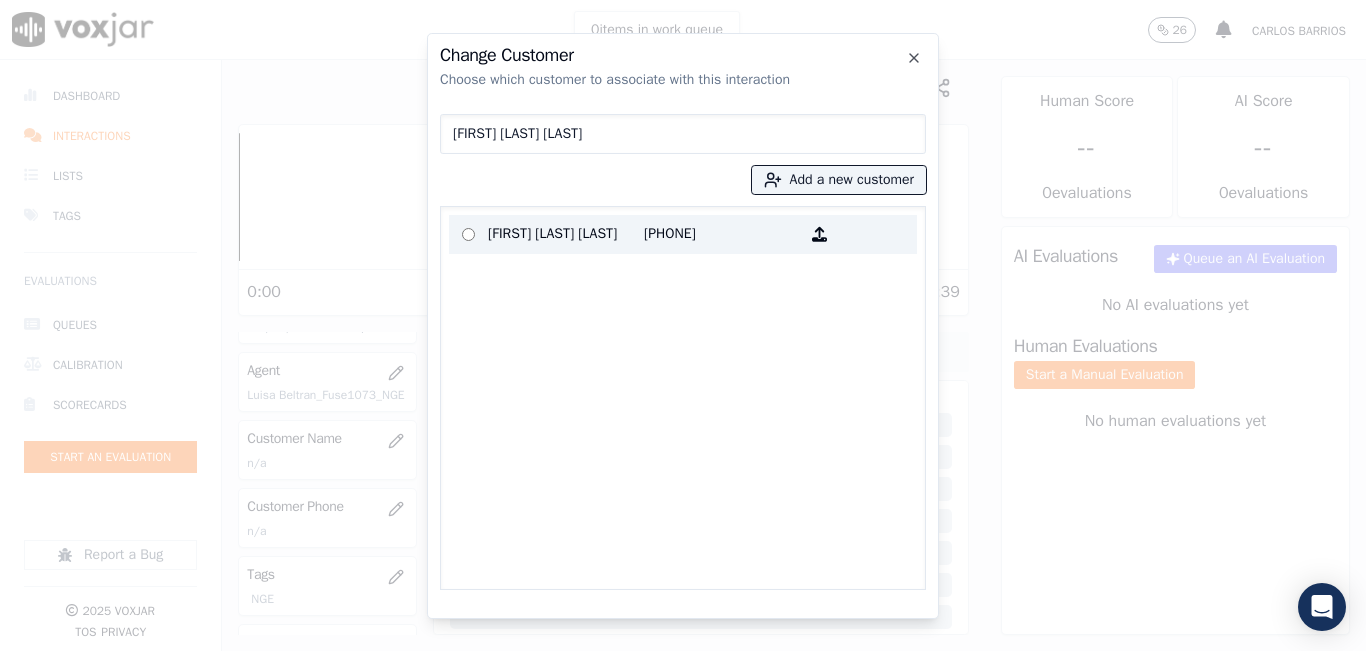 click on "[FIRST] [LAST] [LAST]" at bounding box center (566, 234) 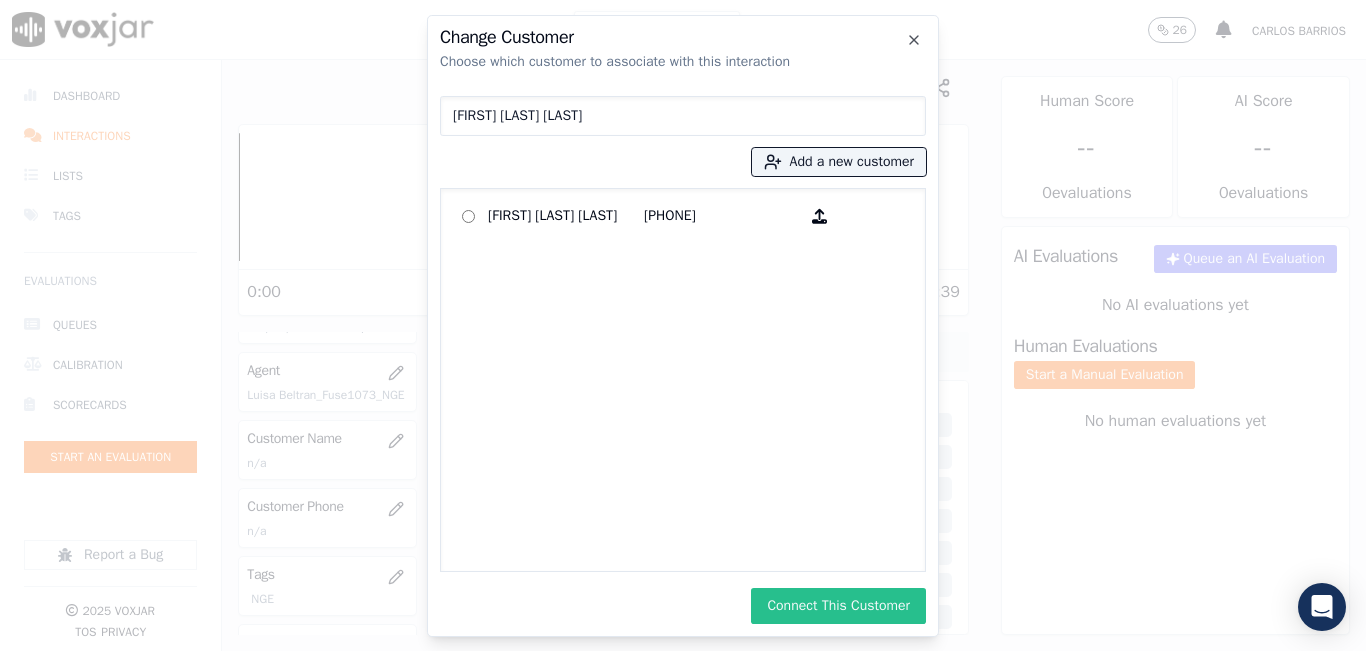 click on "Connect This Customer" at bounding box center [838, 606] 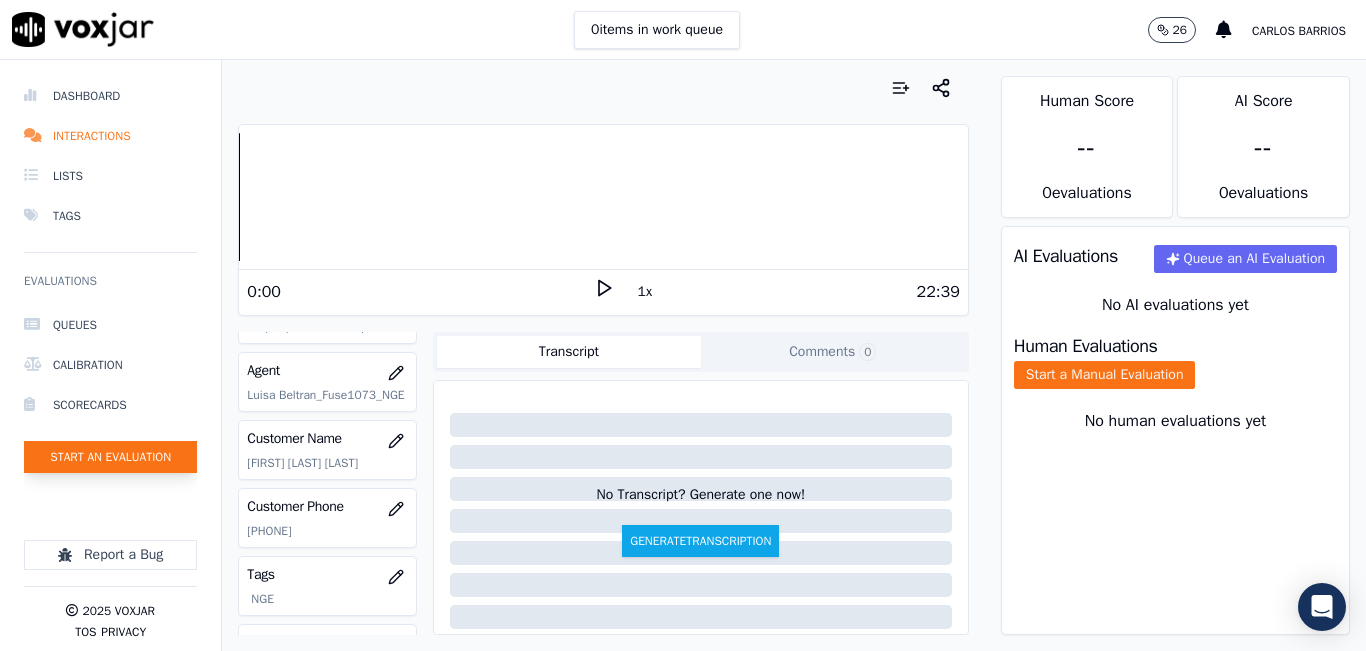 click on "Start an Evaluation" 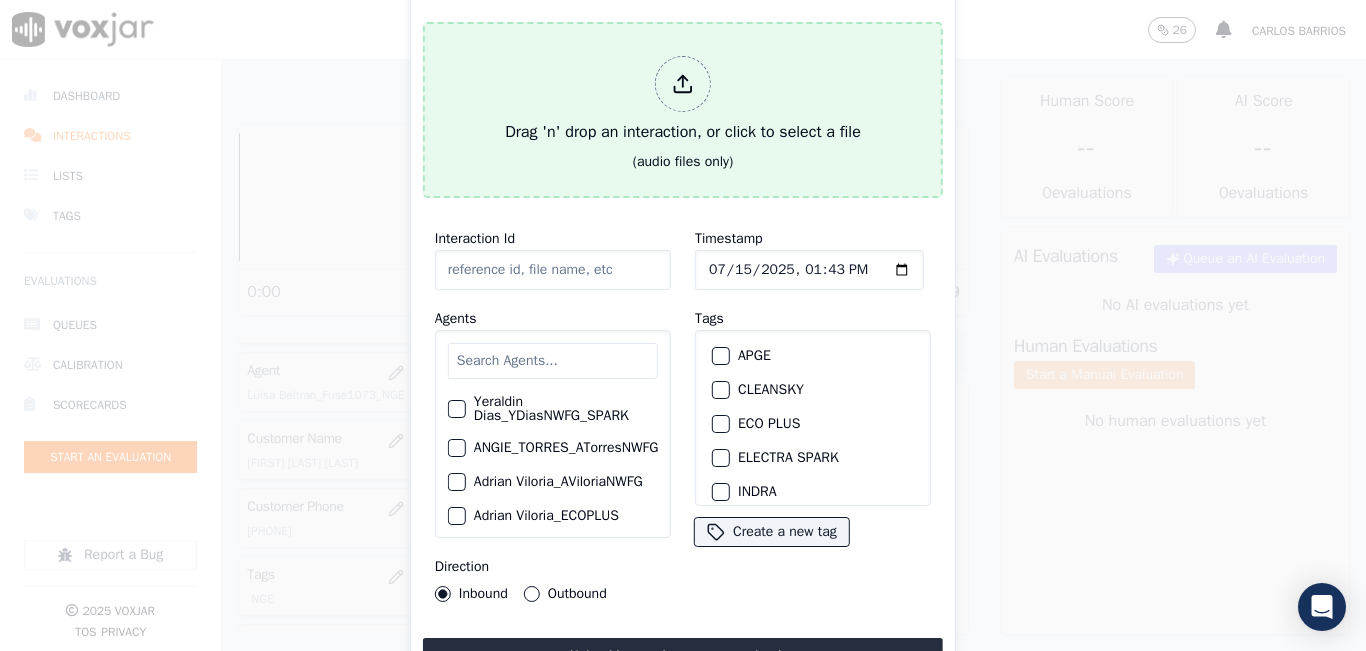 click on "Drag 'n' drop an interaction, or click to select a file" at bounding box center [683, 100] 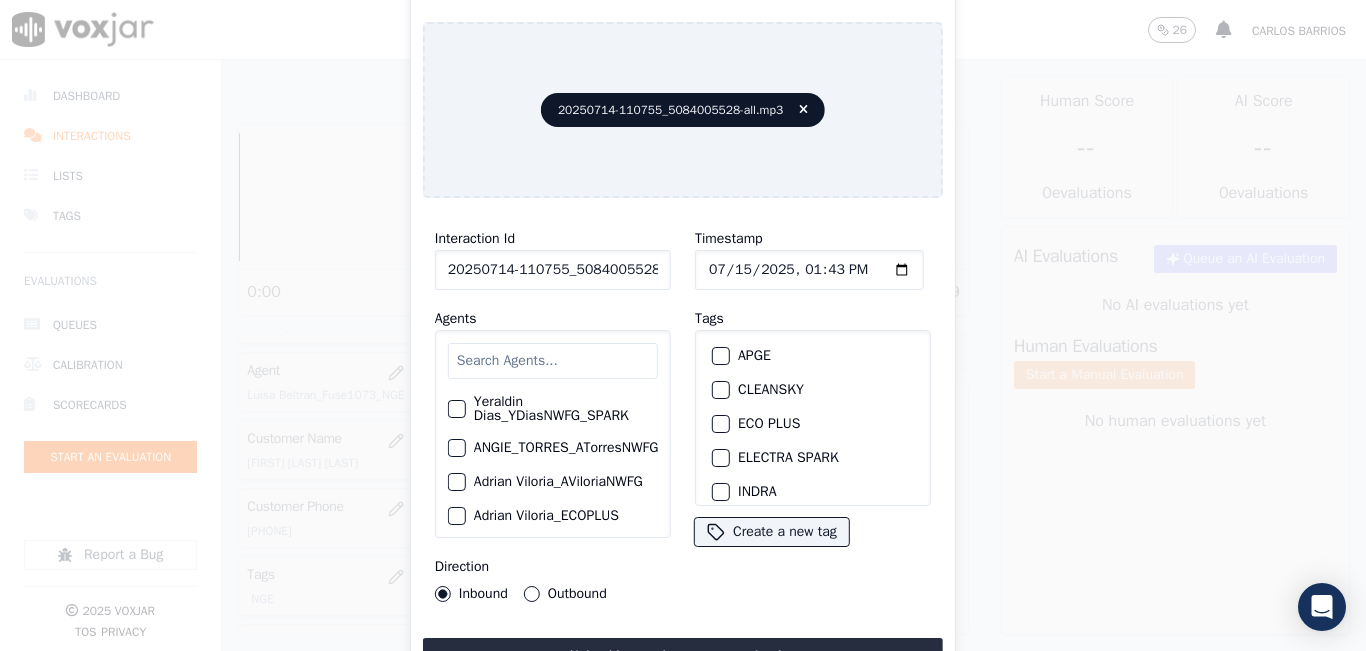 click at bounding box center [553, 361] 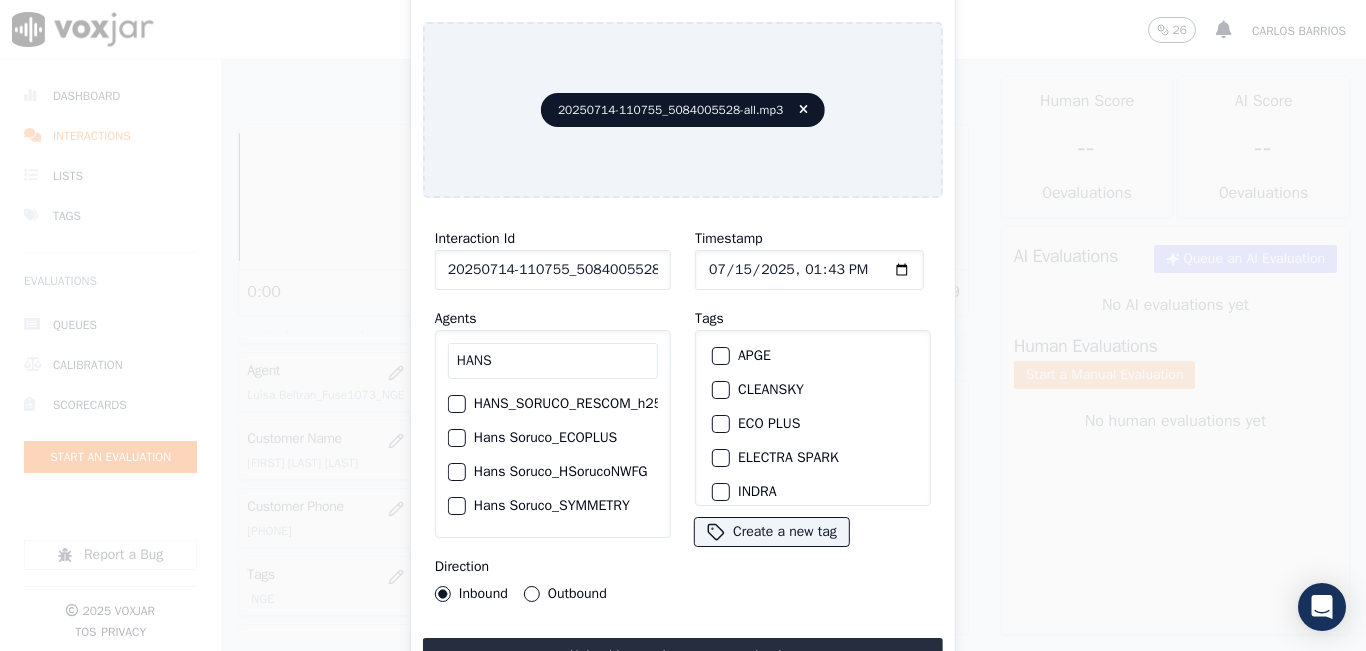 type on "HANS" 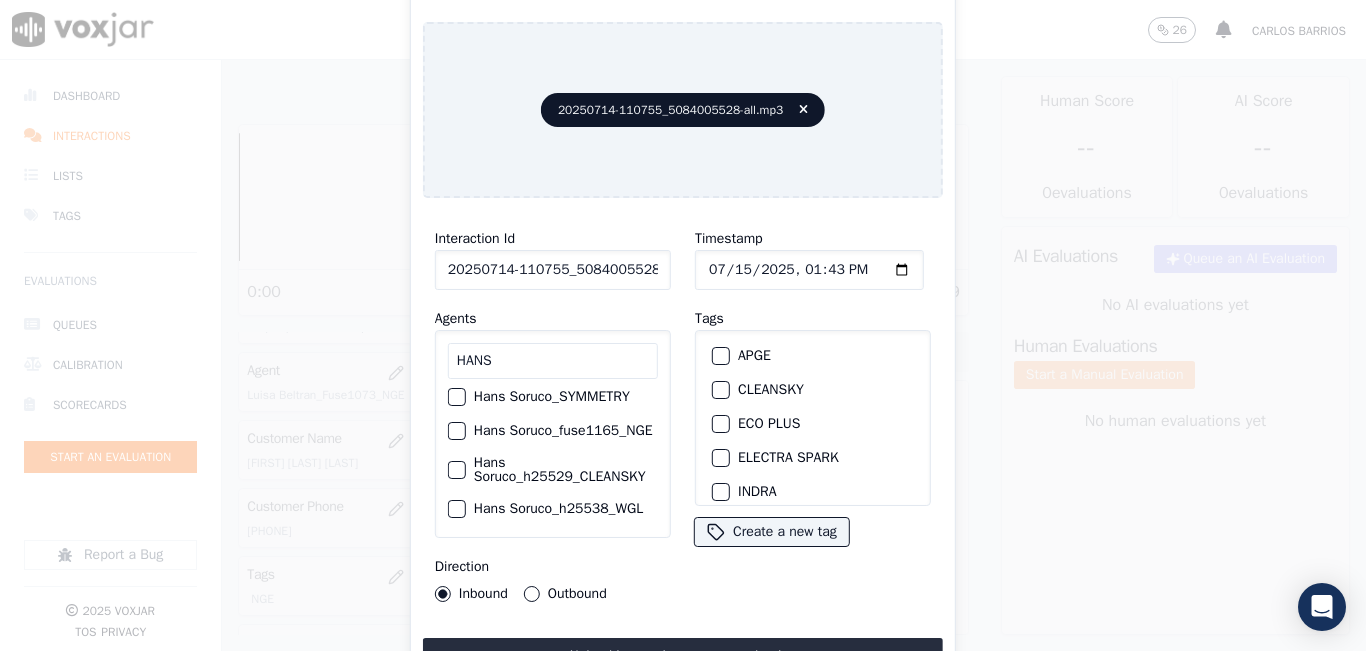 scroll, scrollTop: 120, scrollLeft: 0, axis: vertical 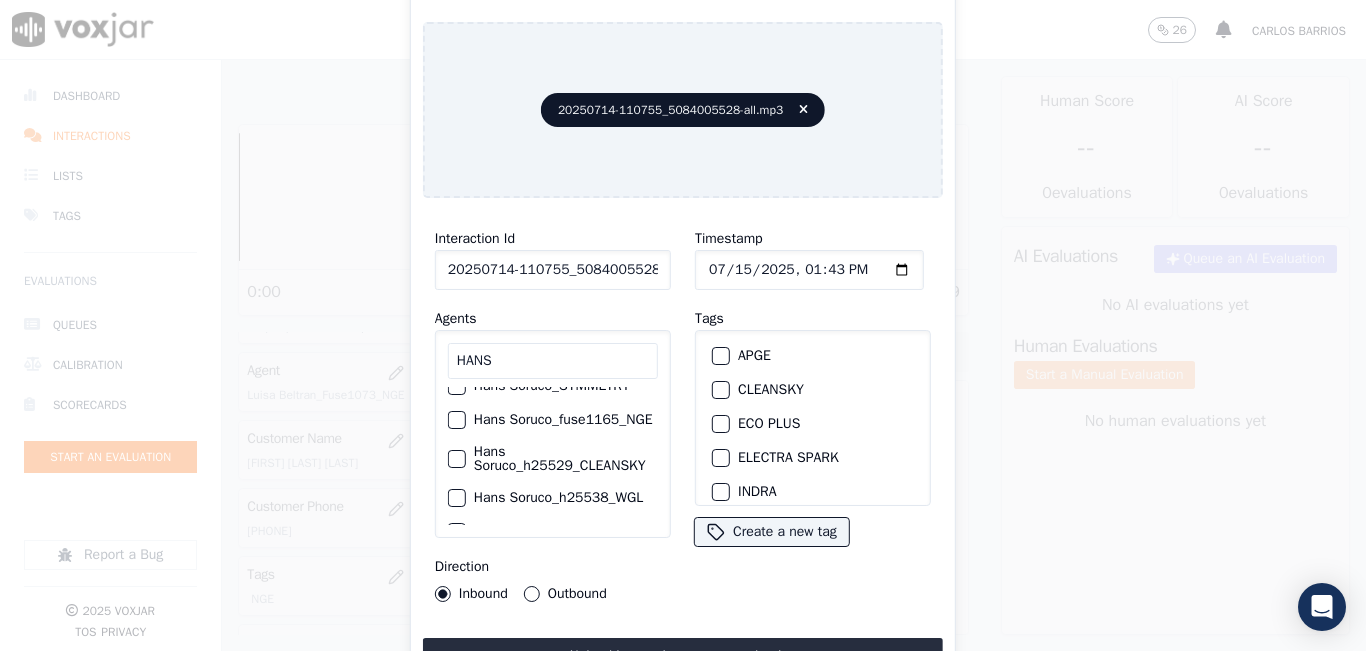 click on "Hans Soruco_fuse1165_NGE" 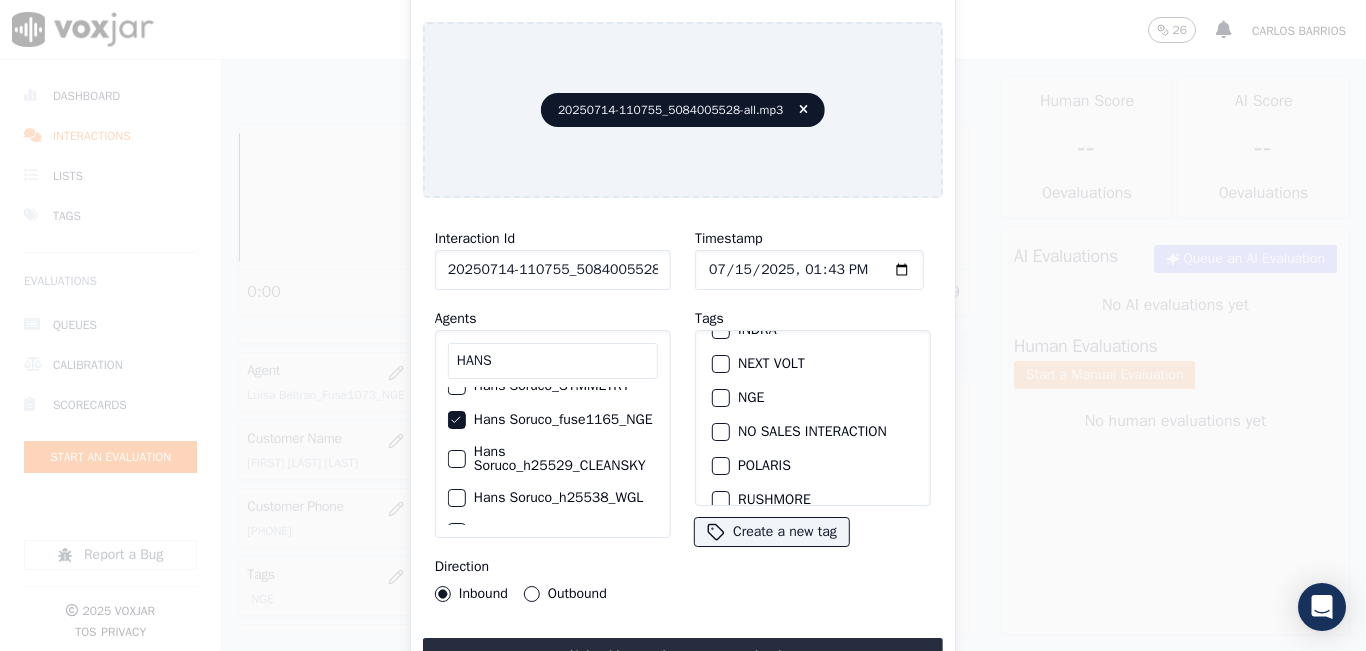 scroll, scrollTop: 200, scrollLeft: 0, axis: vertical 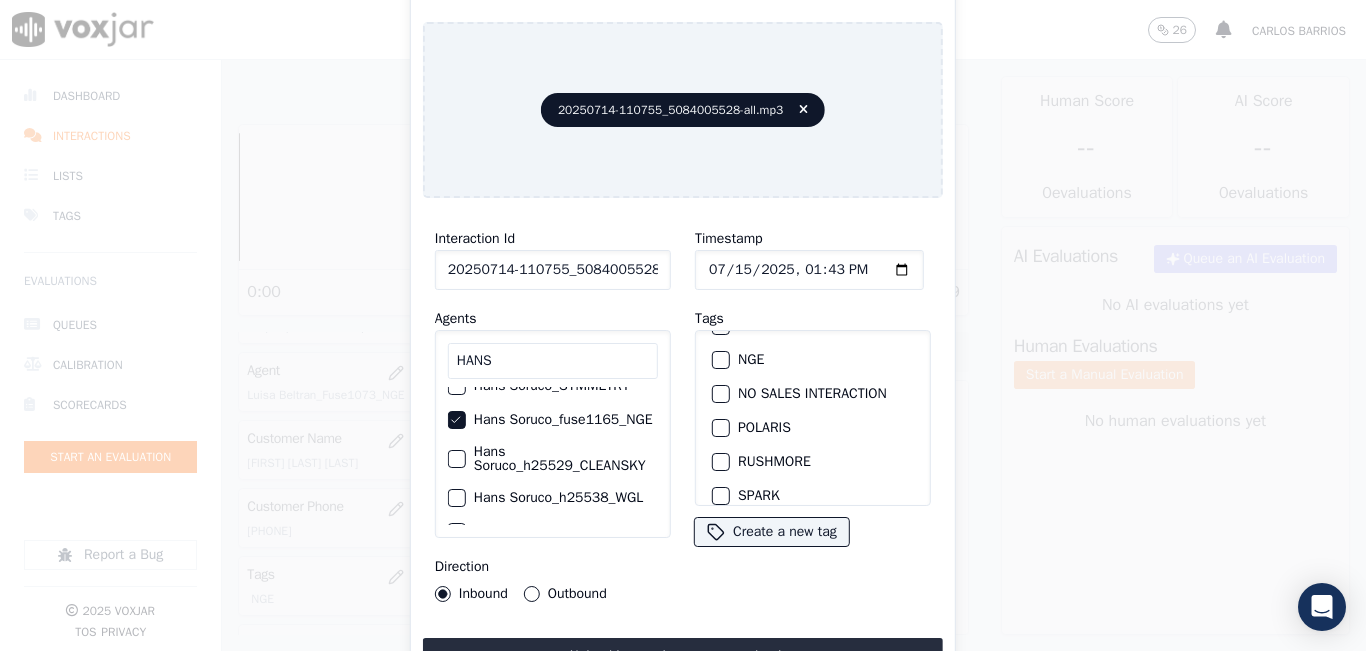 click on "Outbound" at bounding box center [532, 594] 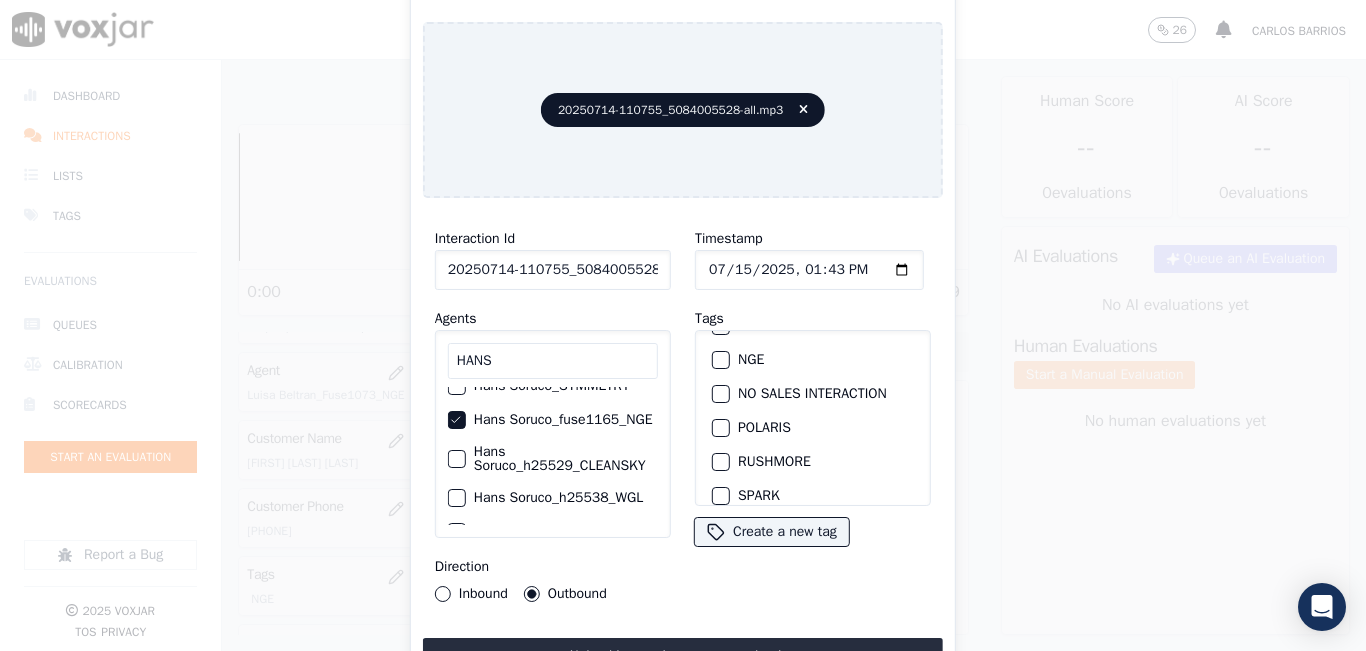 click on "NGE" at bounding box center [721, 360] 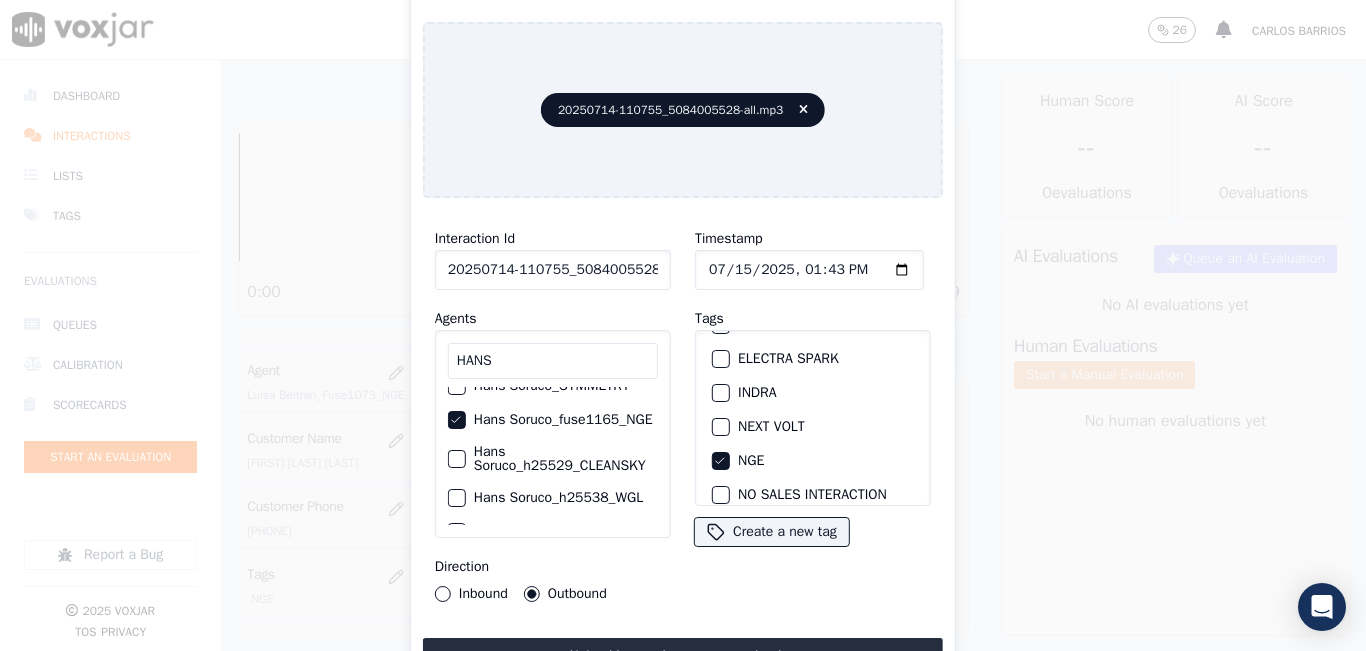 scroll, scrollTop: 309, scrollLeft: 0, axis: vertical 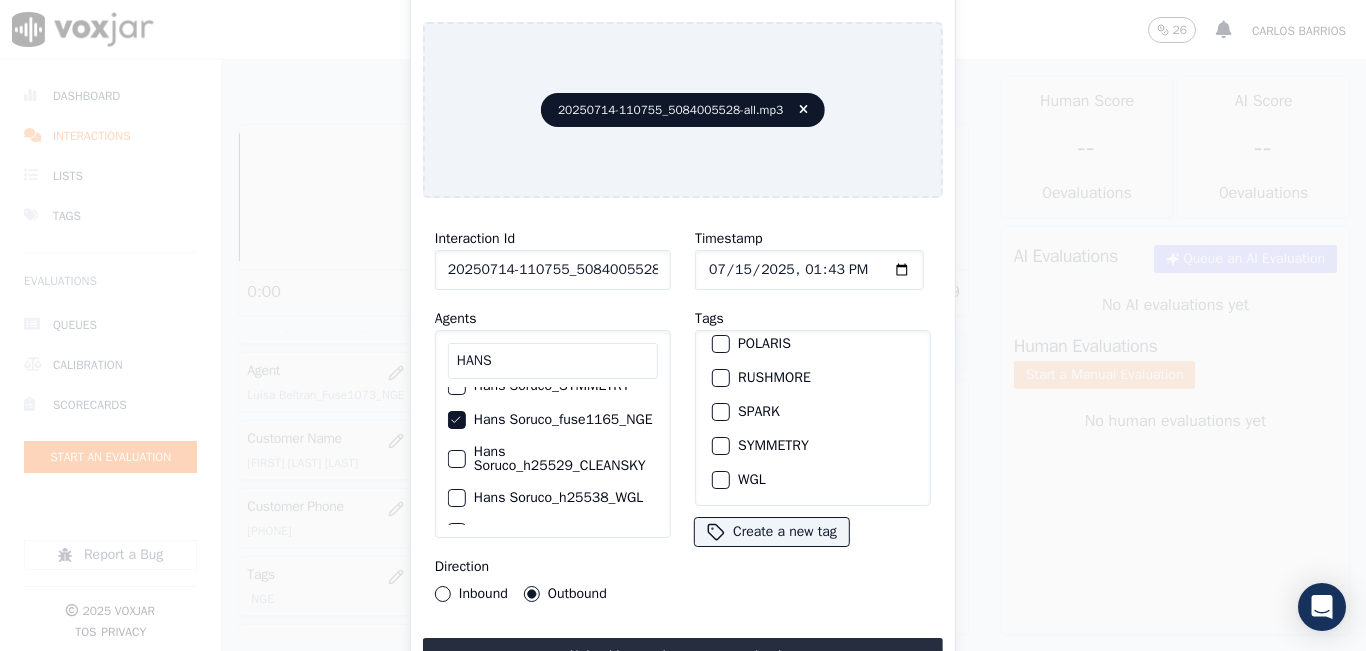 click on "Interaction Id   20250714-110755_5084005528-all.mp3     Agents   HANS     HANS_SORUCO_RESCOM_h25599     Hans Soruco_ECOPLUS     Hans Soruco_HSorucoNWFG     Hans Soruco_SYMMETRY     Hans Soruco_fuse1165_NGE     Hans Soruco_h25529_CLEANSKY     Hans Soruco_h25538_WGL     Hans Soruco_h25667­_INDRA     Direction     Inbound     Outbound   Timestamp       Tags     APGE     CLEANSKY     ECO PLUS     ELECTRA SPARK     INDRA     NEXT VOLT     NGE     NO SALES INTERACTION     POLARIS     RUSHMORE     SPARK     SYMMETRY     WGL
Create a new tag     Upload interaction to start evaluation" at bounding box center (683, 444) 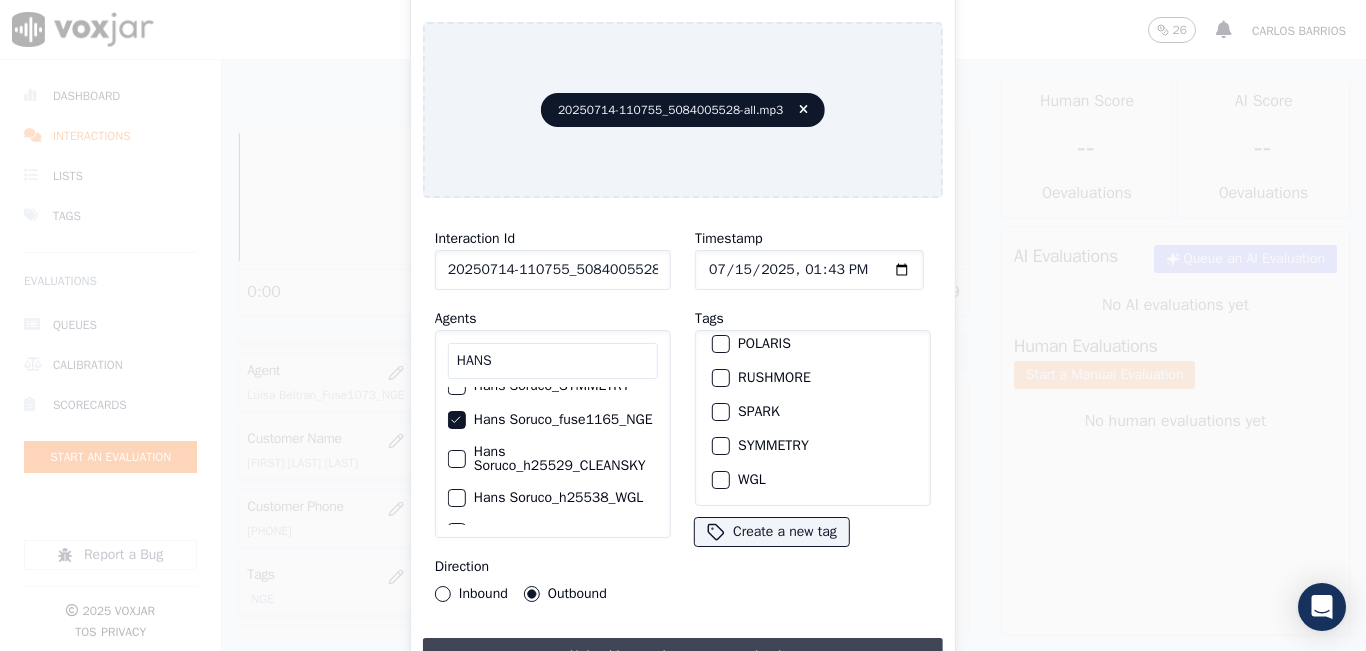 click on "Upload interaction to start evaluation" at bounding box center [683, 656] 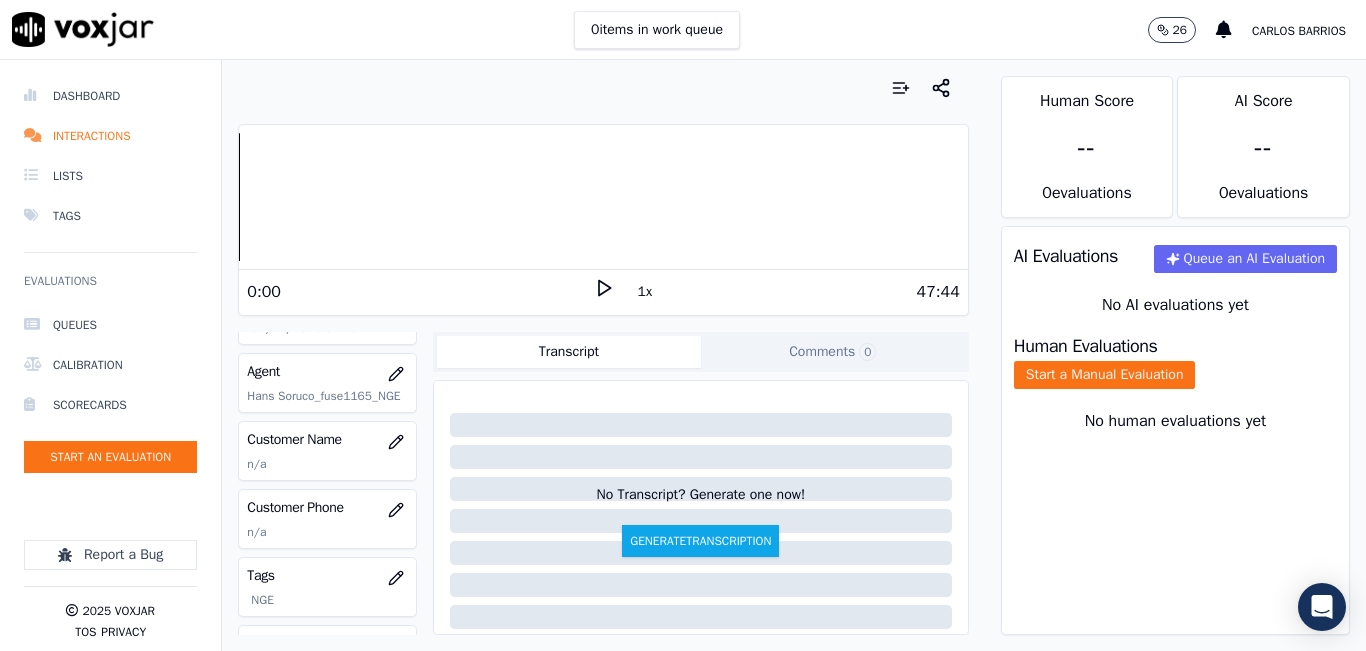 scroll, scrollTop: 200, scrollLeft: 0, axis: vertical 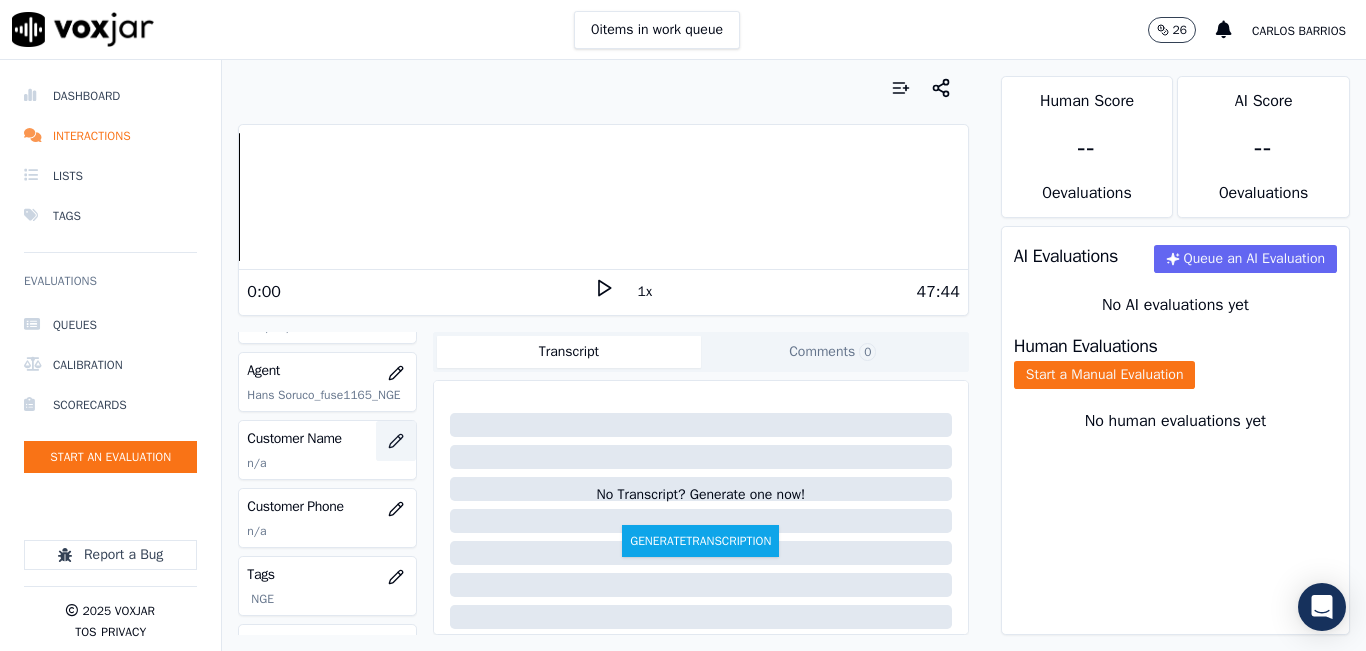 click at bounding box center [396, 441] 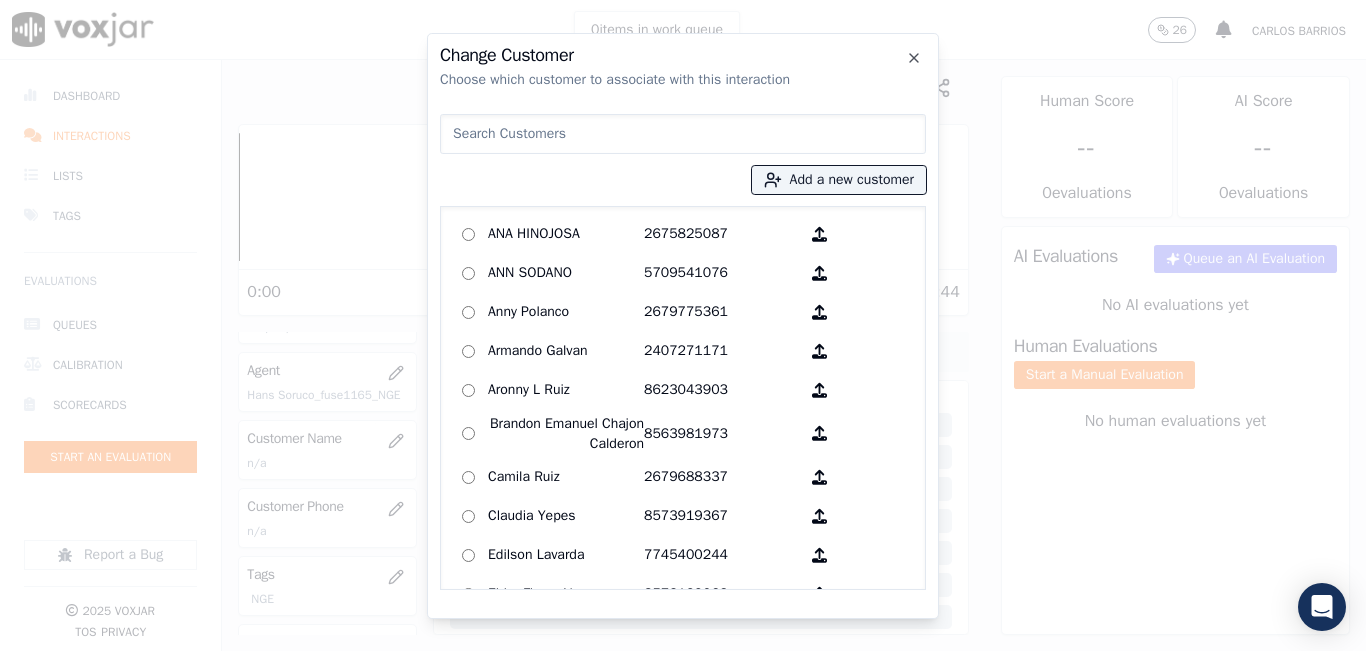 click at bounding box center (683, 134) 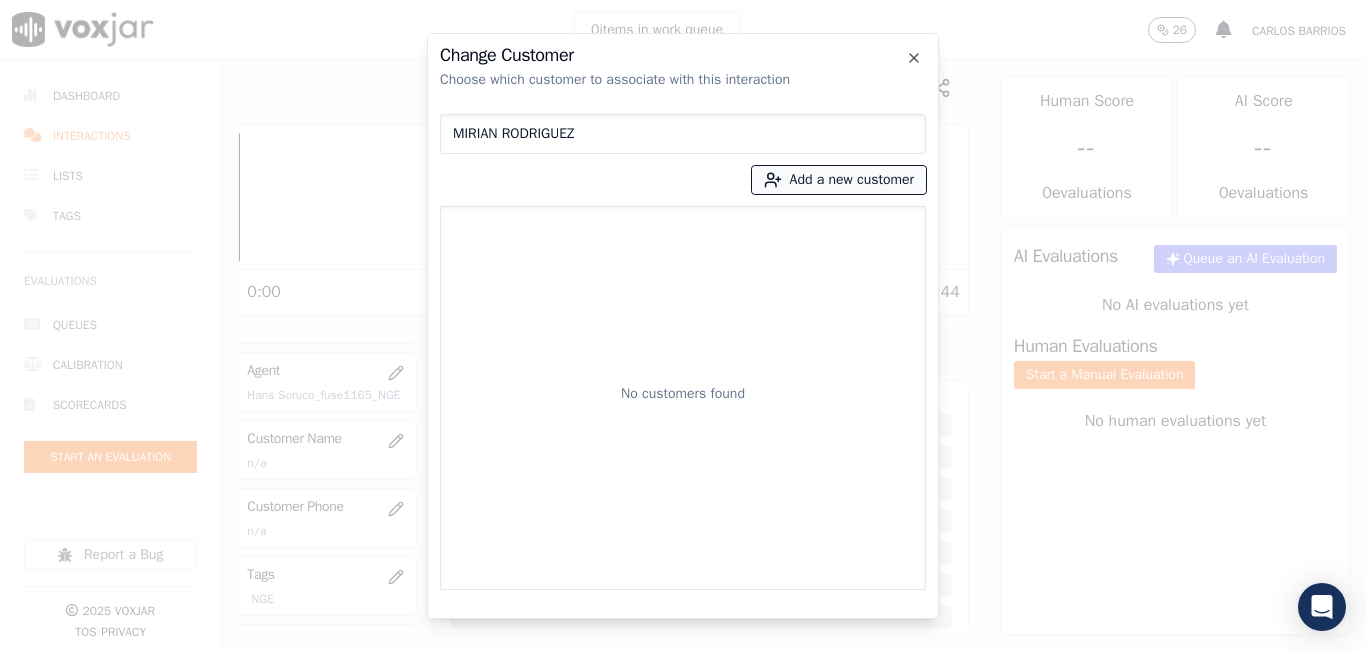 type on "MIRIAN RODRIGUEZ" 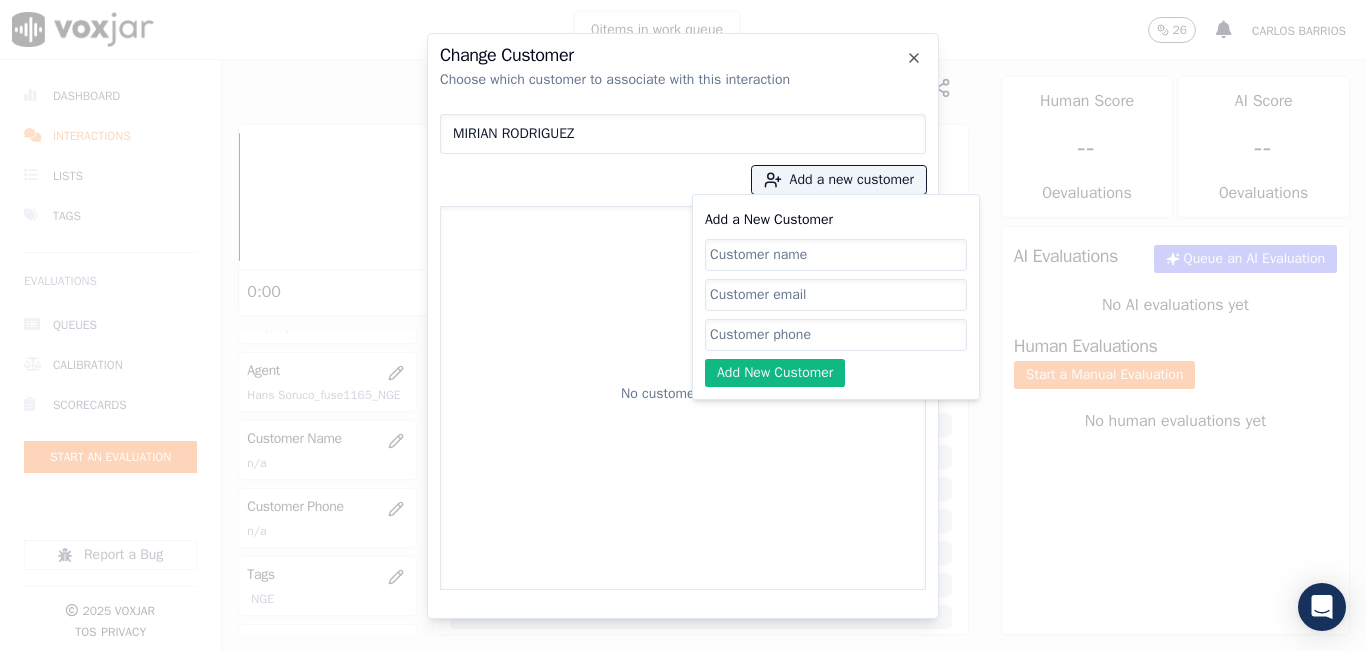 click on "Add a New Customer" 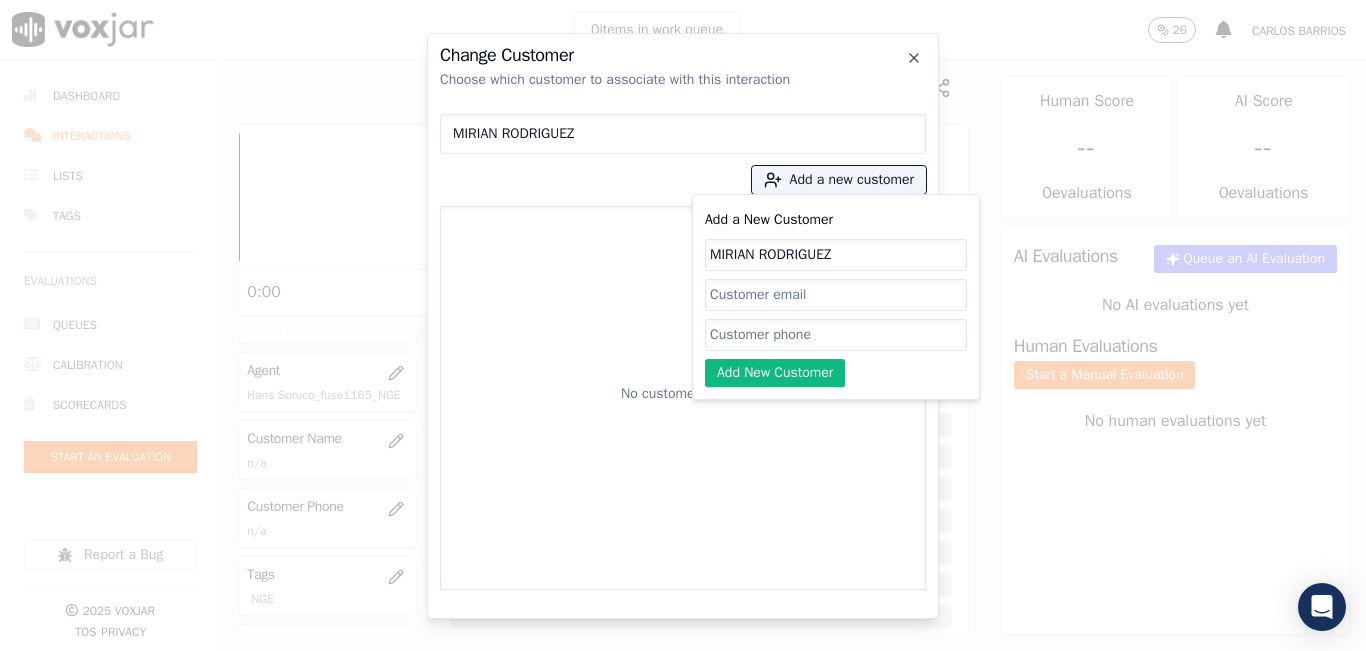 type on "MIRIAN RODRIGUEZ" 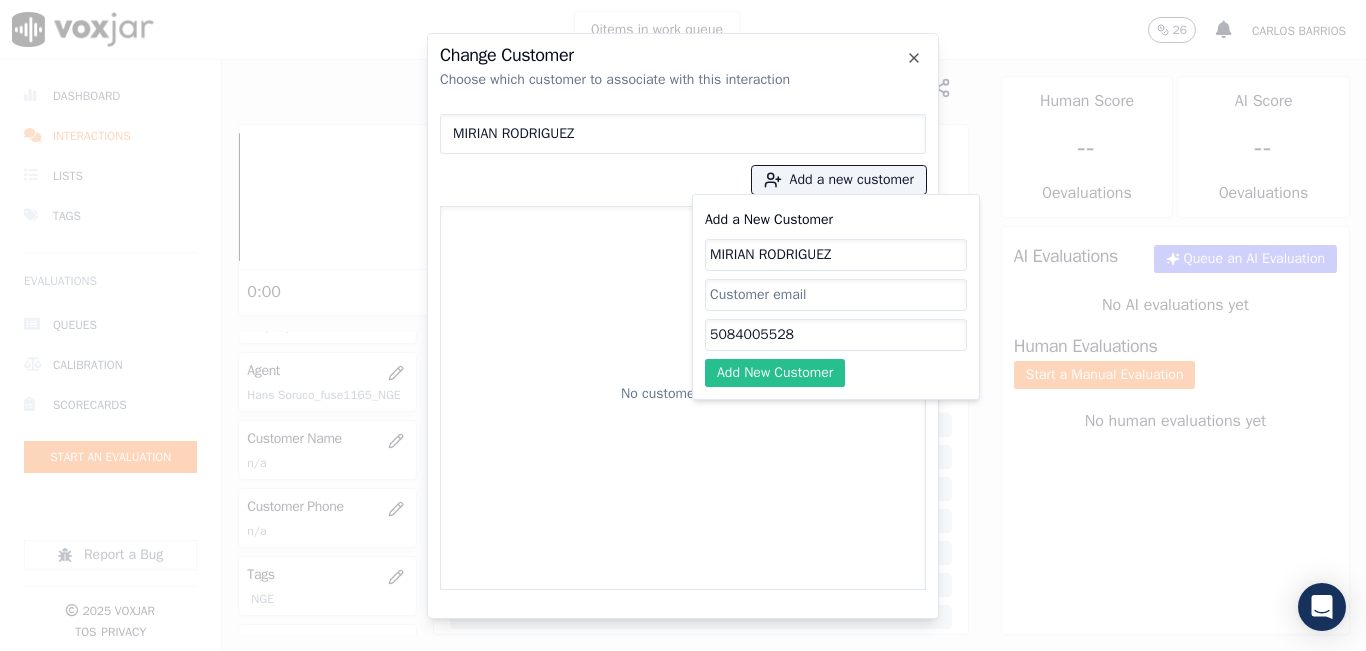 type on "5084005528" 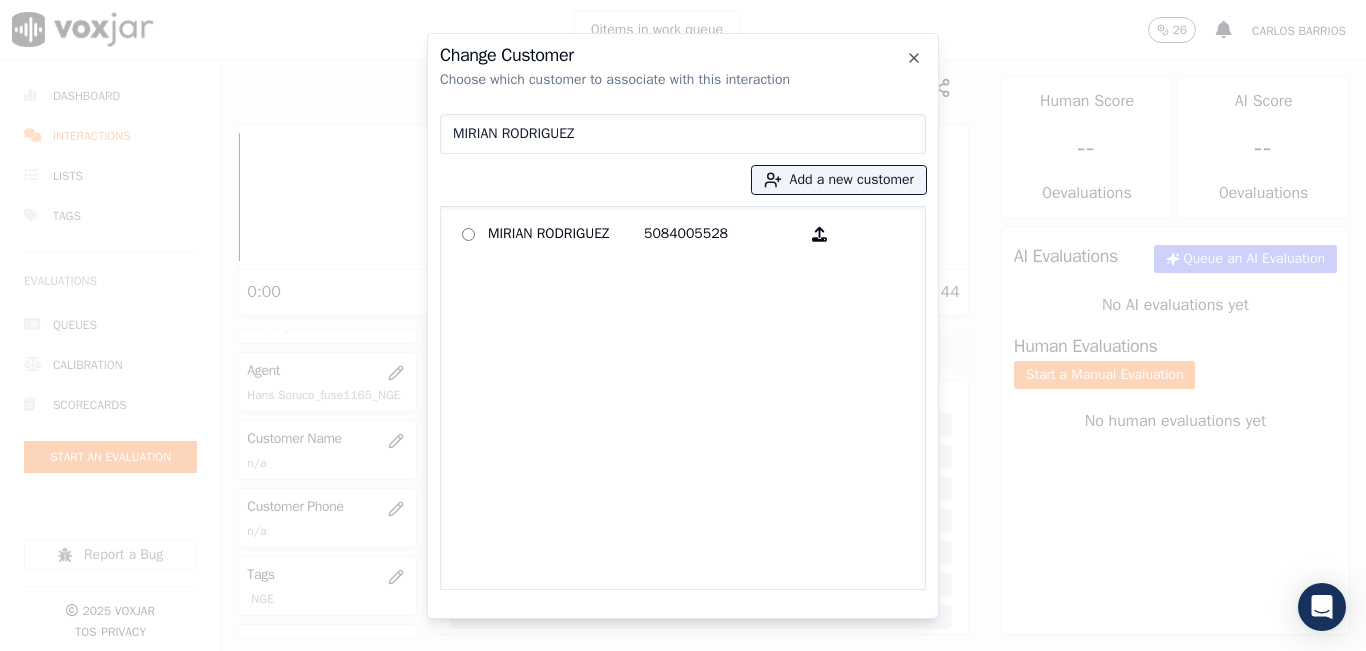click on "MIRIAN RODRIGUEZ
Add a new customer           MIRIAN RODRIGUEZ   5084005528" at bounding box center [683, 348] 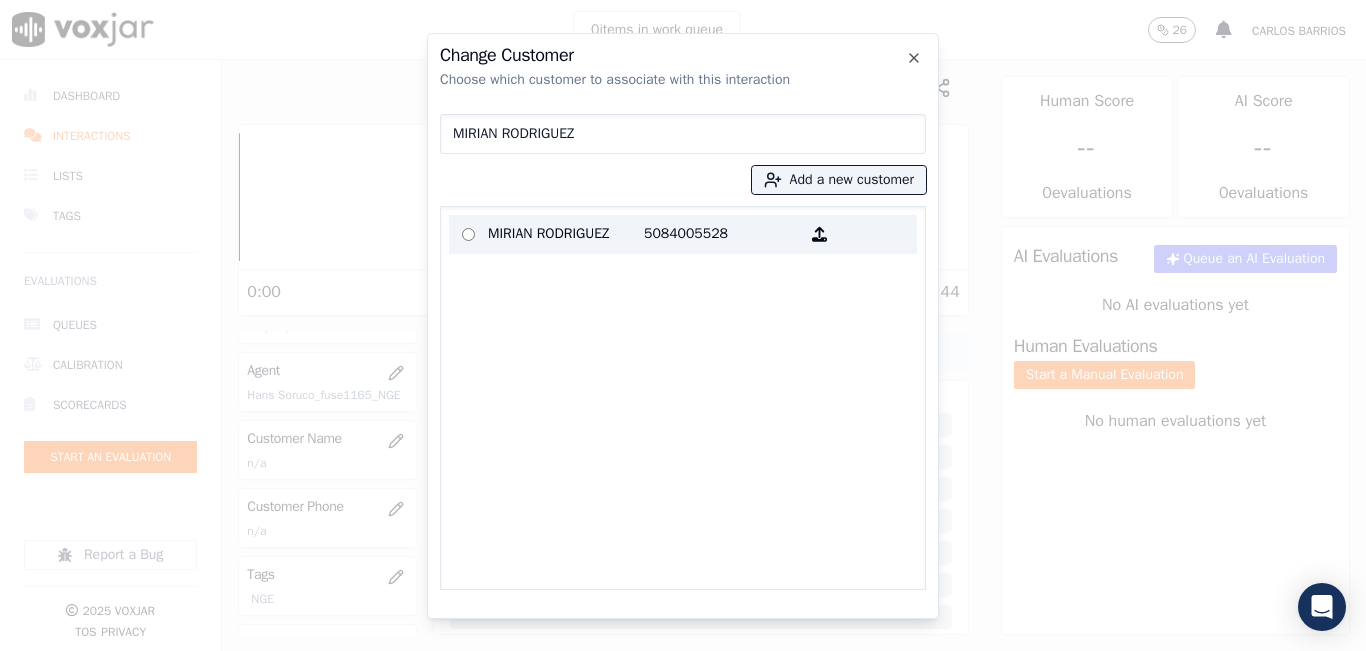 click on "MIRIAN RODRIGUEZ" at bounding box center (566, 234) 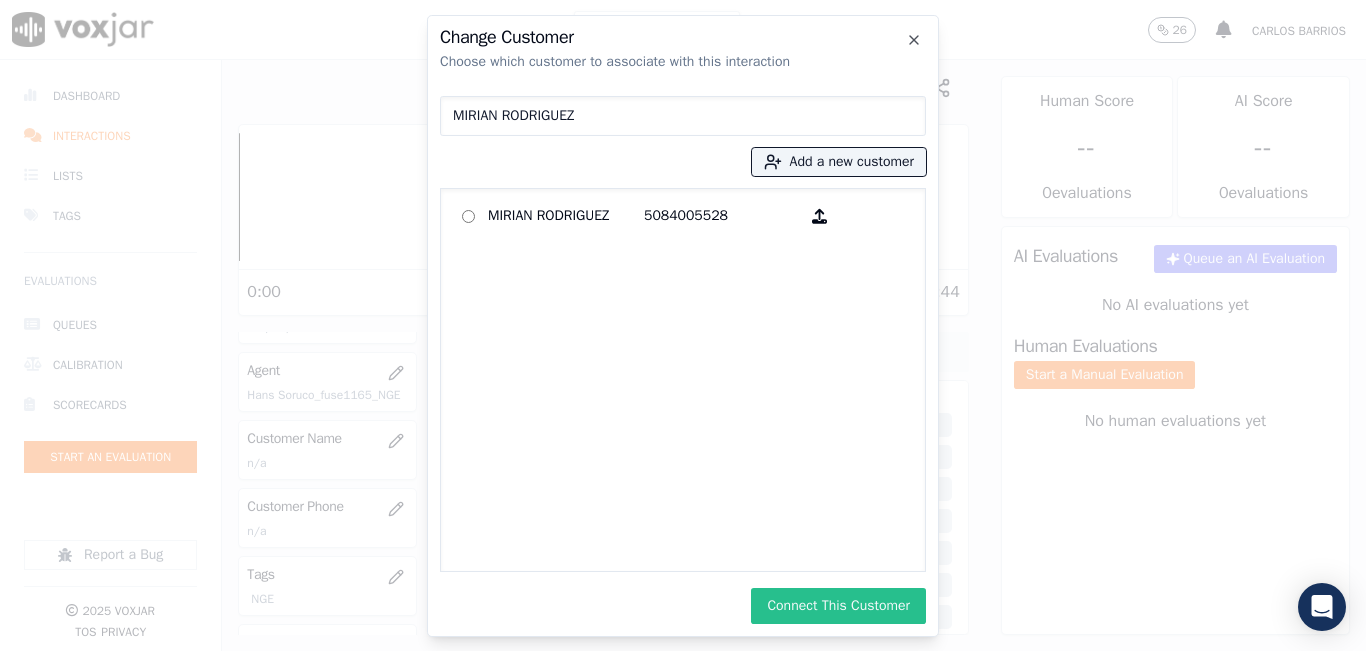 click on "Connect This Customer" at bounding box center [838, 606] 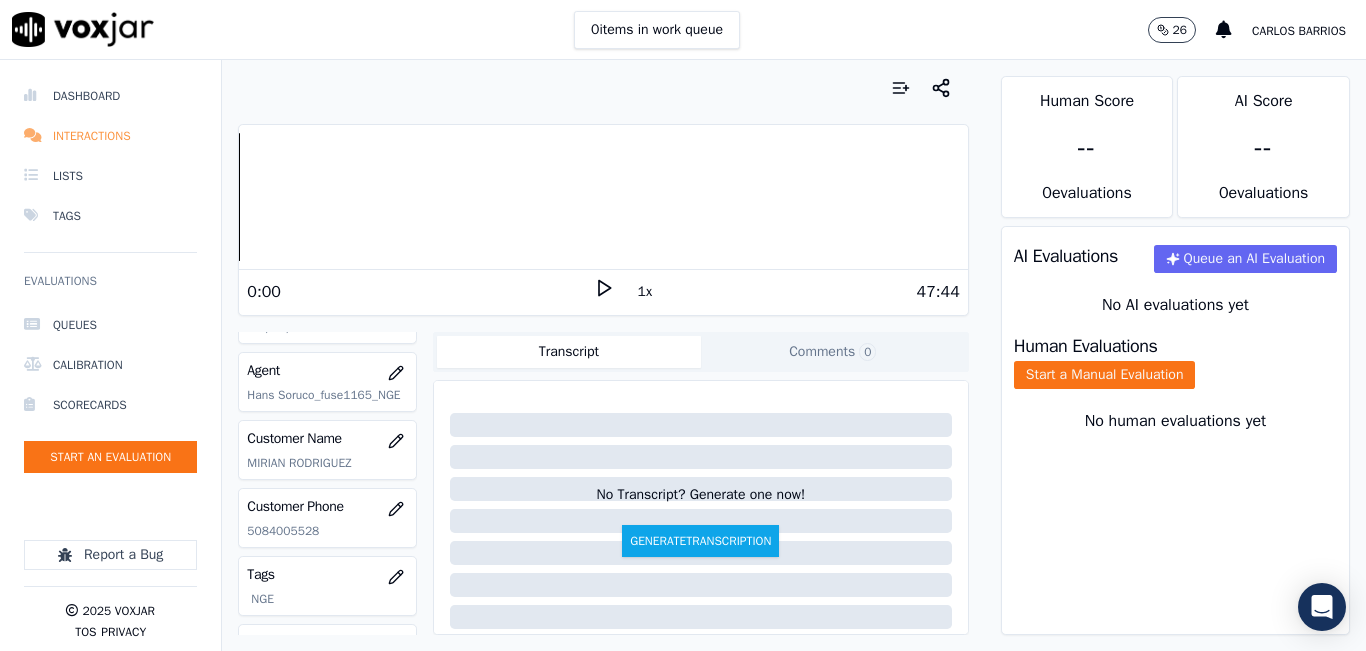 click on "Interactions" at bounding box center (110, 136) 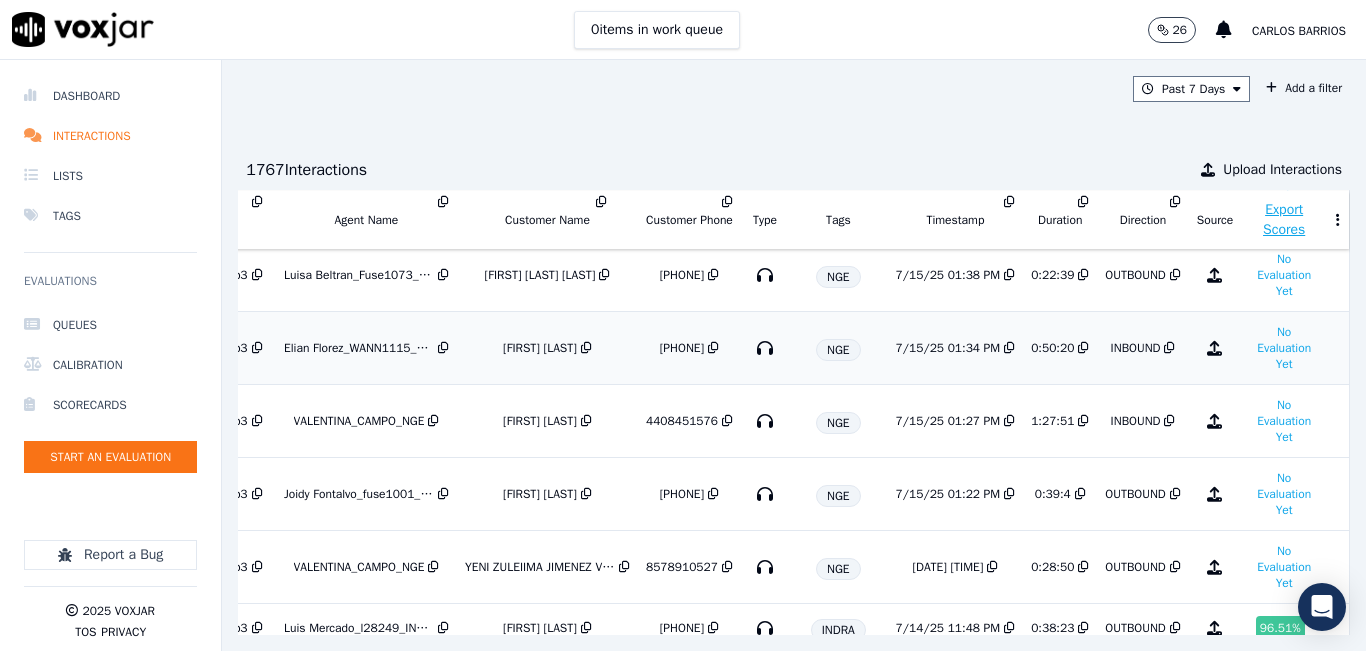 scroll, scrollTop: 200, scrollLeft: 333, axis: both 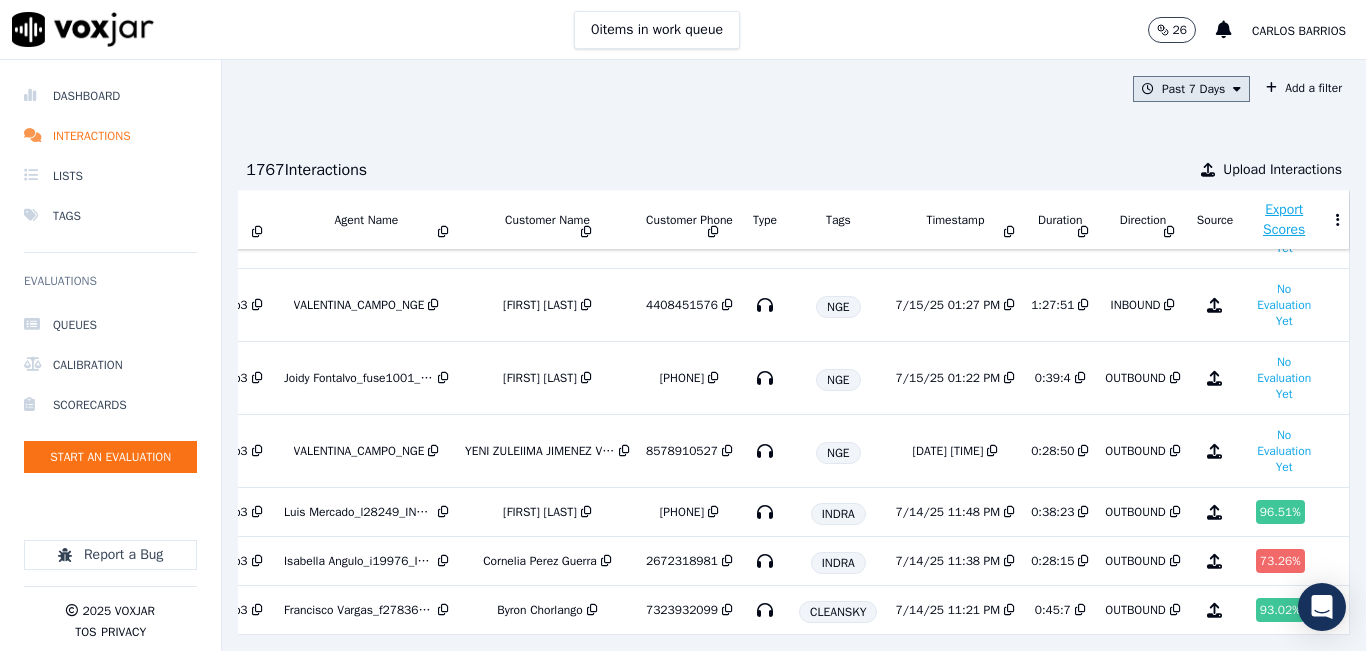 click on "Past 7 Days" at bounding box center (1191, 89) 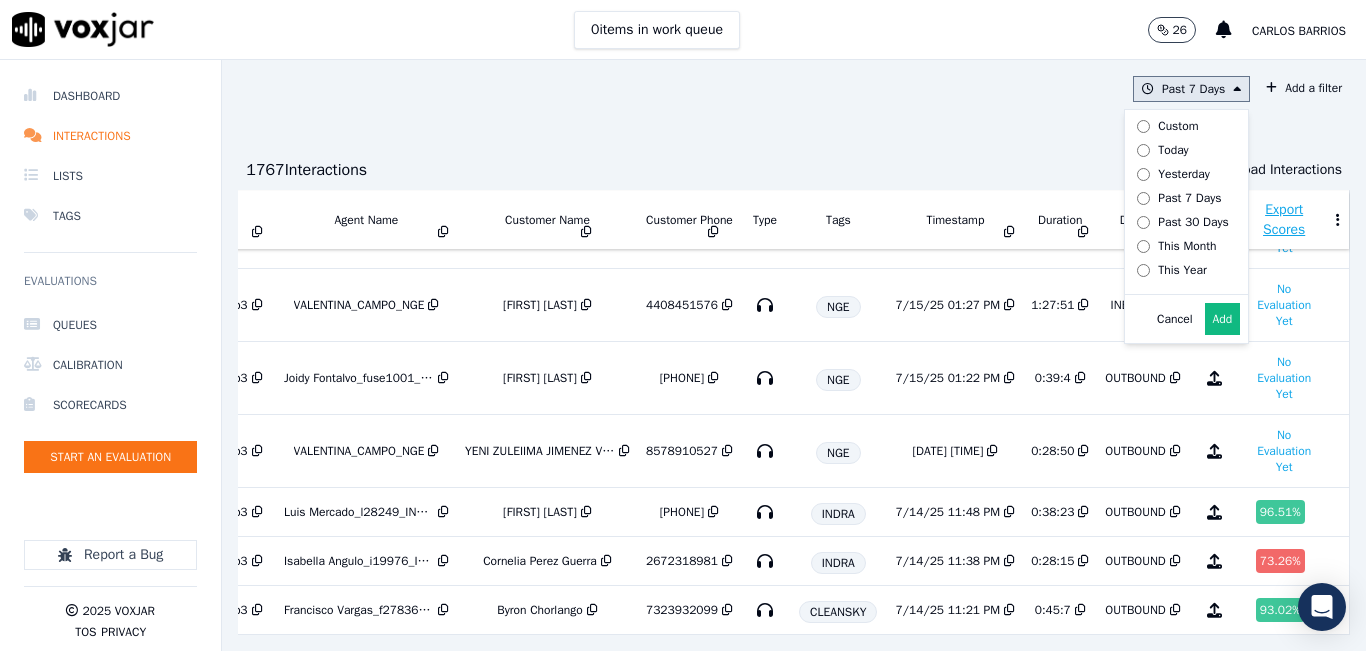click on "Add" at bounding box center [1223, 319] 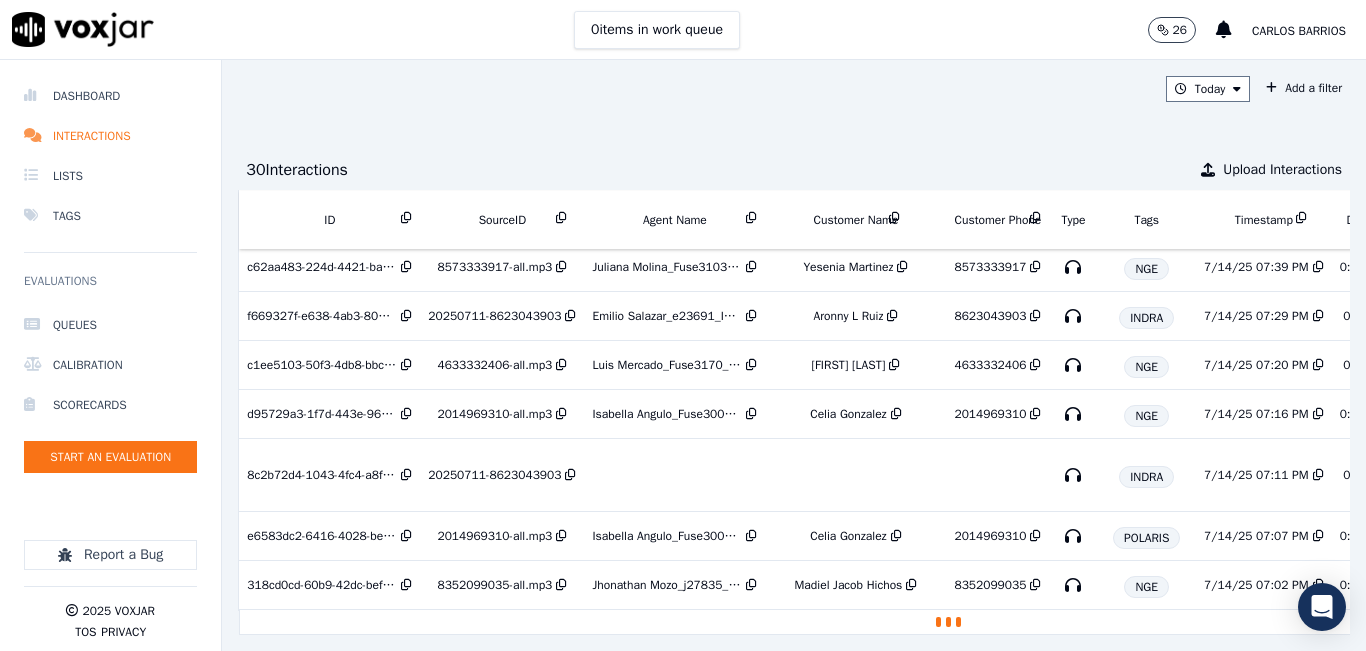 scroll, scrollTop: 1299, scrollLeft: 0, axis: vertical 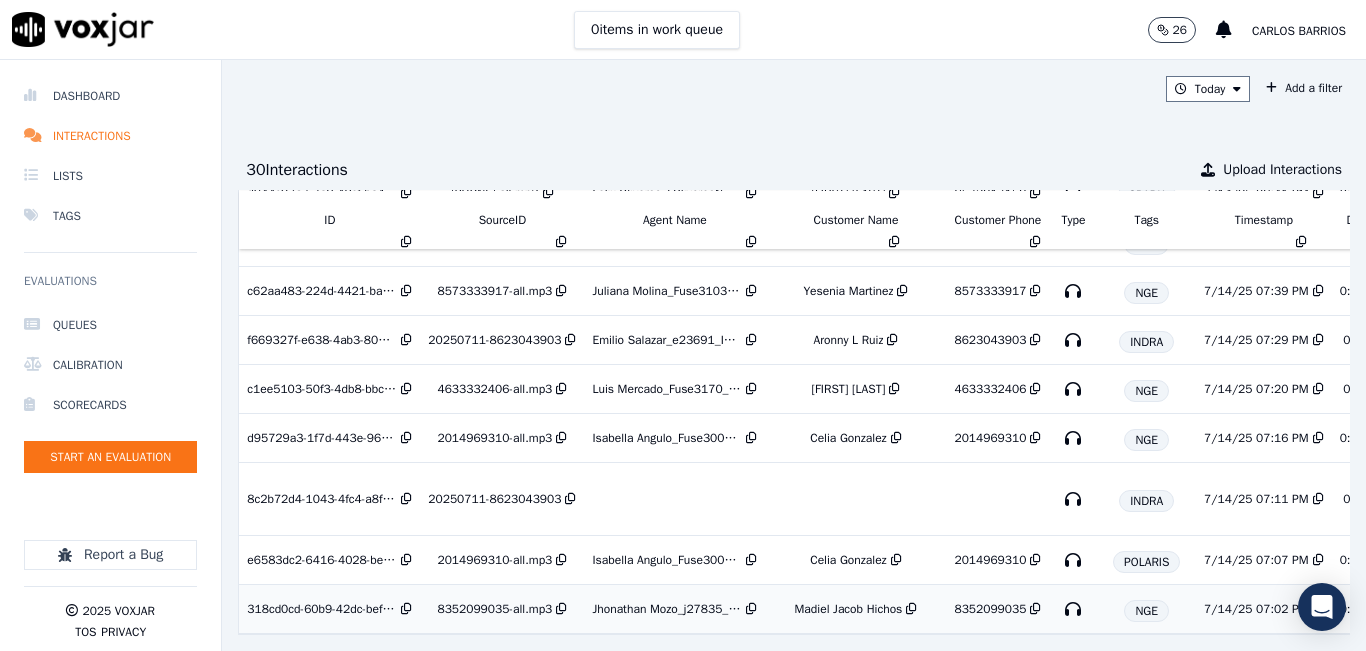 click on "Madiel Jacob Hichos" at bounding box center [849, 609] 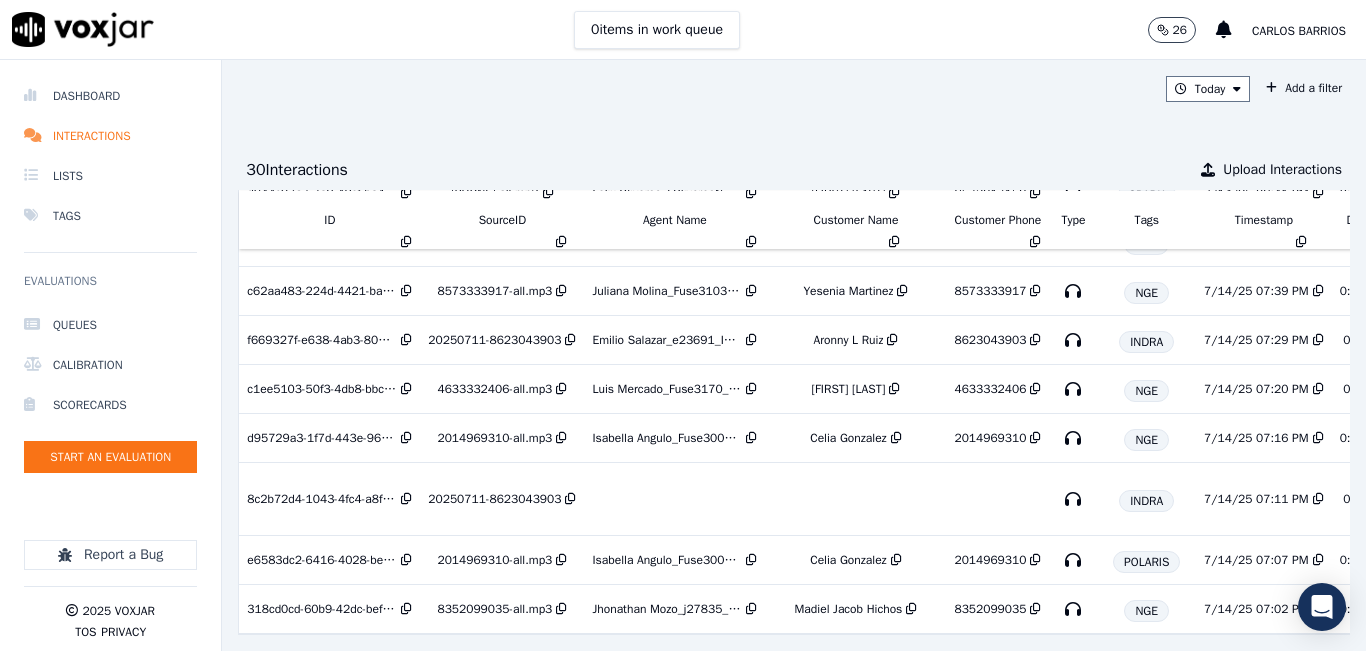 scroll, scrollTop: 1299, scrollLeft: 338, axis: both 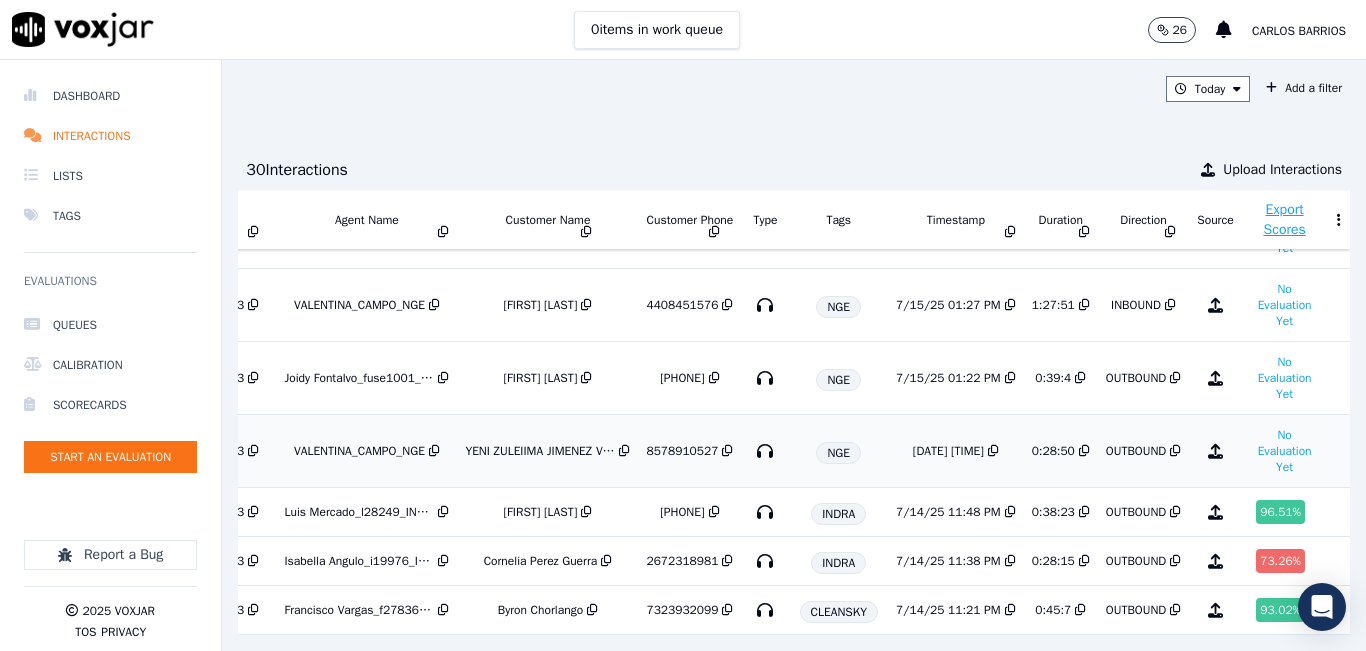 click on "[DATE] [TIME]" at bounding box center [948, 451] 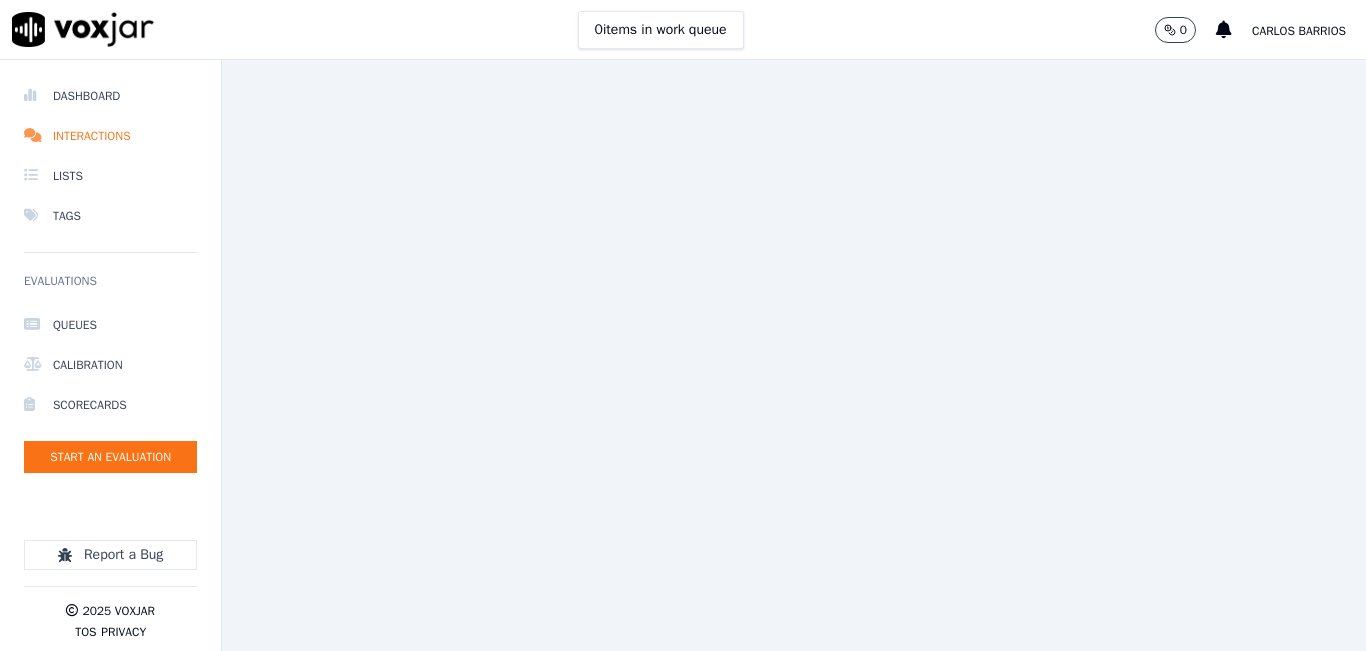 scroll, scrollTop: 0, scrollLeft: 0, axis: both 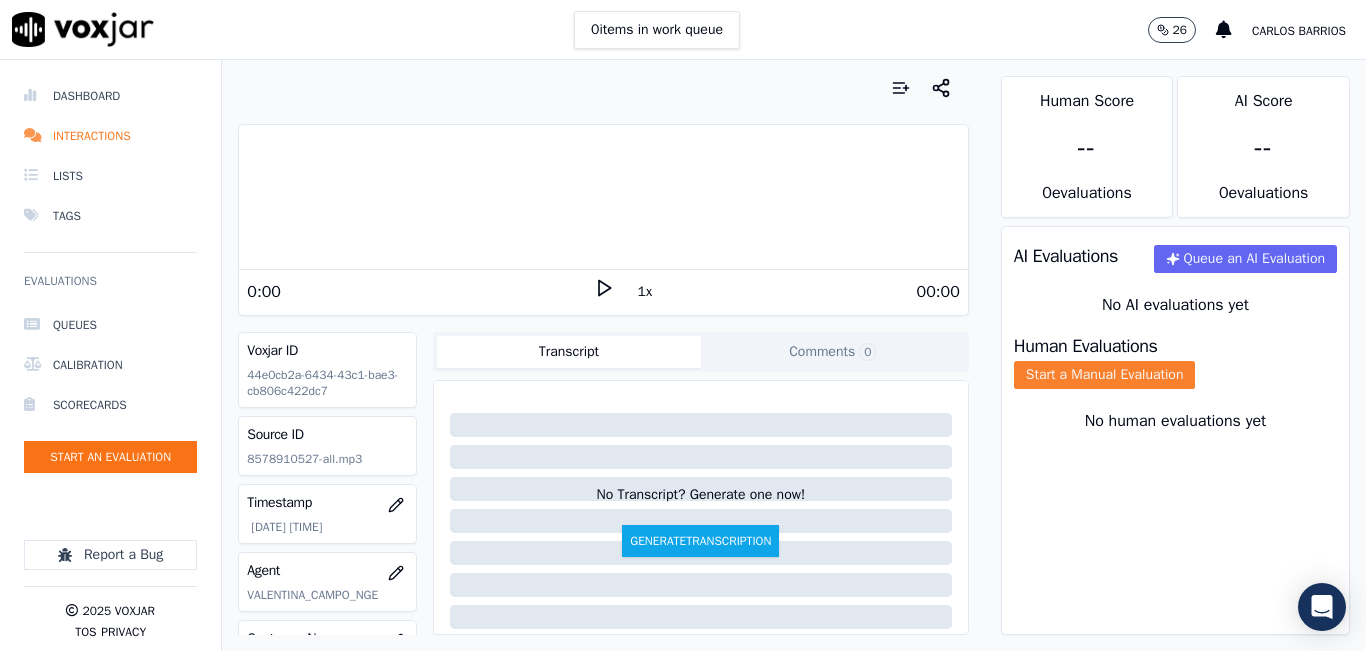 click on "Start a Manual Evaluation" 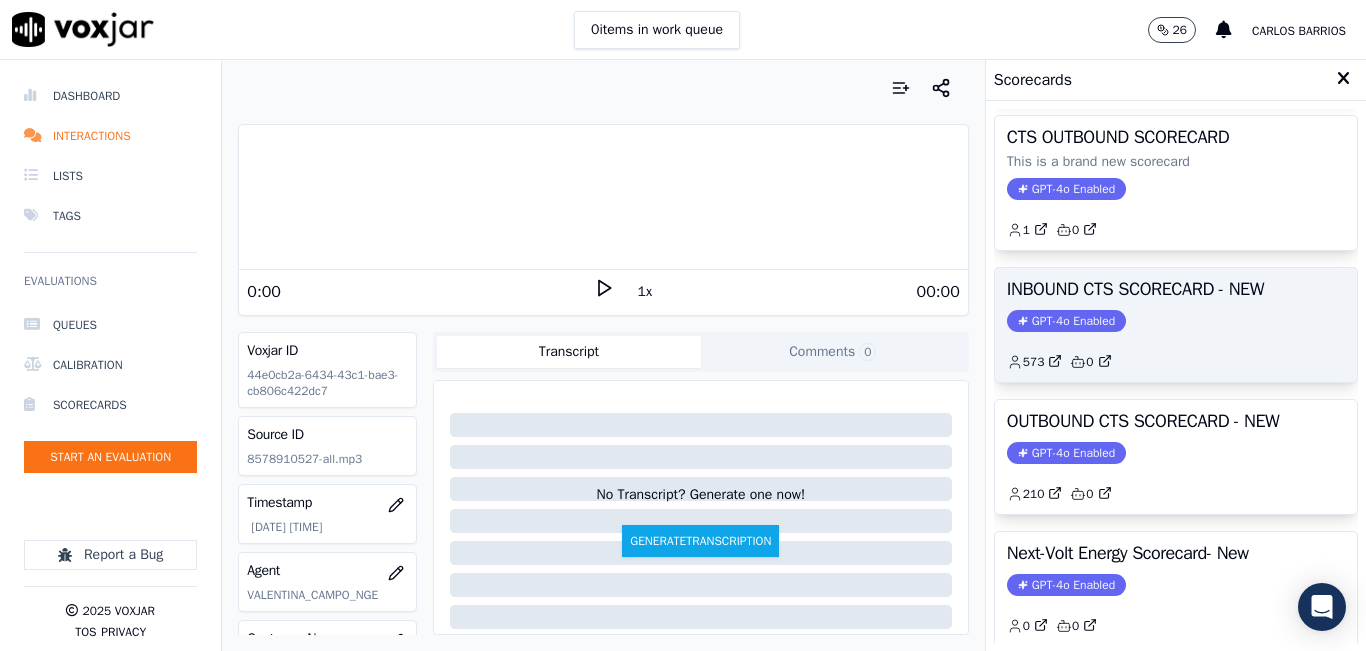 scroll, scrollTop: 200, scrollLeft: 0, axis: vertical 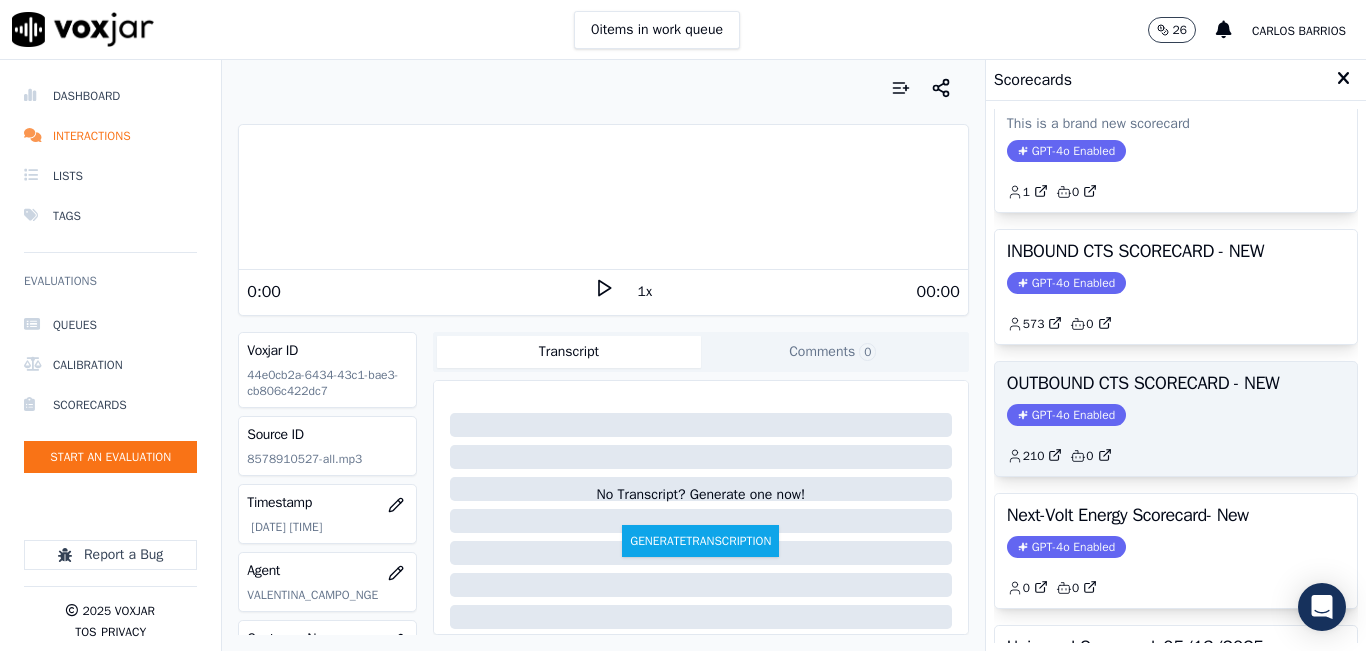 click on "OUTBOUND CTS SCORECARD - NEW        GPT-4o Enabled       210         0" at bounding box center [1176, 419] 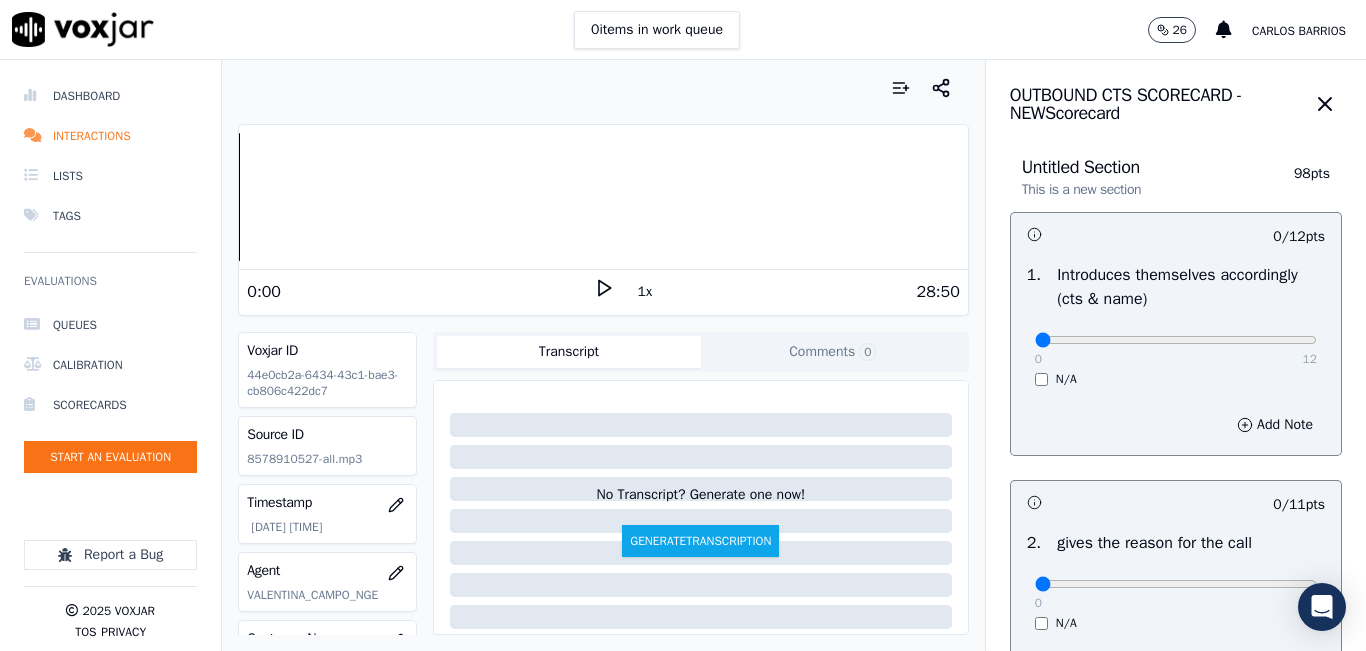 click on "1x" at bounding box center [645, 292] 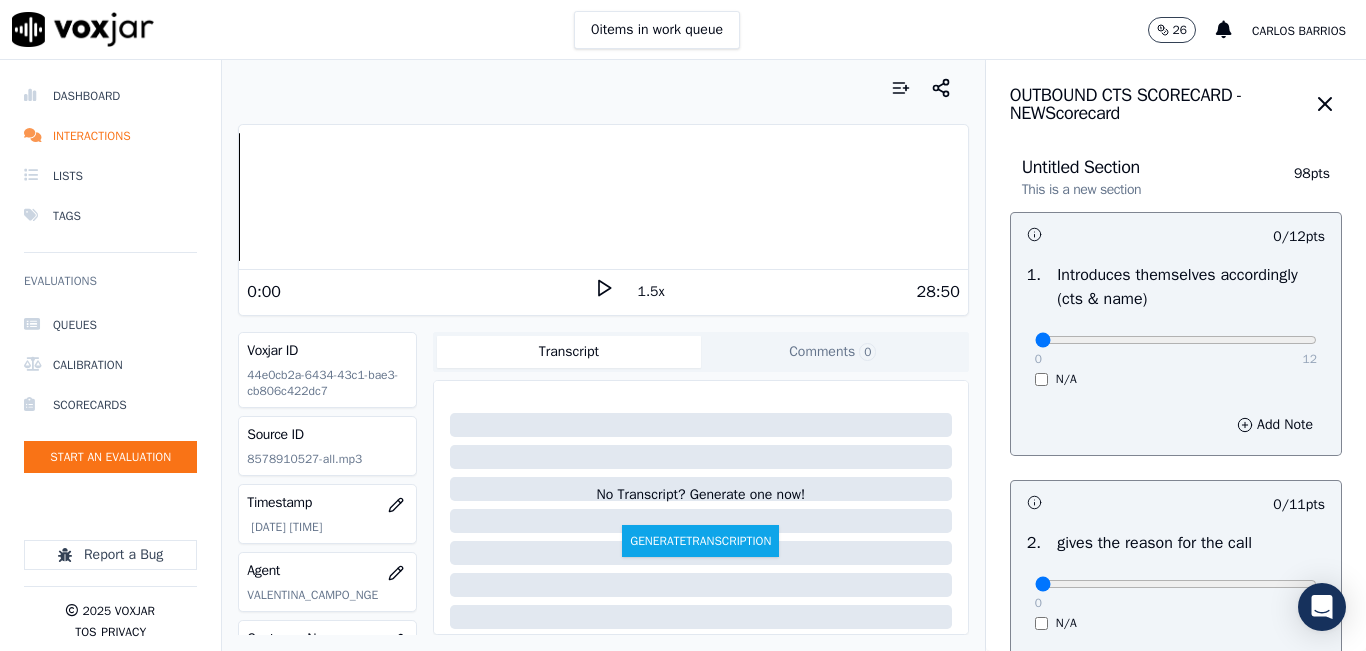 click on "1.5x" at bounding box center (651, 292) 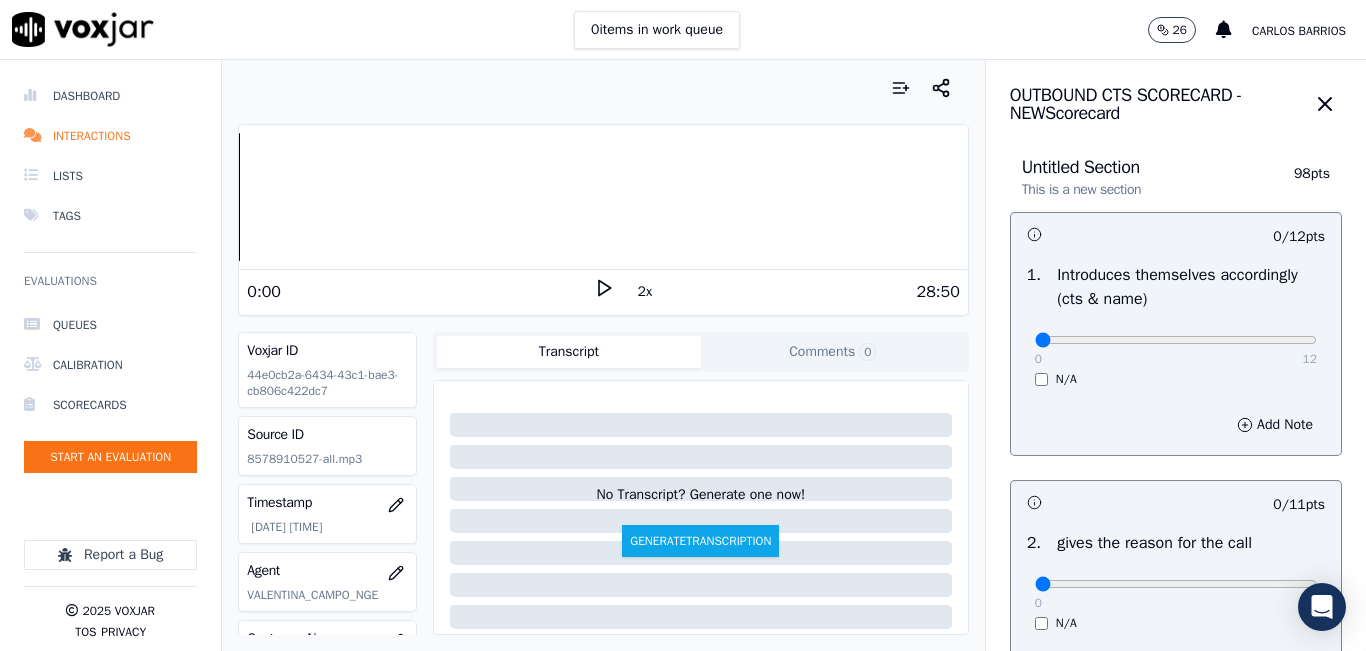 click 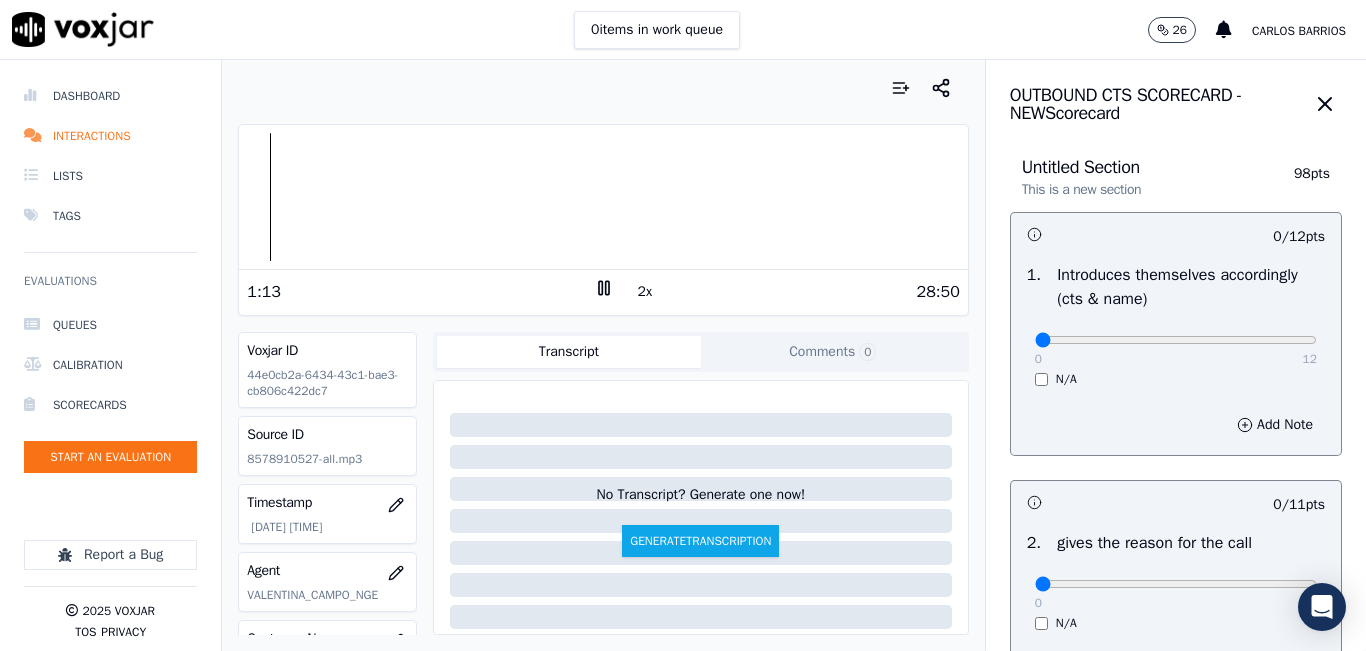 click at bounding box center [603, 197] 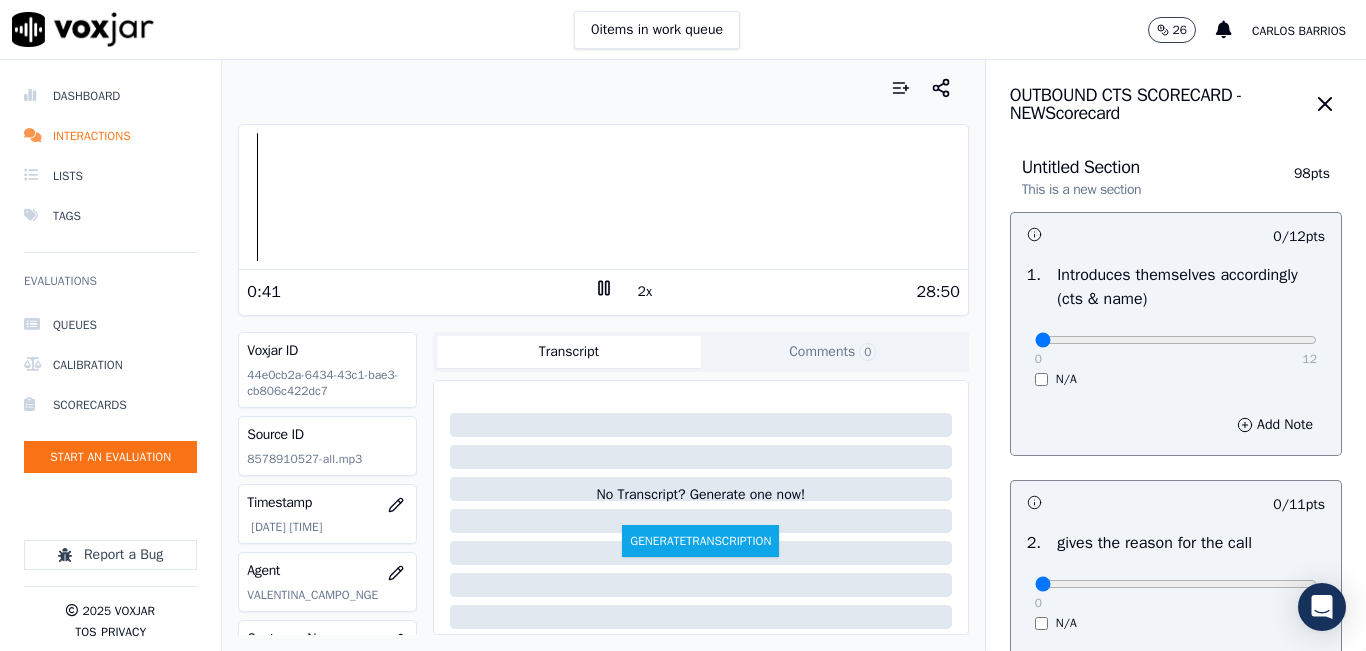 click at bounding box center [603, 197] 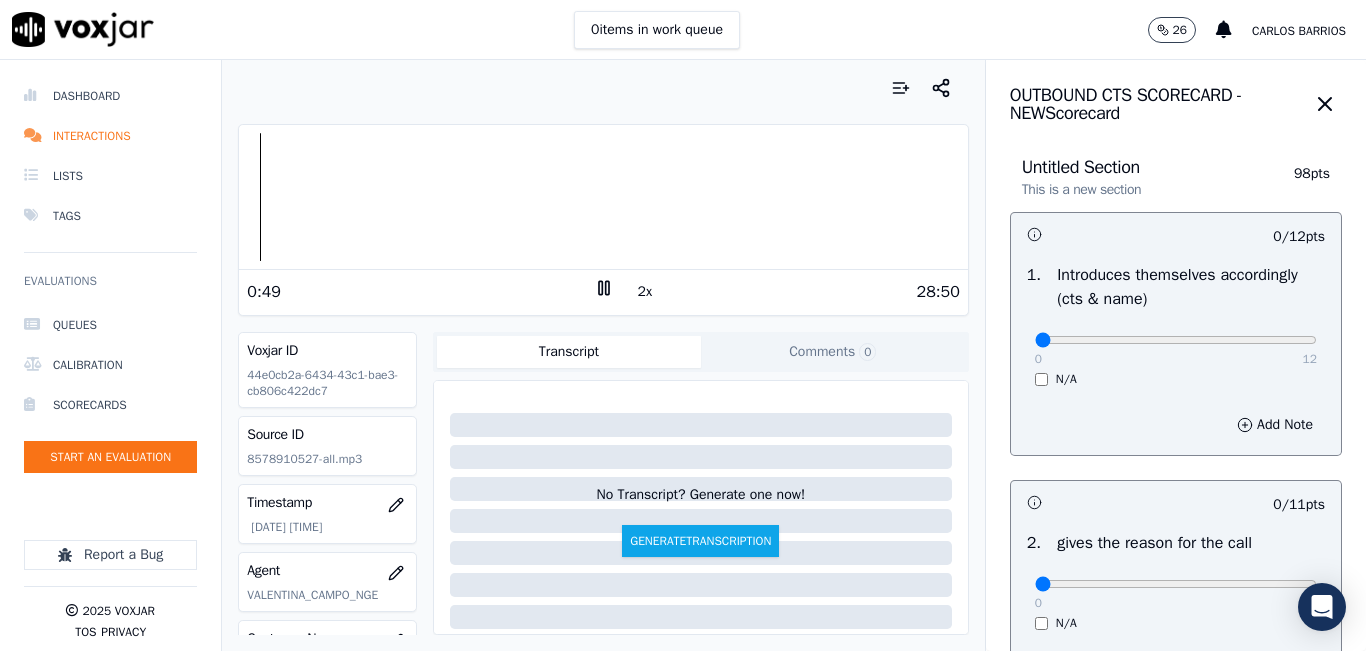 click on "Your browser does not support the audio element.   0:49     2x   28:50   Voxjar ID   44e0cb2a-6434-43c1-bae3-cb806c422dc7   Source ID   8578910527-all.mp3   Timestamp
07/15/2025 01:18 pm     Agent
VALENTINA_CAMPO_NGE     Customer Name     YENI ZULEIIMA JIMENEZ VASQUEZ     Customer Phone     8578910527     Tags
NGE     Source     manualUpload   Type     AUDIO       Transcript   Comments  0   No Transcript? Generate one now!   Generate  Transcription         Add Comment" at bounding box center (603, 355) 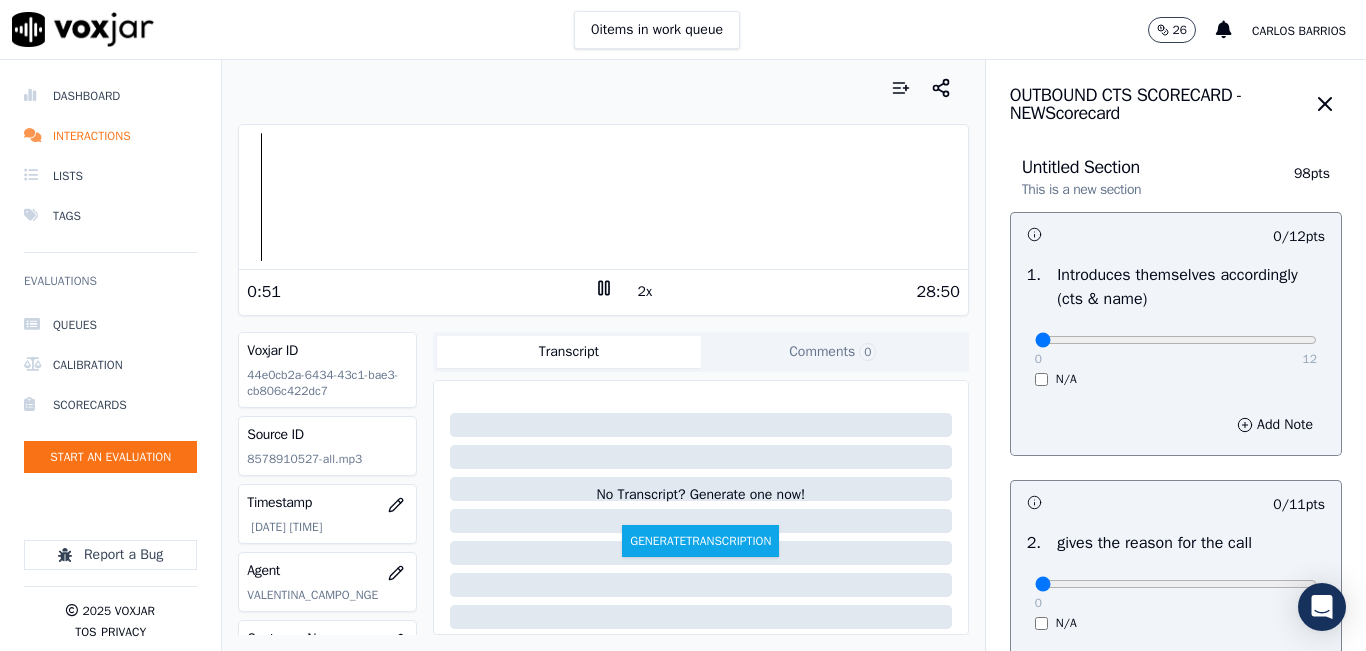 click at bounding box center [603, 197] 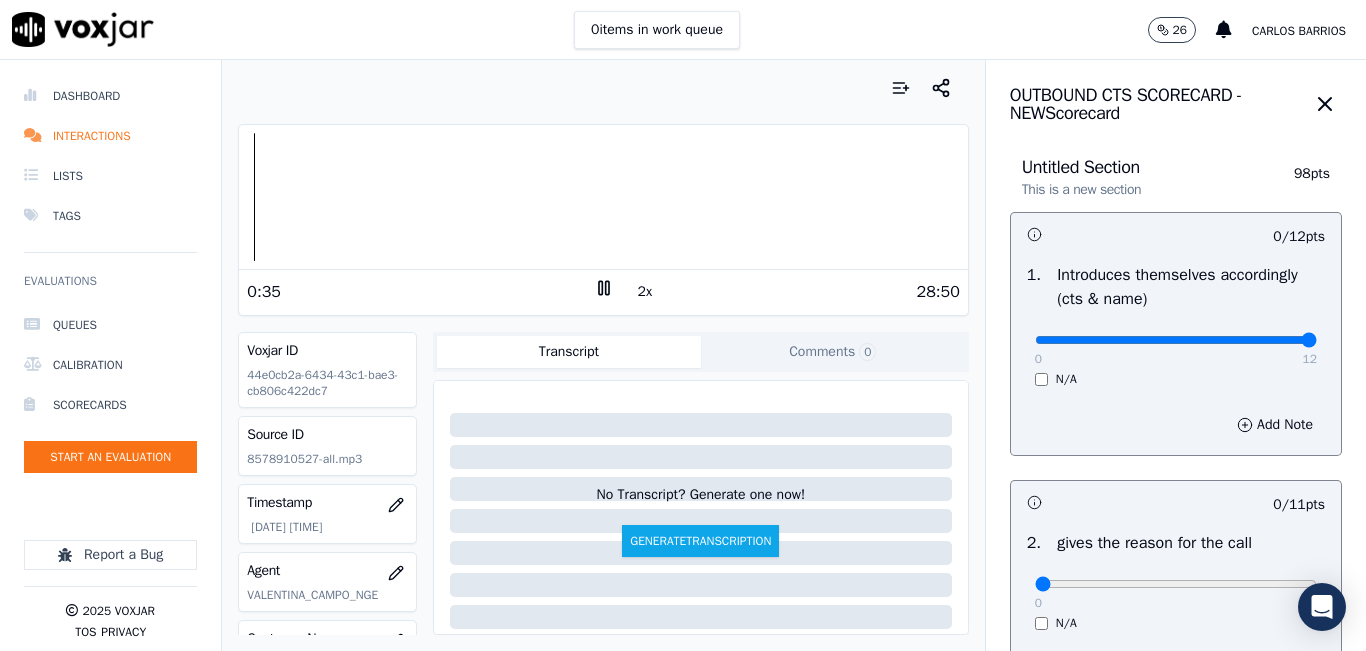 click at bounding box center [1176, 340] 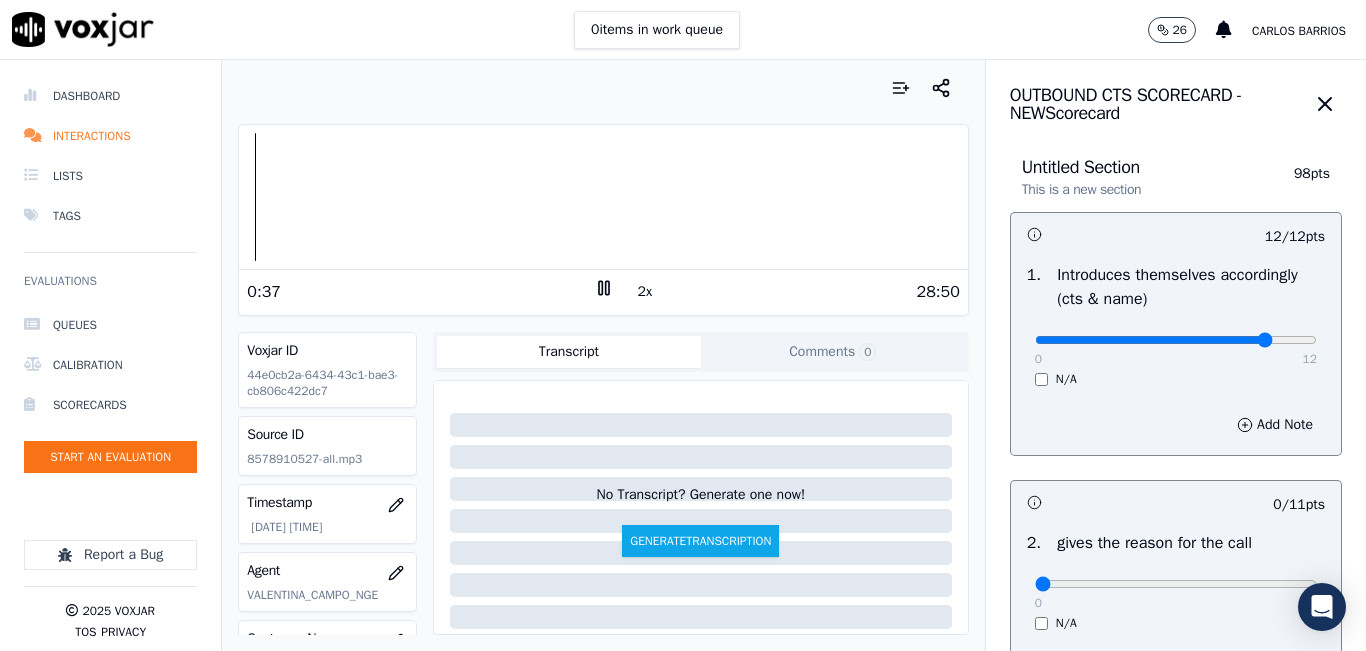 type on "10" 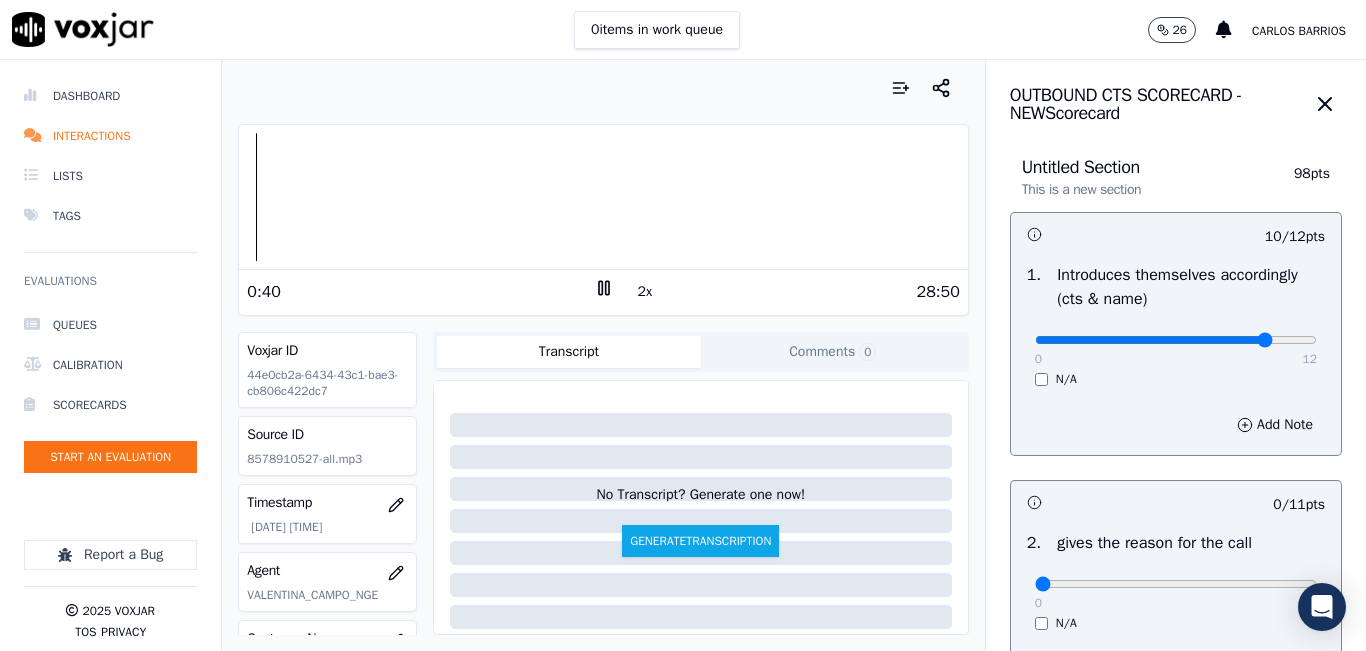 click on "0   12" at bounding box center (1176, 339) 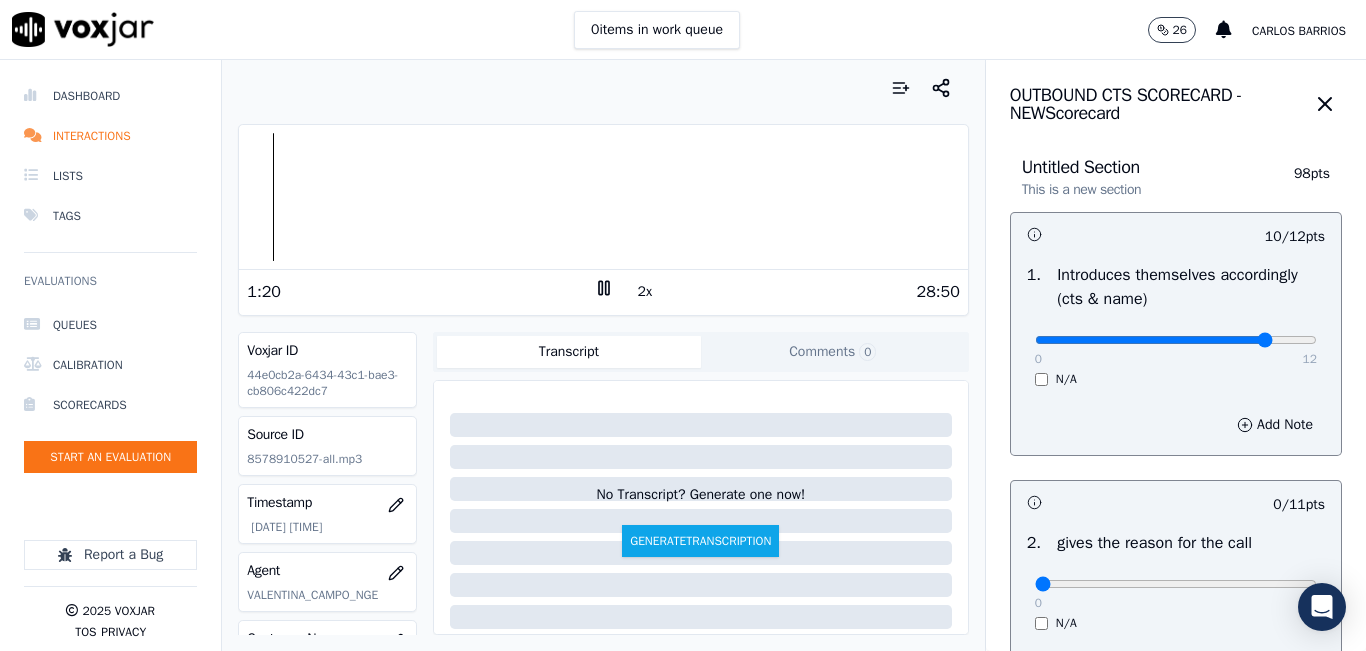 click on "OUTBOUND CTS SCORECARD - NEW   Scorecard" at bounding box center [1159, 104] 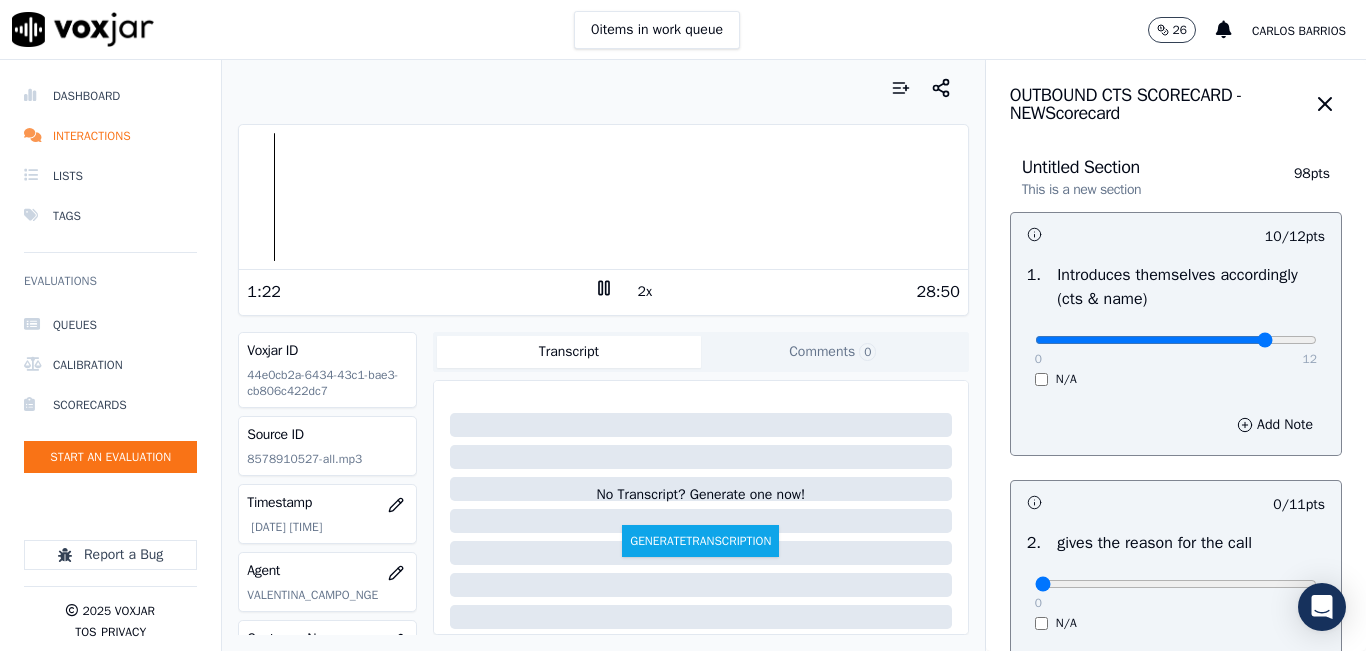 scroll, scrollTop: 100, scrollLeft: 0, axis: vertical 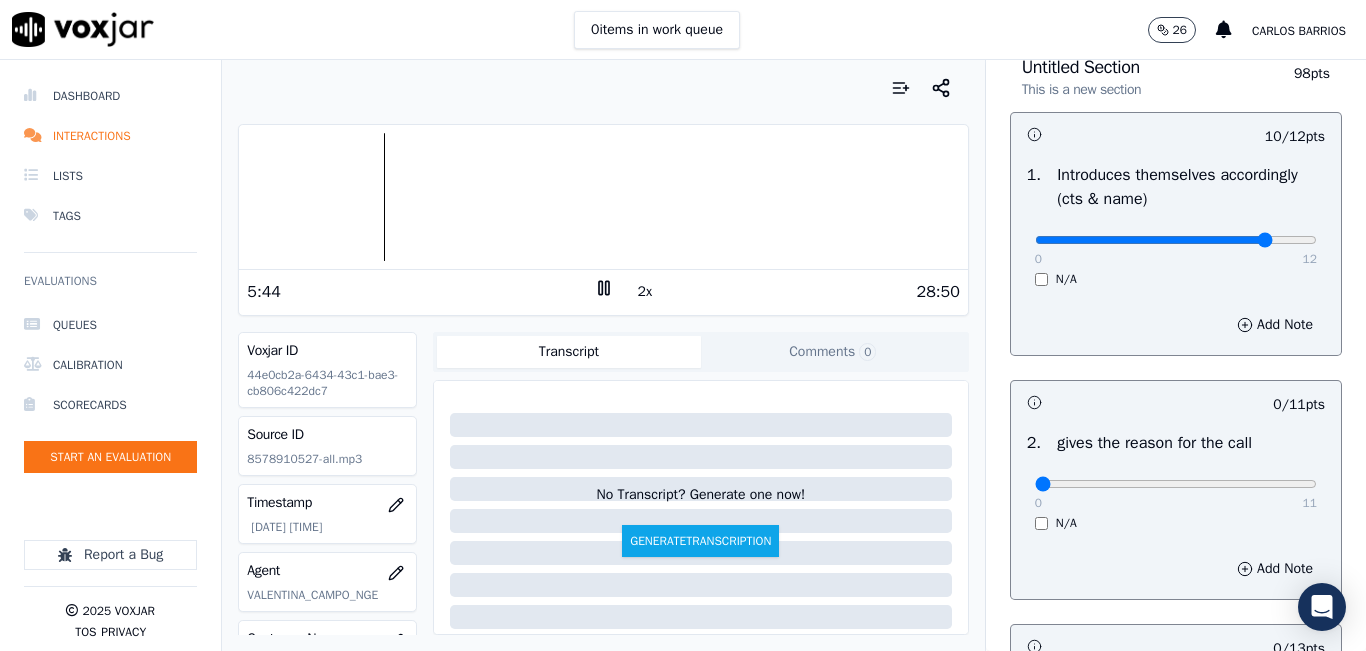 click 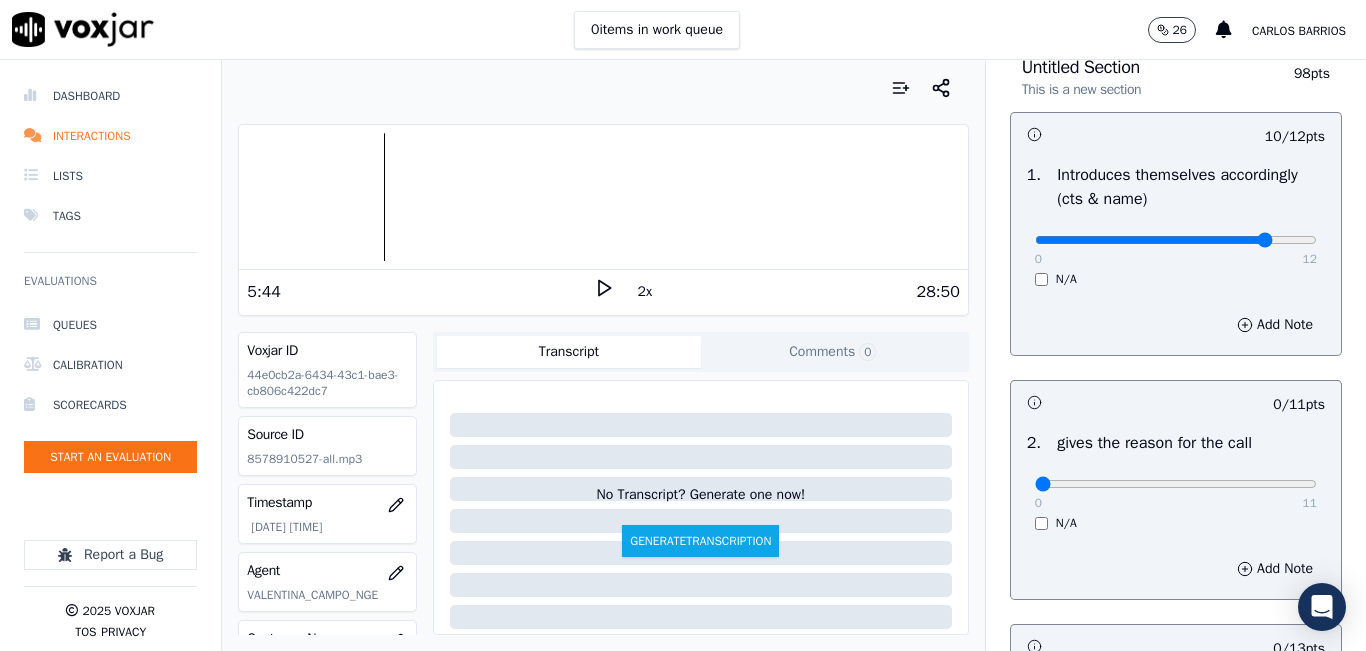 click on "Dashboard   Interactions   Lists   Tags       Evaluations     Queues   Calibration   Scorecards   Start an Evaluation
Report a Bug       2025   Voxjar   TOS   Privacy" 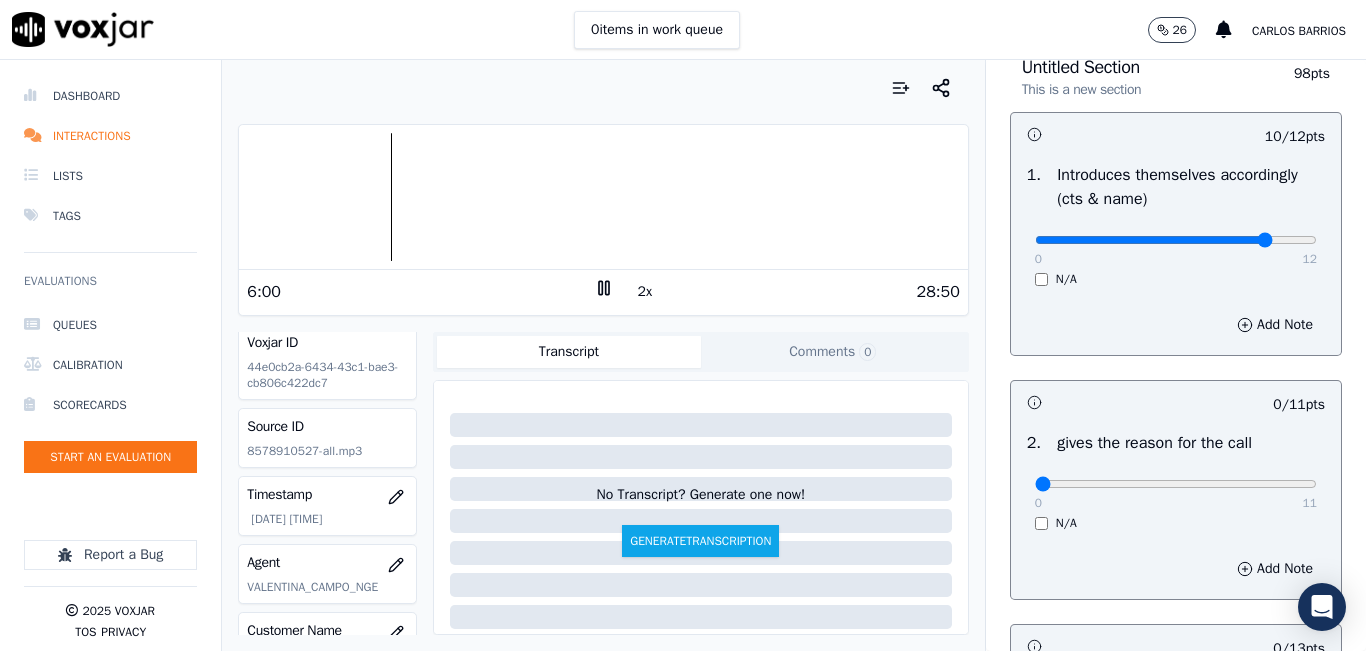 scroll, scrollTop: 0, scrollLeft: 0, axis: both 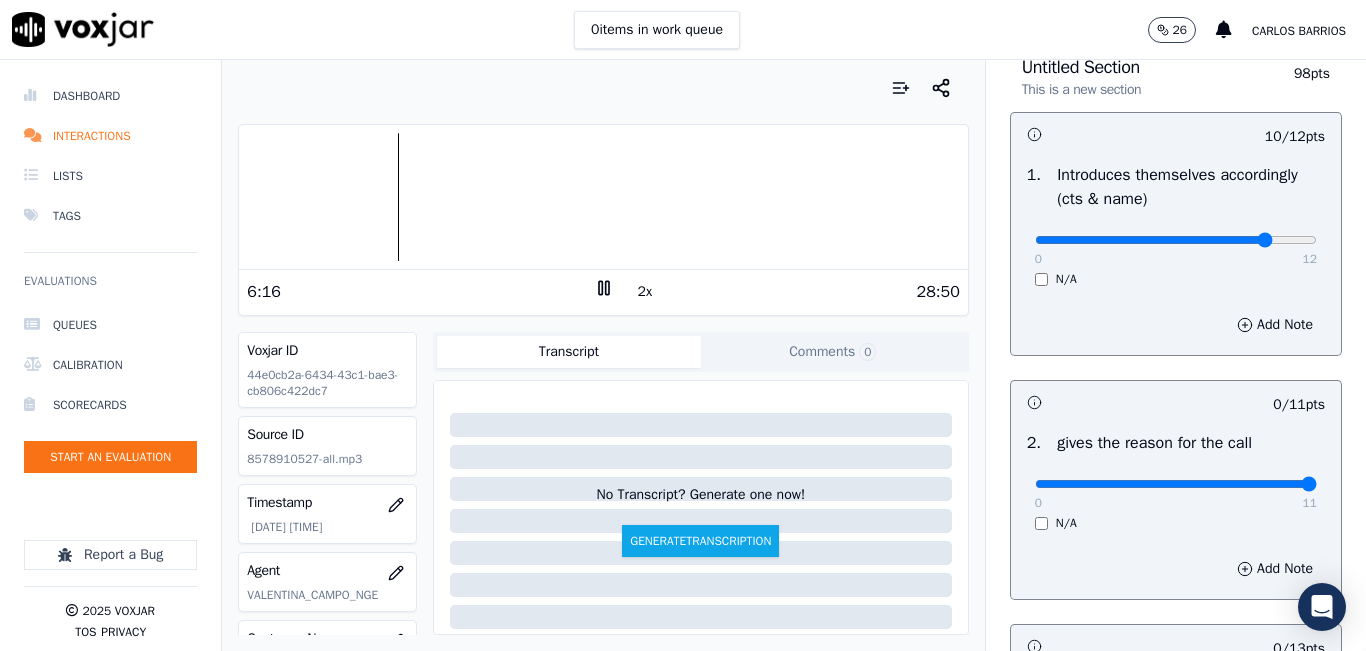 type on "11" 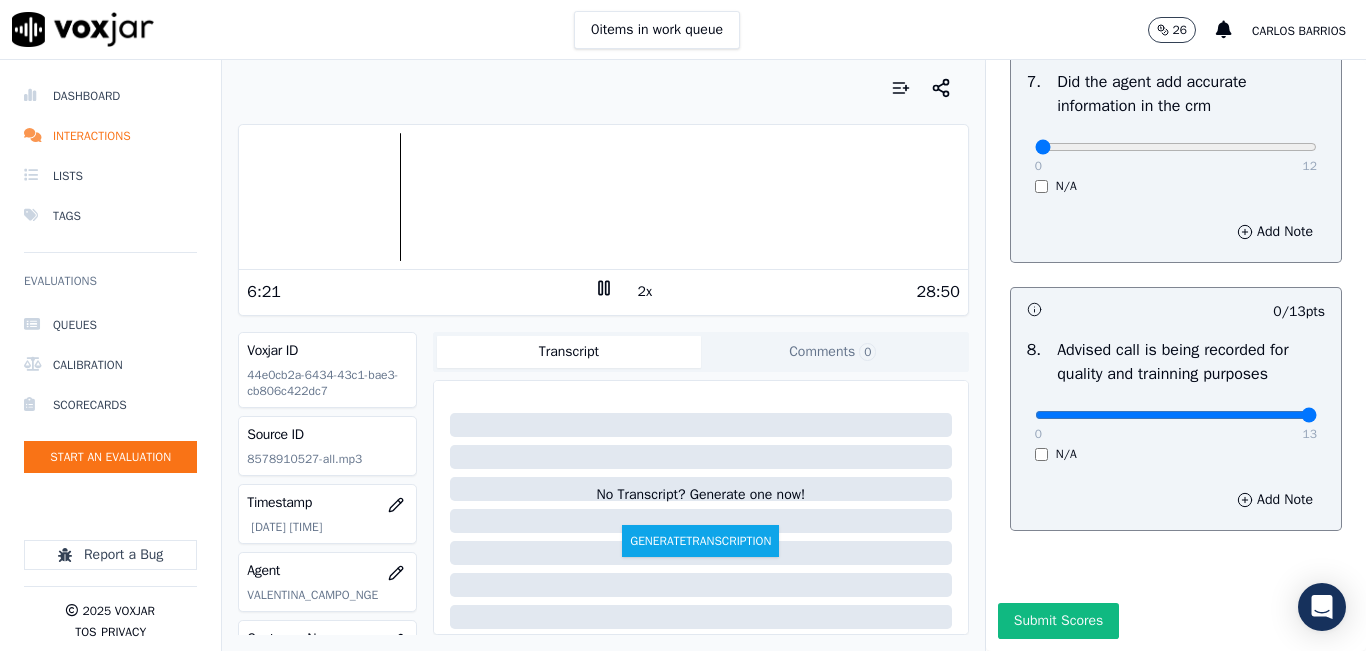 type on "13" 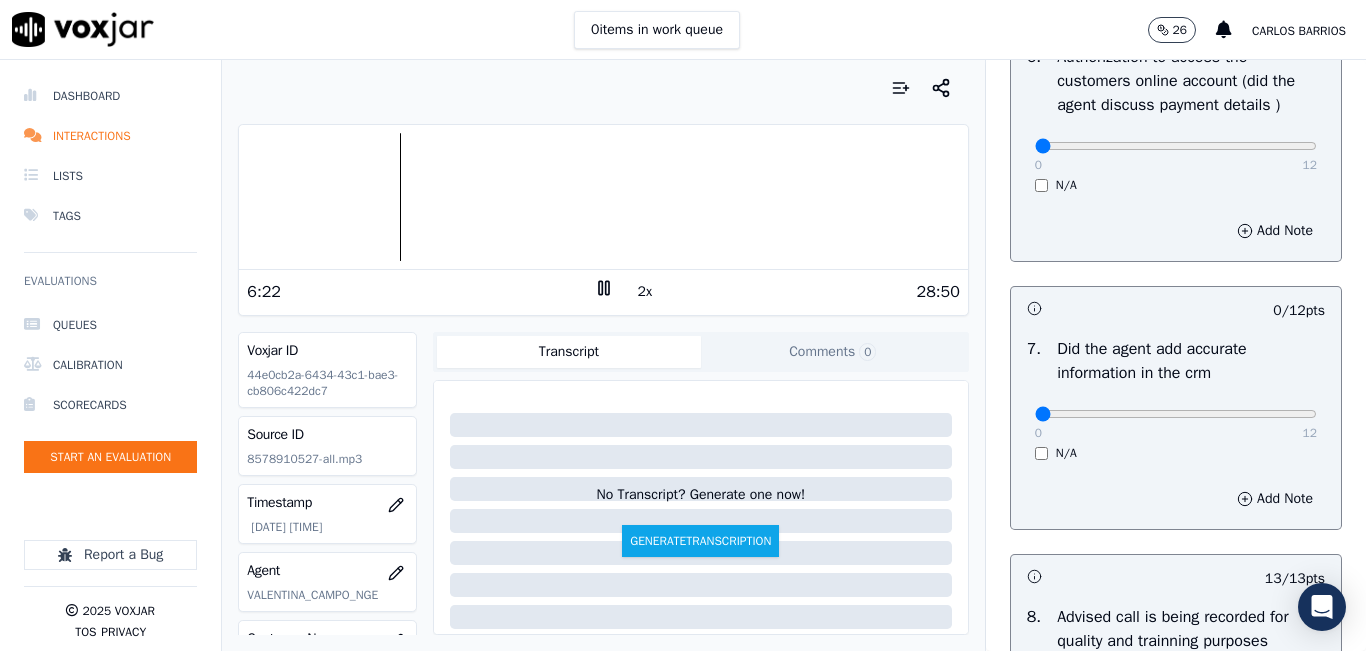 scroll, scrollTop: 1518, scrollLeft: 0, axis: vertical 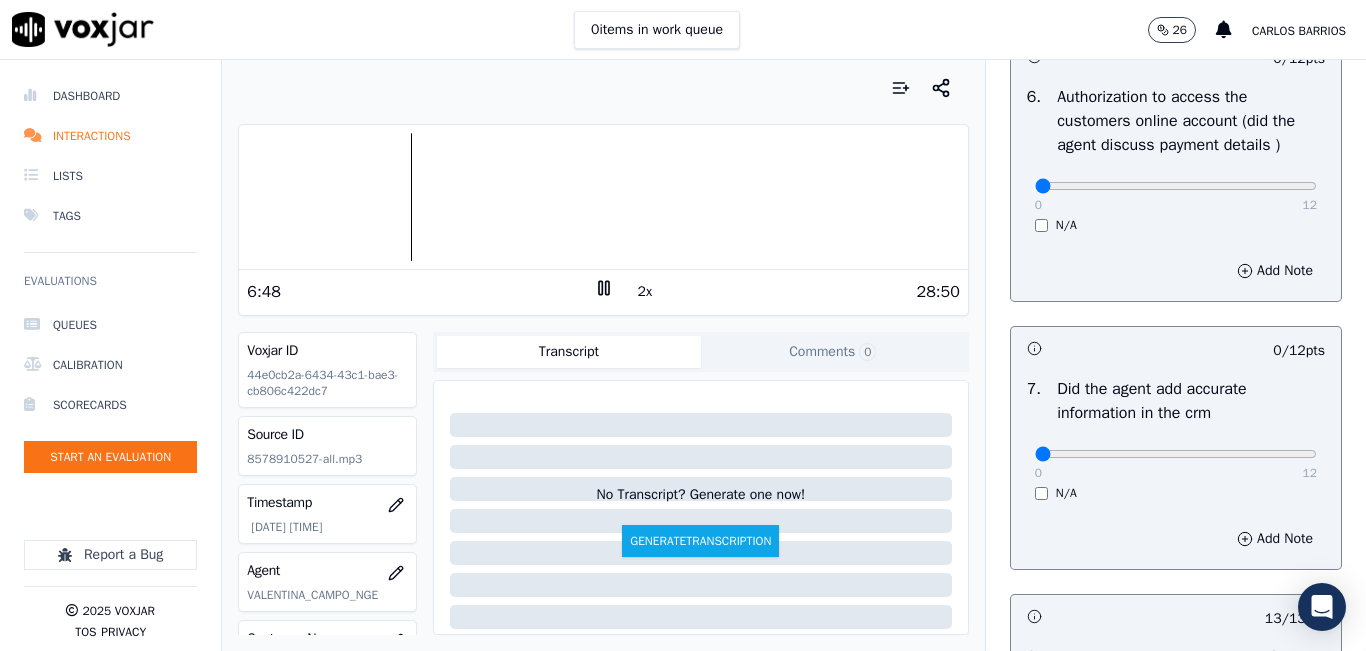 click at bounding box center (603, 197) 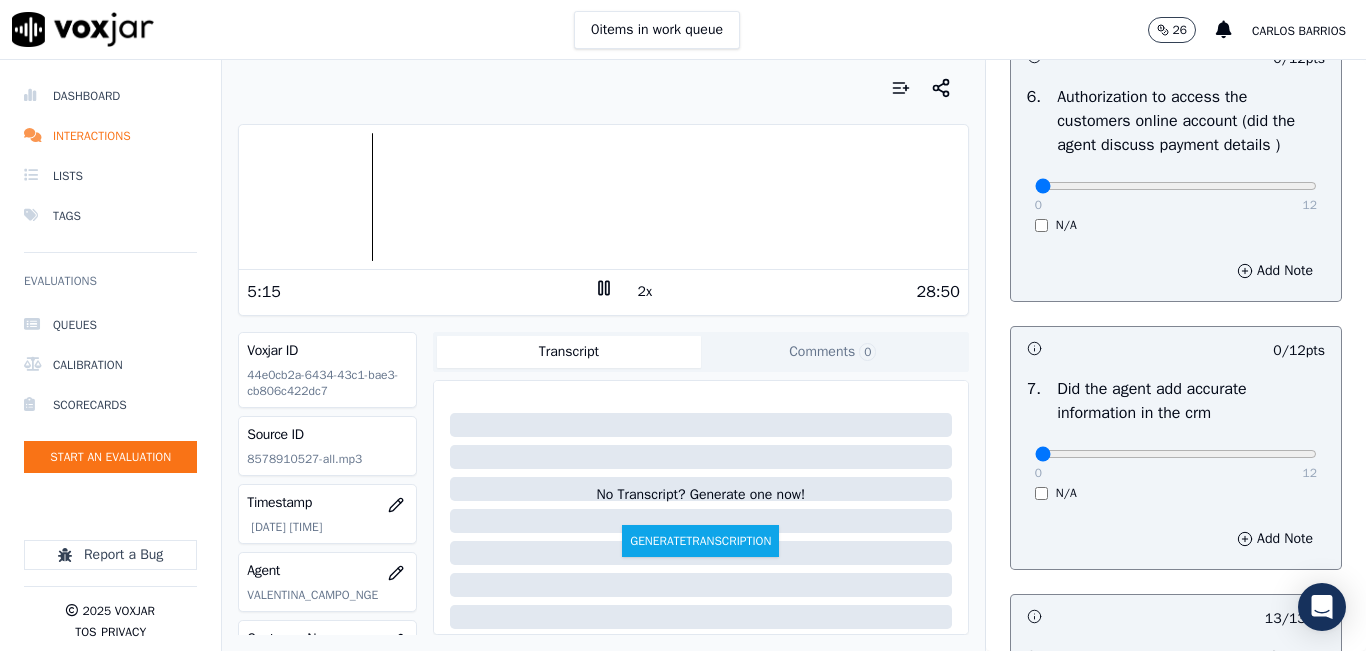 click at bounding box center (603, 197) 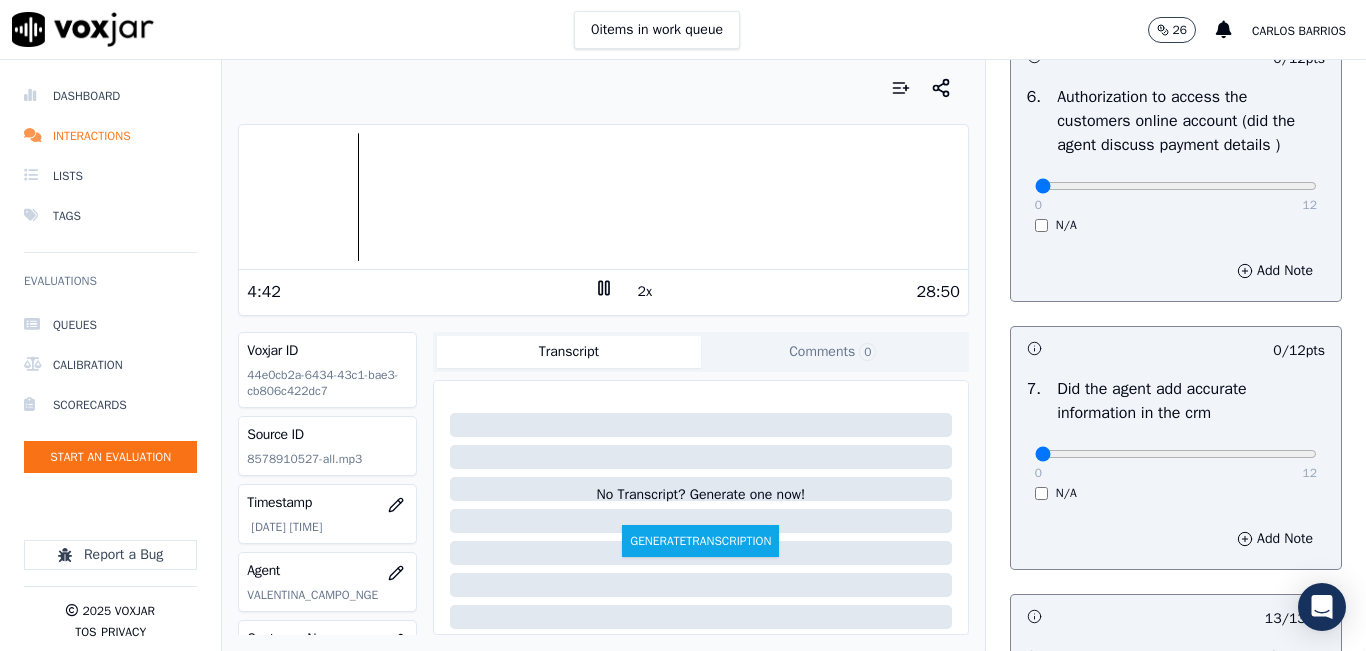 click at bounding box center [603, 197] 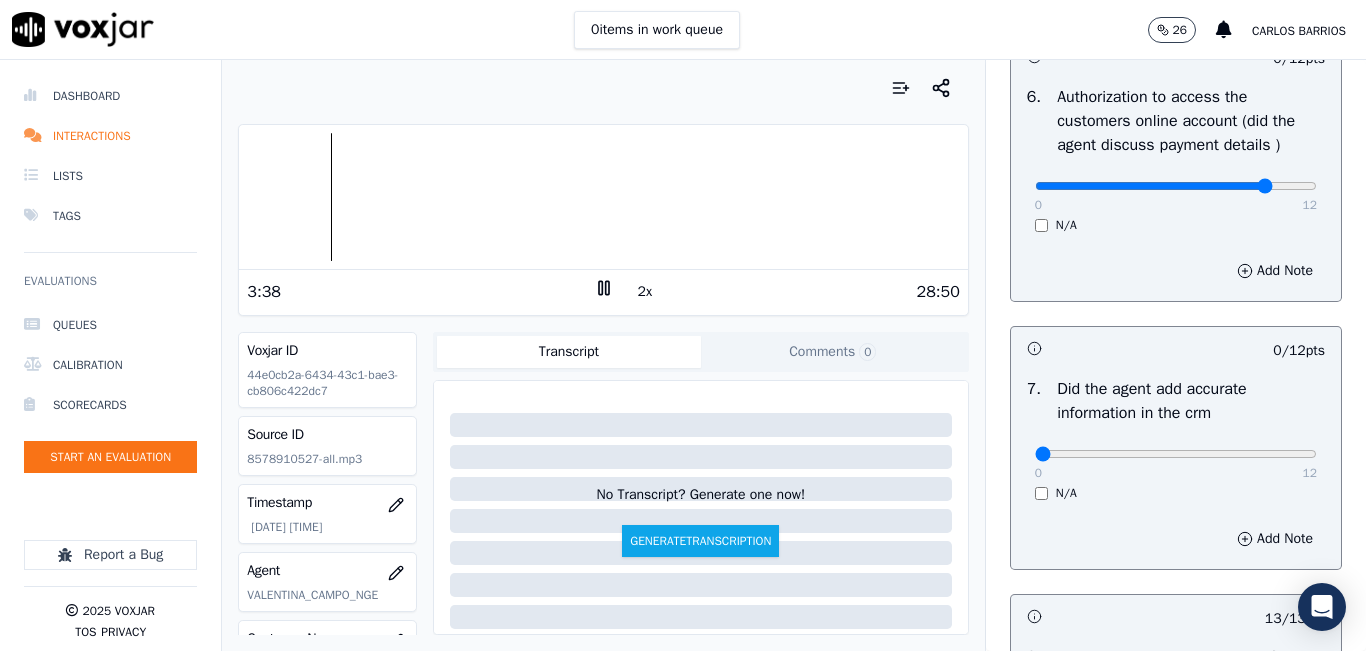 type on "10" 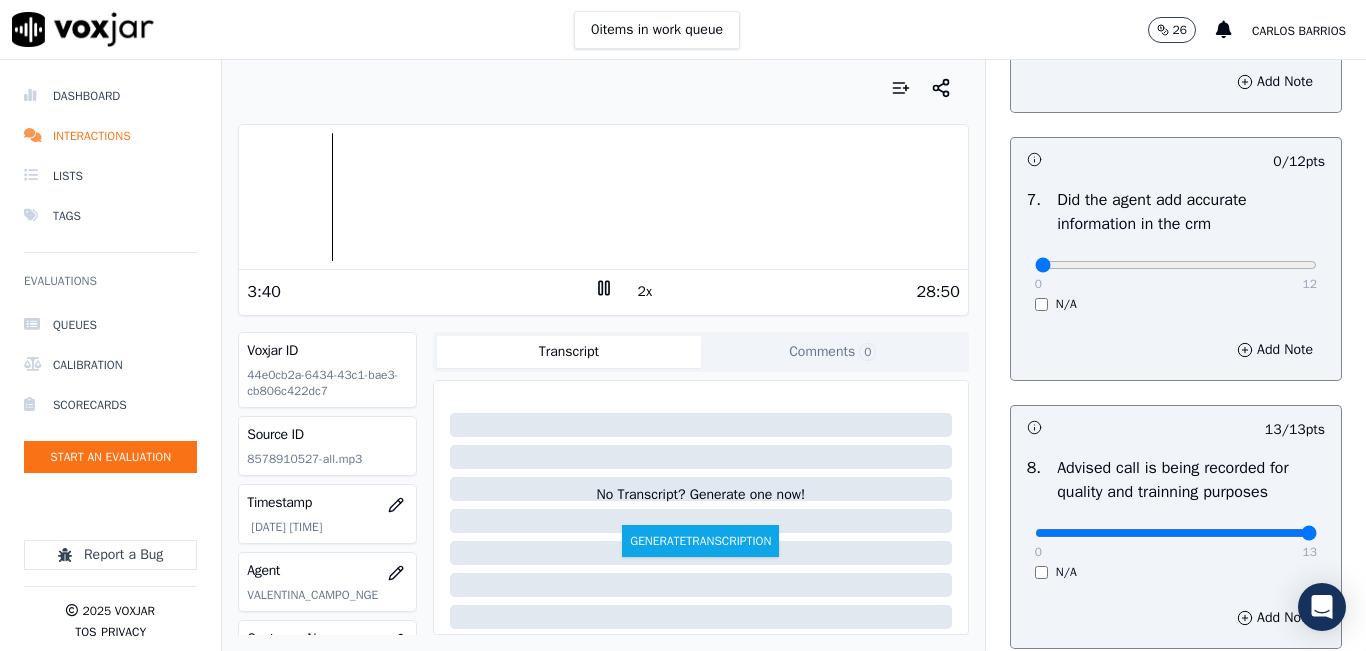 scroll, scrollTop: 1718, scrollLeft: 0, axis: vertical 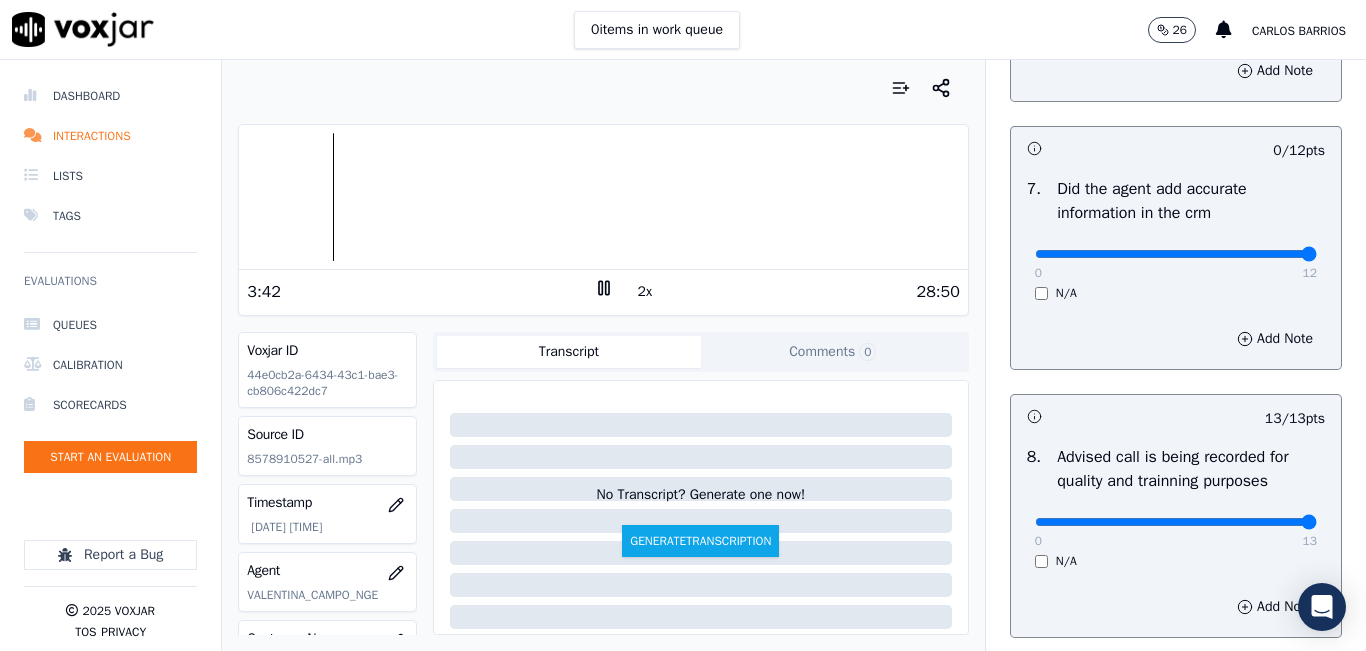 drag, startPoint x: 1250, startPoint y: 304, endPoint x: 1272, endPoint y: 304, distance: 22 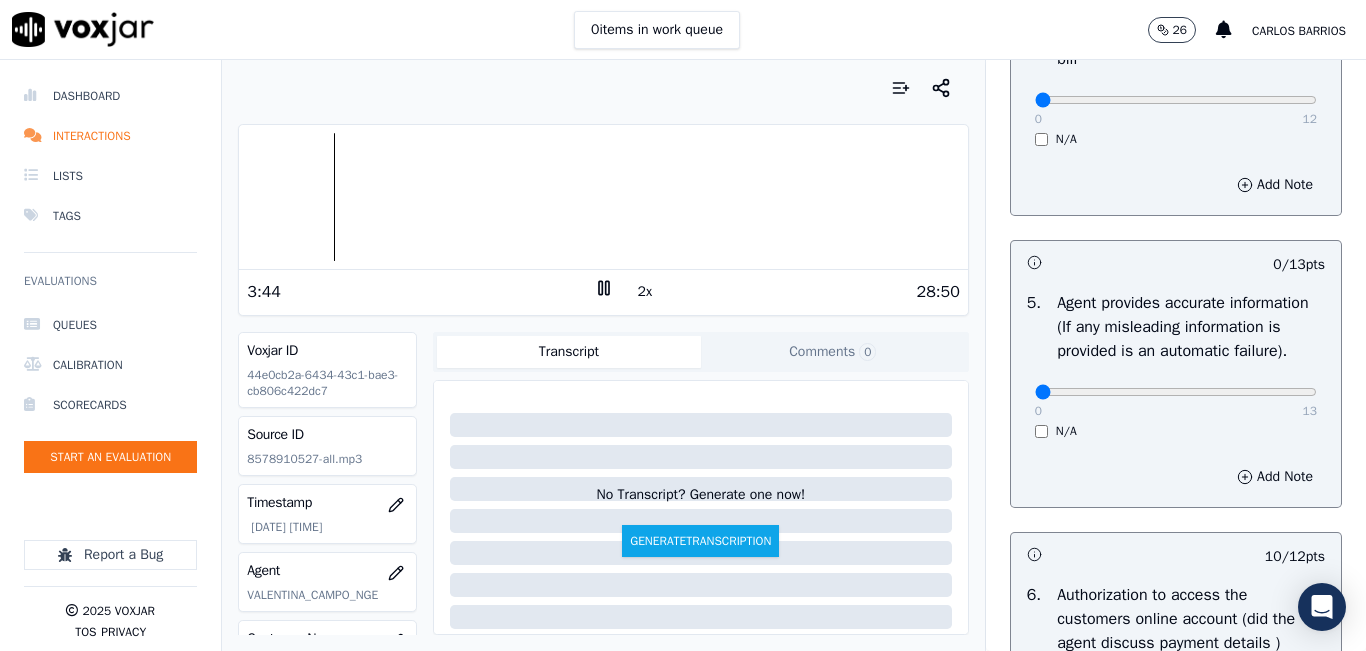 scroll, scrollTop: 1018, scrollLeft: 0, axis: vertical 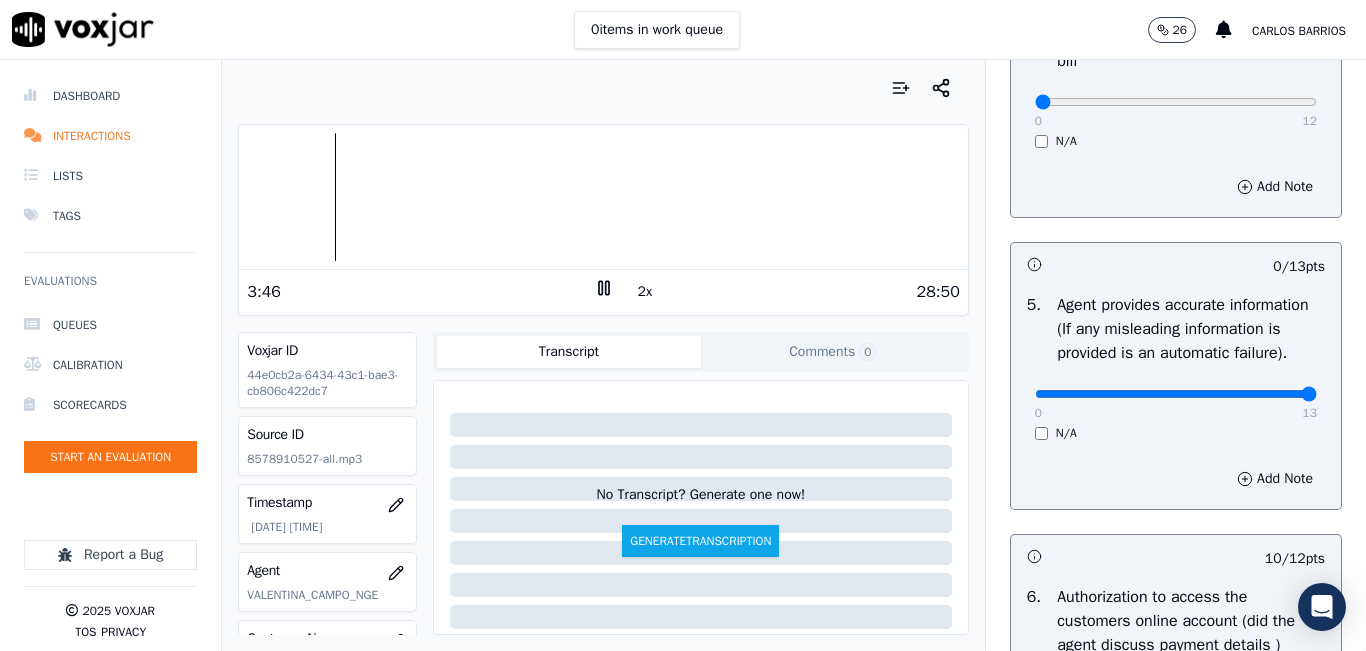 drag, startPoint x: 1256, startPoint y: 447, endPoint x: 1282, endPoint y: 433, distance: 29.529646 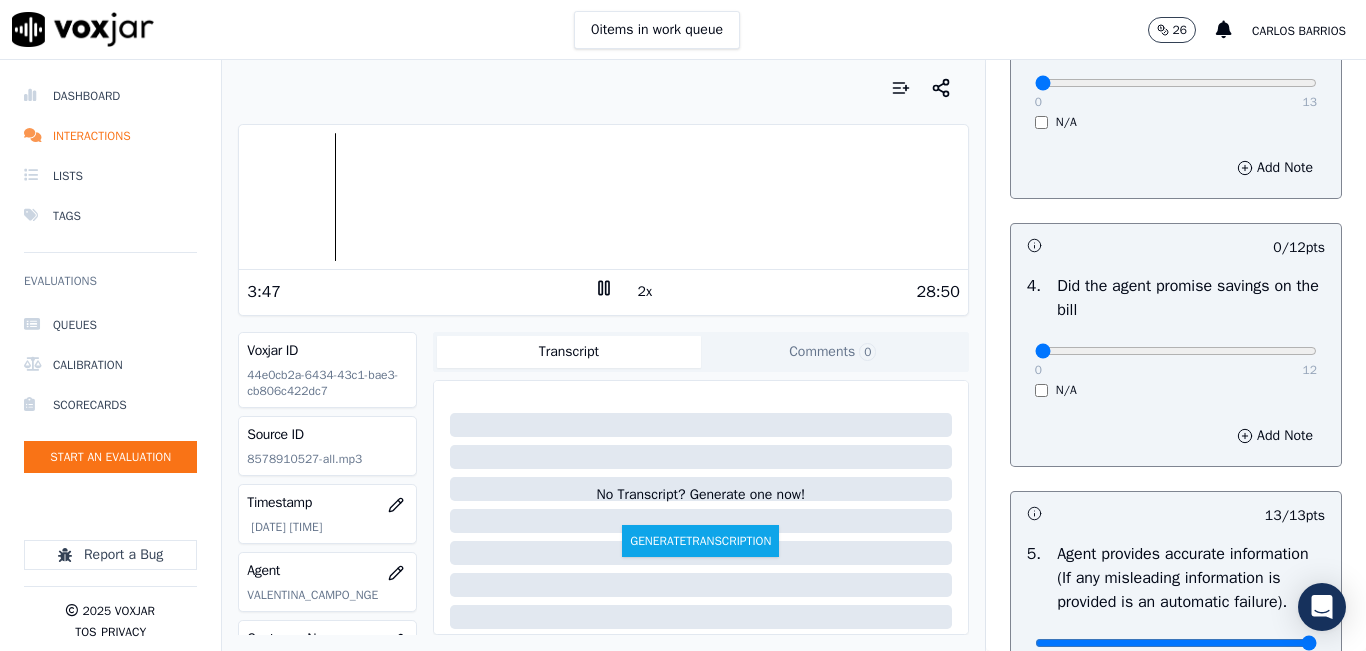 scroll, scrollTop: 718, scrollLeft: 0, axis: vertical 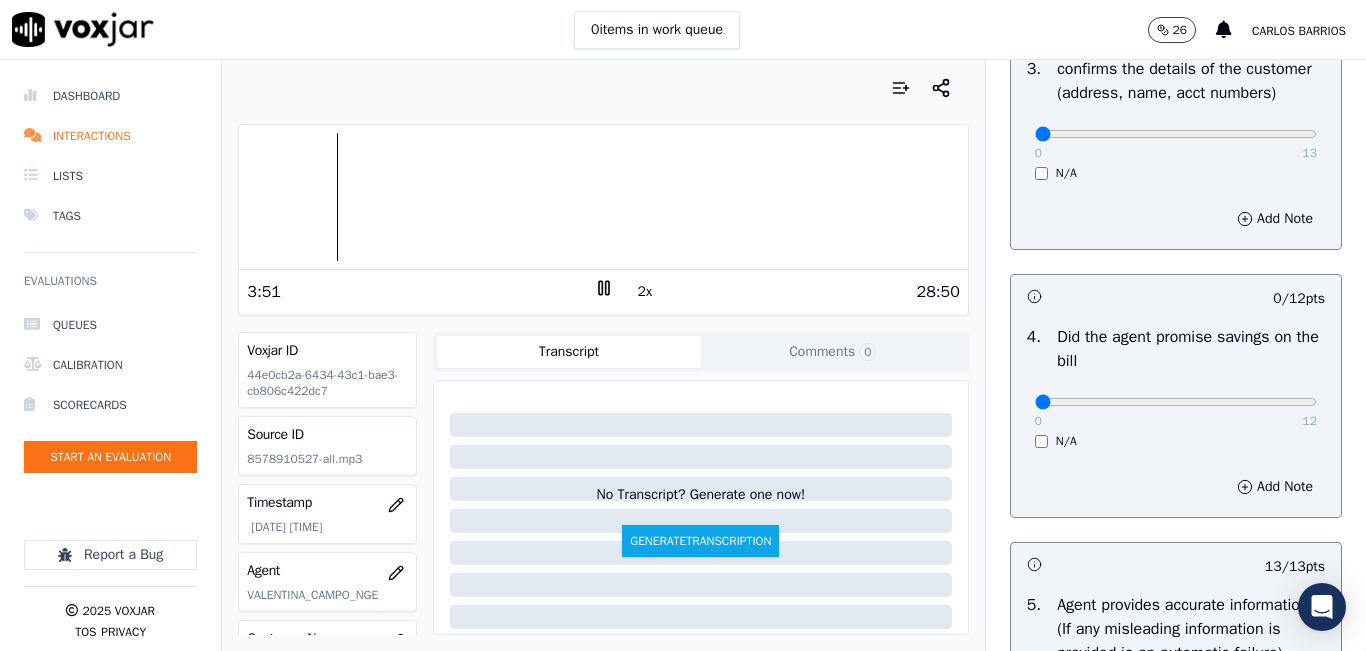 click on "4 .   Did the agent promise savings on the bill     0   12     N/A" at bounding box center [1176, 387] 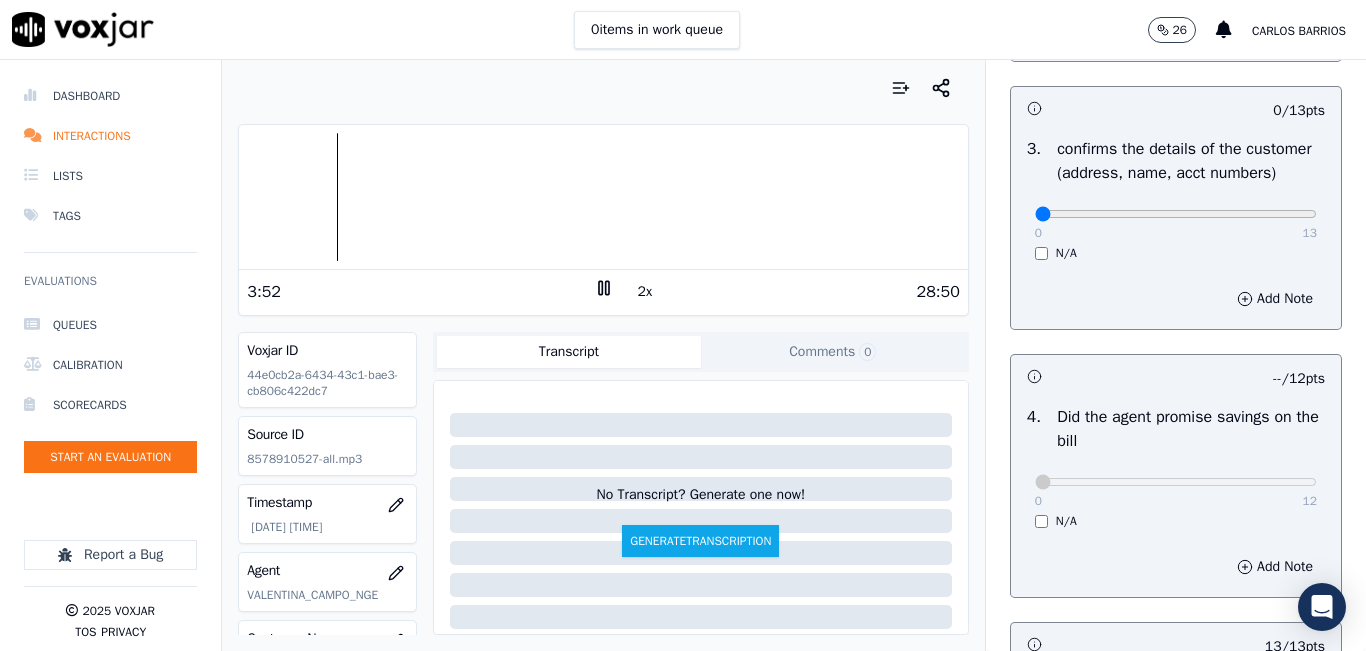 scroll, scrollTop: 518, scrollLeft: 0, axis: vertical 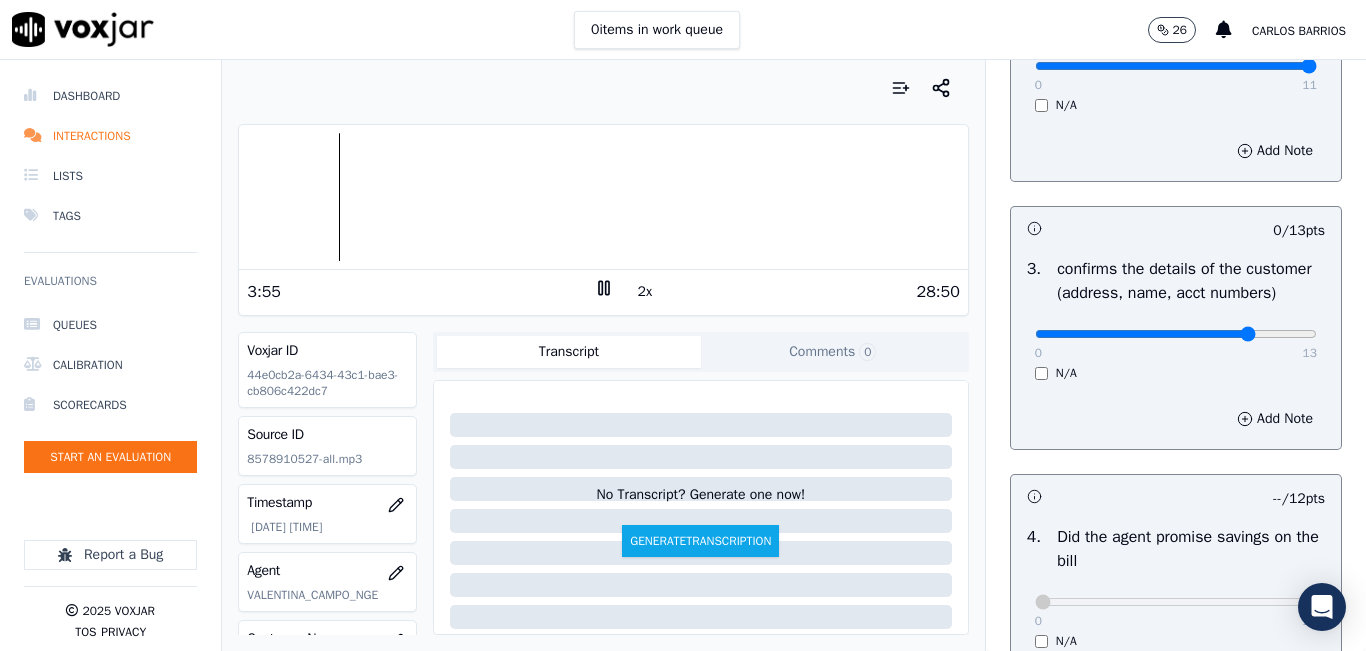 click at bounding box center (1176, -178) 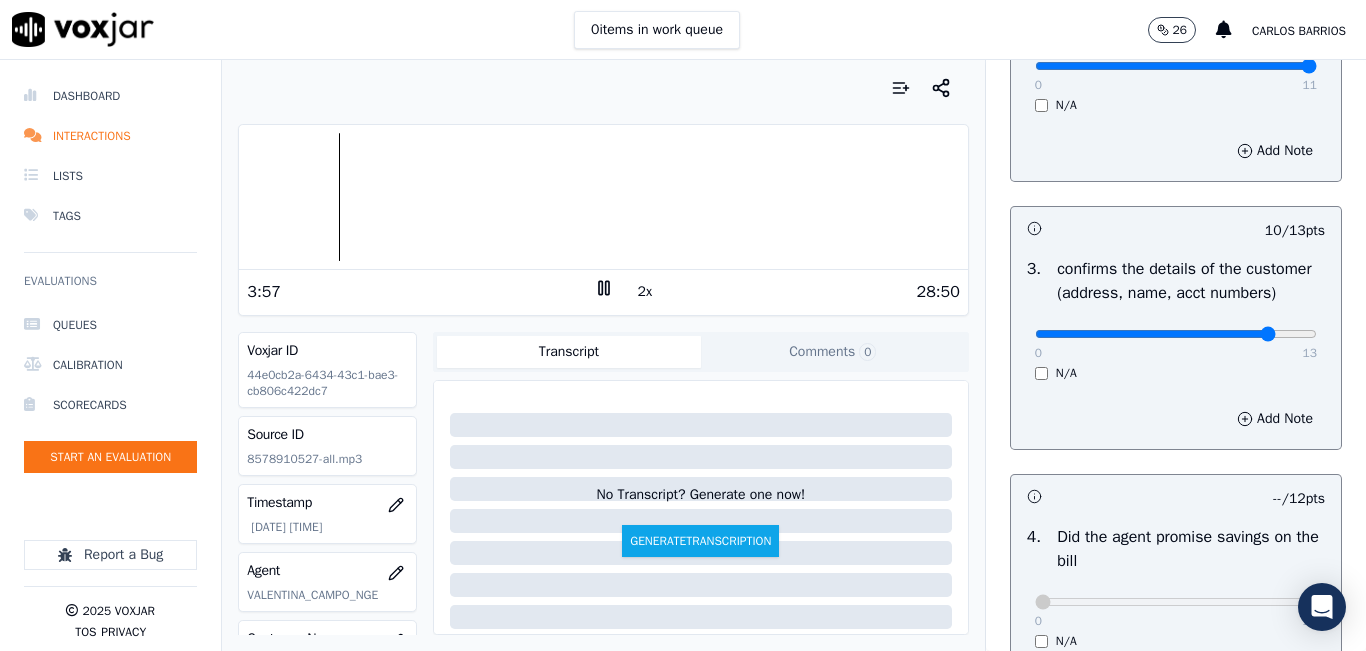 type on "11" 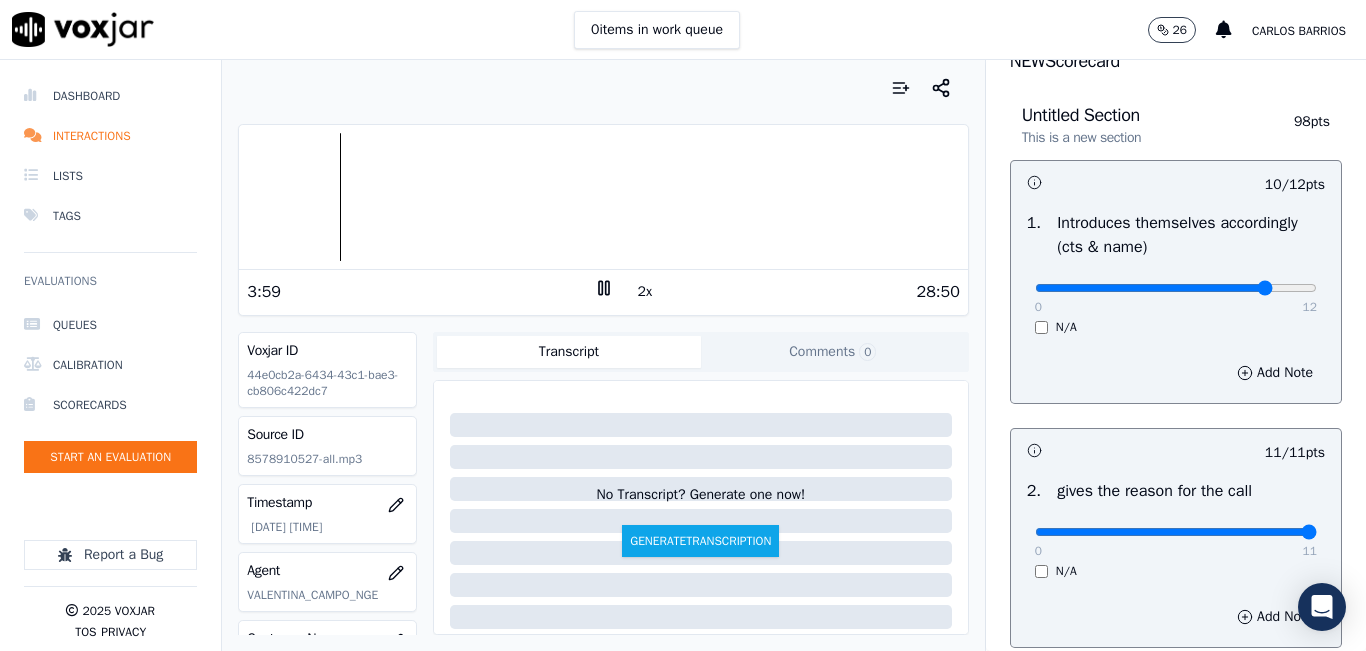 scroll, scrollTop: 0, scrollLeft: 0, axis: both 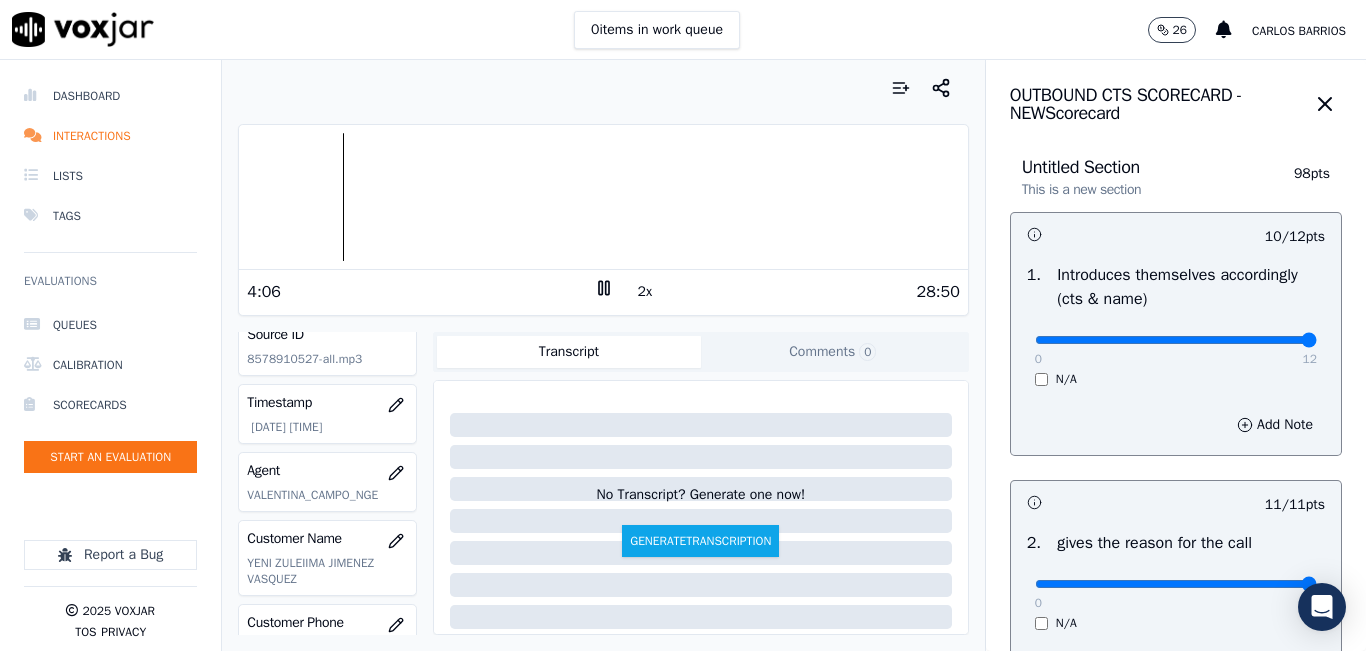 drag, startPoint x: 1226, startPoint y: 339, endPoint x: 1287, endPoint y: 332, distance: 61.400326 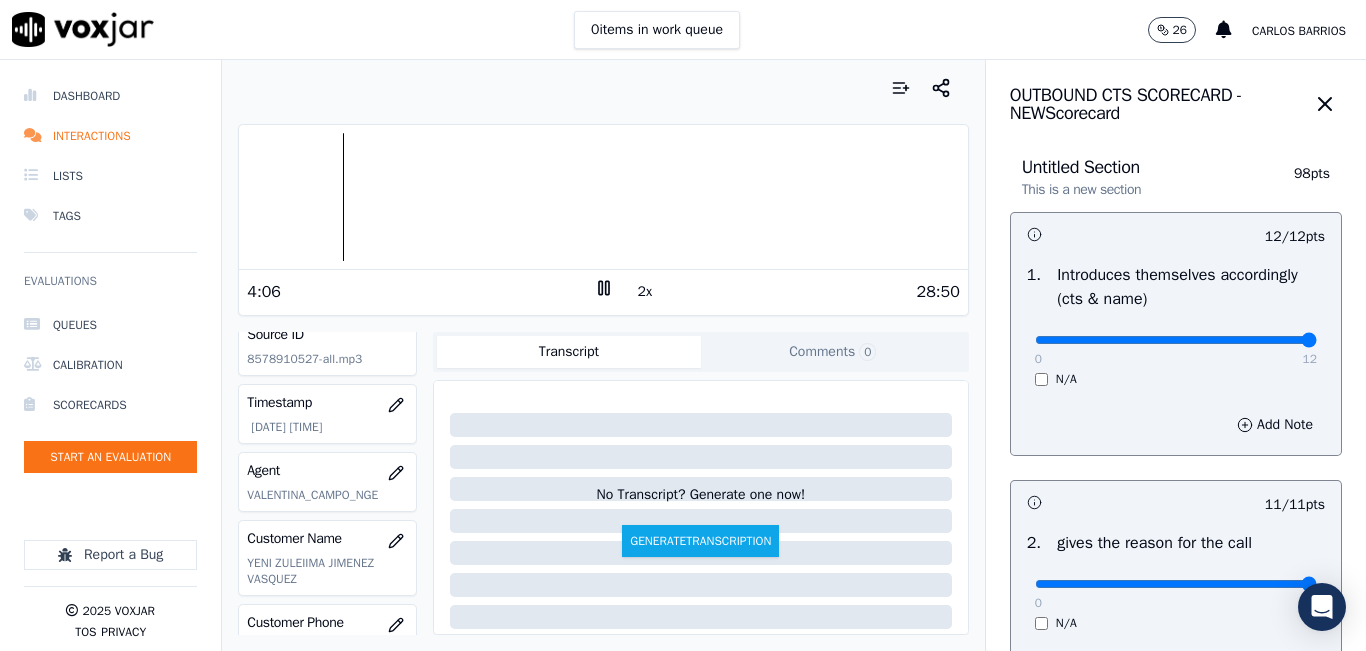 scroll, scrollTop: 400, scrollLeft: 0, axis: vertical 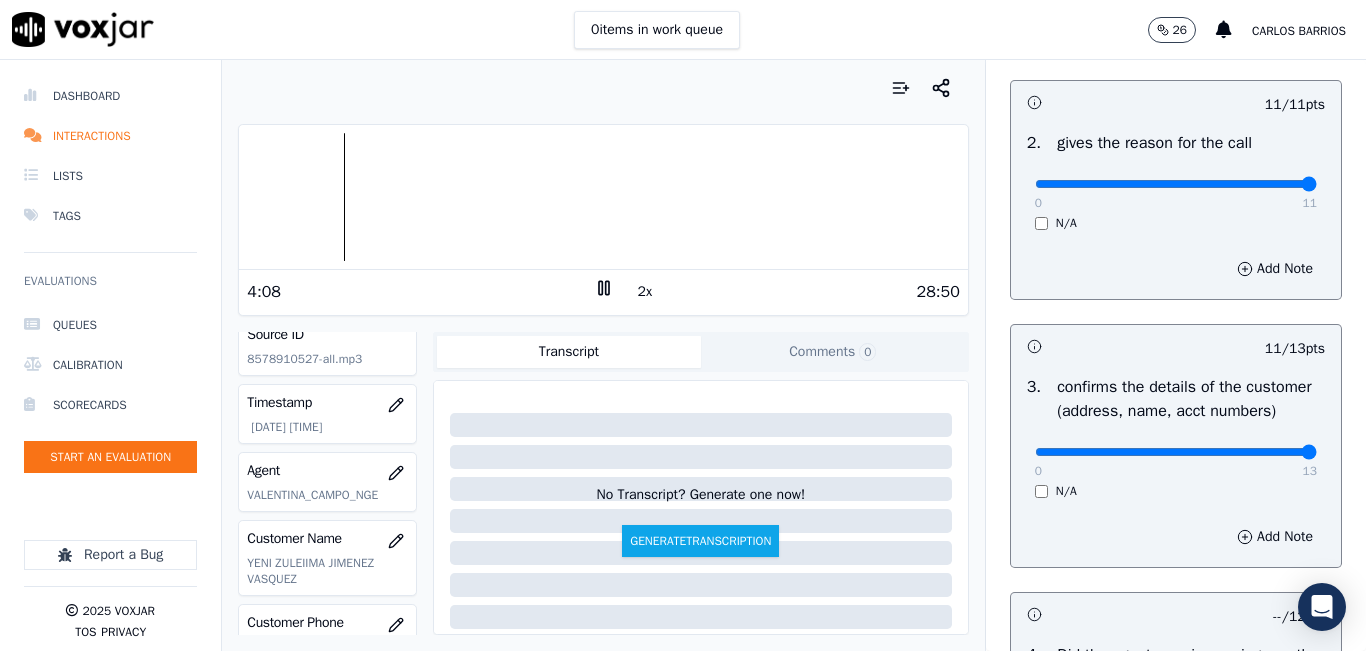 drag, startPoint x: 1257, startPoint y: 472, endPoint x: 1287, endPoint y: 478, distance: 30.594116 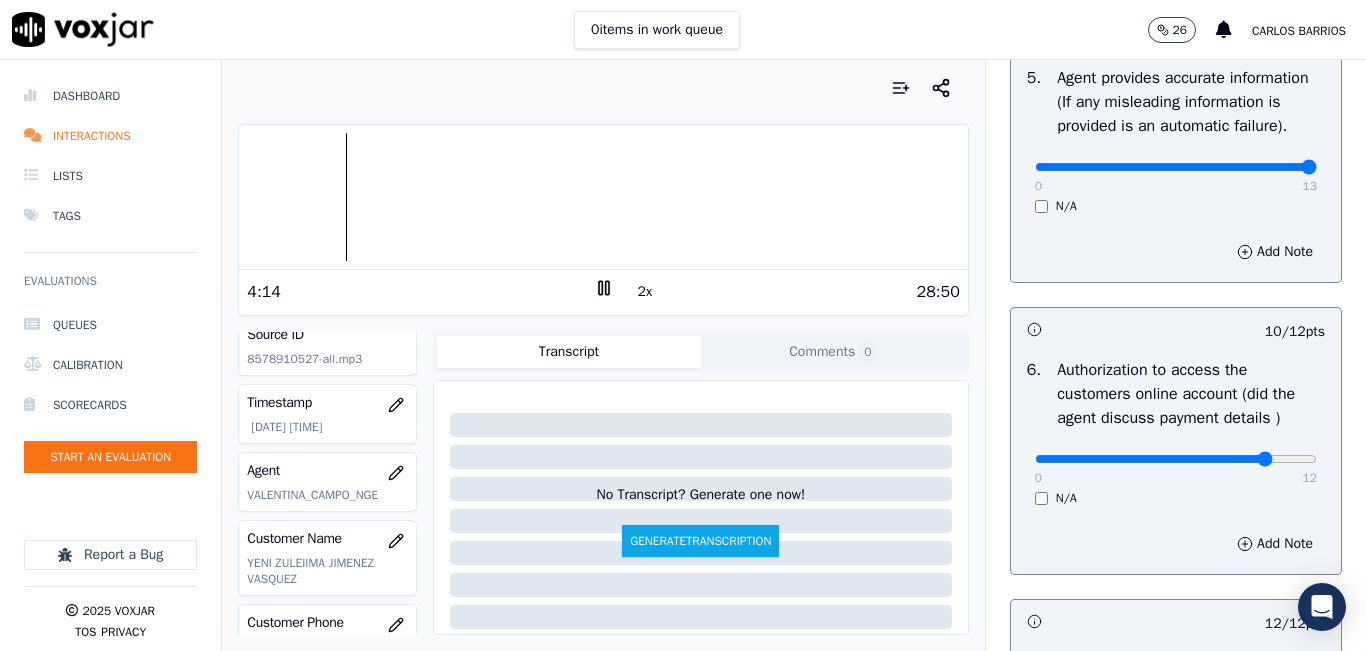 scroll, scrollTop: 1500, scrollLeft: 0, axis: vertical 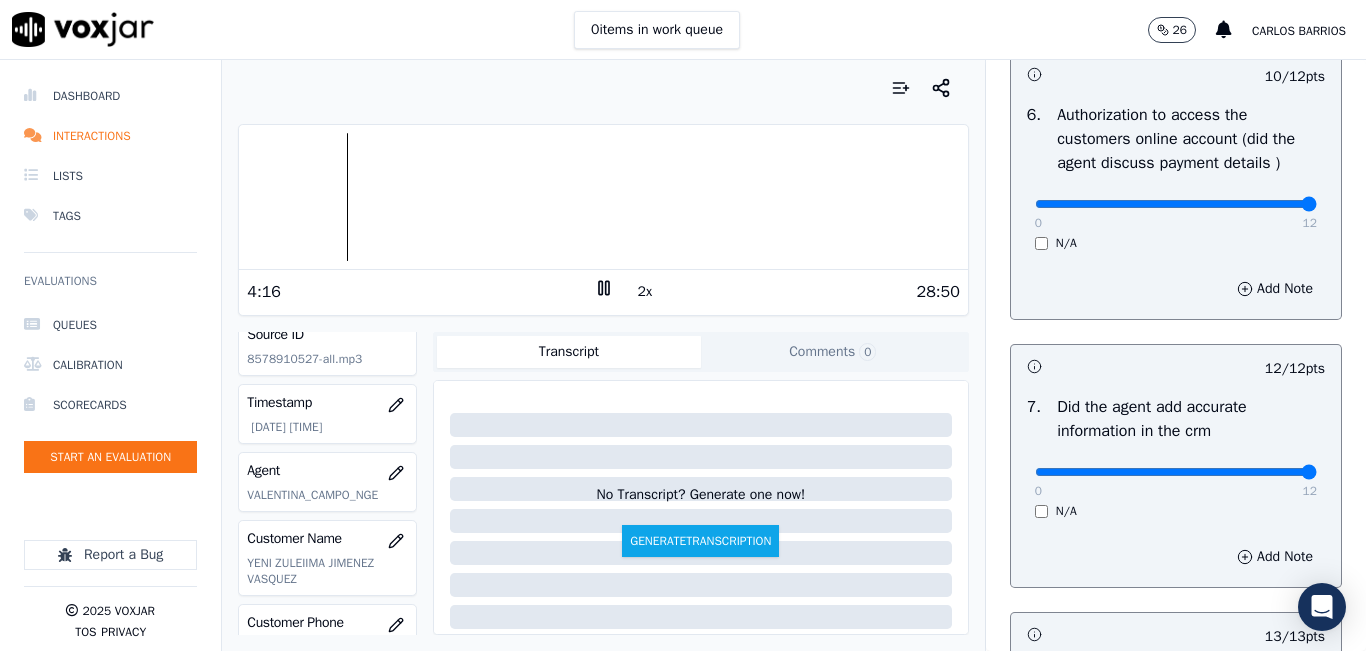 drag, startPoint x: 1225, startPoint y: 247, endPoint x: 1232, endPoint y: 277, distance: 30.805843 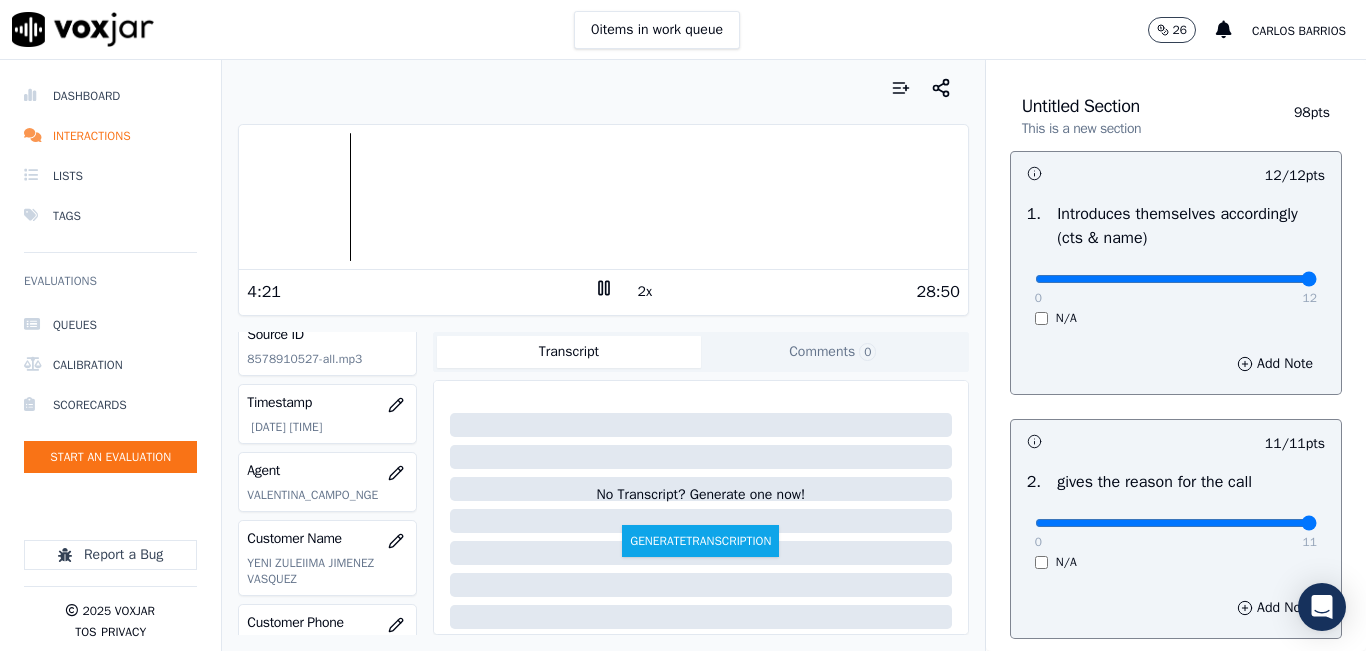 scroll, scrollTop: 0, scrollLeft: 0, axis: both 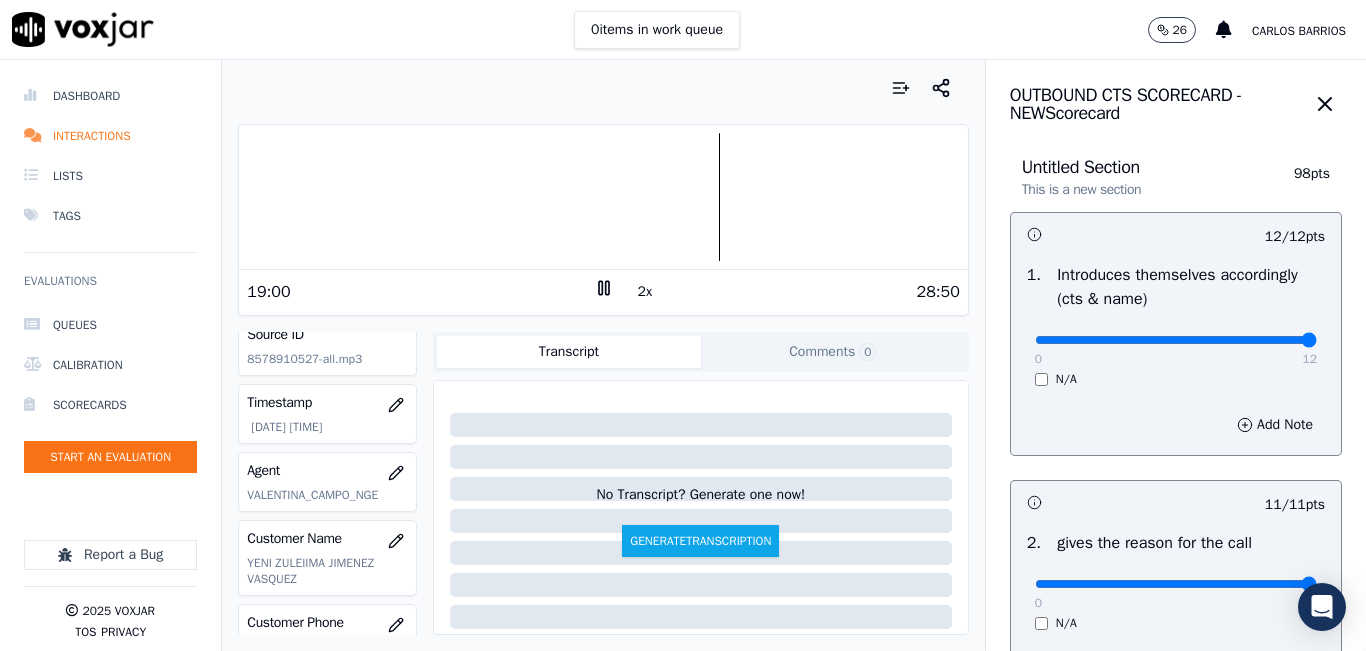 click at bounding box center [603, 197] 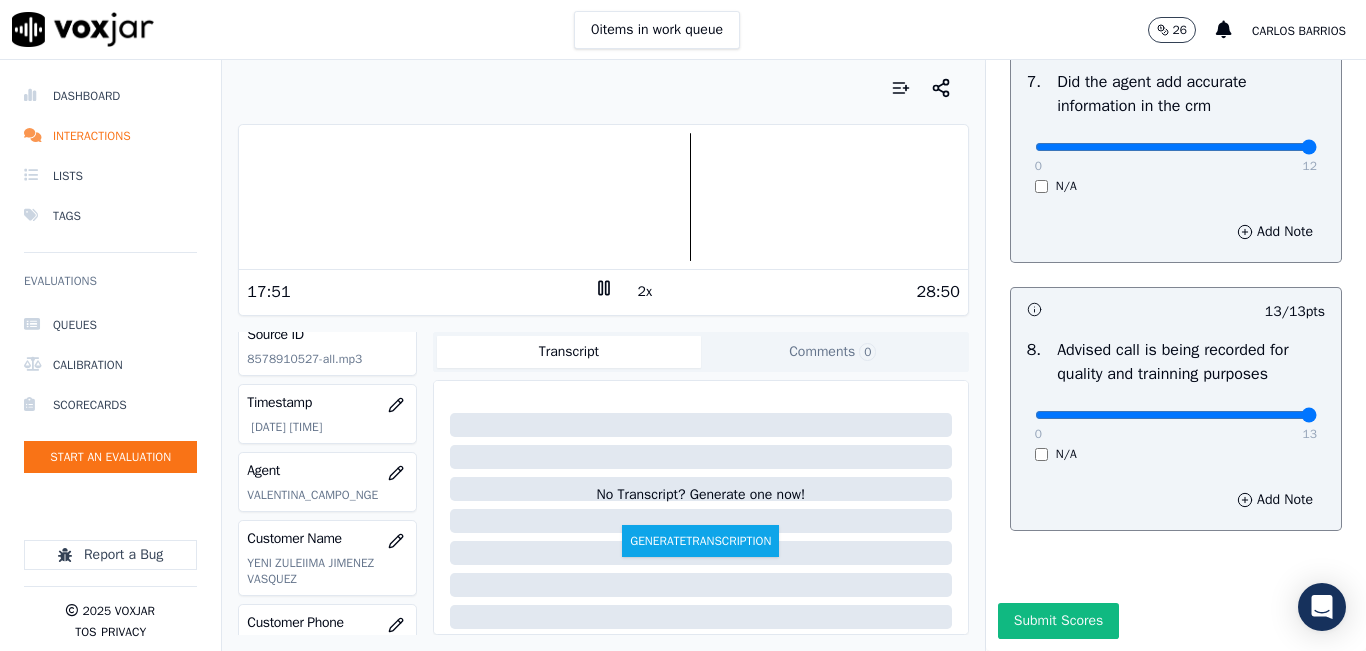 scroll, scrollTop: 1918, scrollLeft: 0, axis: vertical 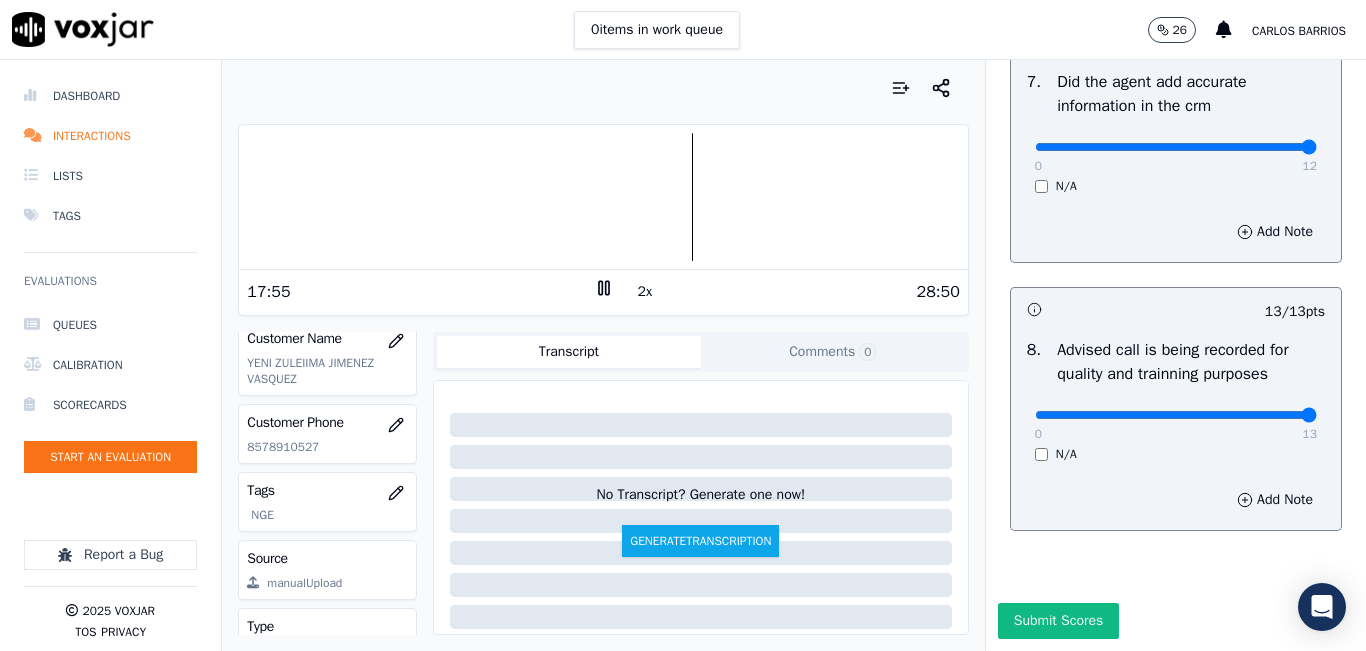 click at bounding box center (603, 197) 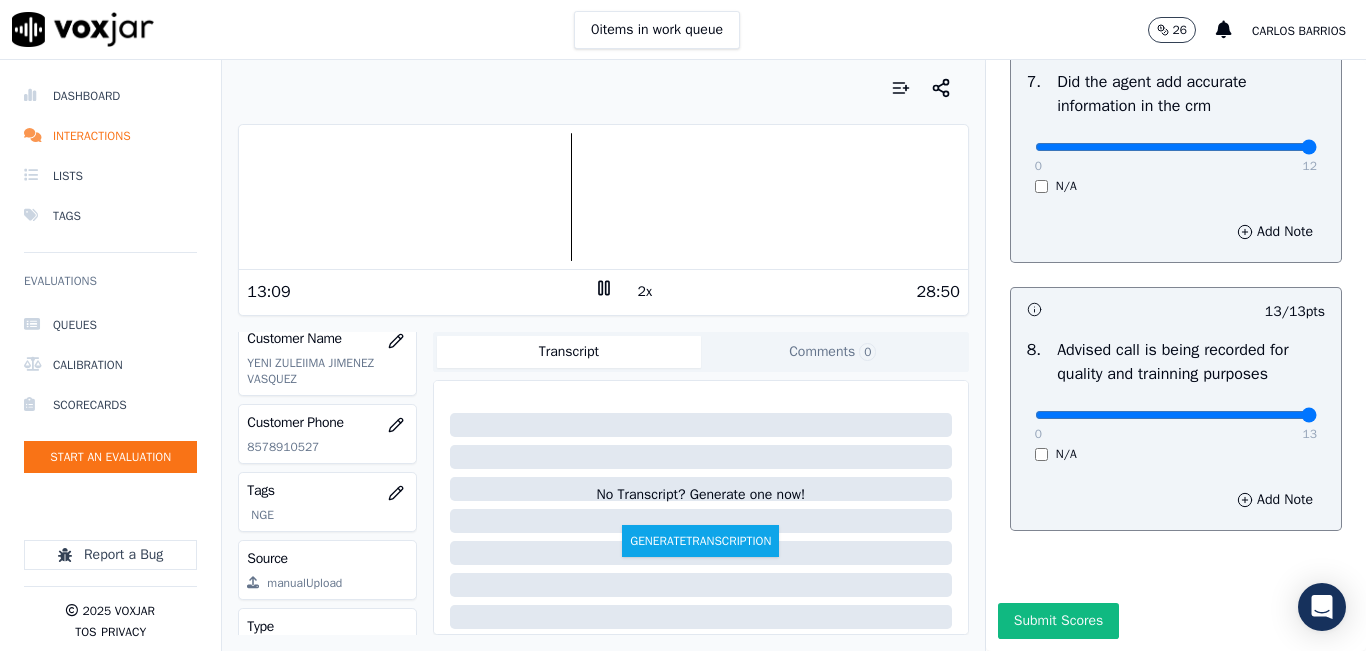 click on "8578910527" 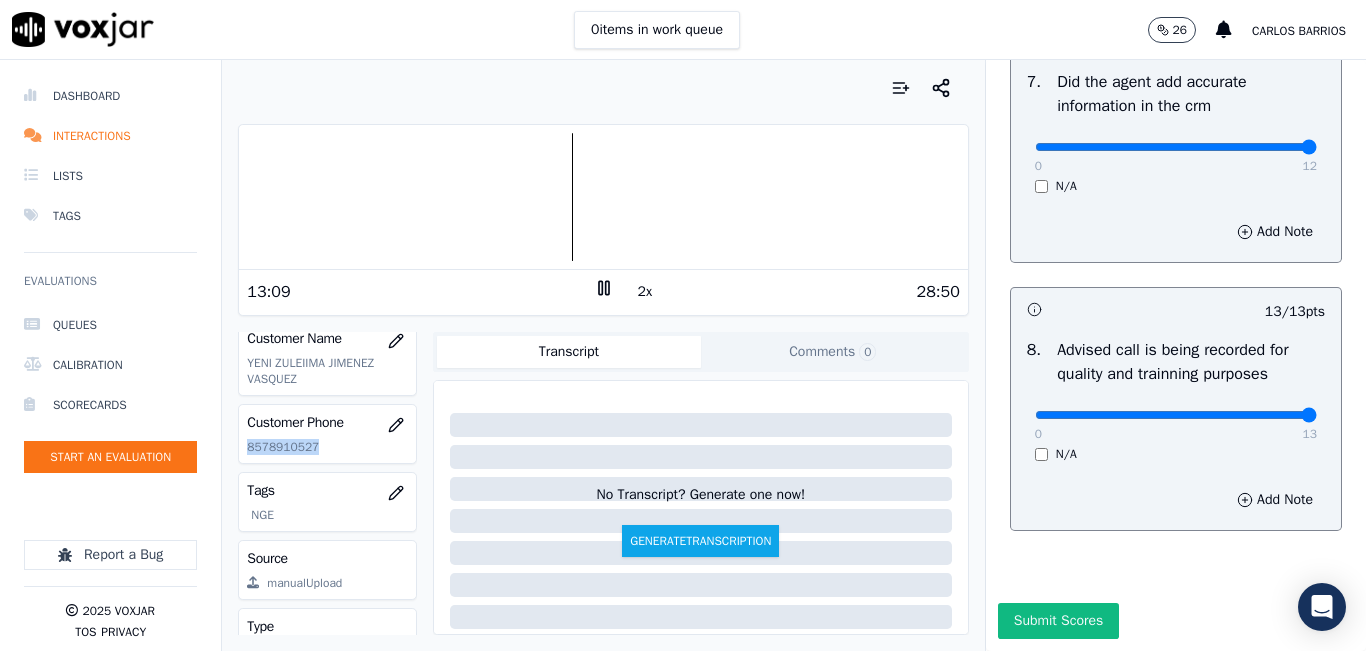 click on "8578910527" 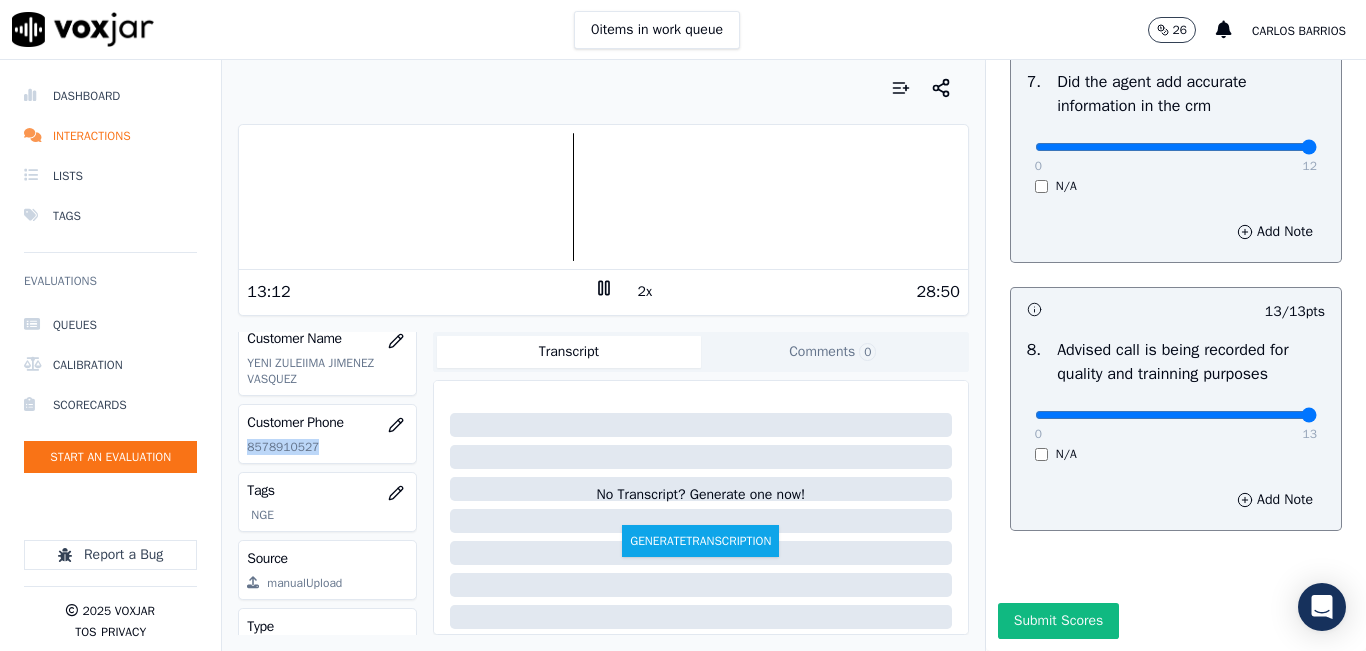 copy on "8578910527" 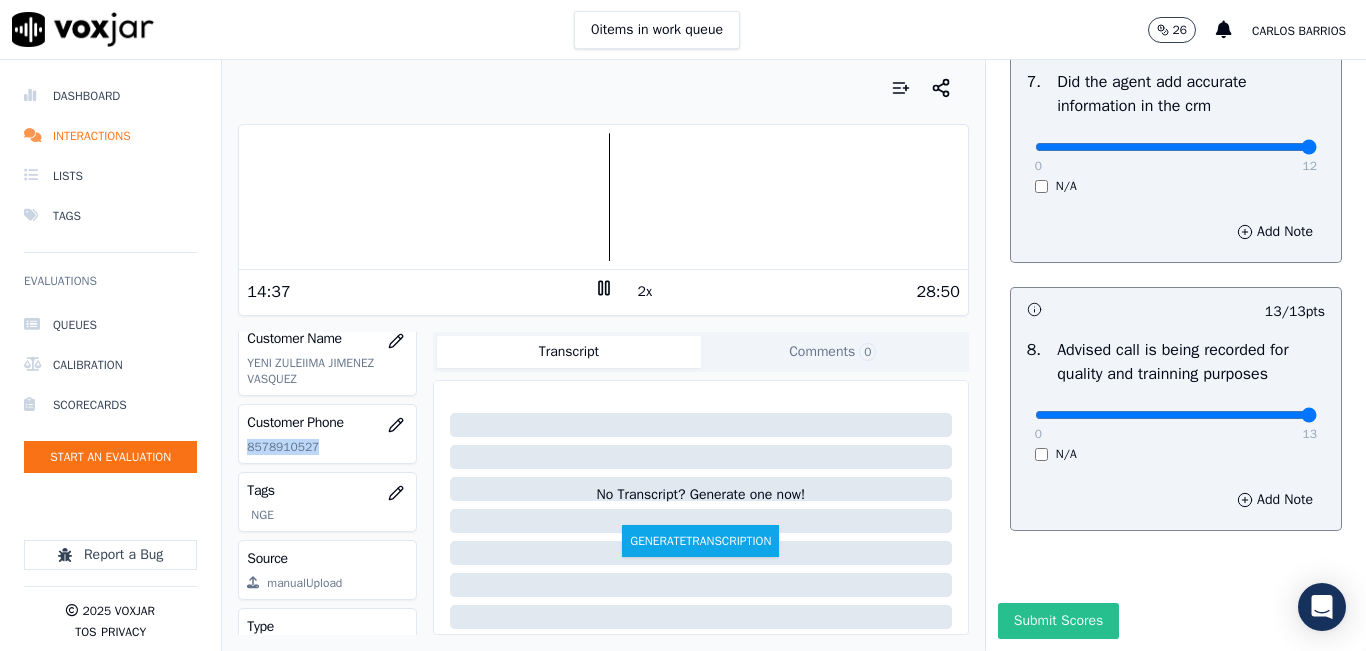 click on "Submit Scores" at bounding box center (1058, 621) 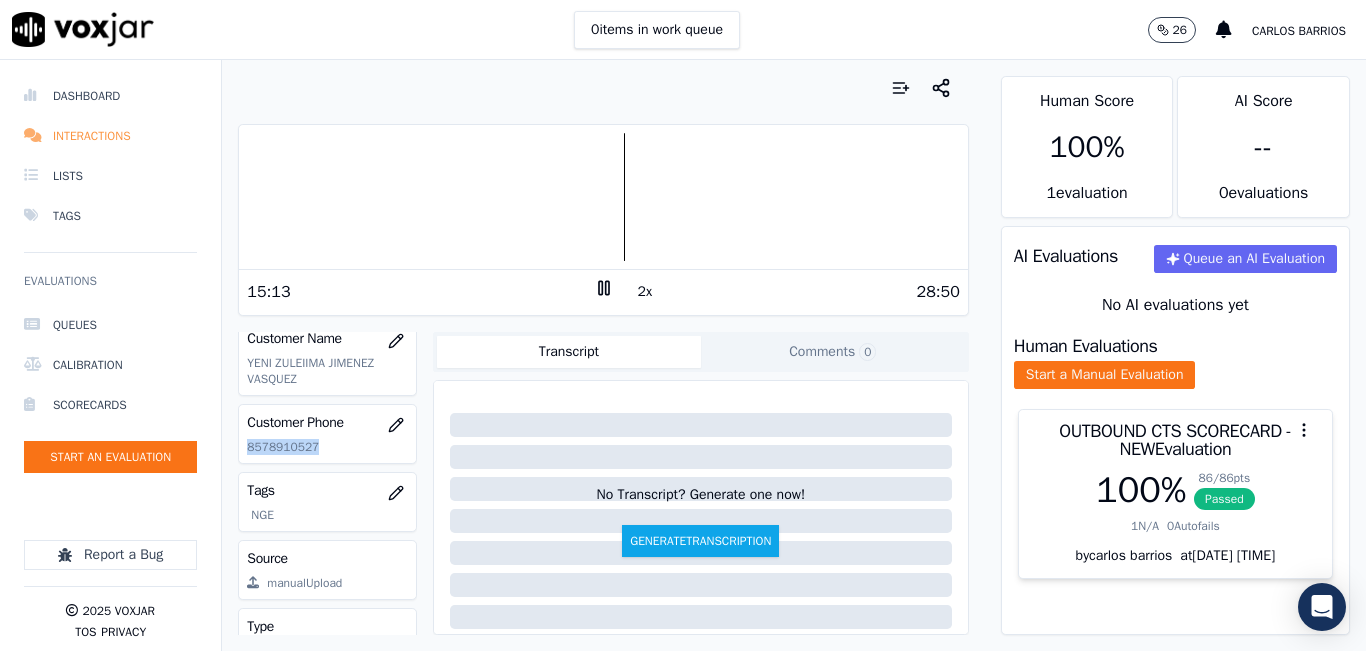 click on "Interactions" at bounding box center [110, 136] 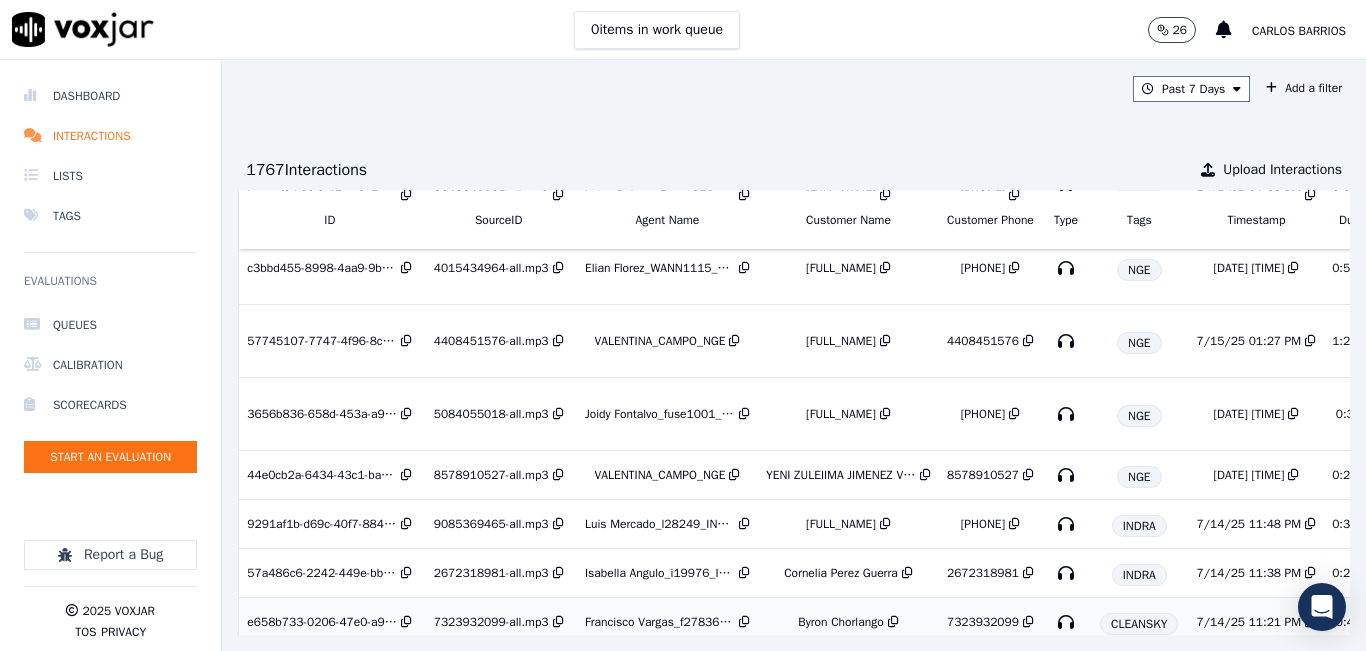 scroll, scrollTop: 200, scrollLeft: 0, axis: vertical 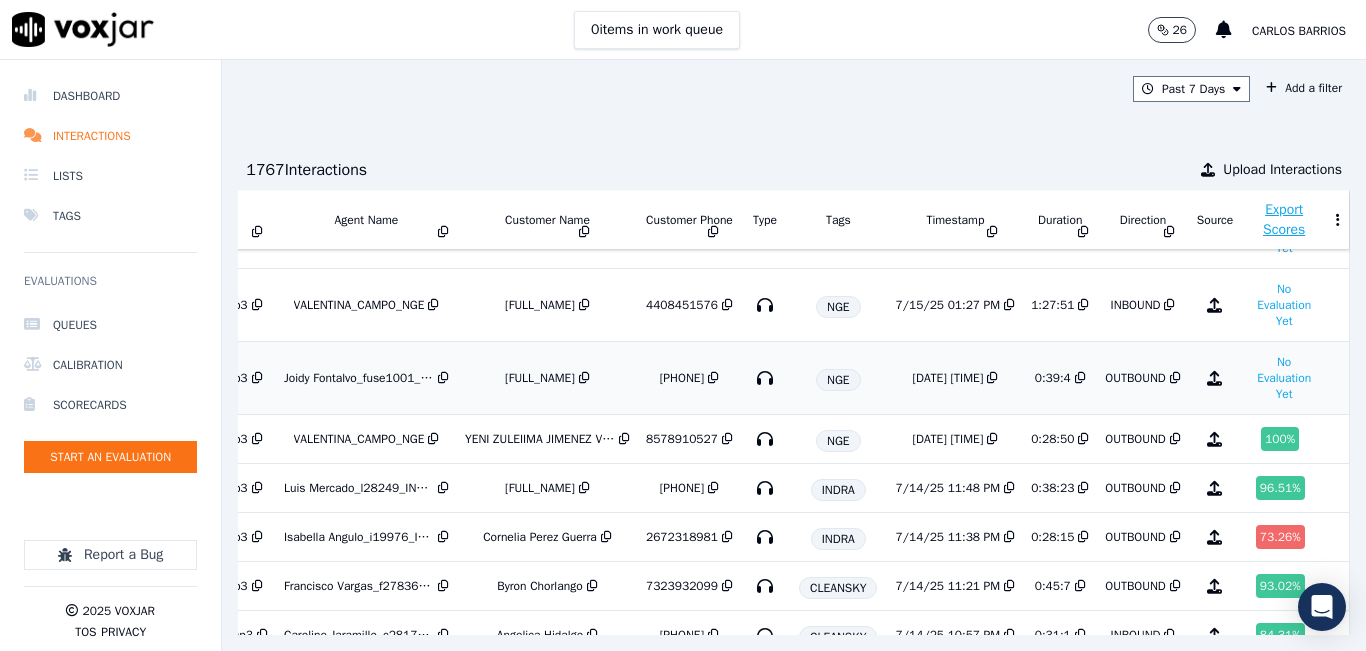 click on "7/15/25 01:22 PM" at bounding box center (947, 378) 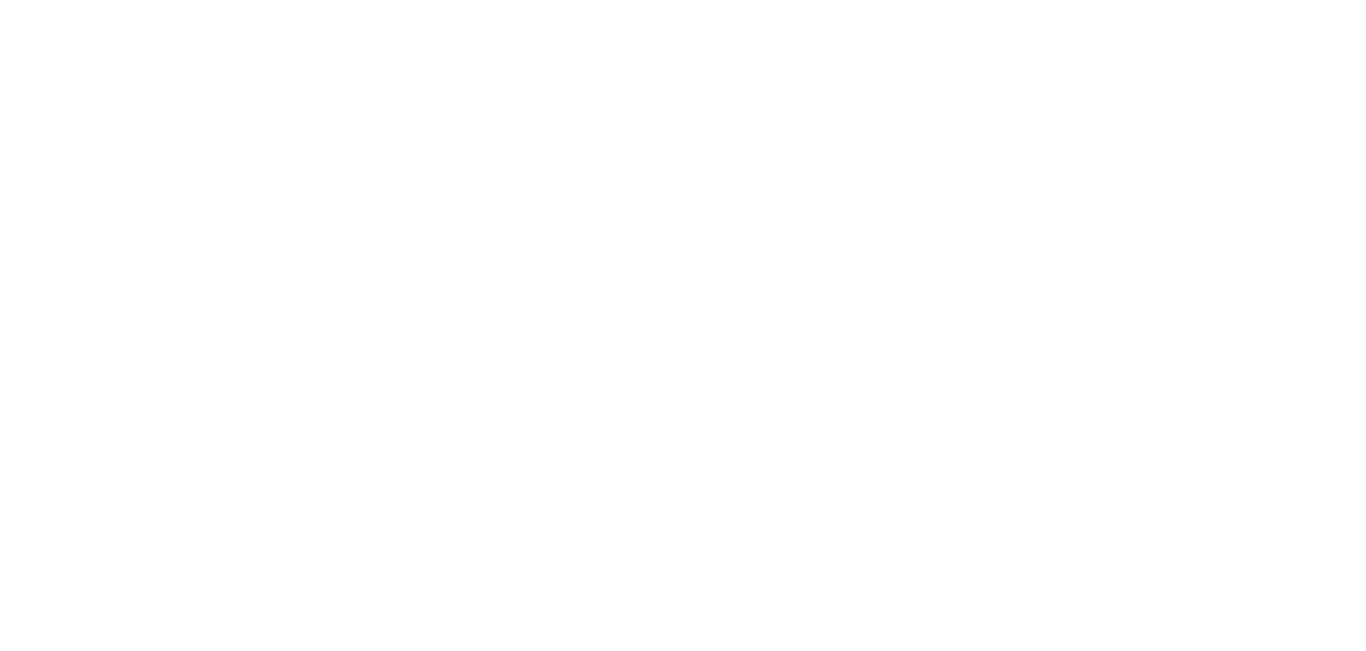 scroll, scrollTop: 0, scrollLeft: 0, axis: both 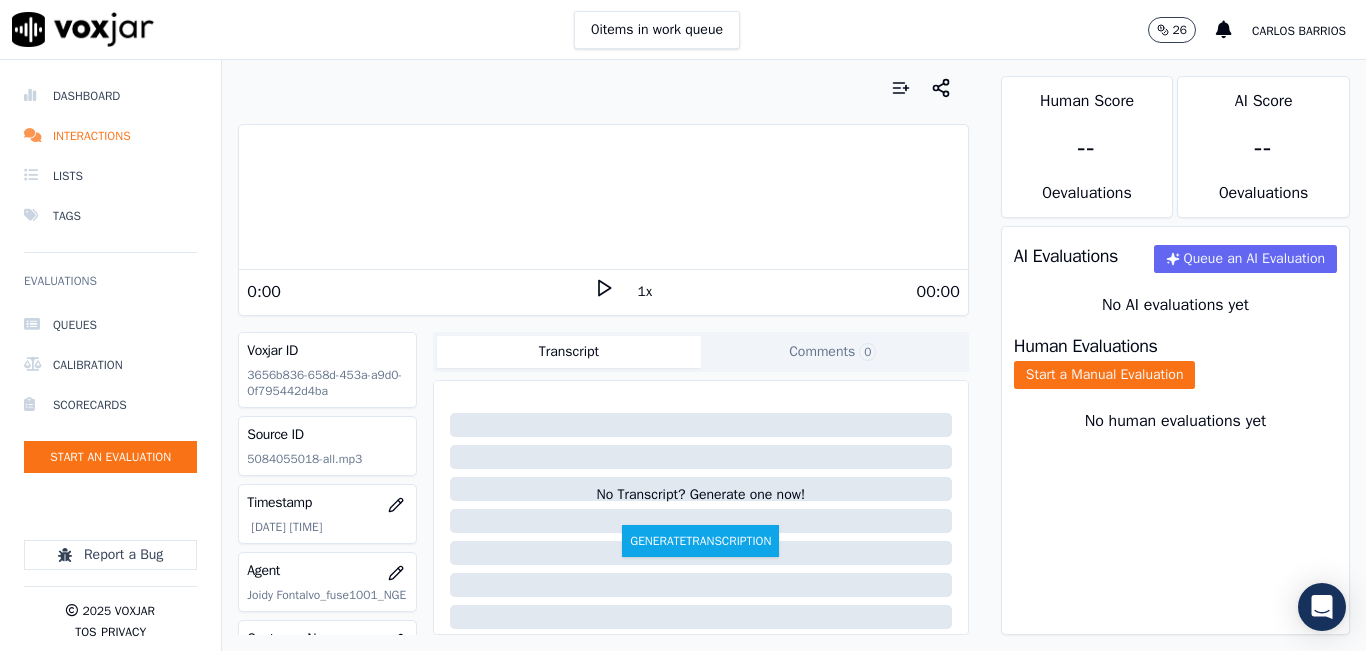 click 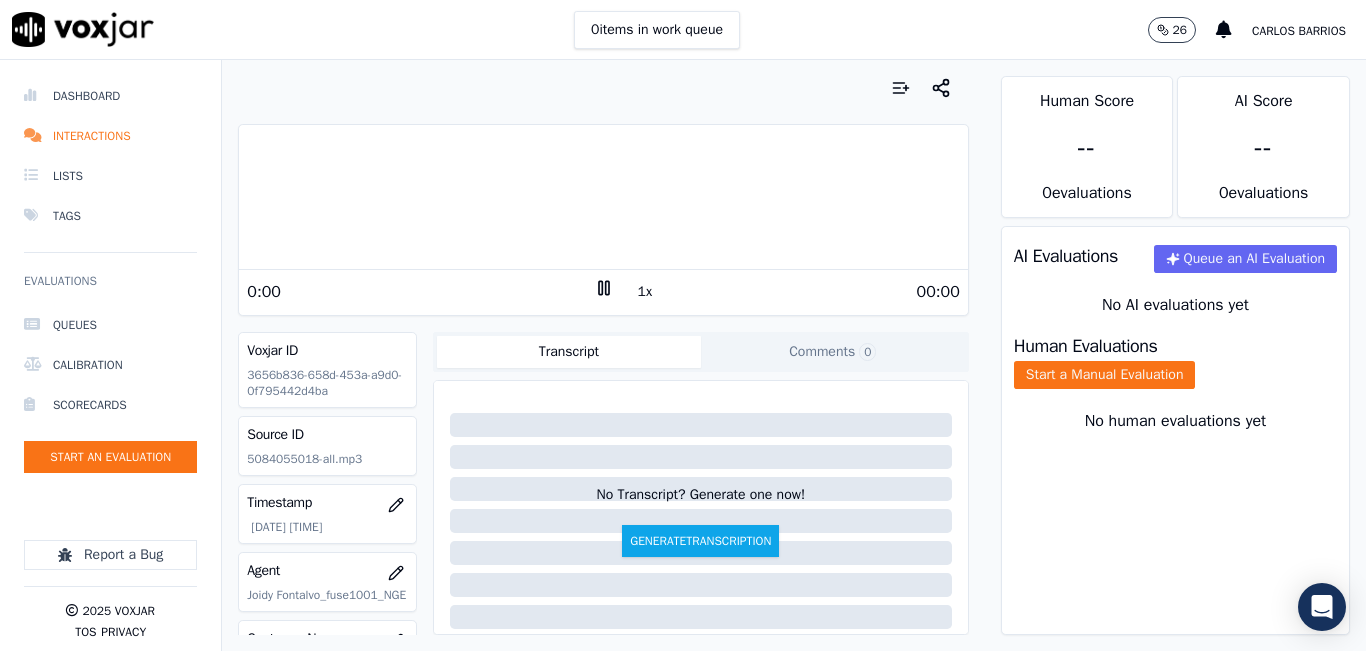 click on "1x" at bounding box center (645, 292) 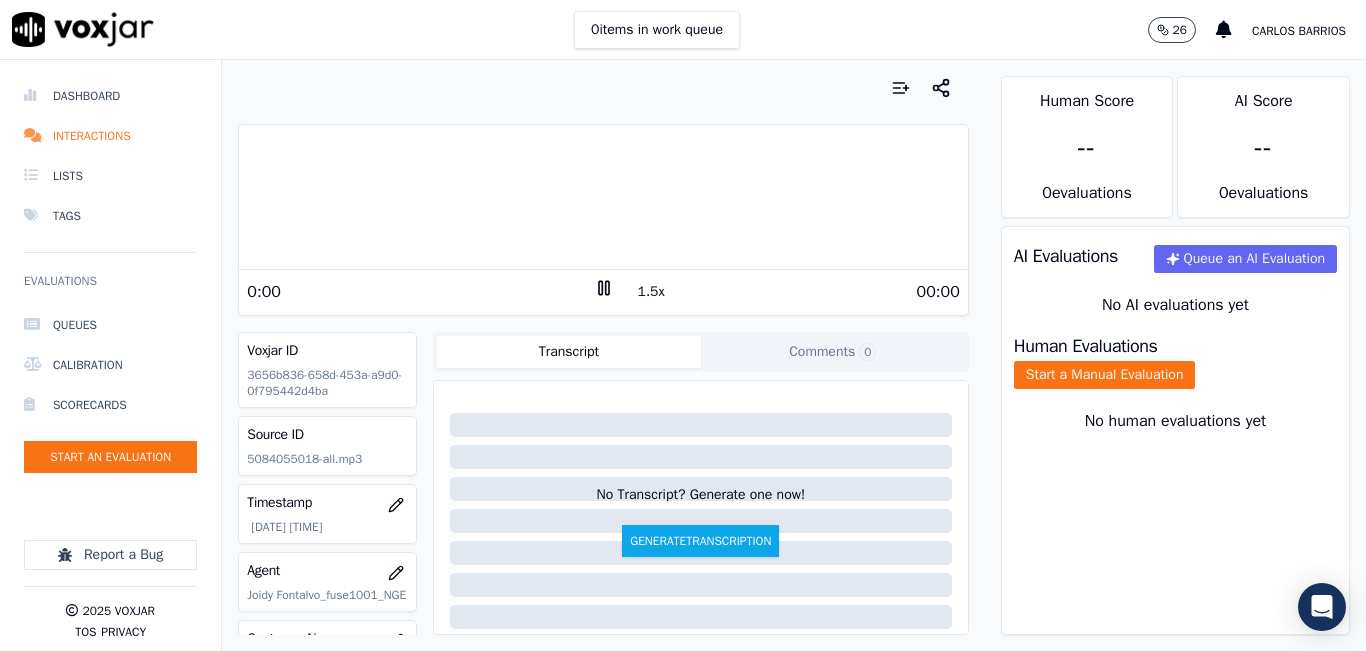 click on "1.5x" at bounding box center [651, 292] 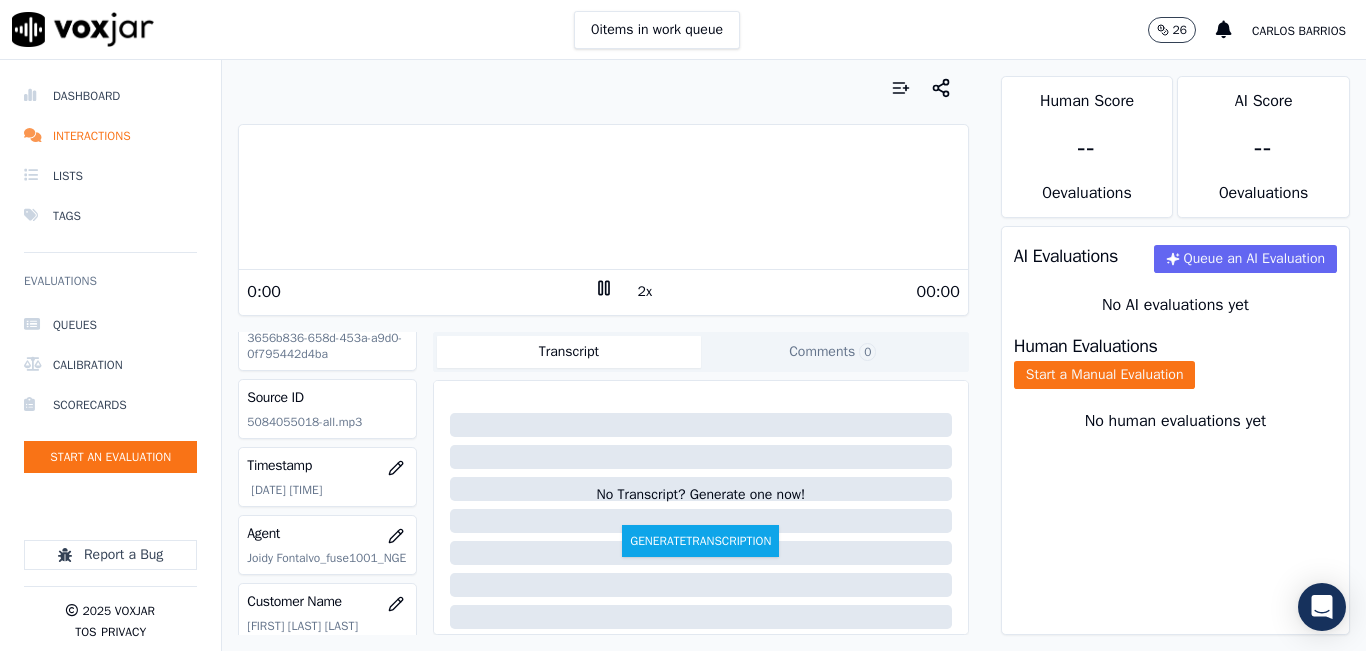 scroll, scrollTop: 0, scrollLeft: 0, axis: both 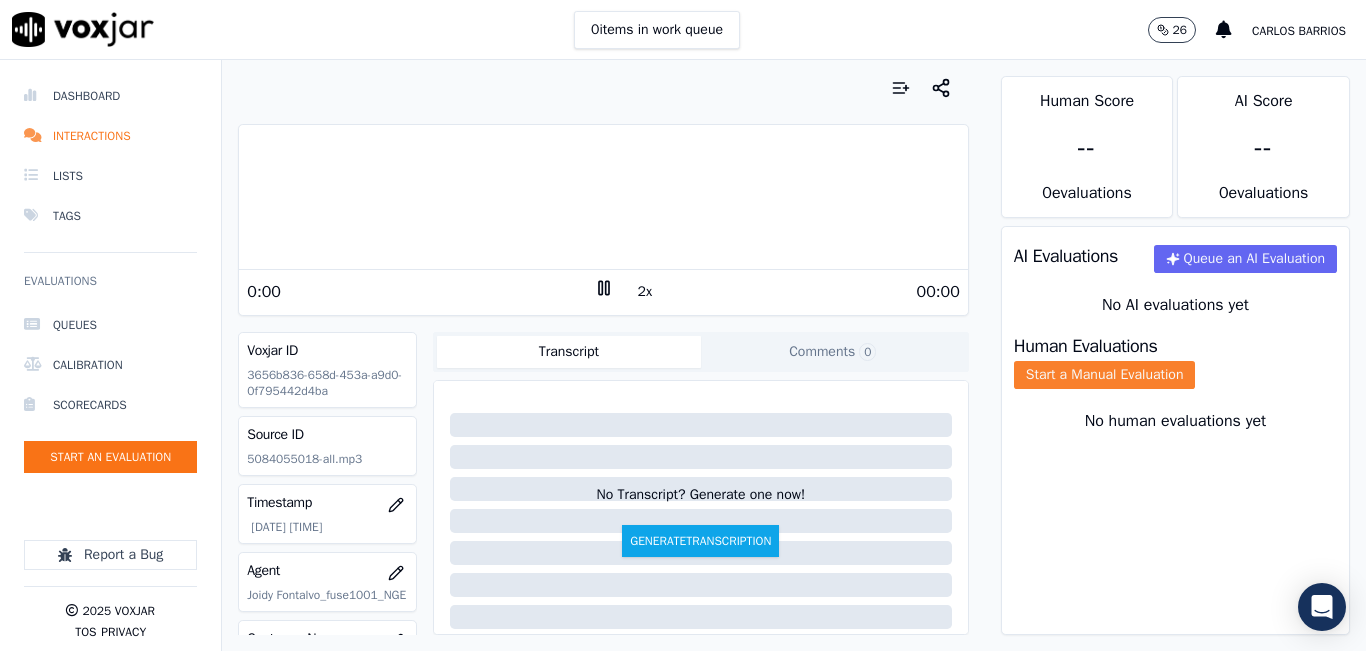 click on "Start a Manual Evaluation" 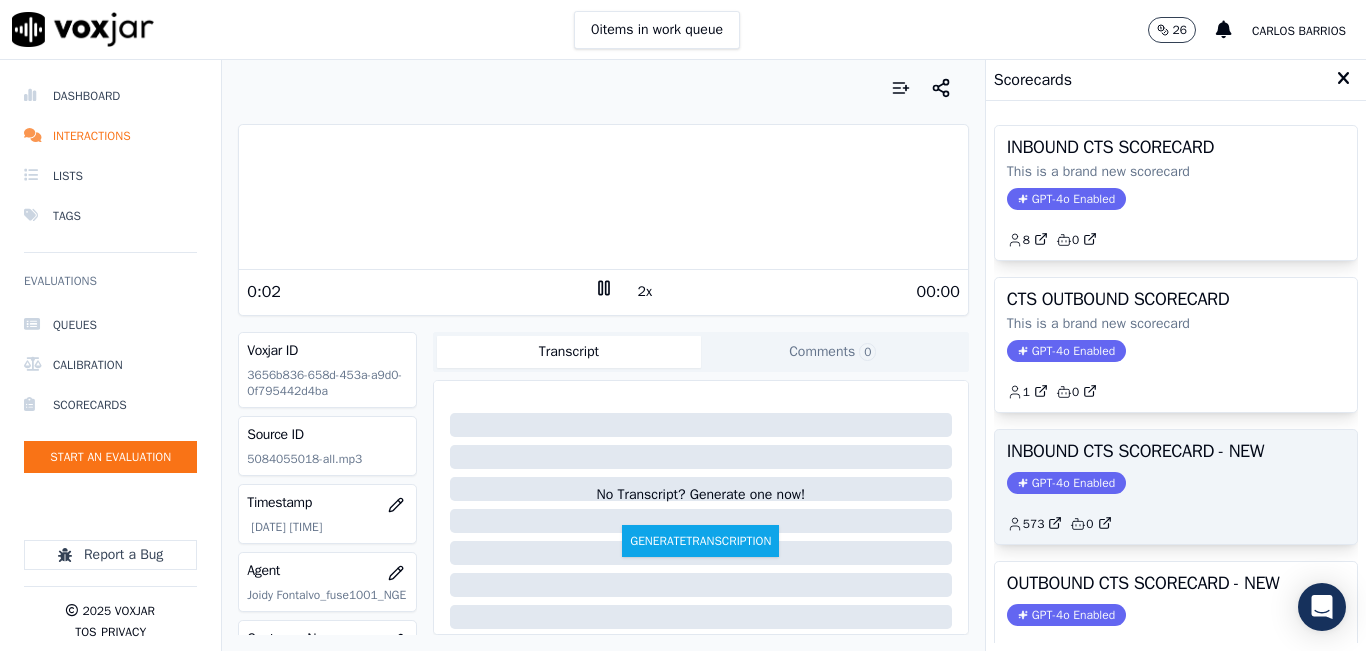 click on "INBOUND CTS SCORECARD - NEW        GPT-4o Enabled       573         0" at bounding box center (1176, 487) 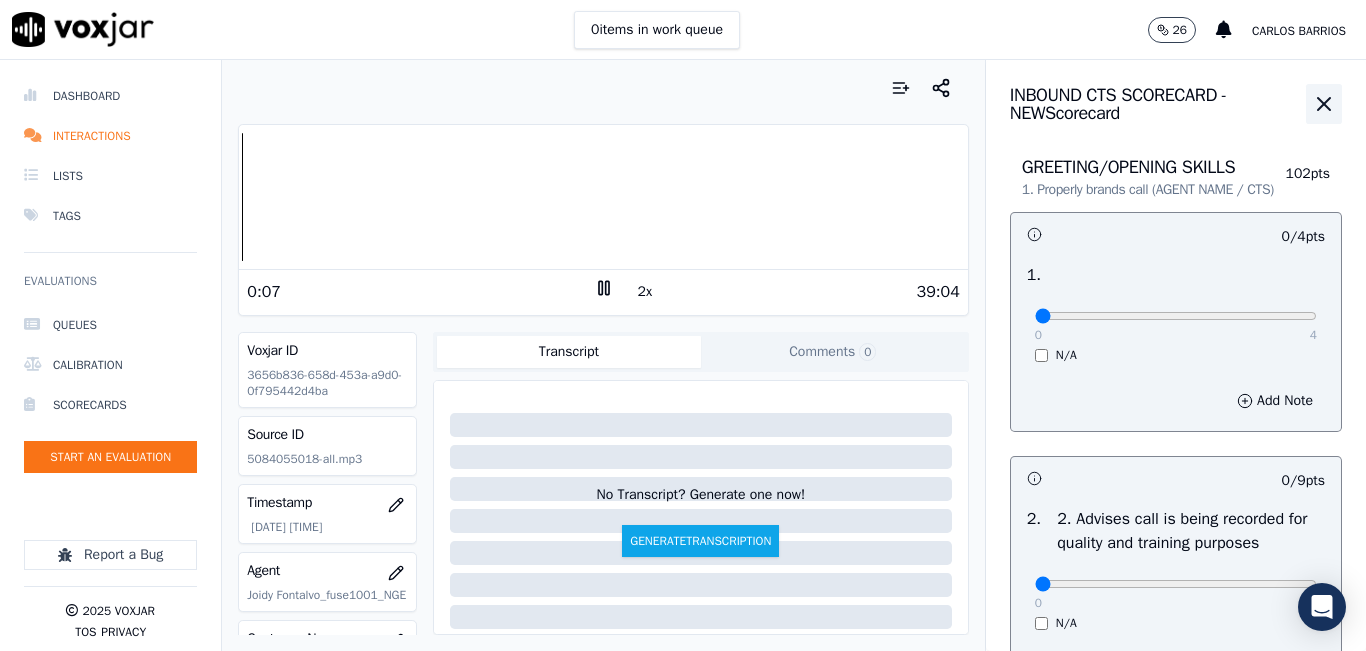 click 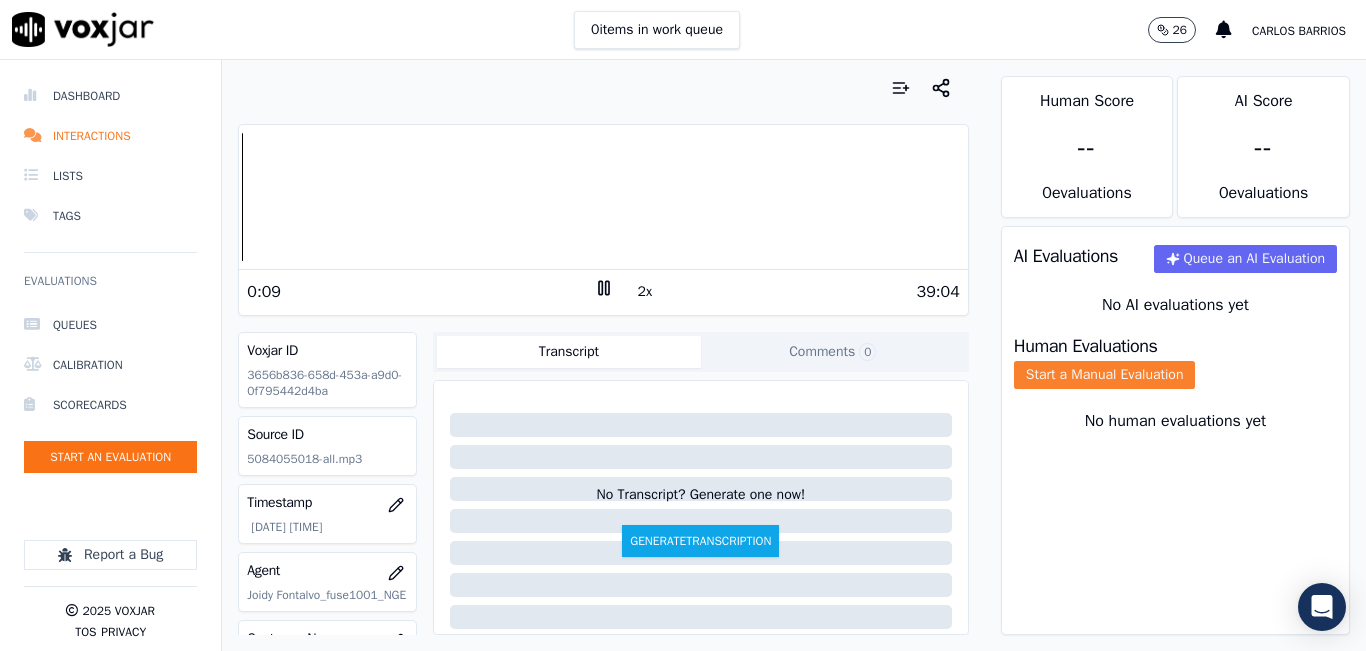 click on "Start a Manual Evaluation" 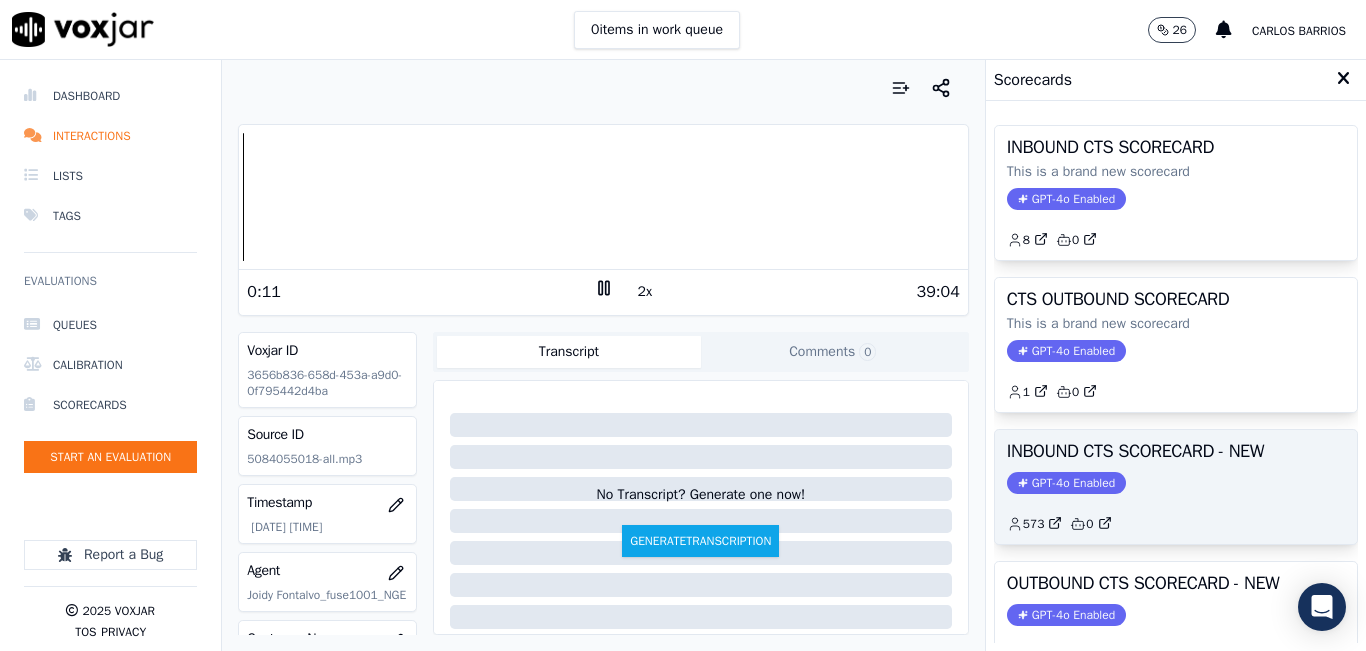 scroll, scrollTop: 100, scrollLeft: 0, axis: vertical 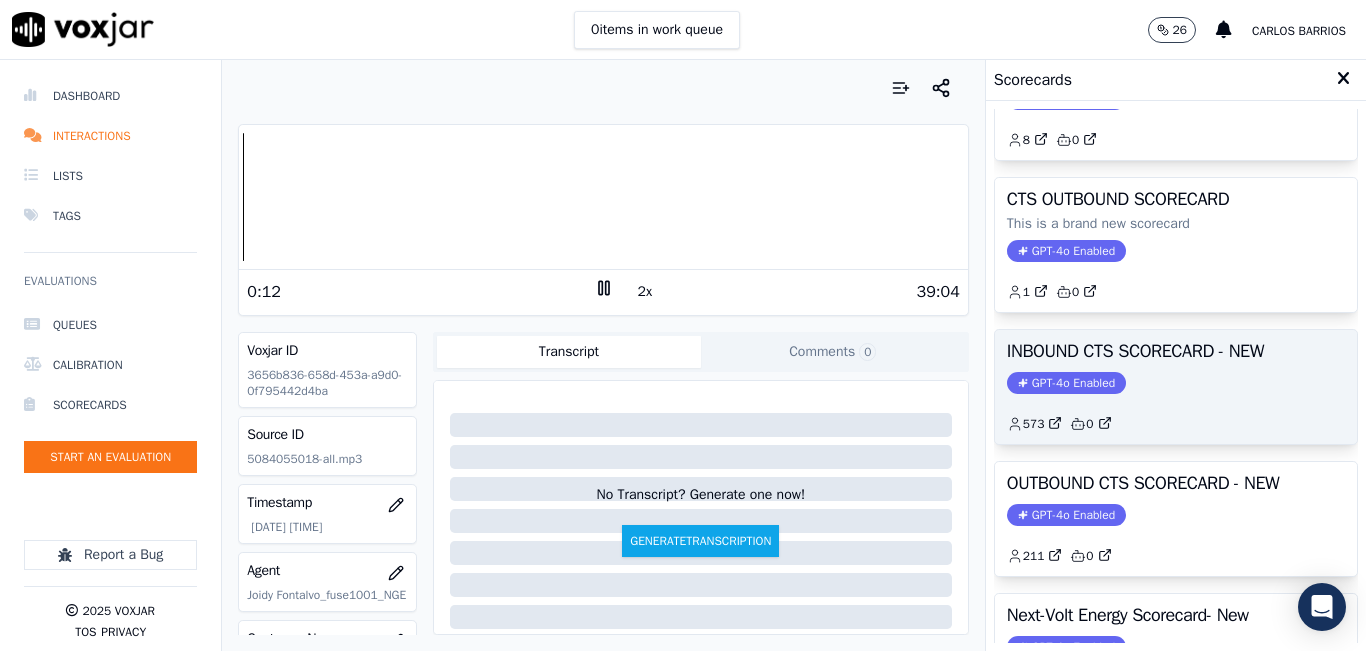 click on "GPT-4o Enabled" 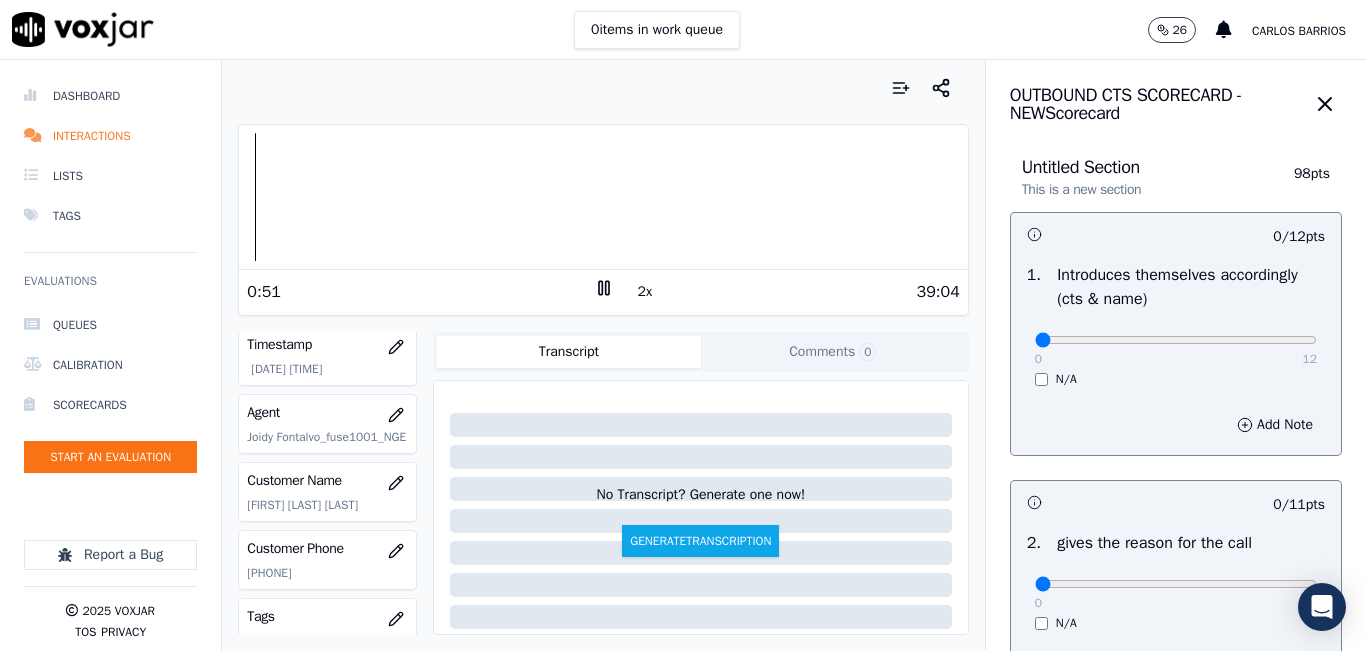 scroll, scrollTop: 200, scrollLeft: 0, axis: vertical 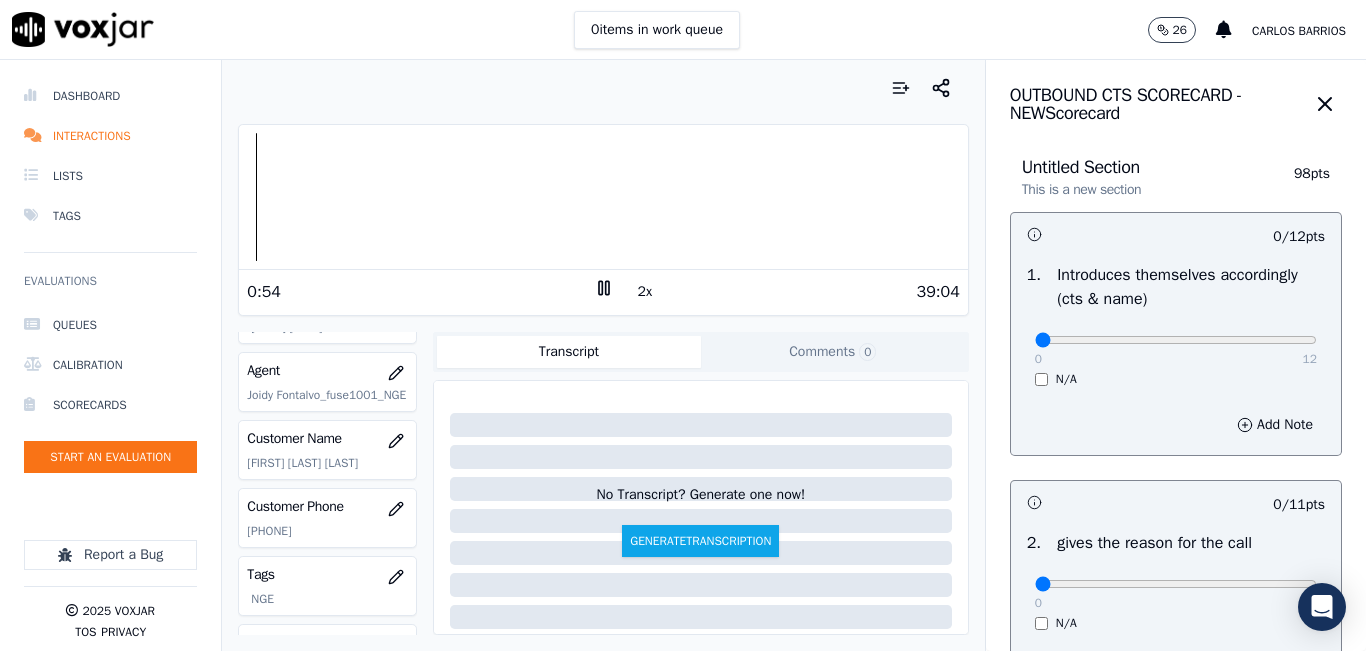 click on "[PHONE]" 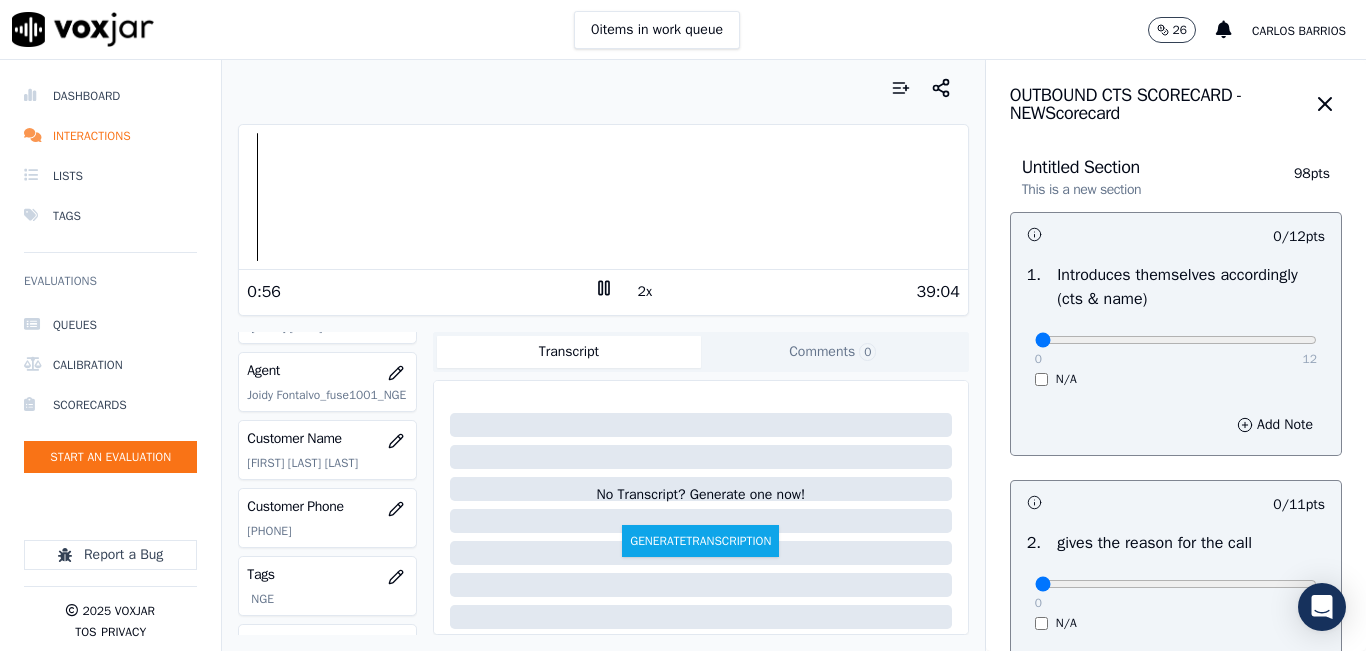 copy on "[PHONE]" 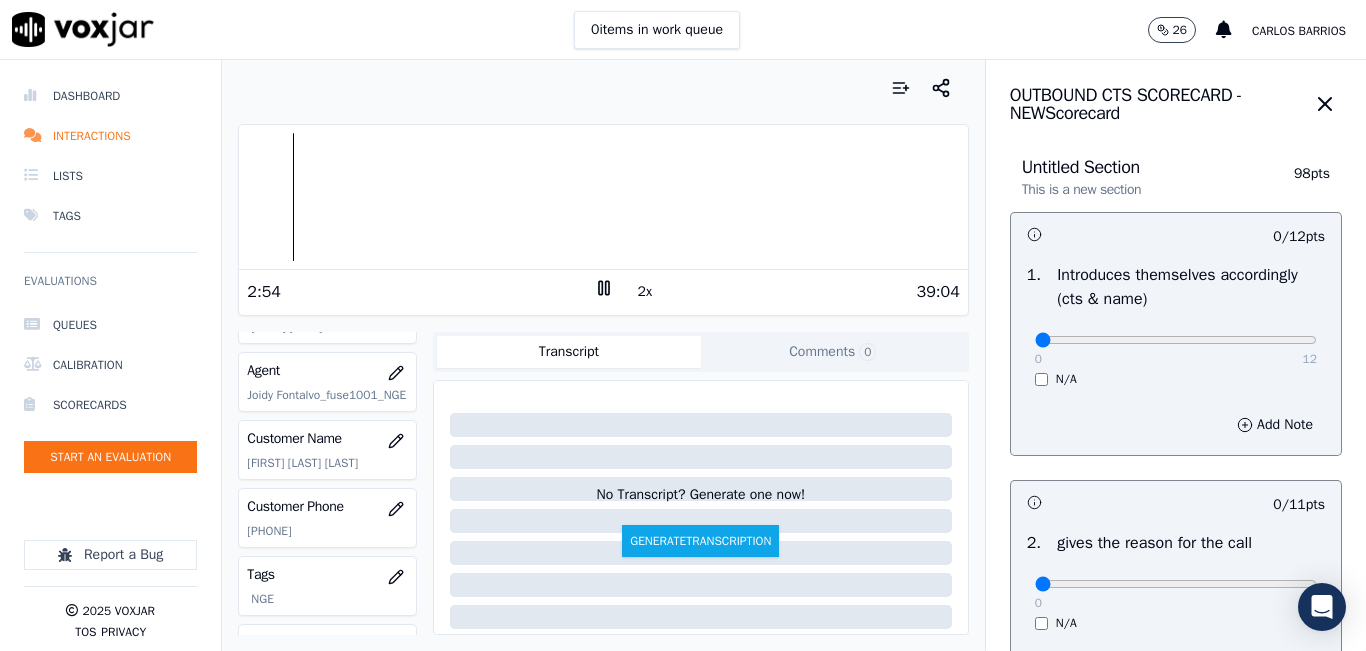 click at bounding box center (603, 197) 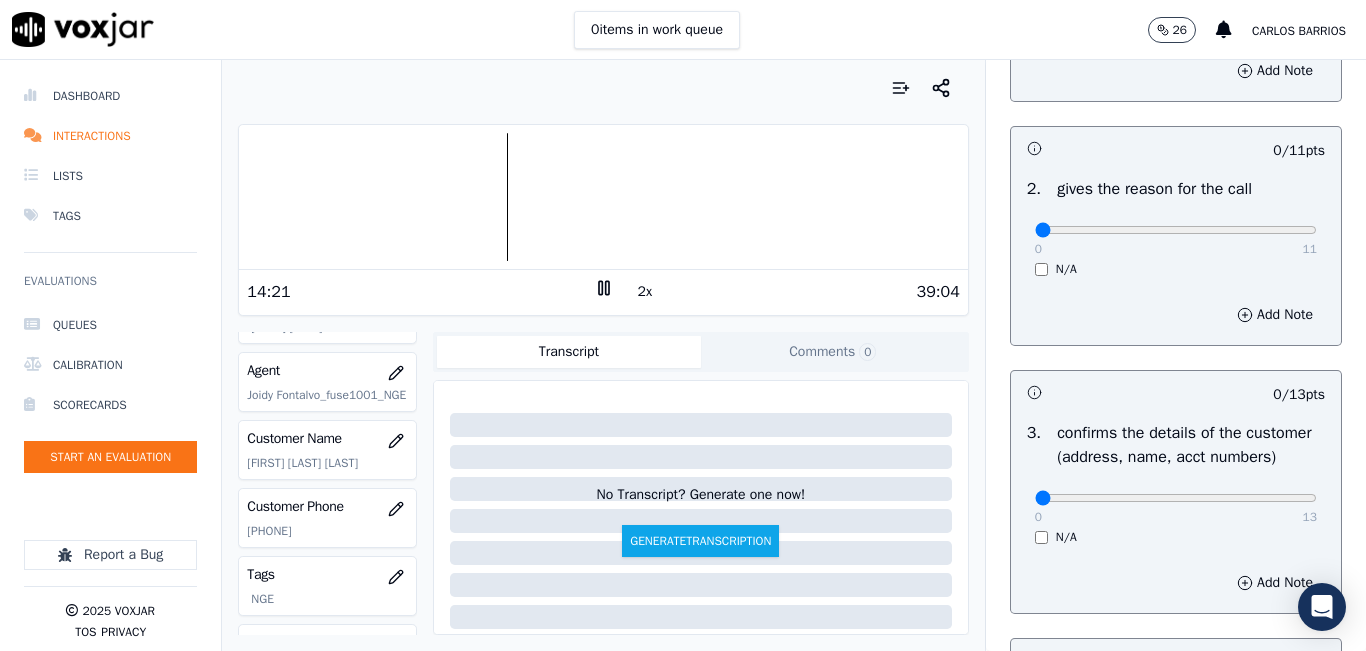 scroll, scrollTop: 400, scrollLeft: 0, axis: vertical 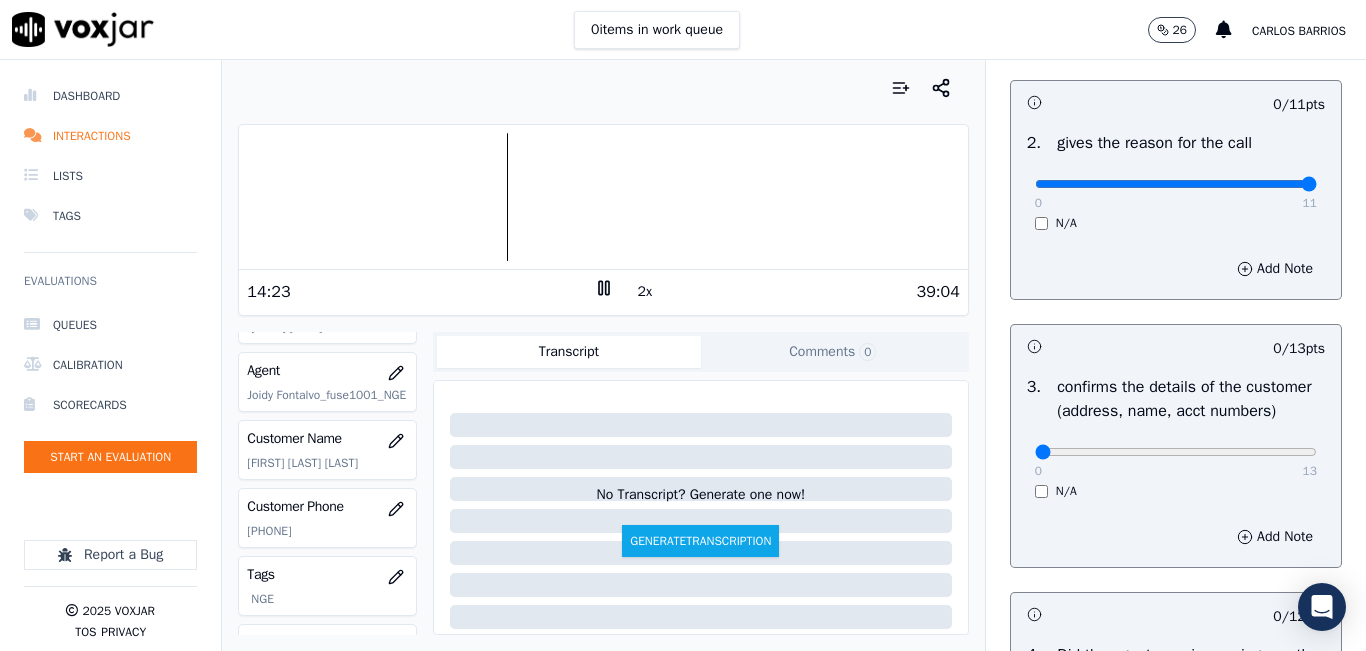 type on "11" 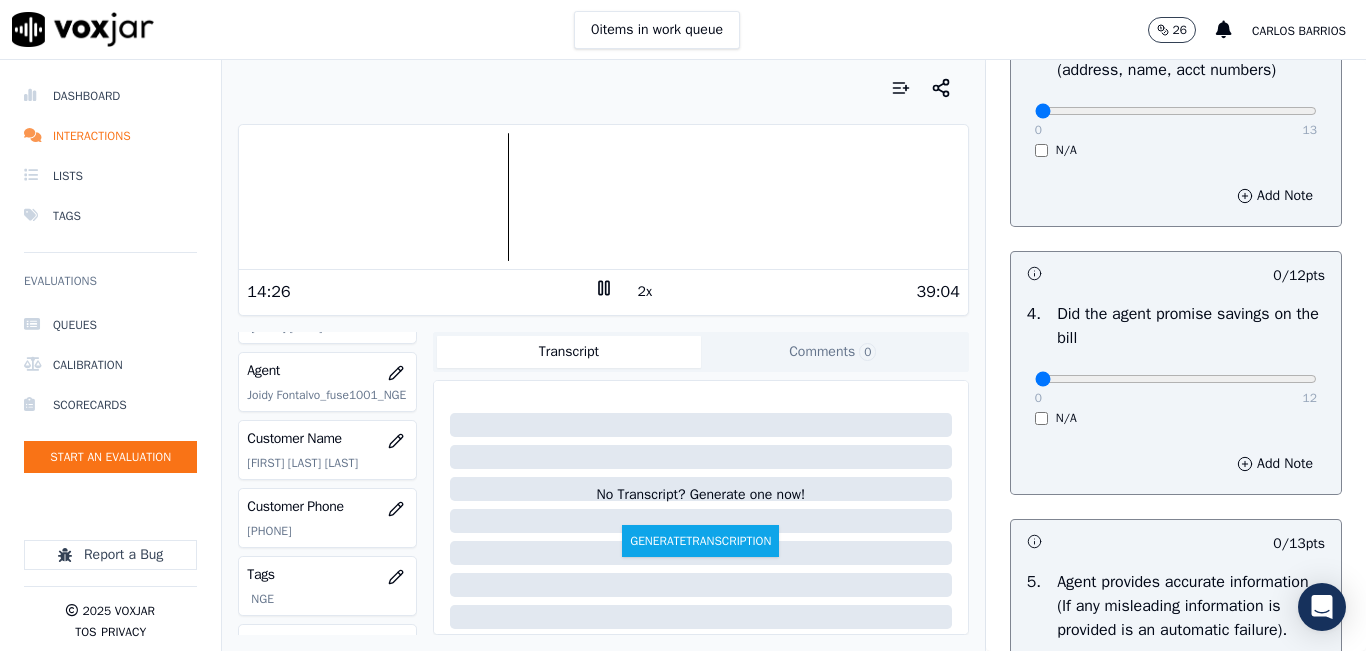 scroll, scrollTop: 700, scrollLeft: 0, axis: vertical 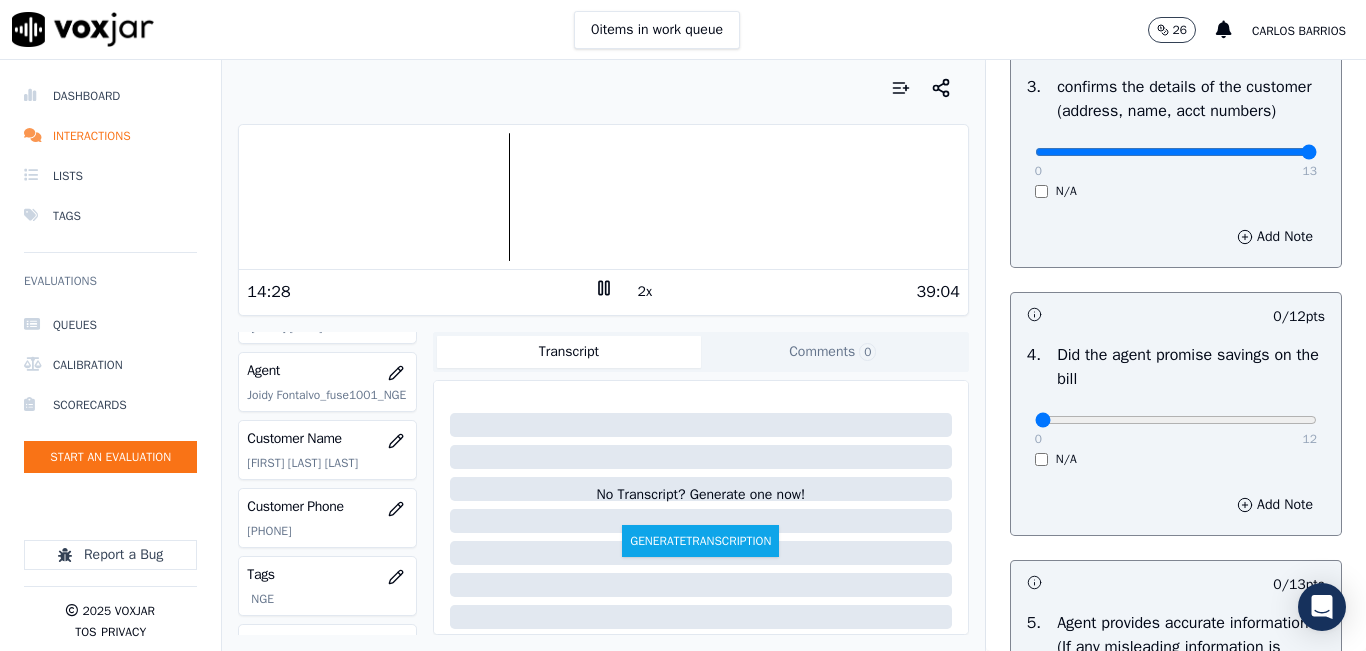 drag, startPoint x: 1267, startPoint y: 173, endPoint x: 1289, endPoint y: 307, distance: 135.79396 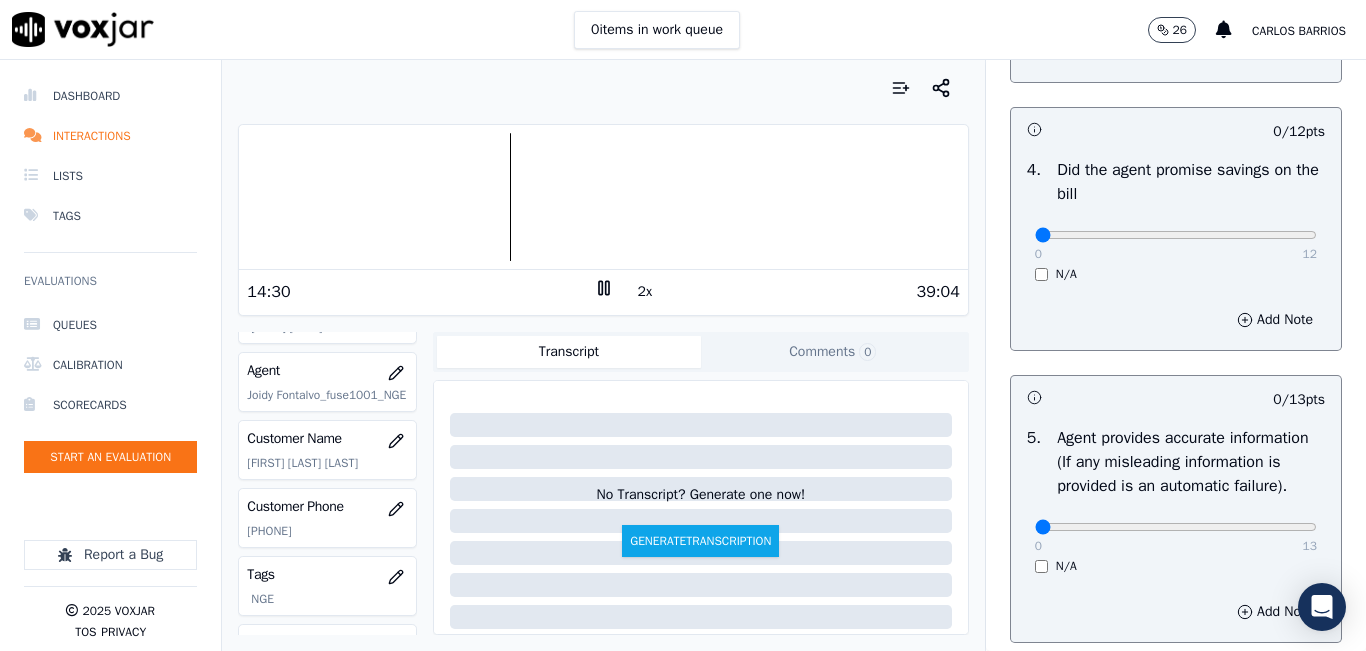 scroll, scrollTop: 900, scrollLeft: 0, axis: vertical 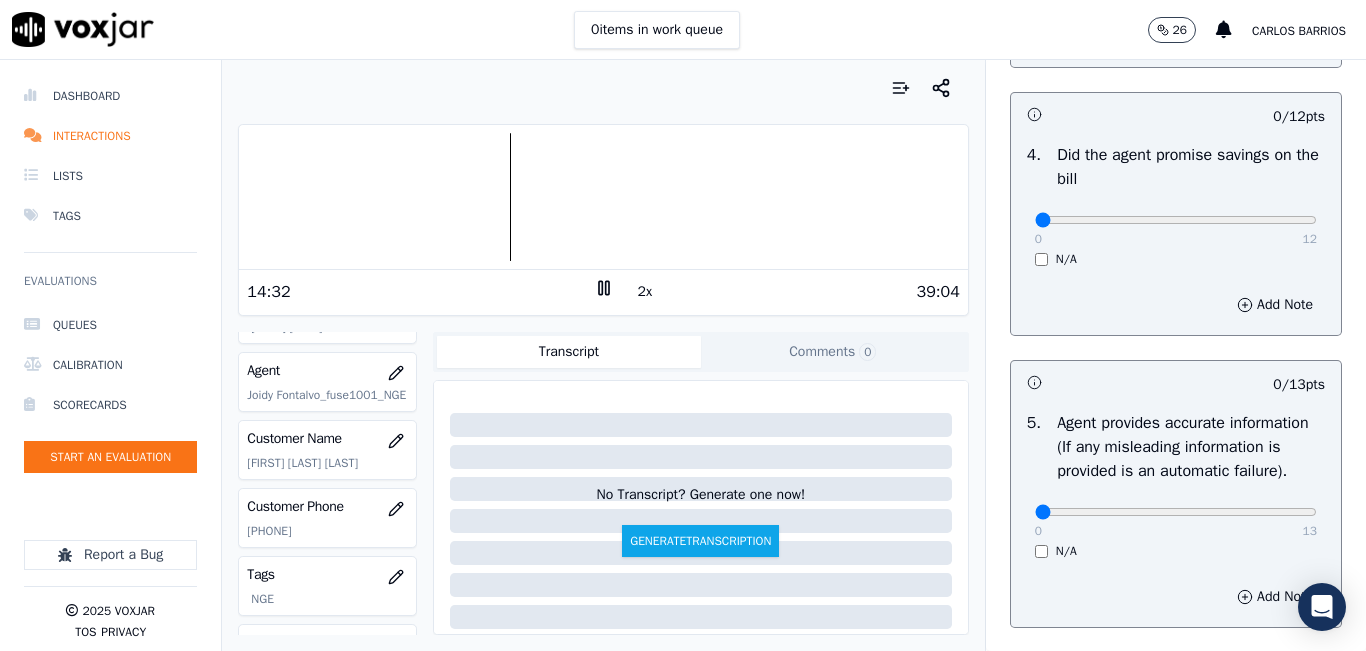 click on "N/A" at bounding box center (1176, 259) 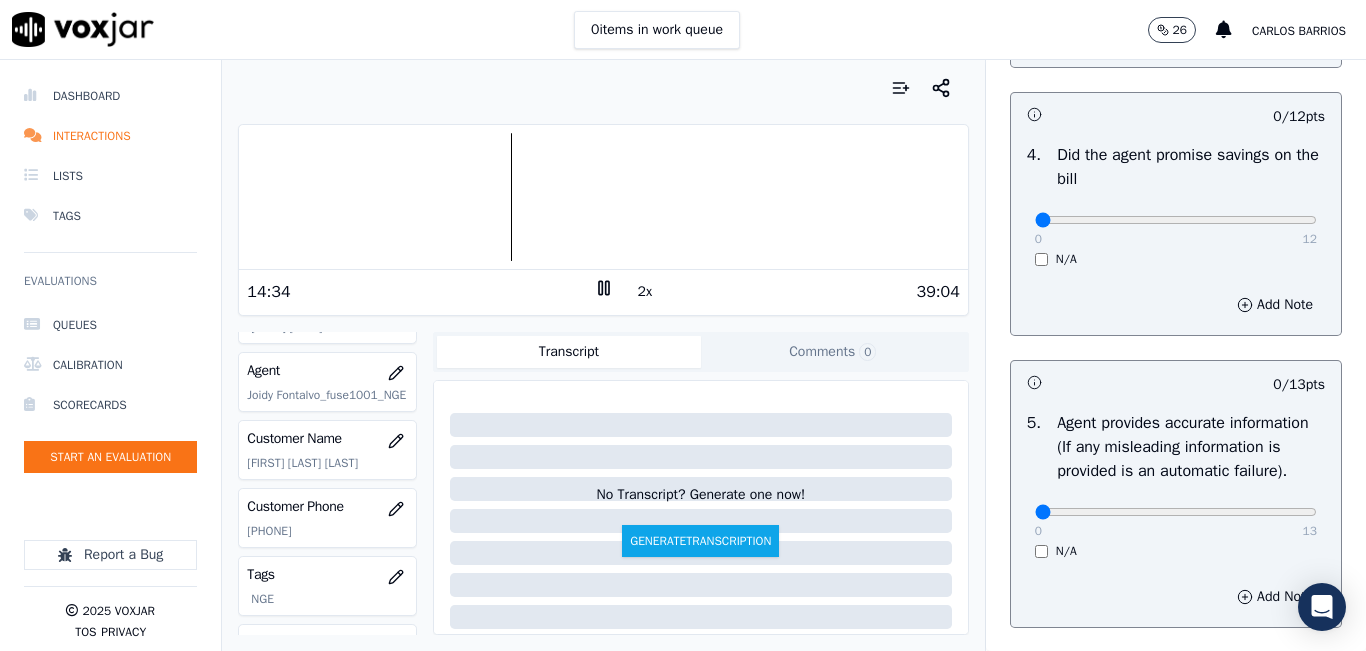 click on "N/A" at bounding box center [1176, 259] 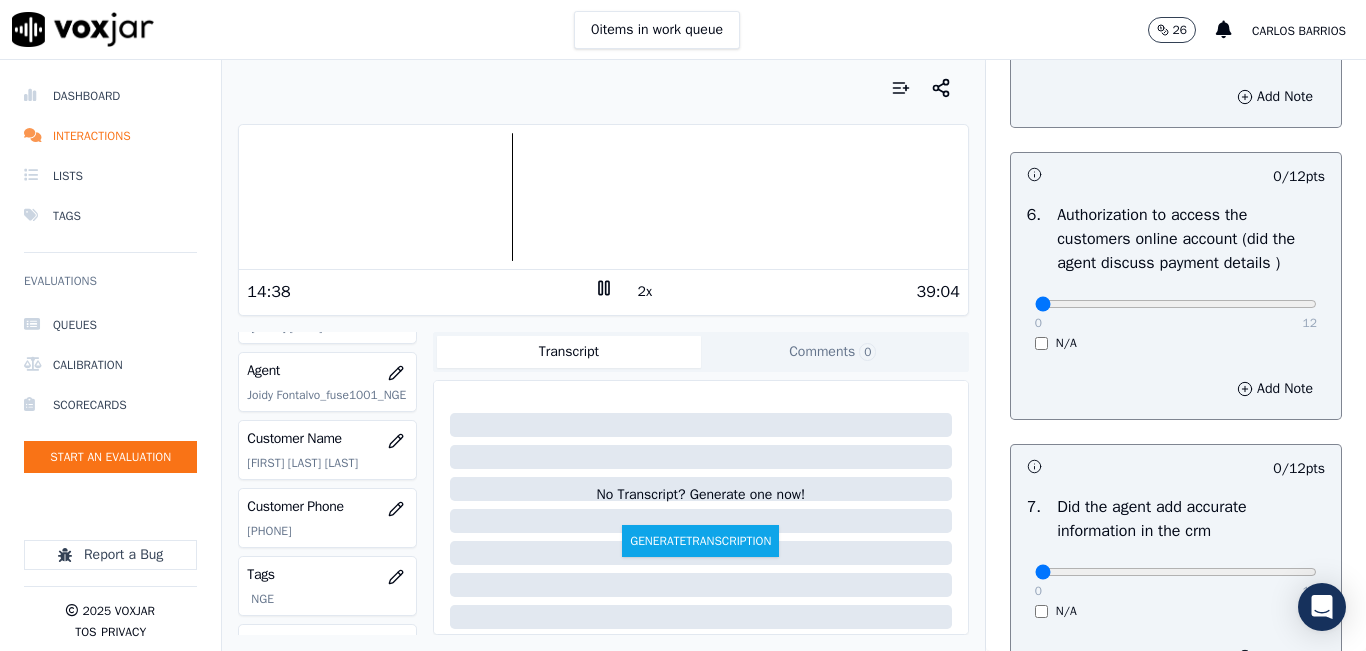 scroll, scrollTop: 1500, scrollLeft: 0, axis: vertical 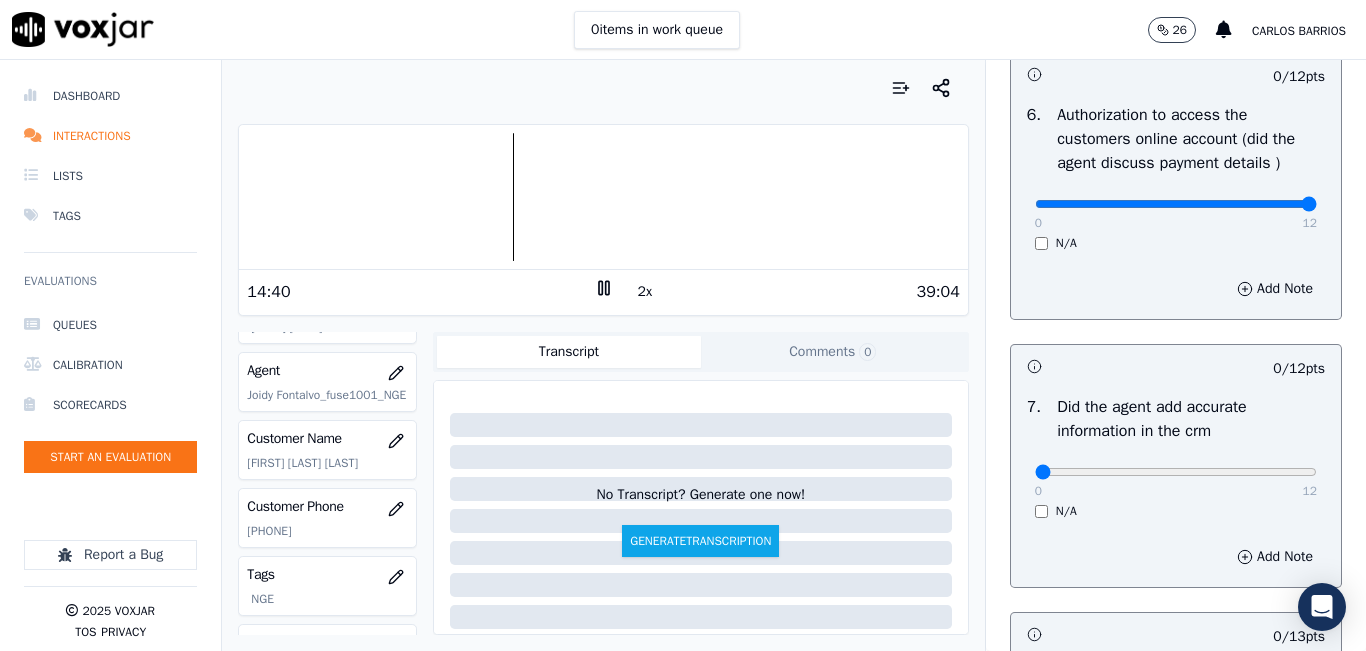 type on "12" 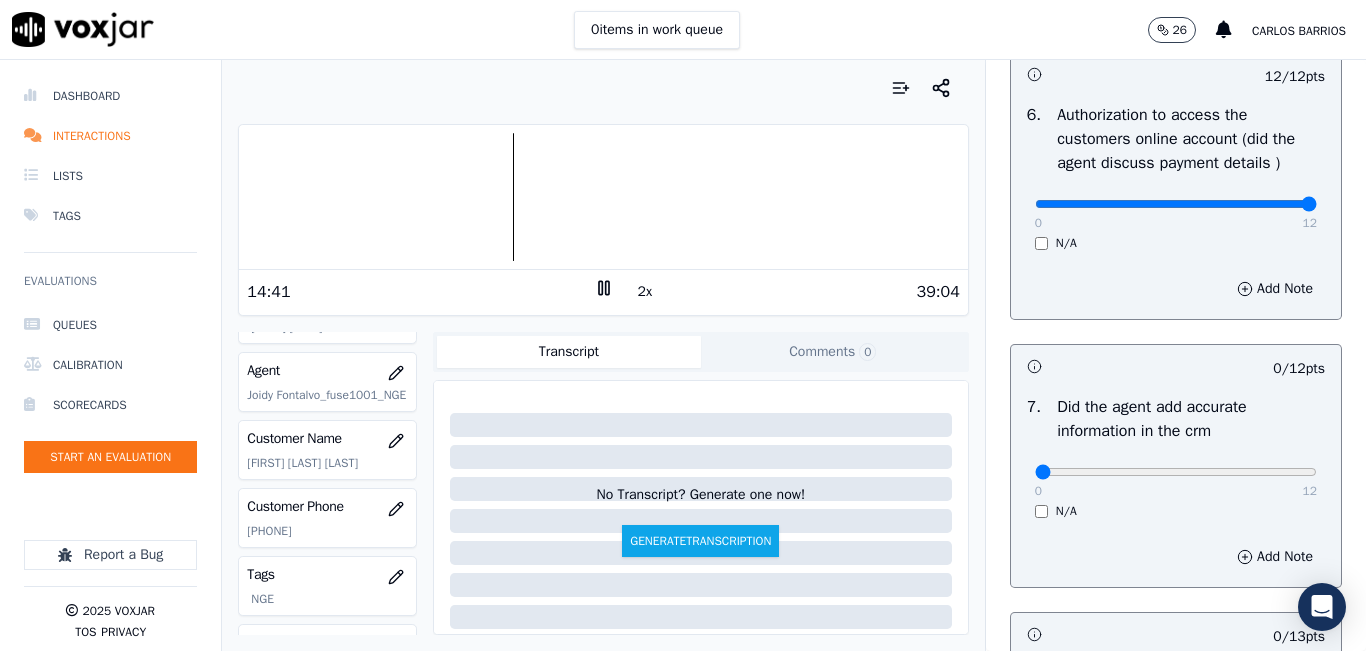 scroll, scrollTop: 1600, scrollLeft: 0, axis: vertical 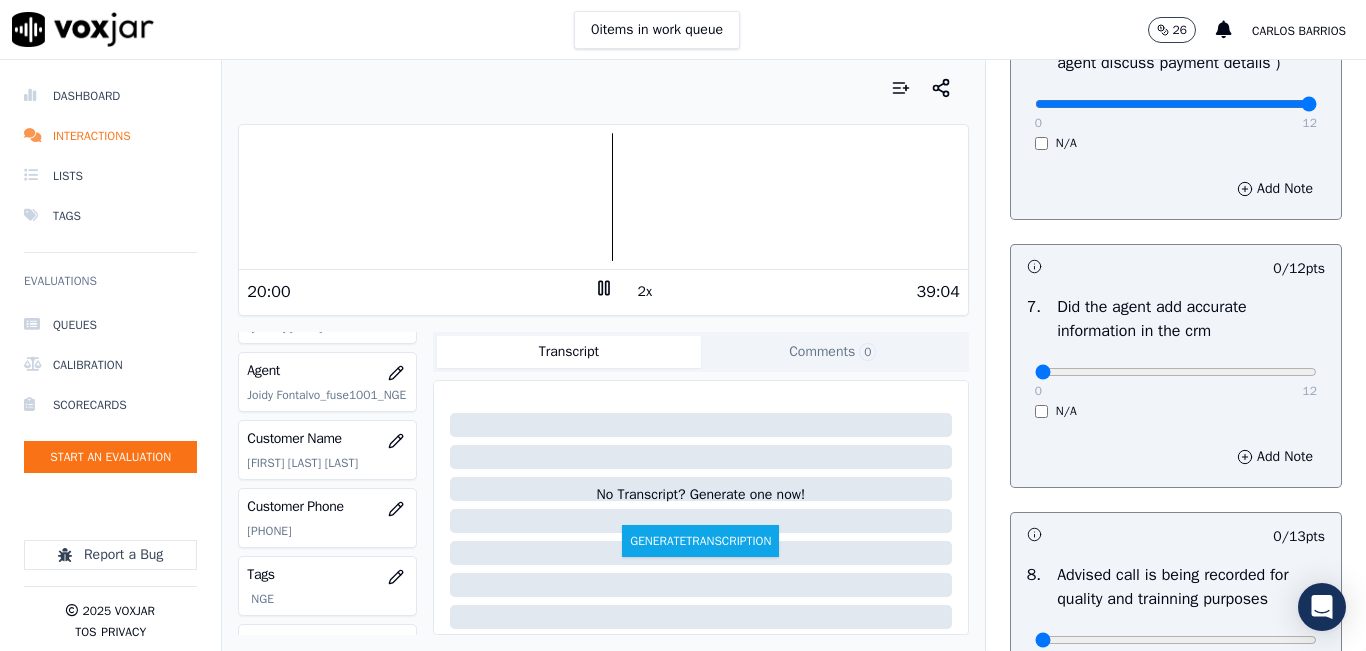 click at bounding box center (603, 197) 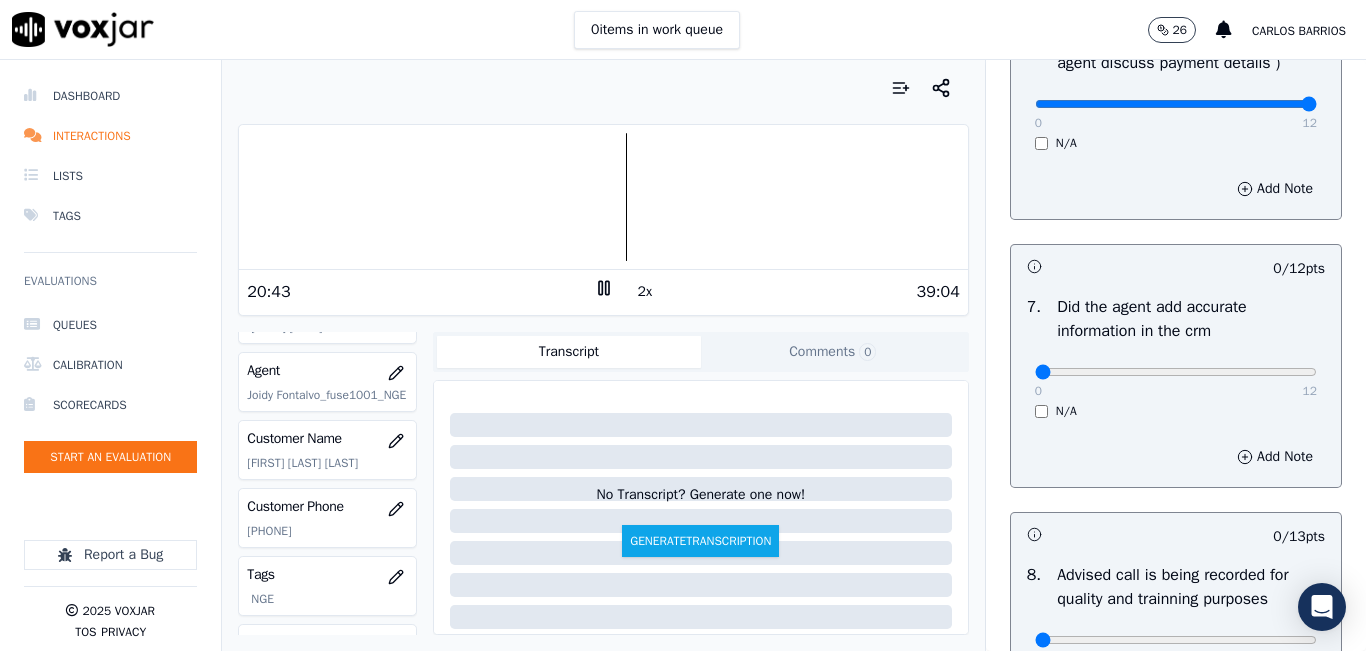 click at bounding box center (603, 197) 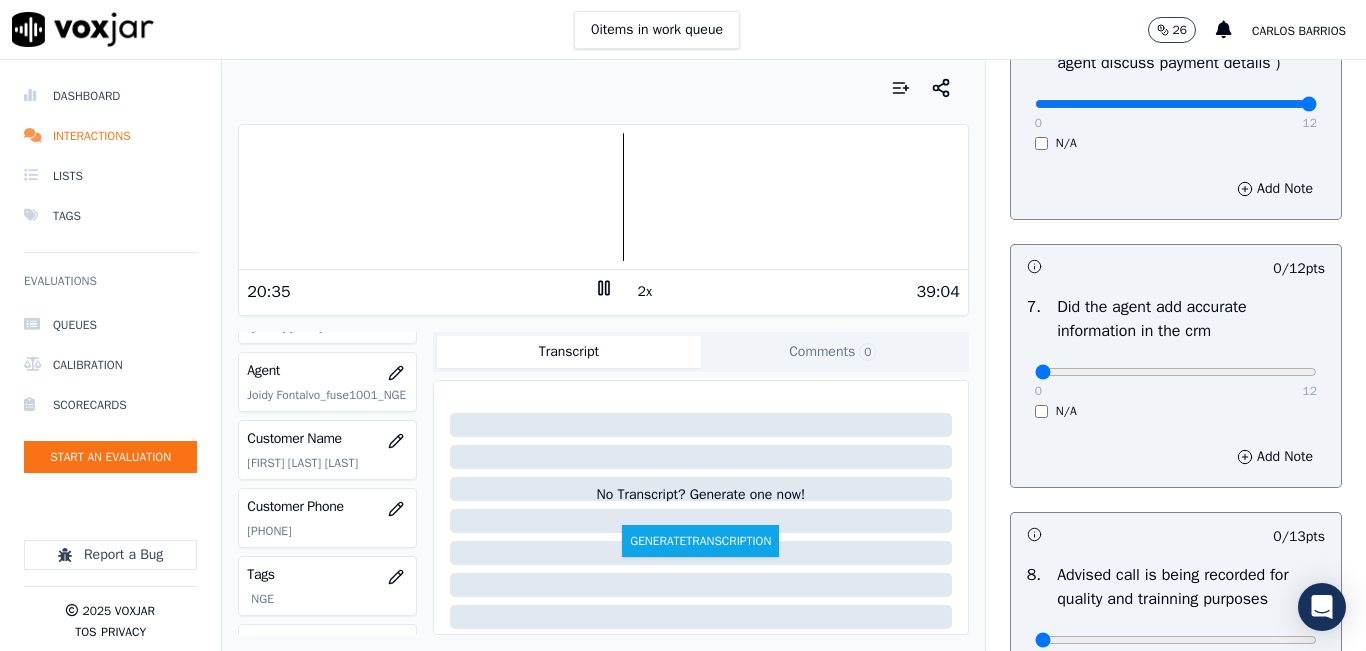click at bounding box center [603, 197] 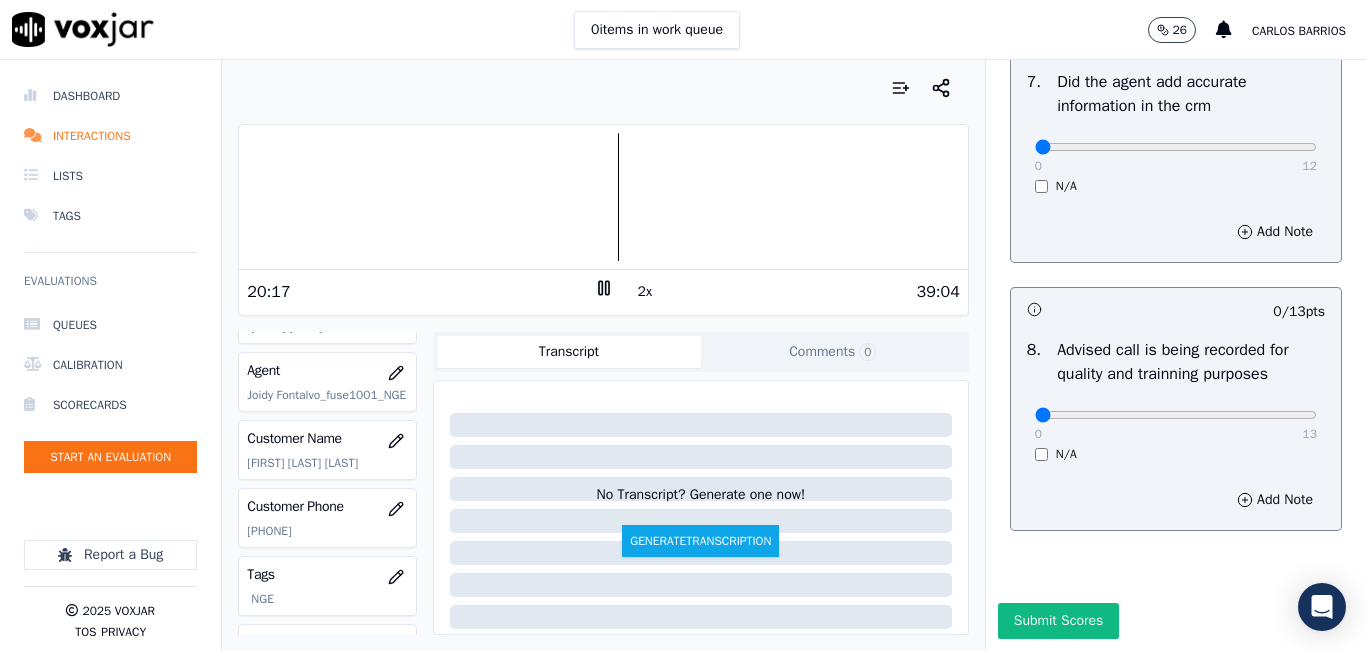 scroll, scrollTop: 1918, scrollLeft: 0, axis: vertical 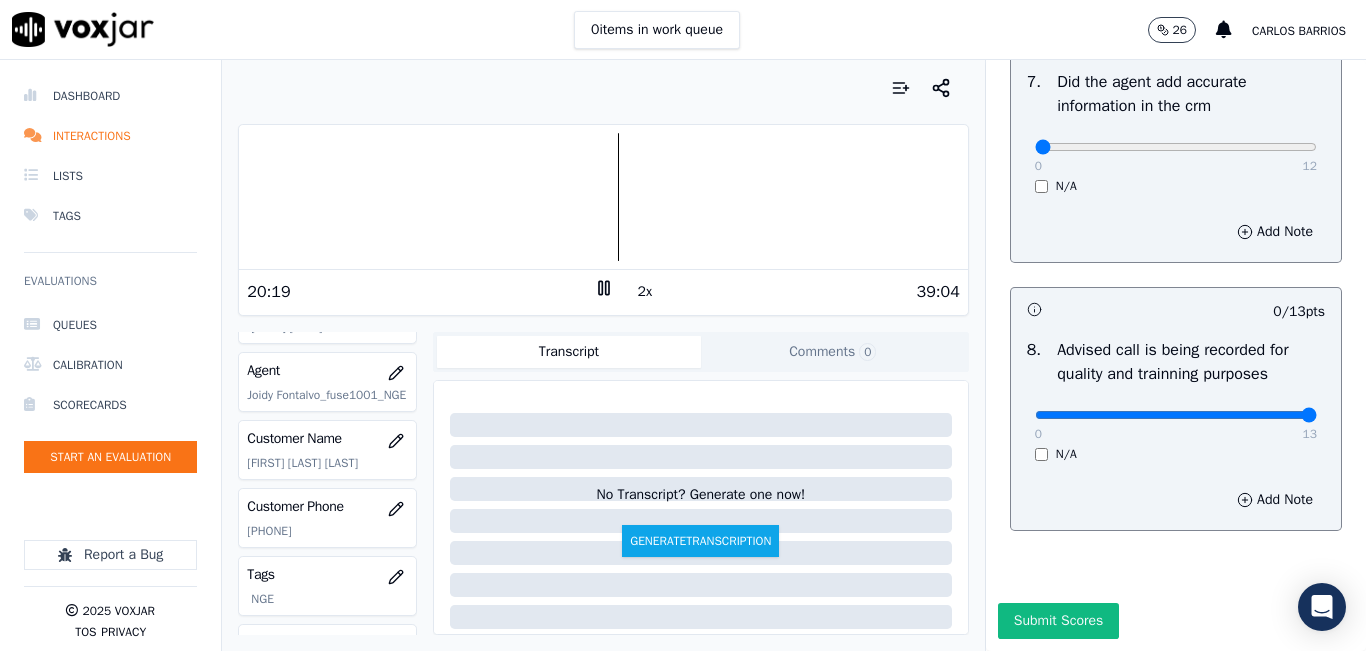 type on "13" 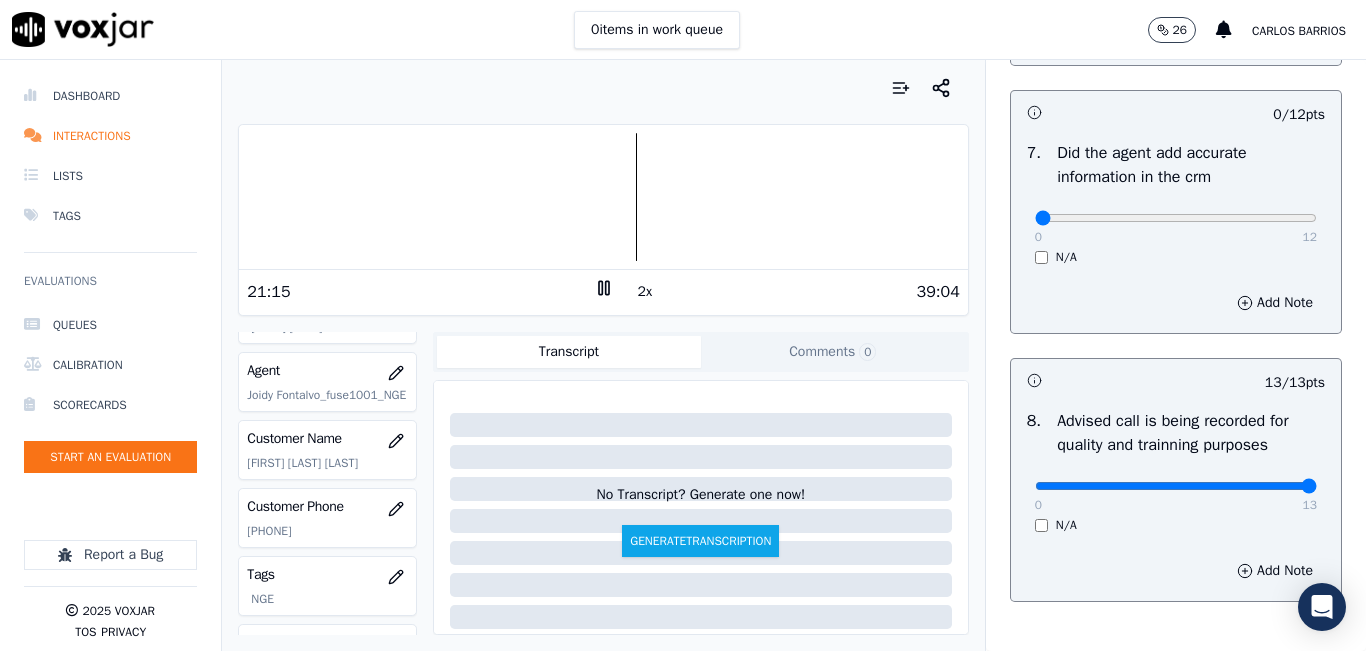 scroll, scrollTop: 1718, scrollLeft: 0, axis: vertical 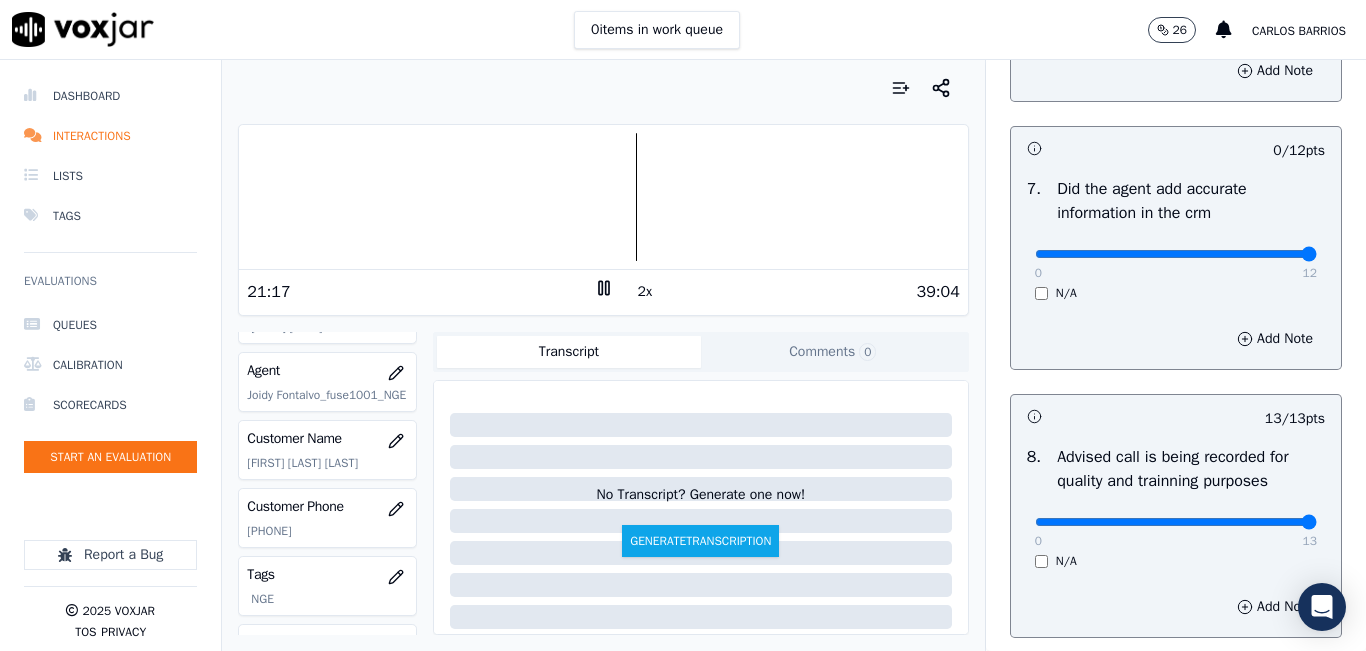 type on "12" 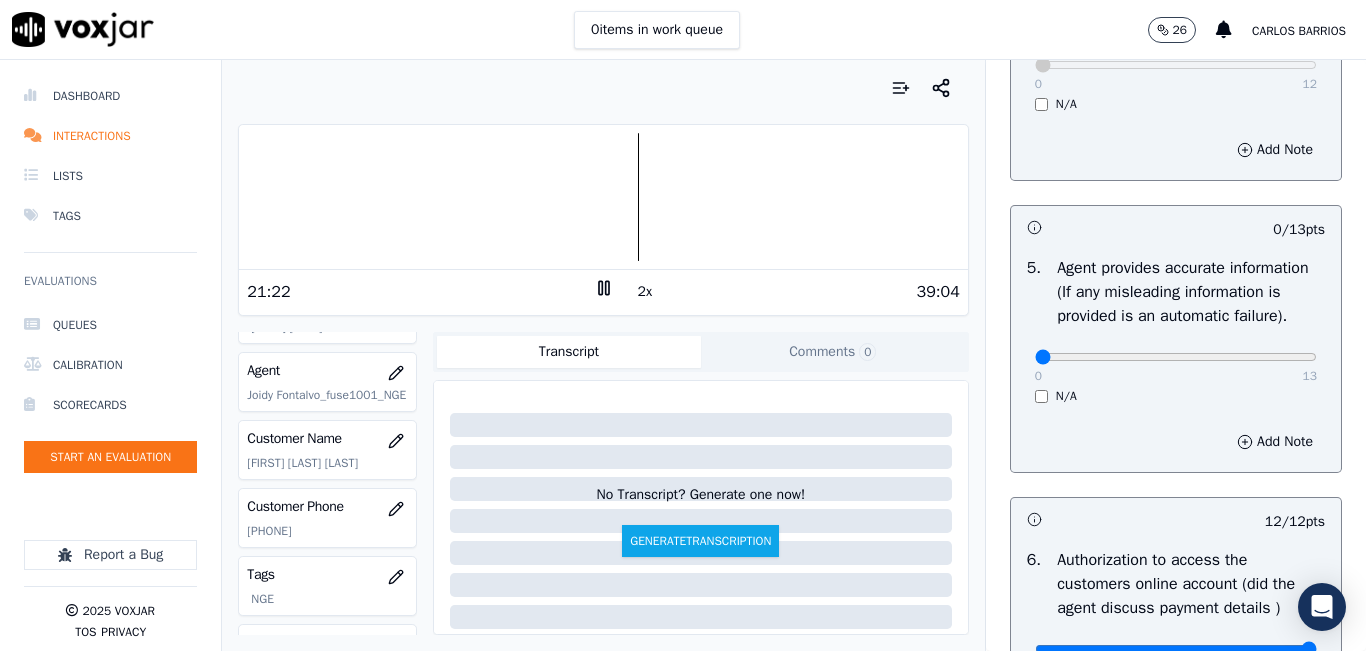 scroll, scrollTop: 1018, scrollLeft: 0, axis: vertical 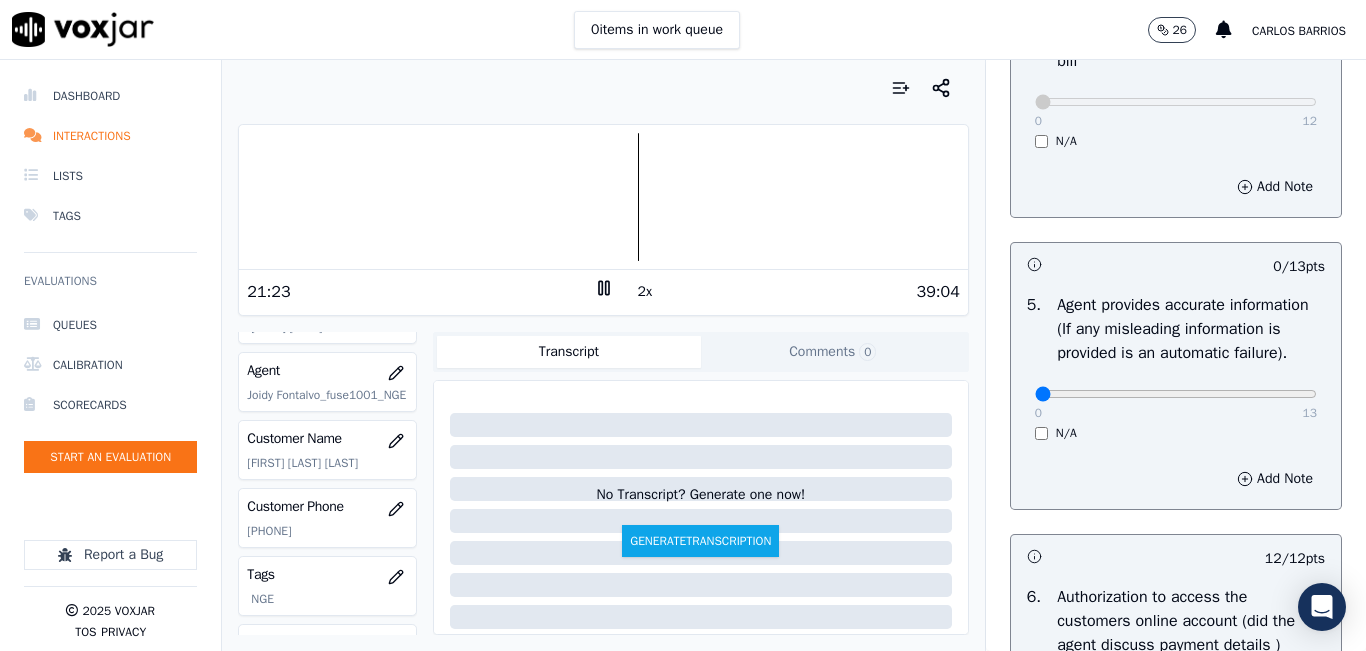 click on "0   13" at bounding box center [1176, 393] 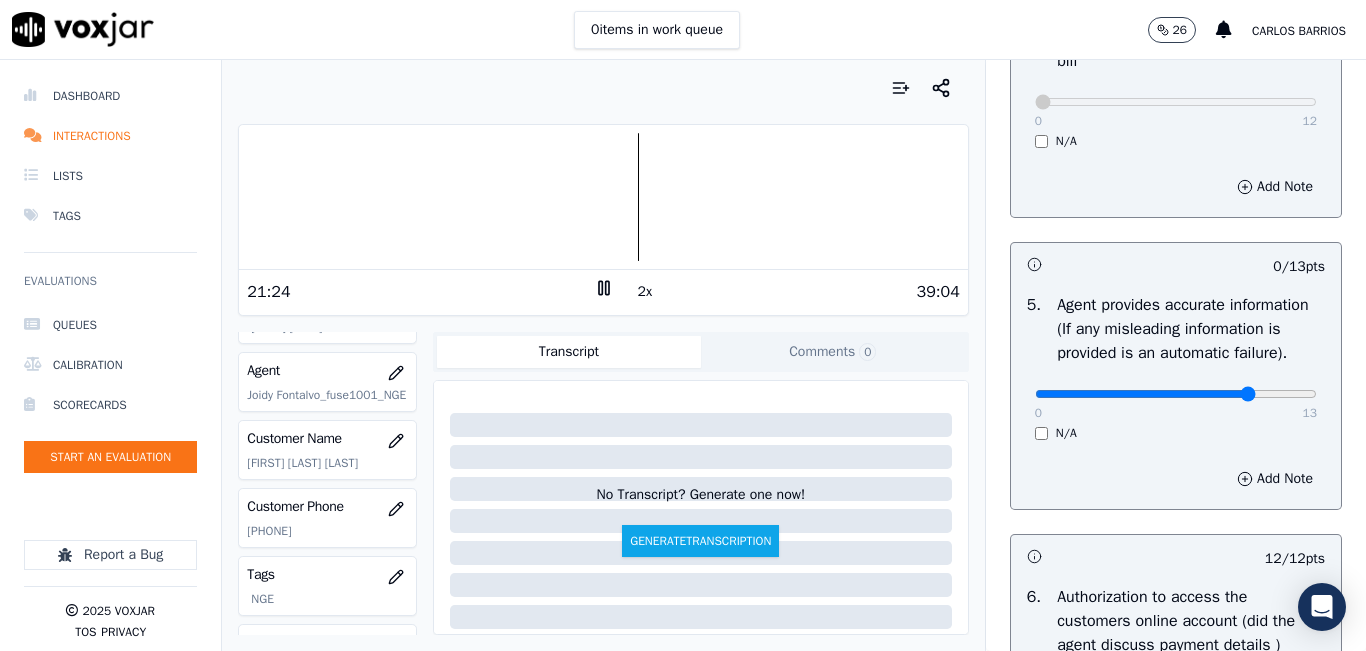 type on "10" 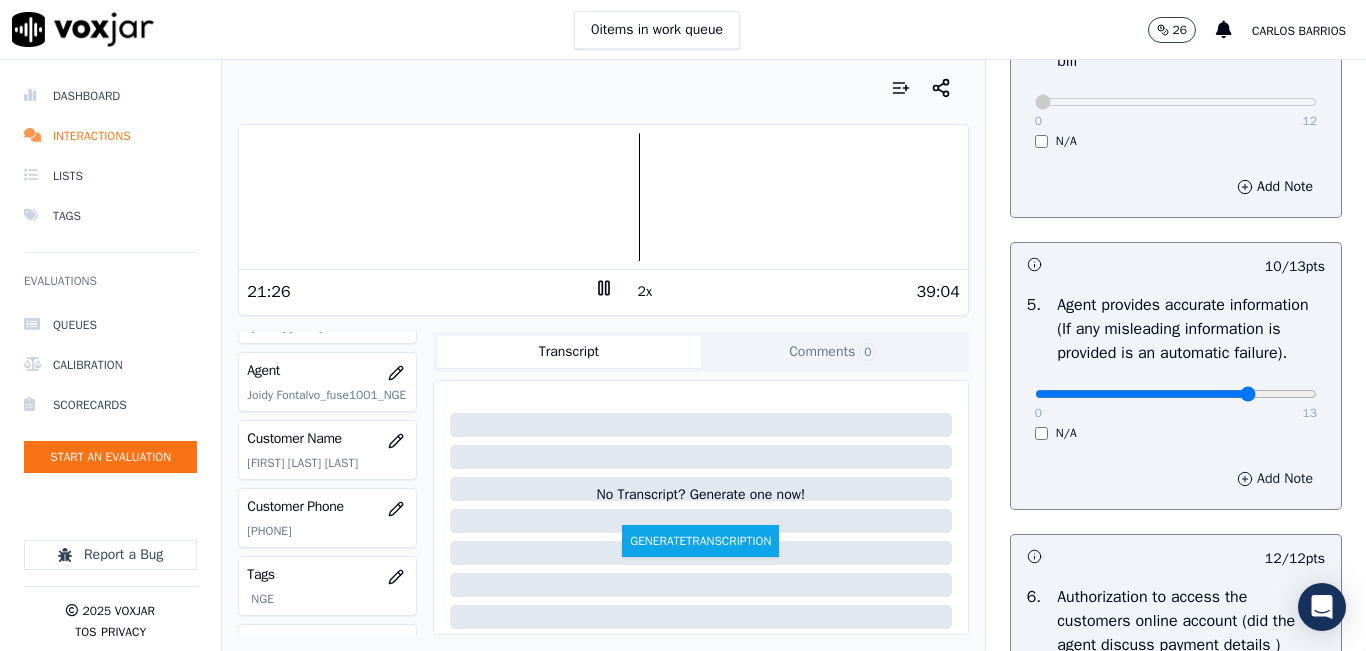 click on "Add Note" at bounding box center (1275, 479) 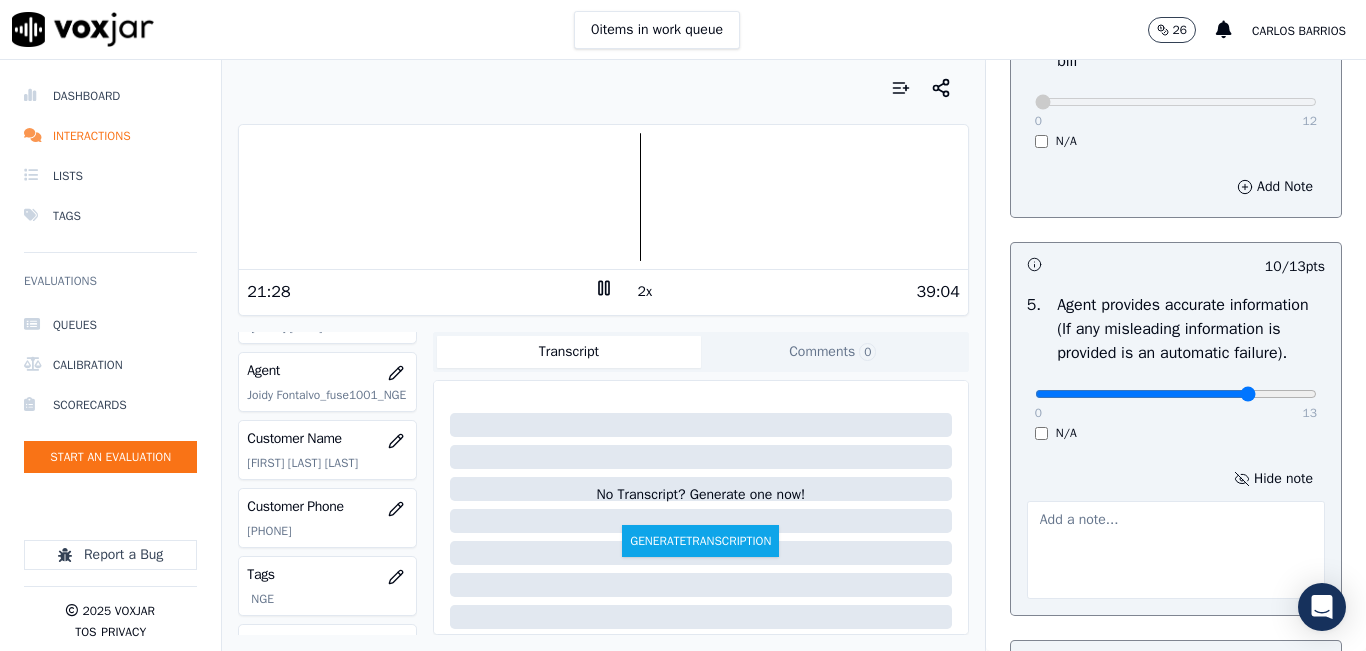 click at bounding box center [1176, 550] 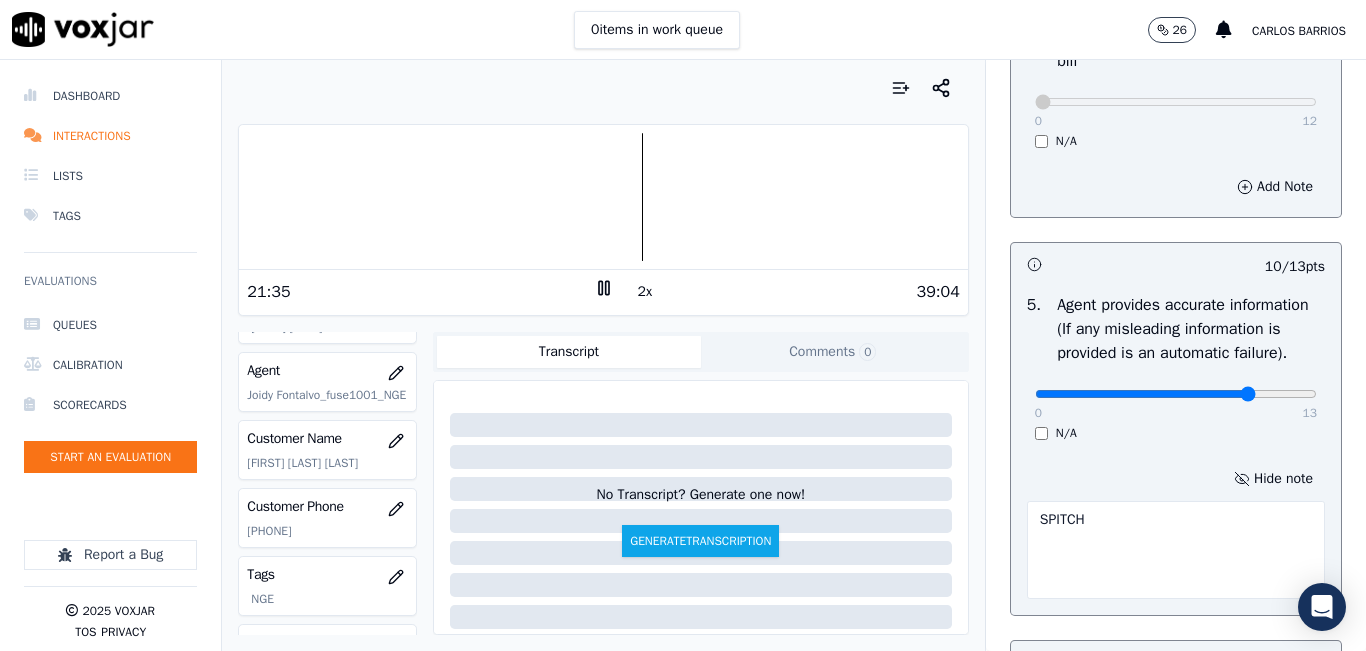 type on "SPITCH" 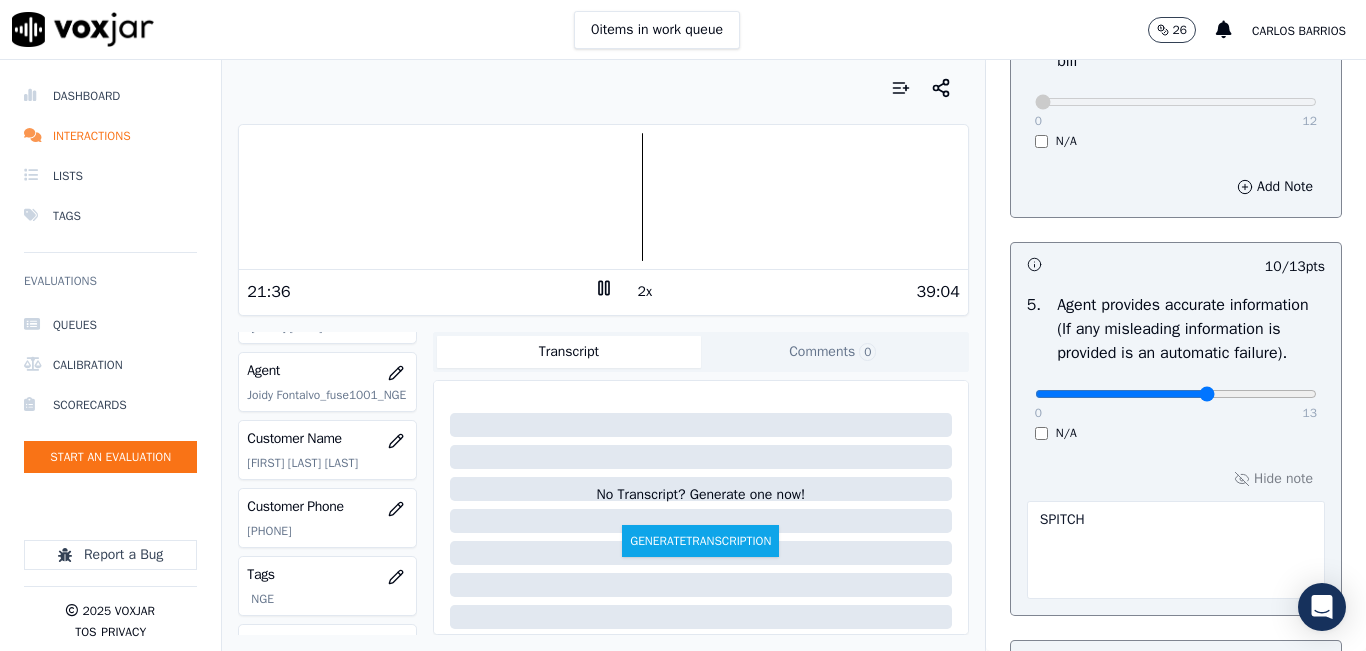 type on "8" 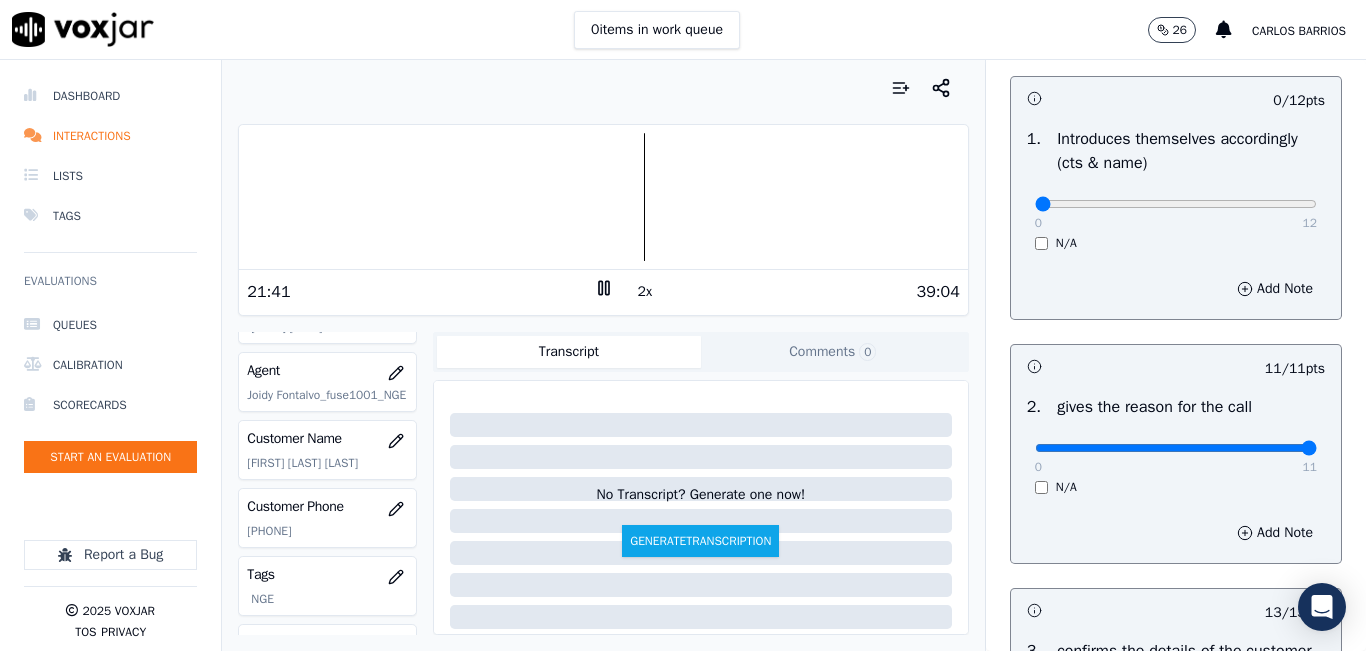 scroll, scrollTop: 18, scrollLeft: 0, axis: vertical 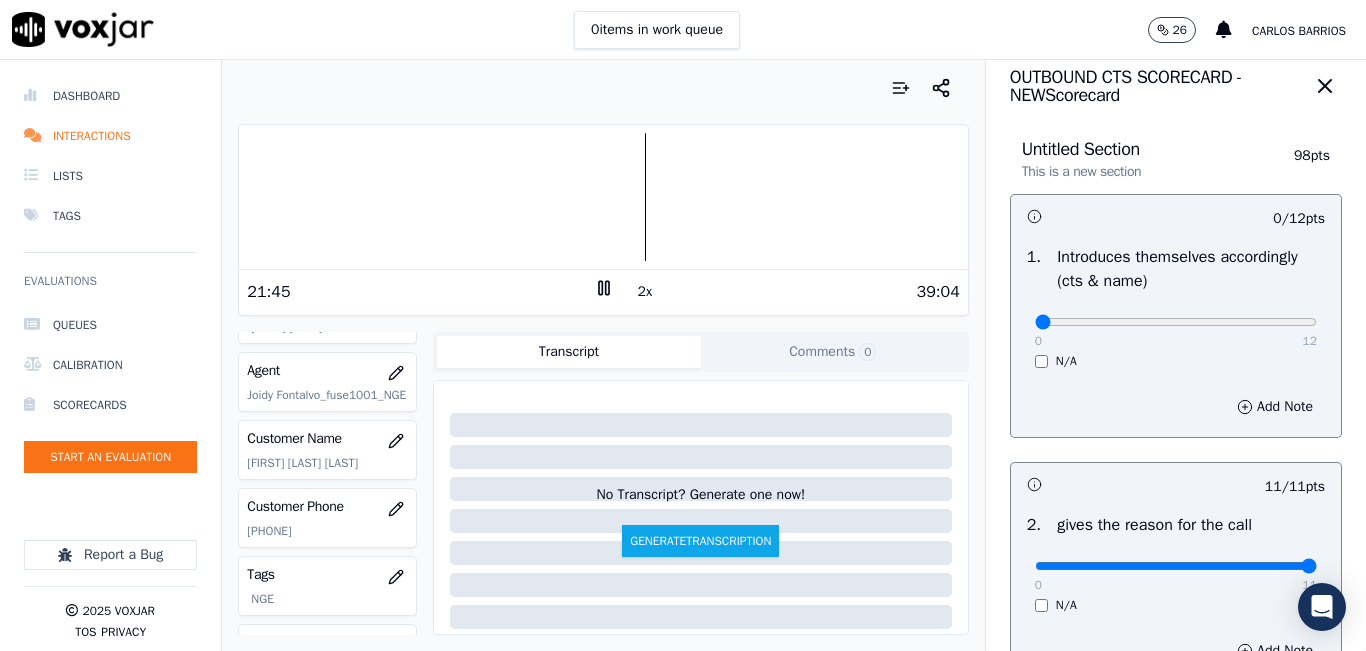 click on "0   12" at bounding box center (1176, 321) 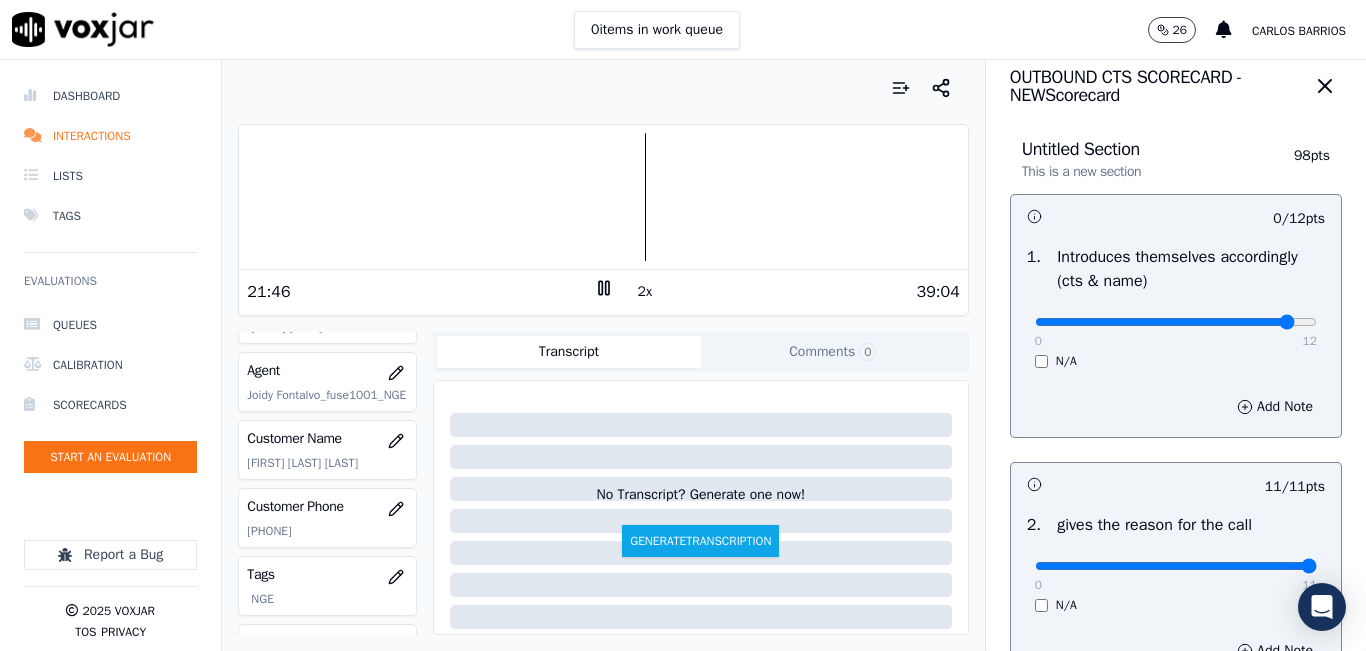 click at bounding box center (1176, 322) 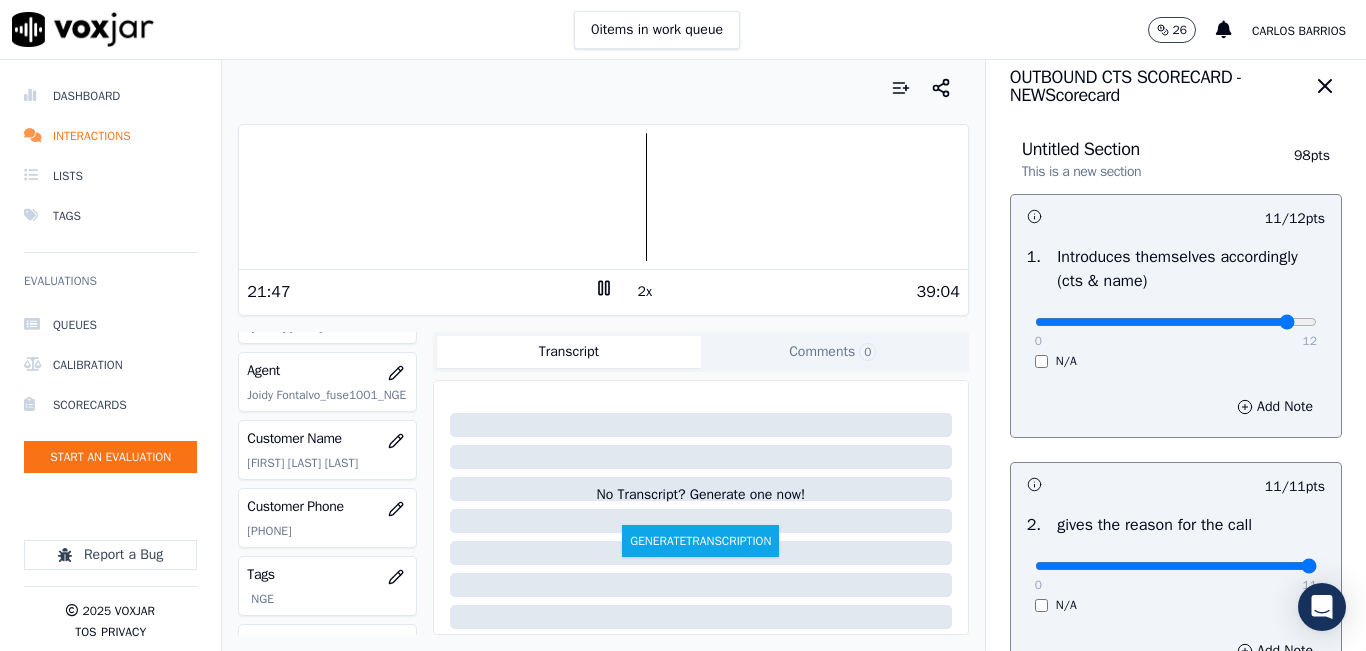 click at bounding box center [1176, 322] 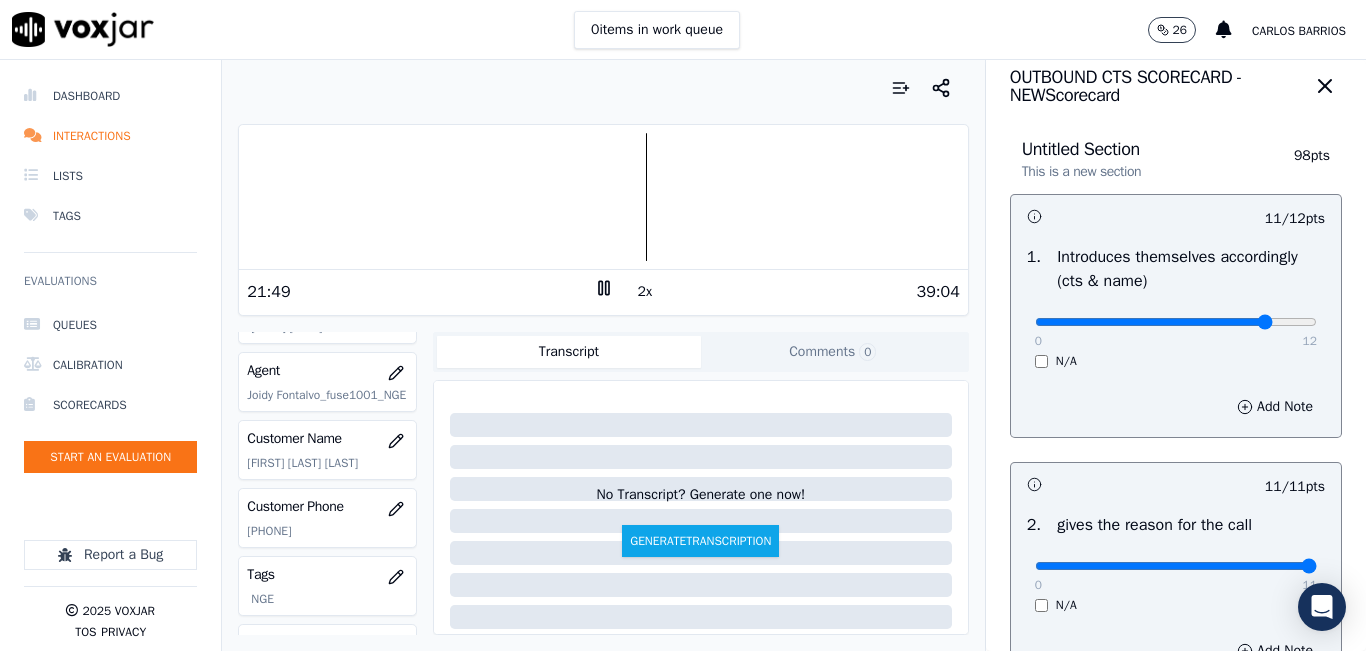 click at bounding box center [1176, 322] 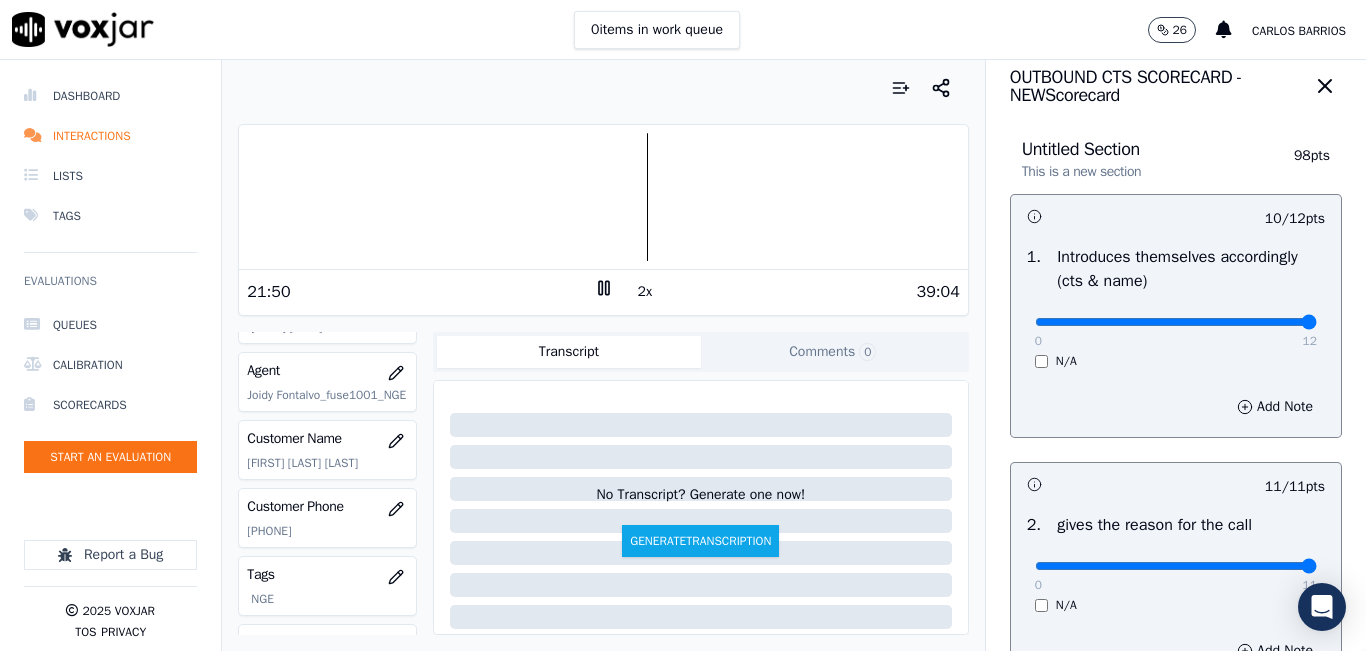 drag, startPoint x: 1244, startPoint y: 324, endPoint x: 1292, endPoint y: 338, distance: 50 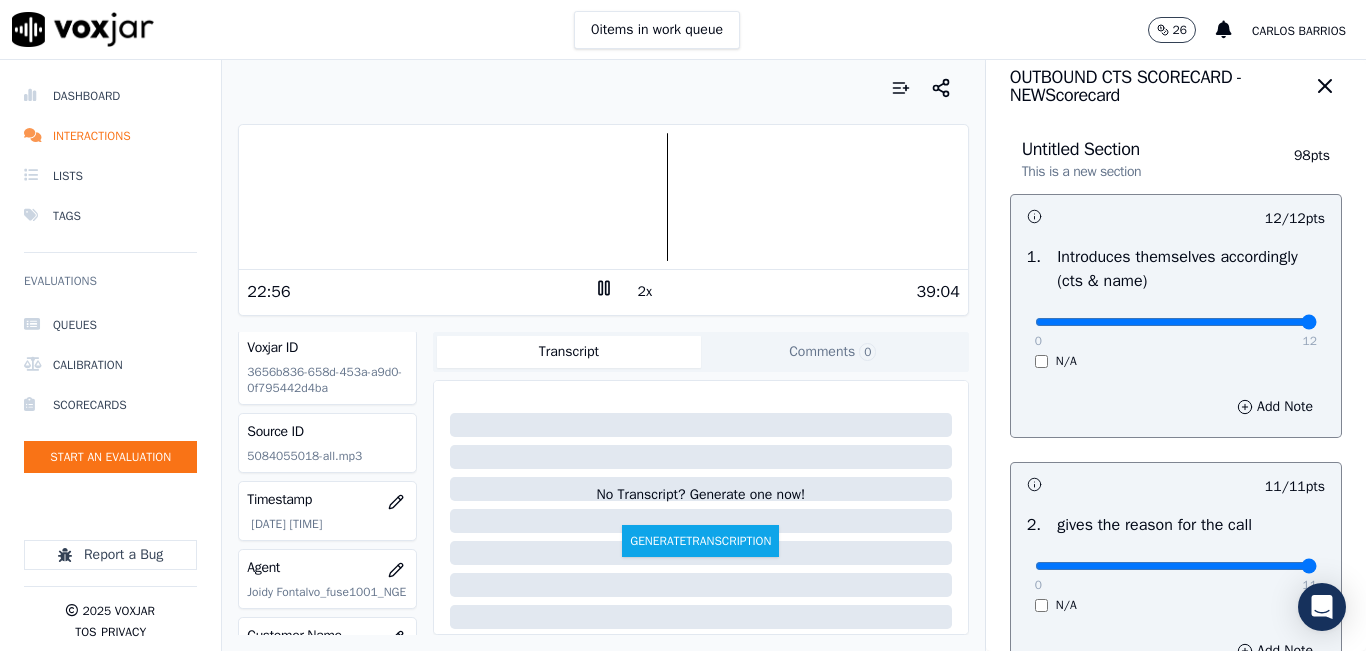 scroll, scrollTop: 0, scrollLeft: 0, axis: both 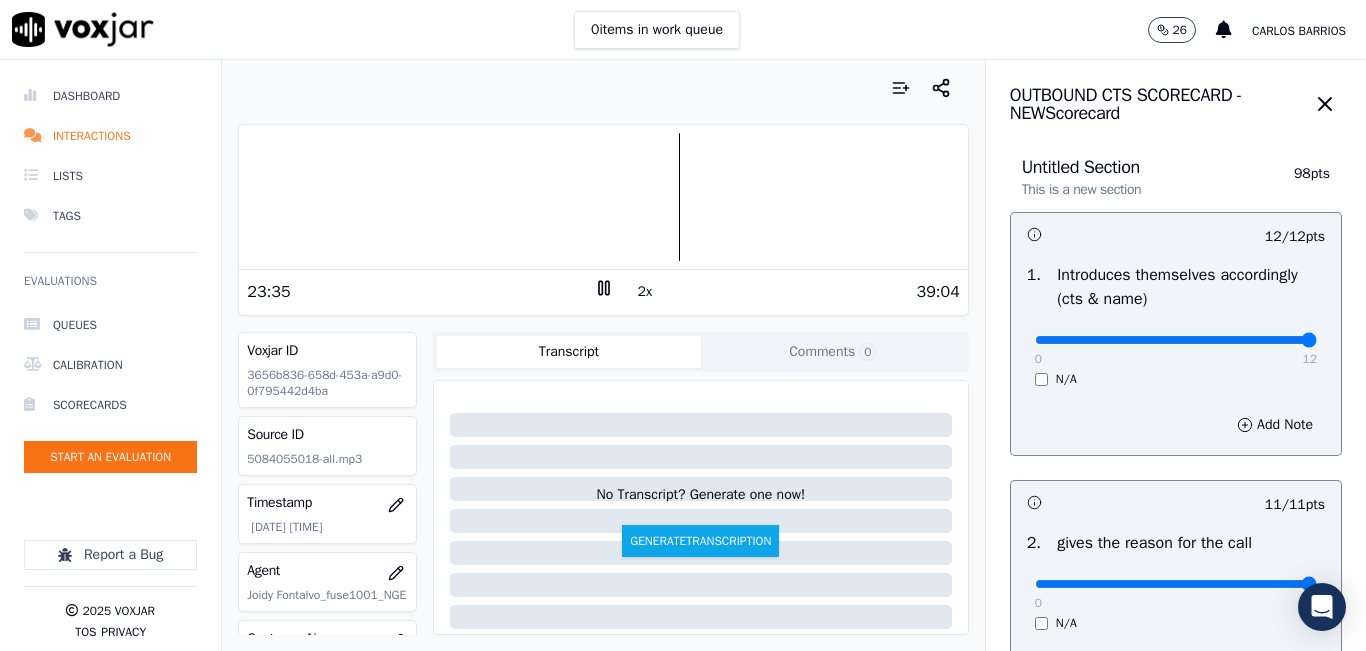 click 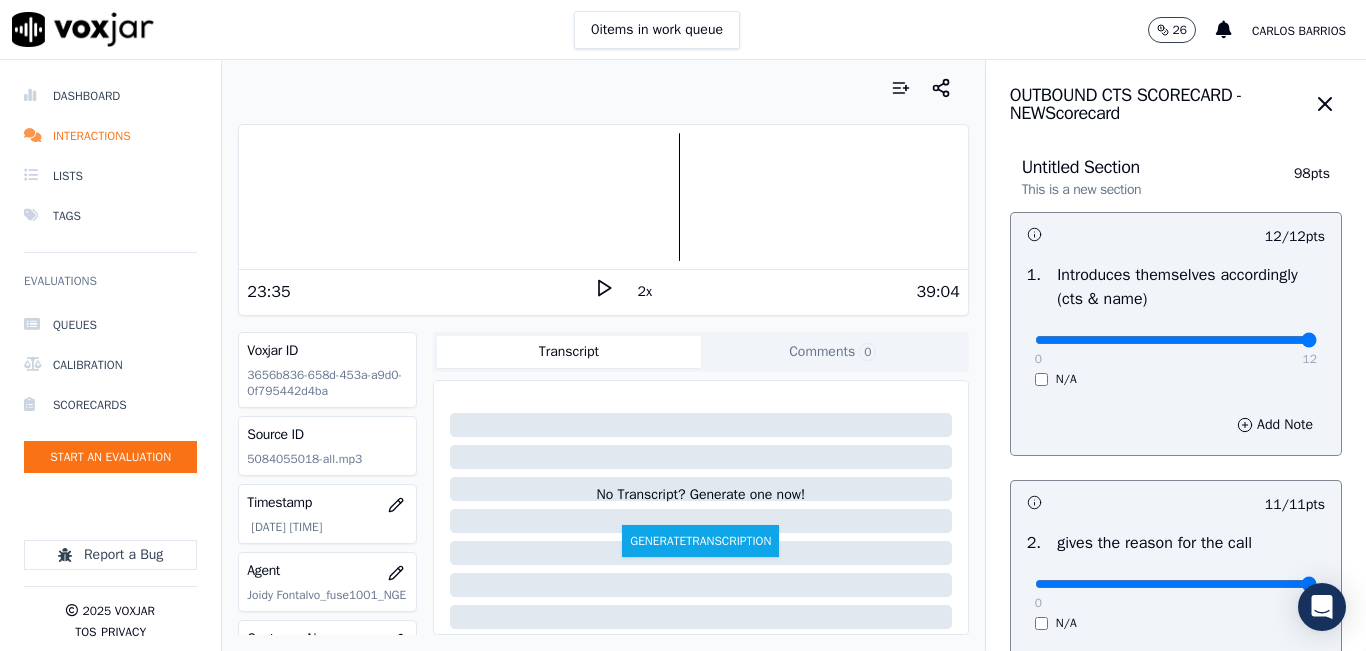 click on "2x" at bounding box center (604, 291) 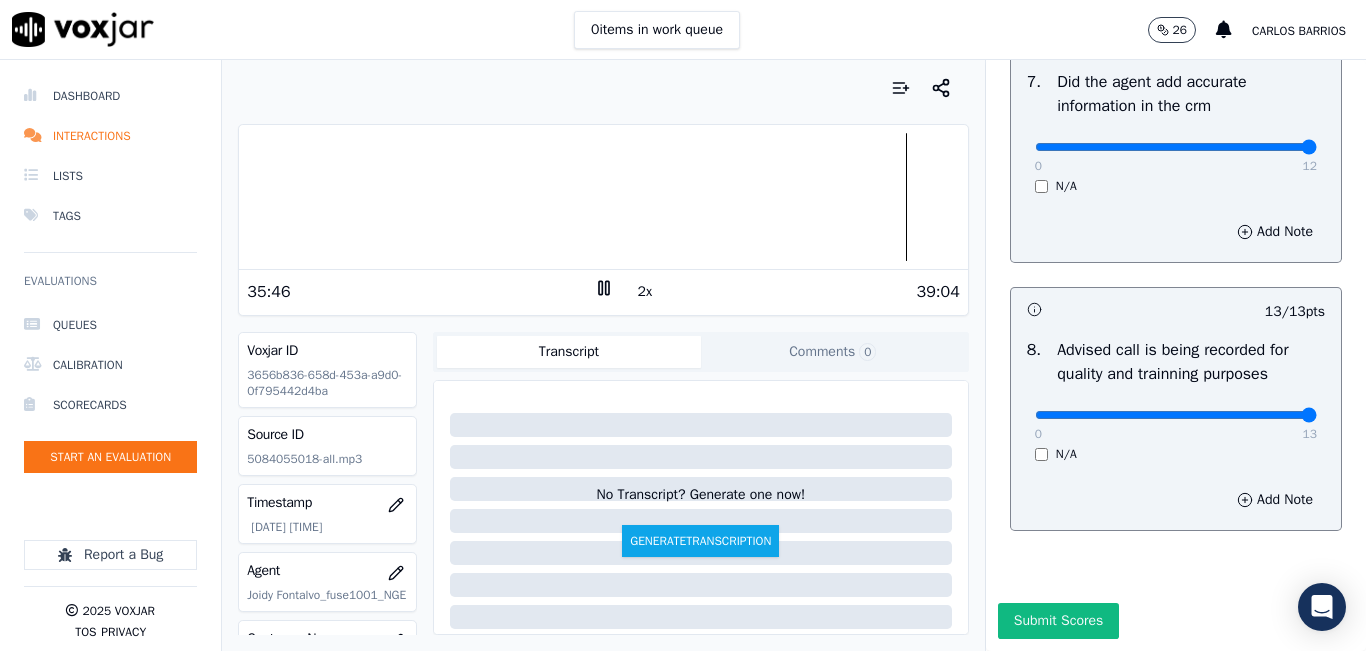 scroll, scrollTop: 2024, scrollLeft: 0, axis: vertical 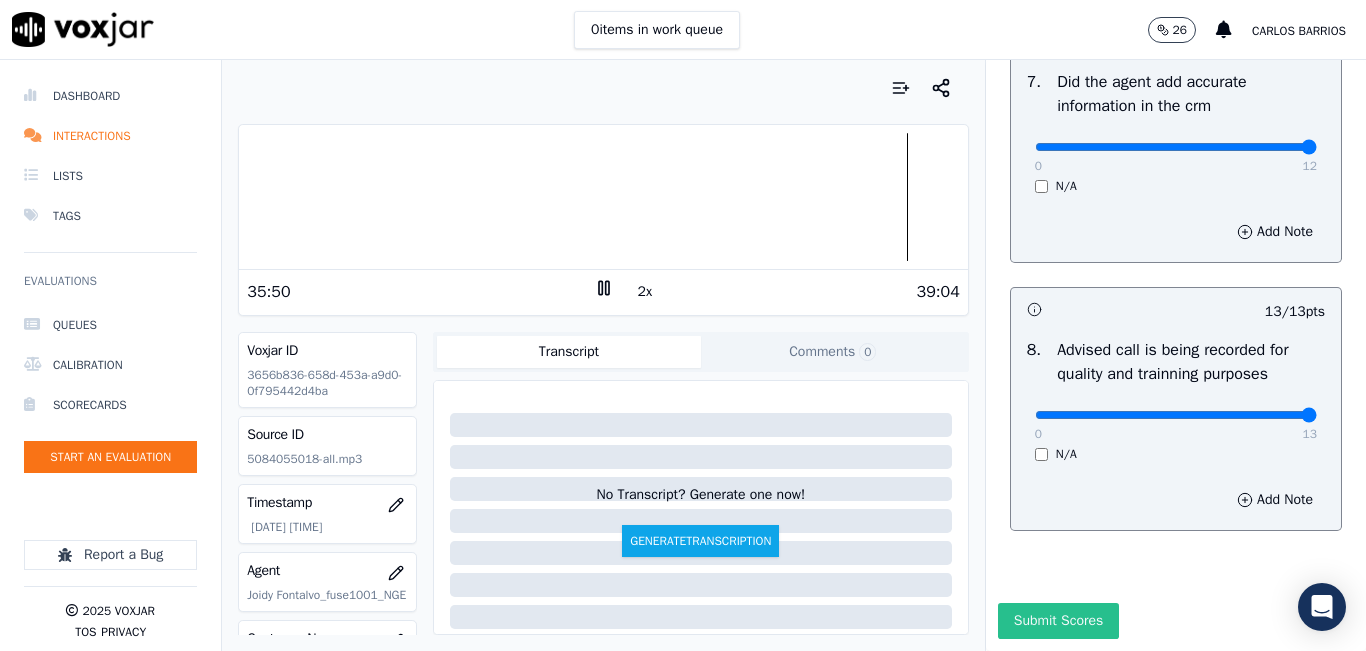 click on "Submit Scores" at bounding box center (1058, 621) 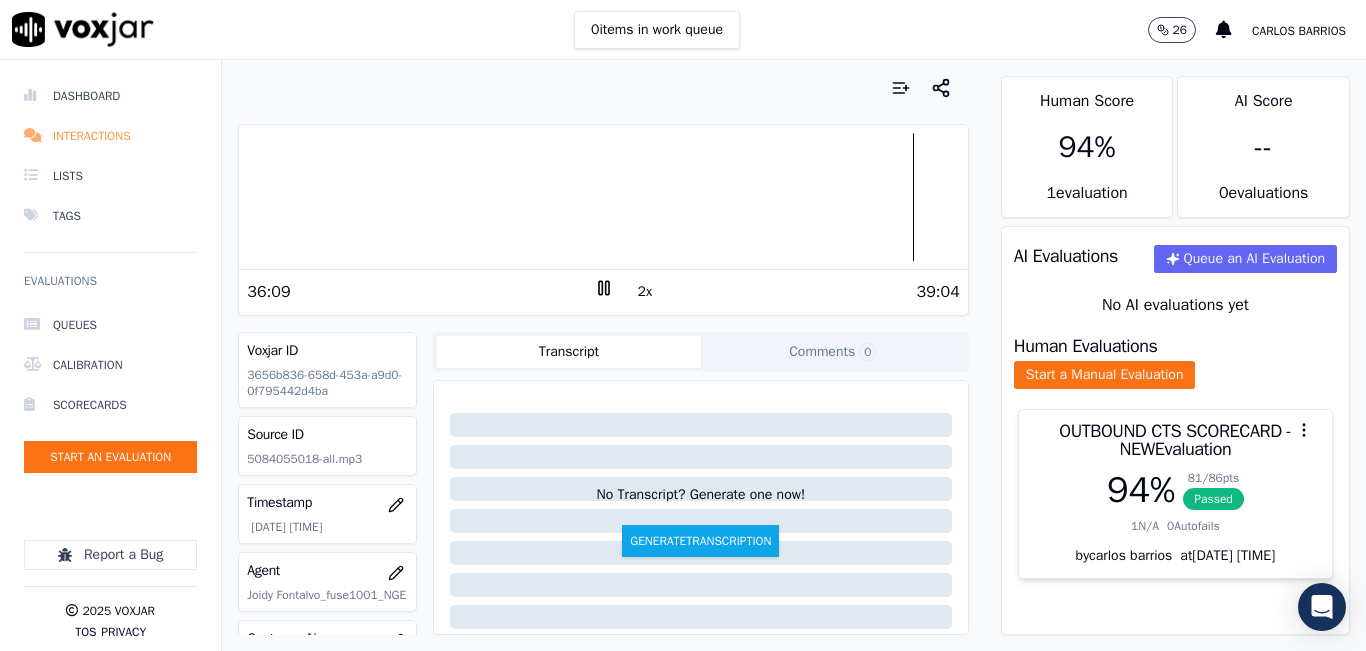 click on "Interactions" at bounding box center (110, 136) 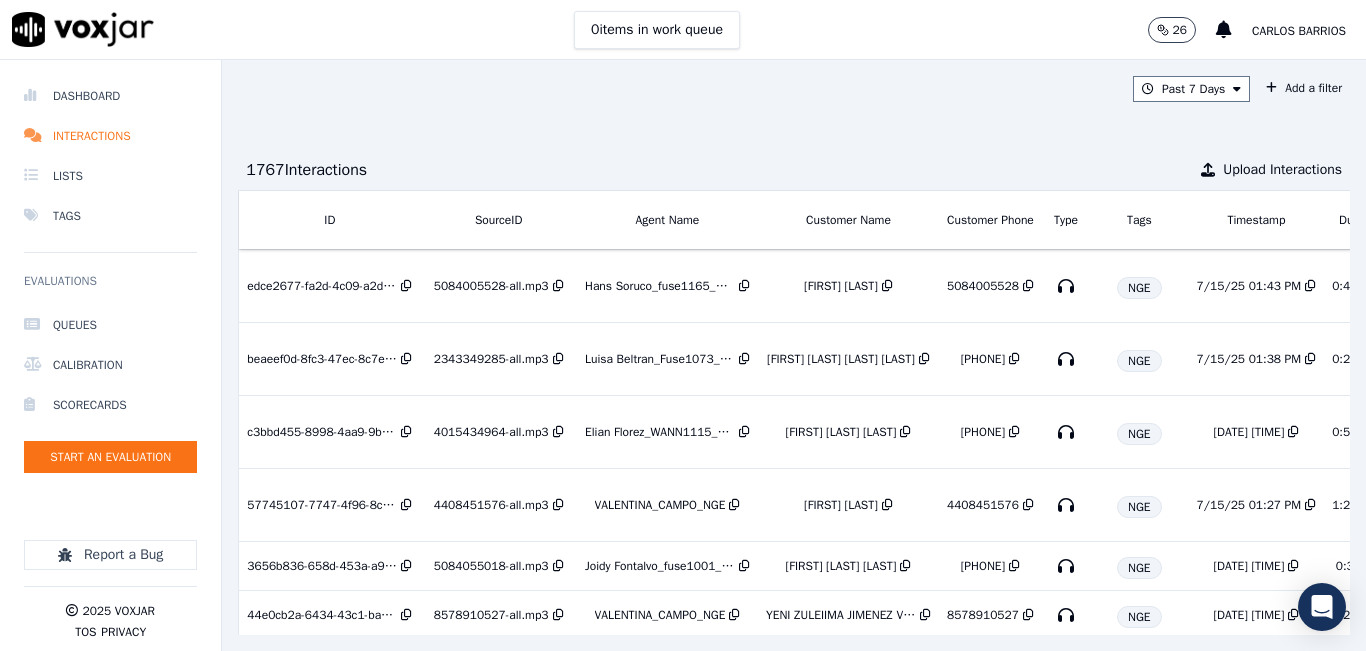 scroll, scrollTop: 0, scrollLeft: 334, axis: horizontal 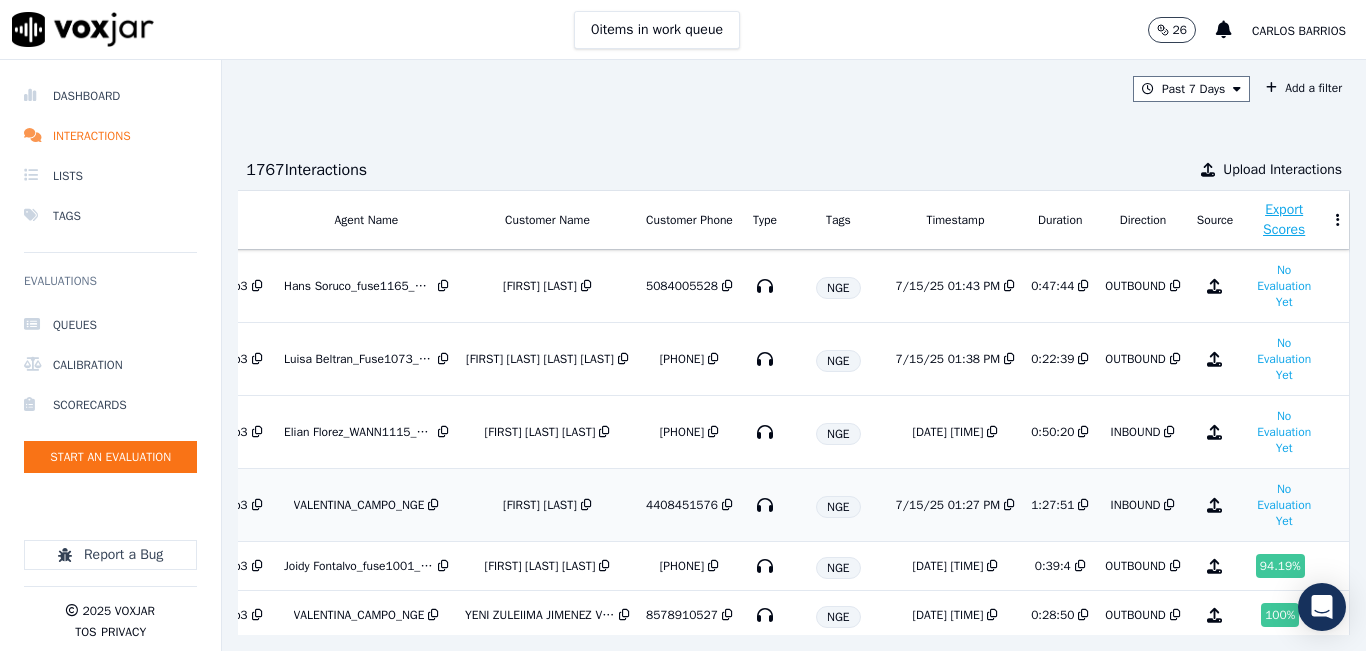 click on "NGE" at bounding box center [838, 505] 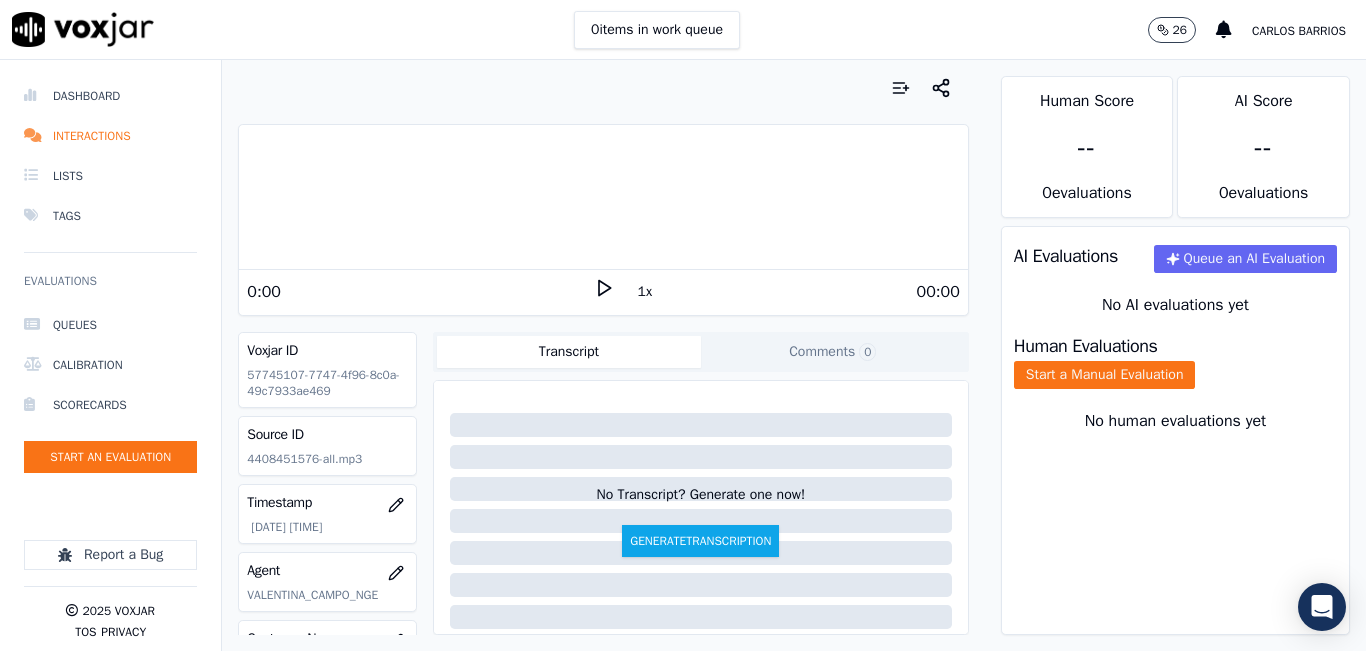 scroll, scrollTop: 0, scrollLeft: 0, axis: both 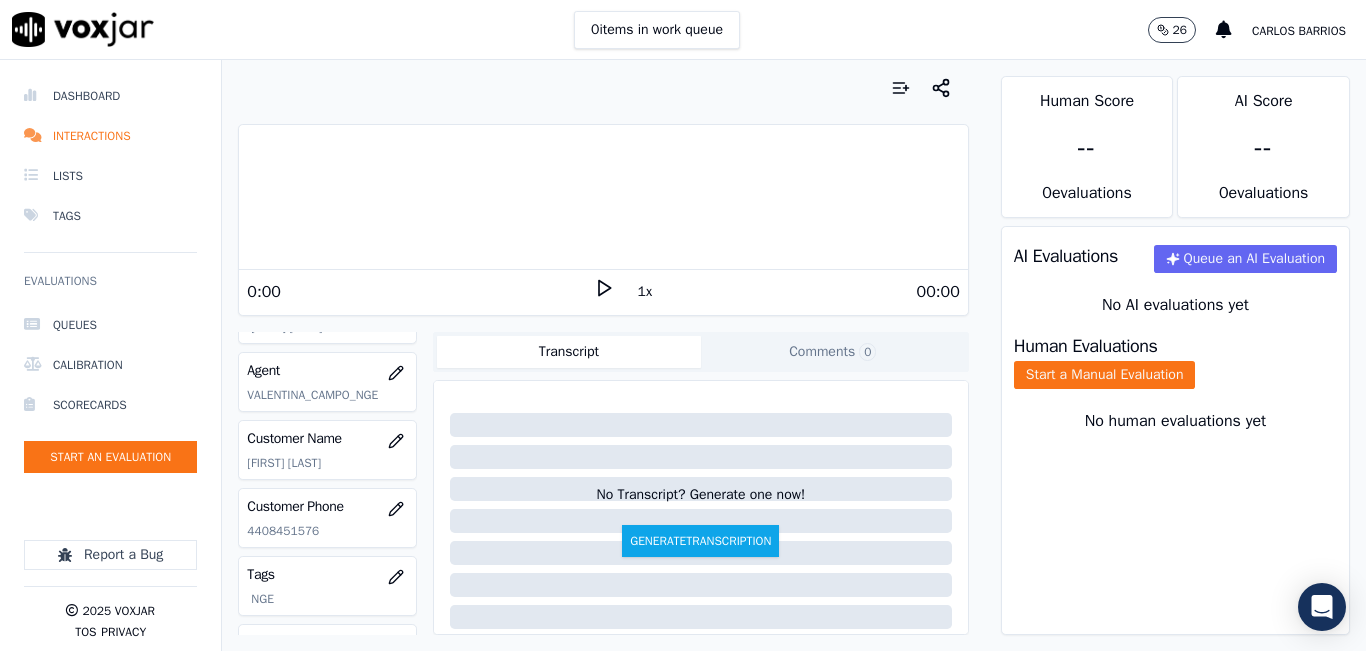 click on "Customer Phone     [PHONE]" at bounding box center (327, 518) 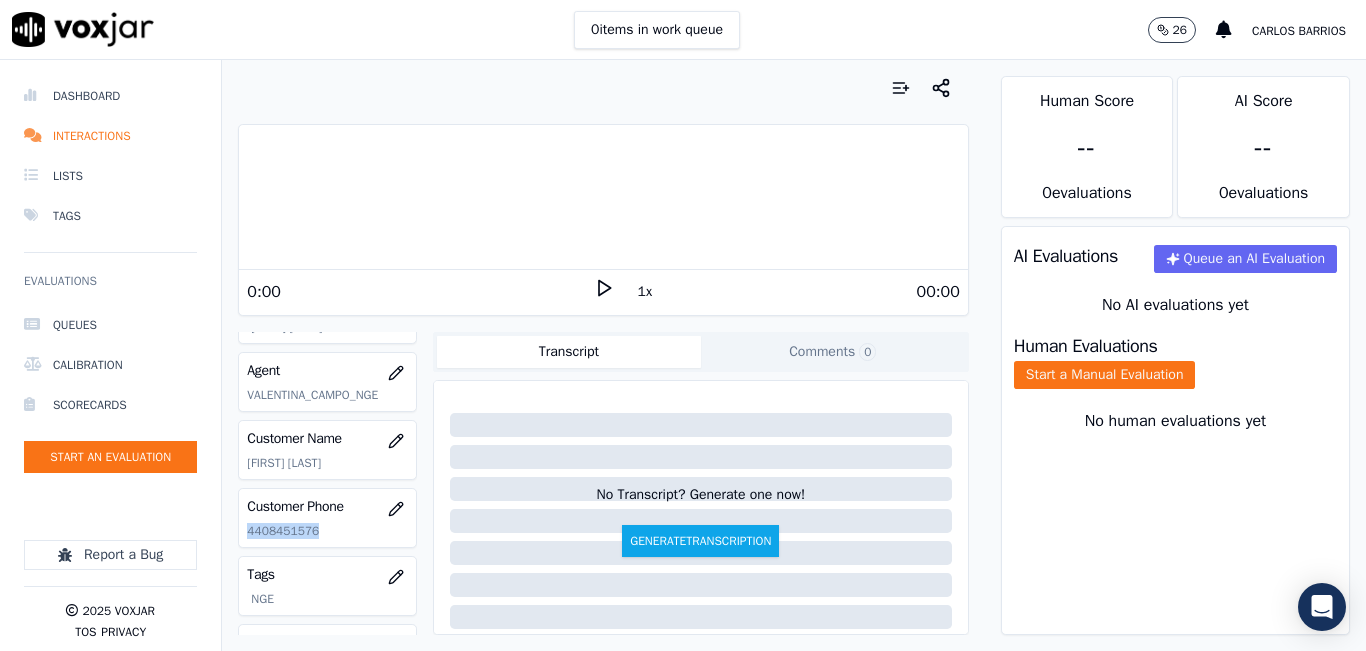 click on "Customer Phone     [PHONE]" at bounding box center (327, 518) 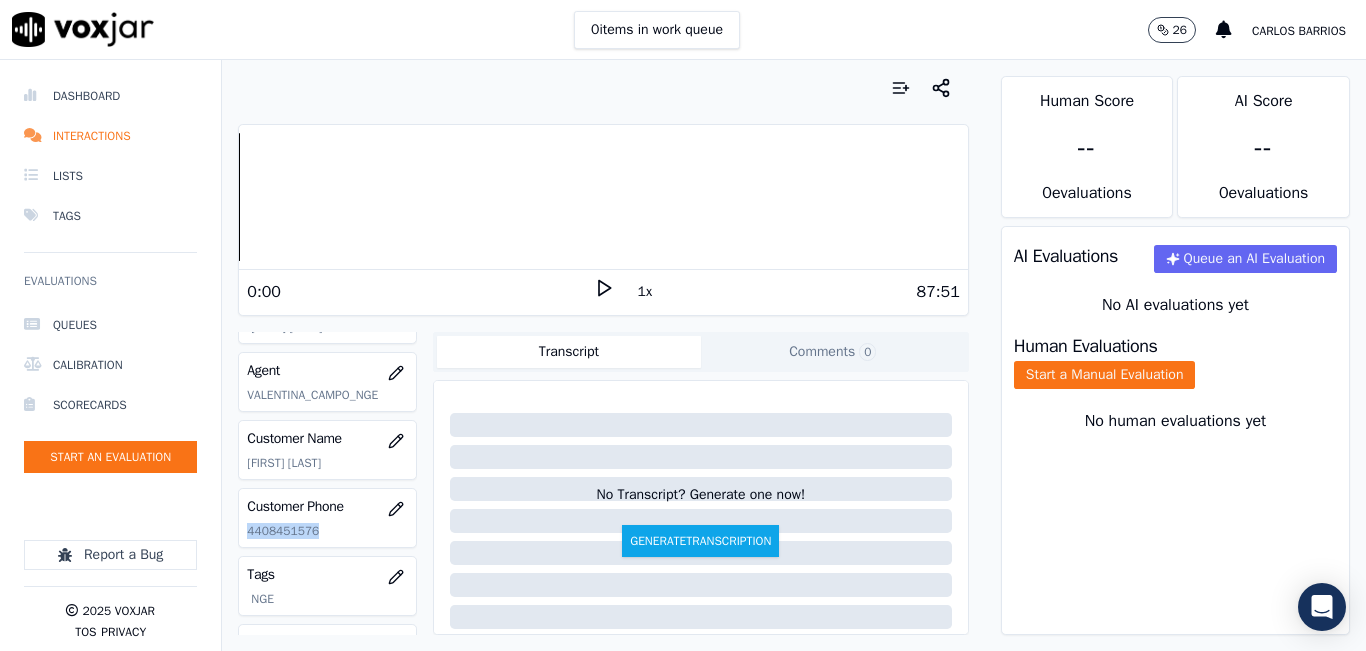 copy on "4408451576" 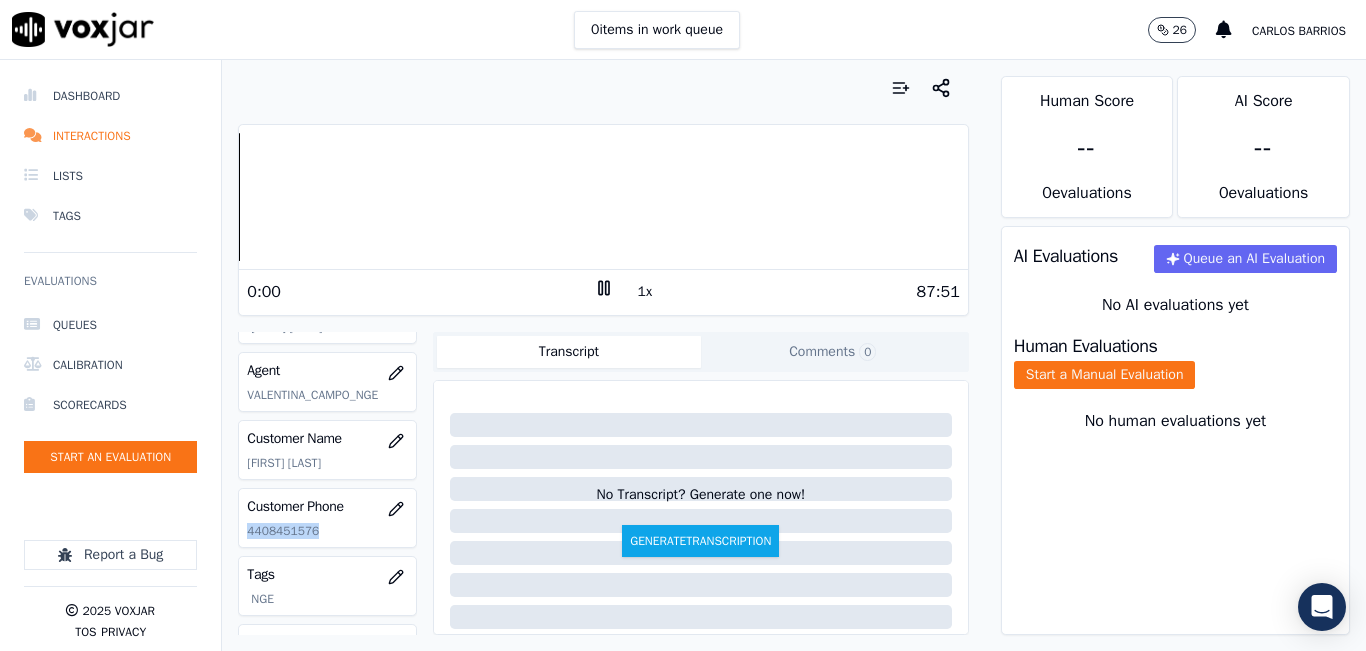 click on "1x" at bounding box center [645, 292] 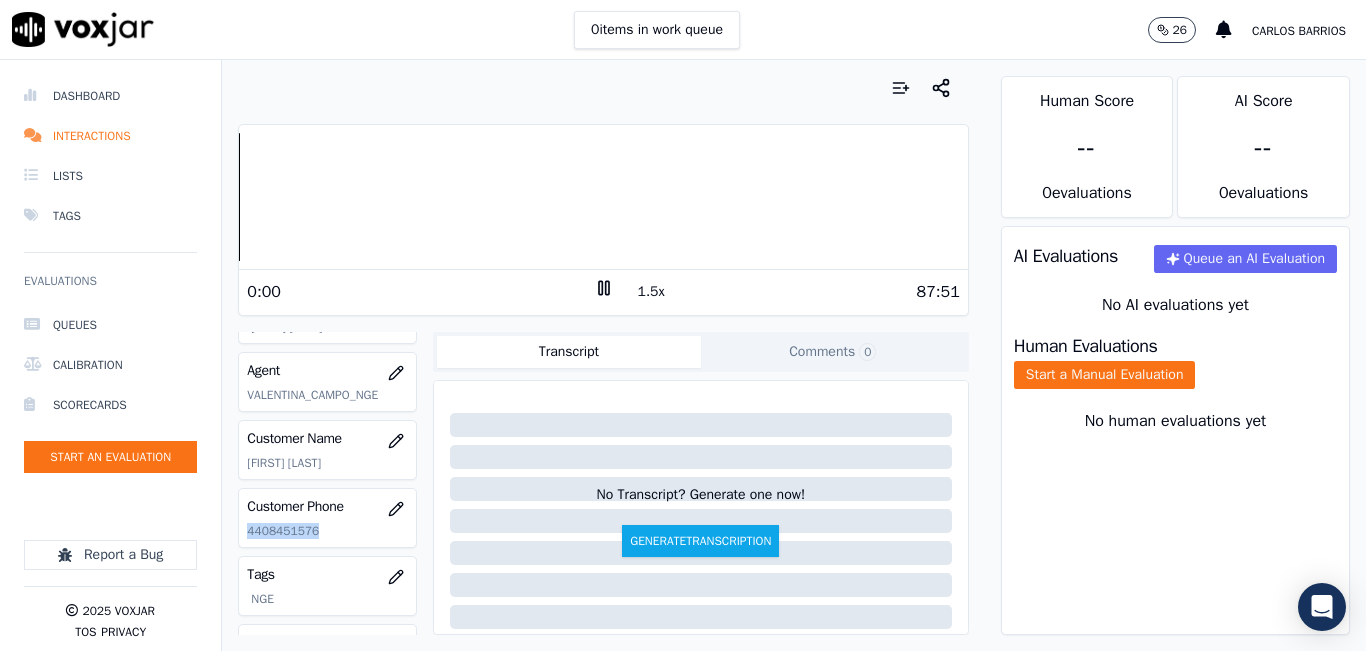 click on "1.5x" at bounding box center [651, 292] 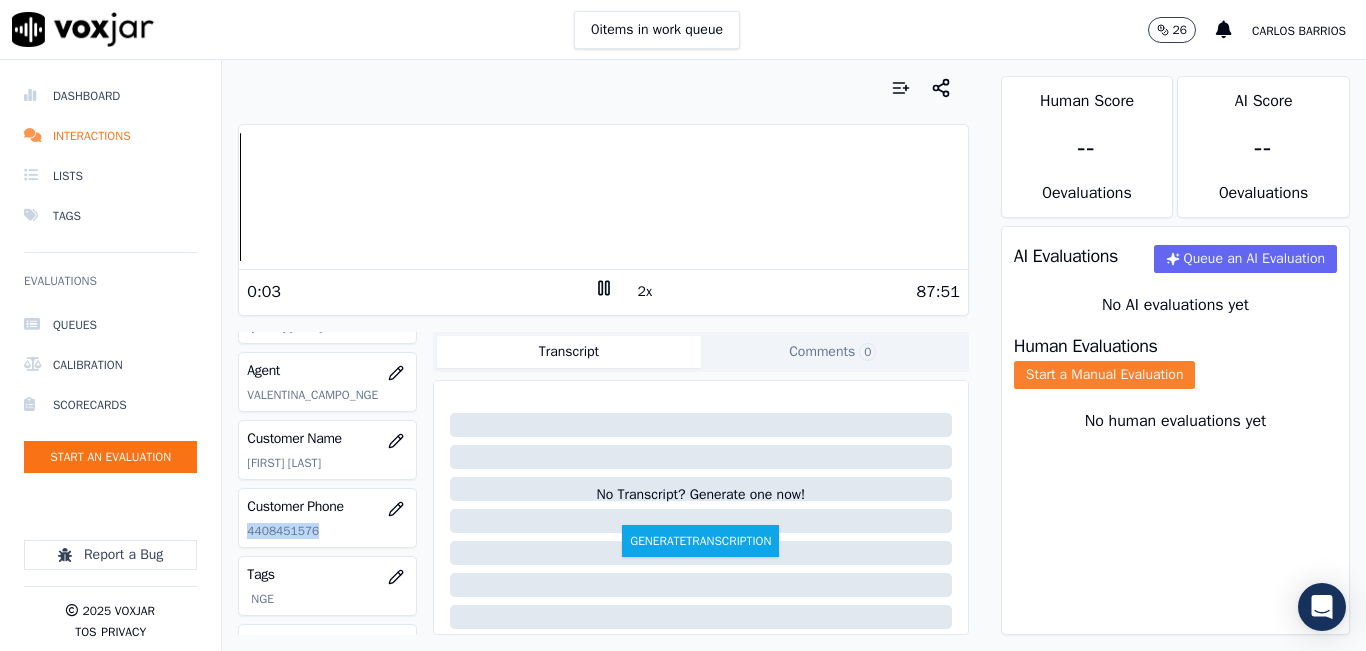 click on "Start a Manual Evaluation" 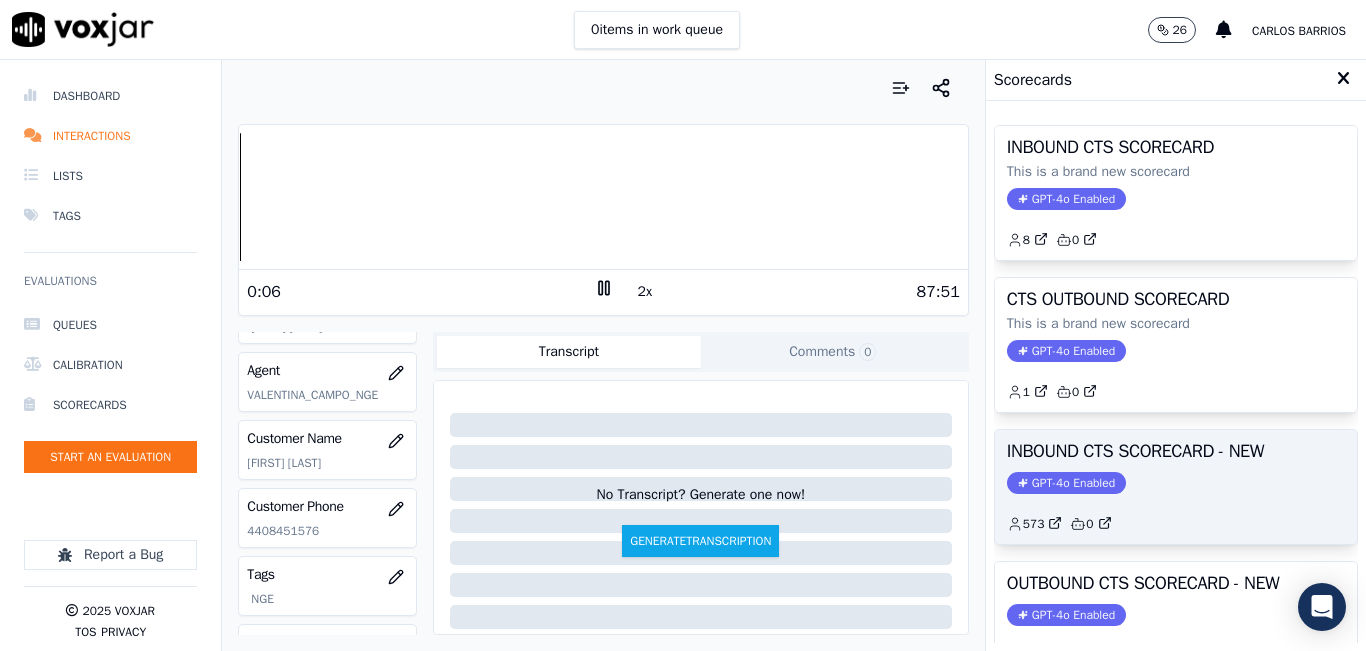 click on "GPT-4o Enabled" 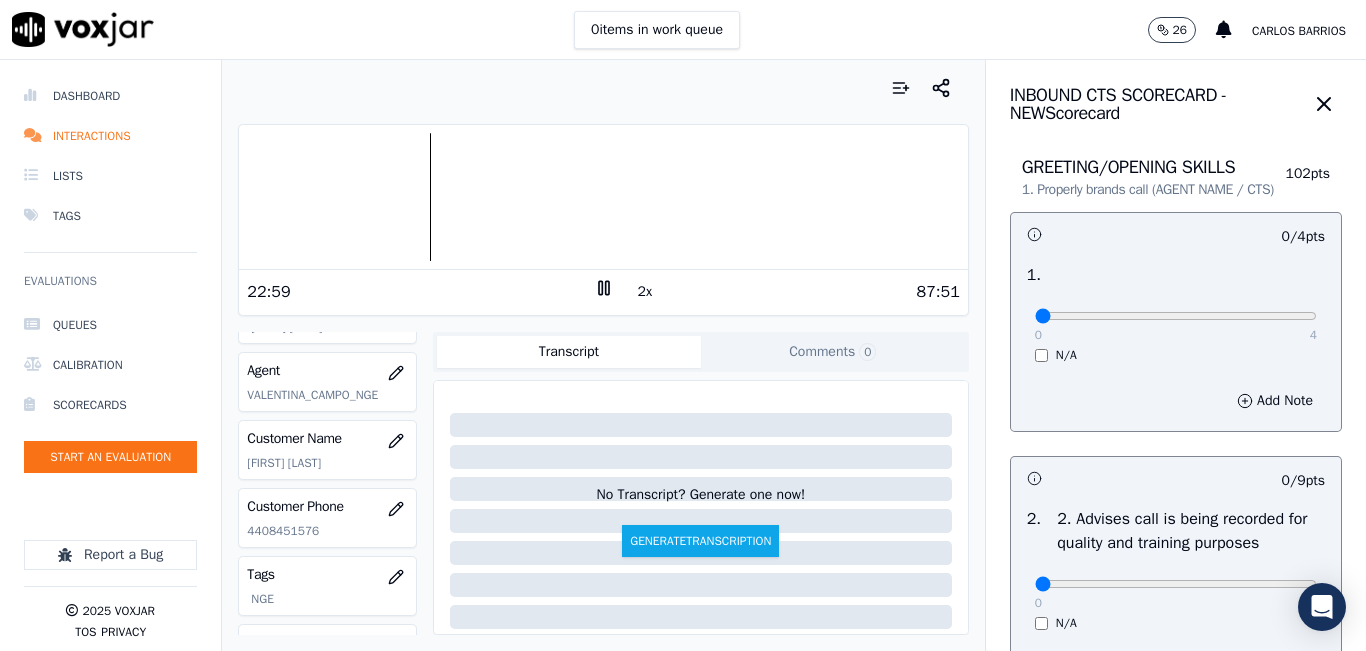 click at bounding box center (603, 197) 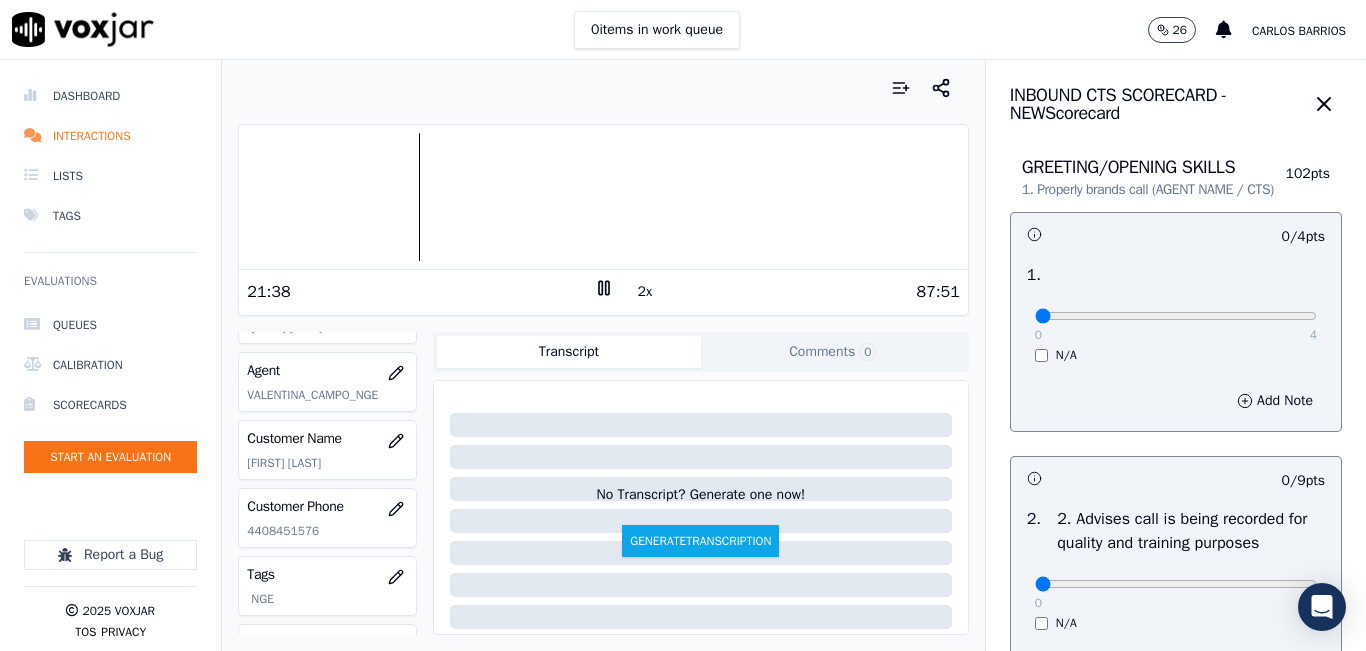 click at bounding box center [603, 197] 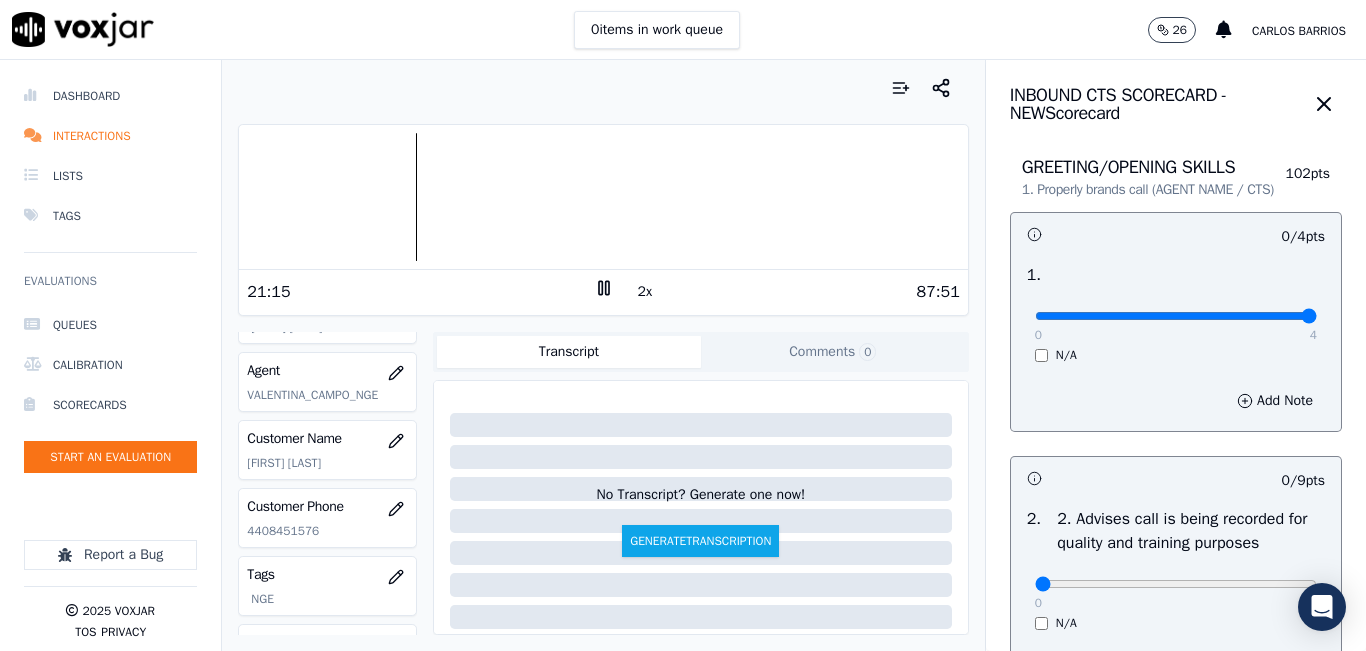 type on "4" 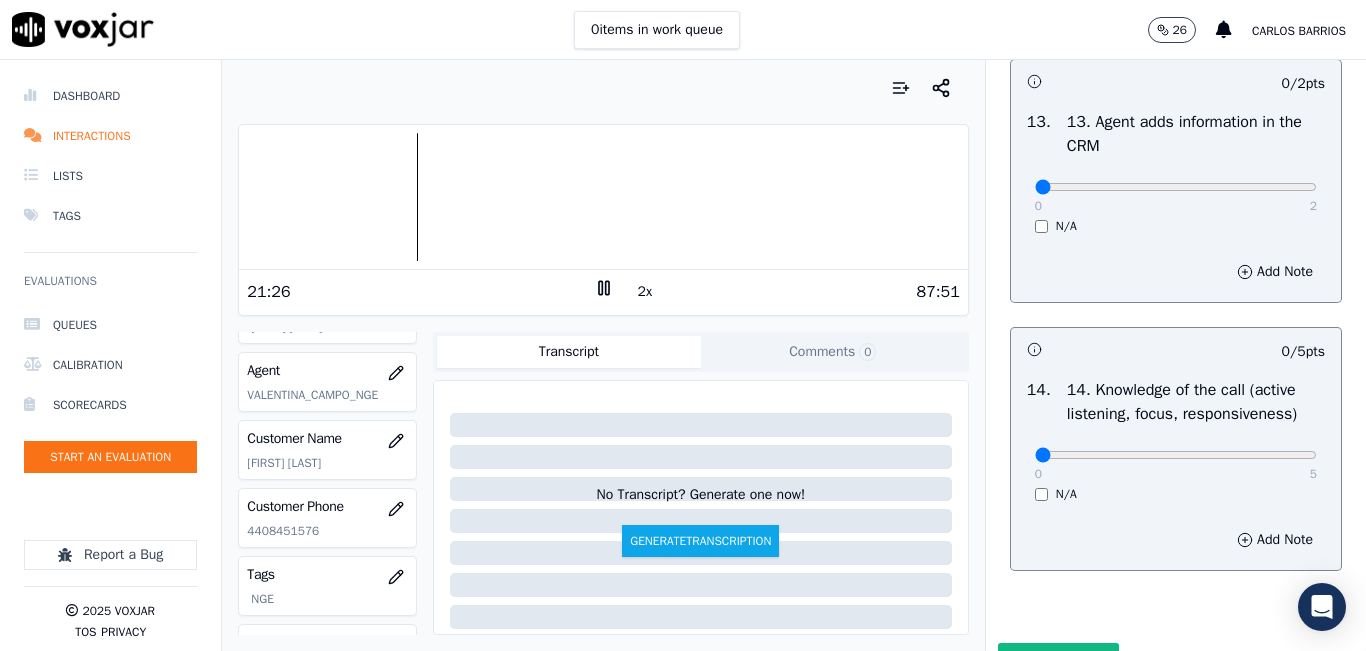 scroll, scrollTop: 3342, scrollLeft: 0, axis: vertical 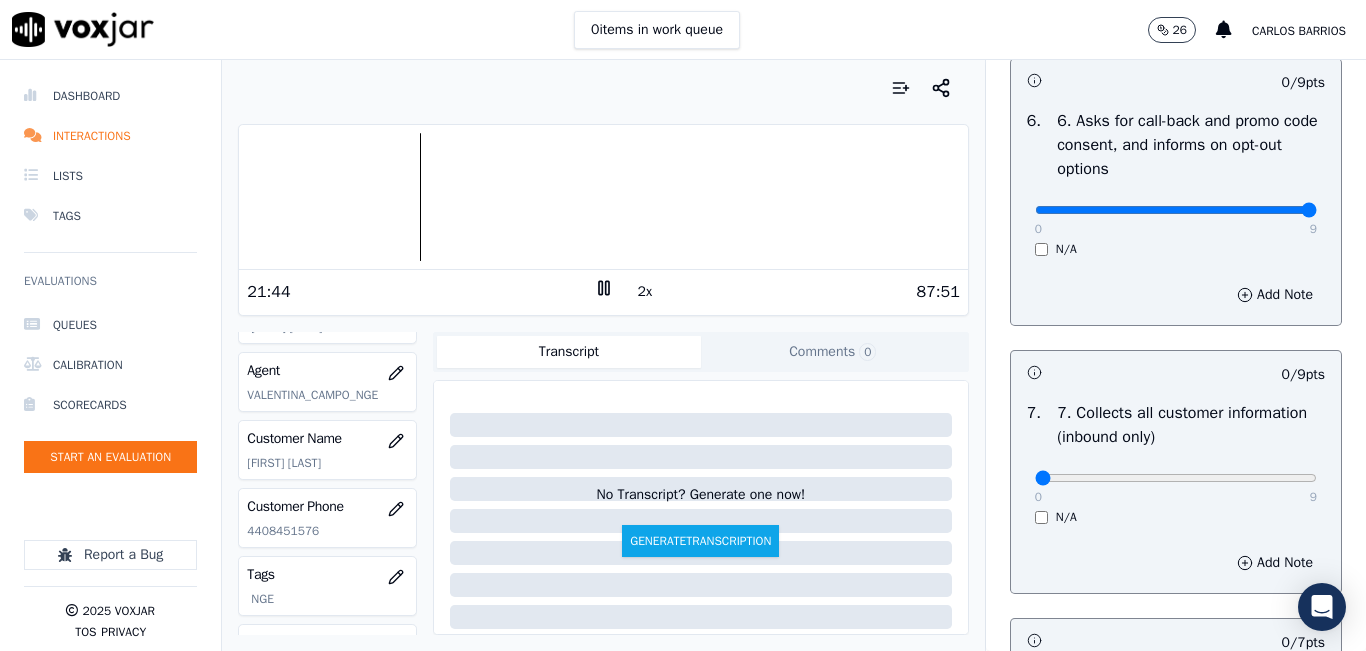 type on "9" 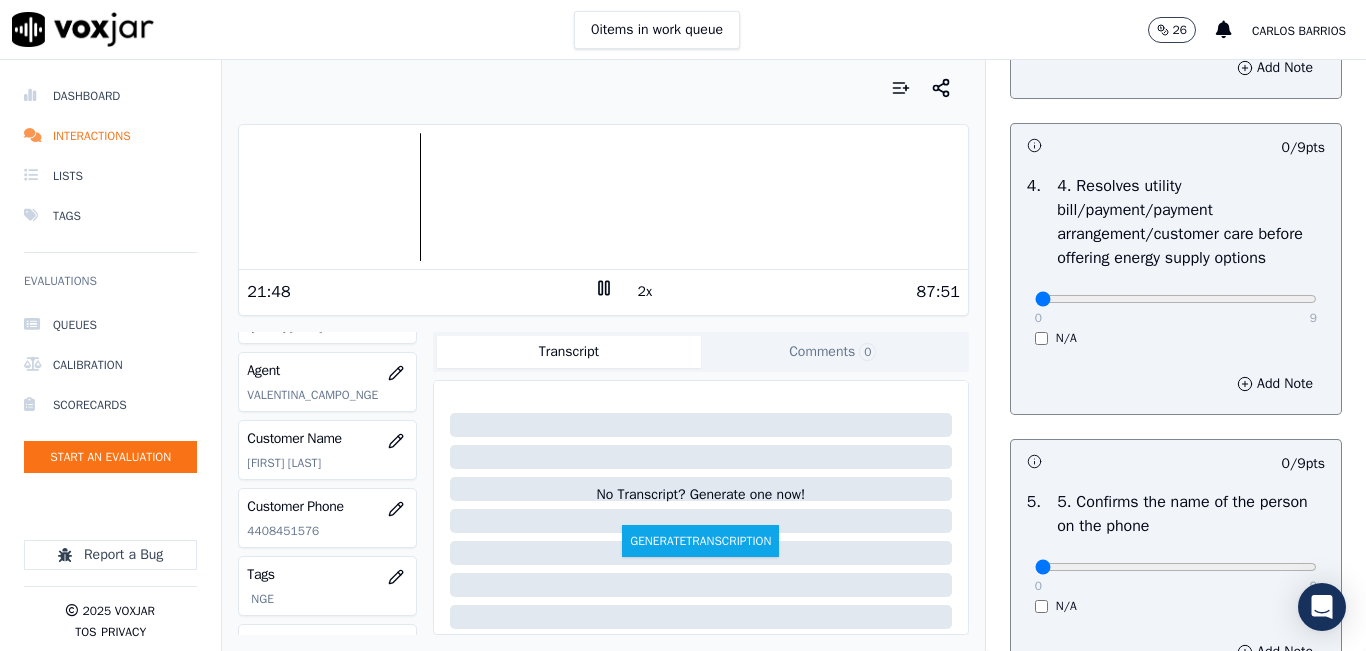 scroll, scrollTop: 842, scrollLeft: 0, axis: vertical 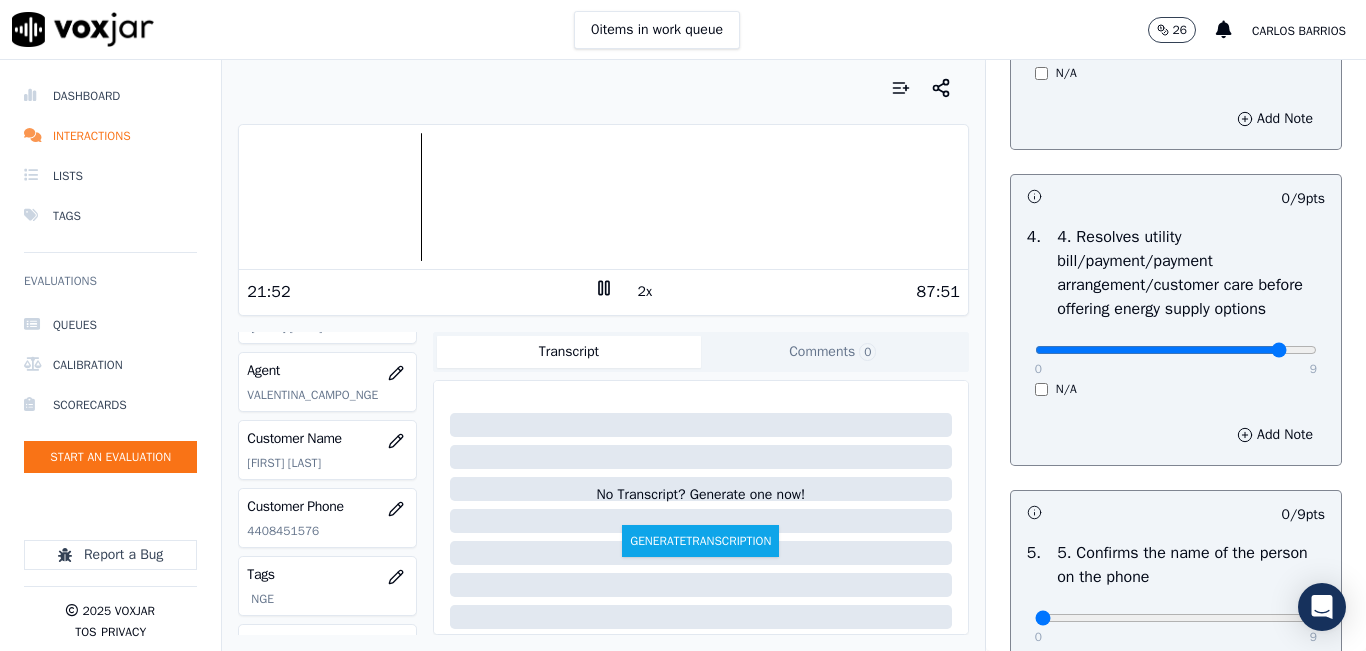 click at bounding box center [1176, -526] 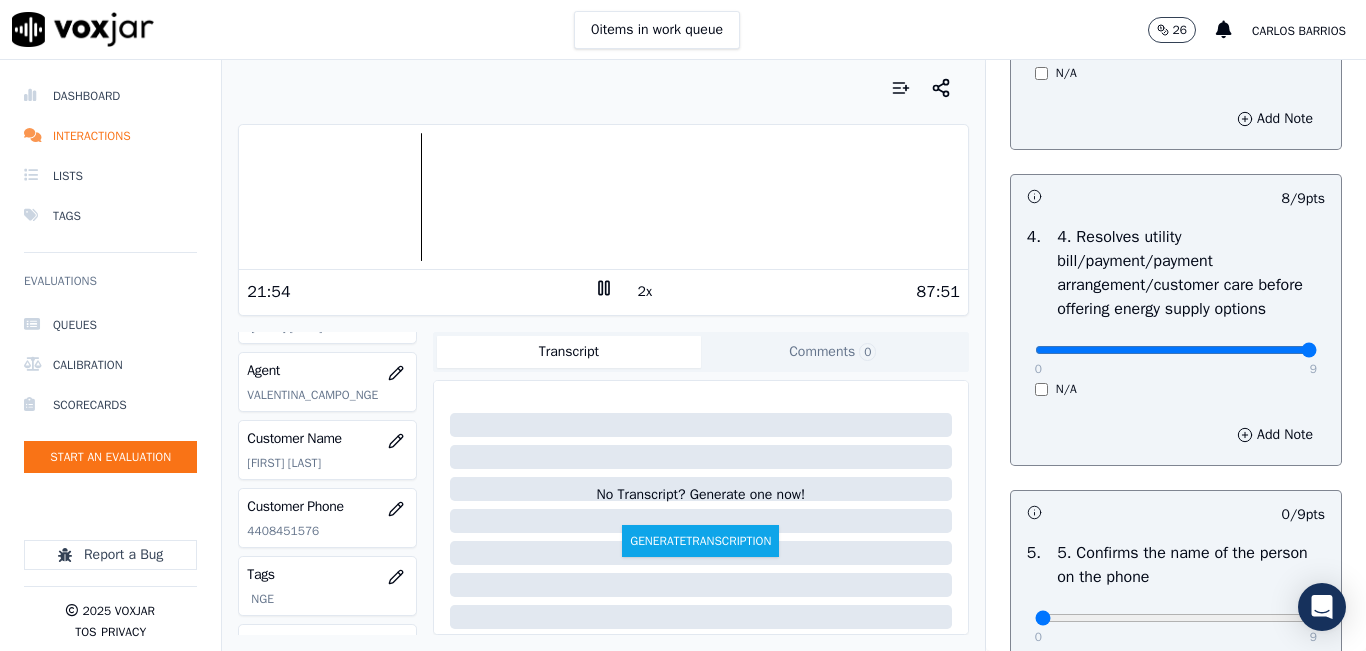 drag, startPoint x: 1260, startPoint y: 424, endPoint x: 1280, endPoint y: 427, distance: 20.22375 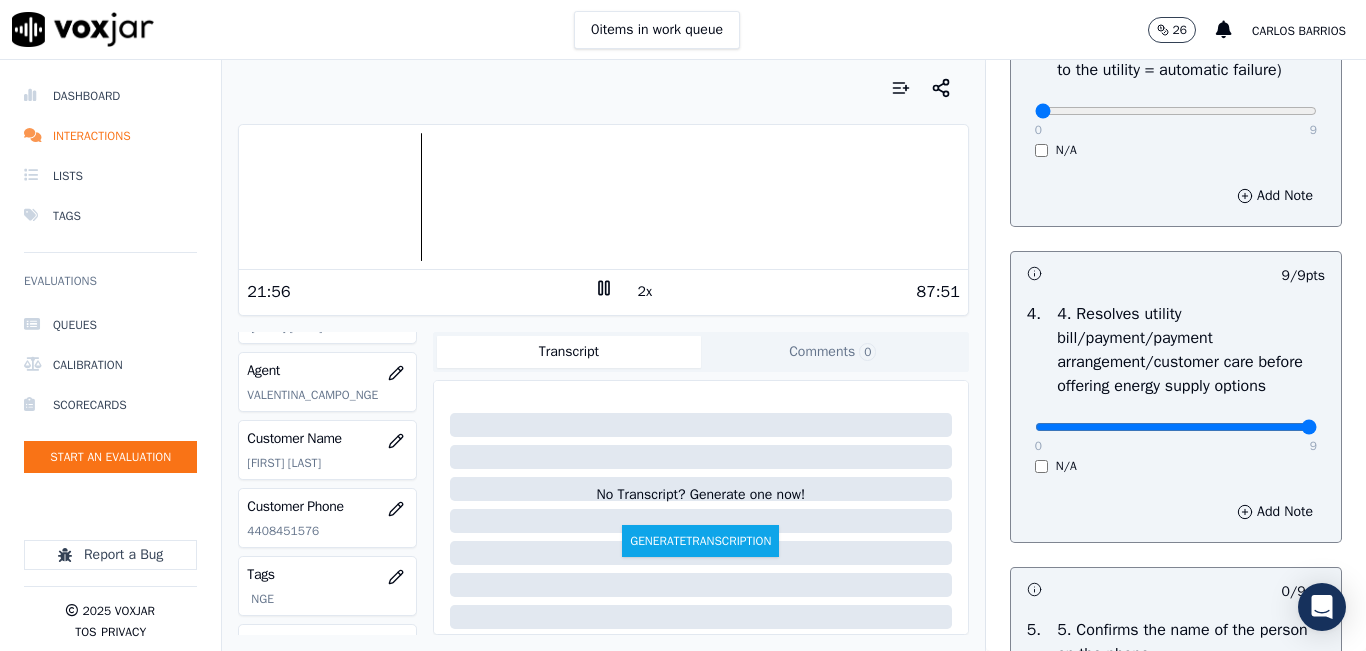 scroll, scrollTop: 542, scrollLeft: 0, axis: vertical 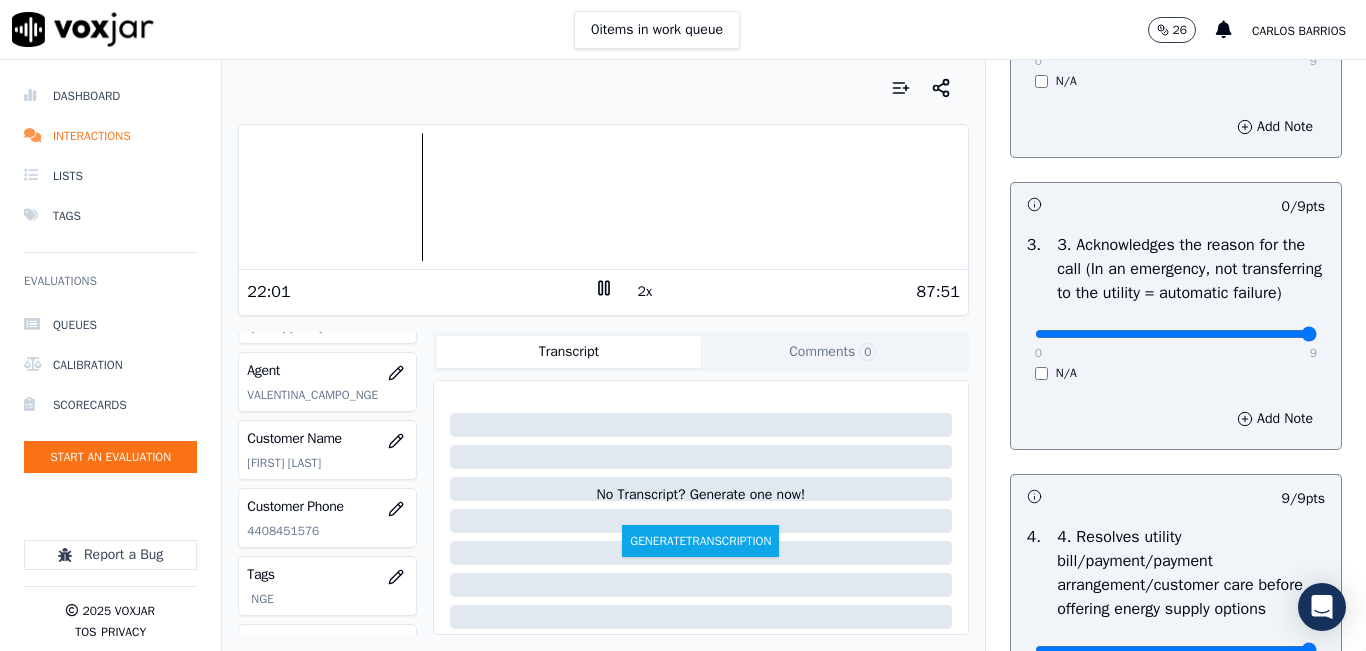 drag, startPoint x: 1255, startPoint y: 376, endPoint x: 1269, endPoint y: 376, distance: 14 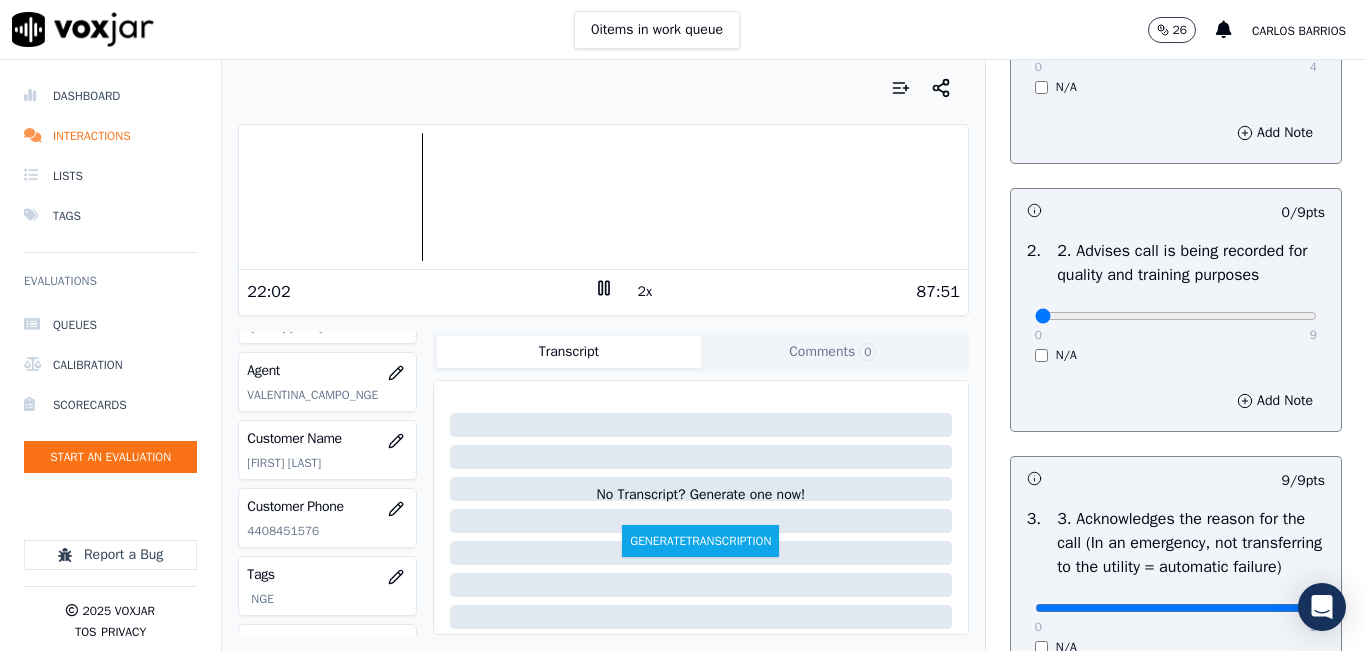 scroll, scrollTop: 242, scrollLeft: 0, axis: vertical 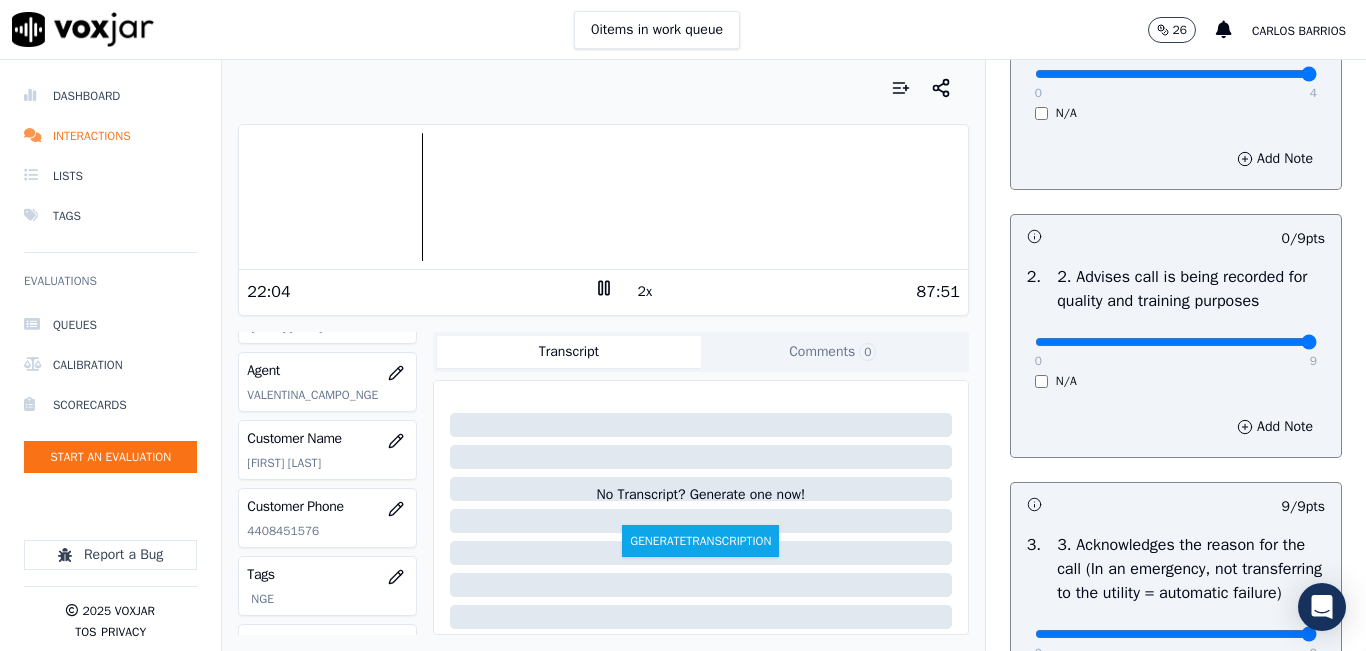 type on "9" 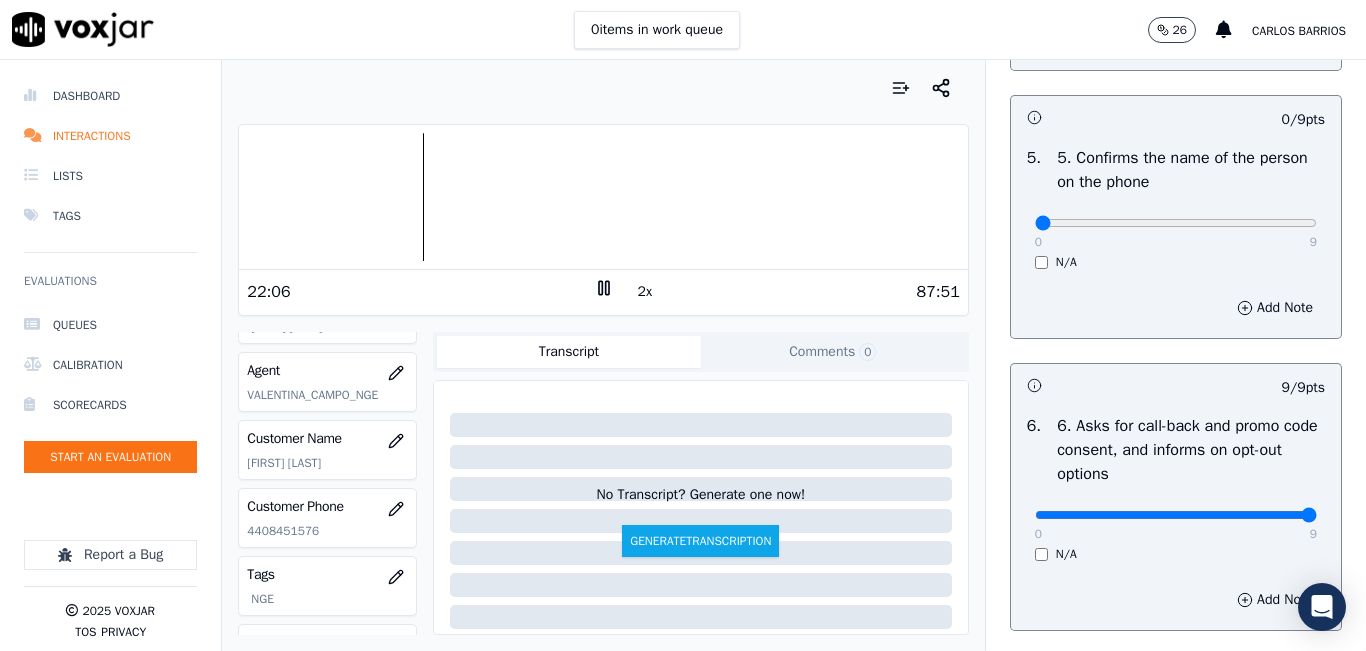 scroll, scrollTop: 1242, scrollLeft: 0, axis: vertical 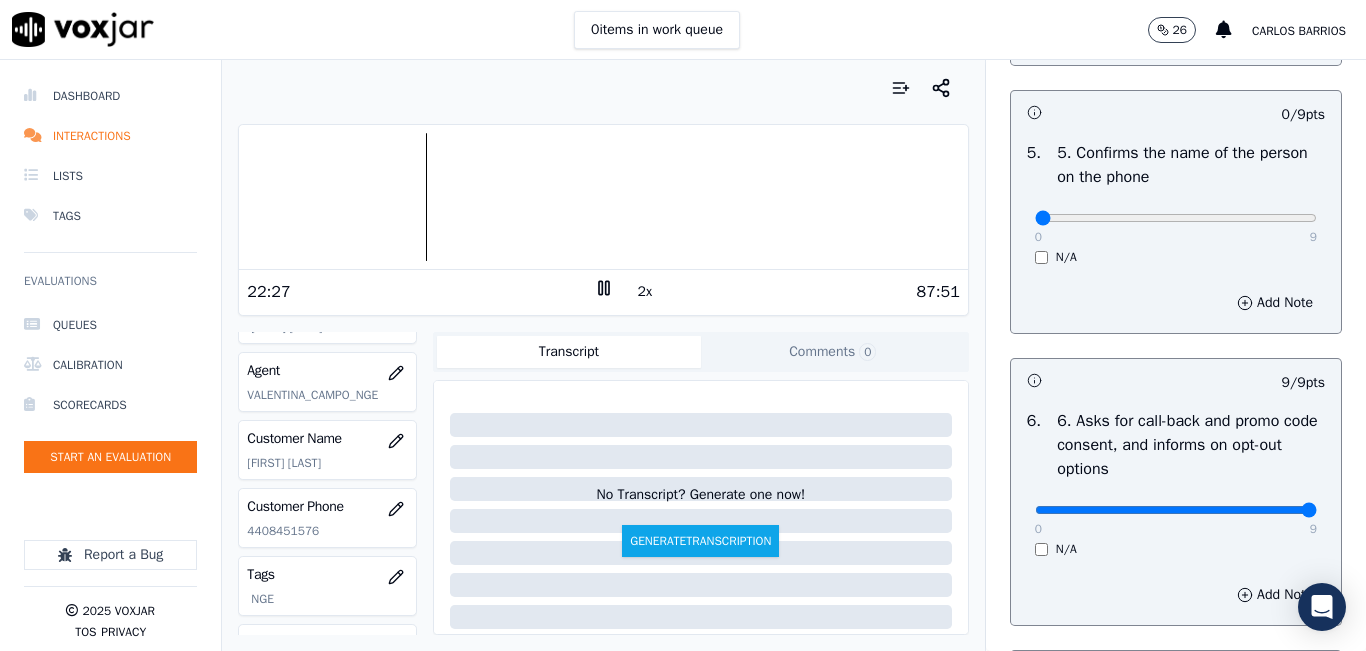 click on "2x" at bounding box center [645, 292] 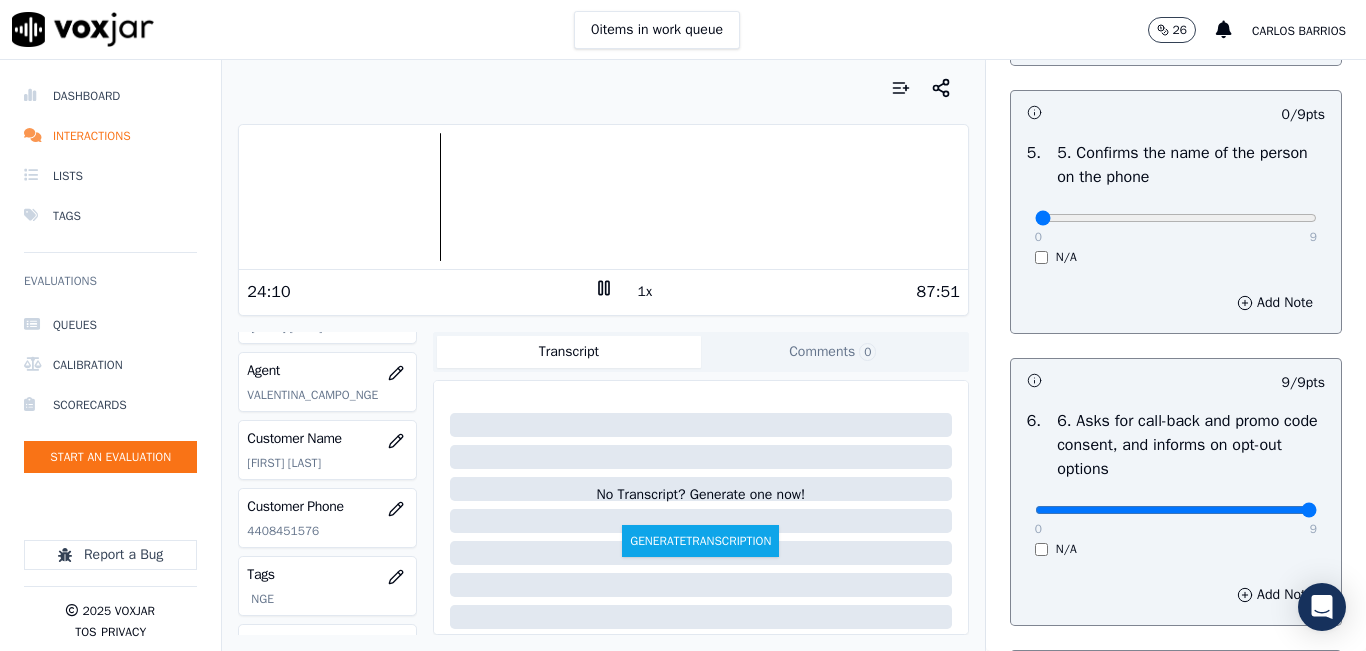 click on "1x" at bounding box center (645, 292) 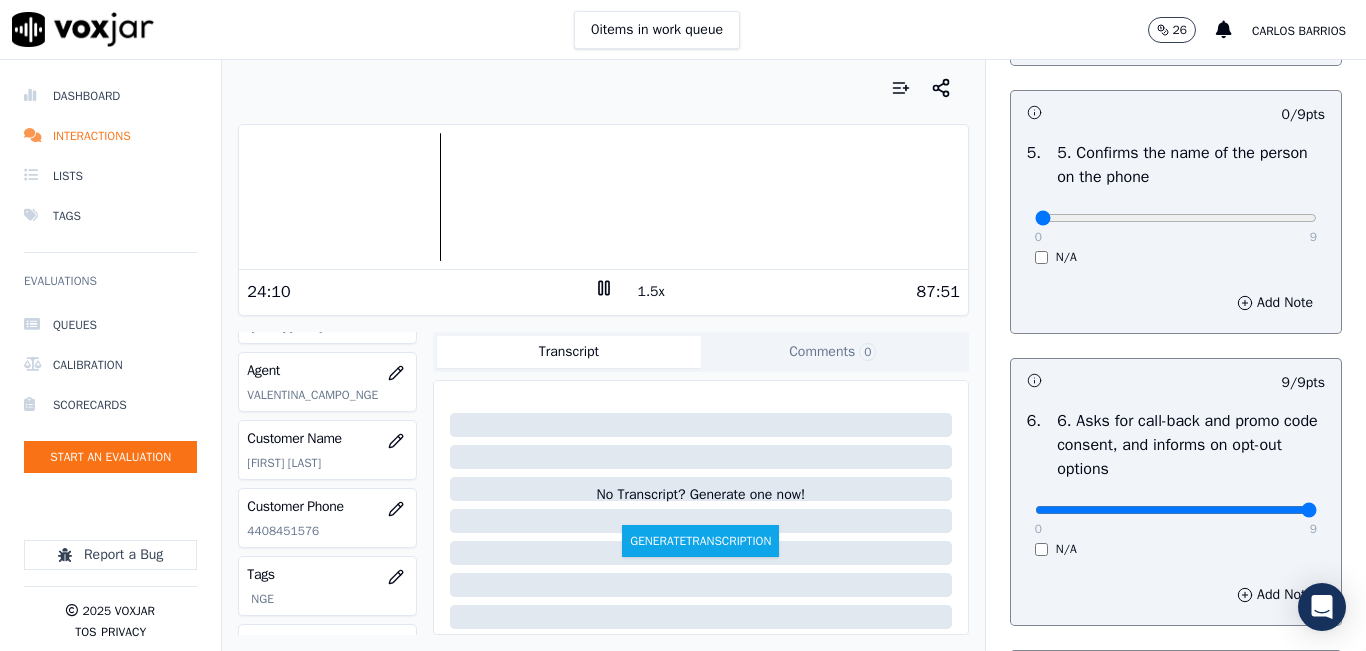 click on "1.5x" at bounding box center [651, 292] 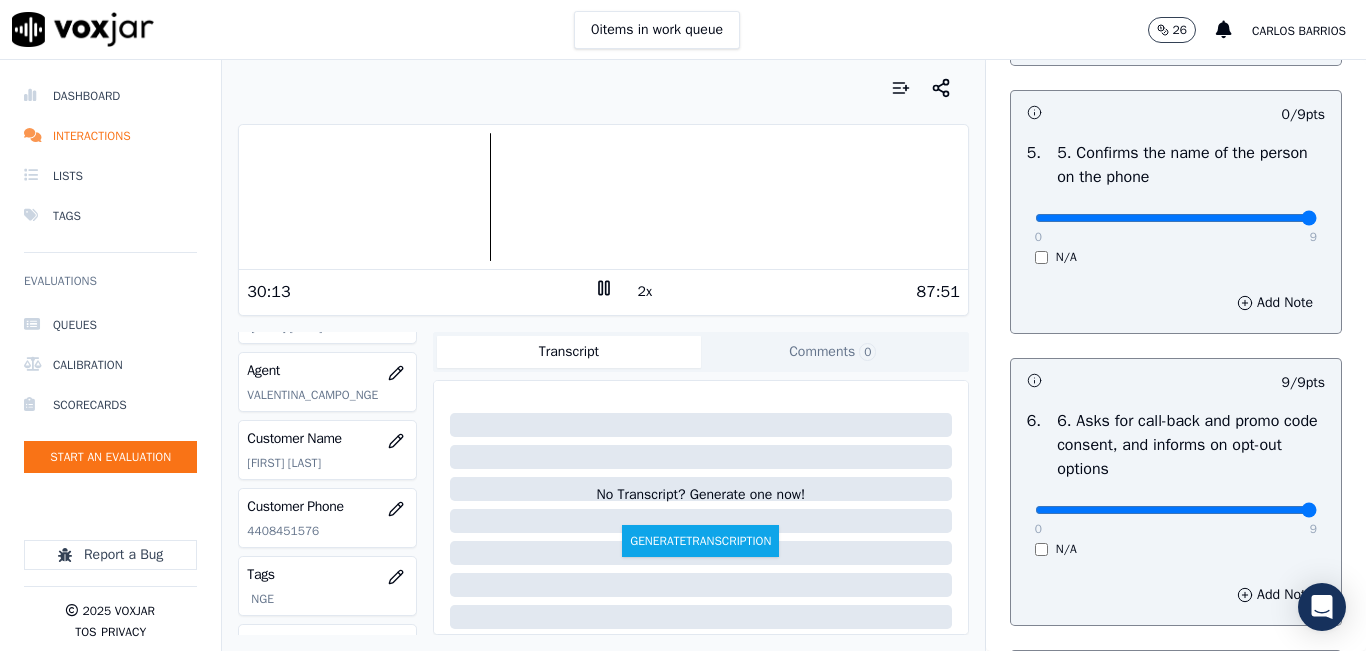 type on "9" 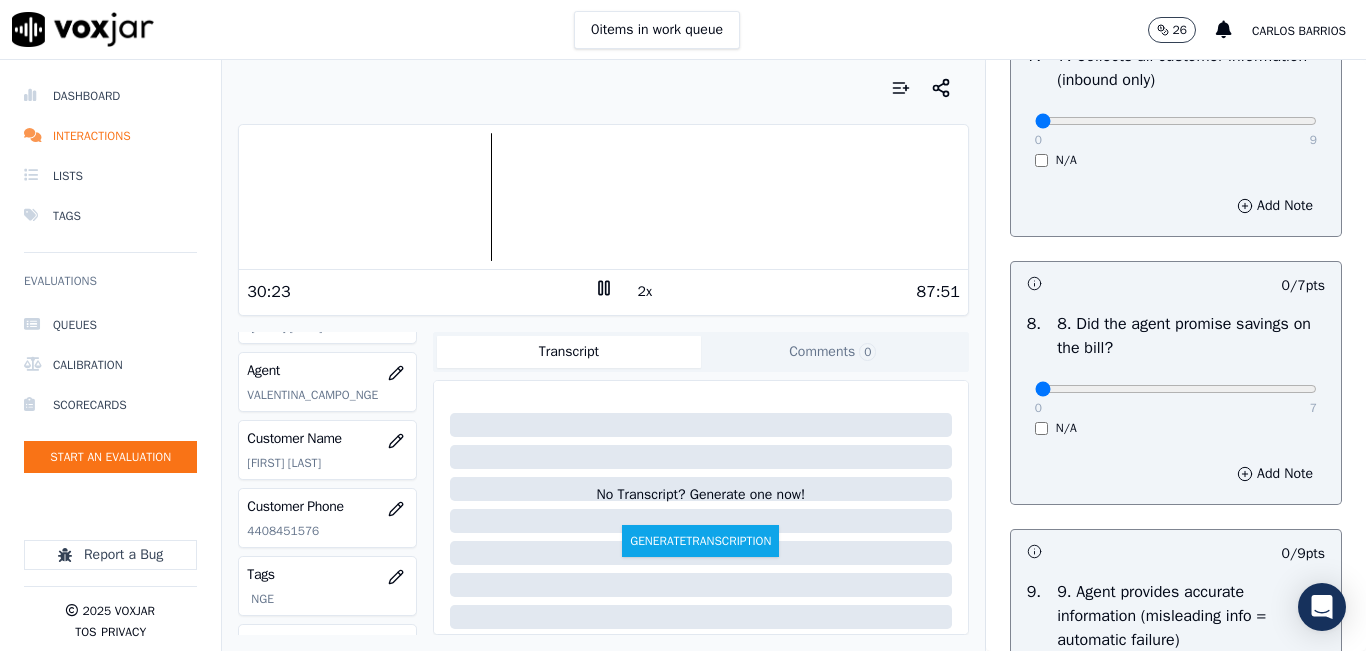 scroll, scrollTop: 1900, scrollLeft: 0, axis: vertical 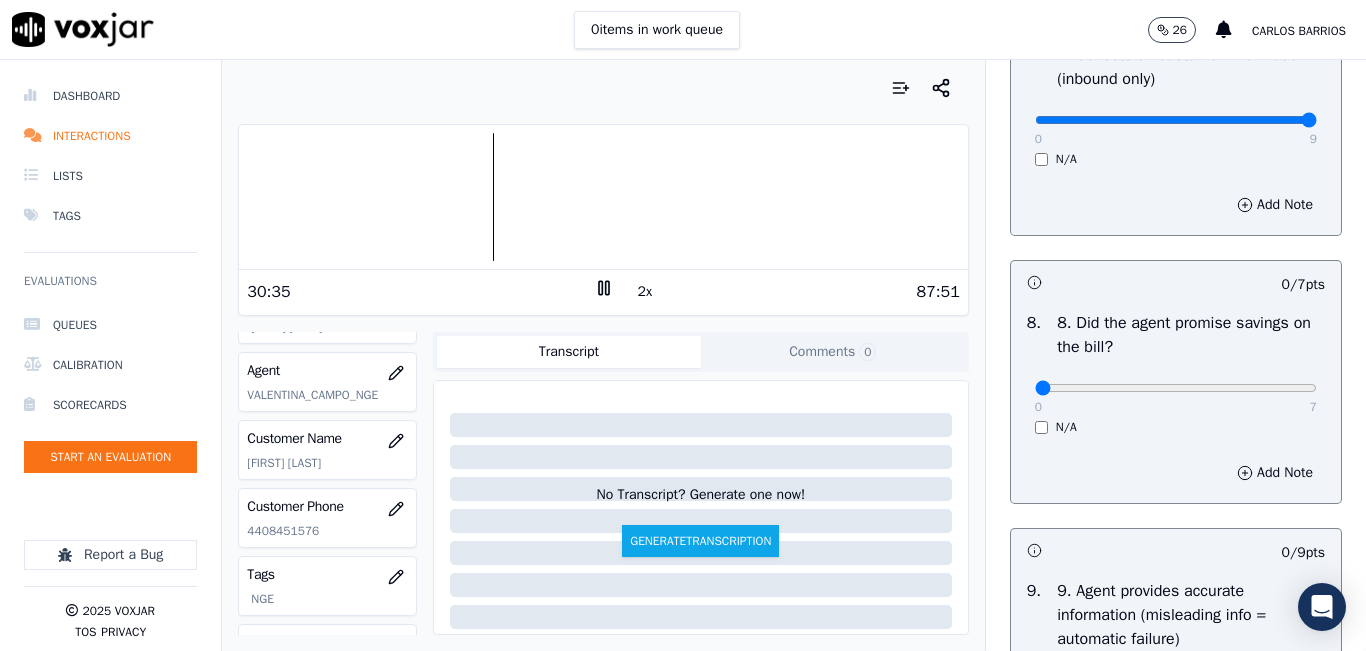 type on "9" 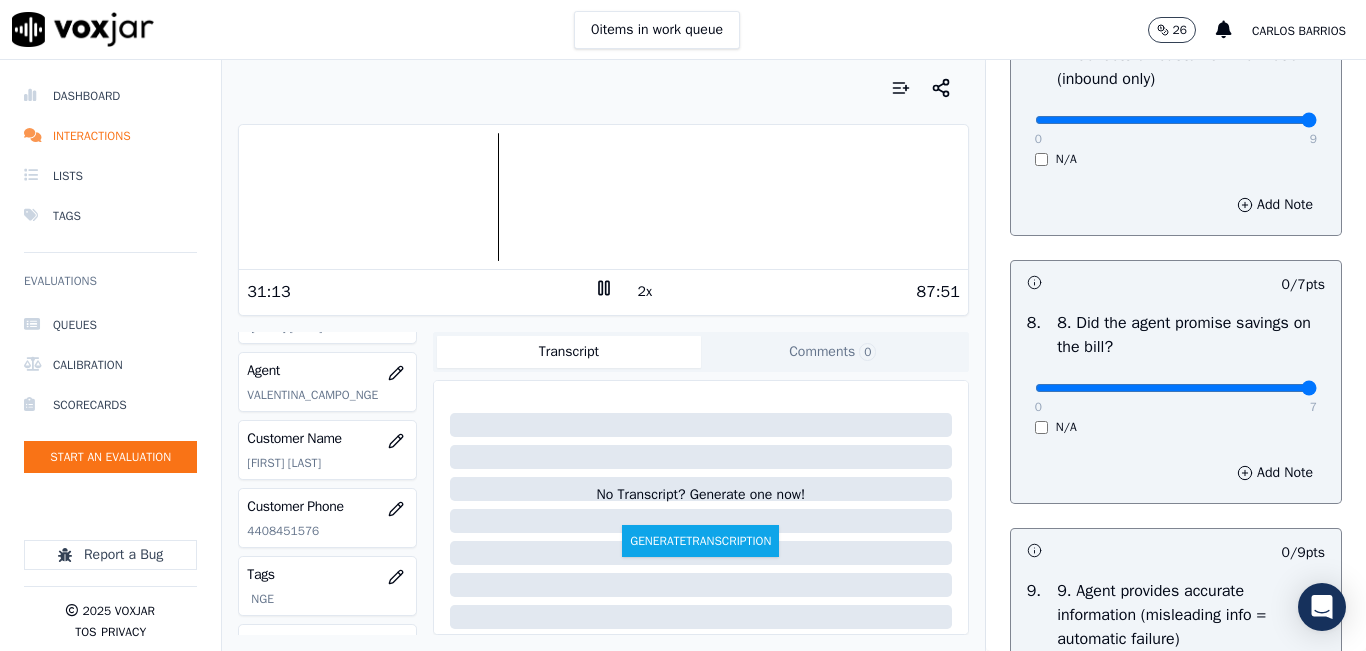 type on "7" 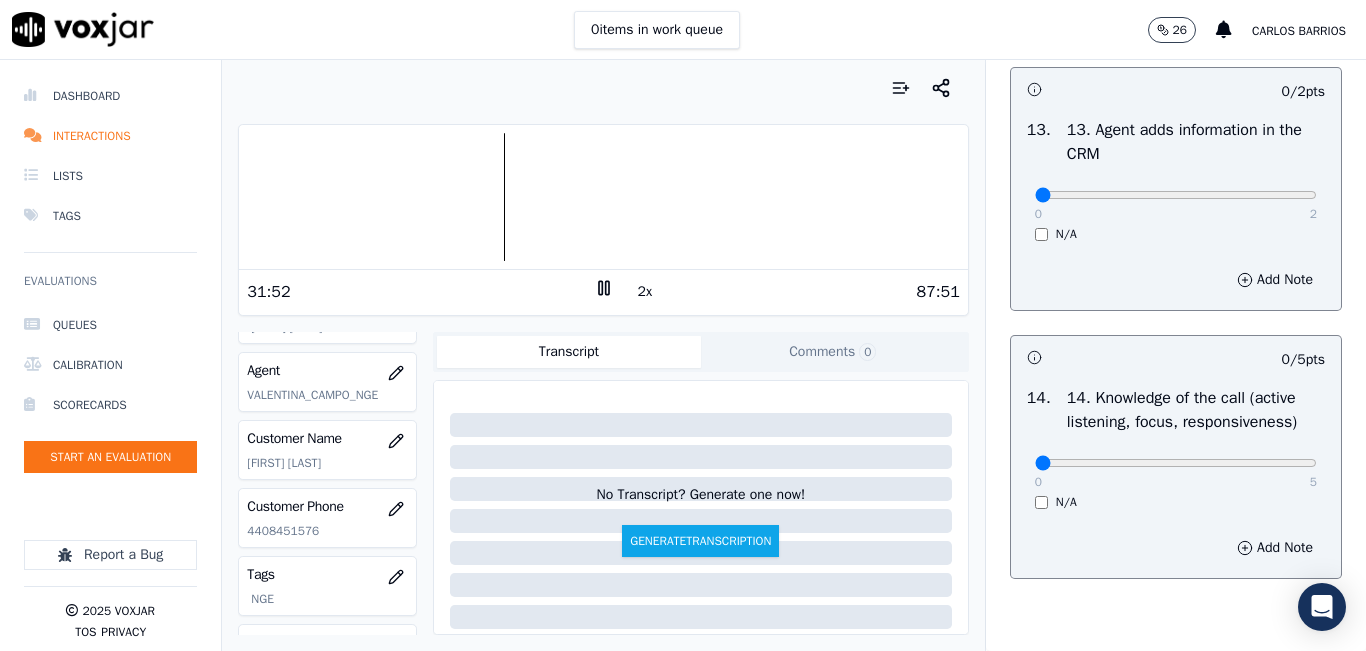 scroll, scrollTop: 3442, scrollLeft: 0, axis: vertical 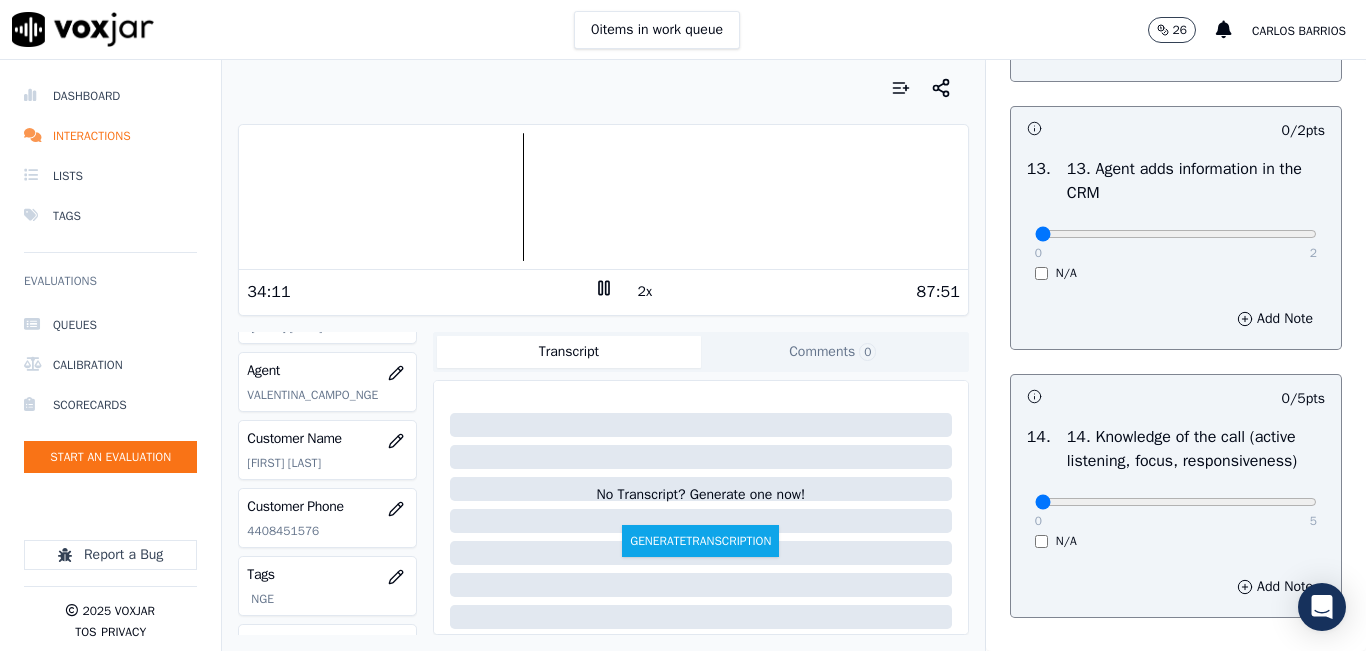 click at bounding box center (603, 197) 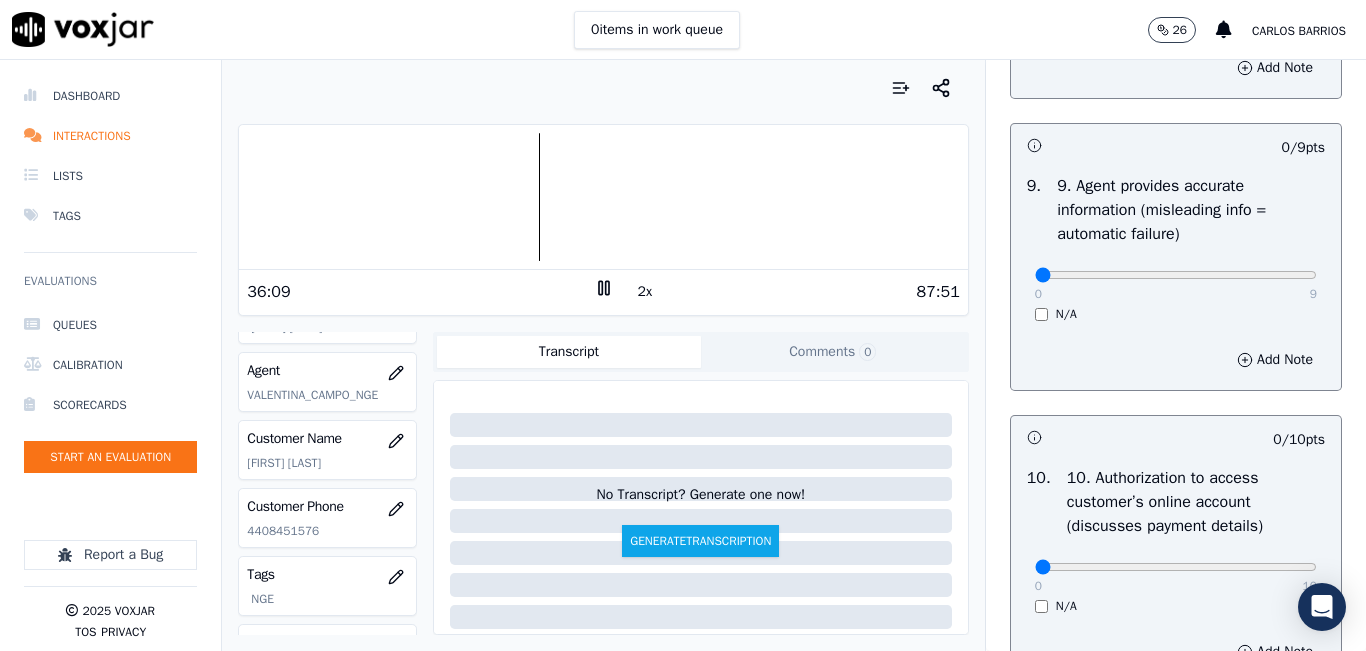 scroll, scrollTop: 2342, scrollLeft: 0, axis: vertical 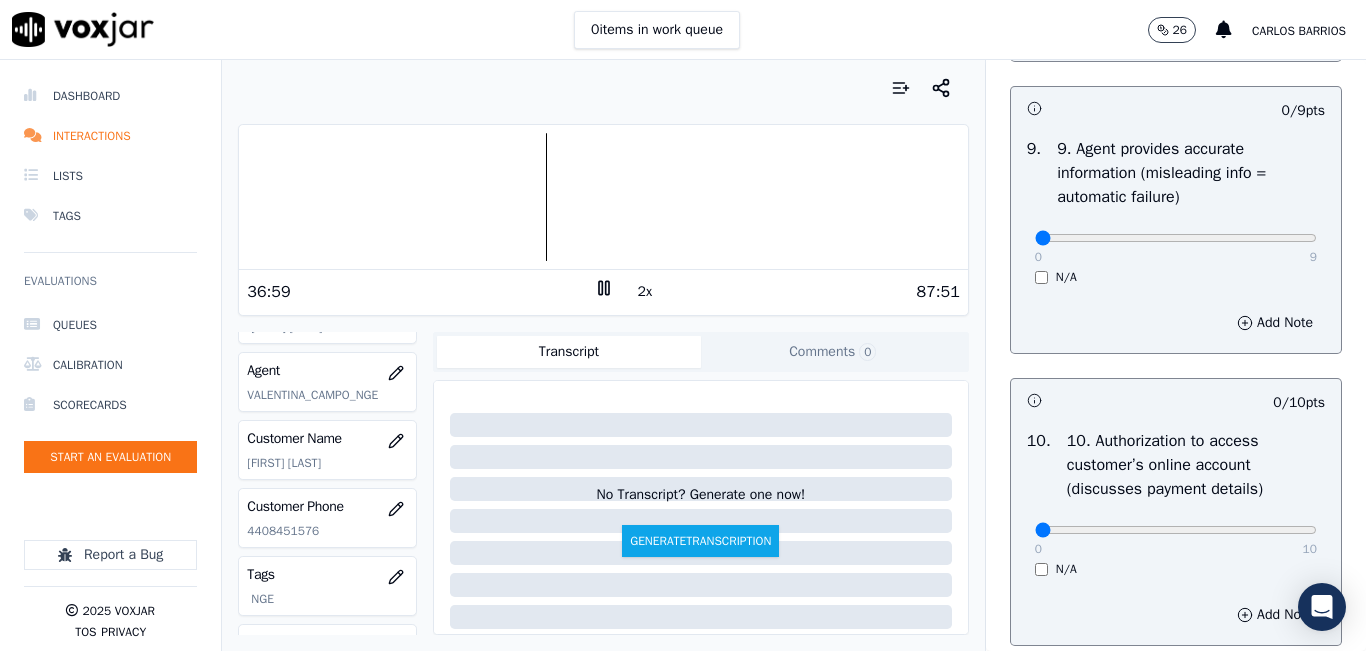 click on "Your browser does not support the audio element." at bounding box center [603, 197] 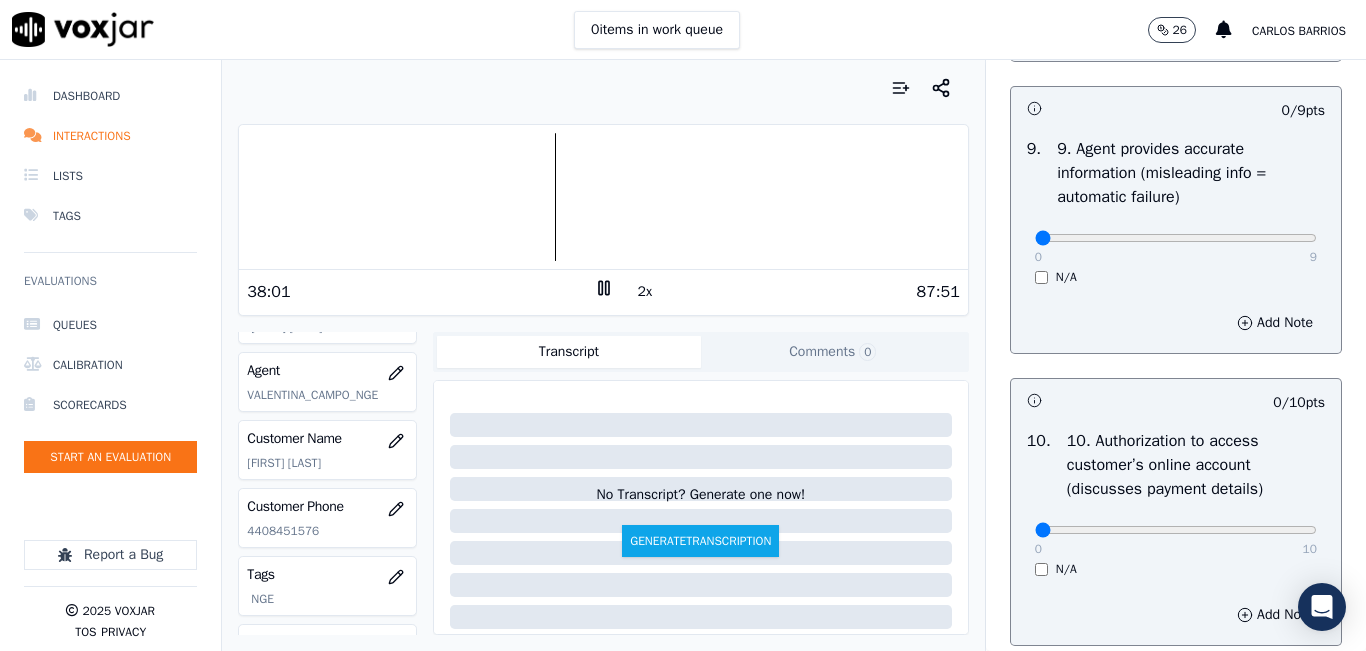 click at bounding box center [603, 197] 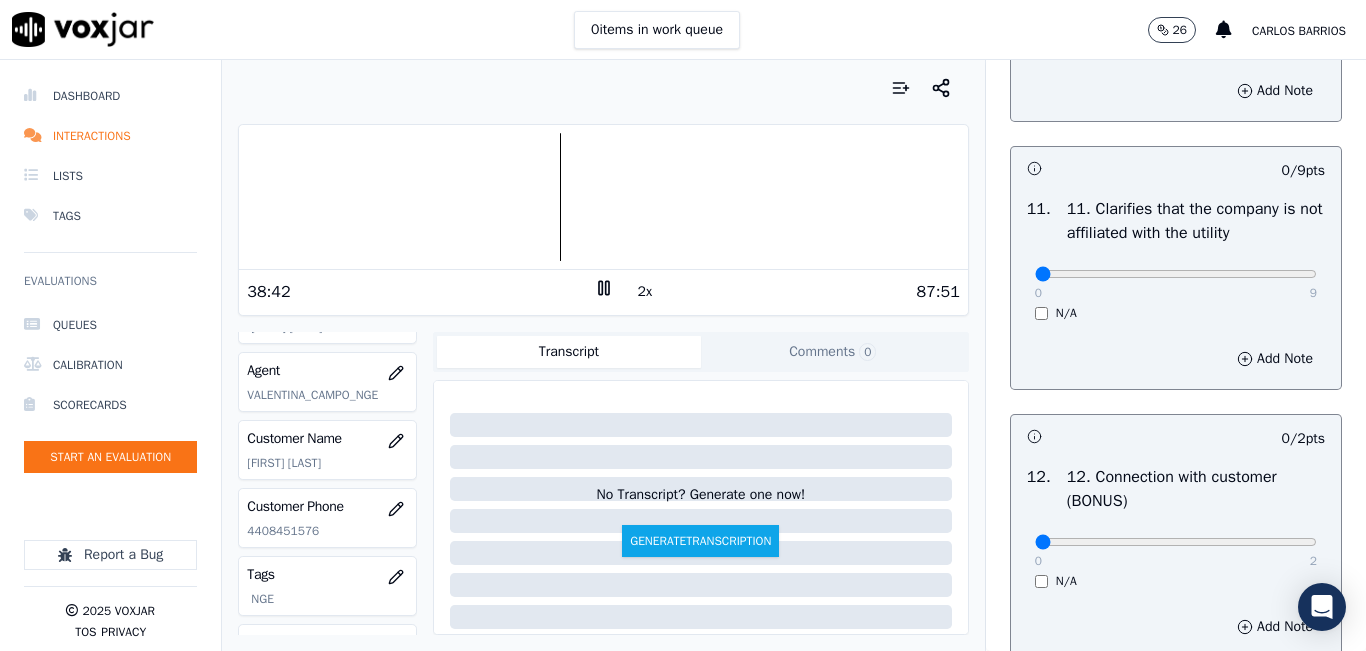 scroll, scrollTop: 2942, scrollLeft: 0, axis: vertical 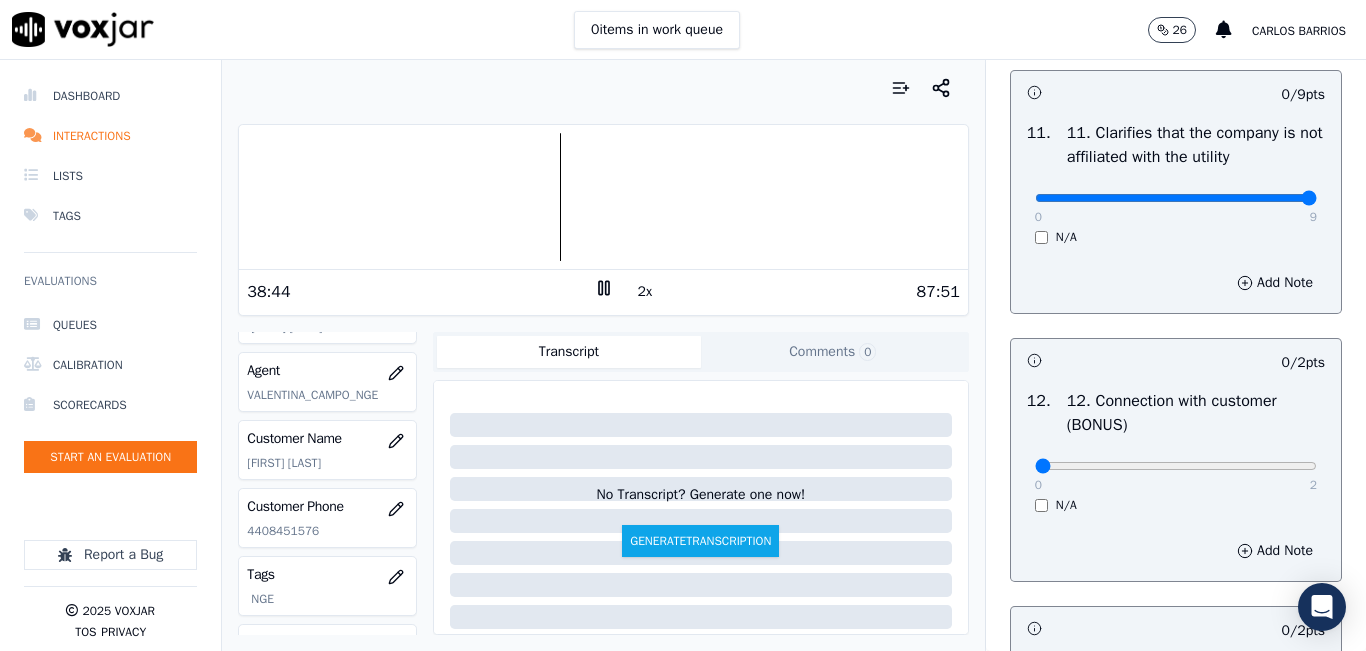 type on "9" 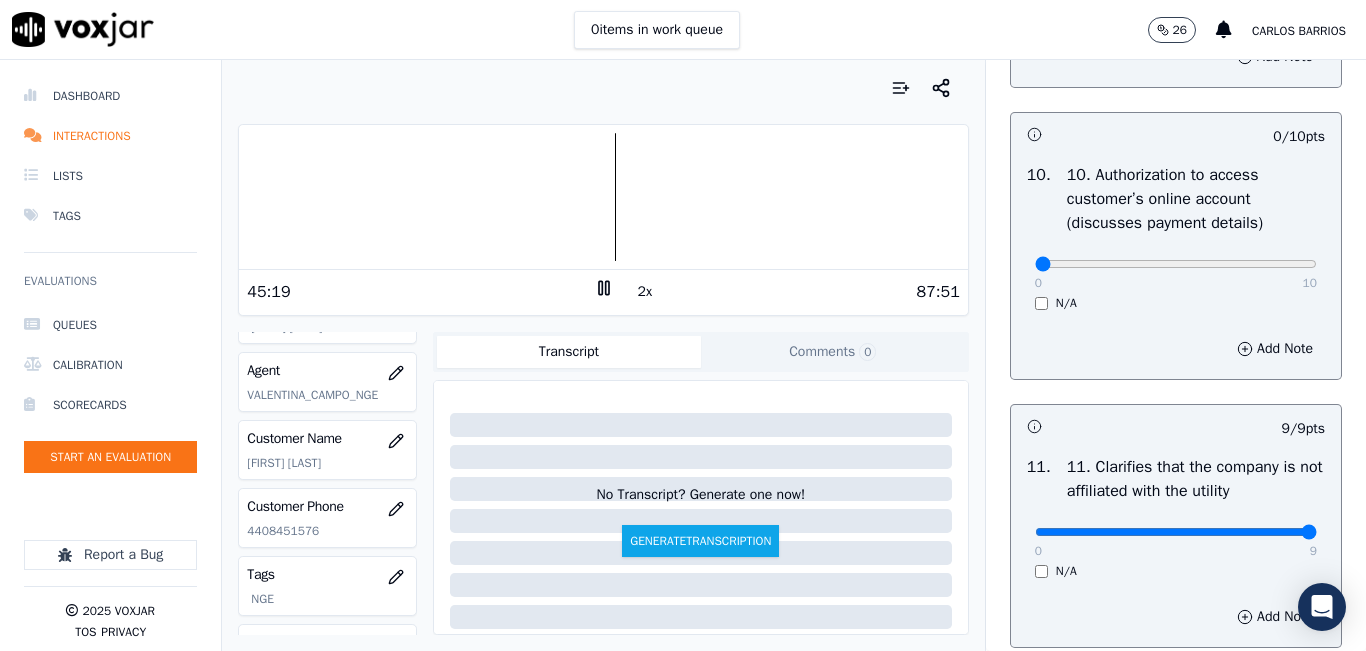 scroll, scrollTop: 2542, scrollLeft: 0, axis: vertical 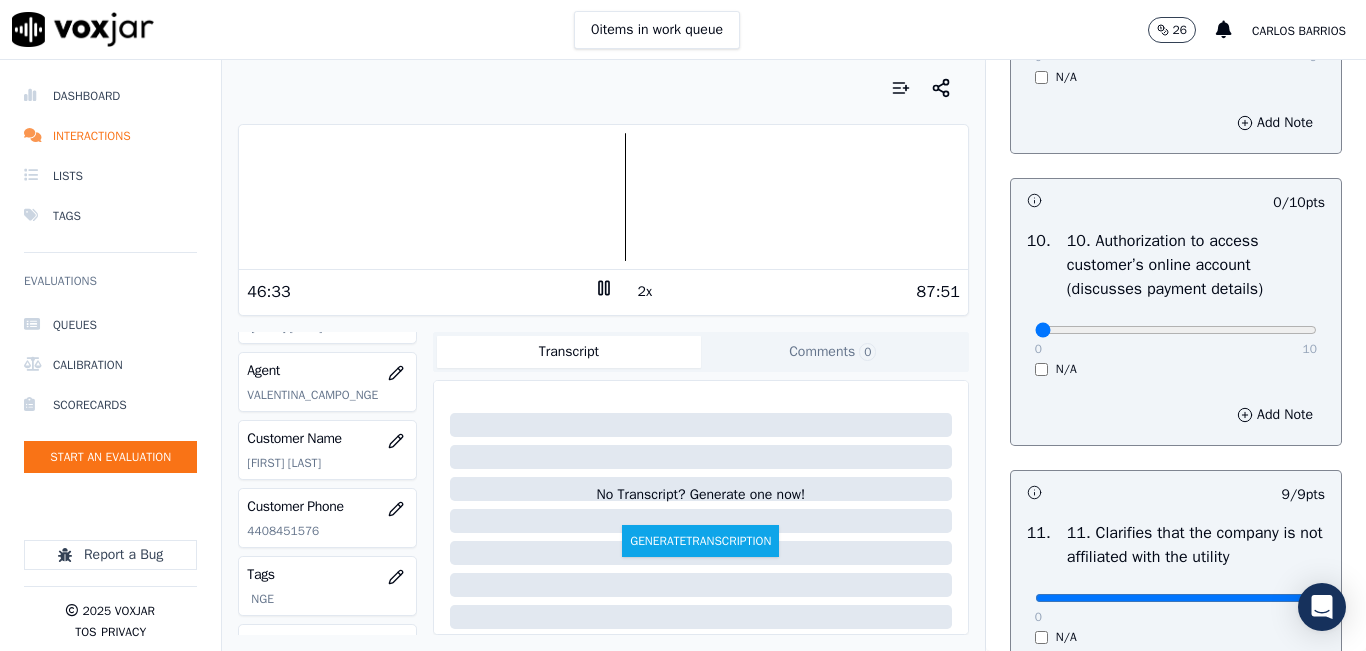 click on "GREETING/OPENING SKILLS   1. Properly brands call (AGENT NAME / CTS)   102  pts                 4 / 4  pts     1 .       0   4     N/A      Add Note                           9 / 9  pts     2 .   2. Advises call is being recorded for quality and training purposes     0   9     N/A      Add Note                           9 / 9  pts     3 .   3. Acknowledges the reason for the call (In an emergency, not transferring to the utility = automatic failure)     0   9     N/A      Add Note                           9 / 9  pts     4 .   4. Resolves utility bill/payment/payment arrangement/customer care before offering energy supply options     0   9     N/A      Add Note                           9 / 9  pts     5 .   5. Confirms the name of the person on the phone     0   9     N/A      Add Note                           9 / 9  pts     6 .   6. Asks for call-back and promo code consent, and informs on opt-out options     0   9     N/A      Add Note                           9 / 9  pts     7 .       0   9     N/A" at bounding box center [1176, -427] 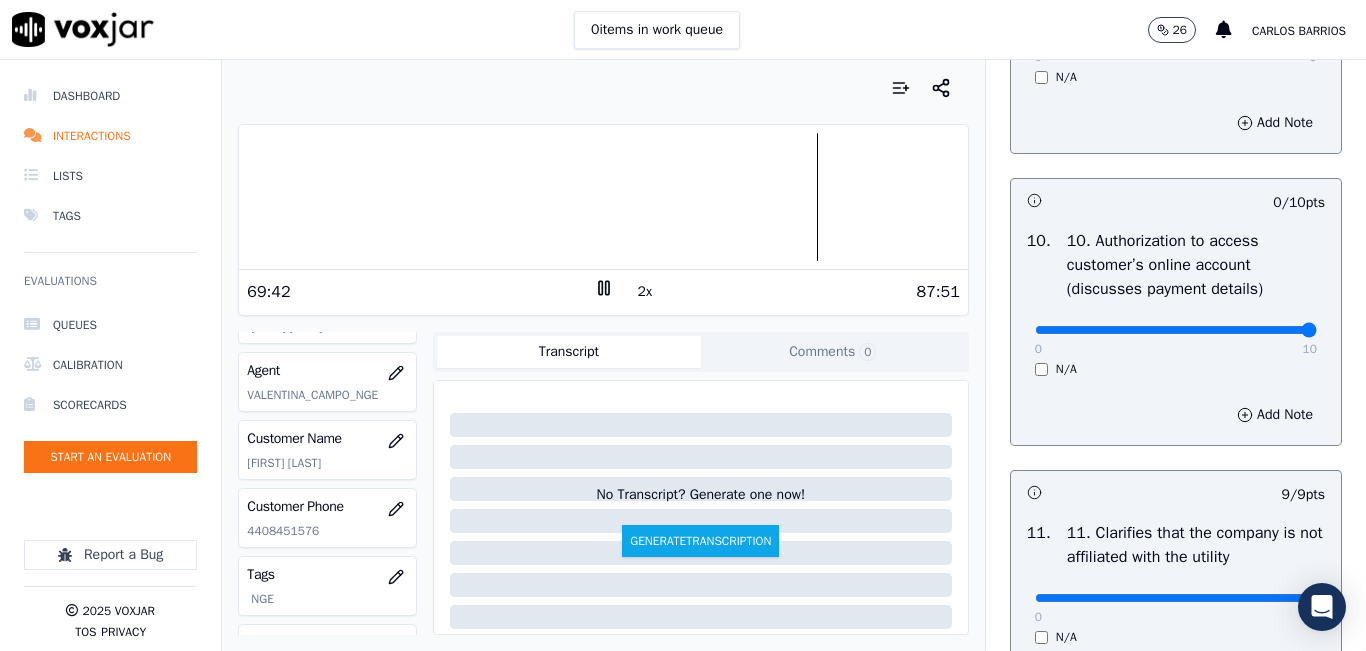 type on "10" 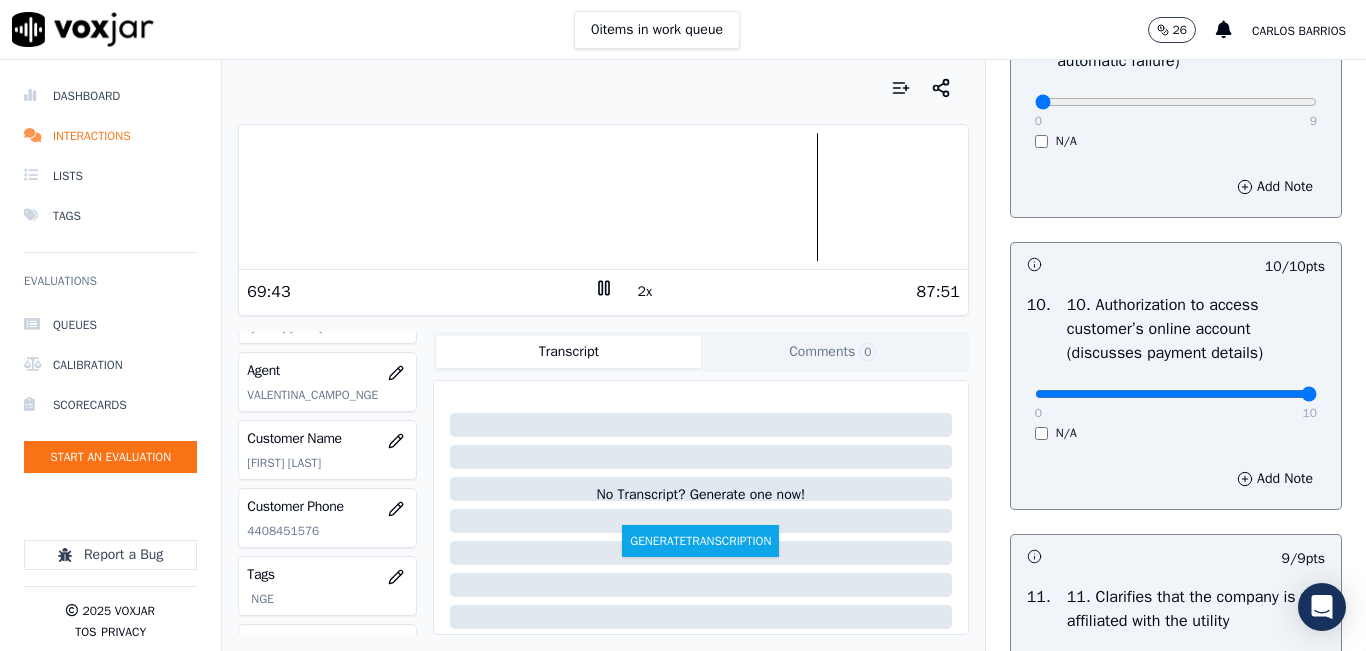 scroll, scrollTop: 2342, scrollLeft: 0, axis: vertical 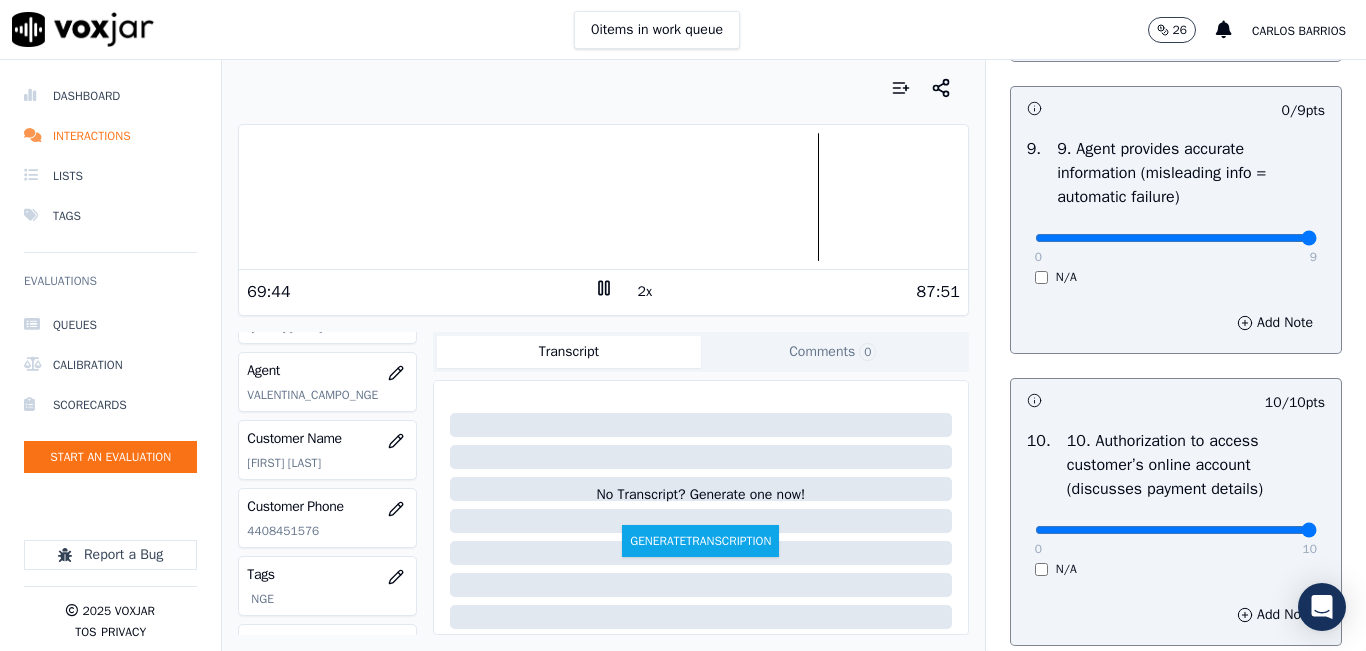 drag, startPoint x: 1259, startPoint y: 310, endPoint x: 1317, endPoint y: 310, distance: 58 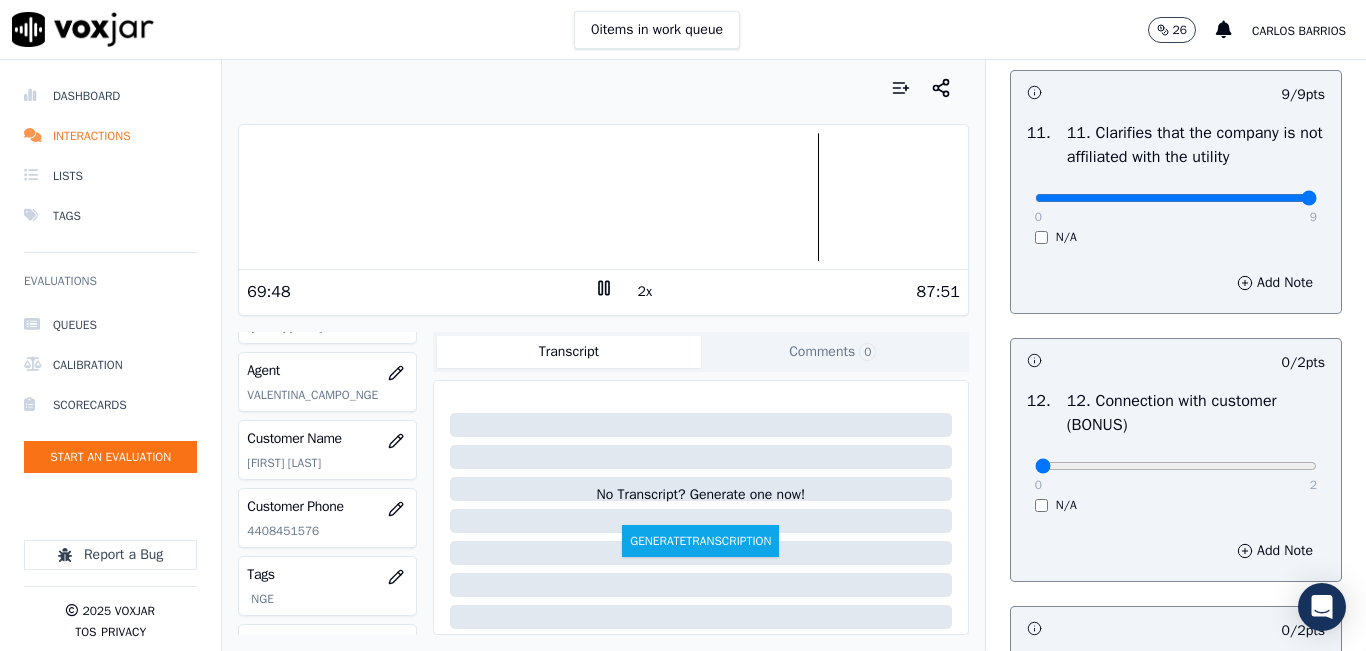 scroll, scrollTop: 3342, scrollLeft: 0, axis: vertical 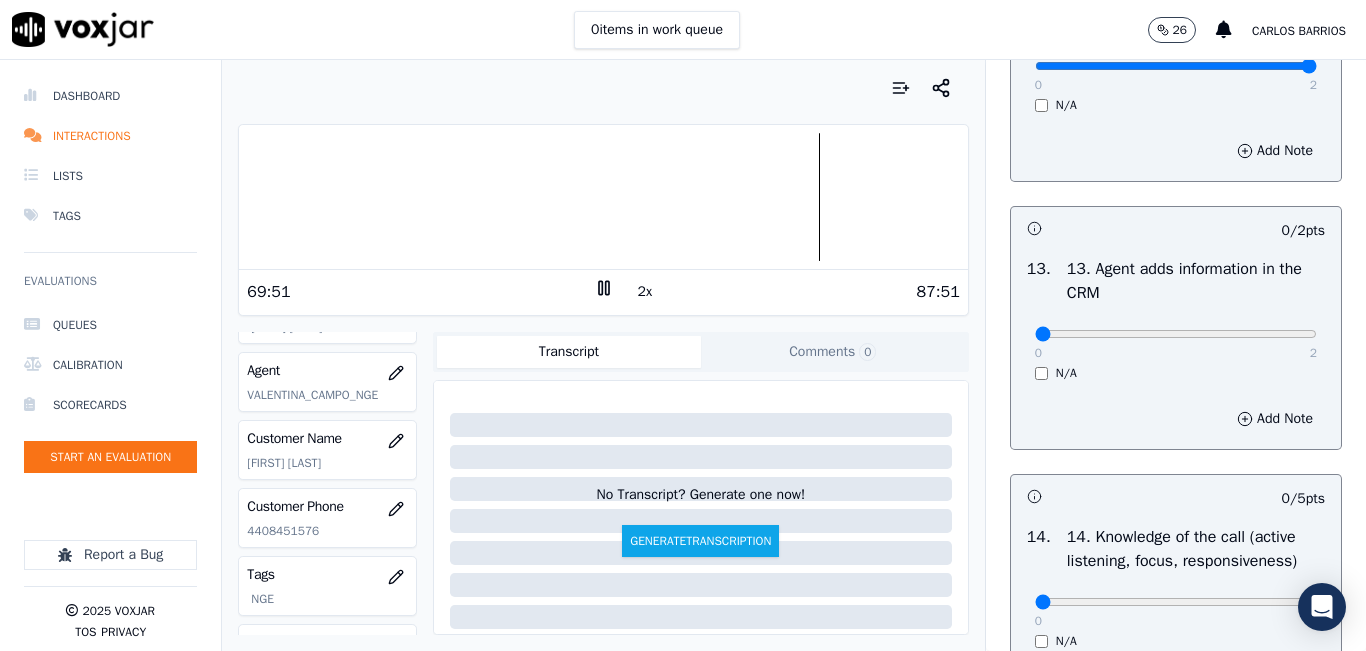 type on "2" 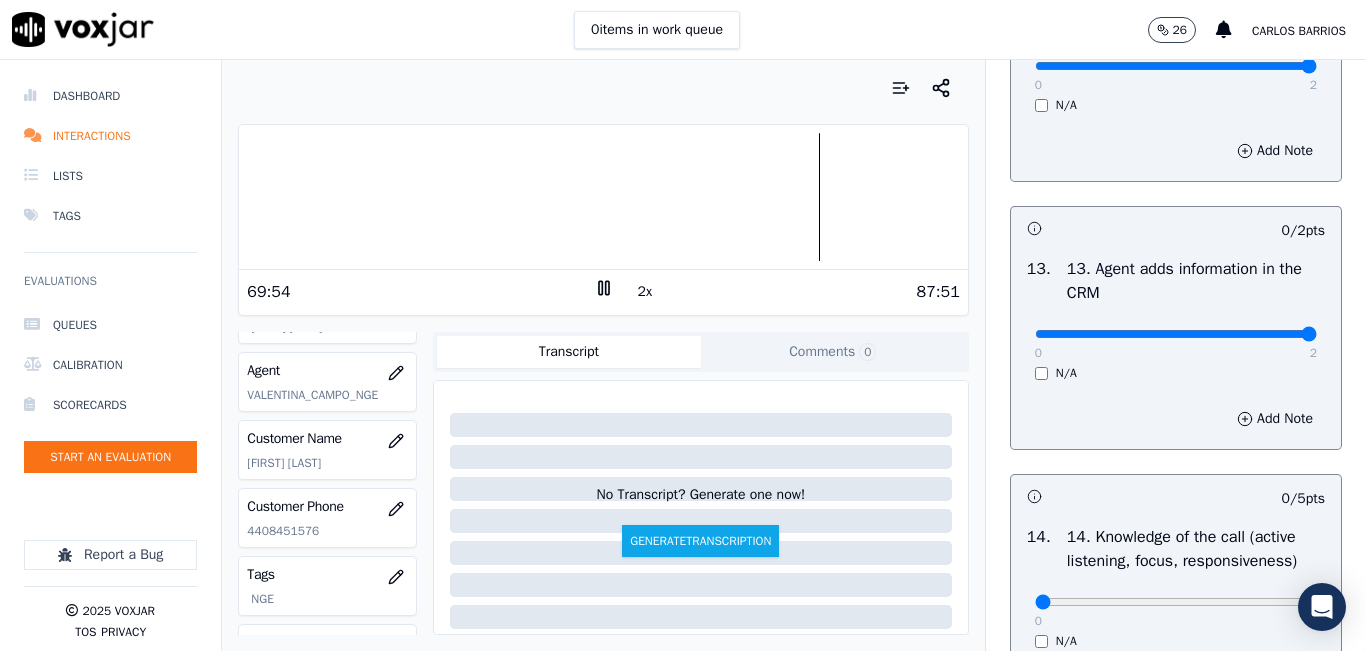 type on "2" 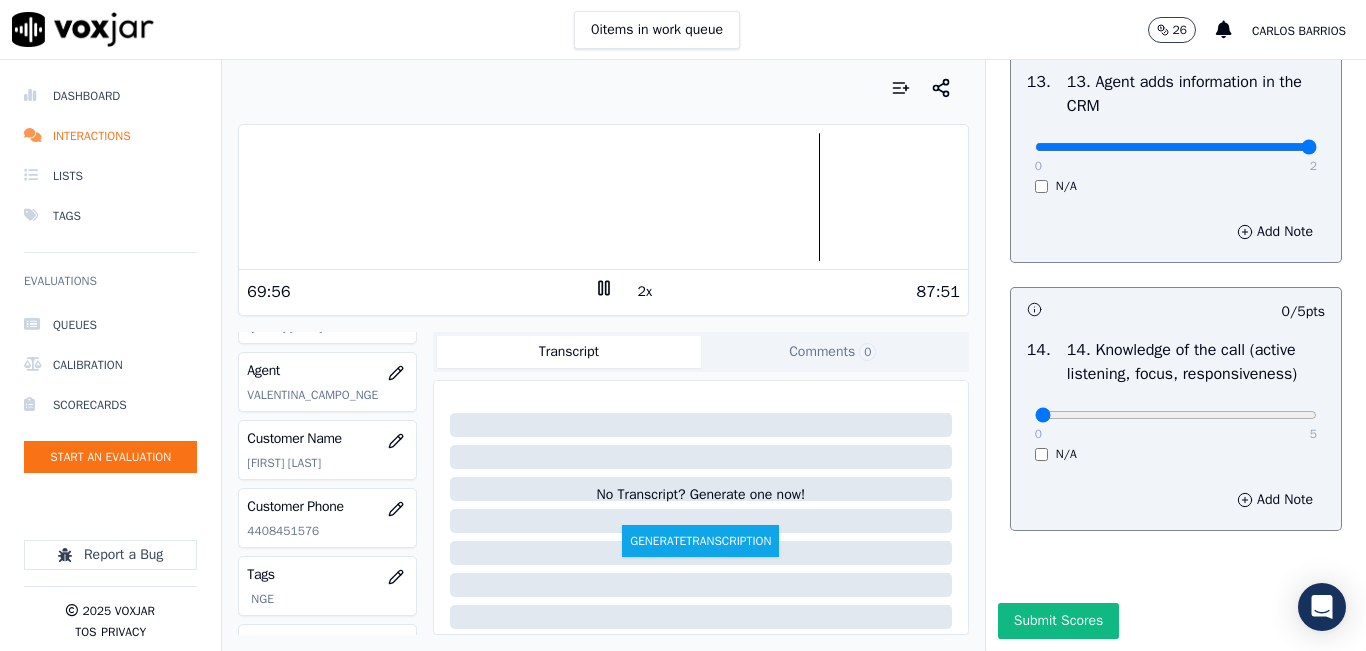 scroll, scrollTop: 3642, scrollLeft: 0, axis: vertical 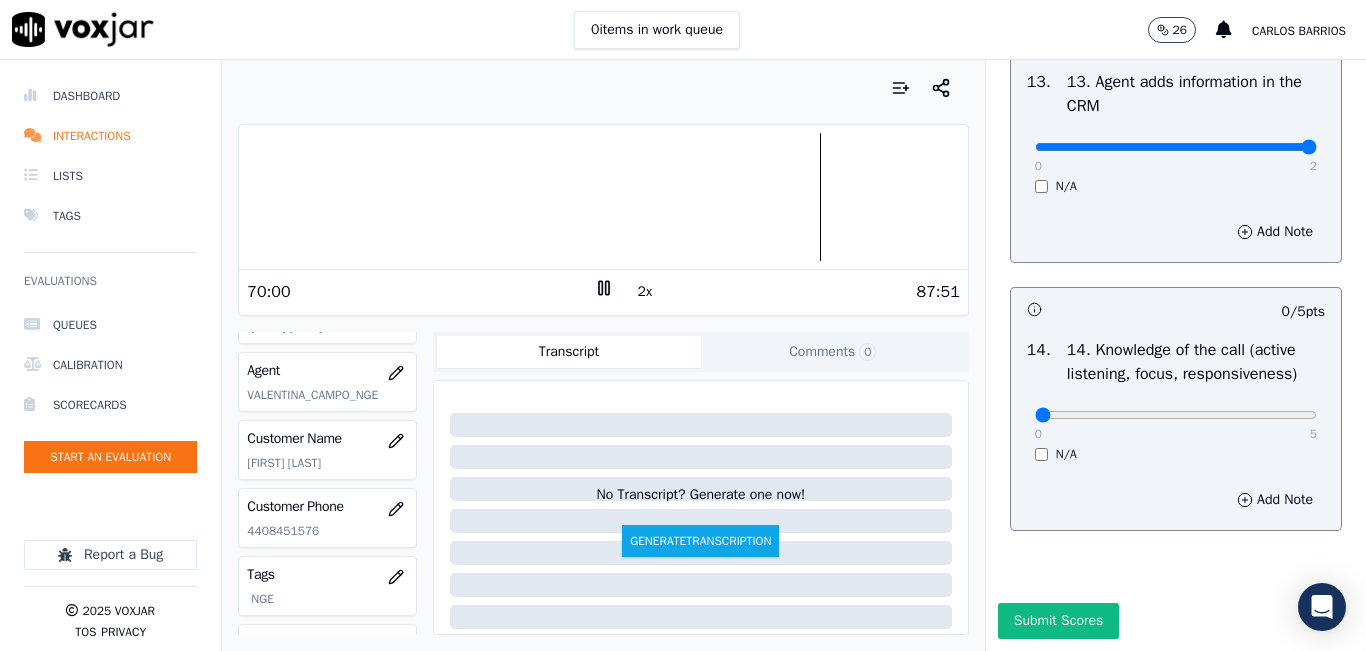click on "0   5     N/A" at bounding box center (1176, 424) 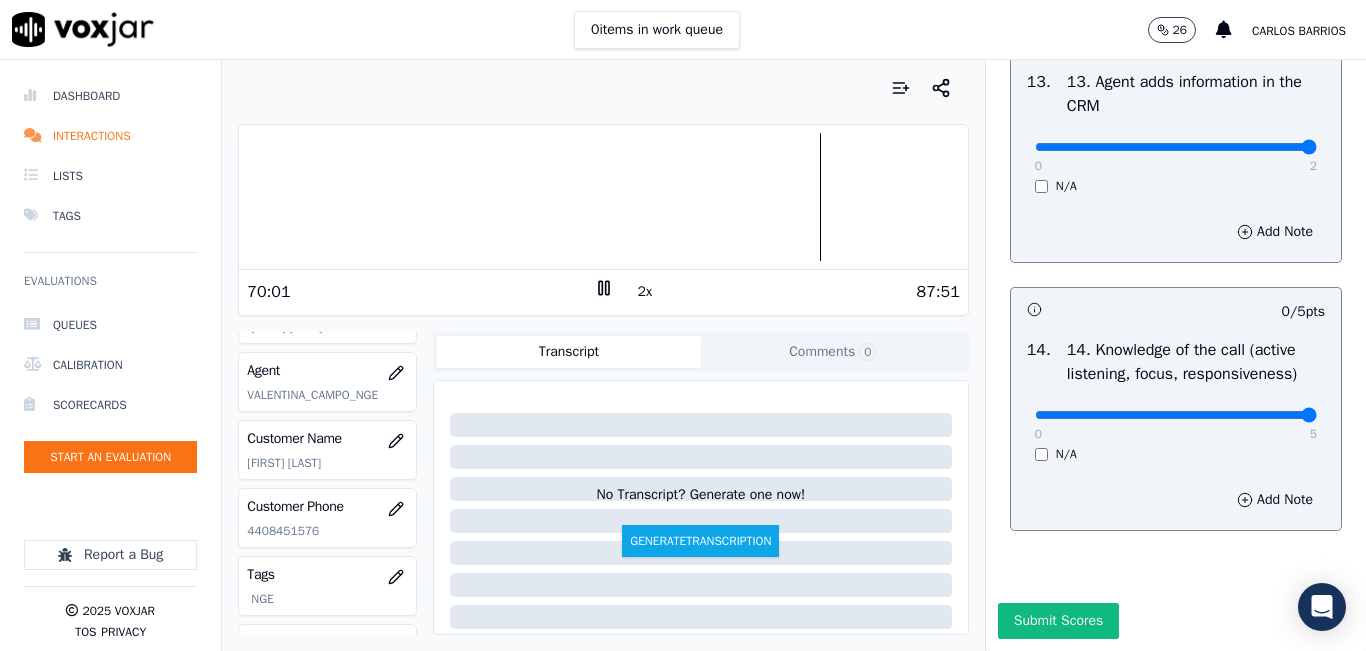 type on "5" 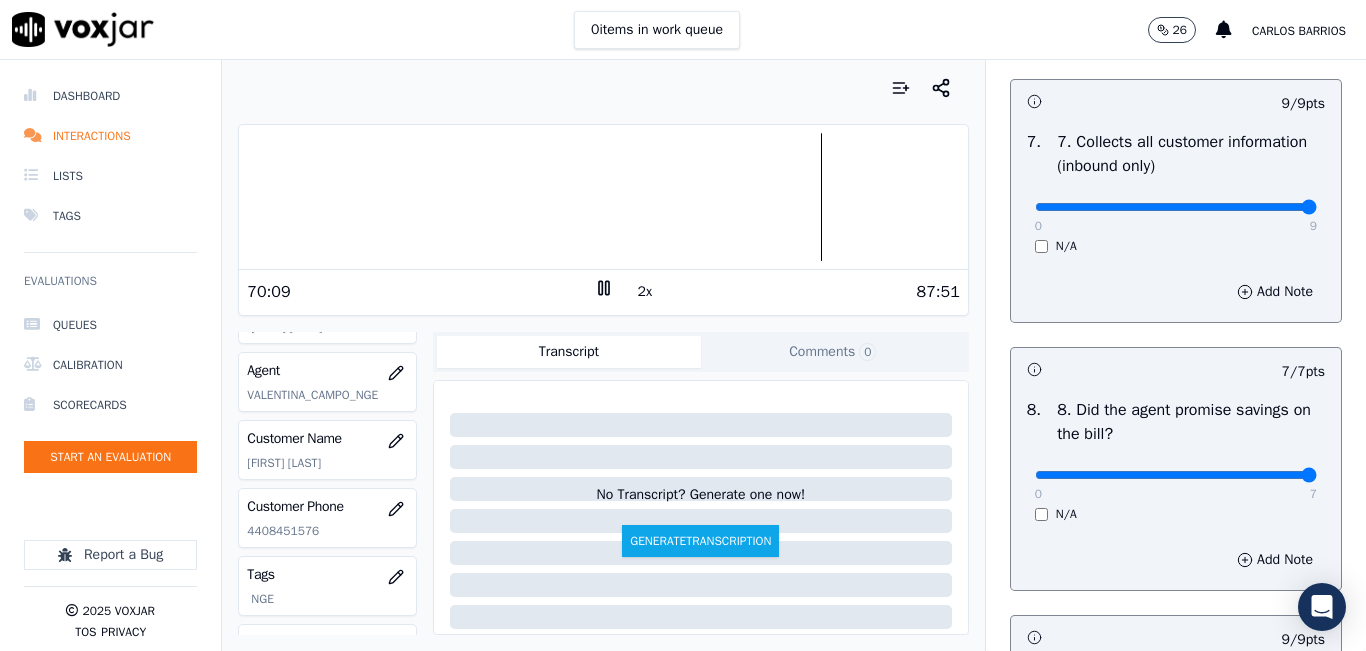 scroll, scrollTop: 1942, scrollLeft: 0, axis: vertical 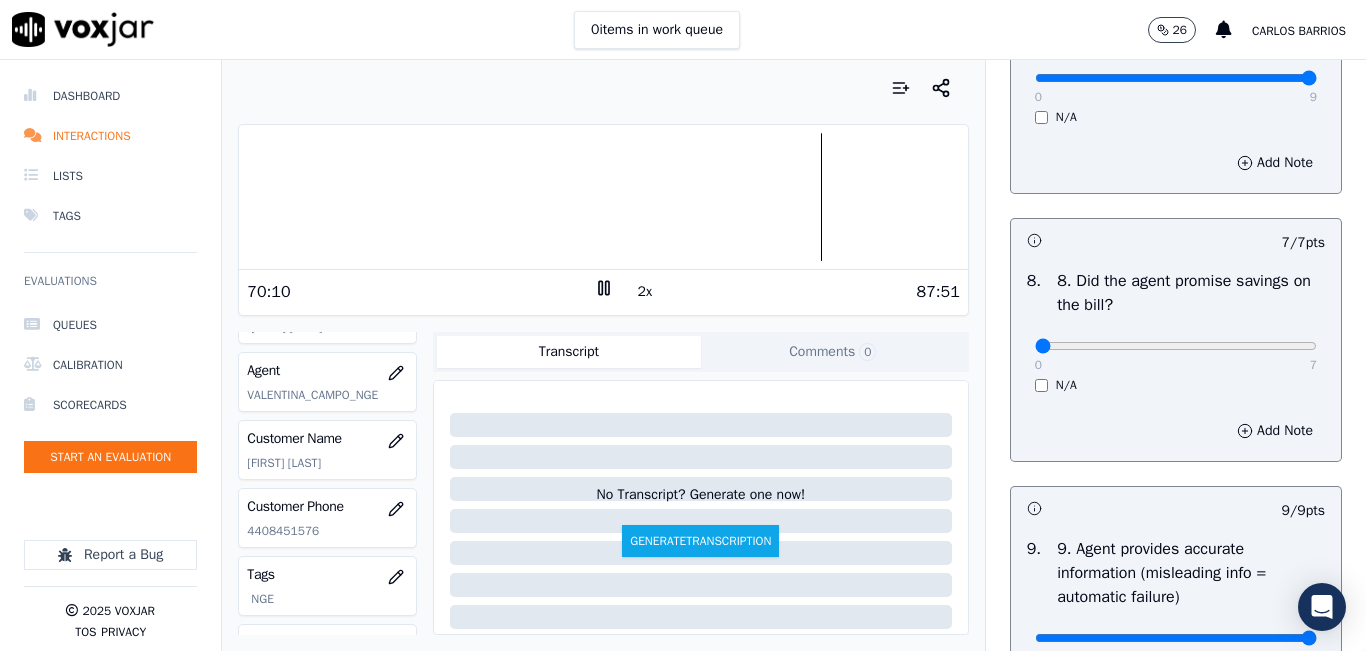 drag, startPoint x: 1028, startPoint y: 421, endPoint x: 1014, endPoint y: 421, distance: 14 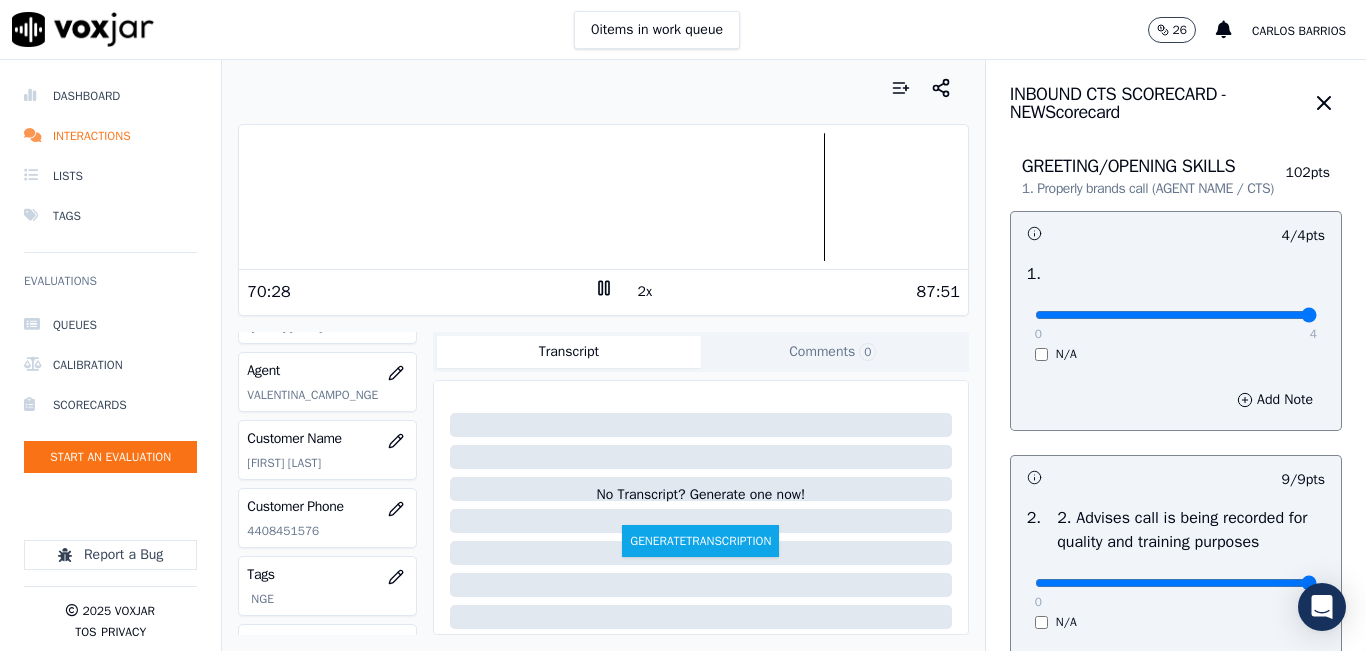 scroll, scrollTop: 0, scrollLeft: 0, axis: both 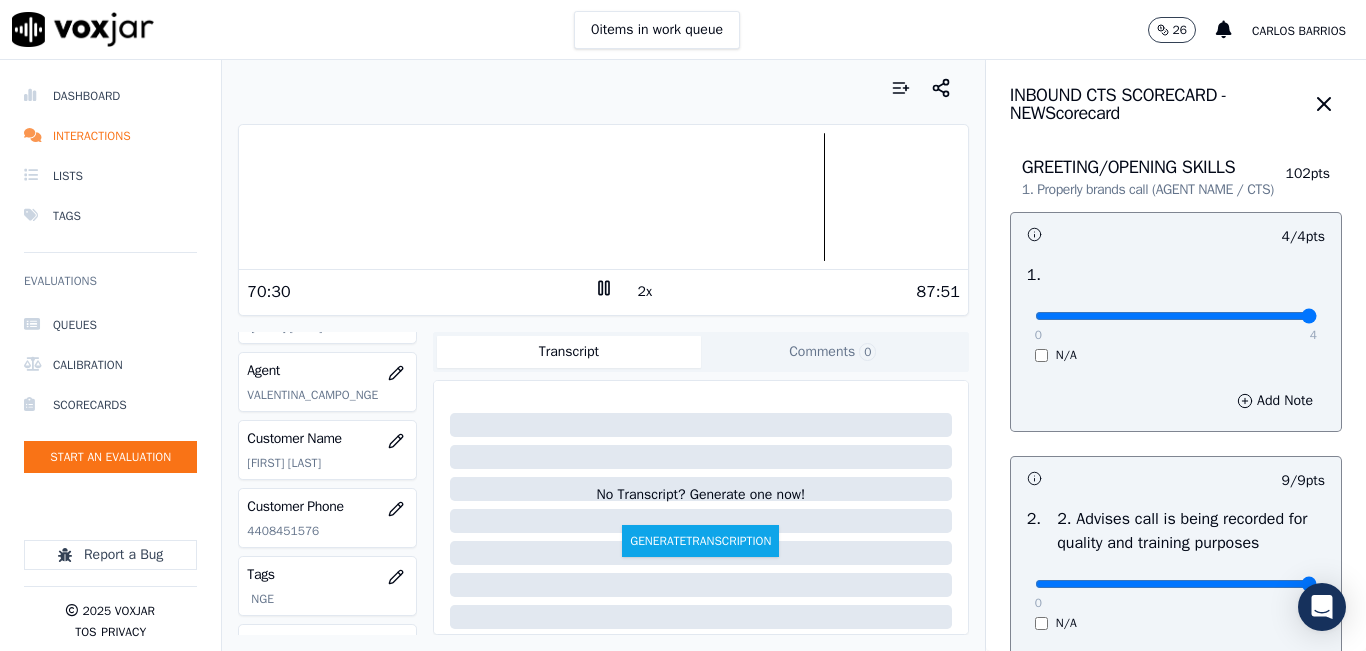 click at bounding box center [603, 197] 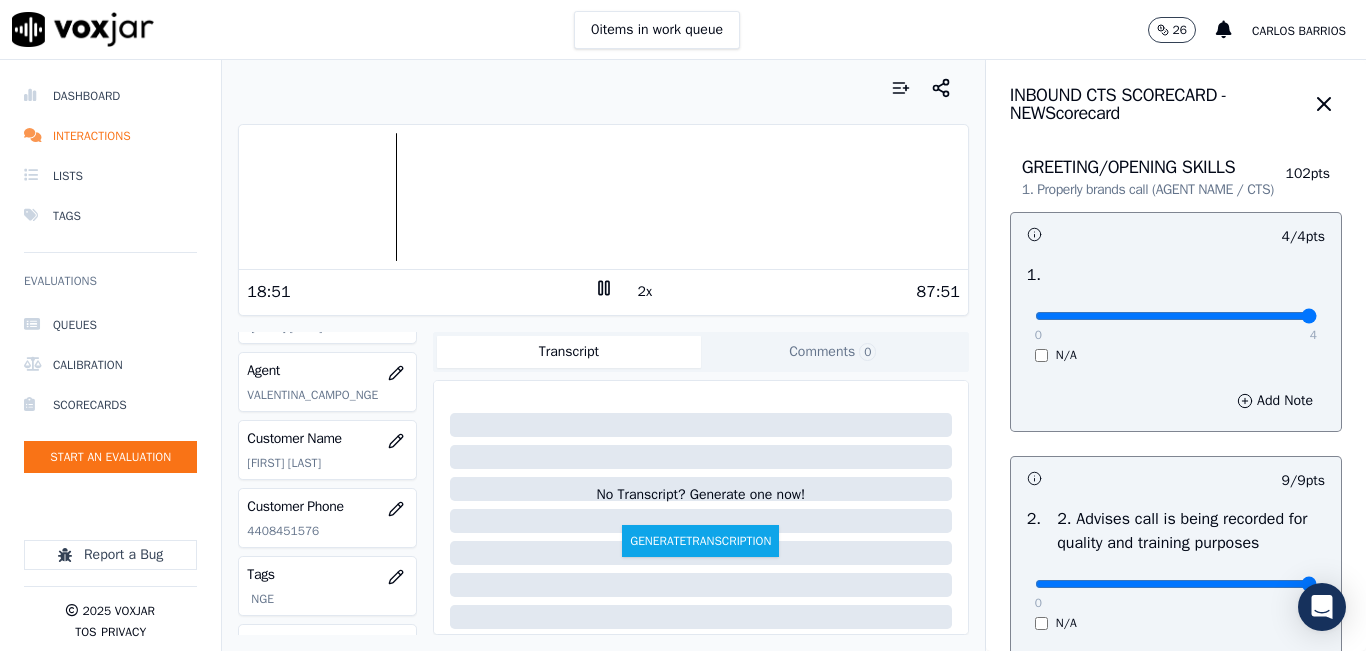 click at bounding box center [603, 197] 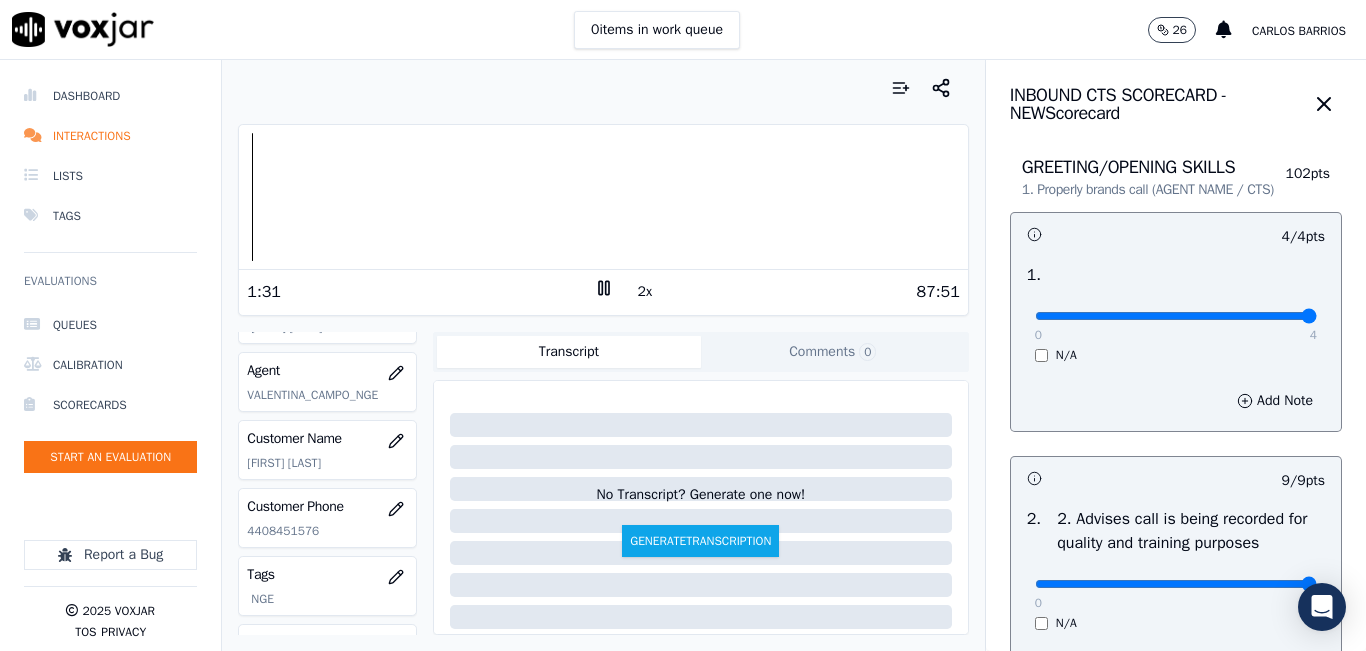 click at bounding box center (603, 197) 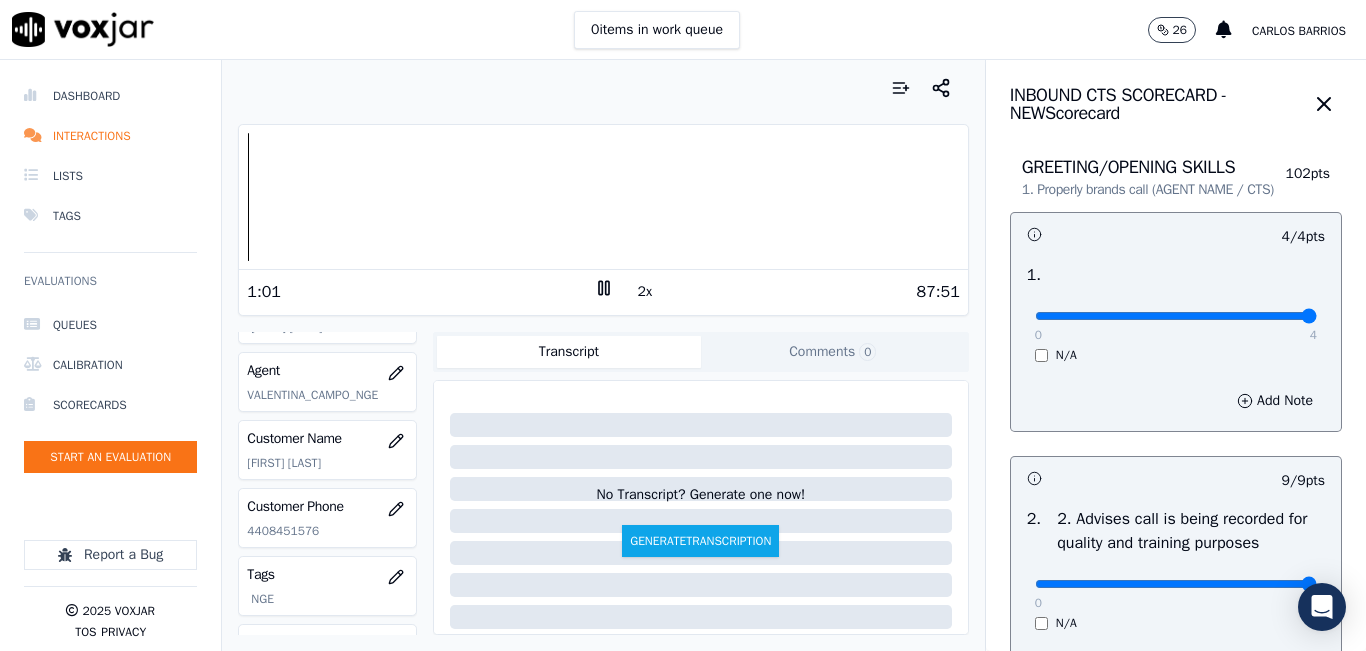 click at bounding box center [603, 197] 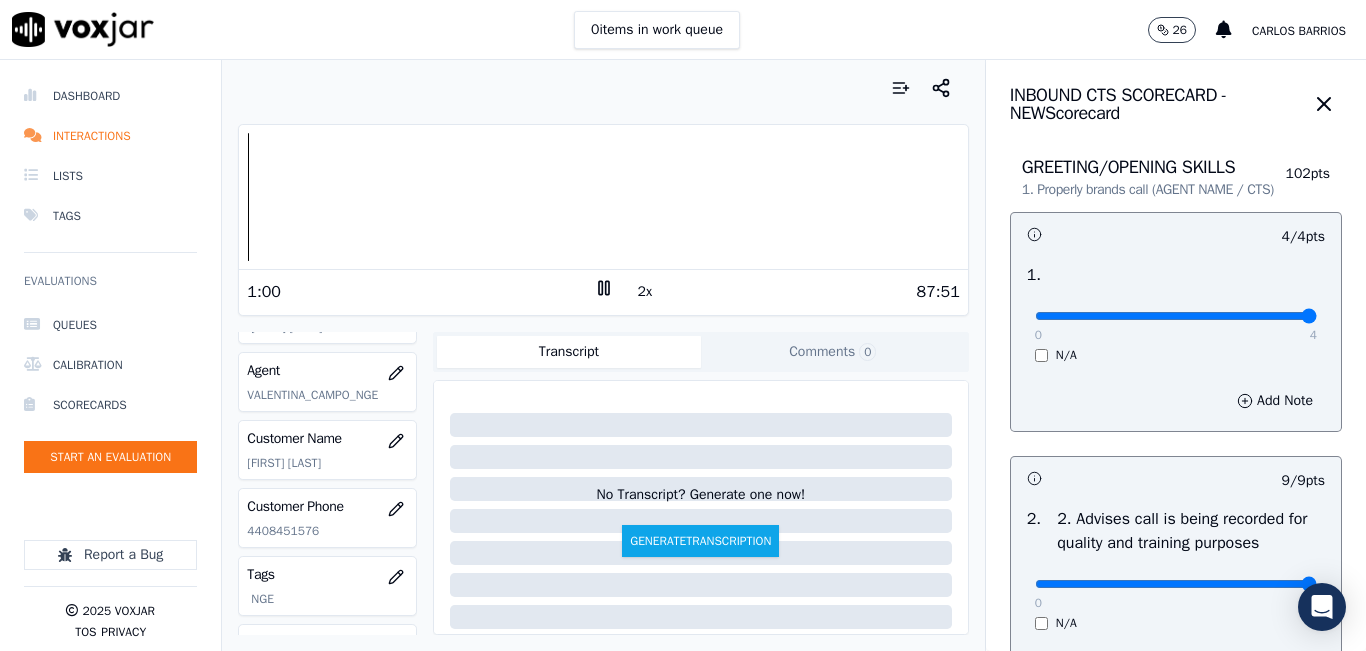 click at bounding box center (603, 197) 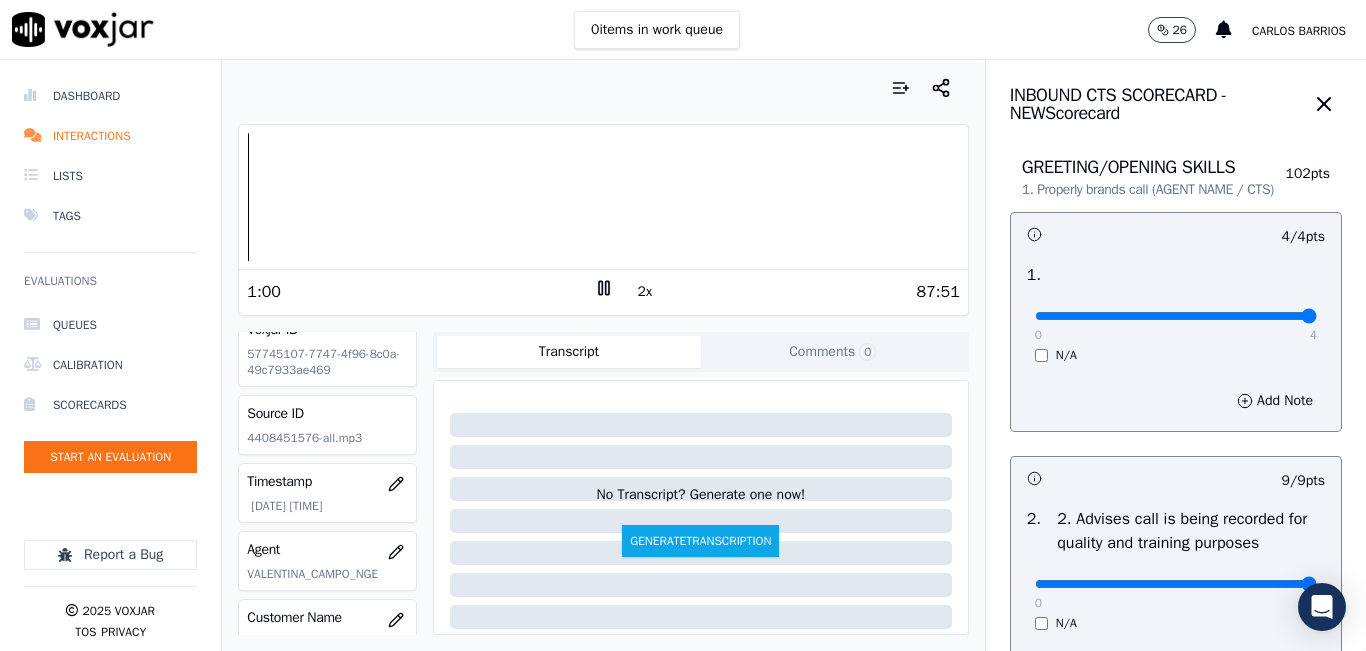 scroll, scrollTop: 0, scrollLeft: 0, axis: both 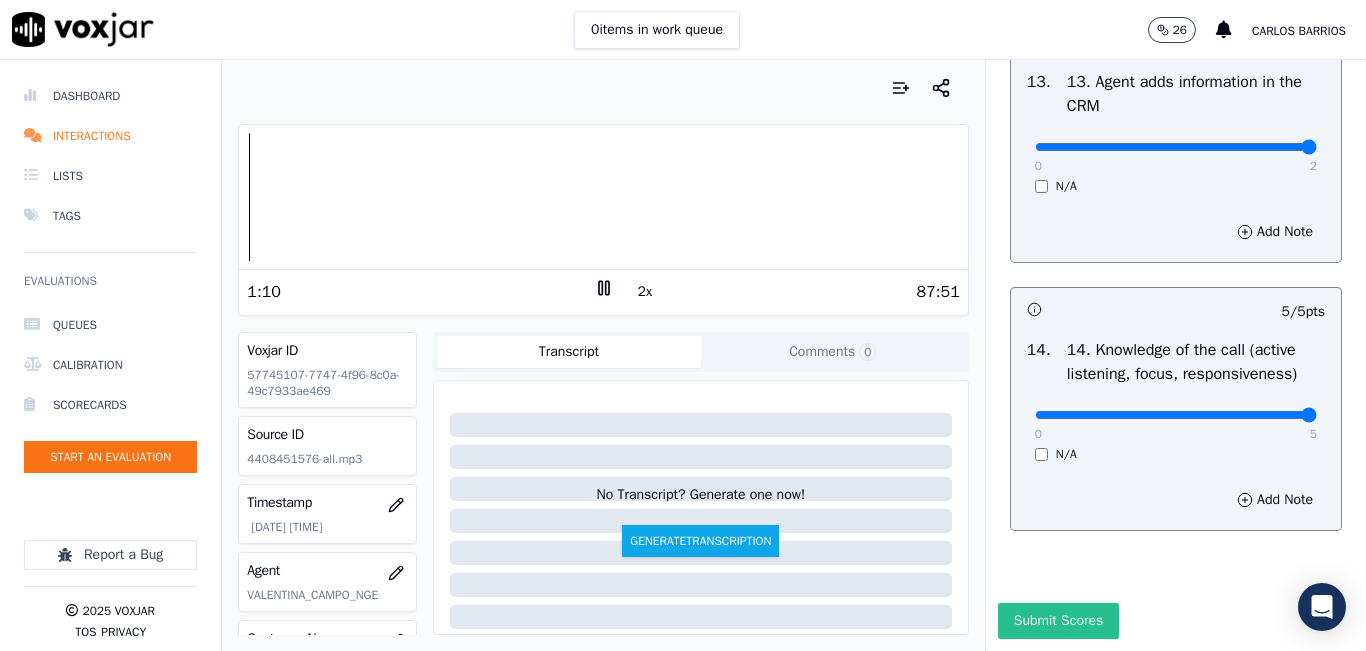 click on "Submit Scores" at bounding box center (1058, 621) 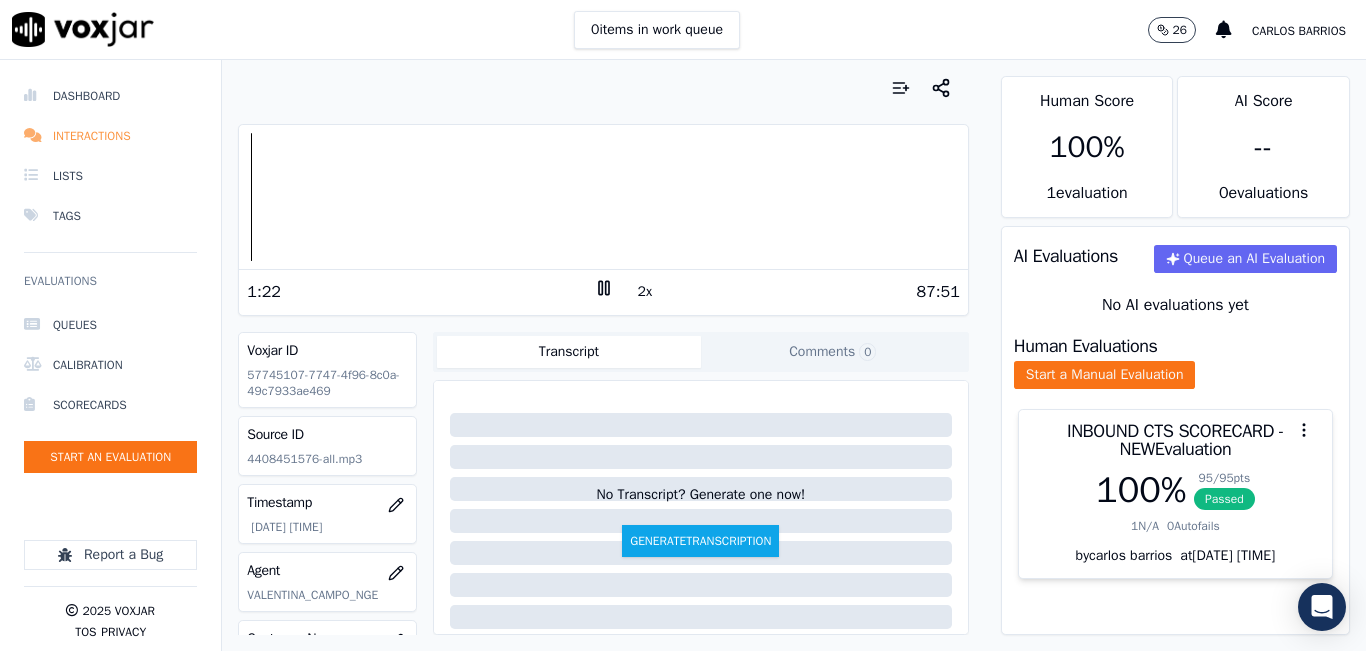 click on "Interactions" at bounding box center (110, 136) 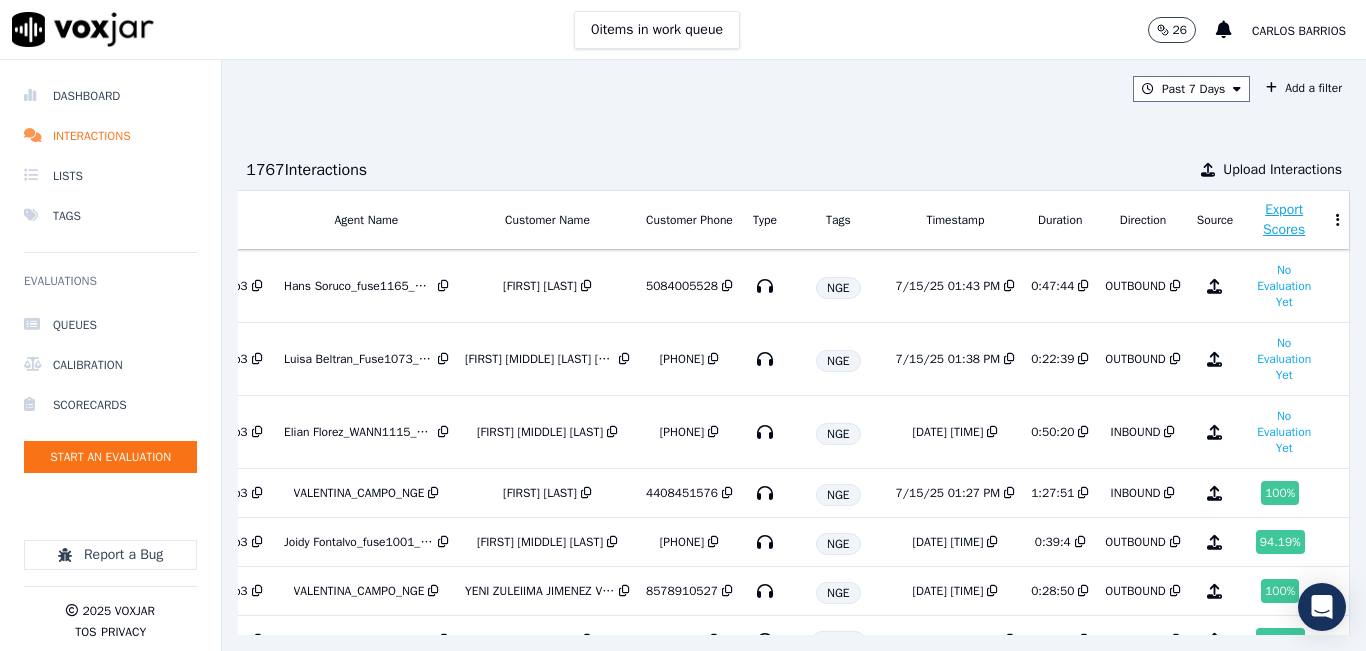 scroll, scrollTop: 0, scrollLeft: 334, axis: horizontal 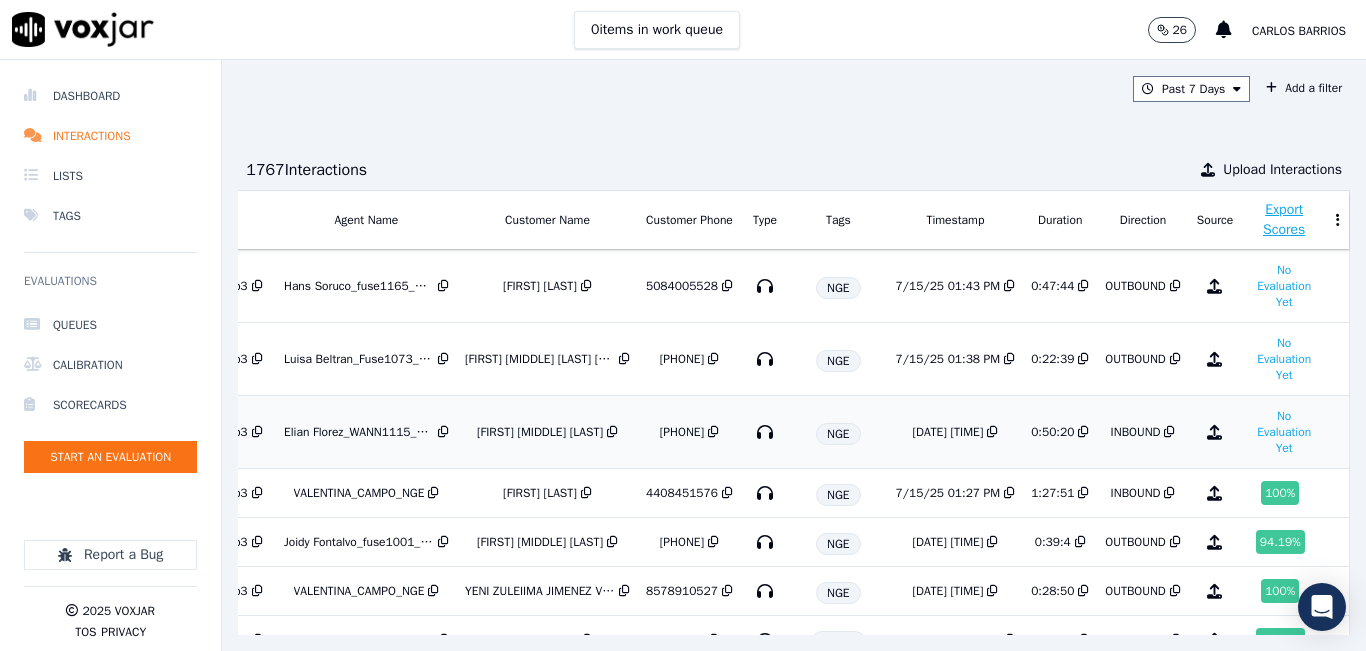 click on "7/15/25 01:34 PM" at bounding box center [947, 432] 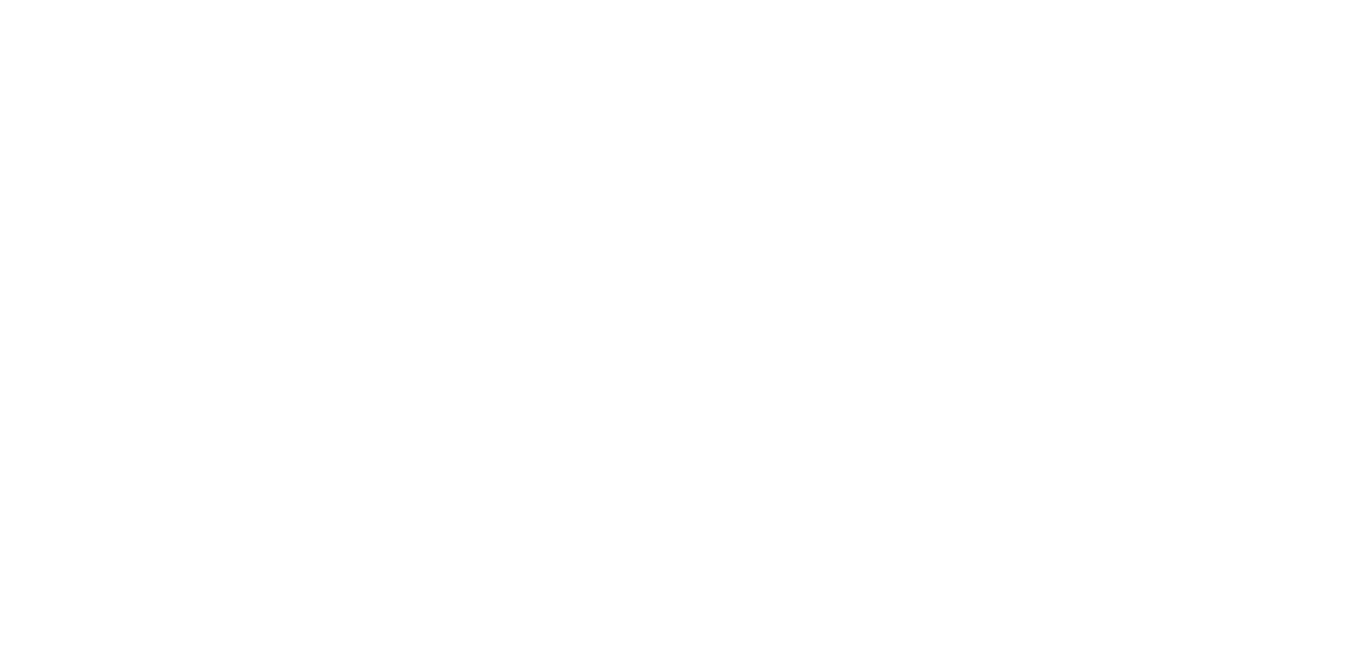 scroll, scrollTop: 0, scrollLeft: 0, axis: both 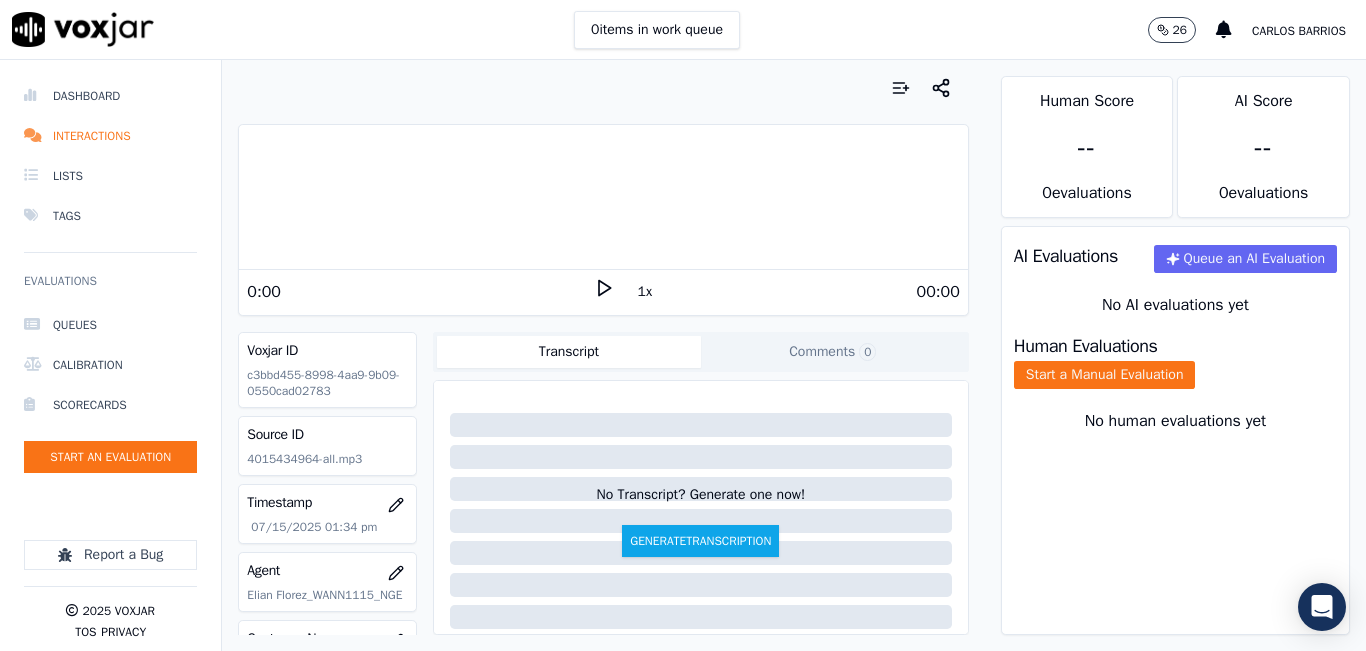 click on "0:00" at bounding box center [420, 292] 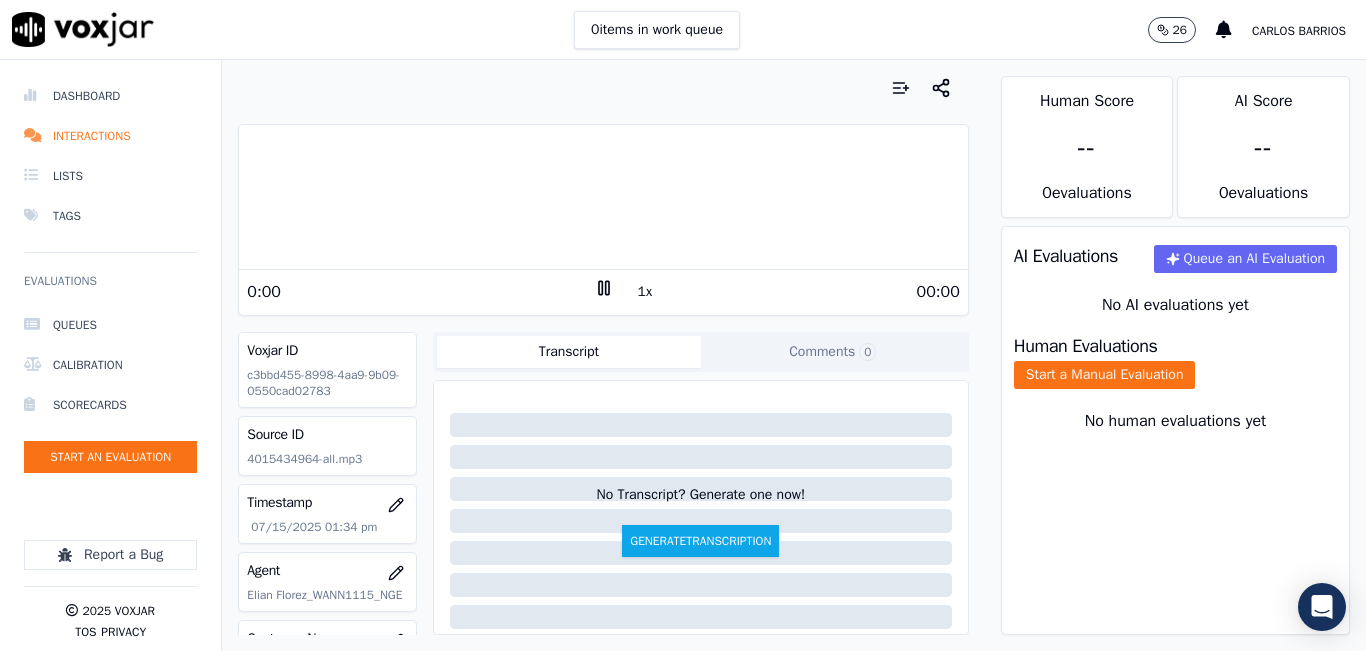 click on "1x" at bounding box center (645, 292) 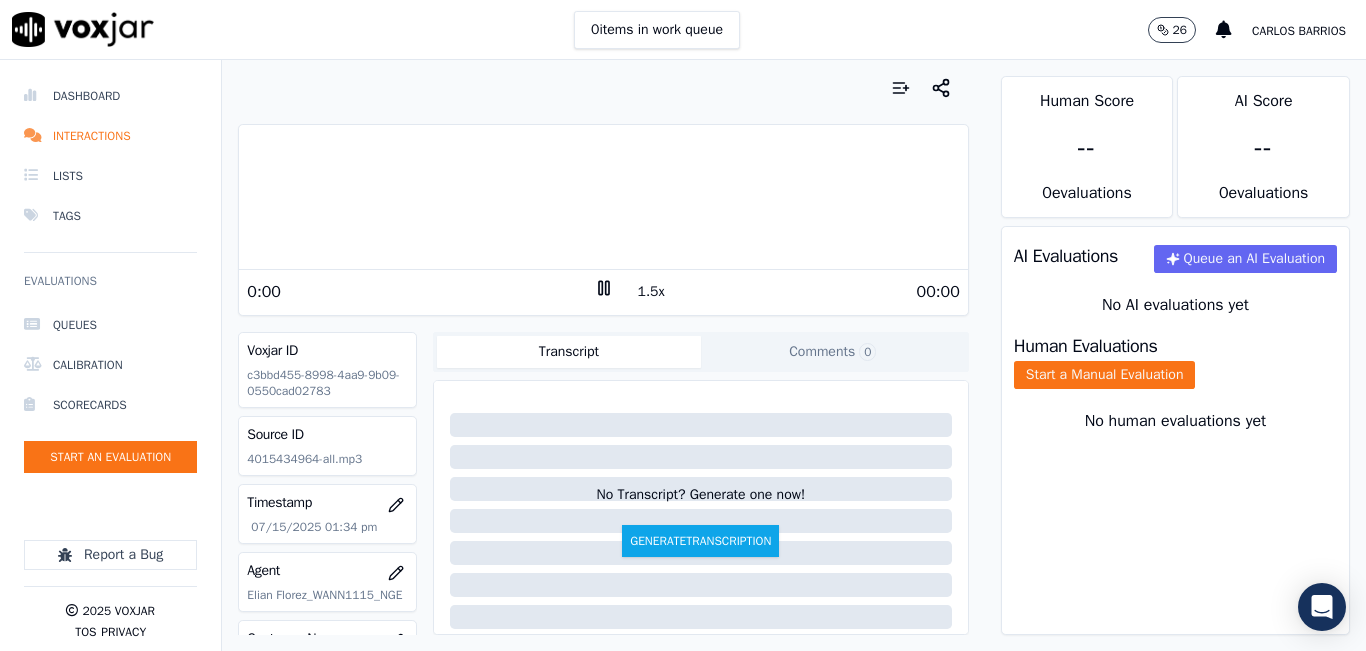 click on "1.5x" at bounding box center [651, 292] 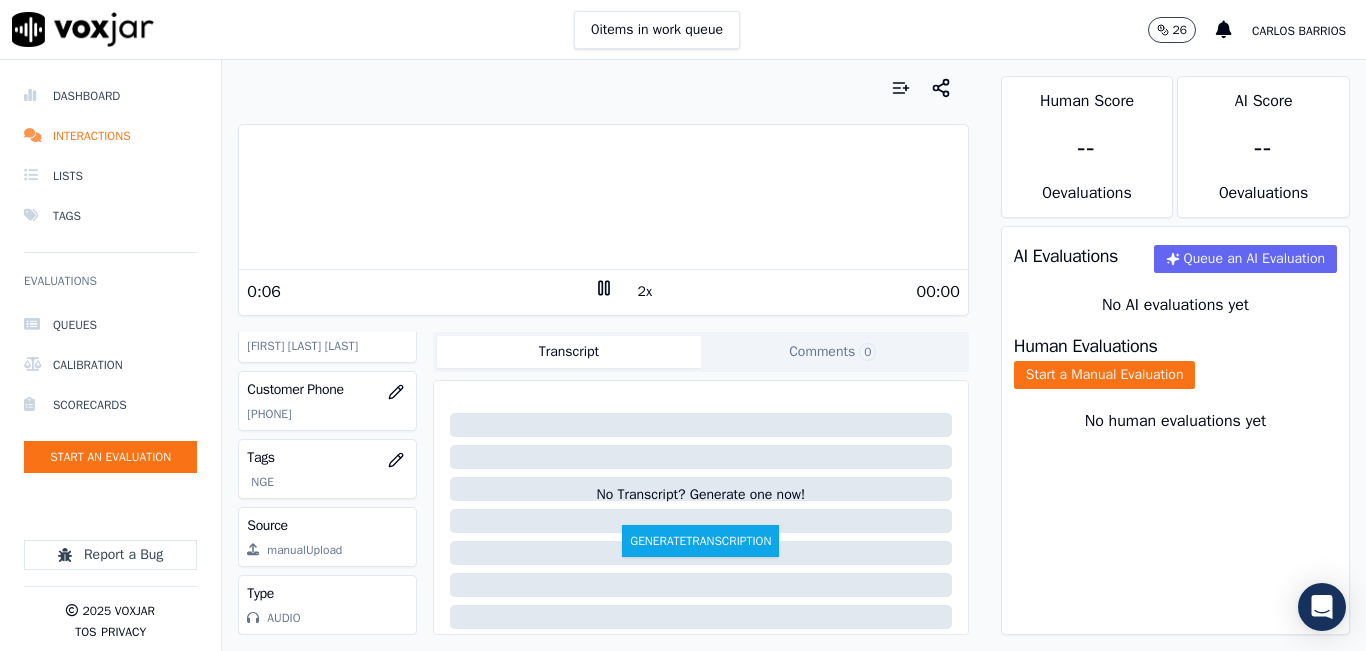 scroll, scrollTop: 278, scrollLeft: 0, axis: vertical 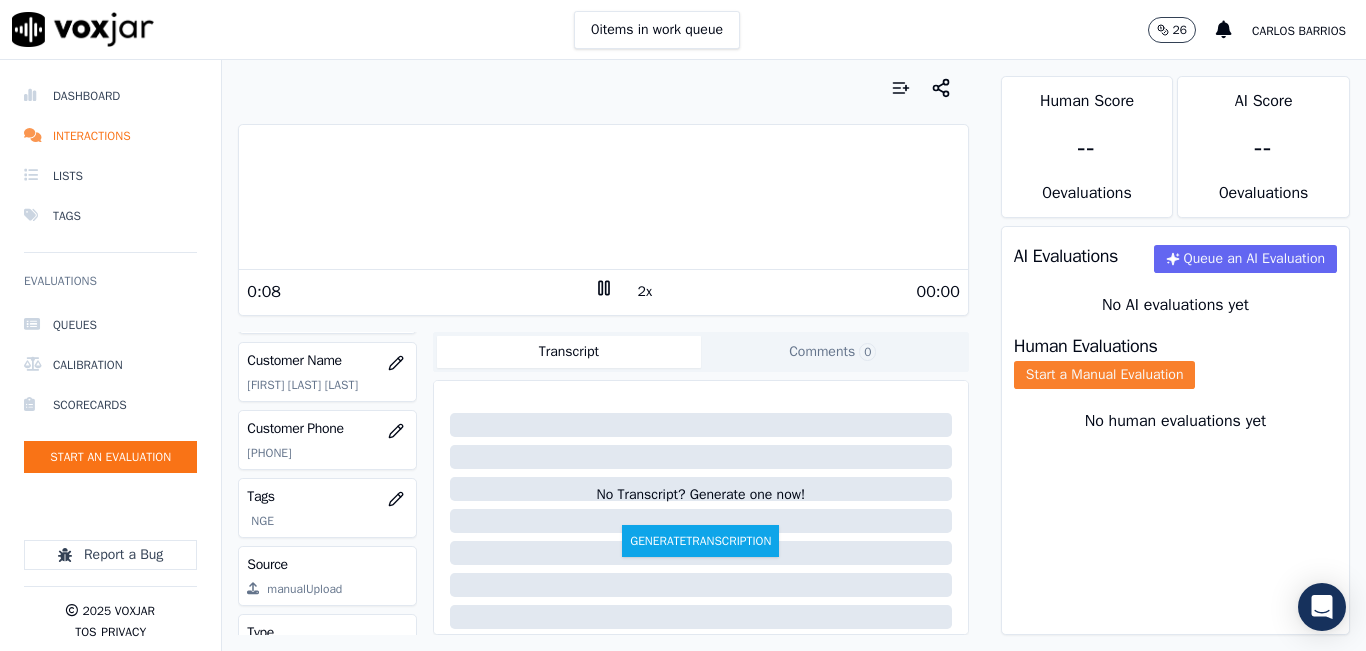 click on "Start a Manual Evaluation" 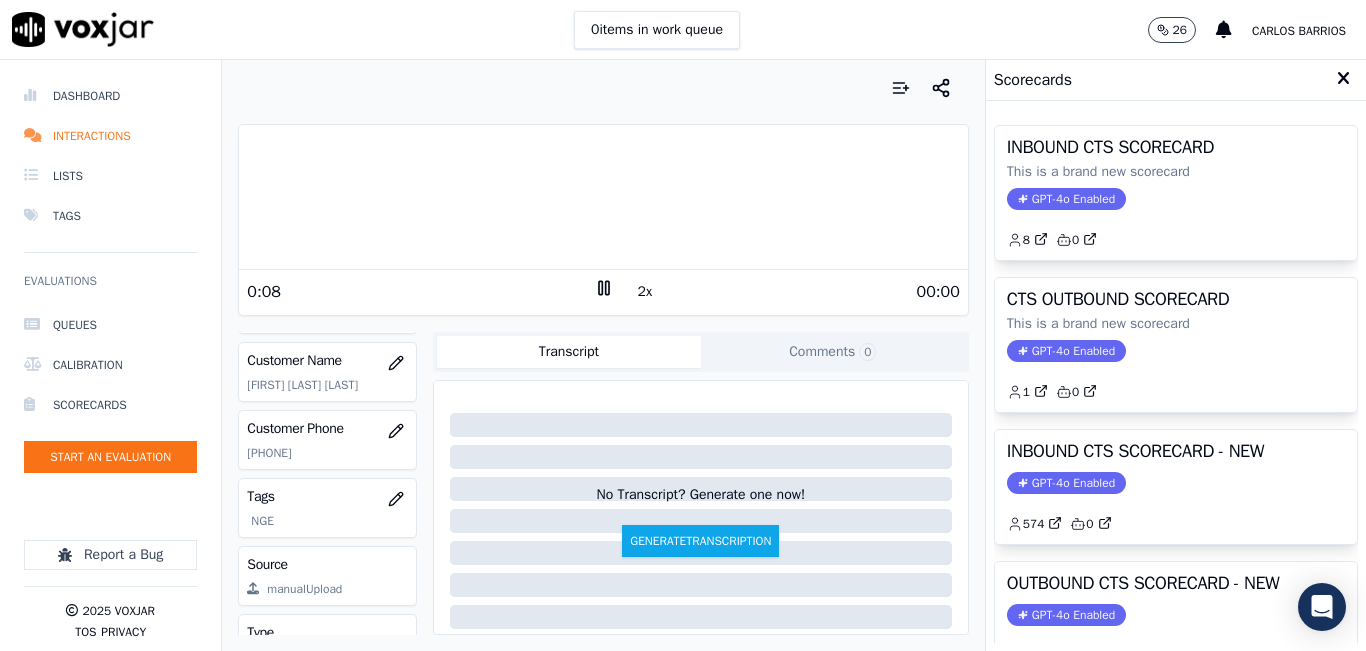 click on "GPT-4o Enabled" at bounding box center (1066, 483) 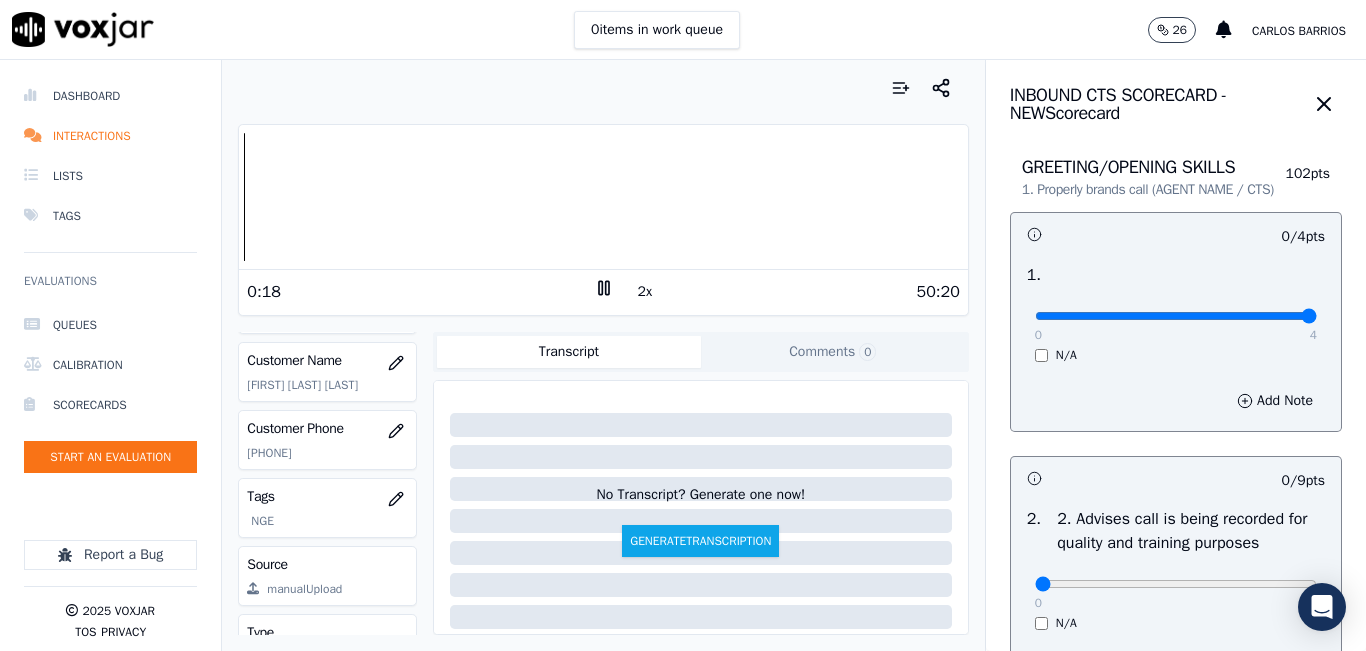 drag, startPoint x: 1053, startPoint y: 335, endPoint x: 1365, endPoint y: 326, distance: 312.1298 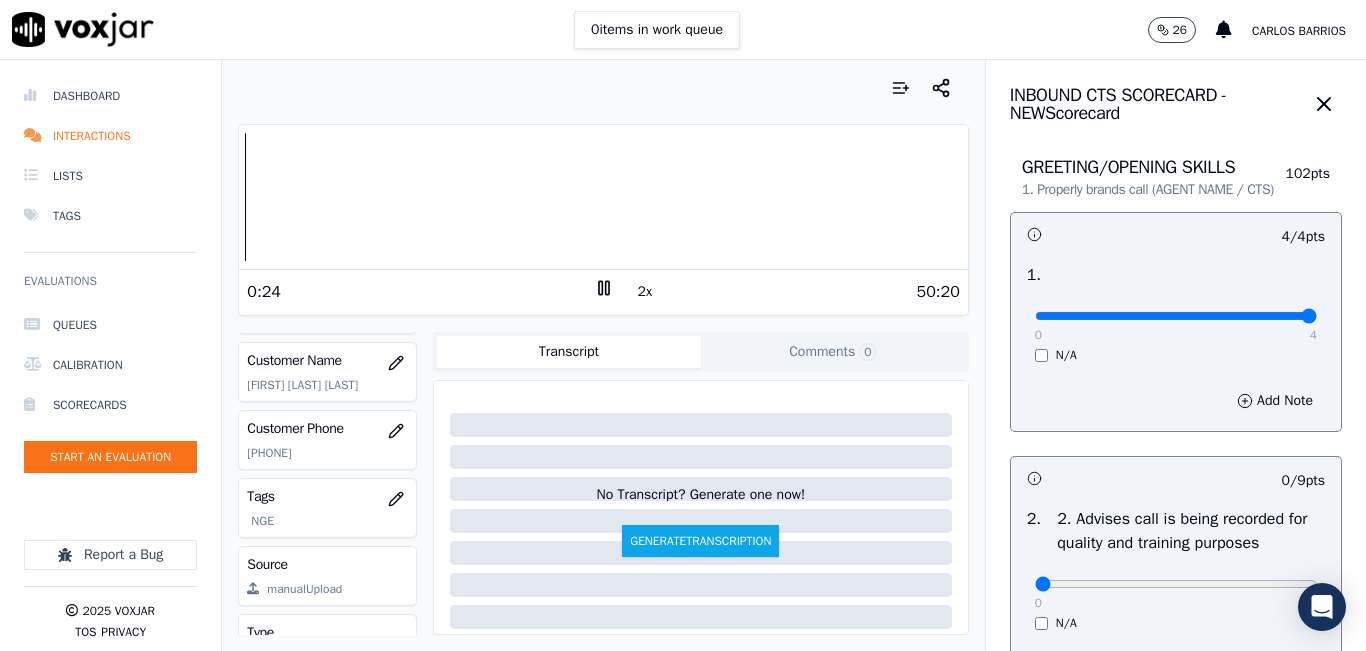 click on "Your browser does not support the audio element.   0:24     2x   50:20   Voxjar ID   c3bbd455-8998-4aa9-9b09-0550cad02783   Source ID   4015434964-all.mp3   Timestamp
07/15/2025 01:34 pm     Agent
Elian Florez_WANN1115_NGE     Customer Name     YEIMY ELIZABETH MINIER     Customer Phone     4015434964     Tags
NGE     Source     manualUpload   Type     AUDIO       Transcript   Comments  0   No Transcript? Generate one now!   Generate  Transcription         Add Comment" at bounding box center (603, 355) 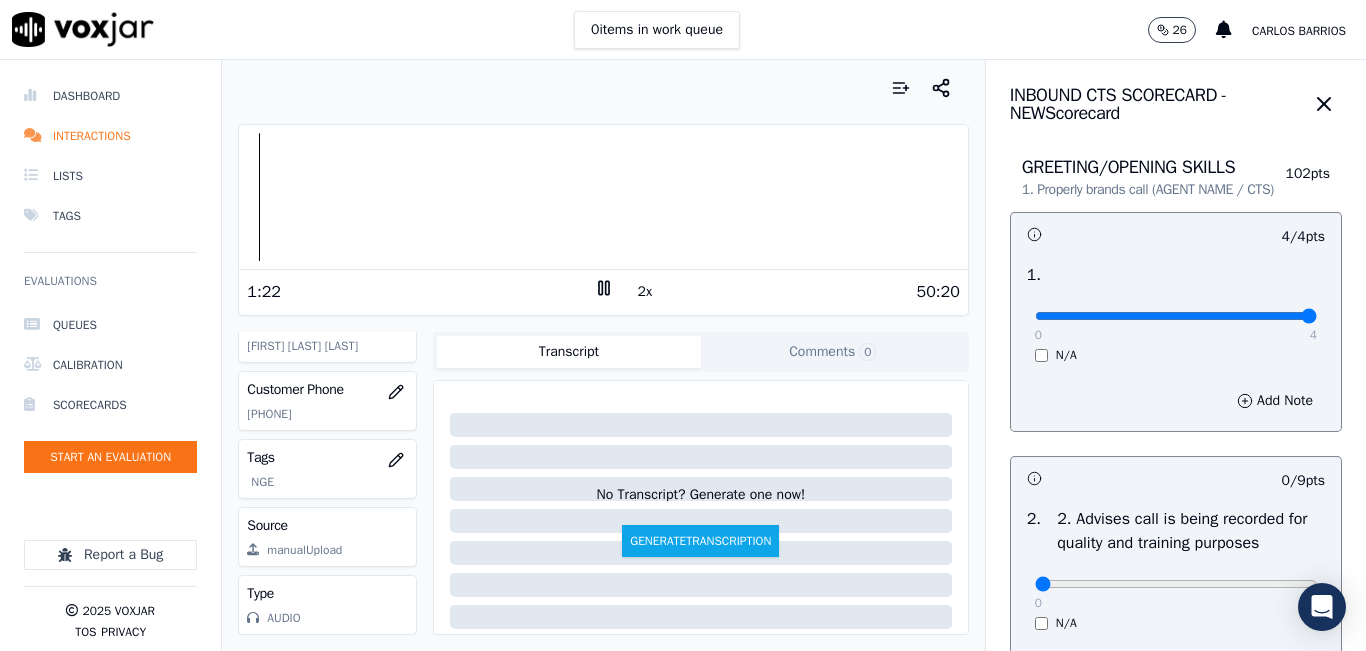 scroll, scrollTop: 378, scrollLeft: 0, axis: vertical 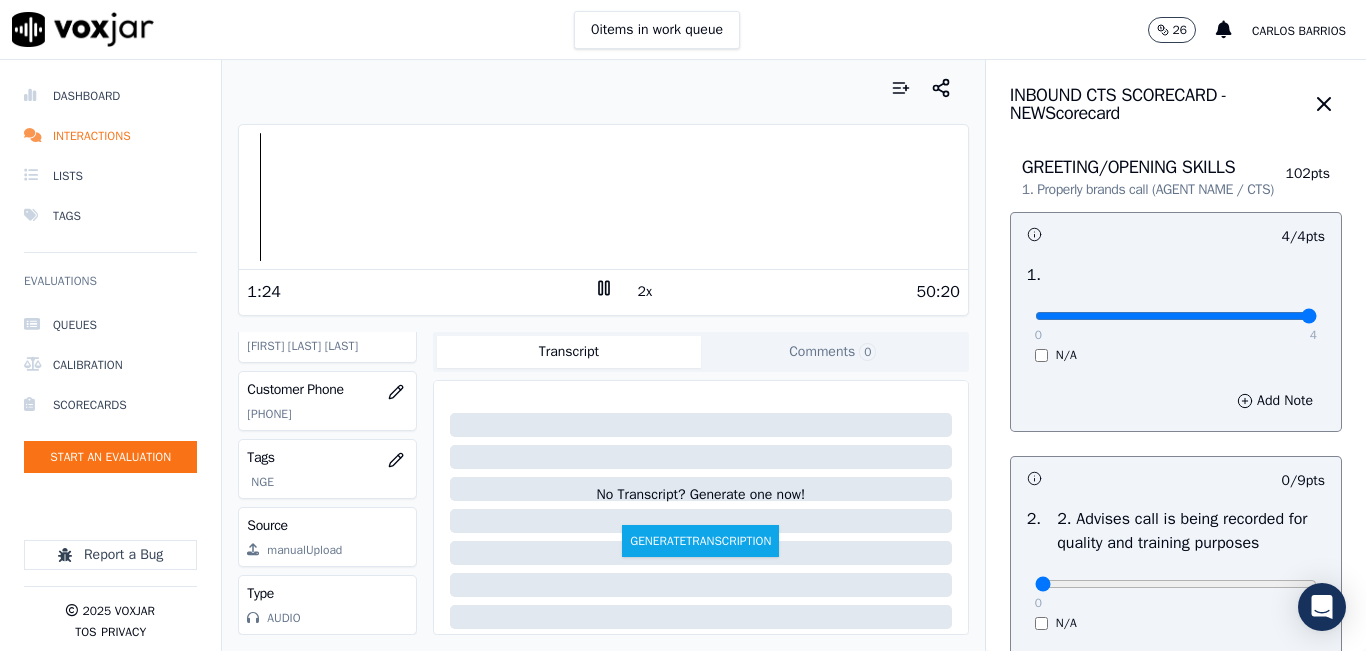 click on "0  items in work queue     26         [FIRST] [LAST]             Dashboard   Interactions   Lists   Tags       Evaluations     Queues   Calibration   Scorecards   Start an Evaluation
Report a Bug       2025   Voxjar   TOS   Privacy     Today
Add a filter
Evaluators         Score Distribution           Evaluations               Scores by Evaluator   Evaluators   Agents   Evals   Avg Score   Passrate   maleman@newavepower.net   0   0   0.00 %   0 %   Maria Ortiz   0   0   0.00 %   0 %   carlos barrios   4   5   94.76 %   100.00 %   gcampos   0   0   0.00 %   0 %   Scott   0   0   0.00 %   0 %   Juliana Zapata    0   0   0.00 %   0 %   Rahul Sharma   0   0   0.00 %   0 %   Alejandro Ayala   0   0   0.00 %   0 %   Sheila De Castro   0   0   0.00 %   0 %                               untitled page" 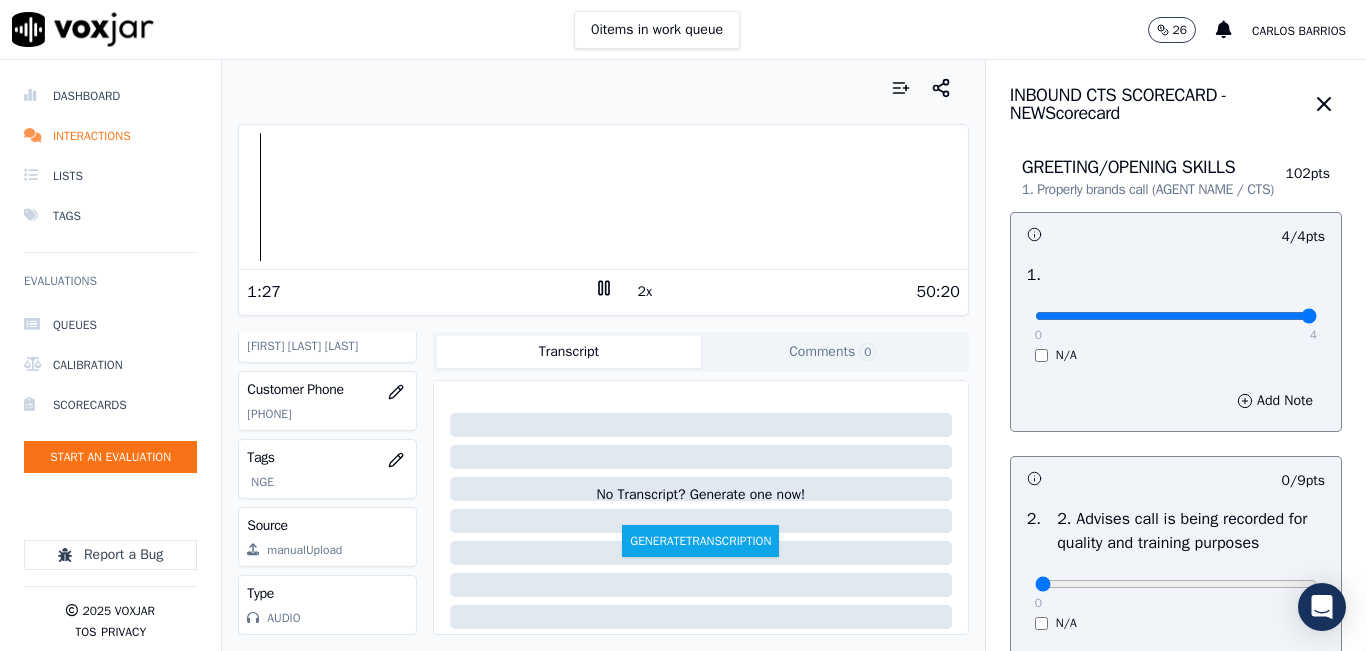 copy on "0  items in work queue     26         [FIRST] [LAST]             Dashboard   Interactions   Lists   Tags       Evaluations     Queues   Calibration   Scorecards   Start an Evaluation
Report a Bug       2025   Voxjar   TOS   Privacy     Today
Add a filter
Evaluators         Score Distribution           Evaluations               Scores by Evaluator   Evaluators   Agents   Evals   Avg Score   Passrate   maleman@newavepower.net   0   0   0.00 %   0 %   Maria Ortiz   0   0   0.00 %   0 %   carlos barrios   4   5   94.76 %   100.00 %   gcampos   0   0   0.00 %   0 %   Scott   0   0   0.00 %   0 %   Juliana Zapata    0   0   0.00 %   0 %   Rahul Sharma   0   0   0.00 %   0 %   Alejandro Ayala   0   0   0.00 %   0 %   Sheila De Castro   0   0   0.00 %   0 %                               untitled page" 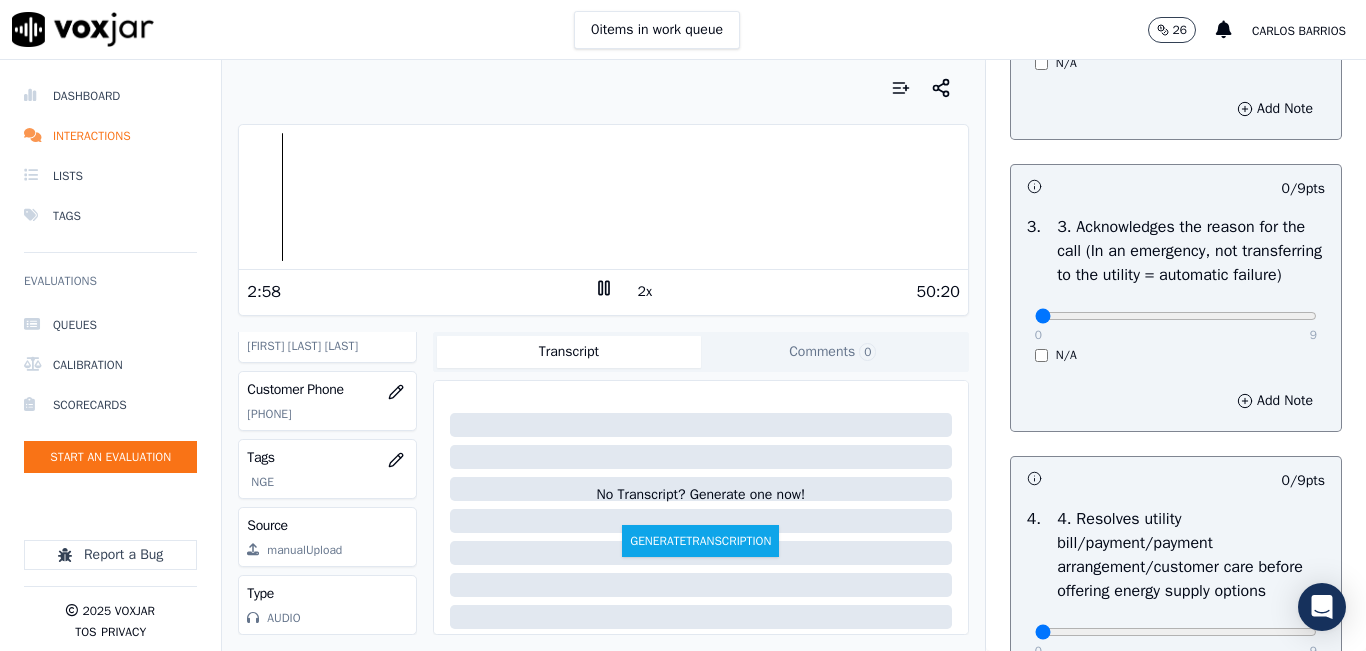 scroll, scrollTop: 600, scrollLeft: 0, axis: vertical 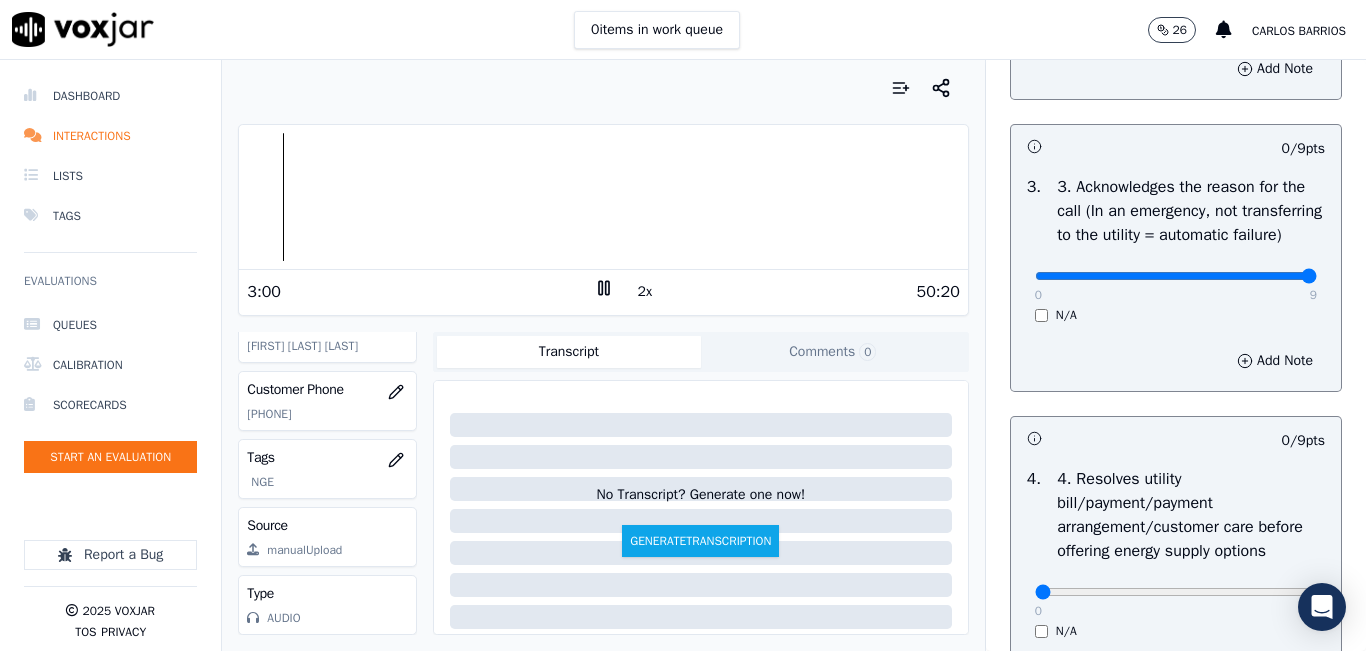 drag, startPoint x: 1258, startPoint y: 314, endPoint x: 1275, endPoint y: 213, distance: 102.4207 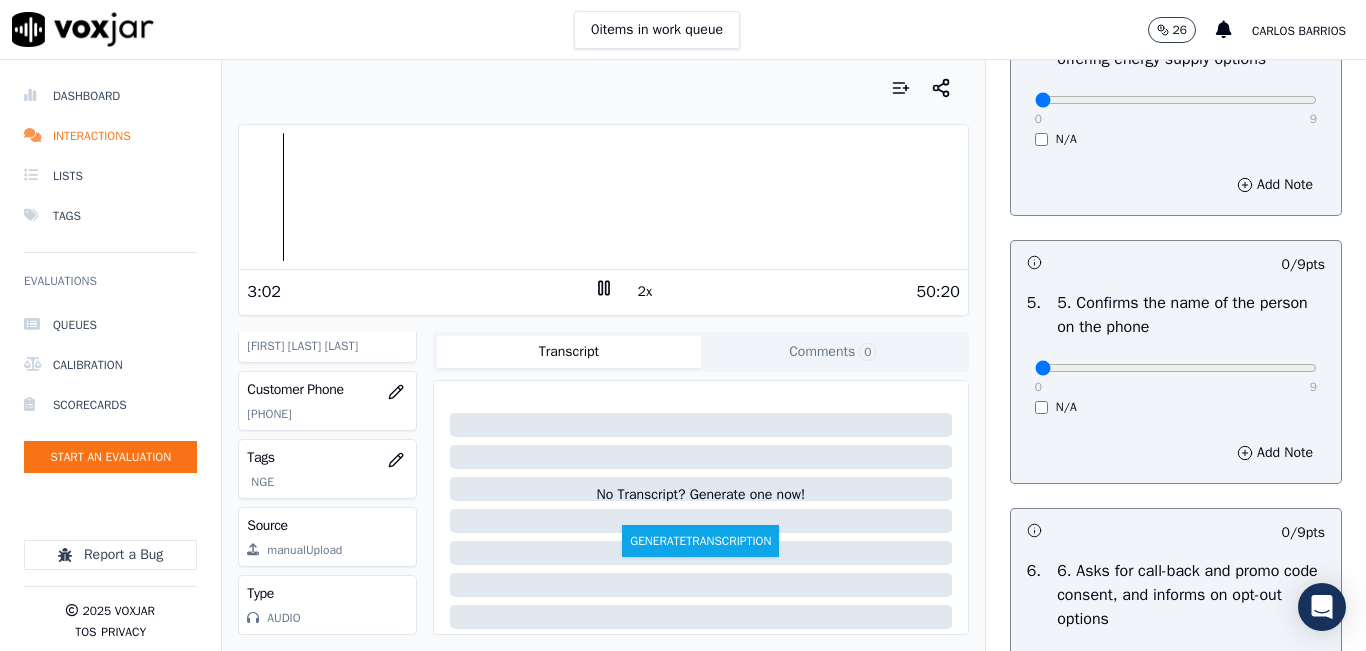 scroll, scrollTop: 1100, scrollLeft: 0, axis: vertical 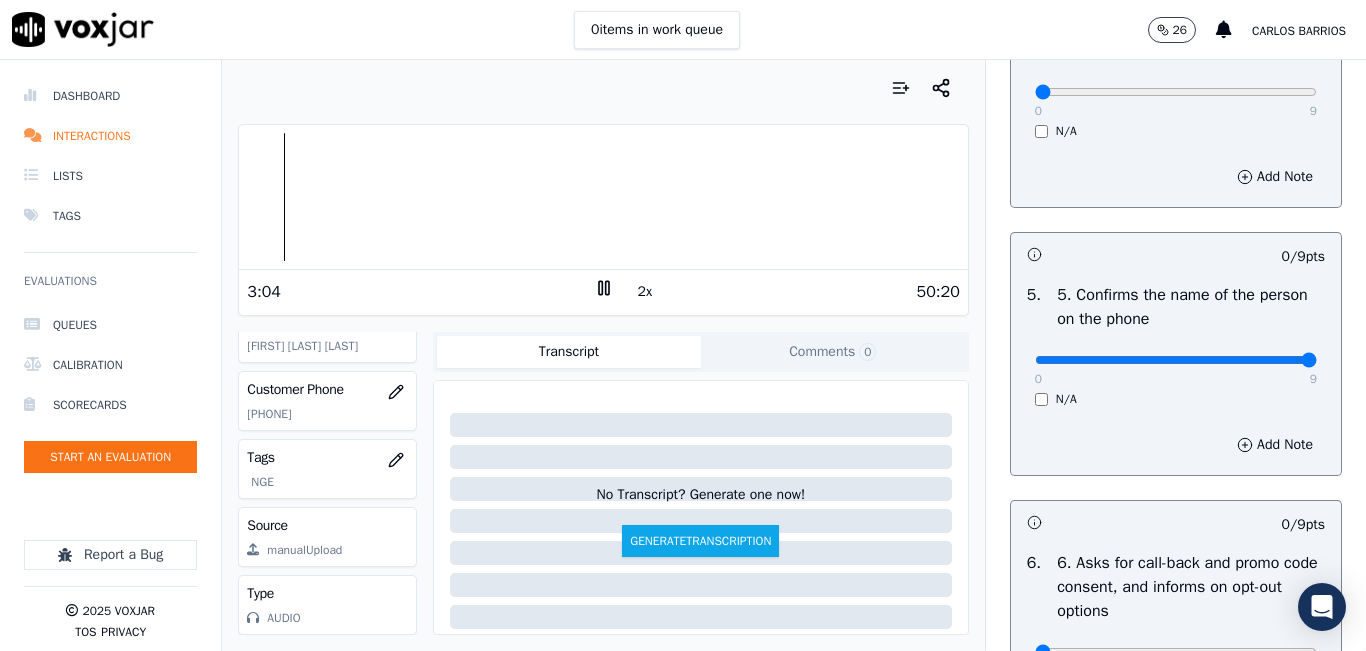 type on "9" 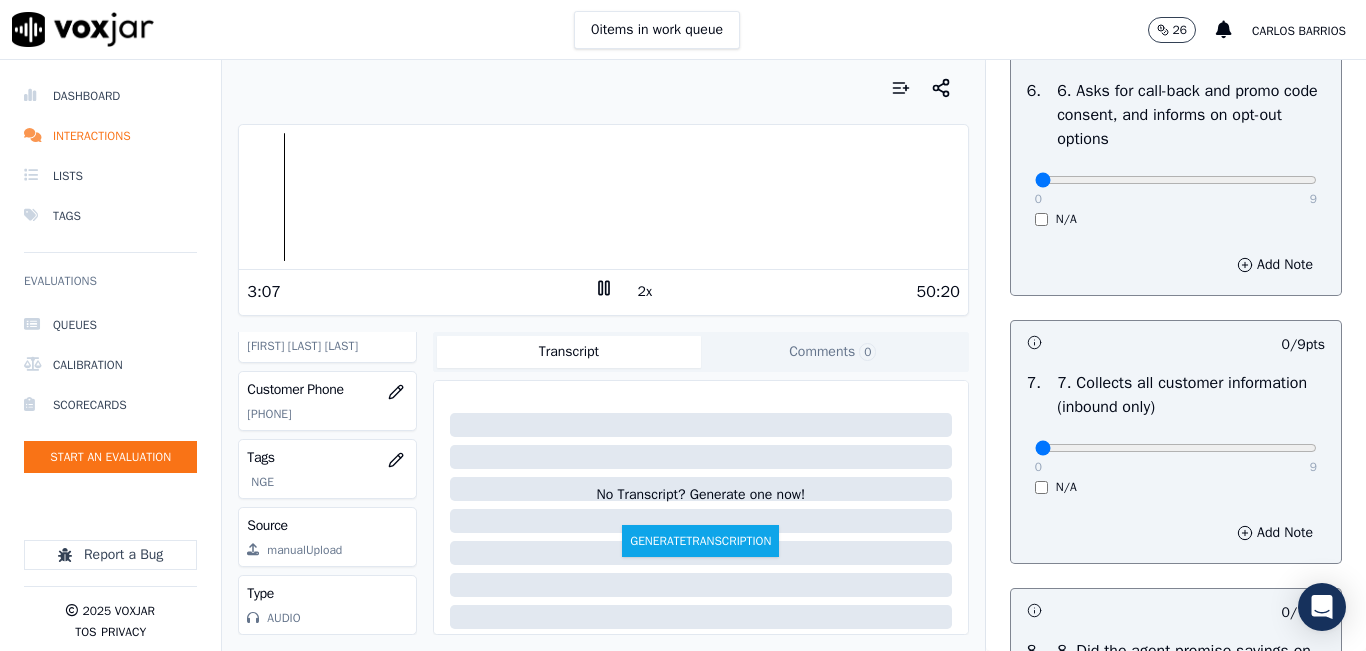 scroll, scrollTop: 1600, scrollLeft: 0, axis: vertical 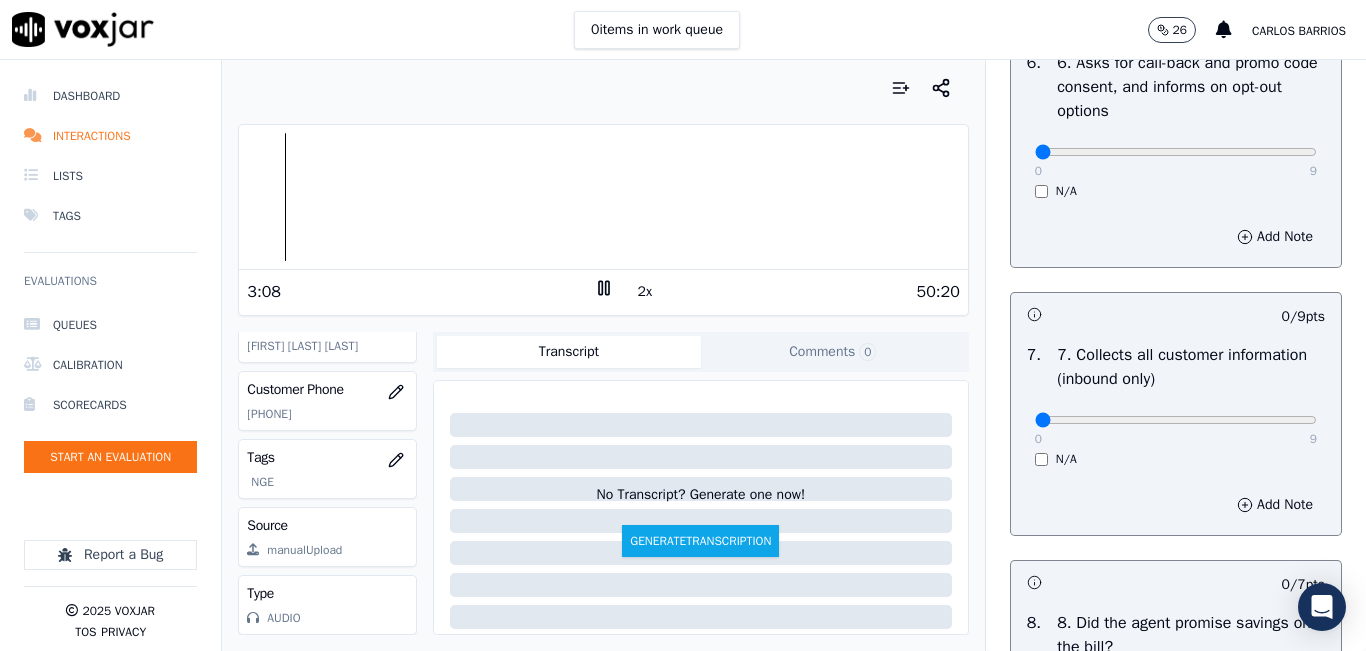 click on "0   9" at bounding box center (1176, 419) 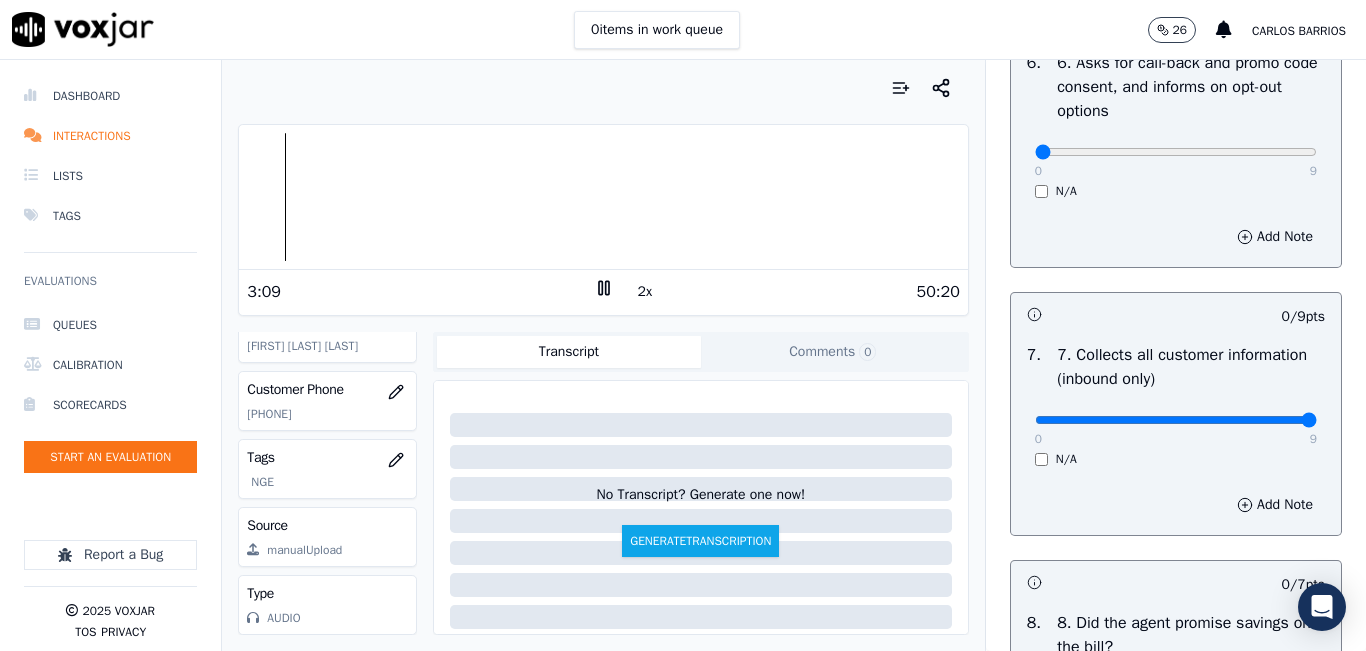 type on "9" 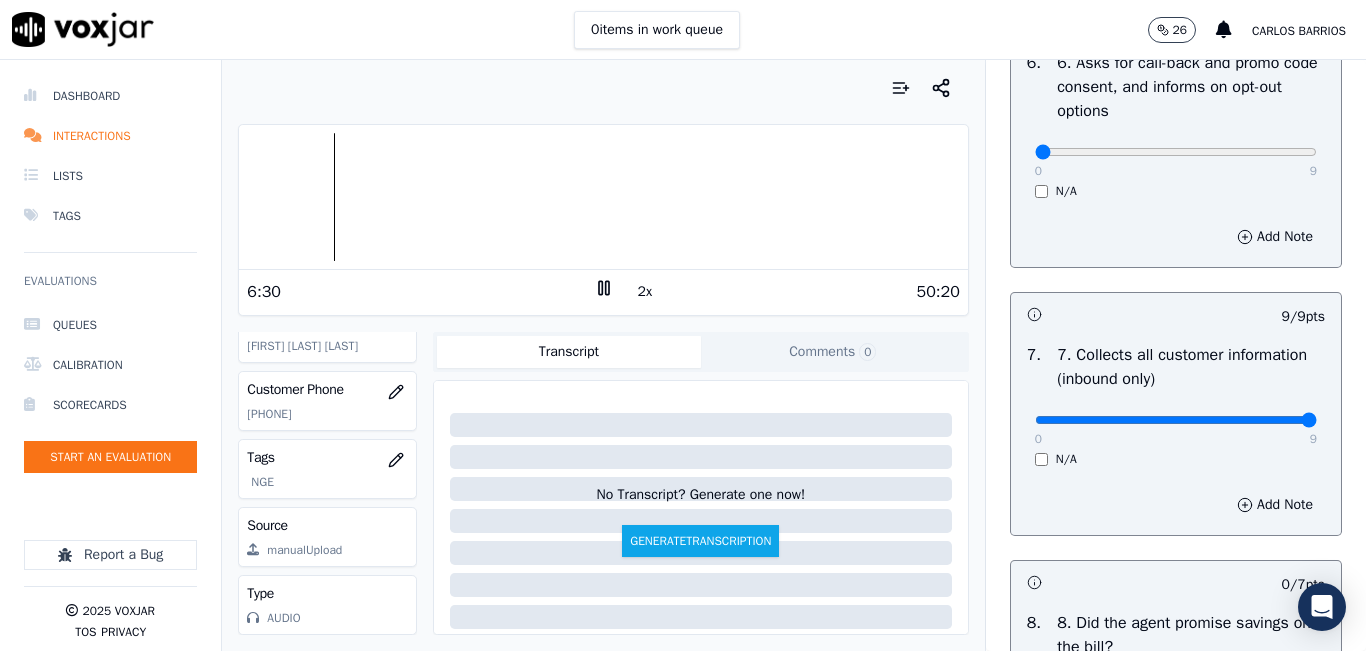 click on "GREETING/OPENING SKILLS   1. Properly brands call (AGENT NAME / CTS)   102  pts                 4 / 4  pts     1 .       0   4     N/A      Add Note                           0 / 9  pts     2 .   2. Advises call is being recorded for quality and training purposes     0   9     N/A      Add Note                           9 / 9  pts     3 .   3. Acknowledges the reason for the call (In an emergency, not transferring to the utility = automatic failure)     0   9     N/A      Add Note                           0 / 9  pts     4 .   4. Resolves utility bill/payment/payment arrangement/customer care before offering energy supply options     0   9     N/A      Add Note                           9 / 9  pts     5 .   5. Confirms the name of the person on the phone     0   9     N/A      Add Note                           0 / 9  pts     6 .   6. Asks for call-back and promo code consent, and informs on opt-out options     0   9     N/A      Add Note                           9 / 9  pts     7 .       0   9     N/A" at bounding box center (1176, 515) 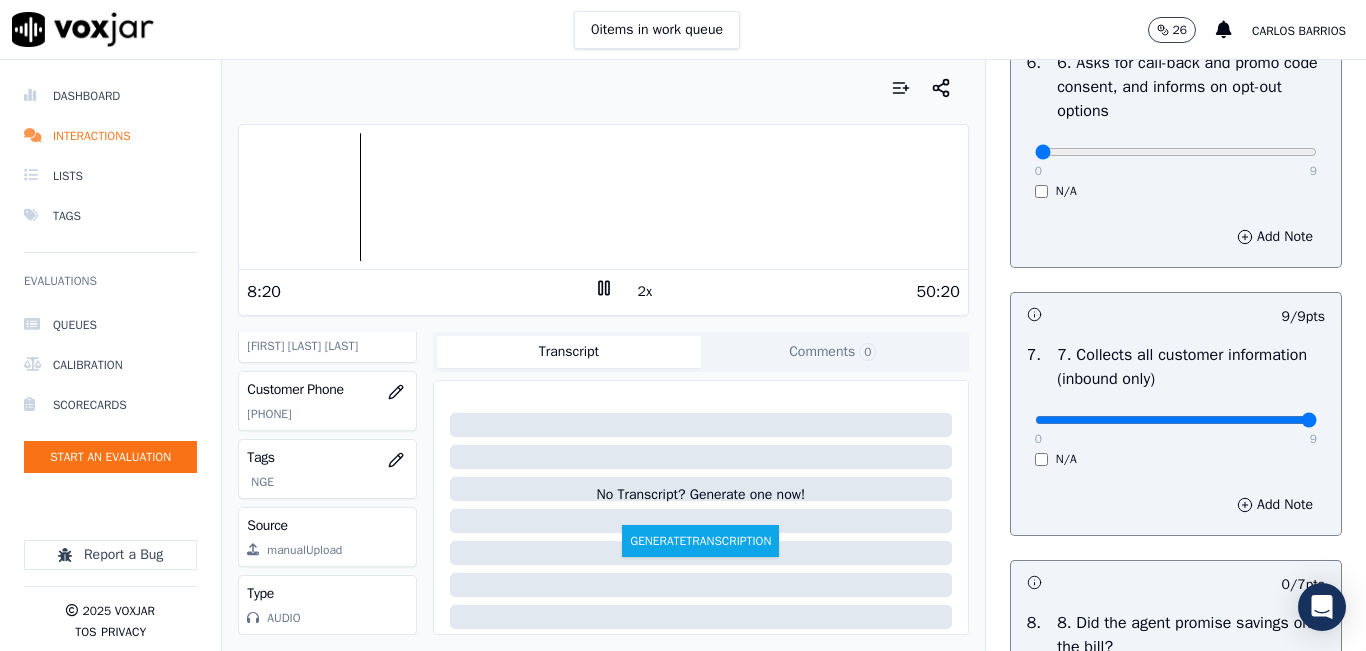 click at bounding box center (603, 197) 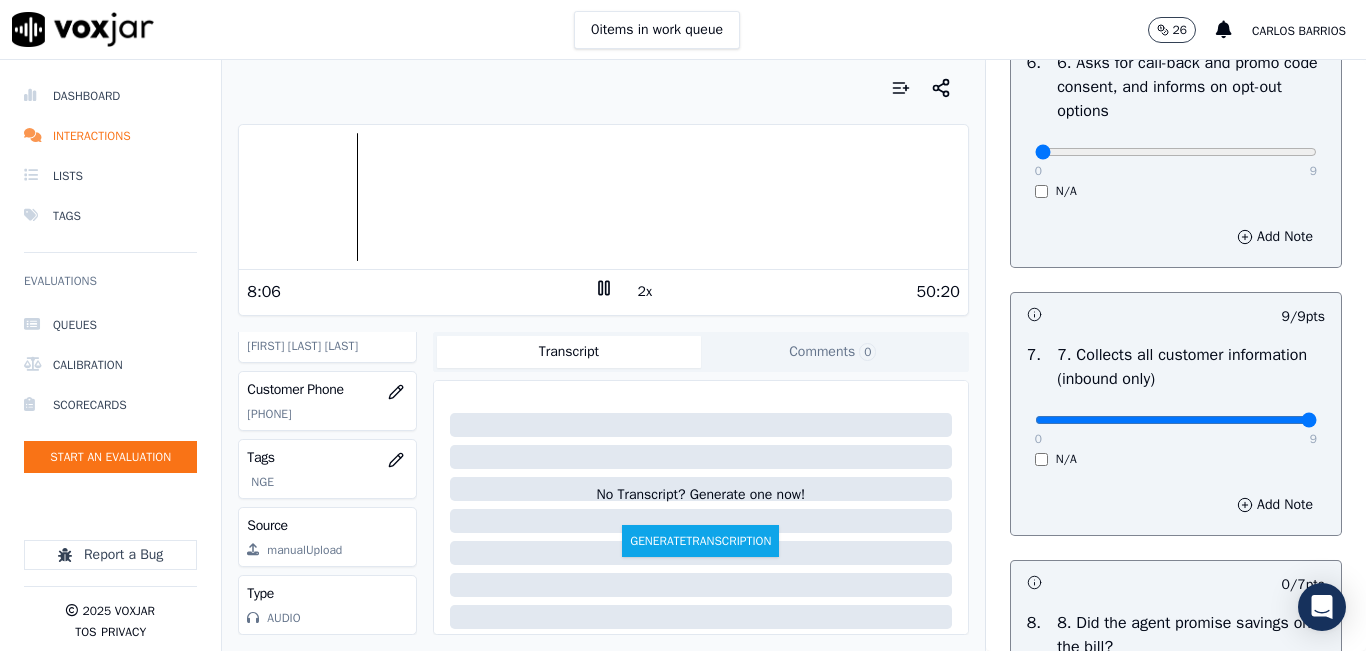 click at bounding box center [603, 197] 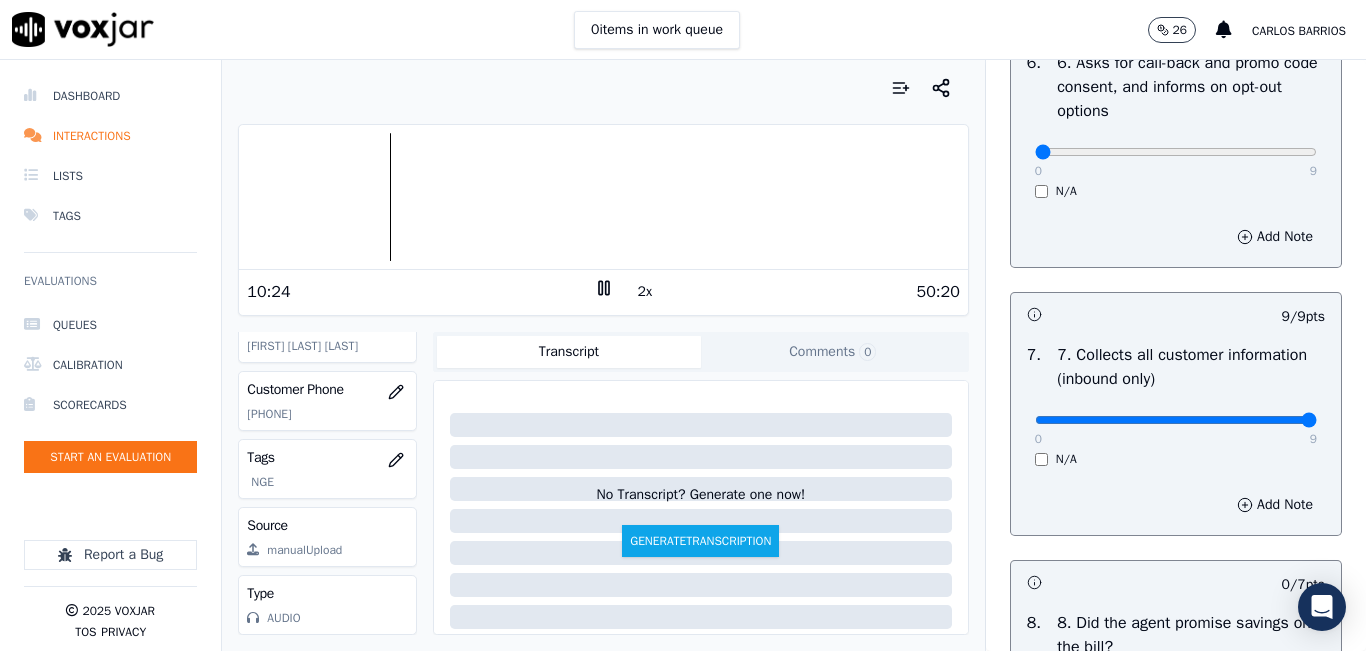 click at bounding box center [603, 88] 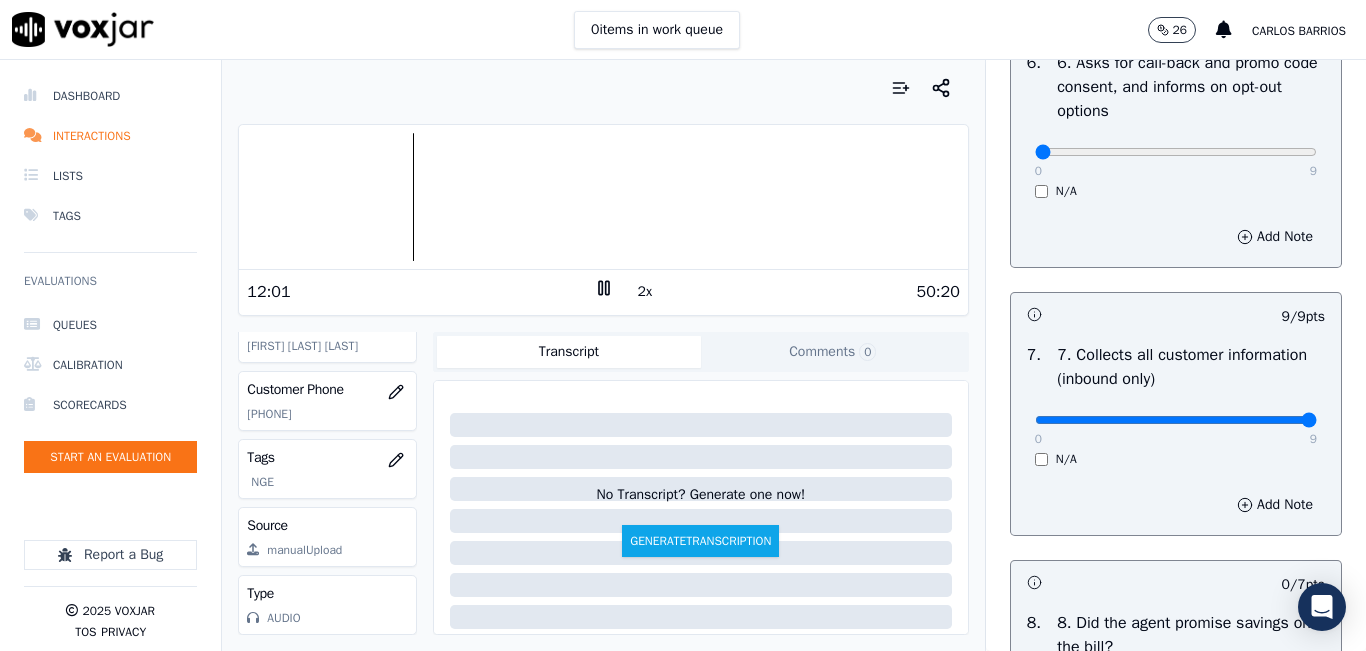 click at bounding box center [603, 197] 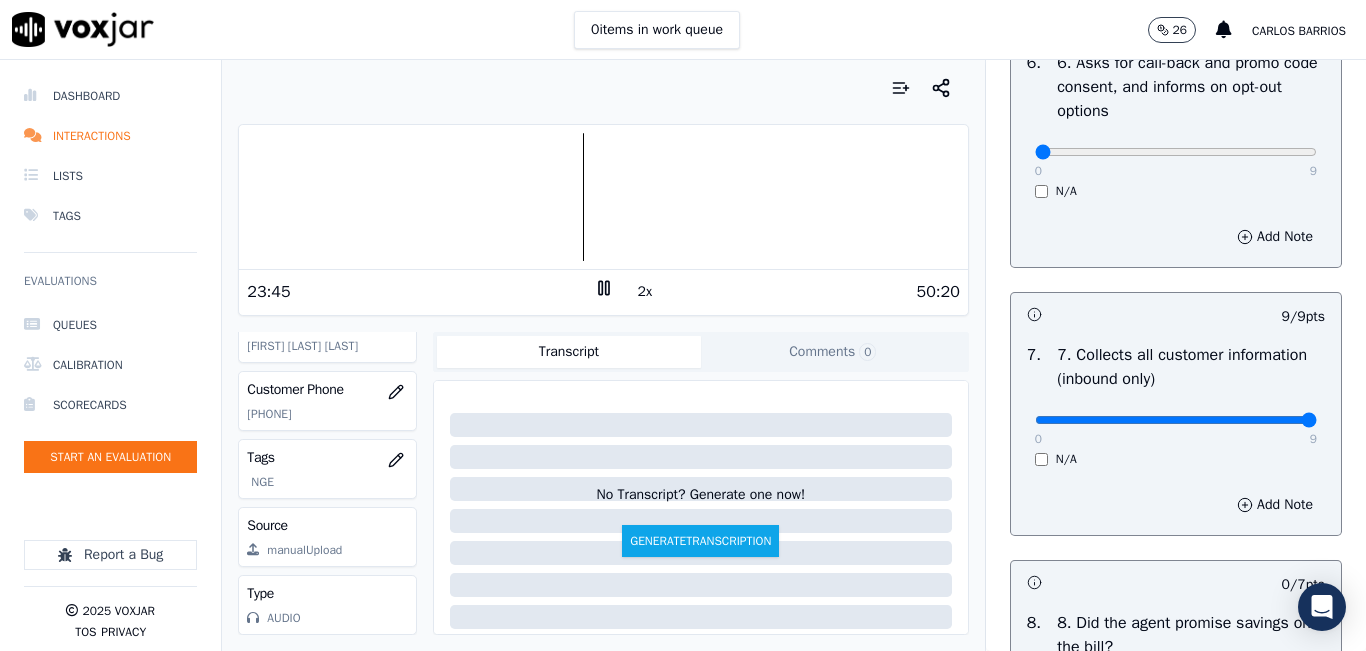 click at bounding box center (603, 197) 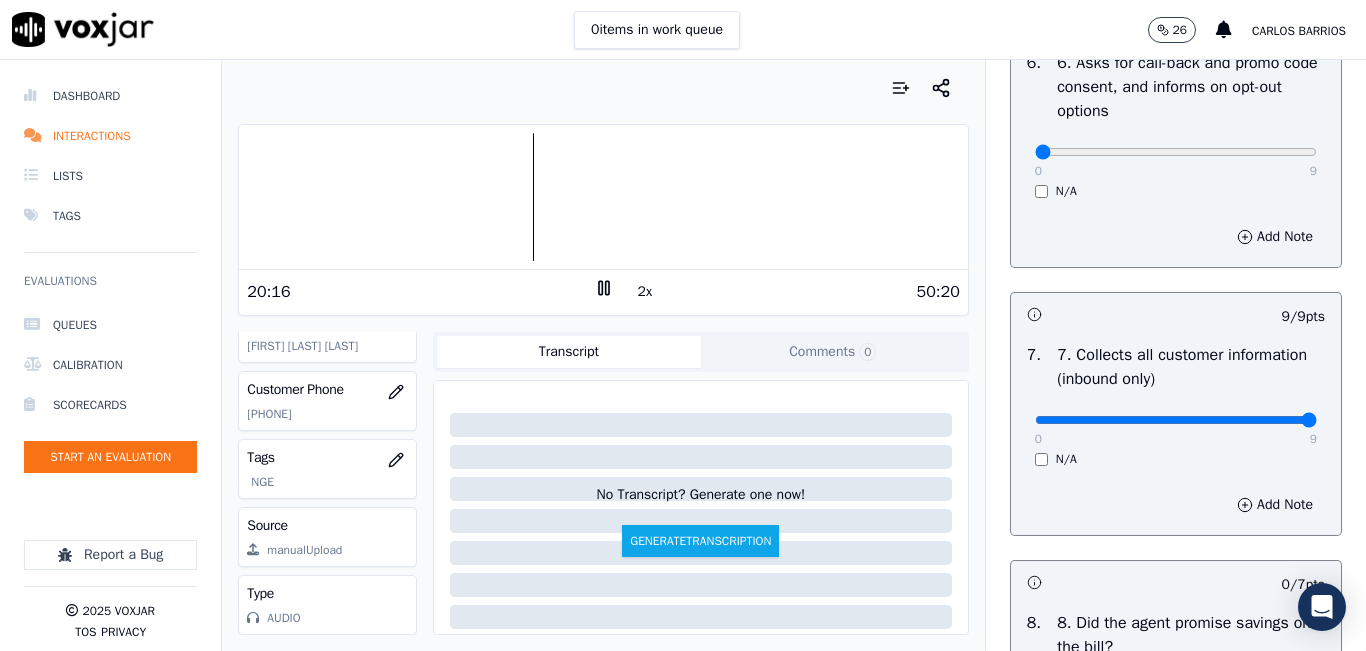 click at bounding box center (603, 197) 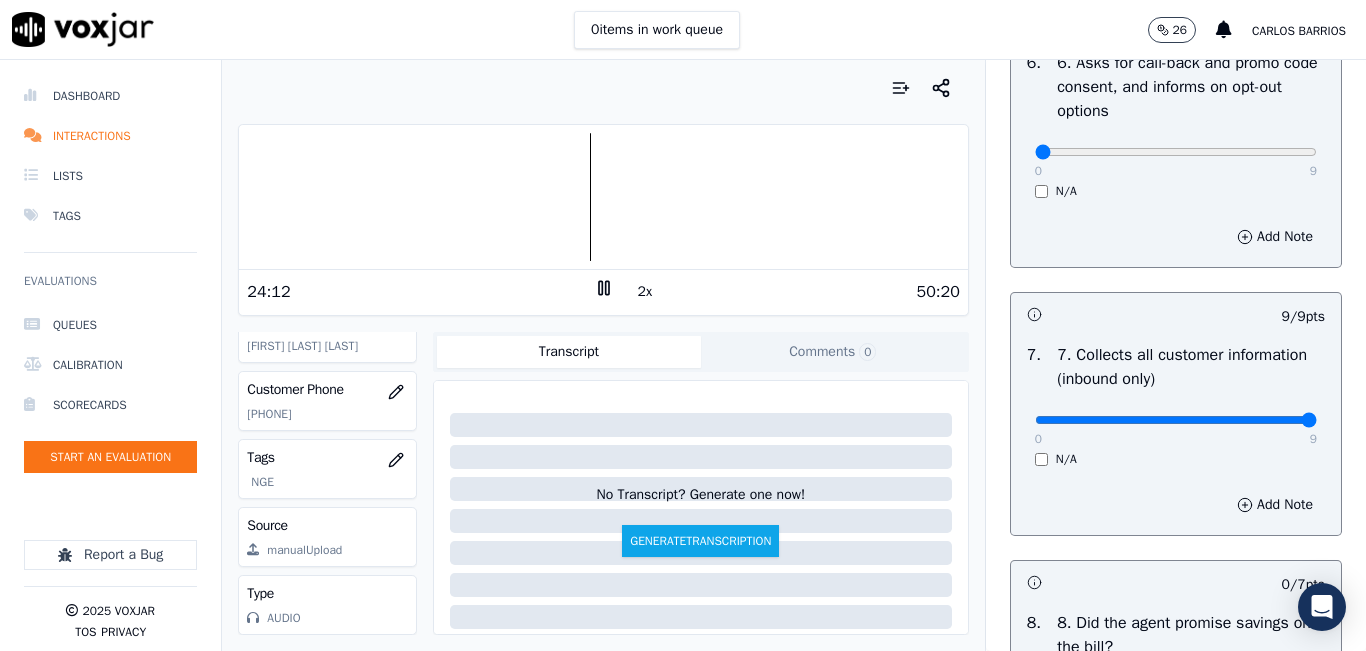 click at bounding box center (603, 197) 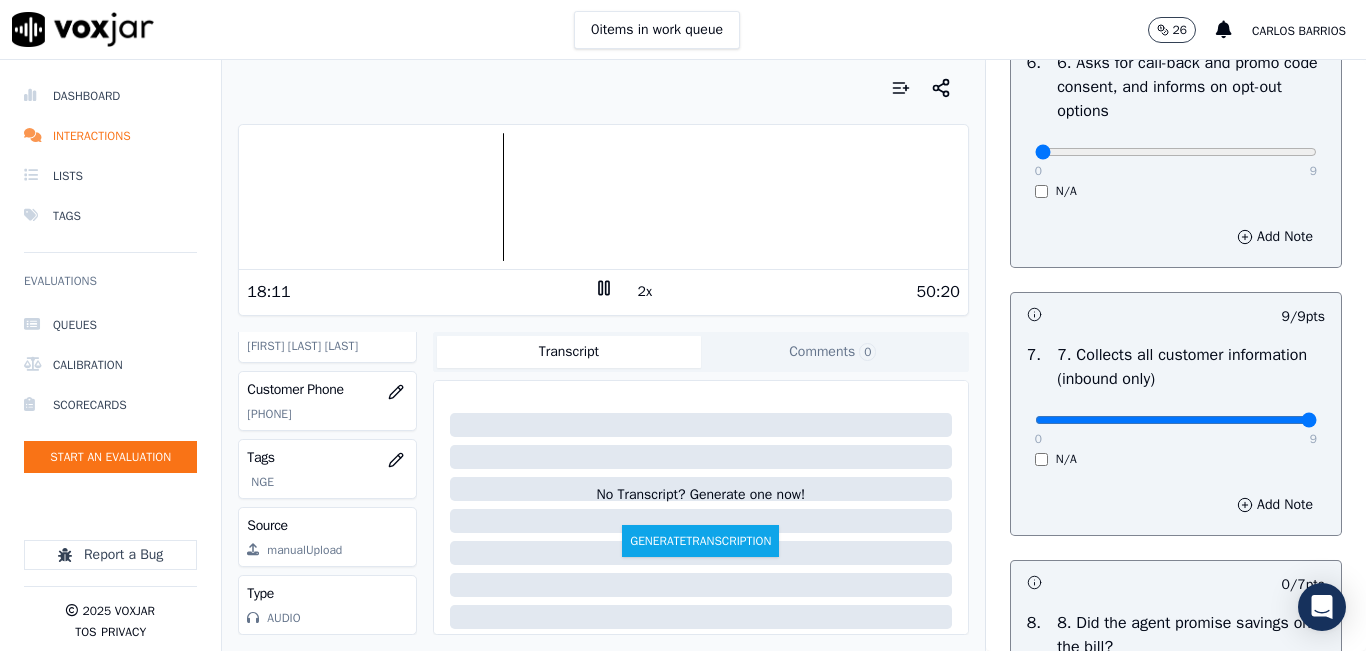 click at bounding box center [603, 197] 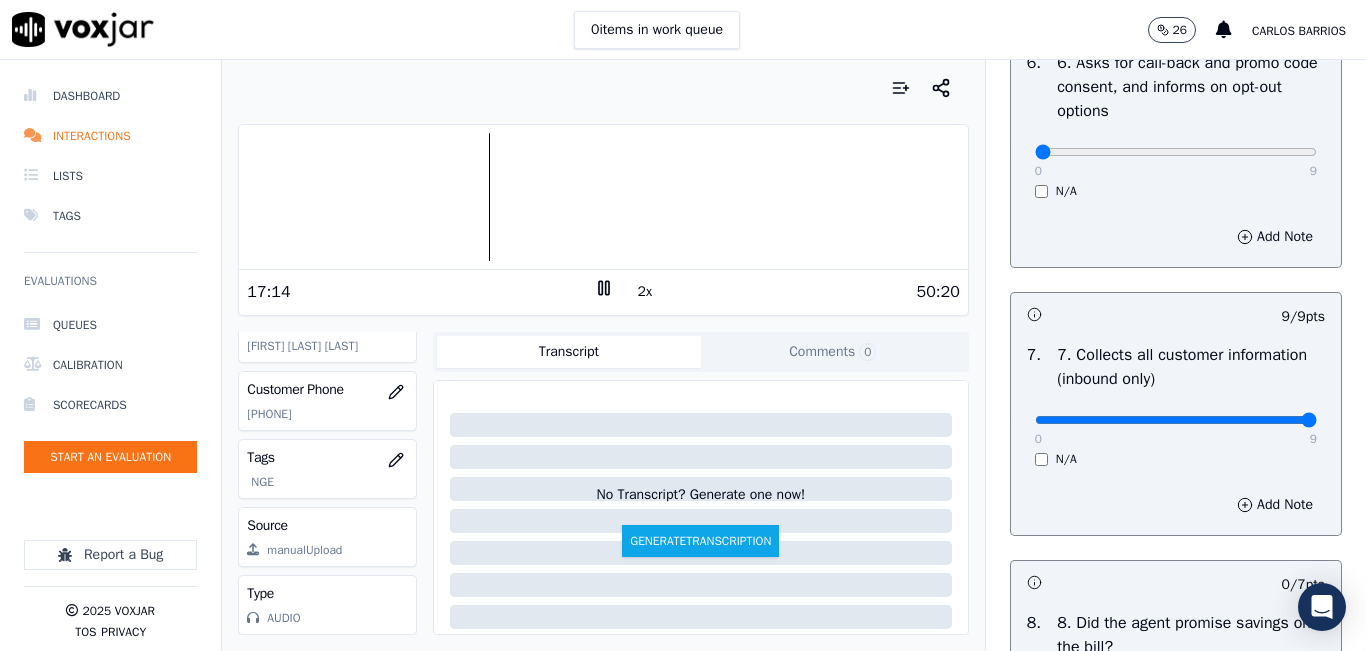 click at bounding box center (603, 197) 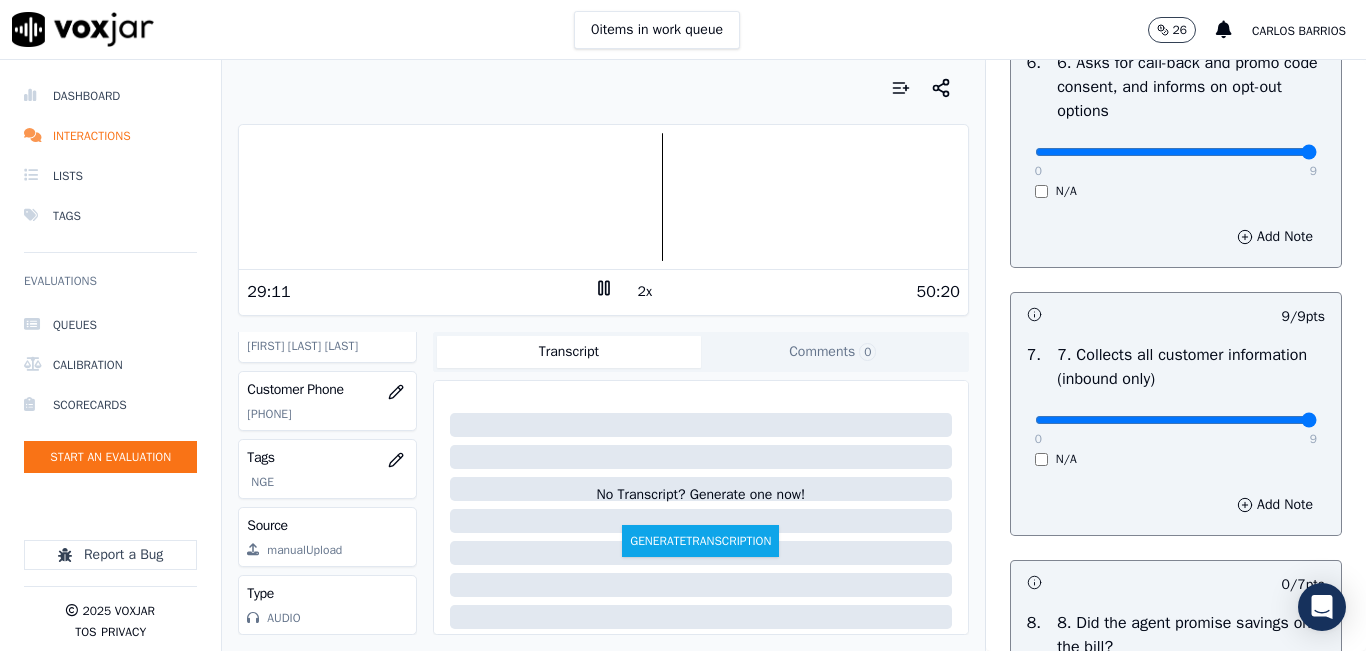 type on "9" 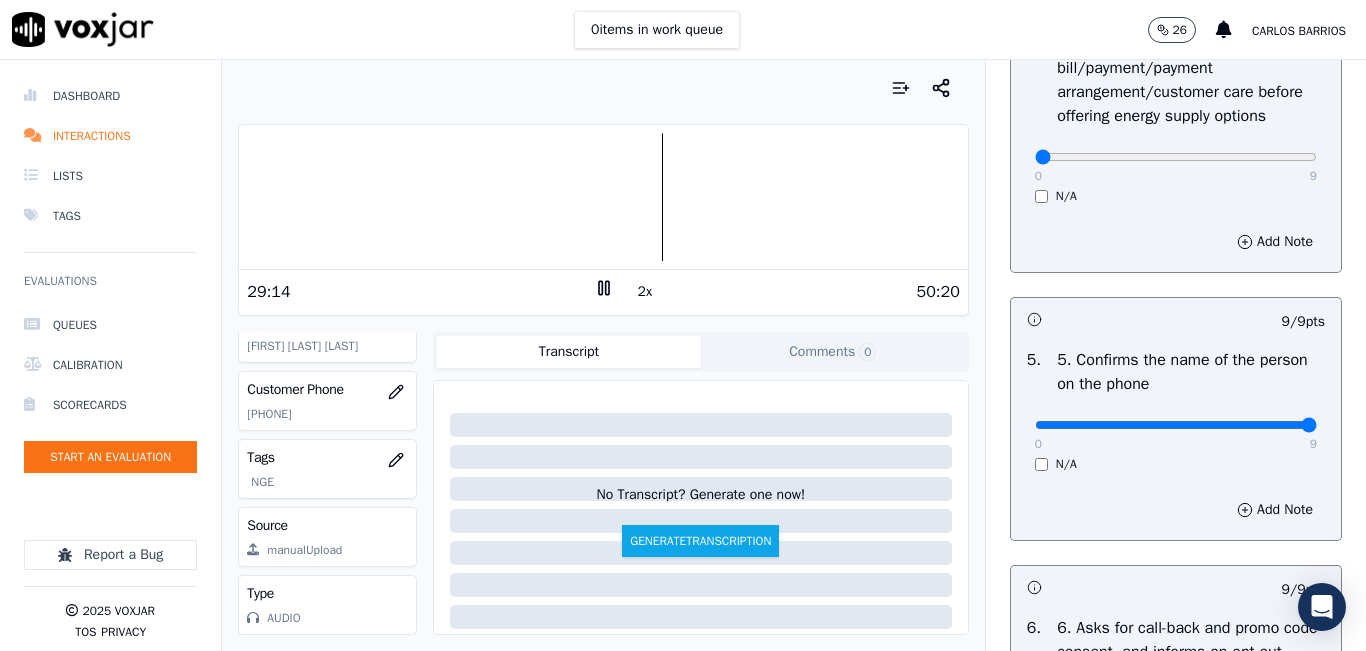 scroll, scrollTop: 1000, scrollLeft: 0, axis: vertical 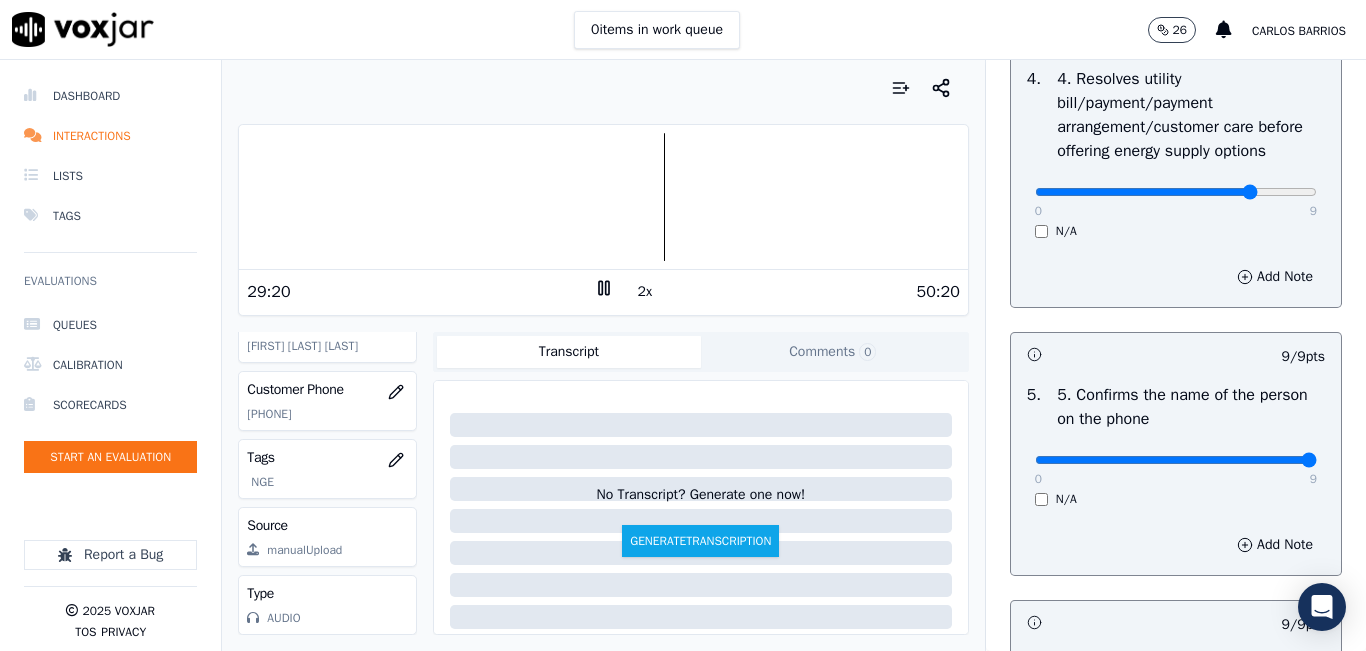type on "7" 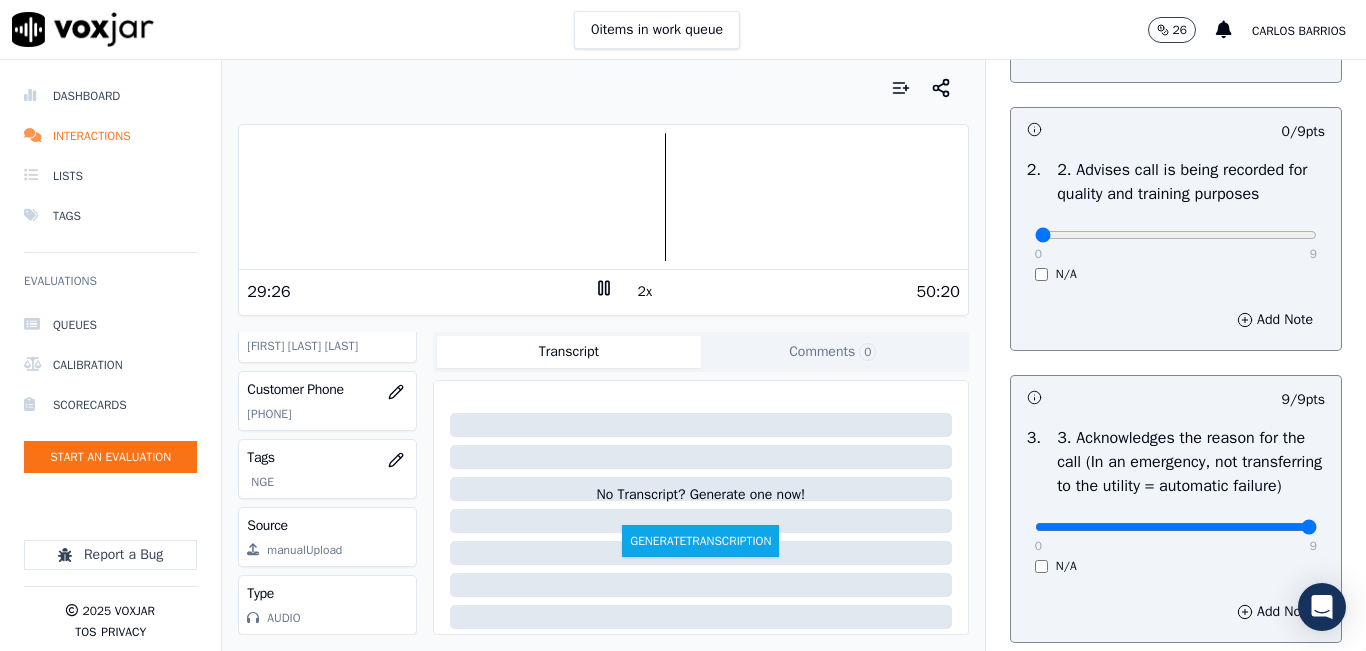 scroll, scrollTop: 300, scrollLeft: 0, axis: vertical 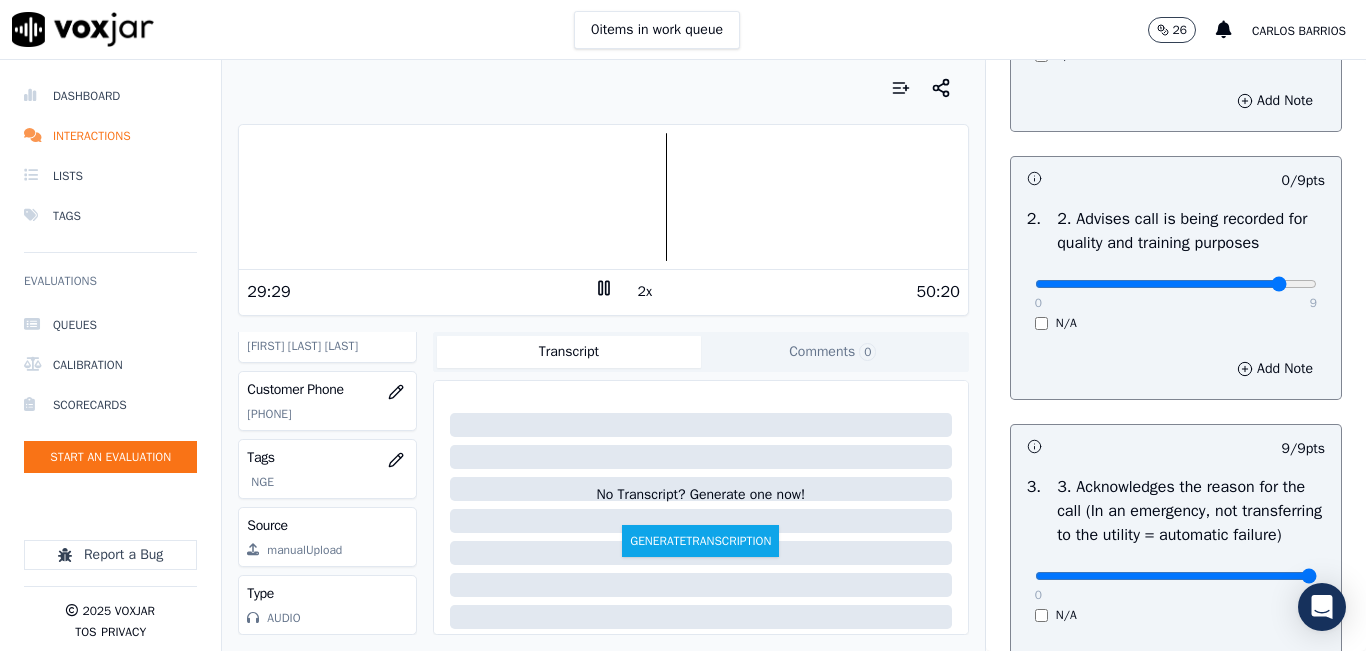 type on "8" 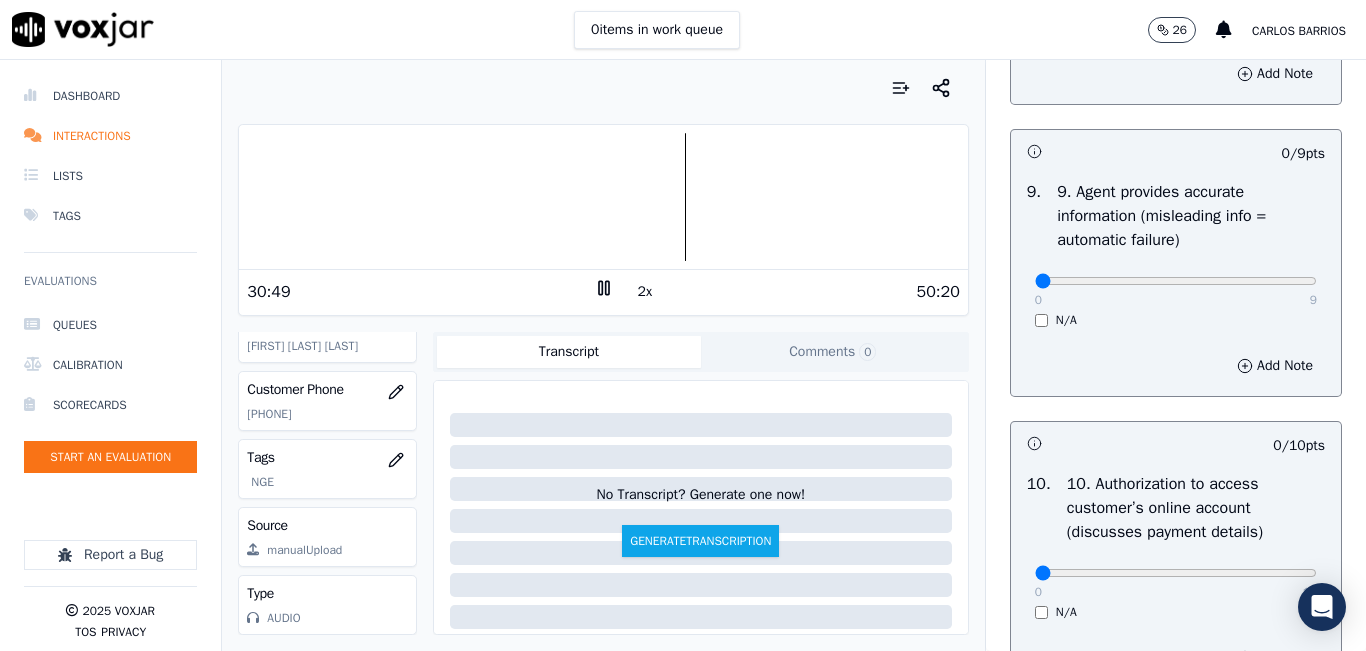 scroll, scrollTop: 2300, scrollLeft: 0, axis: vertical 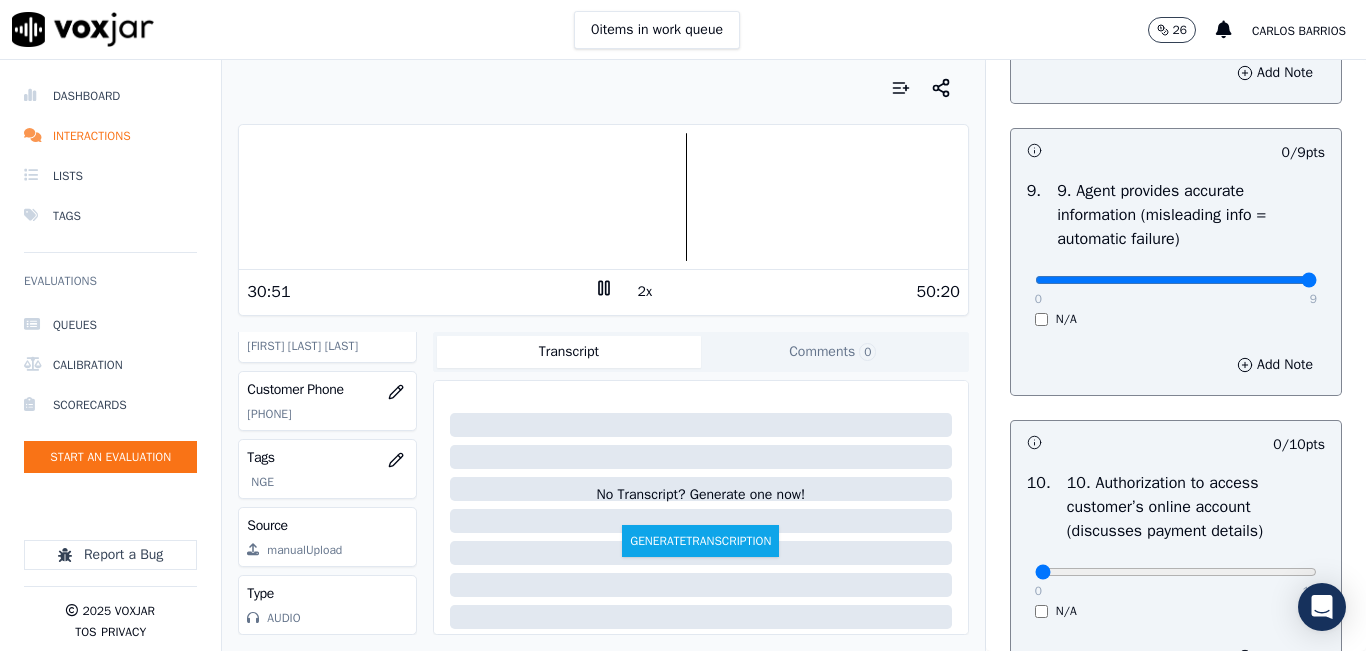 drag, startPoint x: 1219, startPoint y: 355, endPoint x: 1331, endPoint y: 350, distance: 112.11155 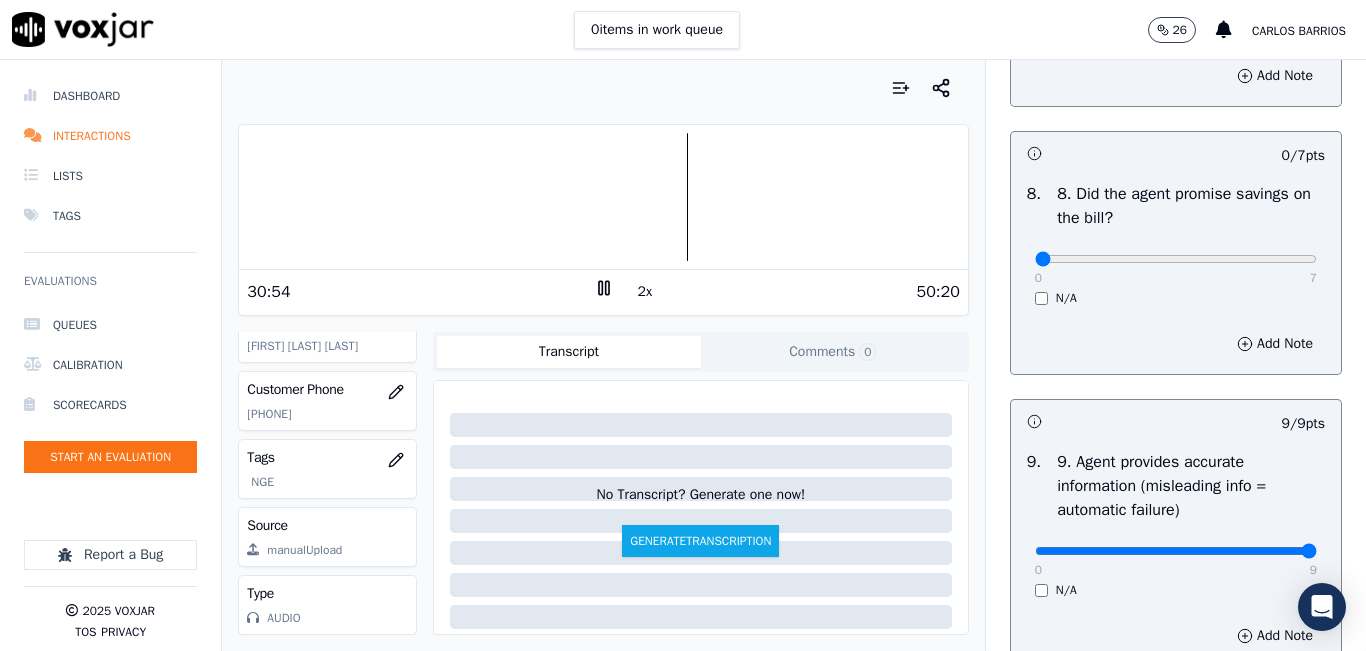scroll, scrollTop: 2000, scrollLeft: 0, axis: vertical 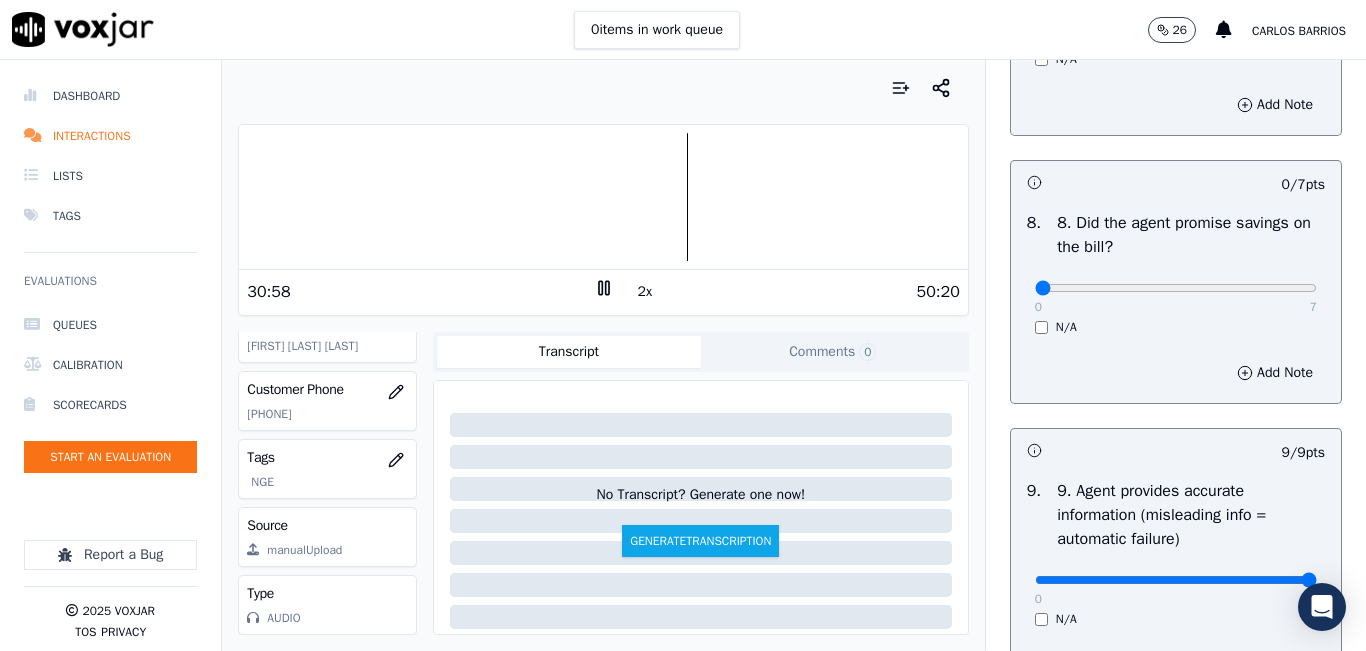 click on "N/A" at bounding box center [1176, 327] 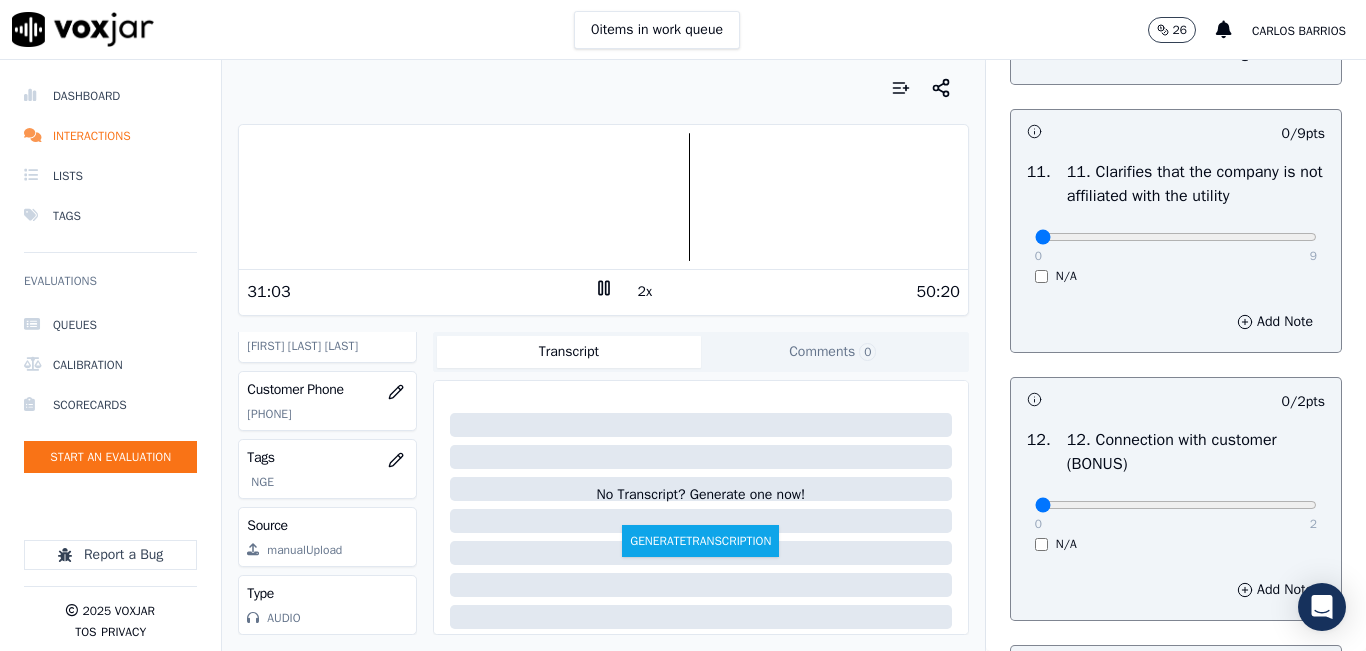 scroll, scrollTop: 2900, scrollLeft: 0, axis: vertical 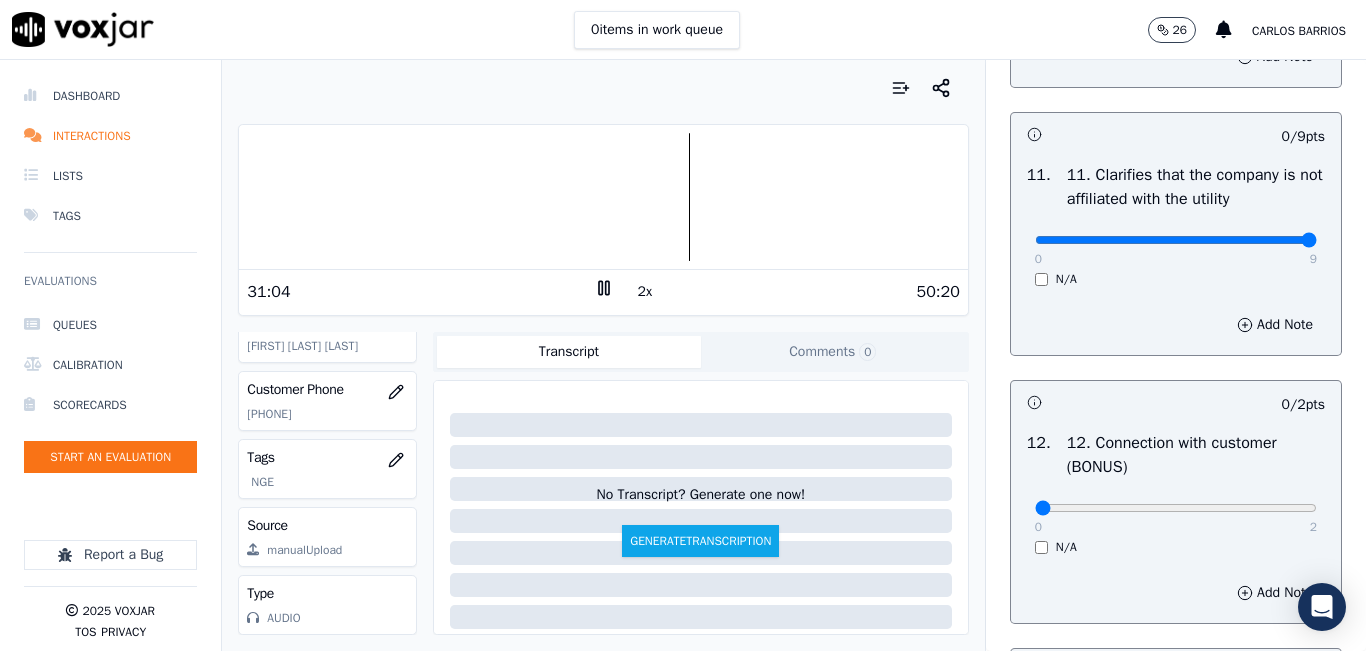 drag, startPoint x: 1251, startPoint y: 302, endPoint x: 1268, endPoint y: 300, distance: 17.117243 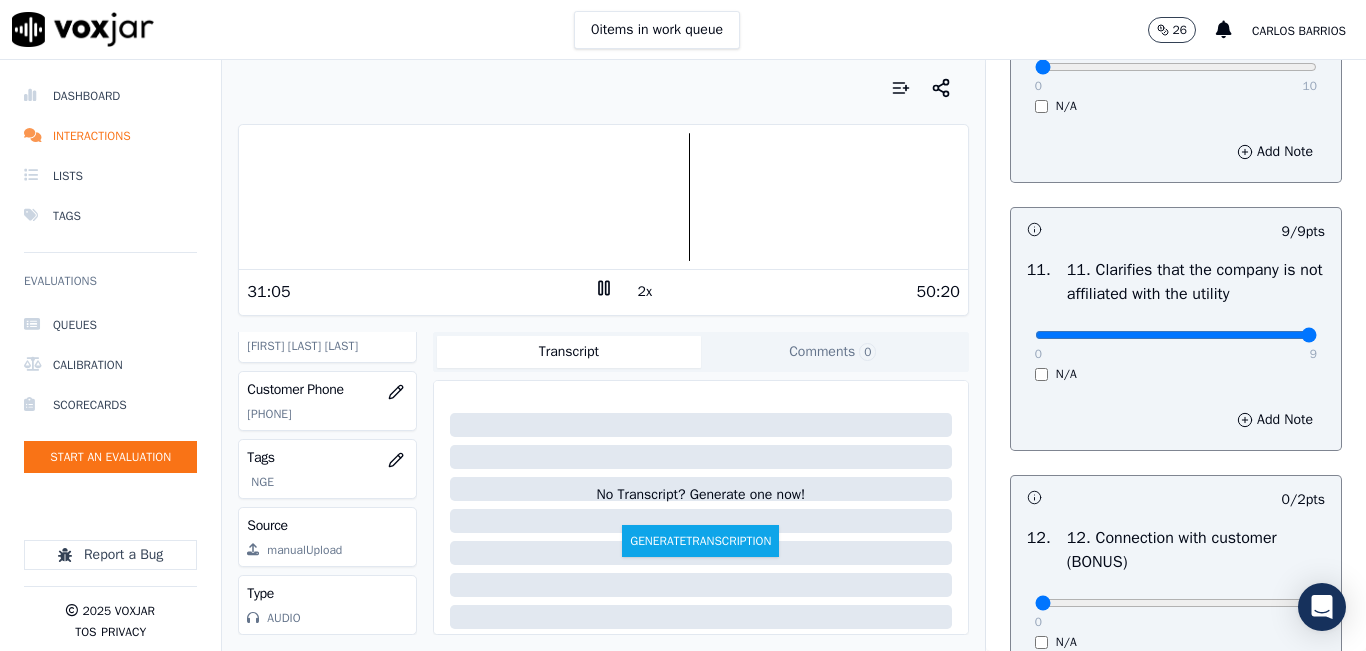 scroll, scrollTop: 2700, scrollLeft: 0, axis: vertical 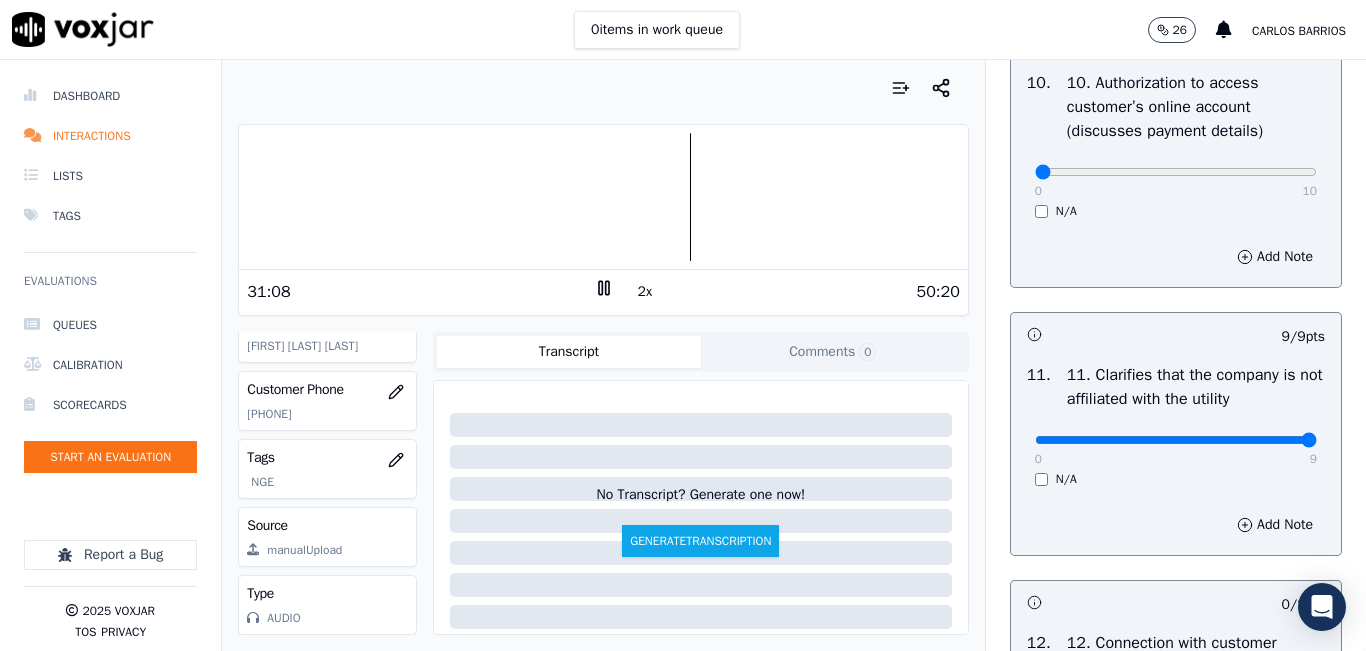 click on "0   10     N/A" at bounding box center (1176, 181) 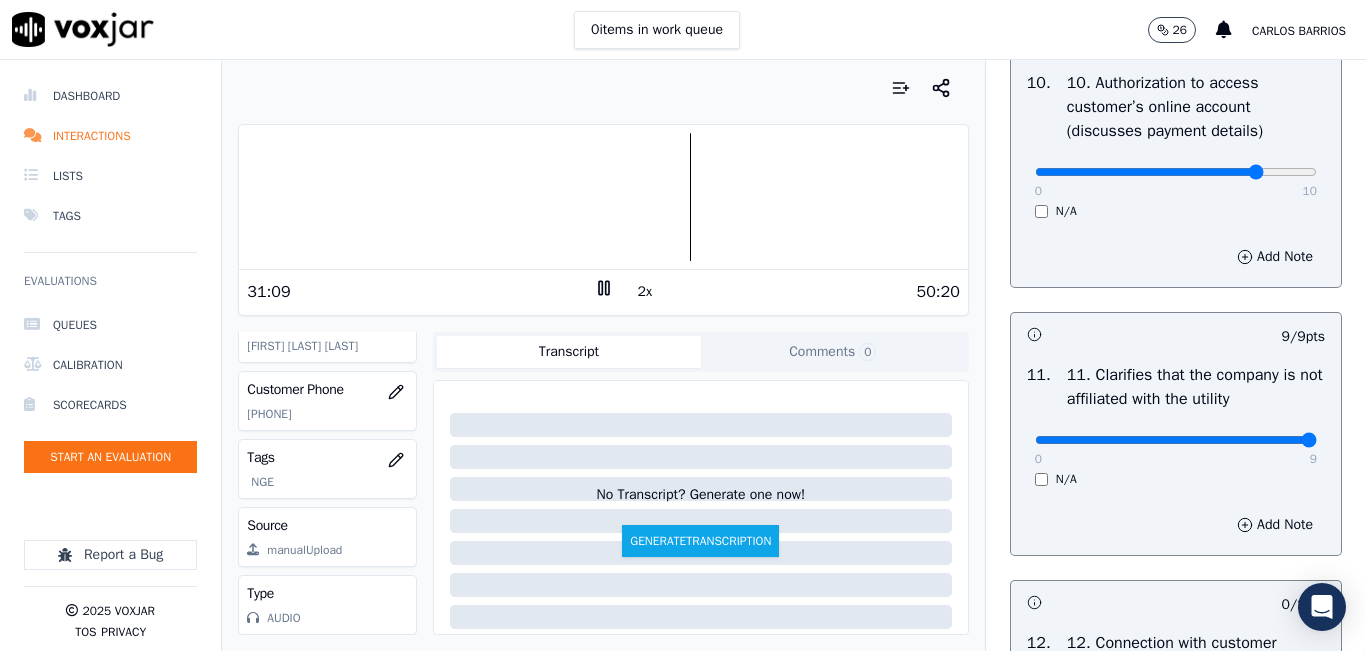 type on "8" 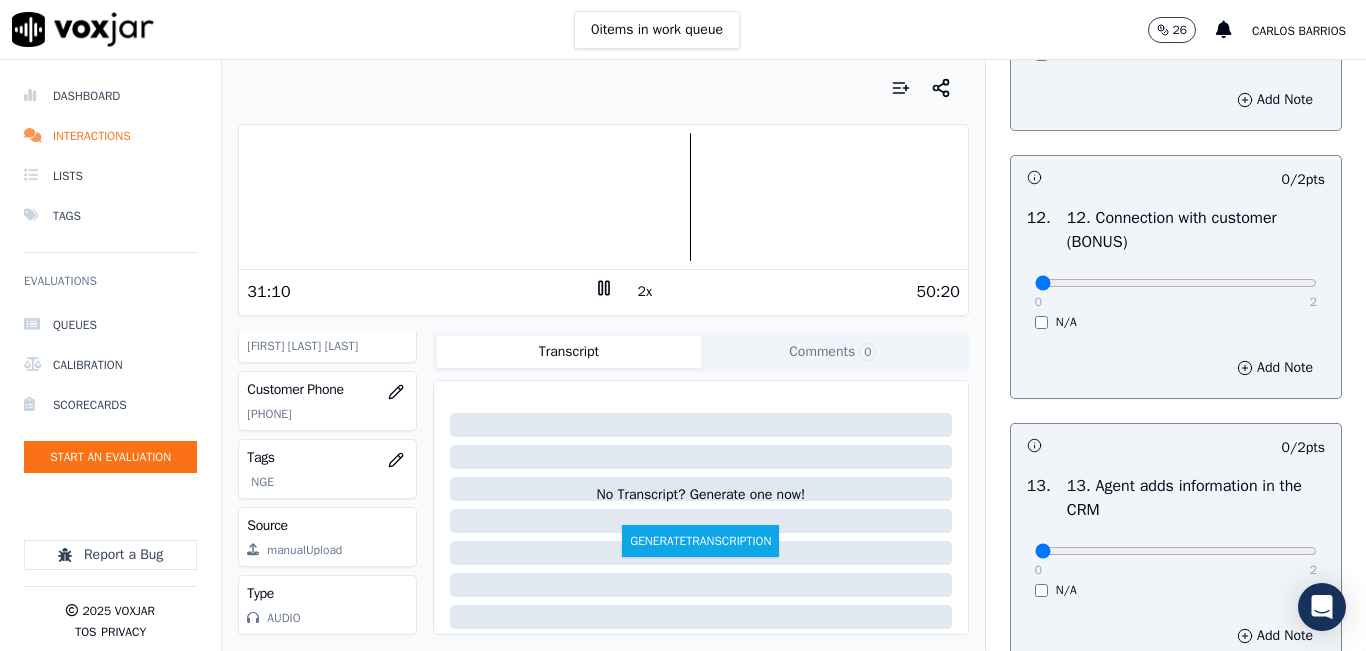 scroll, scrollTop: 3200, scrollLeft: 0, axis: vertical 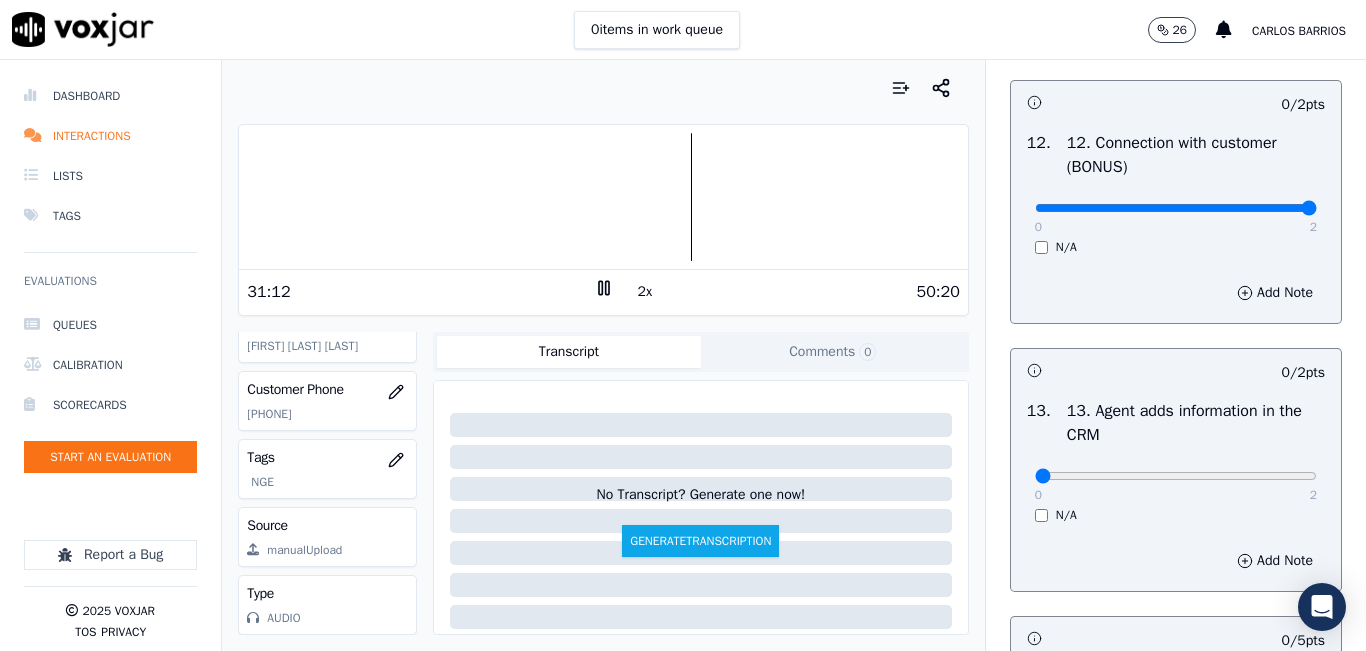 type on "2" 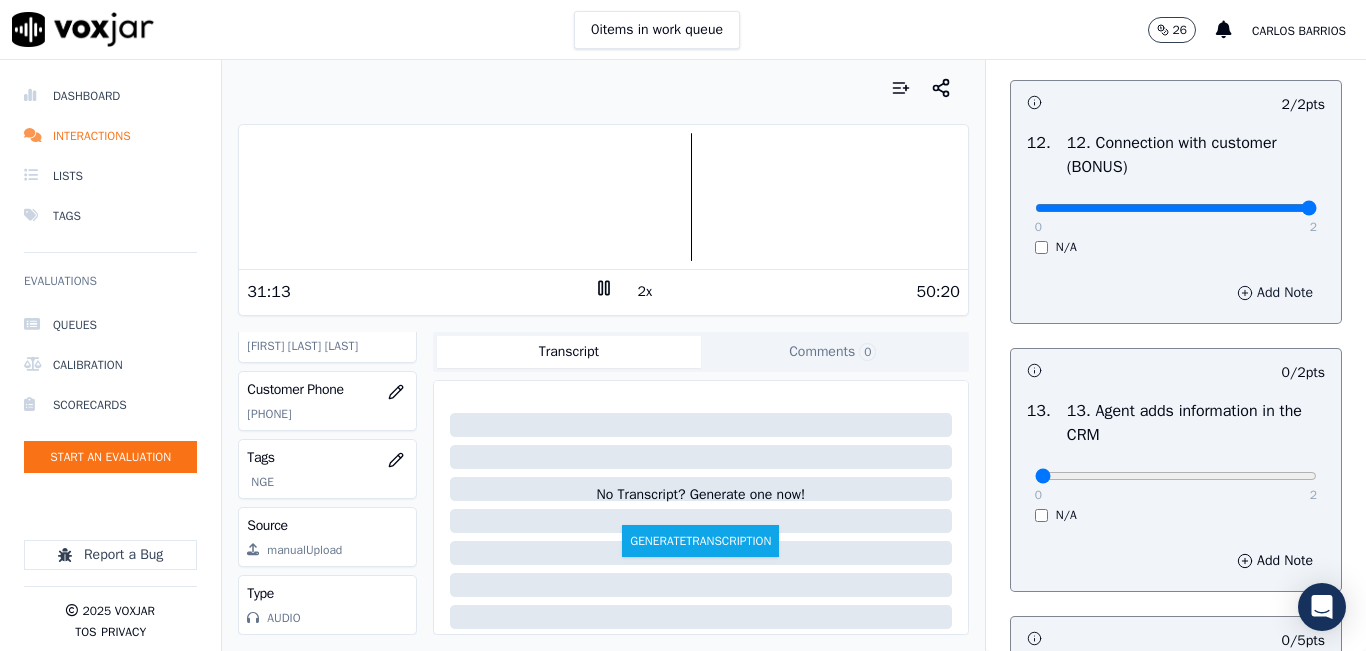 scroll, scrollTop: 3400, scrollLeft: 0, axis: vertical 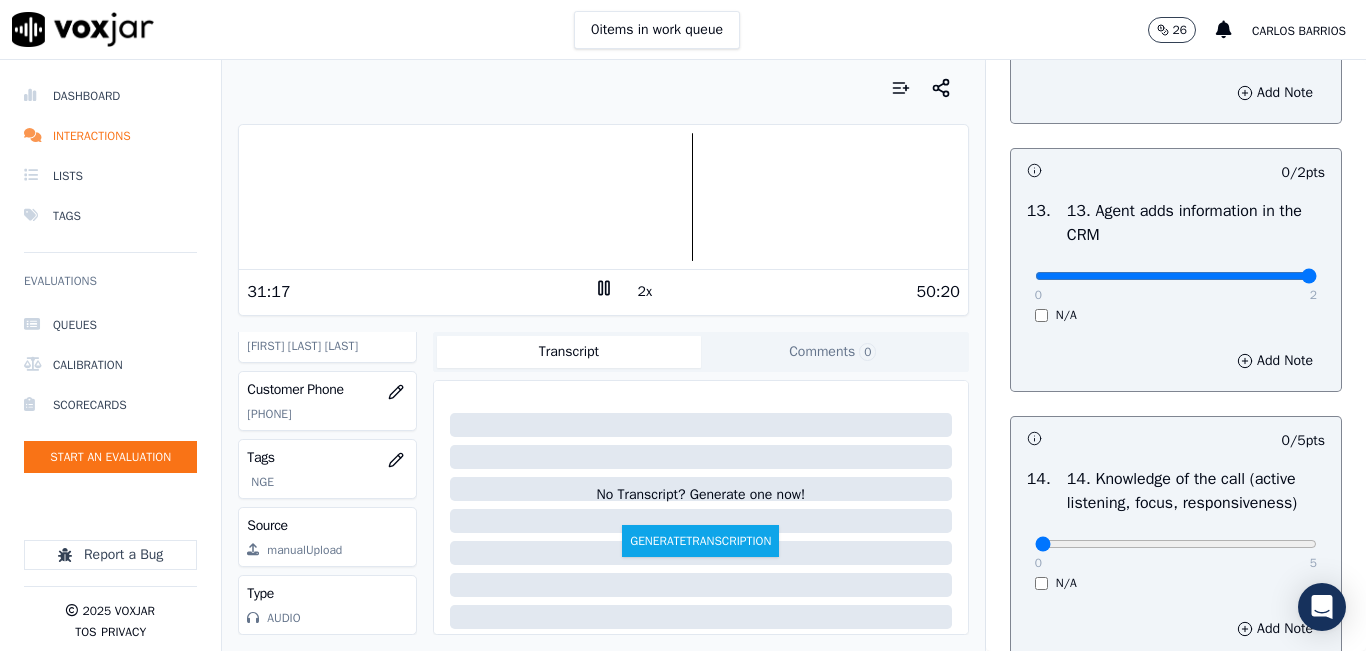 type on "2" 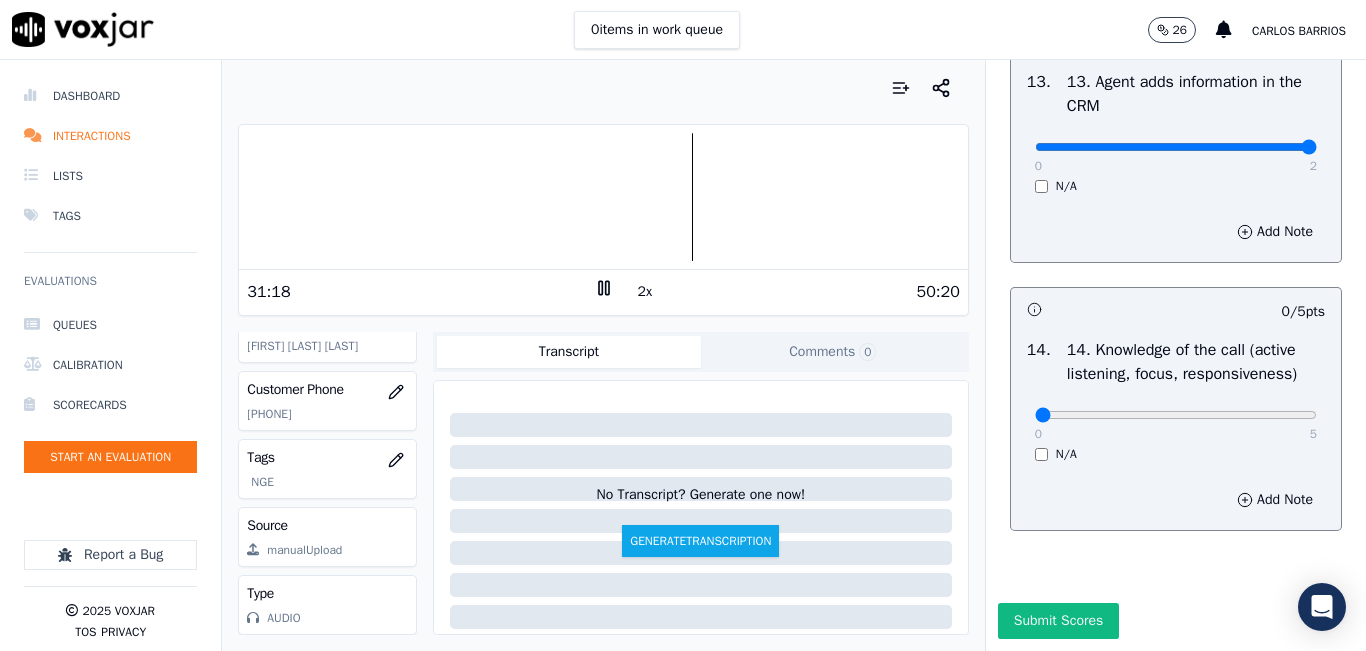 scroll, scrollTop: 3642, scrollLeft: 0, axis: vertical 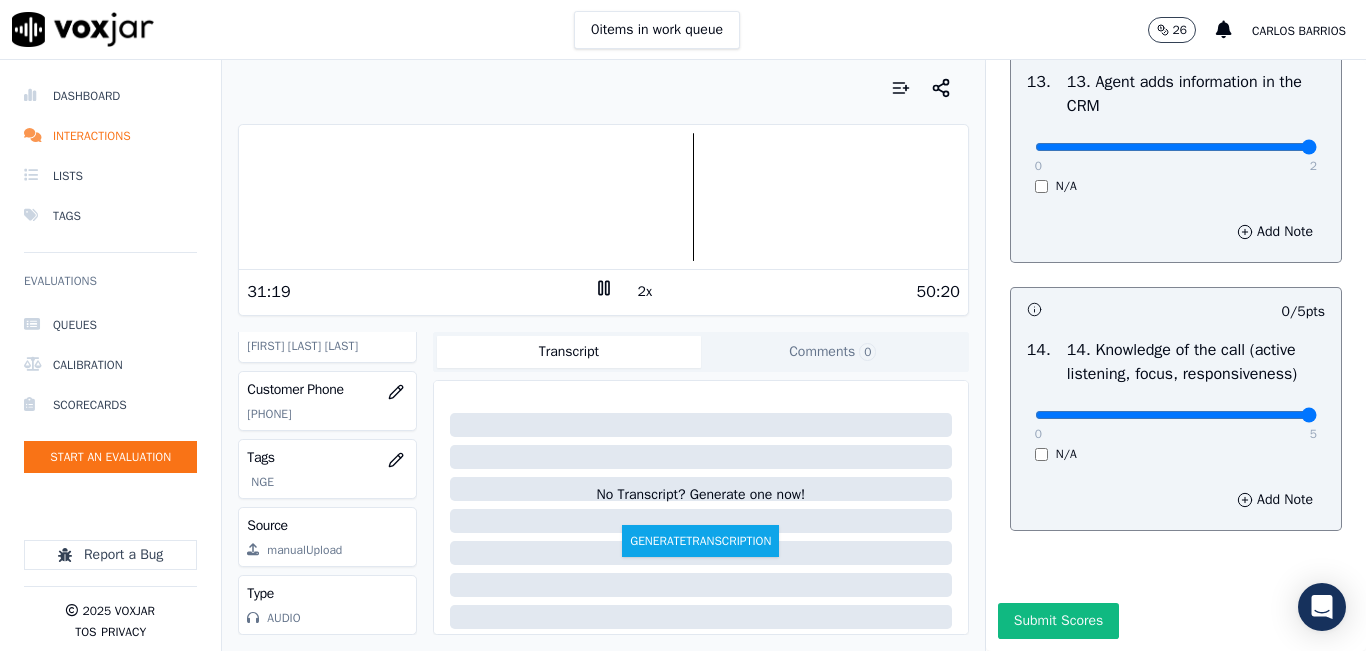 type on "5" 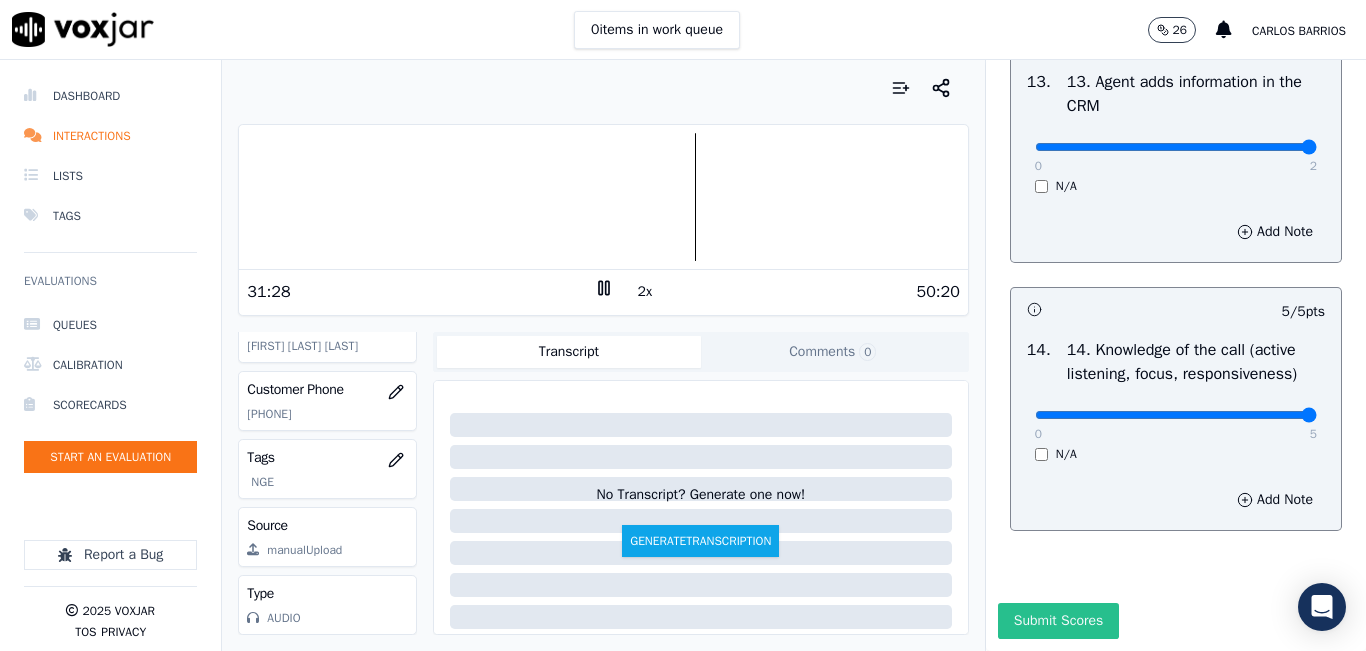 click on "Submit Scores" at bounding box center (1058, 621) 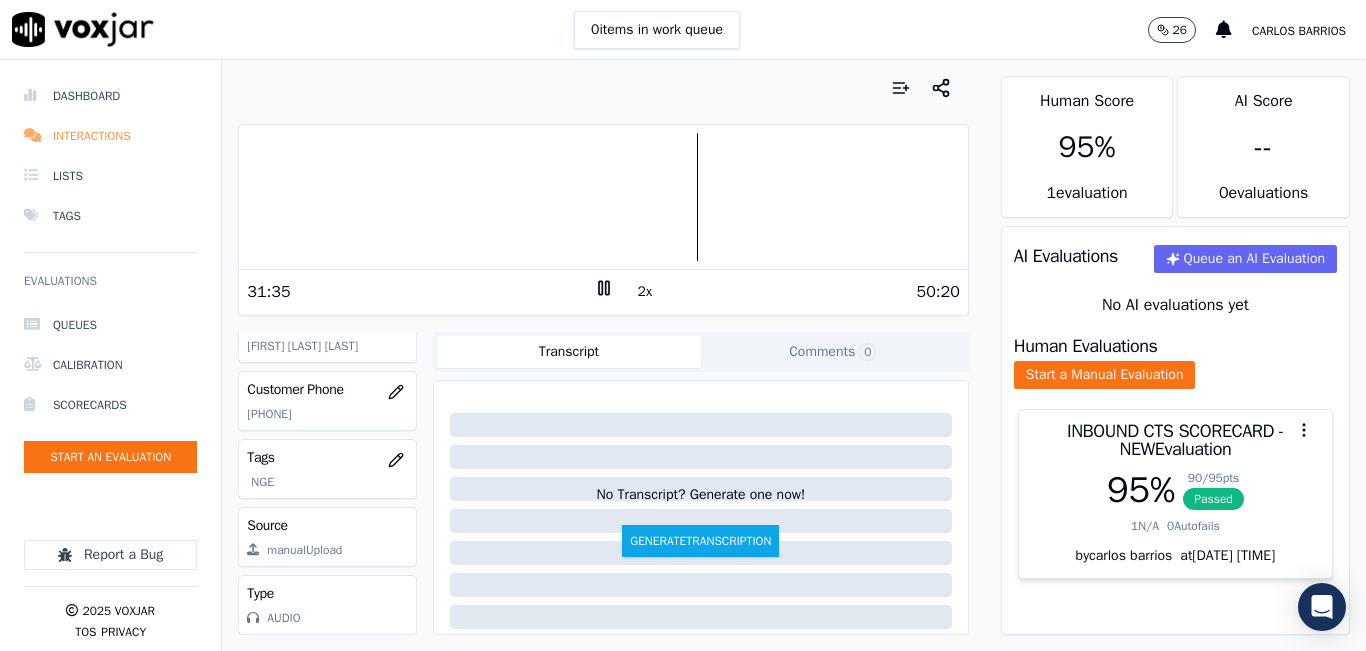 click on "Interactions" at bounding box center [110, 136] 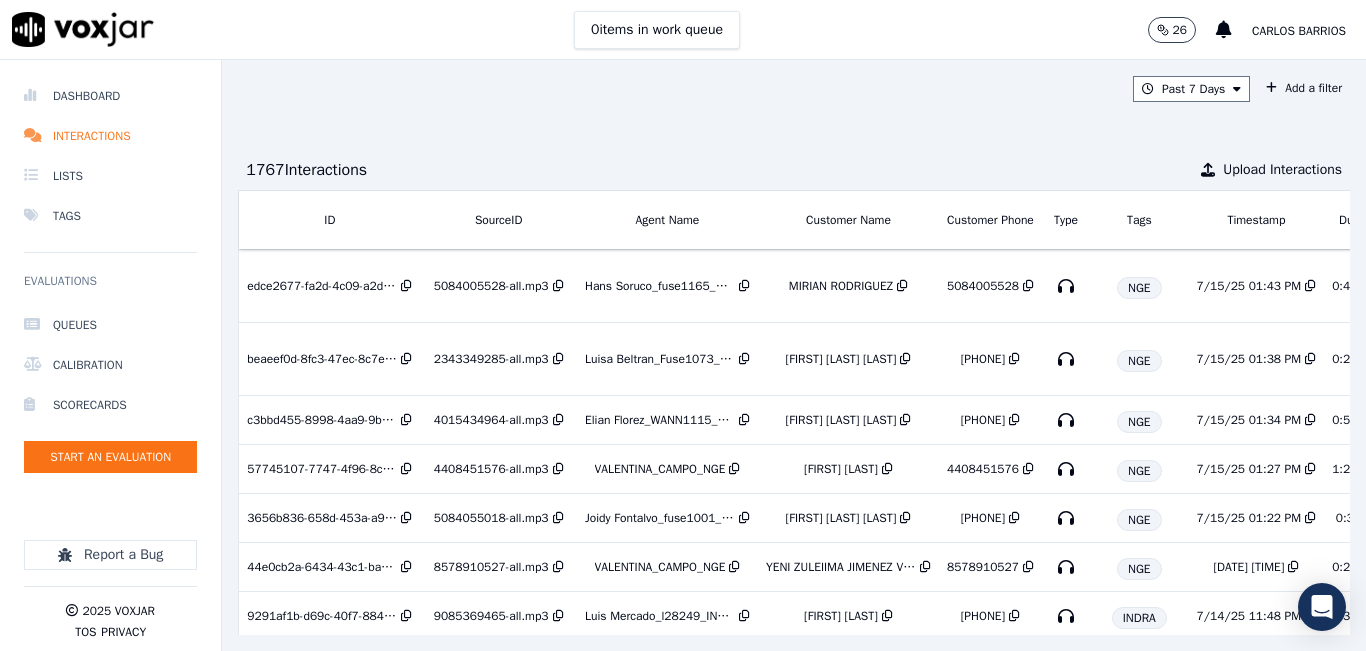 scroll, scrollTop: 0, scrollLeft: 334, axis: horizontal 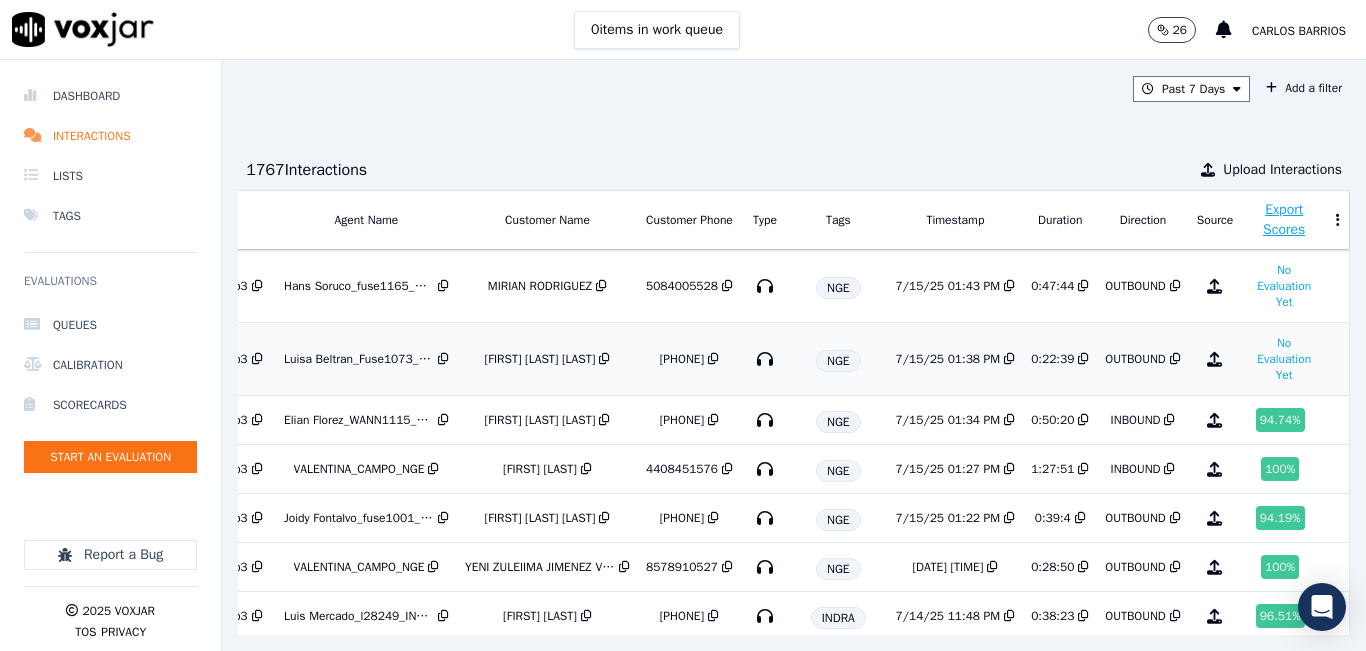 click on "0:22:39" at bounding box center [1052, 359] 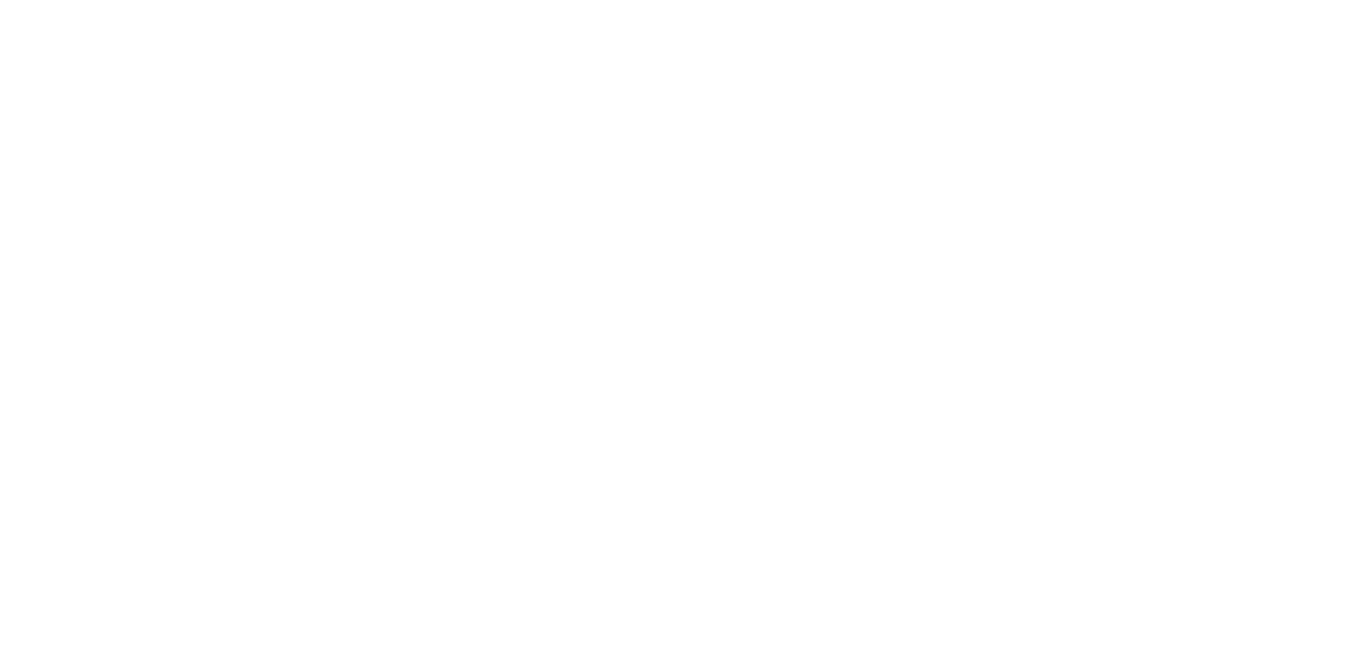 scroll, scrollTop: 0, scrollLeft: 0, axis: both 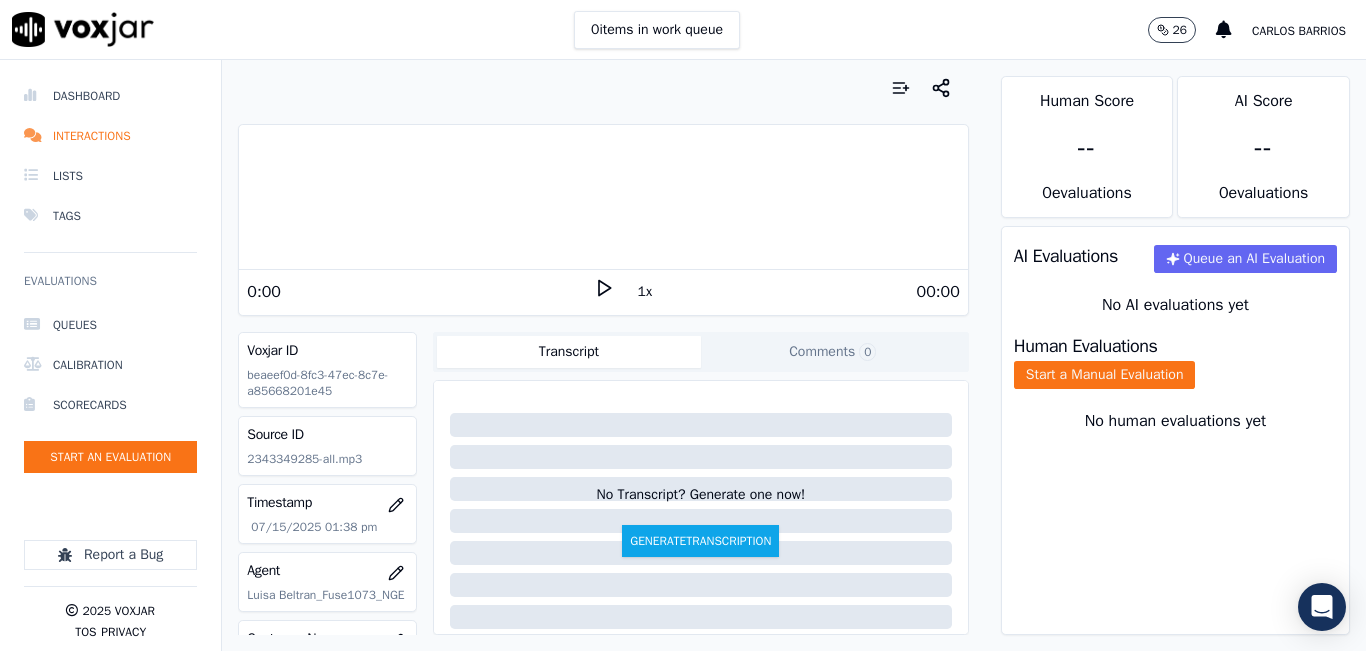 click 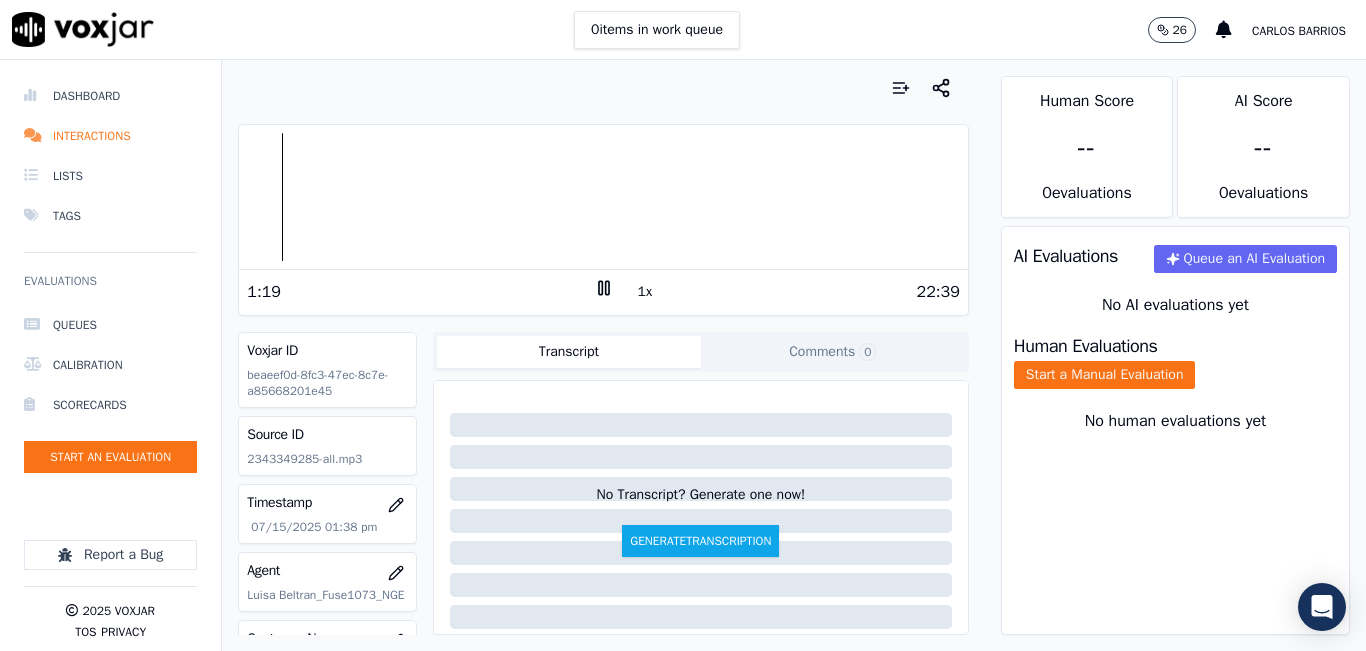 click on "1x" at bounding box center (645, 292) 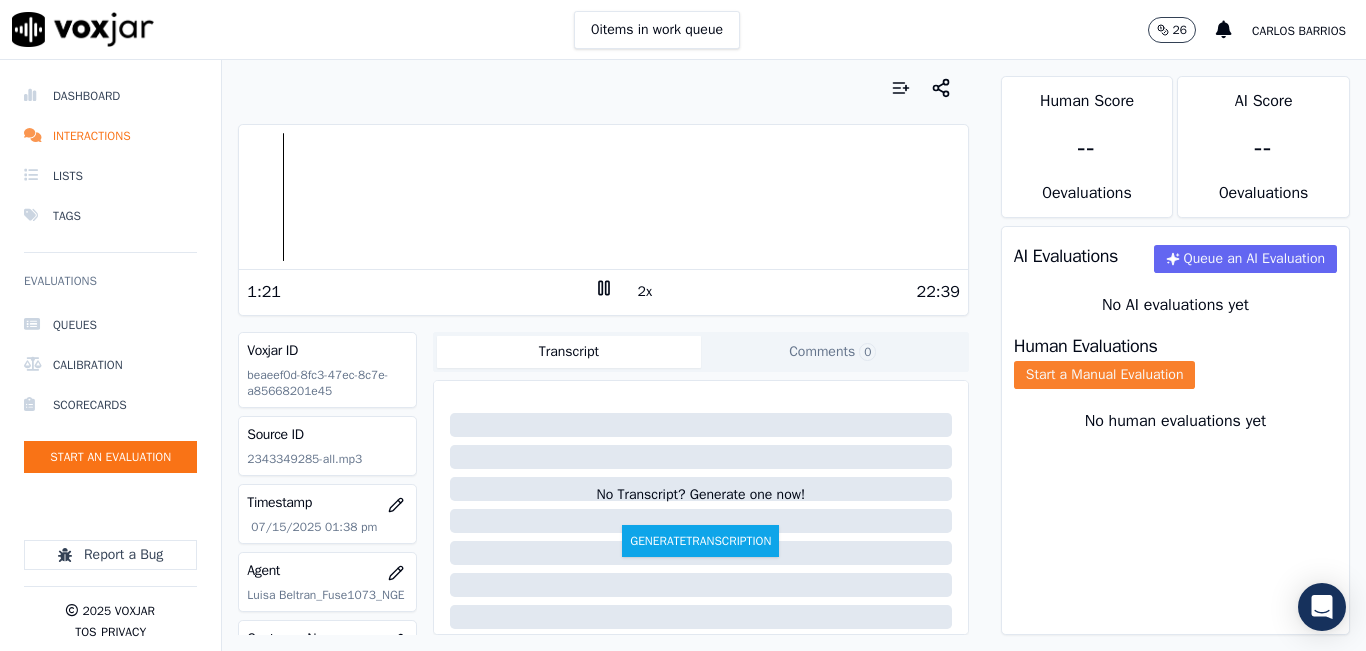 click on "Start a Manual Evaluation" 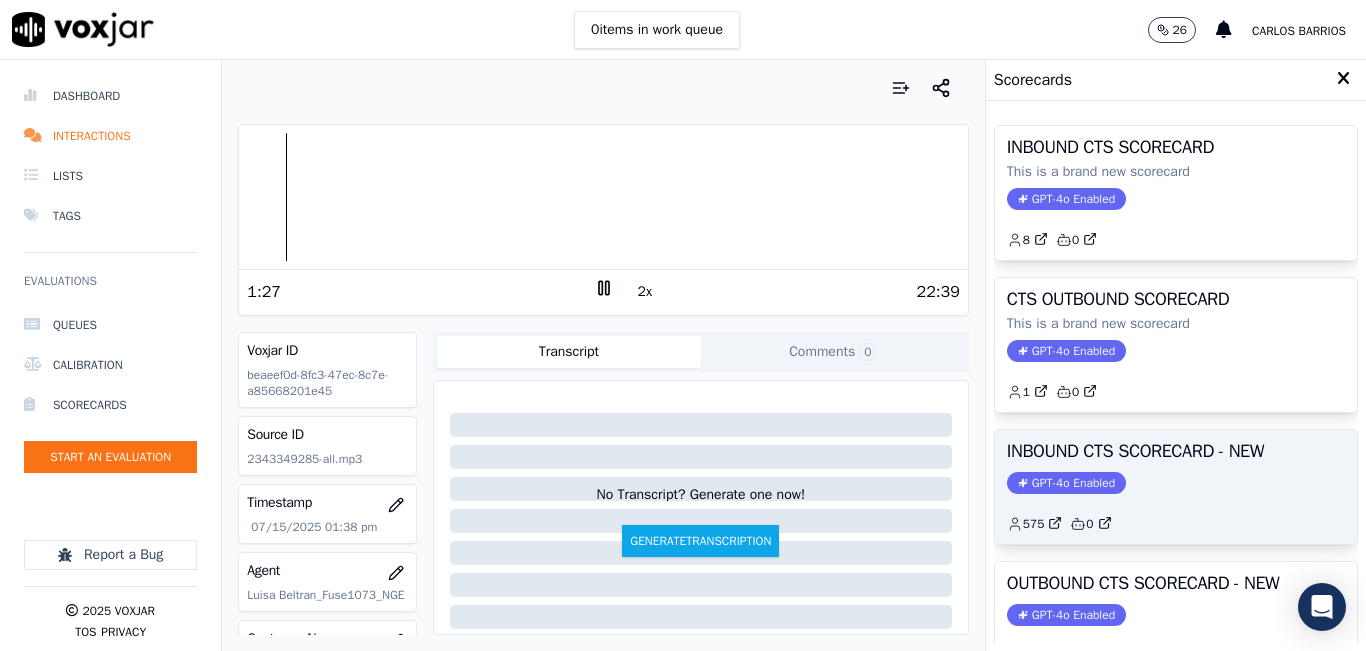 scroll, scrollTop: 100, scrollLeft: 0, axis: vertical 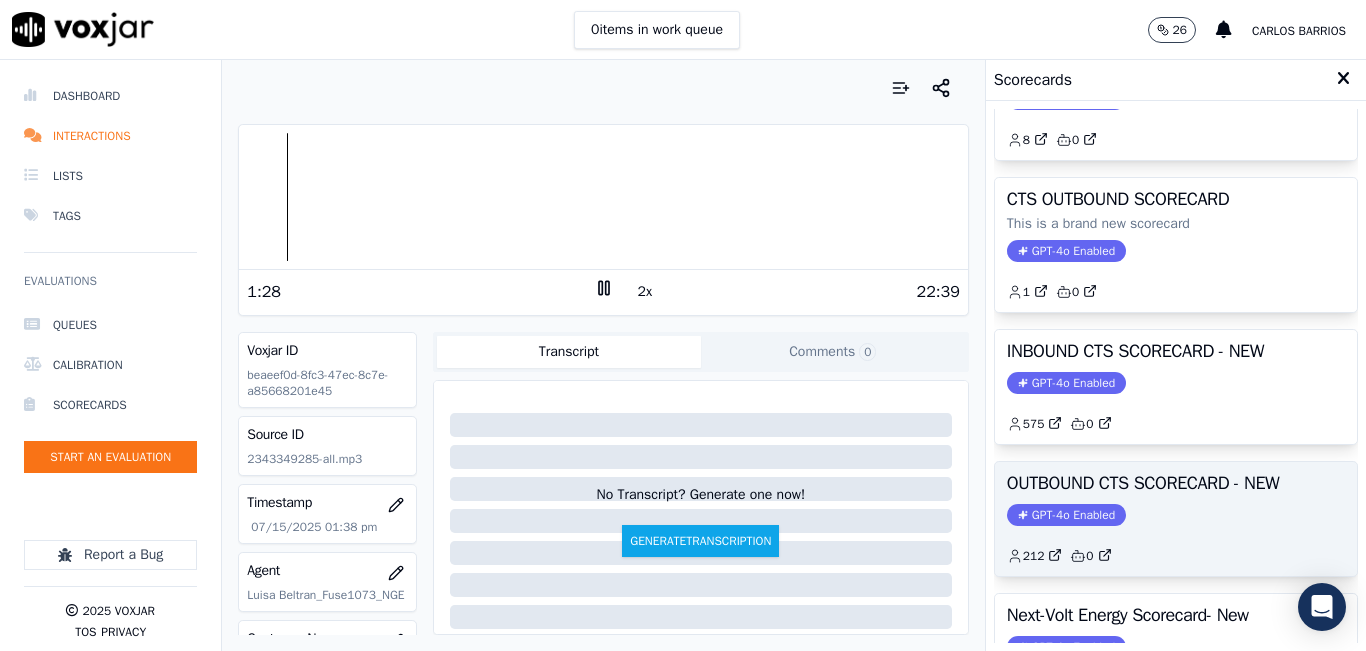 click on "OUTBOUND CTS SCORECARD - NEW" at bounding box center [1176, 483] 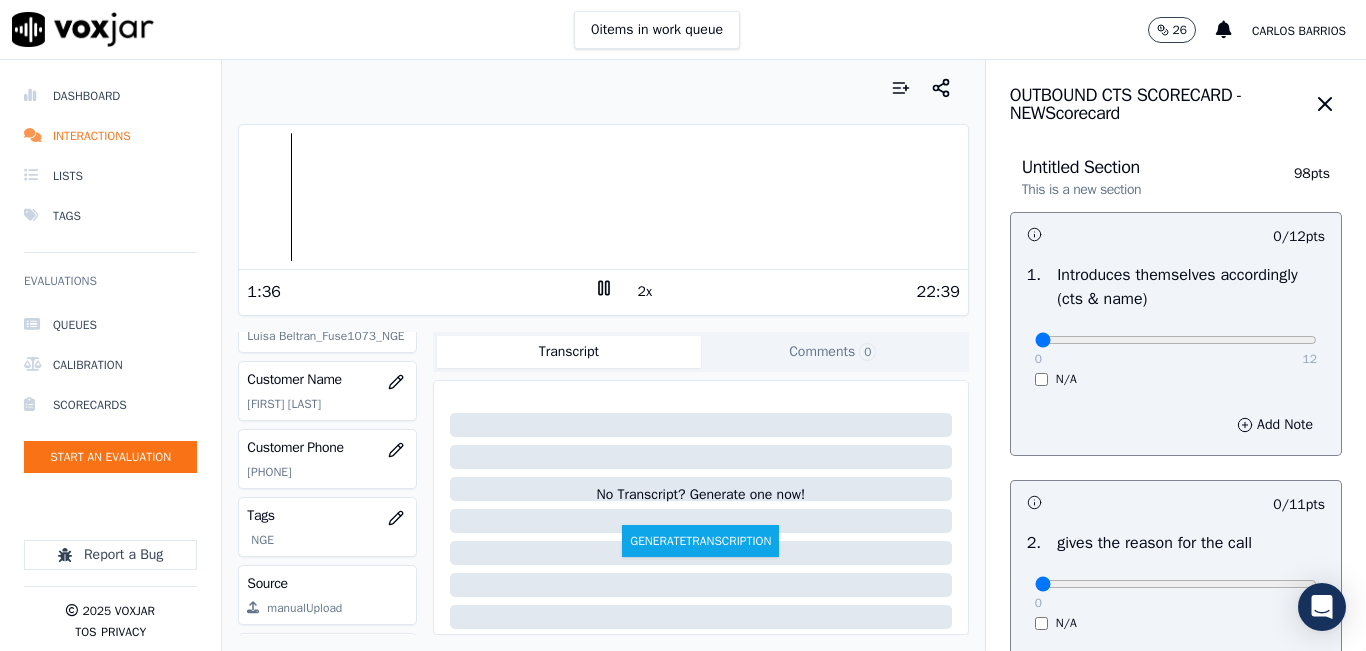 scroll, scrollTop: 300, scrollLeft: 0, axis: vertical 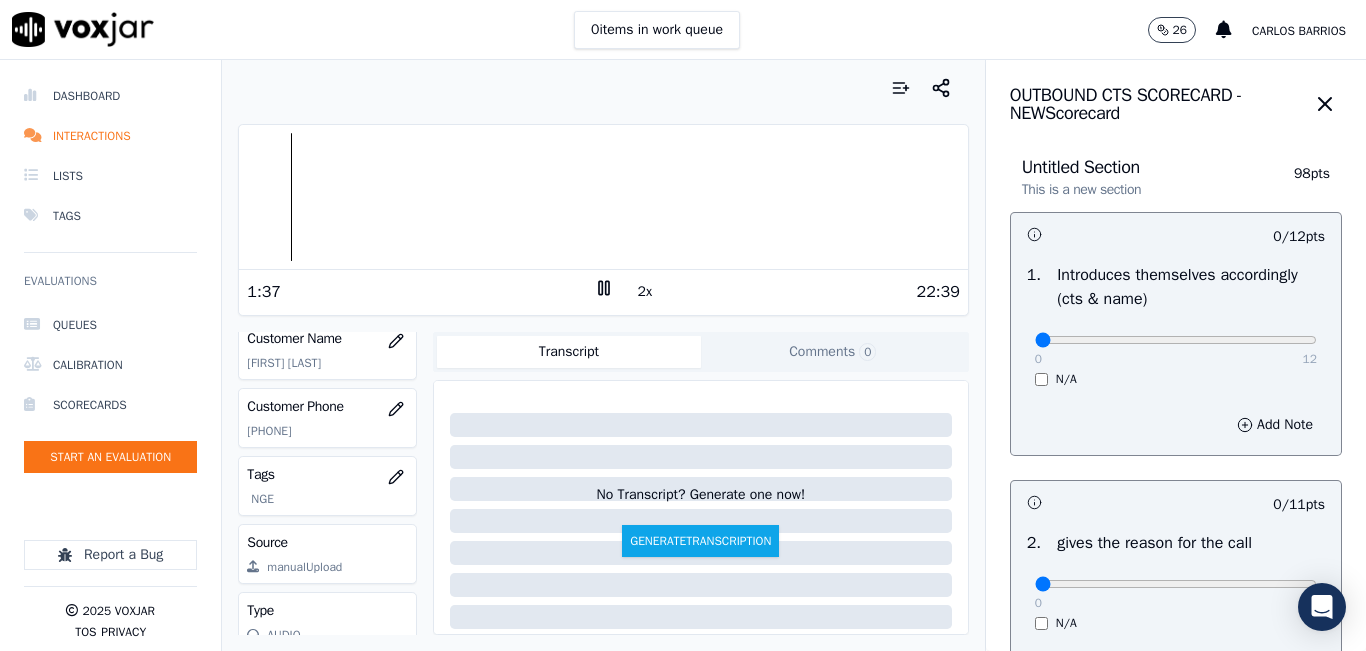 click on "[PHONE]" 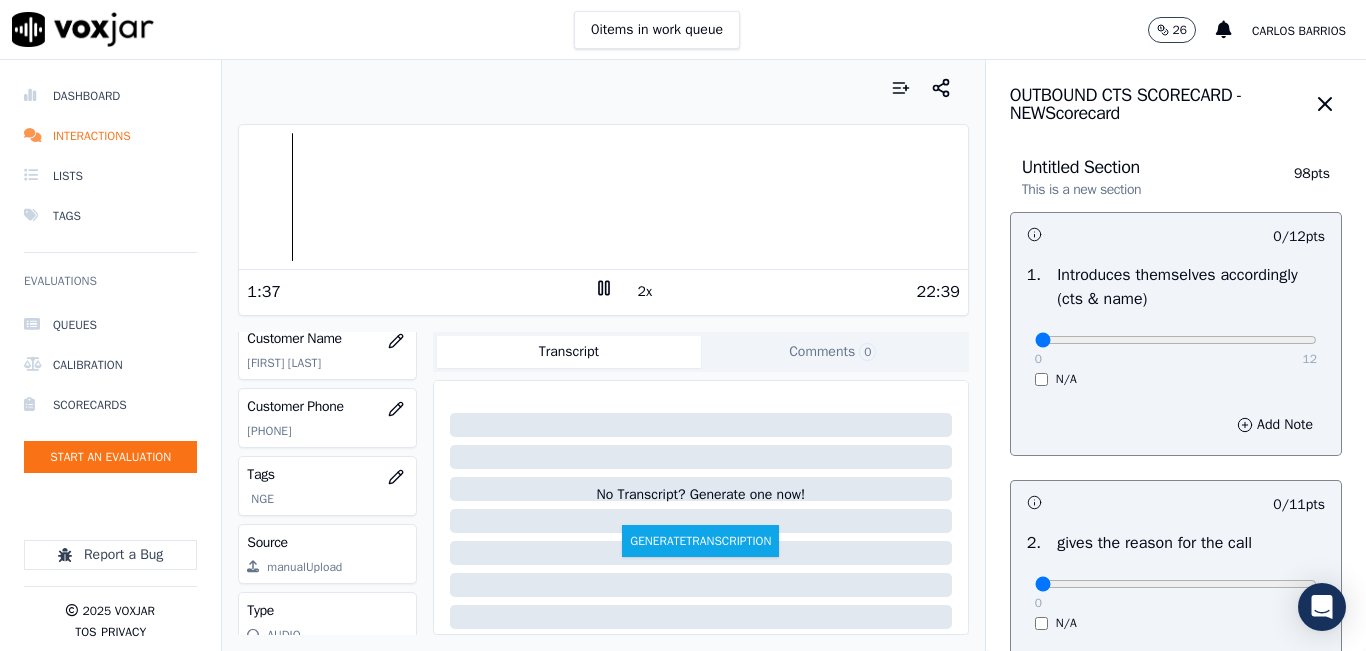 click on "[PHONE]" 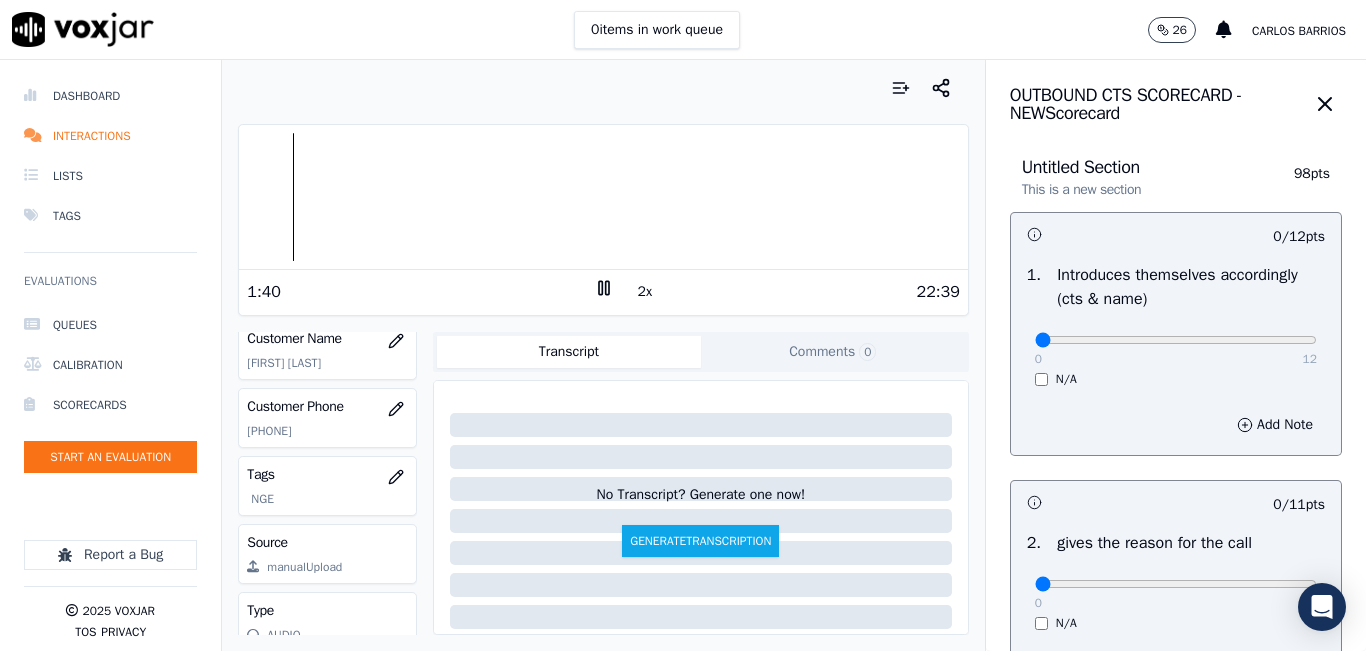 copy on "[PHONE]" 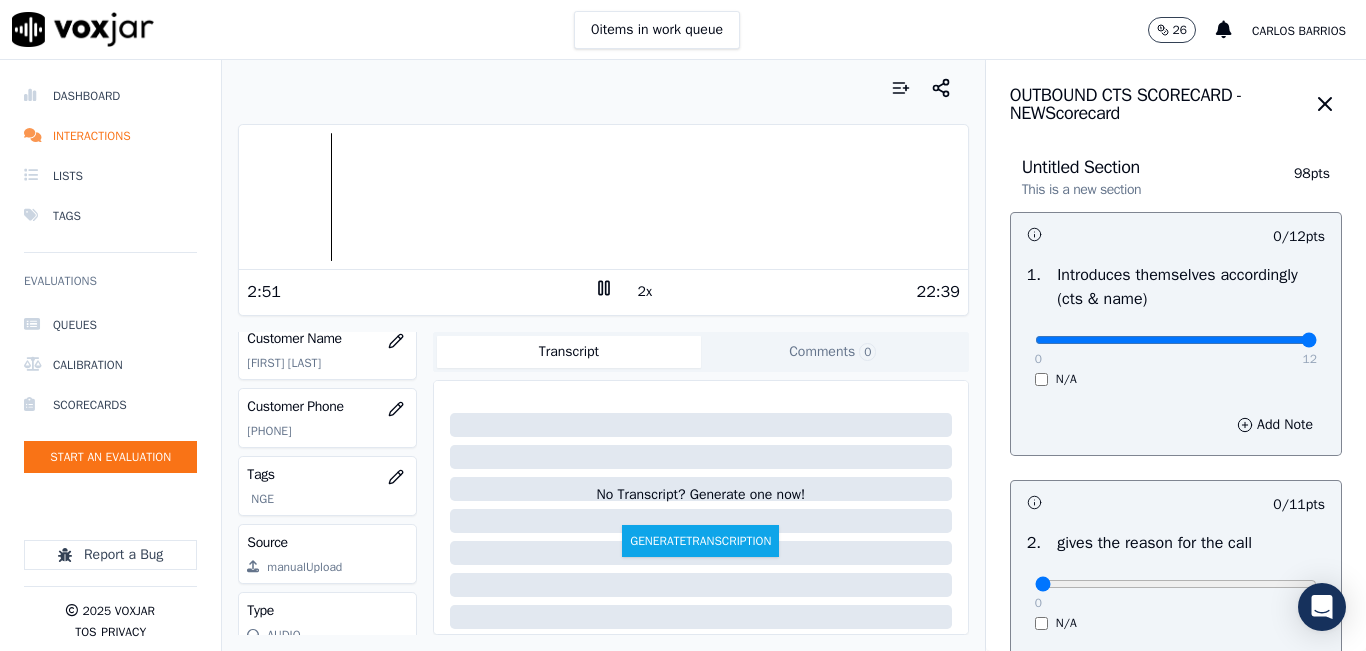 type on "12" 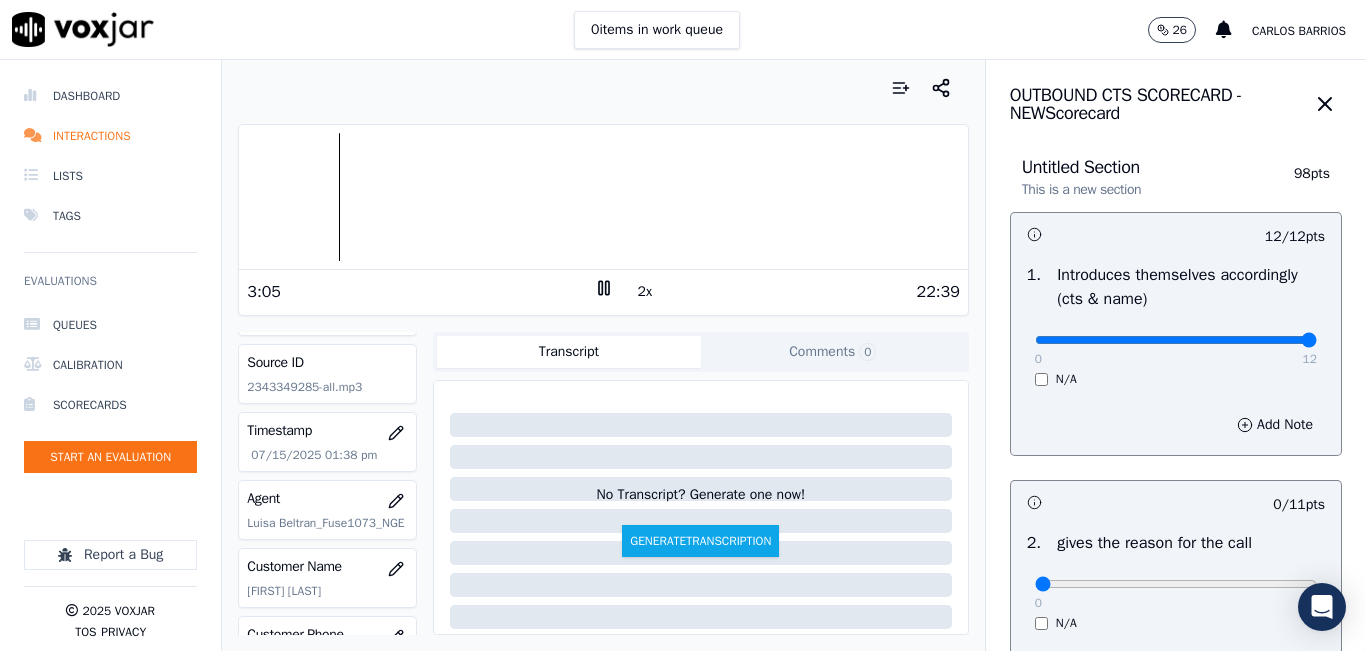 scroll, scrollTop: 100, scrollLeft: 0, axis: vertical 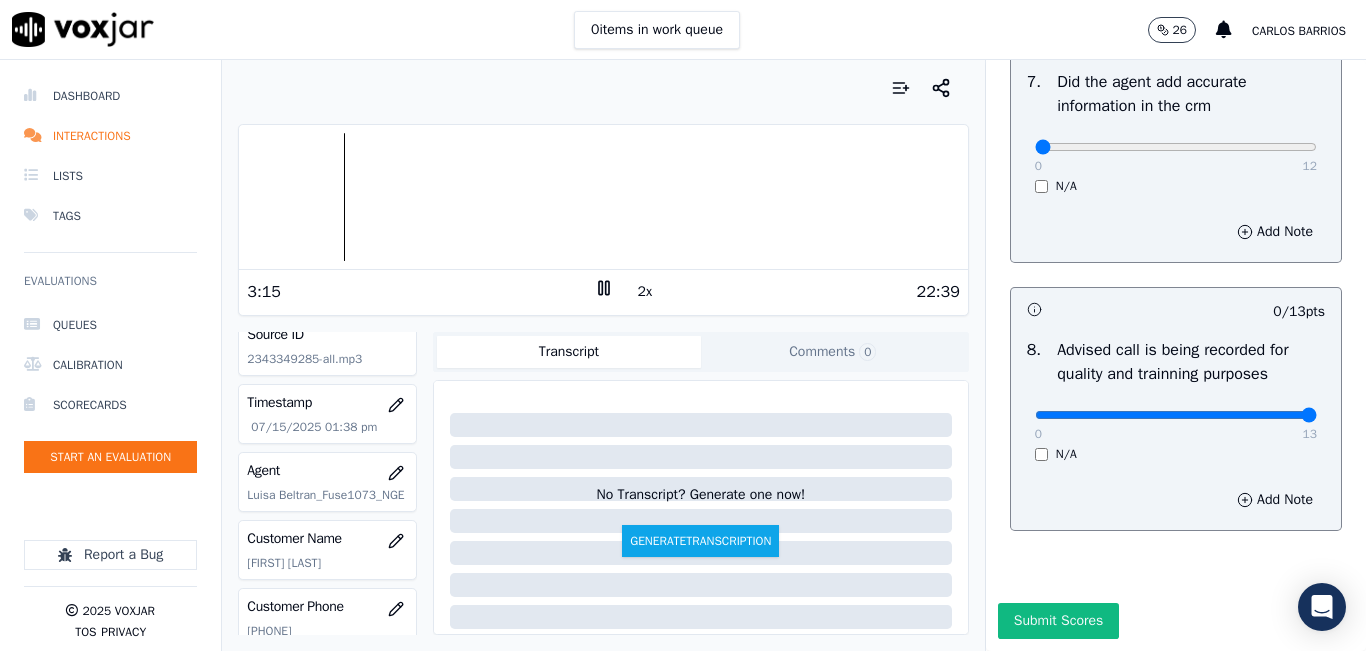 drag, startPoint x: 1223, startPoint y: 376, endPoint x: 1272, endPoint y: 366, distance: 50.01 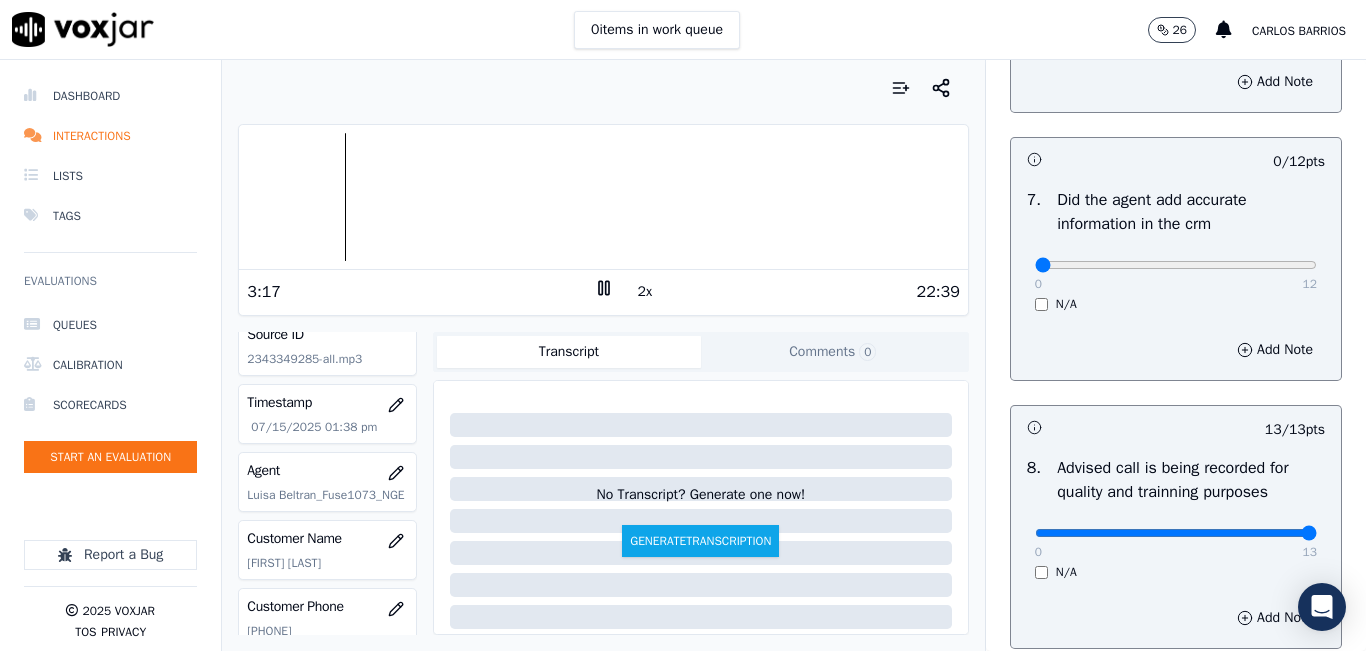 scroll, scrollTop: 1618, scrollLeft: 0, axis: vertical 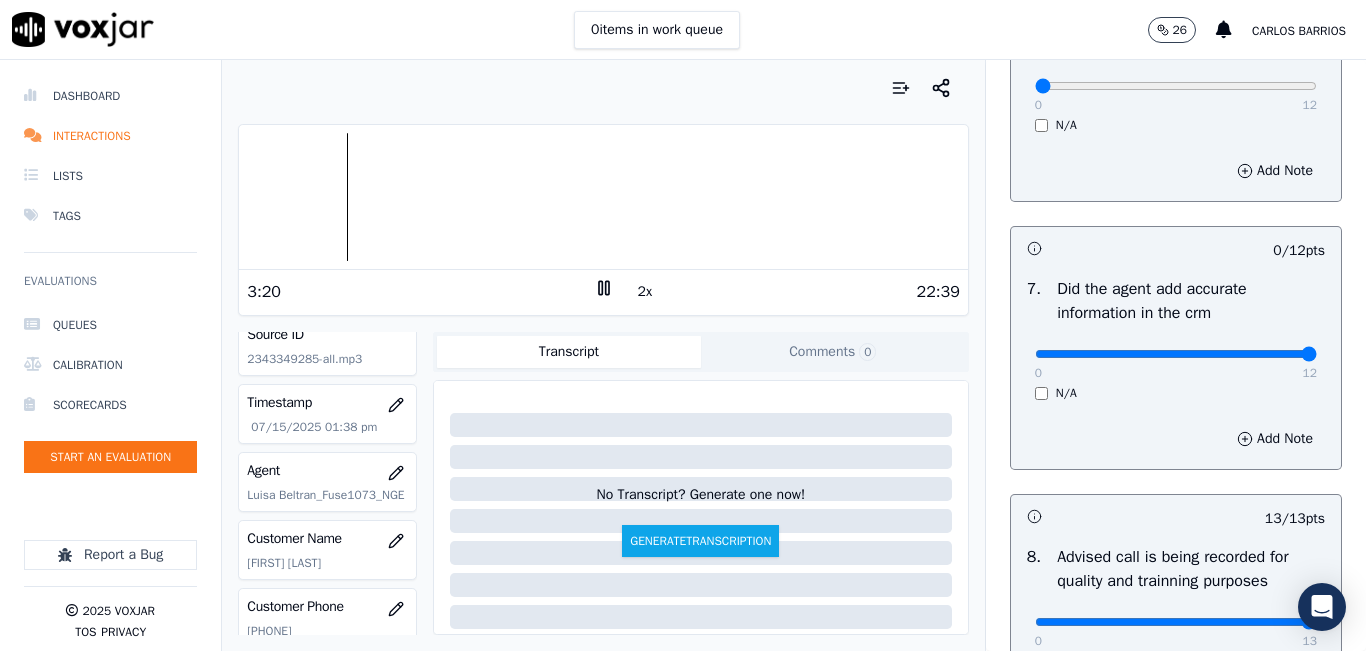drag, startPoint x: 1246, startPoint y: 398, endPoint x: 1299, endPoint y: 388, distance: 53.935146 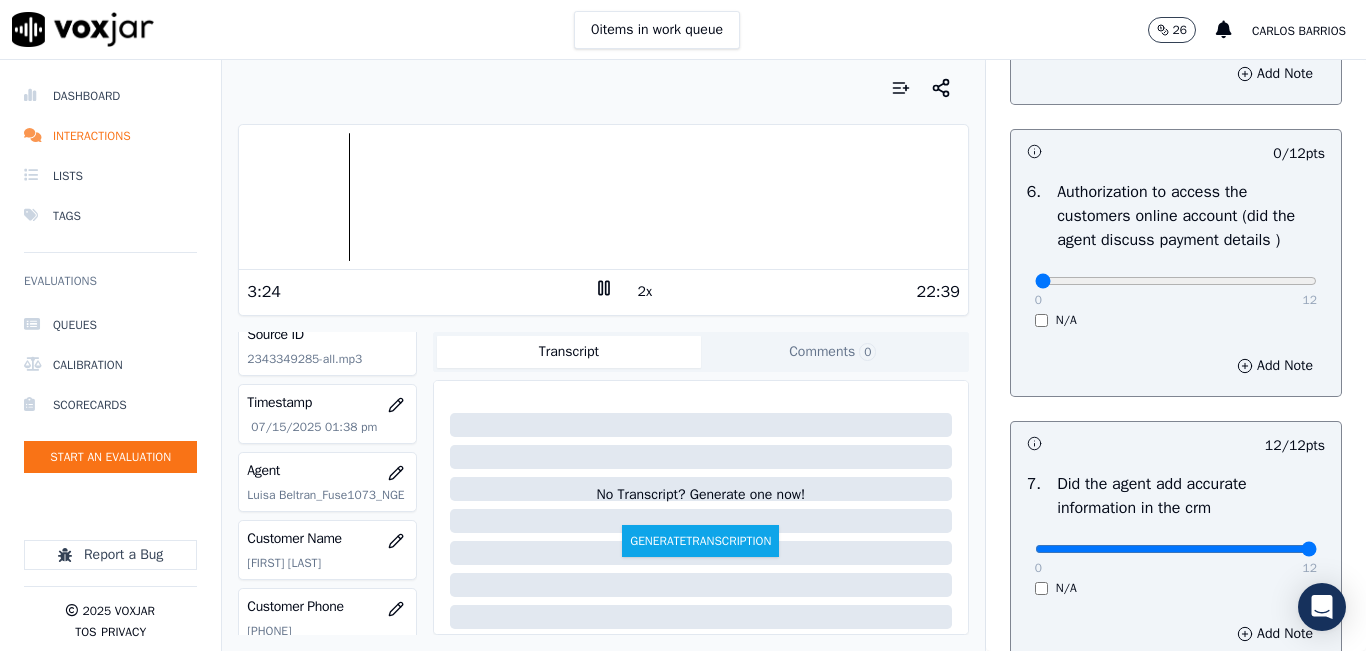 scroll, scrollTop: 1418, scrollLeft: 0, axis: vertical 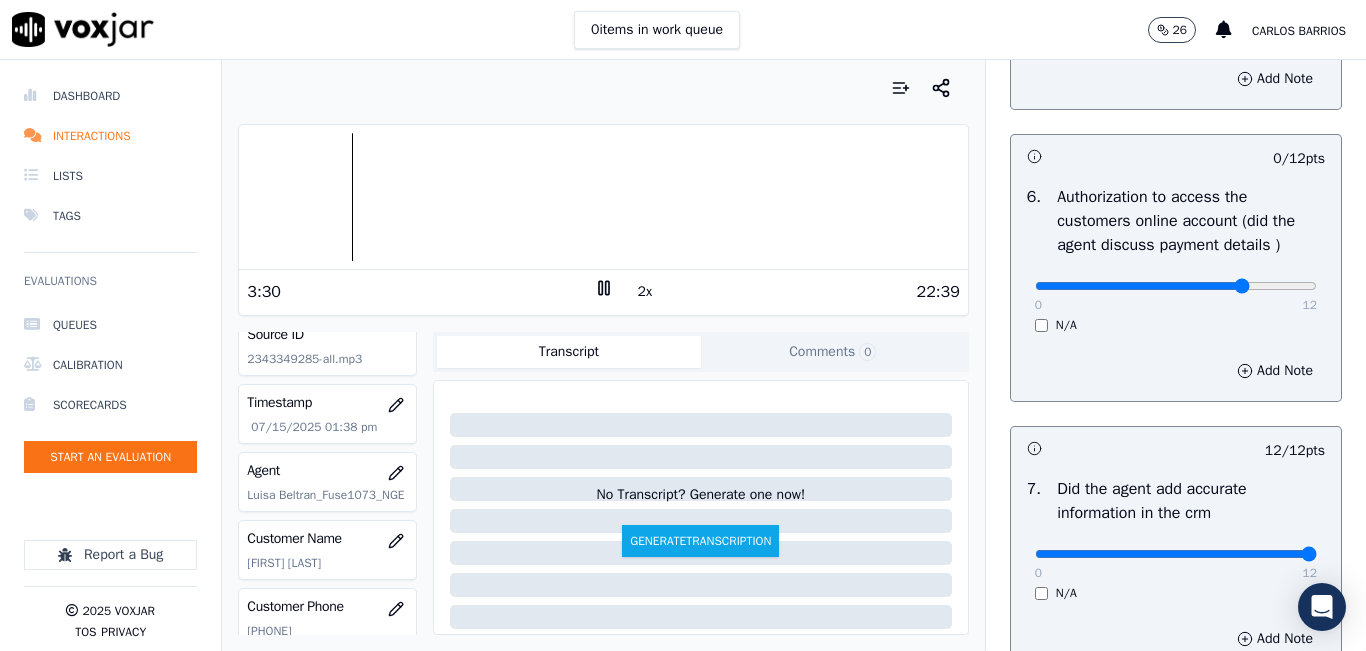 type on "9" 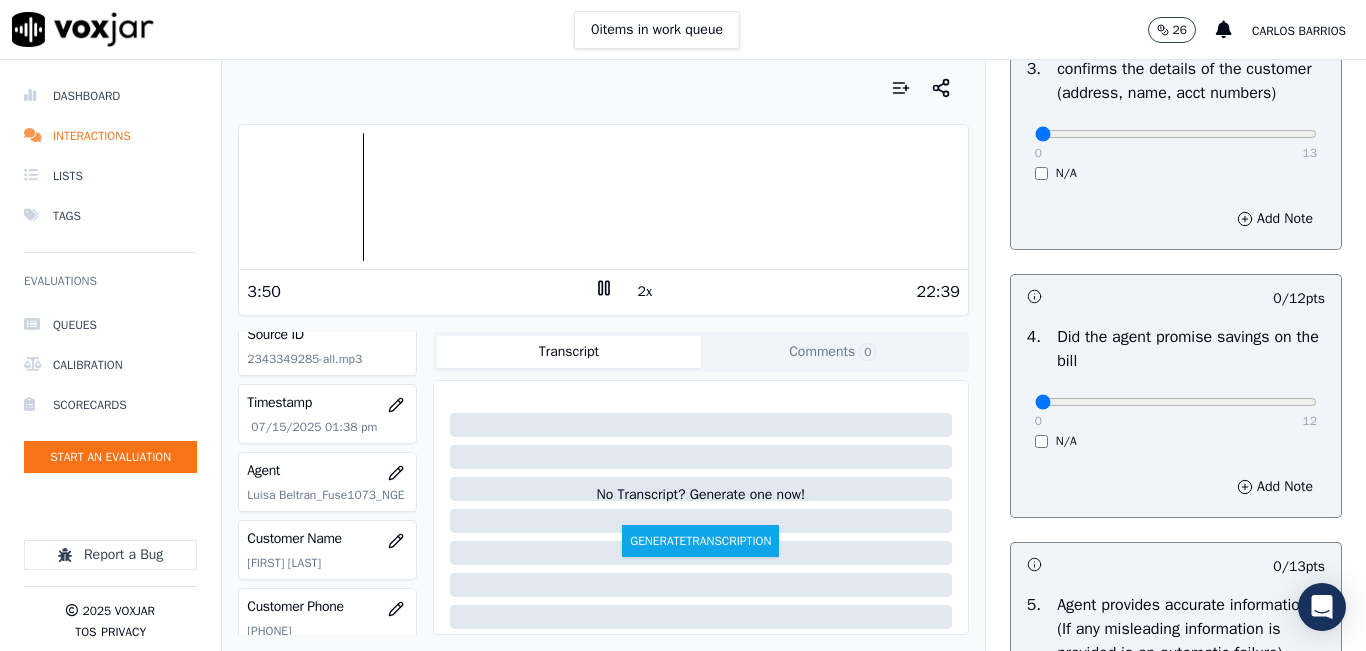 scroll, scrollTop: 518, scrollLeft: 0, axis: vertical 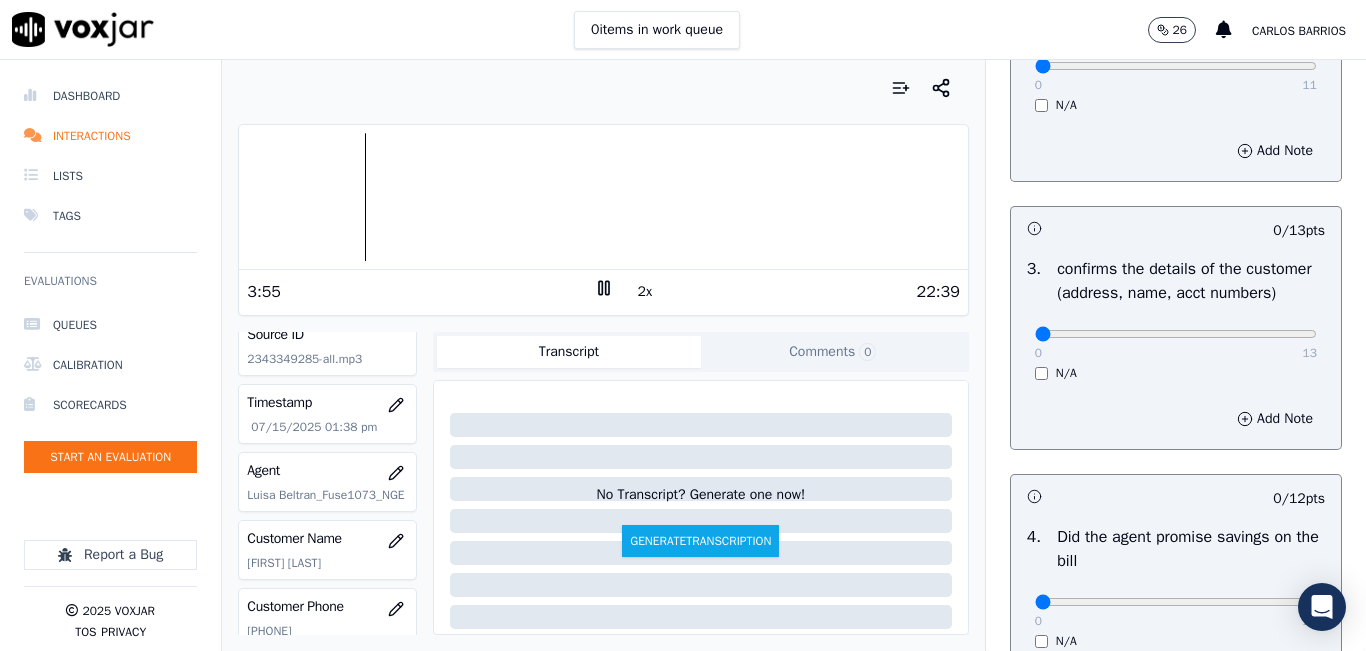click on "0   13" at bounding box center (1176, 333) 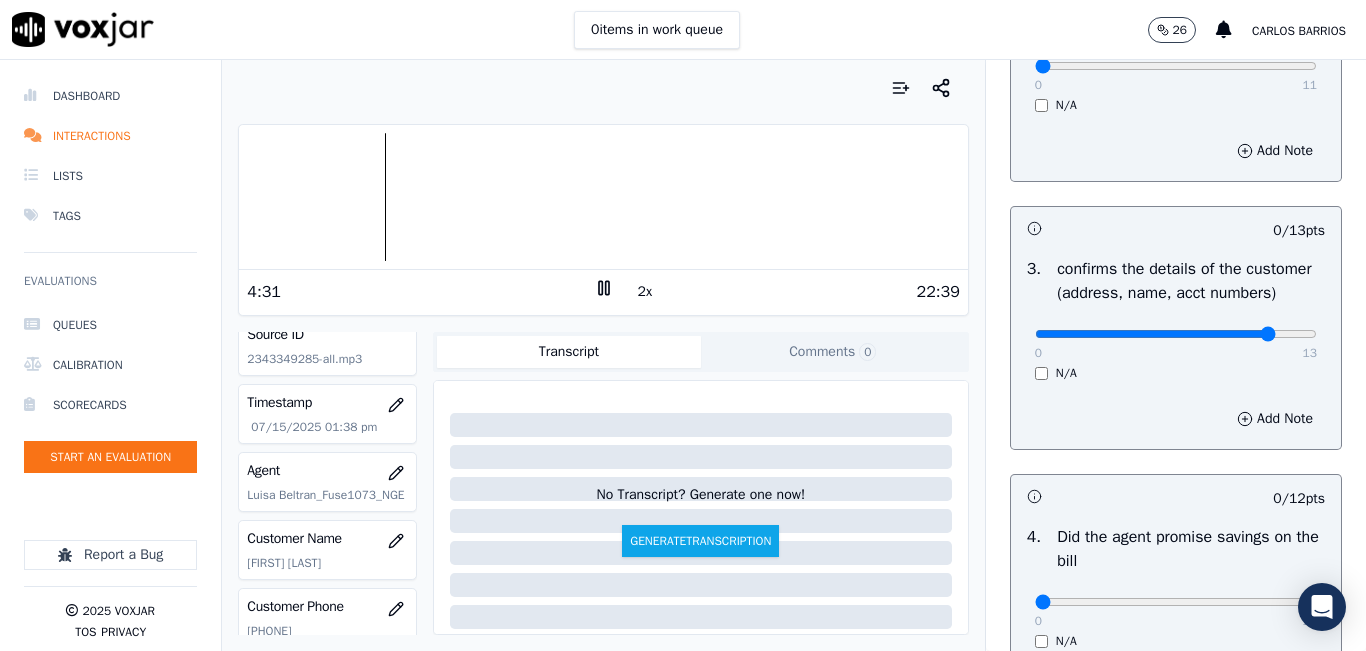 type on "11" 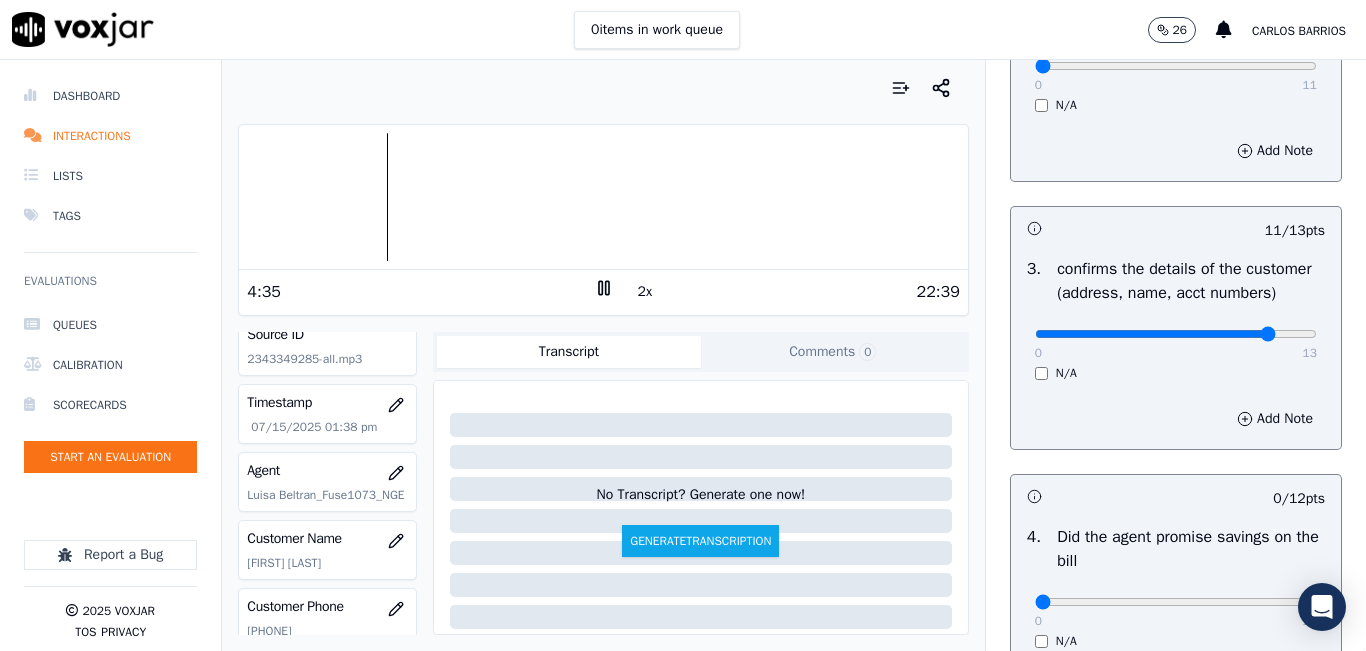 click at bounding box center (603, 197) 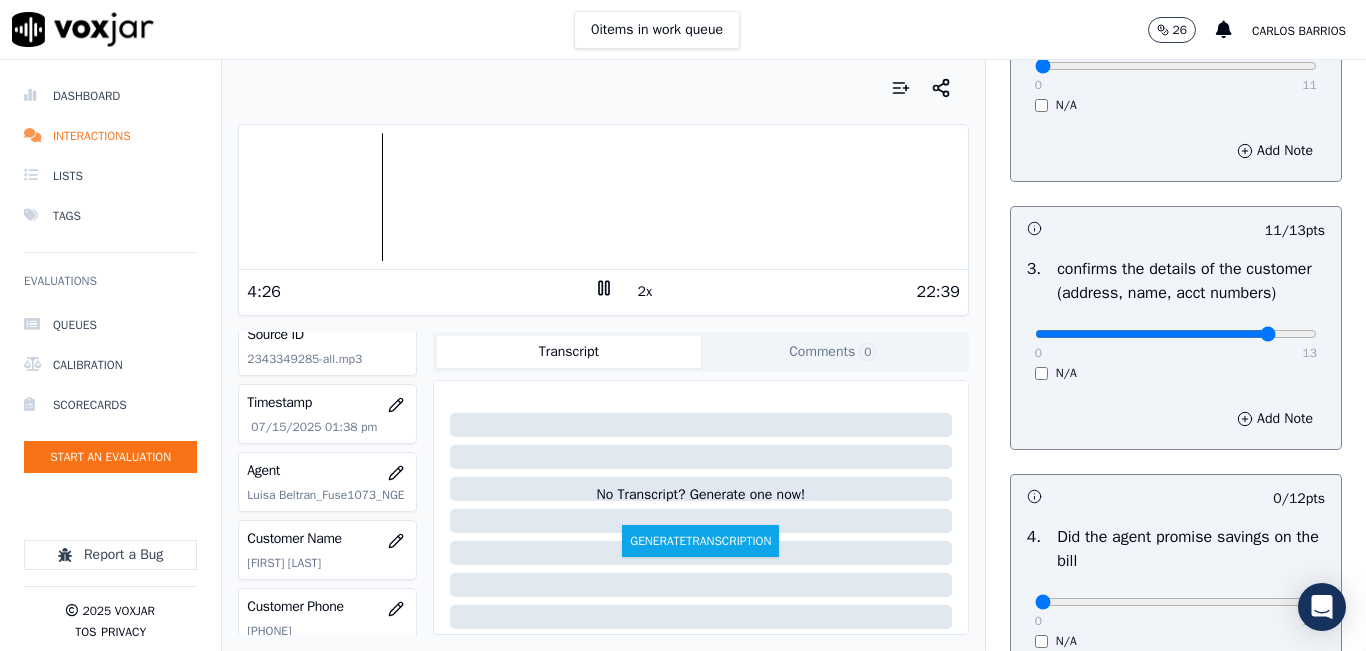 click at bounding box center [603, 197] 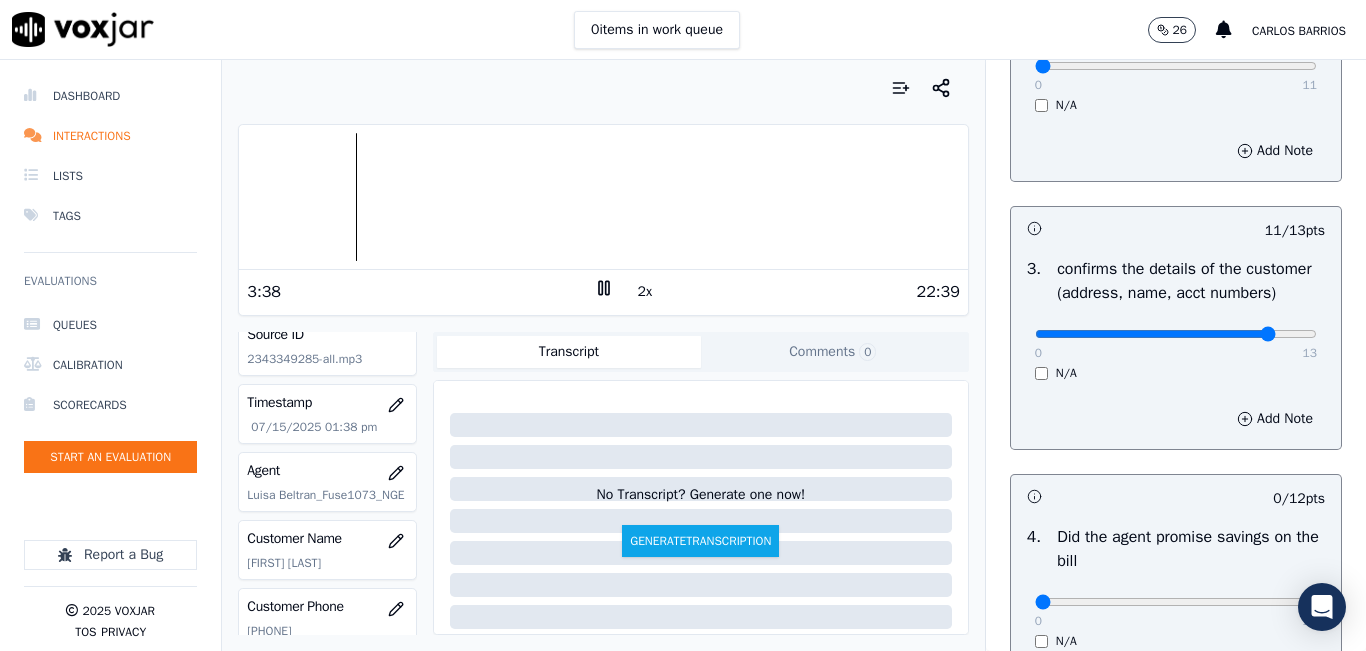 click at bounding box center (603, 197) 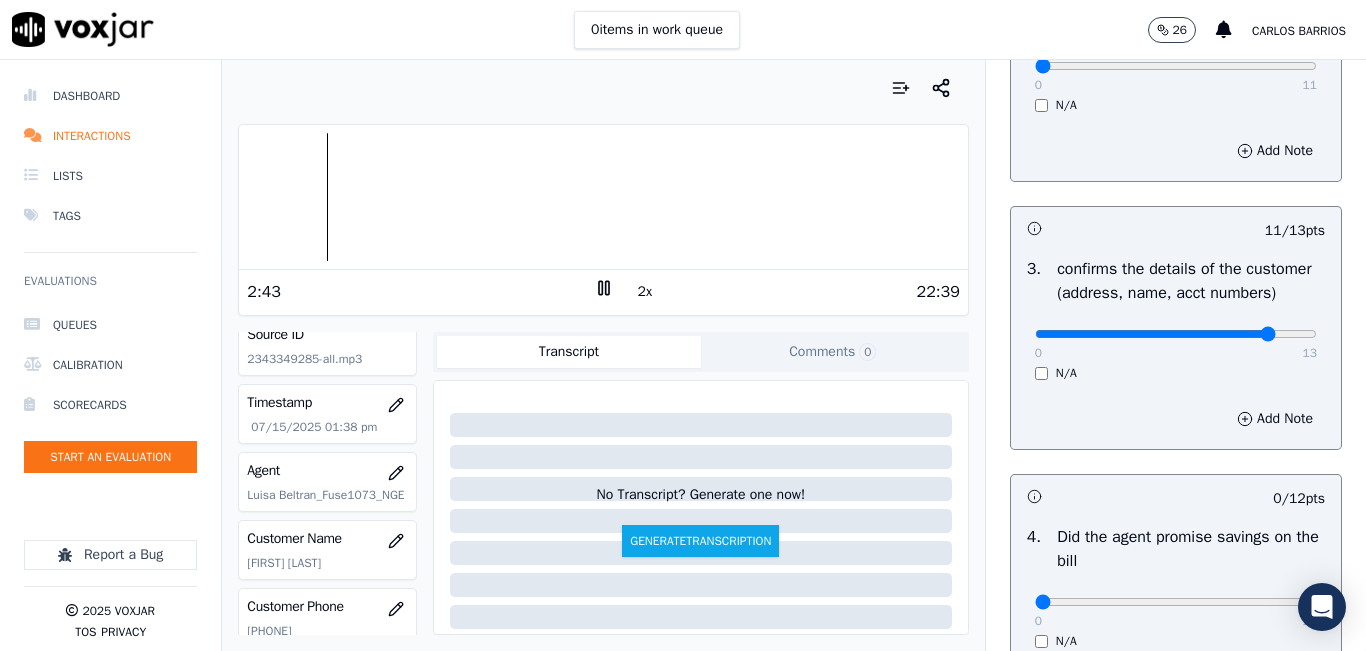 click at bounding box center (603, 197) 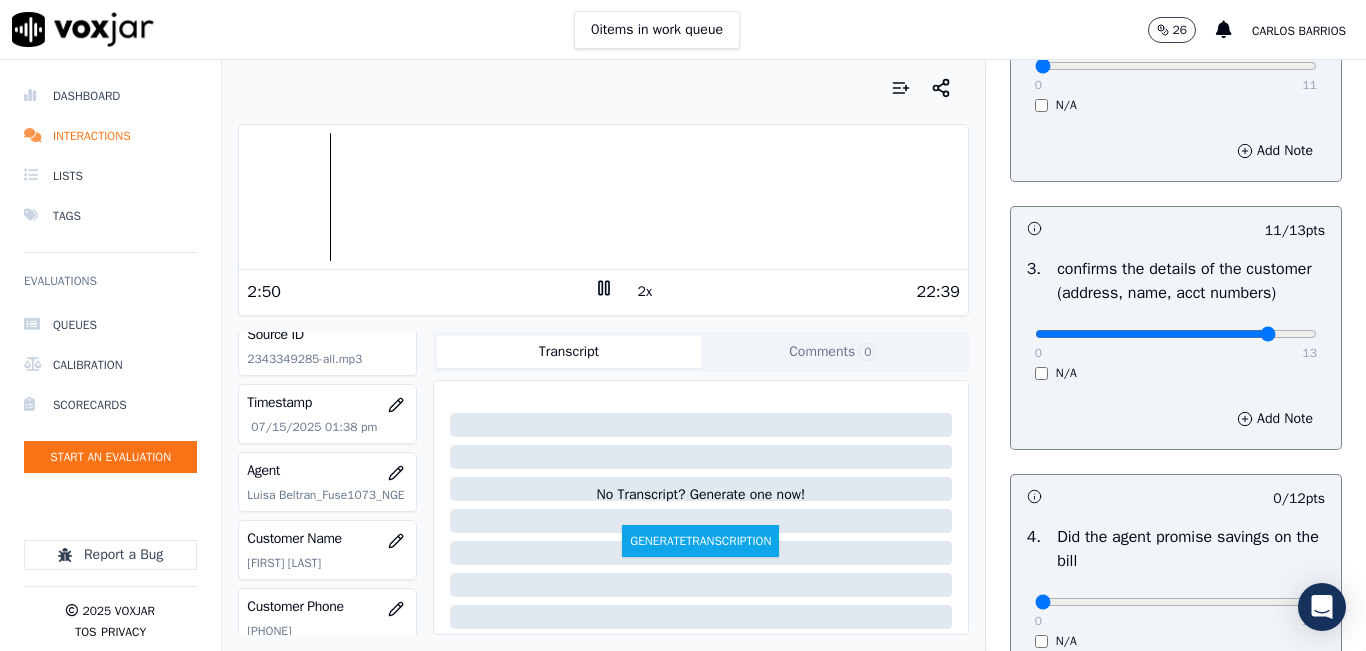 click 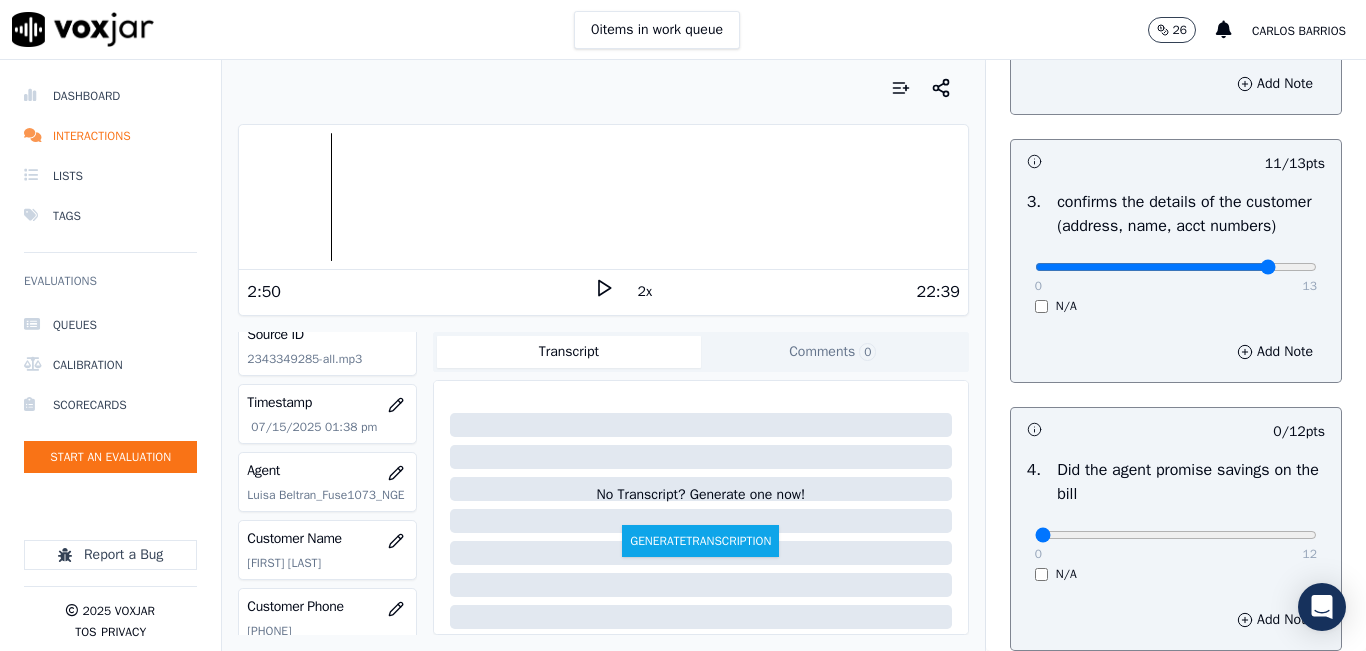 scroll, scrollTop: 718, scrollLeft: 0, axis: vertical 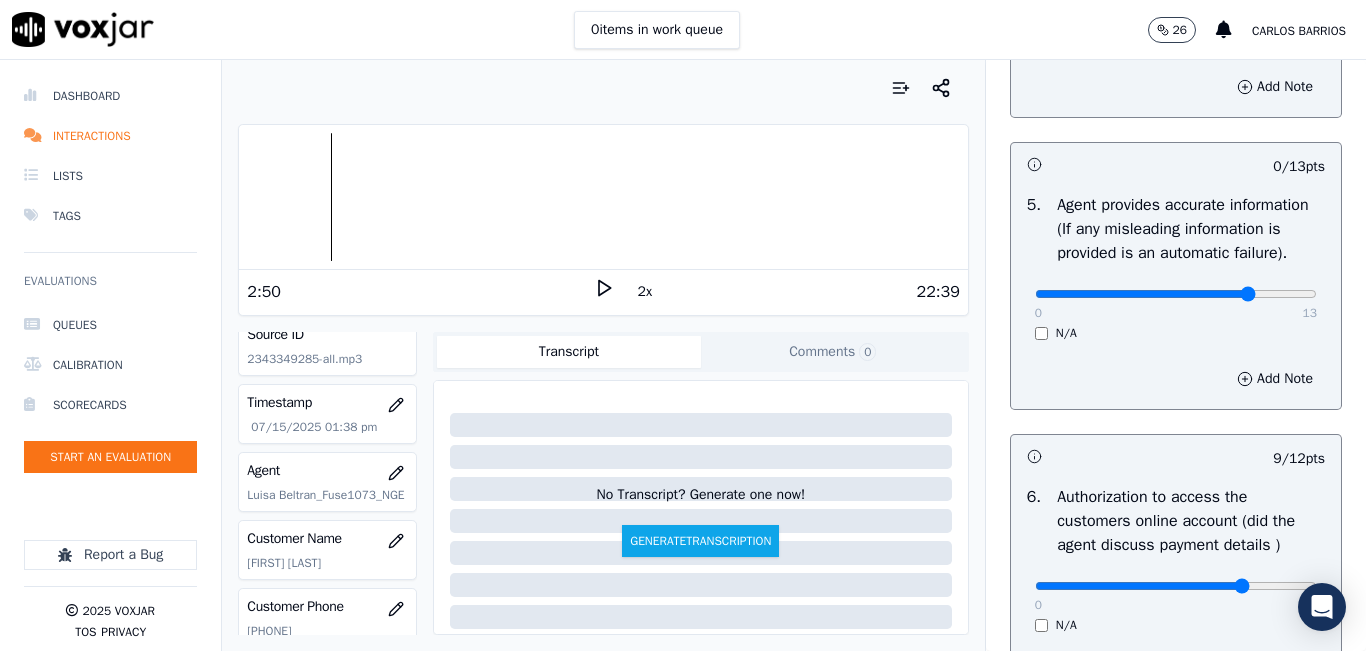 click at bounding box center [1176, -778] 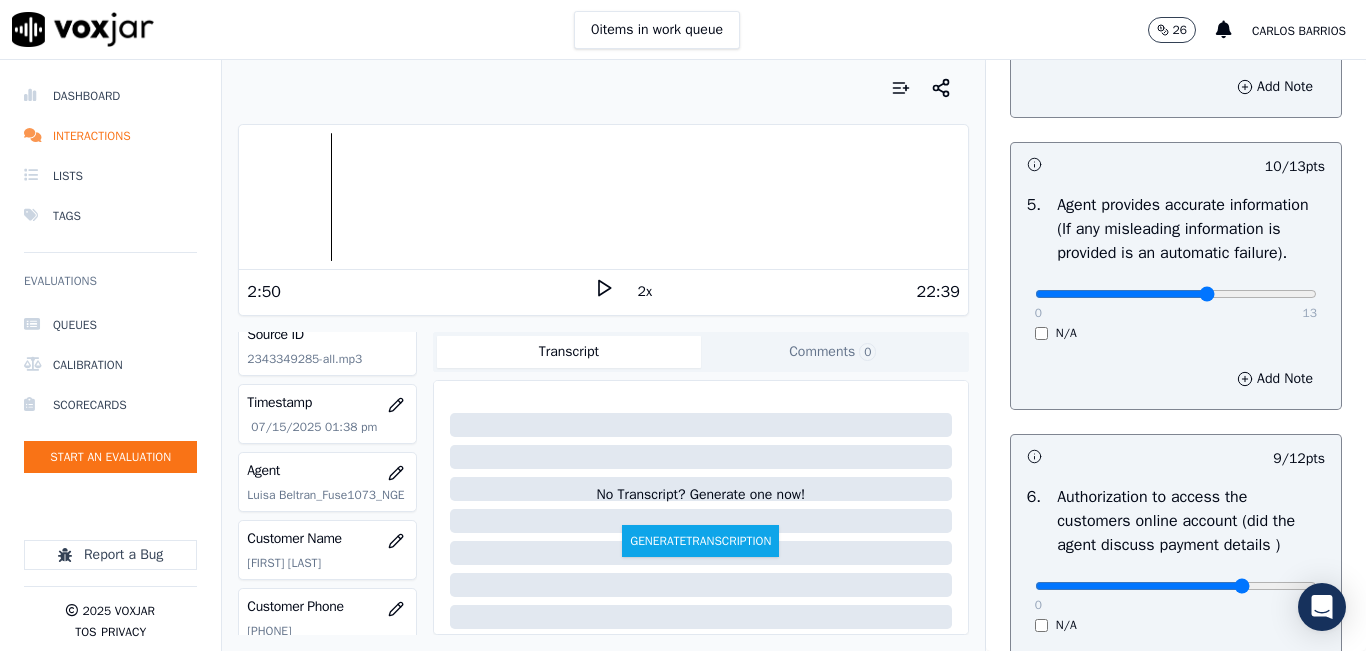 type on "8" 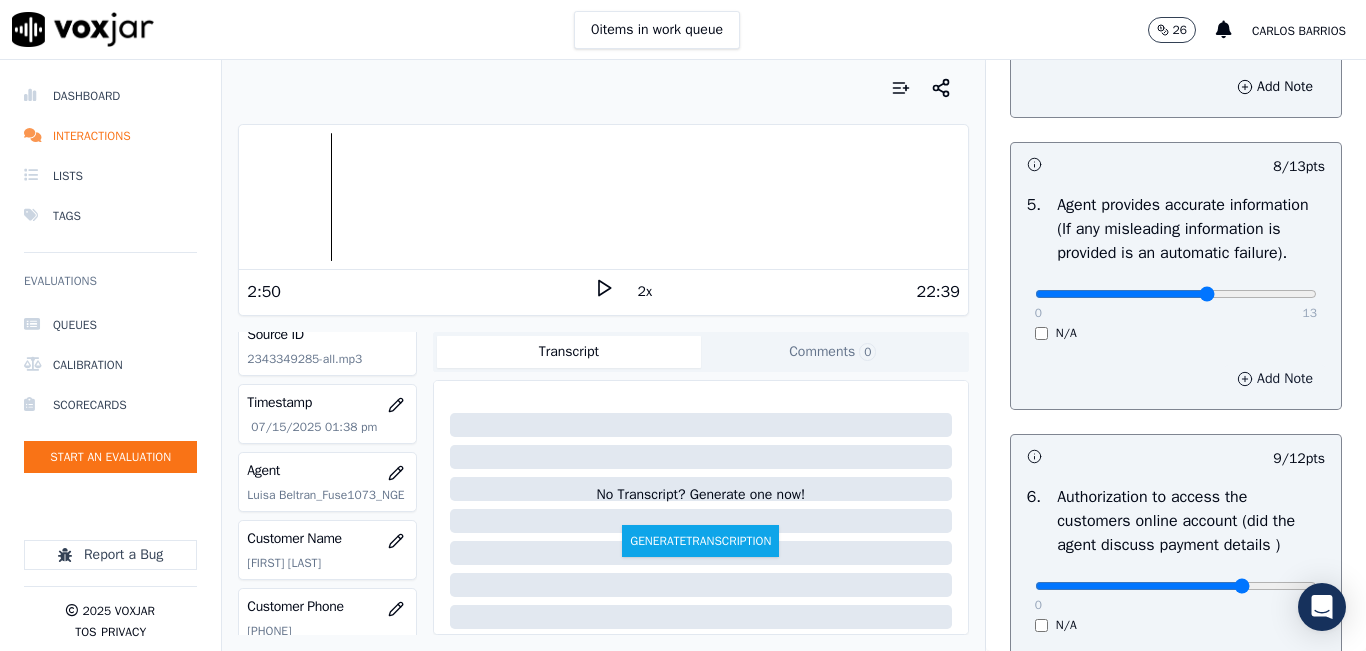 click on "Add Note" at bounding box center (1275, 379) 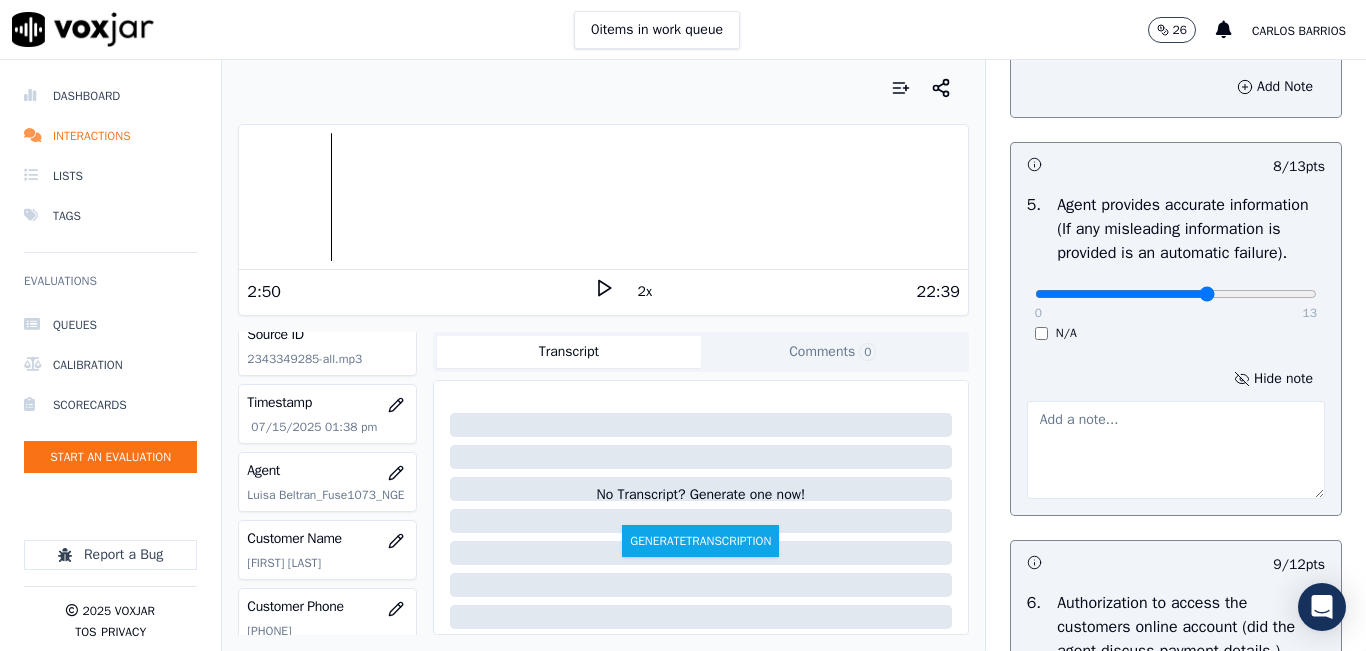 click at bounding box center [1176, 450] 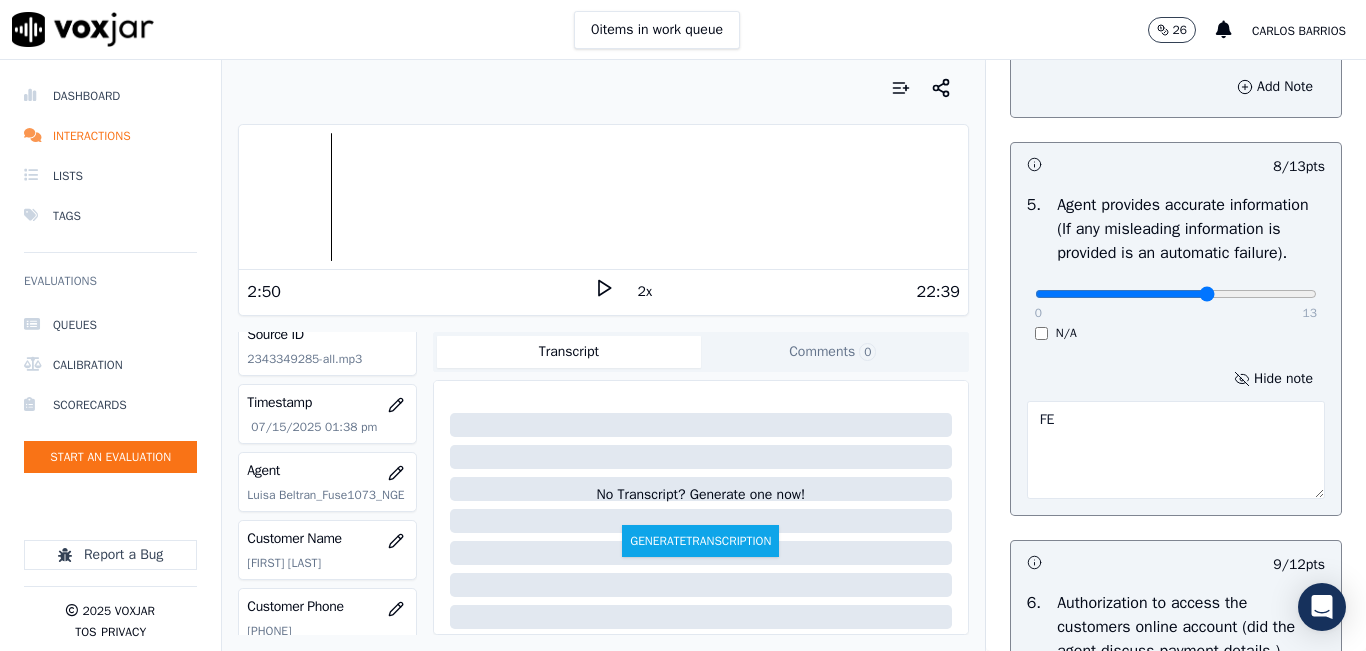 type on "F" 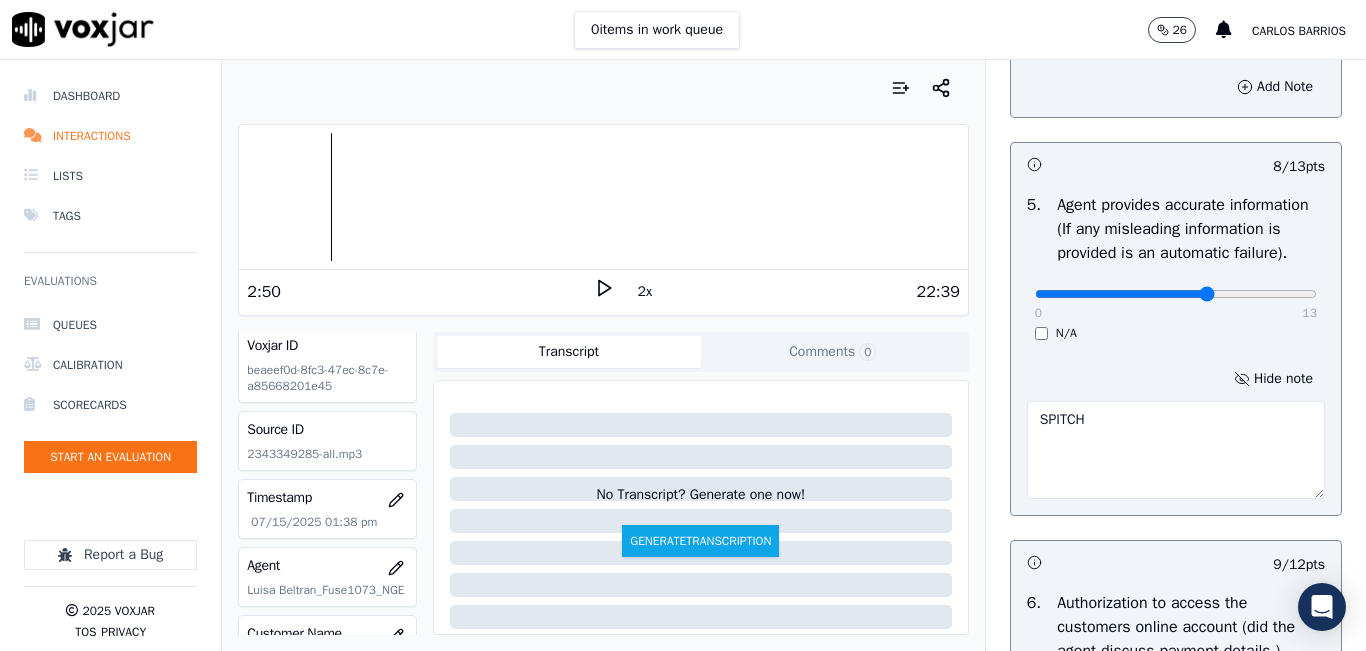 scroll, scrollTop: 0, scrollLeft: 0, axis: both 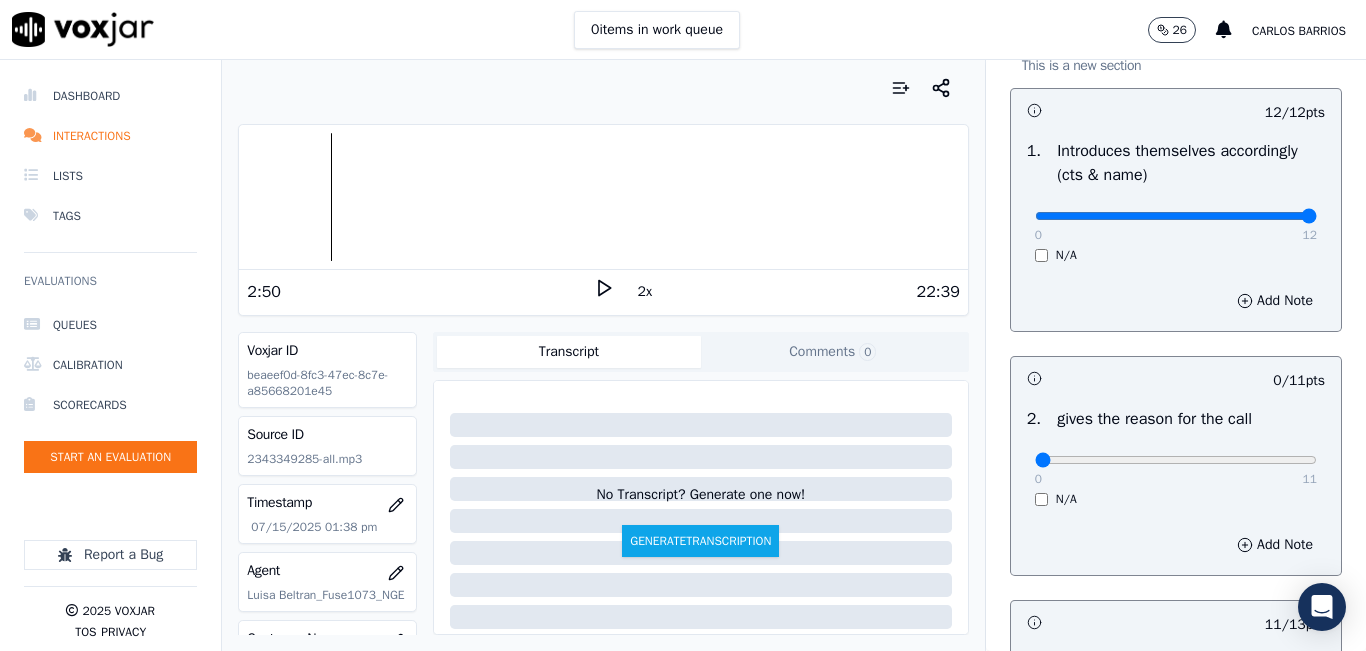 type on "SPITCH" 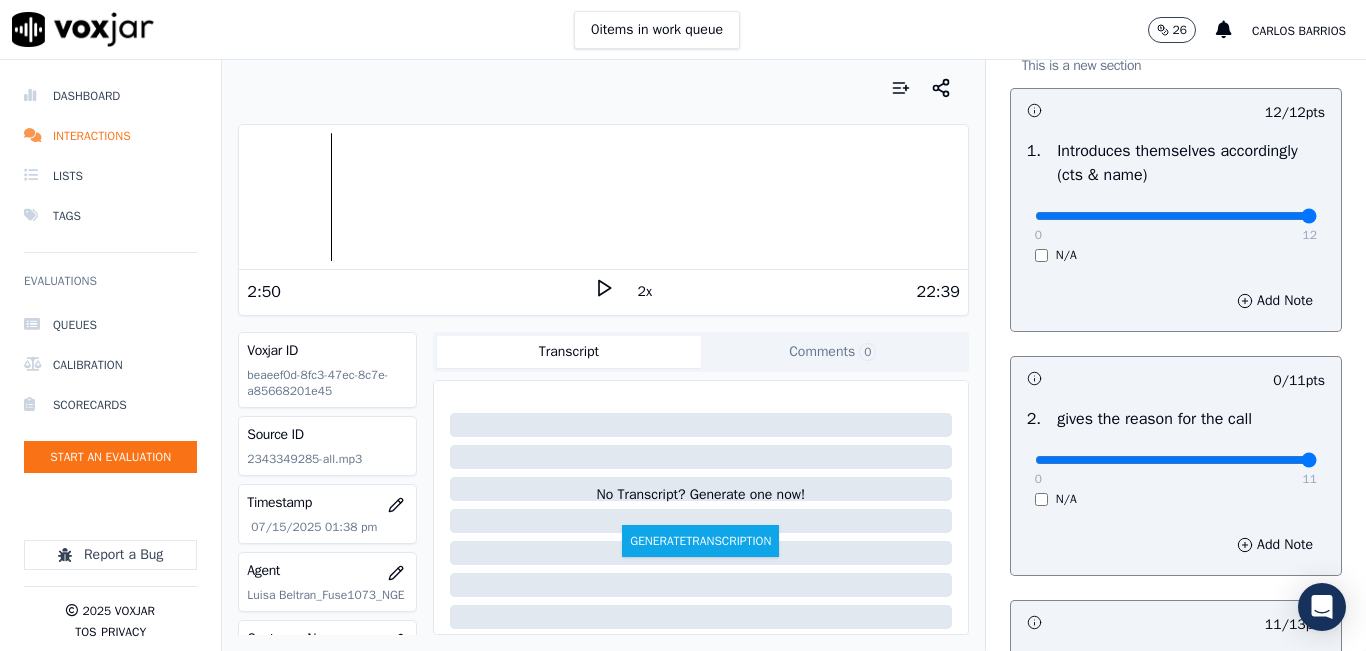 drag, startPoint x: 1266, startPoint y: 460, endPoint x: 1286, endPoint y: 461, distance: 20.024984 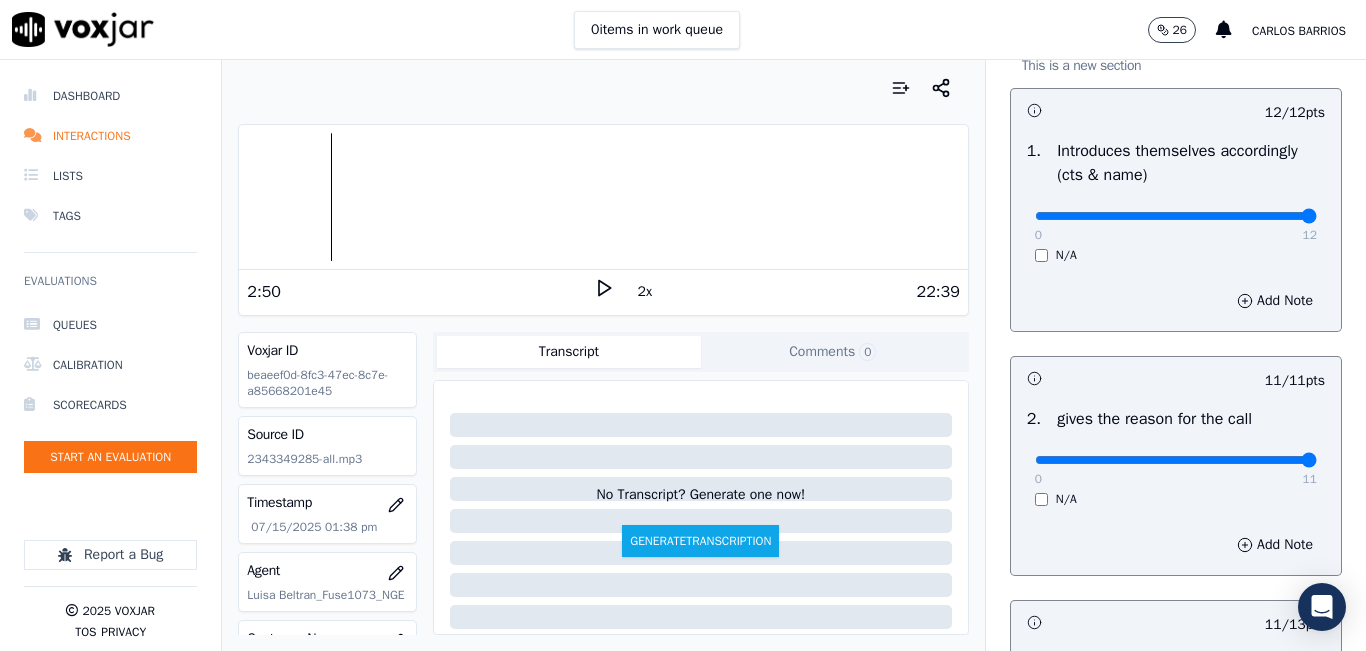 click 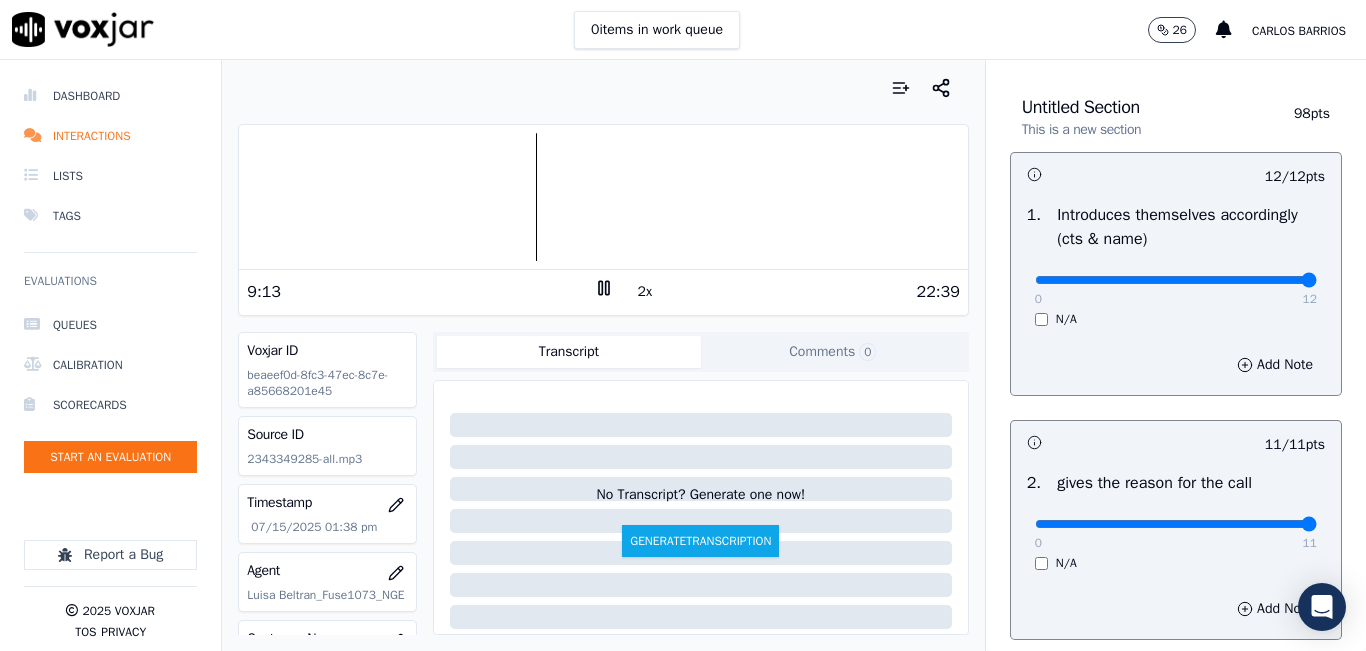scroll, scrollTop: 24, scrollLeft: 0, axis: vertical 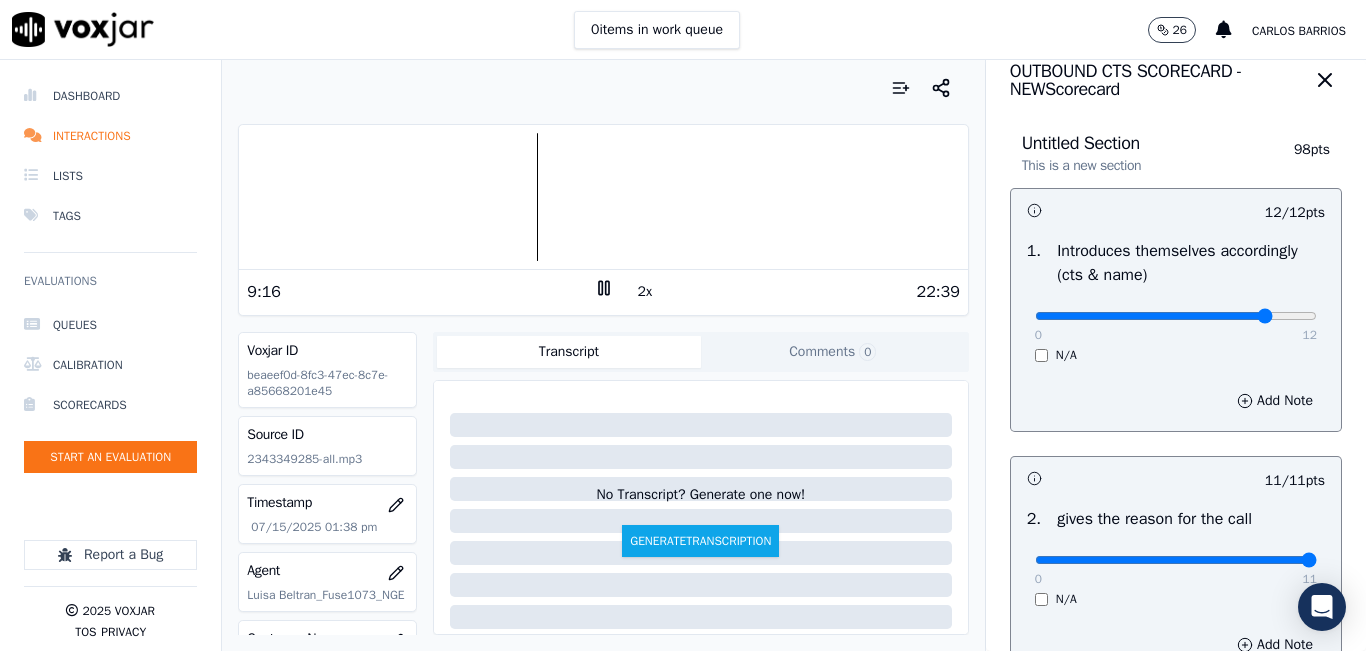 type on "10" 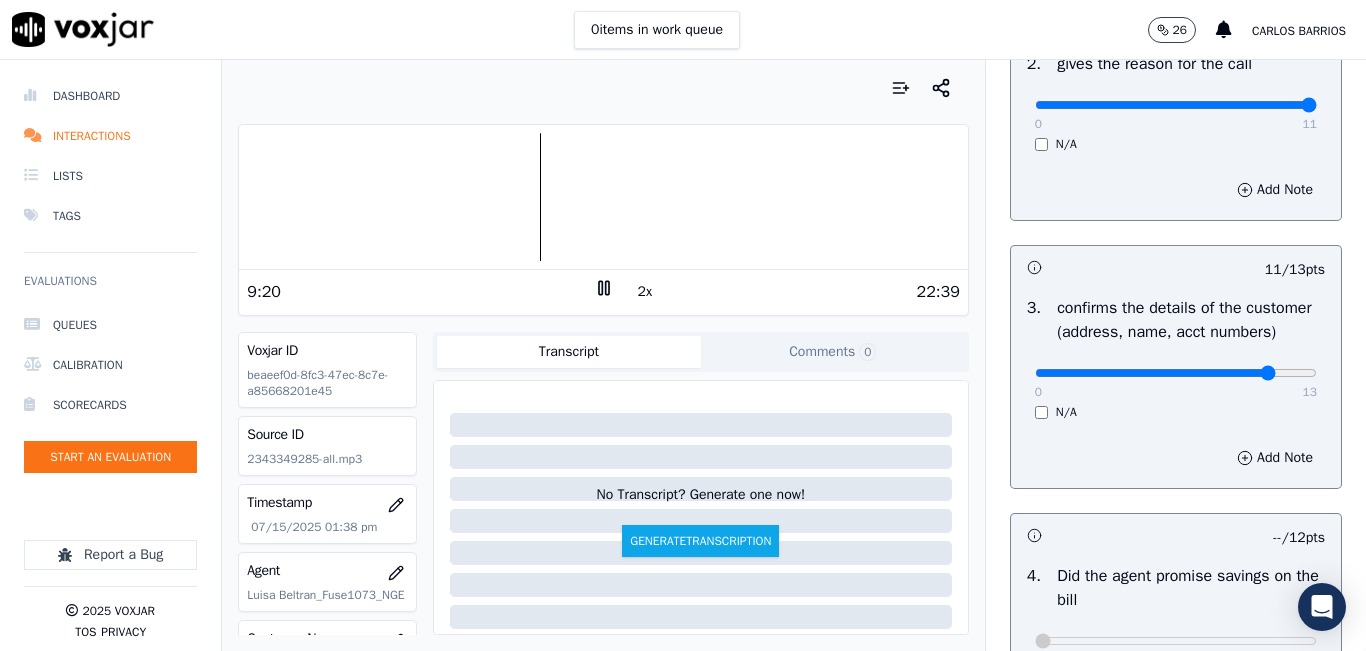 scroll, scrollTop: 524, scrollLeft: 0, axis: vertical 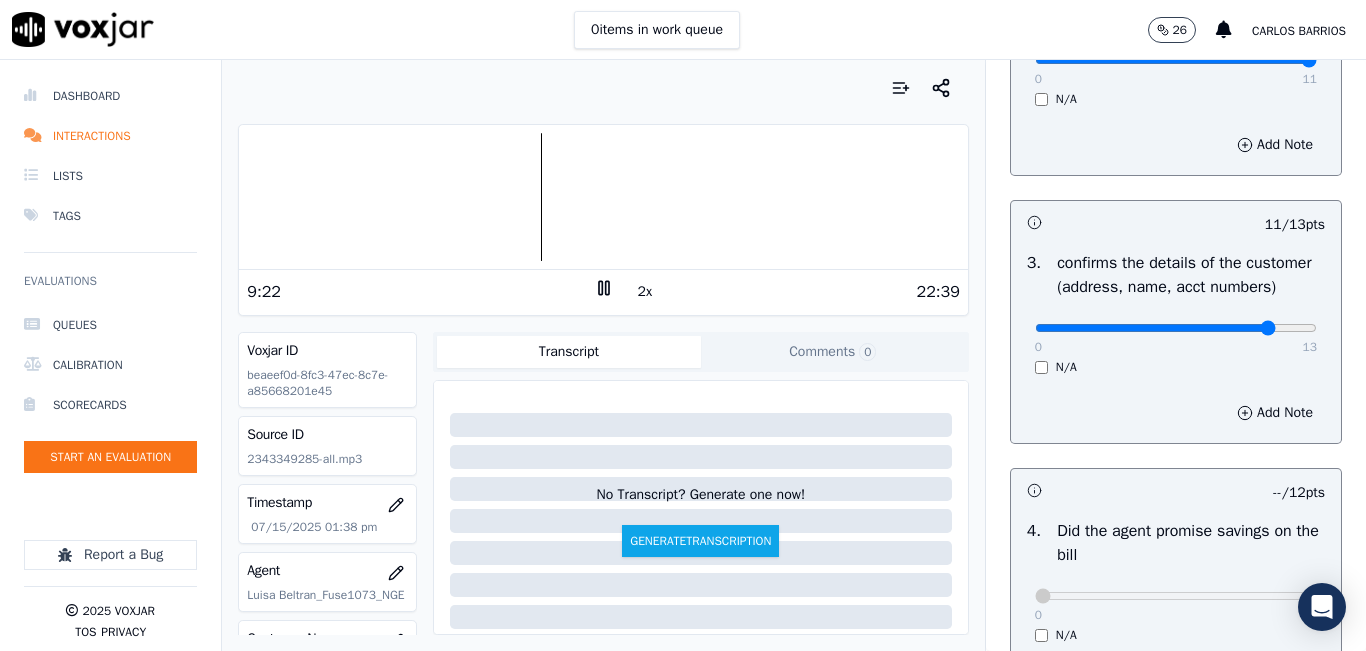 click at bounding box center (603, 197) 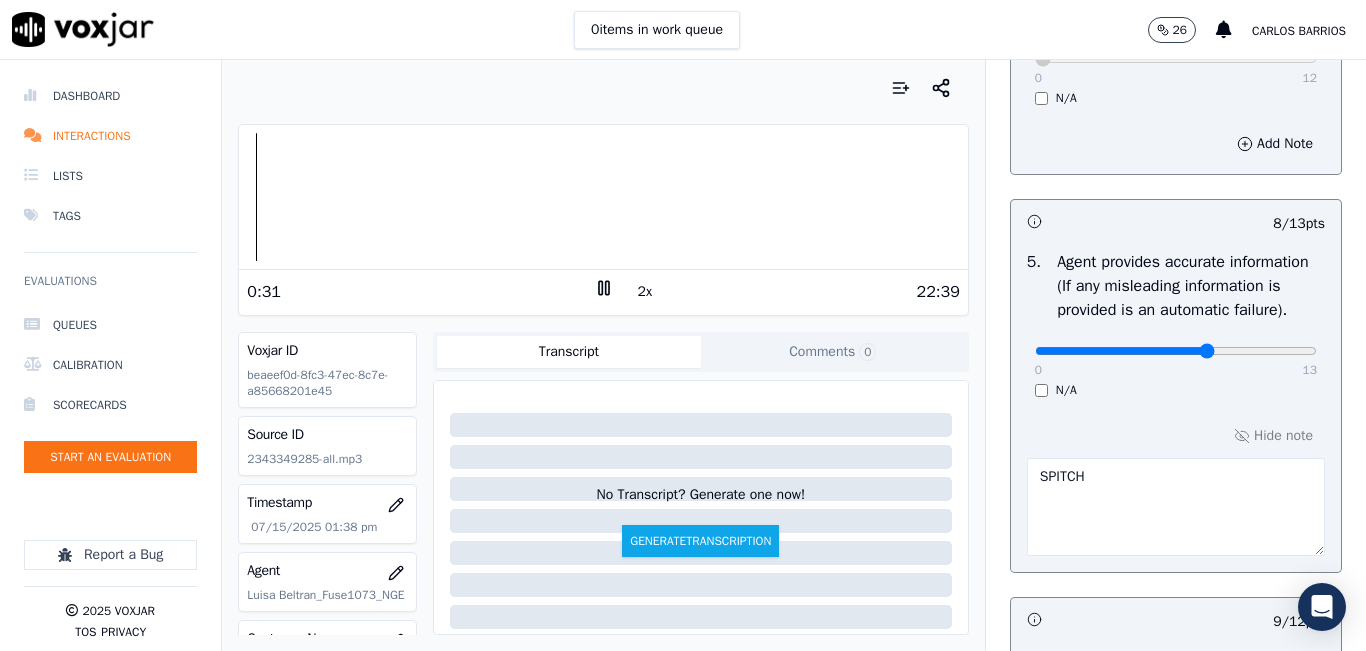 scroll, scrollTop: 1100, scrollLeft: 0, axis: vertical 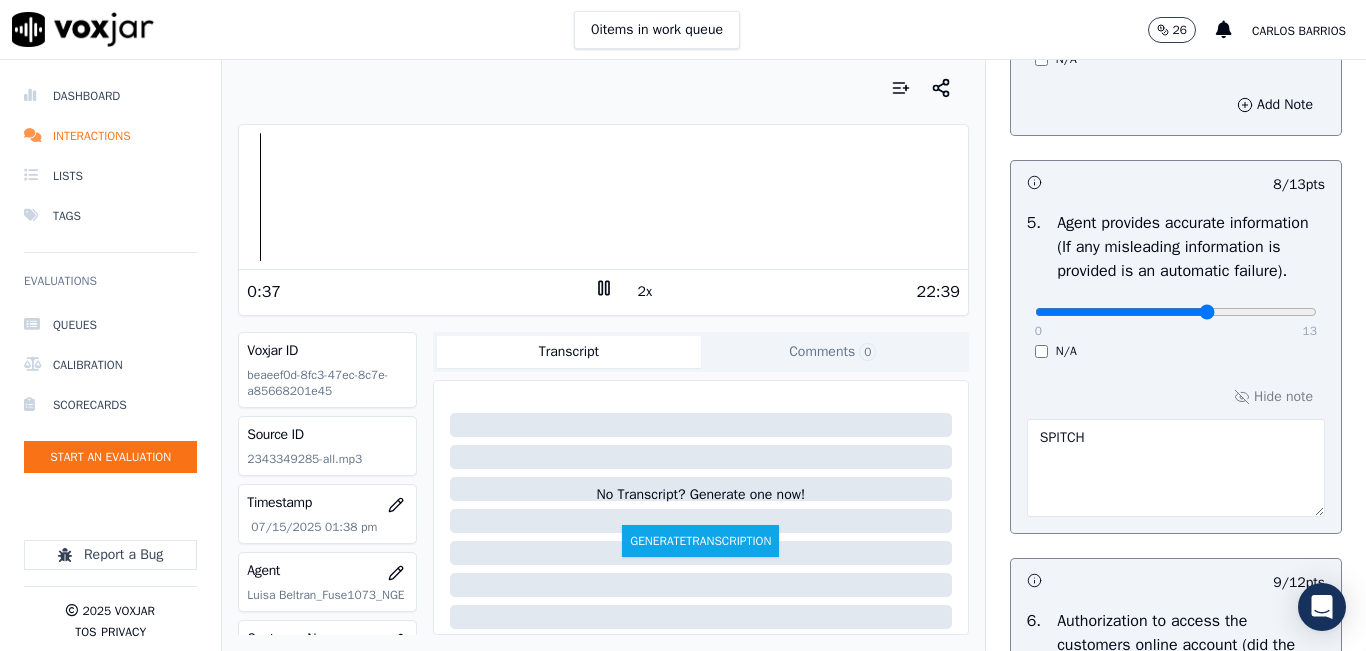 click at bounding box center [1176, -760] 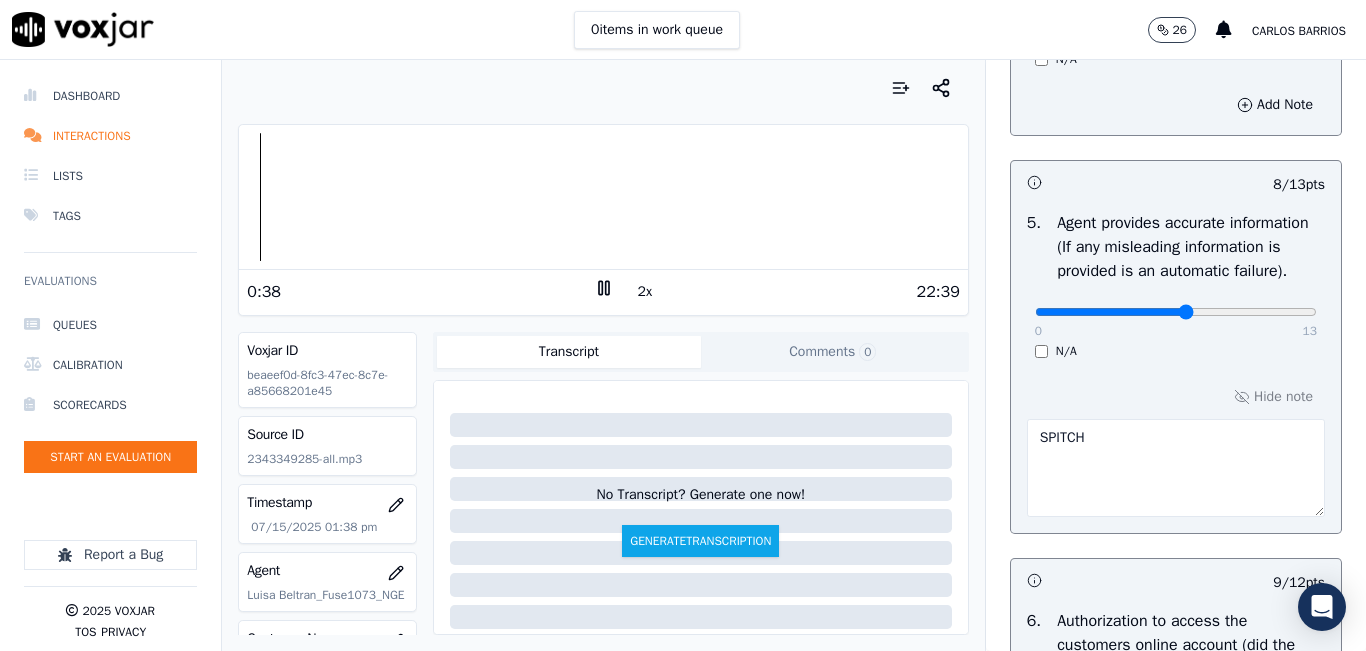 type on "7" 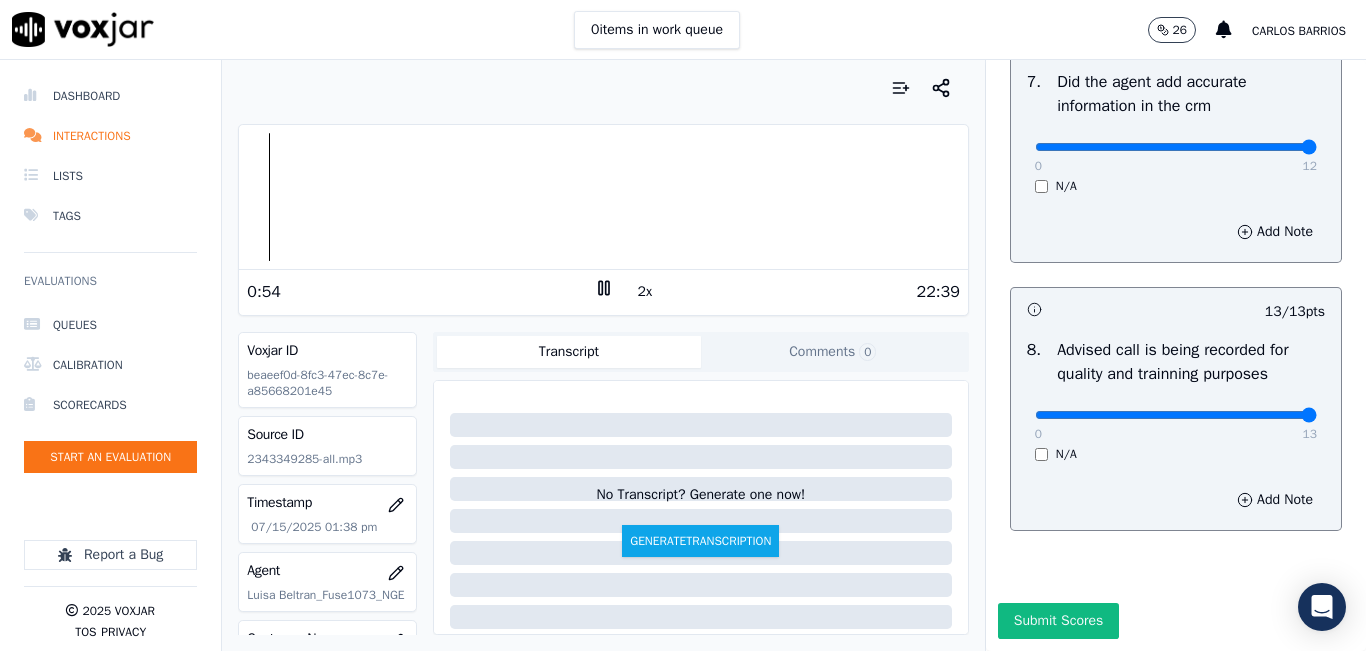 scroll, scrollTop: 2024, scrollLeft: 0, axis: vertical 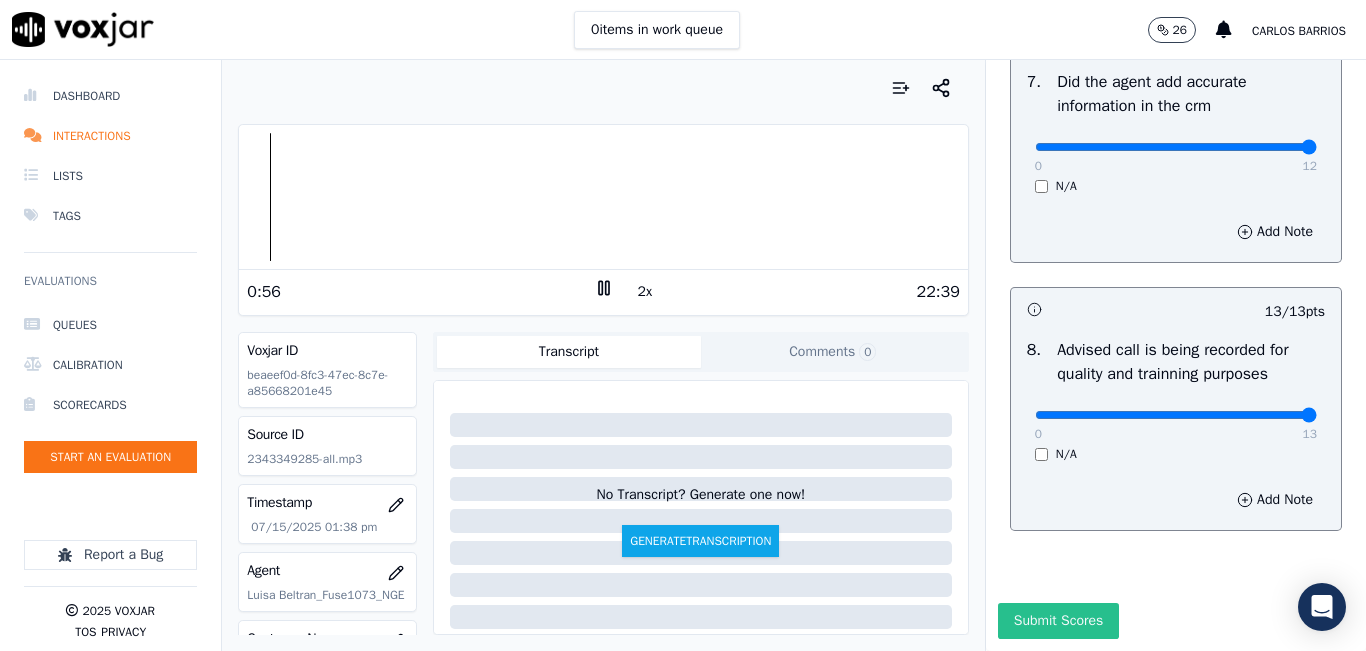 click on "Submit Scores" at bounding box center [1058, 621] 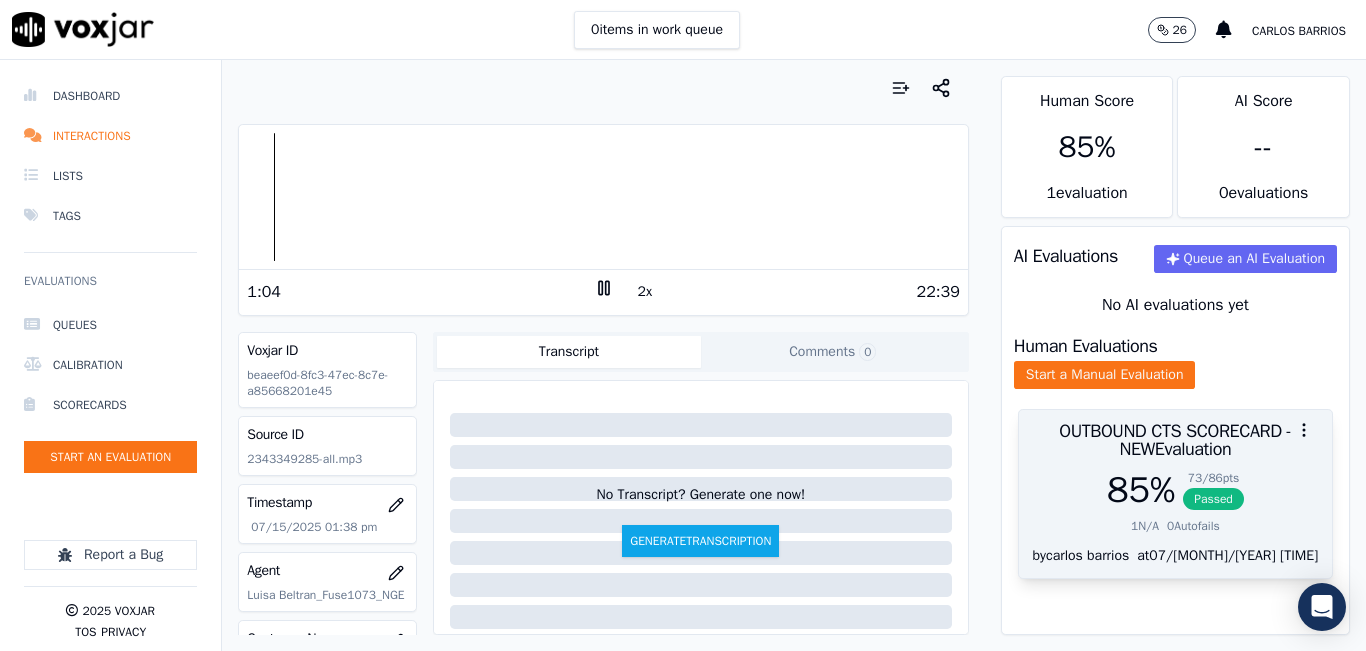 click at bounding box center (1175, 430) 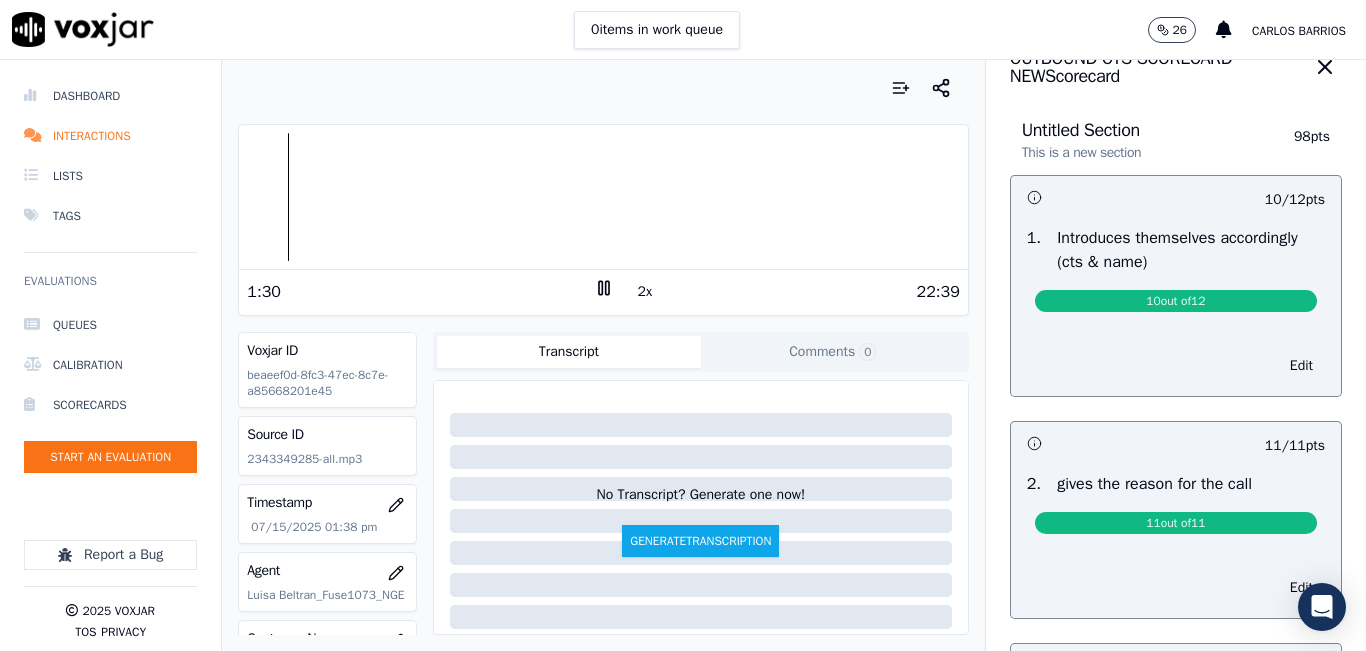 scroll, scrollTop: 0, scrollLeft: 0, axis: both 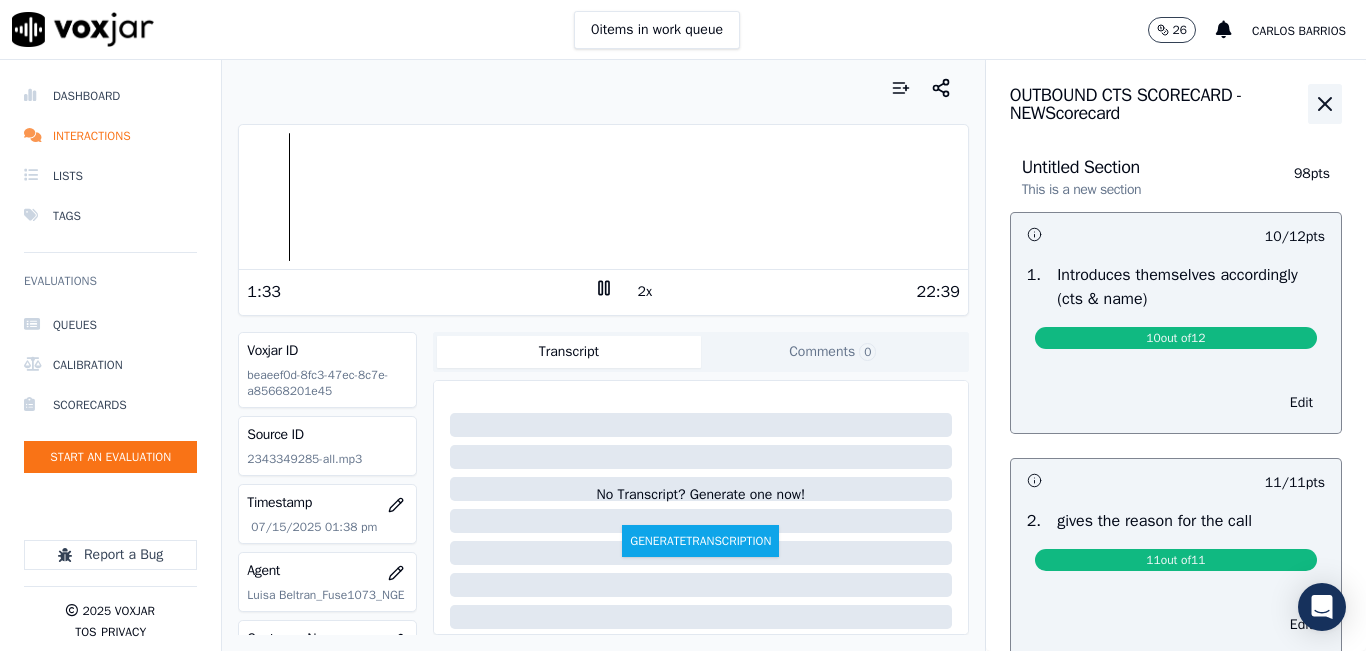 click 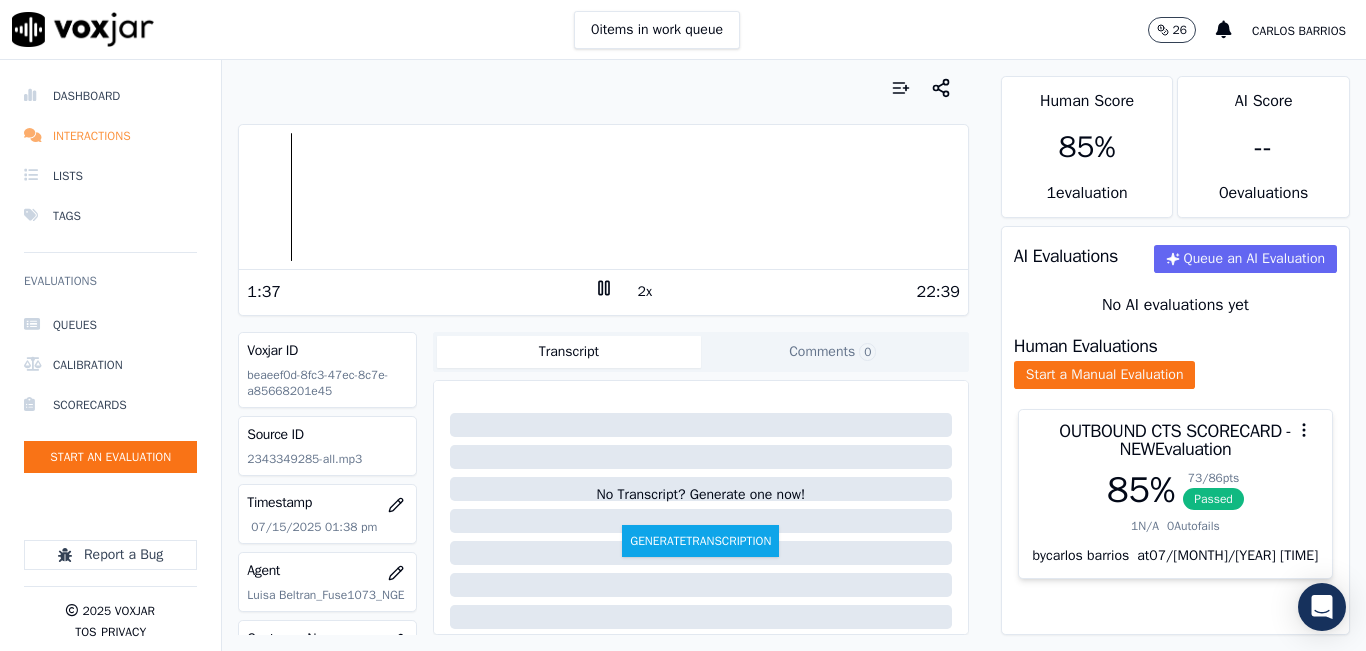 click on "Interactions" at bounding box center [110, 136] 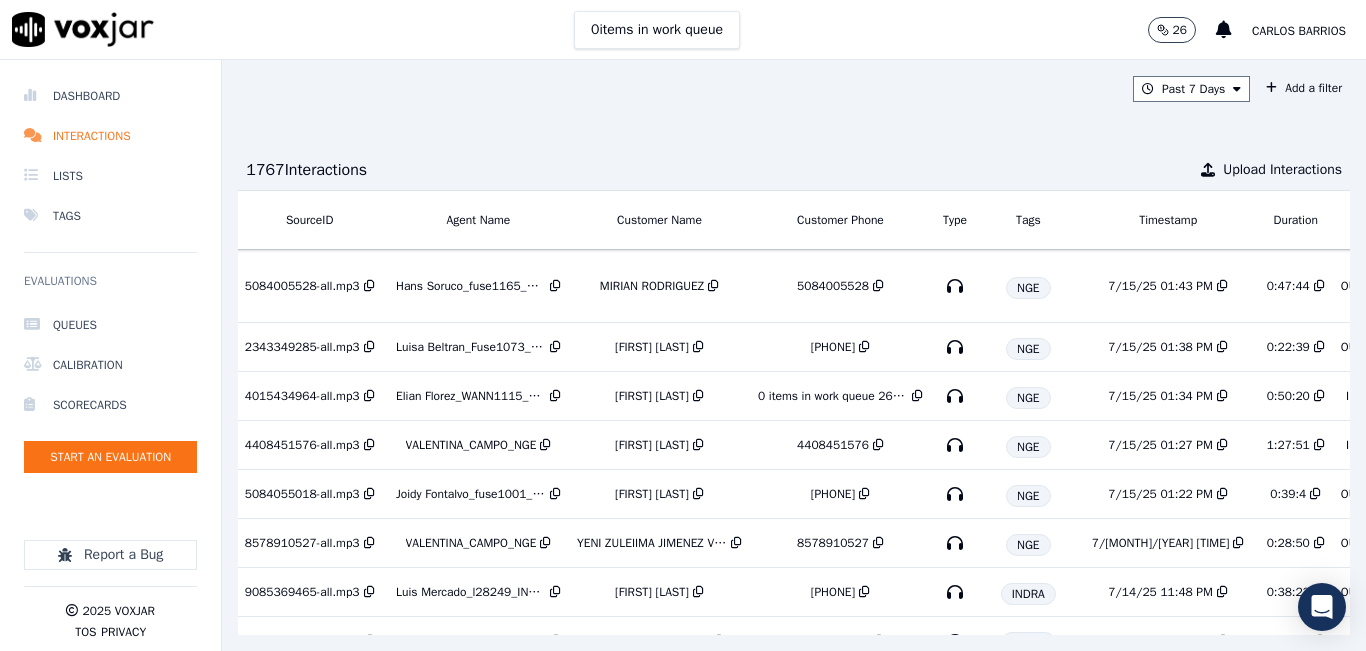scroll, scrollTop: 0, scrollLeft: 334, axis: horizontal 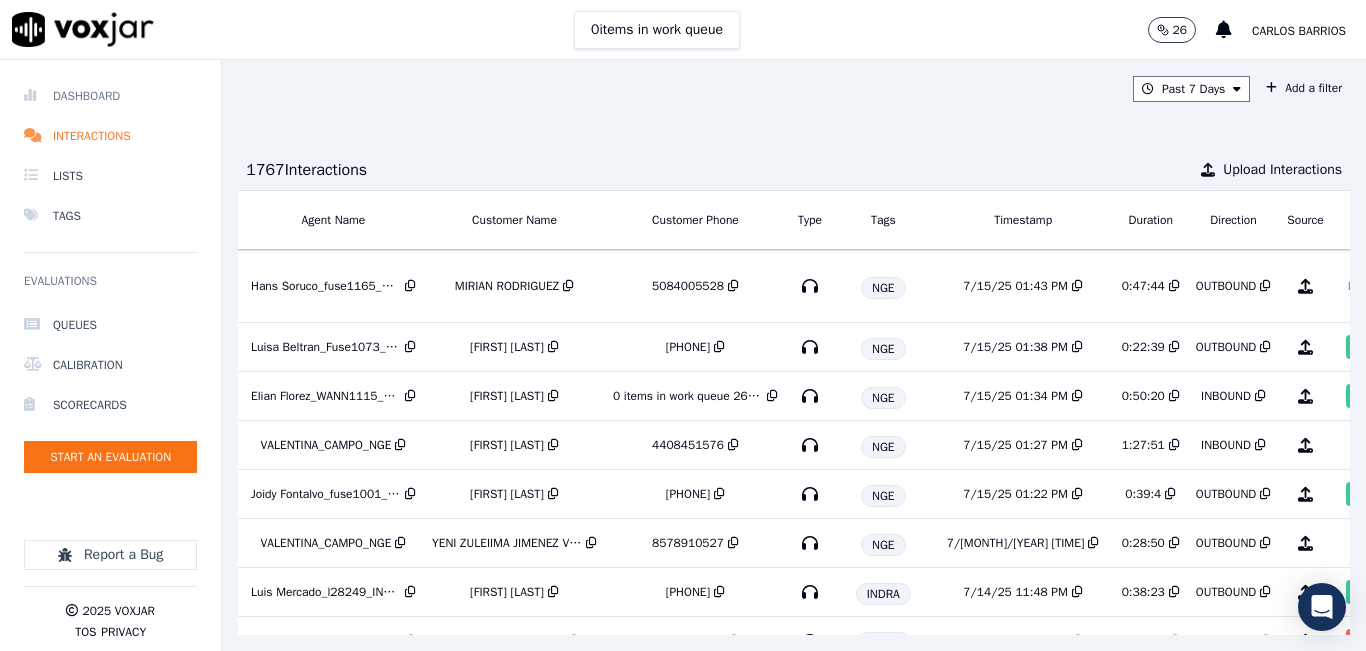 click on "Dashboard" at bounding box center [110, 96] 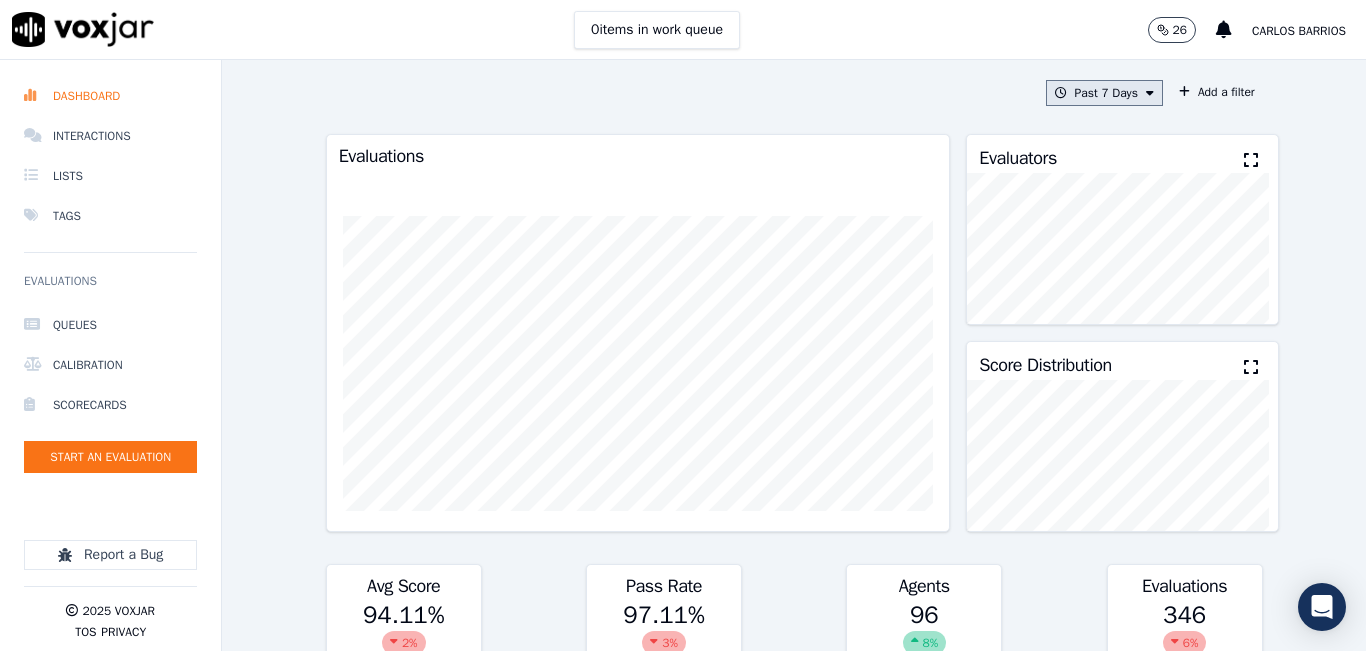 click on "Past 7 Days" at bounding box center [1104, 93] 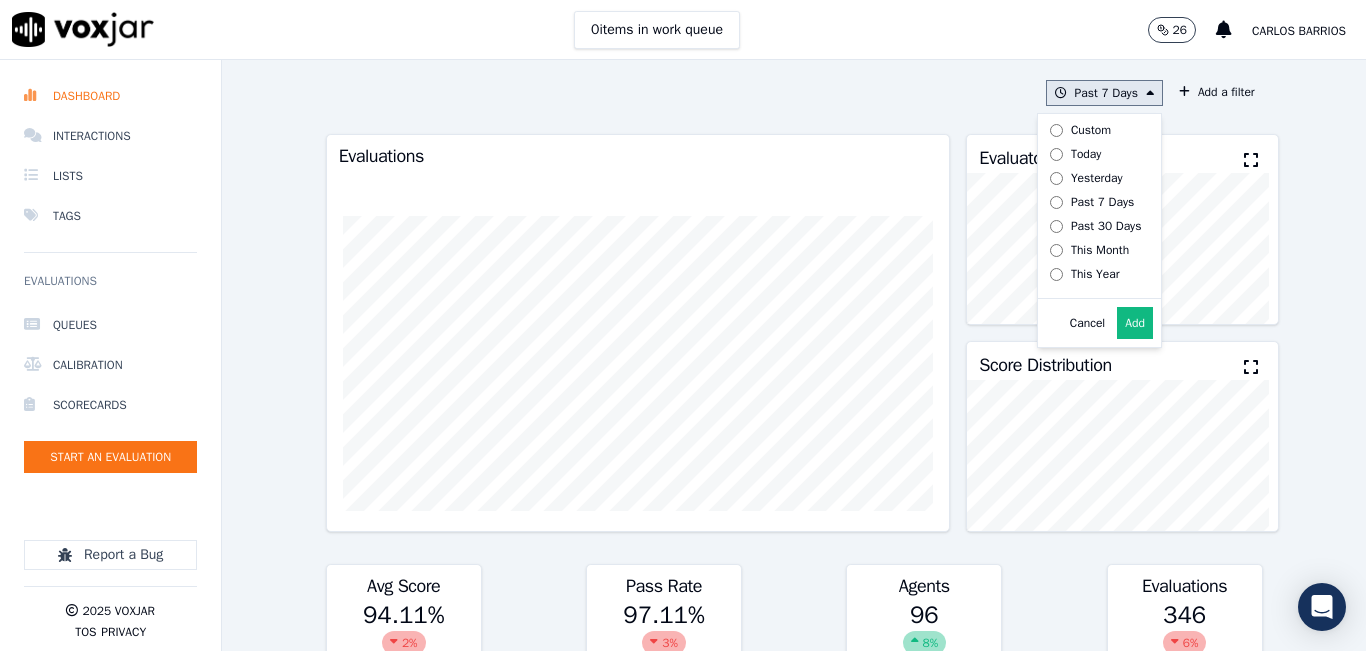 click on "Today" at bounding box center (1092, 154) 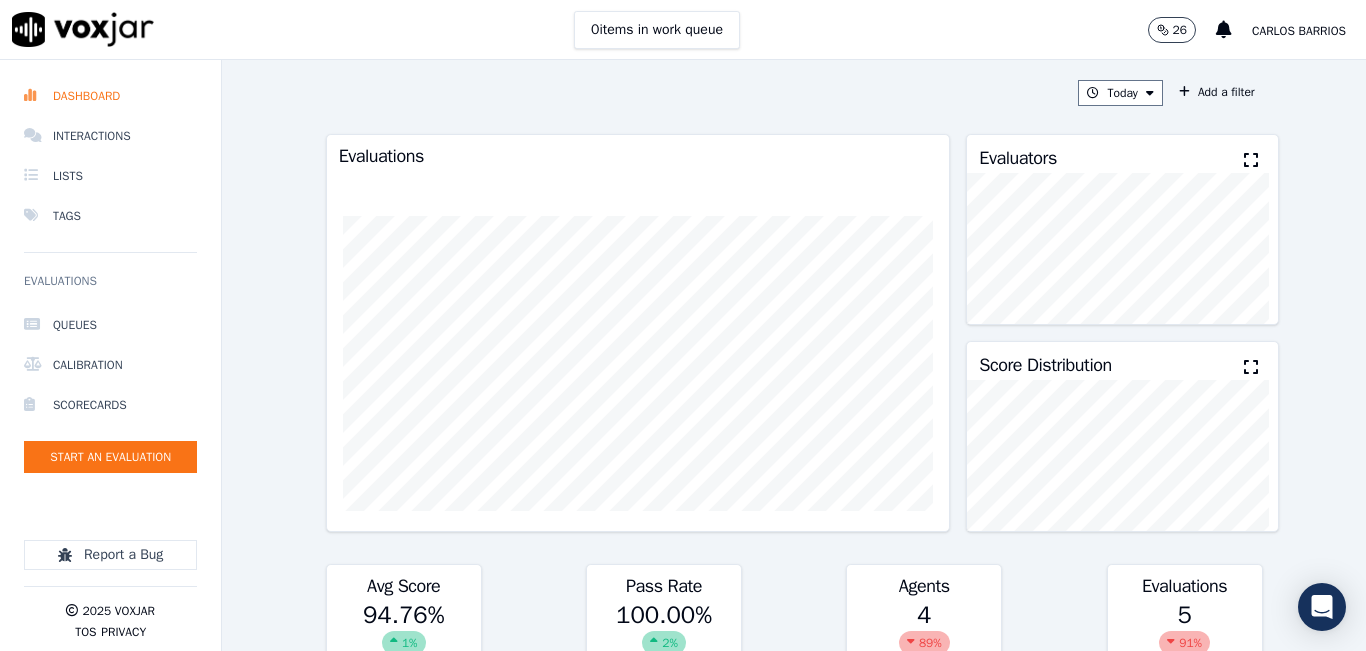 click at bounding box center (1251, 160) 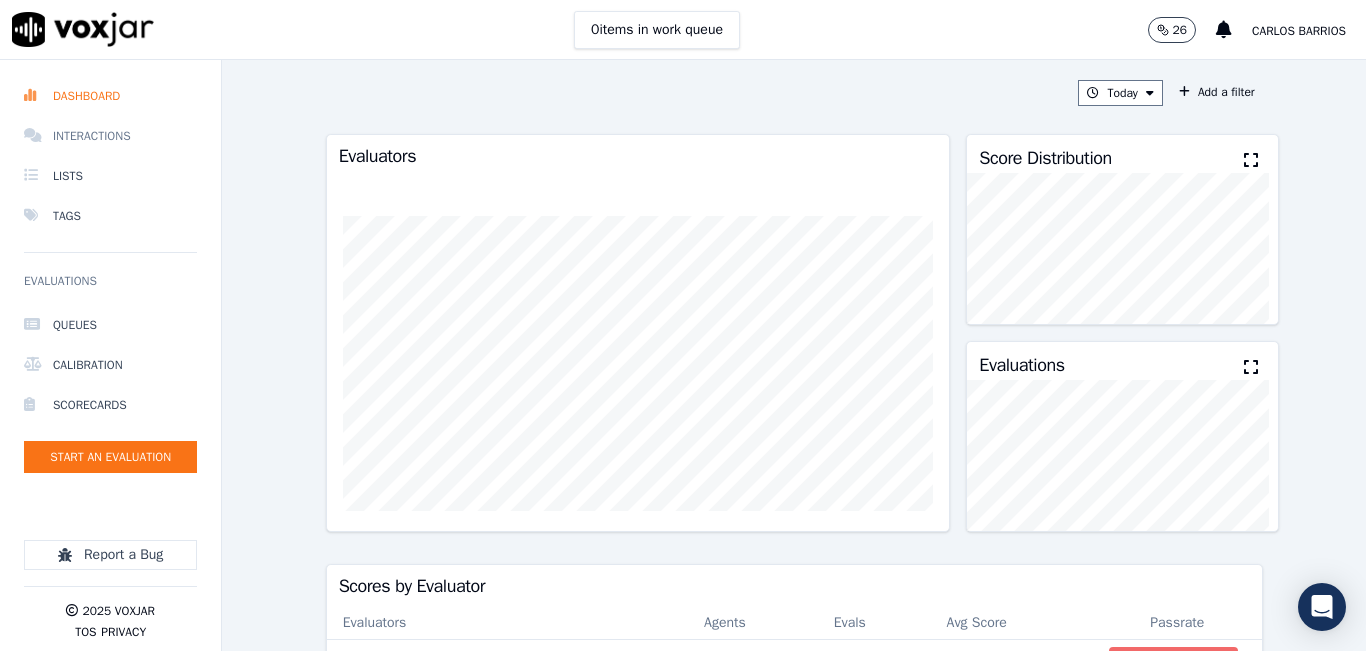 click on "Interactions" at bounding box center (110, 136) 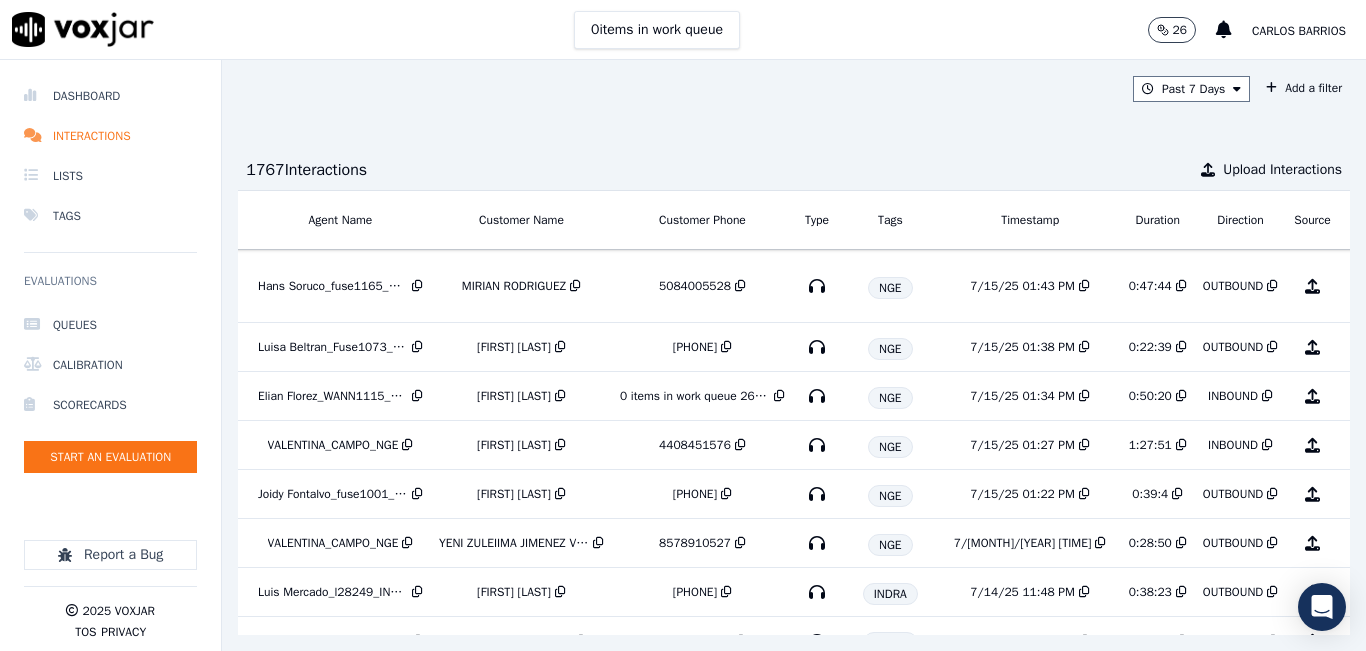 scroll, scrollTop: 0, scrollLeft: 334, axis: horizontal 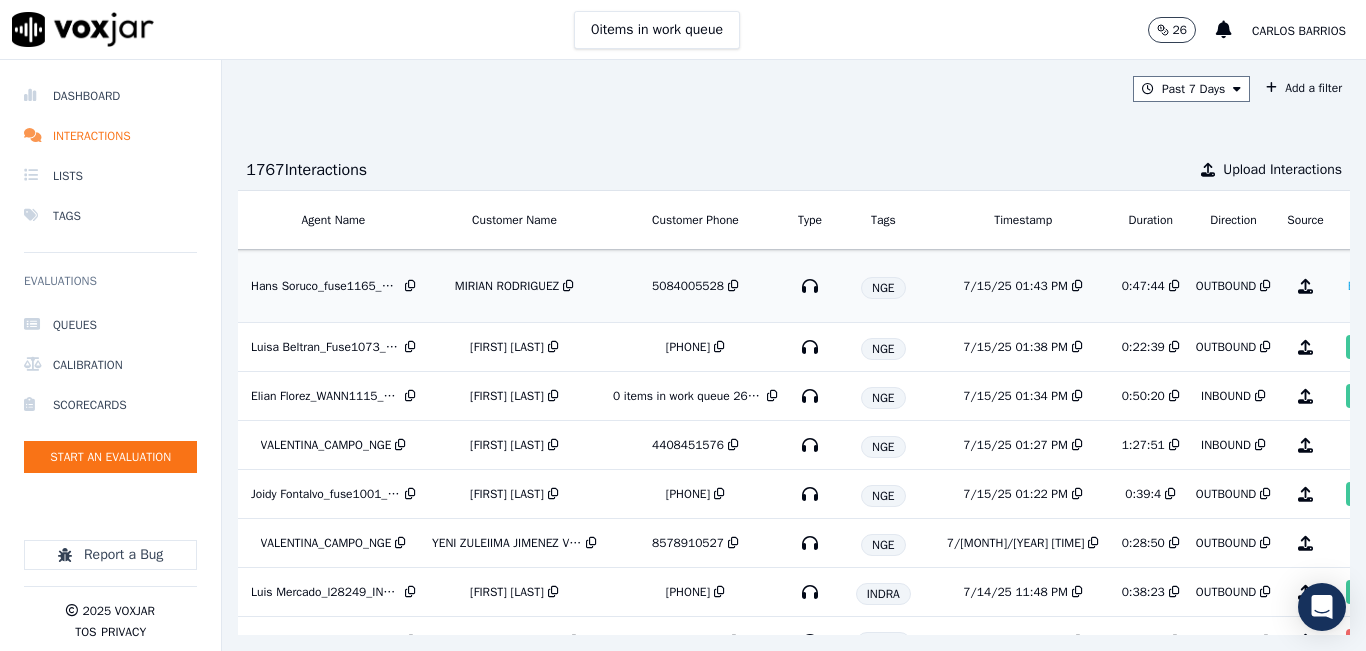 click on "7/15/25 01:43 PM" at bounding box center (1023, 286) 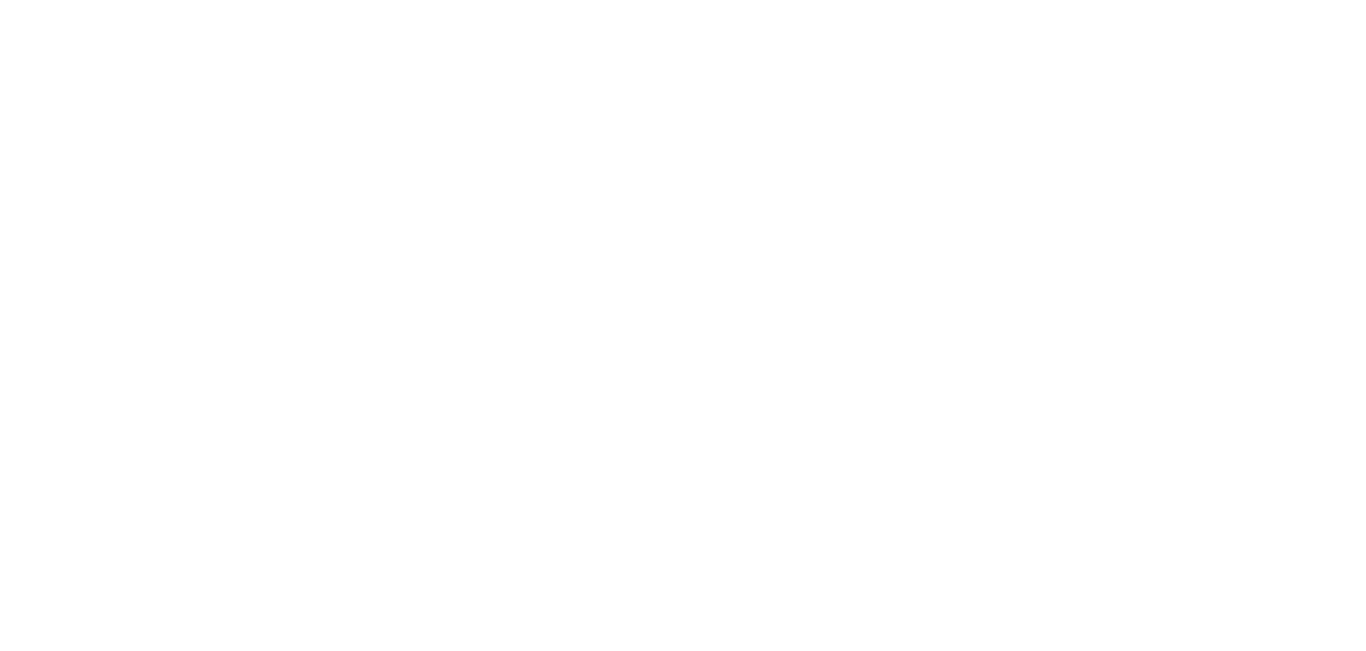 scroll, scrollTop: 0, scrollLeft: 0, axis: both 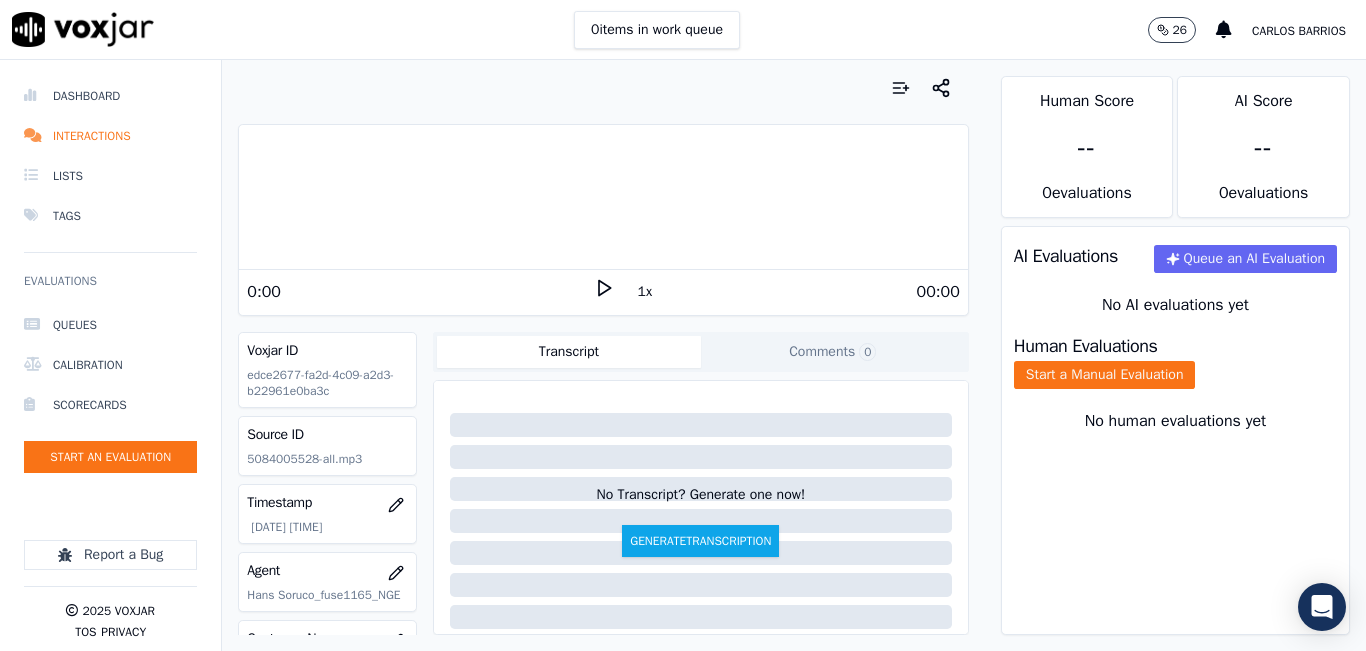 click 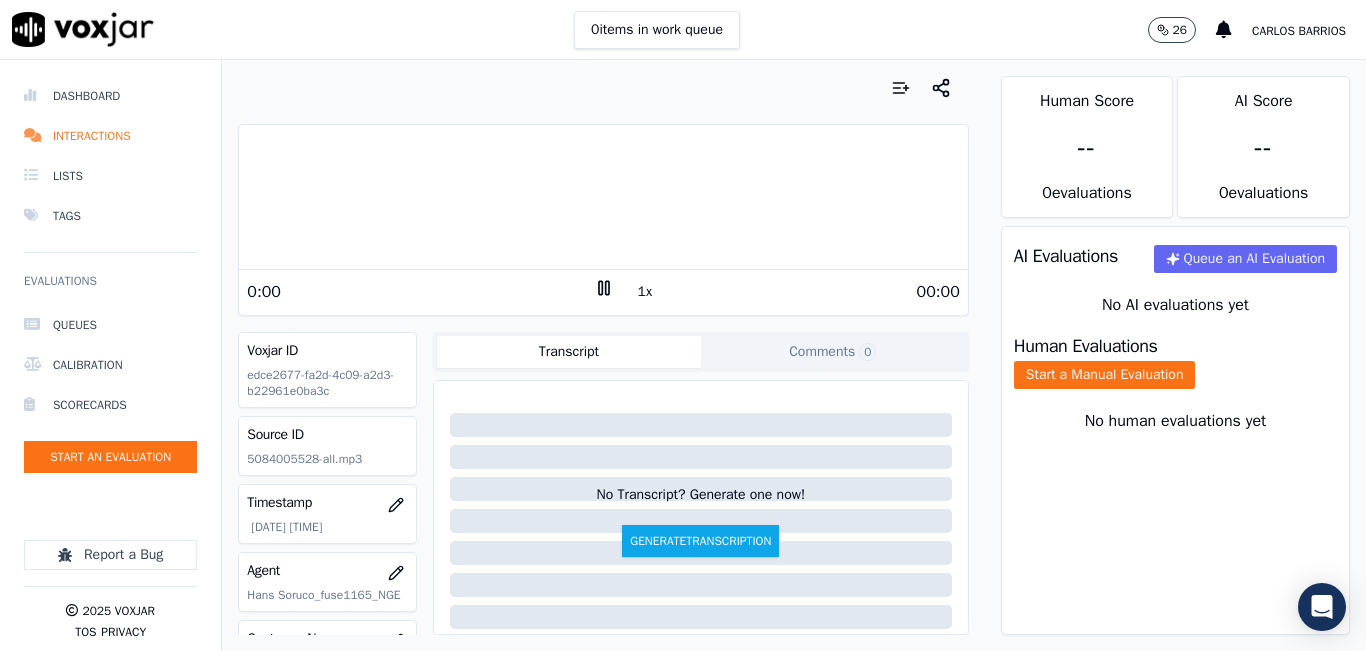 click on "1x" at bounding box center [645, 292] 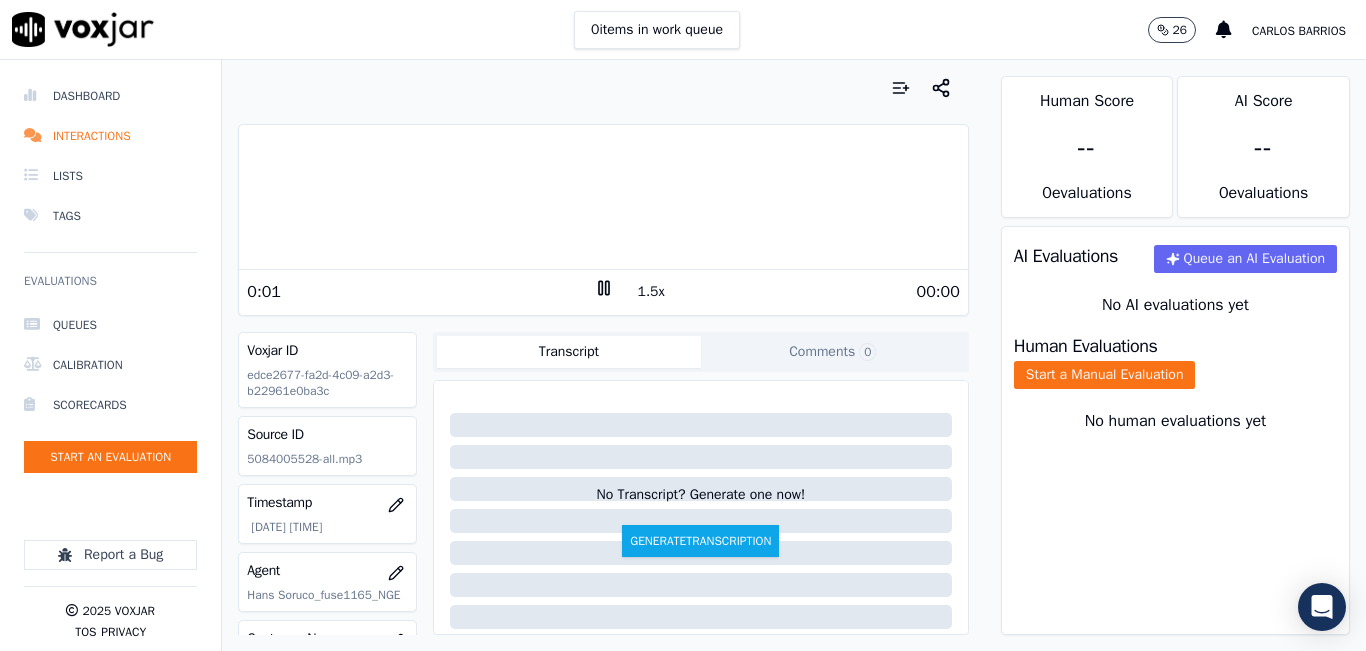 click on "1.5x" at bounding box center [651, 292] 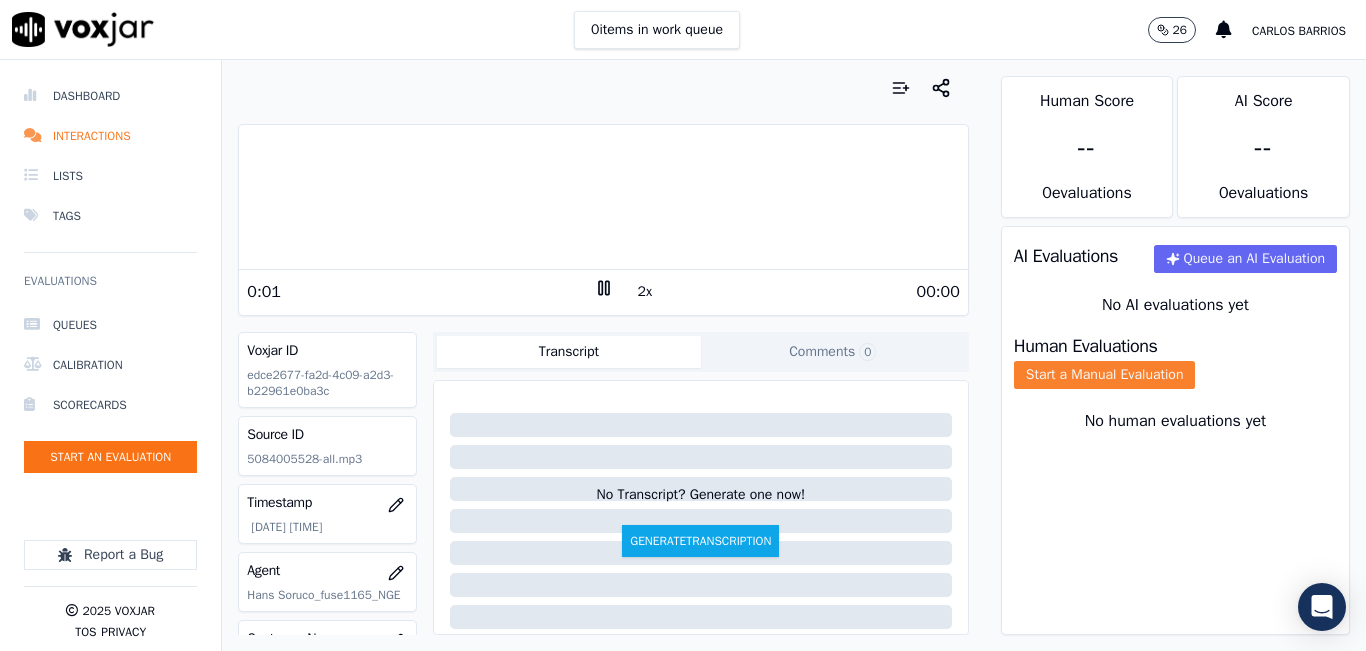 click on "Start a Manual Evaluation" 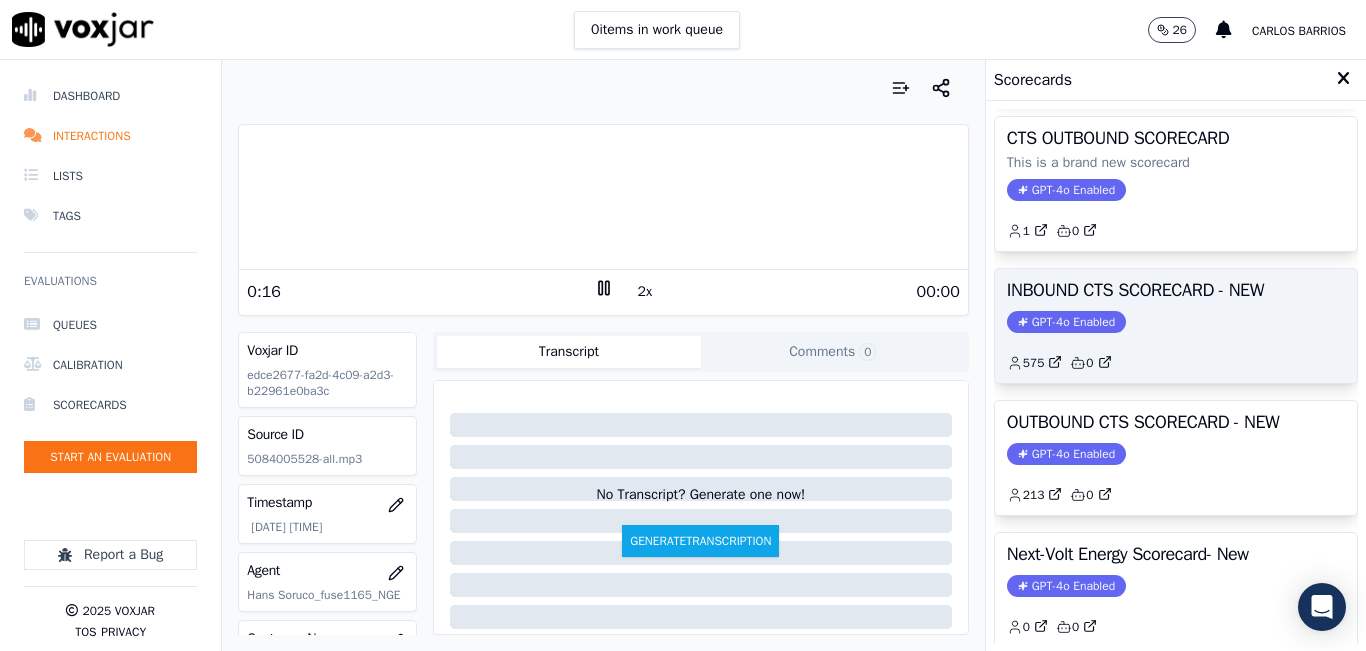 scroll, scrollTop: 200, scrollLeft: 0, axis: vertical 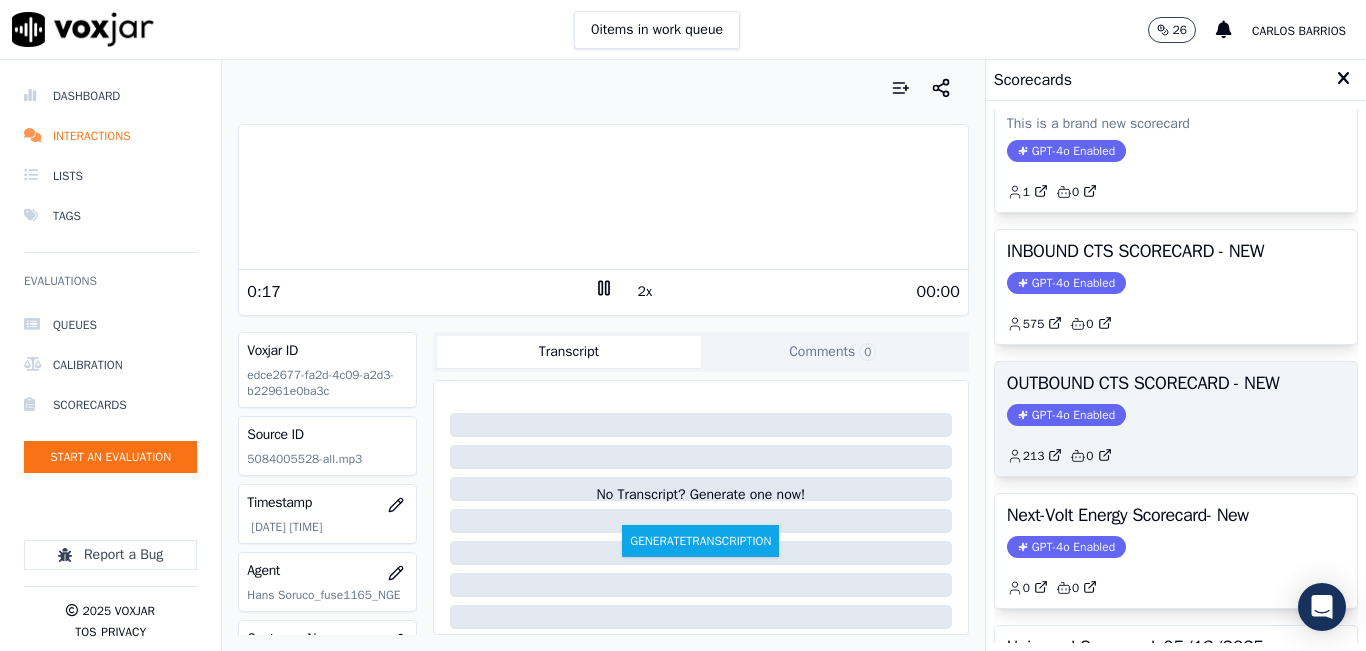 click on "GPT-4o Enabled" 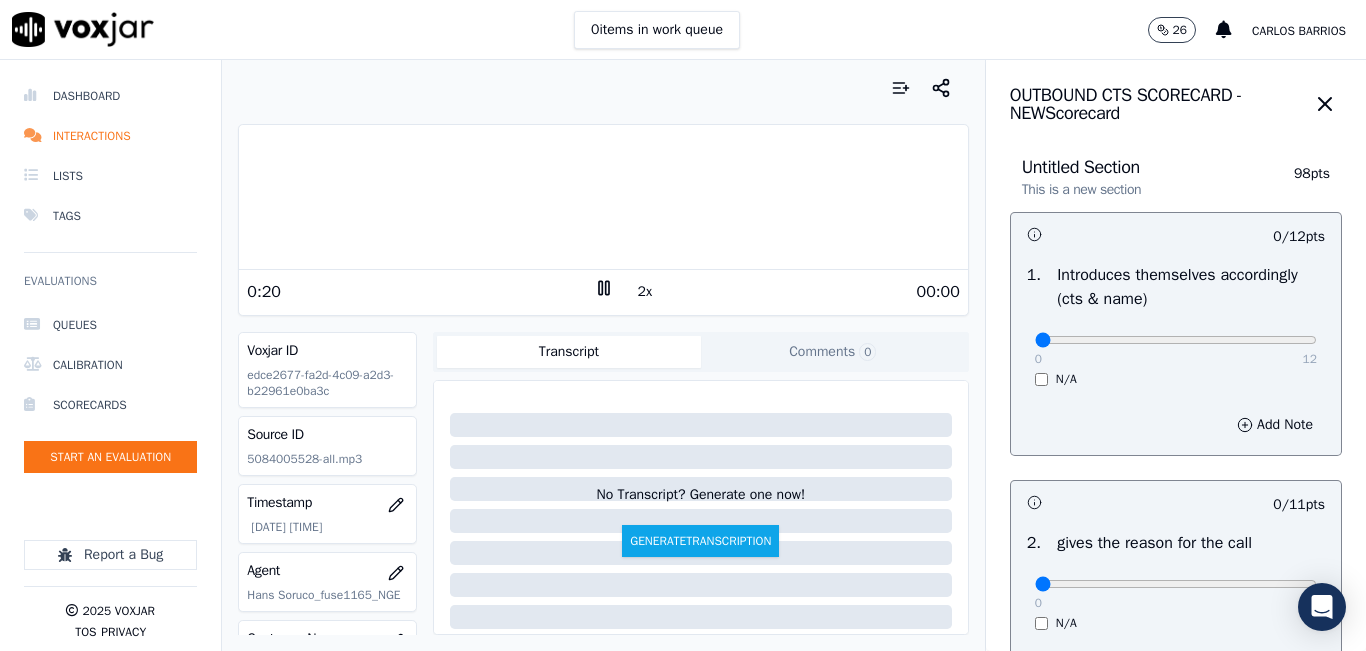 scroll, scrollTop: 100, scrollLeft: 0, axis: vertical 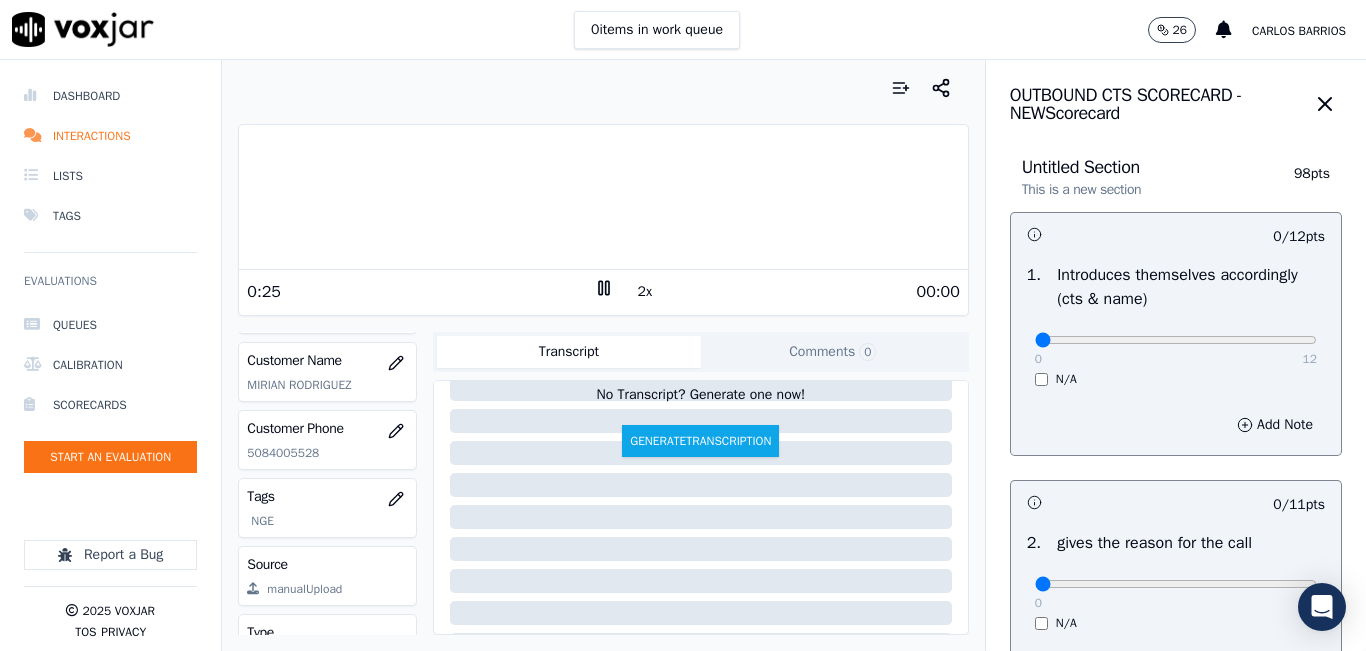 click on "5084005528" 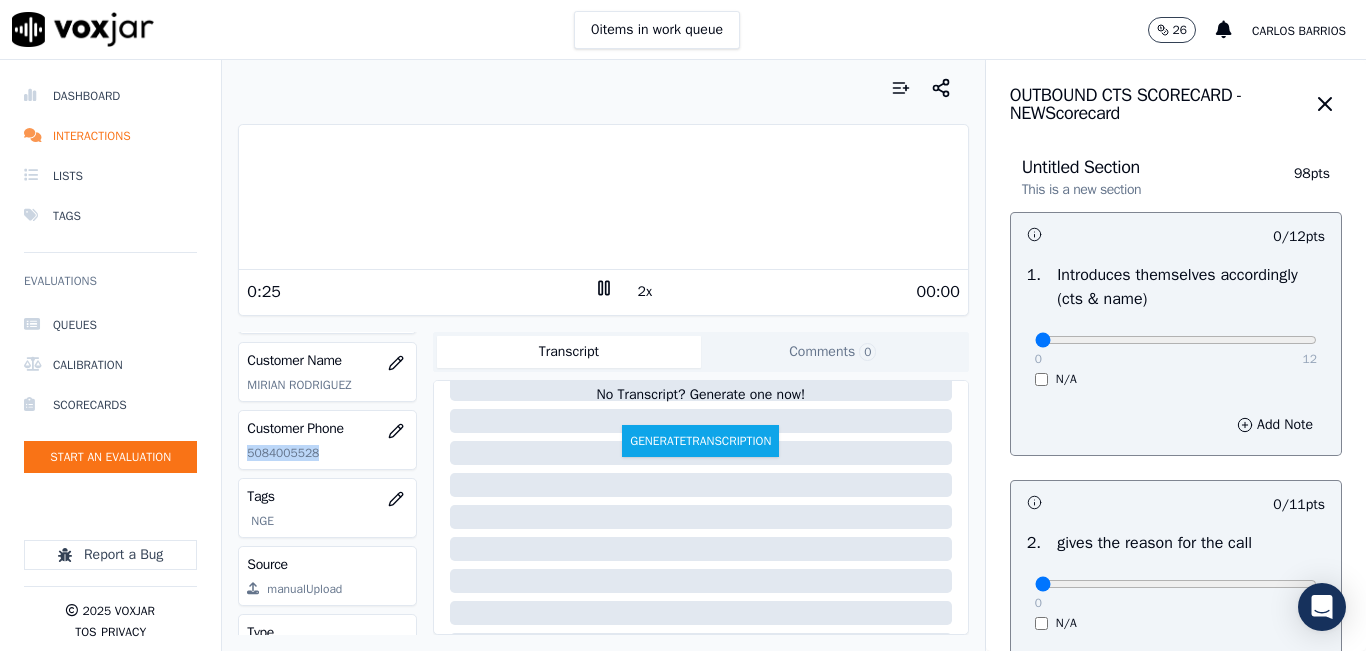 click on "5084005528" 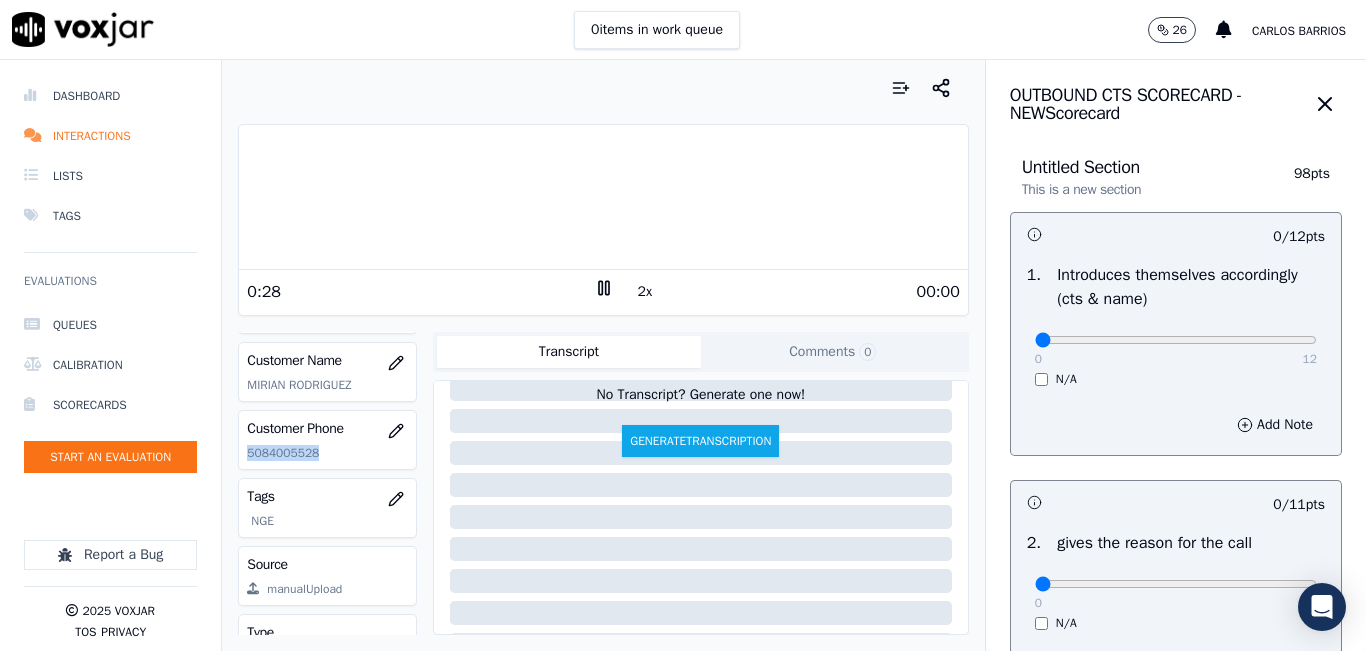 copy on "5084005528" 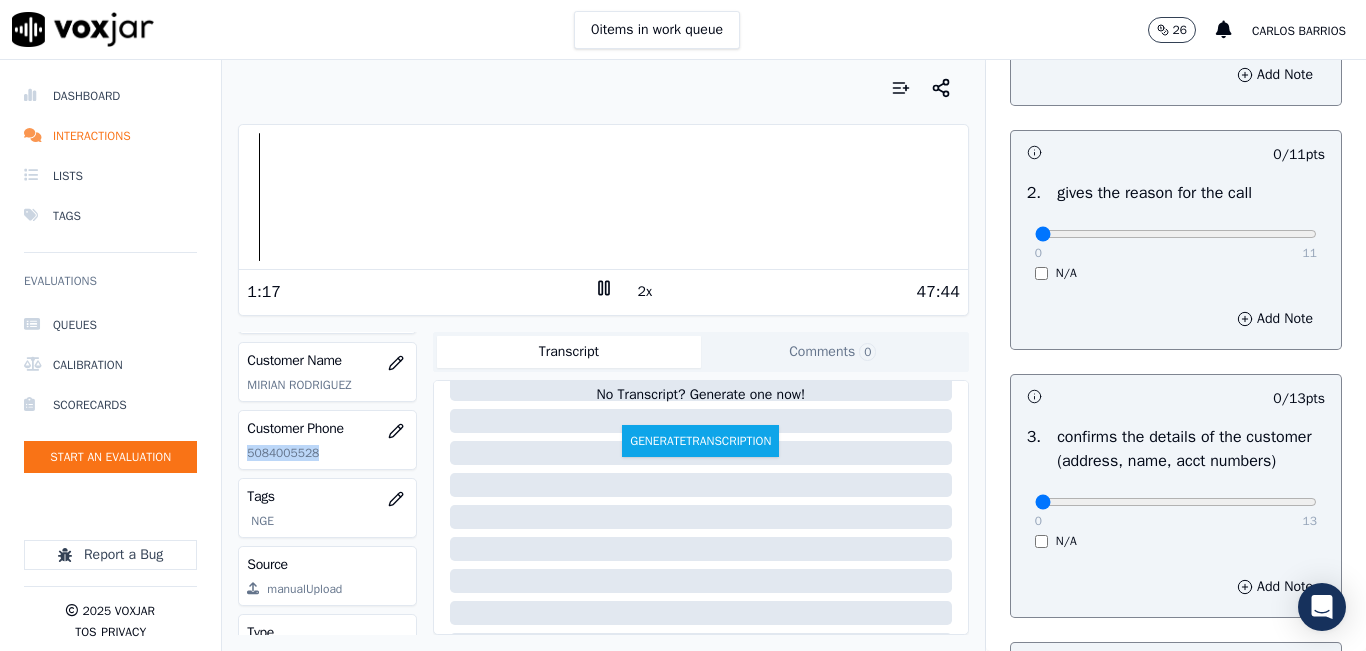 scroll, scrollTop: 500, scrollLeft: 0, axis: vertical 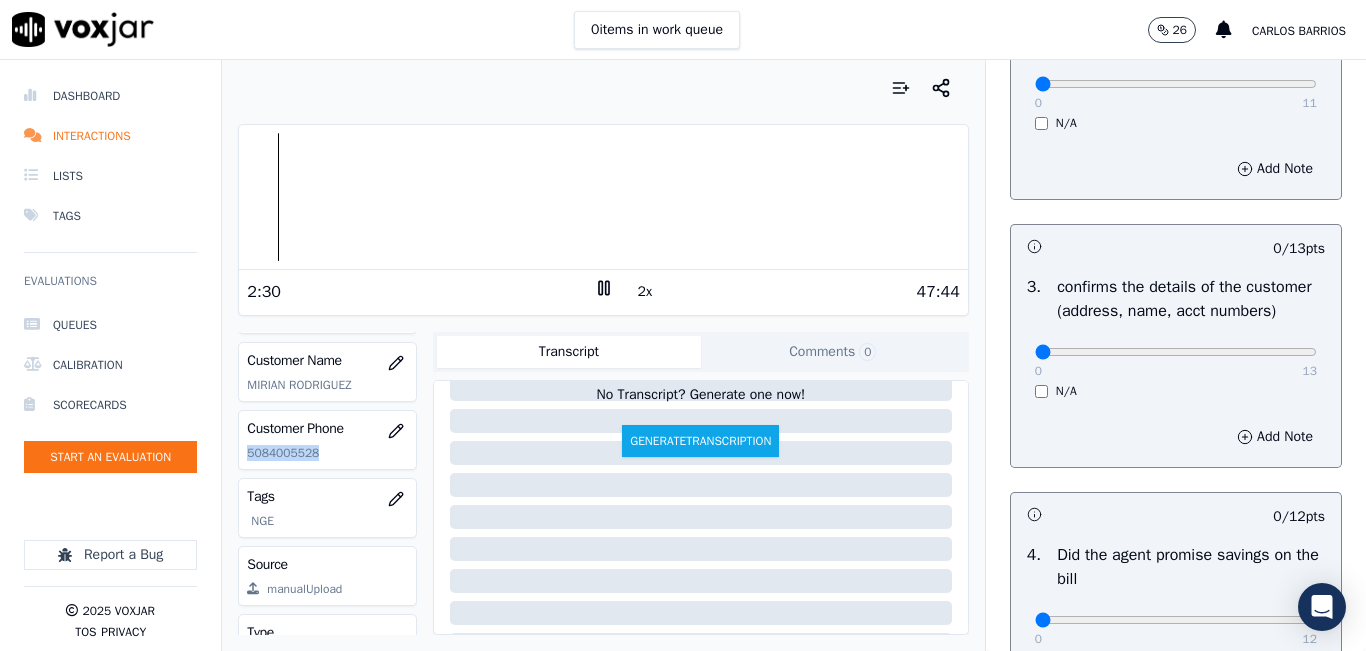 click 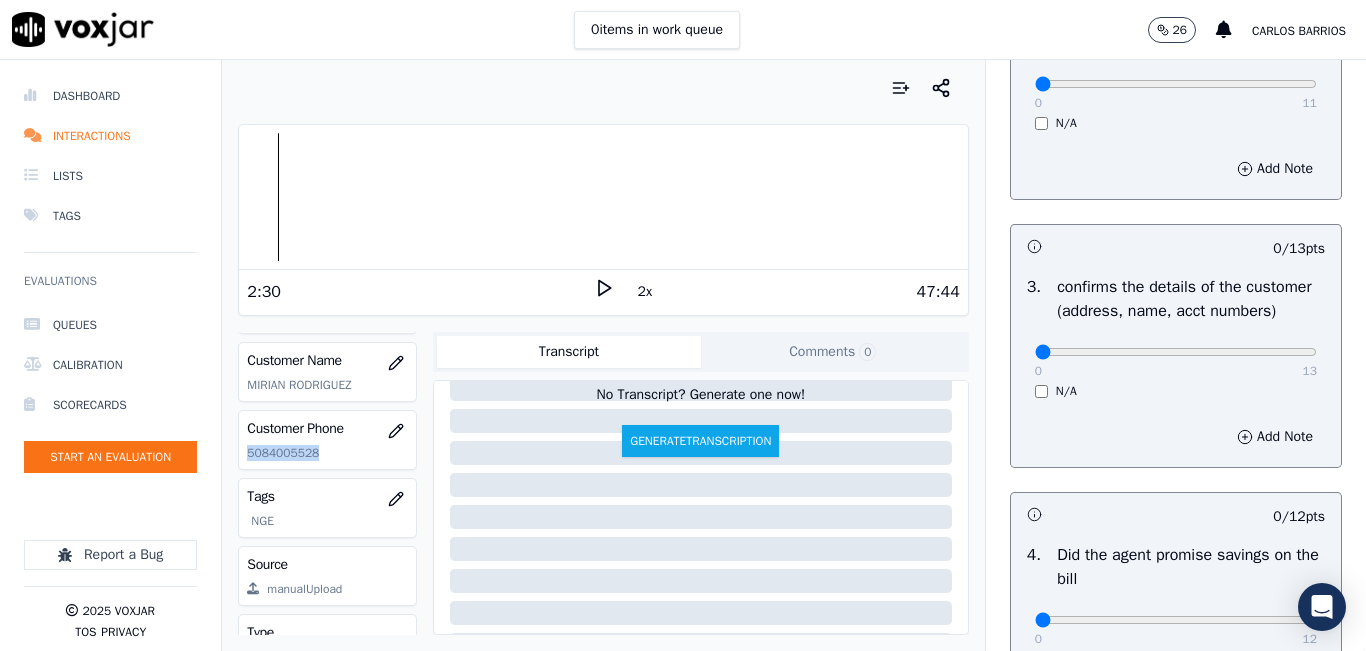 click 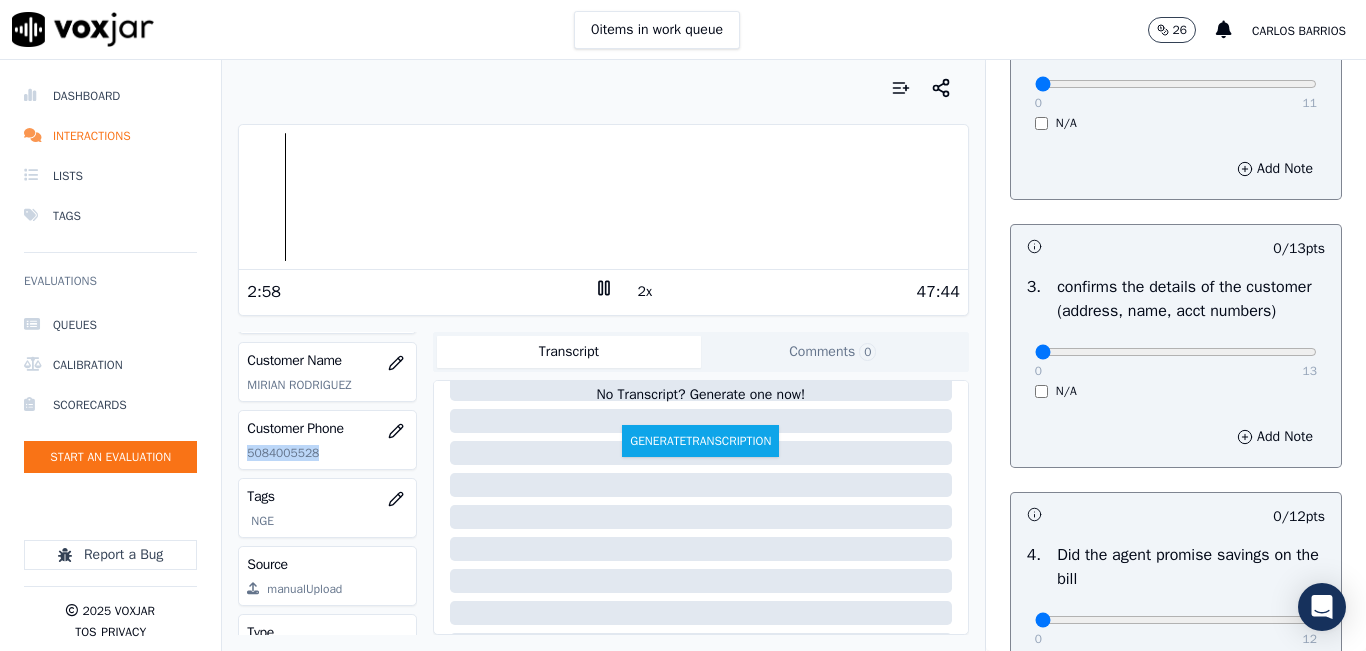 click on "5084005528" 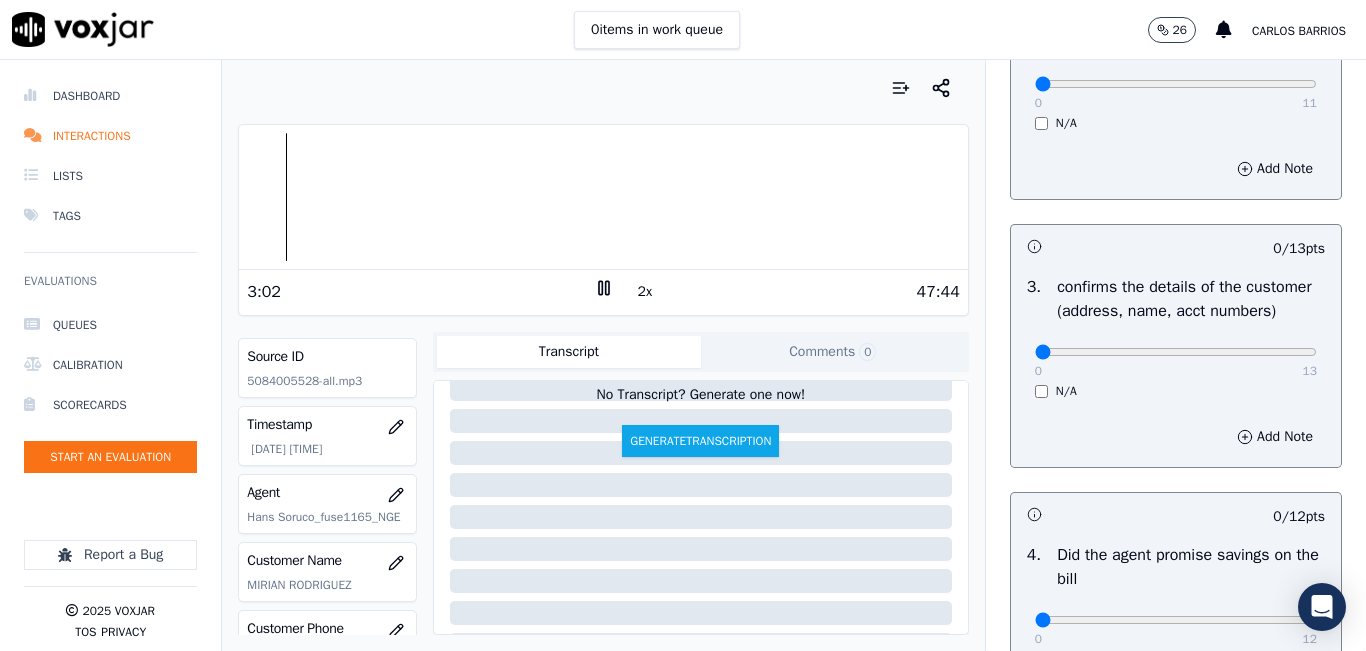 scroll, scrollTop: 0, scrollLeft: 0, axis: both 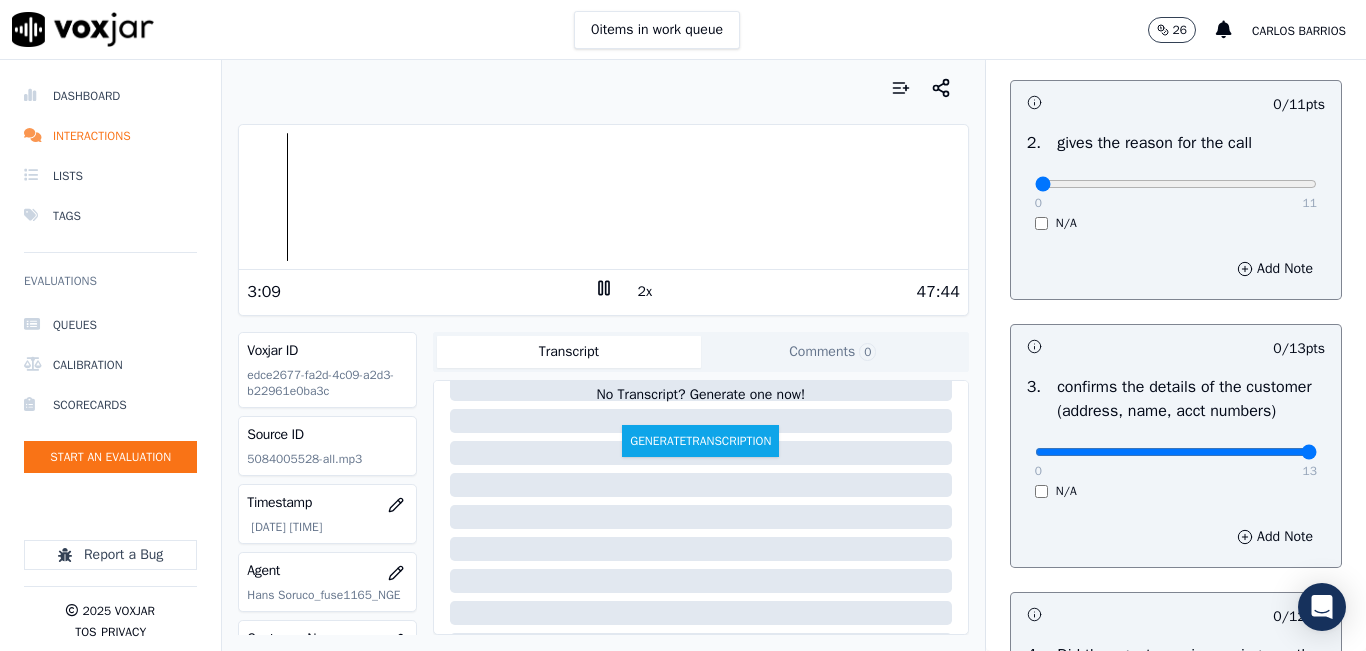 type on "13" 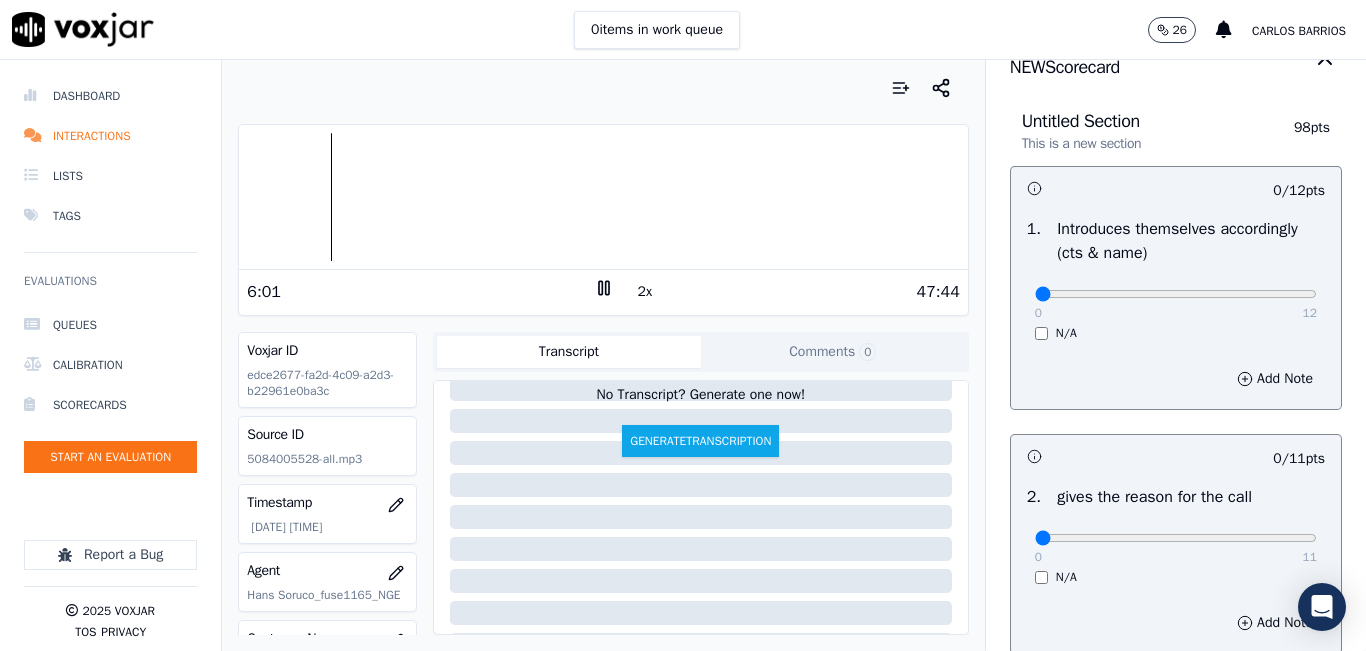 scroll, scrollTop: 0, scrollLeft: 0, axis: both 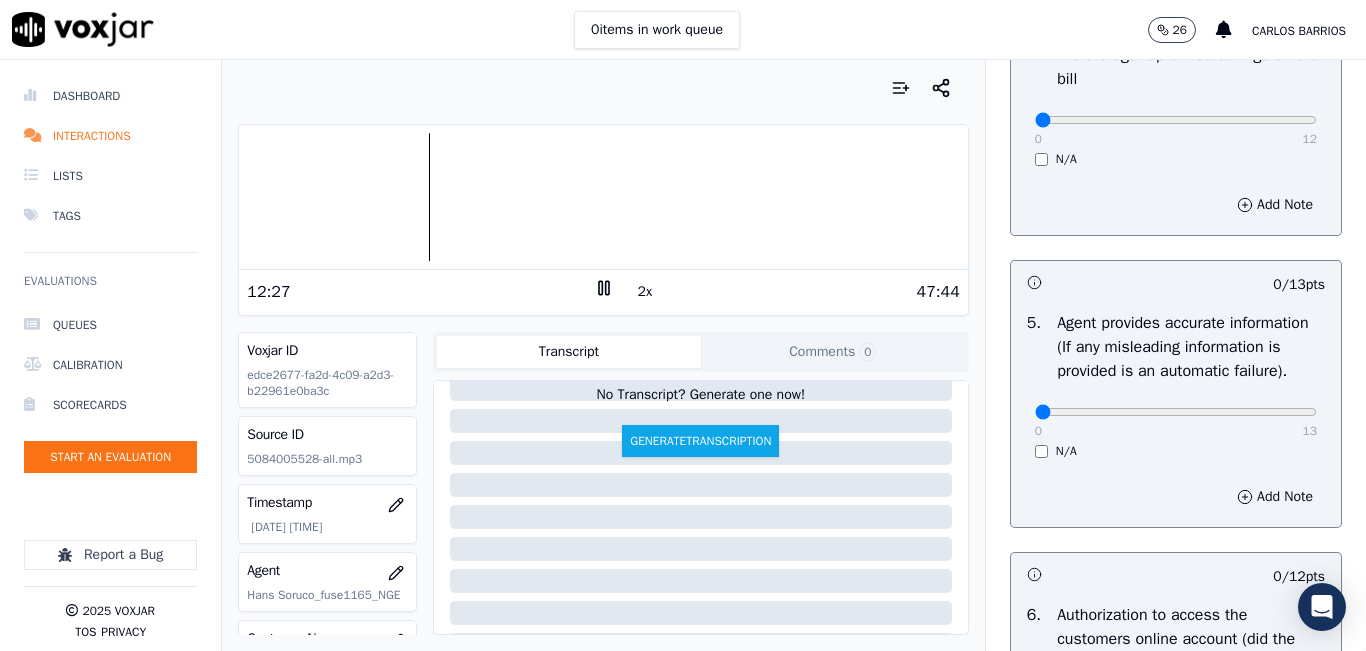 click on "4 .   Did the agent promise savings on the bill     0   12     N/A" at bounding box center [1176, 105] 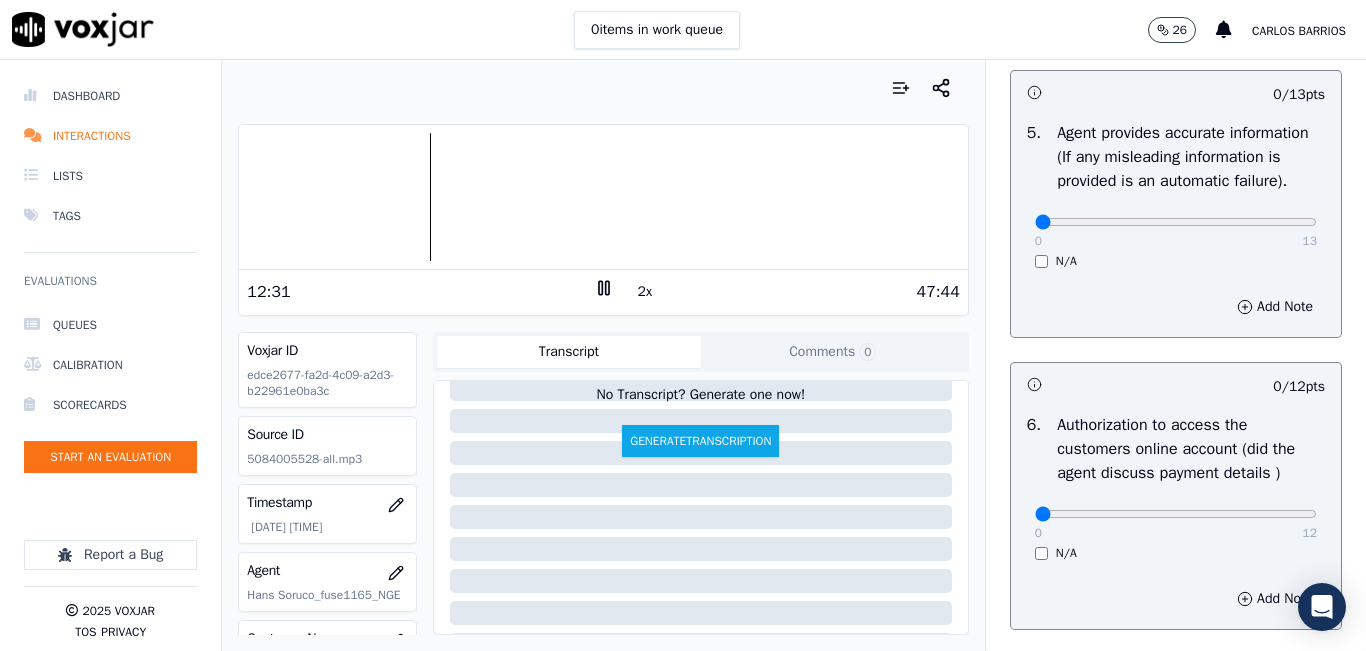 scroll, scrollTop: 1200, scrollLeft: 0, axis: vertical 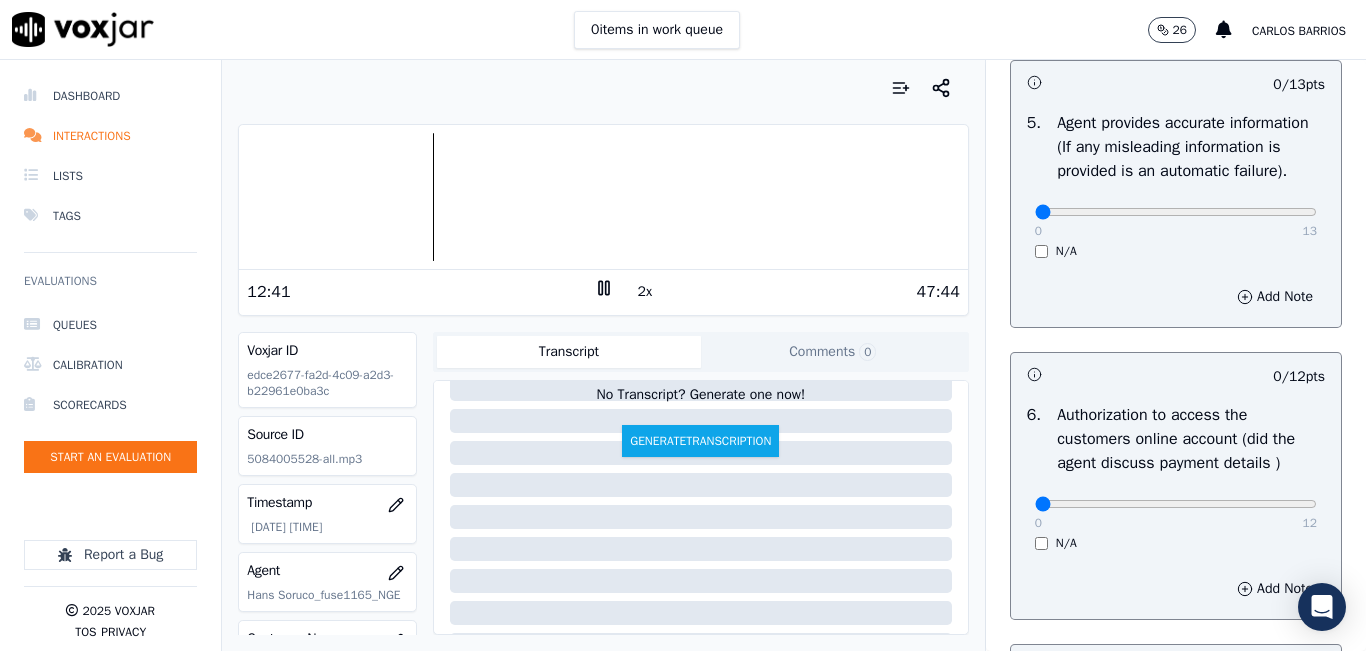 click on "0   12     N/A" at bounding box center [1176, 513] 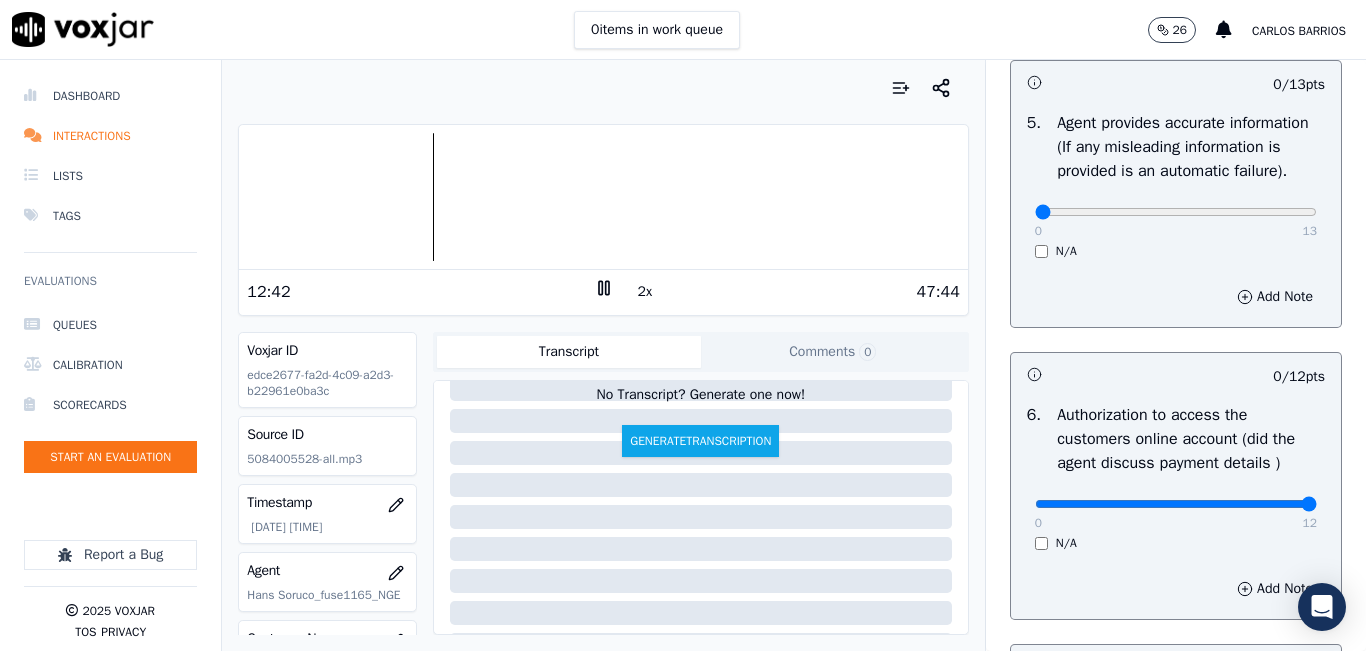type on "12" 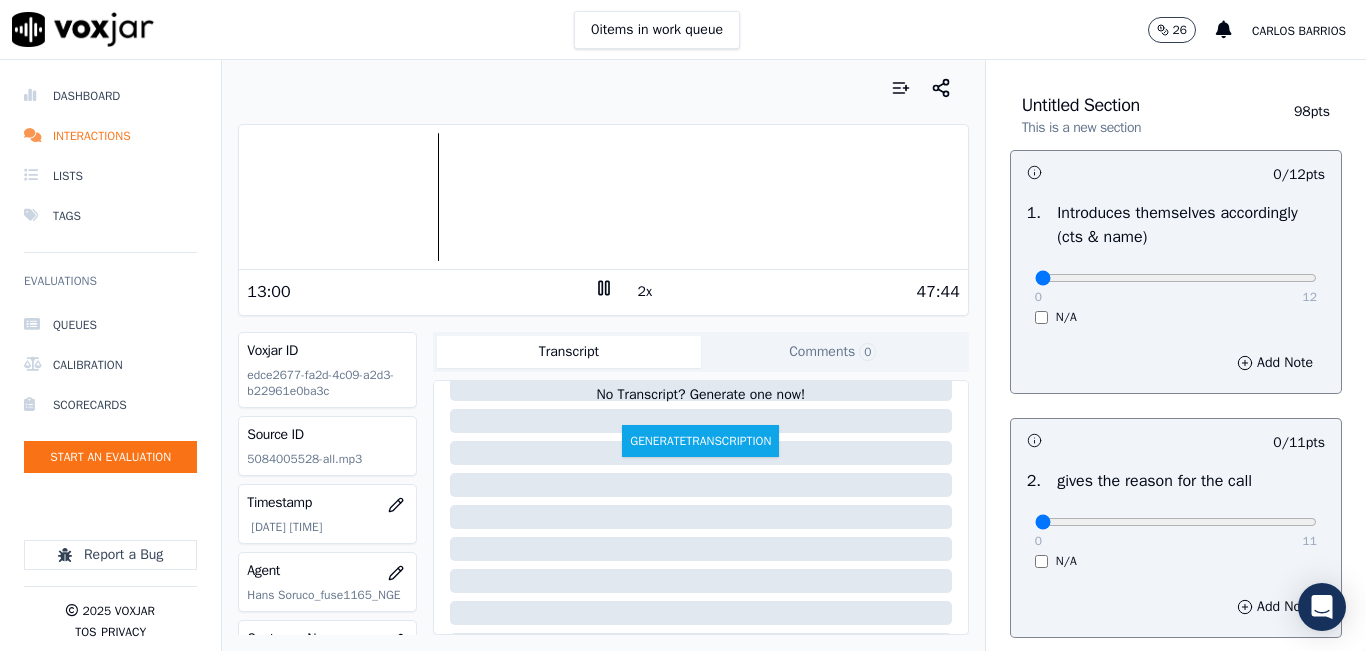 scroll, scrollTop: 100, scrollLeft: 0, axis: vertical 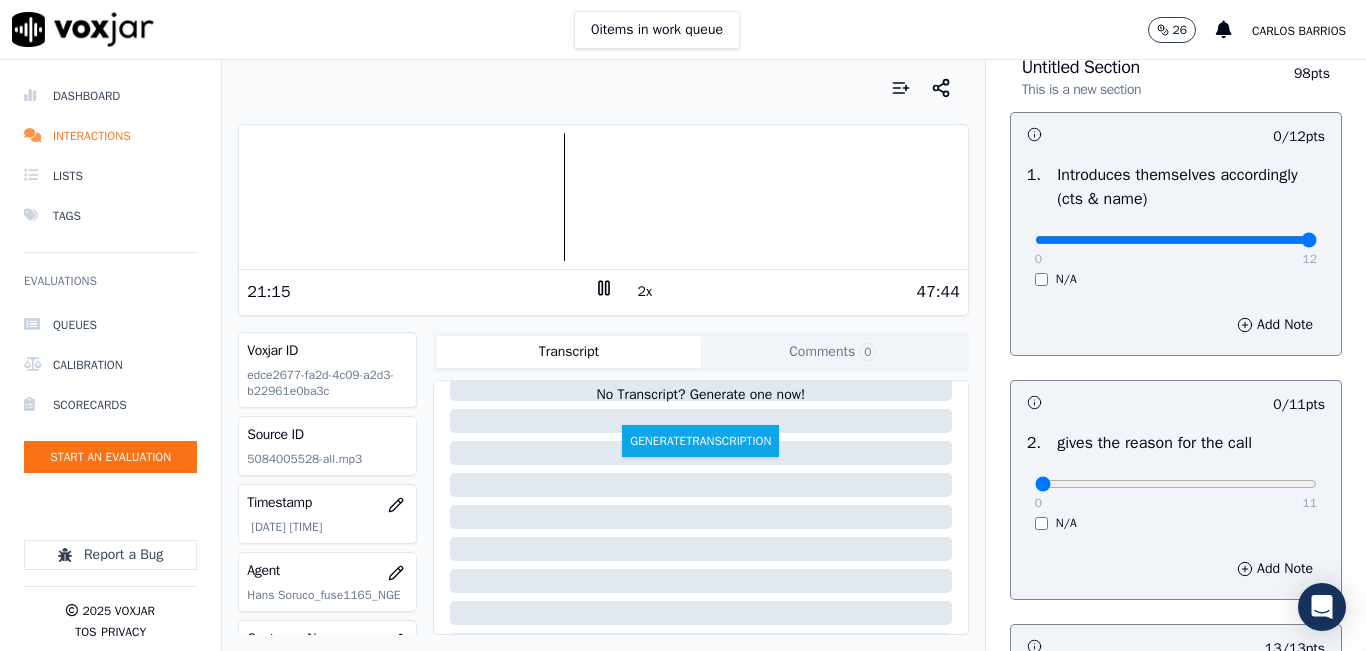 drag, startPoint x: 1255, startPoint y: 237, endPoint x: 1268, endPoint y: 235, distance: 13.152946 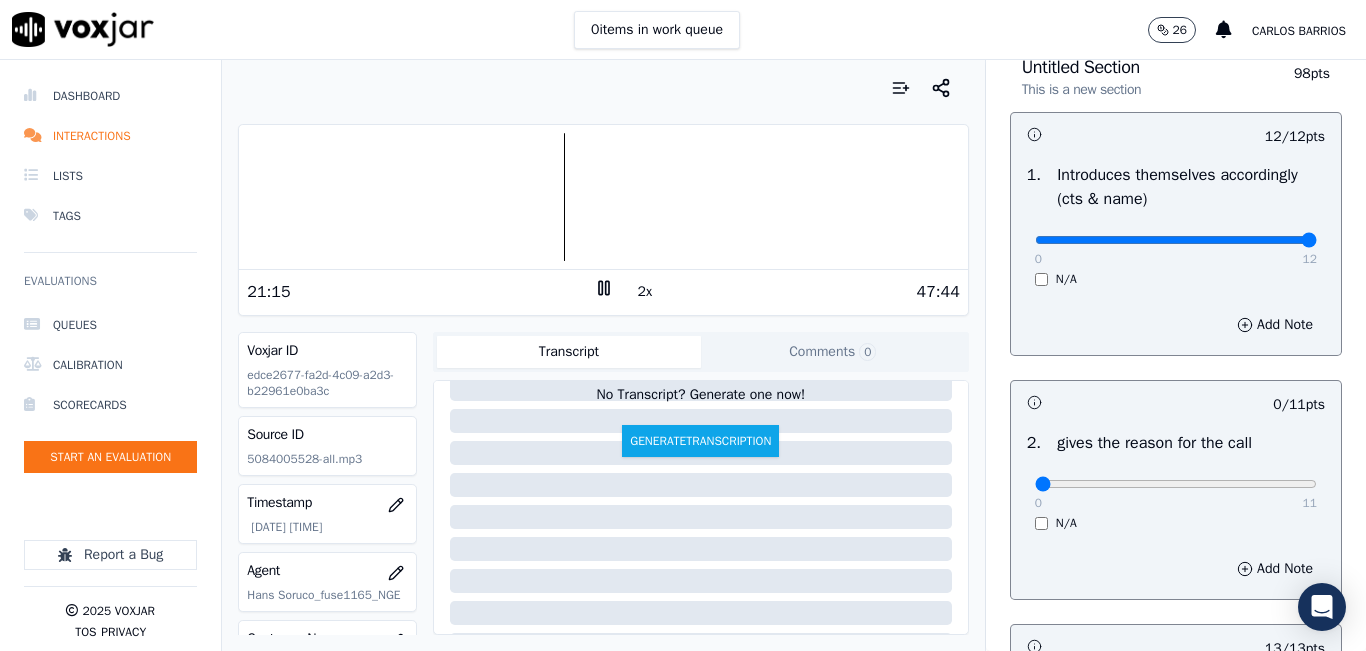 scroll, scrollTop: 300, scrollLeft: 0, axis: vertical 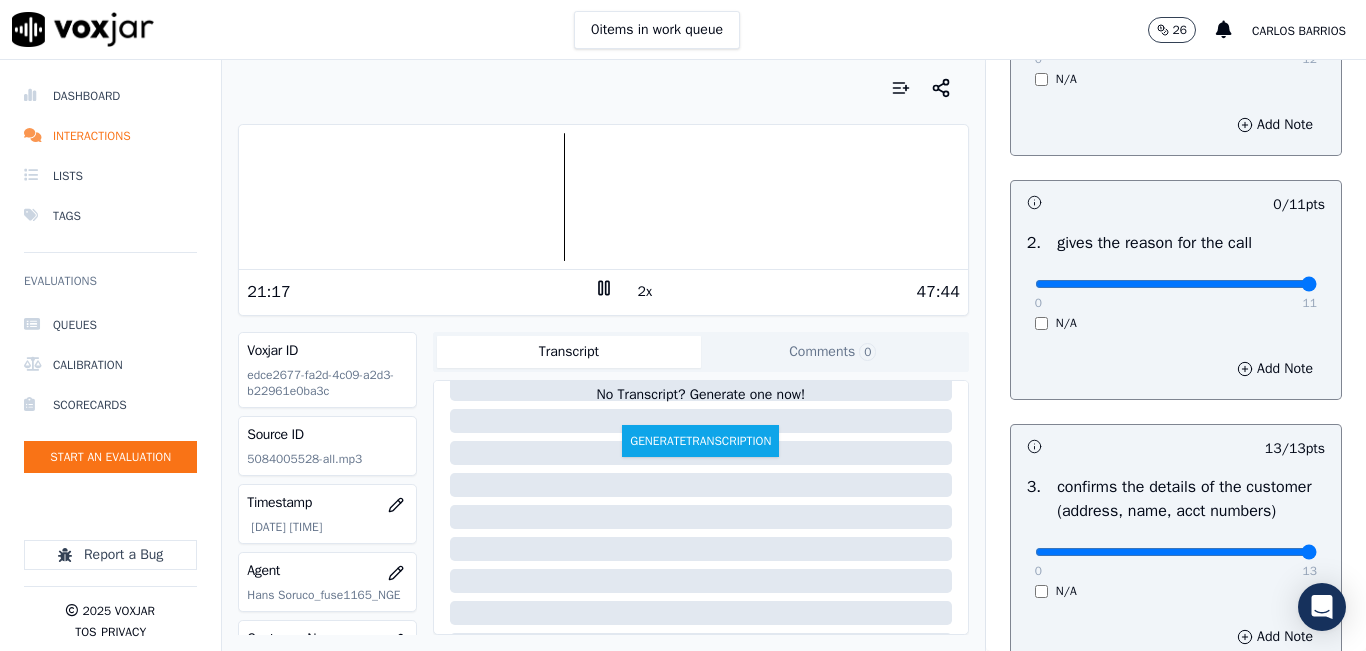 type on "11" 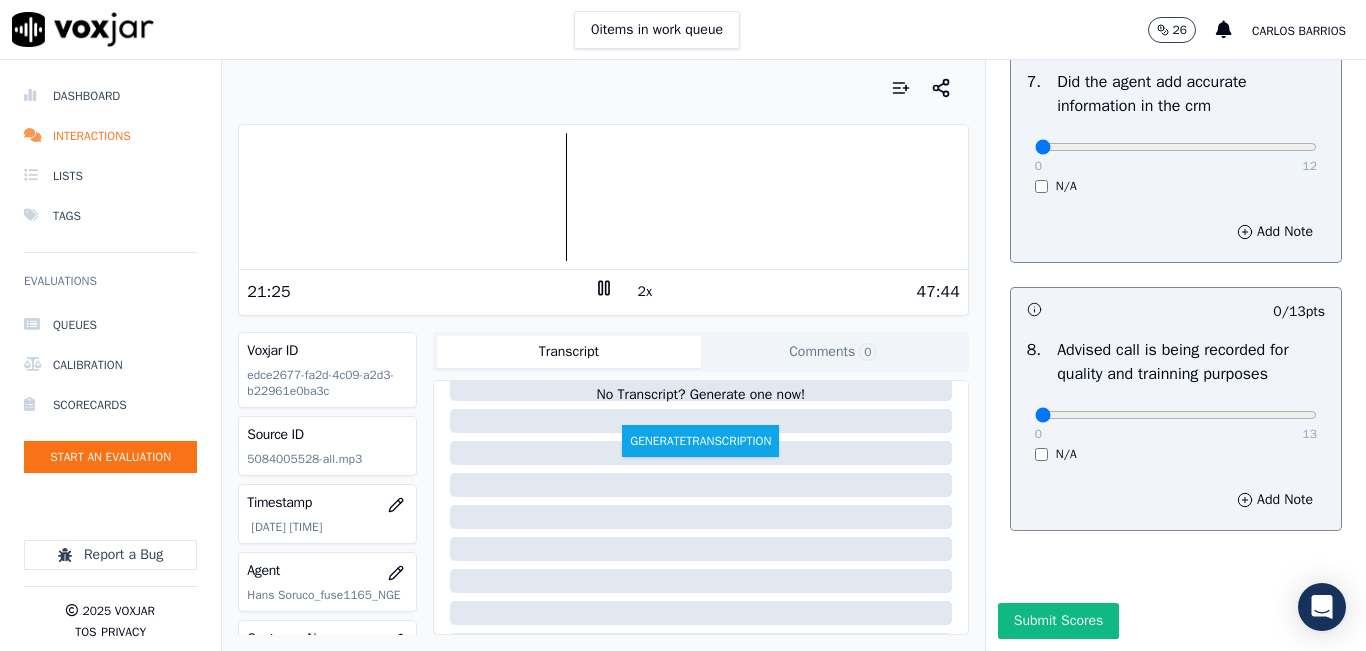 scroll, scrollTop: 1818, scrollLeft: 0, axis: vertical 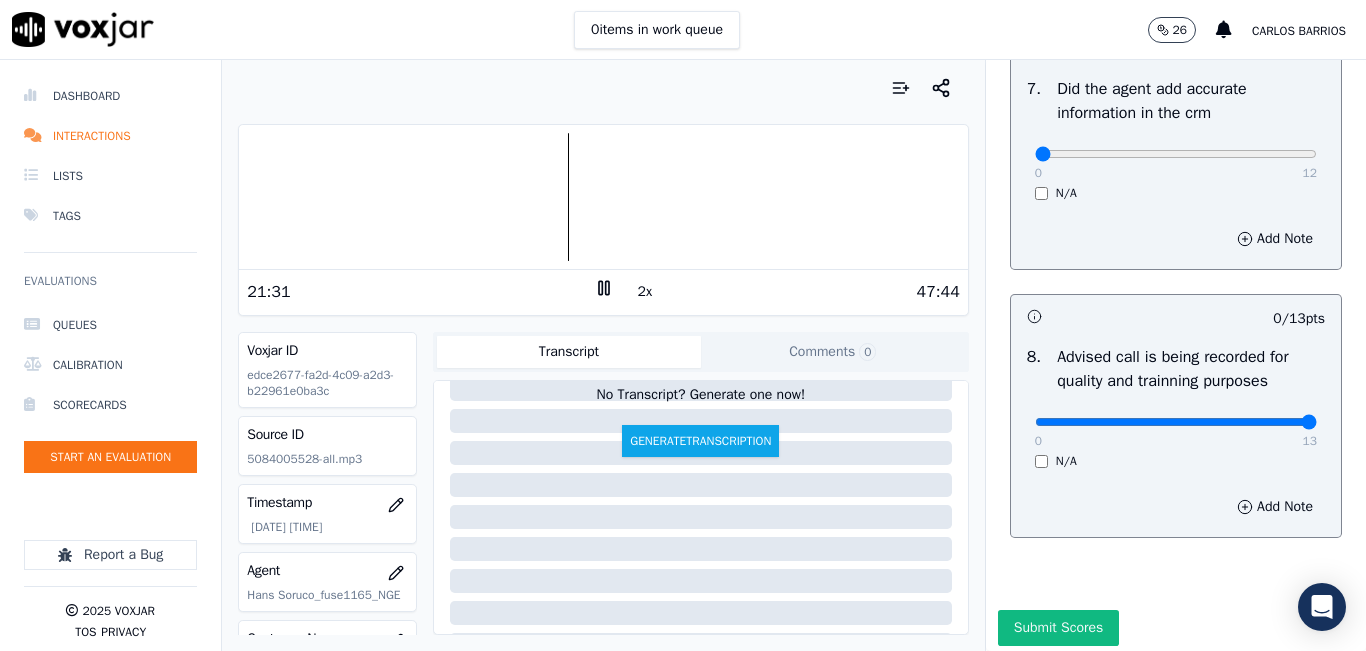 type on "13" 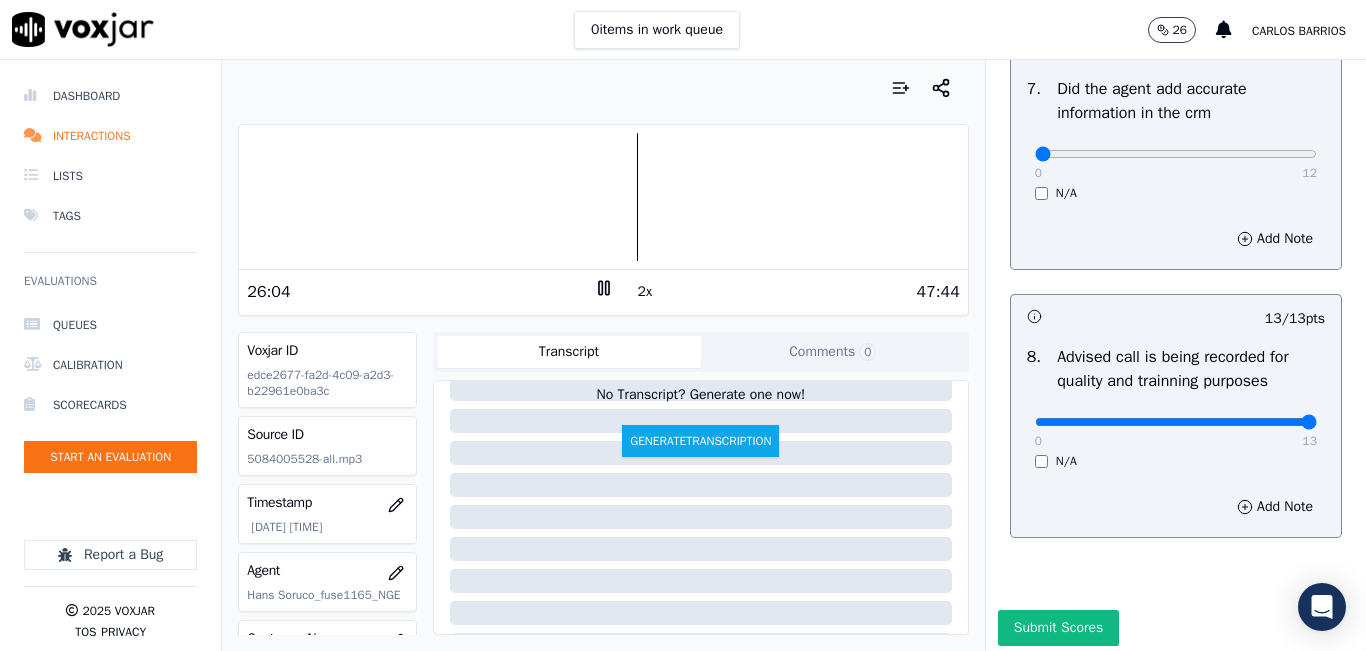 click 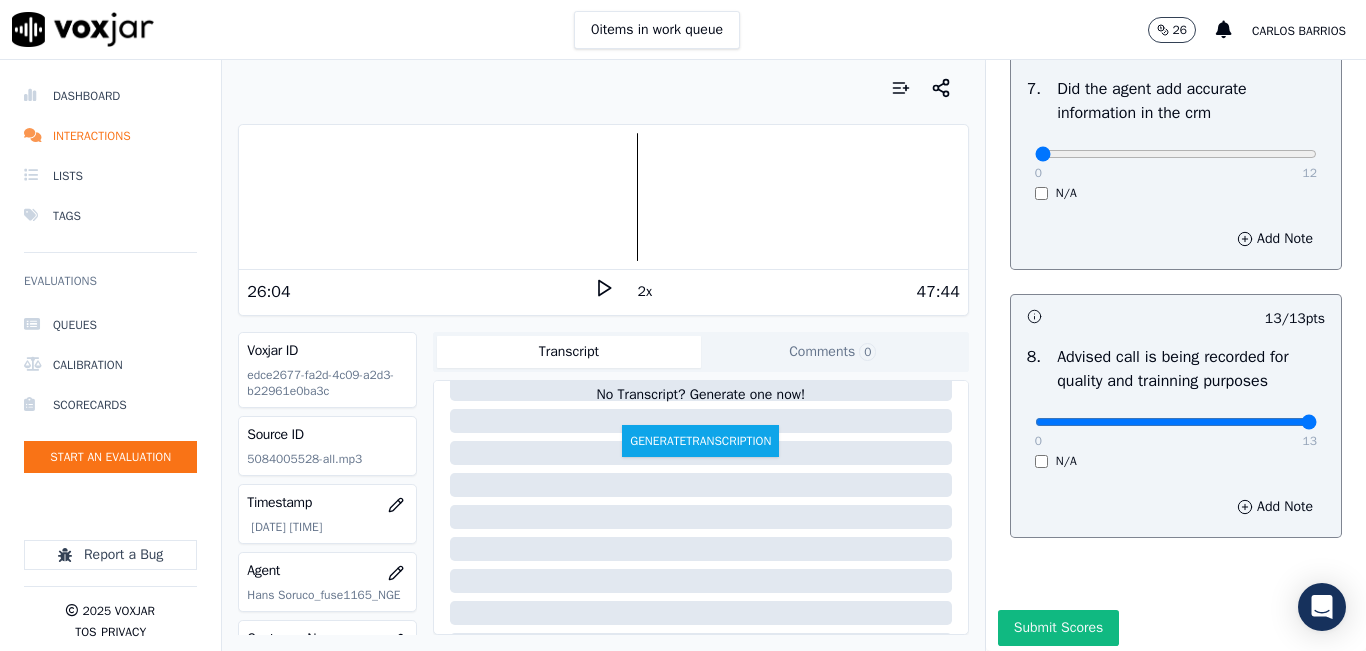 click 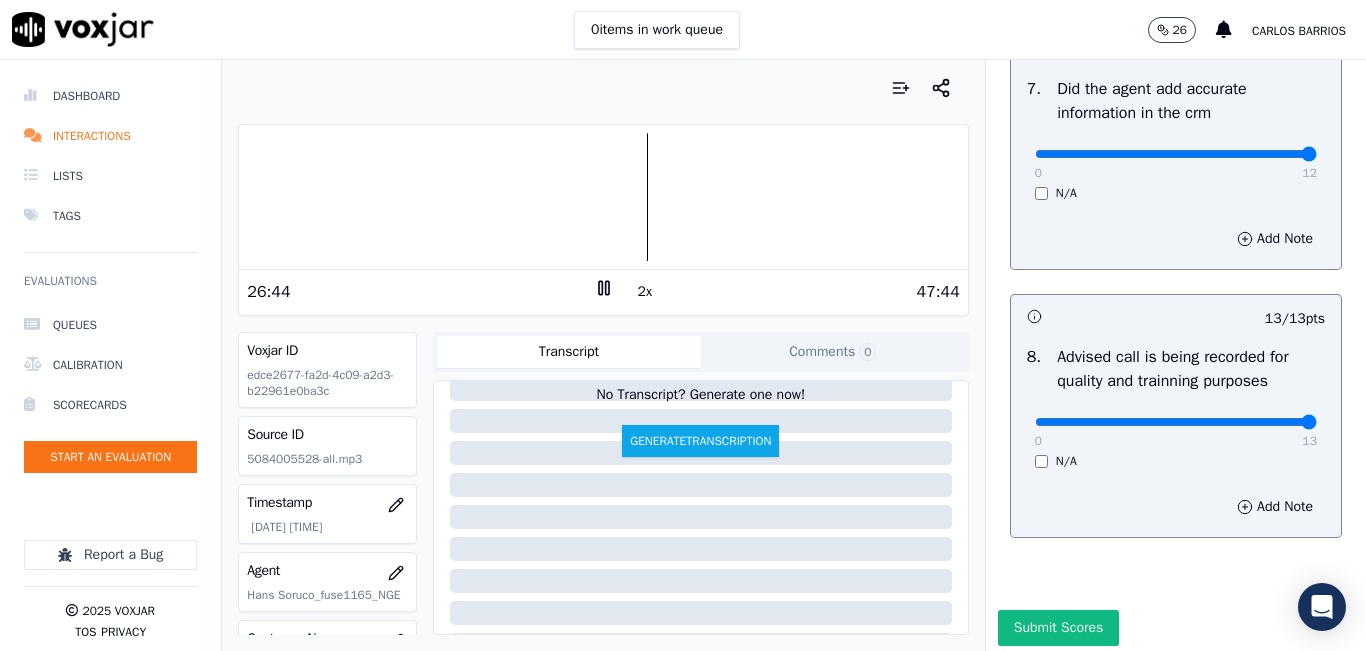 drag, startPoint x: 1249, startPoint y: 202, endPoint x: 1272, endPoint y: 209, distance: 24.04163 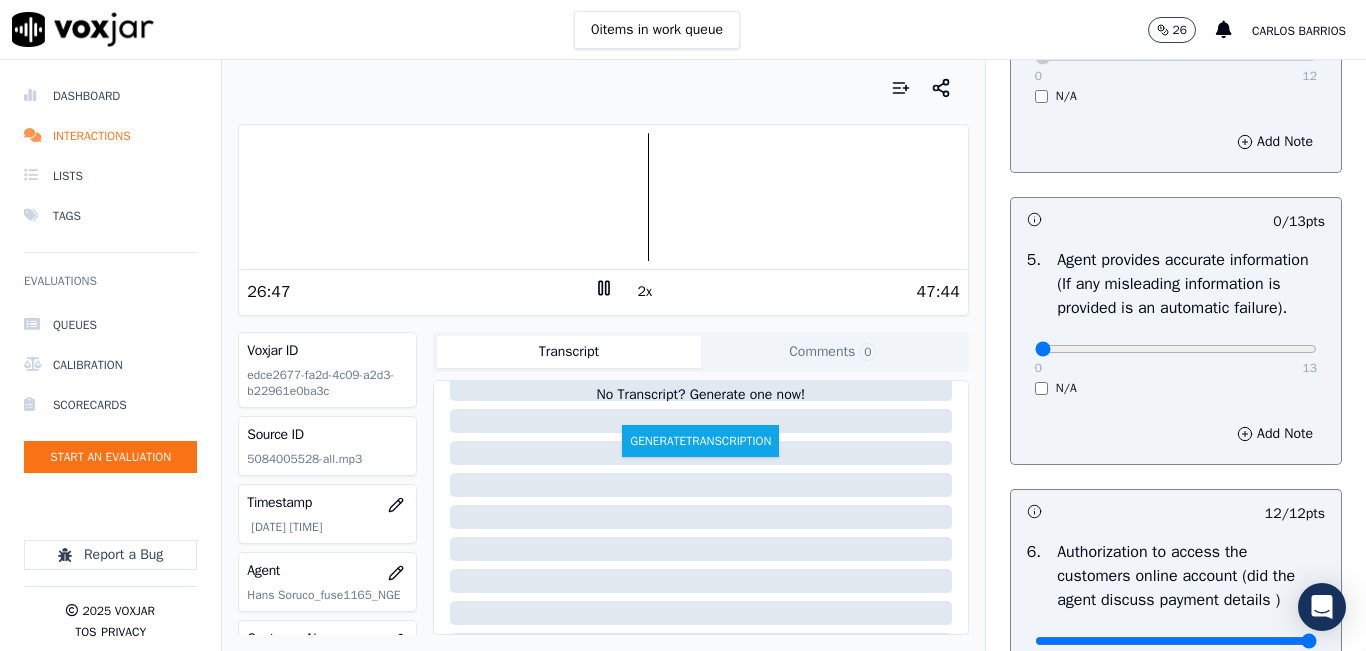 scroll, scrollTop: 1018, scrollLeft: 0, axis: vertical 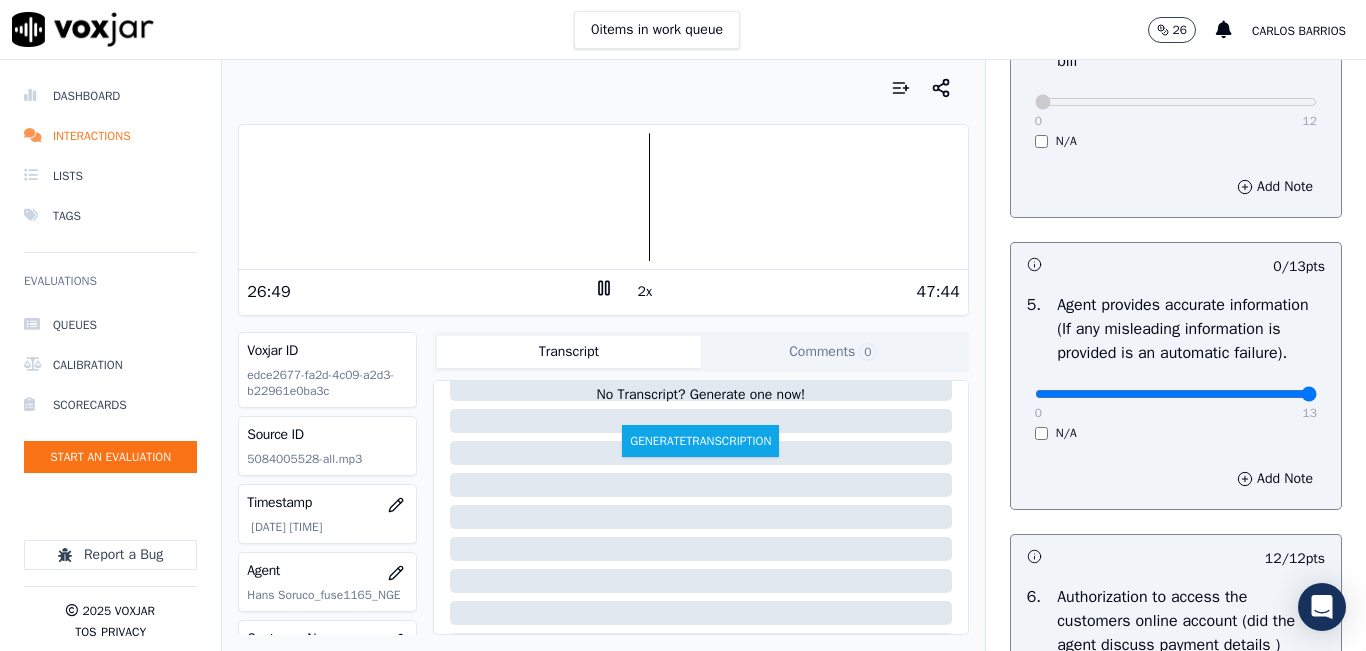 type on "13" 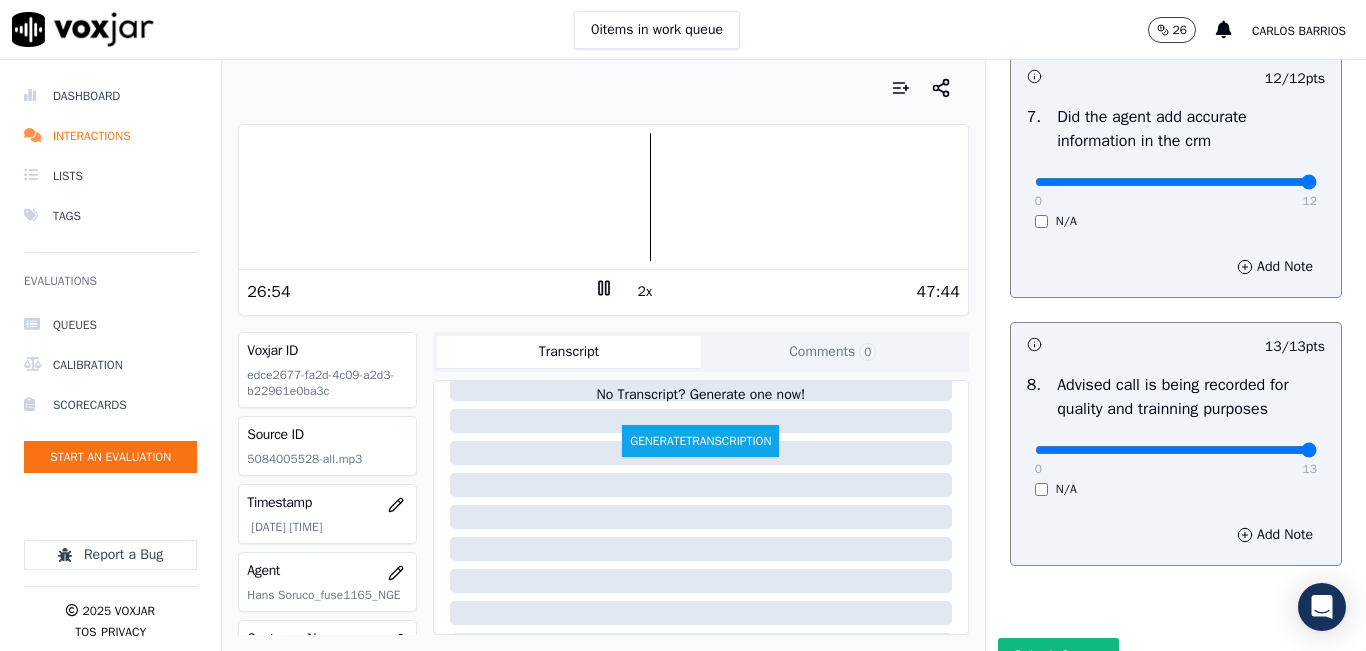 scroll, scrollTop: 1918, scrollLeft: 0, axis: vertical 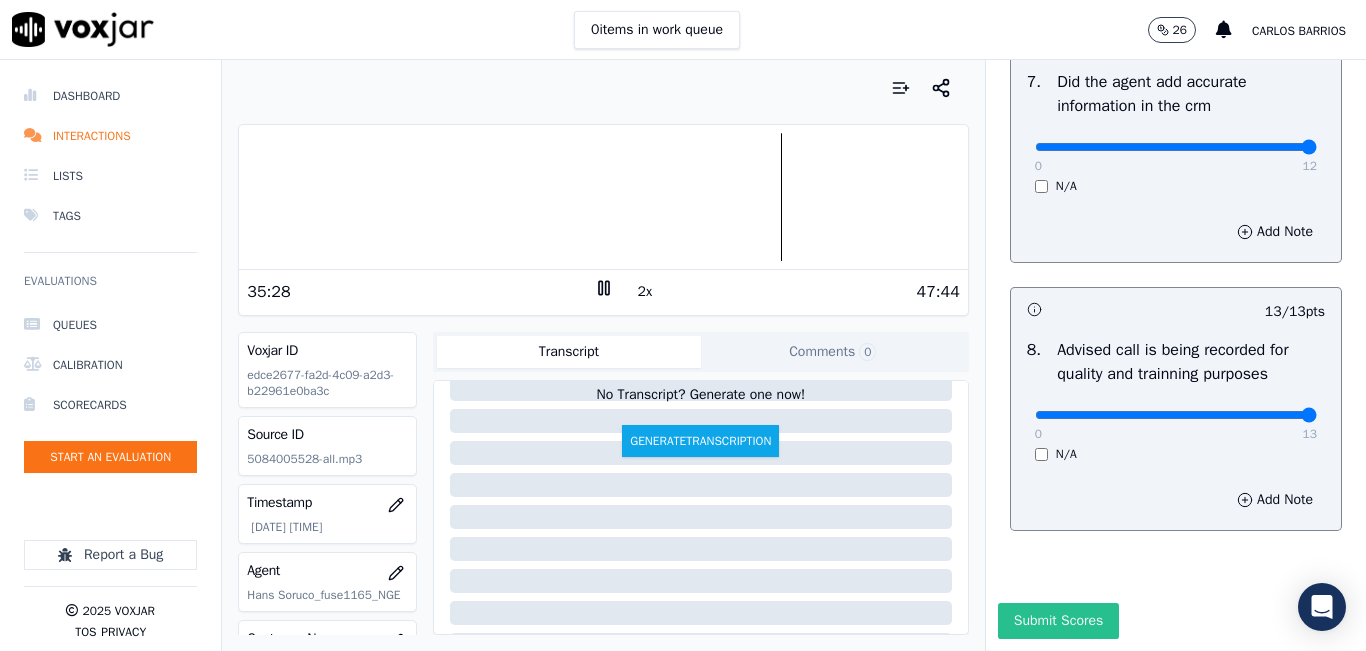 click on "Submit Scores" at bounding box center [1058, 621] 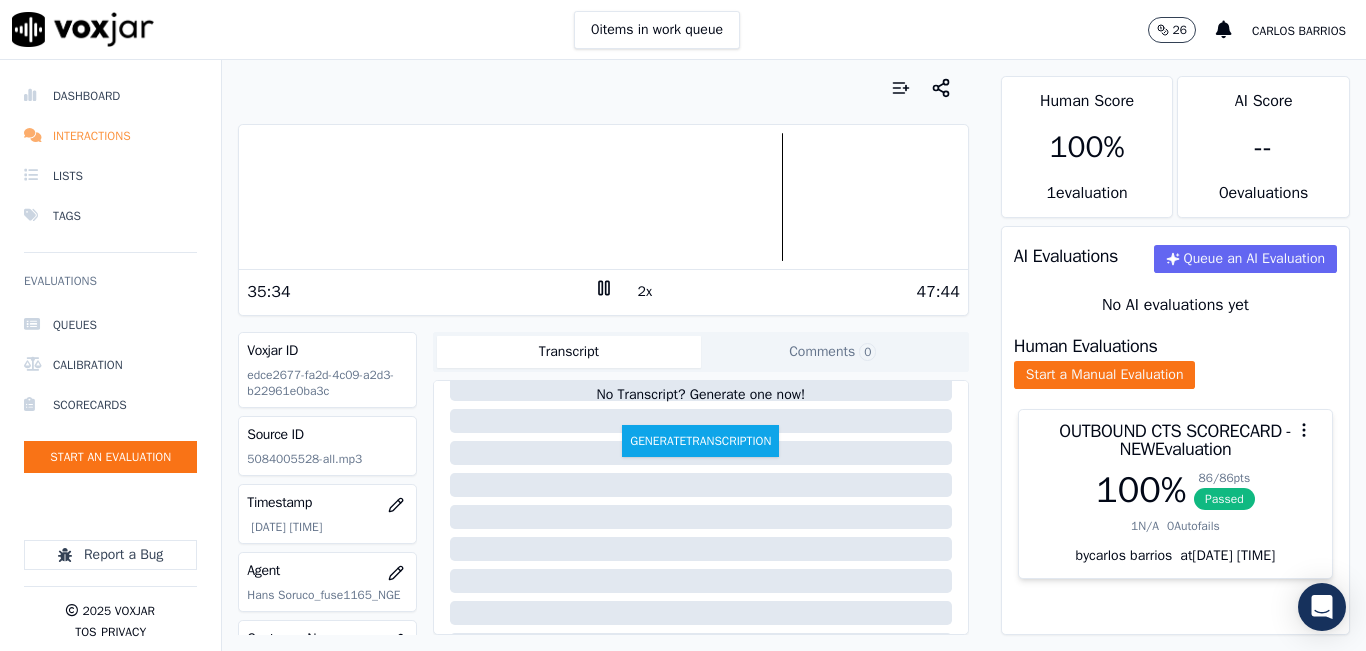 click on "Interactions" at bounding box center [110, 136] 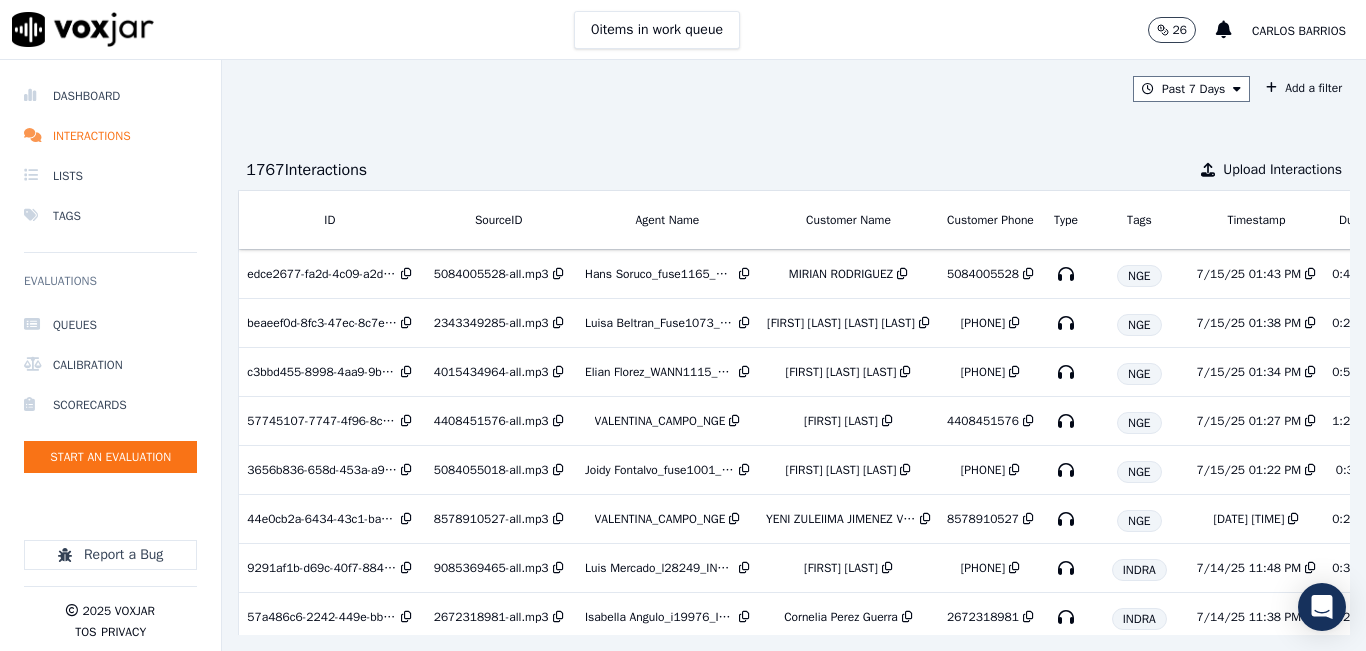 scroll, scrollTop: 0, scrollLeft: 318, axis: horizontal 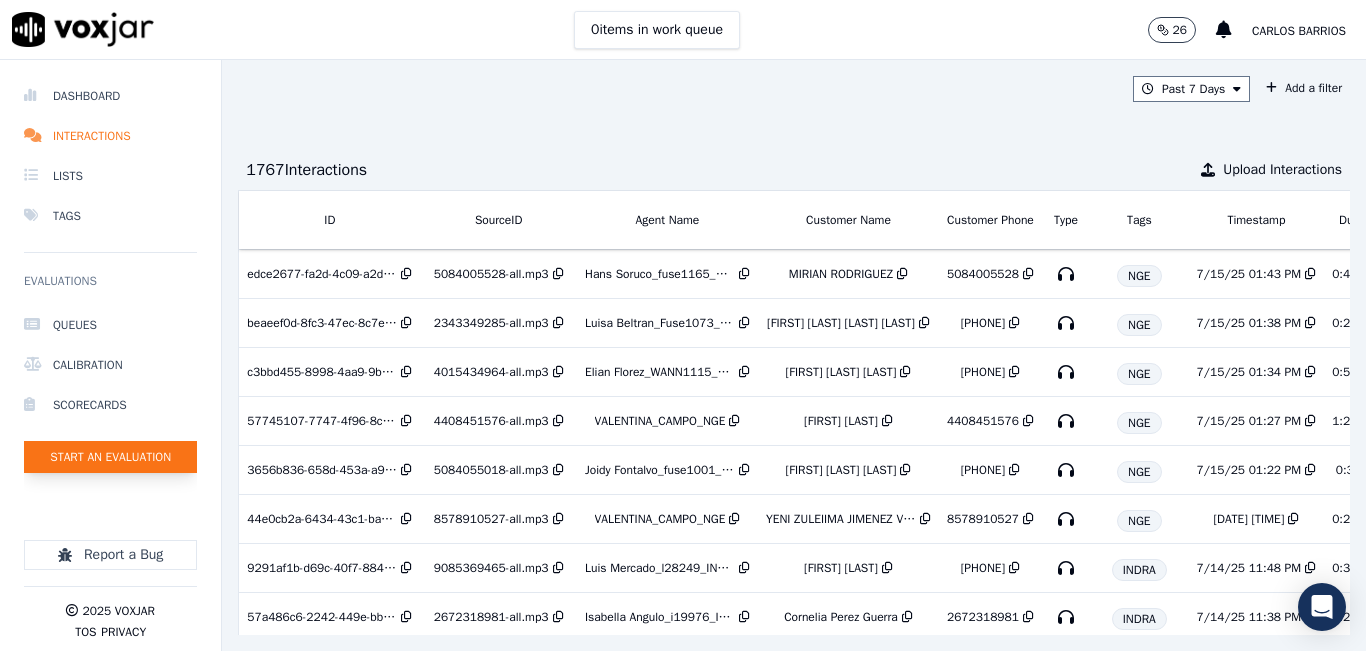 click on "Start an Evaluation" 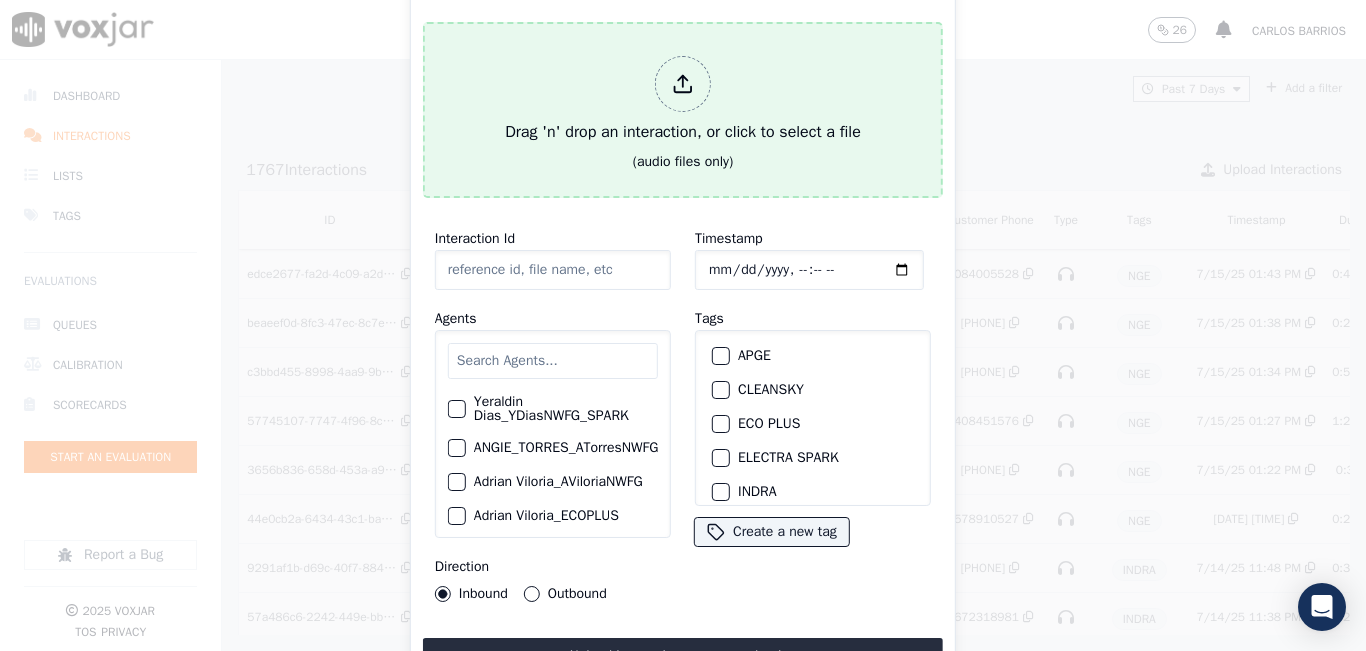click on "Drag 'n' drop an interaction, or click to select a file" at bounding box center (683, 100) 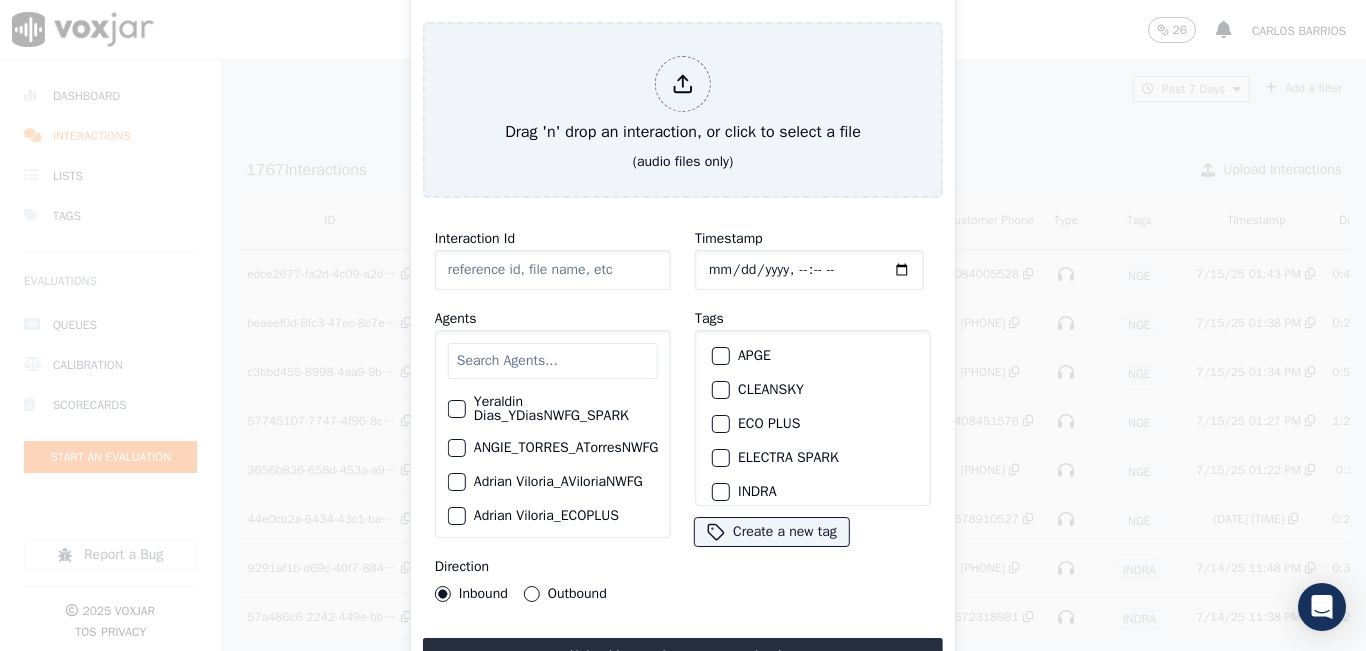 type on "20250714-095434_4018084417-all.mp3" 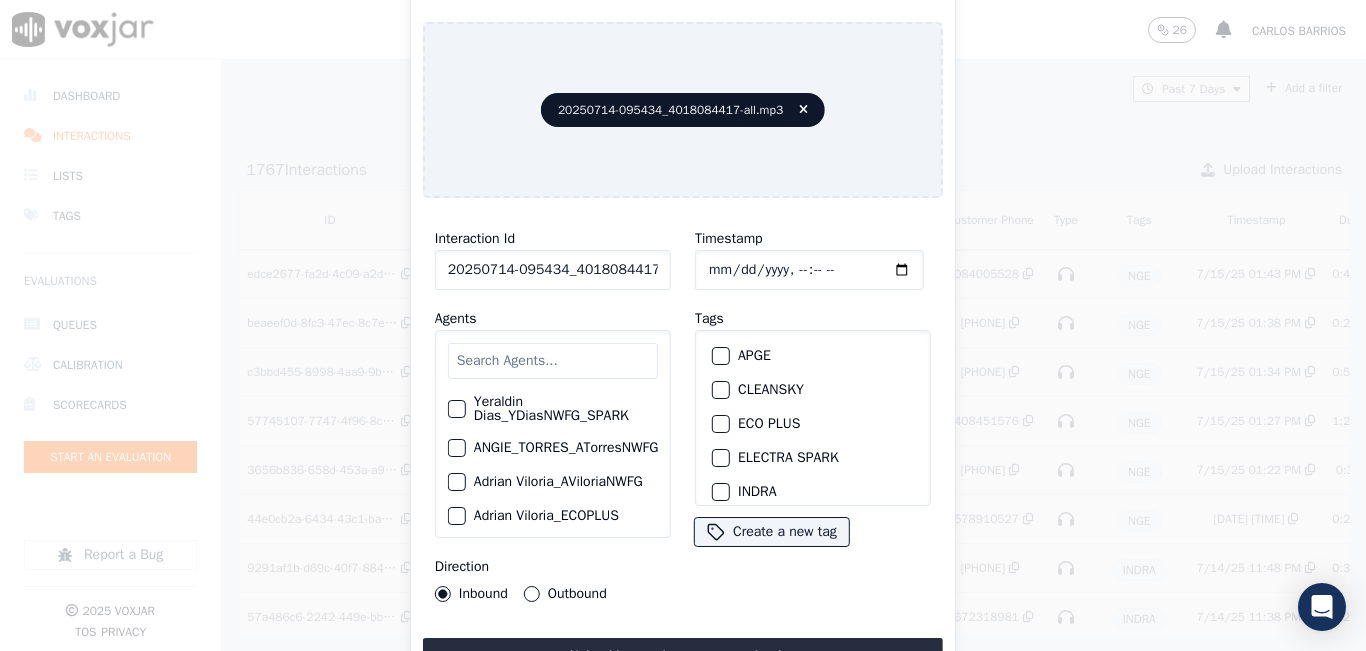 click at bounding box center [553, 361] 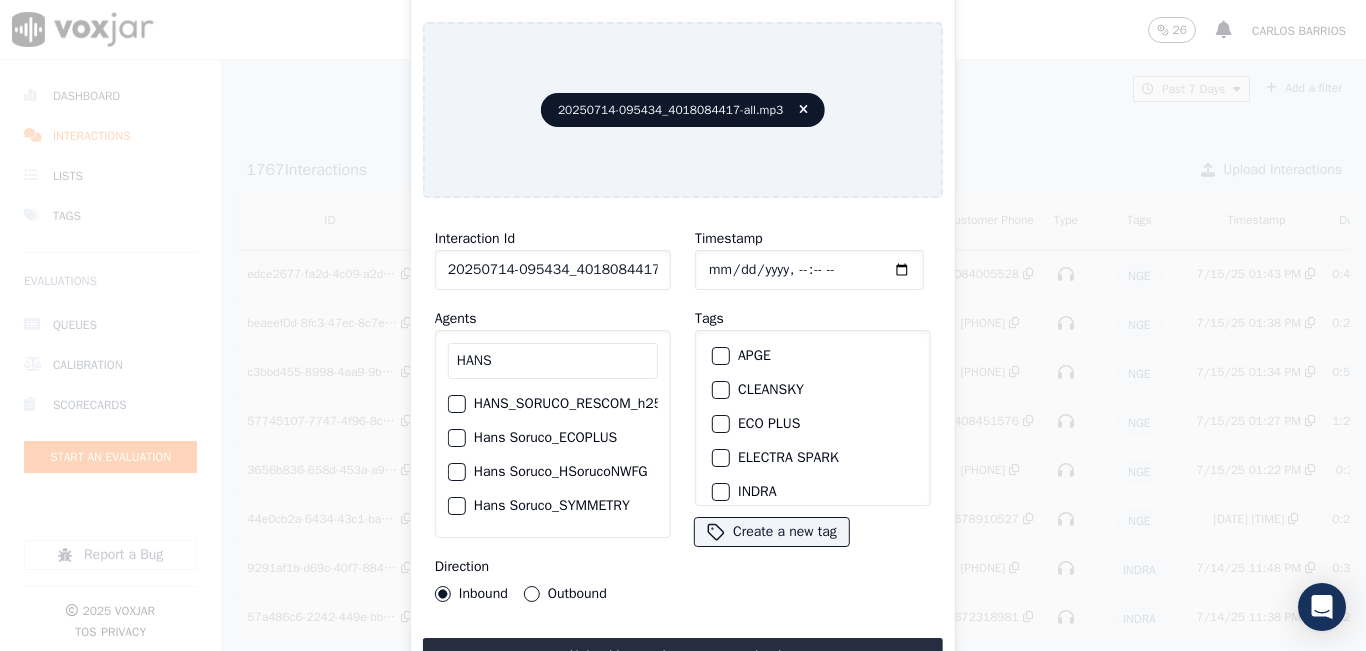 type on "HANS" 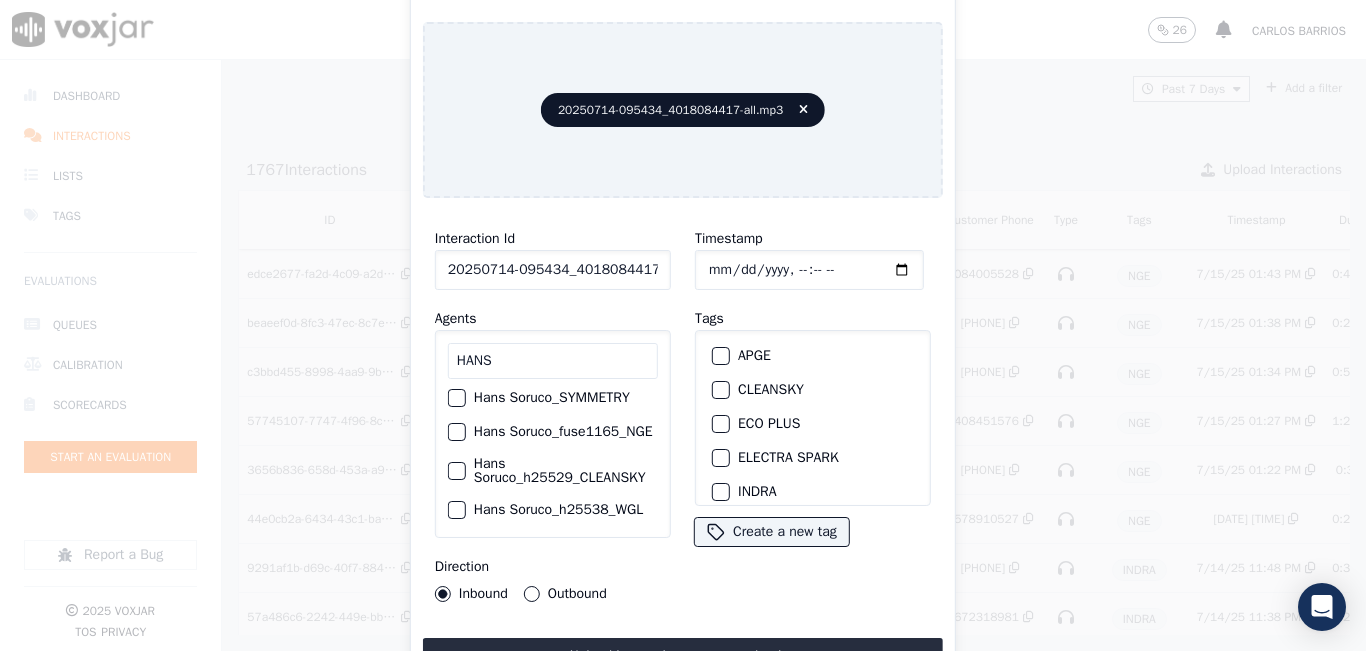 scroll, scrollTop: 120, scrollLeft: 0, axis: vertical 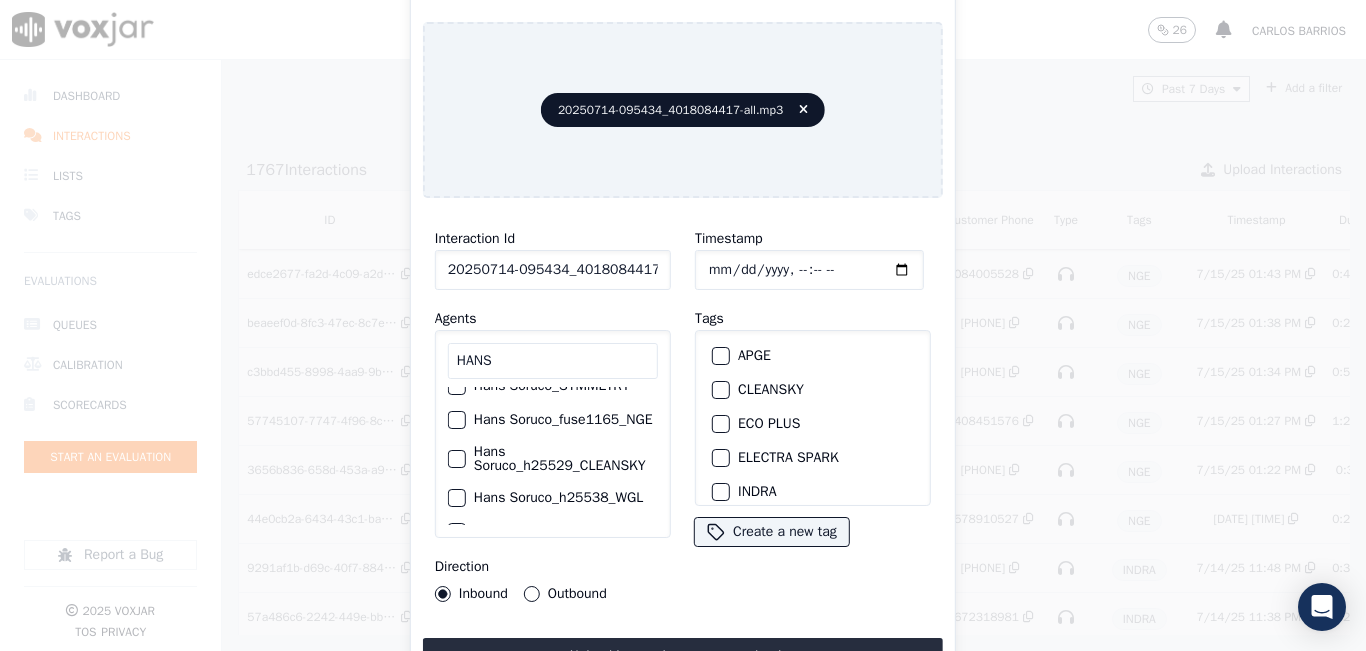 click on "Hans Soruco_fuse1165_NGE" 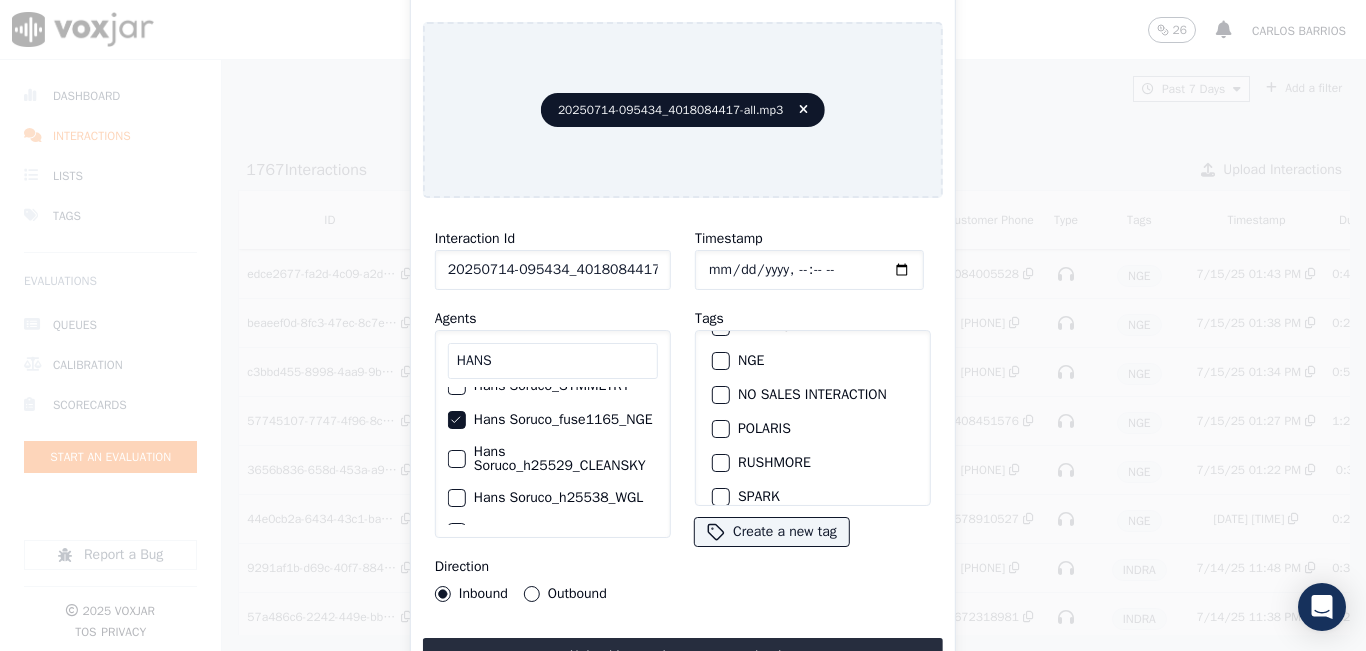 scroll, scrollTop: 200, scrollLeft: 0, axis: vertical 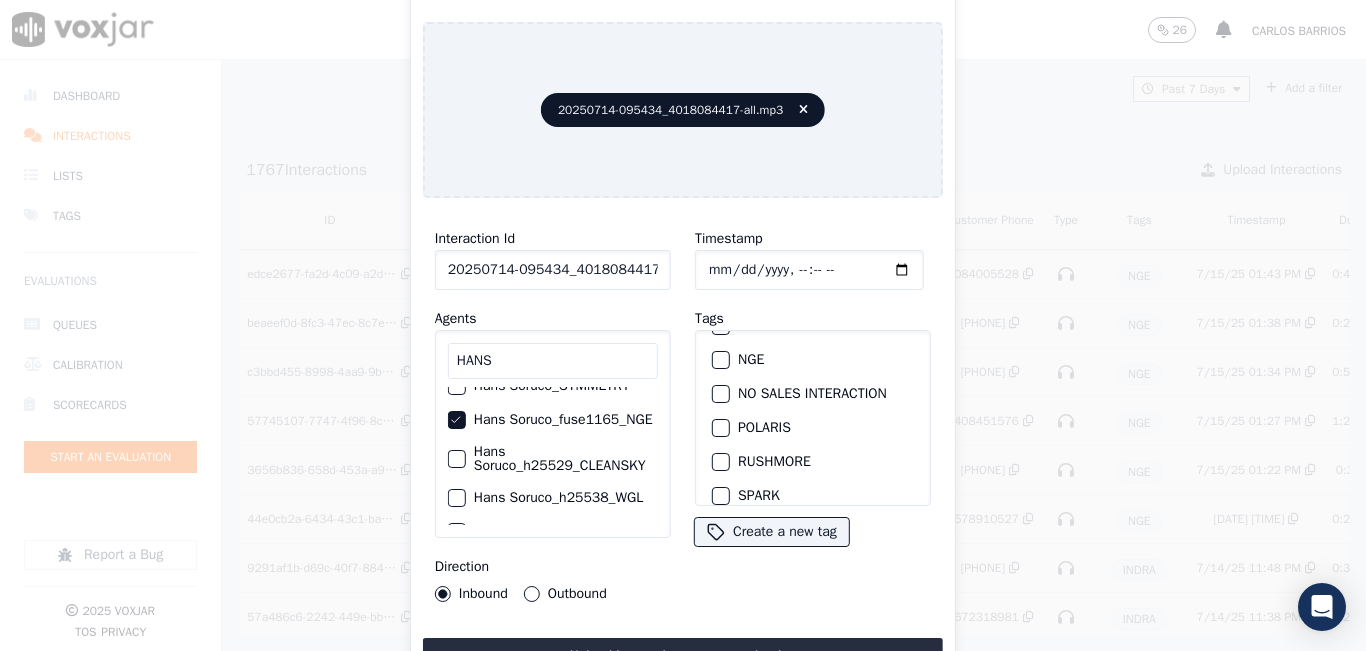 click at bounding box center (720, 360) 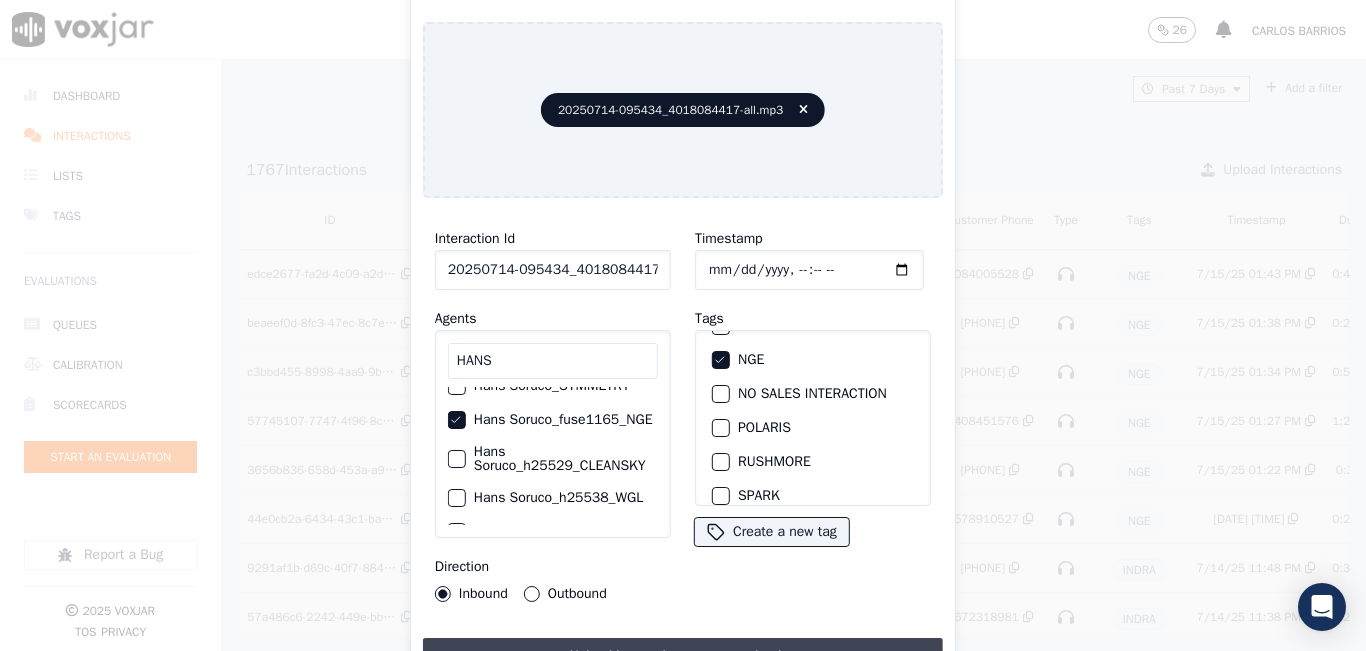 click on "Upload interaction to start evaluation" at bounding box center (683, 656) 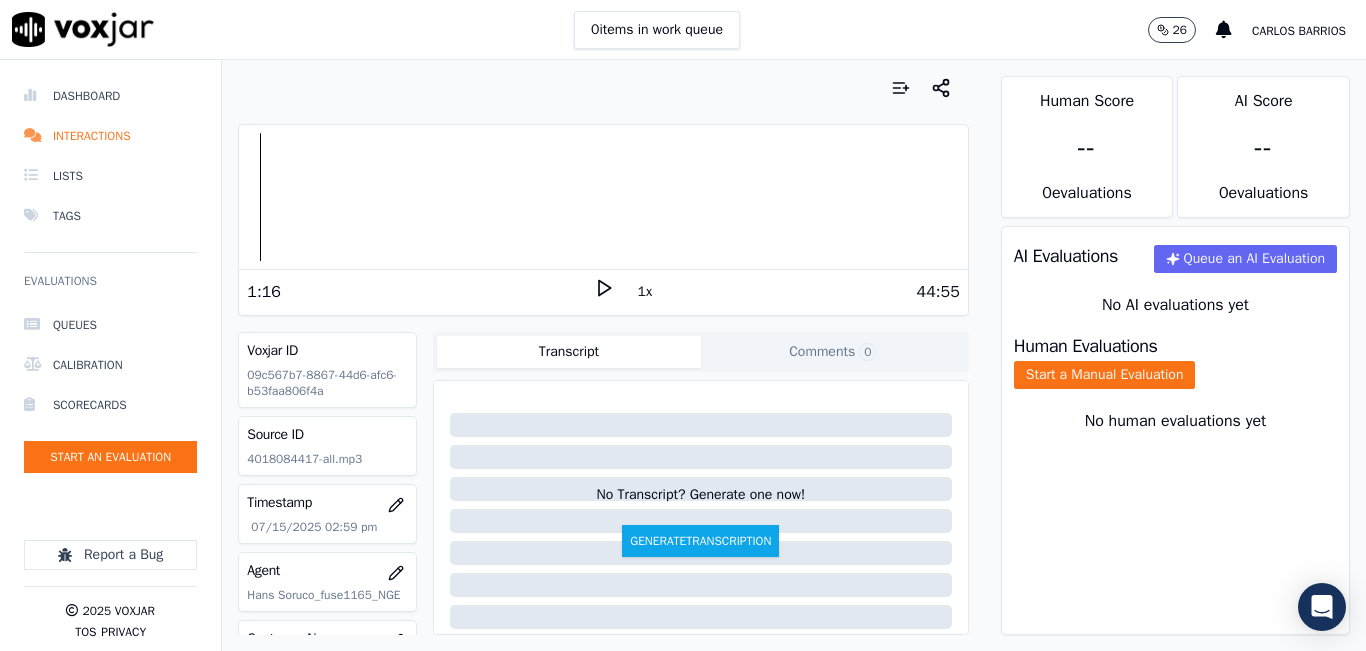 click 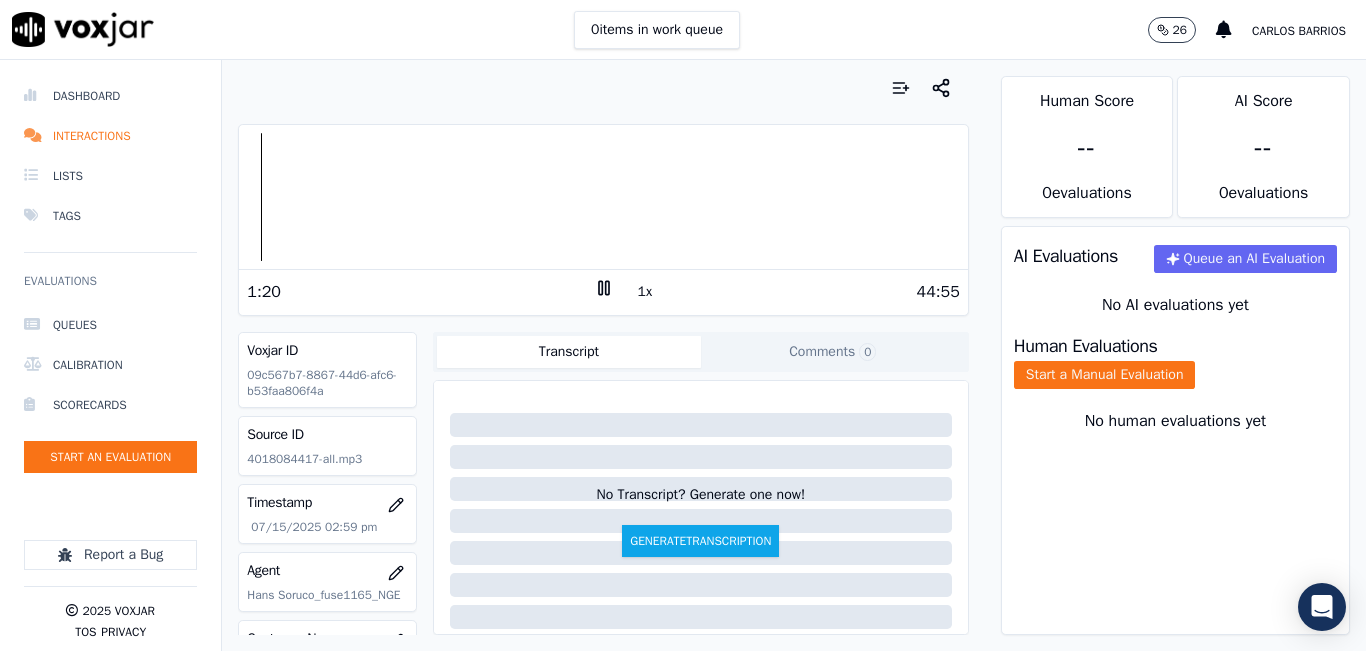 click at bounding box center [603, 197] 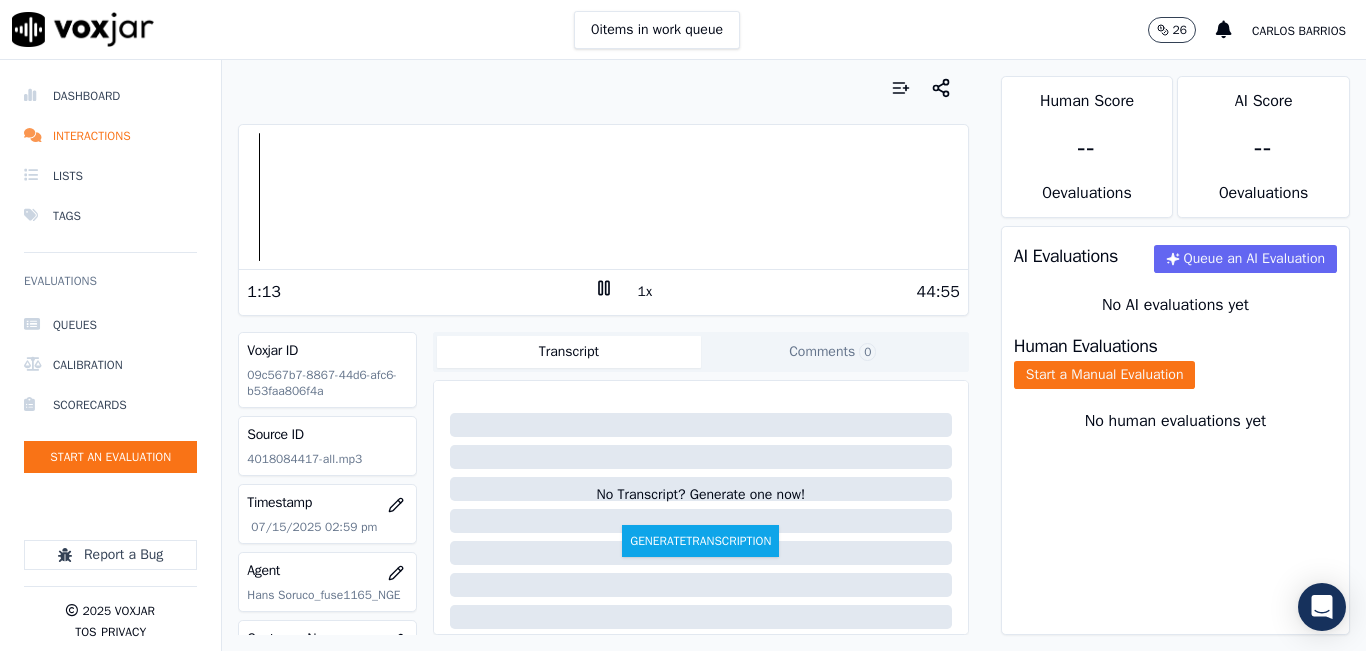 click at bounding box center (603, 197) 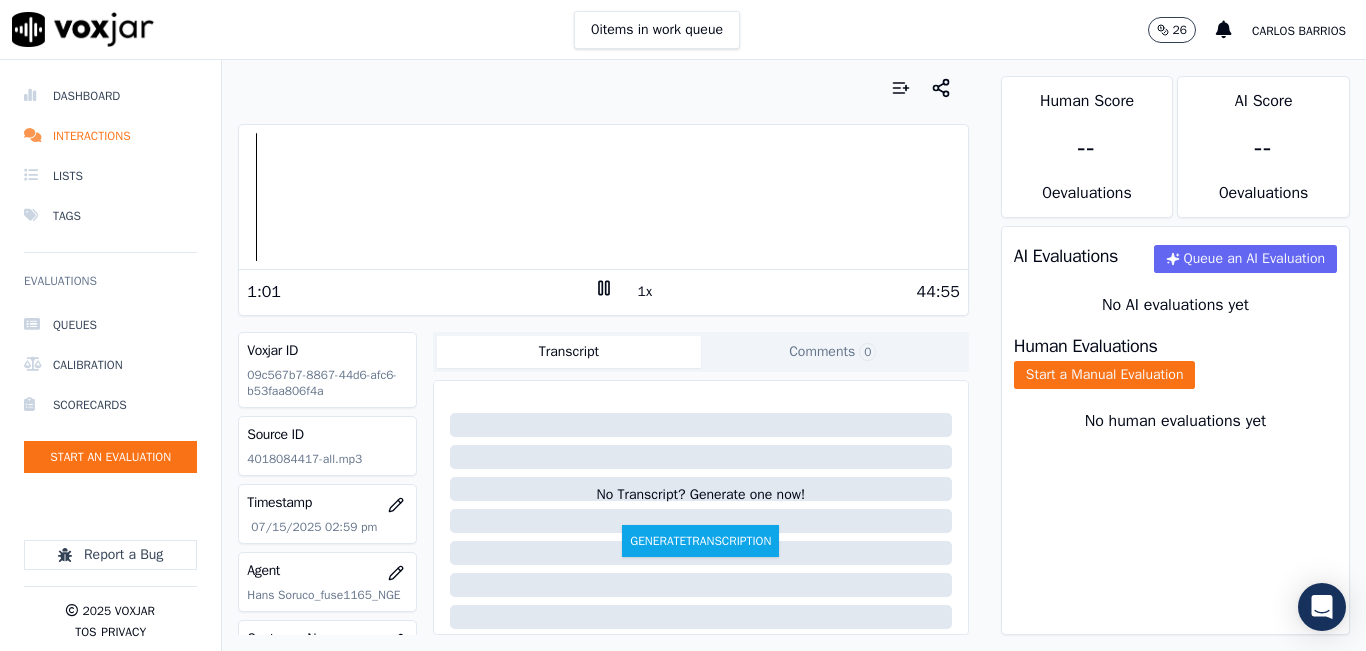 click on "1x" at bounding box center [645, 292] 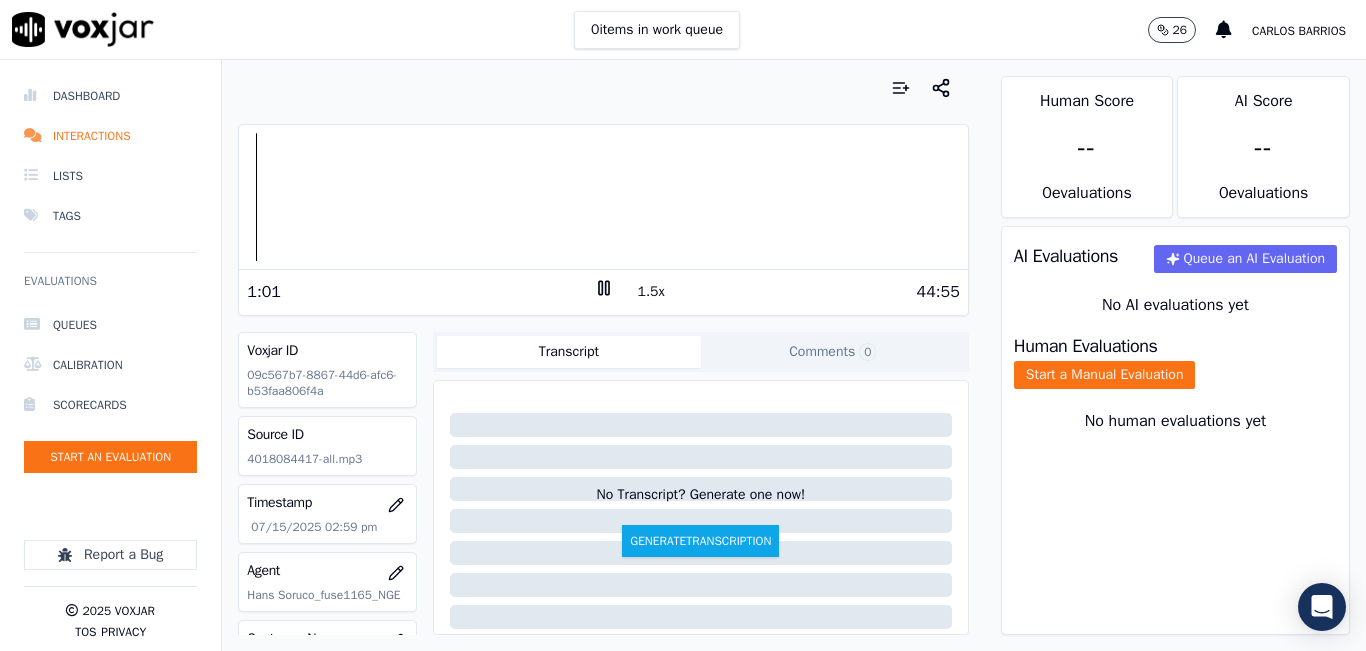click on "1.5x" at bounding box center (651, 292) 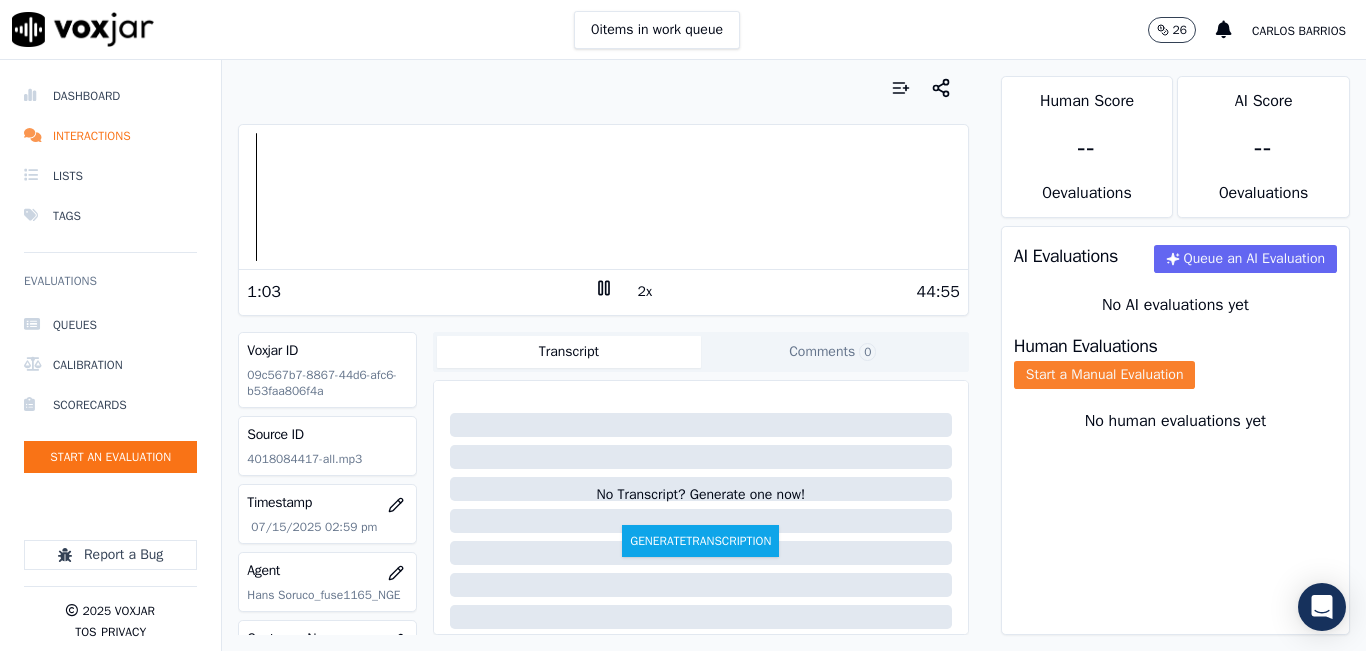 click on "Start a Manual Evaluation" 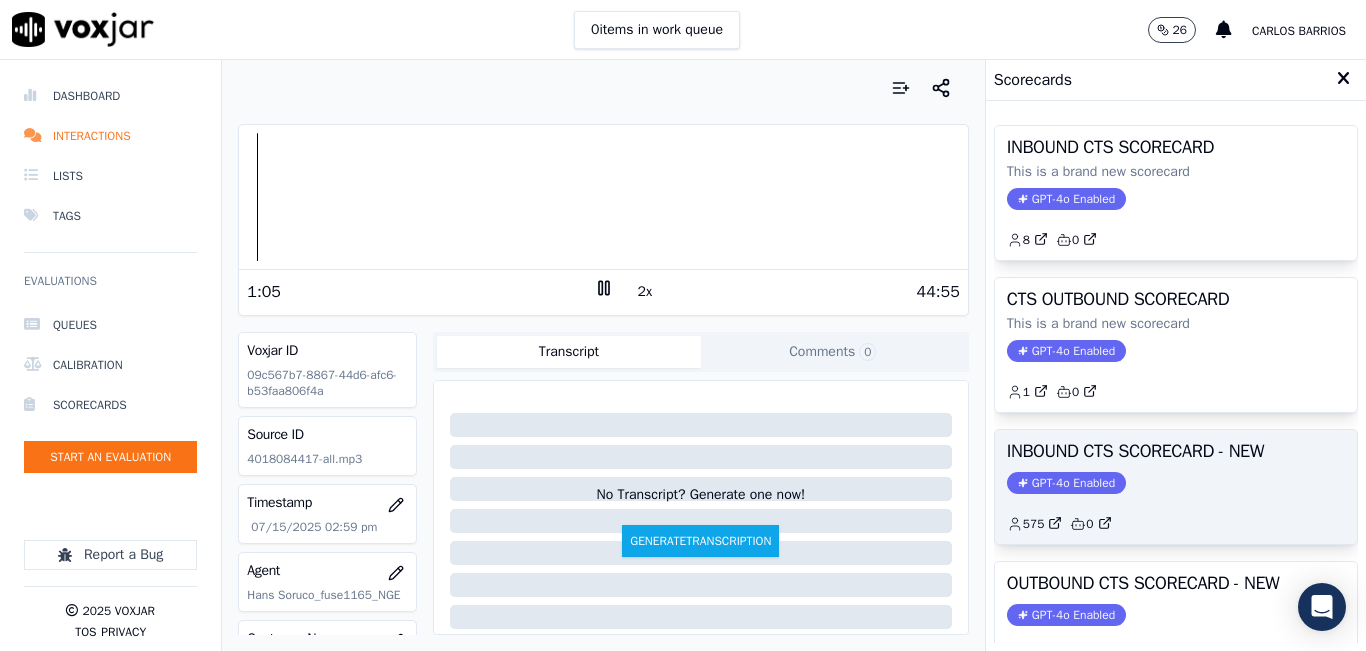 click on "GPT-4o Enabled" 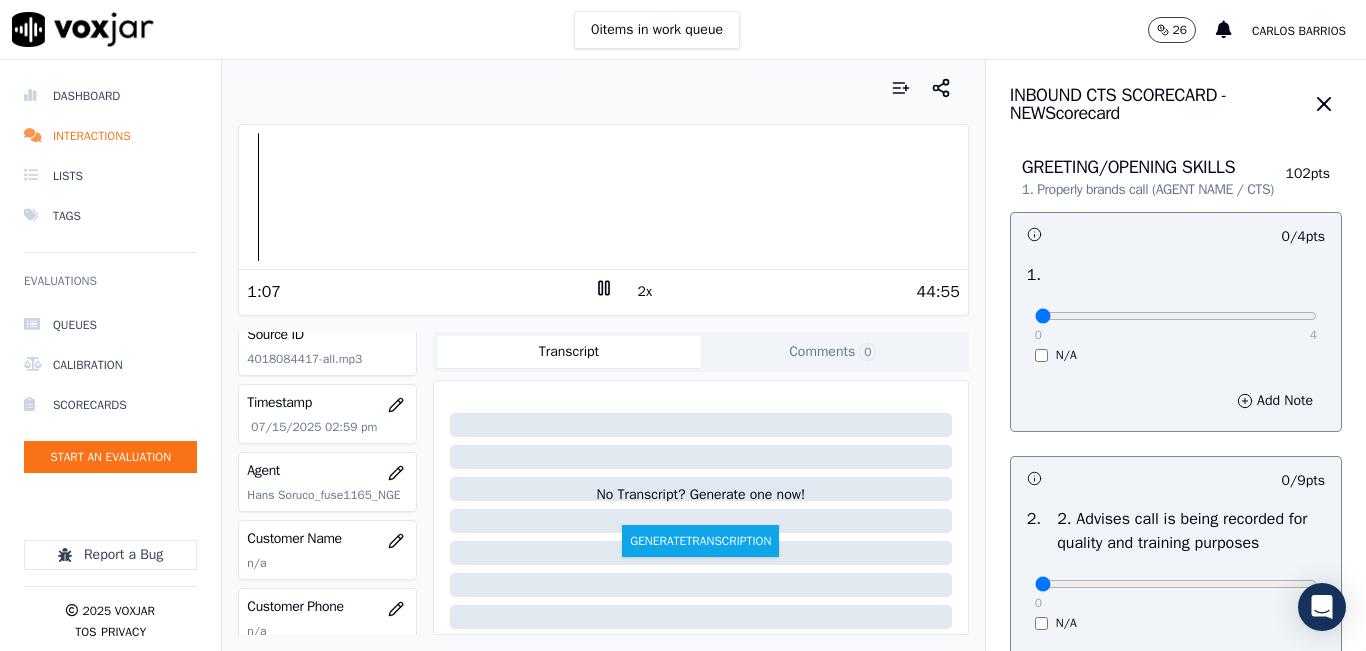 scroll, scrollTop: 200, scrollLeft: 0, axis: vertical 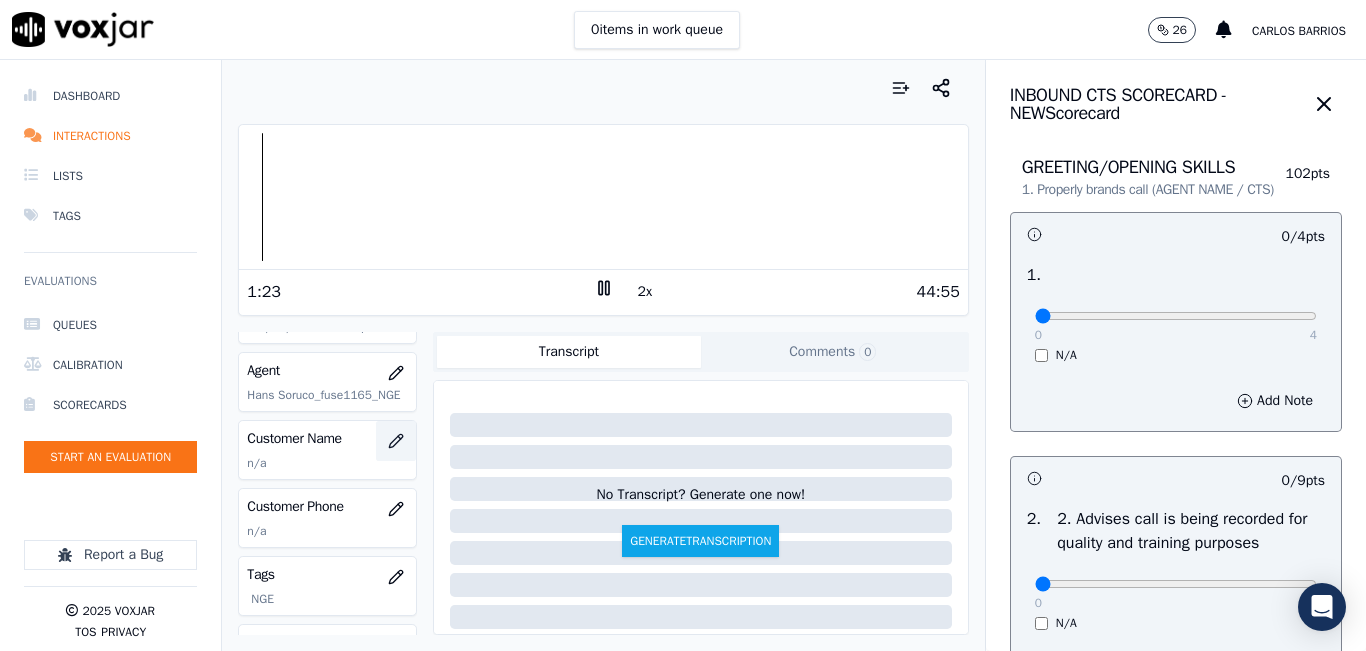 click at bounding box center (396, 441) 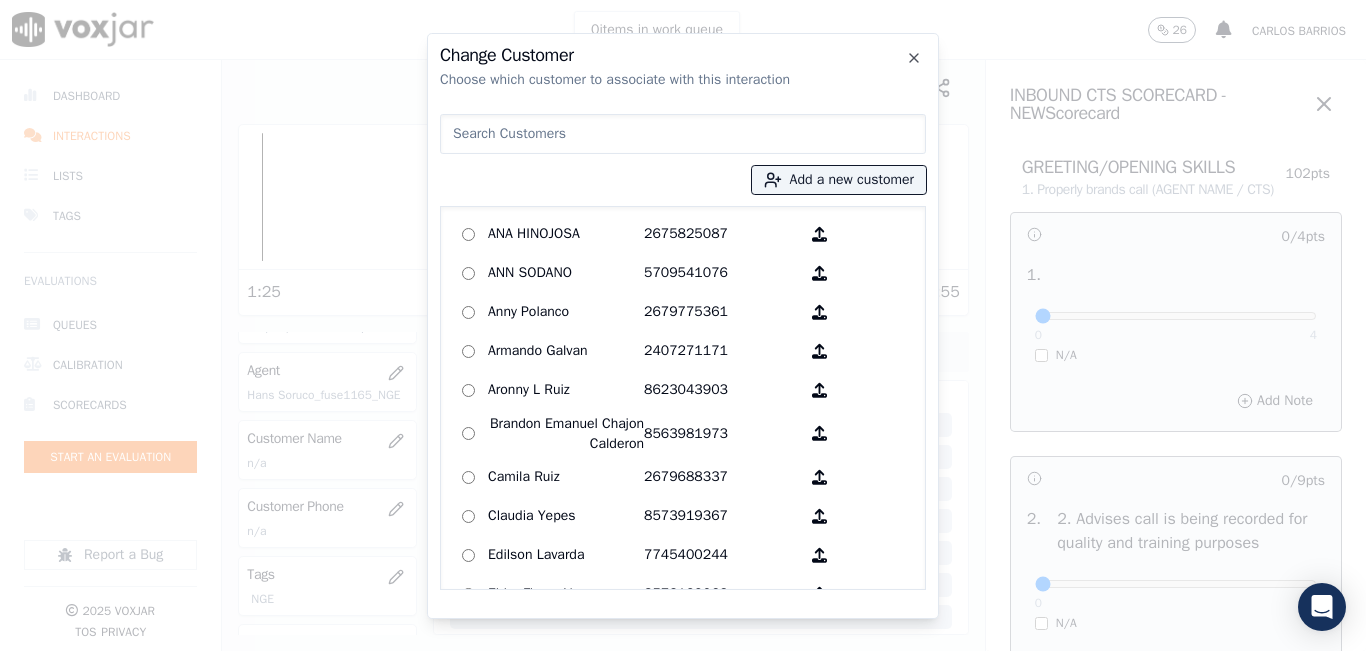 click at bounding box center (683, 134) 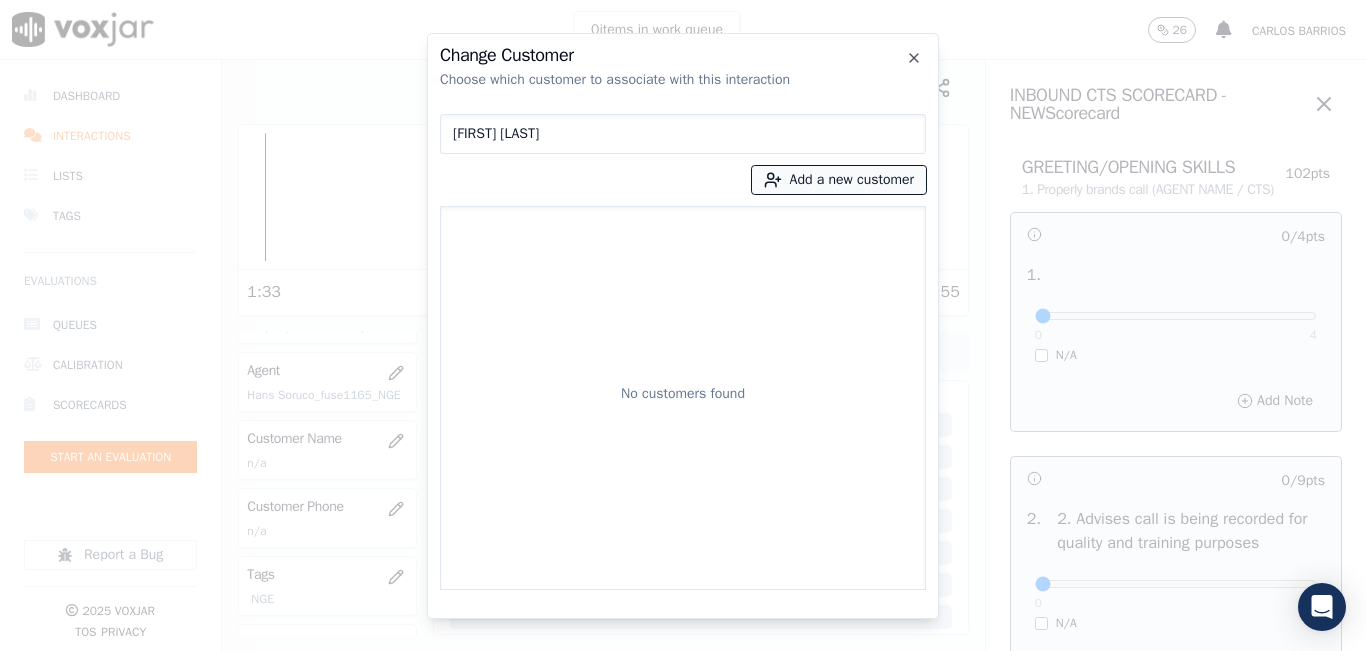 type on "[FIRST] [LAST]" 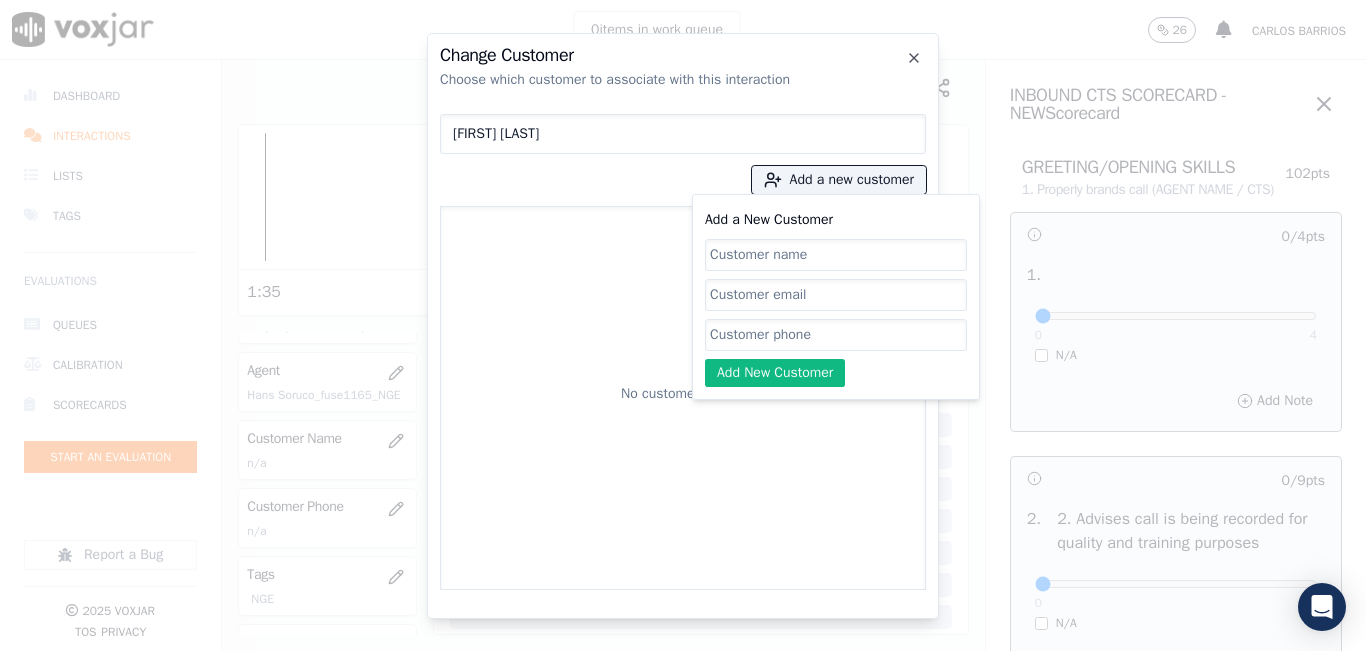click on "Add a New Customer" 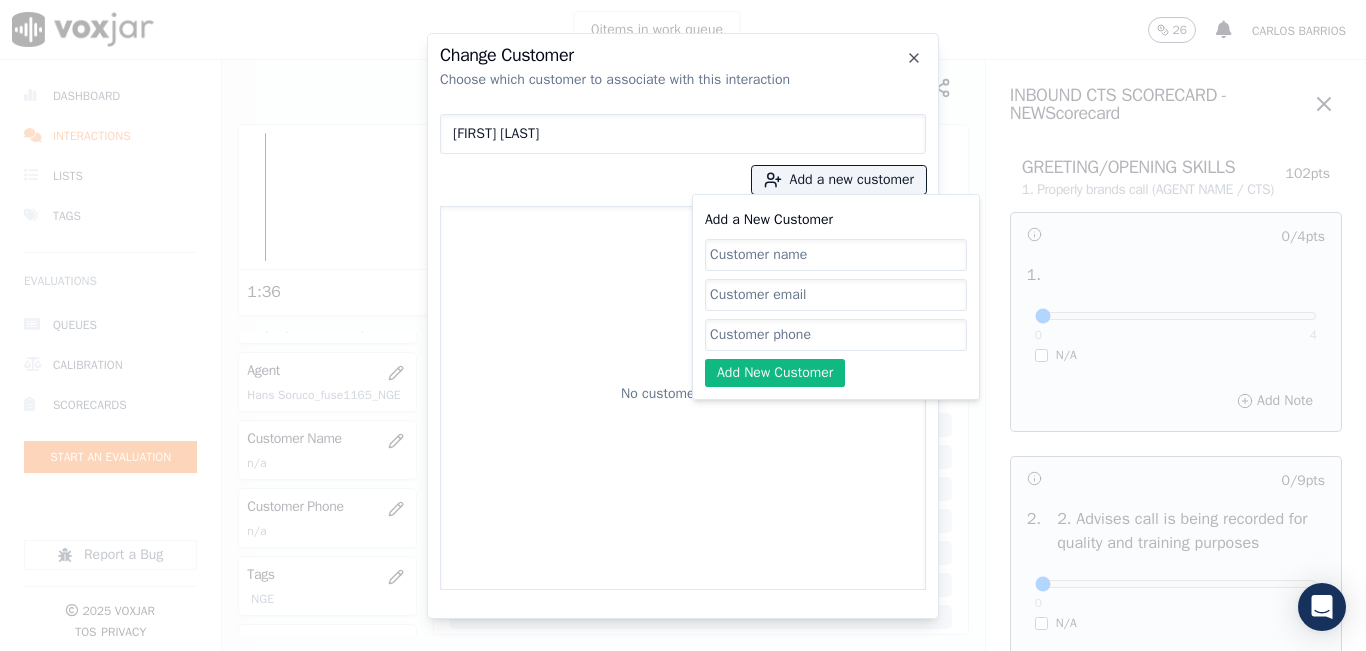paste on "[PHONE]" 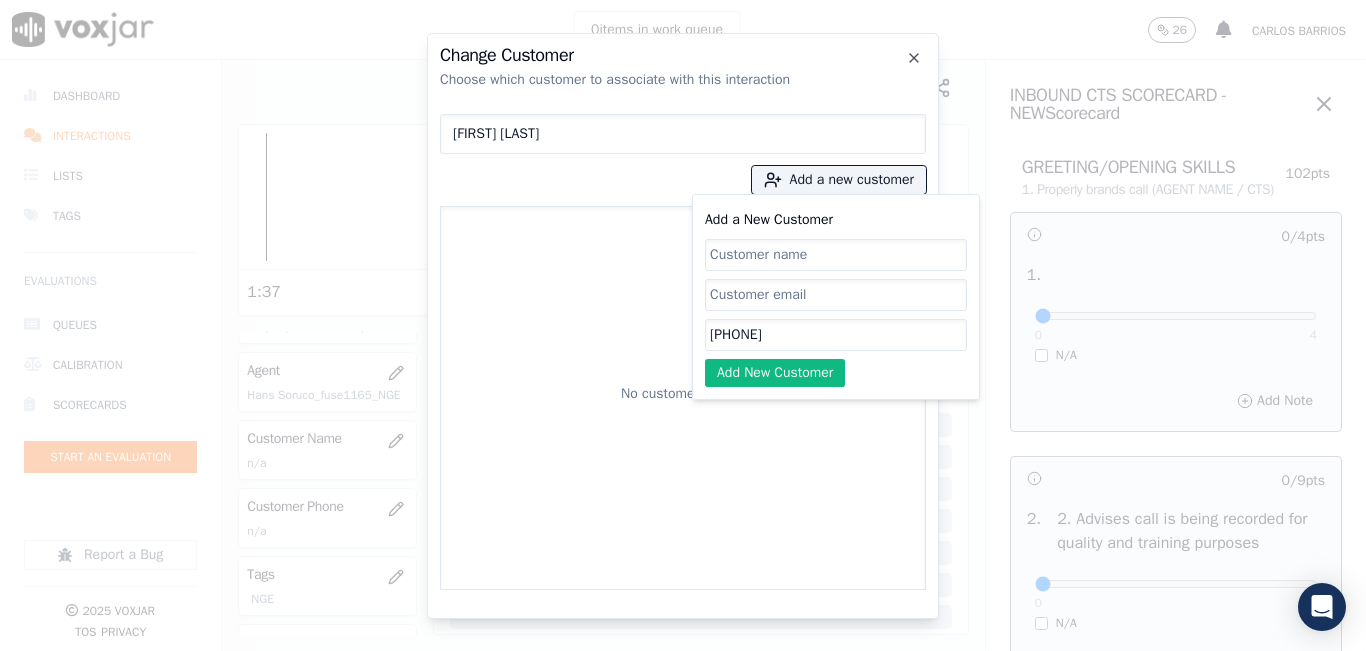 type on "[PHONE]" 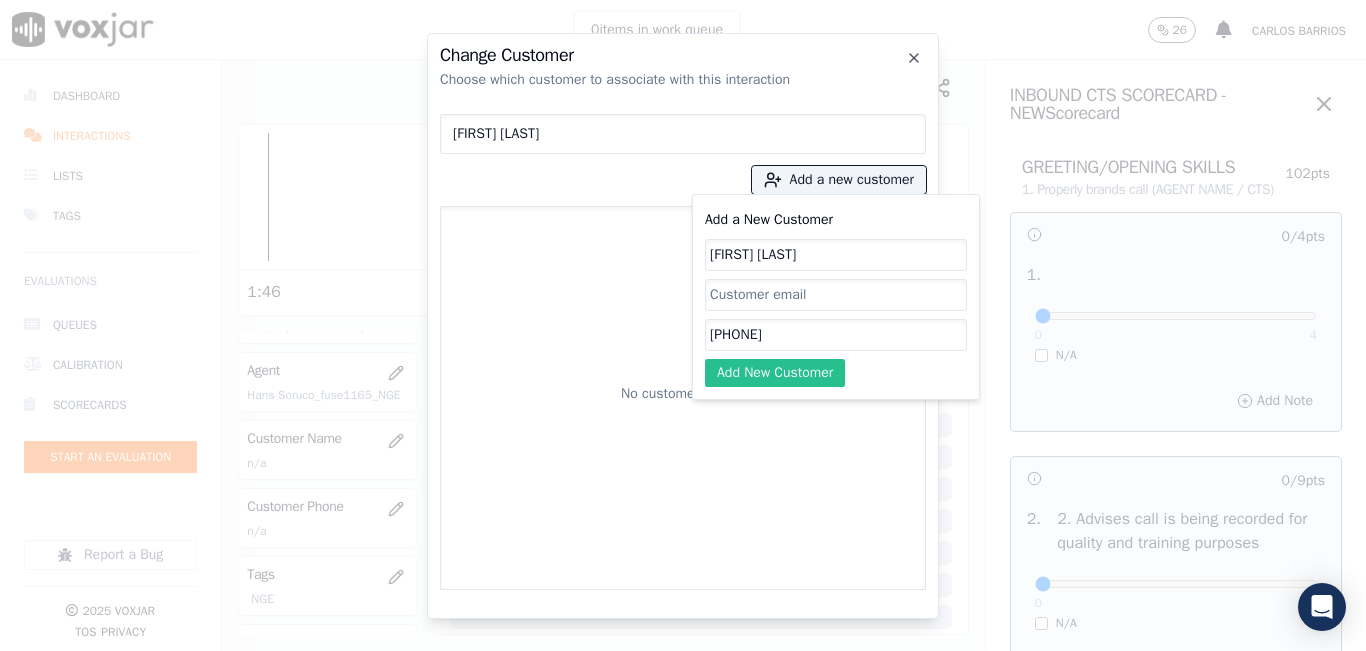 type on "[FIRST] [LAST]" 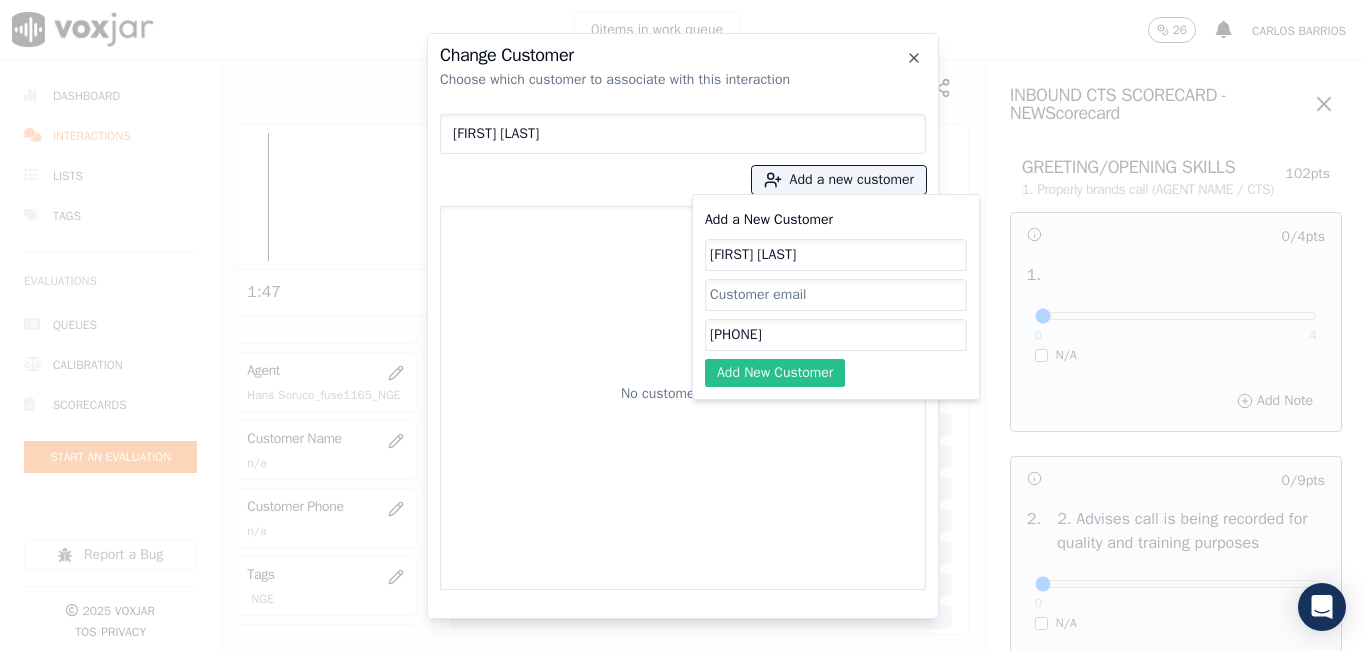 click on "Add New Customer" 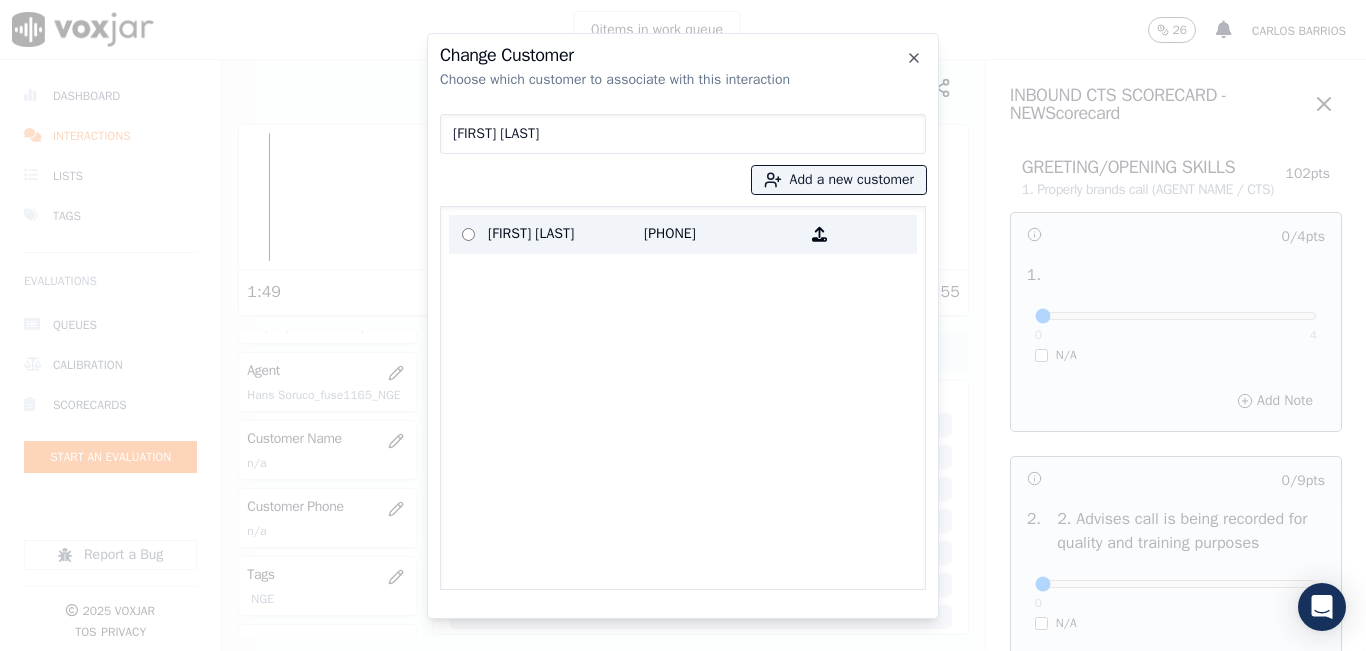 click on "[PHONE]" at bounding box center [722, 234] 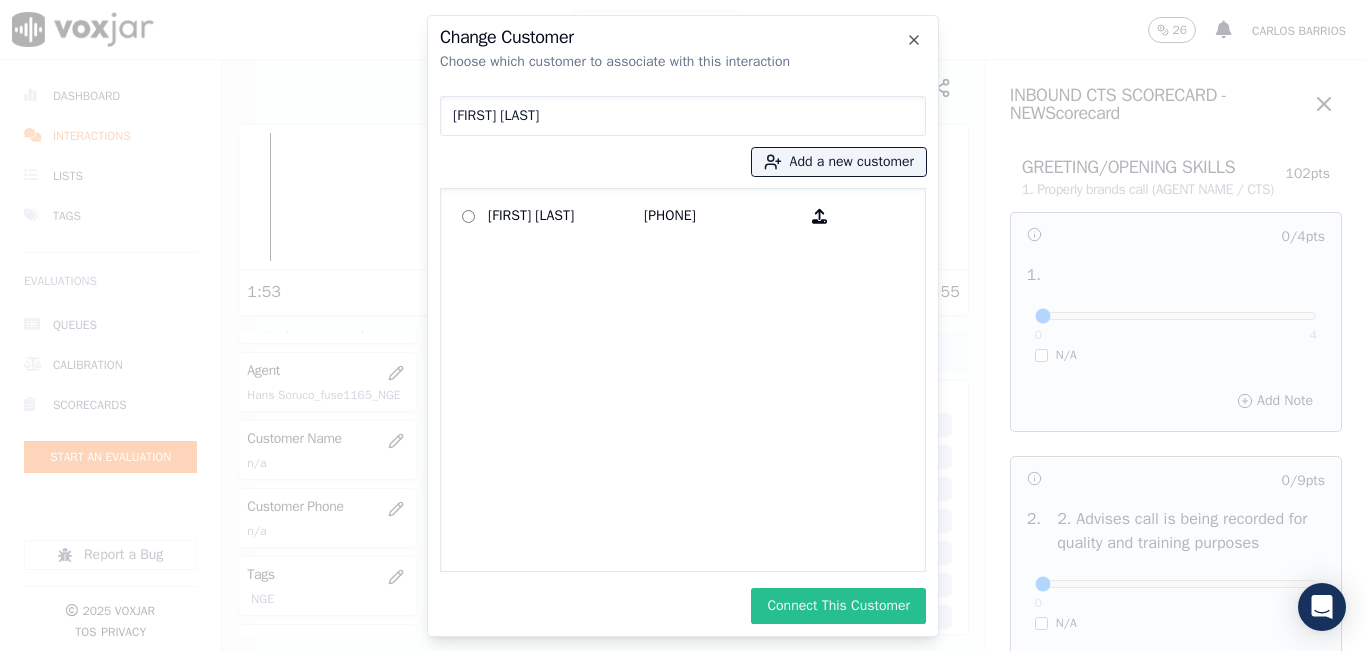 click on "Connect This Customer" at bounding box center (838, 606) 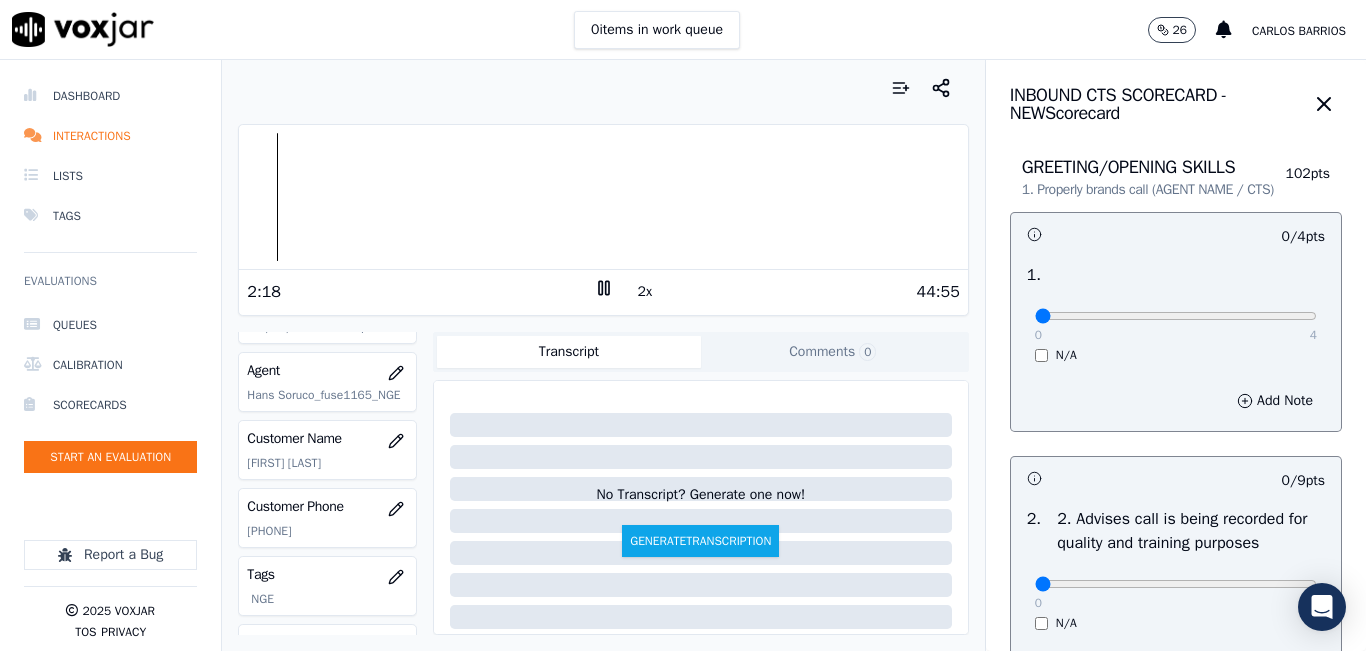 click 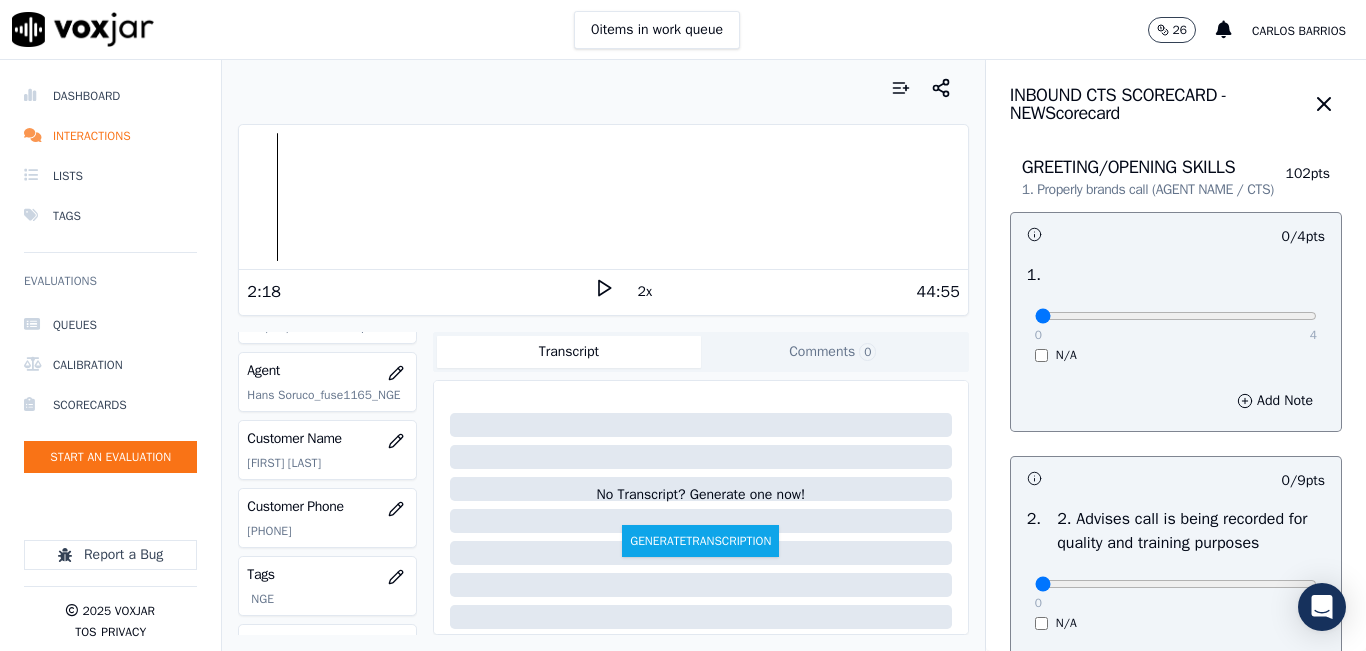 click 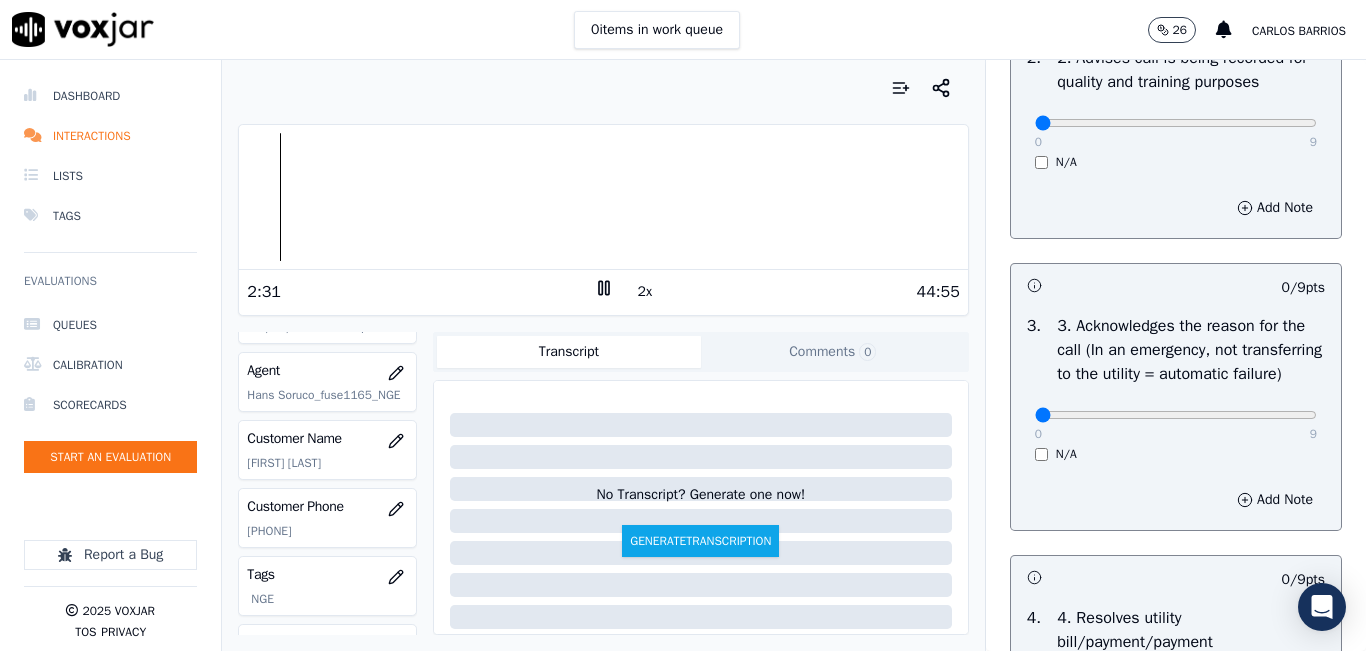 scroll, scrollTop: 500, scrollLeft: 0, axis: vertical 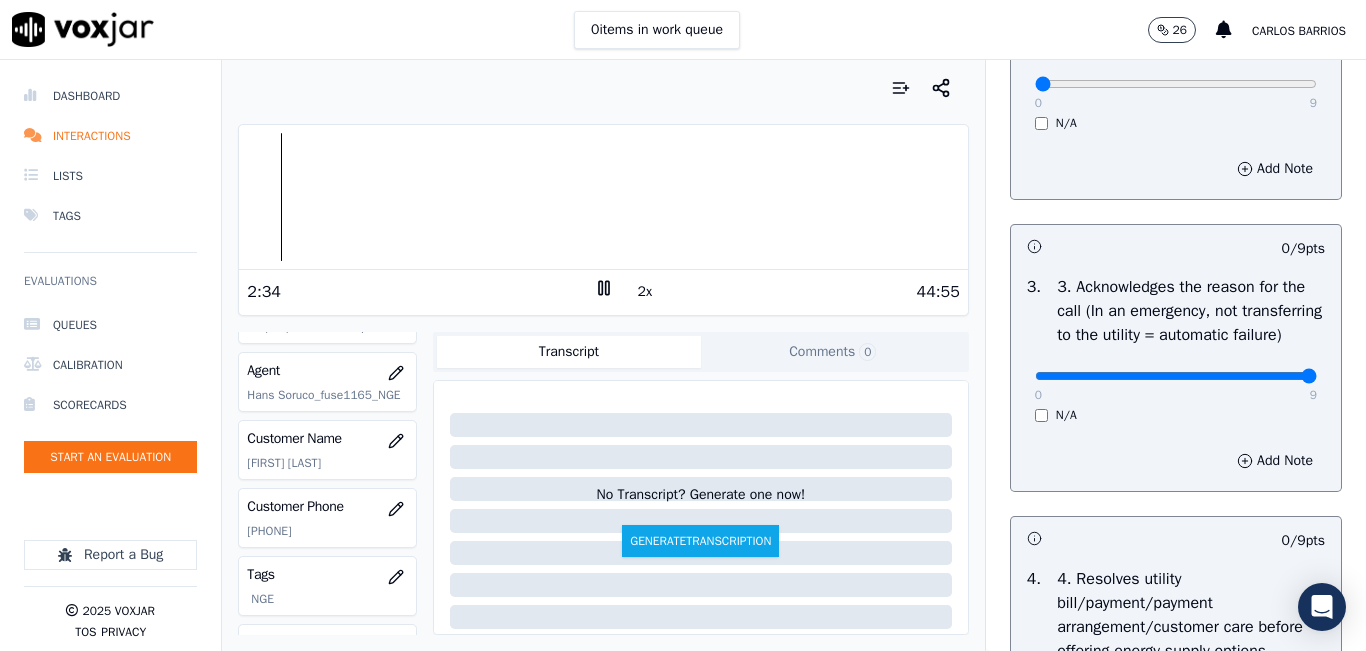 drag, startPoint x: 1242, startPoint y: 415, endPoint x: 1290, endPoint y: 417, distance: 48.04165 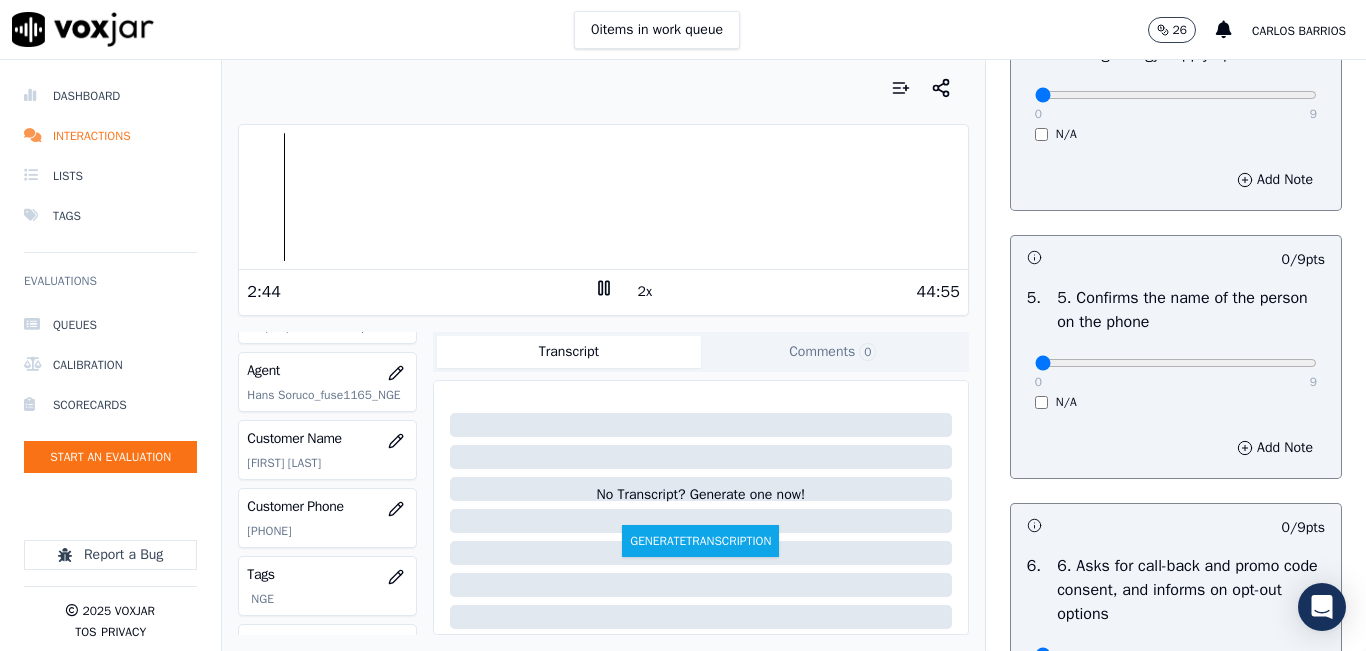scroll, scrollTop: 1100, scrollLeft: 0, axis: vertical 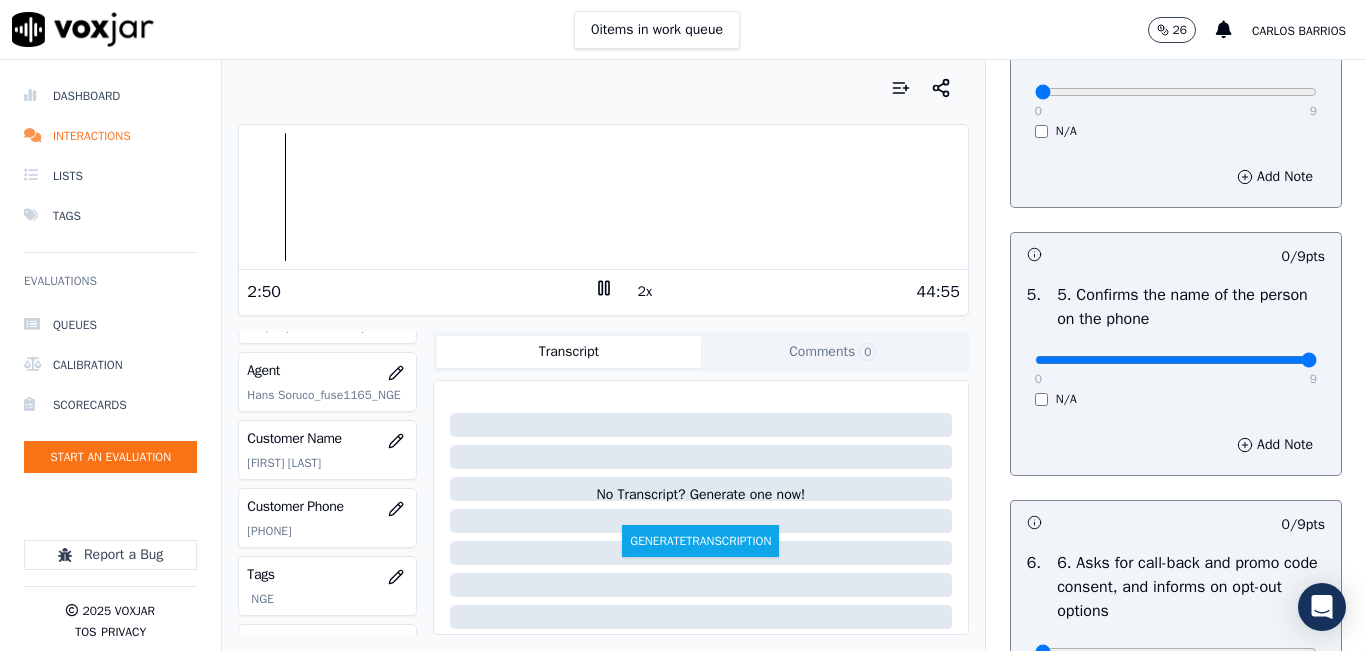 type on "9" 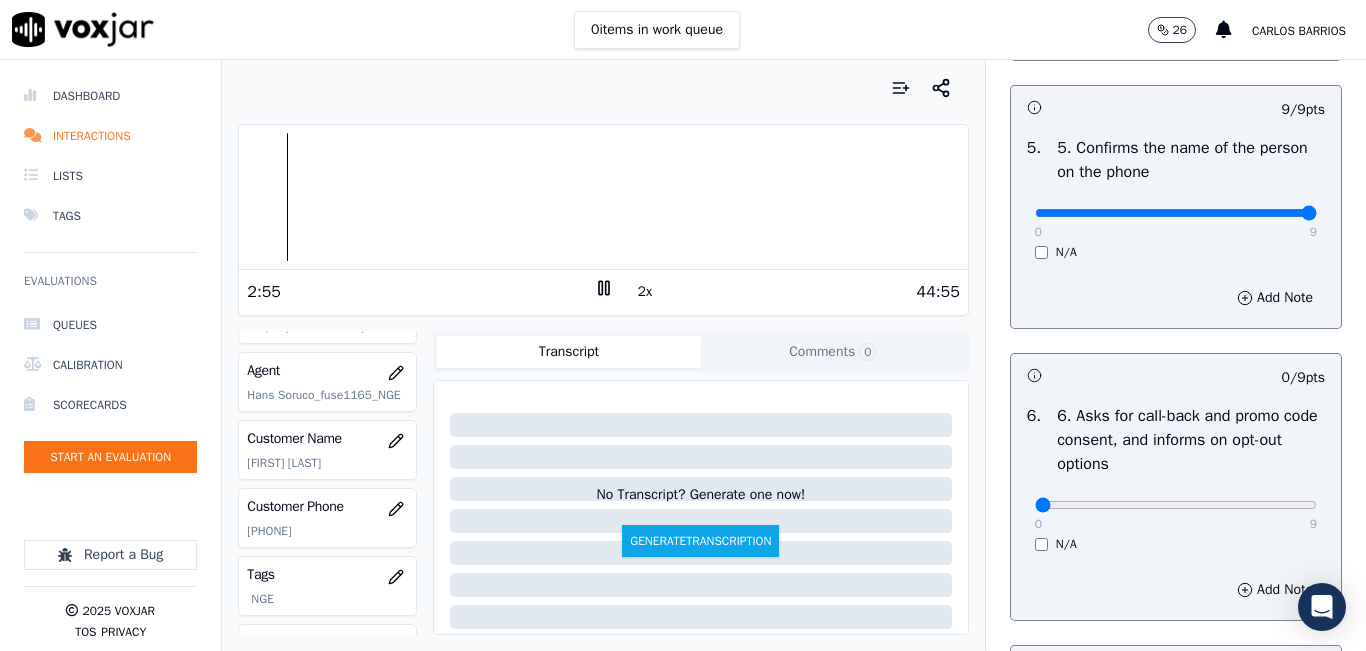 scroll, scrollTop: 1600, scrollLeft: 0, axis: vertical 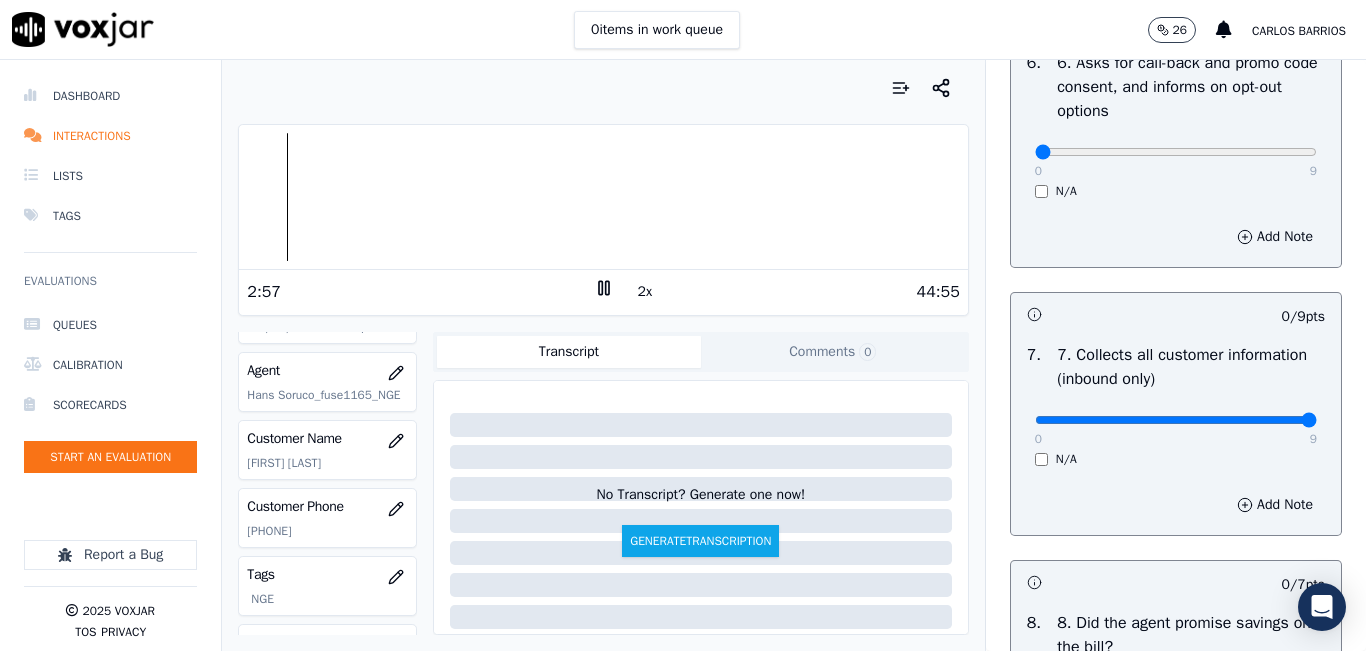 type on "9" 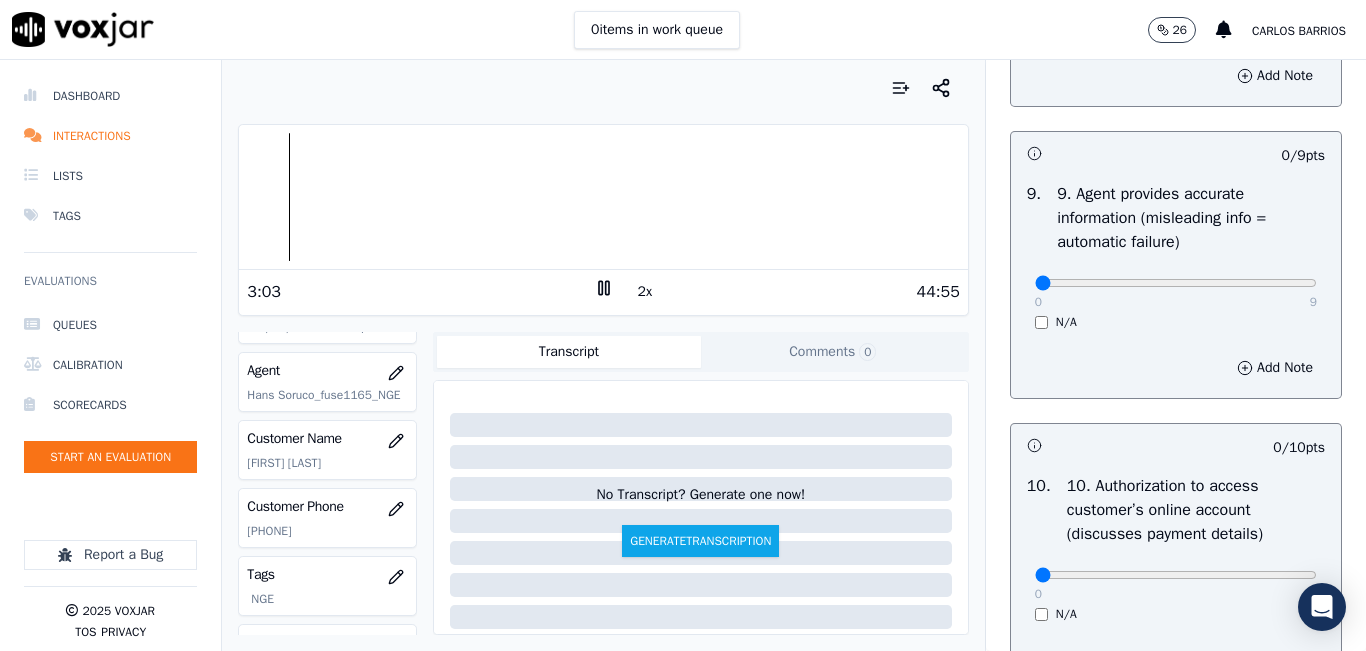 scroll, scrollTop: 2300, scrollLeft: 0, axis: vertical 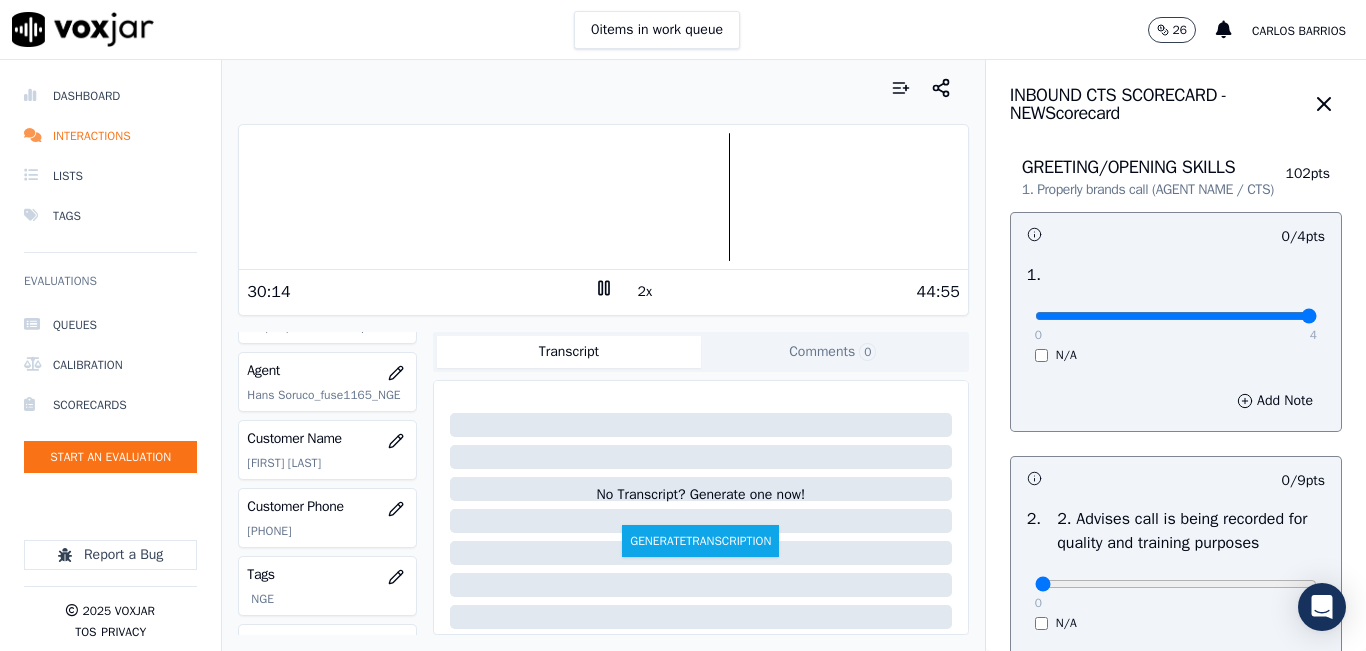 type on "4" 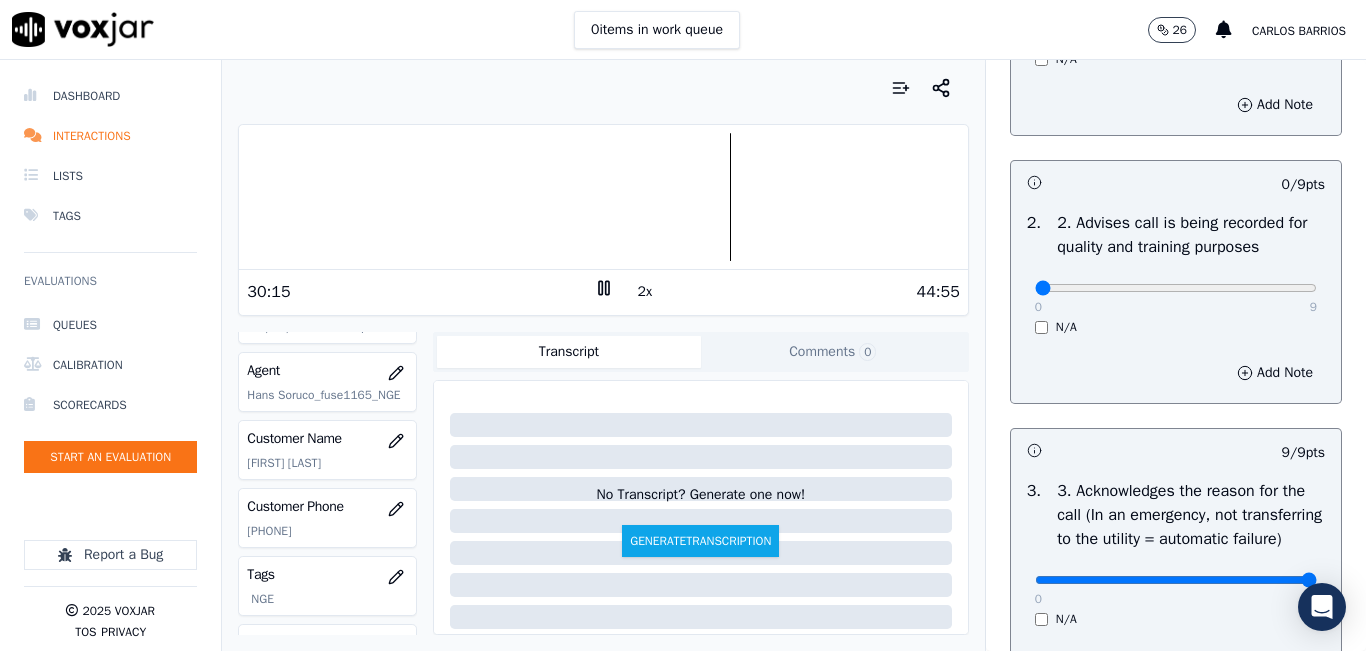 scroll, scrollTop: 300, scrollLeft: 0, axis: vertical 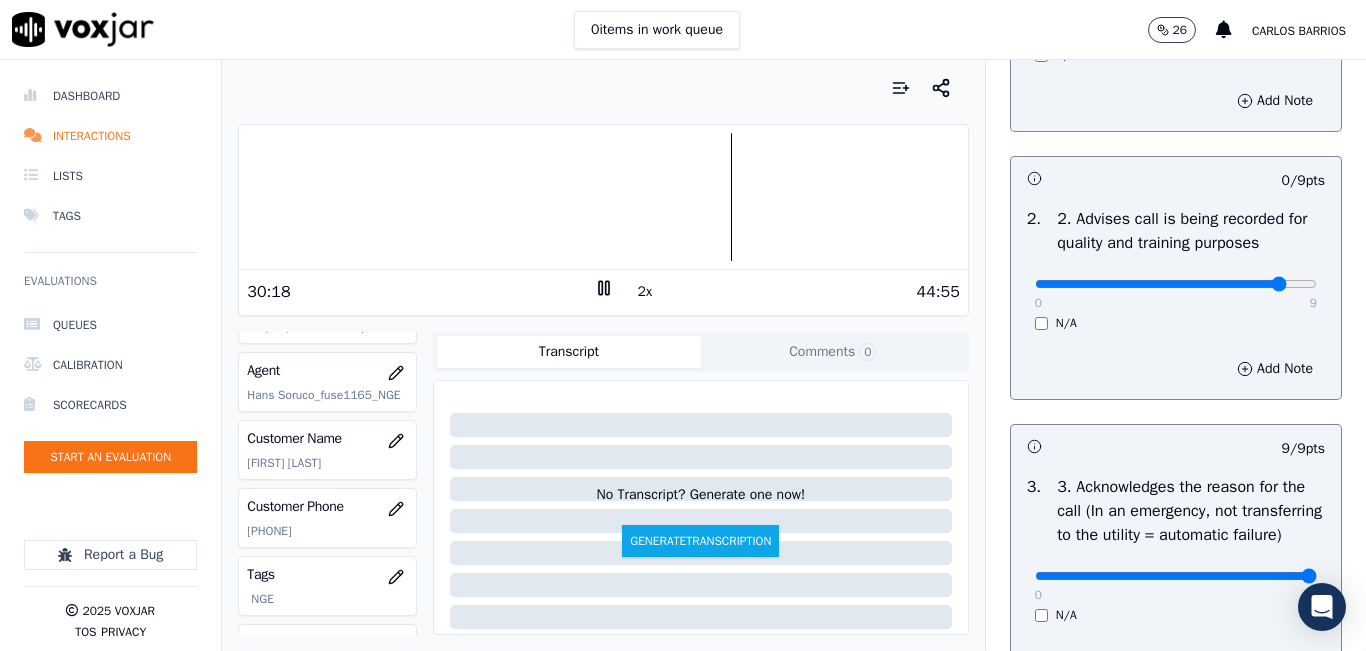click at bounding box center (1176, 16) 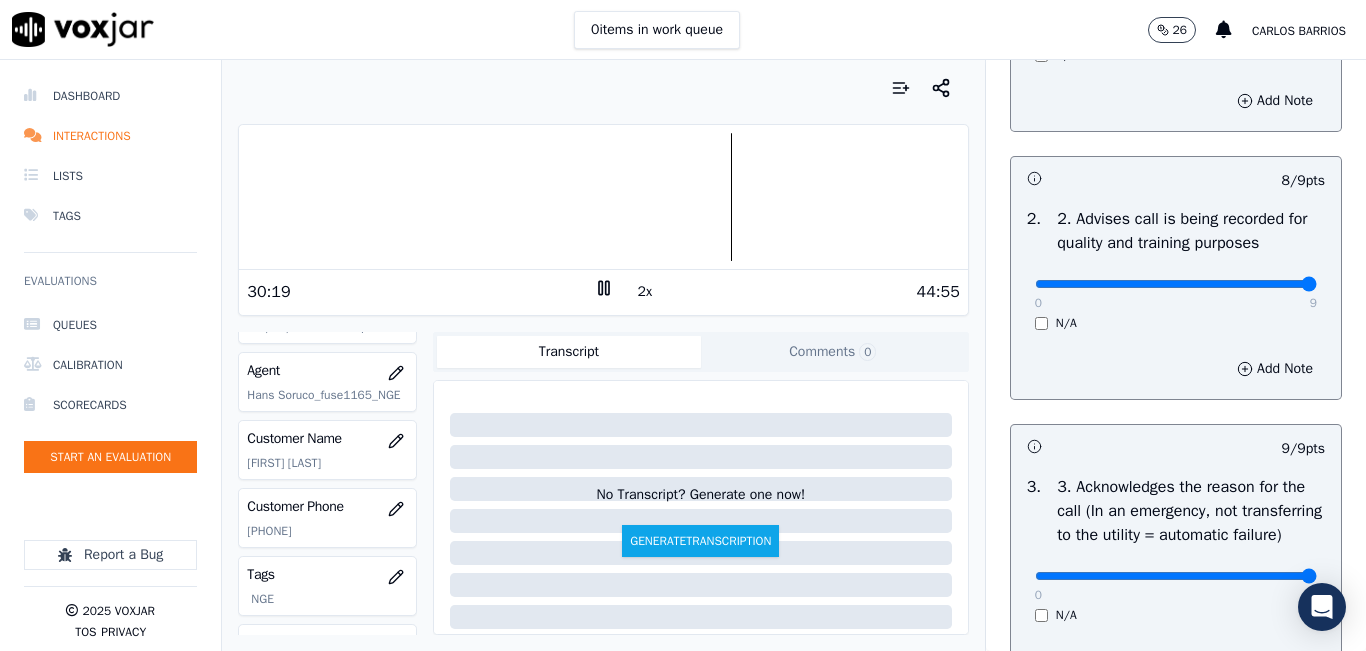 drag, startPoint x: 1262, startPoint y: 309, endPoint x: 1276, endPoint y: 308, distance: 14.035668 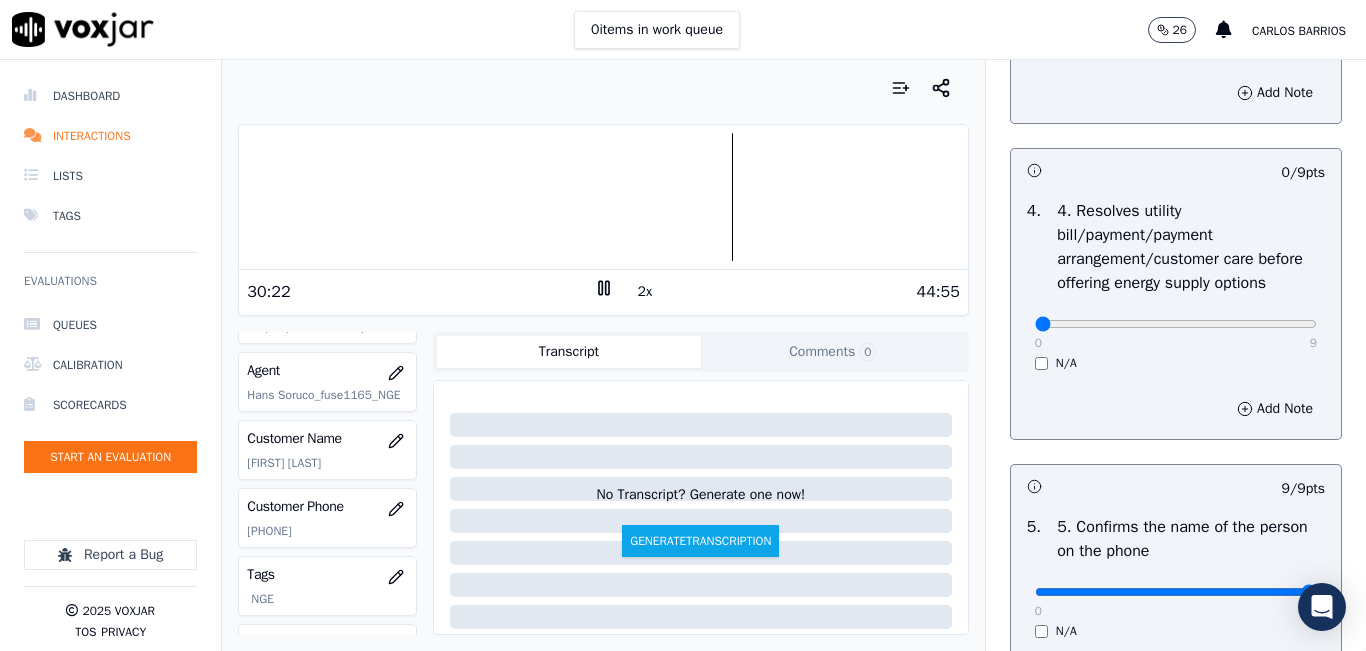 scroll, scrollTop: 900, scrollLeft: 0, axis: vertical 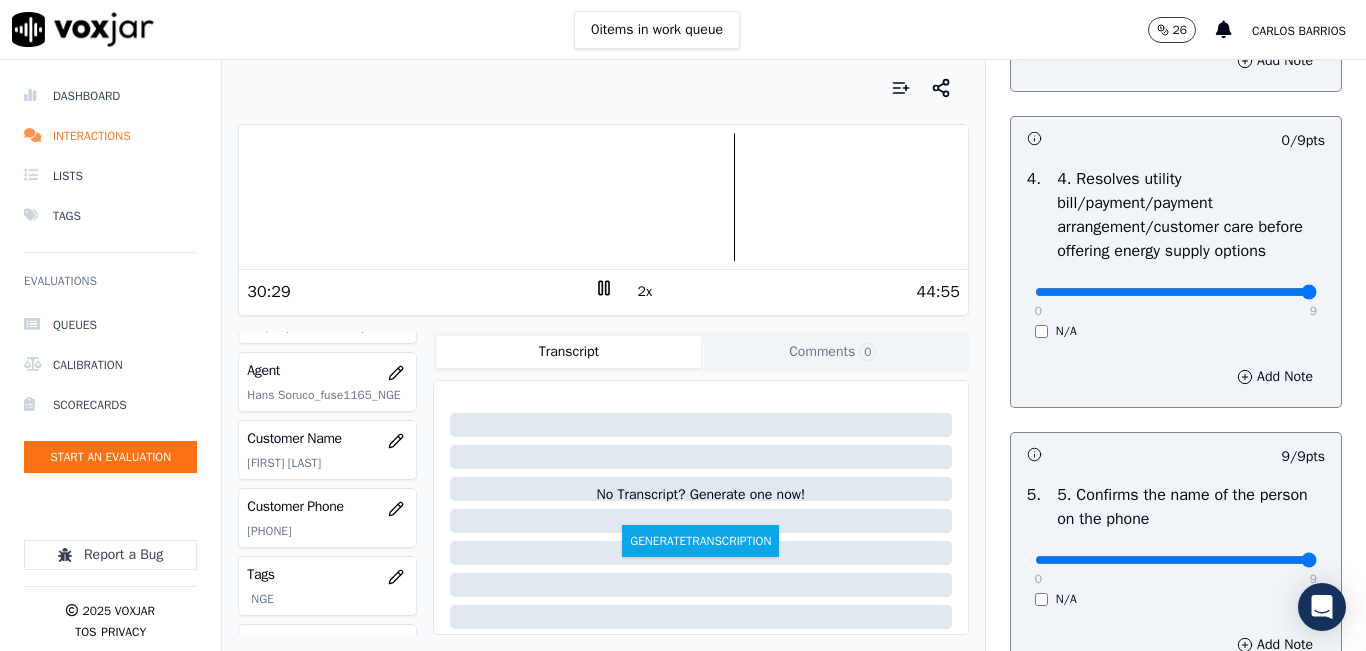 type on "9" 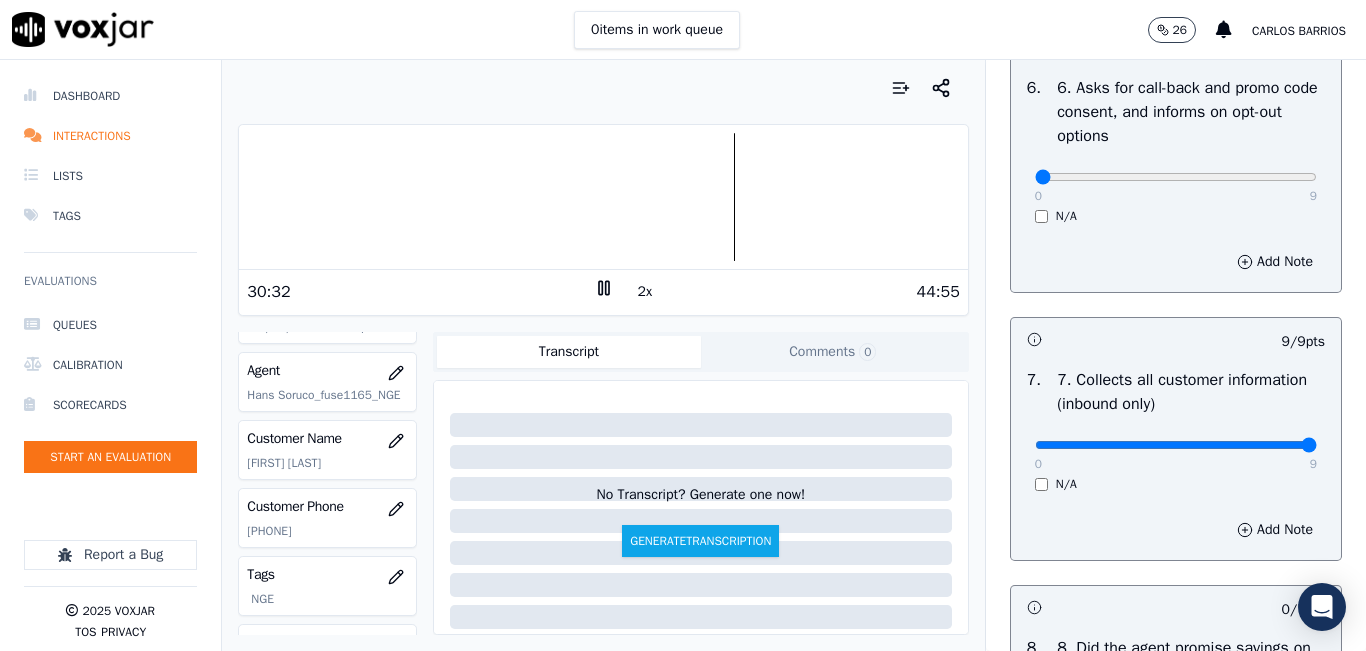 scroll, scrollTop: 1600, scrollLeft: 0, axis: vertical 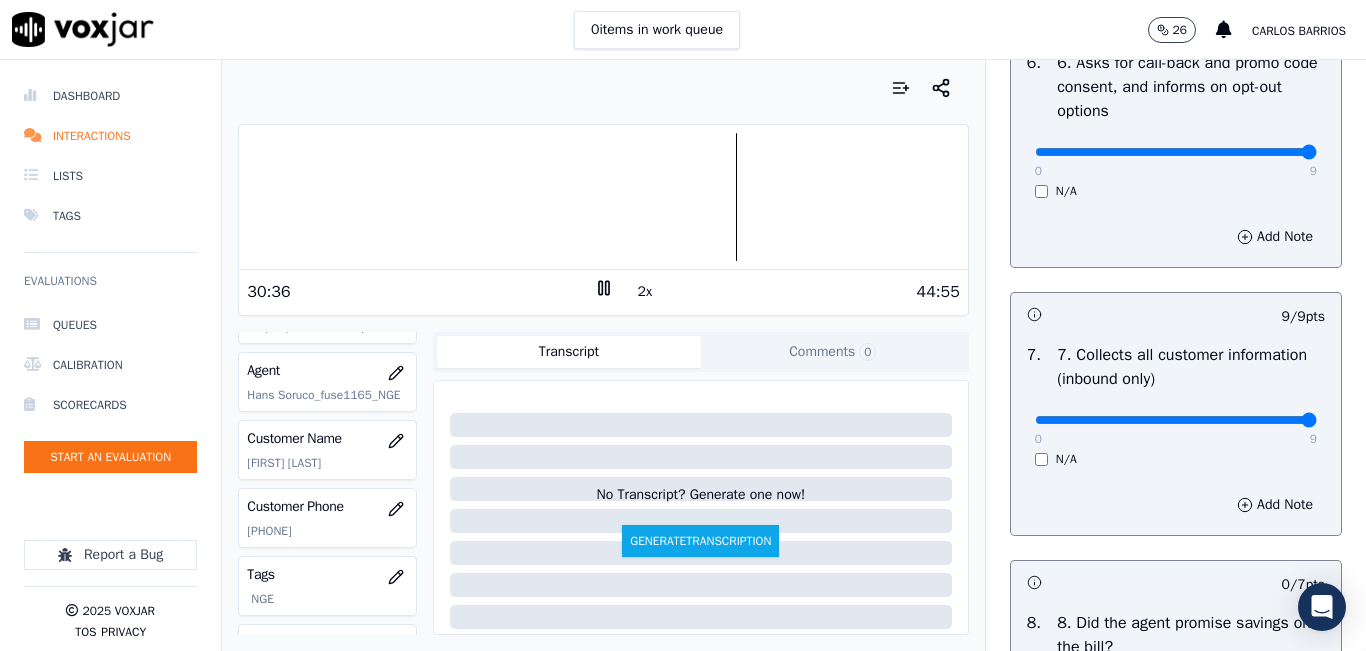 type on "9" 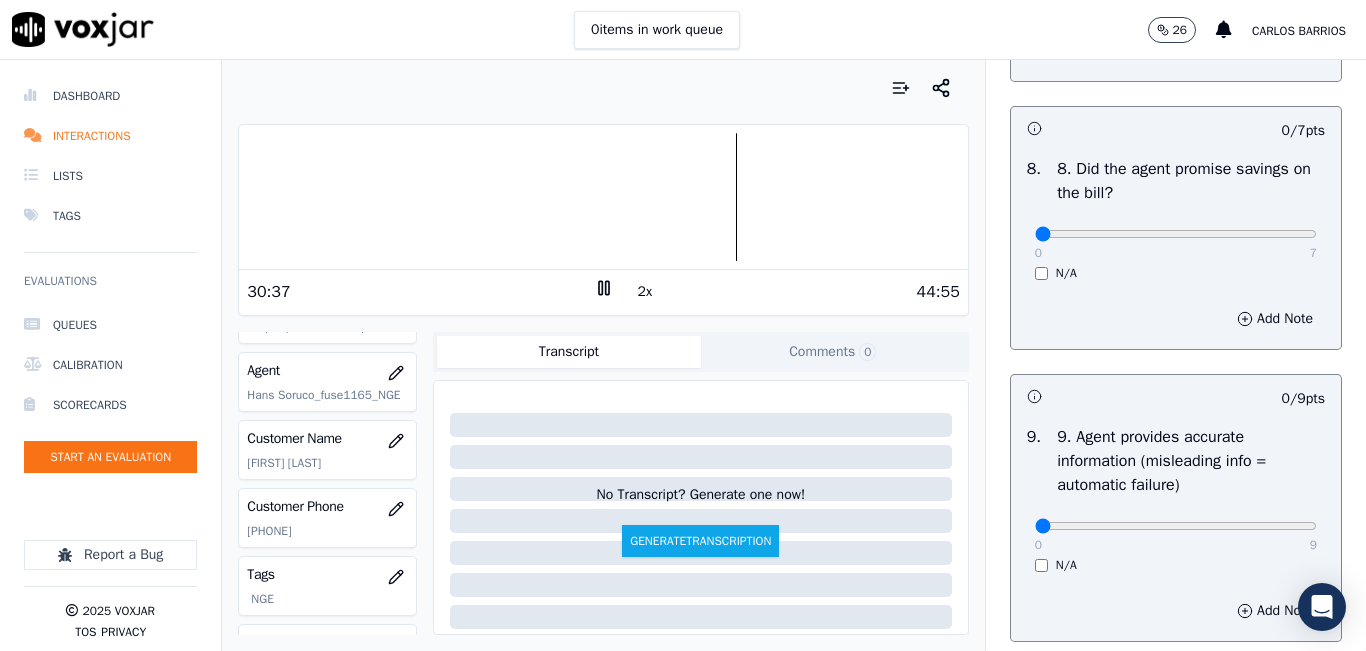 scroll, scrollTop: 2100, scrollLeft: 0, axis: vertical 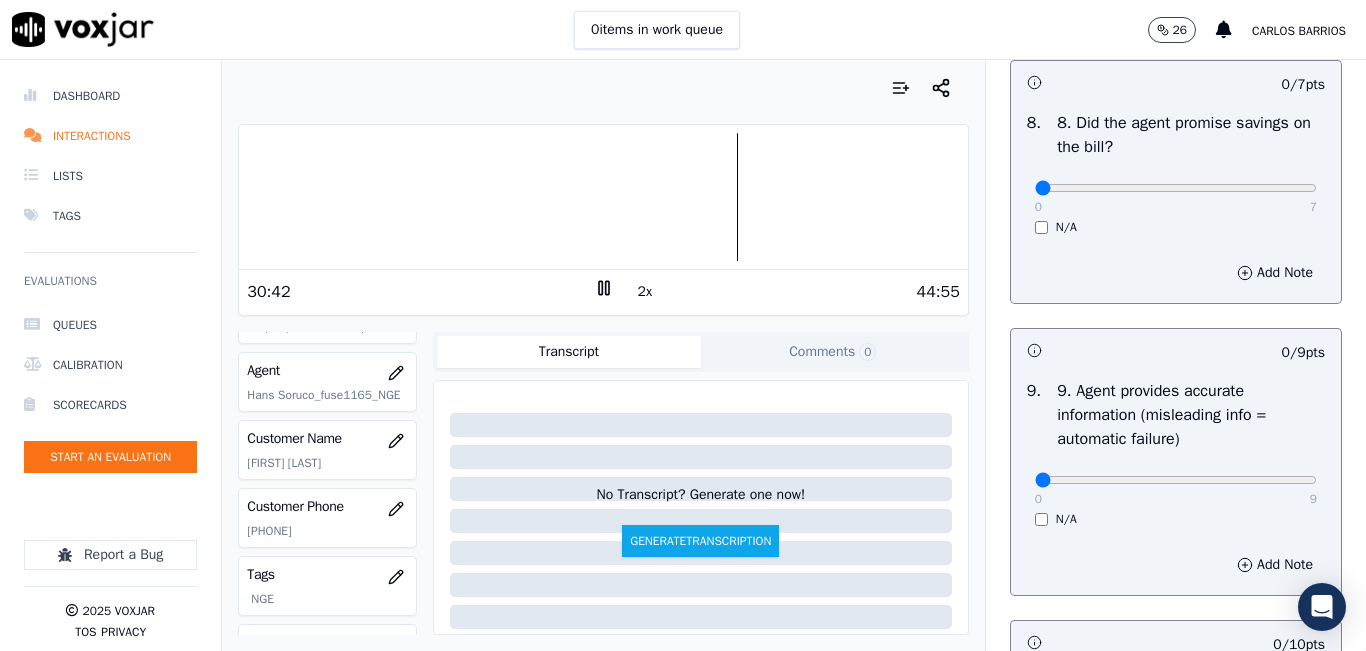 click on "N/A" at bounding box center (1176, 227) 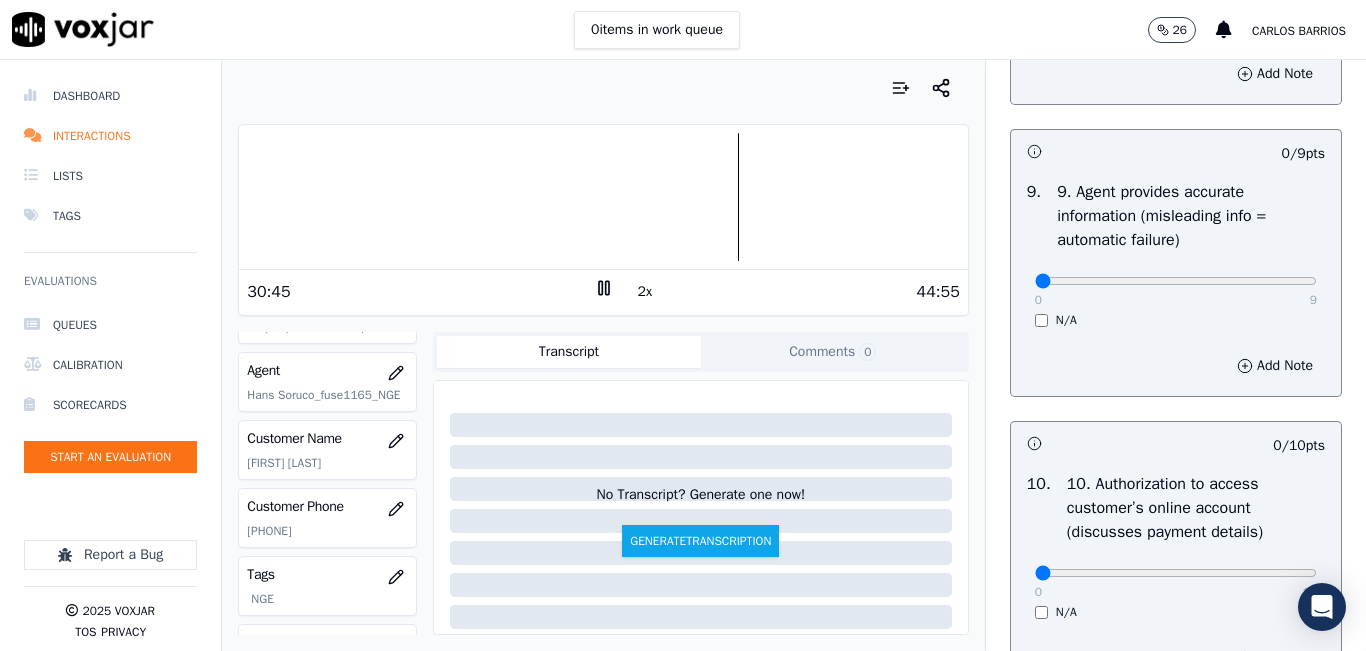 scroll, scrollTop: 2300, scrollLeft: 0, axis: vertical 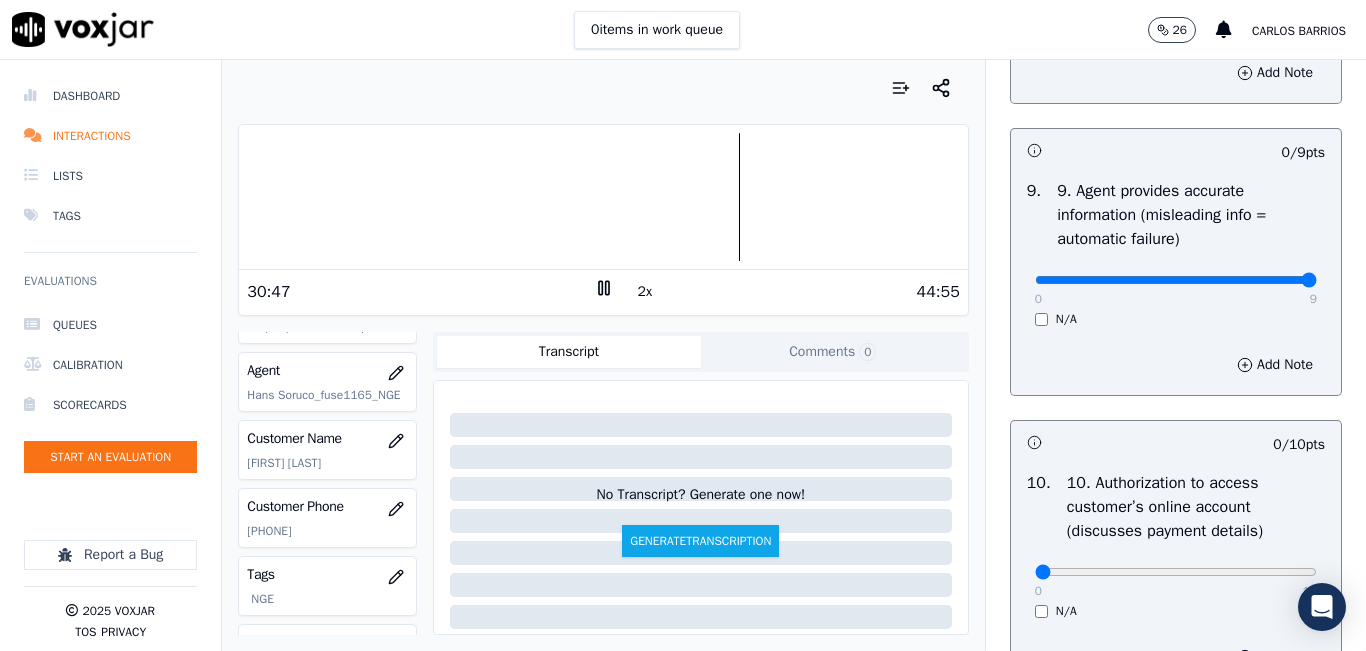 drag, startPoint x: 1251, startPoint y: 348, endPoint x: 1271, endPoint y: 339, distance: 21.931713 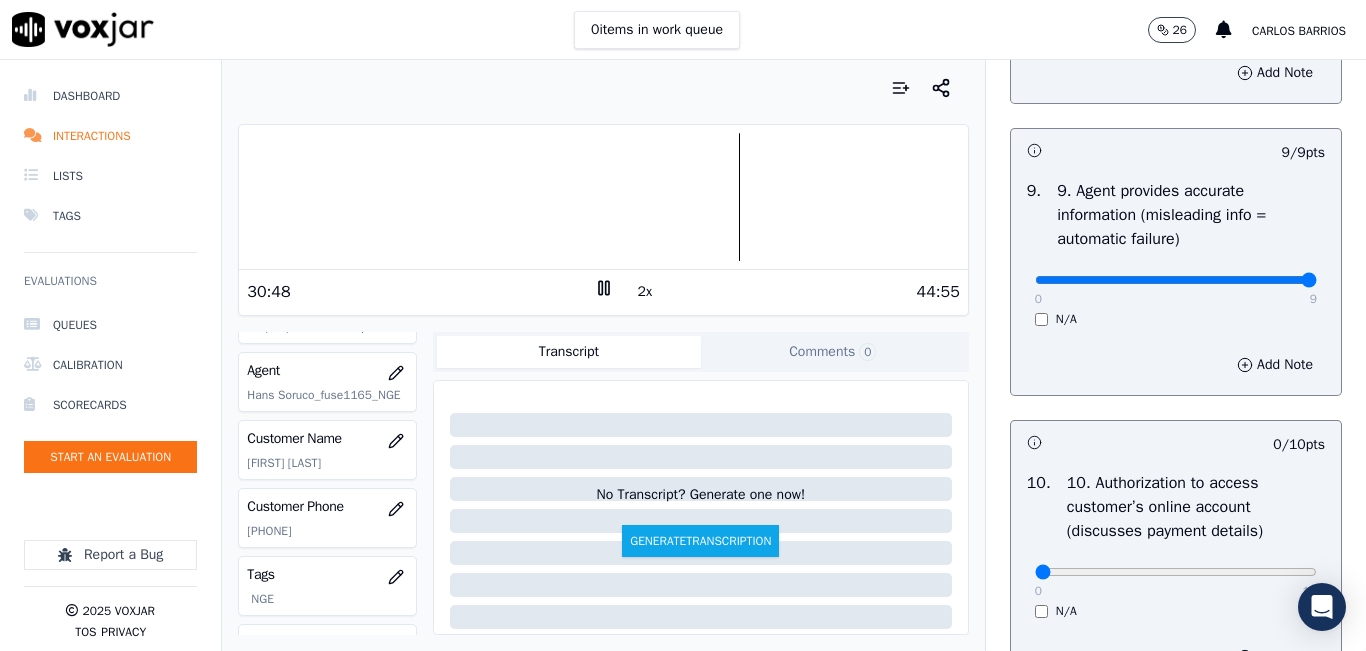 scroll, scrollTop: 2600, scrollLeft: 0, axis: vertical 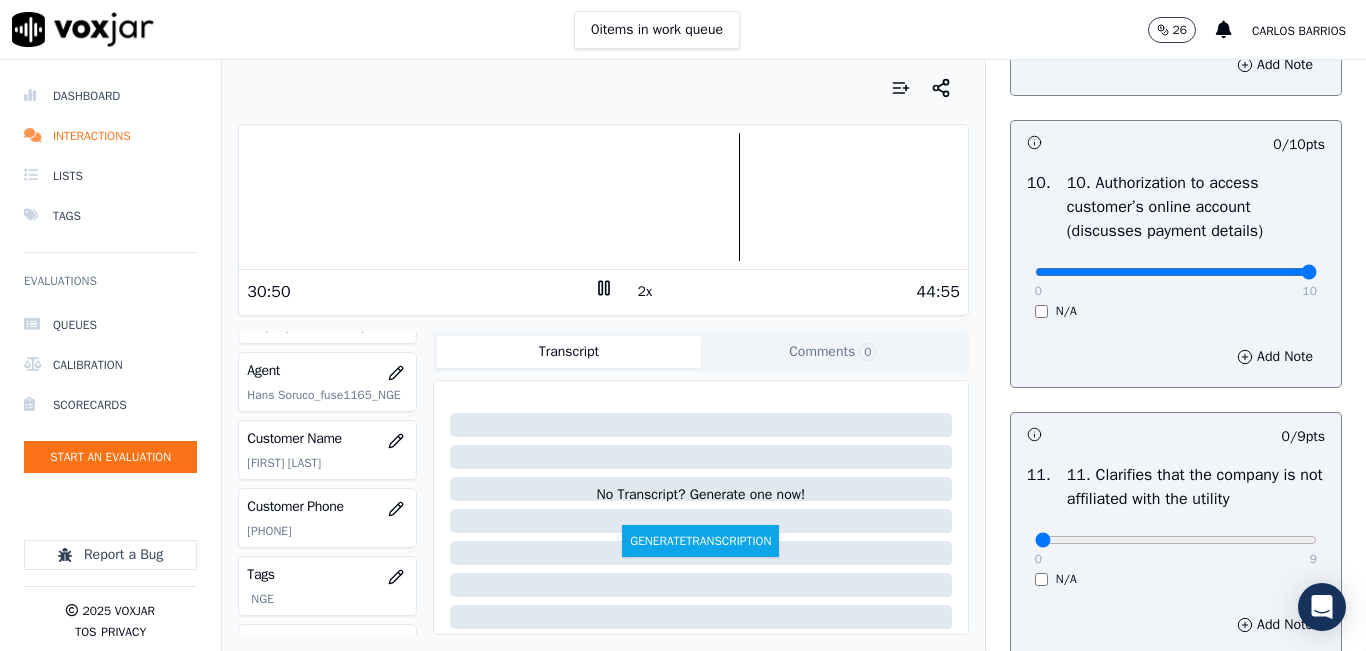 type on "10" 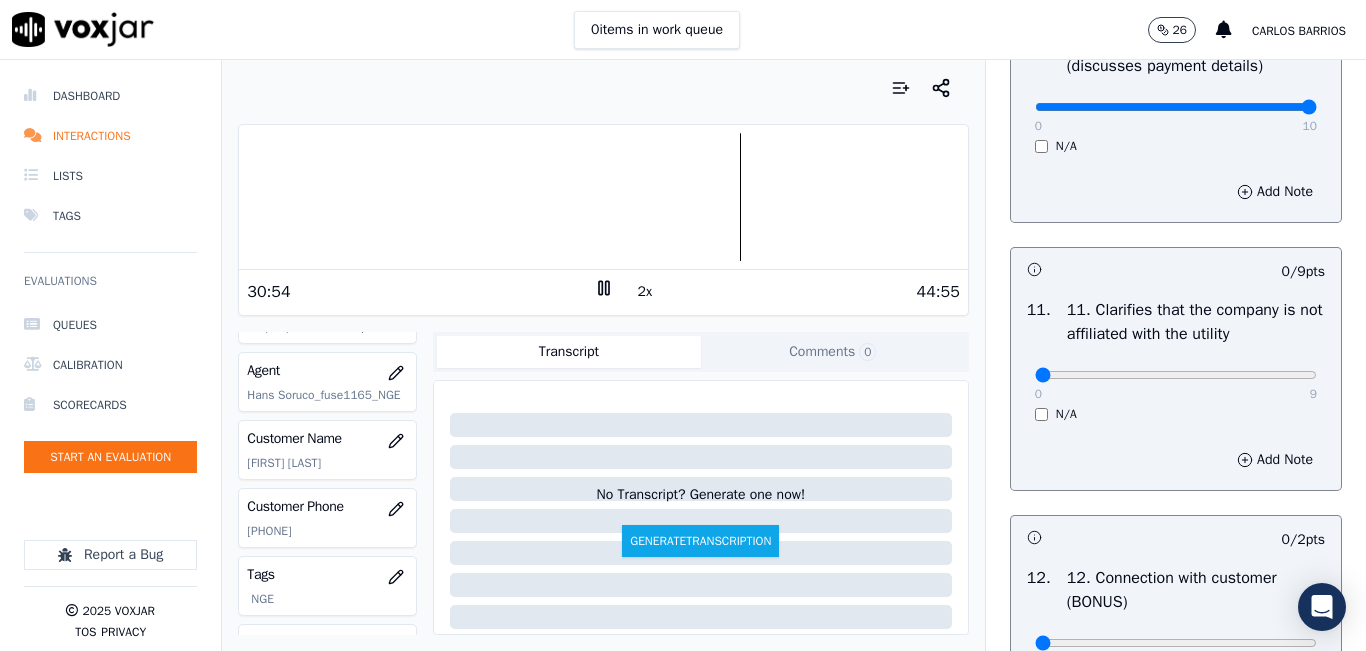 scroll, scrollTop: 2800, scrollLeft: 0, axis: vertical 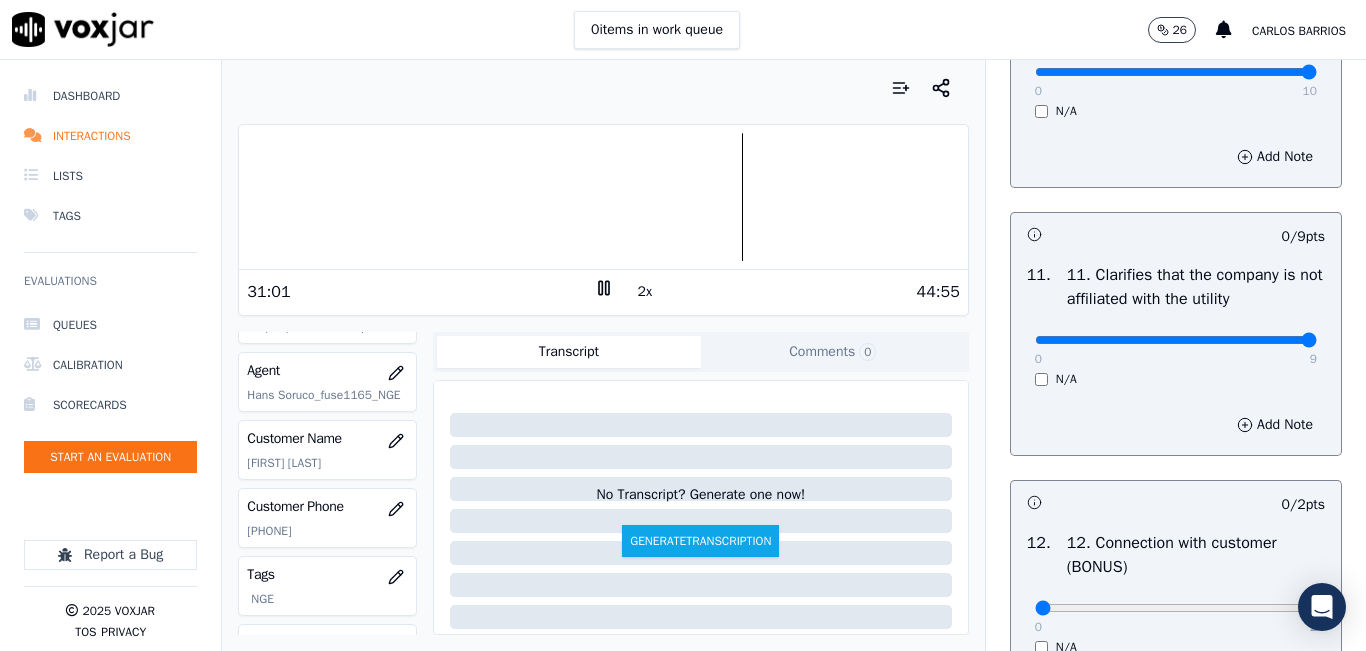 type on "9" 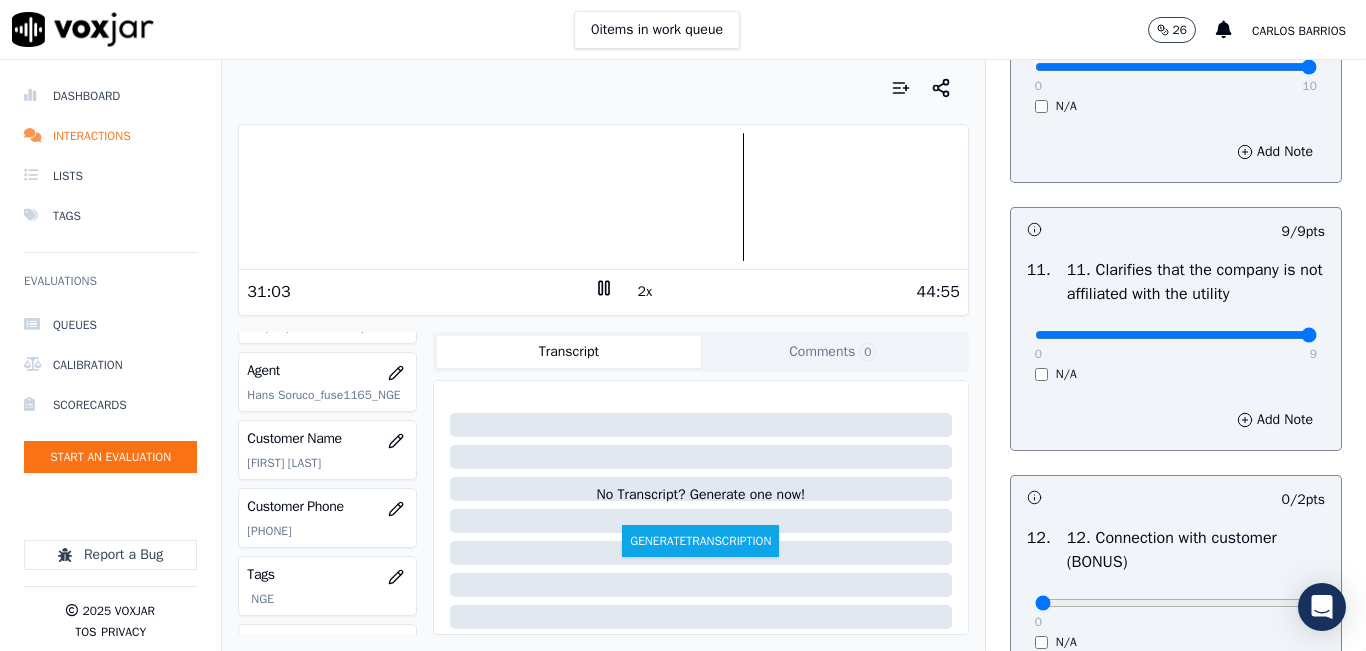 scroll, scrollTop: 2800, scrollLeft: 0, axis: vertical 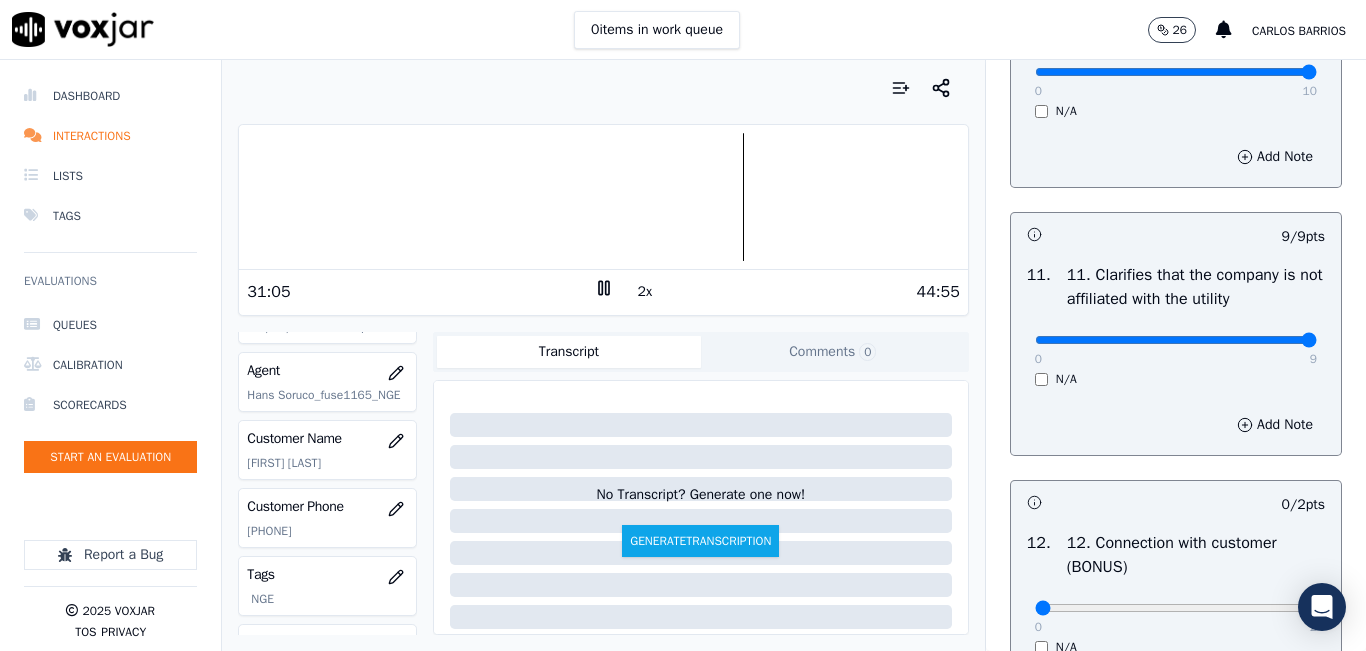 click at bounding box center [603, 197] 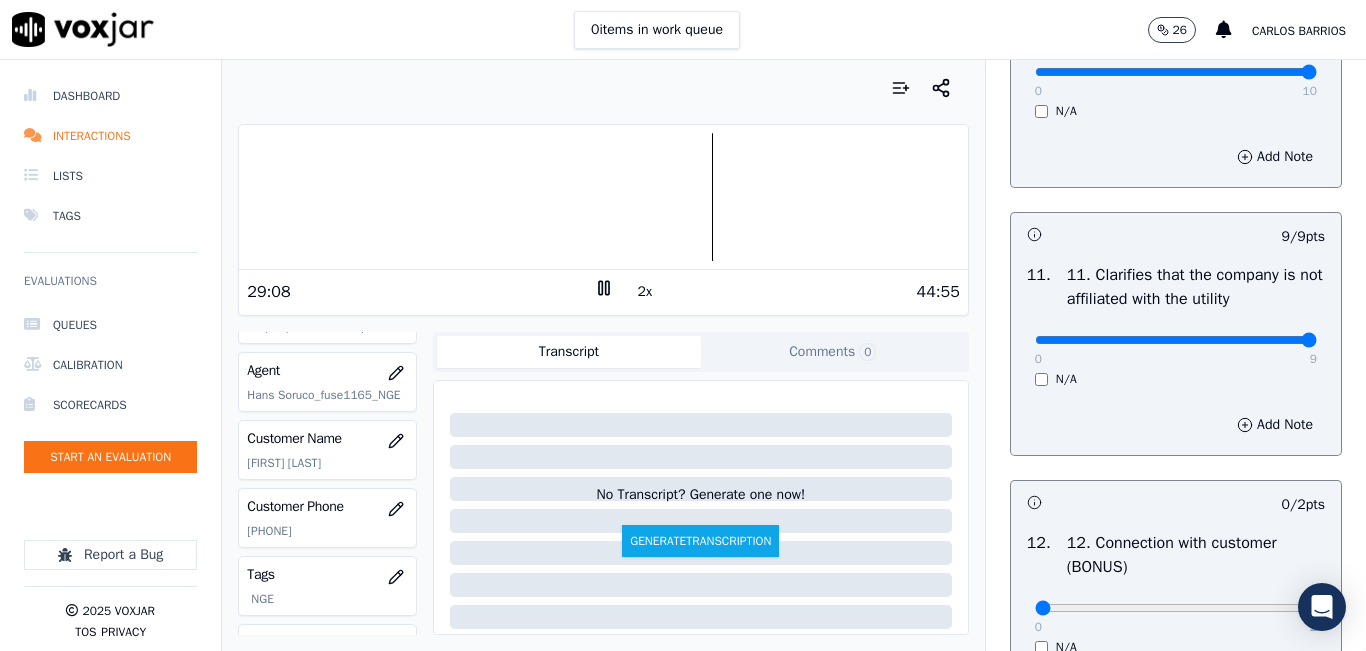 click at bounding box center (603, 197) 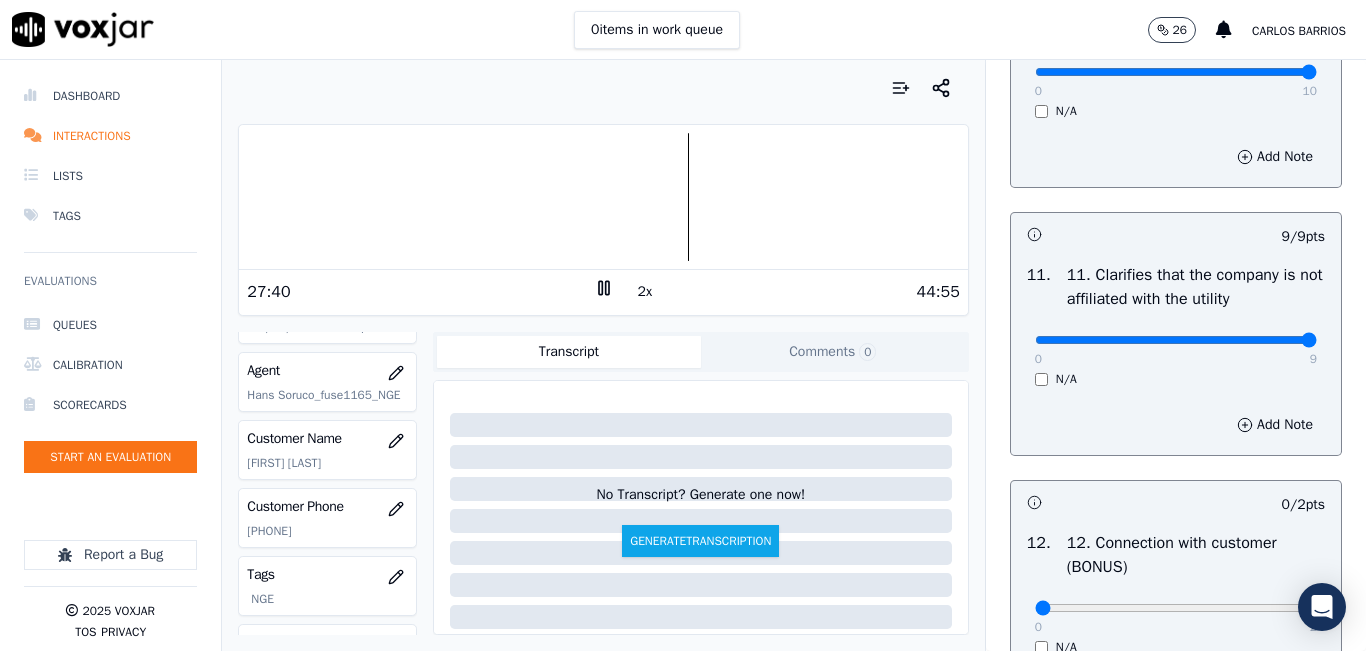 click at bounding box center (603, 197) 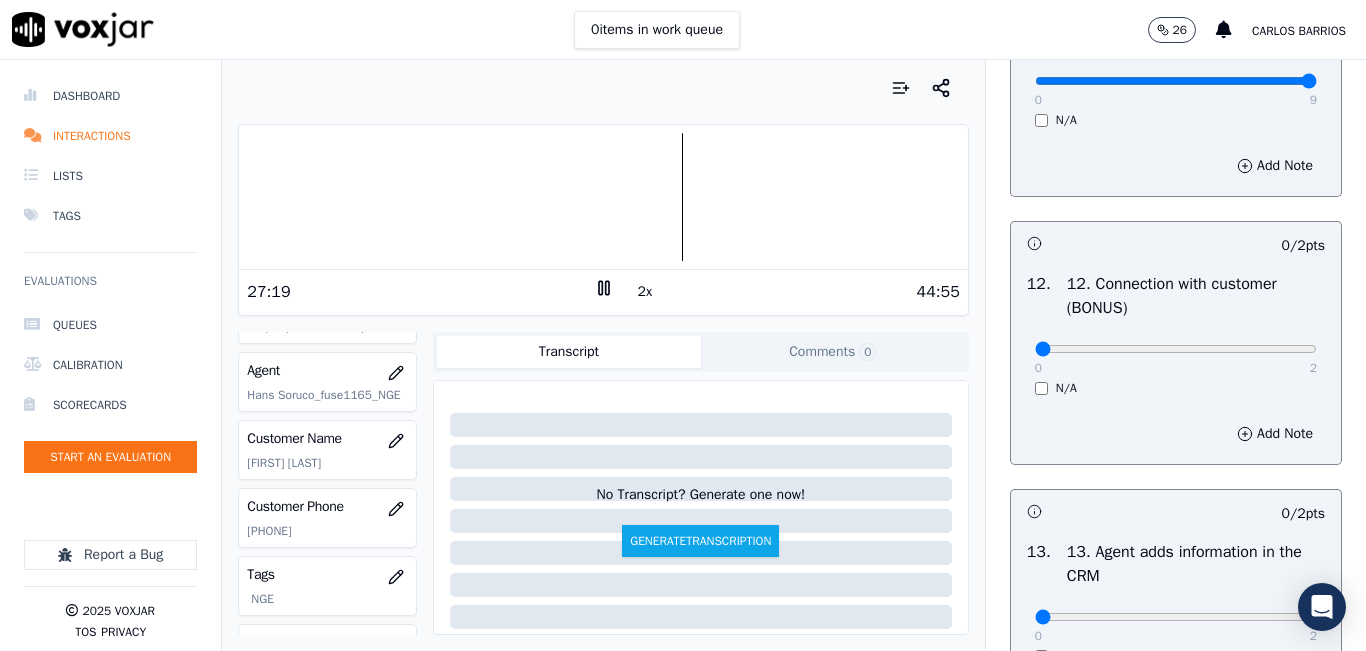 scroll, scrollTop: 3100, scrollLeft: 0, axis: vertical 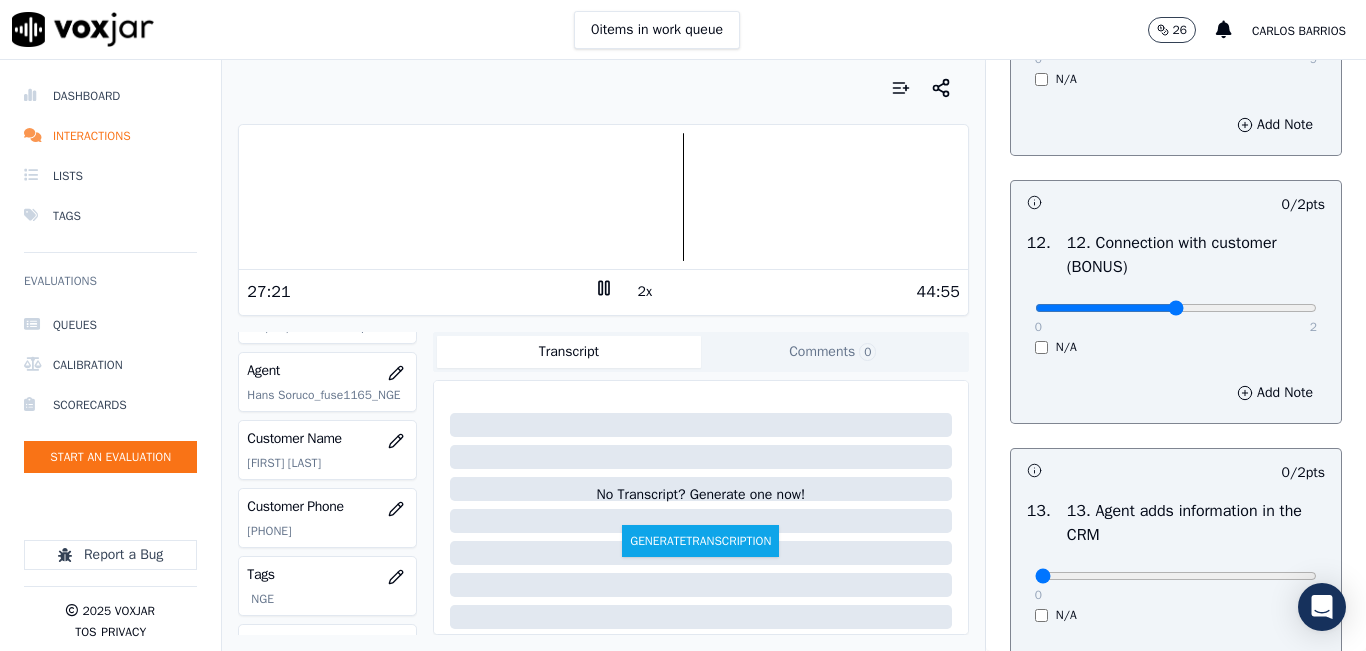 type on "1" 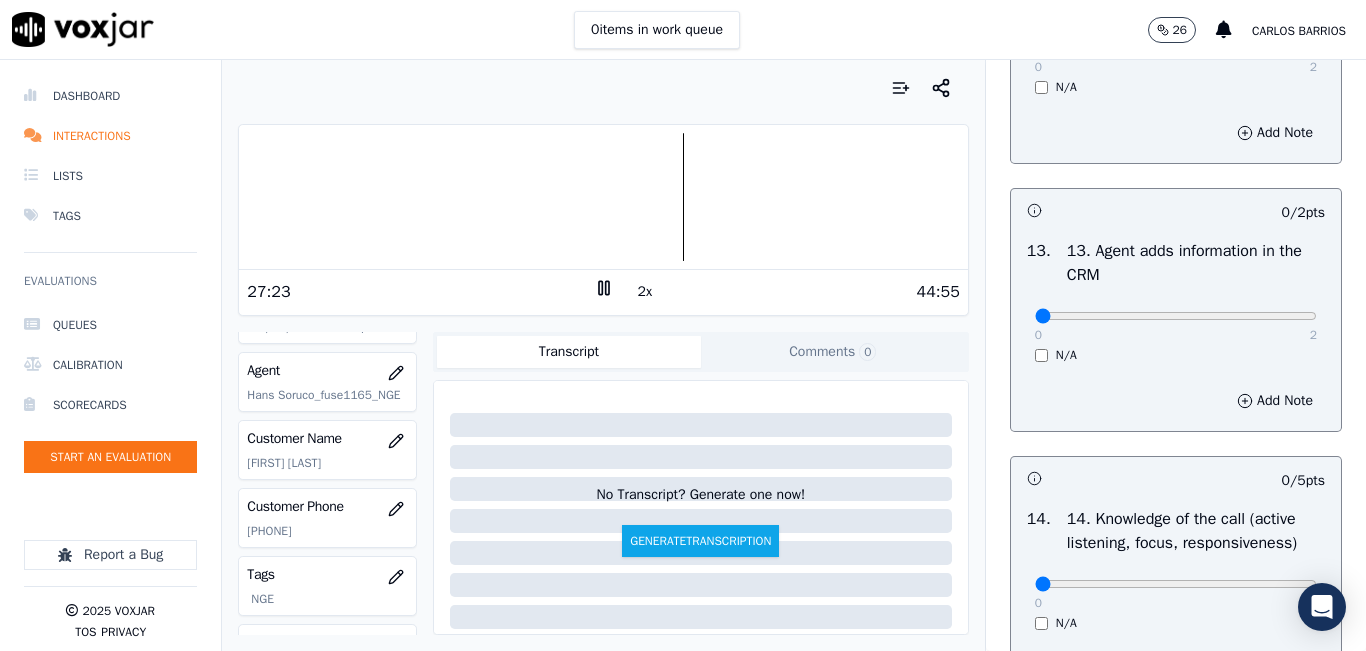 scroll, scrollTop: 3400, scrollLeft: 0, axis: vertical 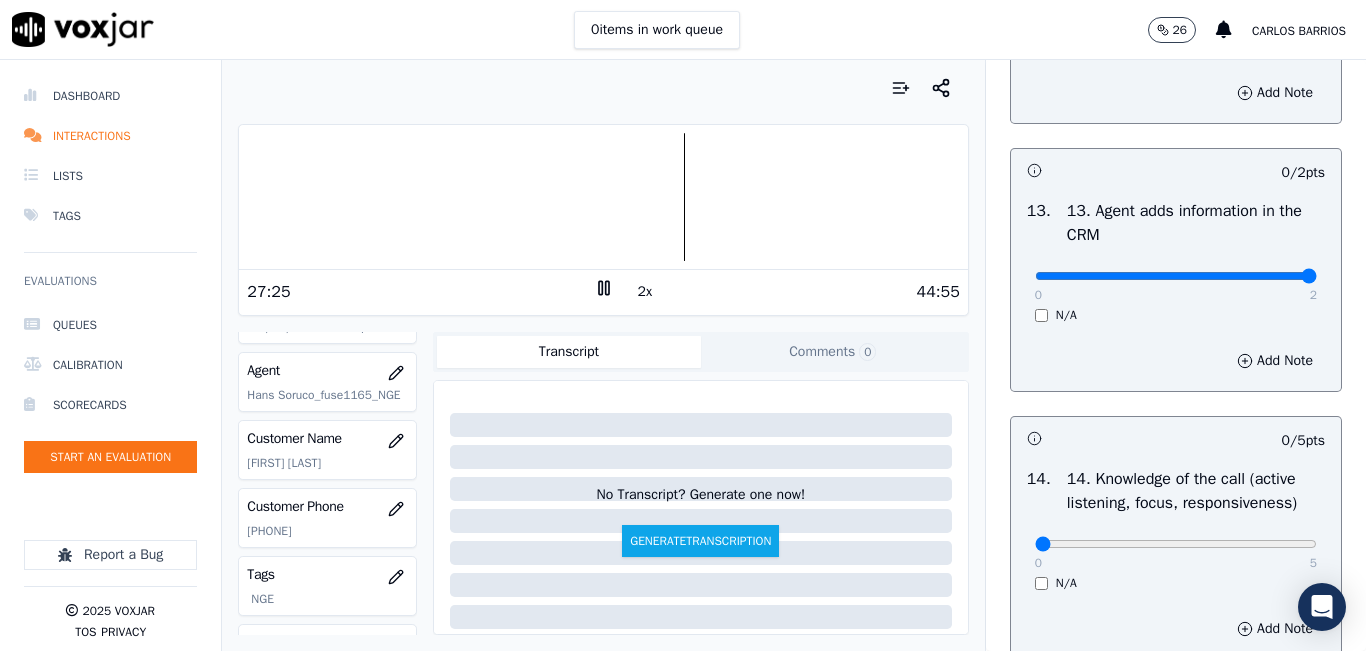type on "2" 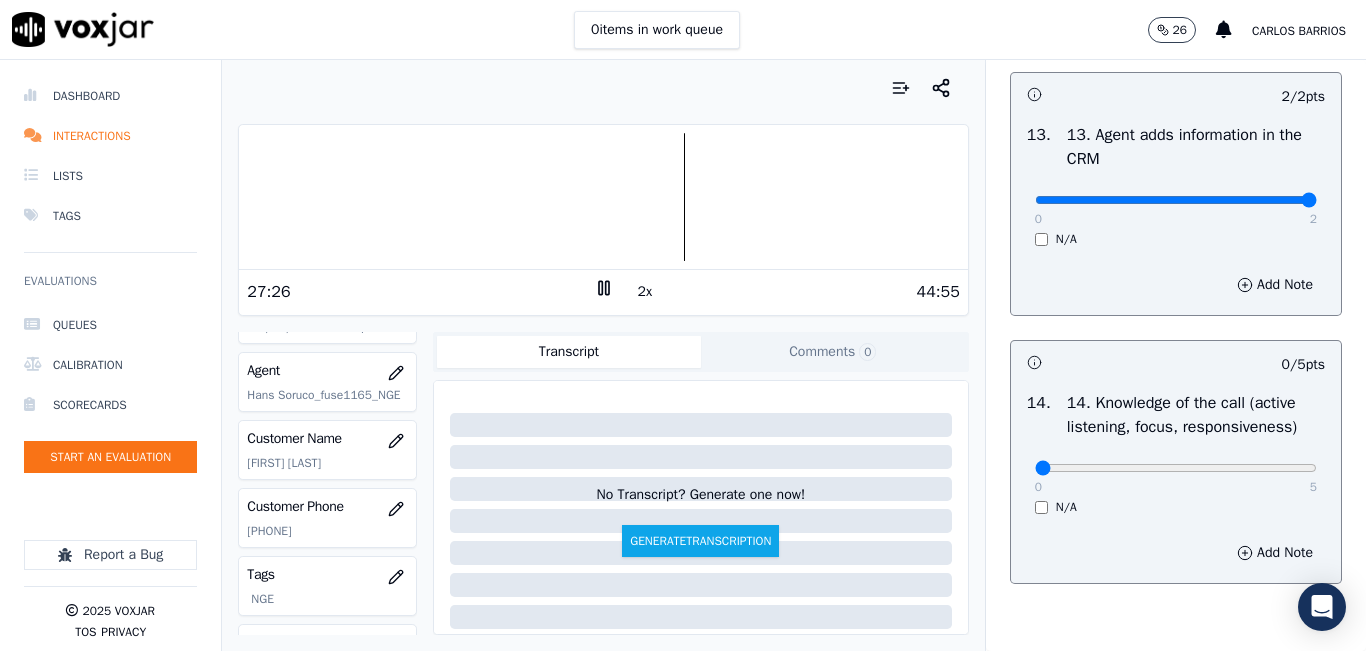 scroll, scrollTop: 3642, scrollLeft: 0, axis: vertical 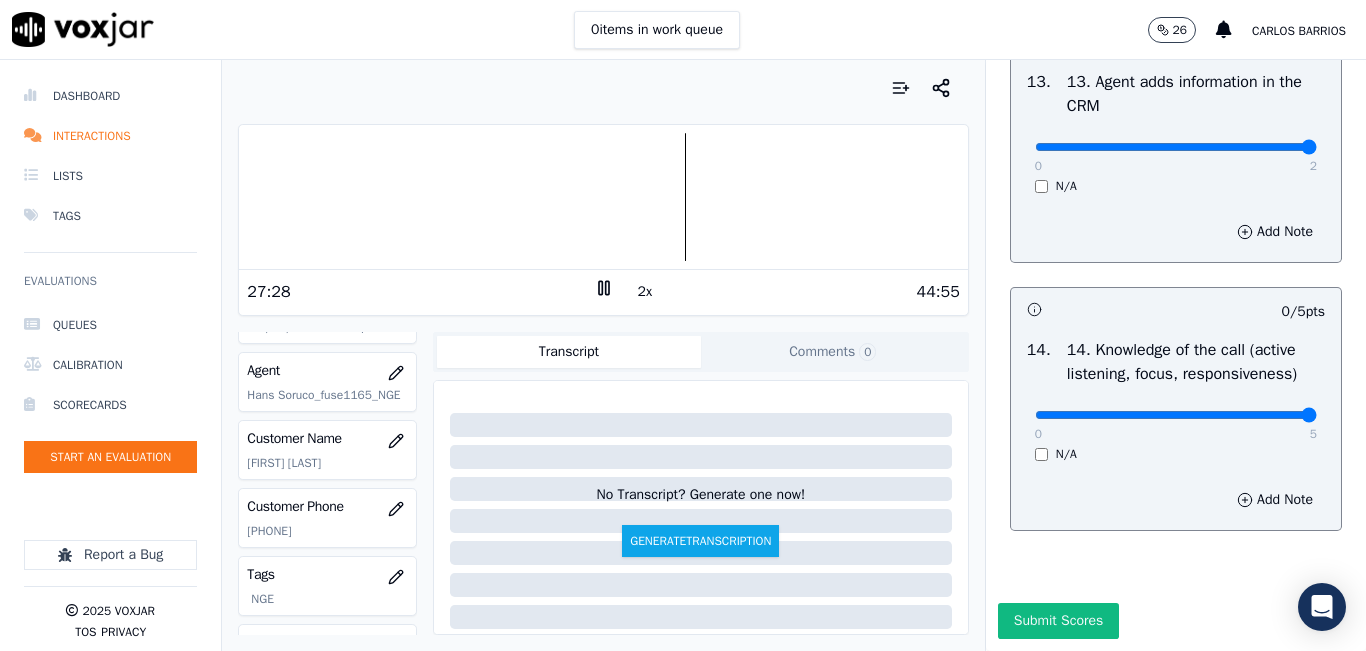 type on "5" 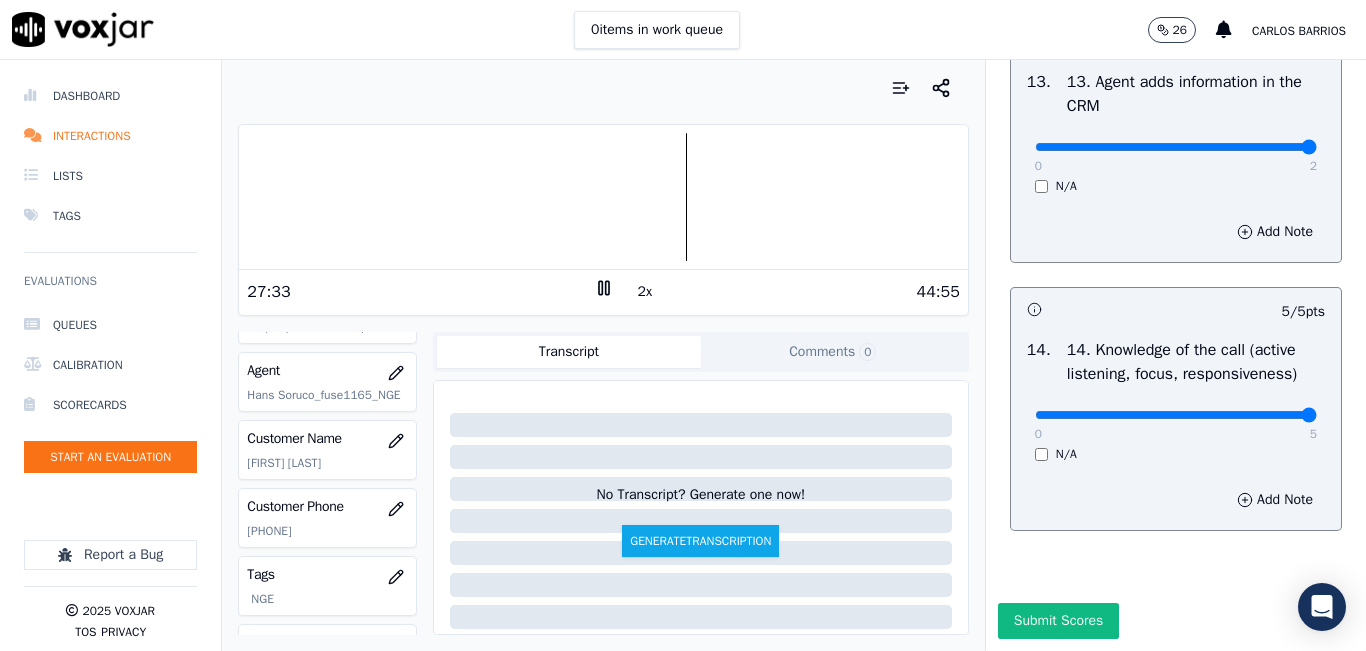 scroll, scrollTop: 3642, scrollLeft: 0, axis: vertical 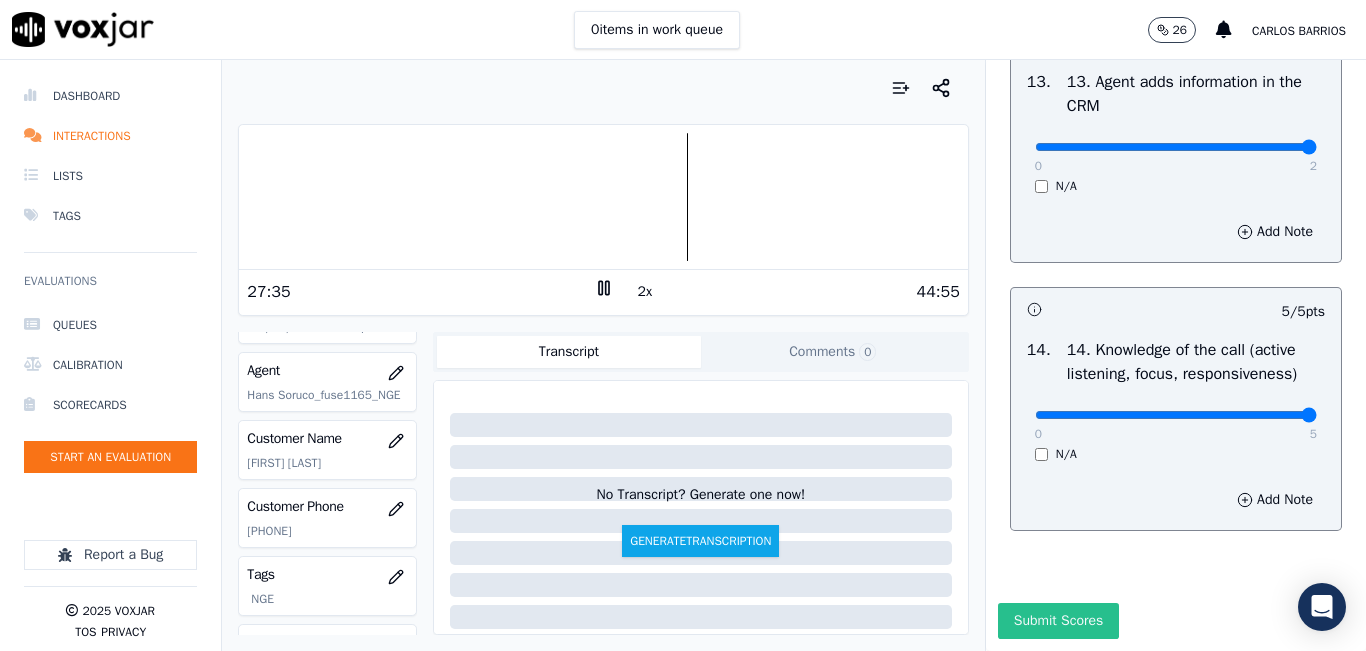 click on "Submit Scores" at bounding box center (1058, 621) 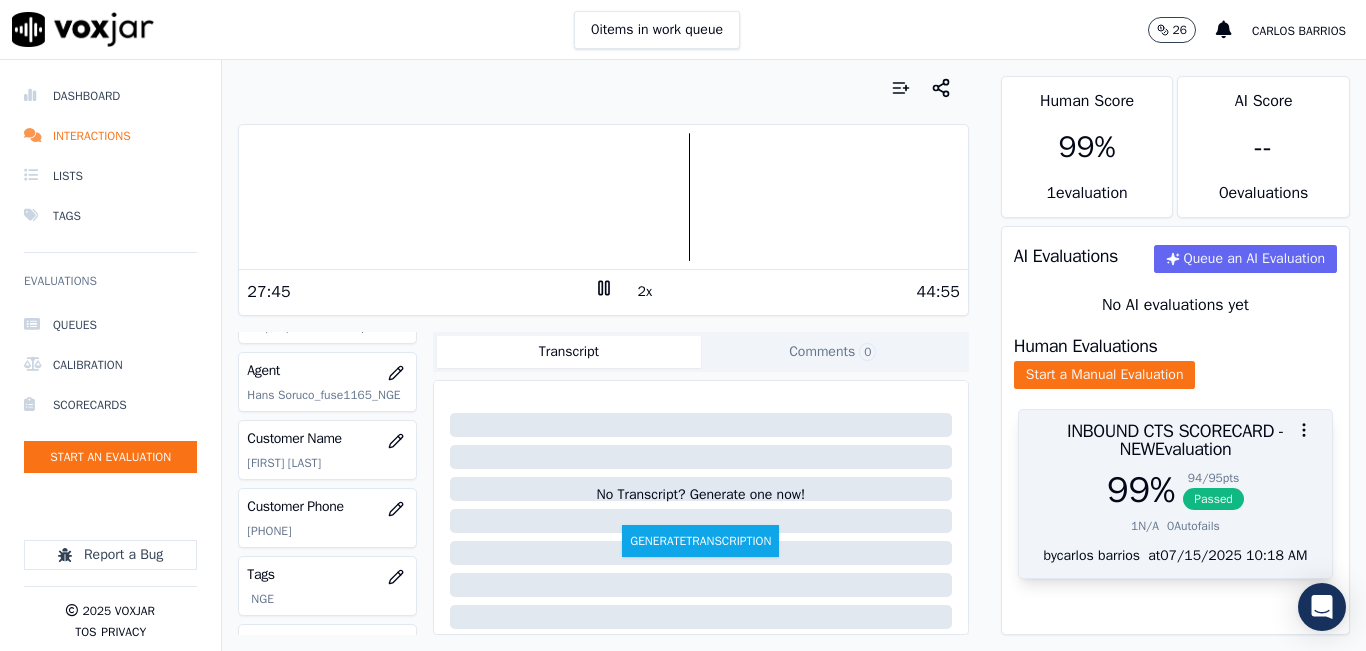 click on "99 %" at bounding box center [1141, 490] 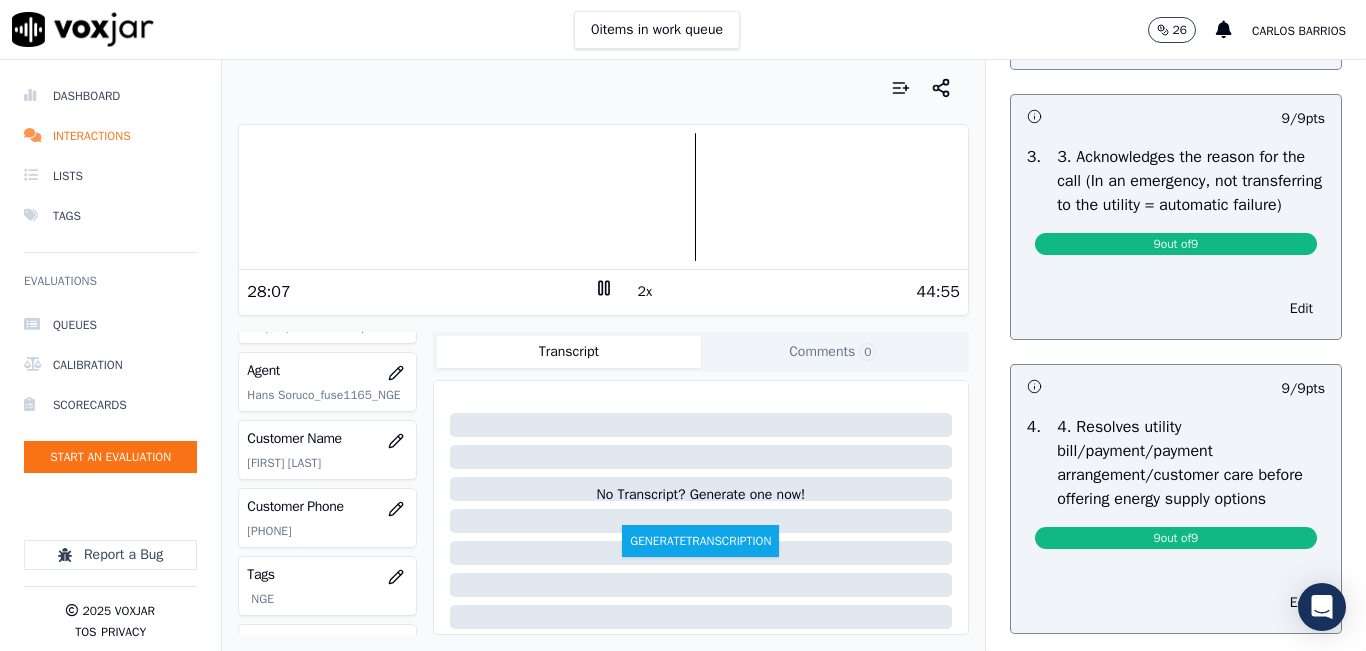 scroll, scrollTop: 0, scrollLeft: 0, axis: both 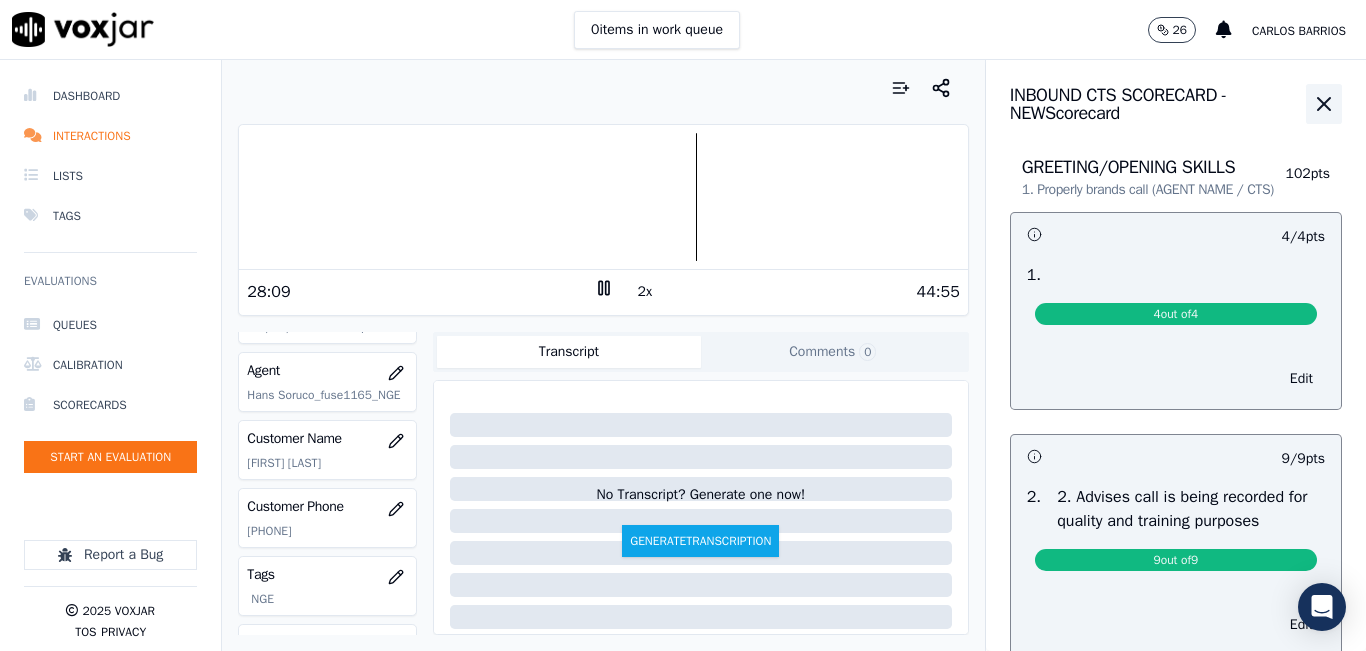 click 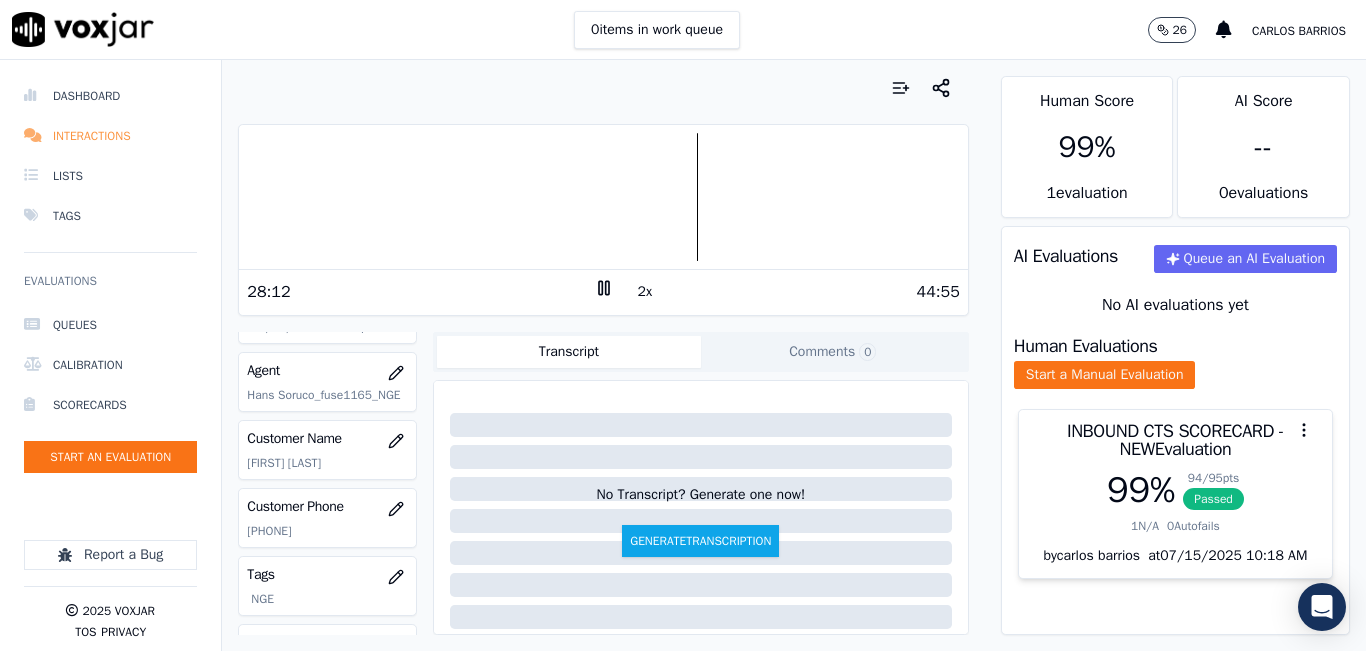 click on "Interactions" at bounding box center (110, 136) 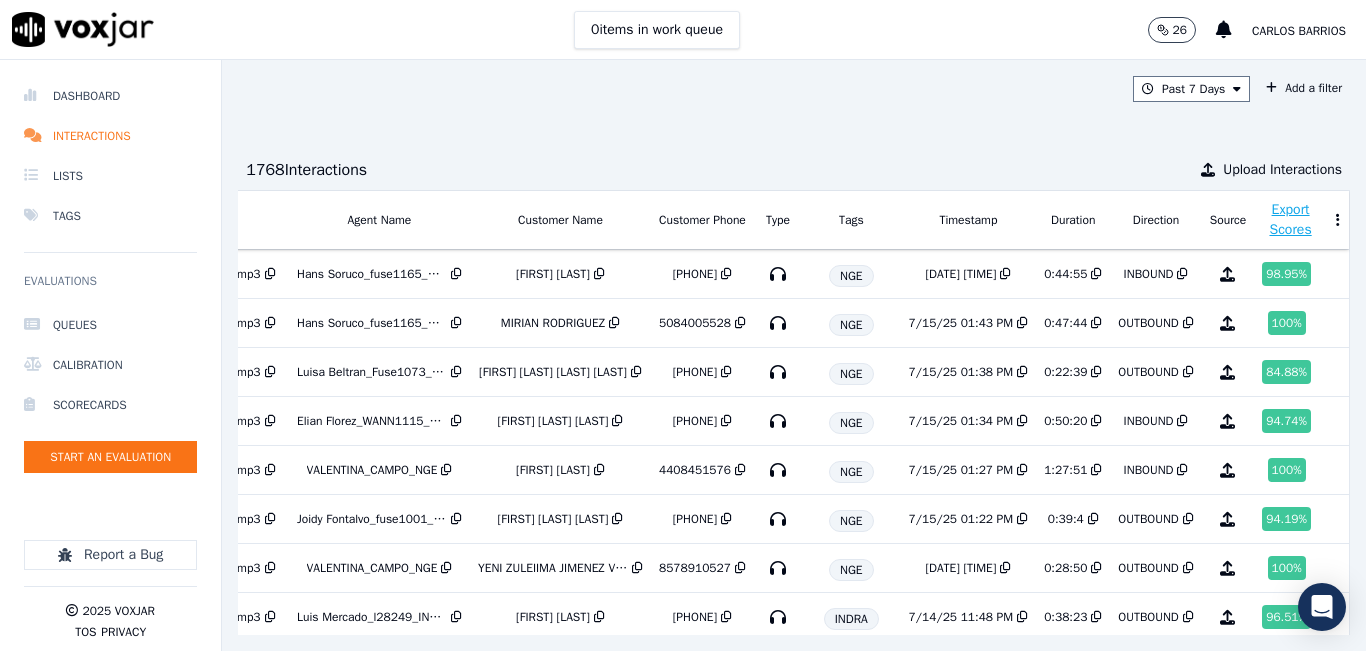 scroll, scrollTop: 0, scrollLeft: 318, axis: horizontal 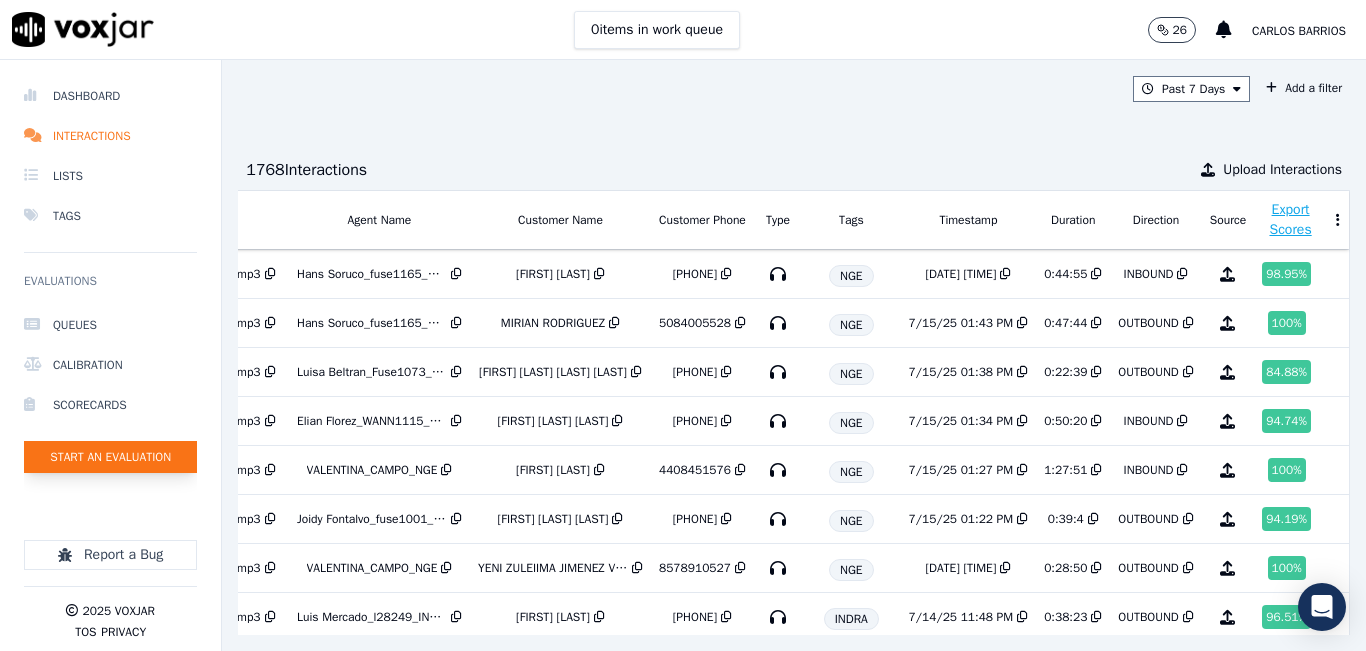 click on "Start an Evaluation" 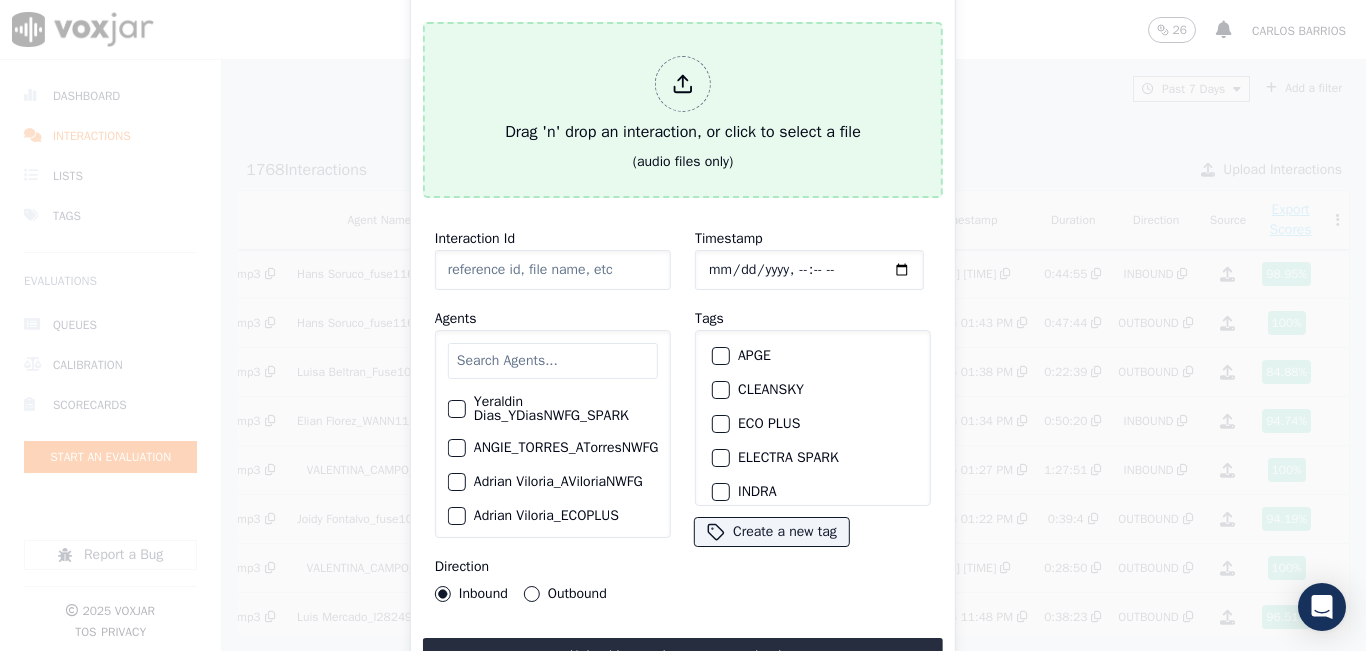 click on "Drag 'n' drop an interaction, or click to select a file" at bounding box center (683, 100) 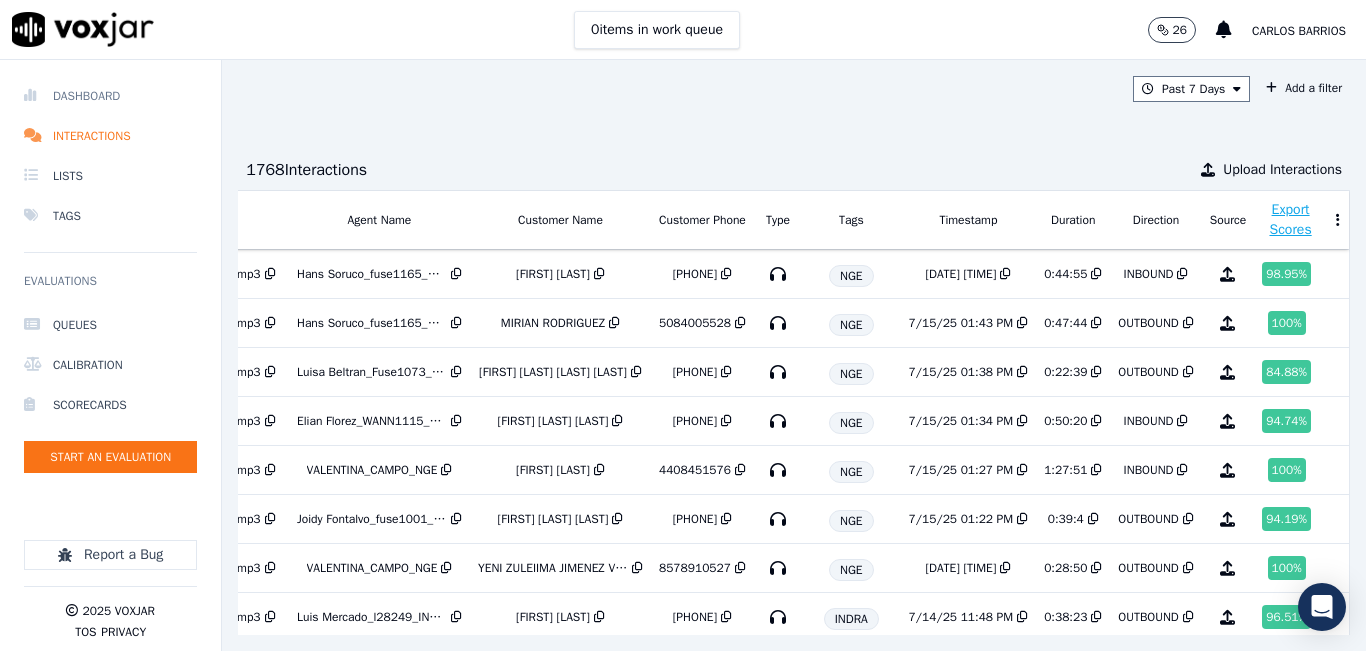 click on "Dashboard" at bounding box center (110, 96) 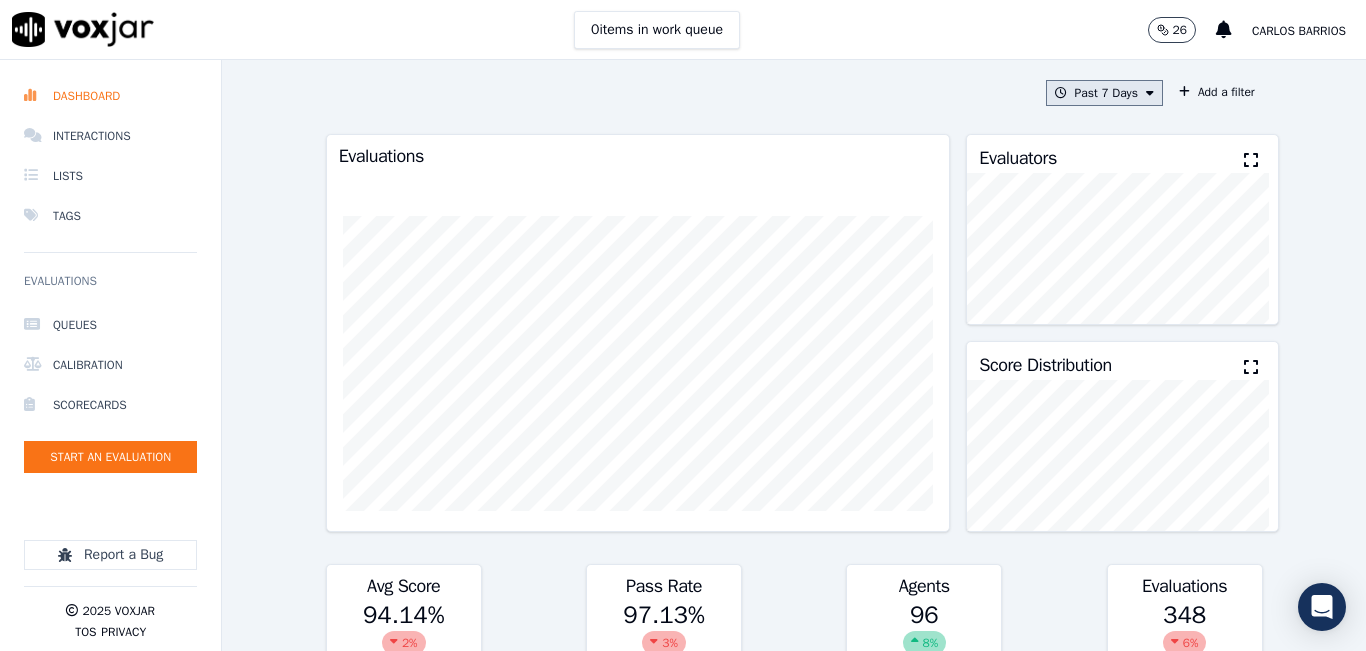 drag, startPoint x: 1049, startPoint y: 107, endPoint x: 1050, endPoint y: 87, distance: 20.024984 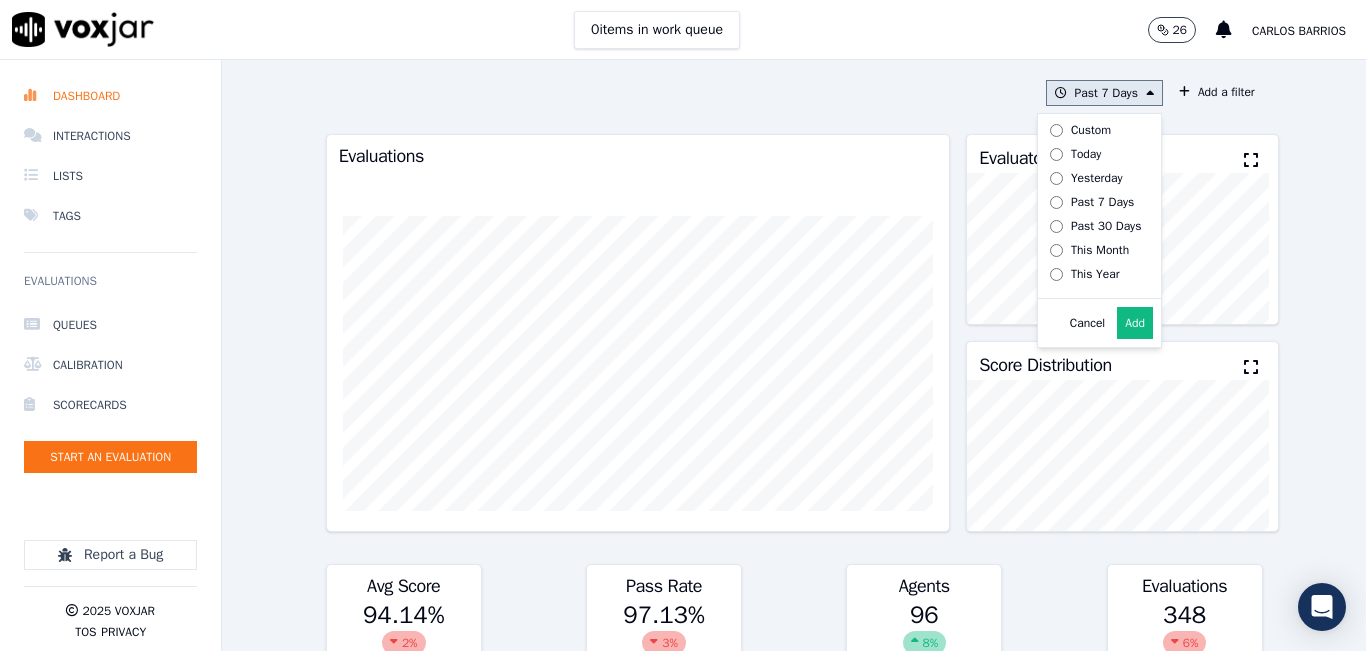 click on "Today" at bounding box center [1086, 154] 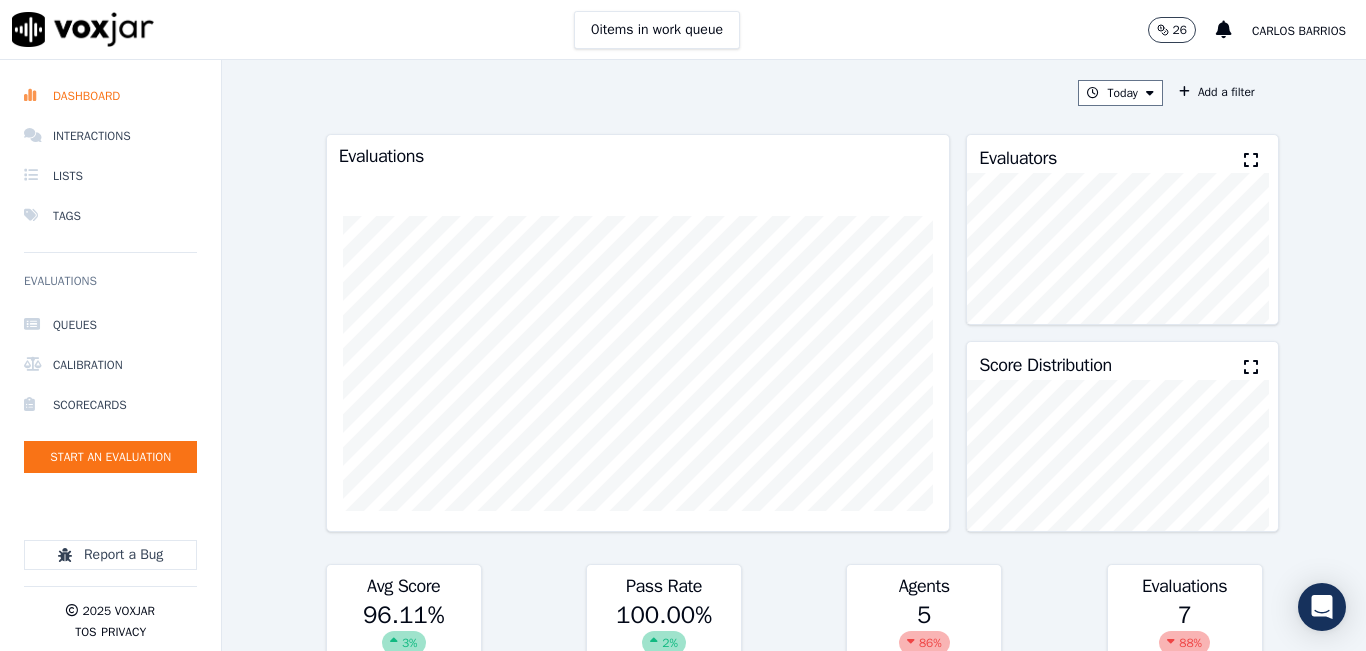 click at bounding box center [1251, 160] 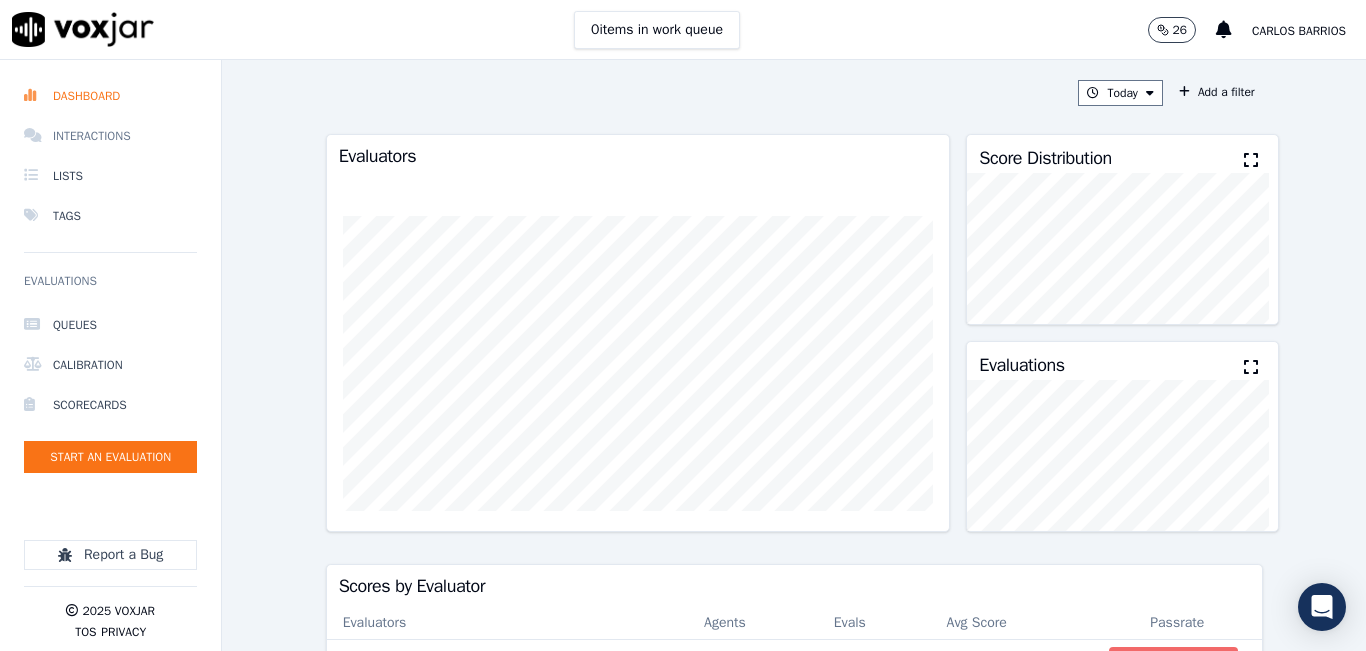 click on "Interactions" at bounding box center [110, 136] 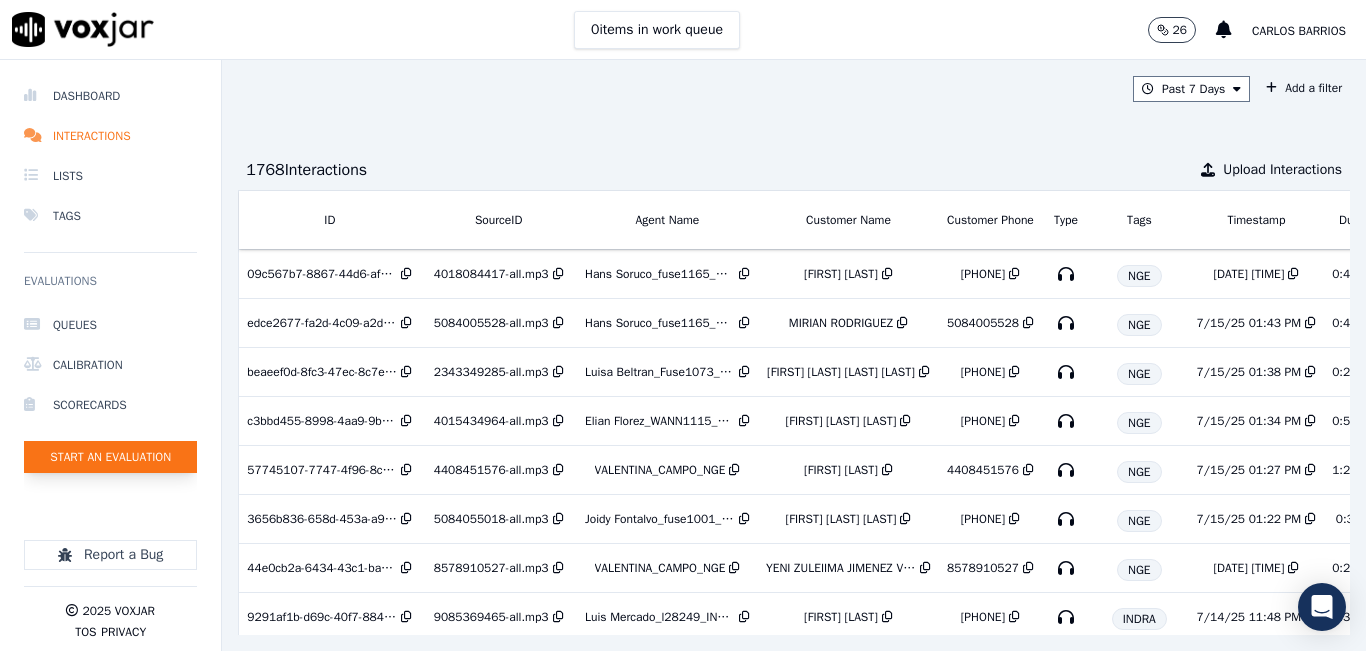 click on "Start an Evaluation" 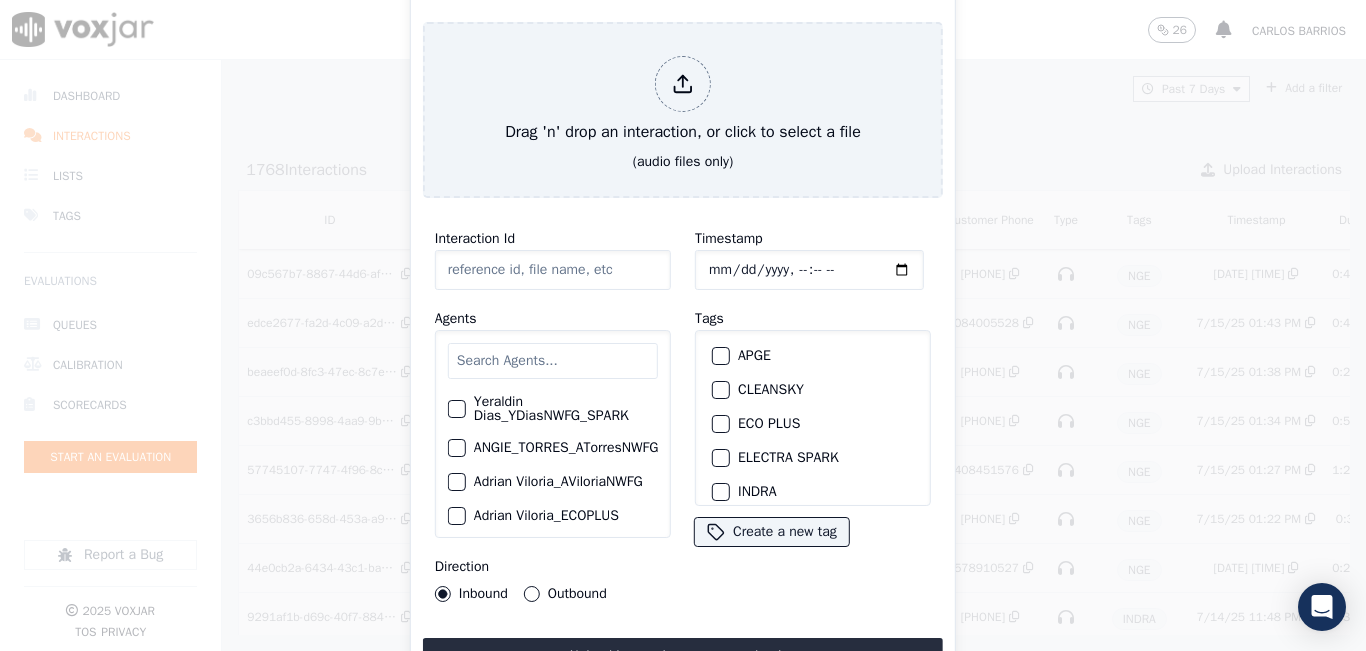 click at bounding box center (553, 361) 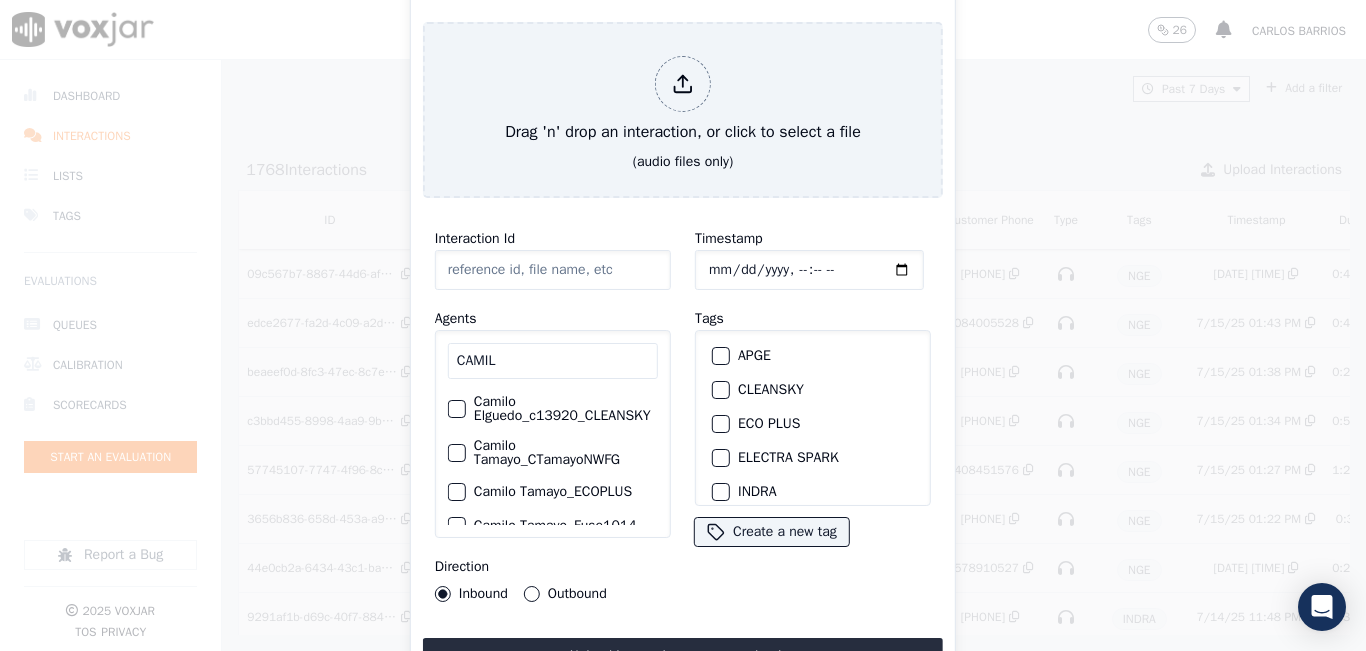click on "Camilo Elguedo_c13920_CLEANSKY" 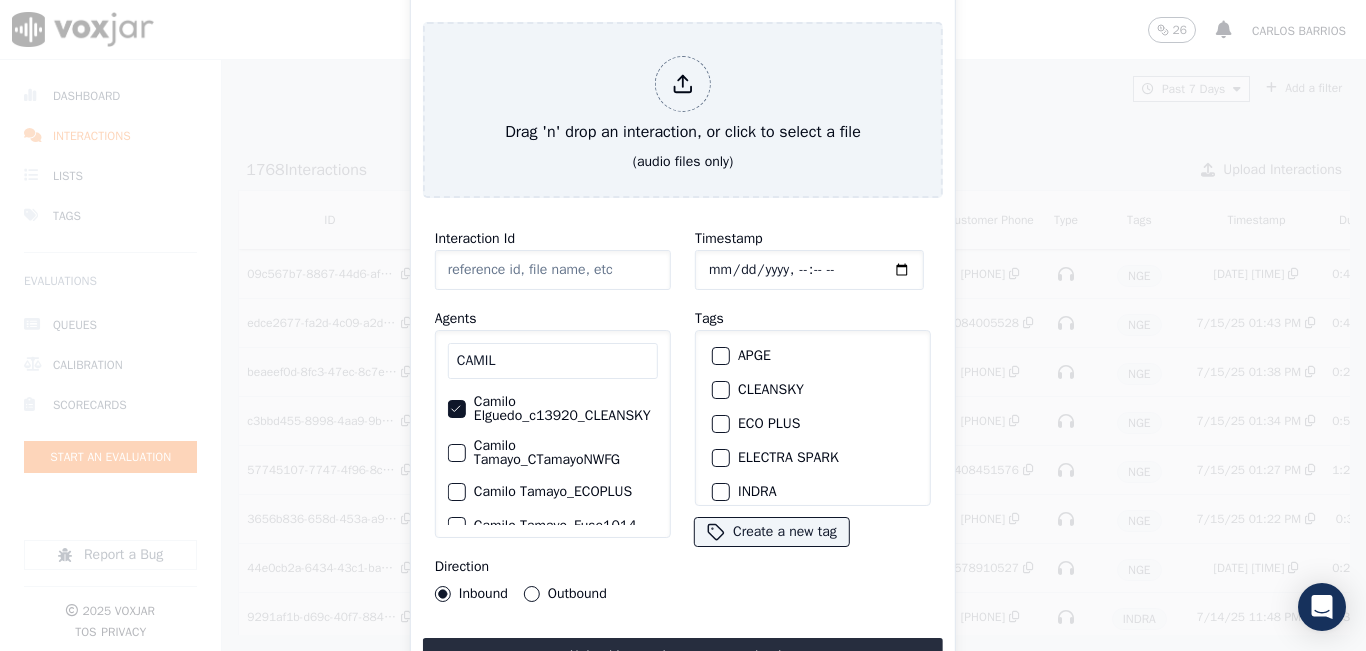 click on "CAMIL" at bounding box center [553, 361] 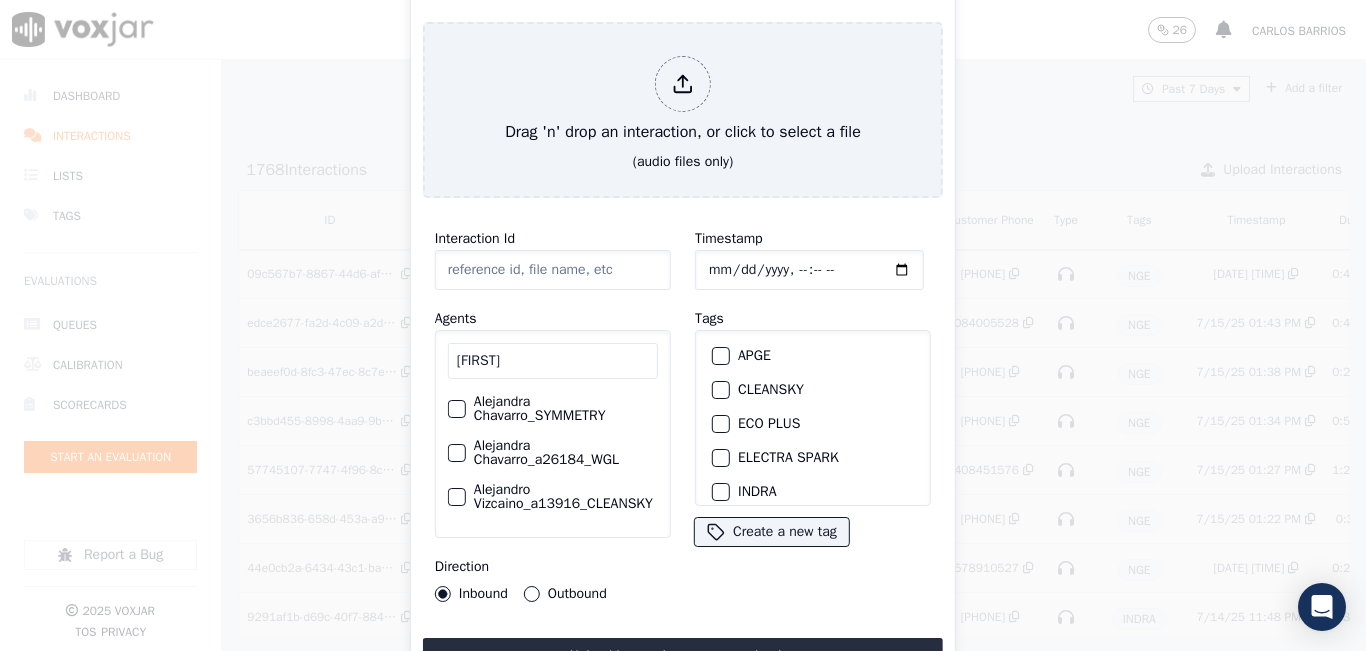 type on "ALEJANDR" 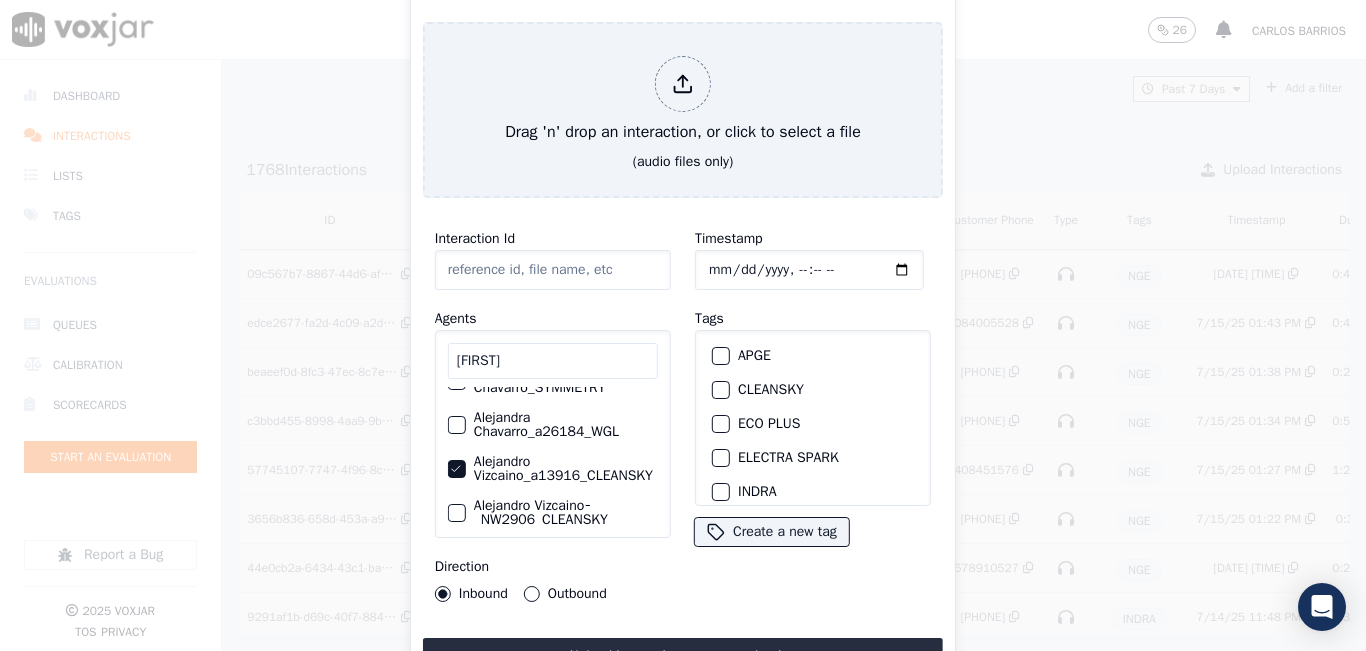 scroll, scrollTop: 40, scrollLeft: 0, axis: vertical 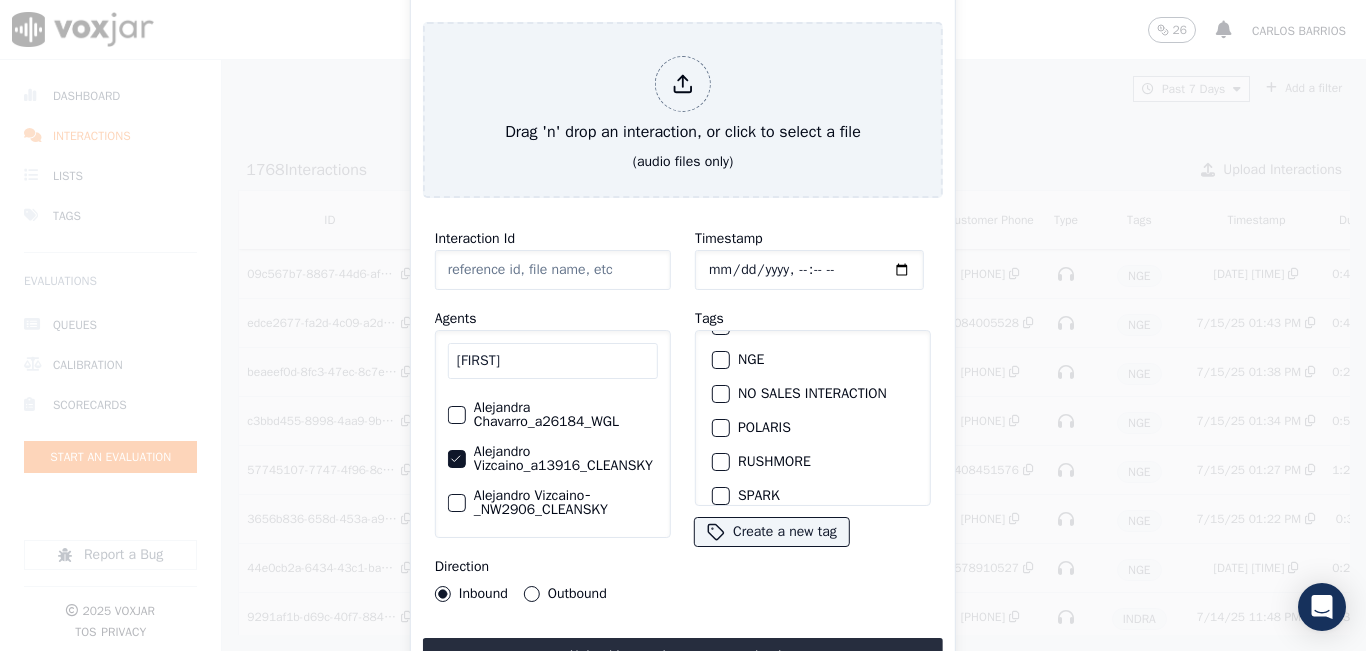 click at bounding box center [720, 360] 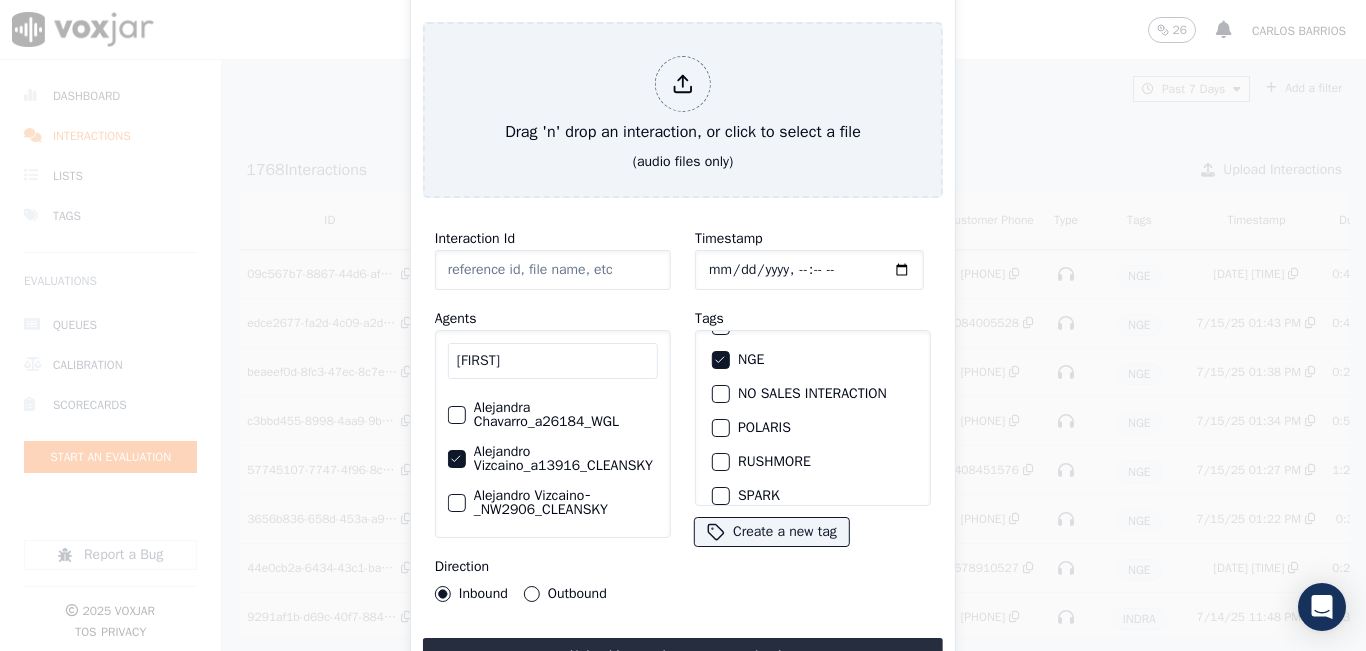 click 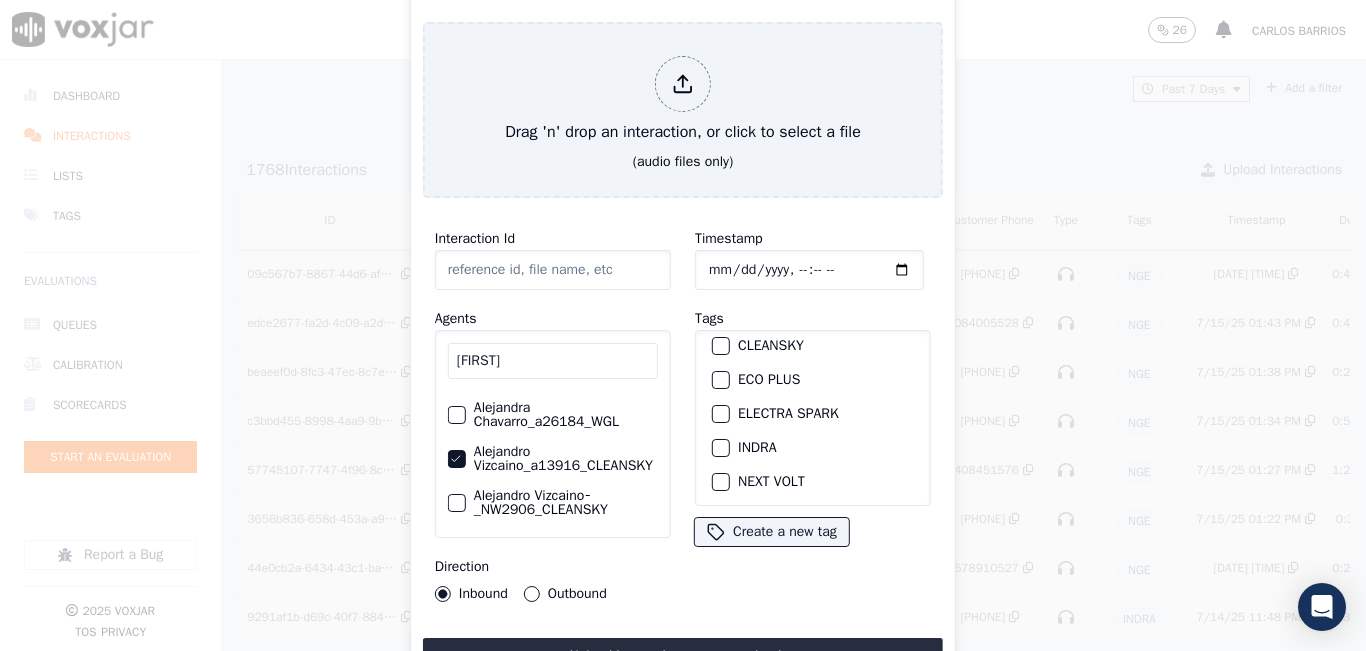 scroll, scrollTop: 0, scrollLeft: 0, axis: both 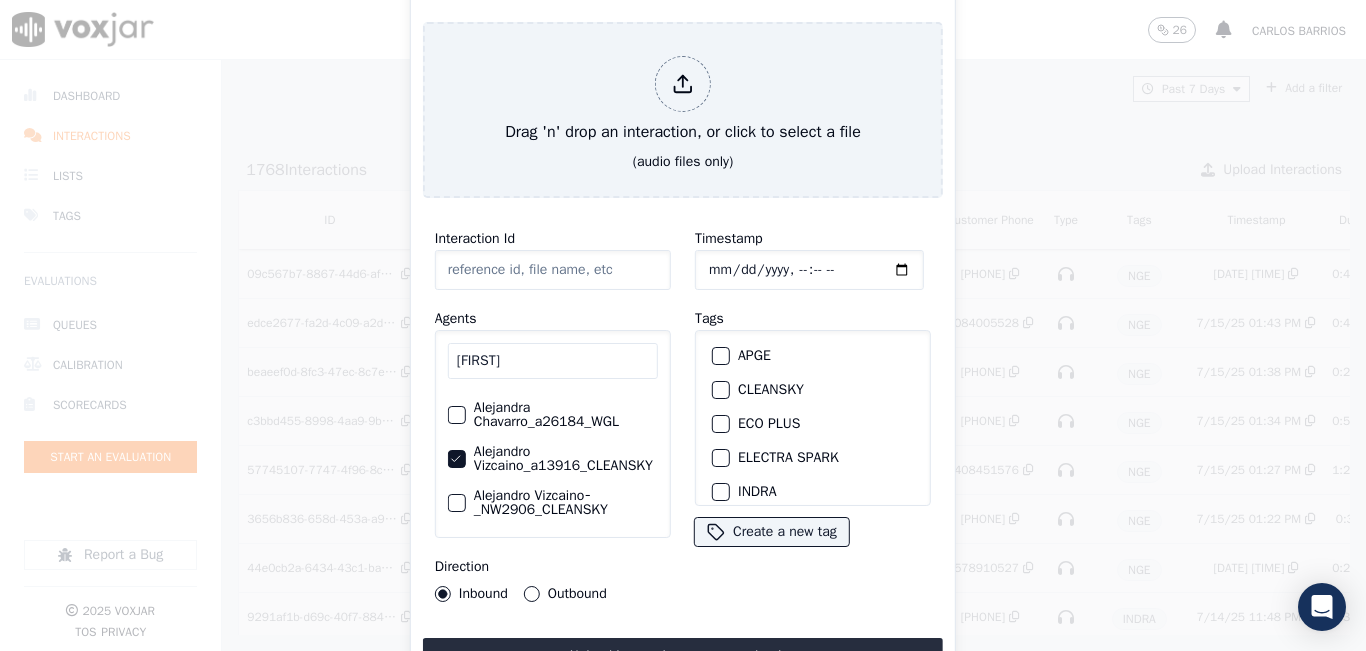click at bounding box center (720, 390) 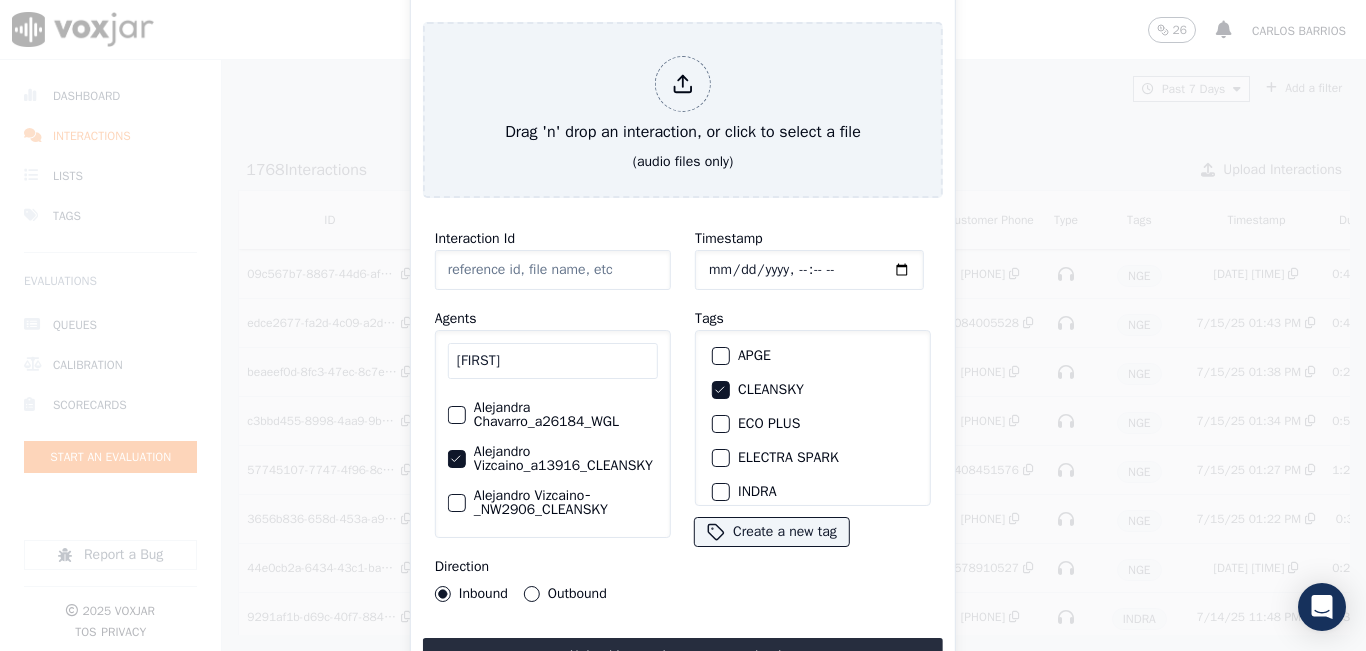 click on "Direction     Inbound     Outbound" at bounding box center (553, 578) 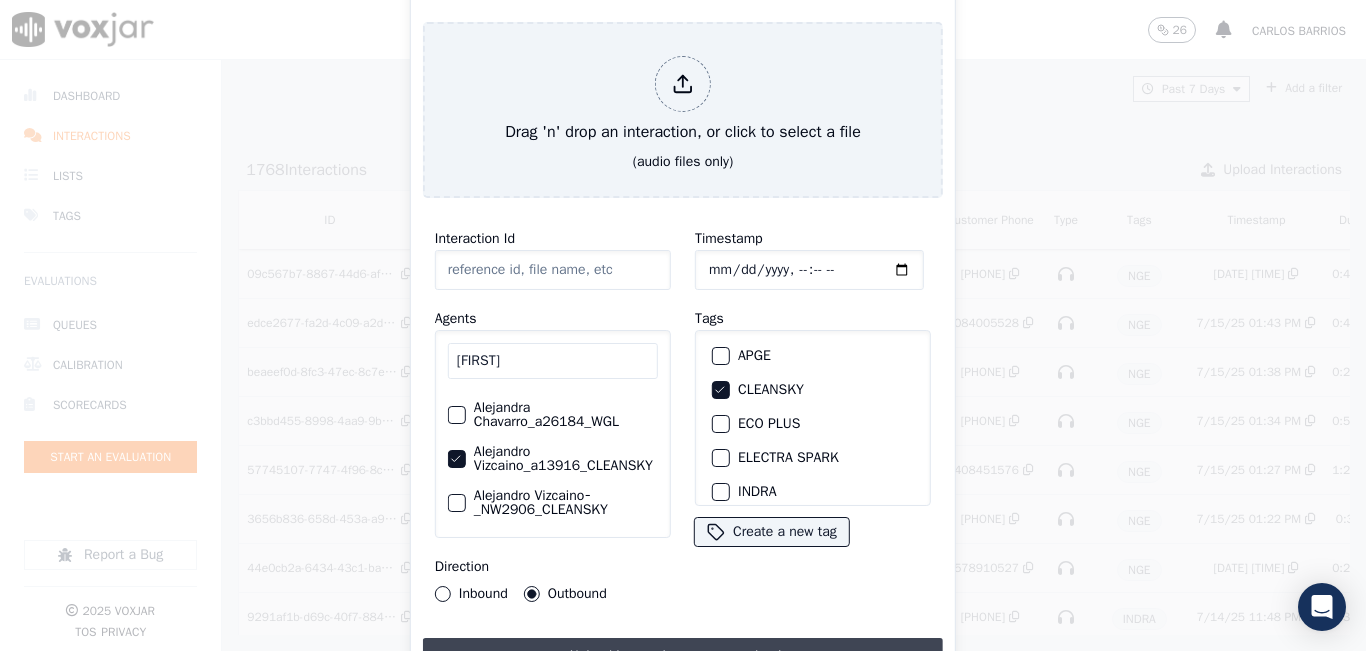 click on "Upload interaction to start evaluation" at bounding box center (683, 656) 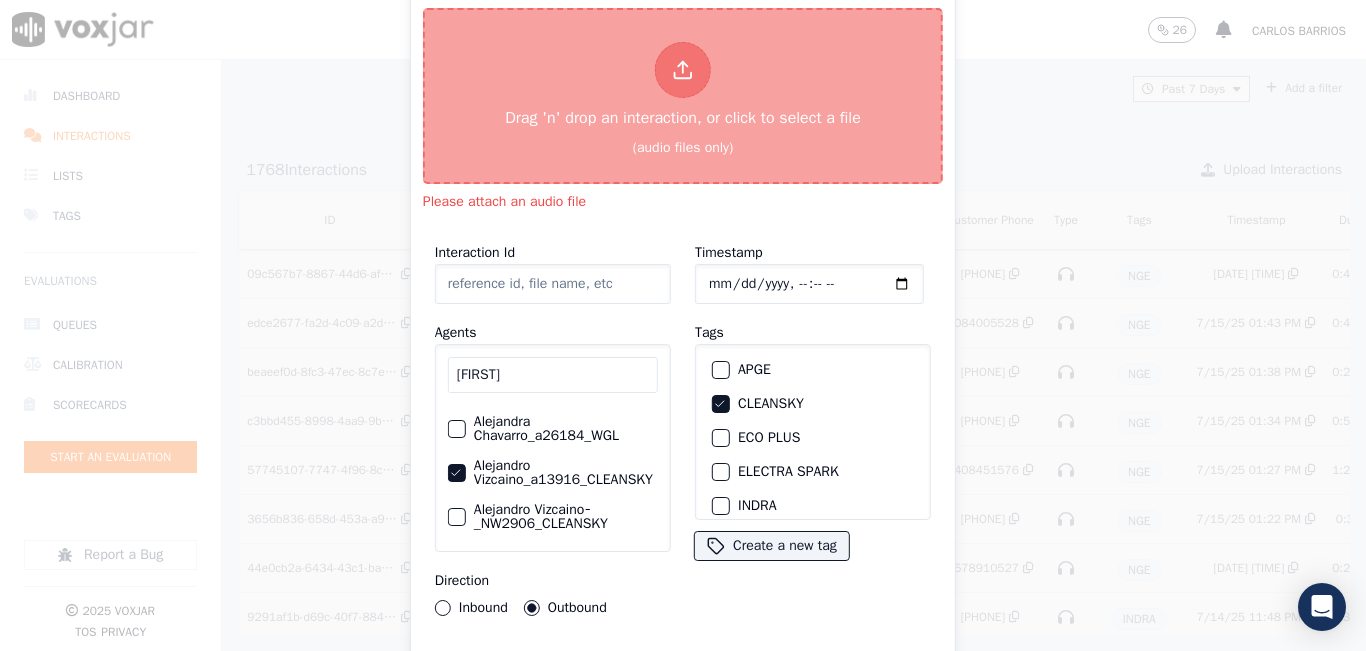 click on "Drag 'n' drop an interaction, or click to select a file" at bounding box center [683, 86] 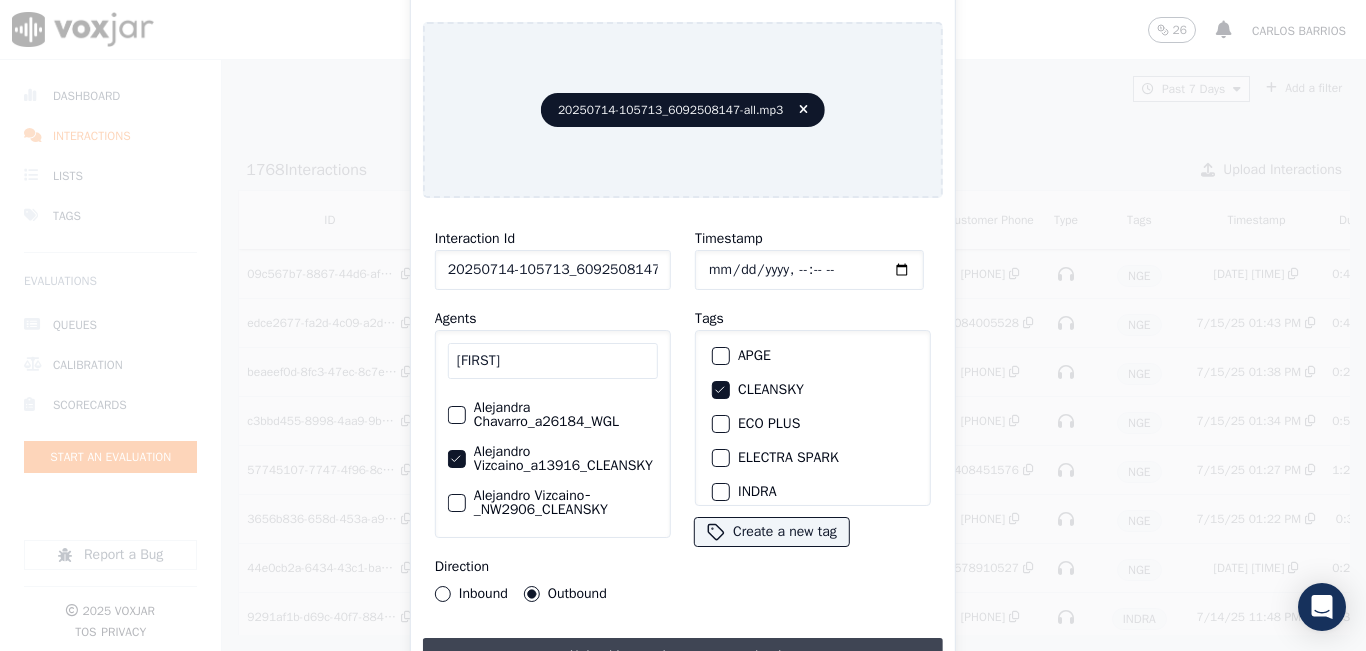 click on "Upload interaction to start evaluation" at bounding box center (683, 656) 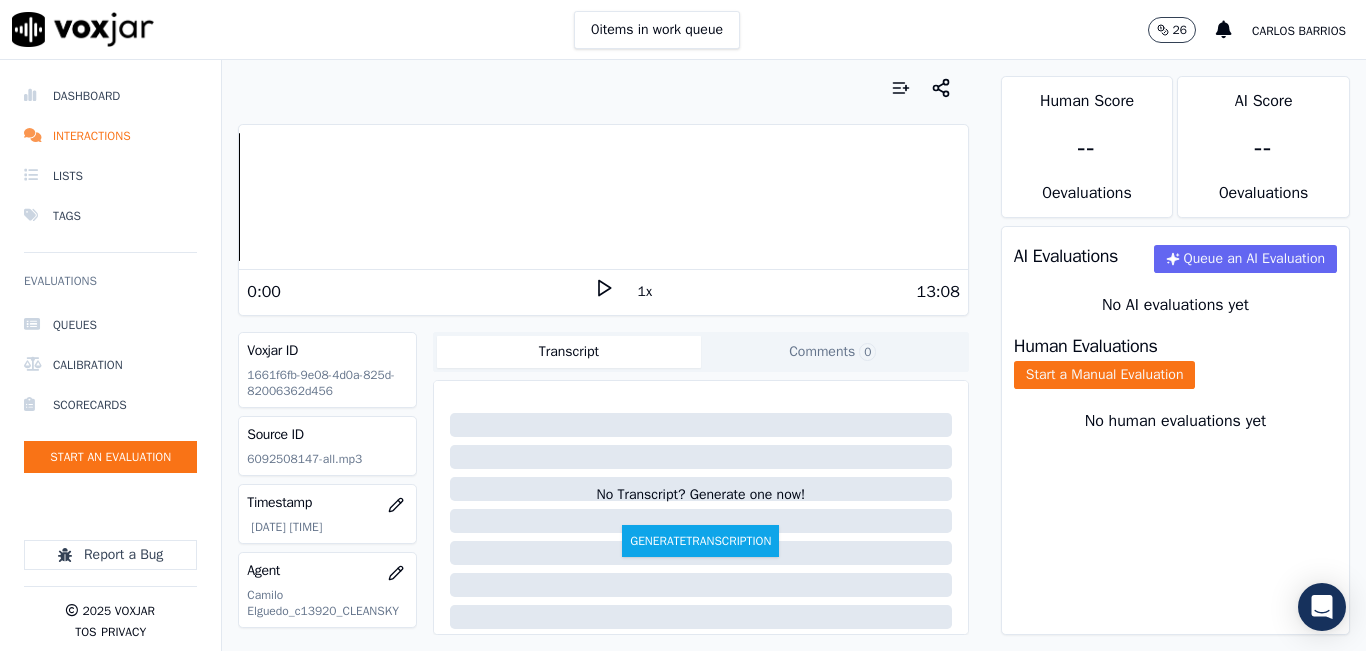click on "1x" at bounding box center (645, 292) 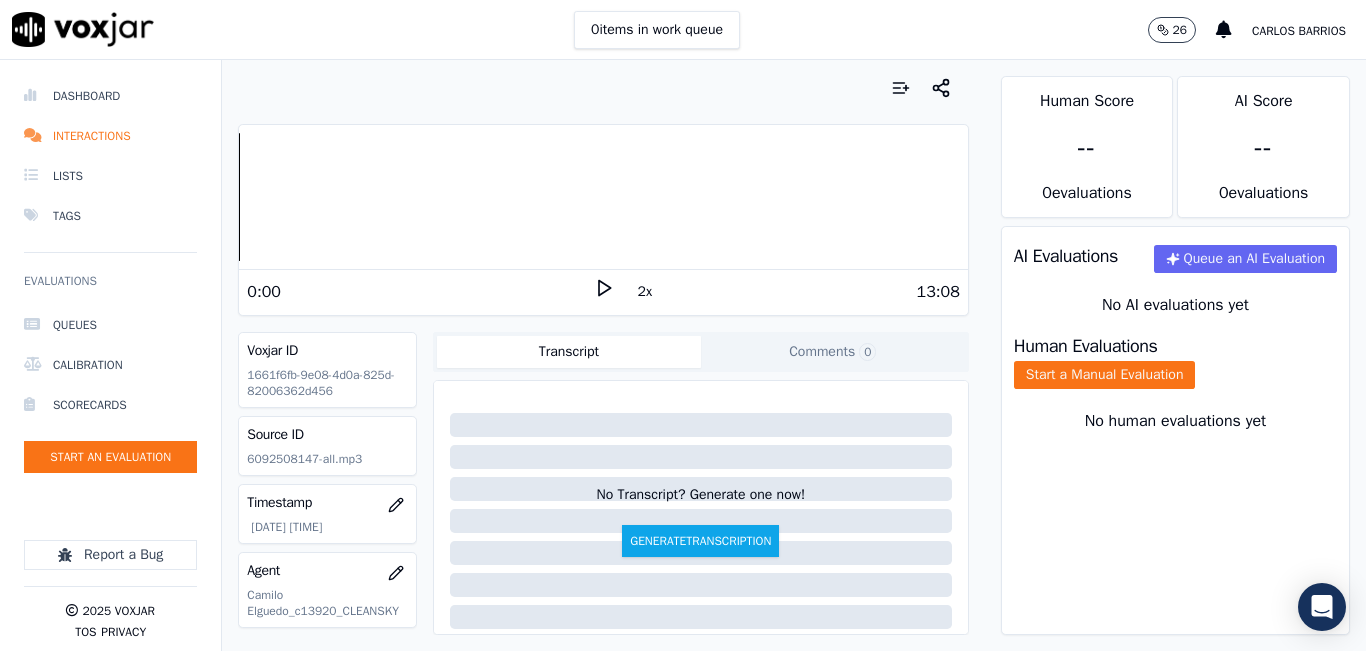 click 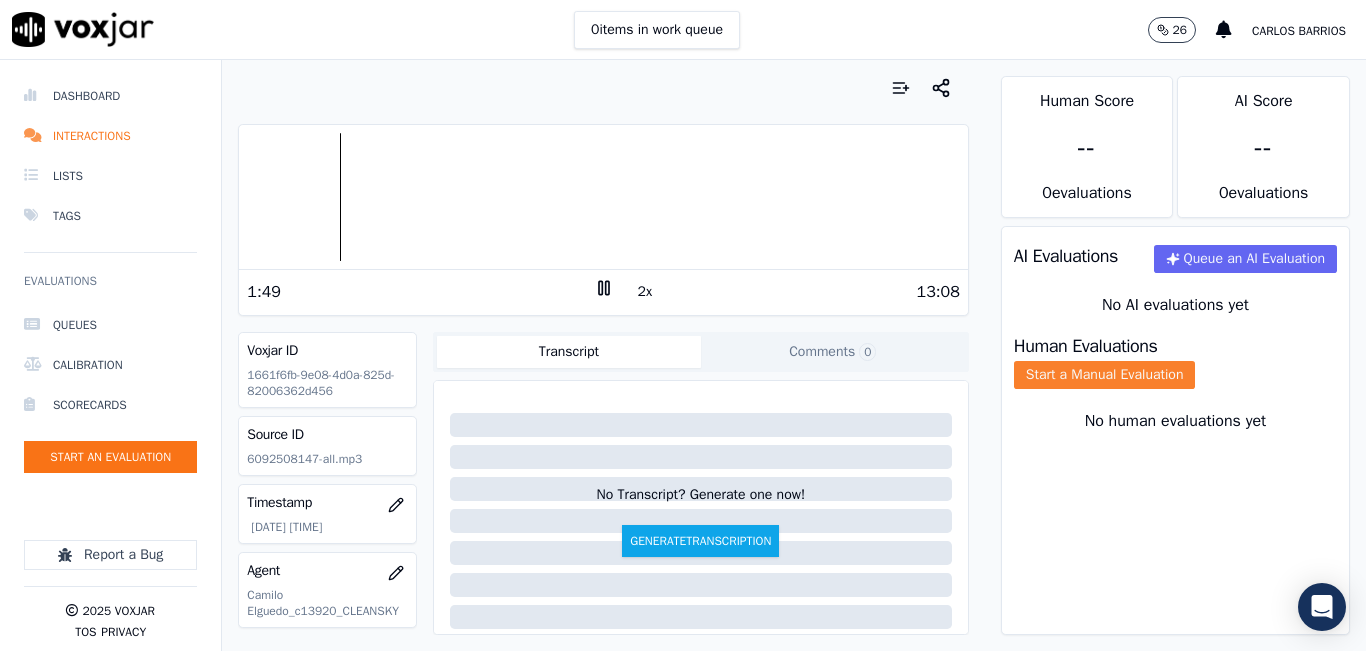 click on "Start a Manual Evaluation" 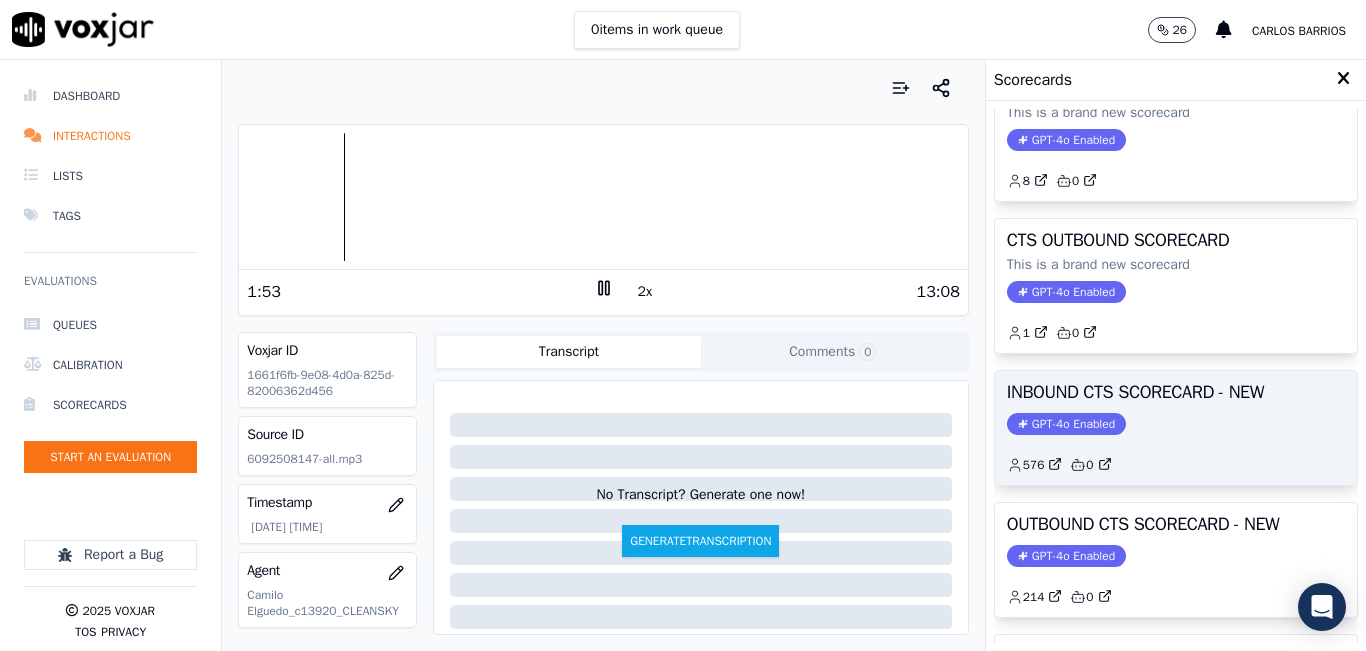 scroll, scrollTop: 100, scrollLeft: 0, axis: vertical 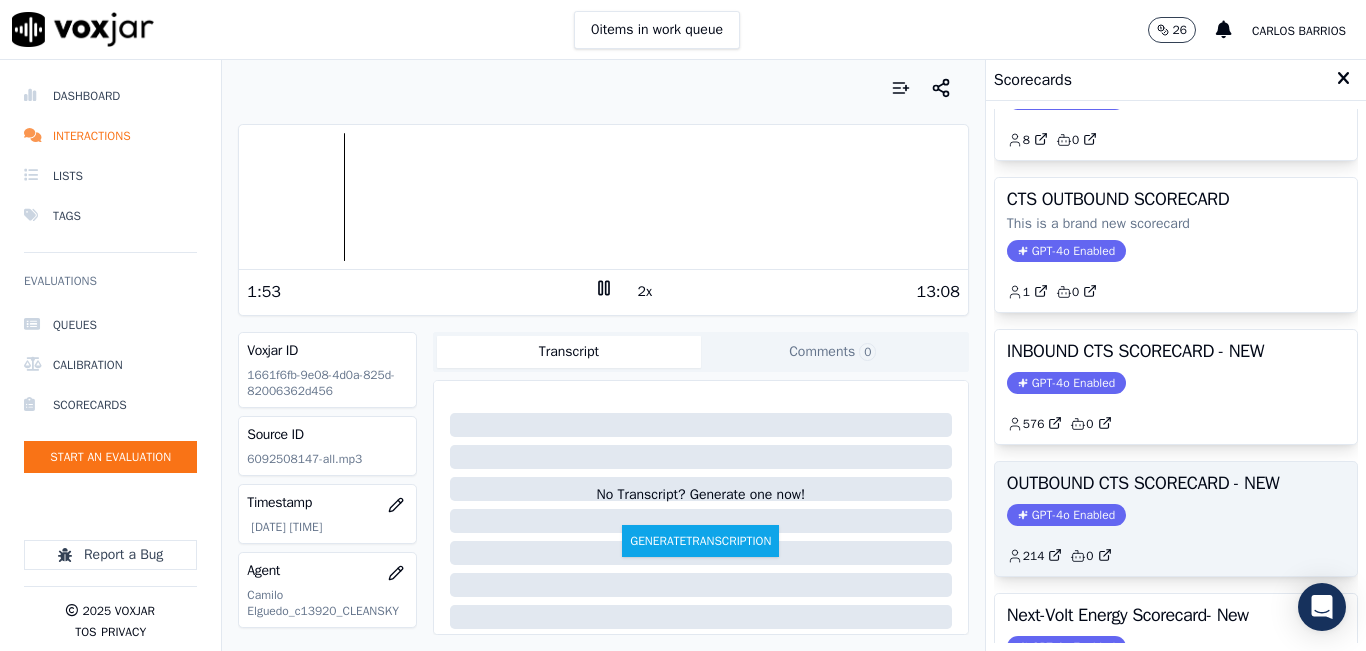 click on "OUTBOUND CTS SCORECARD - NEW        GPT-4o Enabled       214         0" at bounding box center [1176, 519] 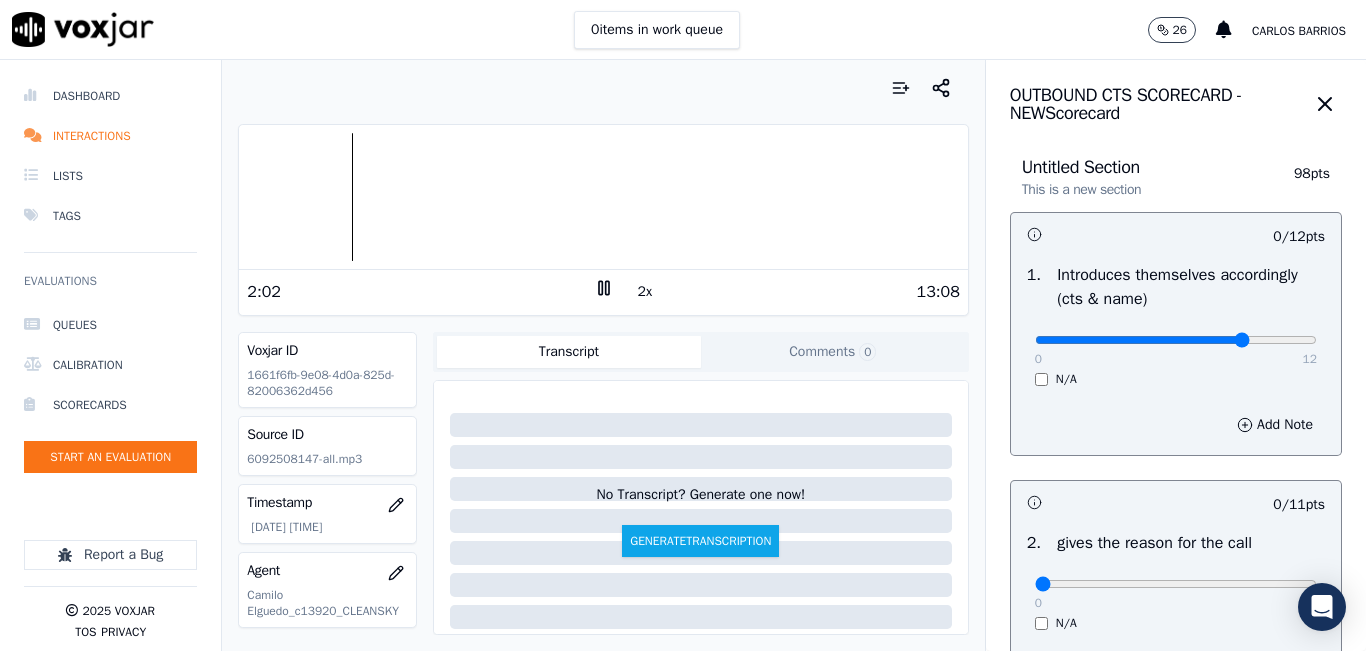click at bounding box center (1176, 340) 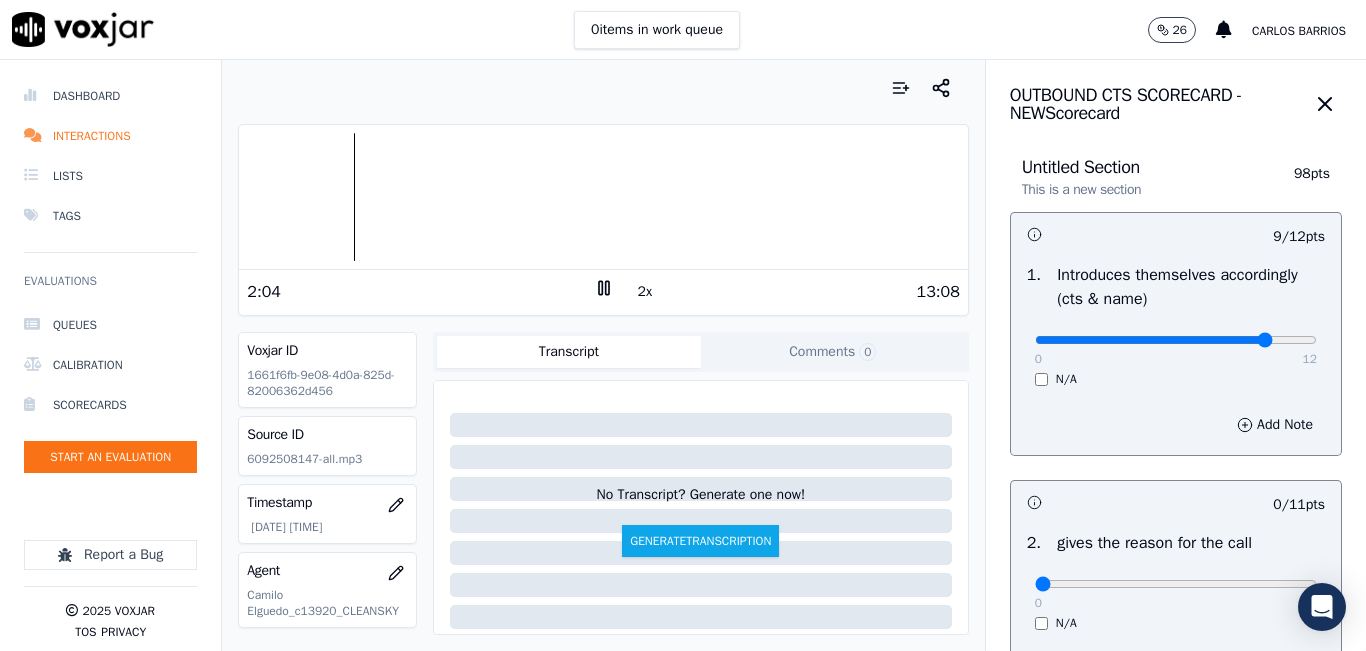 type on "10" 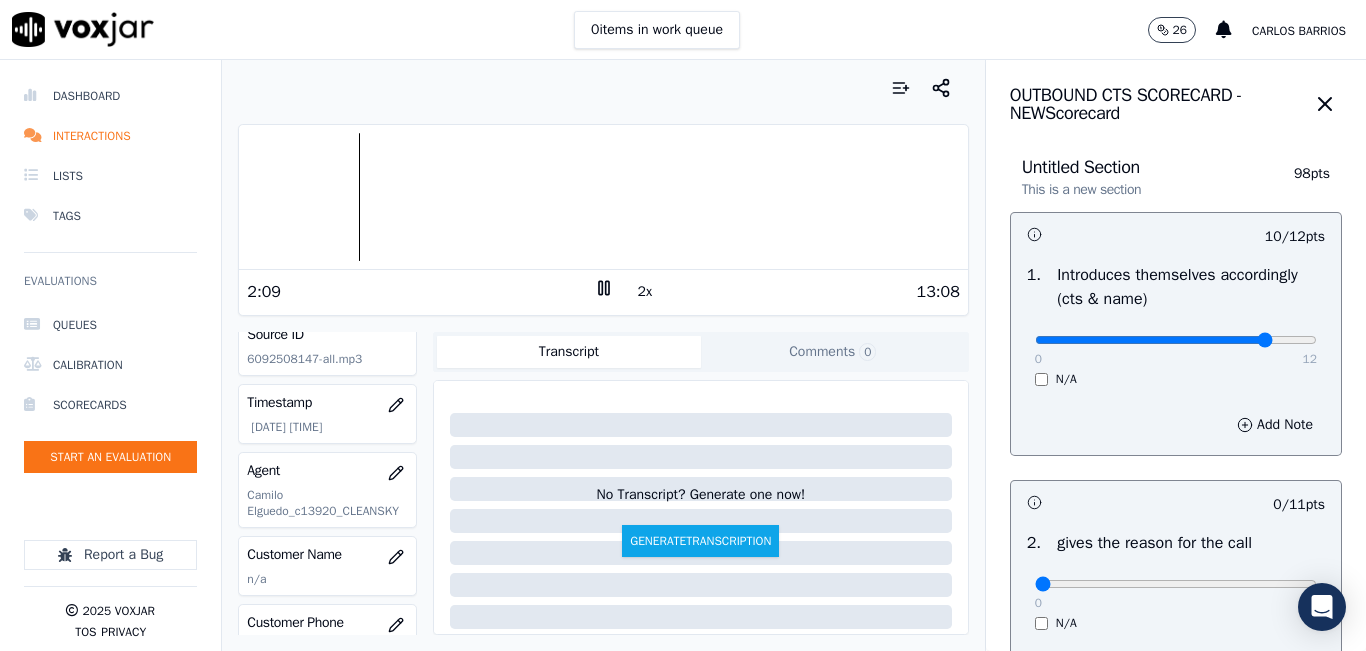scroll, scrollTop: 200, scrollLeft: 0, axis: vertical 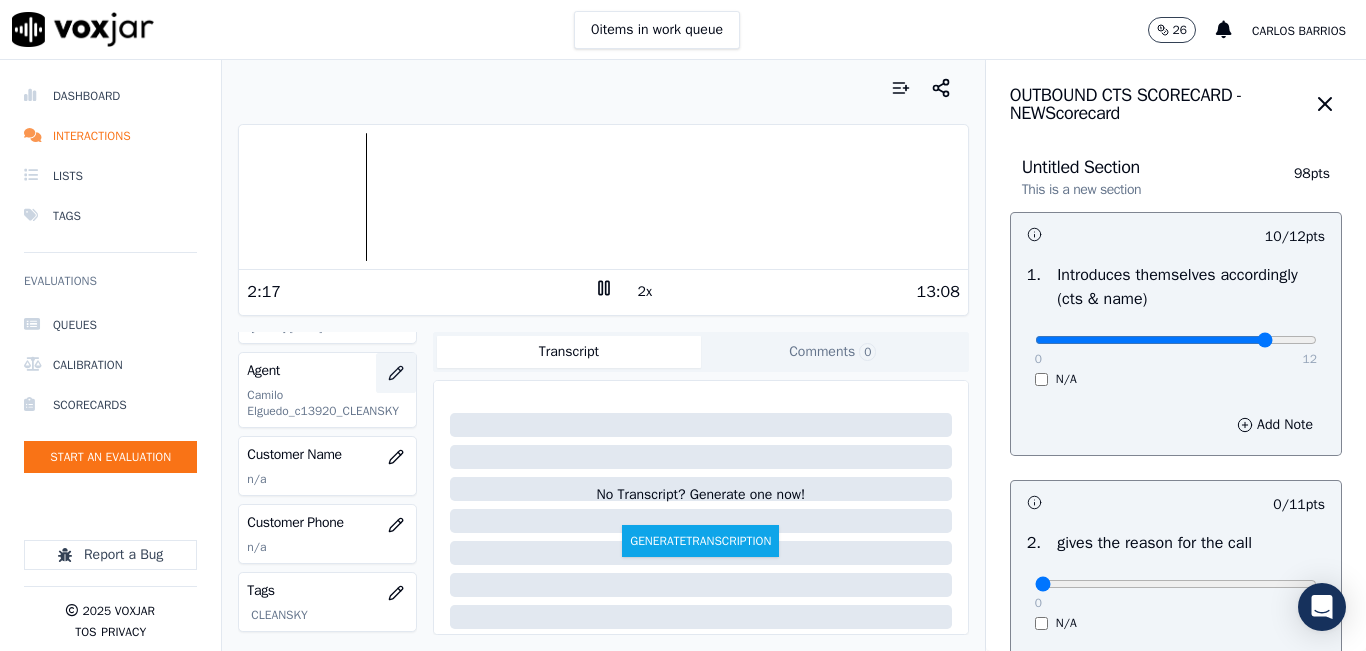 click at bounding box center (396, 373) 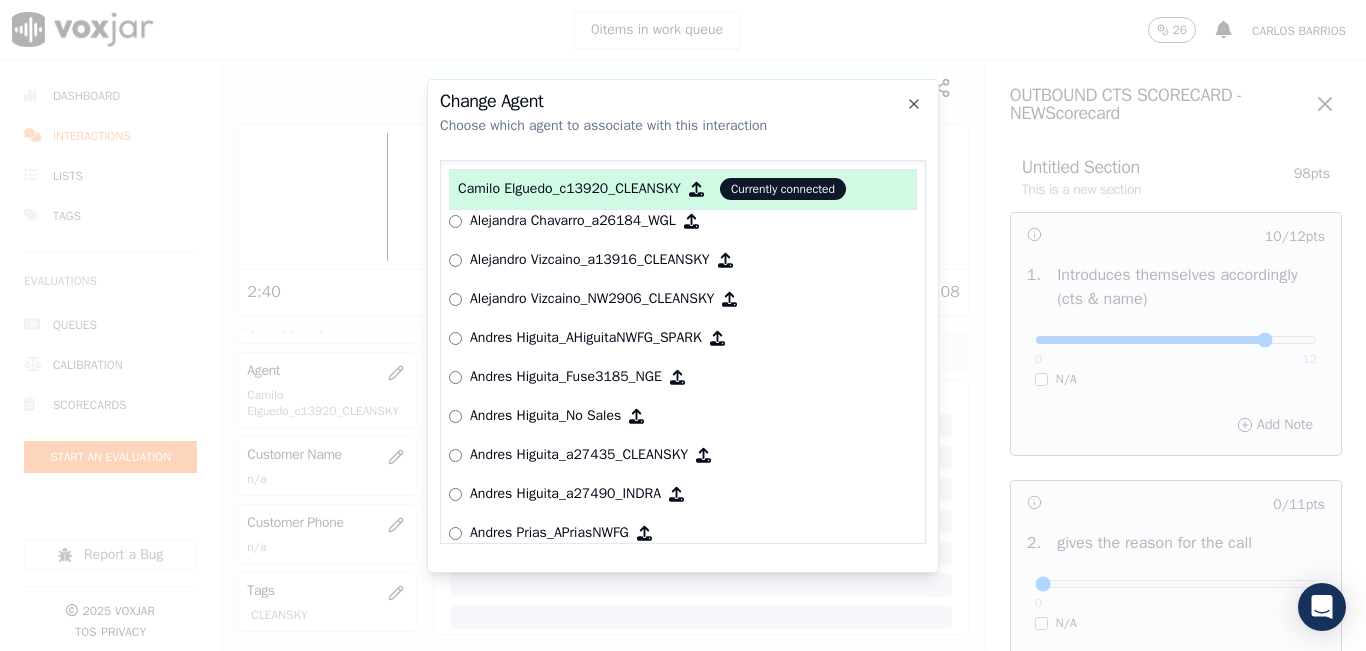 scroll, scrollTop: 365, scrollLeft: 0, axis: vertical 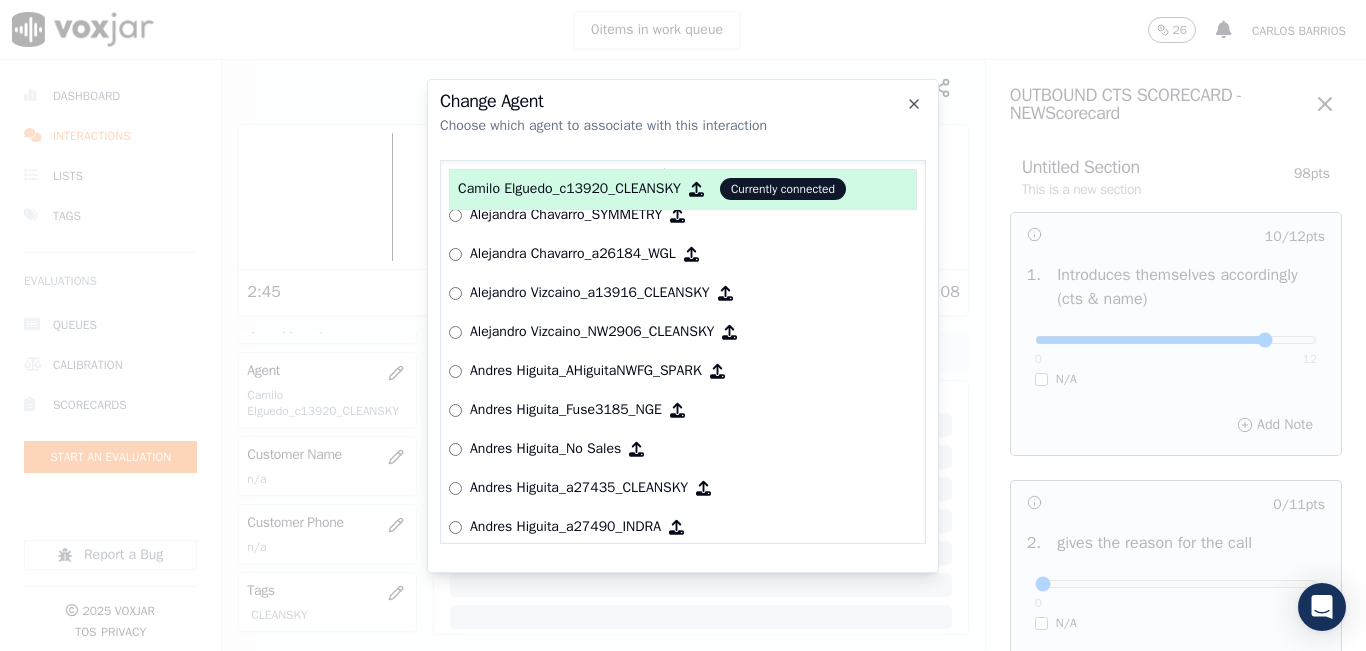 click on "Alejandro Vizcaino_a13916_CLEANSKY" at bounding box center [590, 293] 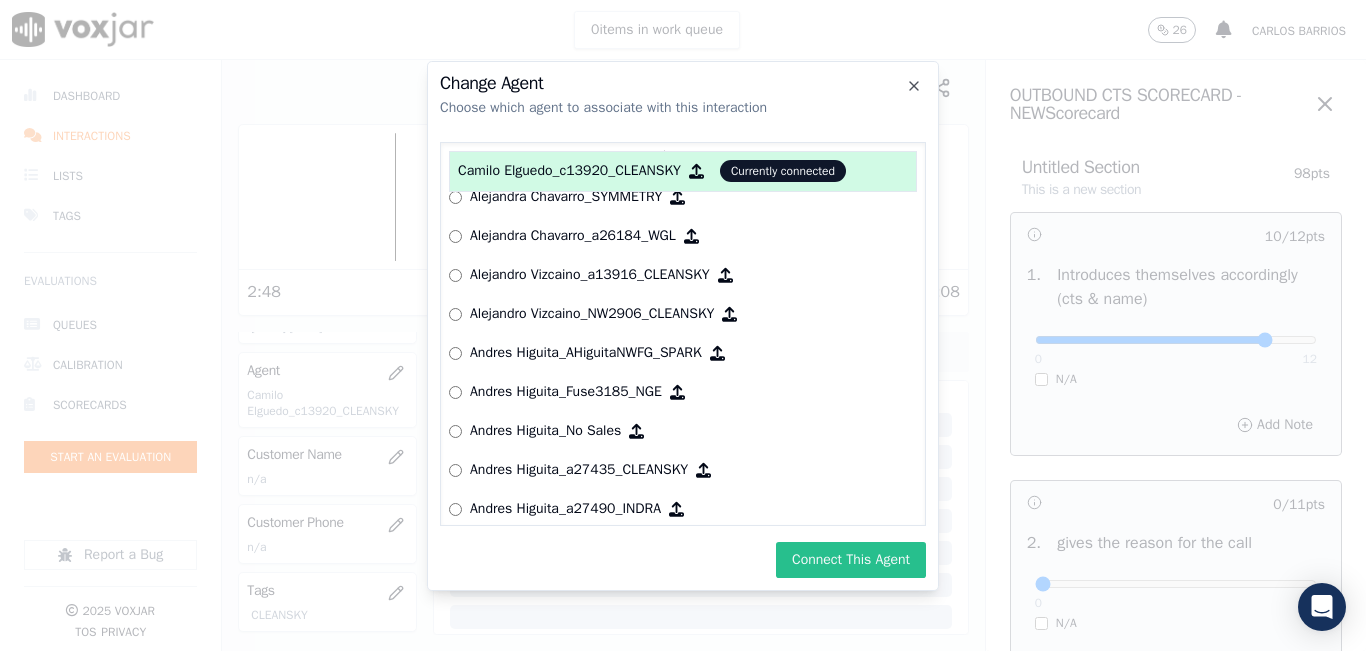 click on "Connect This Agent" at bounding box center [851, 560] 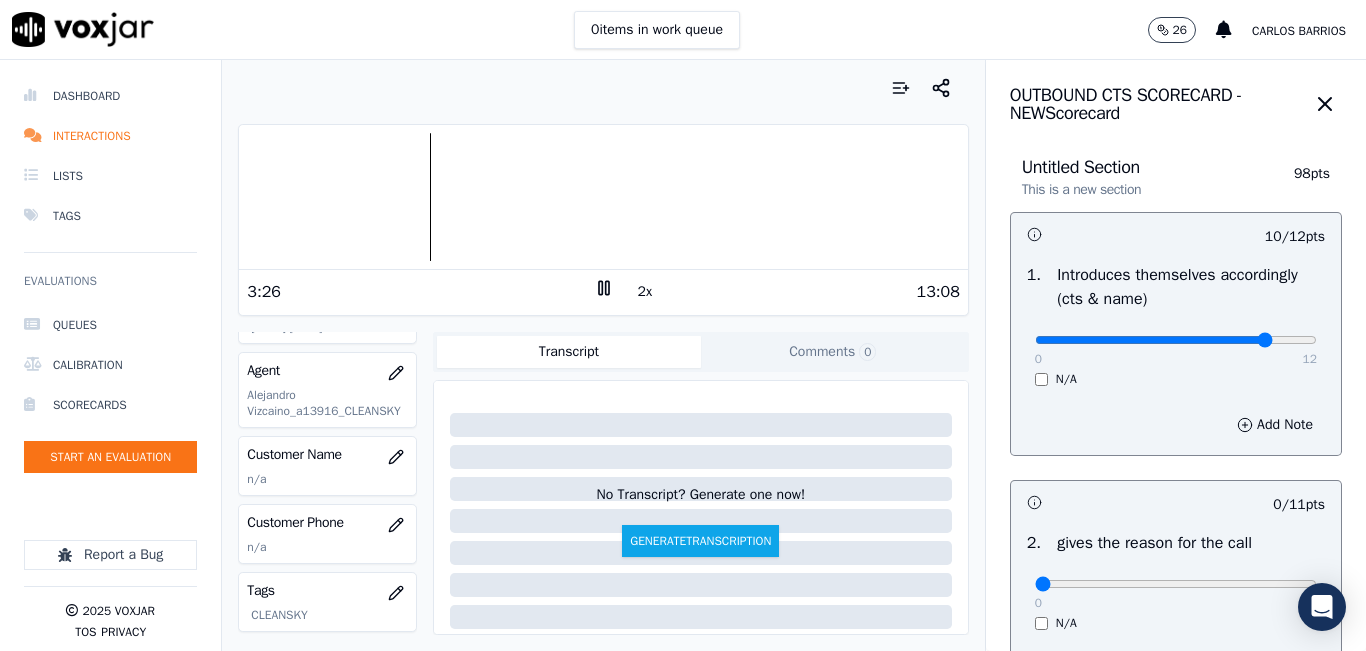 scroll, scrollTop: 300, scrollLeft: 0, axis: vertical 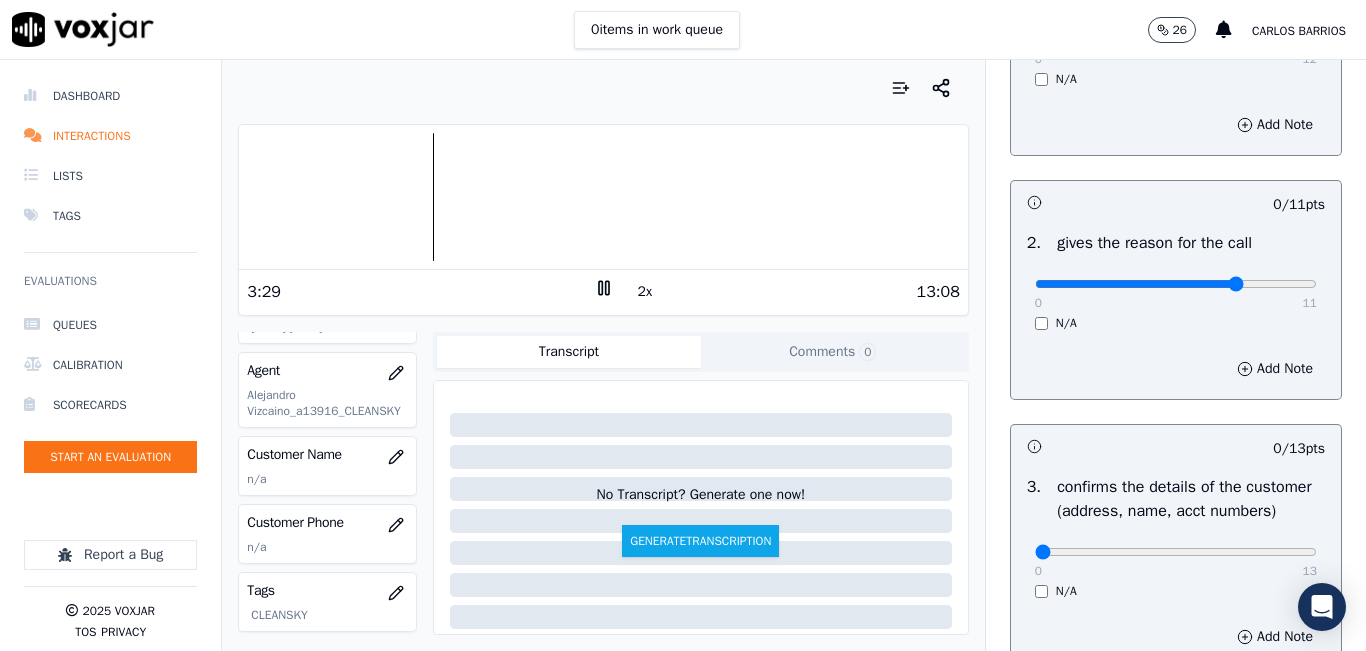 click at bounding box center [1176, 40] 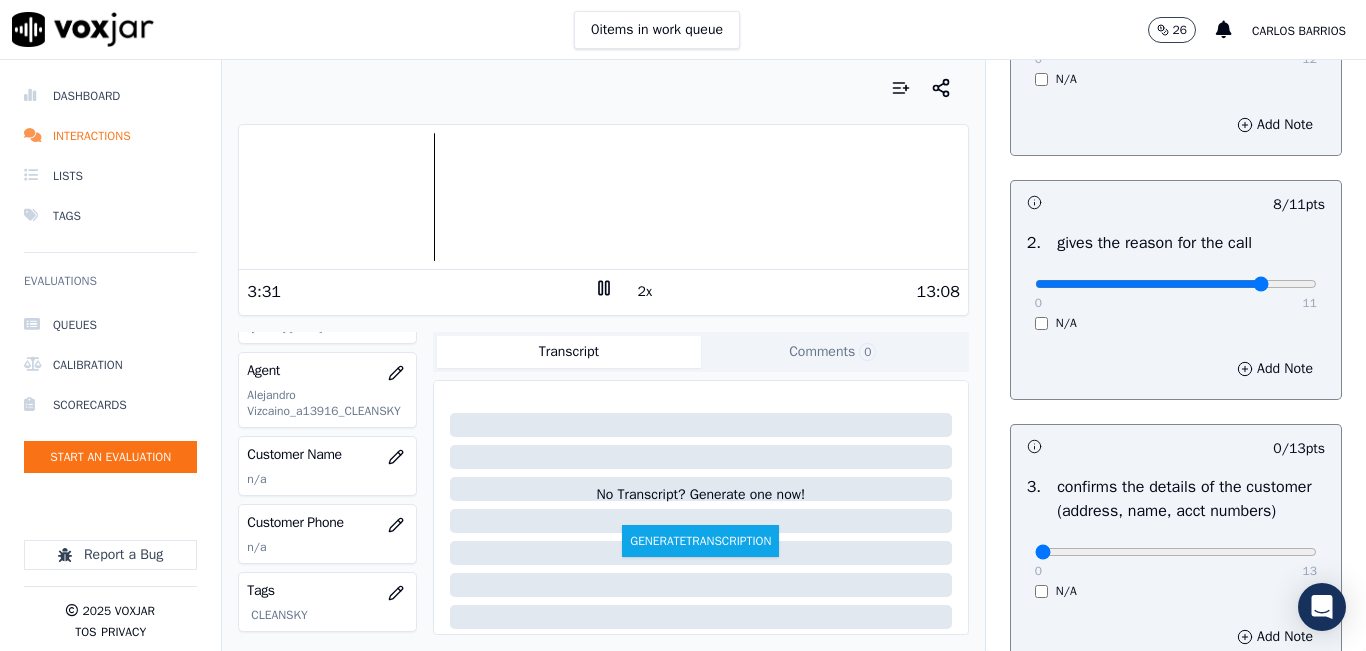 type on "9" 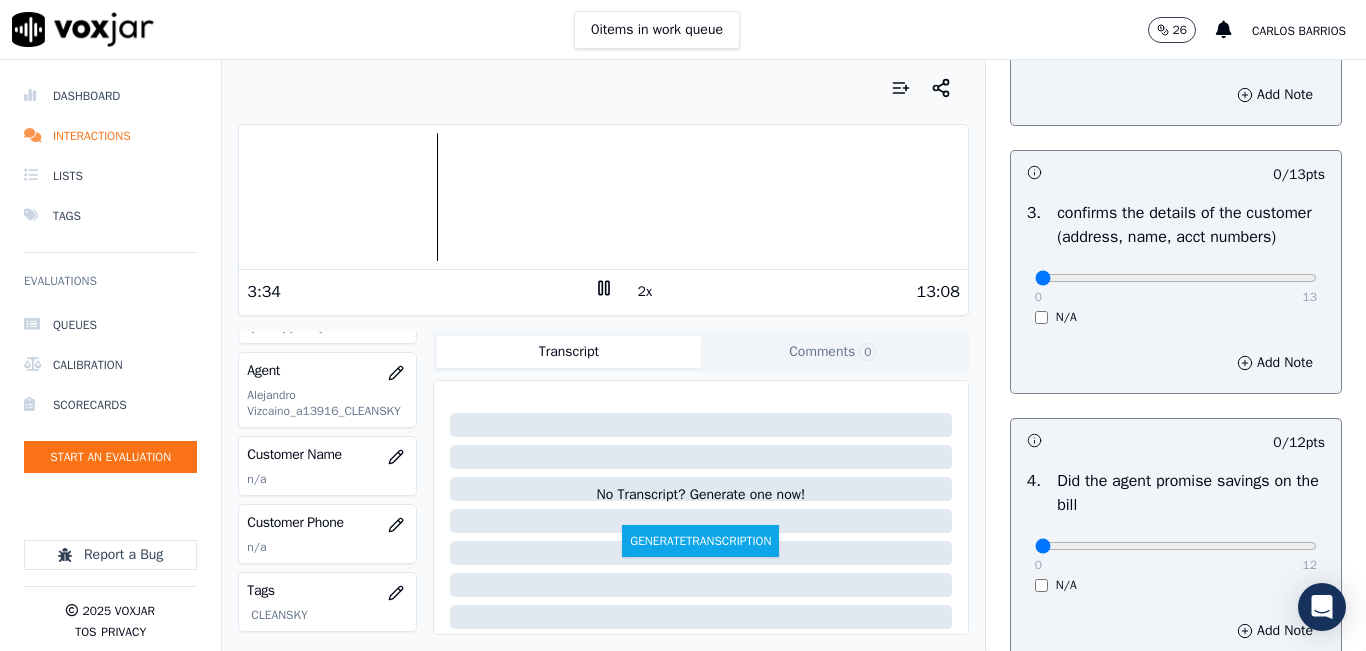 scroll, scrollTop: 600, scrollLeft: 0, axis: vertical 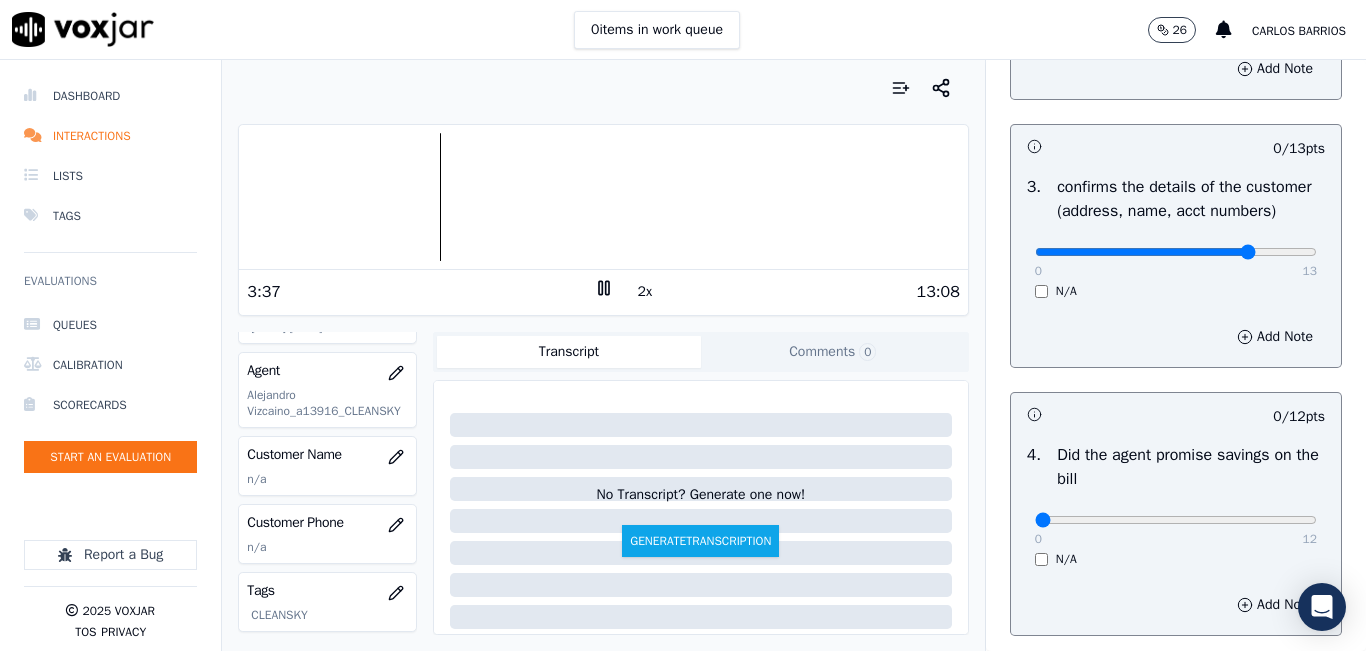 click at bounding box center (1176, -260) 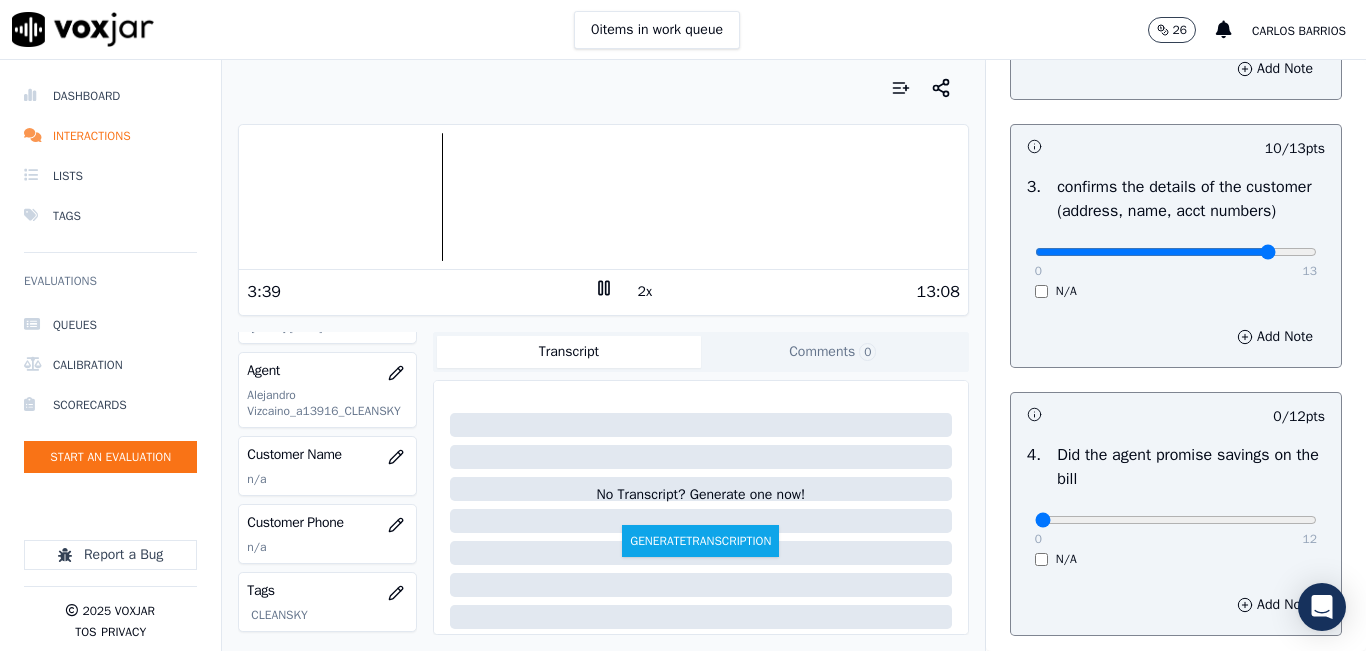 type on "11" 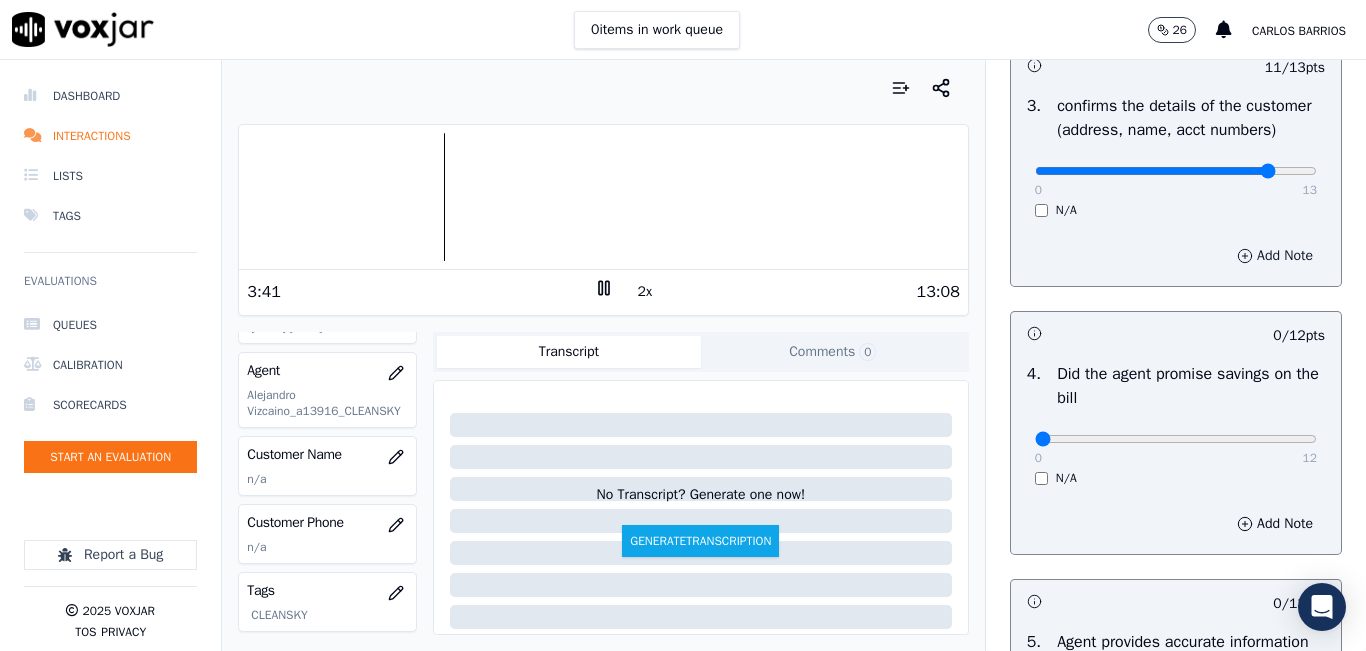scroll, scrollTop: 800, scrollLeft: 0, axis: vertical 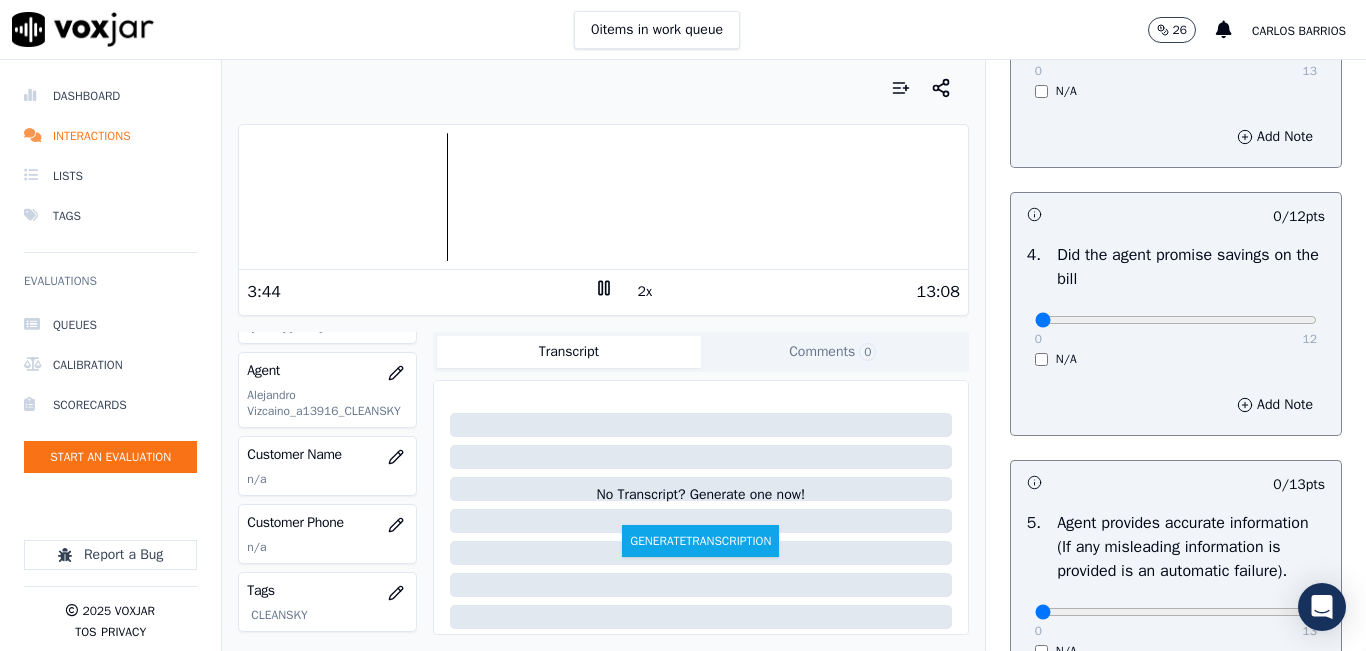 click on "N/A" at bounding box center [1176, 359] 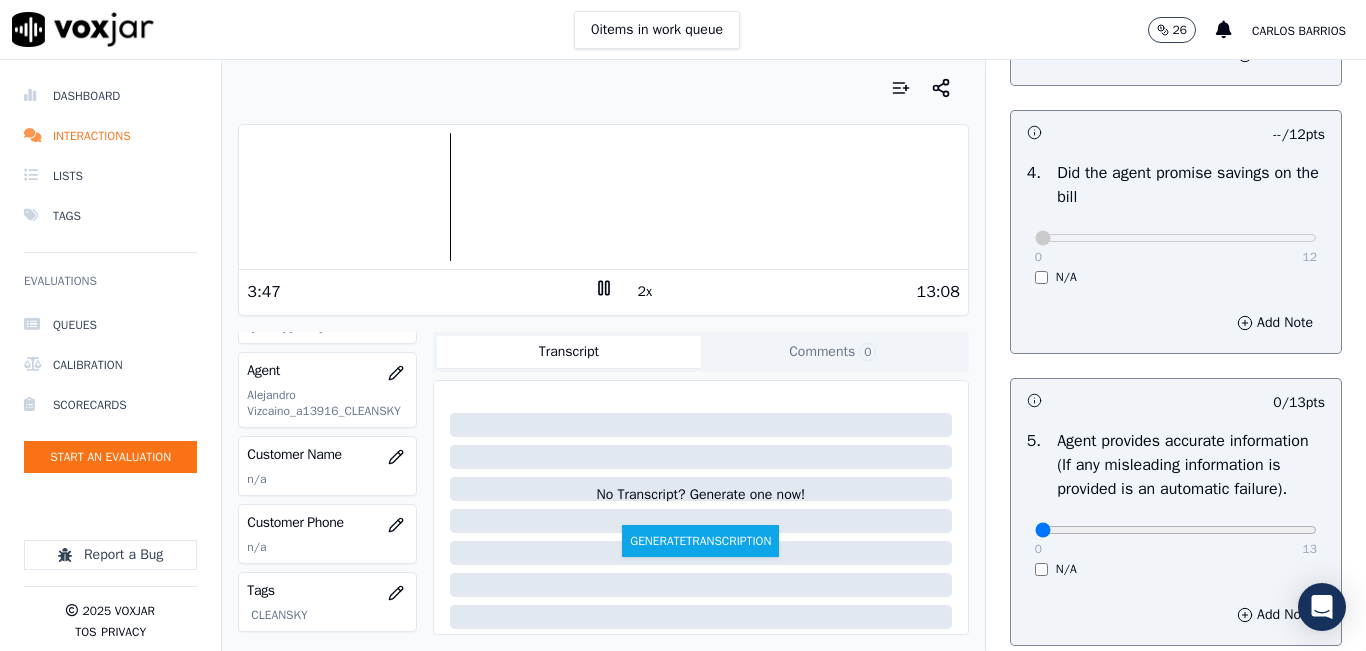 scroll, scrollTop: 1000, scrollLeft: 0, axis: vertical 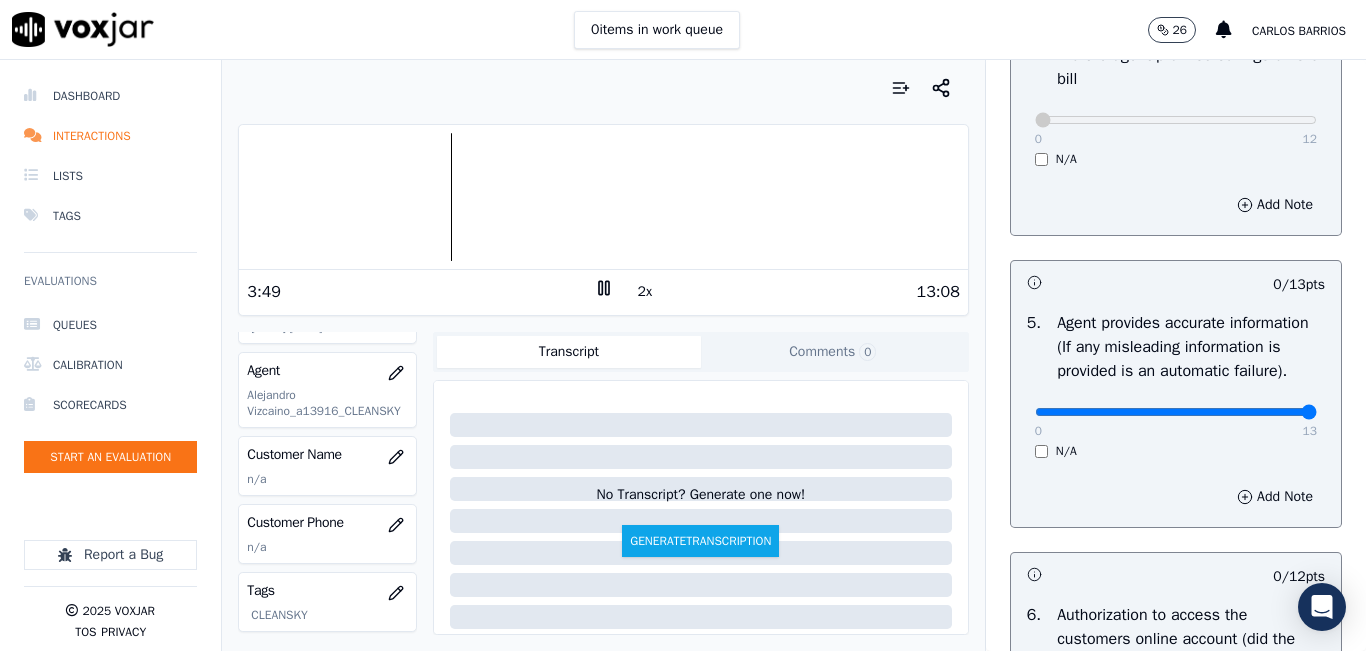type on "13" 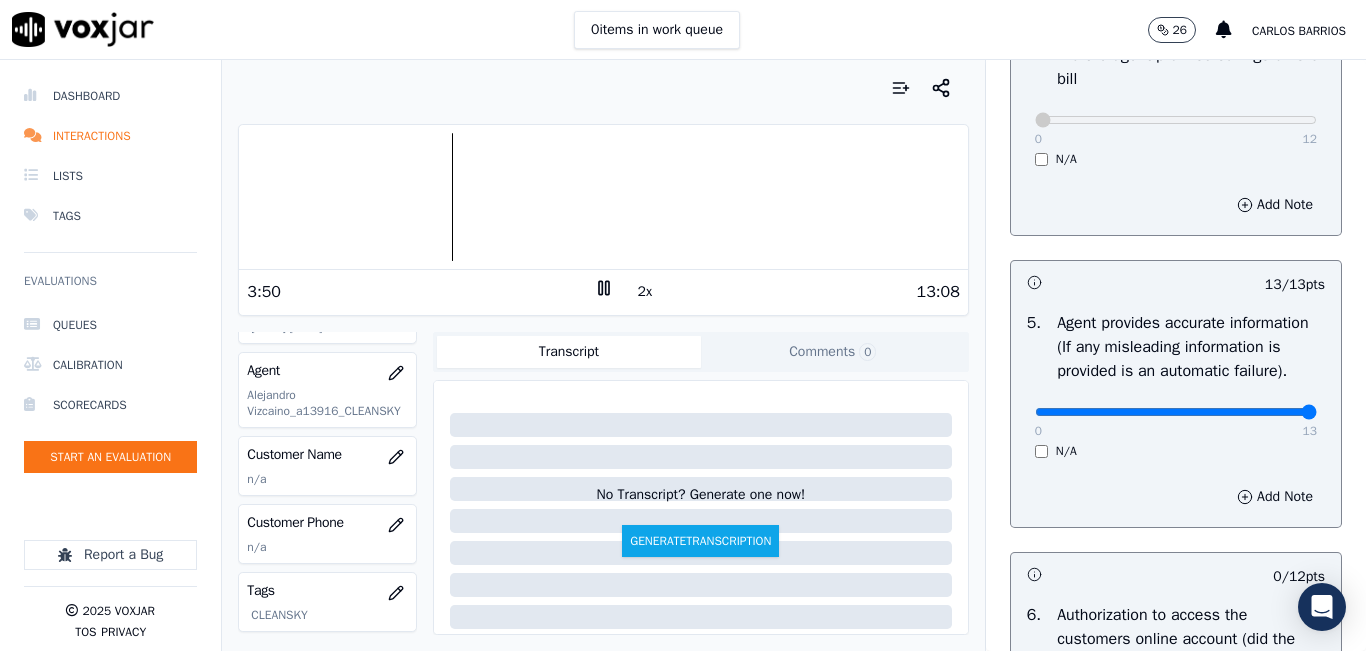 click at bounding box center (1176, -660) 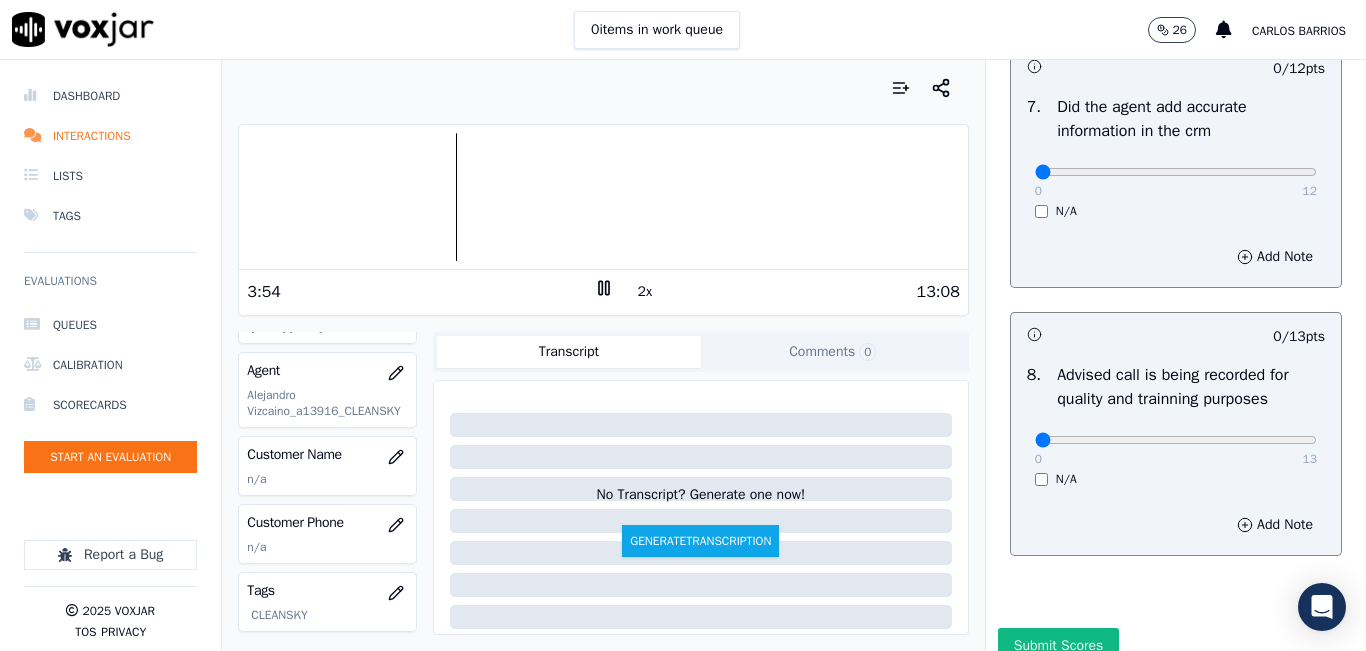 scroll, scrollTop: 1900, scrollLeft: 0, axis: vertical 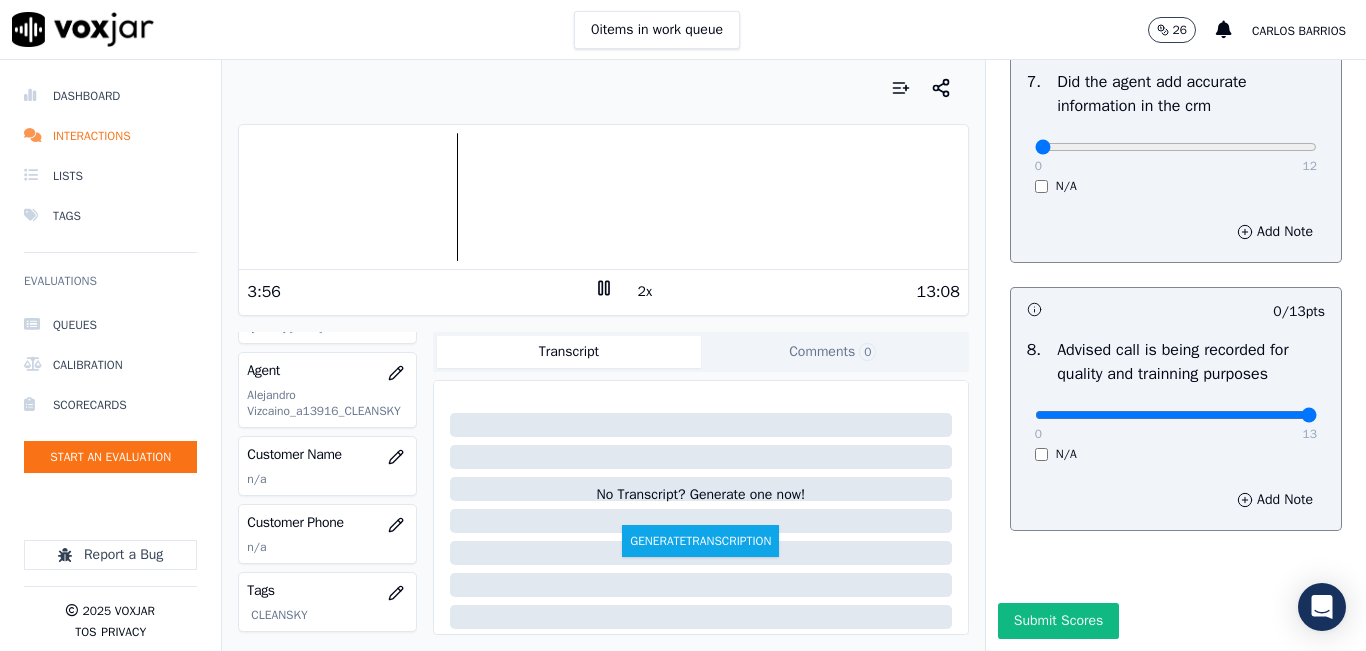 drag, startPoint x: 1253, startPoint y: 389, endPoint x: 1277, endPoint y: 384, distance: 24.5153 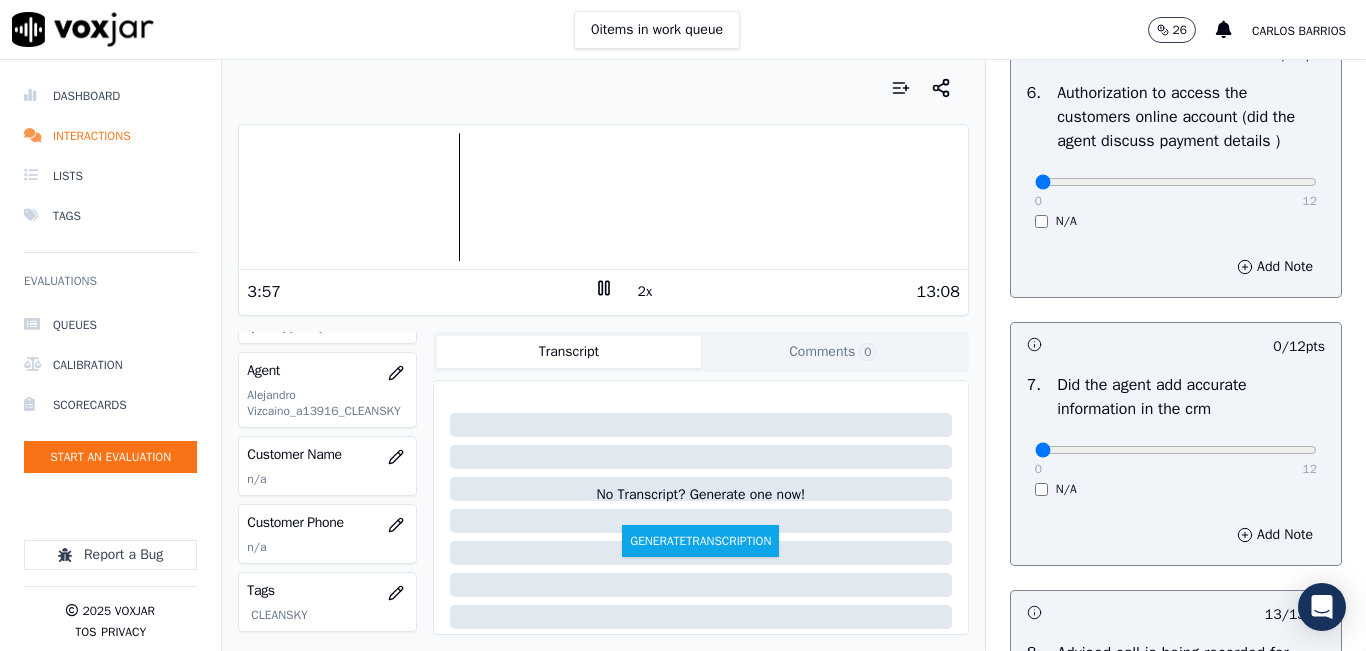 scroll, scrollTop: 1500, scrollLeft: 0, axis: vertical 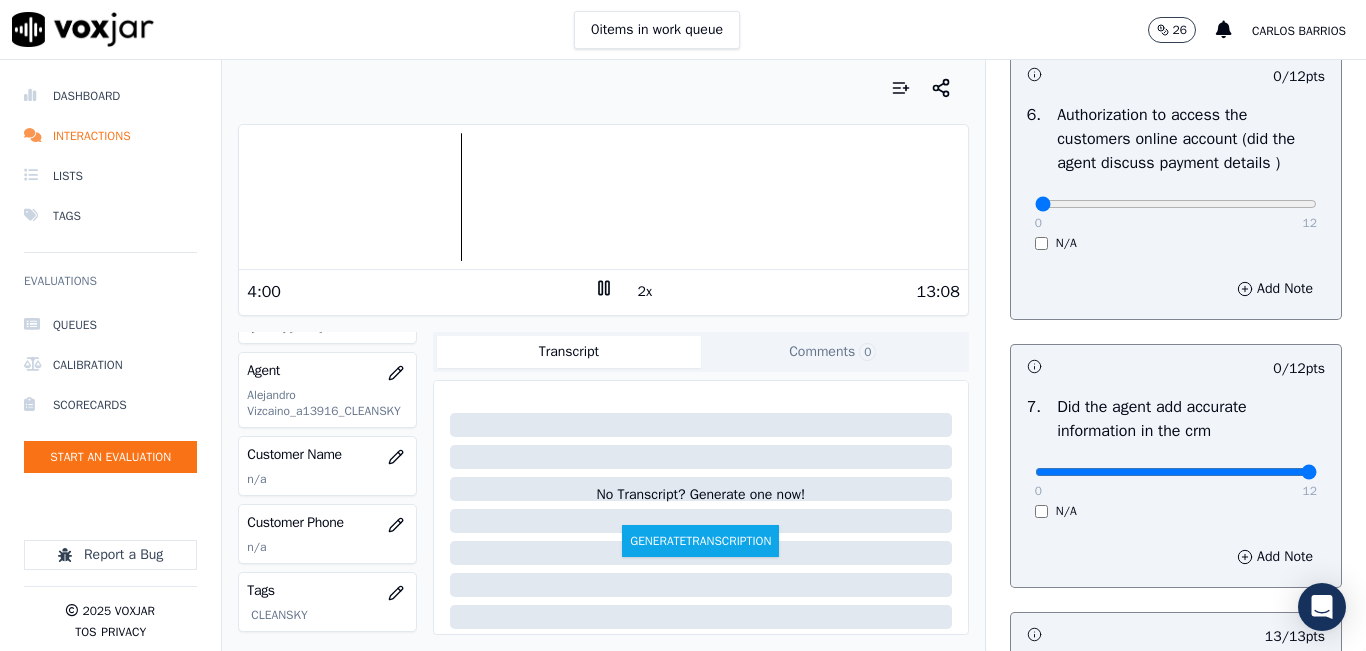 type on "12" 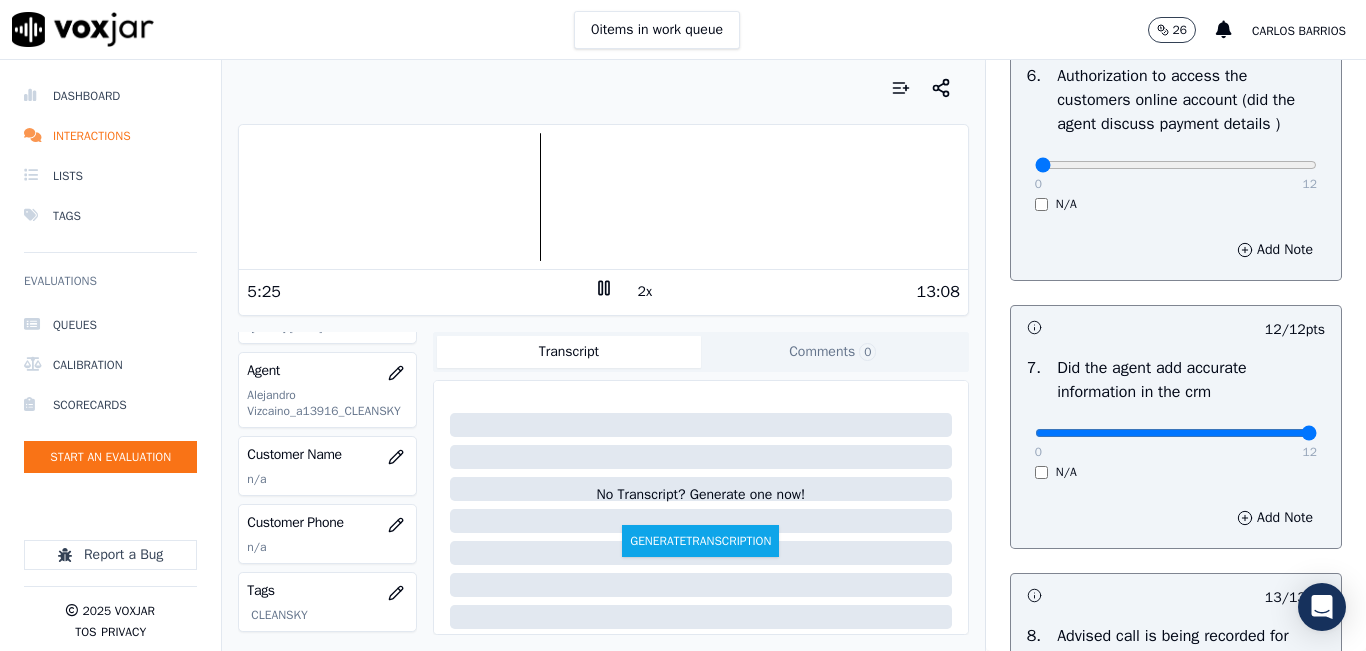 scroll, scrollTop: 1500, scrollLeft: 0, axis: vertical 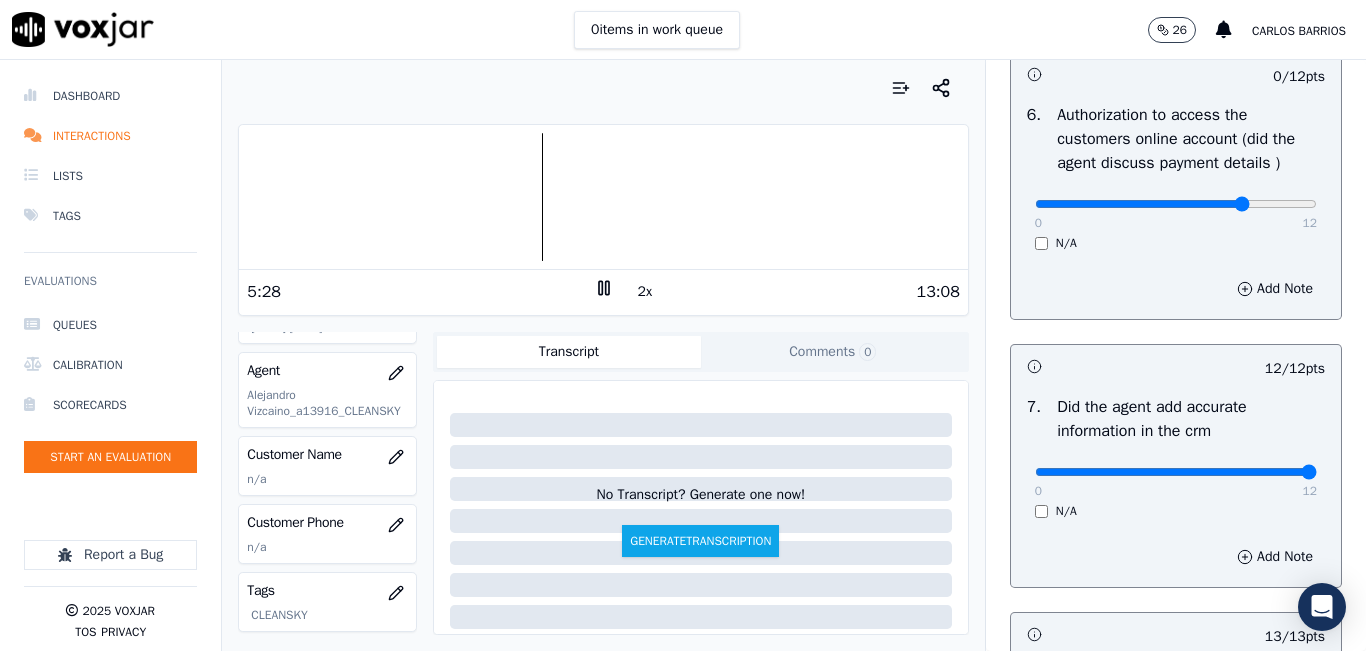 click at bounding box center (1176, -1160) 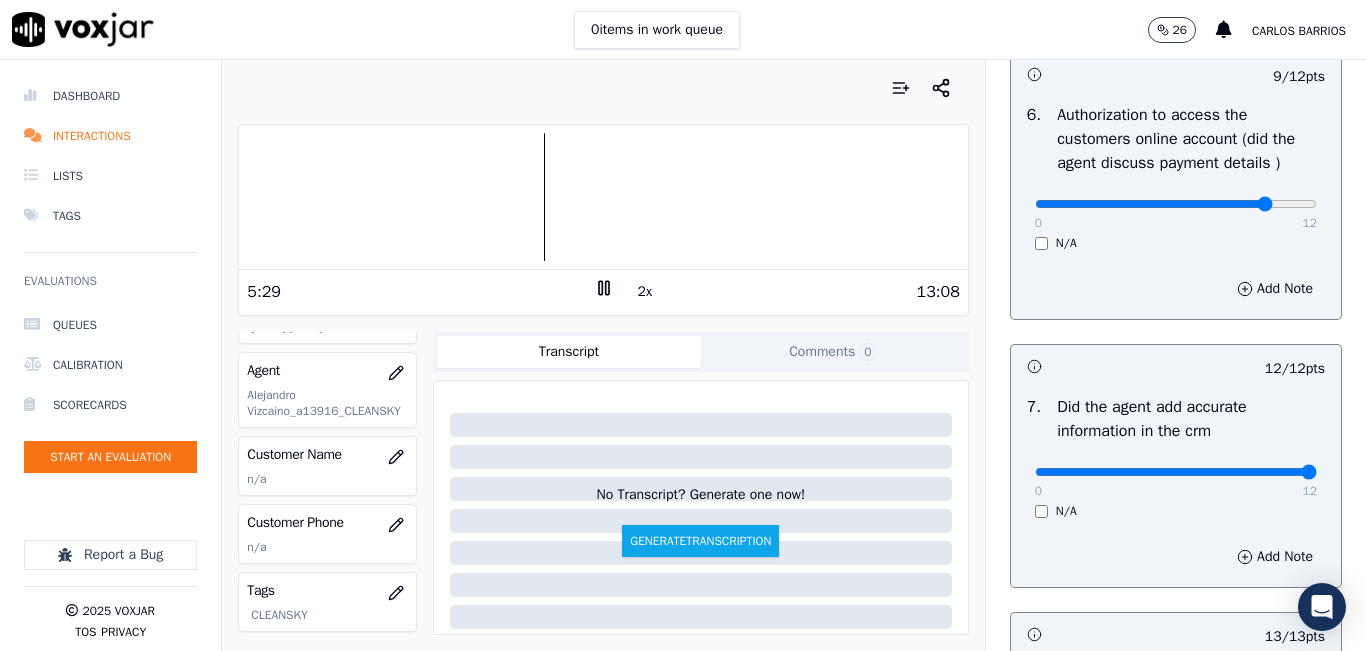 type on "10" 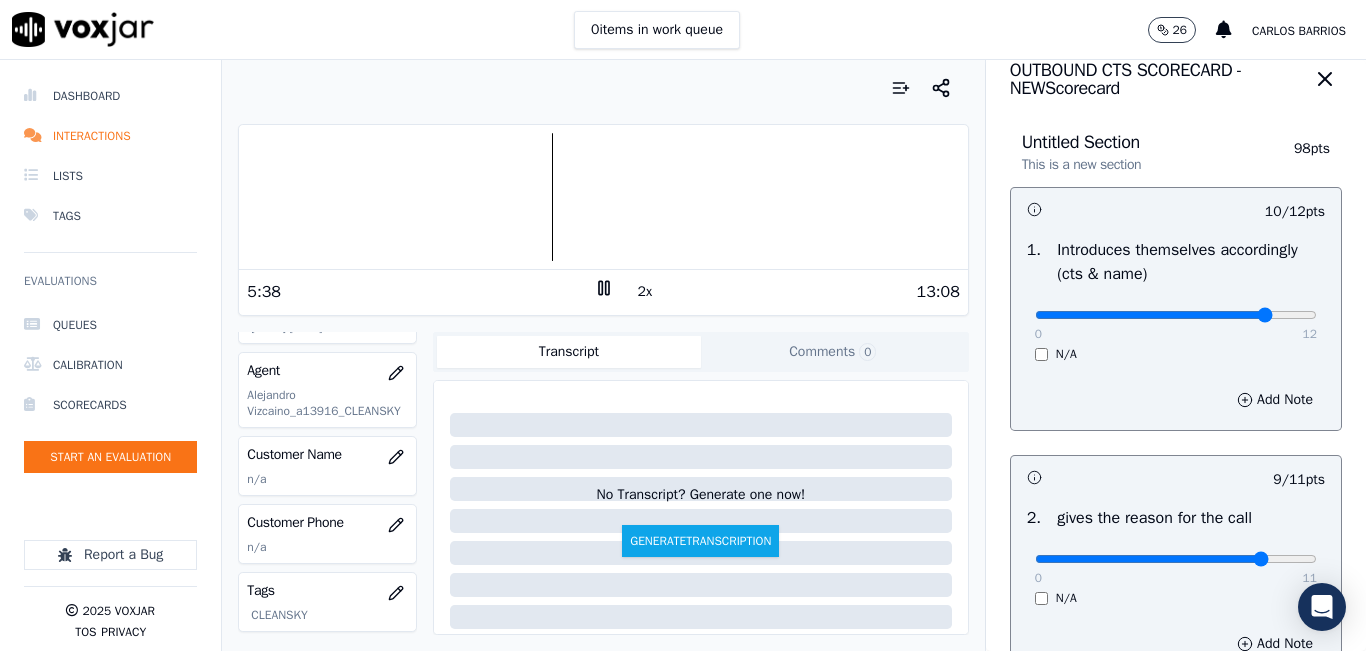 scroll, scrollTop: 0, scrollLeft: 0, axis: both 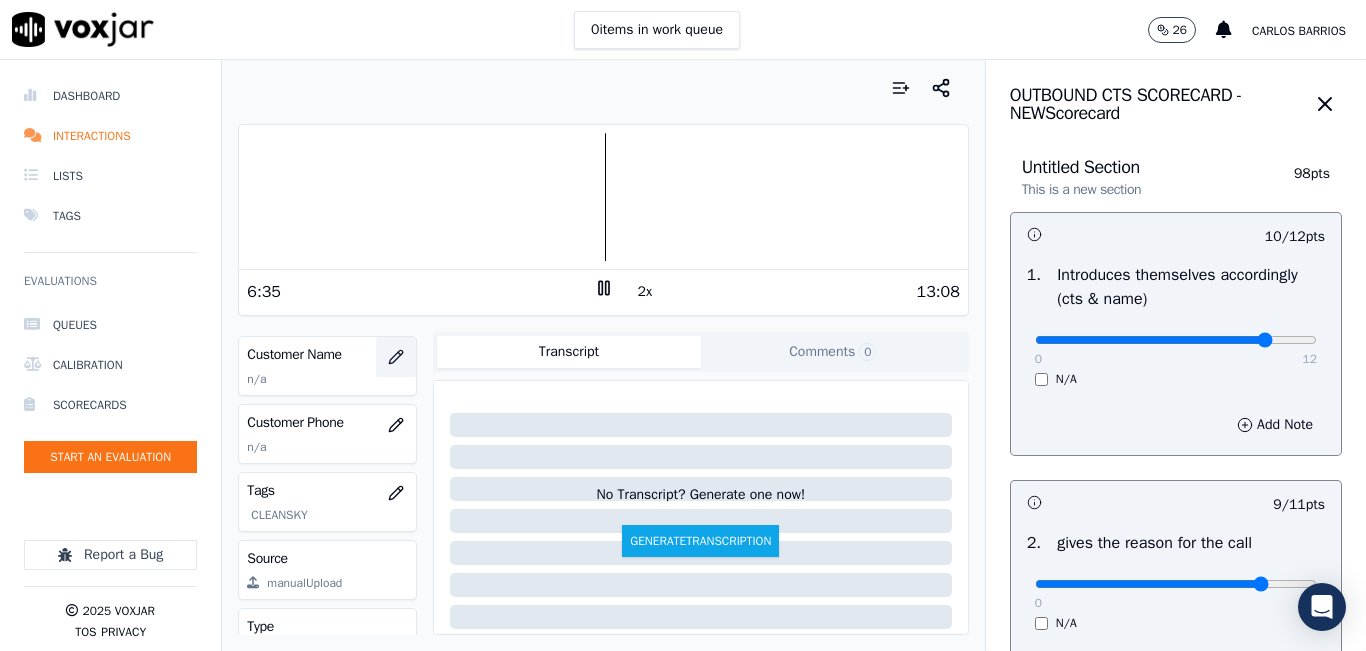 click at bounding box center [396, 357] 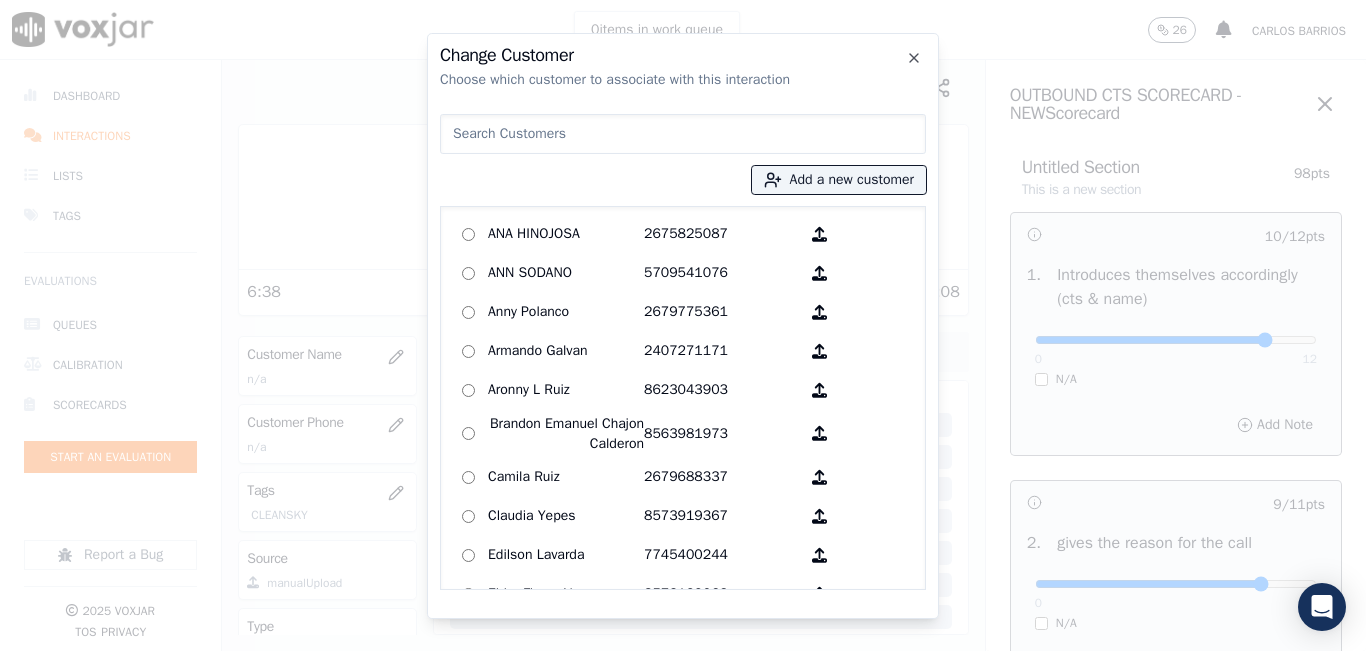 click at bounding box center (683, 134) 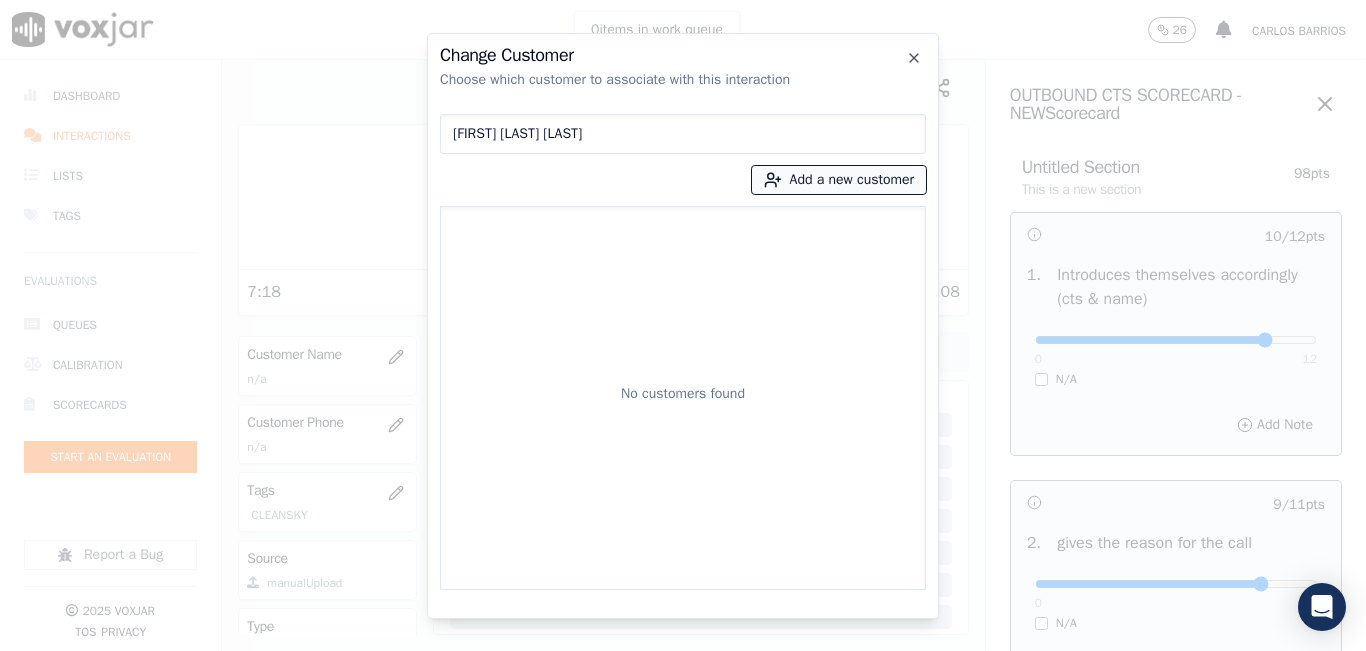 type on "[FIRST] [LAST] [LAST]" 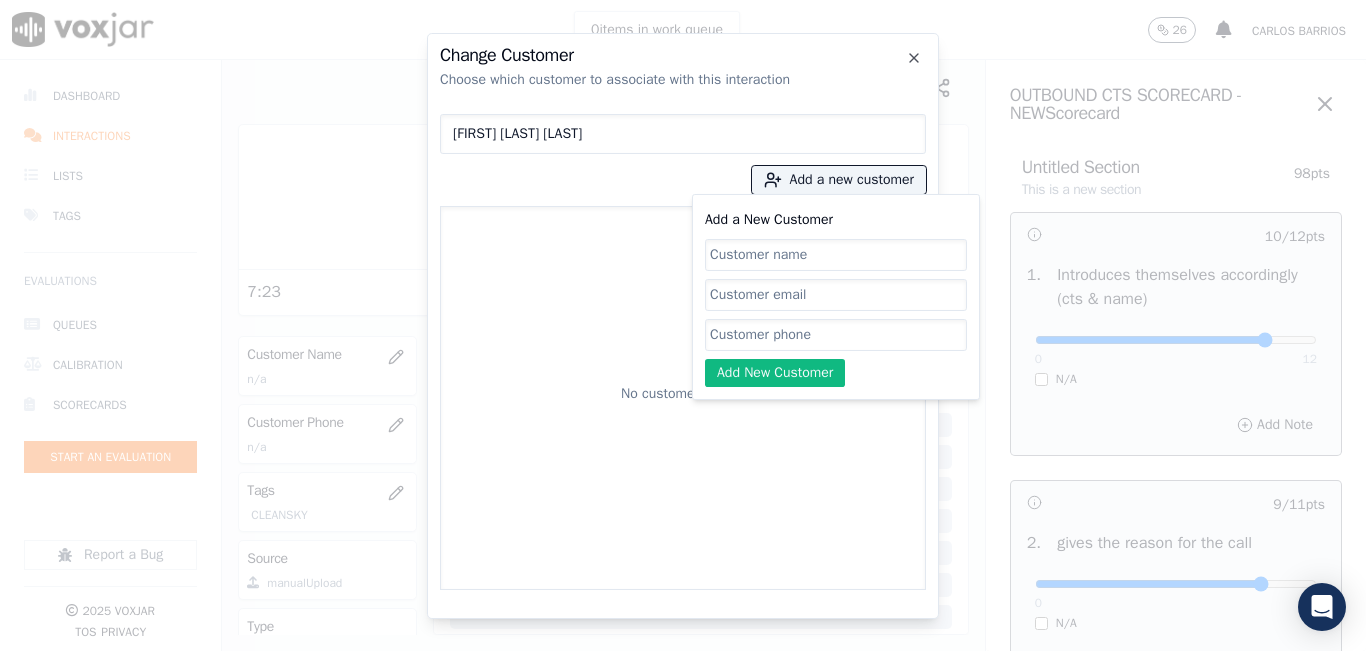 click on "Add a New Customer" 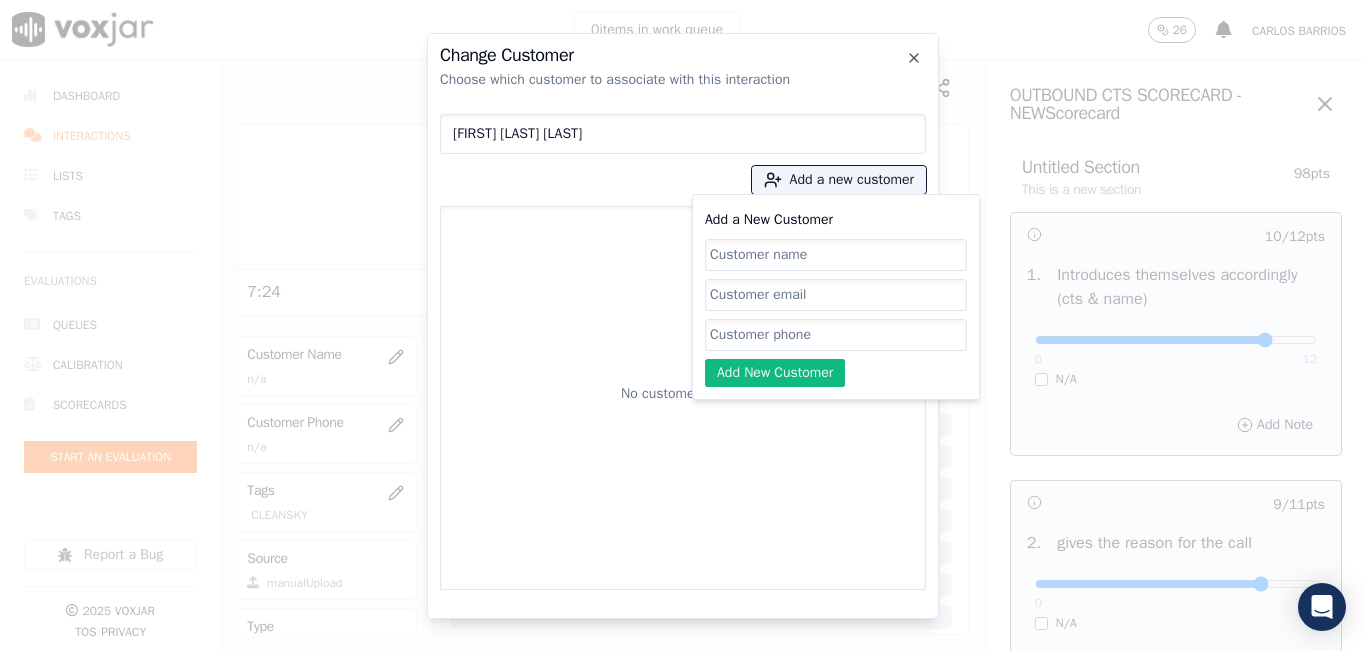 paste on "[PHONE]" 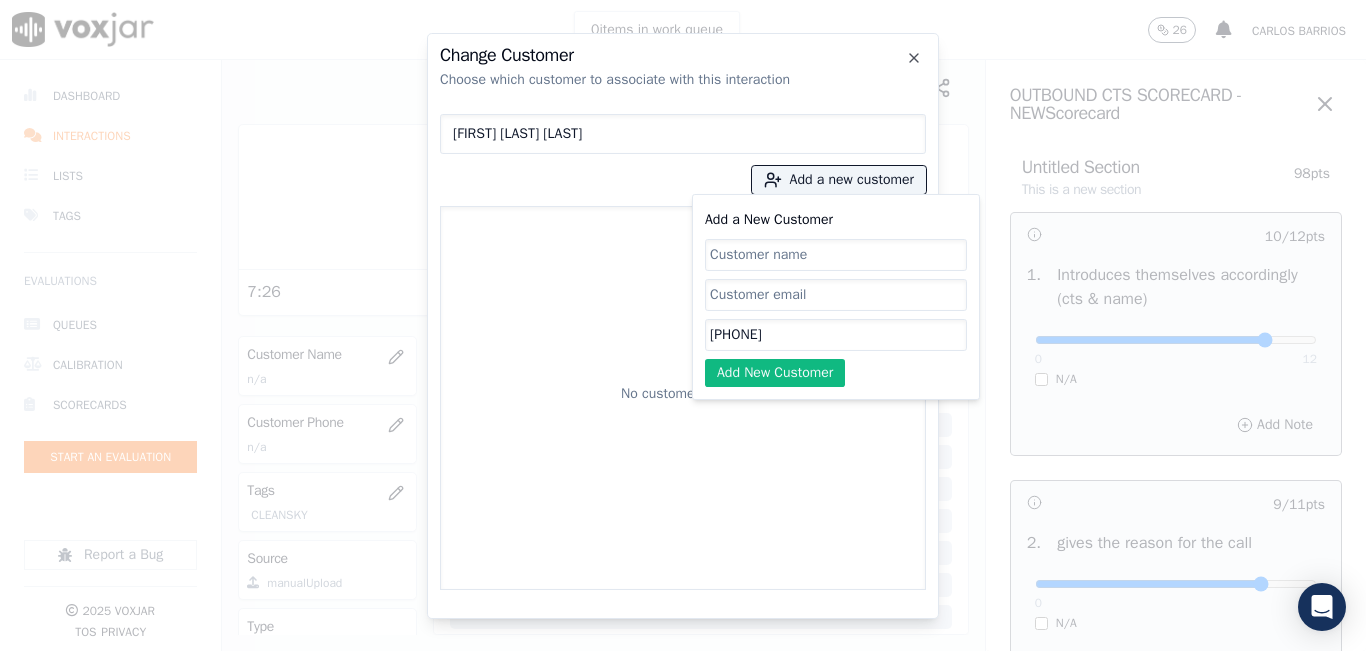 click on "[FIRST] [LAST] [LAST]" at bounding box center [683, 134] 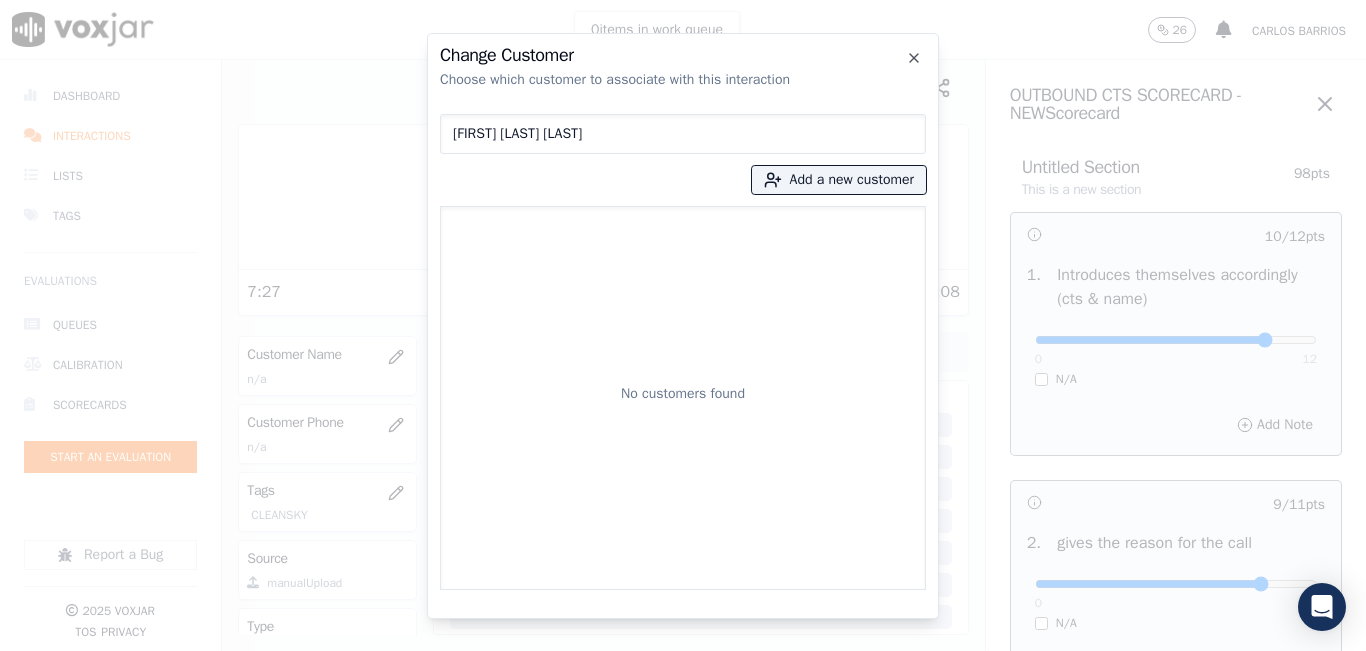 click on "[FIRST] [LAST] [LAST]" at bounding box center [683, 134] 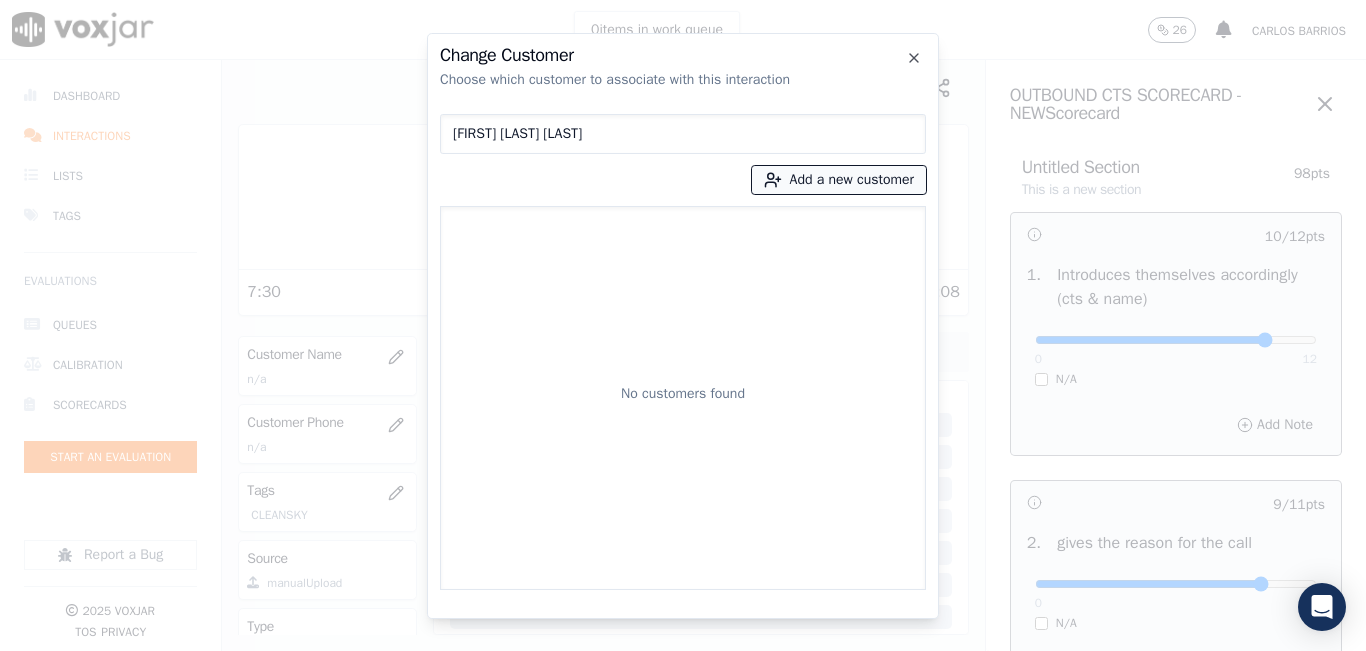 click on "Add a new customer" at bounding box center [839, 180] 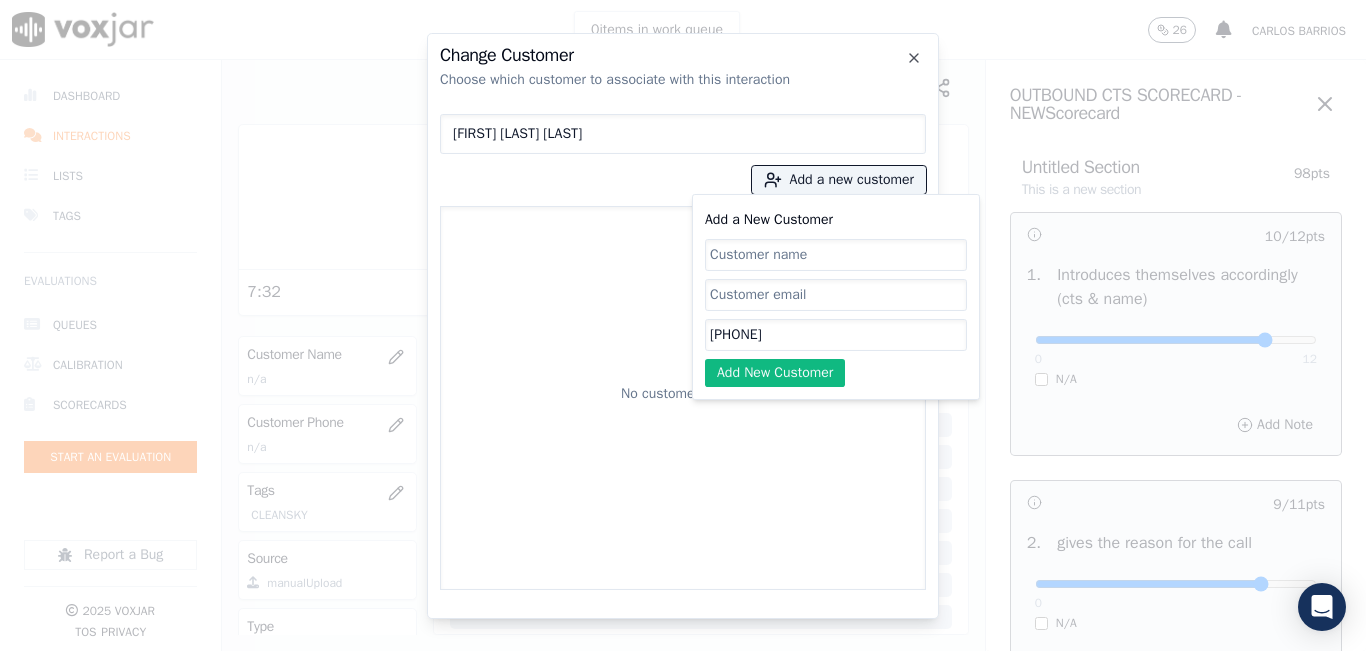 click on "Add a New Customer" 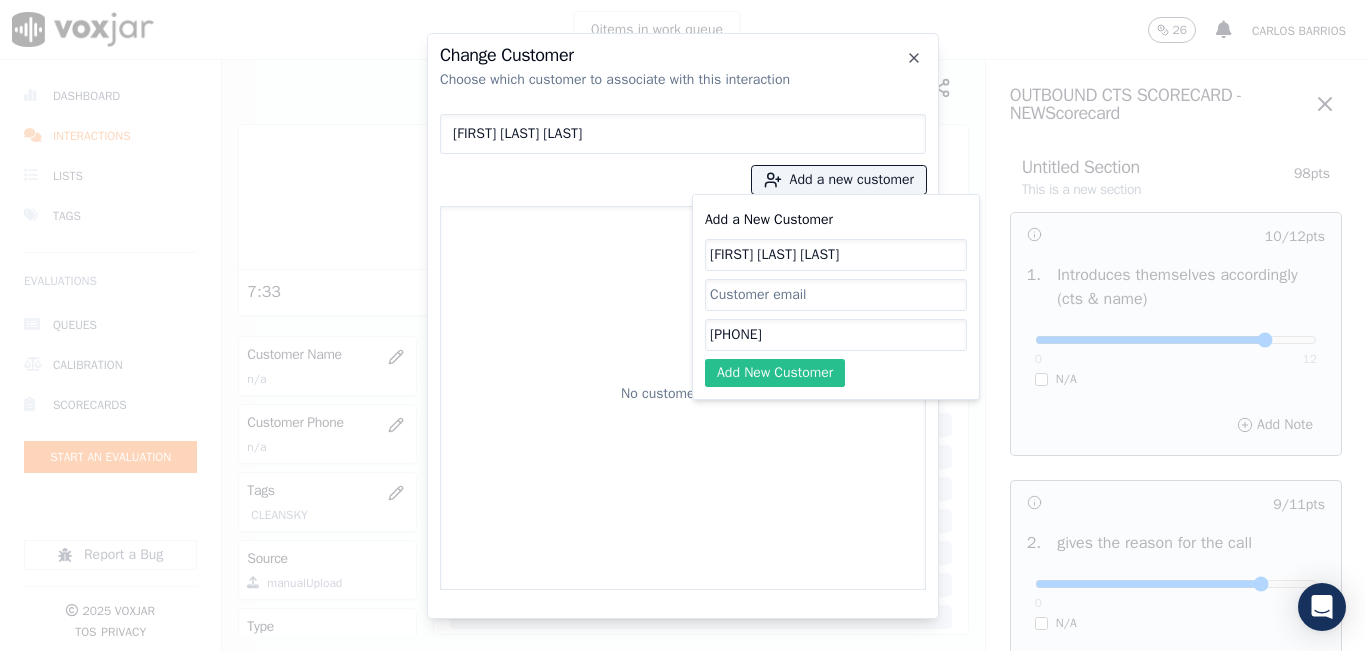 type on "[FIRST] [LAST] [LAST]" 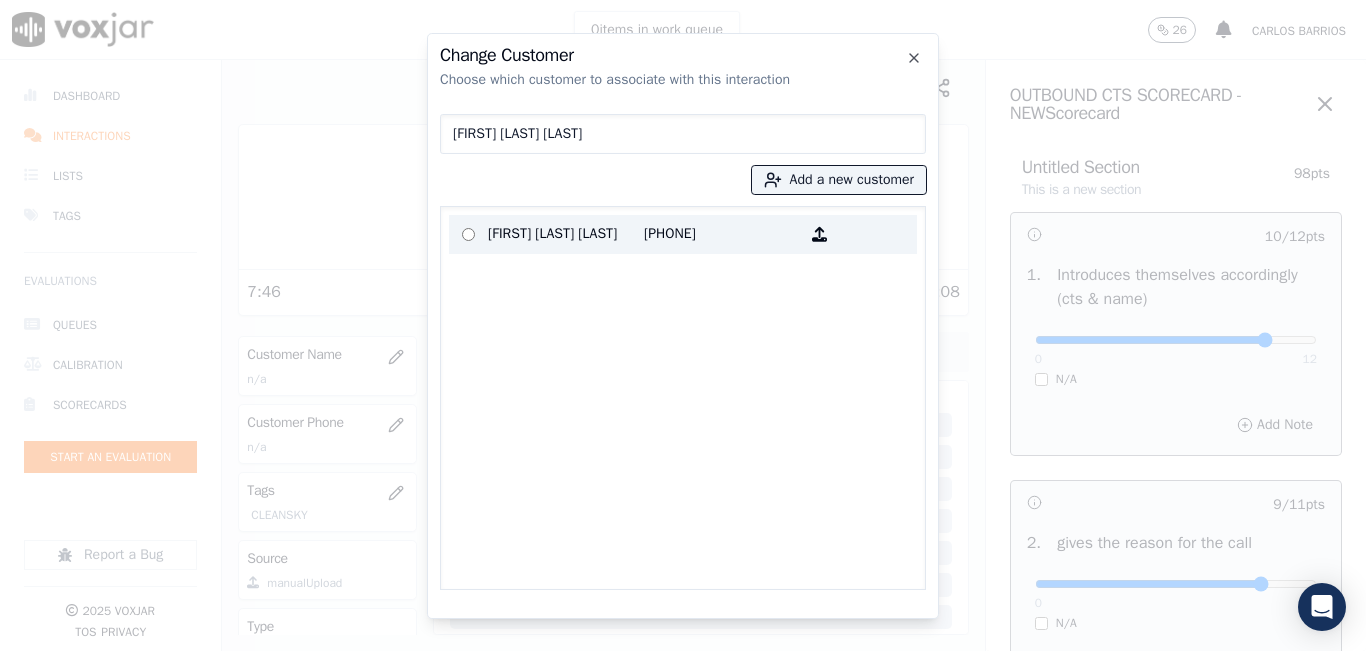 click on "[PHONE]" at bounding box center [722, 234] 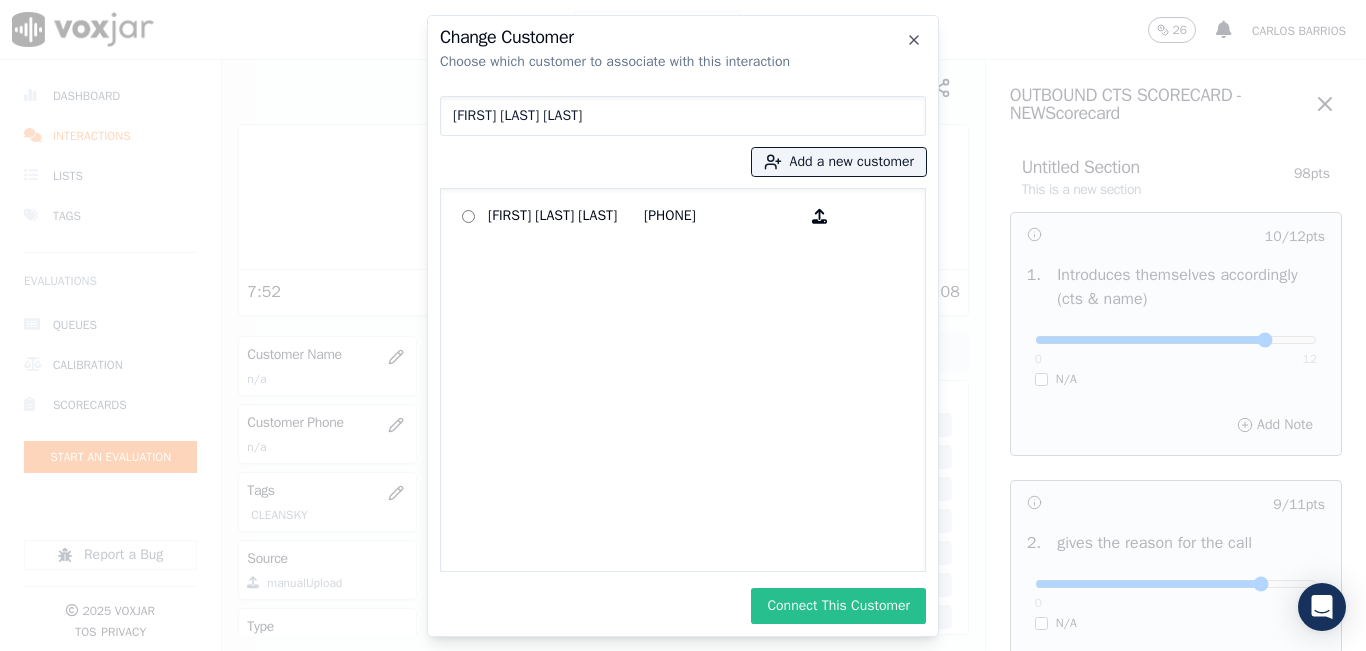 click on "Connect This Customer" at bounding box center (838, 606) 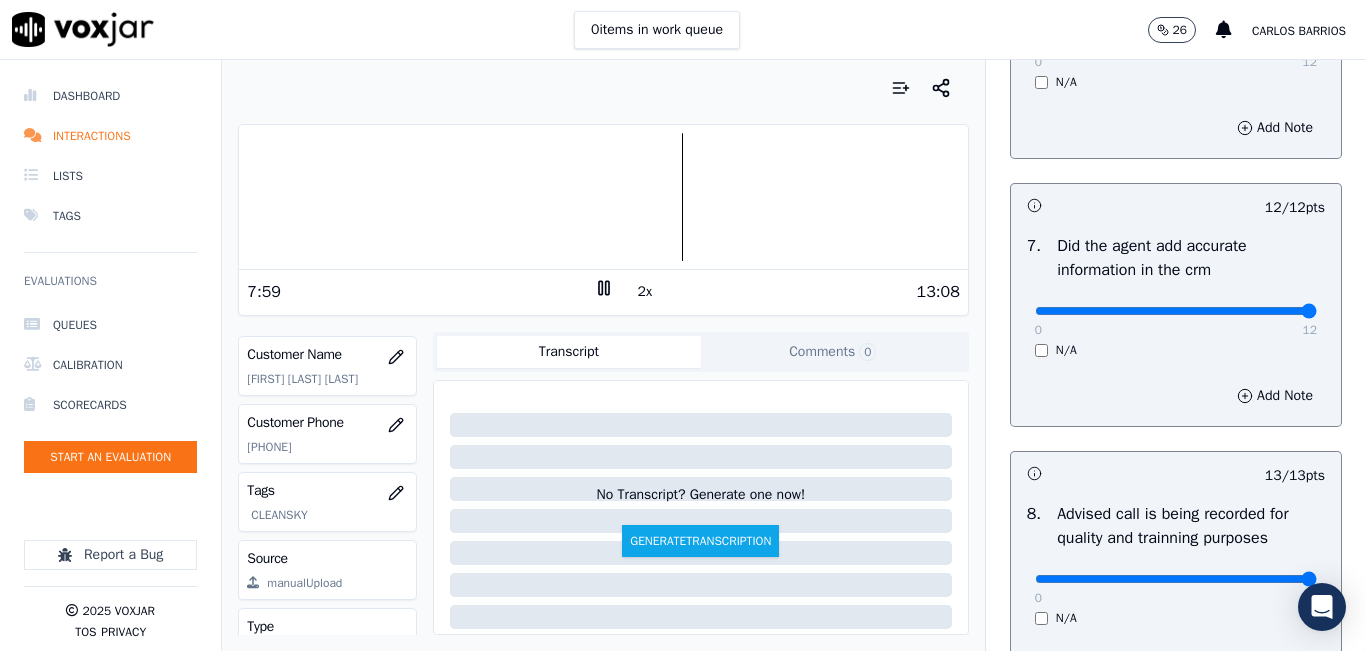 scroll, scrollTop: 1918, scrollLeft: 0, axis: vertical 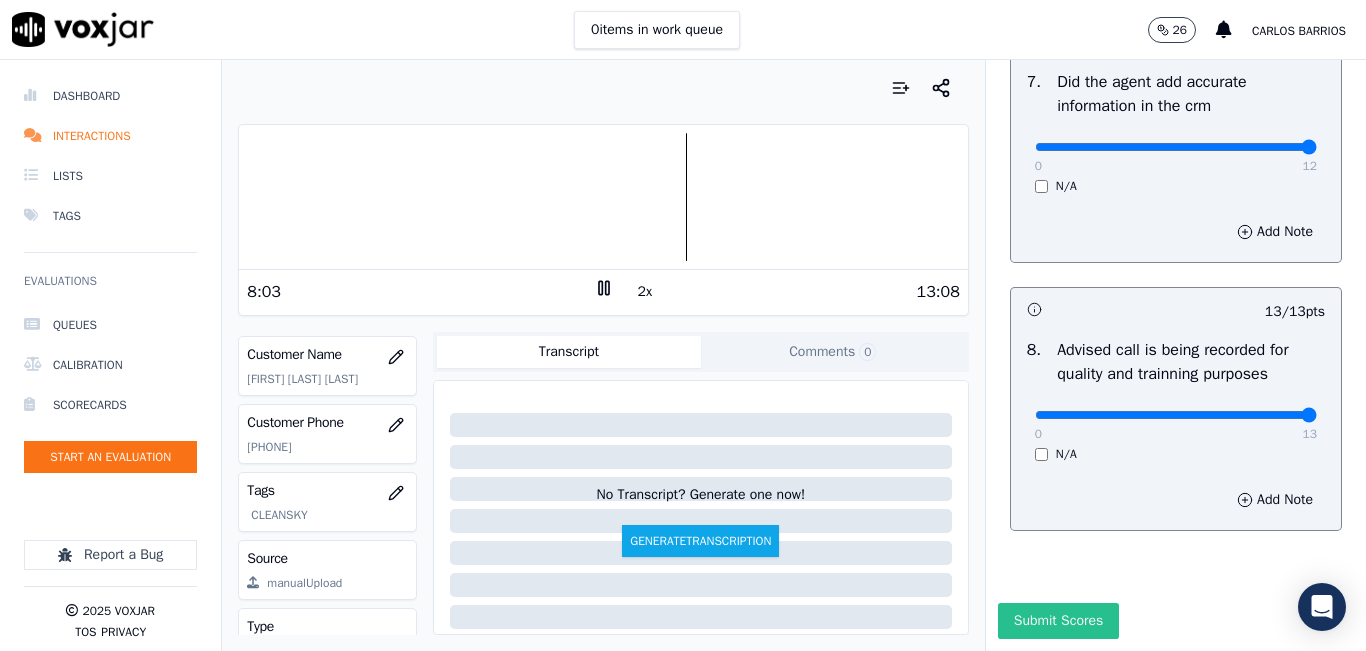 click on "Submit Scores" at bounding box center (1058, 621) 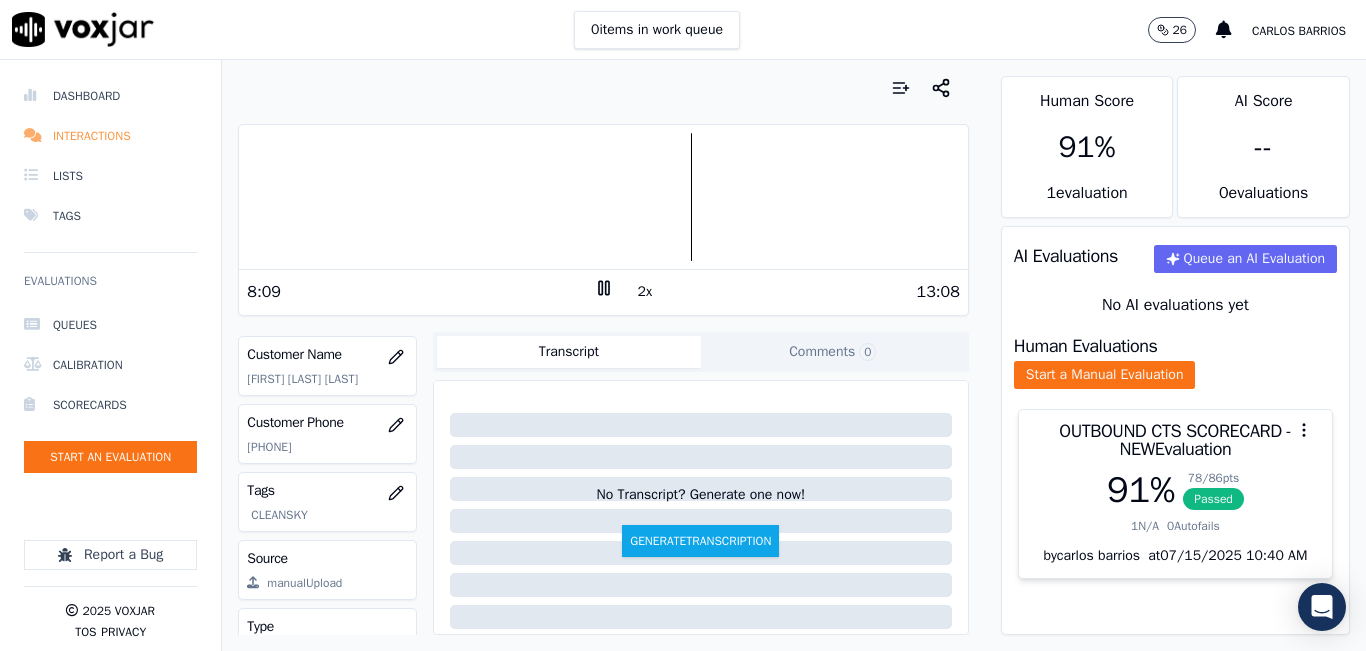 click on "Interactions" at bounding box center [110, 136] 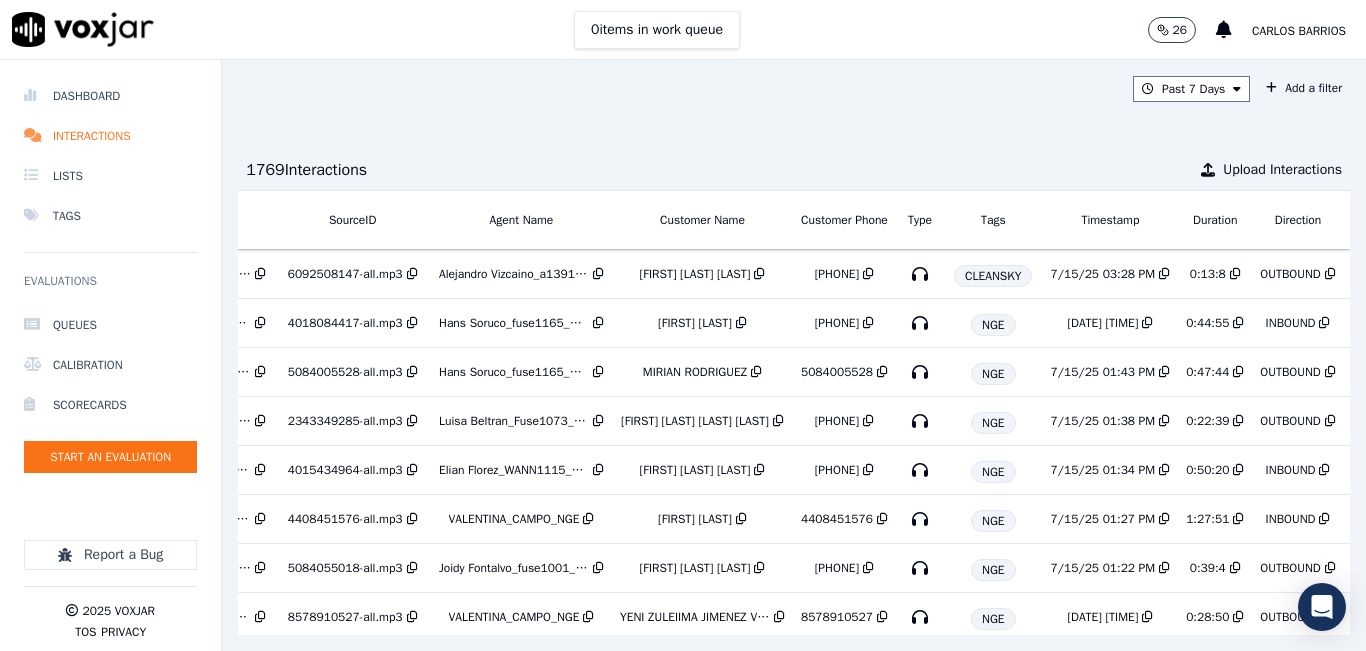 scroll, scrollTop: 0, scrollLeft: 318, axis: horizontal 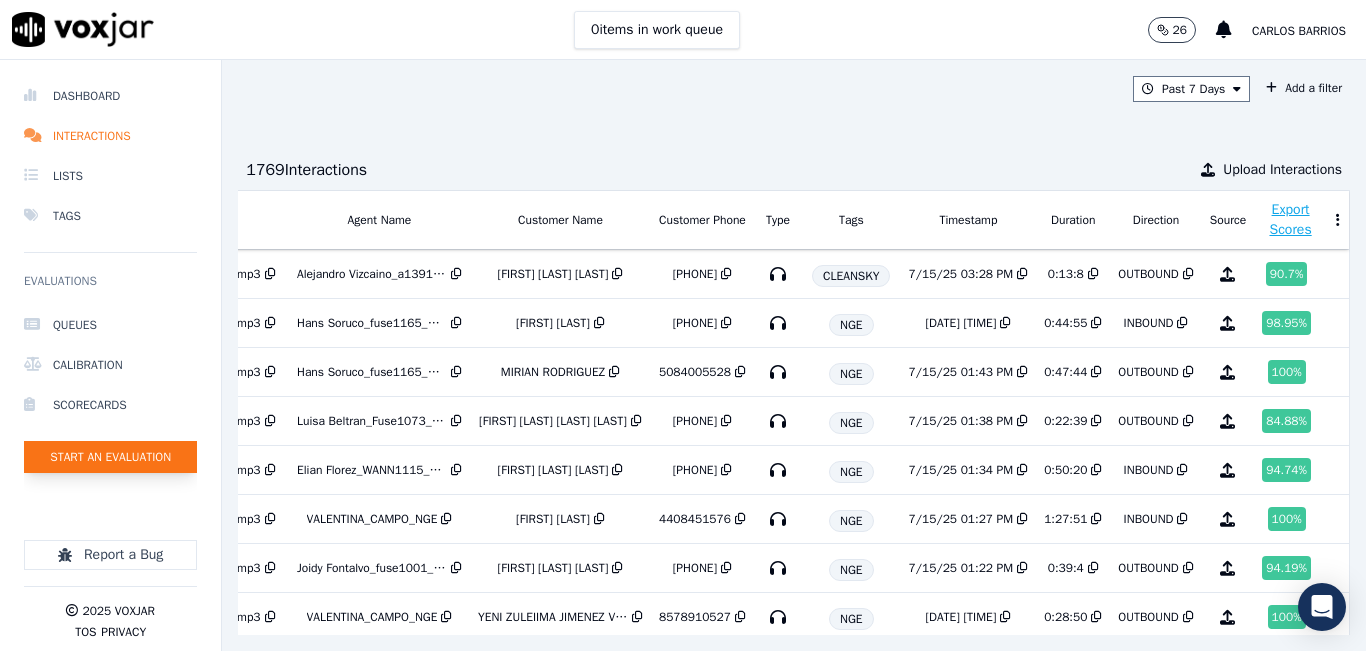 click on "Start an Evaluation" 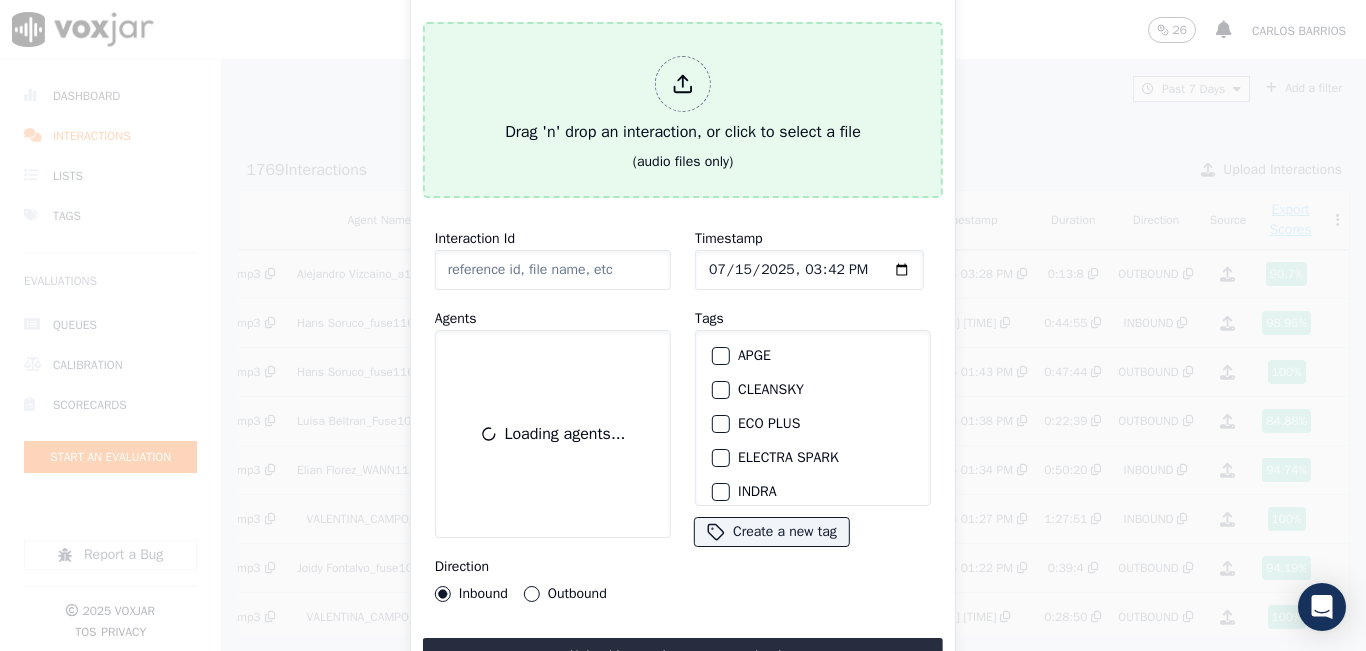 click on "Drag 'n' drop an interaction, or click to select a file   (audio files only)" at bounding box center (683, 110) 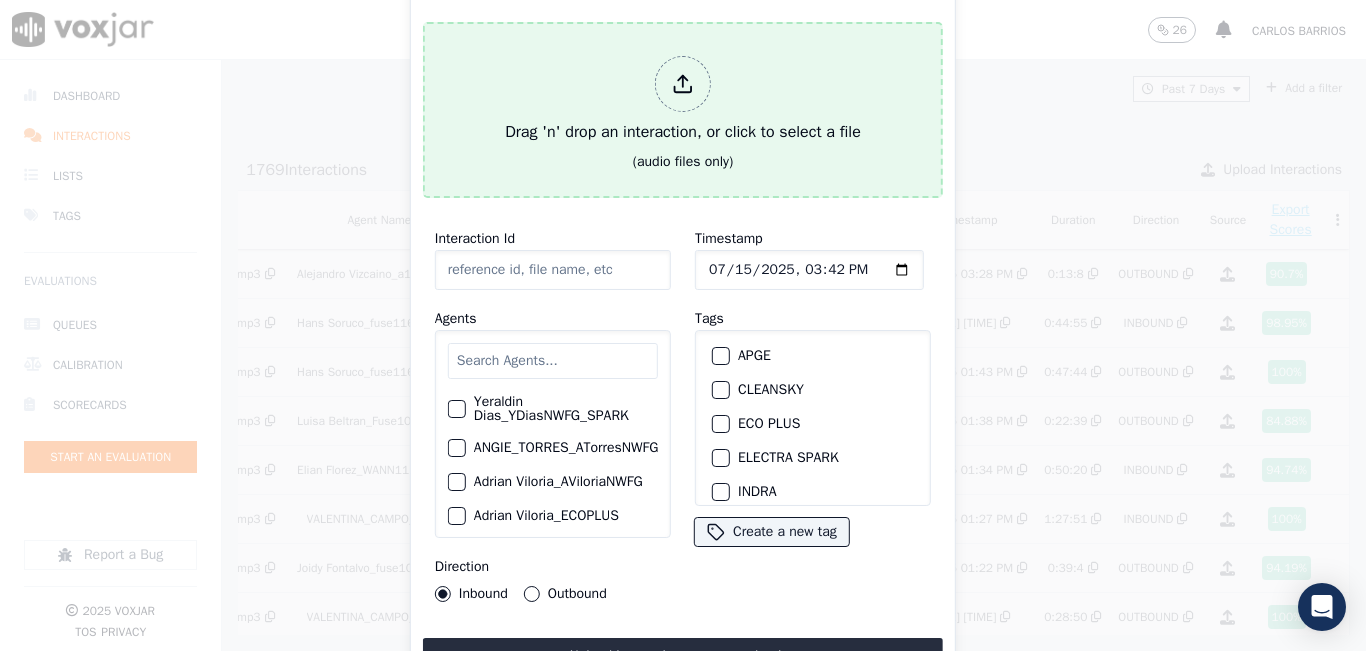 type on "20250714-105659_7814695022-all.mp3" 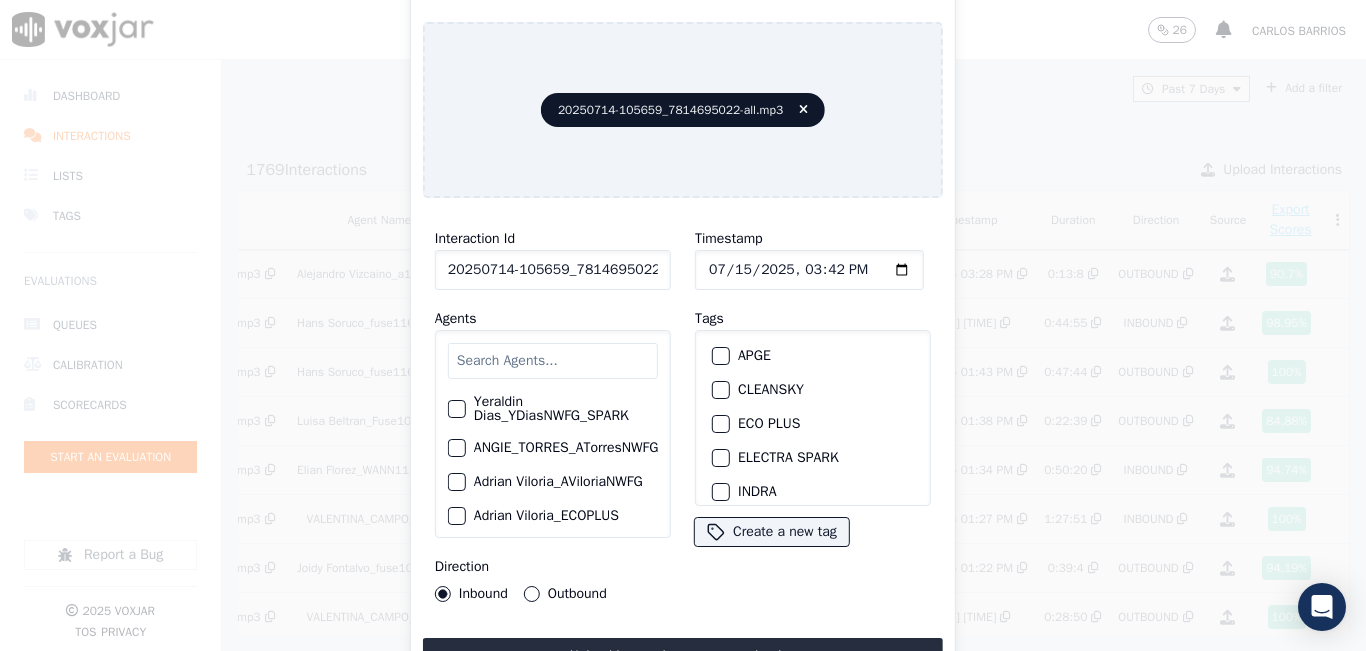 click at bounding box center [553, 361] 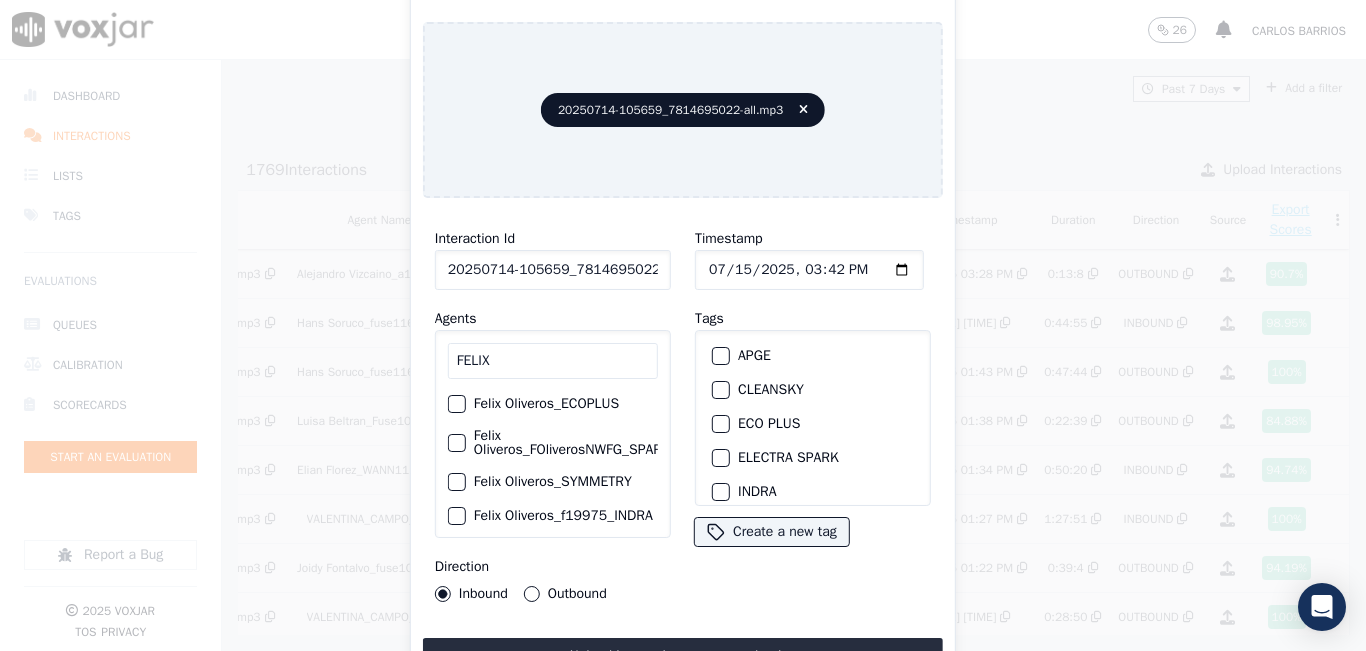 type on "FELIX" 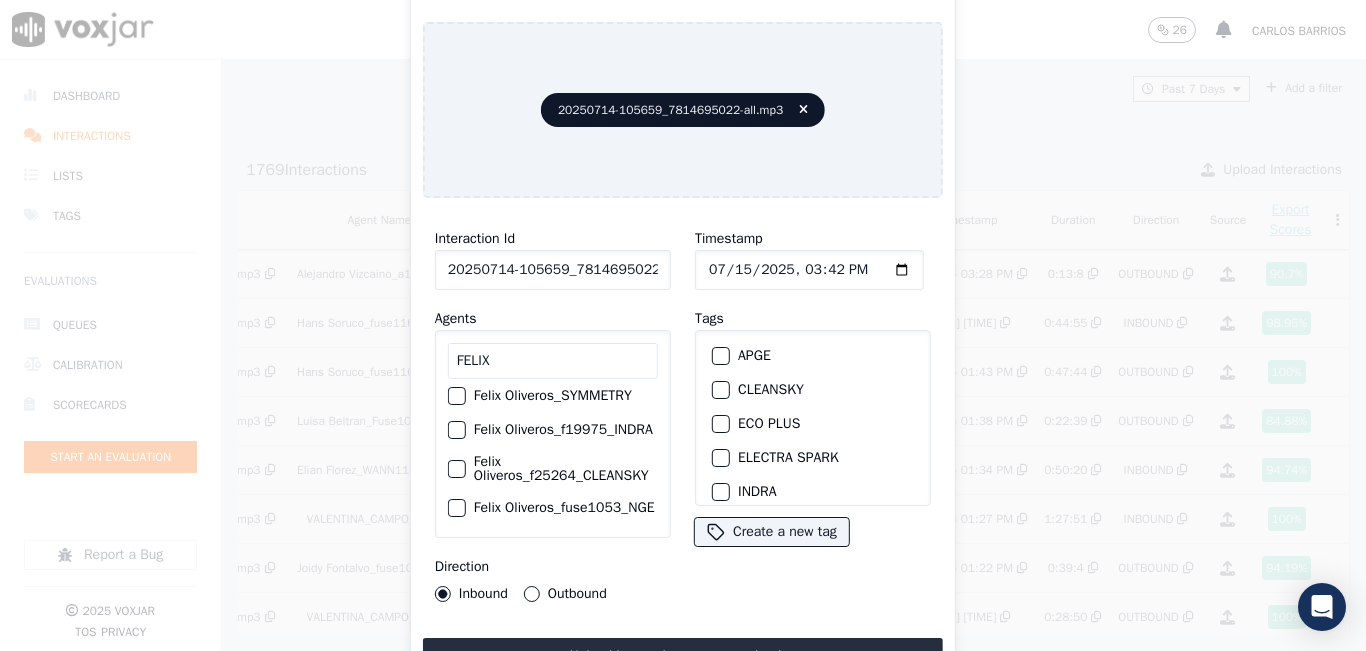 scroll, scrollTop: 132, scrollLeft: 0, axis: vertical 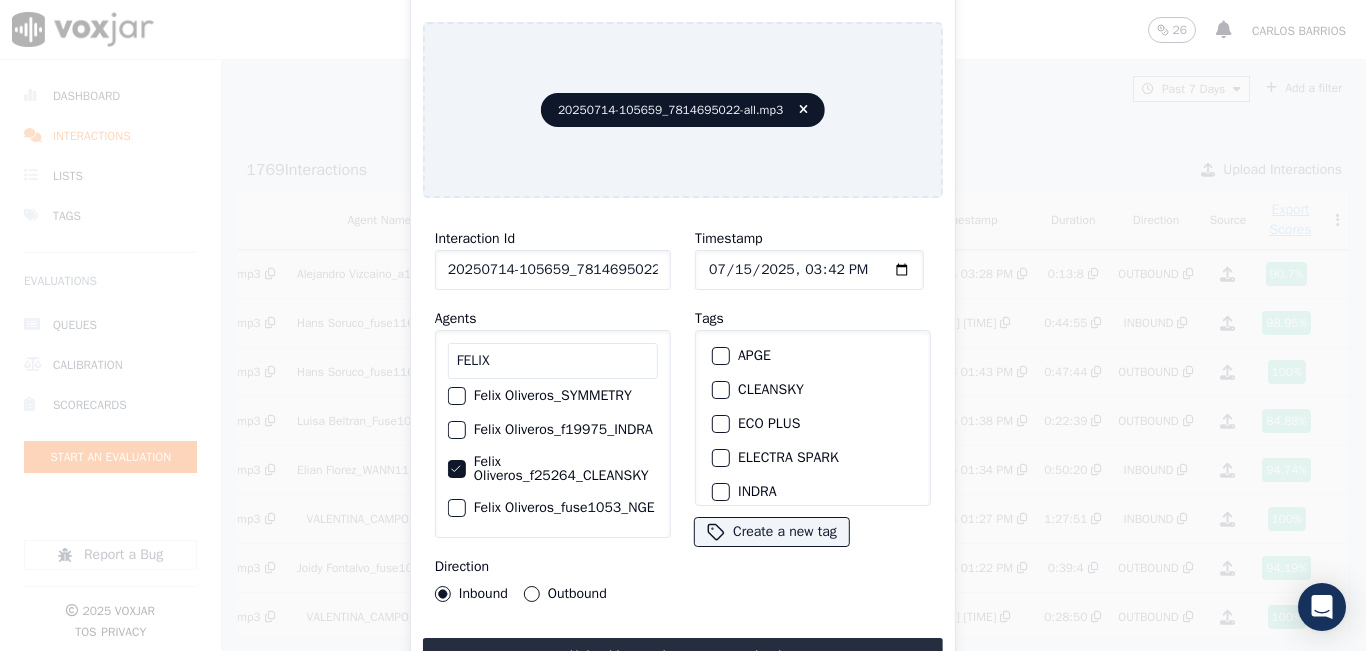 click on "Outbound" at bounding box center (532, 594) 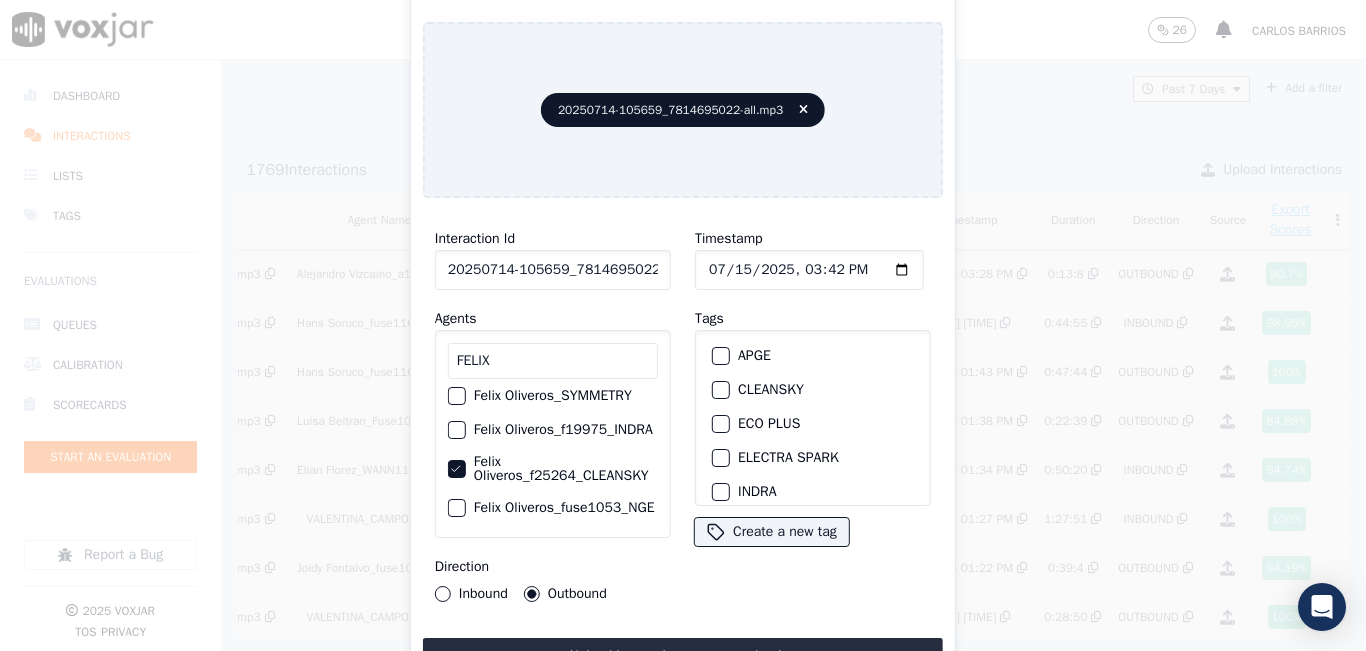 click at bounding box center [720, 390] 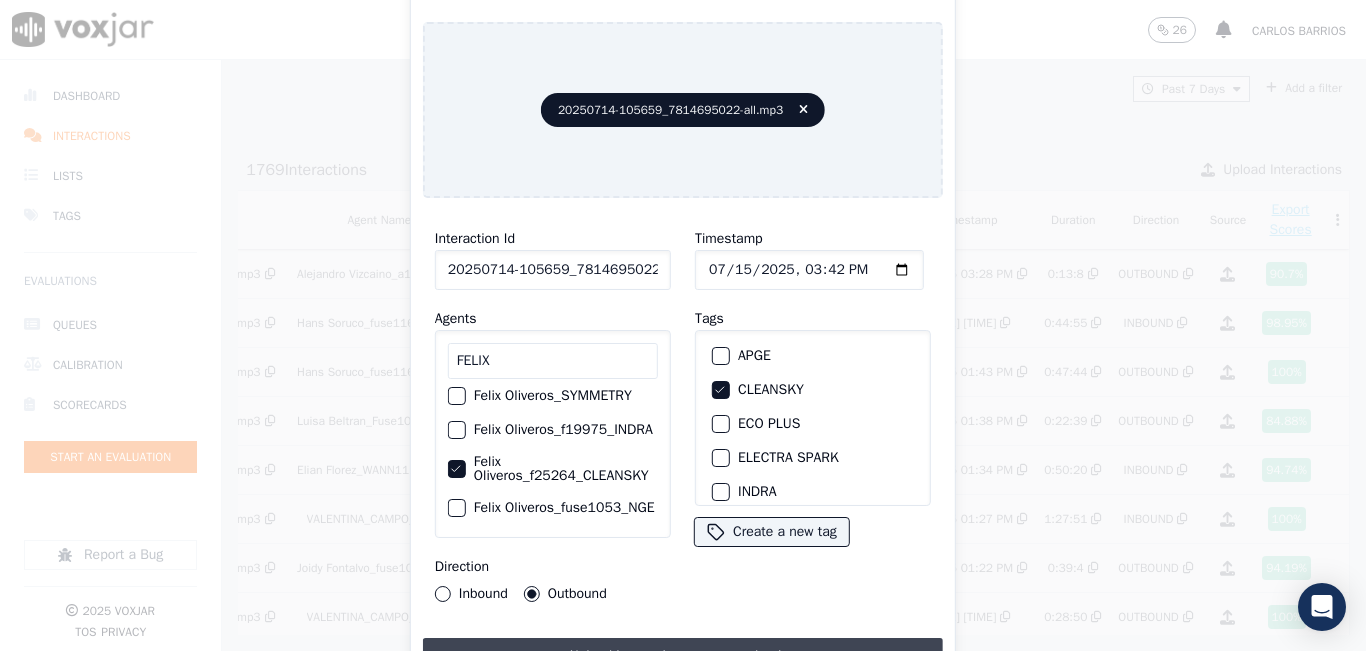 click on "Upload interaction to start evaluation" at bounding box center [683, 656] 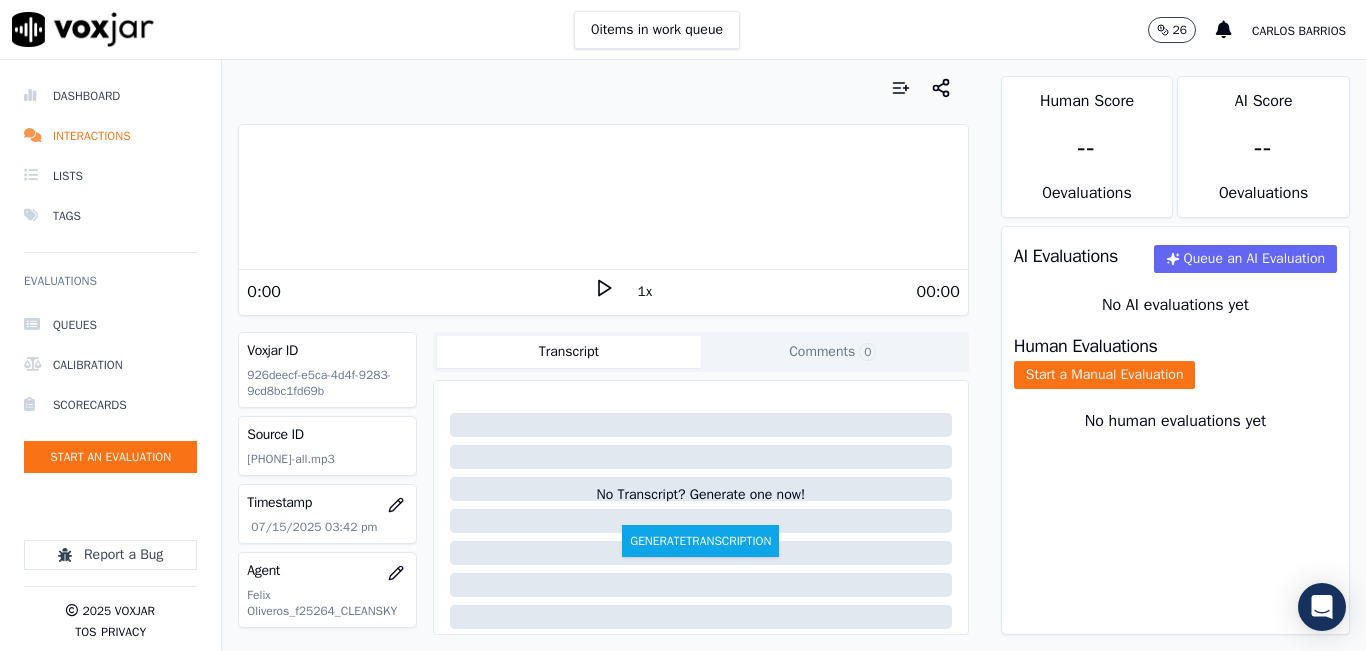 click 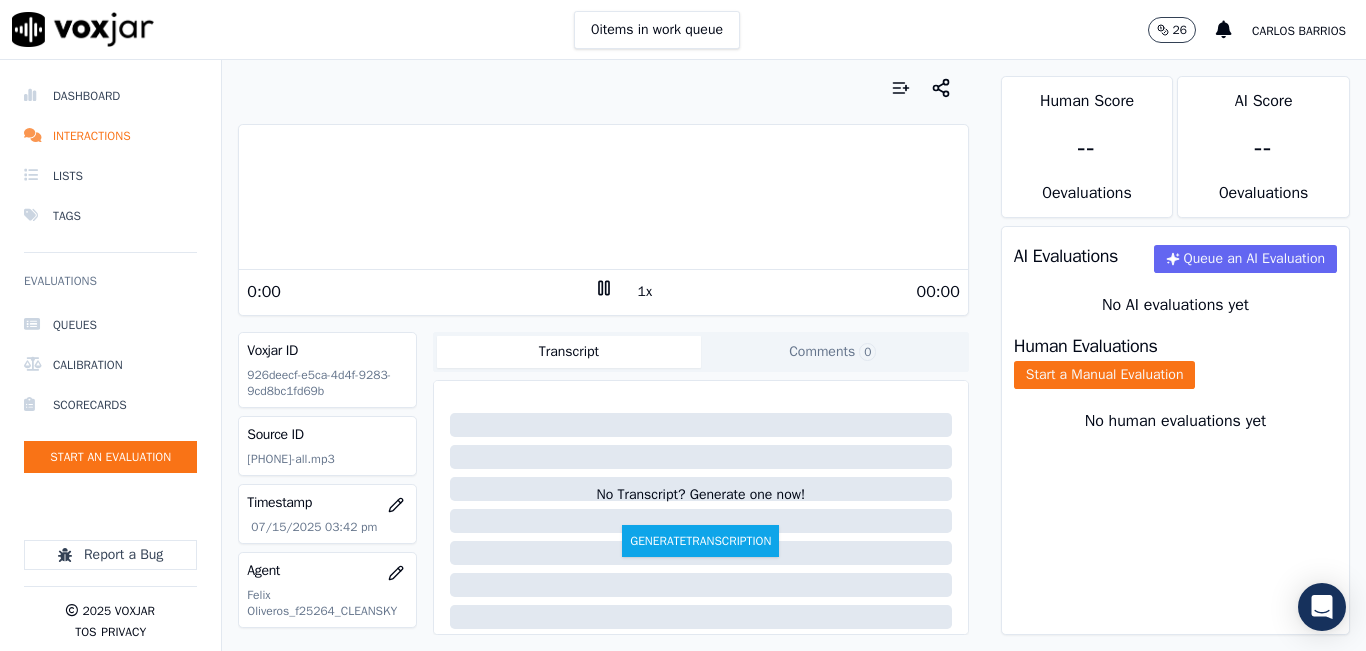 click on "1x" at bounding box center [645, 292] 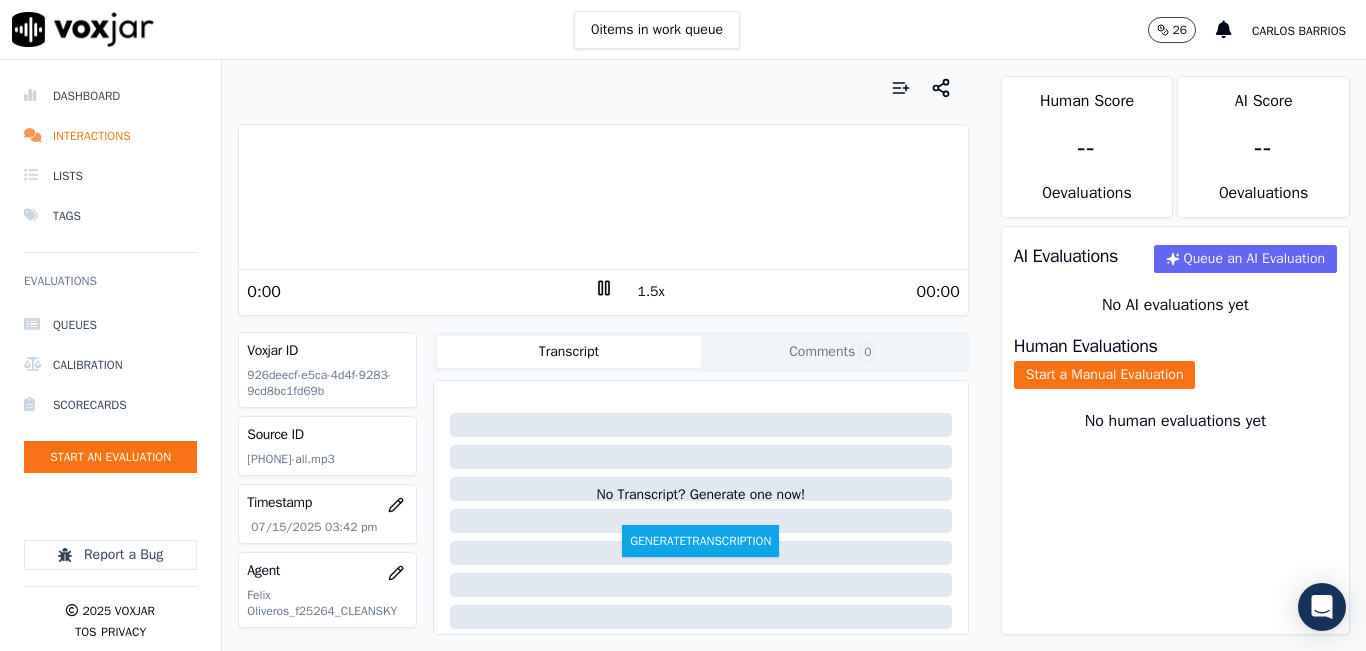 click on "1.5x" at bounding box center (651, 292) 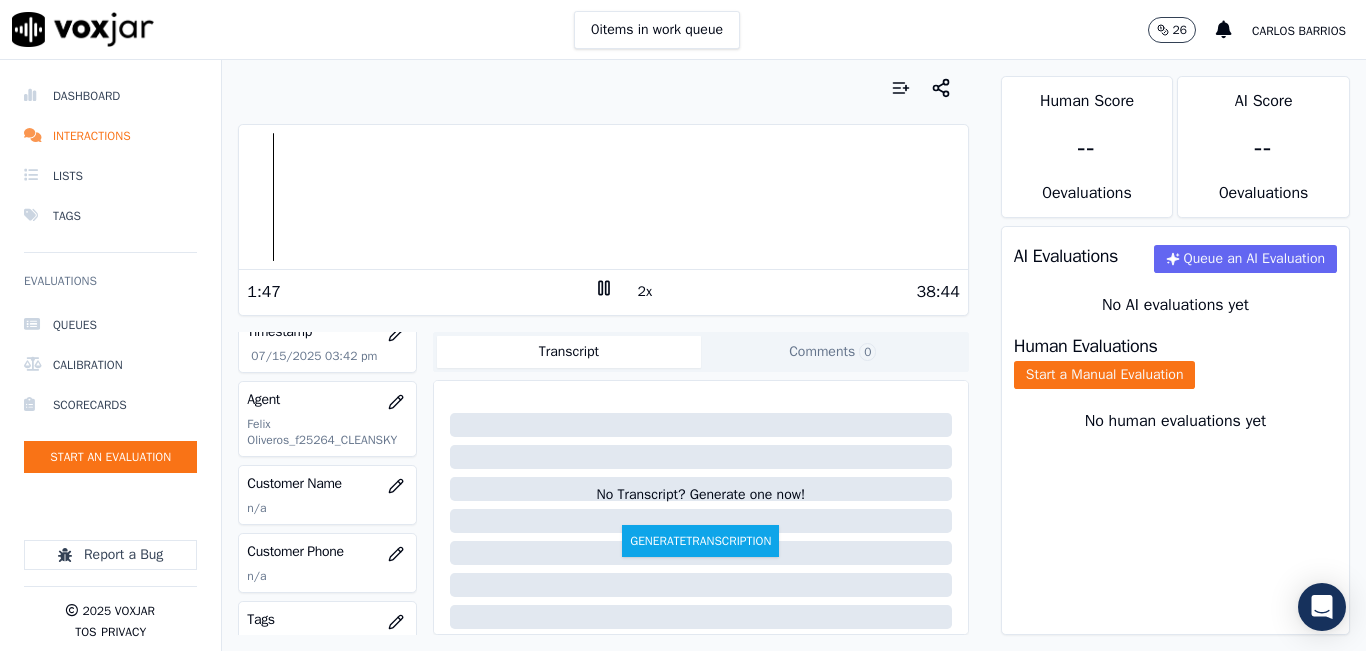 scroll, scrollTop: 200, scrollLeft: 0, axis: vertical 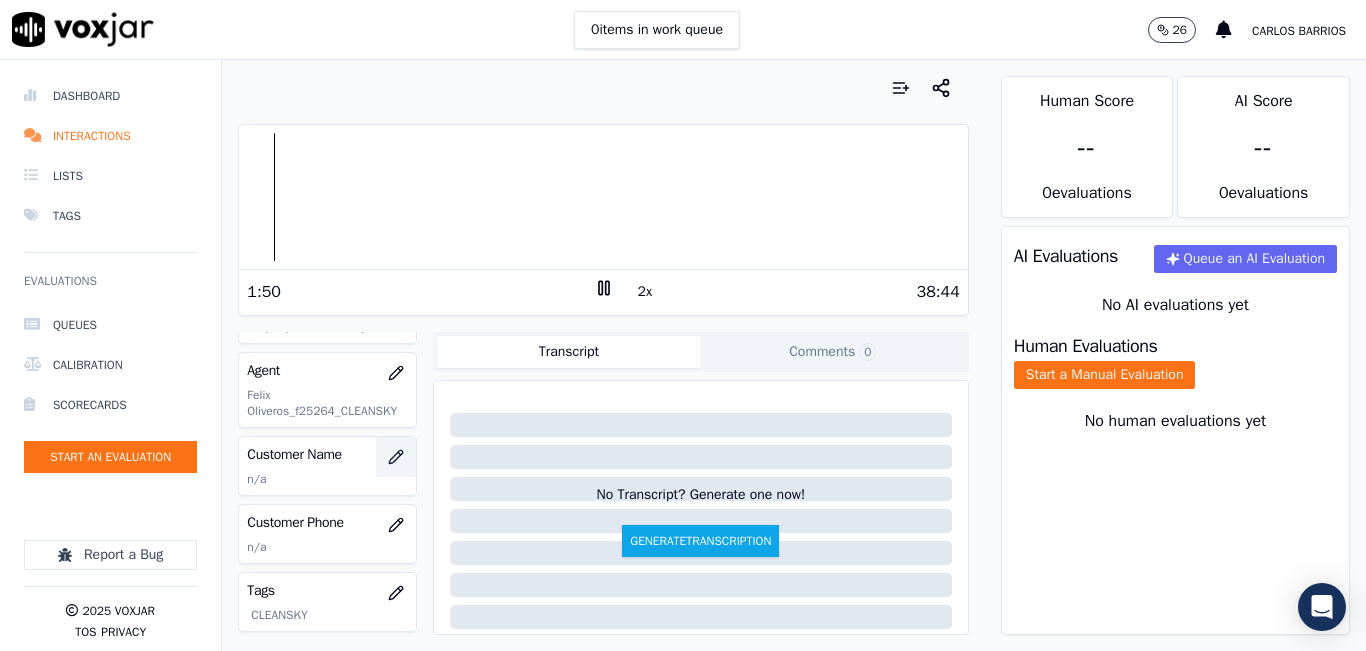 click at bounding box center (396, 457) 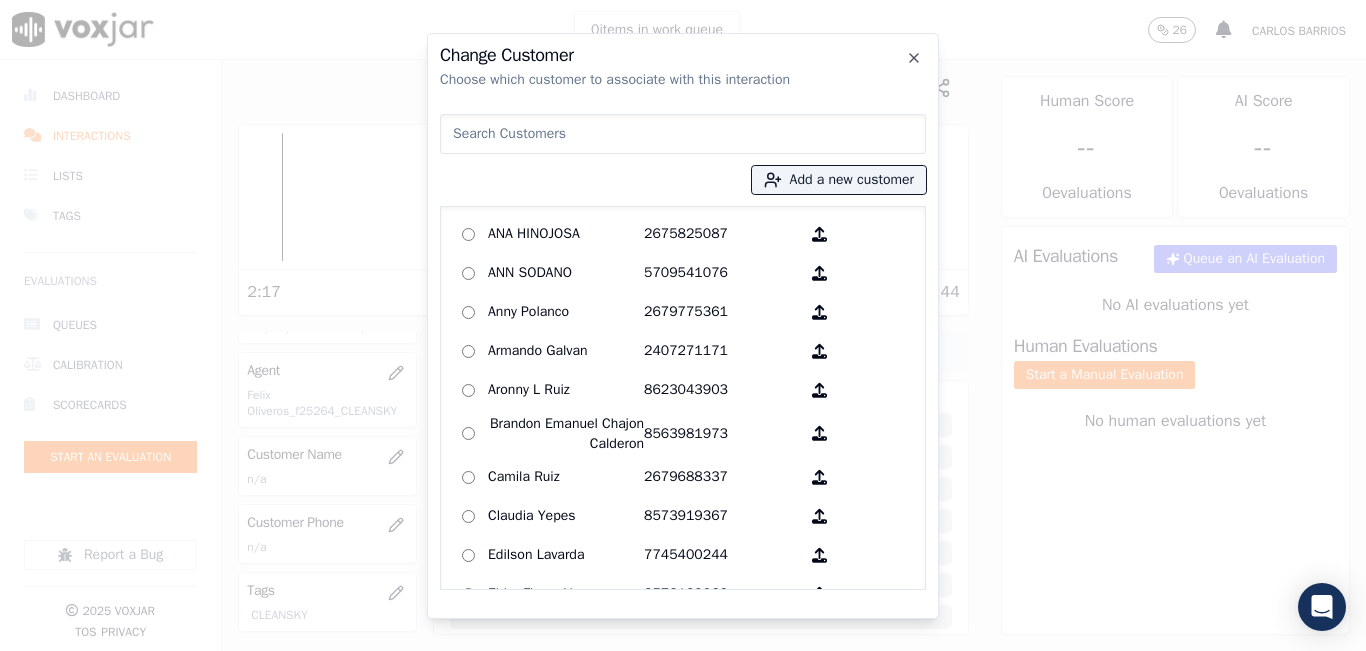 click at bounding box center [683, 134] 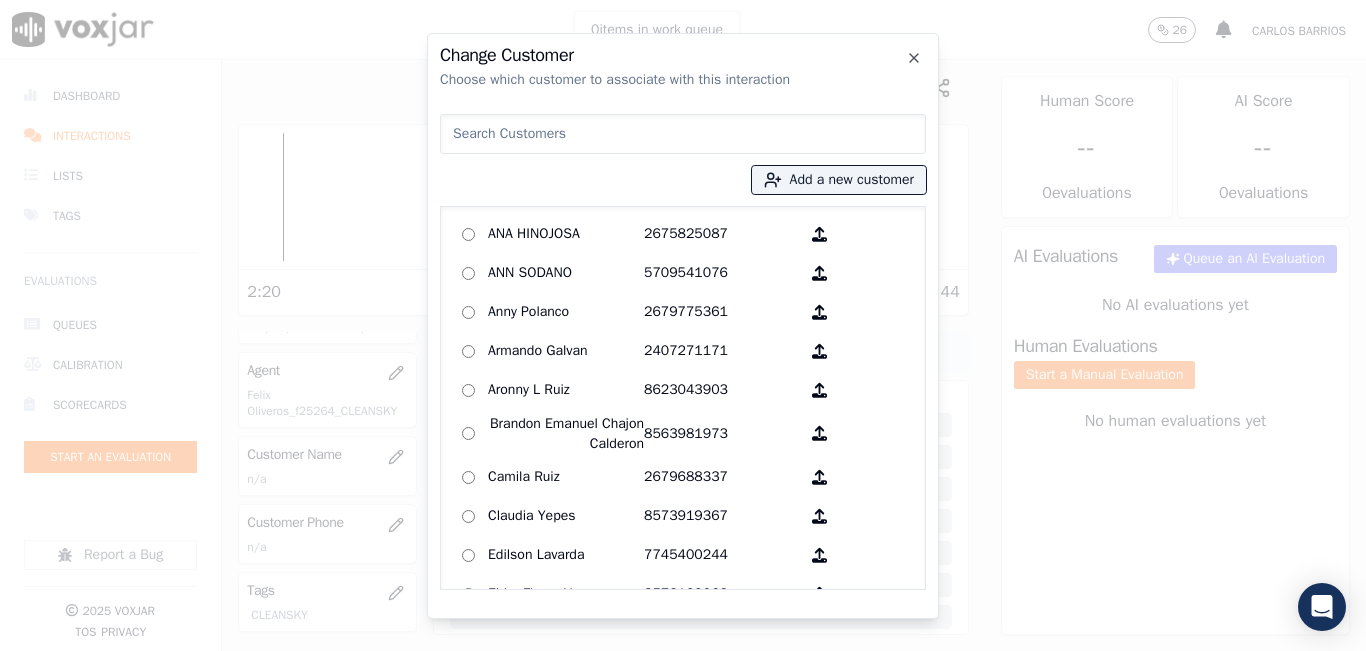 paste on "[FIRST] [LAST] [LAST]" 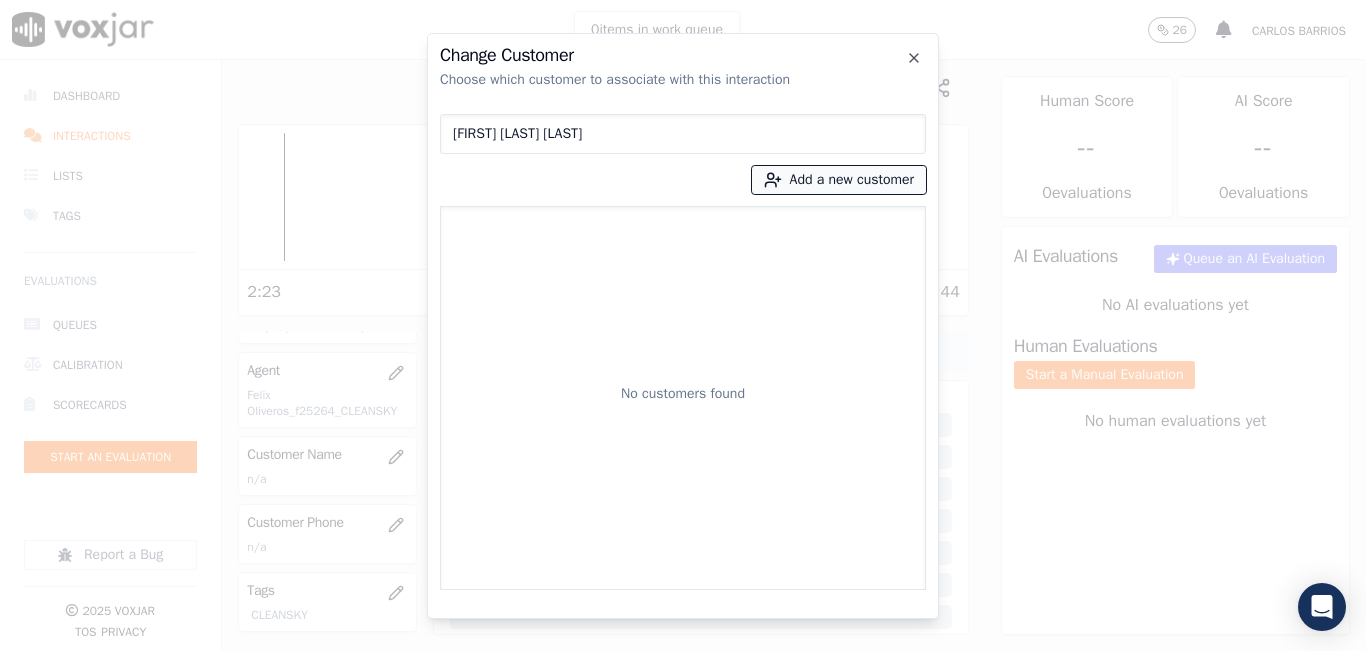type on "[FIRST] [LAST] [LAST]" 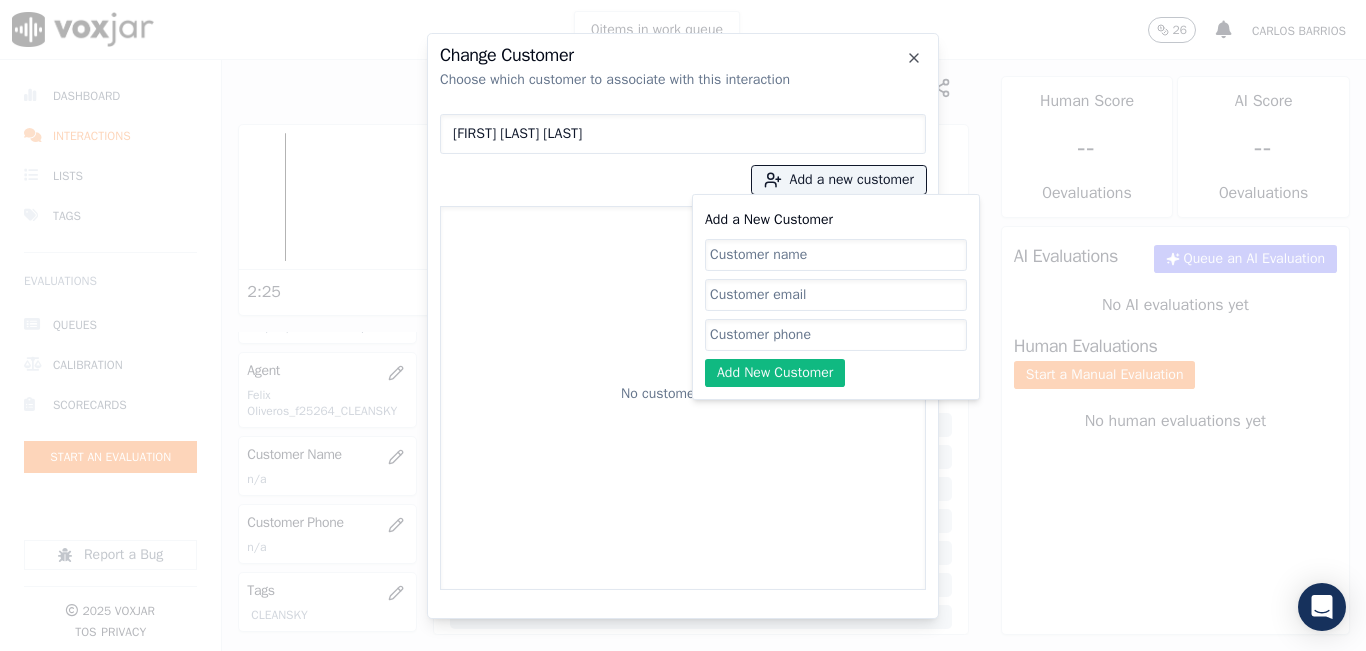 click on "Add a New Customer" 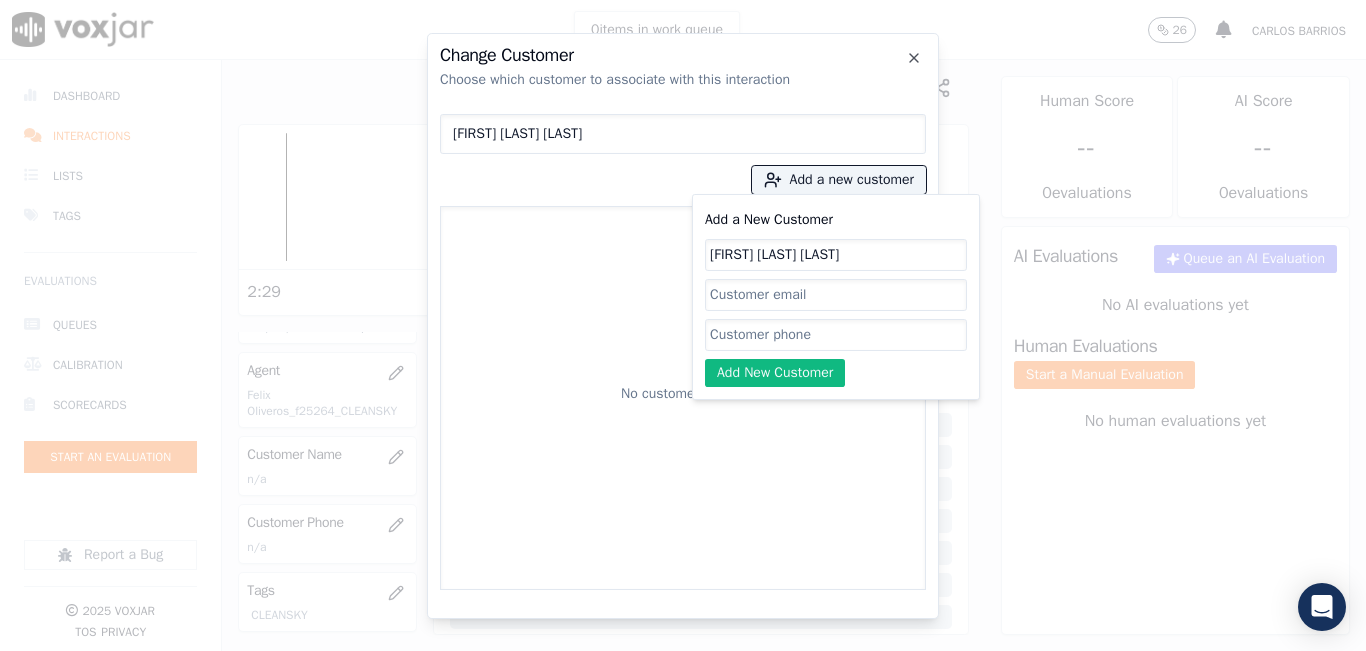 type on "[FIRST] [LAST] [LAST]" 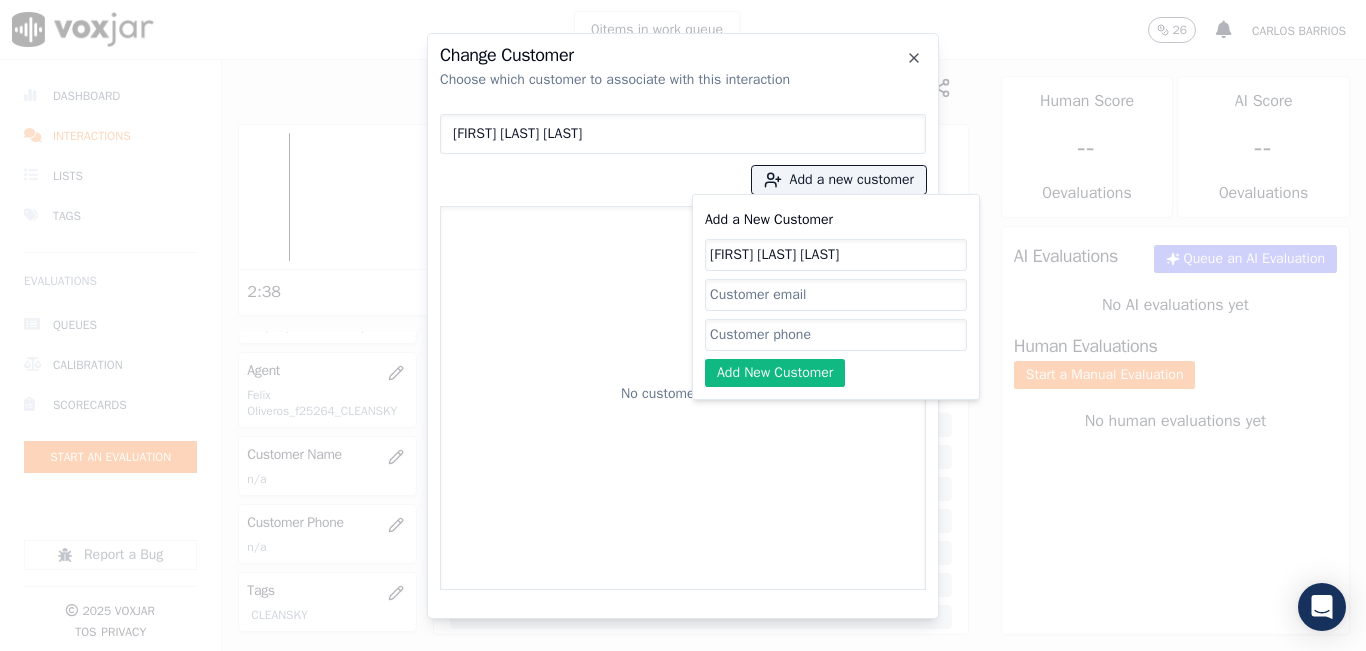 click on "Add a New Customer" 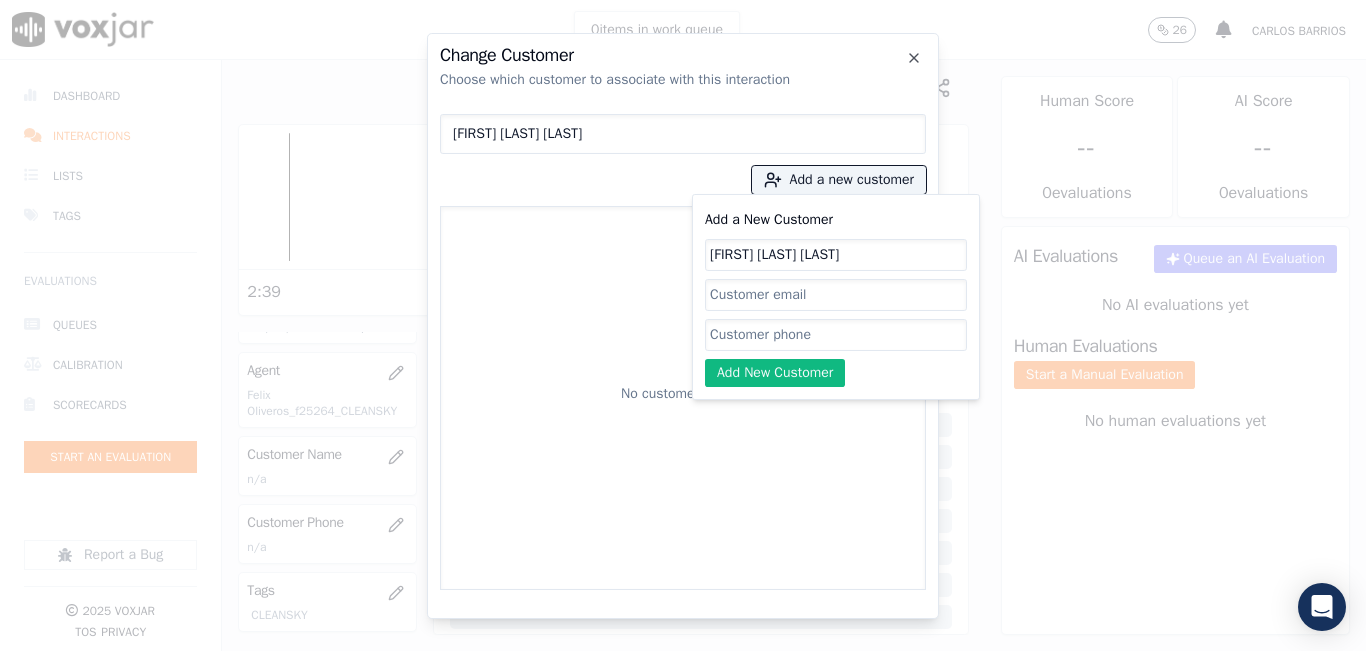 paste on "[PHONE]" 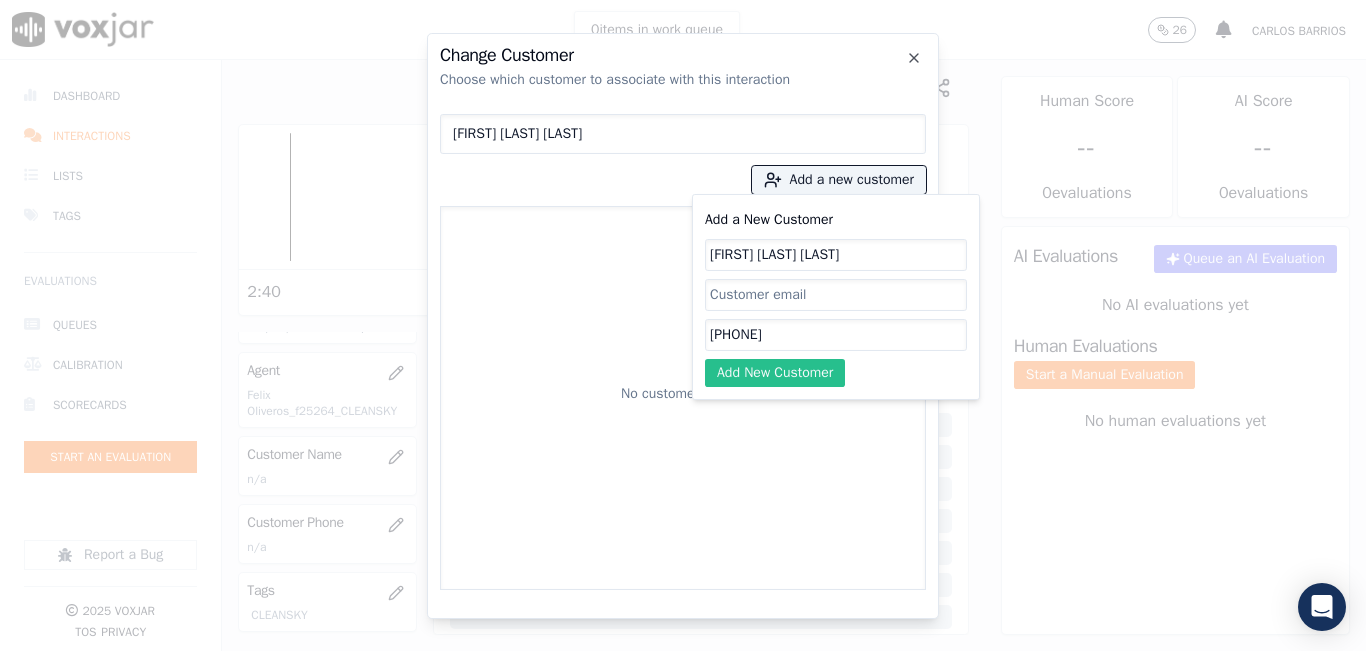 type on "[PHONE]" 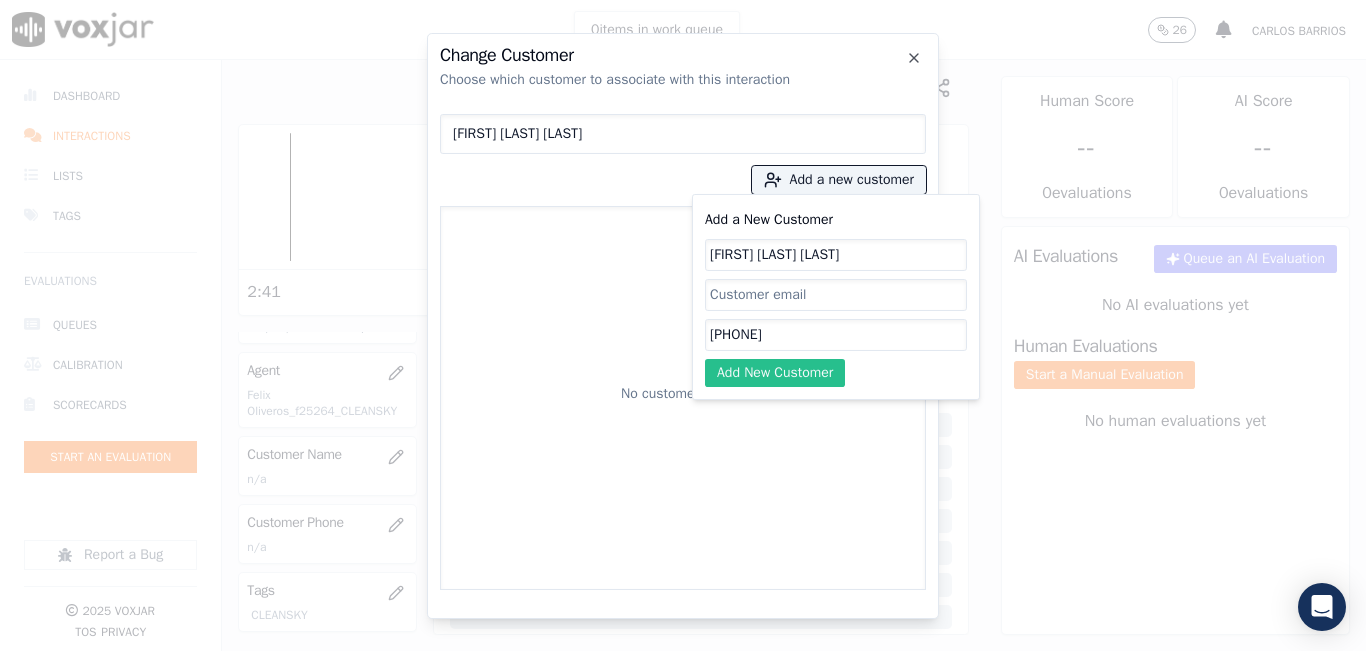 click on "Add New Customer" 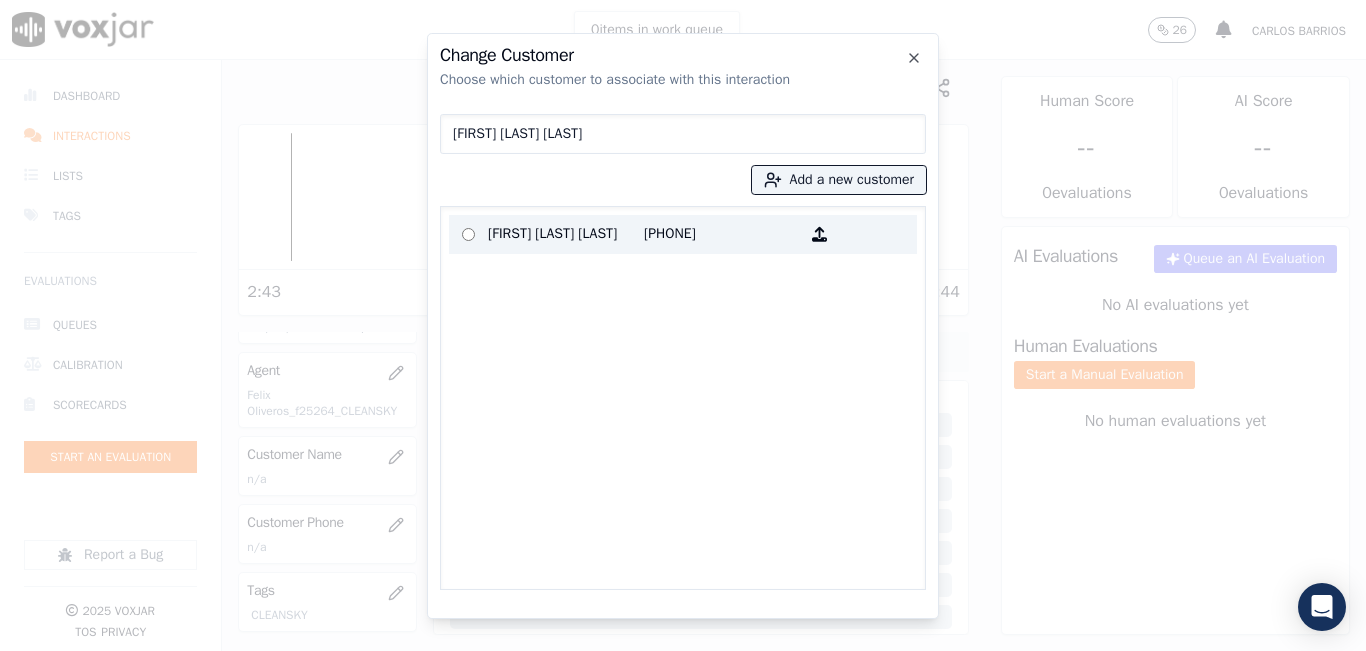 click on "[FIRST] [LAST] [LAST]" at bounding box center (566, 234) 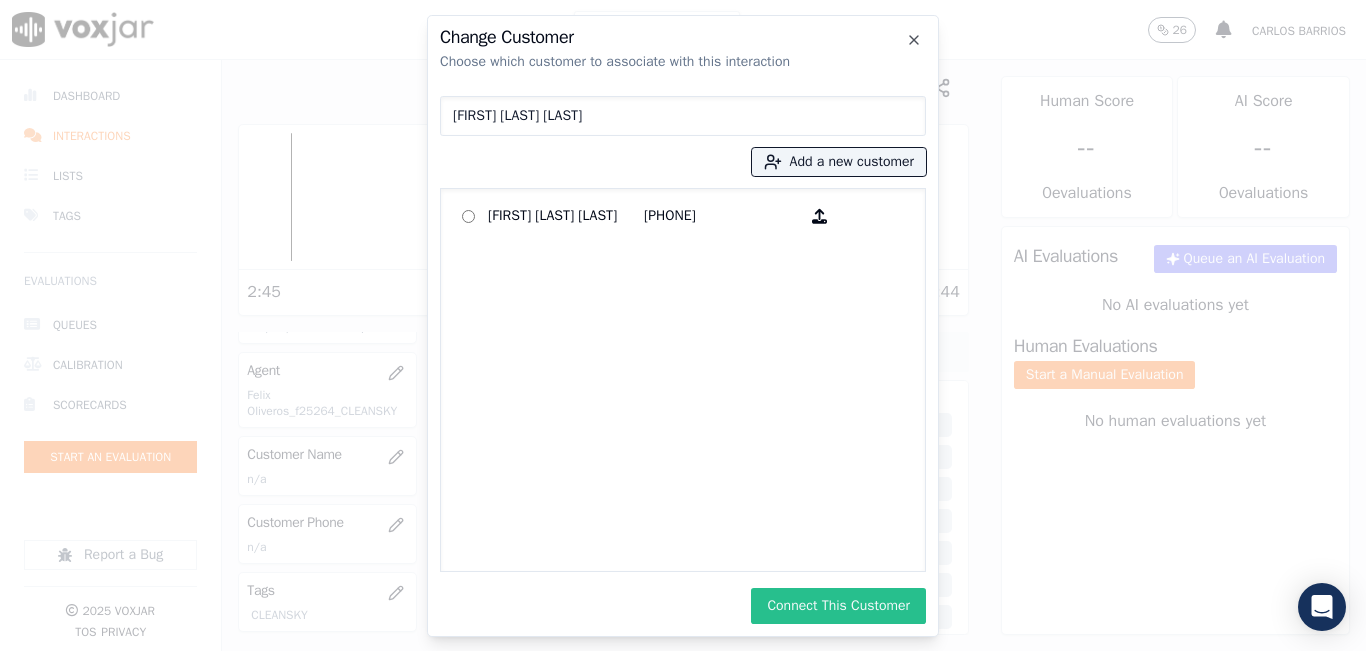 click on "Connect This Customer" at bounding box center (838, 606) 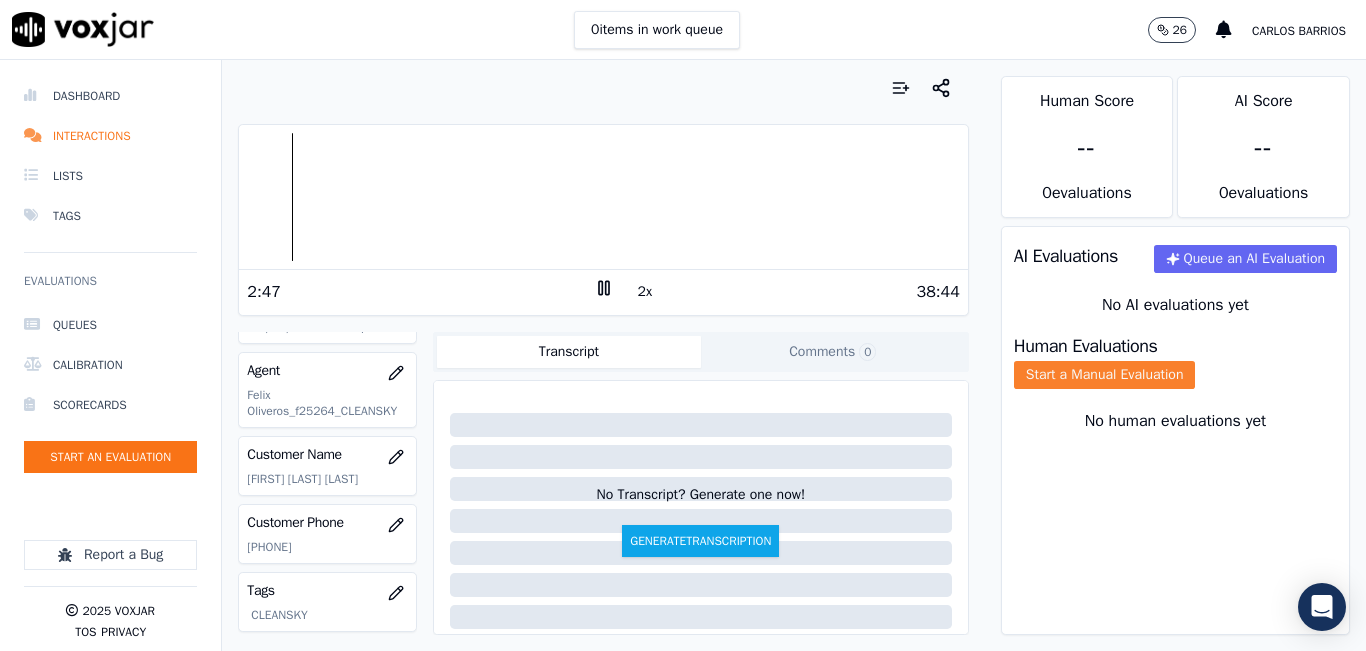 click on "Start a Manual Evaluation" 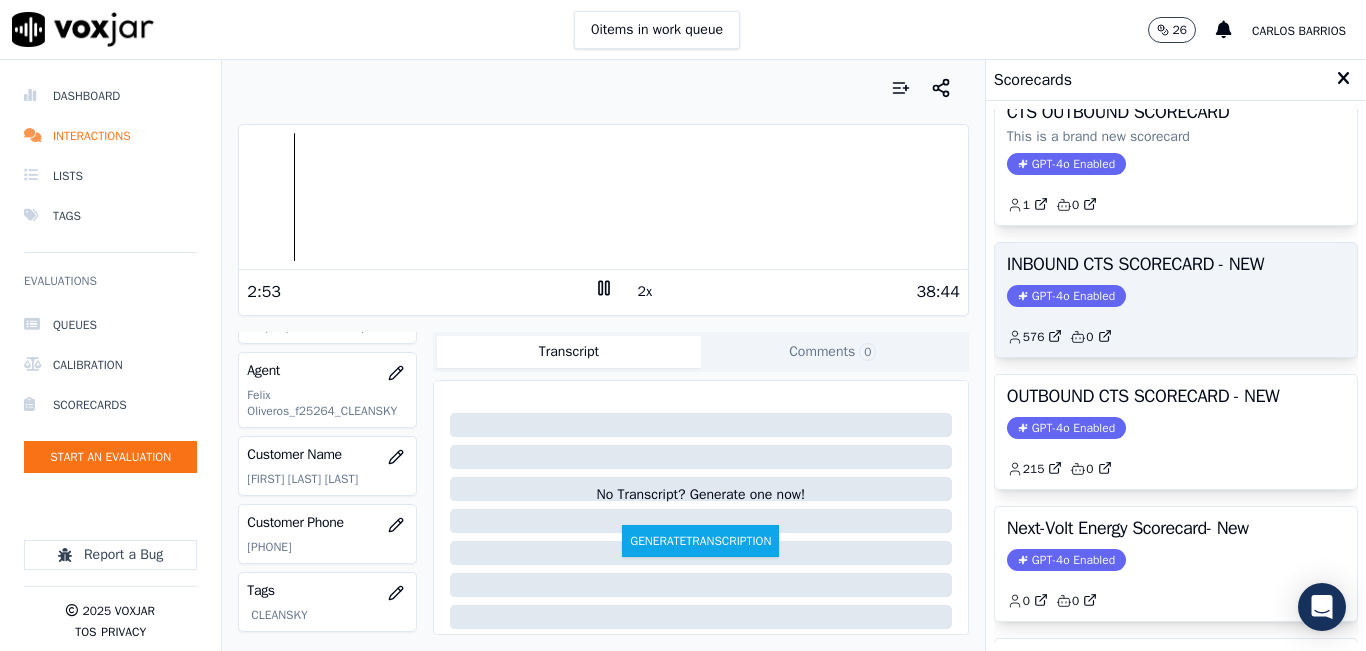 scroll, scrollTop: 200, scrollLeft: 0, axis: vertical 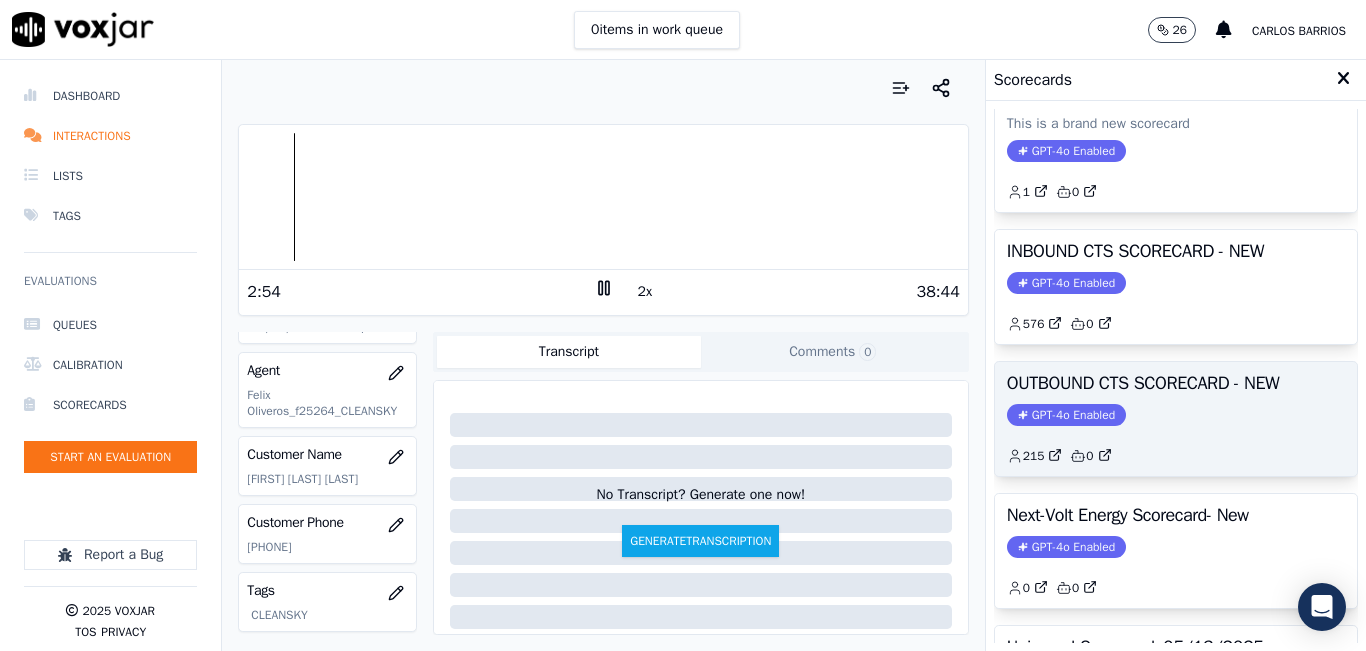 click on "GPT-4o Enabled" 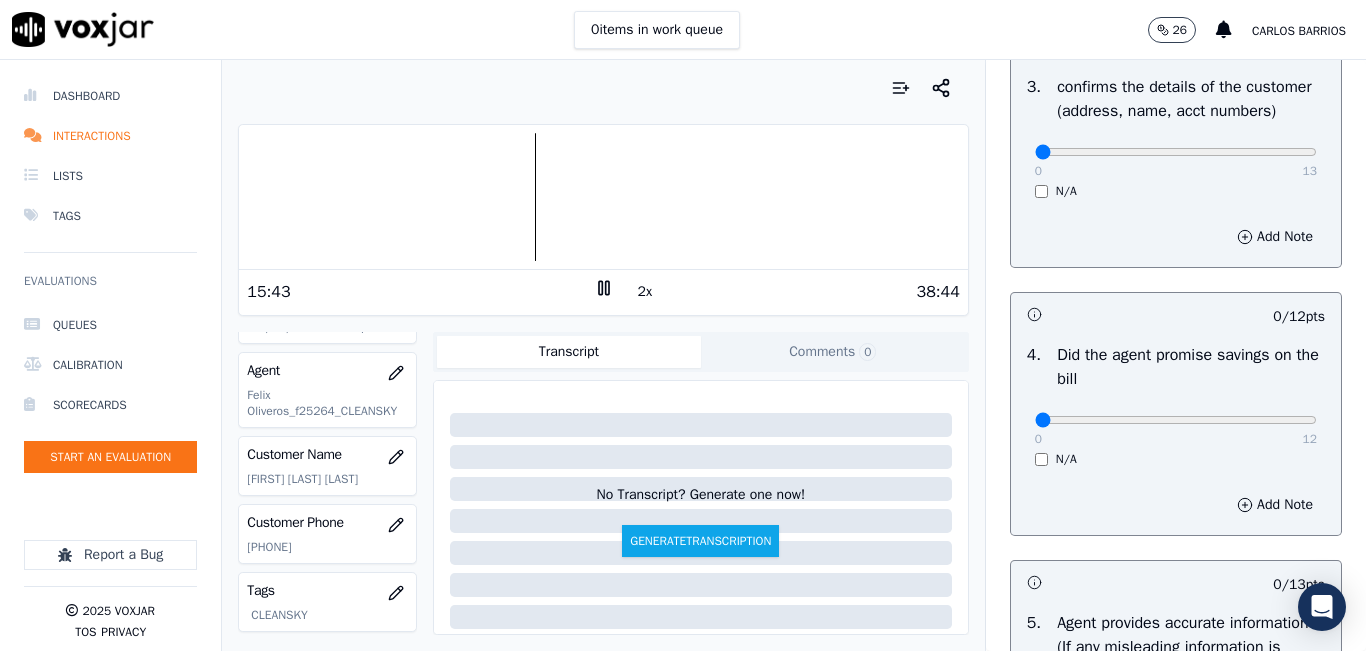 scroll, scrollTop: 800, scrollLeft: 0, axis: vertical 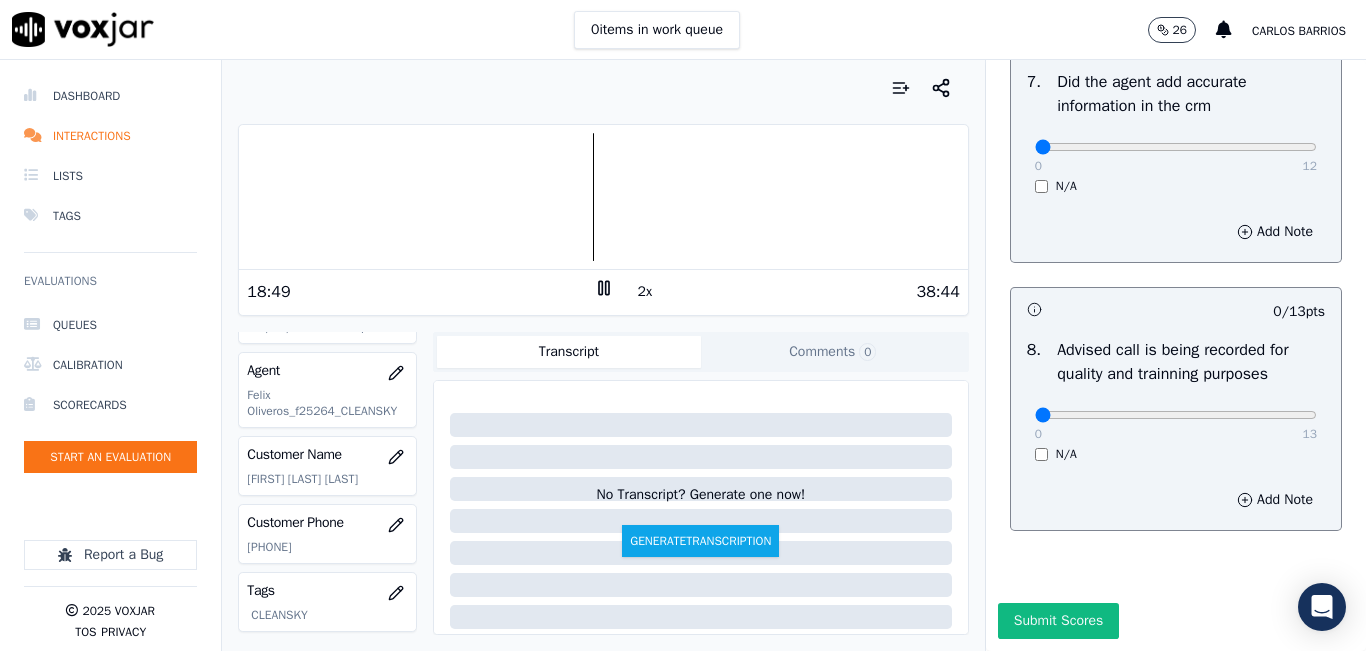 click on "0   13     N/A" at bounding box center (1176, 424) 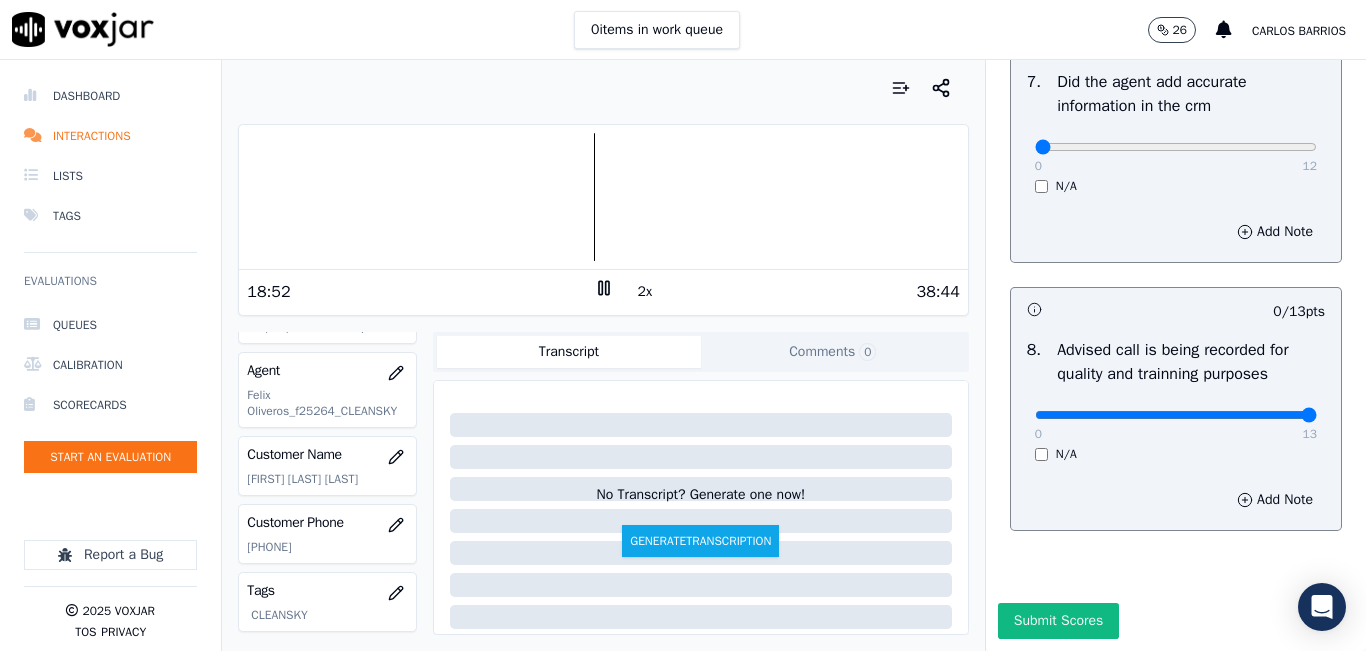 drag, startPoint x: 1260, startPoint y: 375, endPoint x: 1277, endPoint y: 368, distance: 18.384777 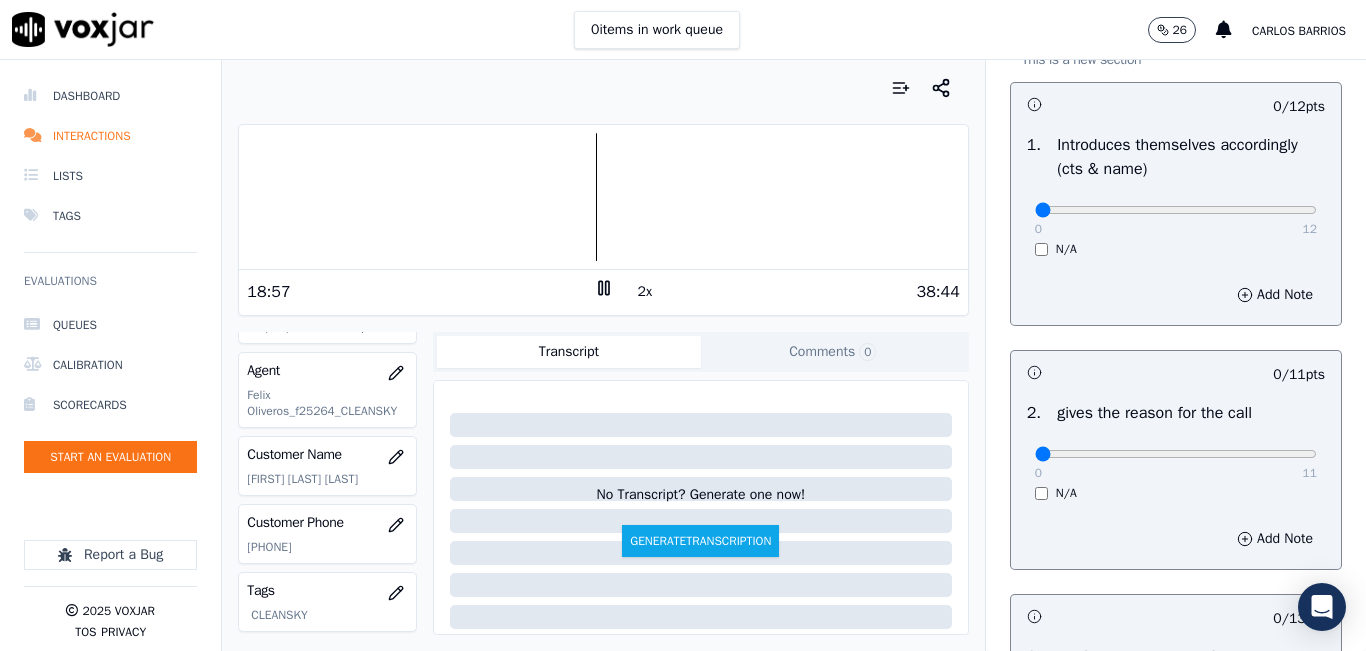 scroll, scrollTop: 10, scrollLeft: 0, axis: vertical 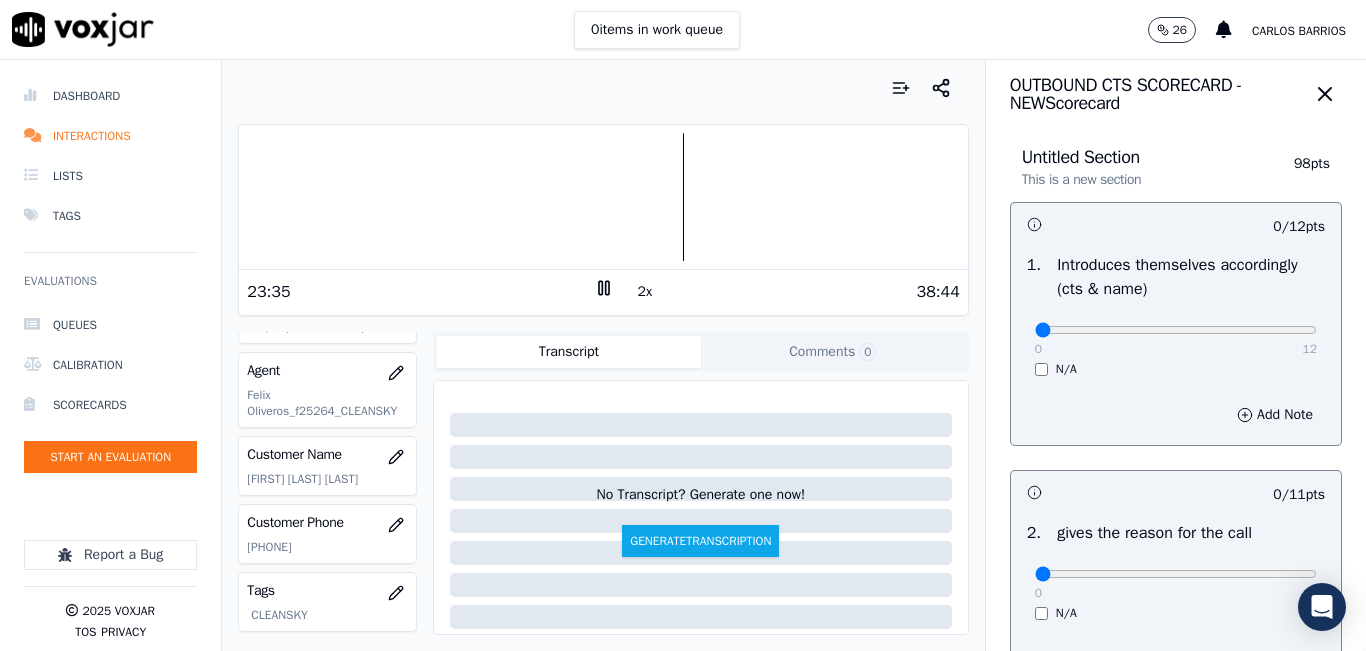 click at bounding box center [603, 197] 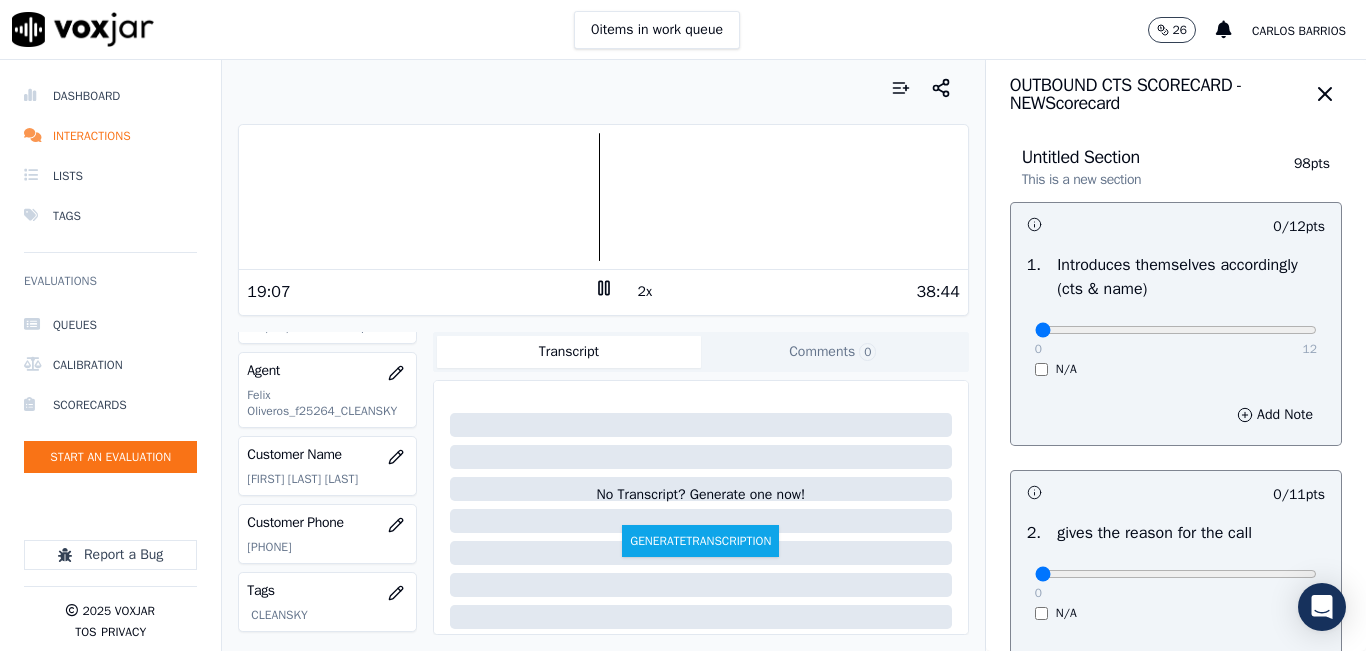 click at bounding box center (603, 197) 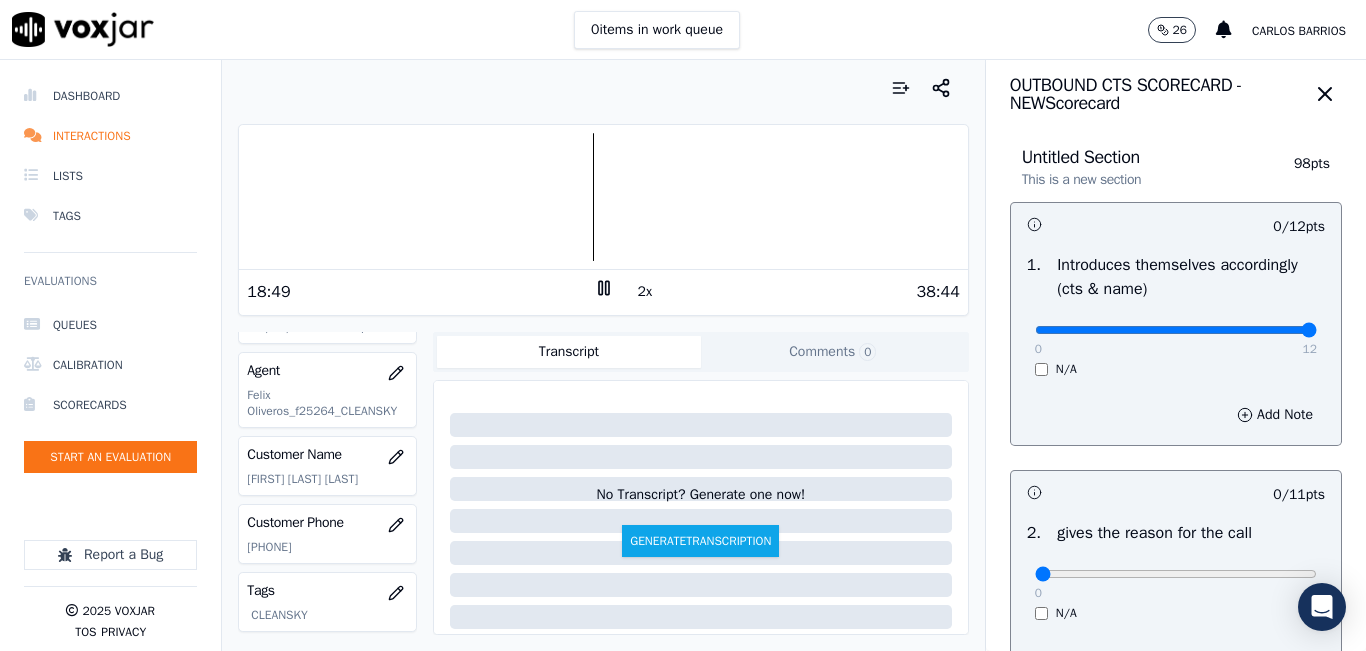 type on "12" 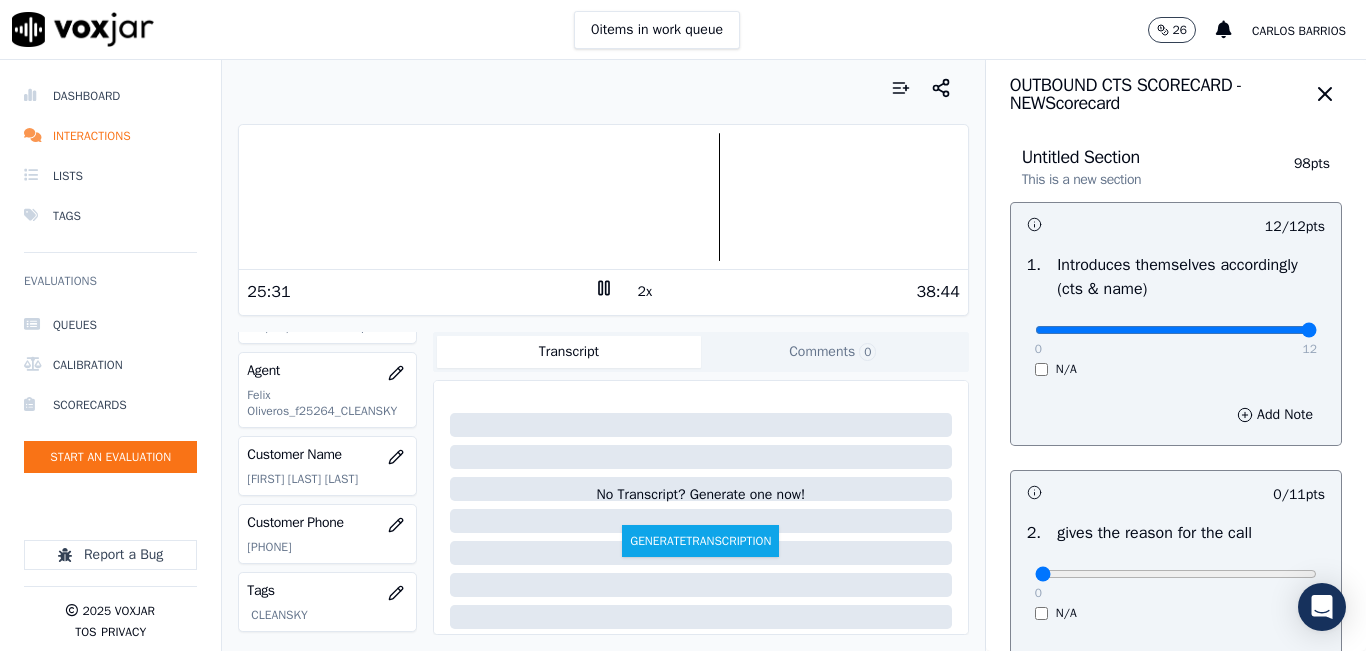 click at bounding box center (603, 197) 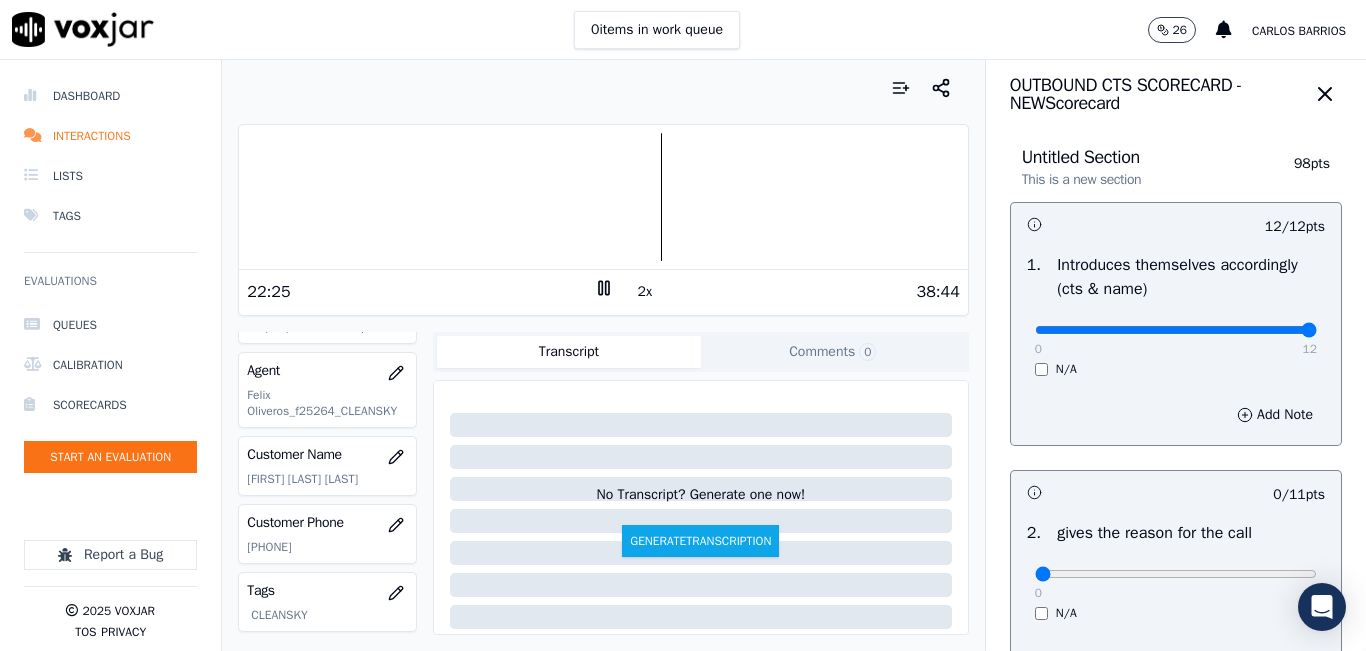 click at bounding box center (603, 197) 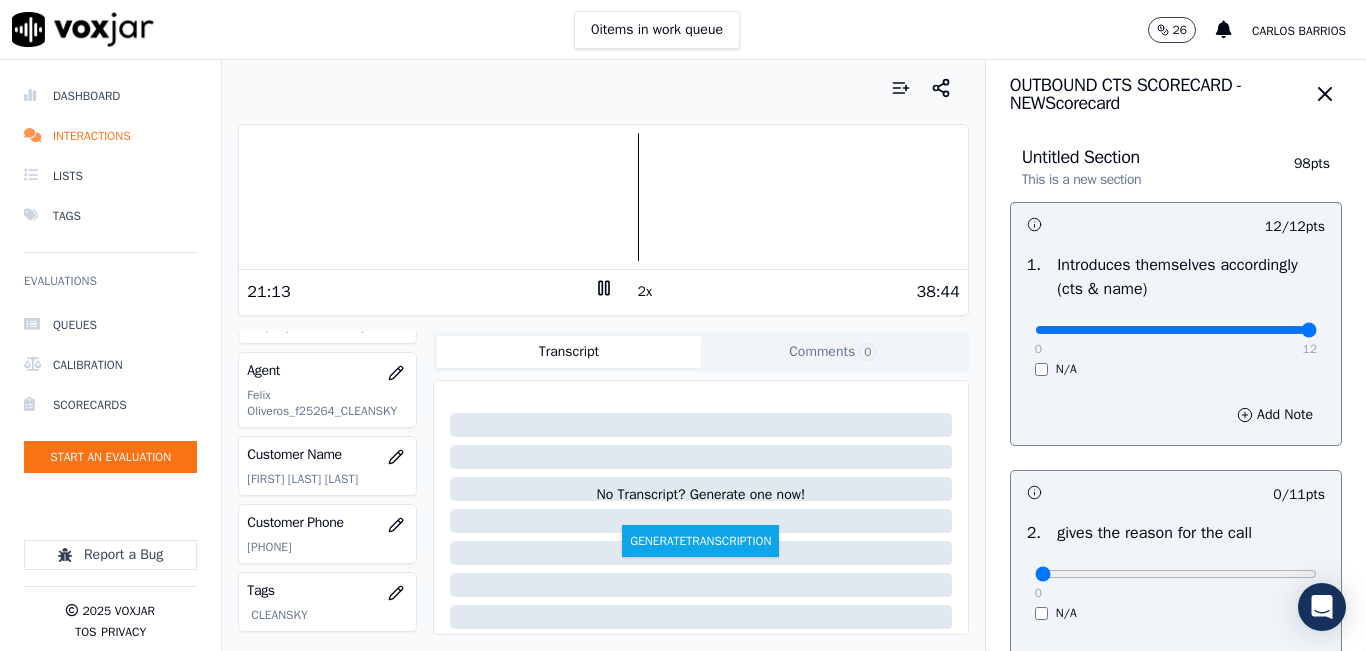 click at bounding box center [603, 197] 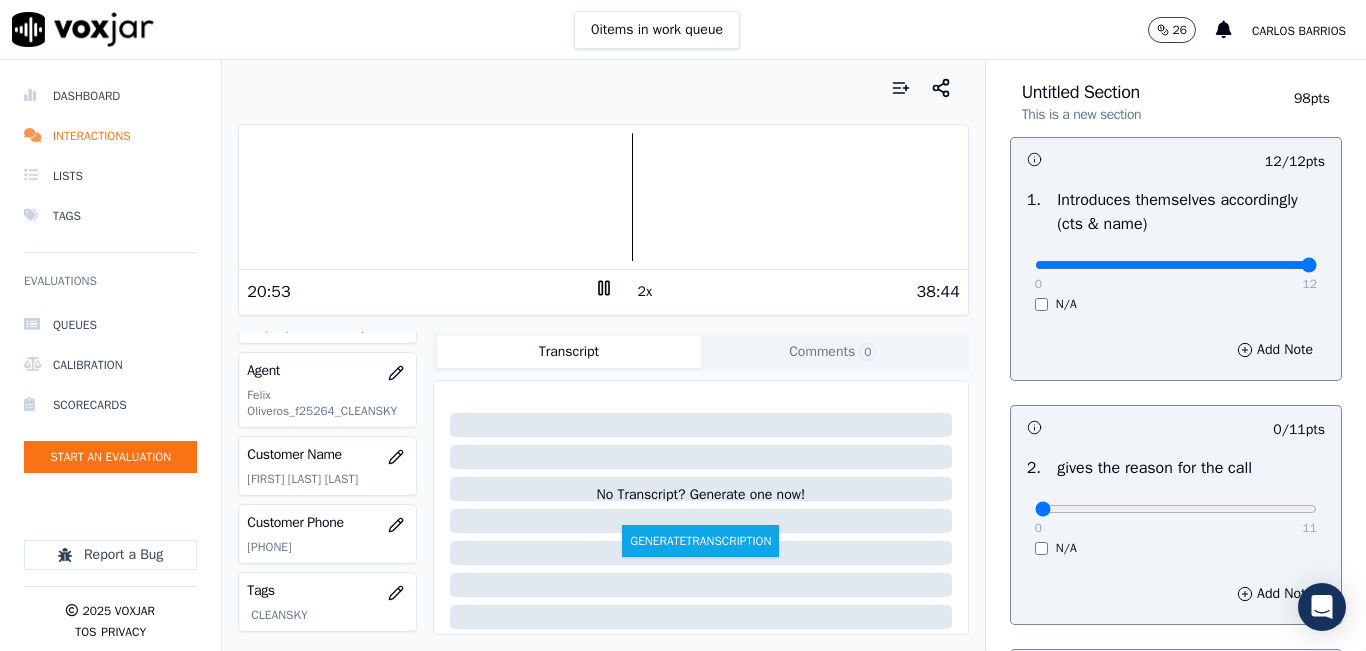 scroll, scrollTop: 110, scrollLeft: 0, axis: vertical 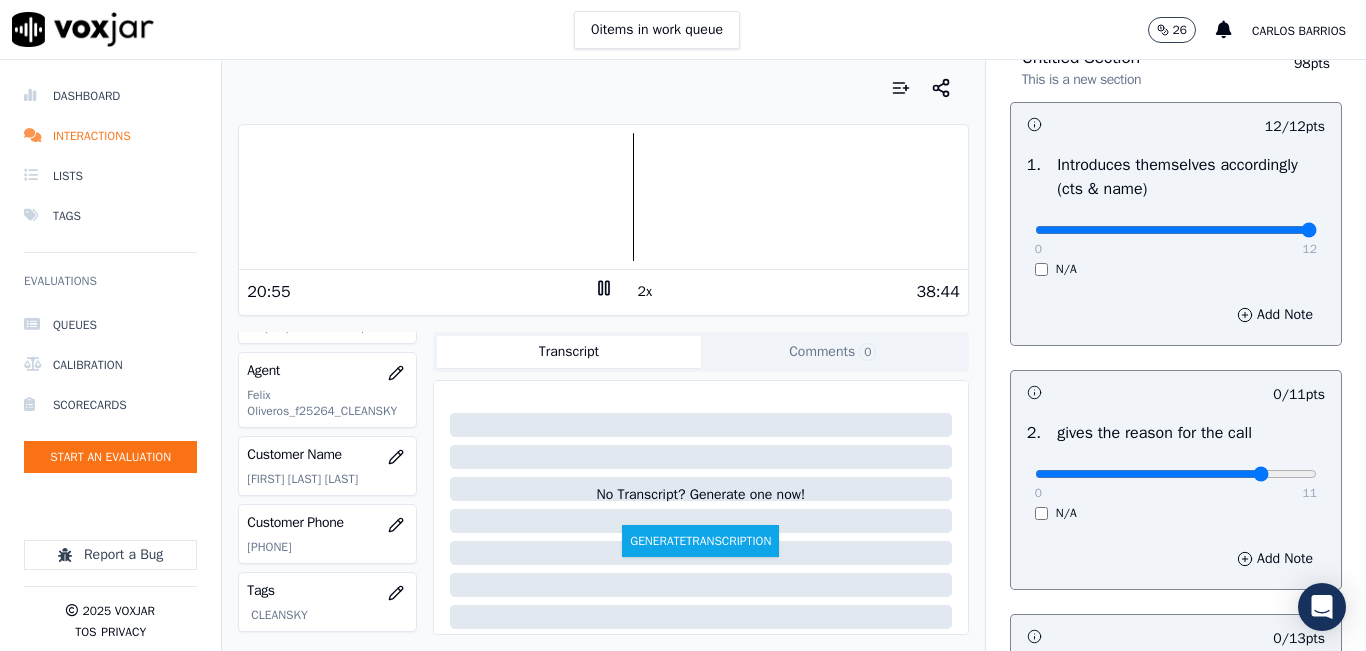 type on "9" 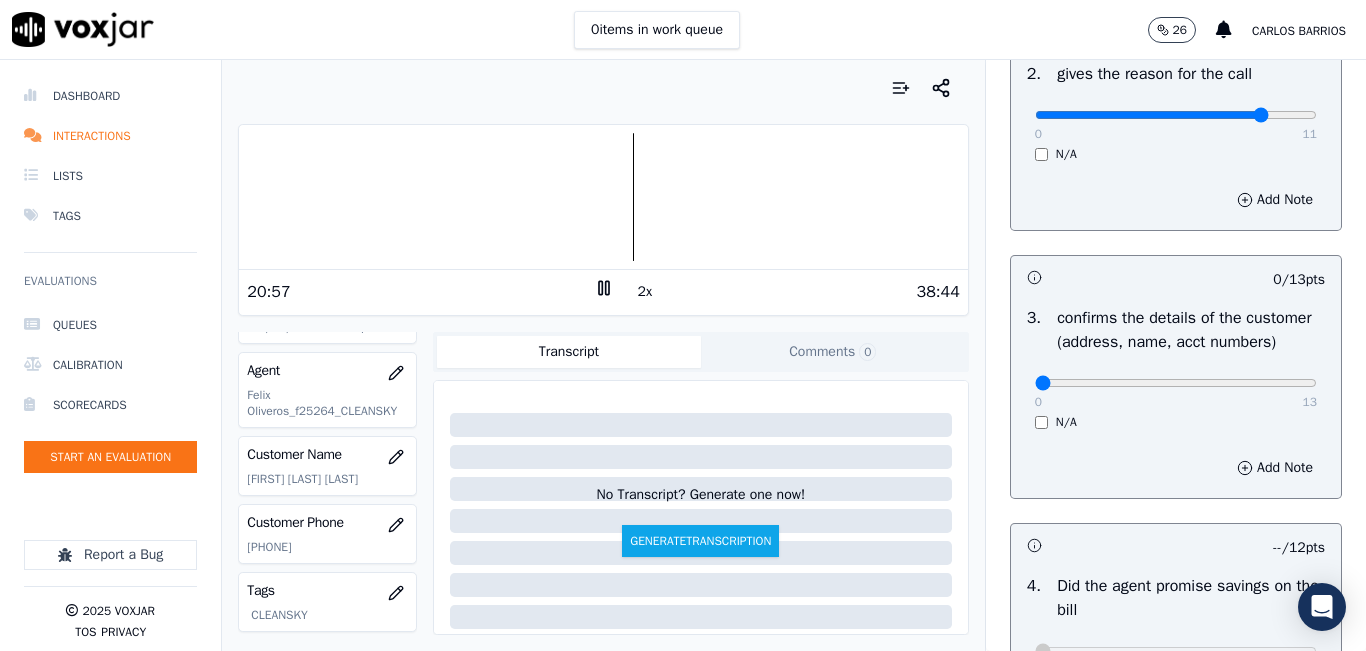 scroll, scrollTop: 510, scrollLeft: 0, axis: vertical 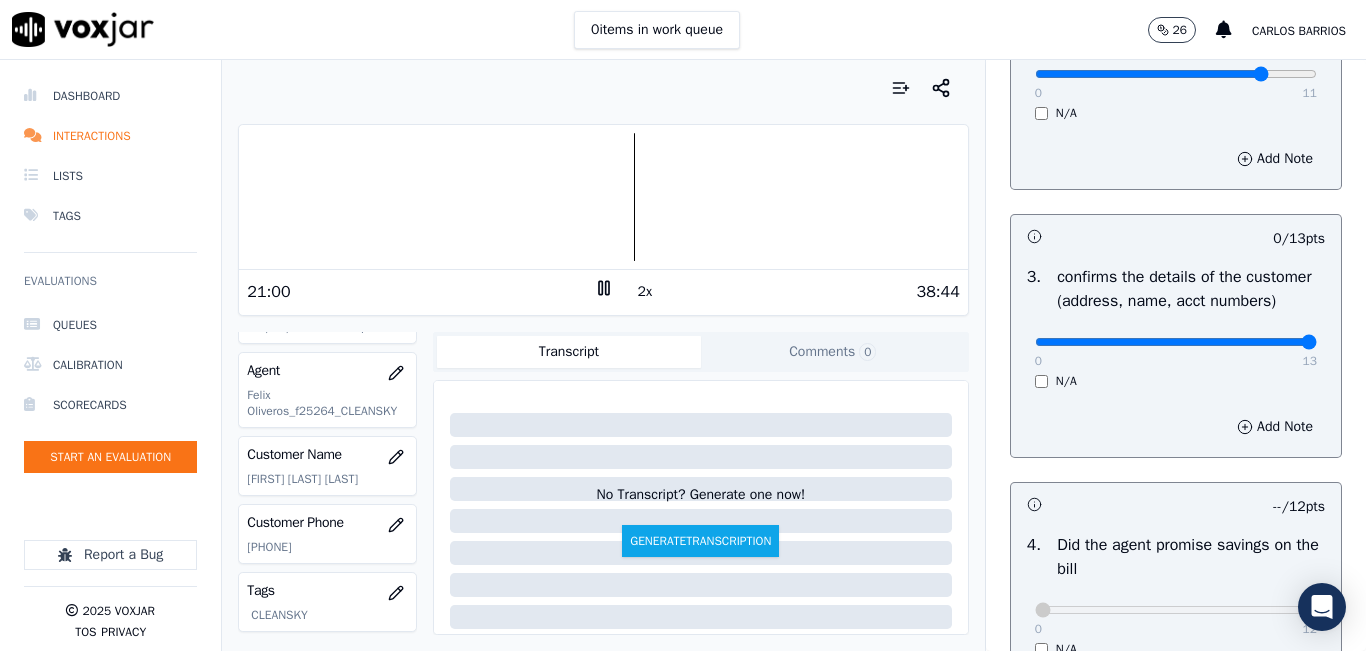 type on "13" 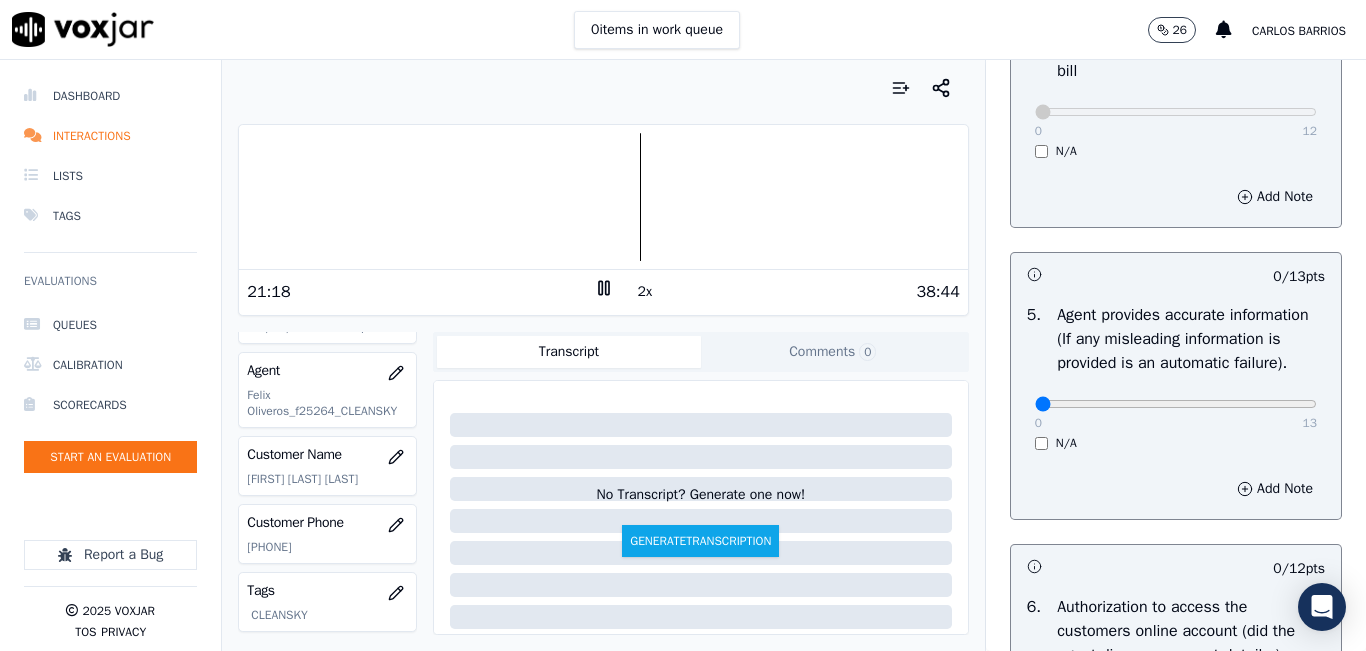 scroll, scrollTop: 1010, scrollLeft: 0, axis: vertical 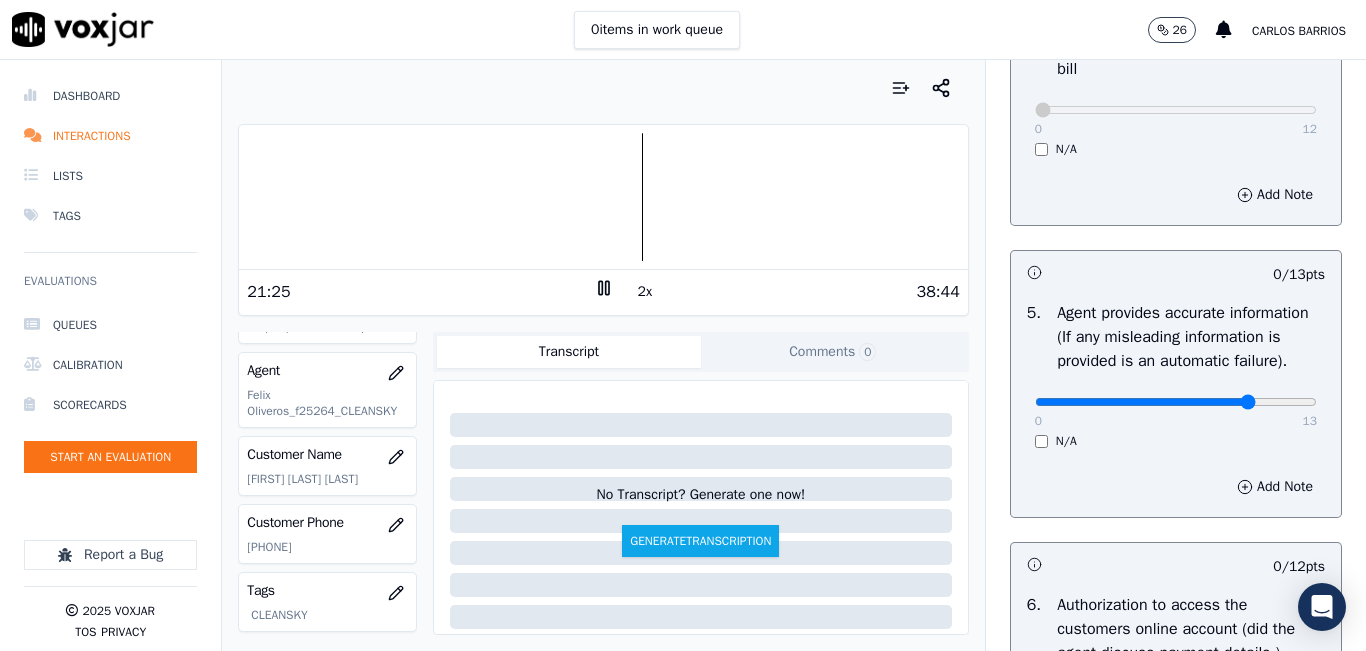 click at bounding box center [1176, -670] 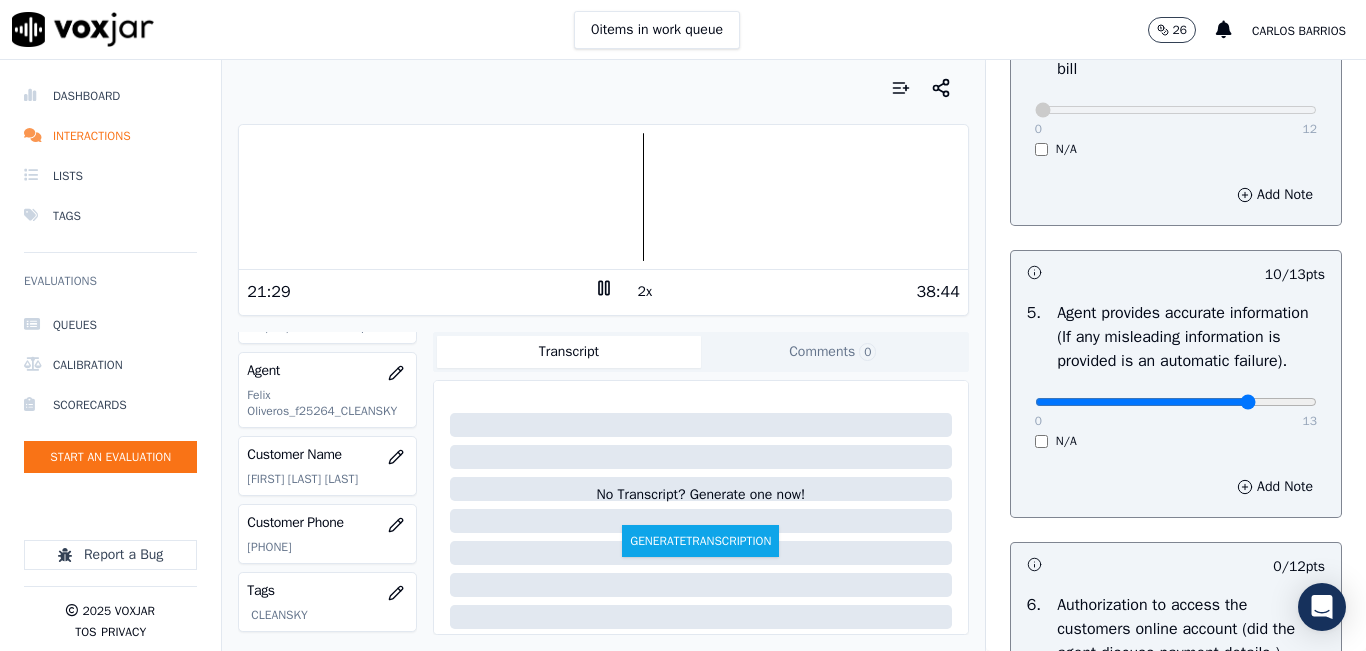 click at bounding box center [603, 197] 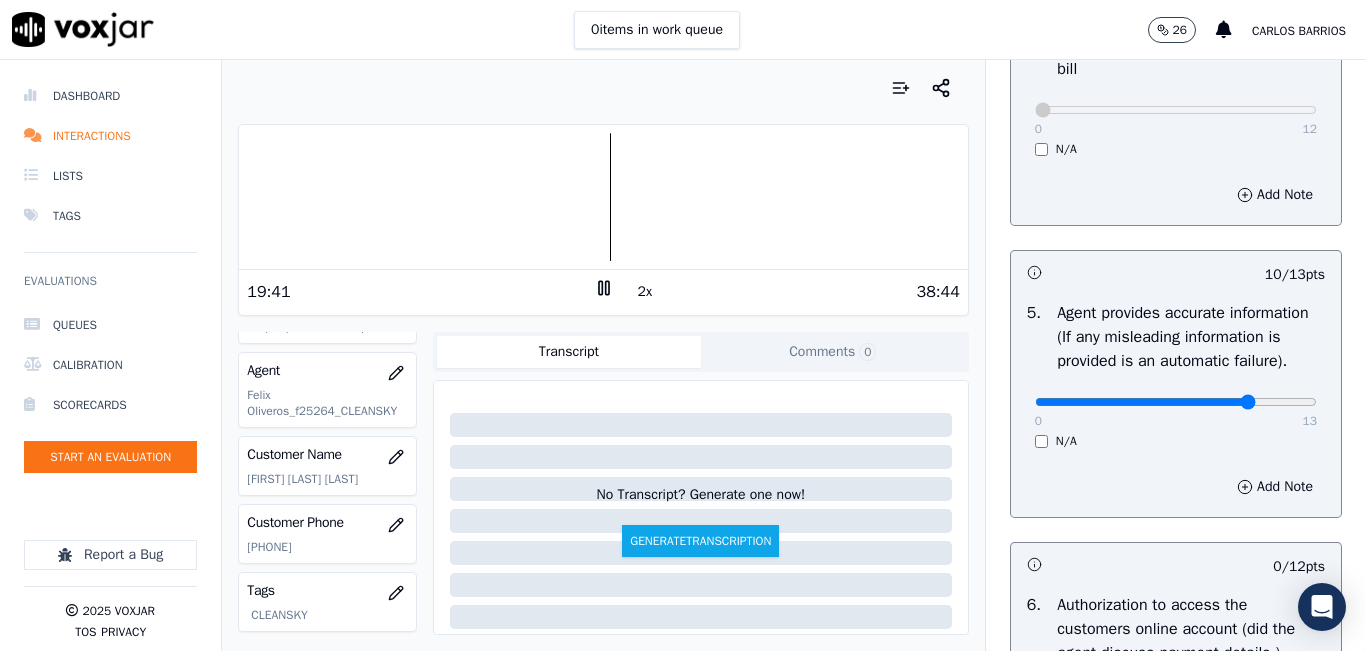 click at bounding box center (603, 197) 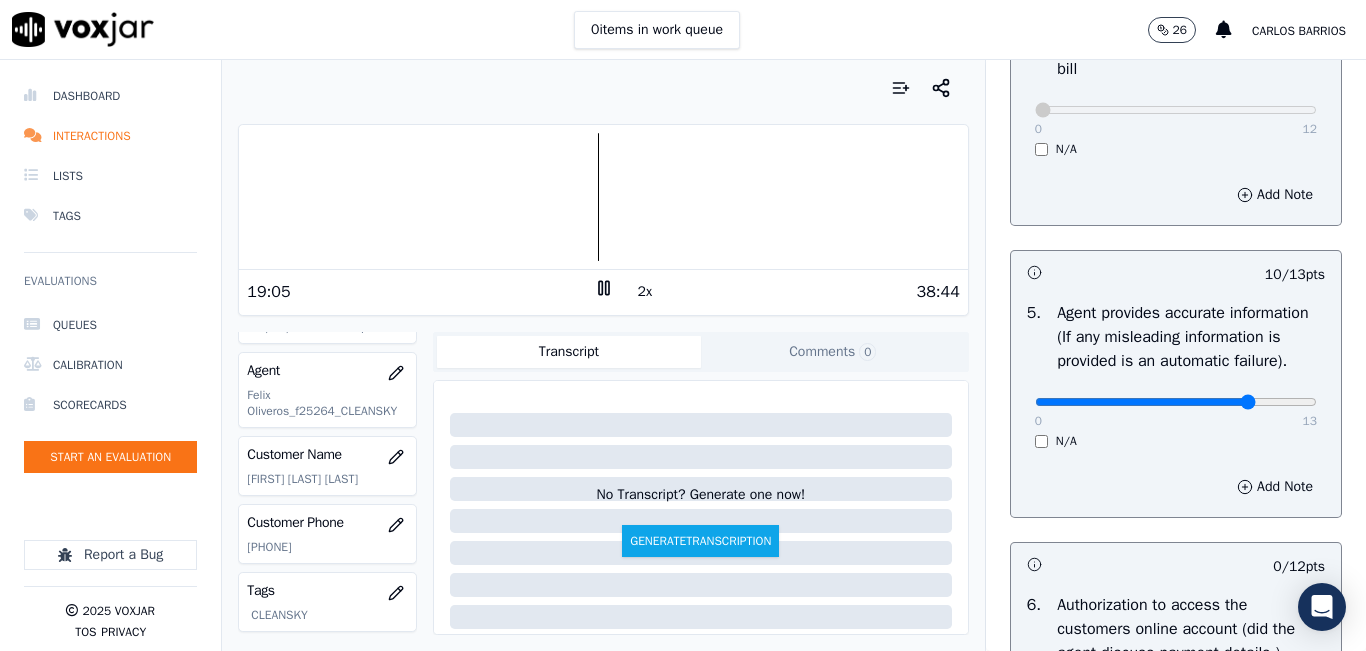 click at bounding box center [603, 197] 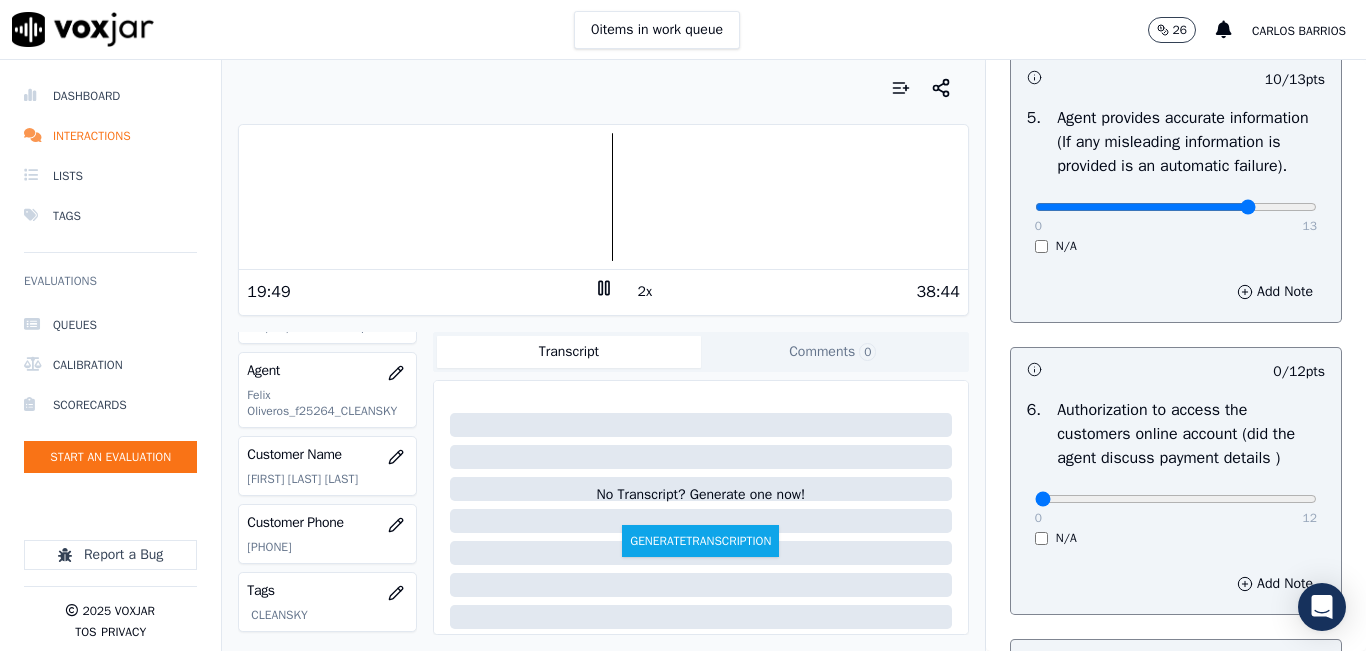scroll, scrollTop: 1210, scrollLeft: 0, axis: vertical 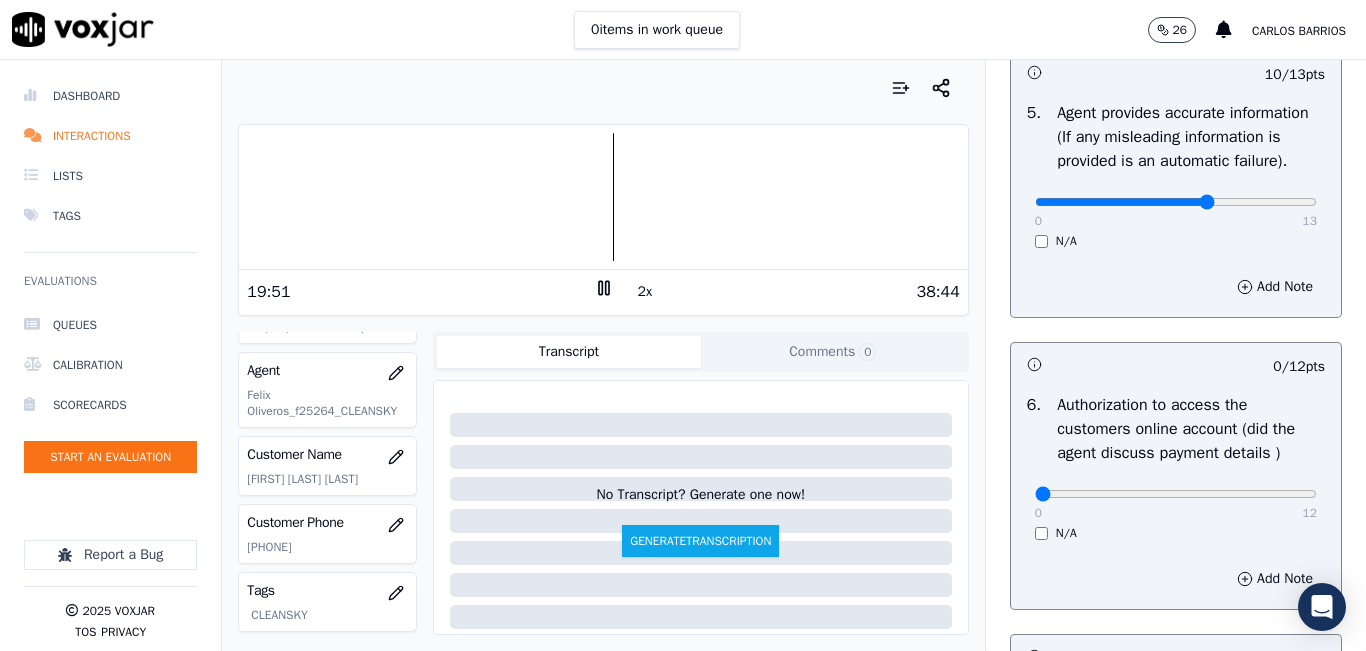 click at bounding box center (1176, -870) 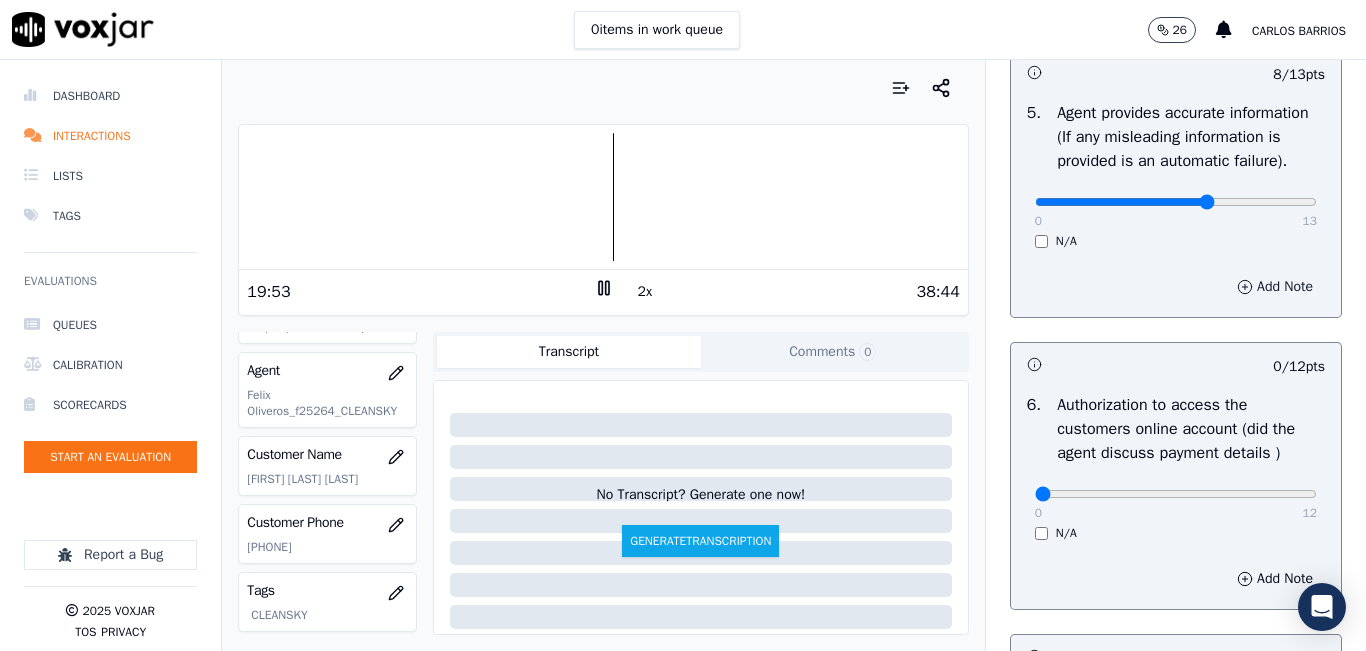 click on "Add Note" at bounding box center (1275, 287) 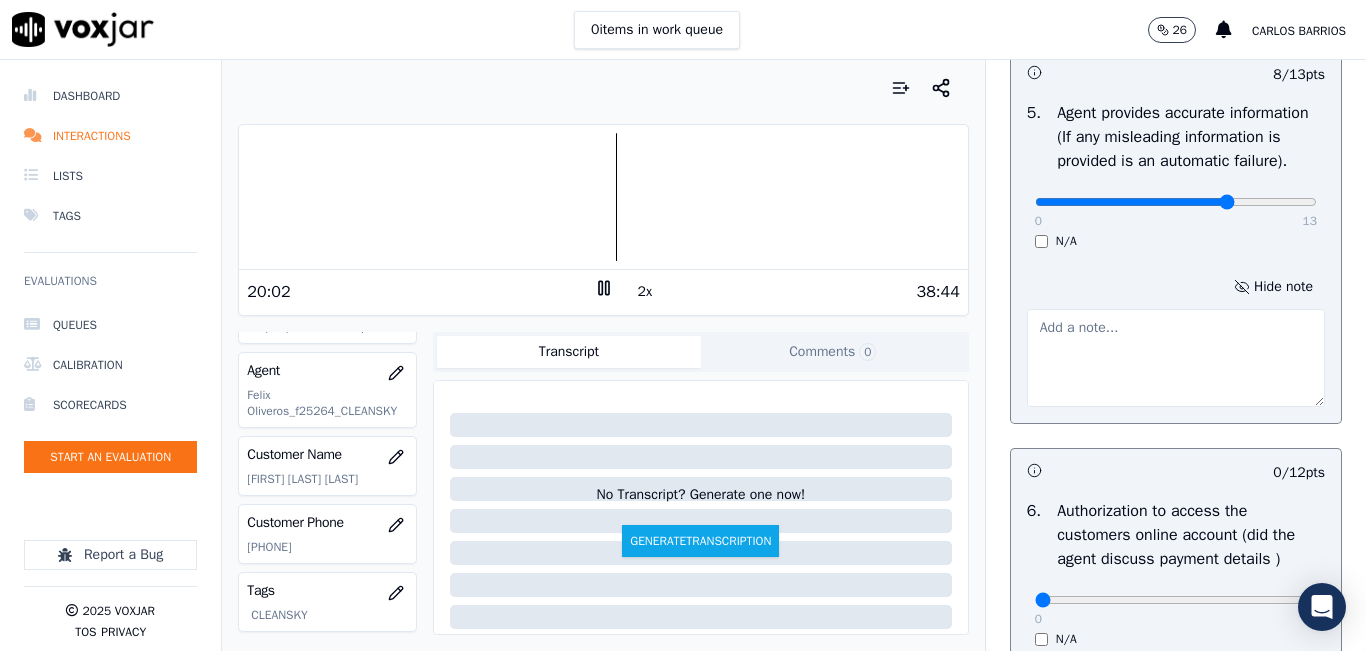 type on "9" 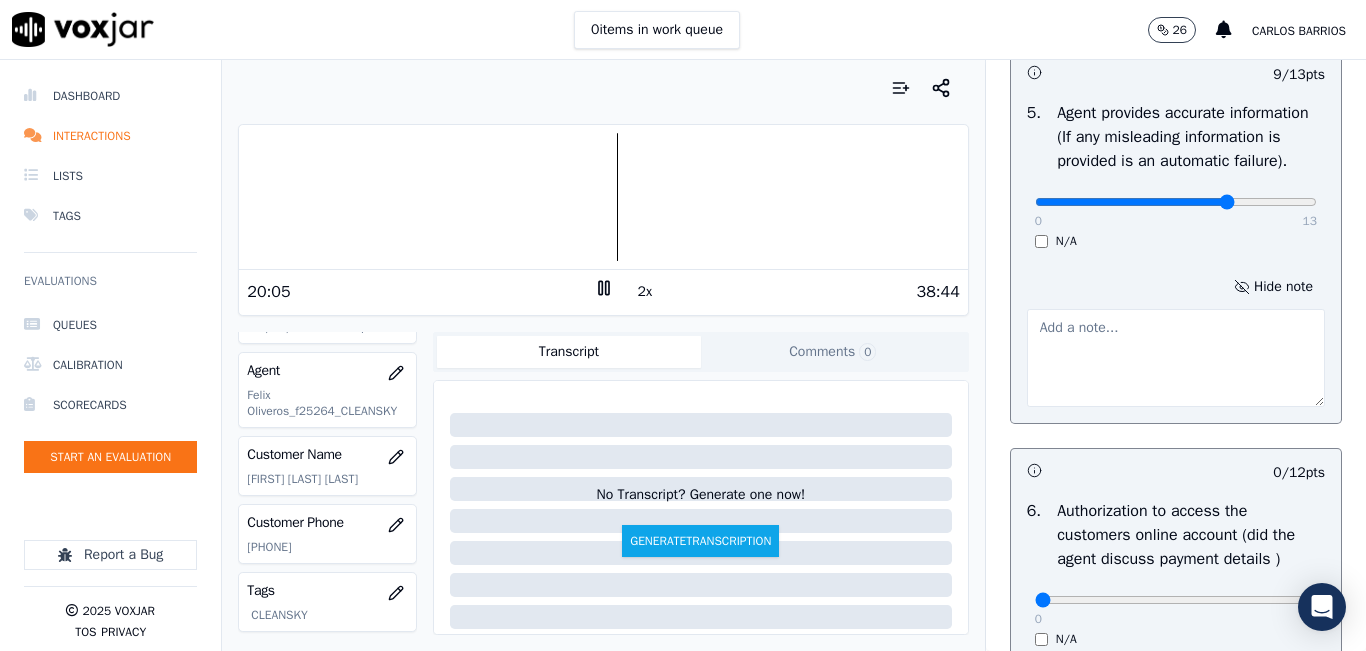 click at bounding box center [1176, 358] 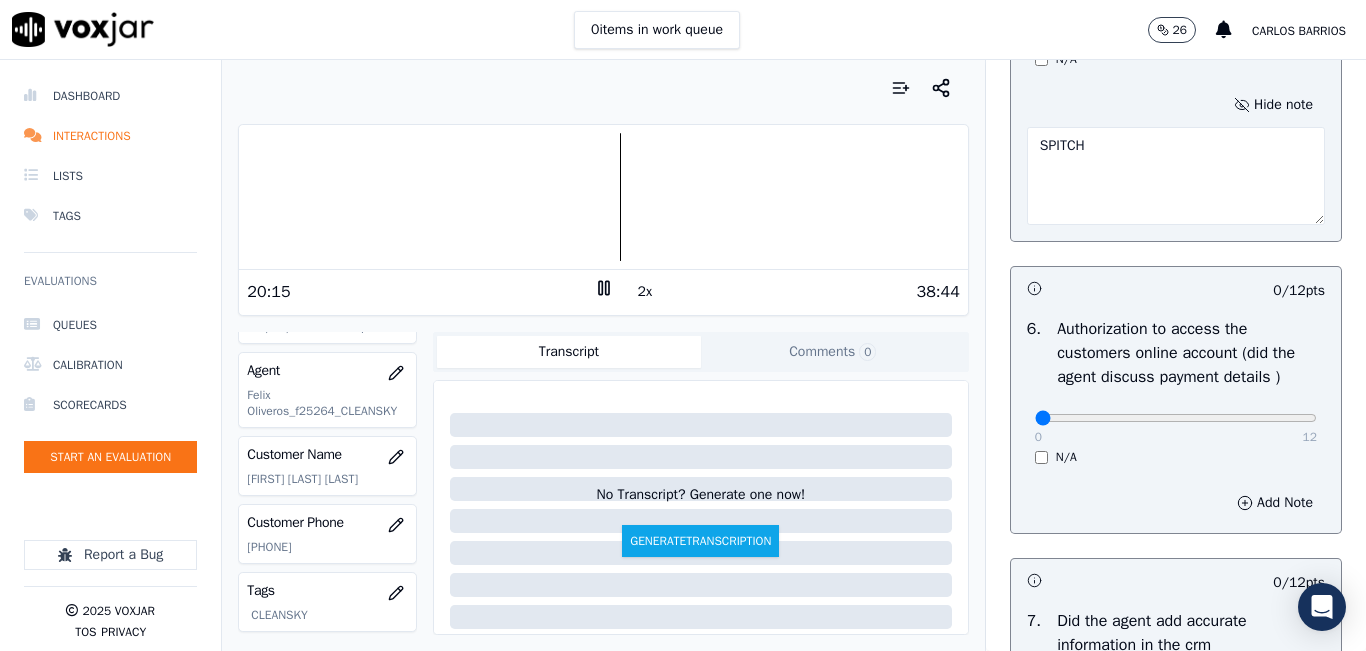 scroll, scrollTop: 1410, scrollLeft: 0, axis: vertical 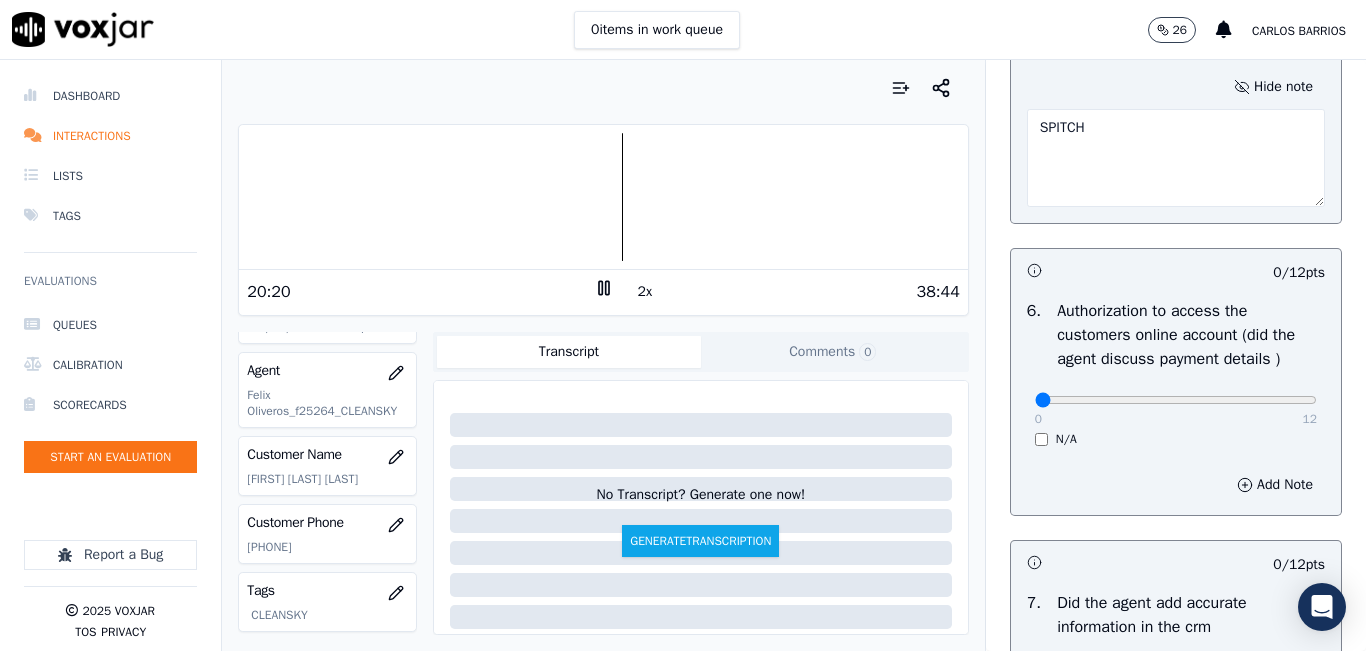 type on "SPITCH" 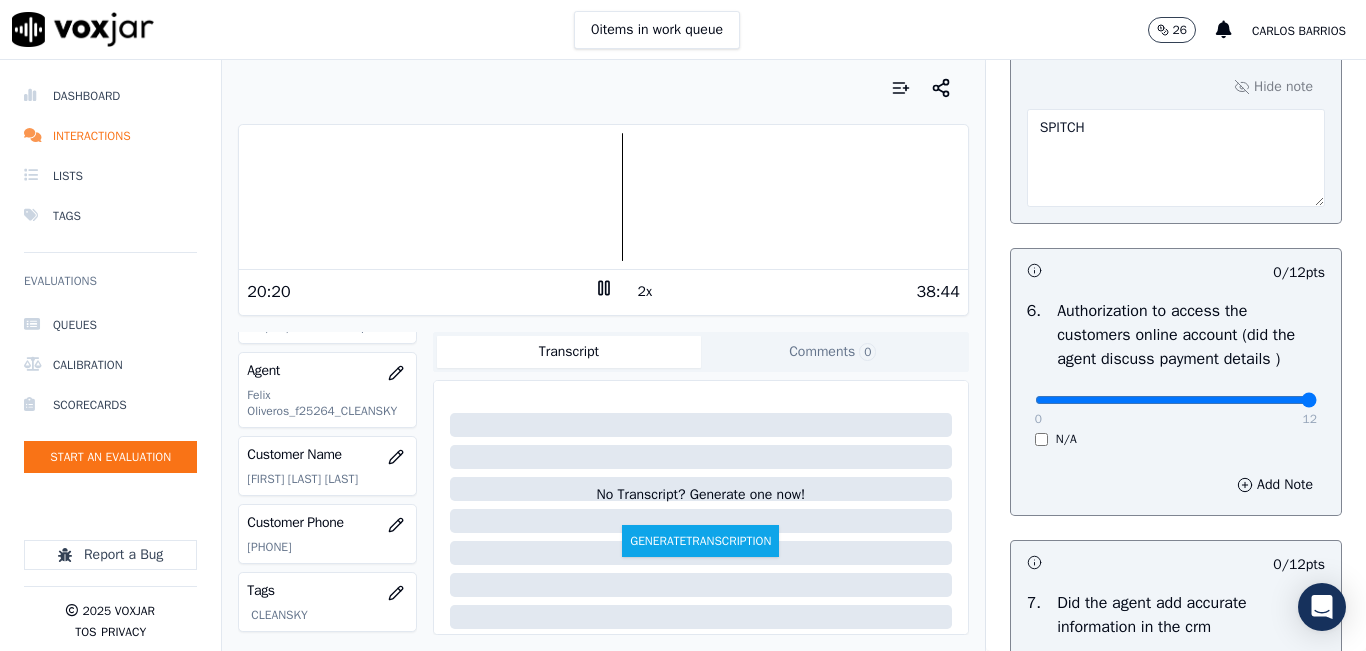 drag, startPoint x: 1253, startPoint y: 443, endPoint x: 1279, endPoint y: 441, distance: 26.076809 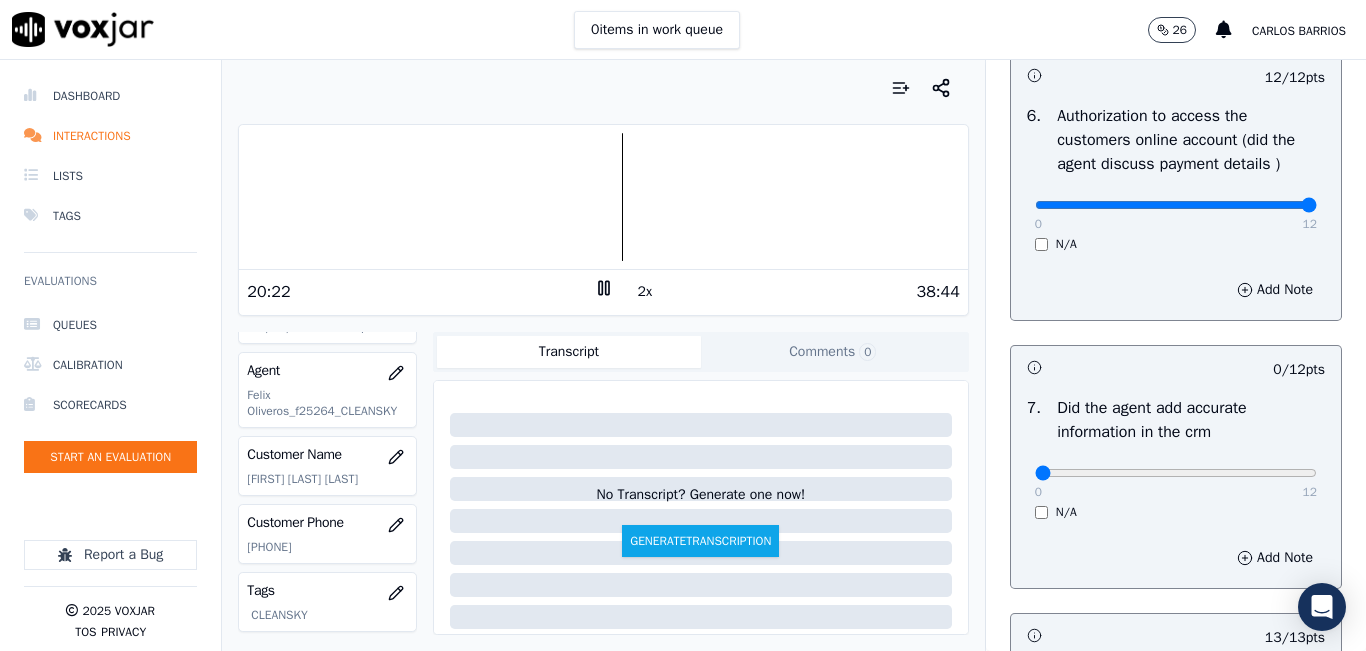 scroll, scrollTop: 1610, scrollLeft: 0, axis: vertical 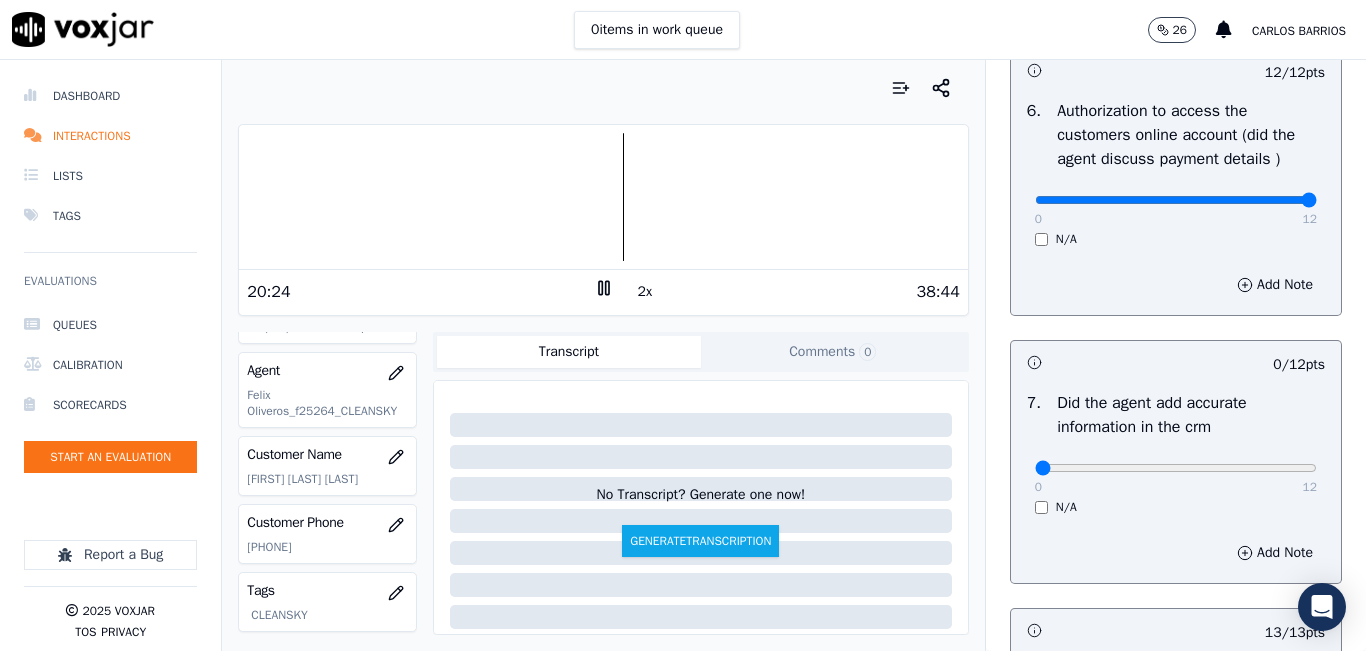 click at bounding box center [603, 197] 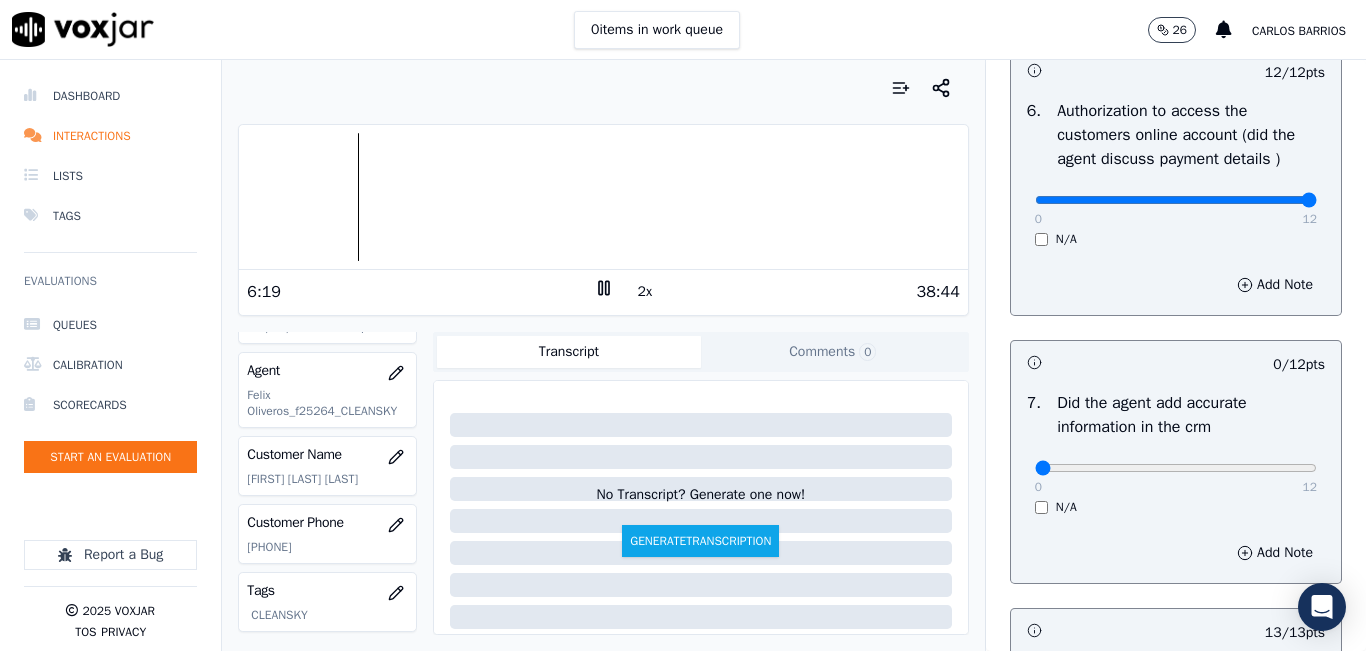 click at bounding box center [603, 197] 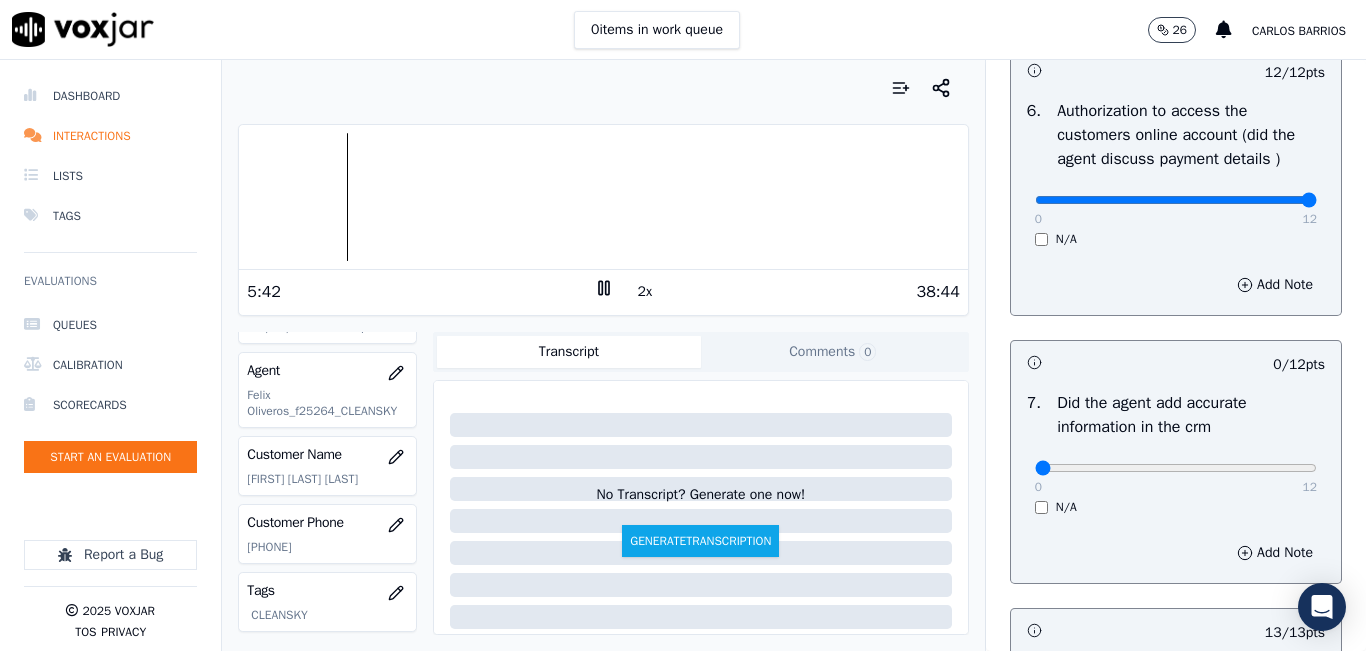 click at bounding box center [603, 197] 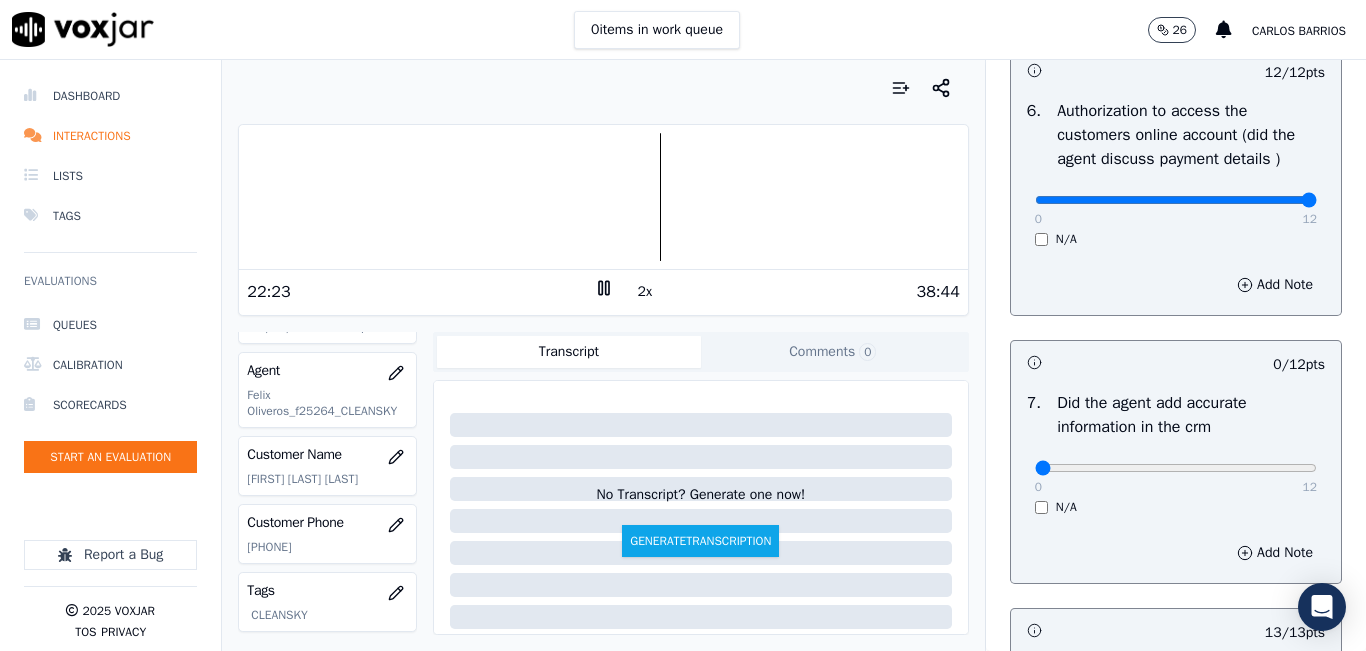 scroll, scrollTop: 1710, scrollLeft: 0, axis: vertical 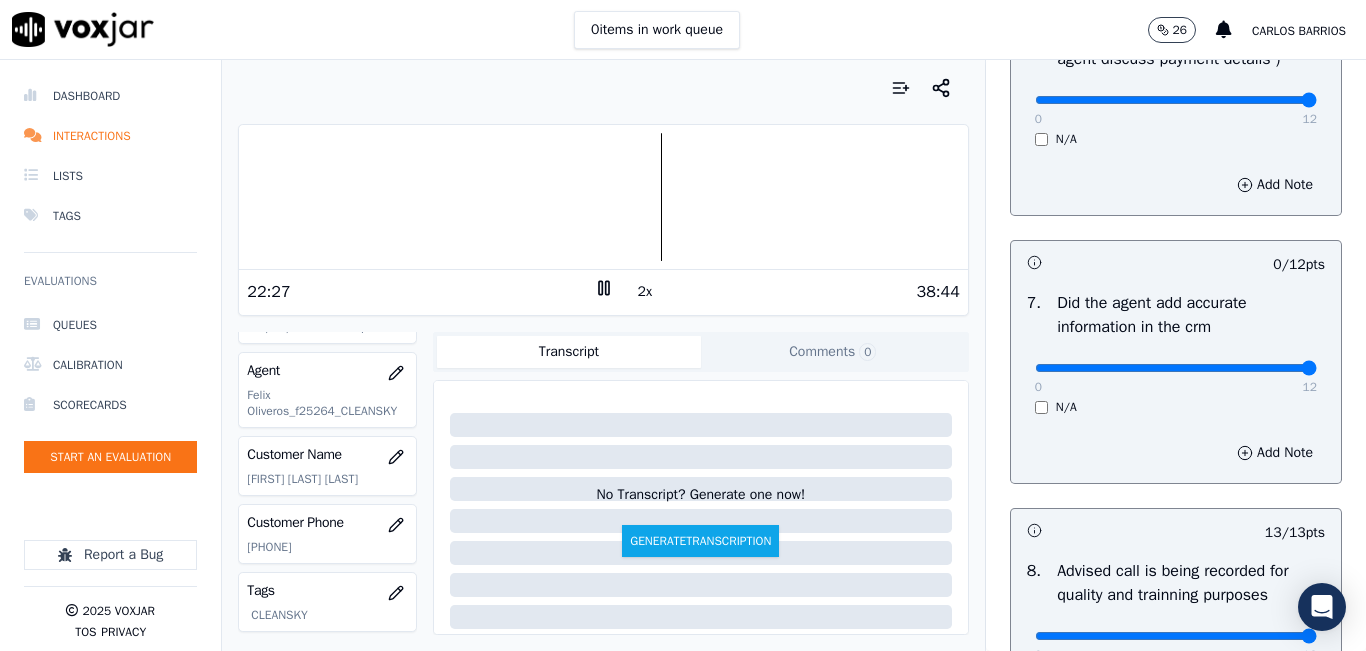 drag, startPoint x: 1253, startPoint y: 413, endPoint x: 1275, endPoint y: 407, distance: 22.803509 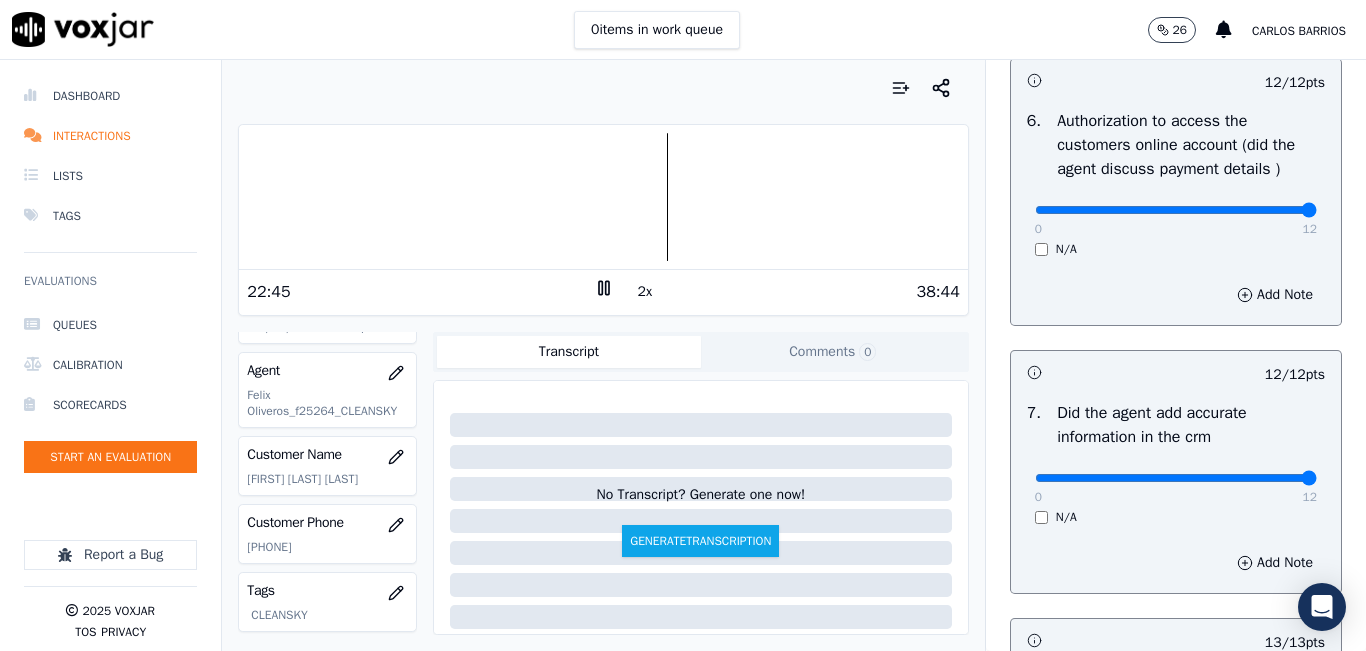 scroll, scrollTop: 2024, scrollLeft: 0, axis: vertical 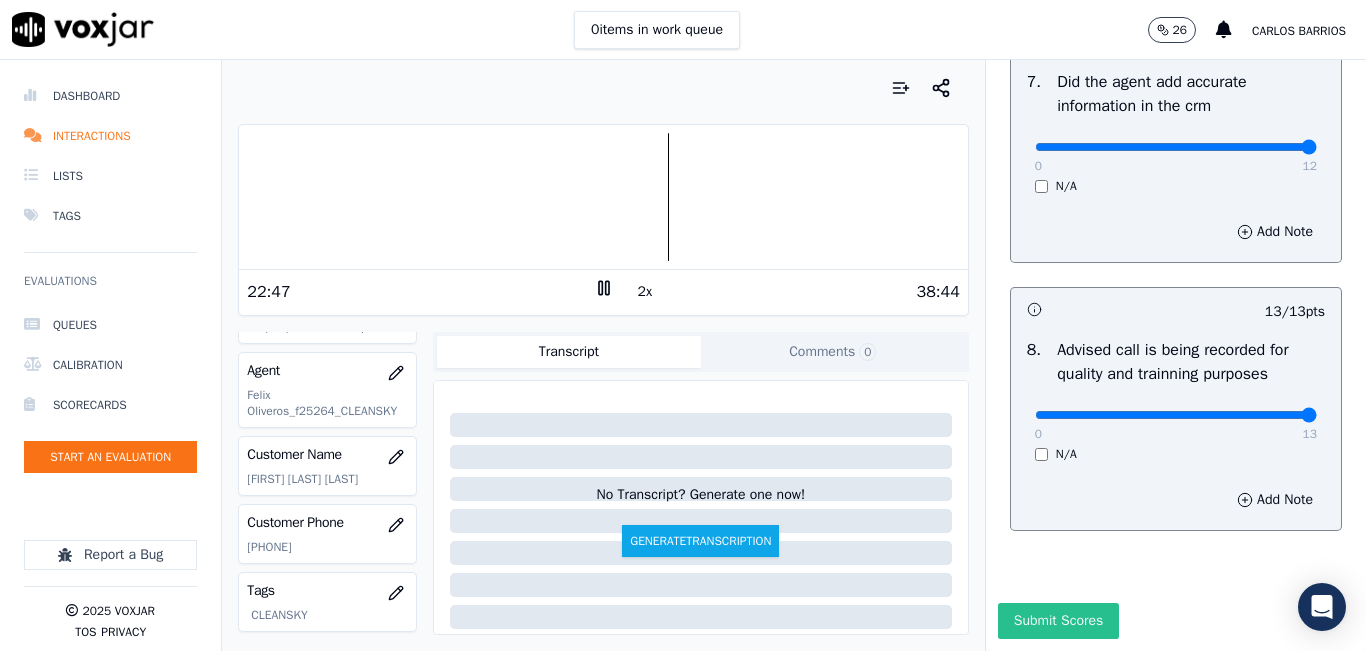click on "Submit Scores" at bounding box center [1058, 621] 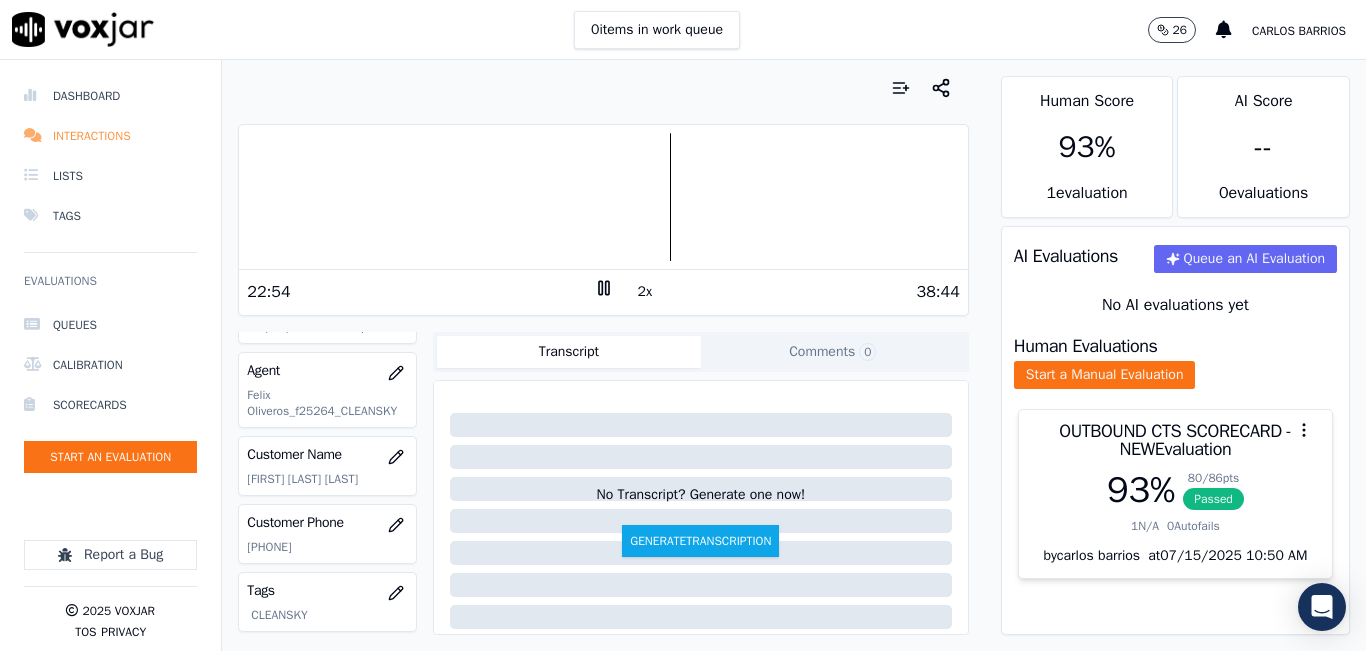 click on "Interactions" at bounding box center (110, 136) 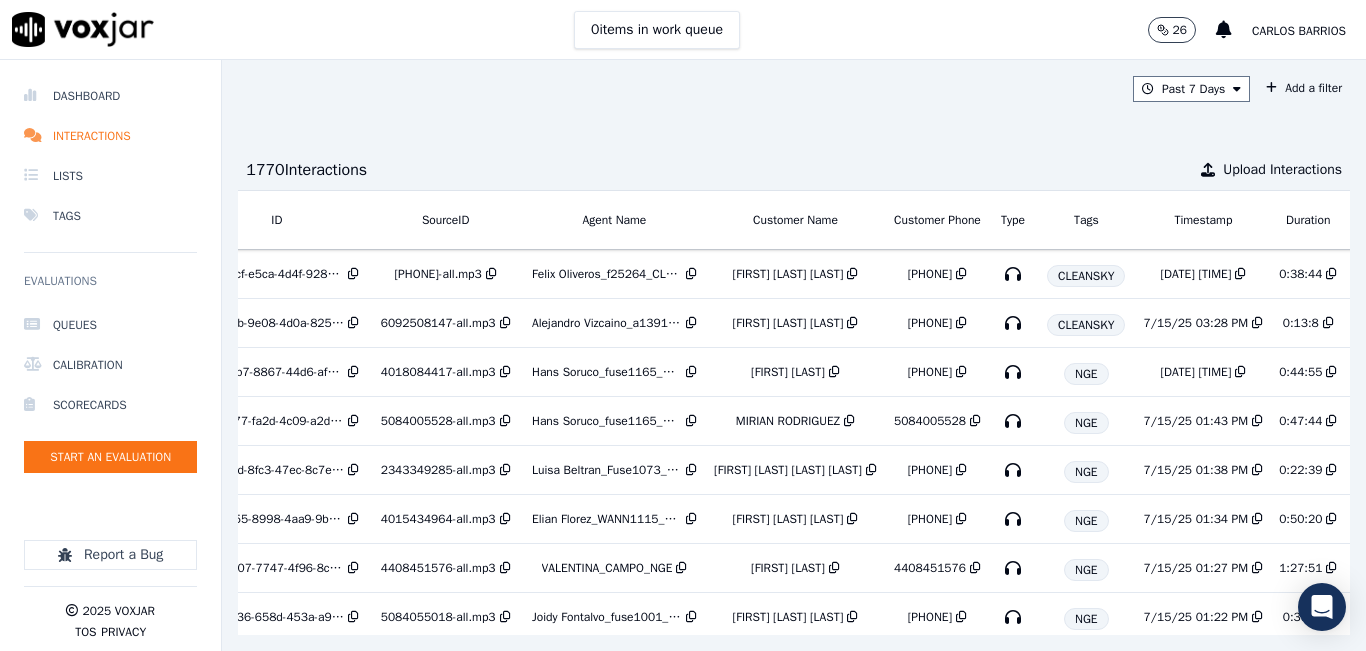 scroll, scrollTop: 0, scrollLeft: 318, axis: horizontal 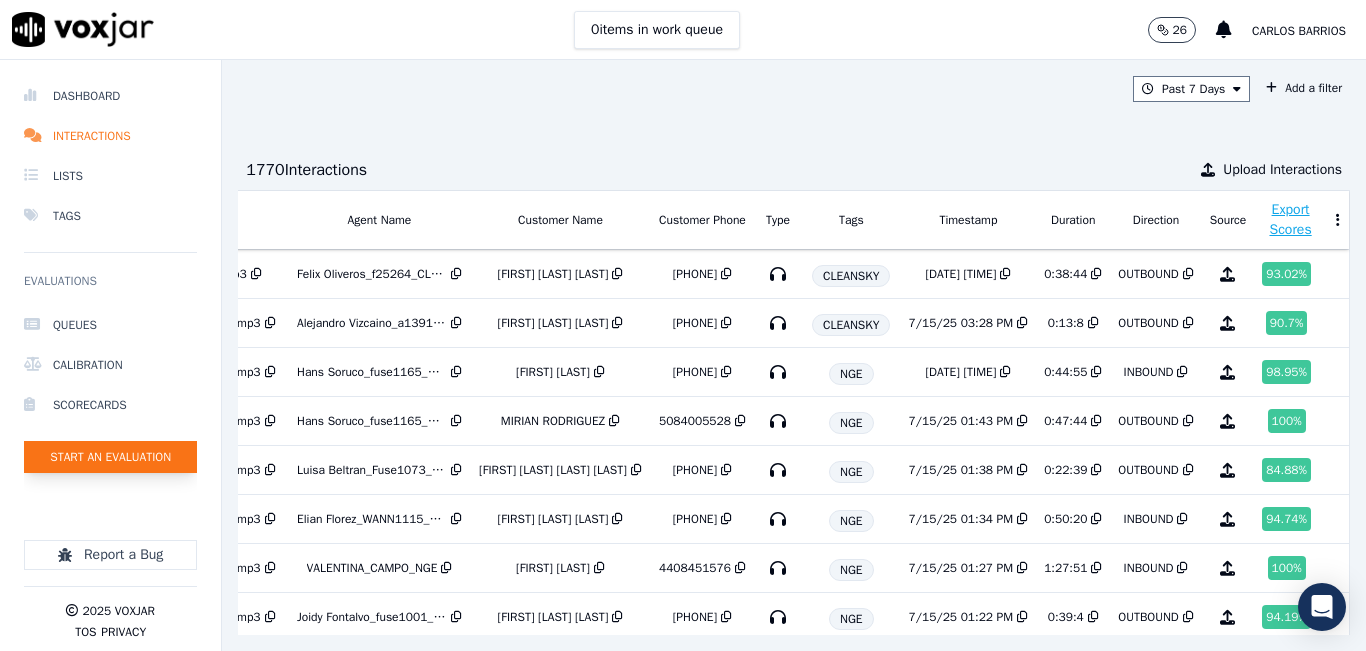click on "Start an Evaluation" 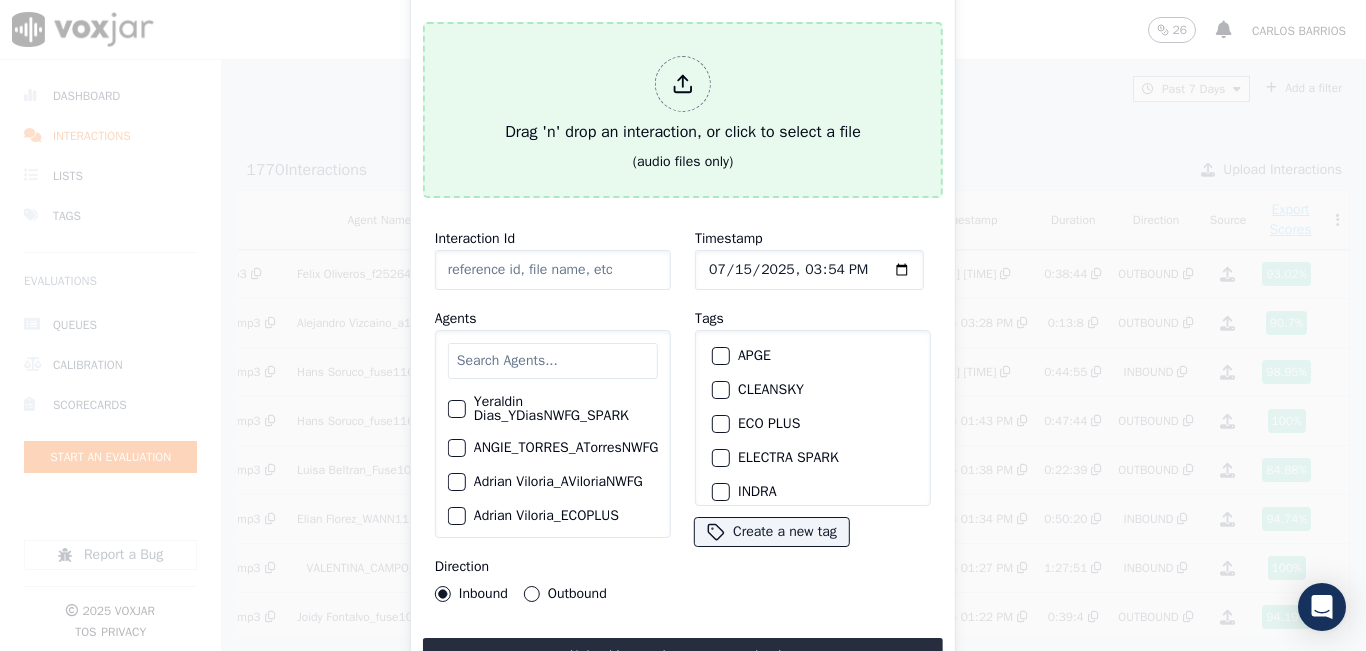 click on "Drag 'n' drop an interaction, or click to select a file" at bounding box center (683, 100) 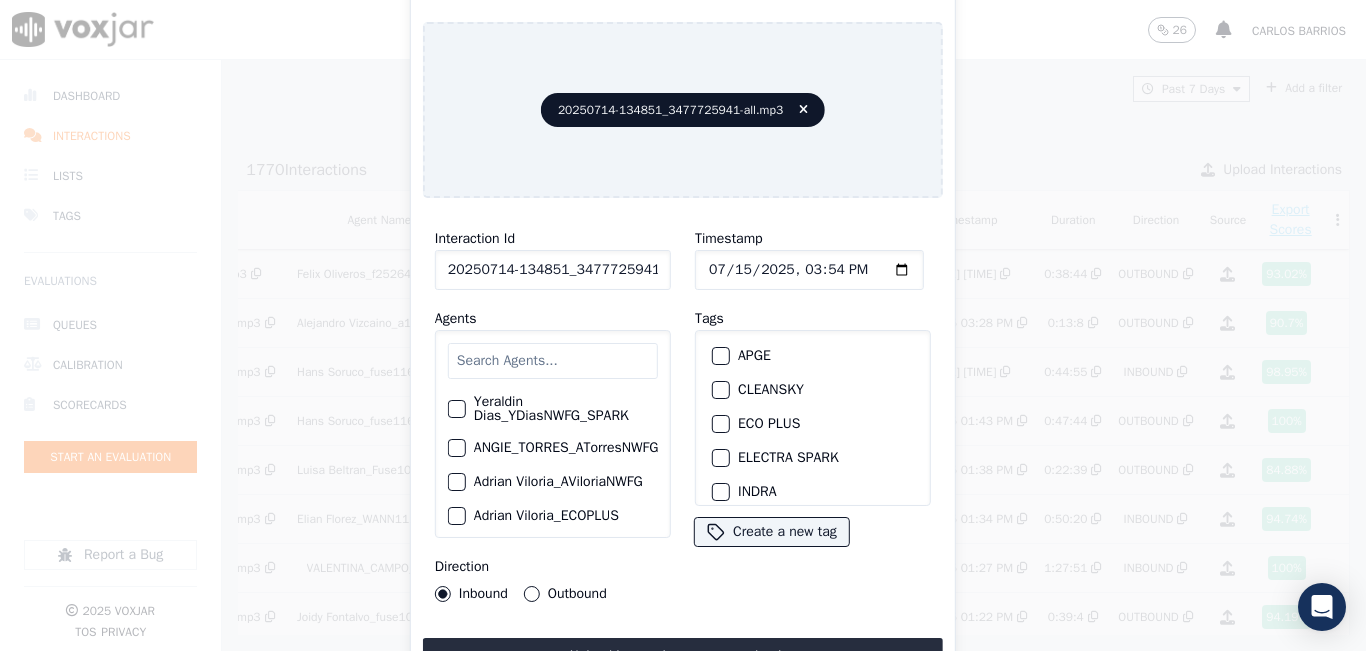click at bounding box center (553, 361) 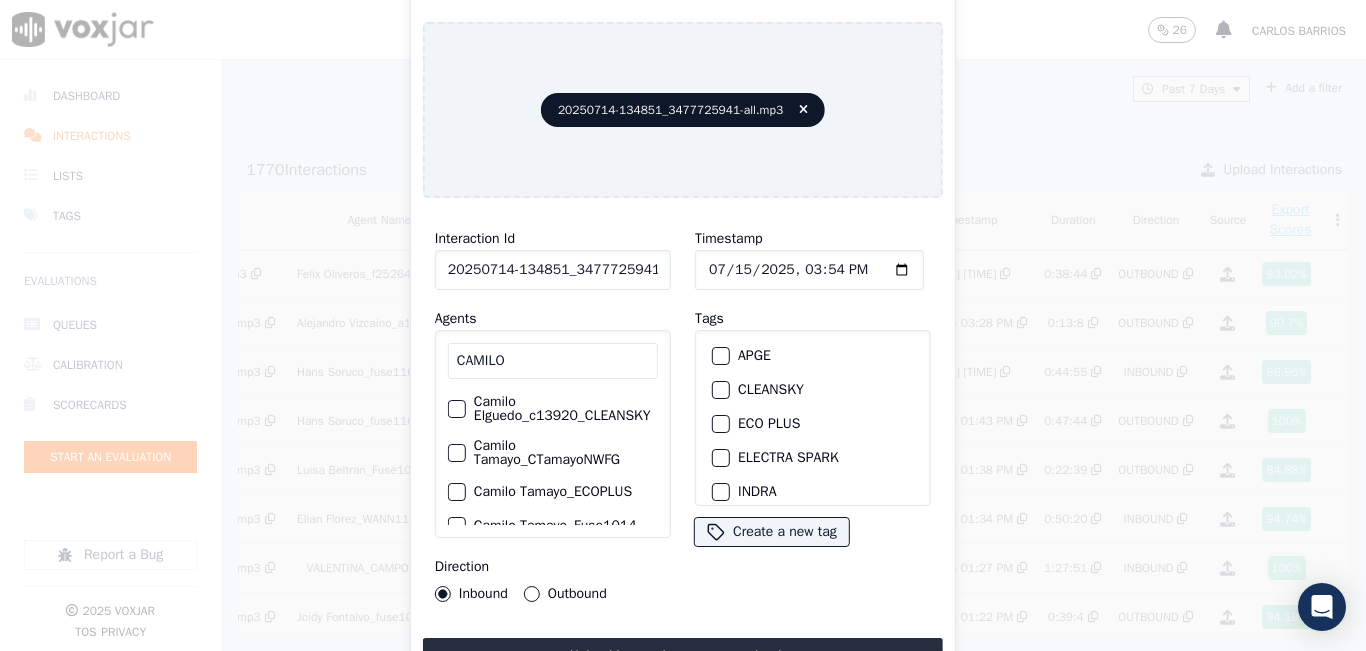 type on "CAMILO" 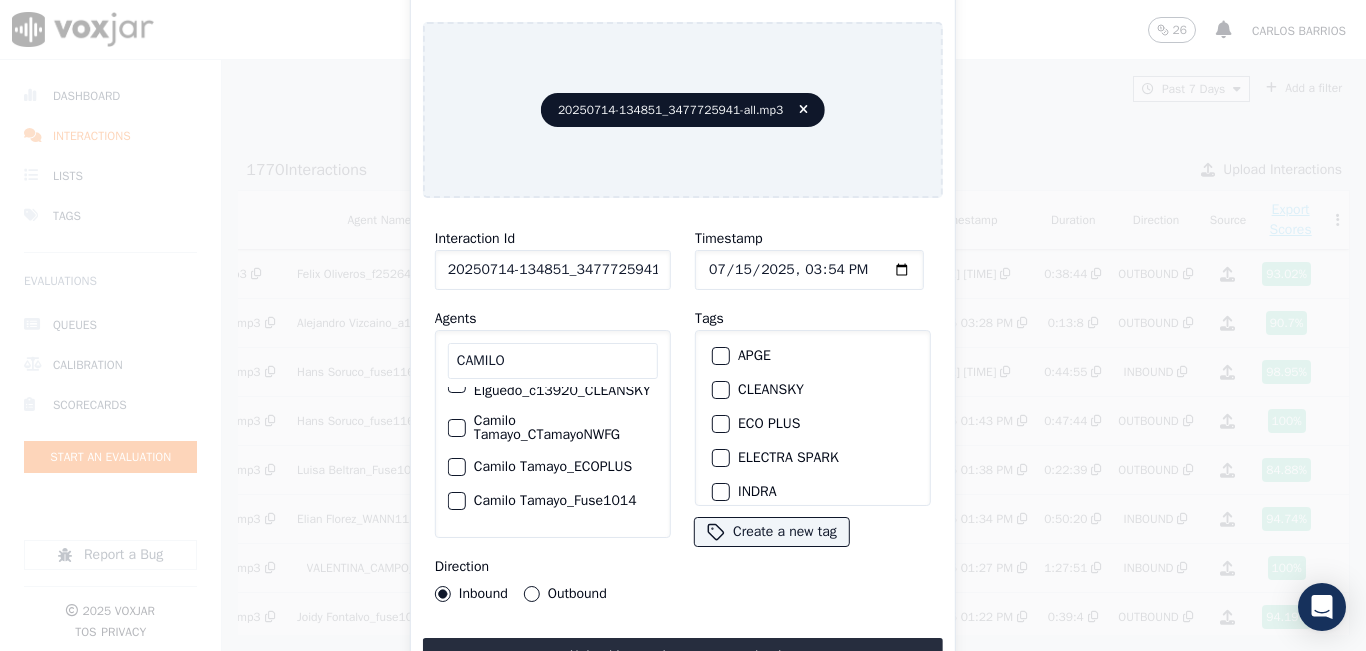 scroll, scrollTop: 40, scrollLeft: 0, axis: vertical 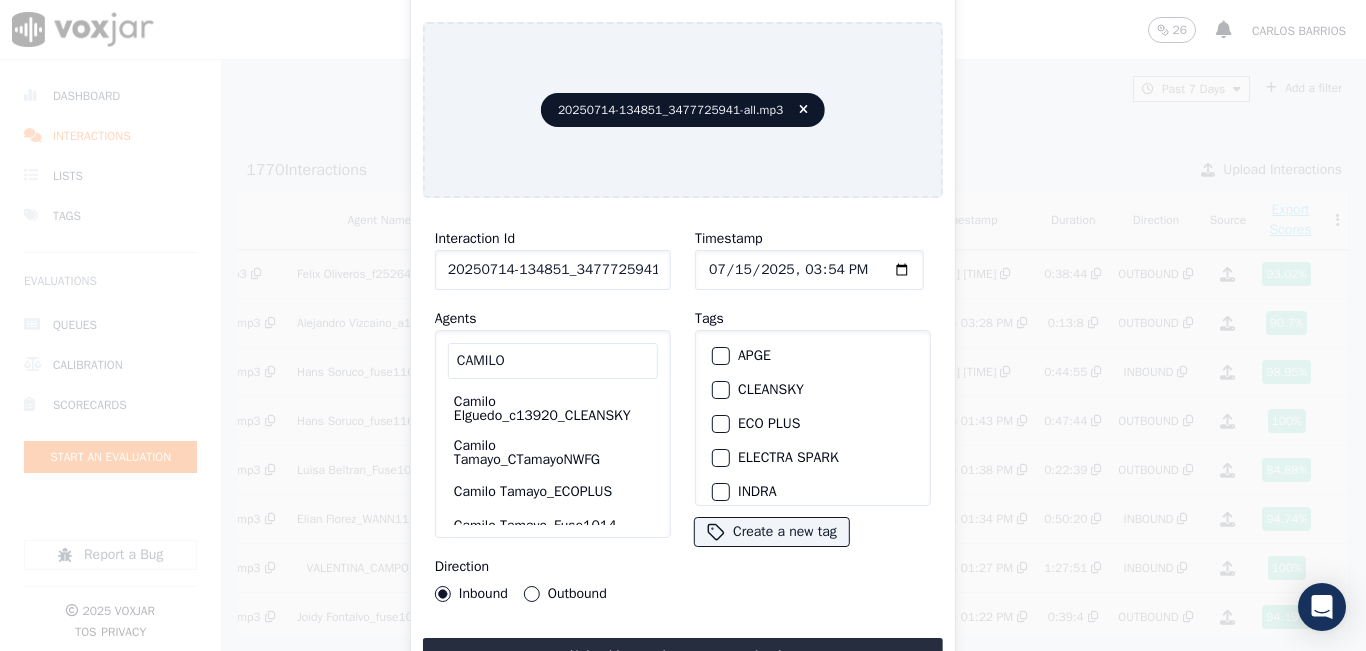 click on "Camilo Elguedo_c13920_CLEANSKY" 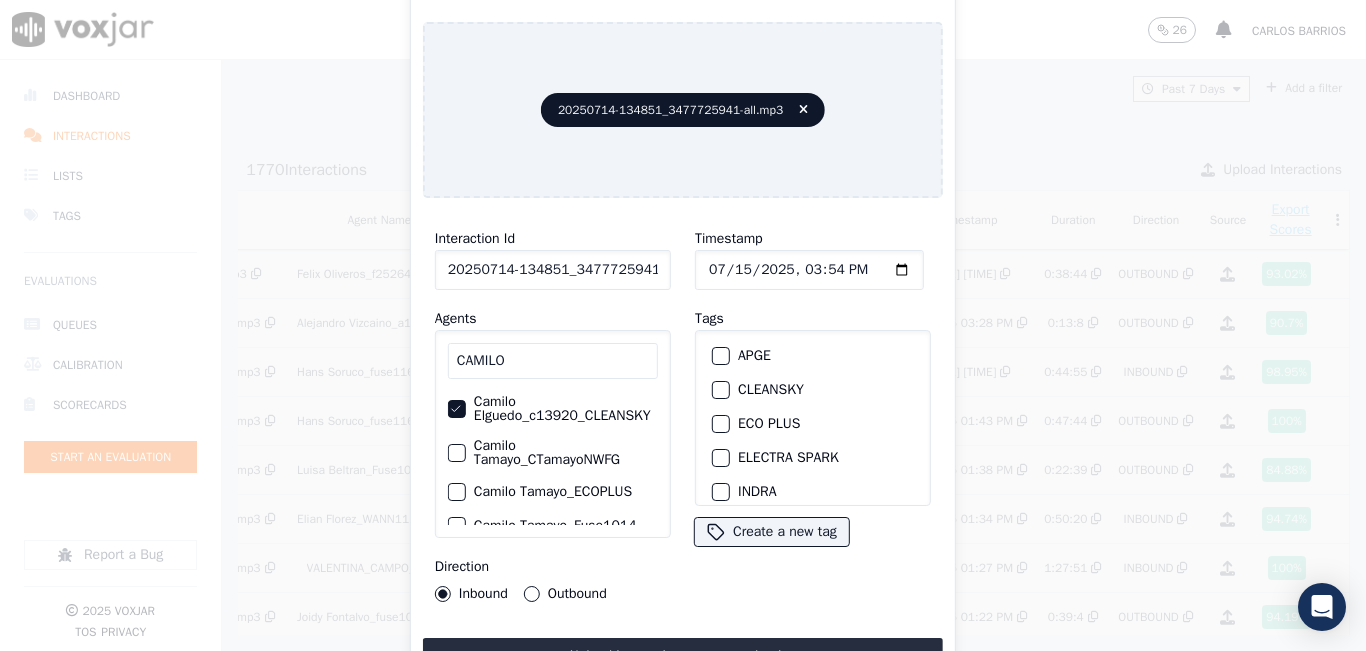 click on "Outbound" at bounding box center [565, 594] 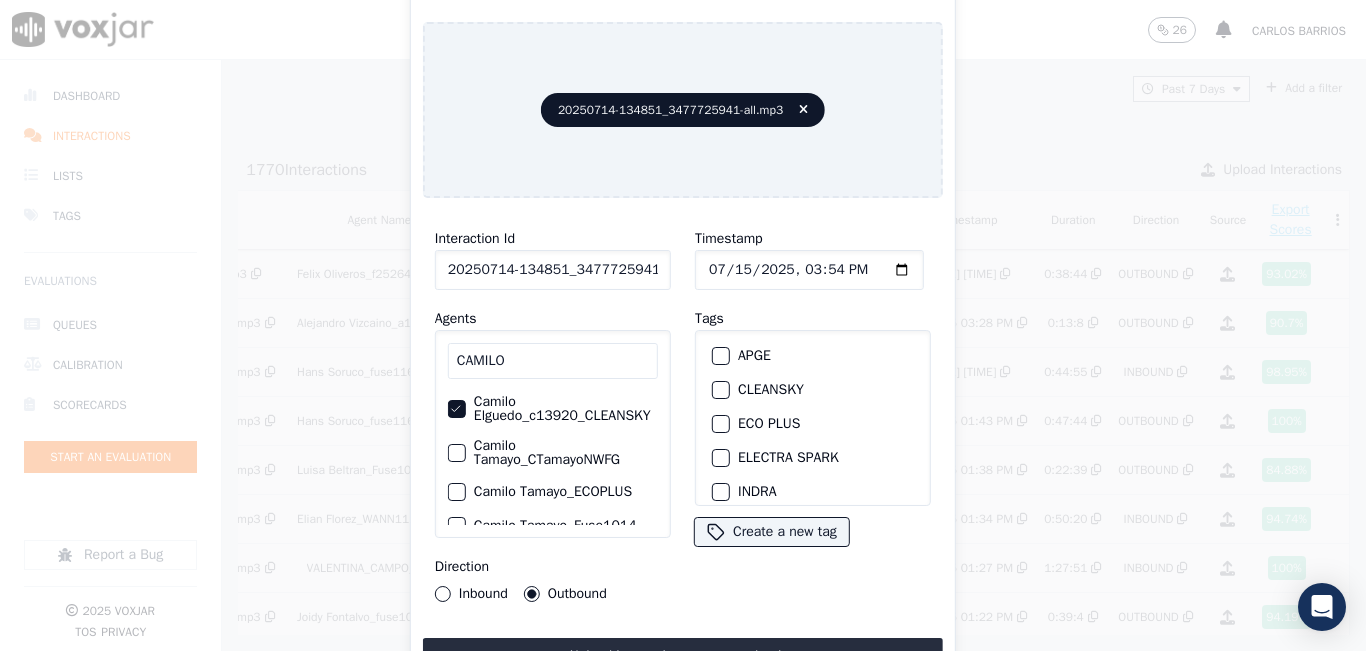 click on "CLEANSKY" at bounding box center [721, 390] 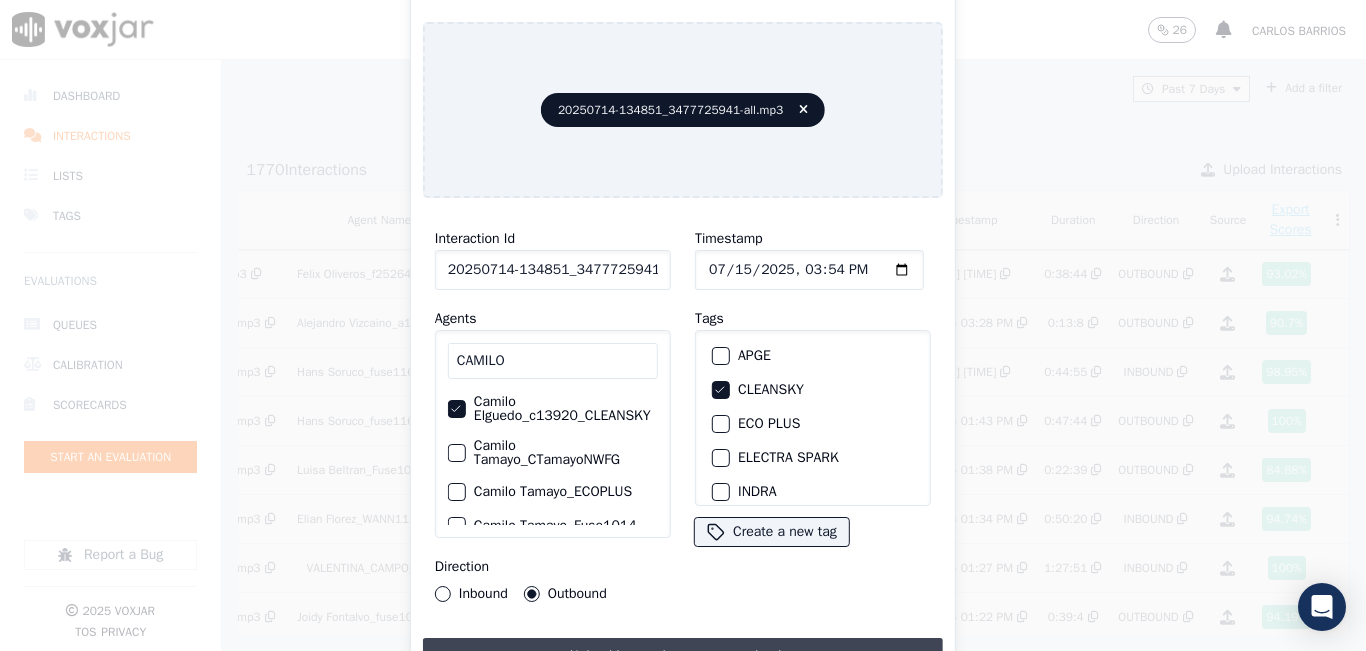 click on "Upload interaction to start evaluation" at bounding box center [683, 656] 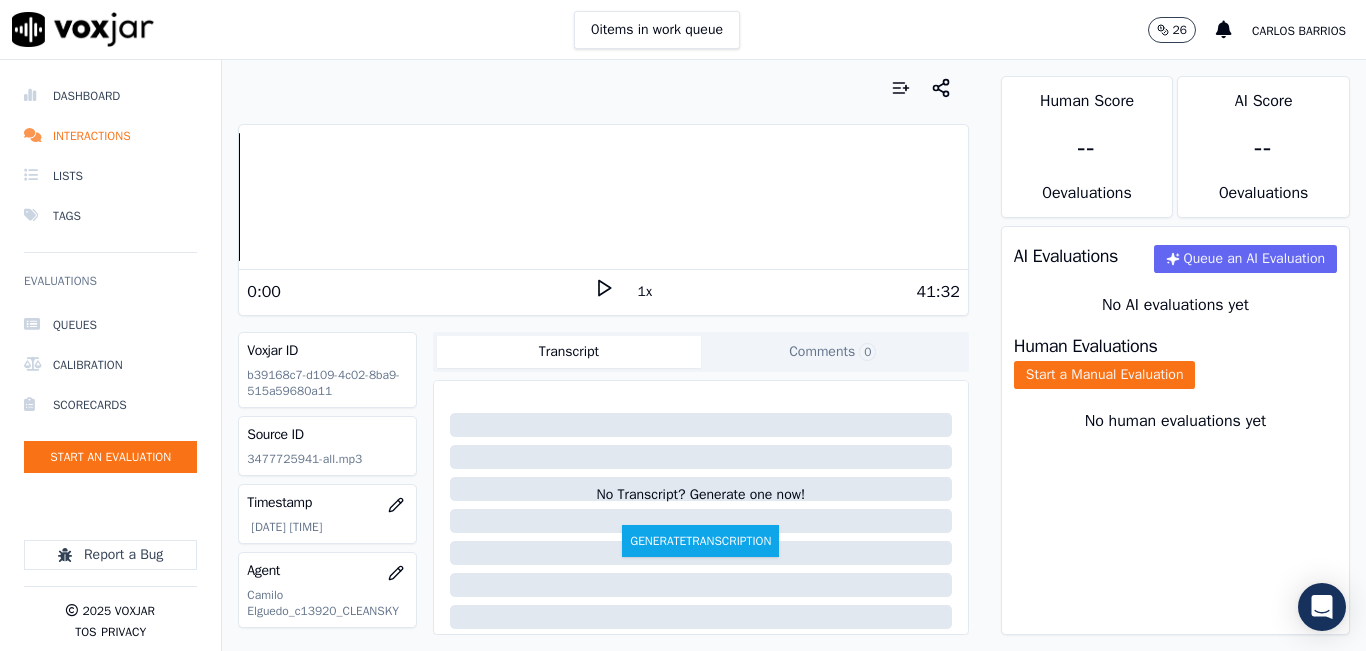 click on "0:00     1x   41:32" at bounding box center [603, 291] 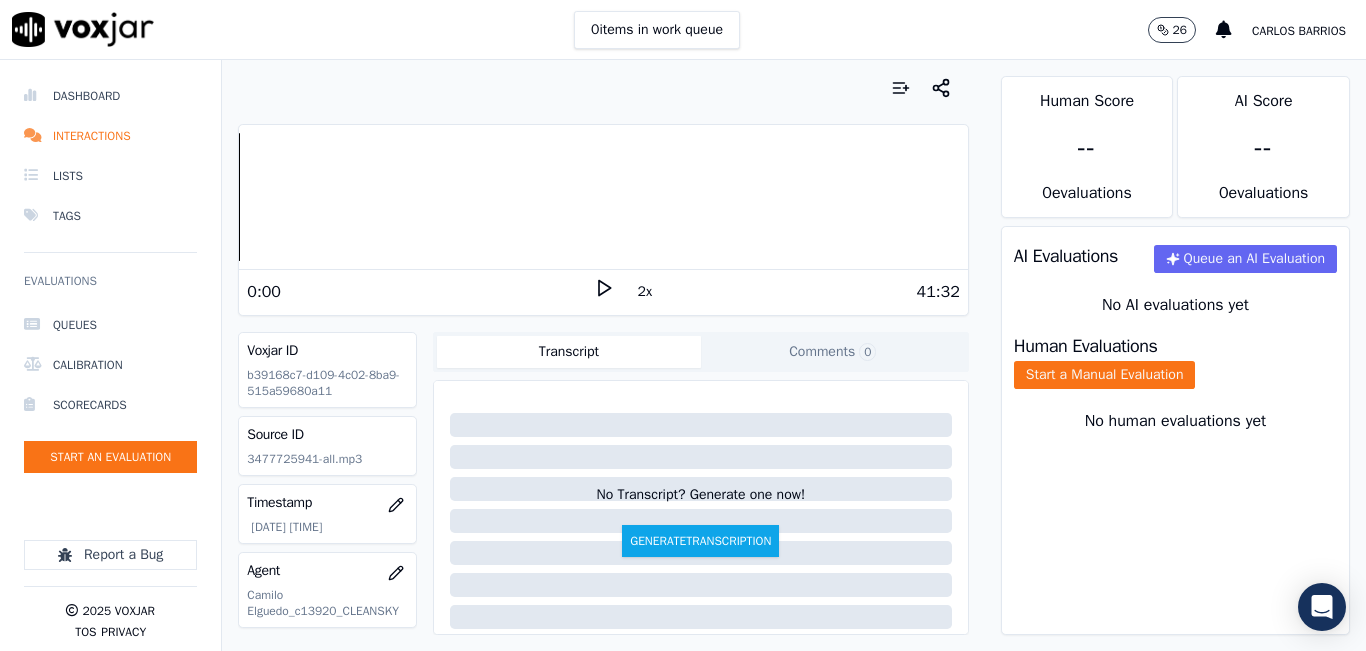 click on "0:00" at bounding box center (420, 292) 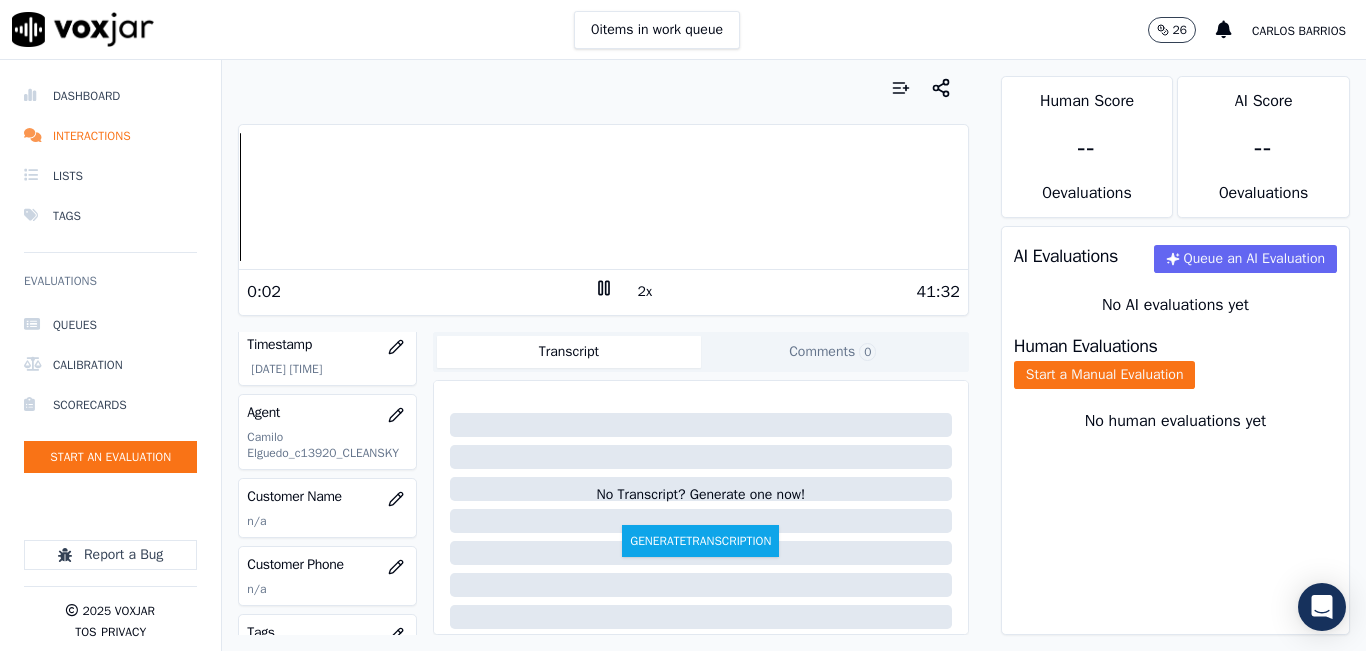 scroll, scrollTop: 200, scrollLeft: 0, axis: vertical 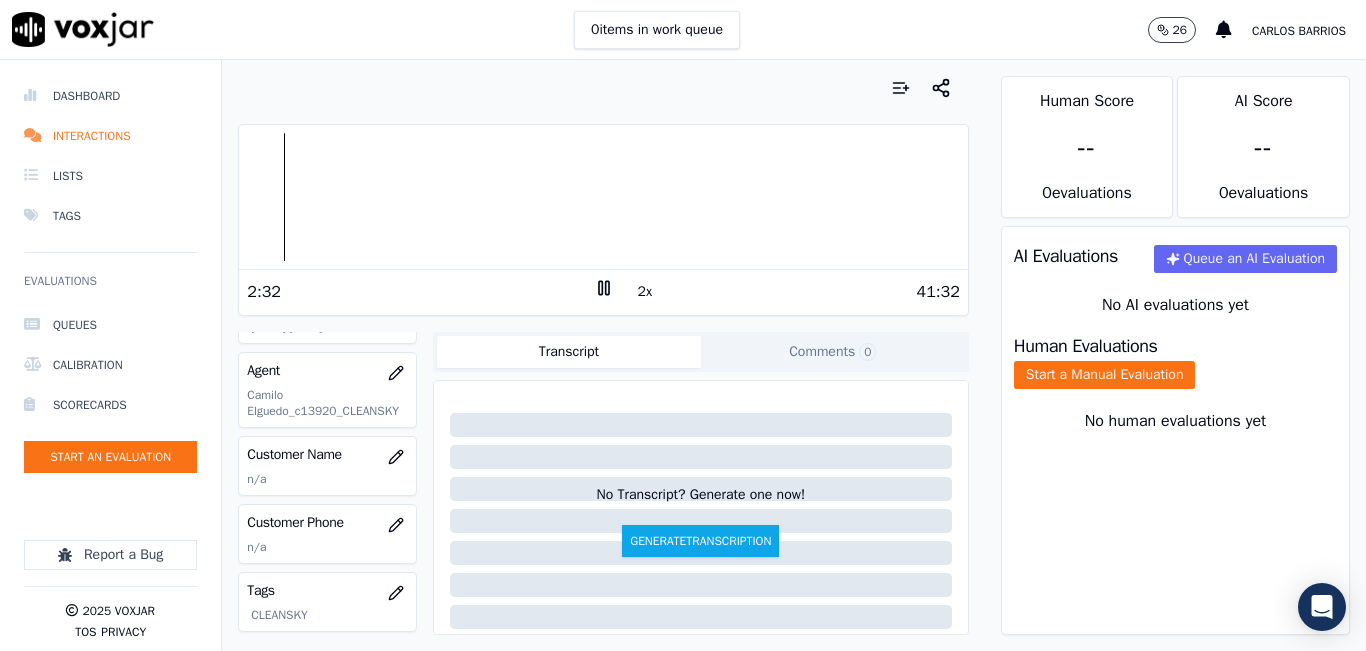 click at bounding box center [603, 197] 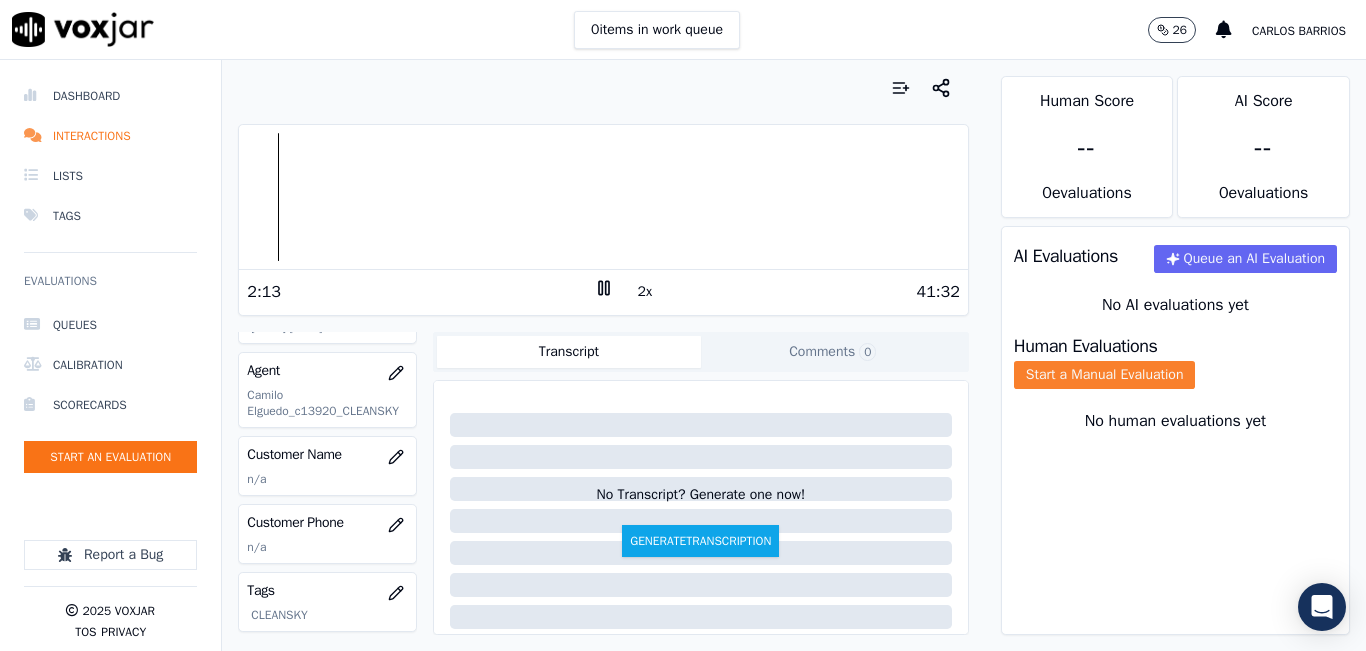 click on "Start a Manual Evaluation" 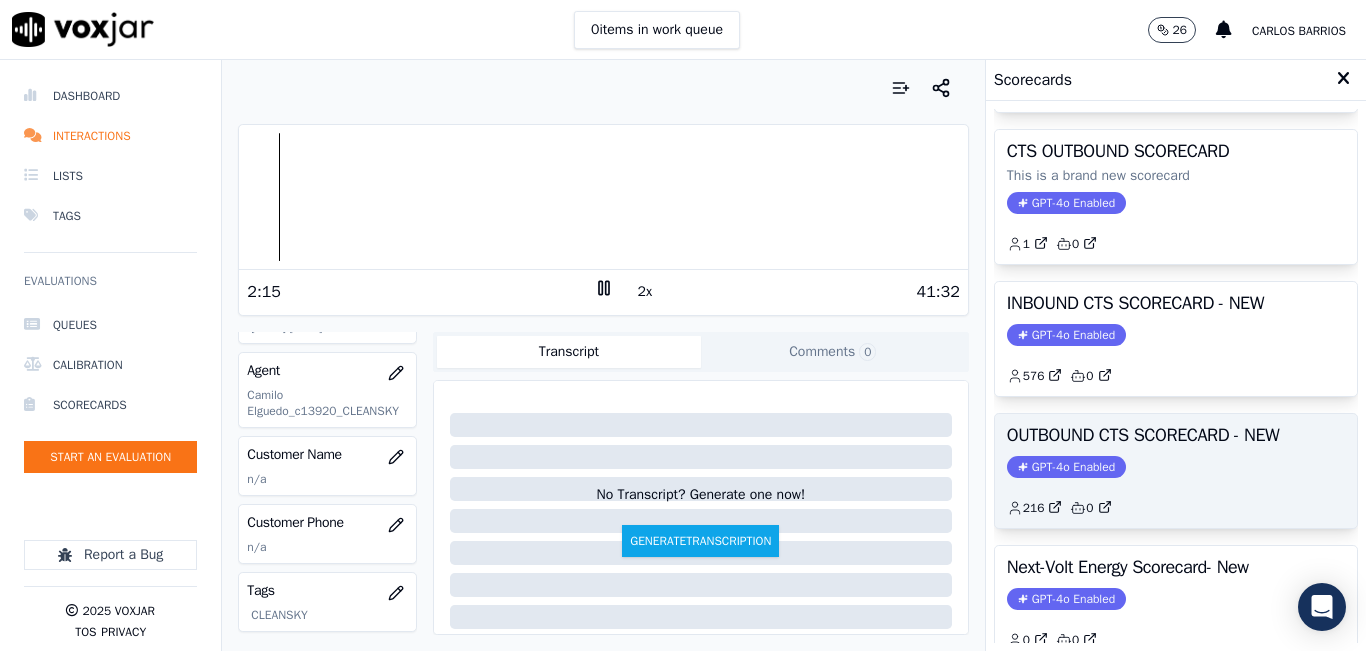 scroll, scrollTop: 200, scrollLeft: 0, axis: vertical 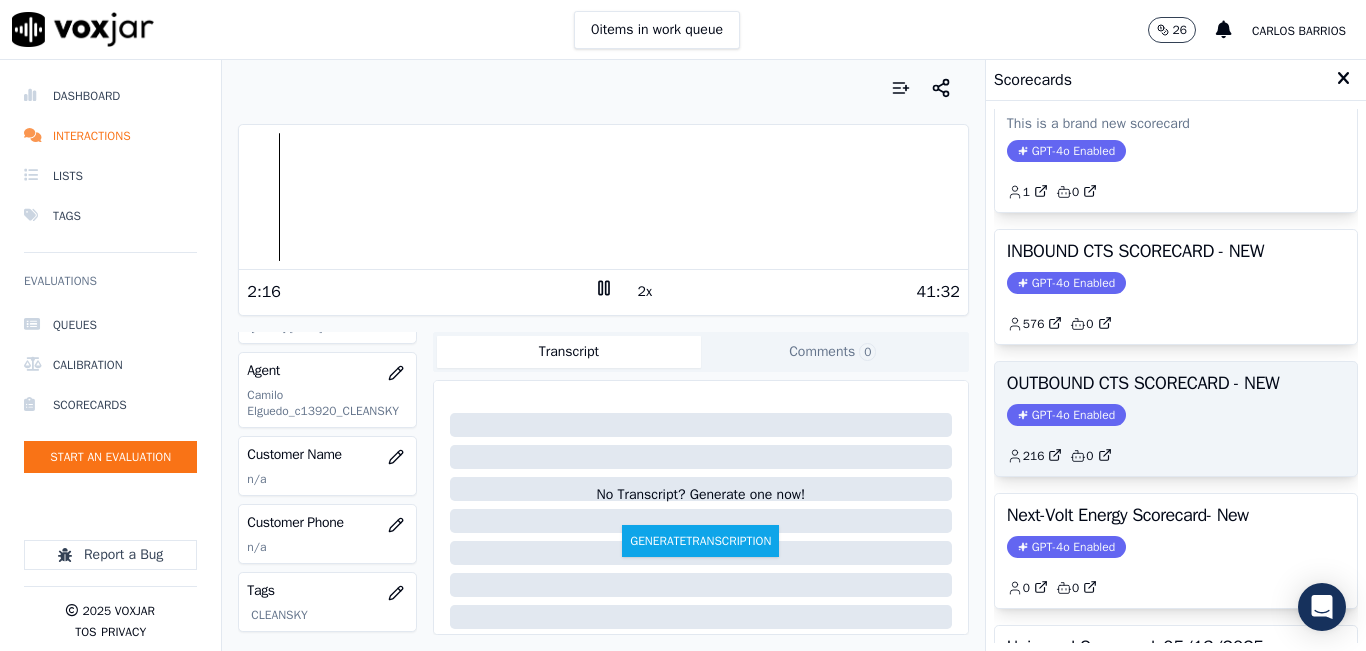 click on "GPT-4o Enabled" at bounding box center (1066, 415) 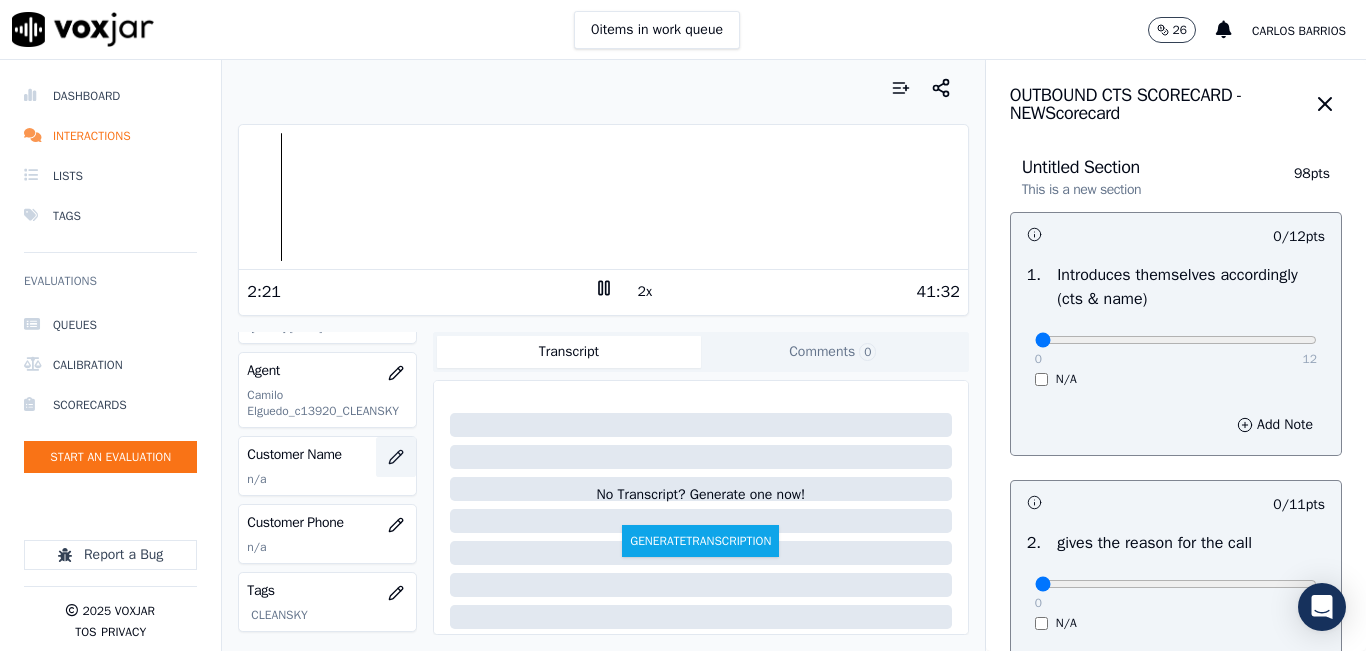 click 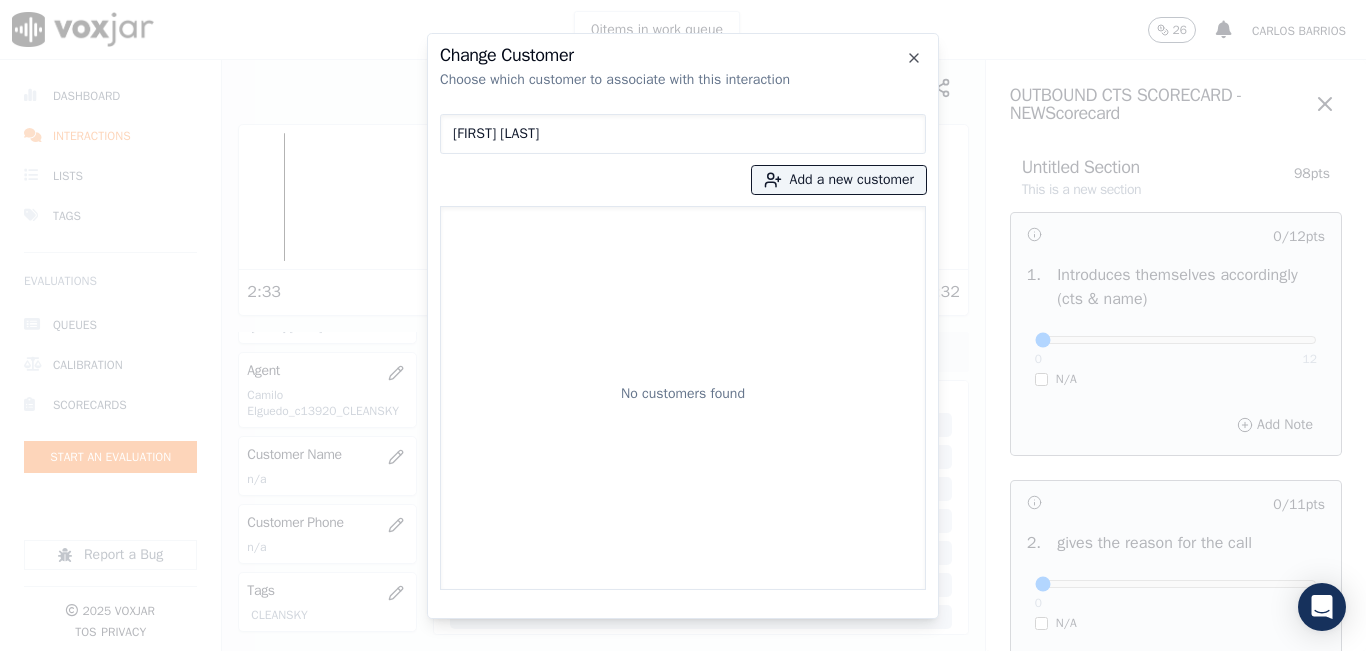 type on "[FIRST] [LAST]" 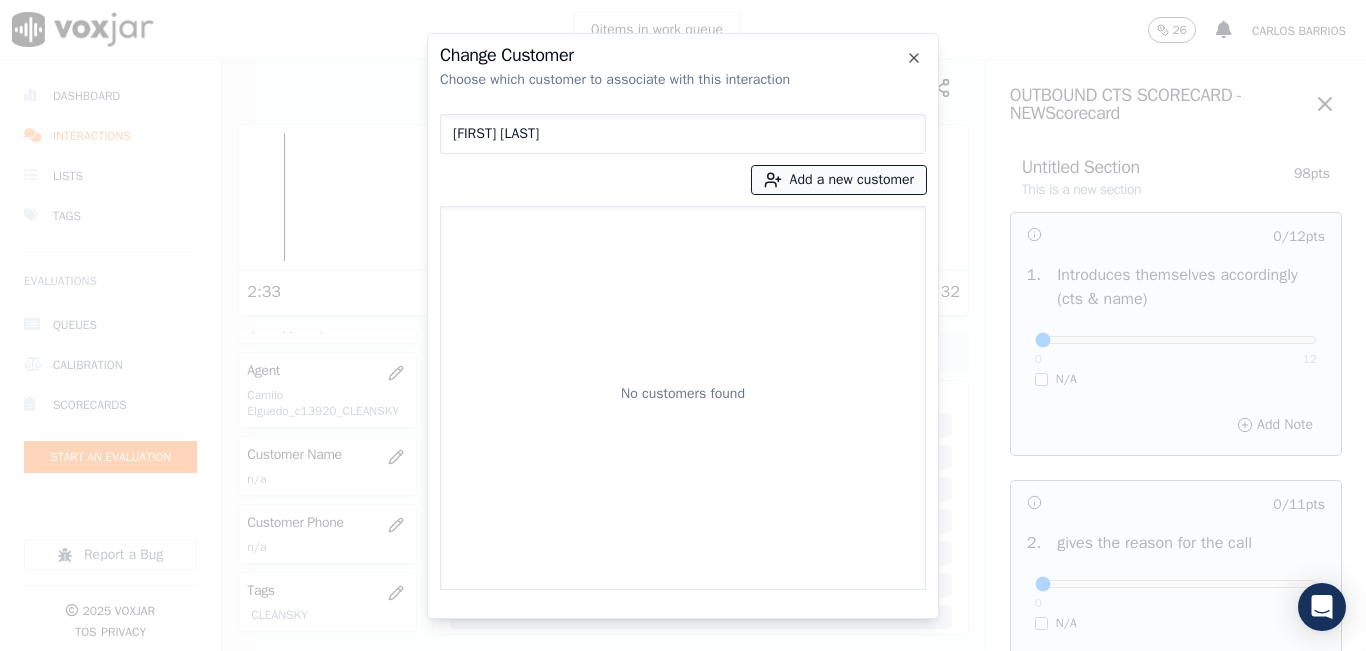 click on "Add a new customer" at bounding box center (839, 180) 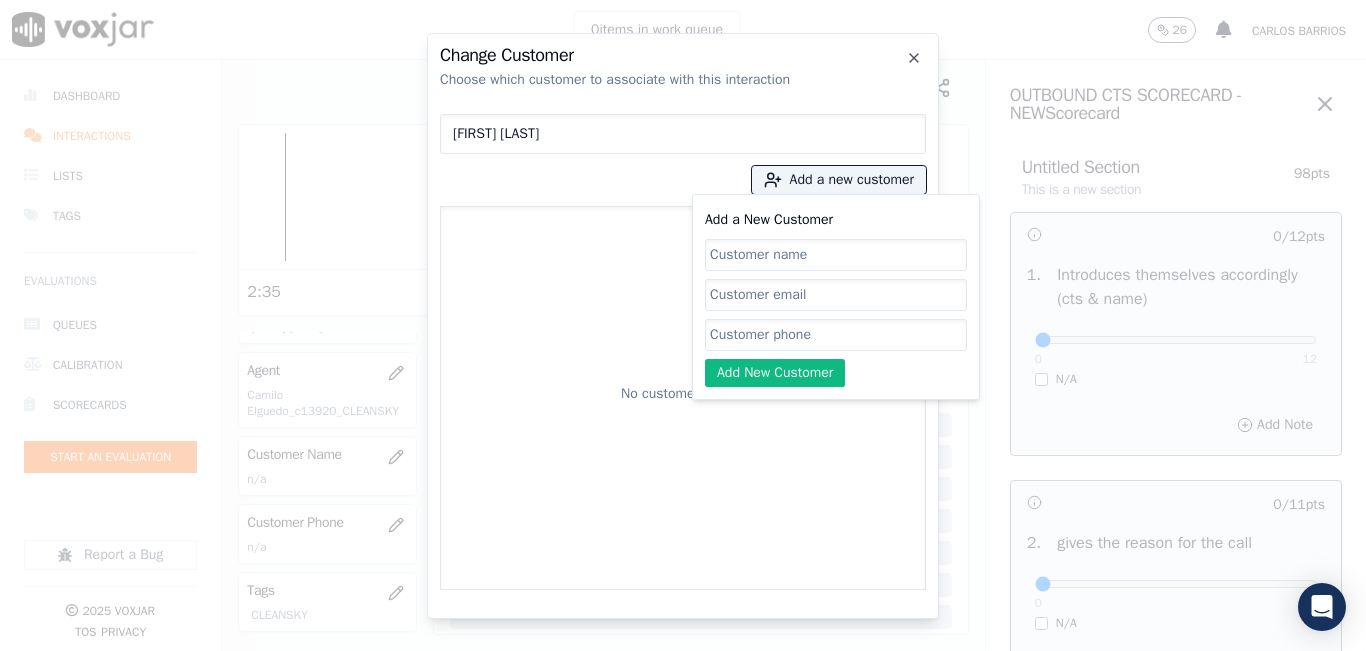 click on "Add a New Customer" 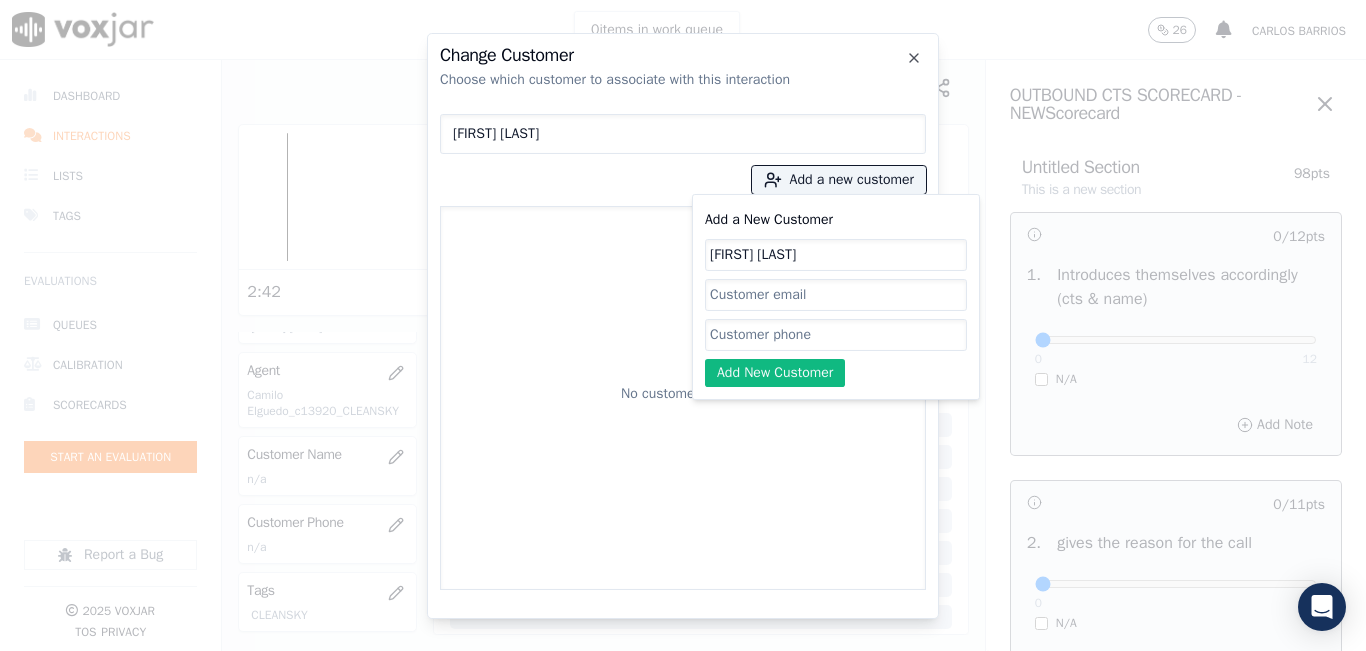 type on "GENEROSA UREN" 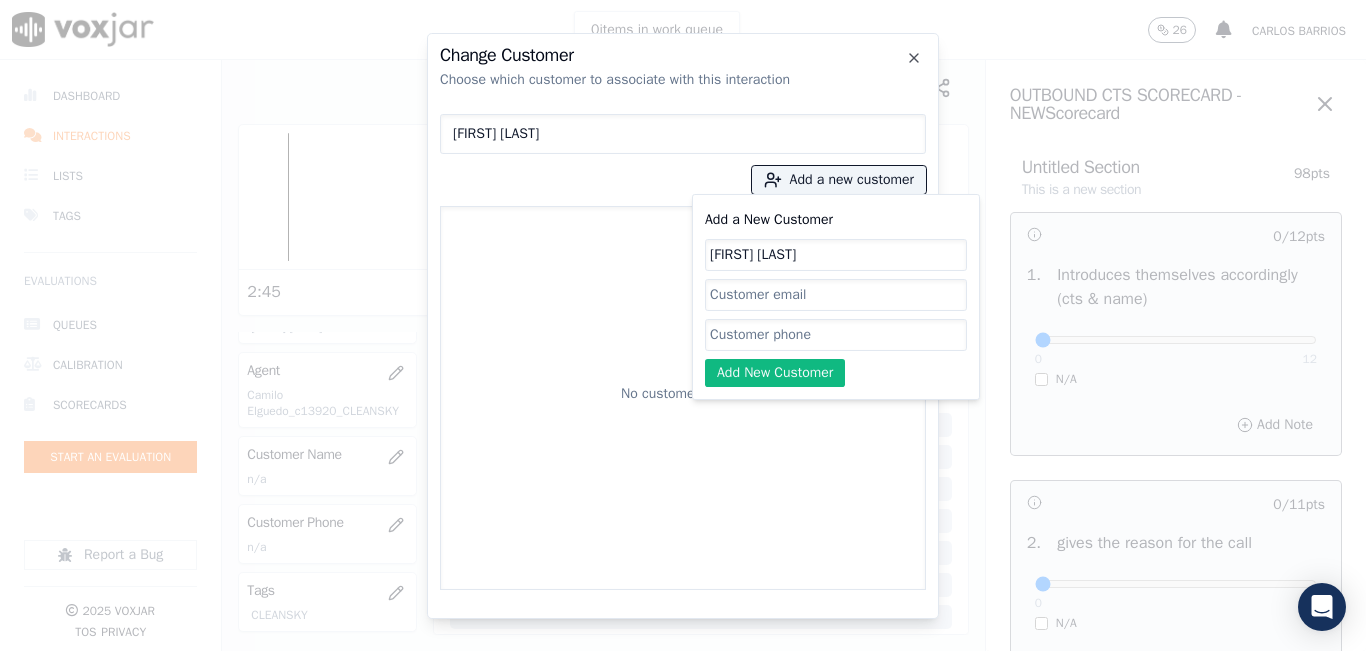 type 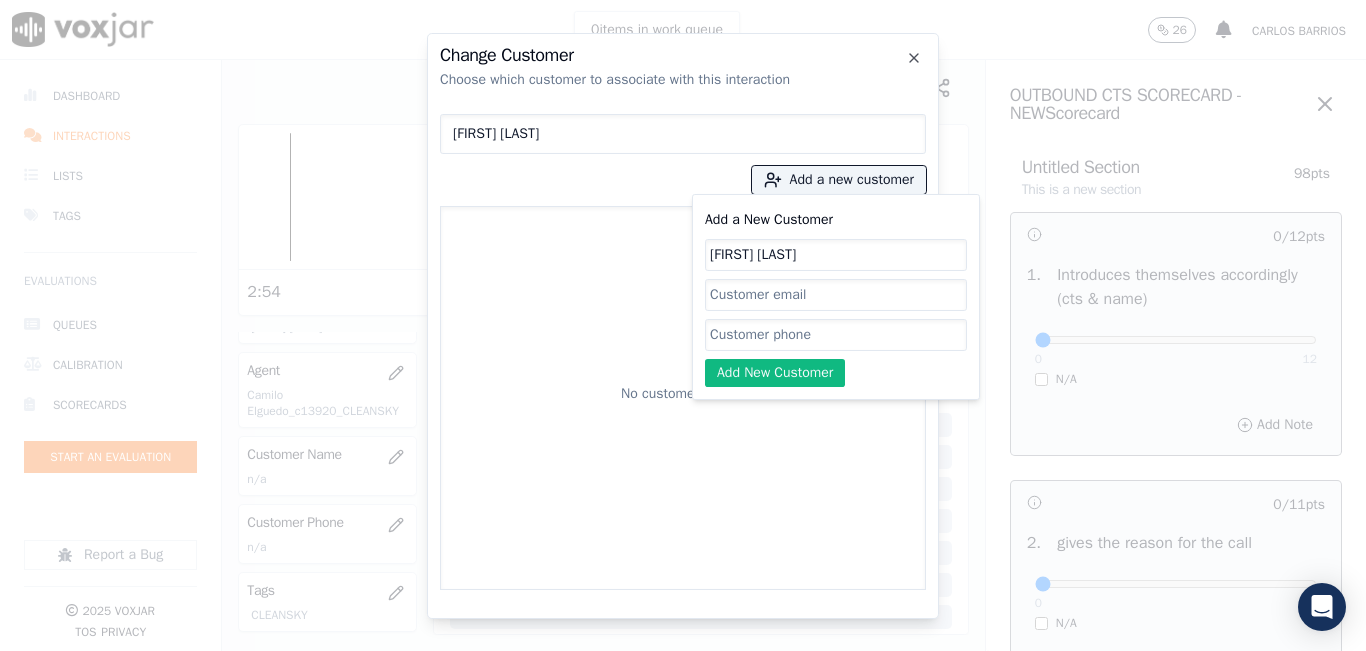 click on "GENEROSA UREN" 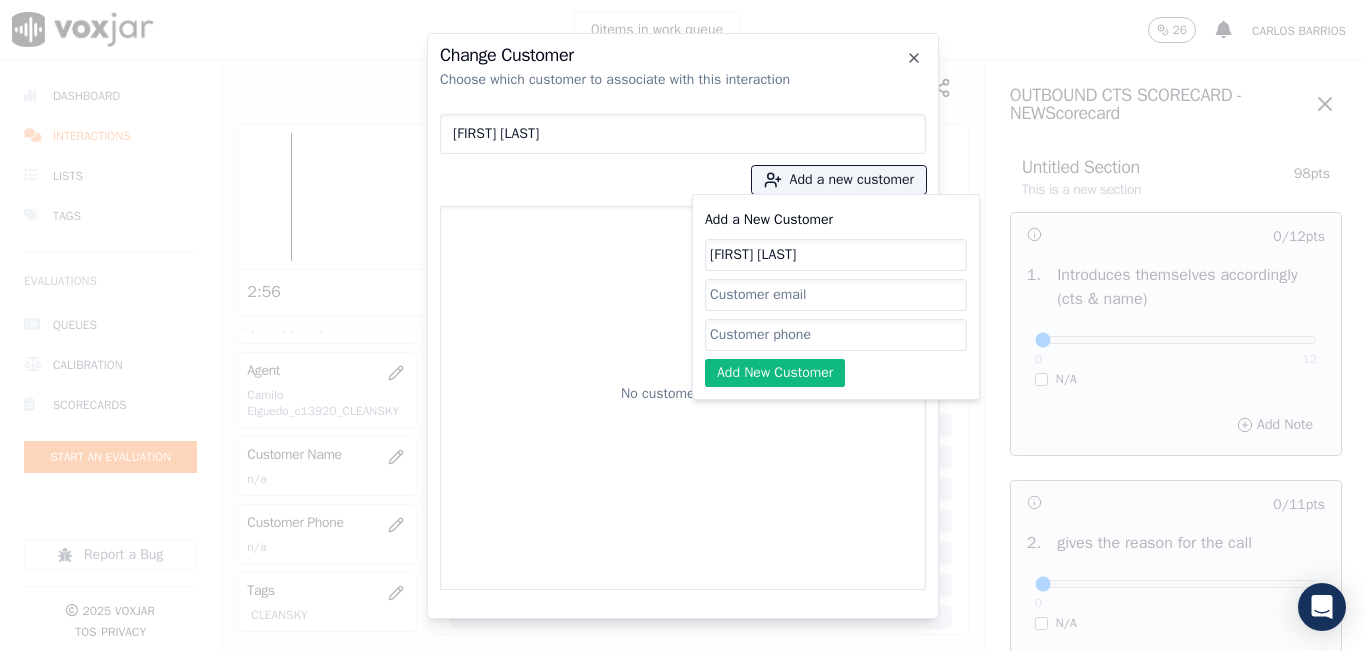 type on "[FIRST] [LAST]" 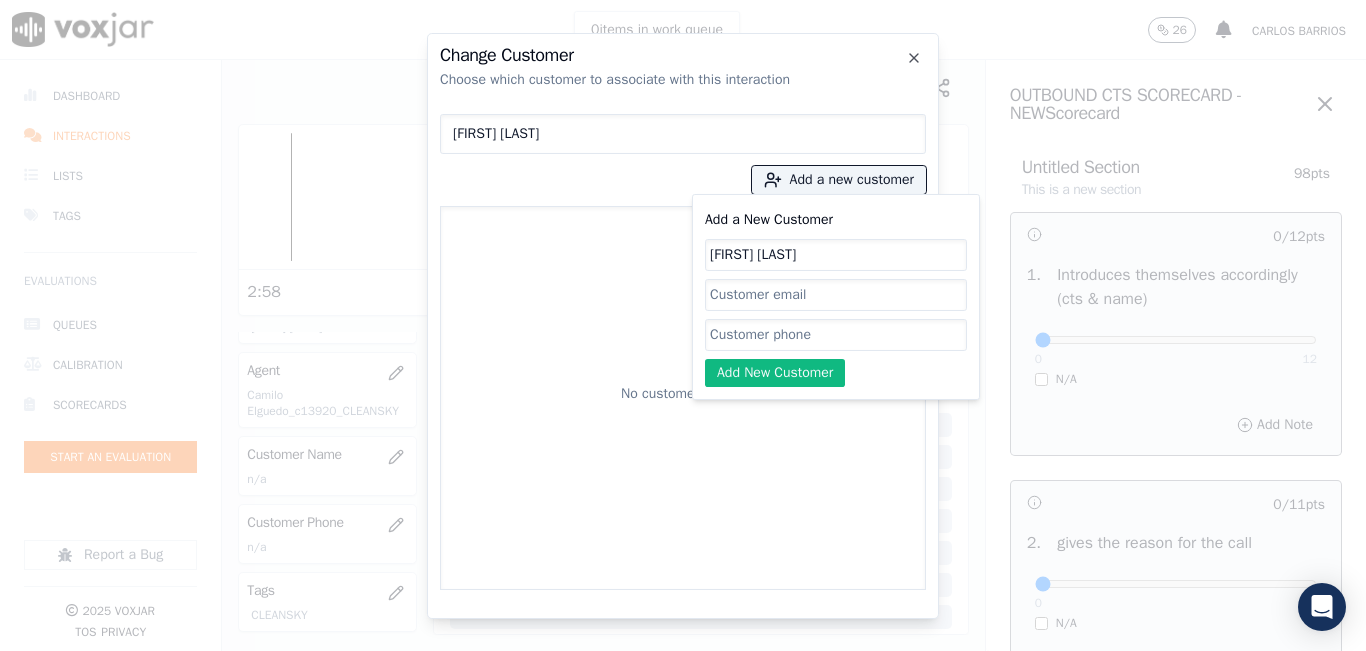 paste on "[PHONE]" 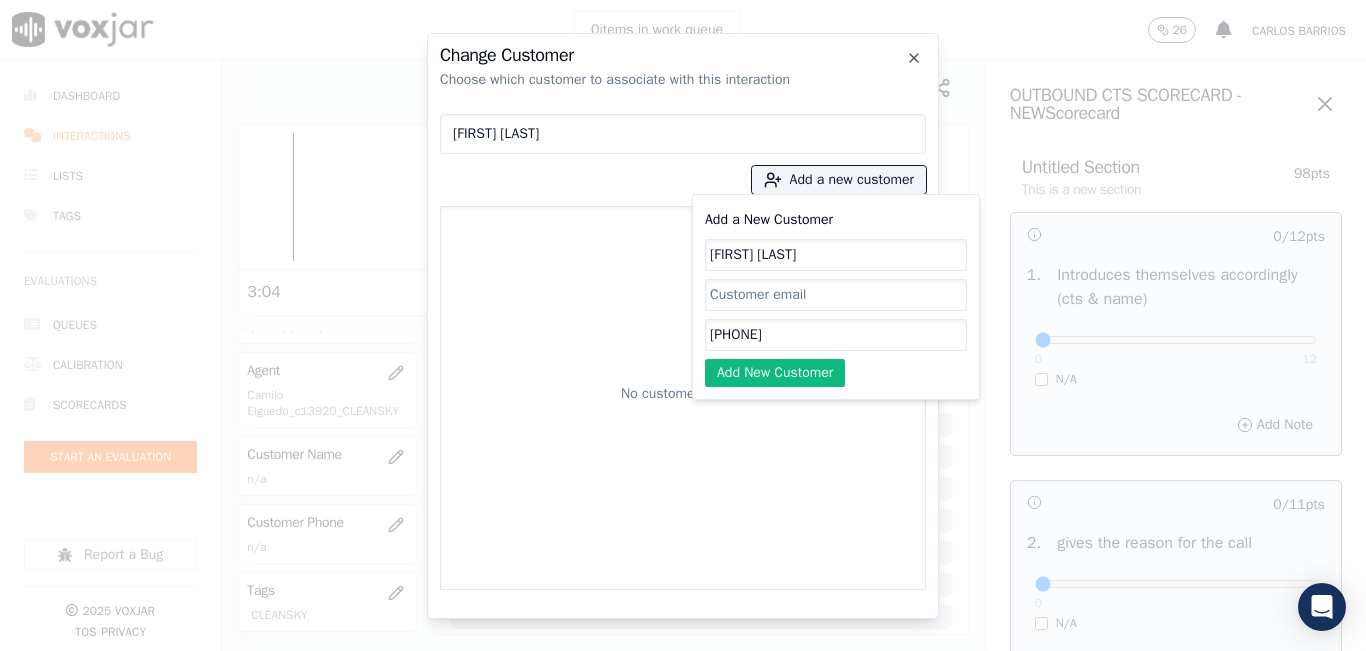 type on "[PHONE]" 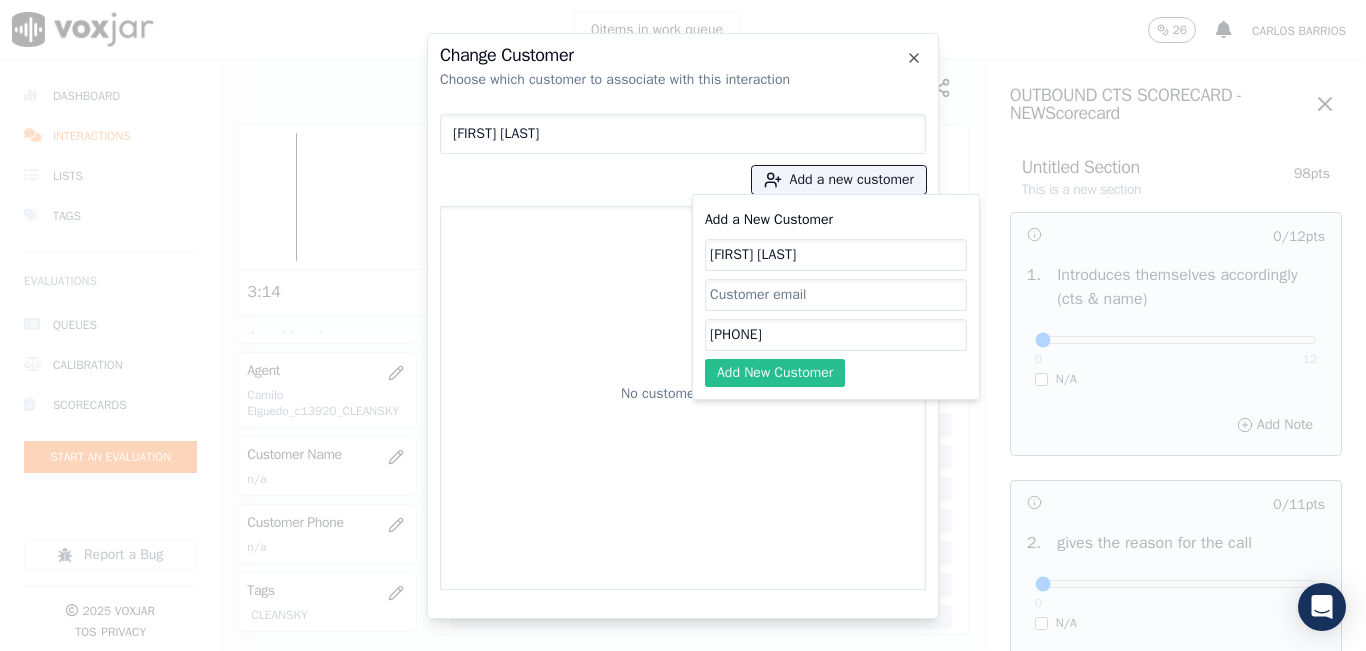 click on "Add New Customer" 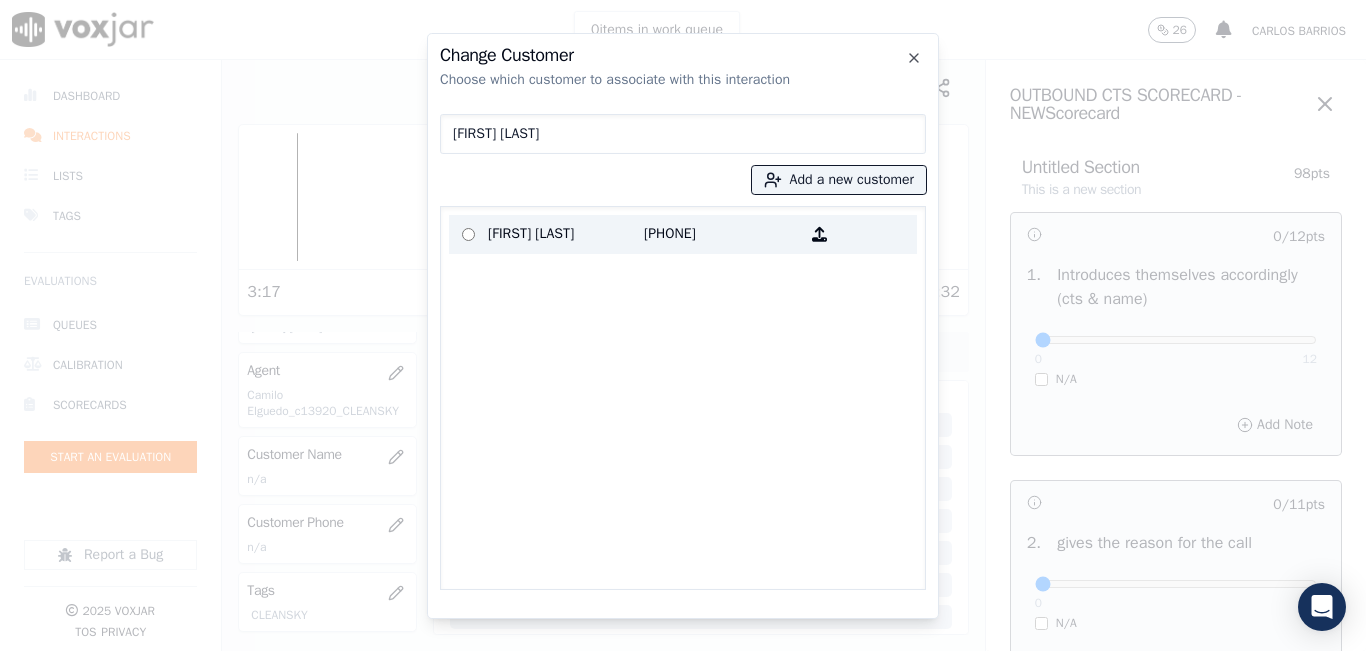 click on "[FIRST] [LAST]" at bounding box center [566, 234] 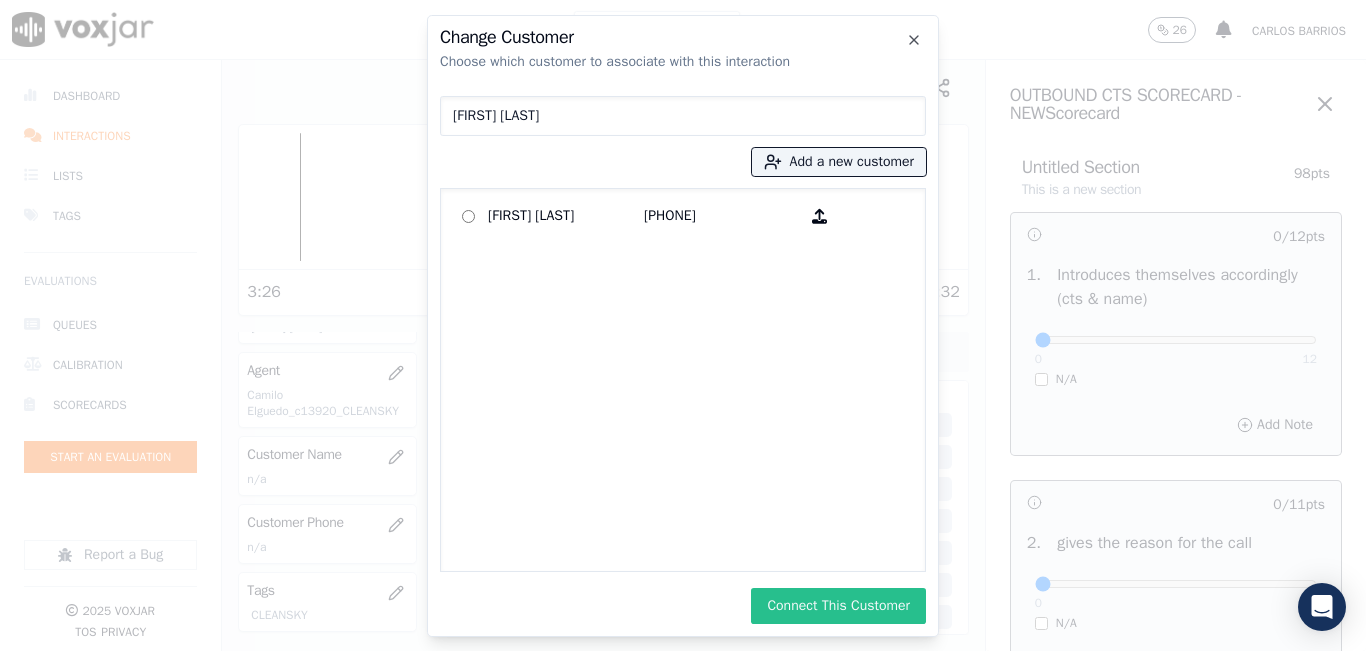 click on "Connect This Customer" at bounding box center [838, 606] 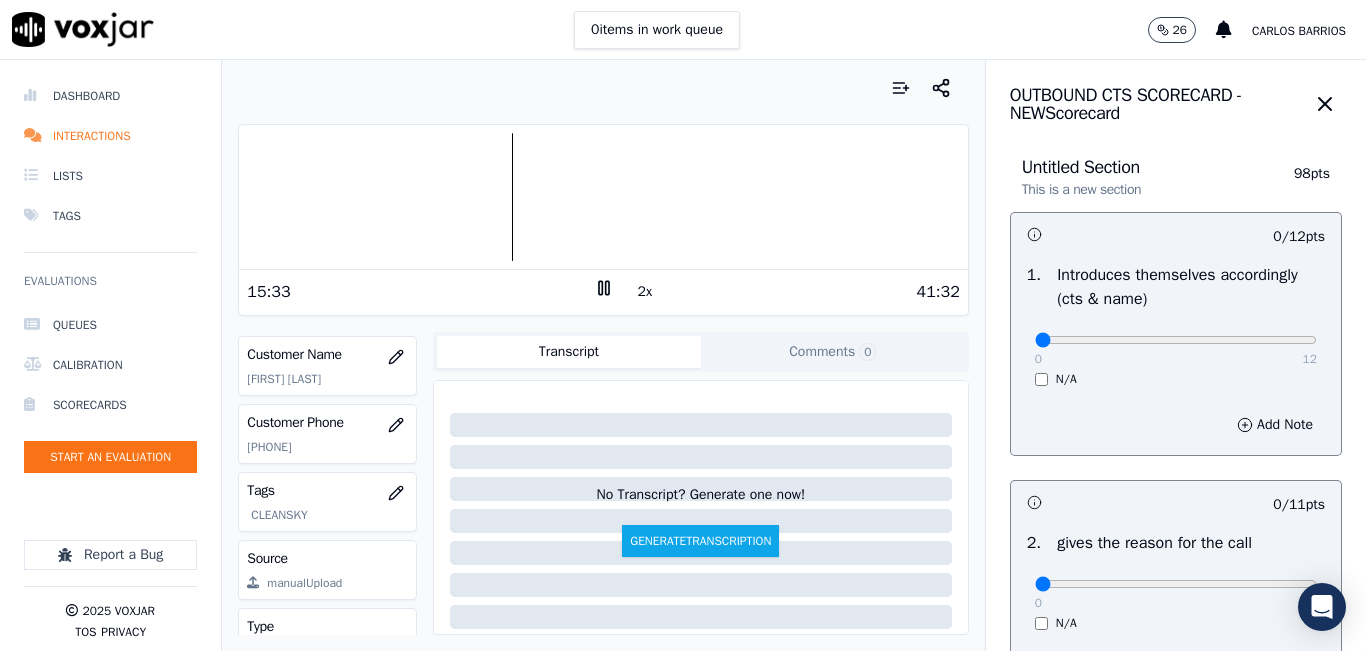 scroll, scrollTop: 378, scrollLeft: 0, axis: vertical 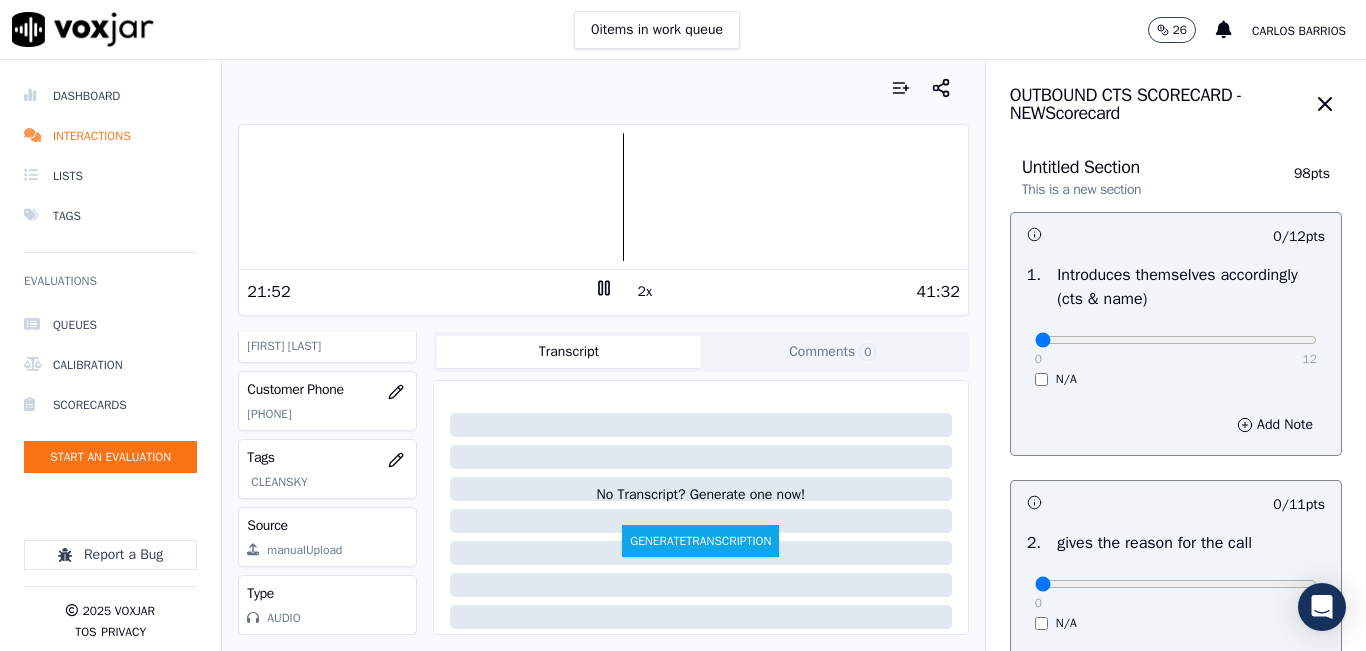 click 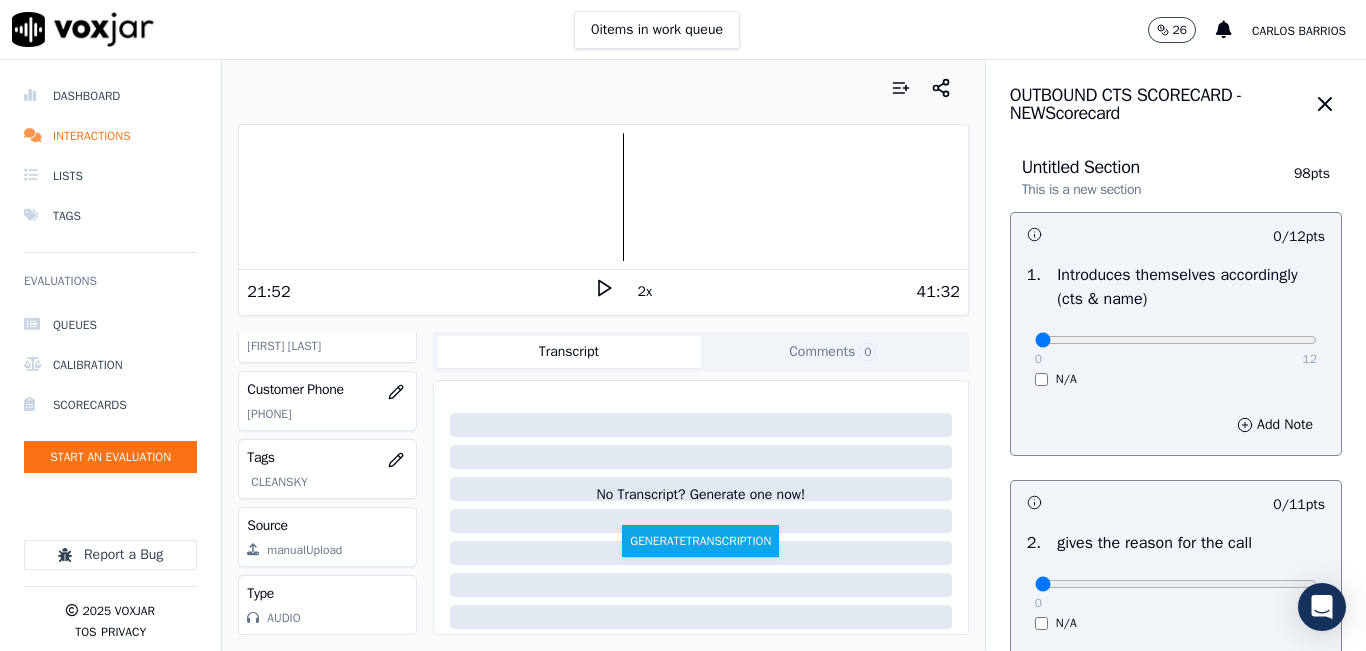 click 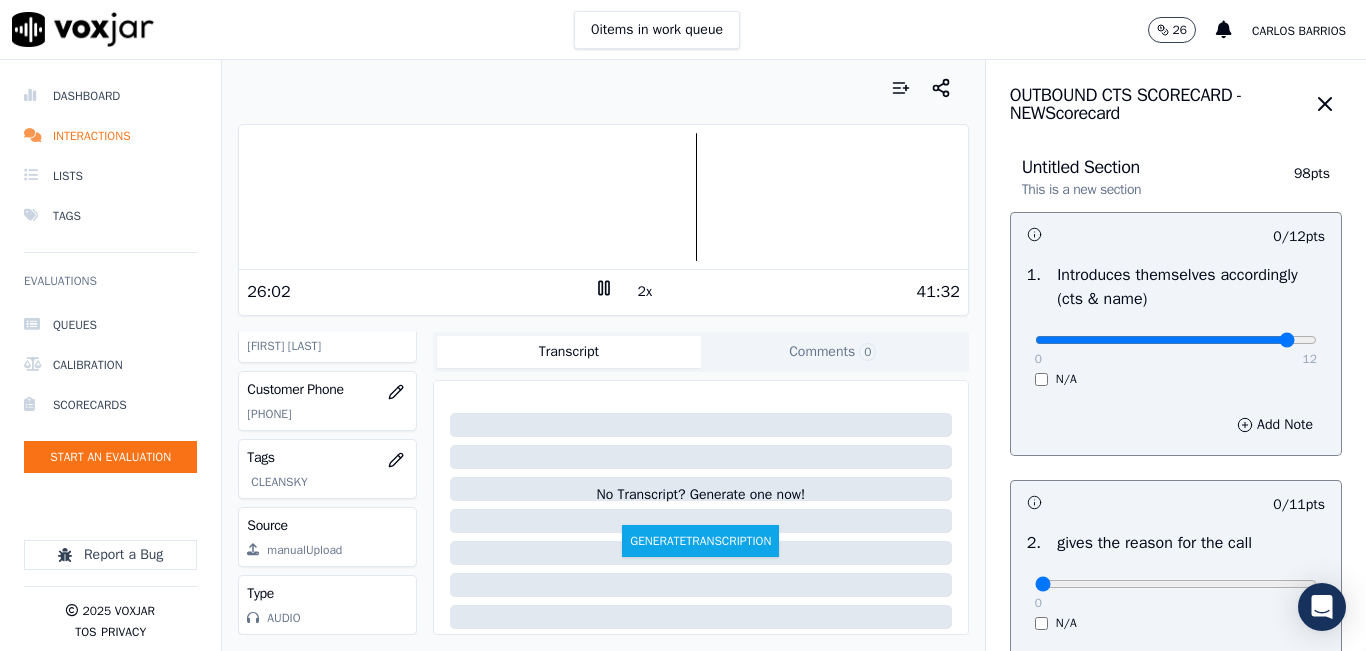 click at bounding box center [1176, 340] 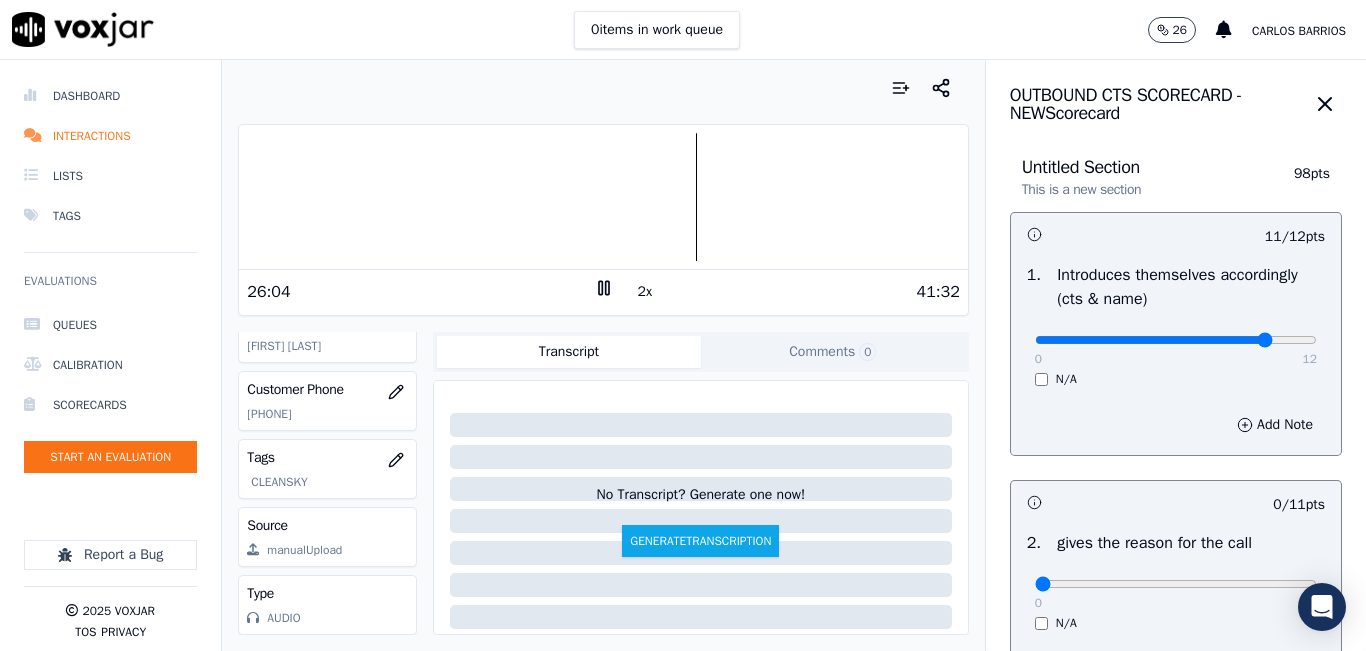 type on "10" 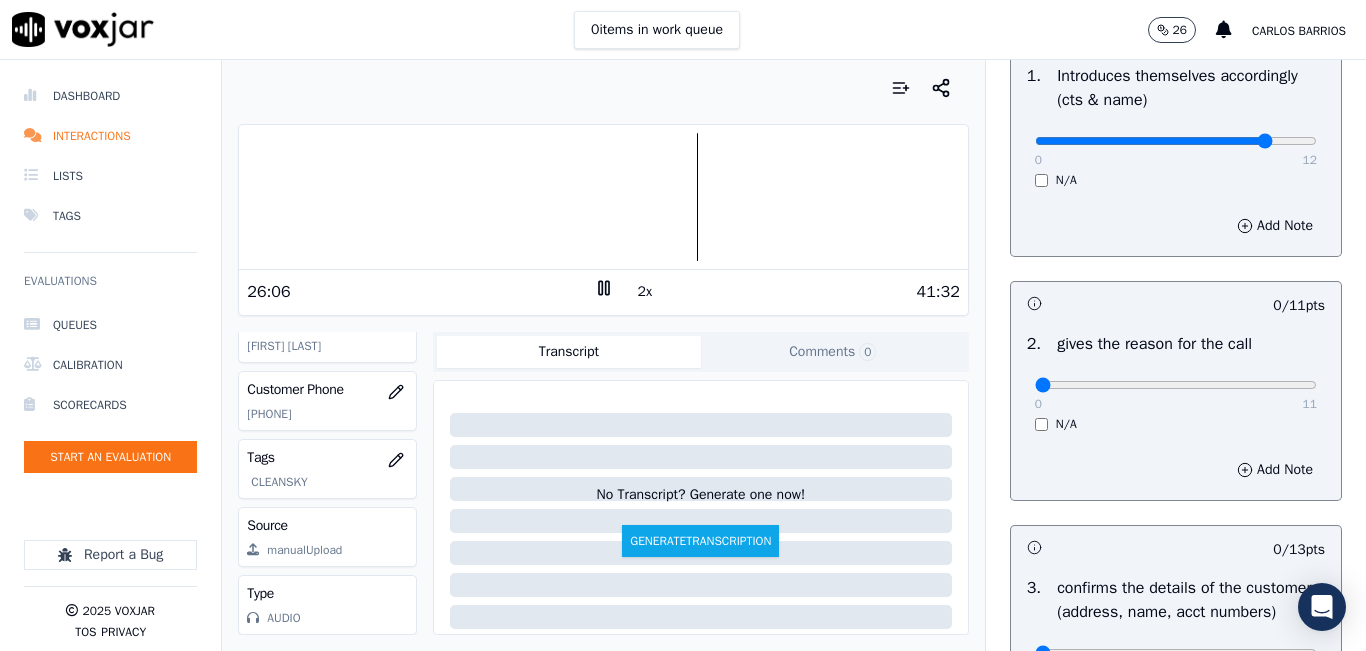 scroll, scrollTop: 200, scrollLeft: 0, axis: vertical 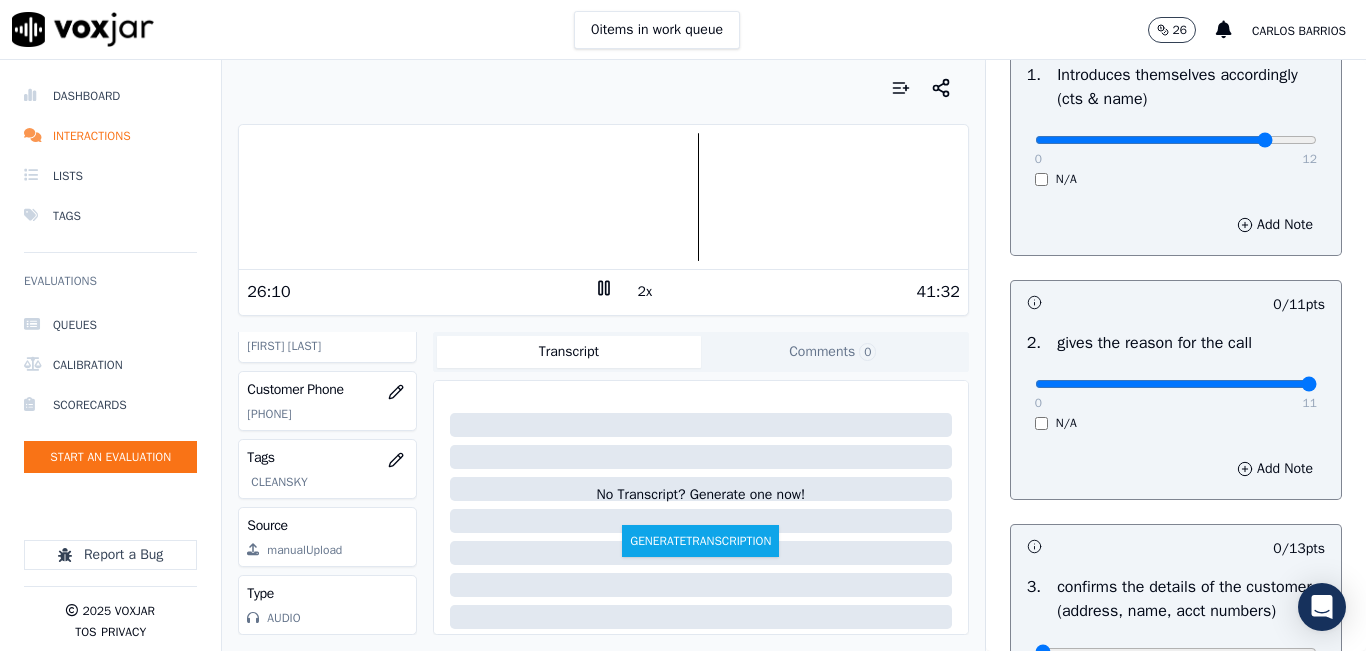 type on "11" 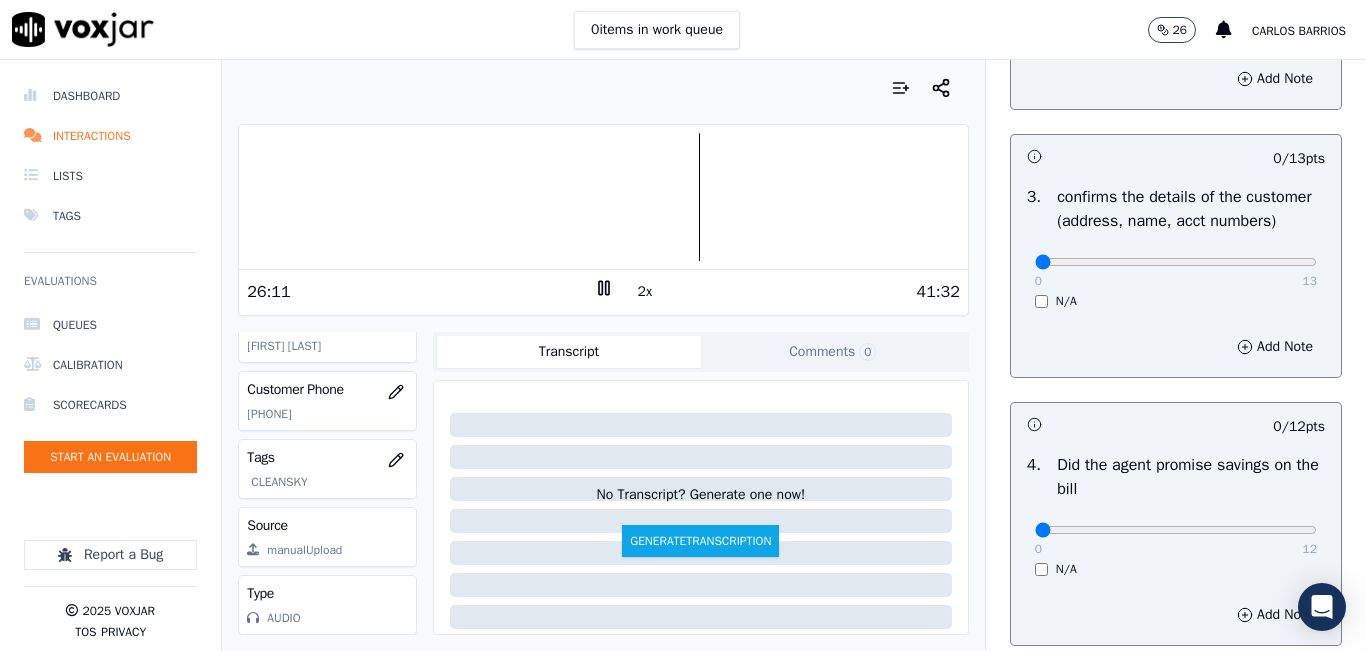 scroll, scrollTop: 600, scrollLeft: 0, axis: vertical 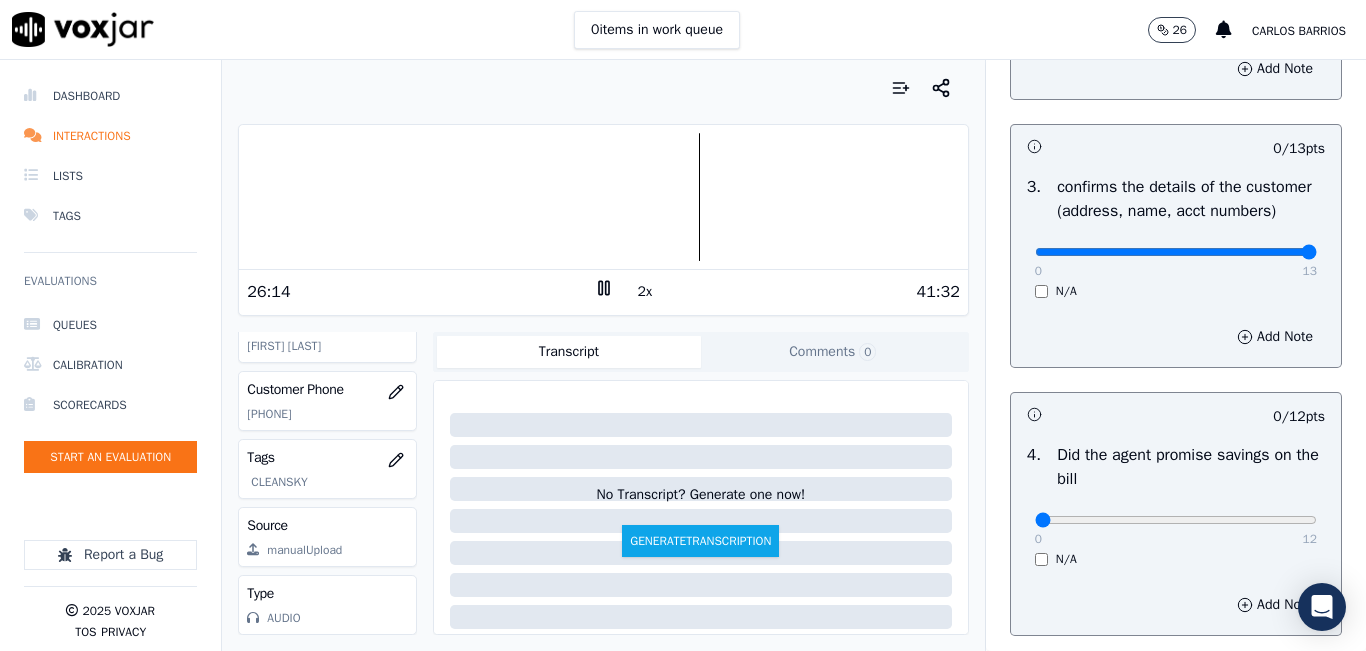 type on "13" 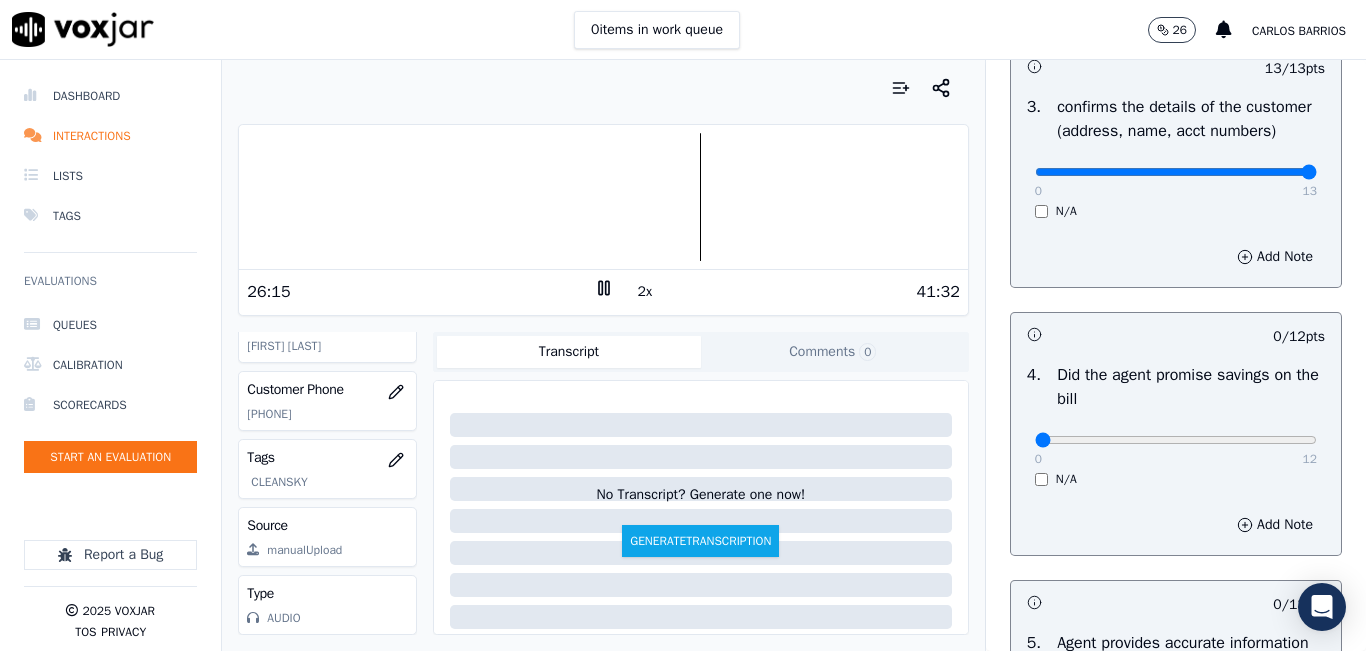 scroll, scrollTop: 800, scrollLeft: 0, axis: vertical 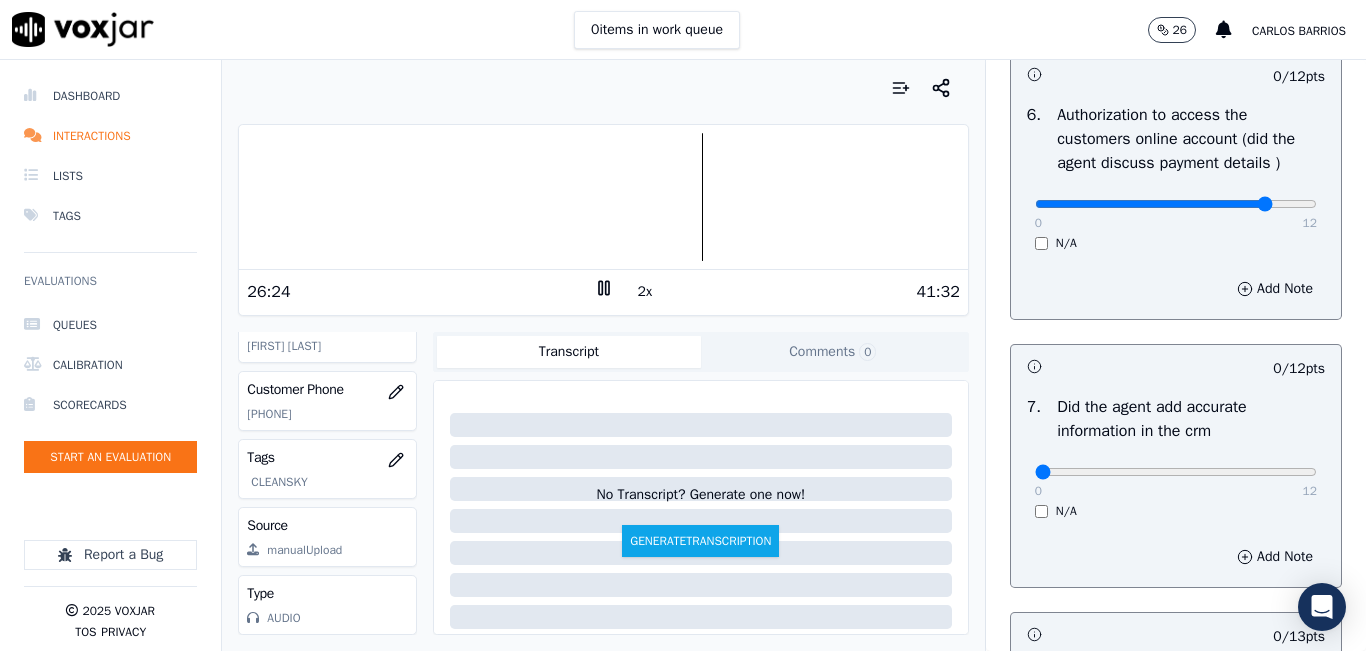 type on "10" 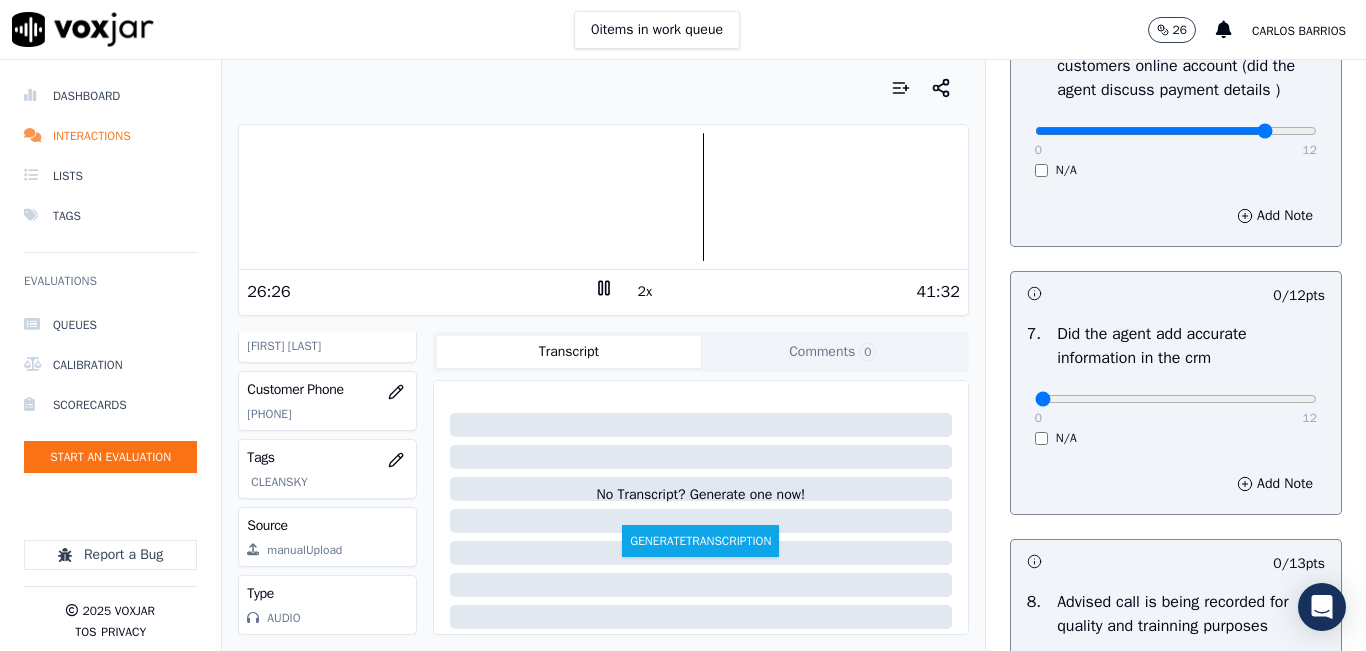 scroll, scrollTop: 1700, scrollLeft: 0, axis: vertical 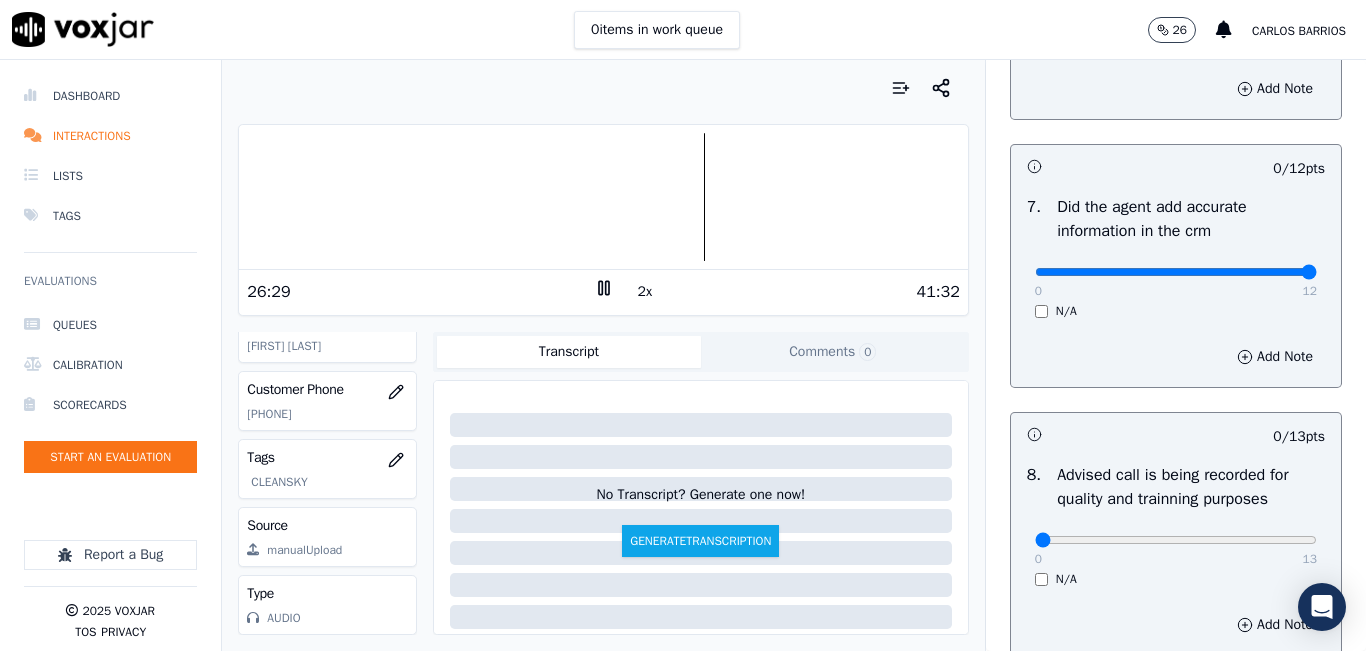 type on "12" 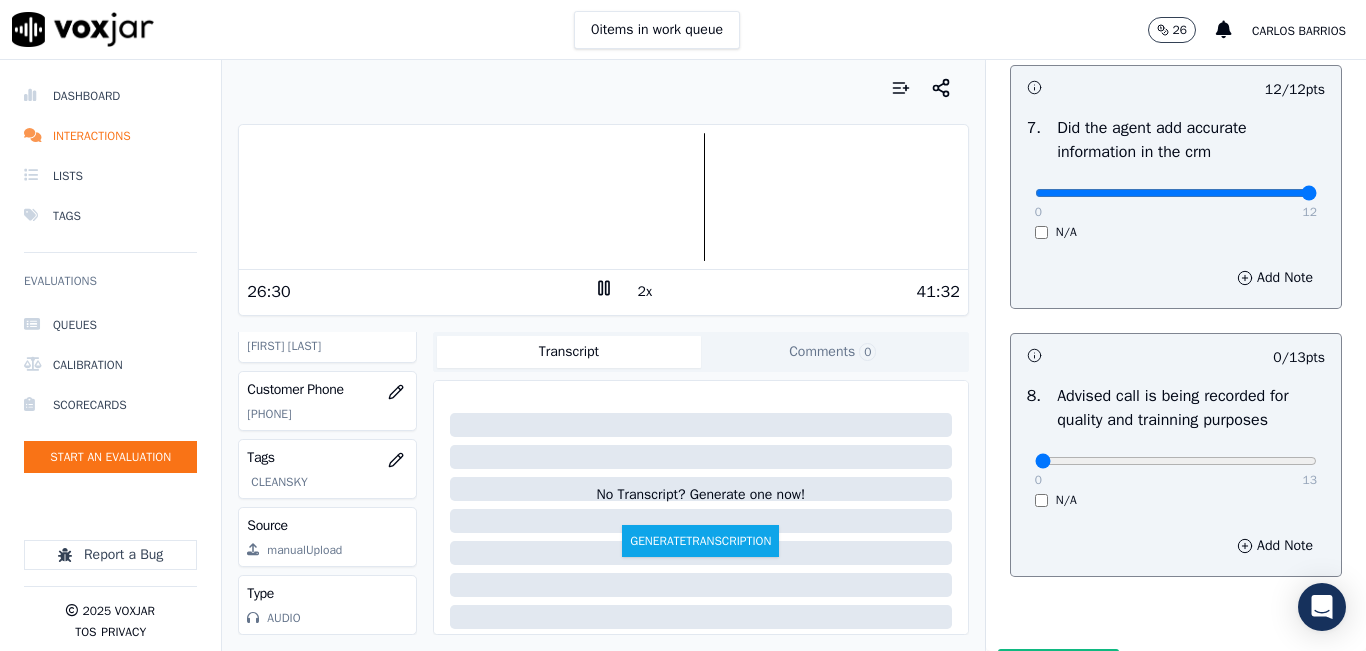 scroll, scrollTop: 1918, scrollLeft: 0, axis: vertical 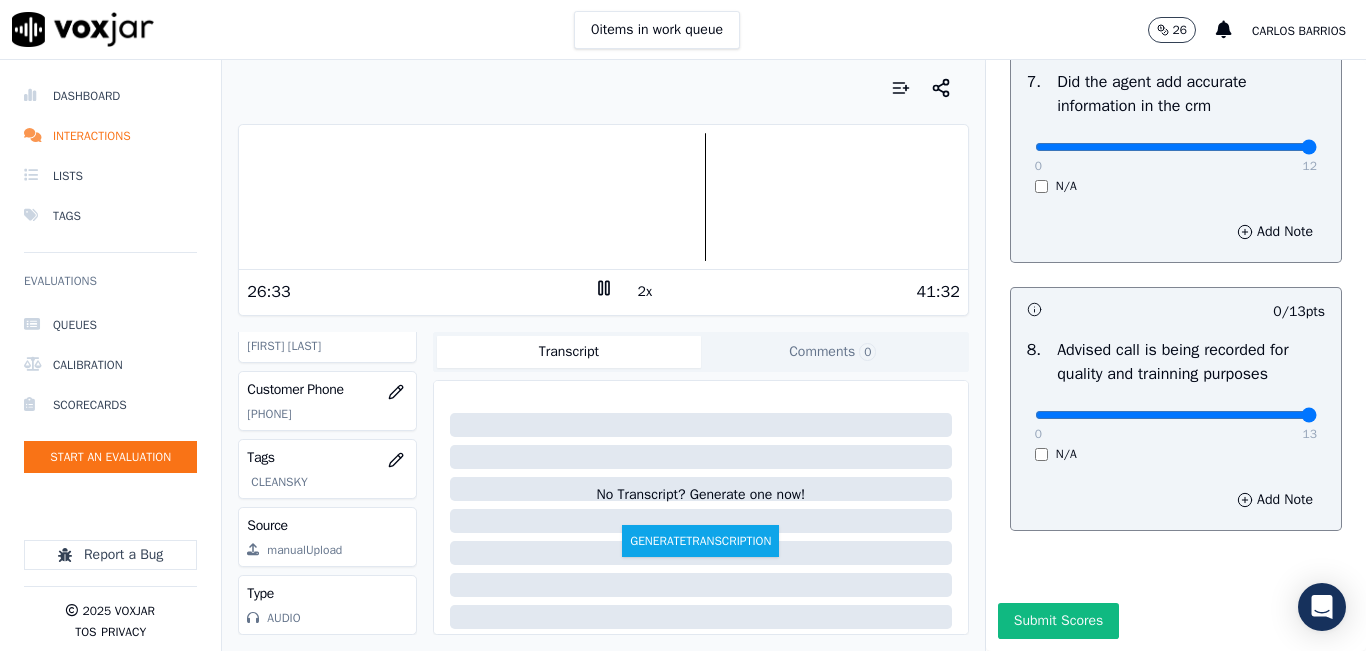 type on "13" 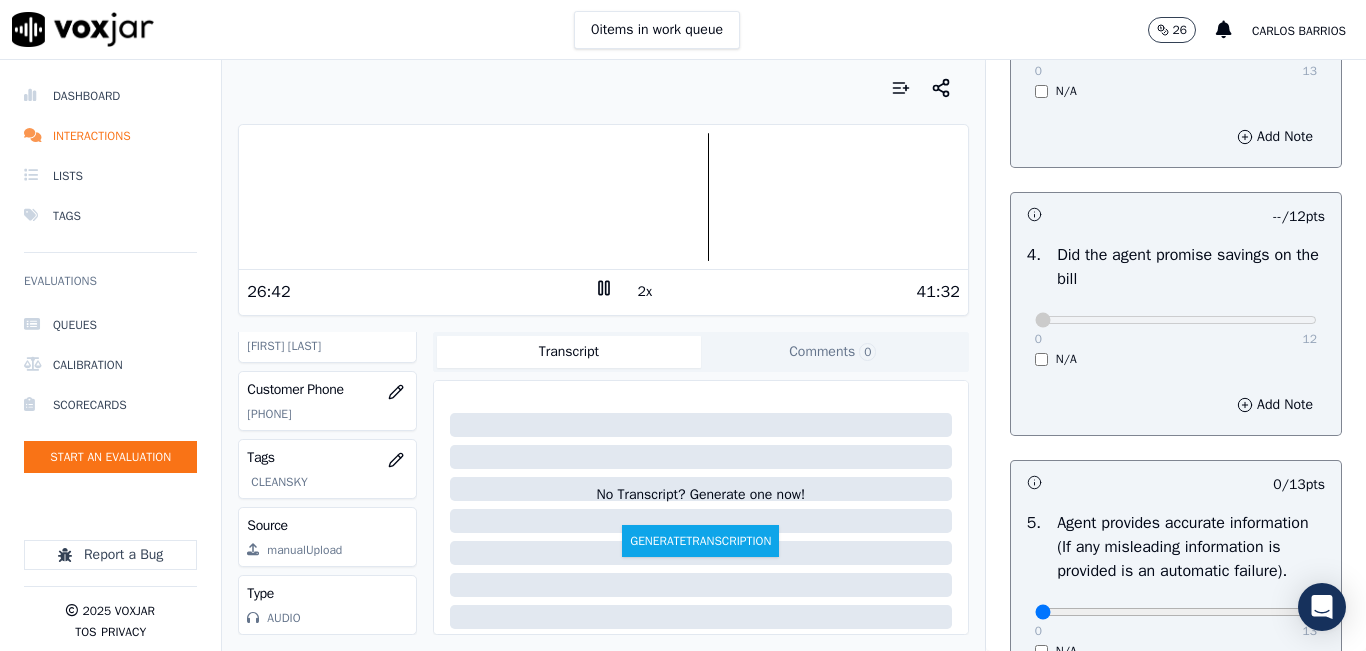 scroll, scrollTop: 1100, scrollLeft: 0, axis: vertical 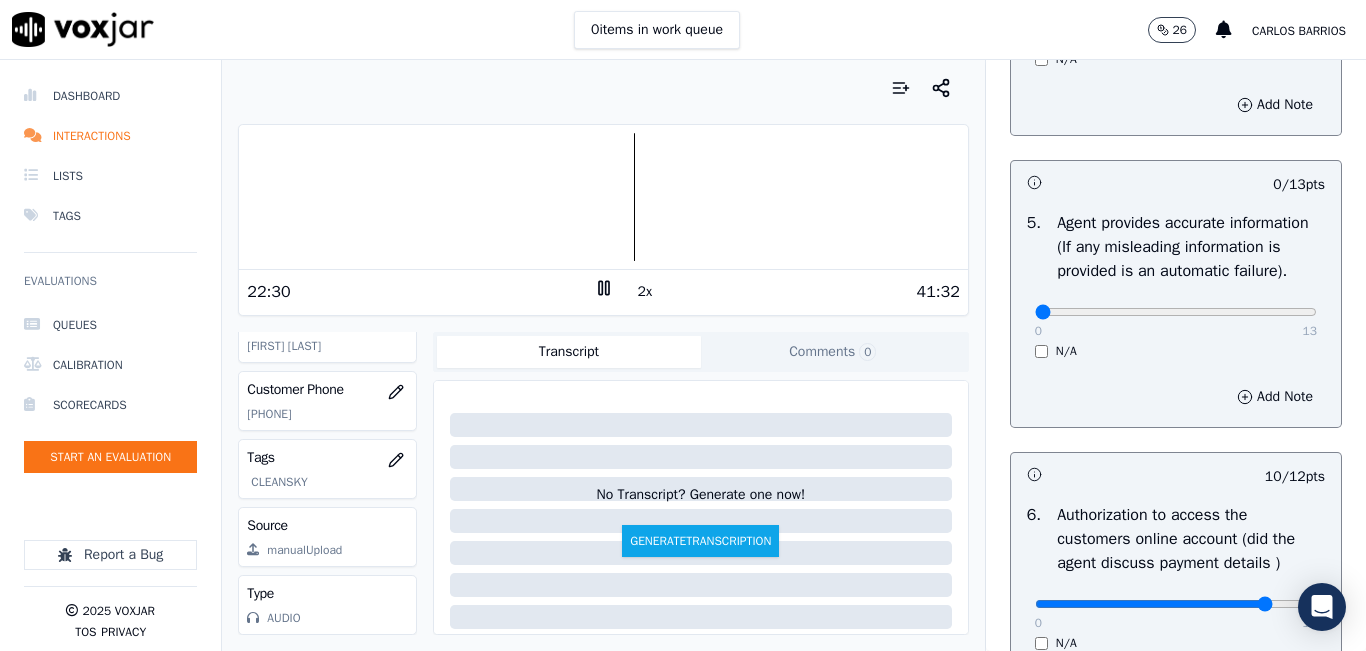 click at bounding box center (603, 197) 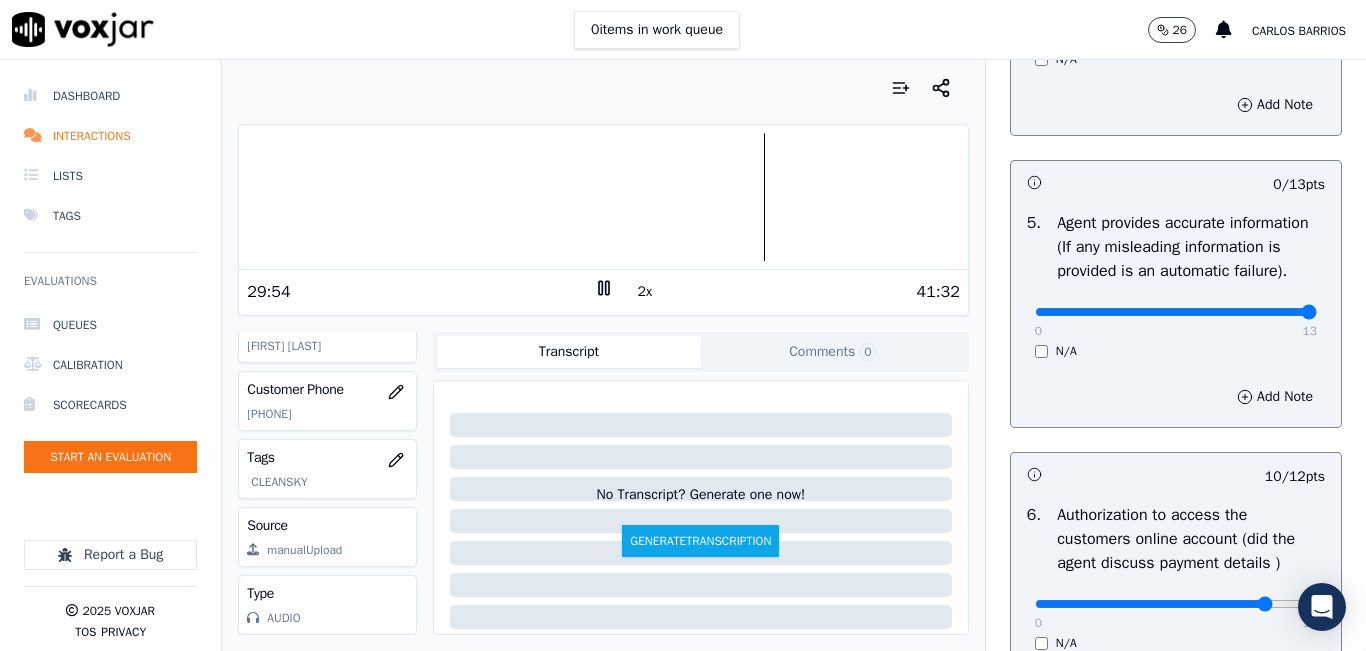 type on "13" 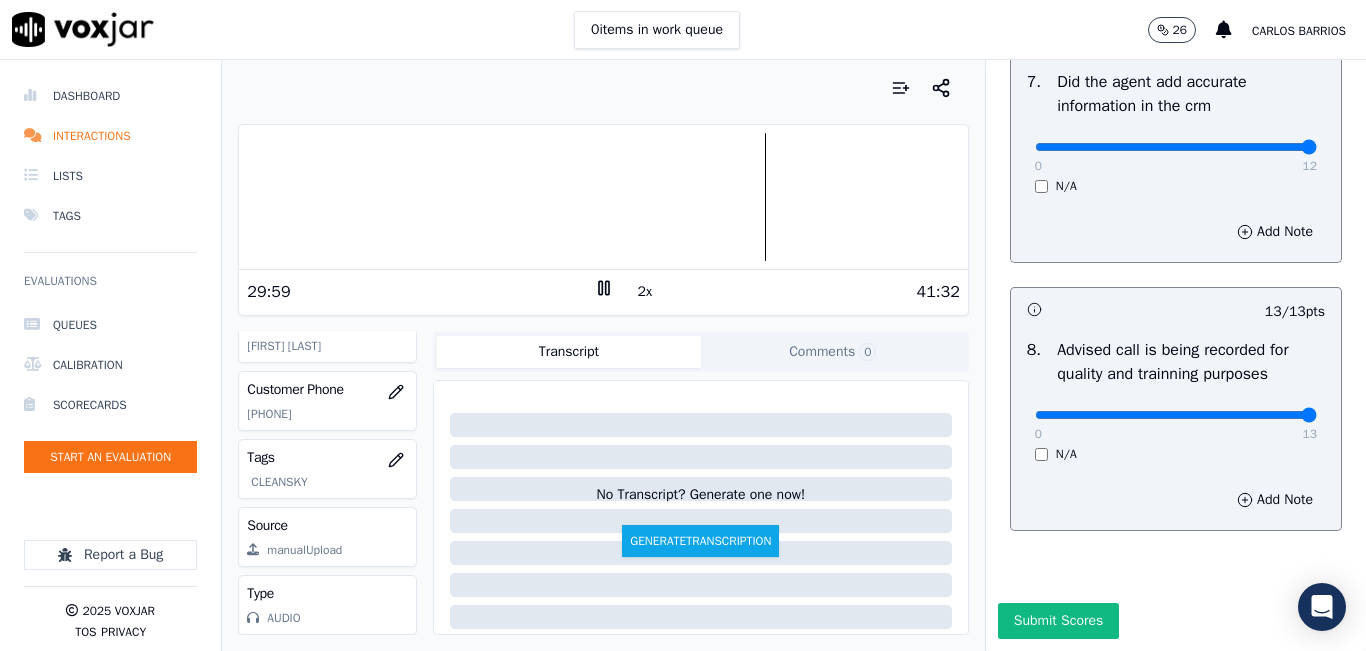 scroll, scrollTop: 1918, scrollLeft: 0, axis: vertical 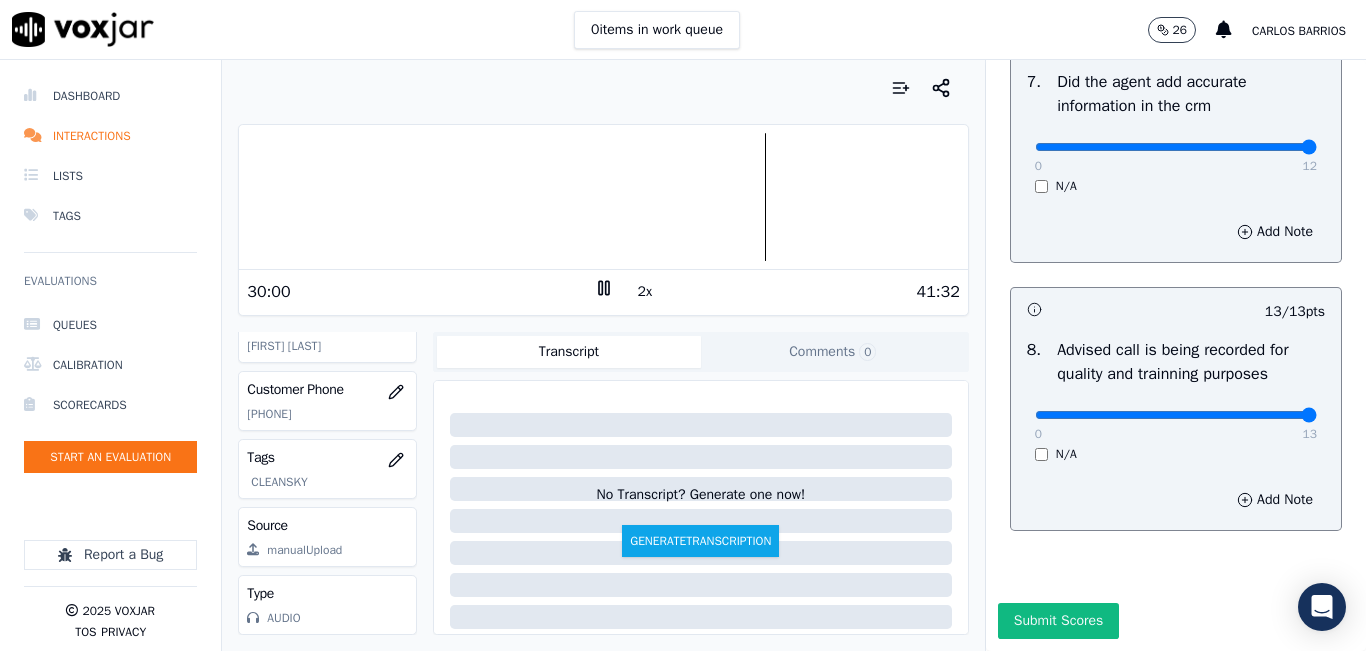 click on "Untitled Section   This is a new section   98  pts                 10 / 12  pts     1 .   Introduces themselves accordingly (cts & name)     0   12     N/A      Add Note                           11 / 11  pts     2 .   gives the reason for the call      0   11     N/A      Add Note                           13 / 13  pts     3 .   confirms the details of the customer (address, name, acct numbers)     0   13     N/A      Add Note                           -- / 12  pts     4 .   Did the agent promise savings on the bill     0   12     N/A      Add Note                           13 / 13  pts     5 .   Agent provides accurate information  (If any misleading information is provided is an automatic failure).     0   13     N/A      Add Note                           10 / 12  pts     6 .   Authorization to access the customers online account (did the agent discuss payment details )     0   12     N/A      Add Note                           12 / 12  pts     7 .   Did the agent add accurate information in the crm" at bounding box center [1176, -546] 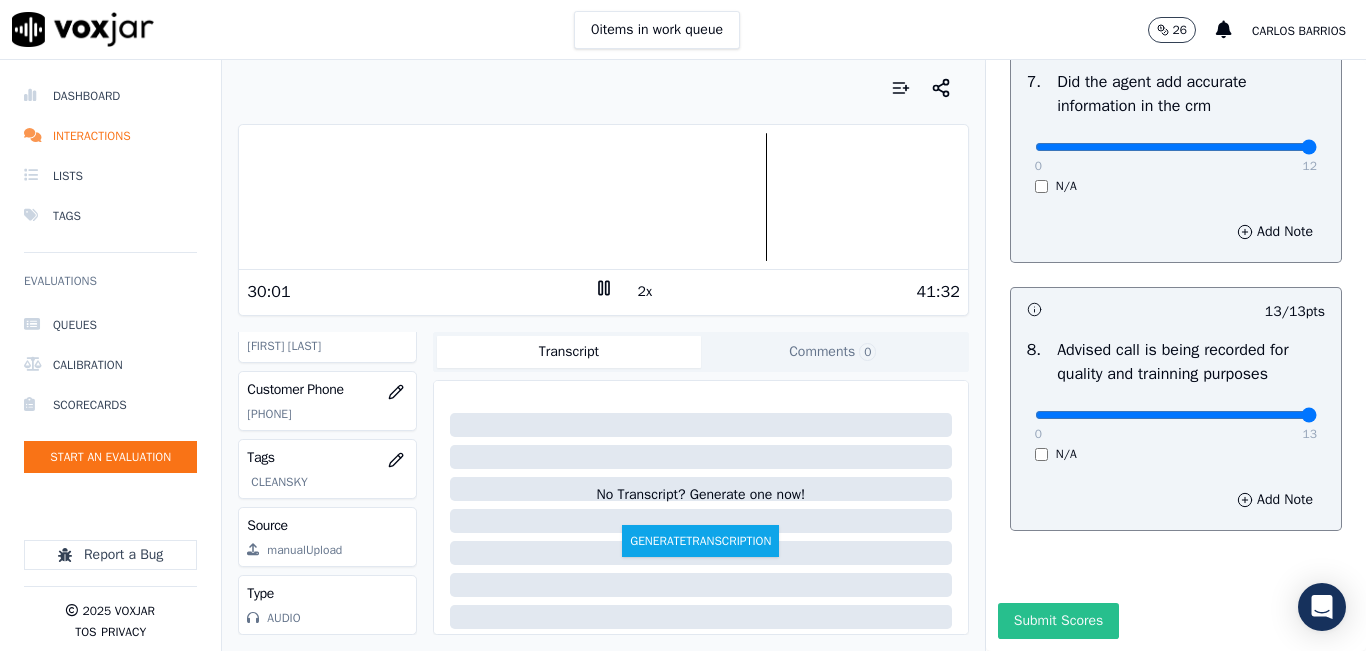 click on "Submit Scores" at bounding box center (1058, 621) 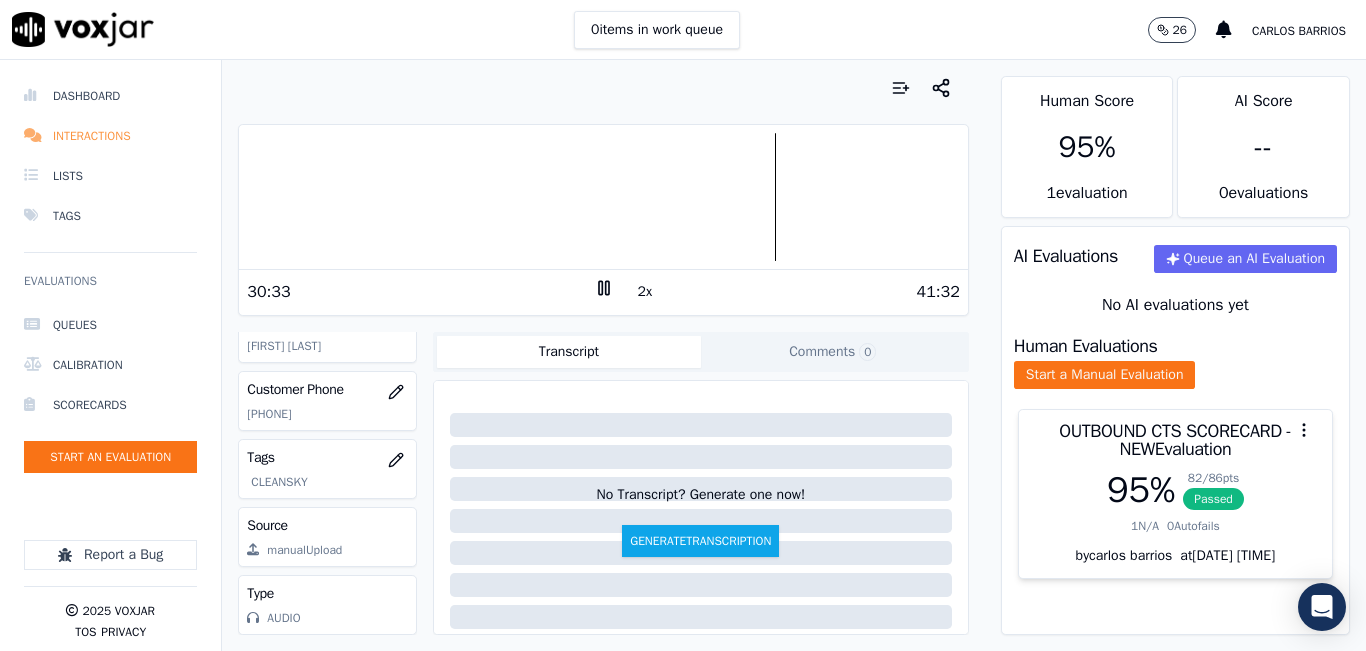 click on "Interactions" at bounding box center [110, 136] 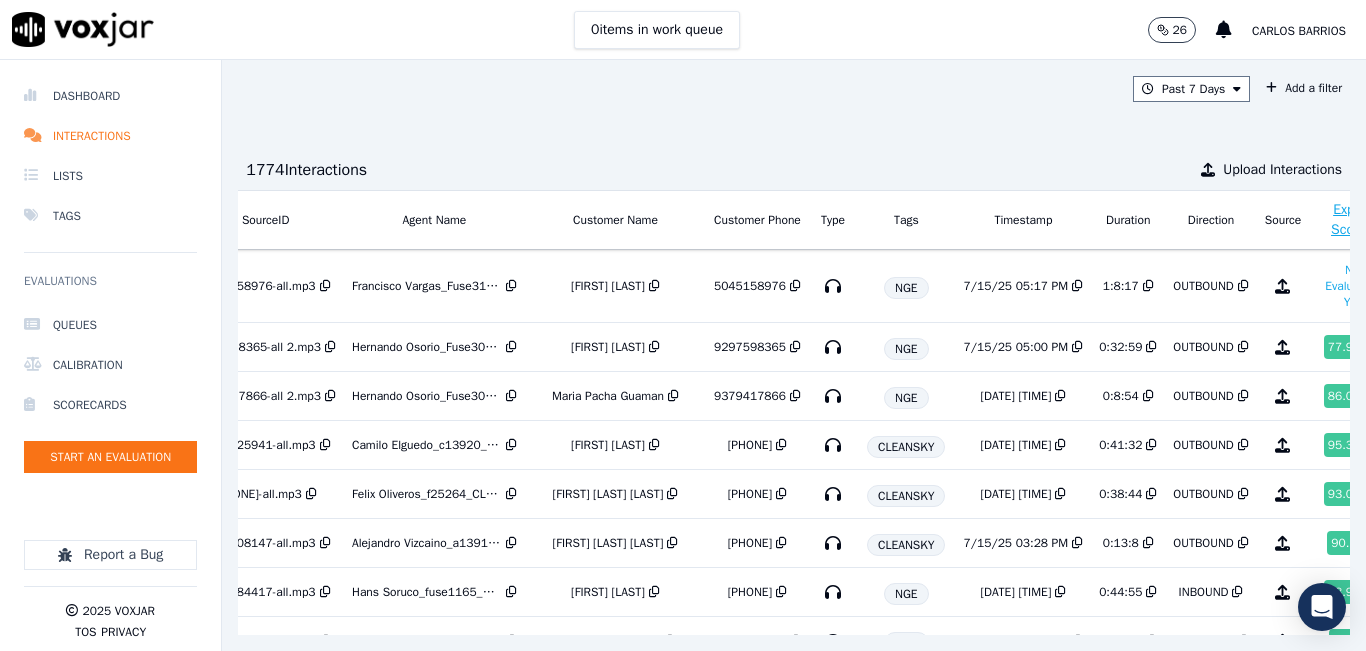scroll, scrollTop: 0, scrollLeft: 334, axis: horizontal 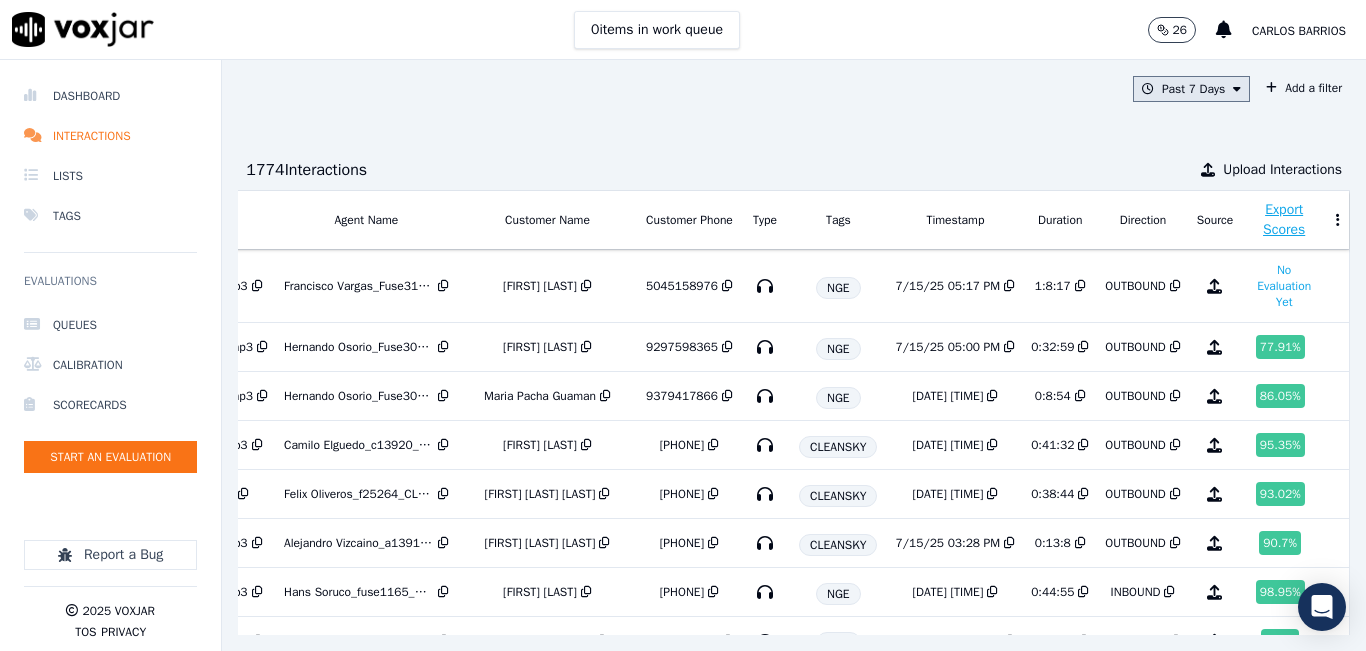 click on "Past 7 Days" at bounding box center (1191, 89) 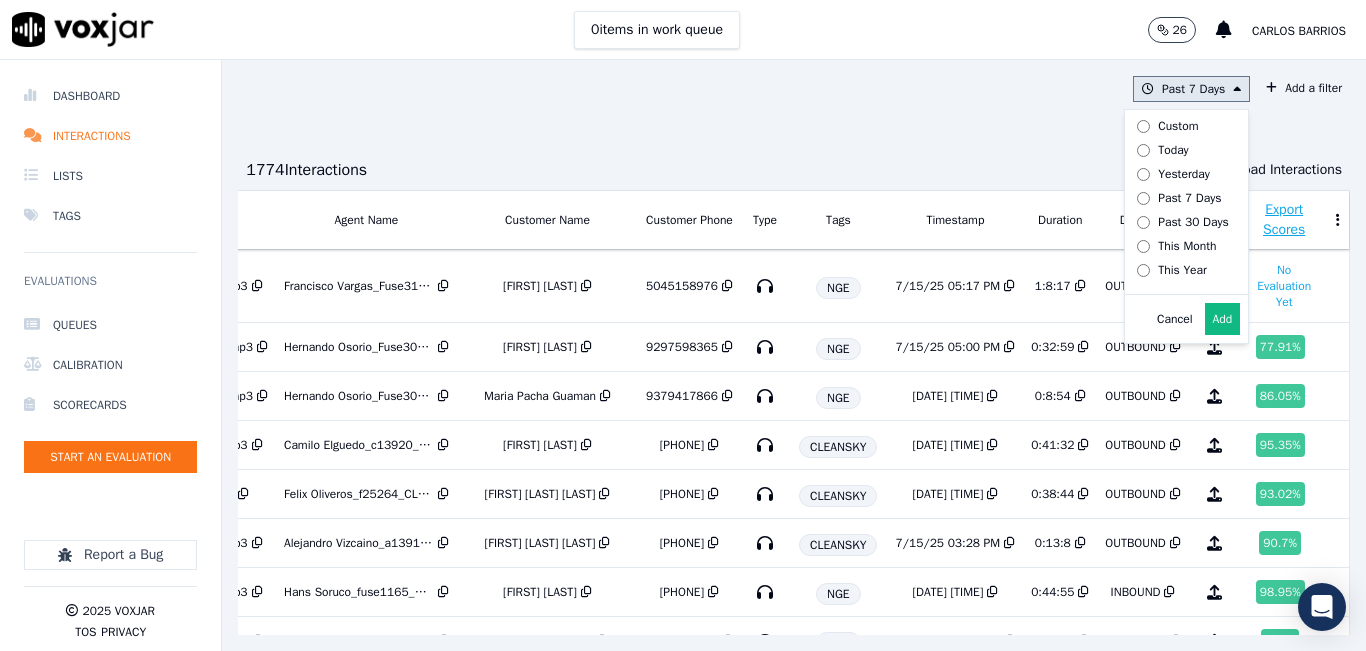 click on "Today" at bounding box center (1173, 150) 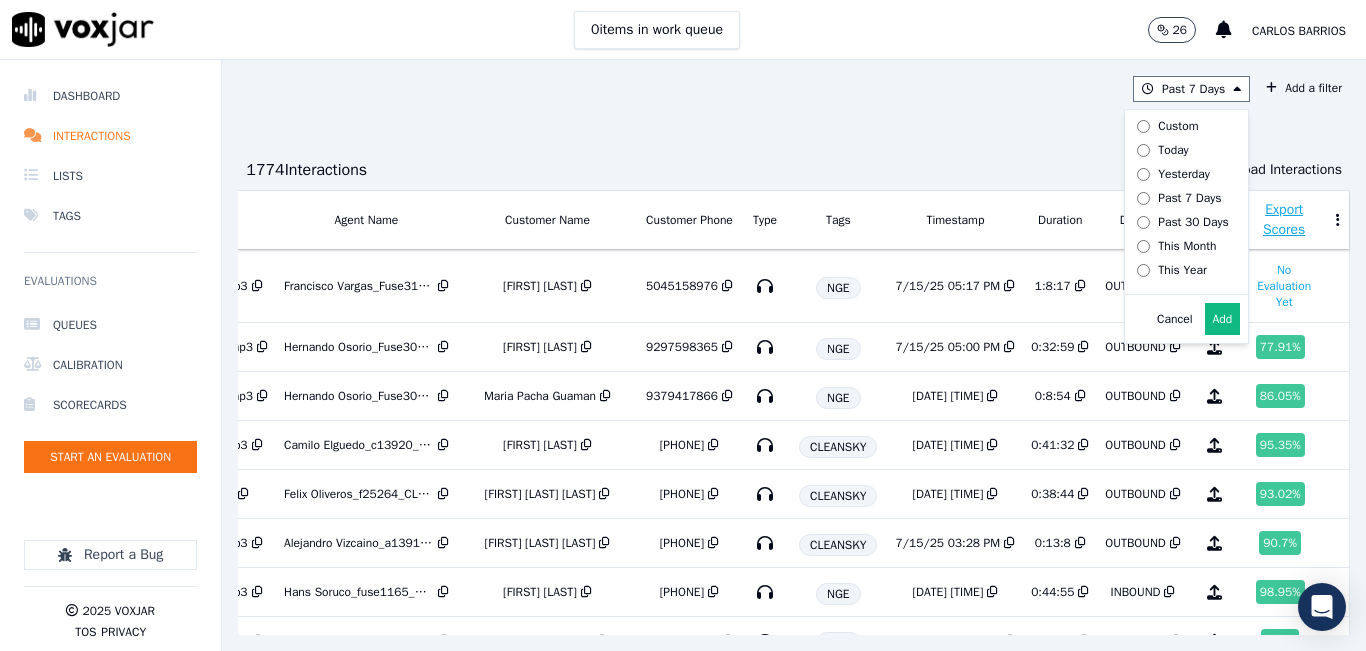 click on "26         carlos barrios" 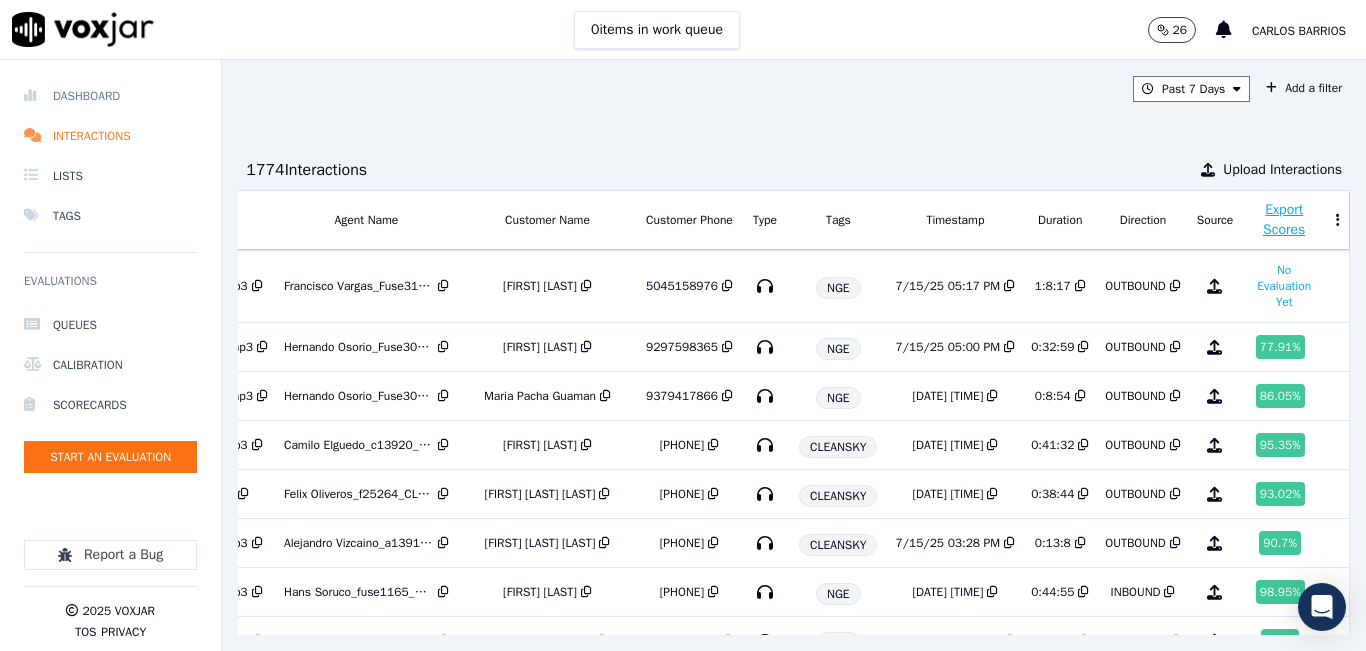 click on "Dashboard" at bounding box center (110, 96) 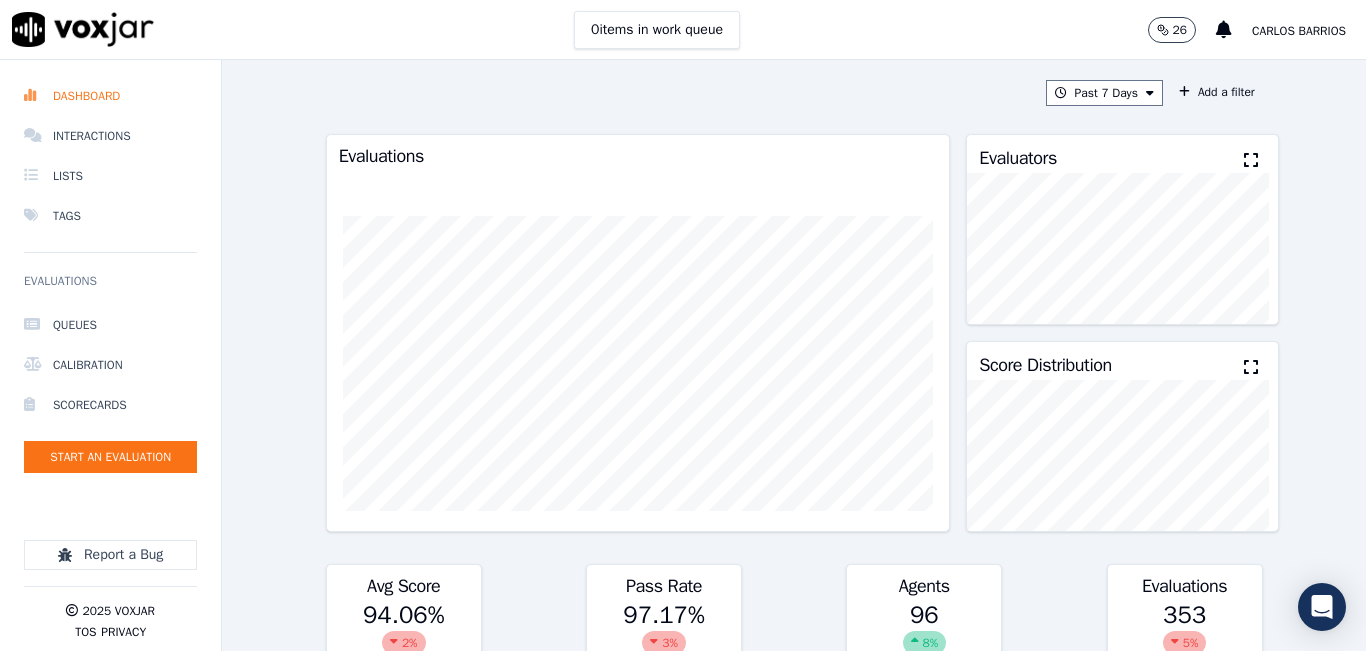 click at bounding box center [1251, 160] 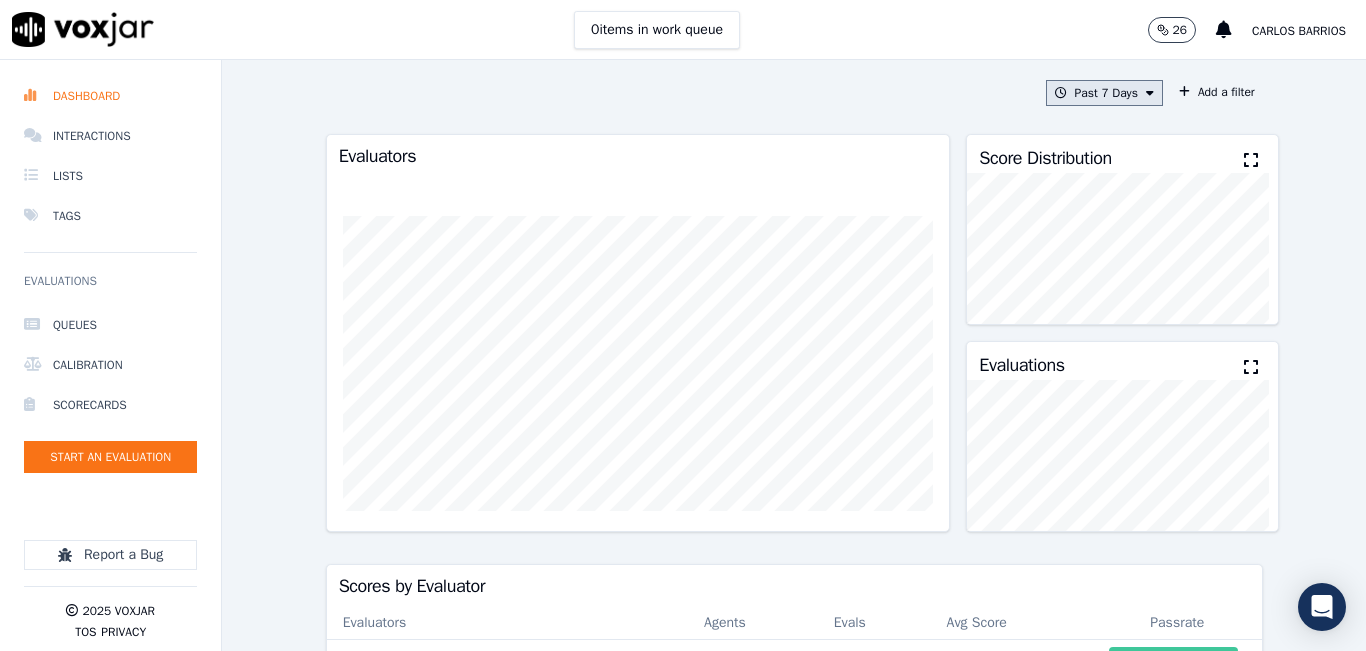 click on "Past 7 Days" at bounding box center (1104, 93) 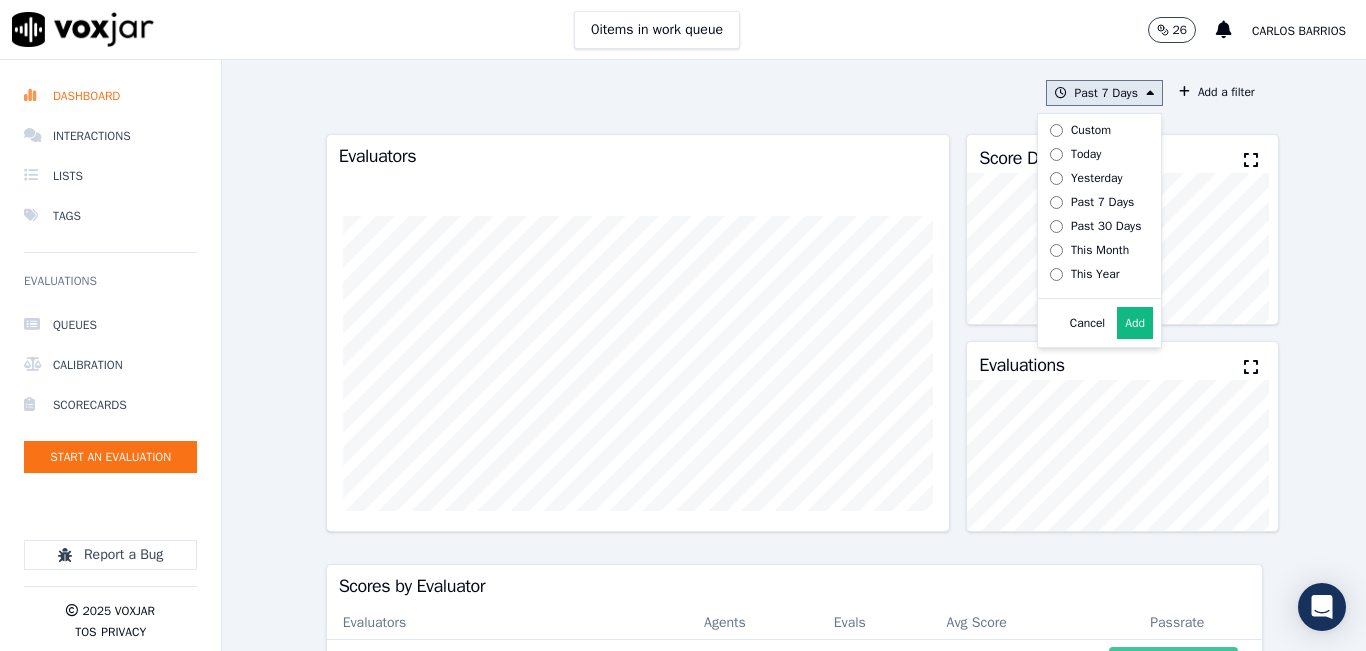 click on "Today" at bounding box center (1086, 154) 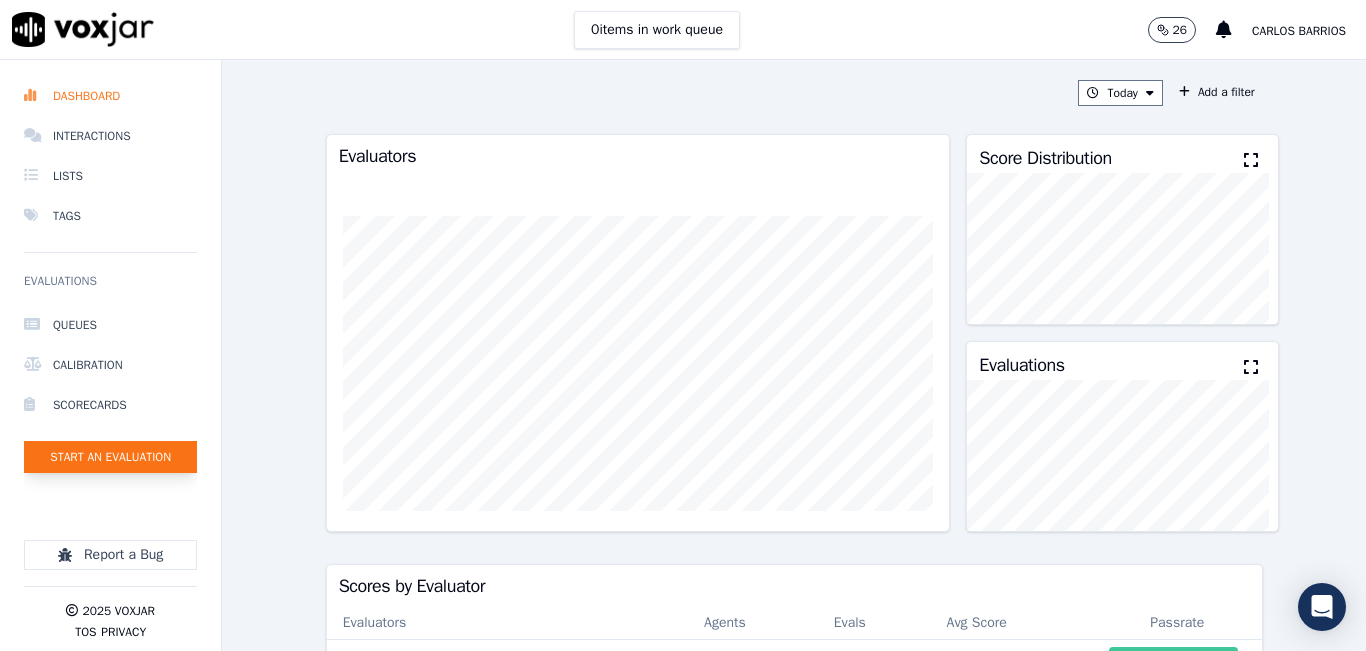 click on "Start an Evaluation" 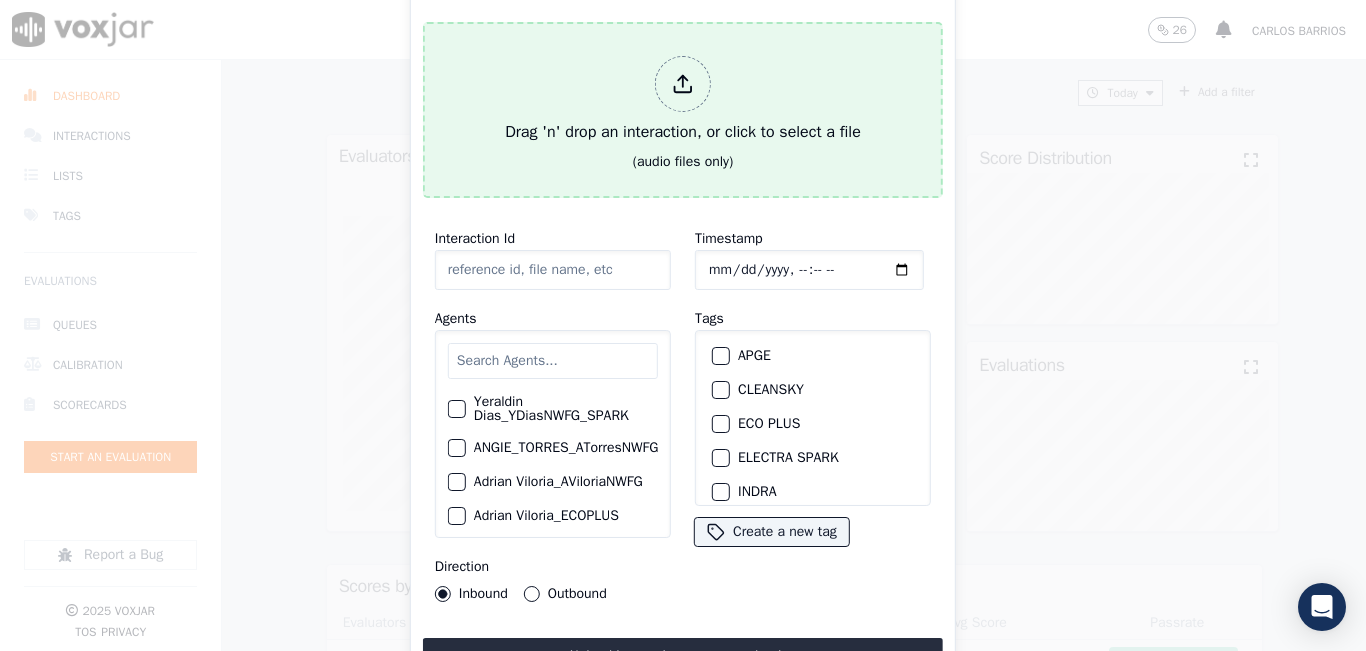 click on "Drag 'n' drop an interaction, or click to select a file" at bounding box center (683, 100) 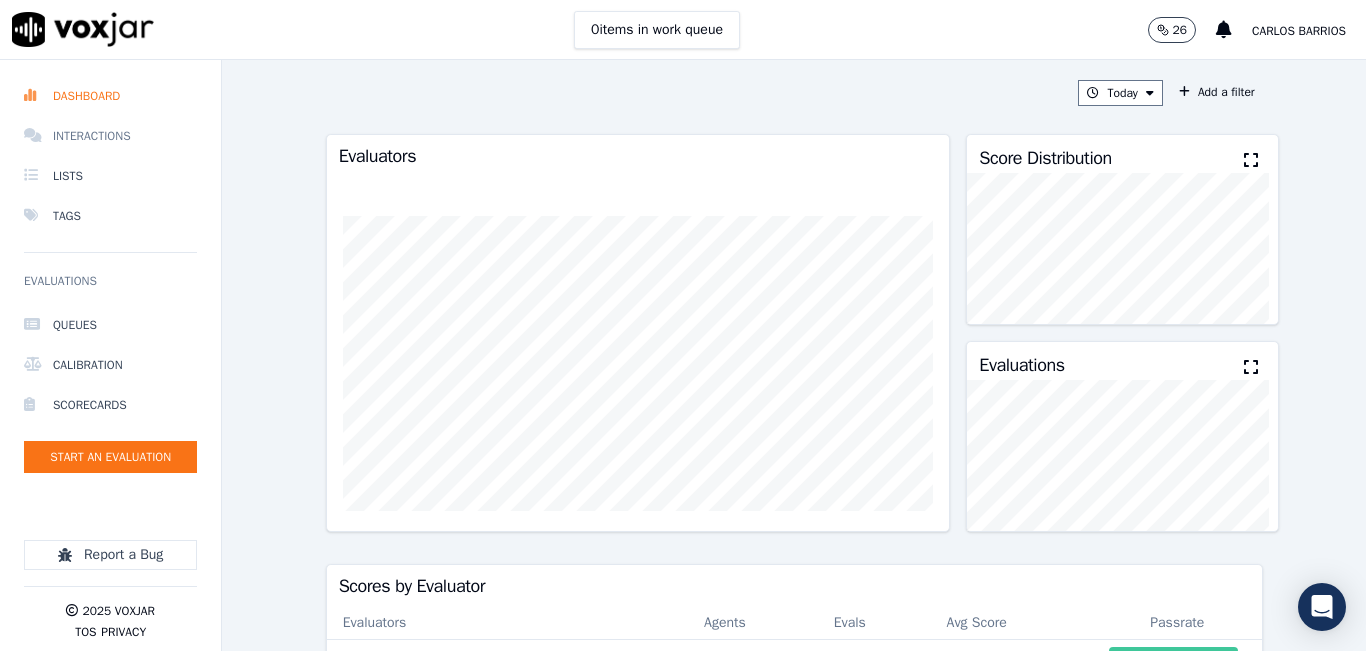 click on "Interactions" at bounding box center [110, 136] 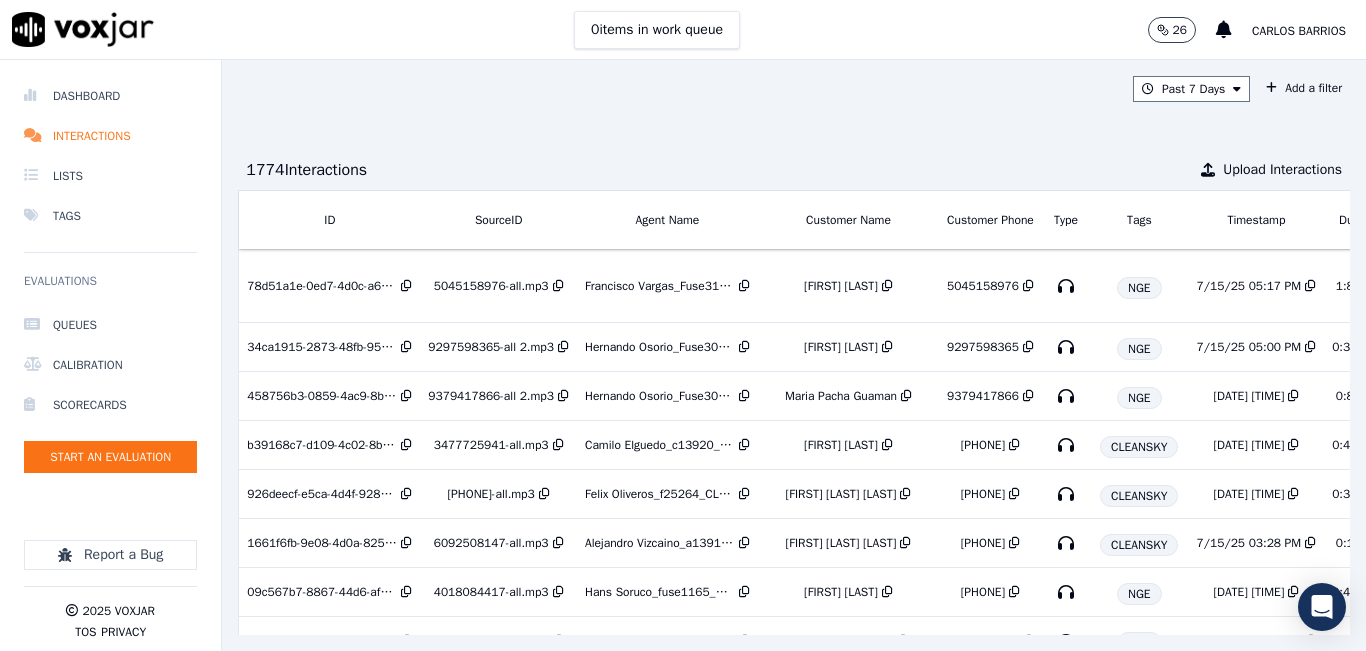 scroll, scrollTop: 0, scrollLeft: 334, axis: horizontal 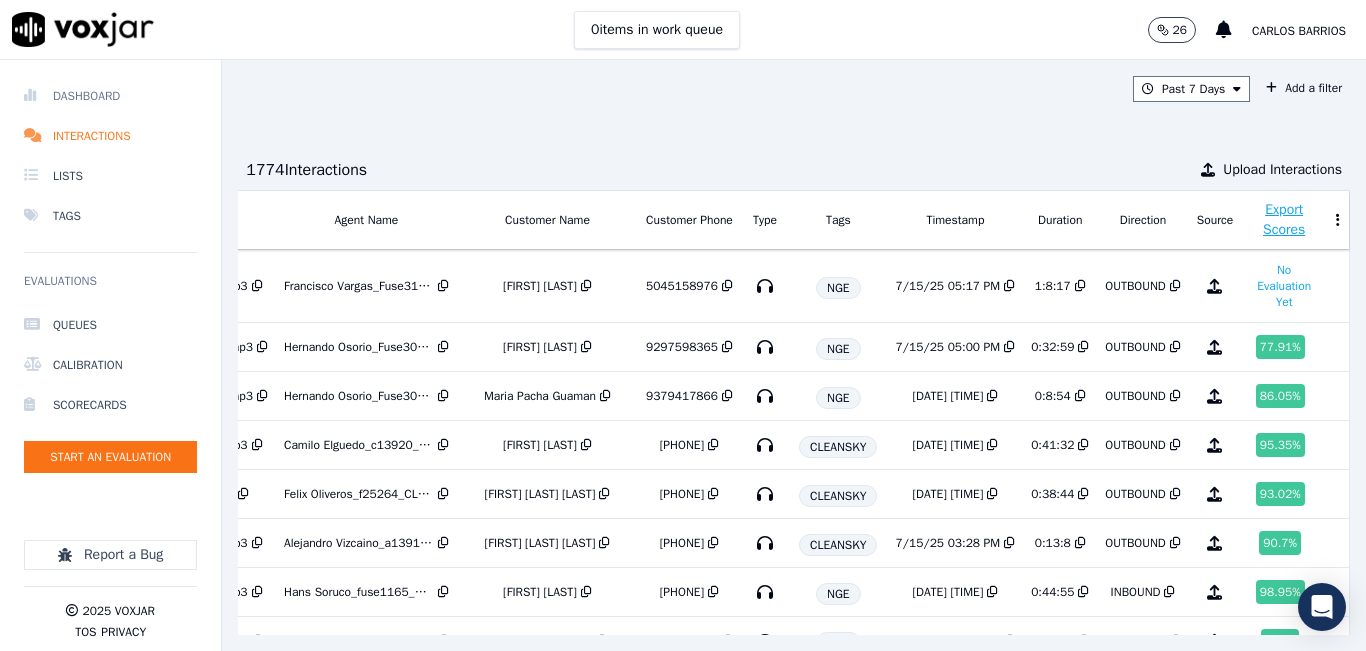 click on "Dashboard" at bounding box center (110, 96) 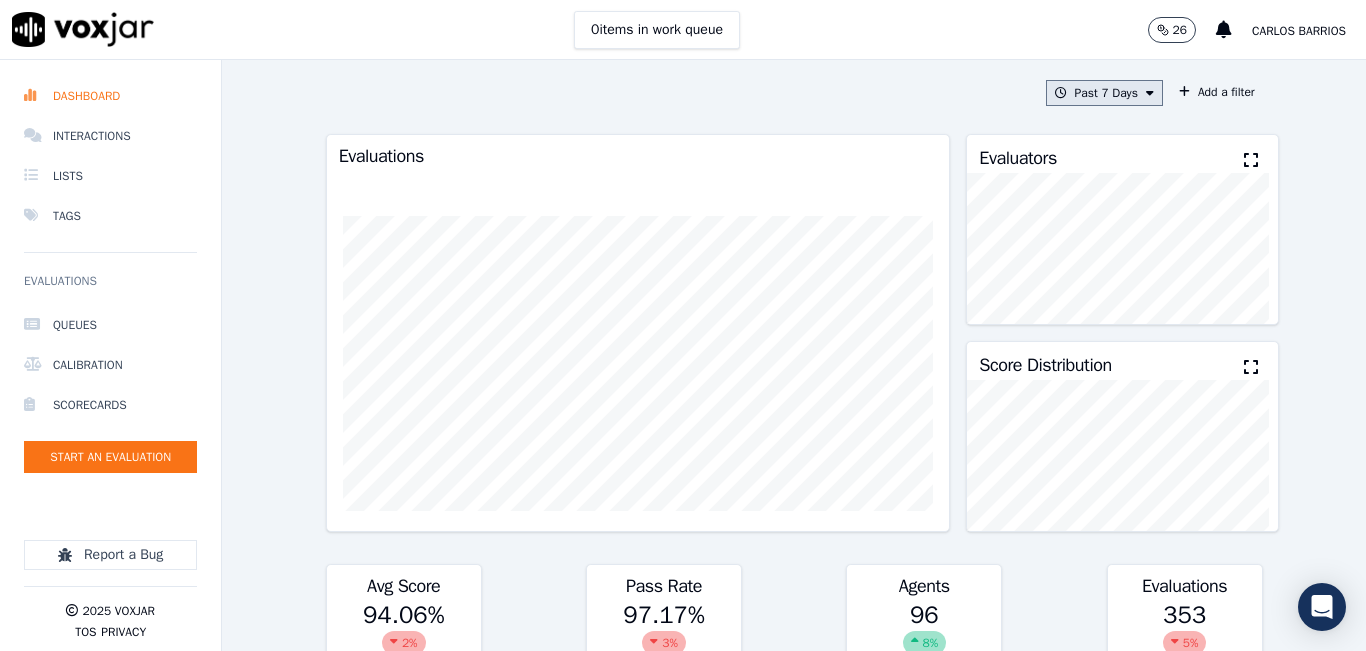 click on "Past 7 Days" at bounding box center [1104, 93] 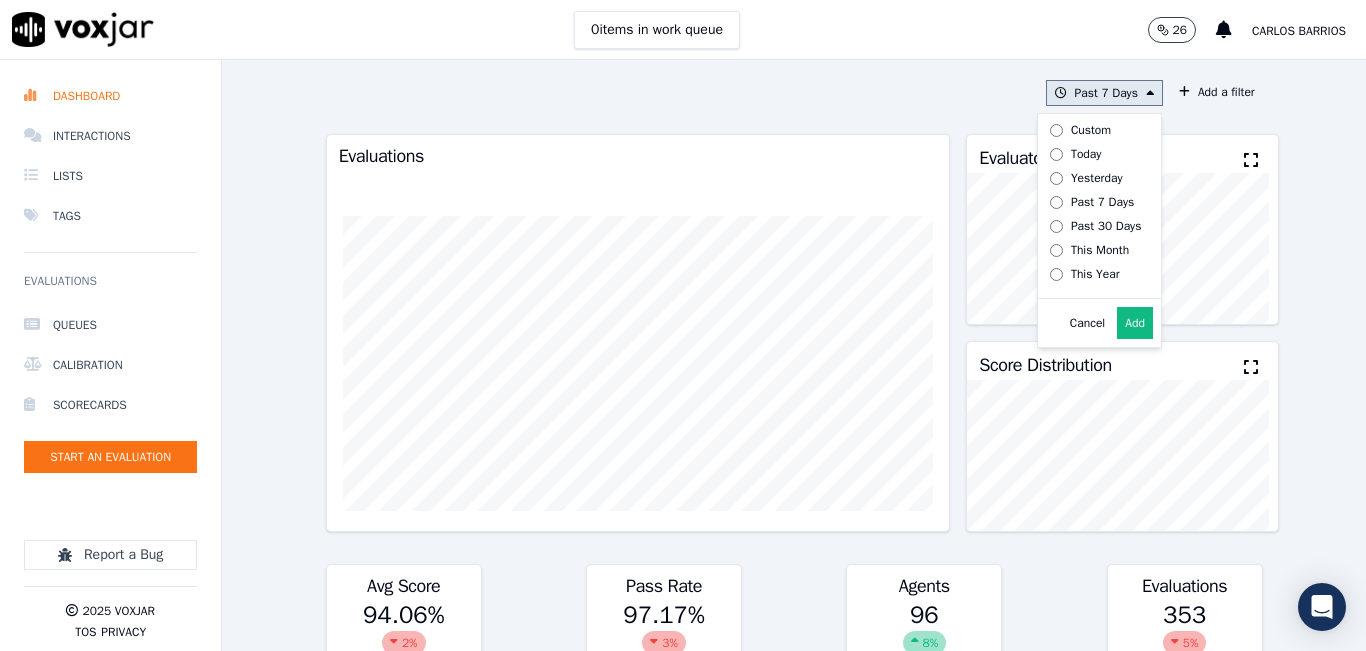 click on "Today" at bounding box center [1092, 154] 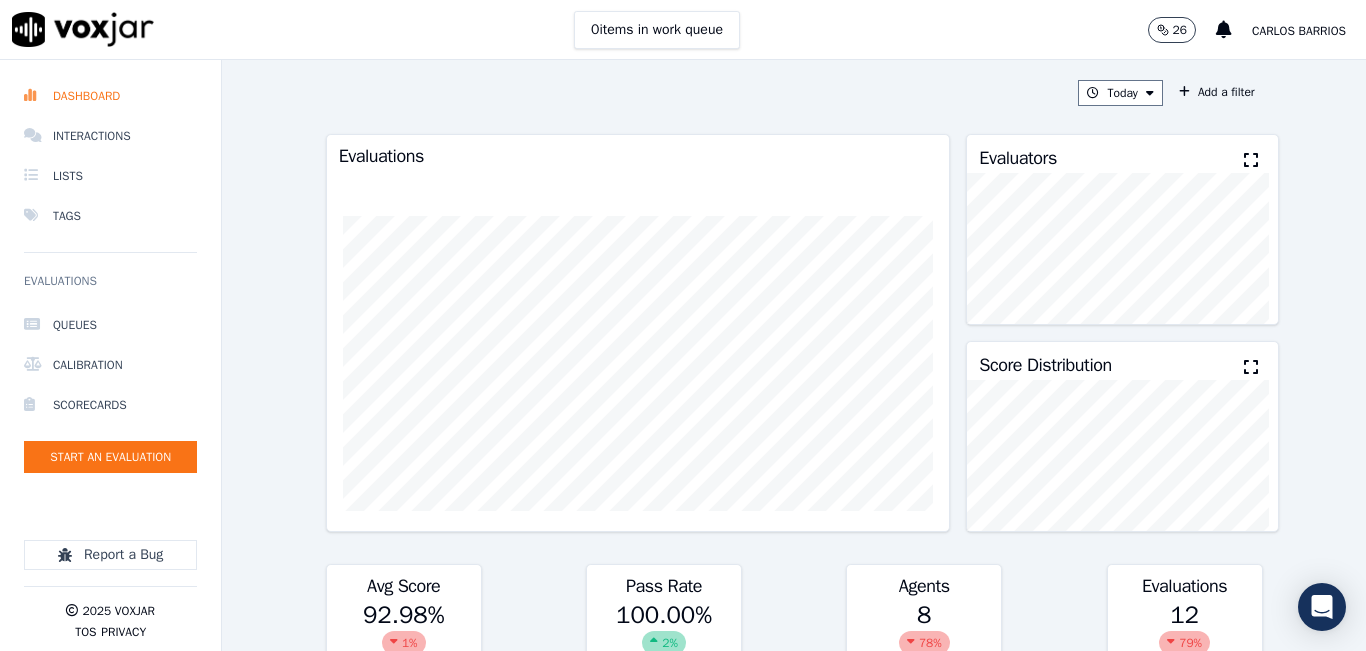 click 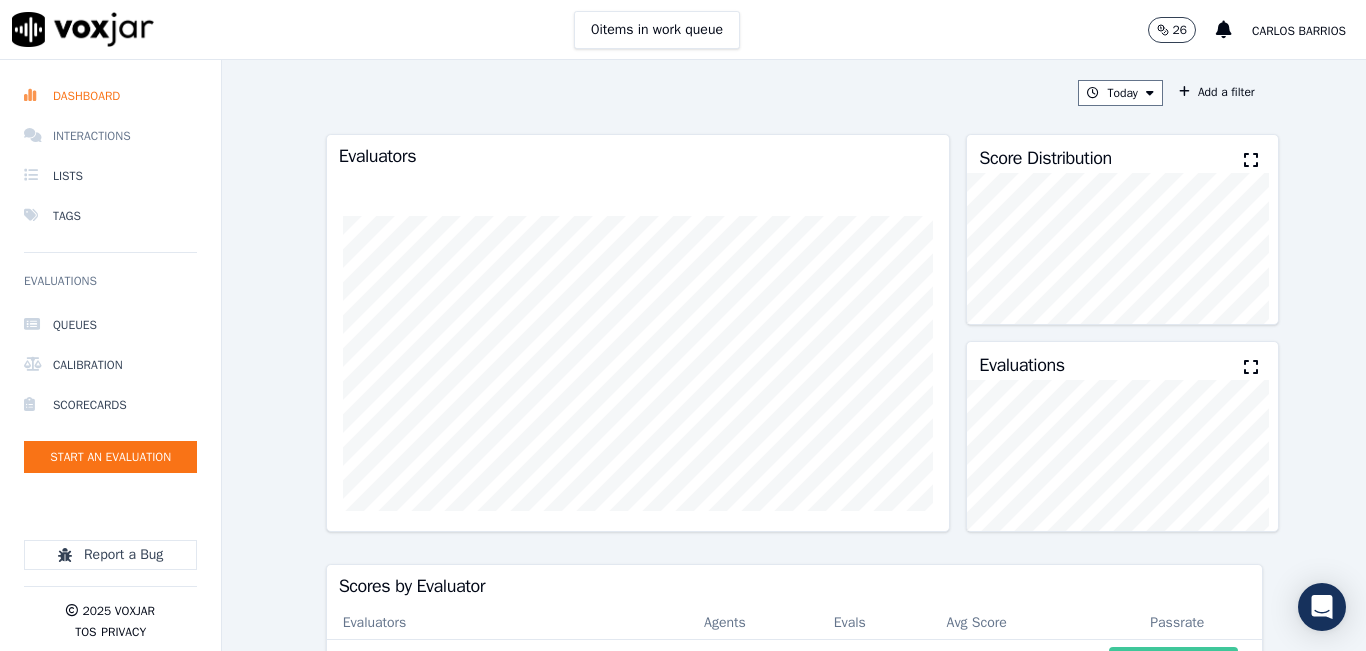 click on "Interactions" at bounding box center [110, 136] 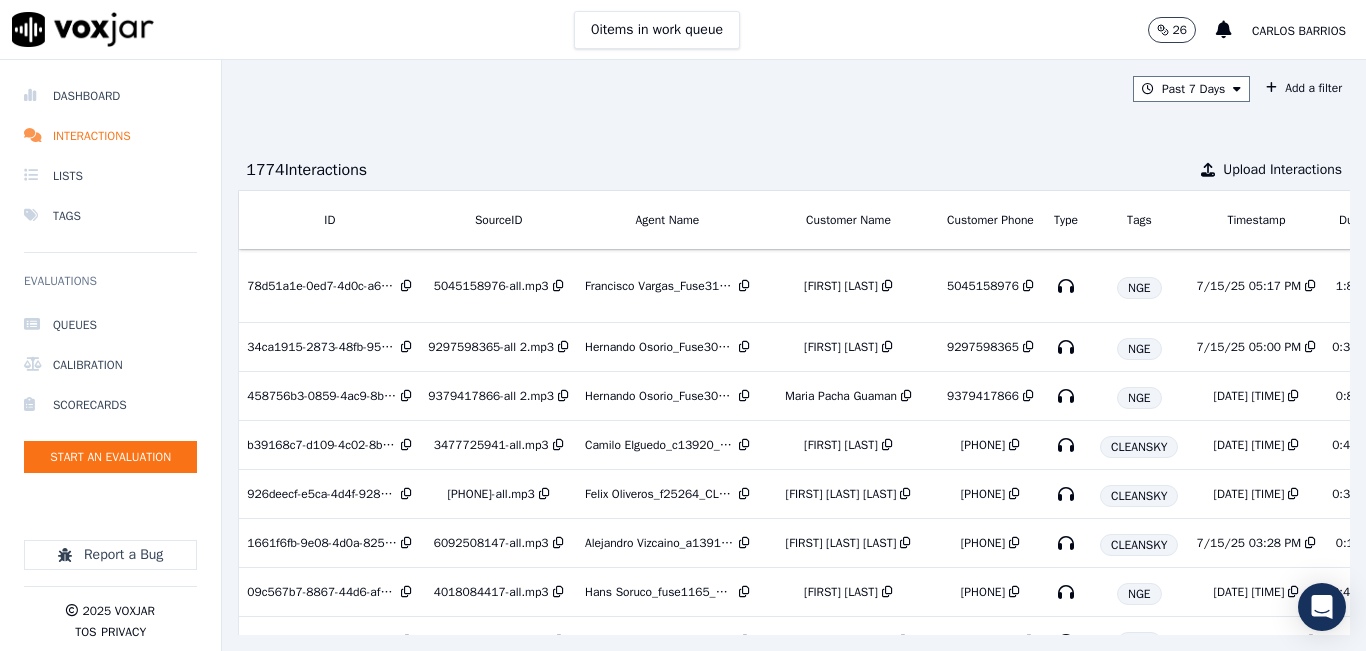 click on "Dashboard   Interactions   Lists   Tags       Evaluations     Queues   Calibration   Scorecards   Start an Evaluation
Report a Bug       2025   Voxjar   TOS   Privacy" 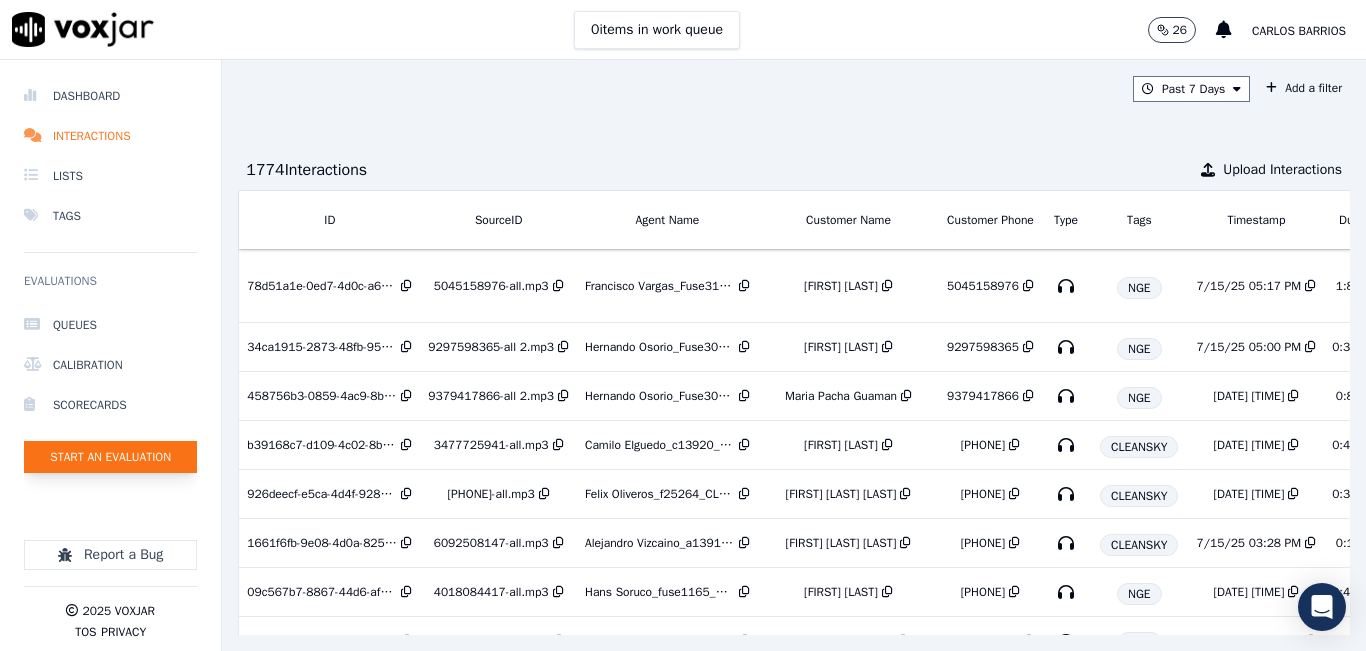 click on "Start an Evaluation" 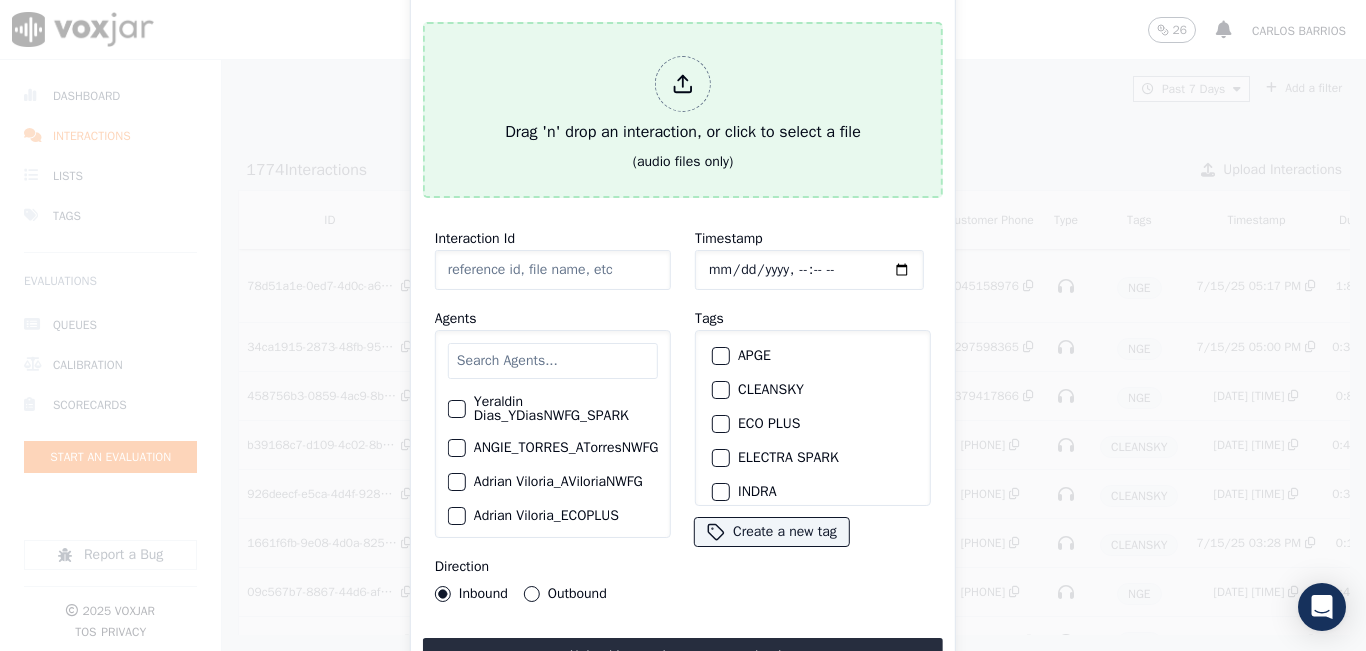 click on "Drag 'n' drop an interaction, or click to select a file" at bounding box center [683, 100] 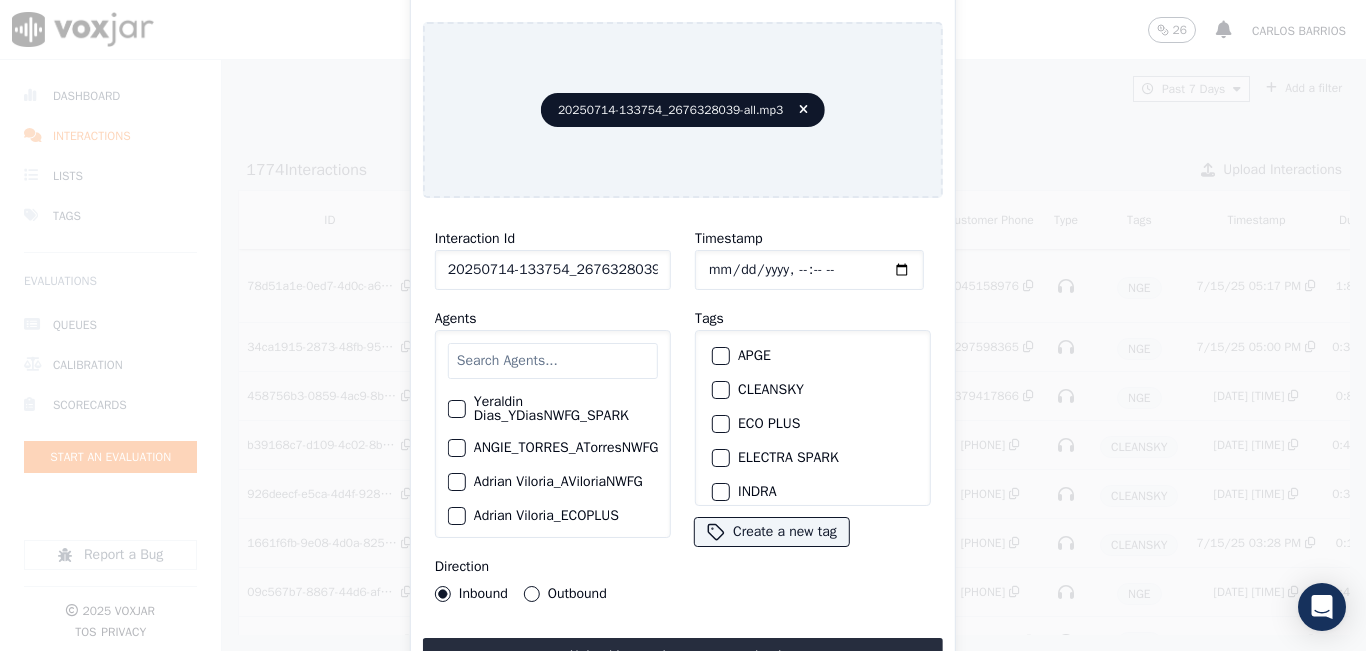 click at bounding box center (553, 361) 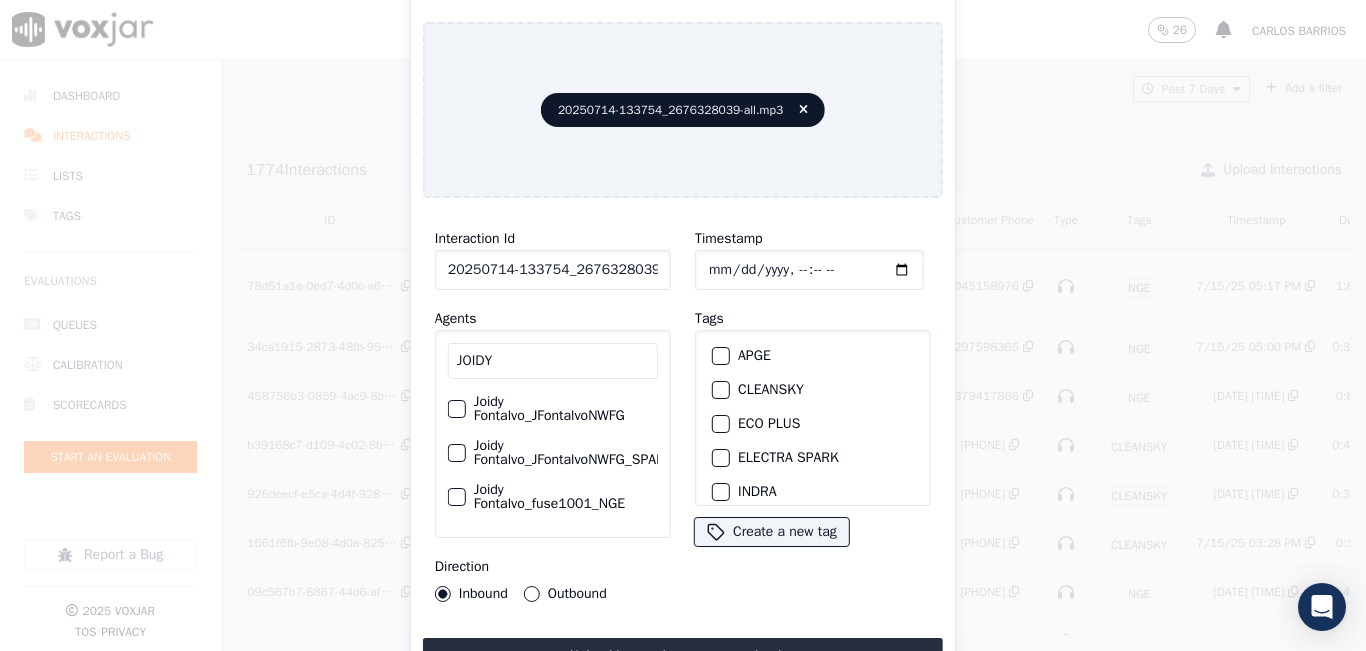 type on "JOIDY" 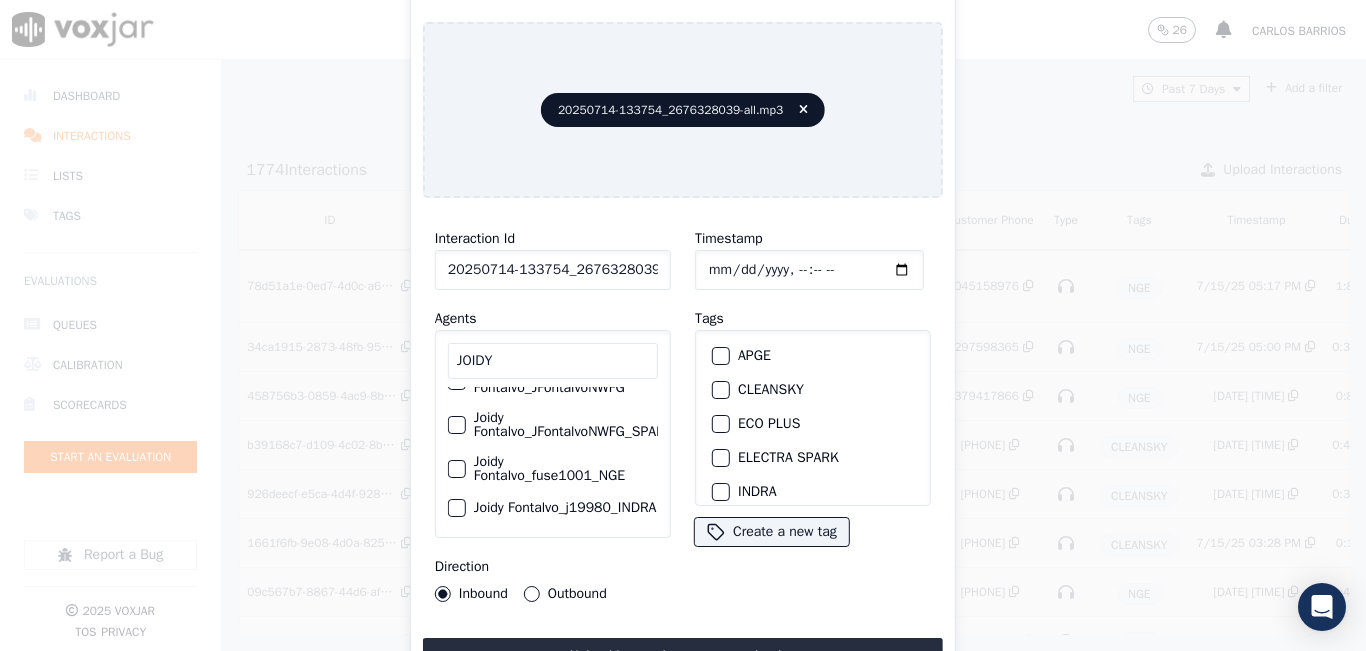 scroll, scrollTop: 54, scrollLeft: 0, axis: vertical 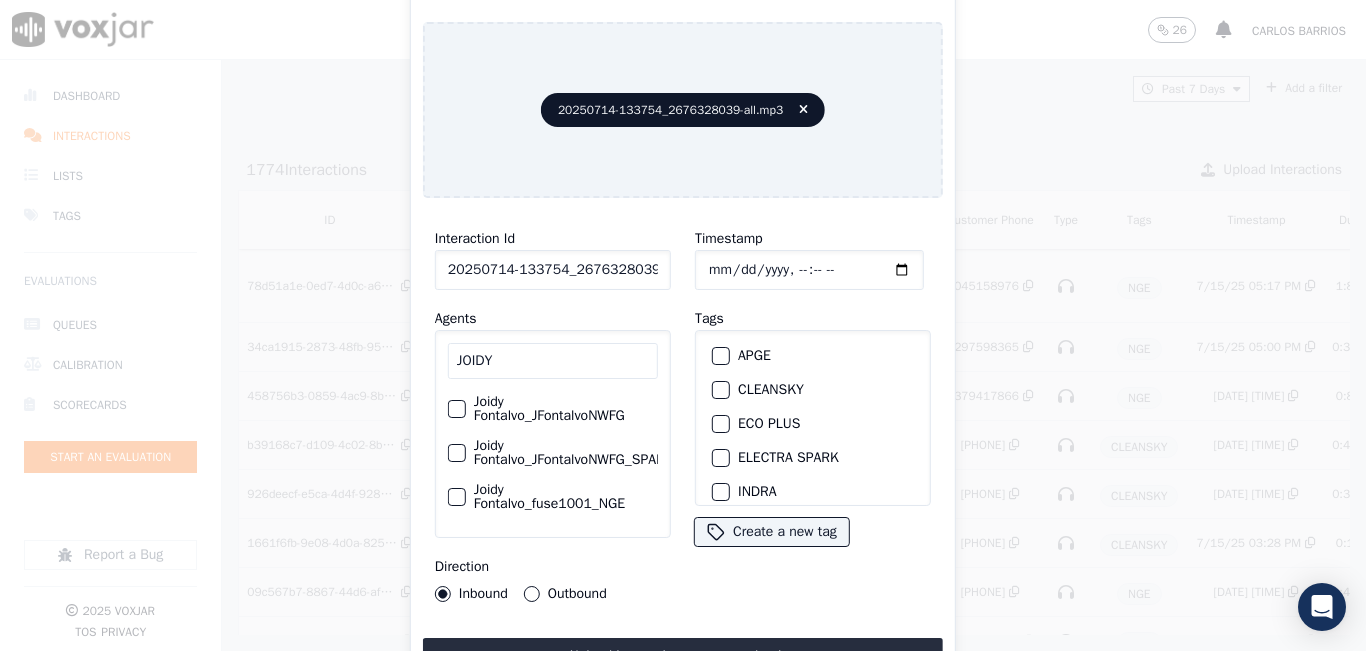 click at bounding box center (456, 409) 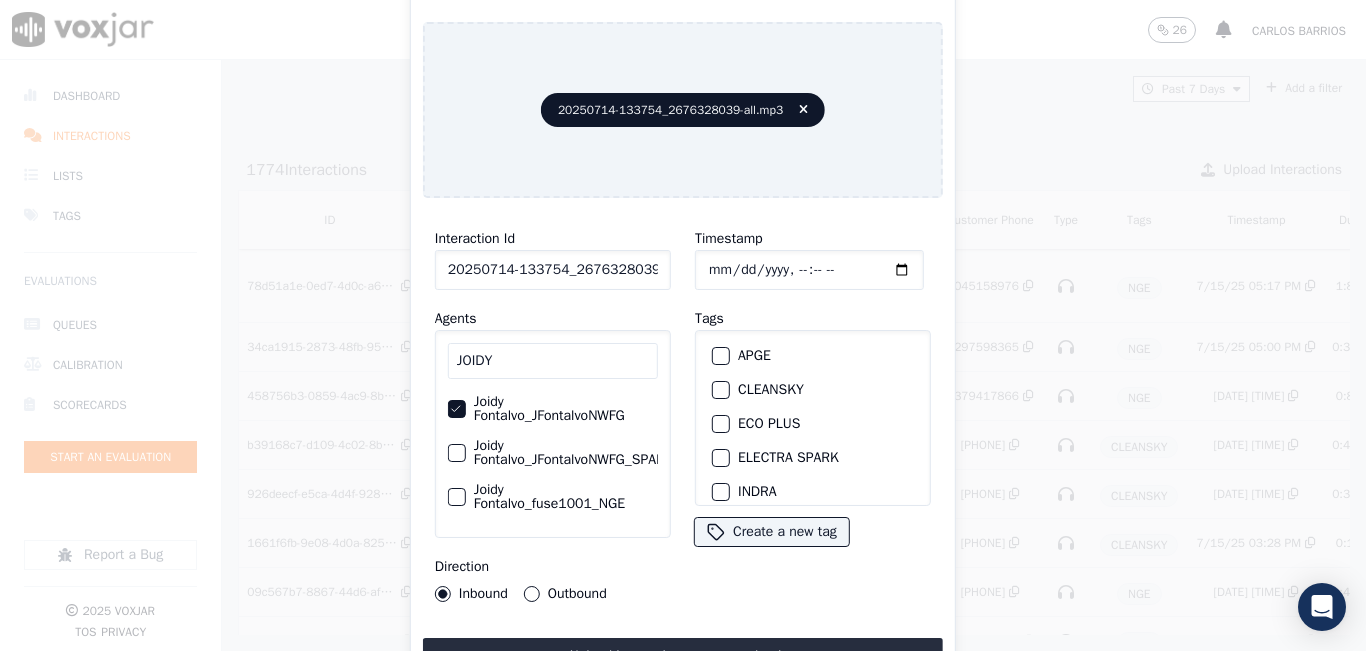 click on "Outbound" at bounding box center (532, 594) 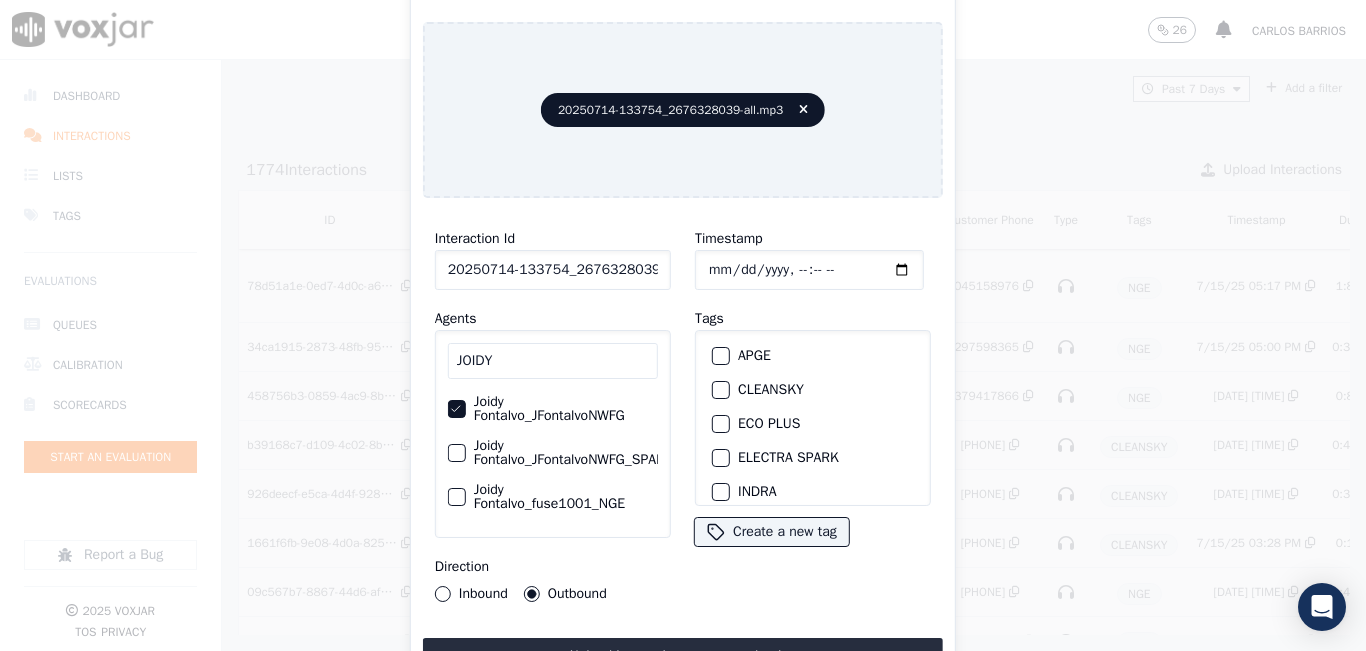 click on "Inbound" at bounding box center [443, 594] 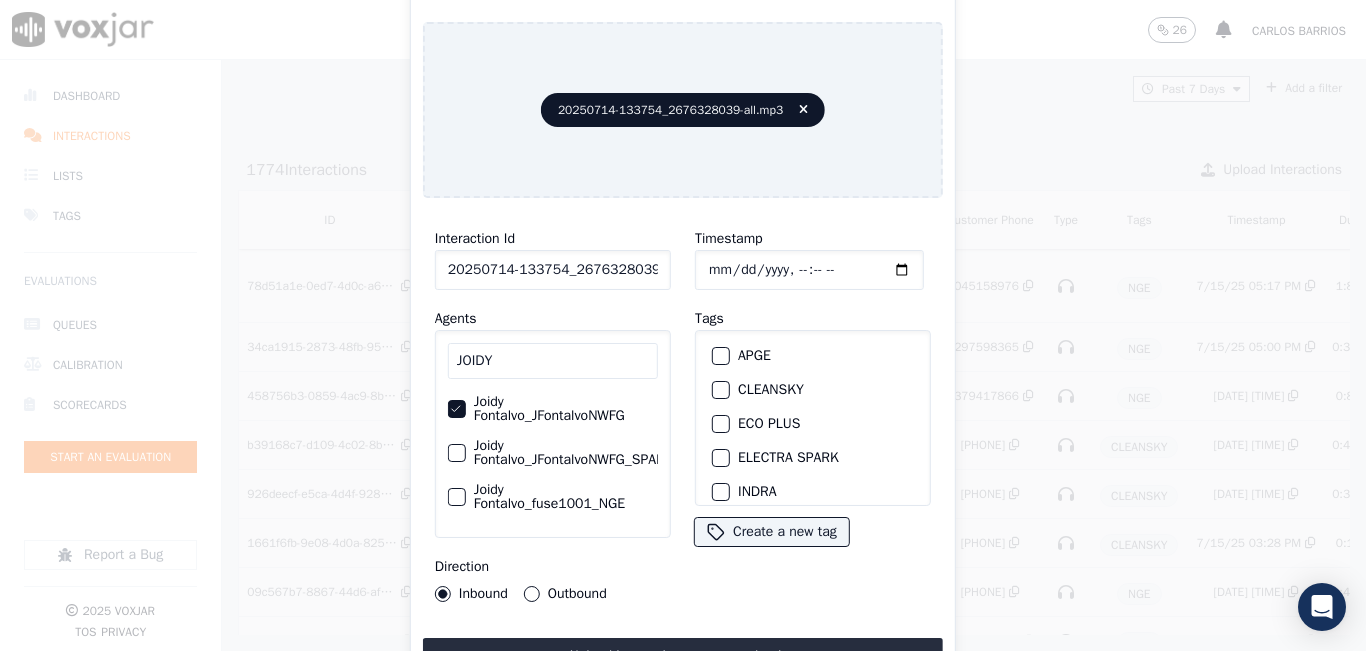 click on "CLEANSKY" at bounding box center (721, 390) 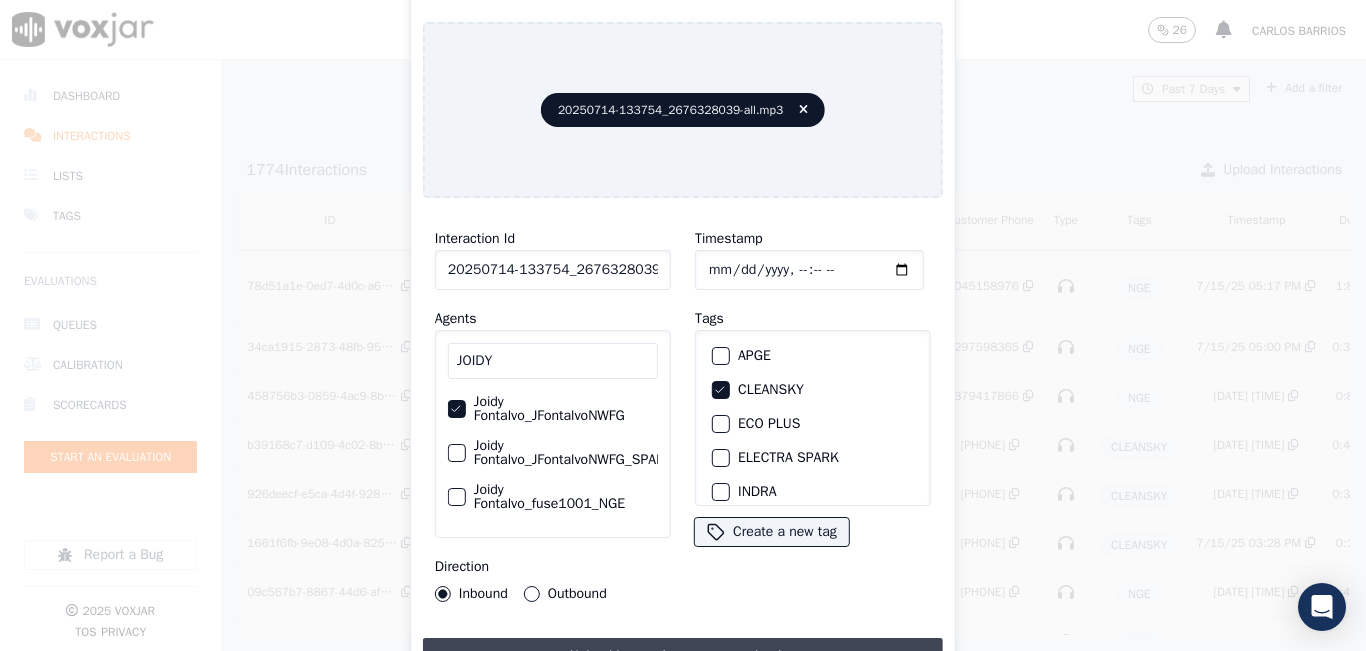 click on "Upload interaction to start evaluation" at bounding box center [683, 656] 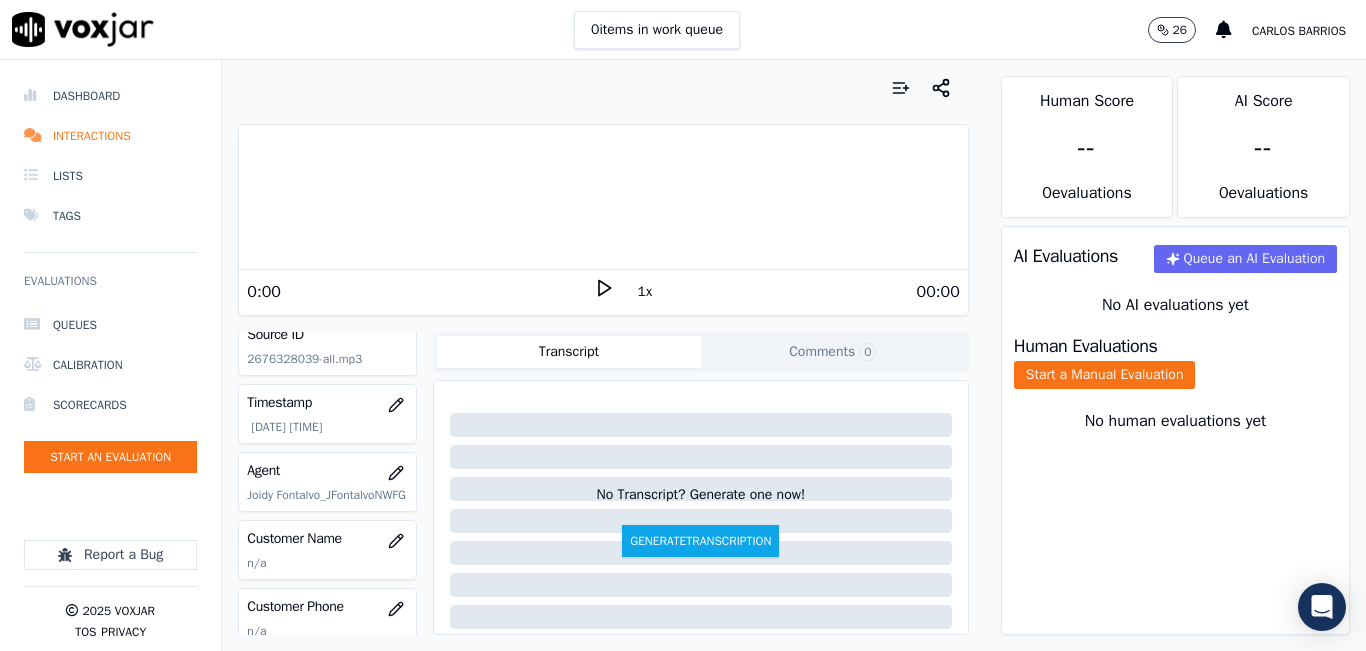 scroll, scrollTop: 200, scrollLeft: 0, axis: vertical 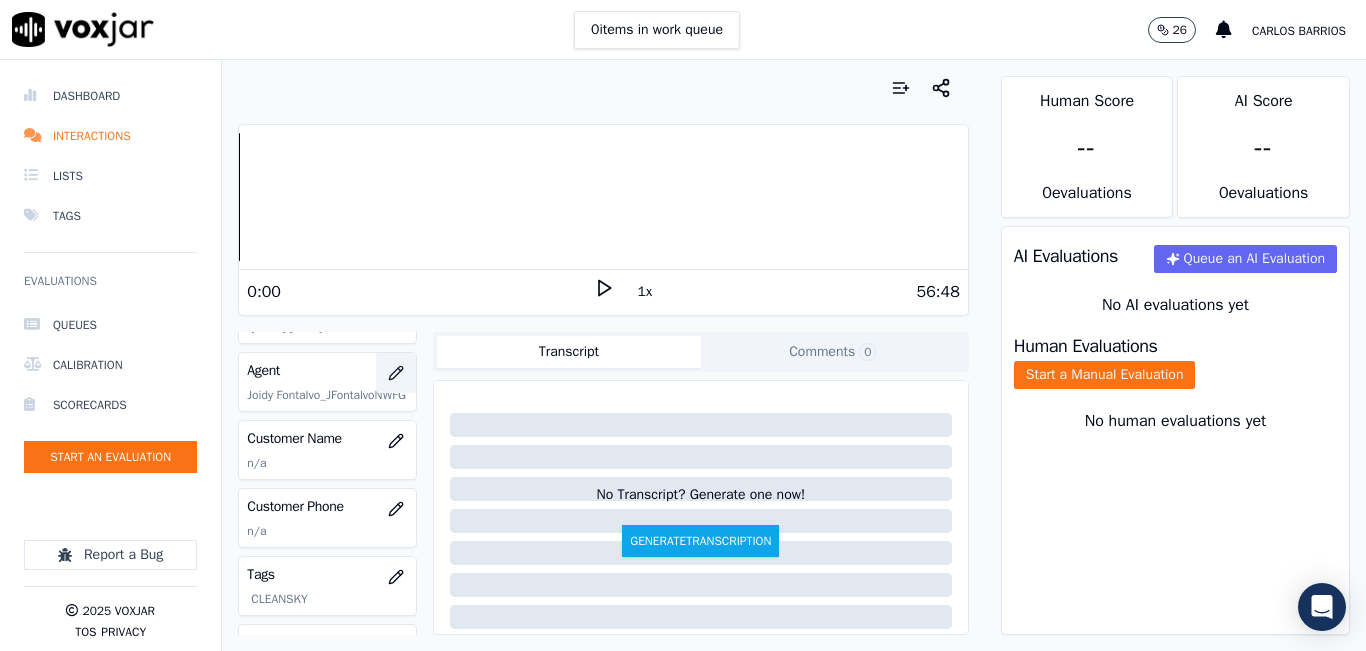 click at bounding box center (396, 373) 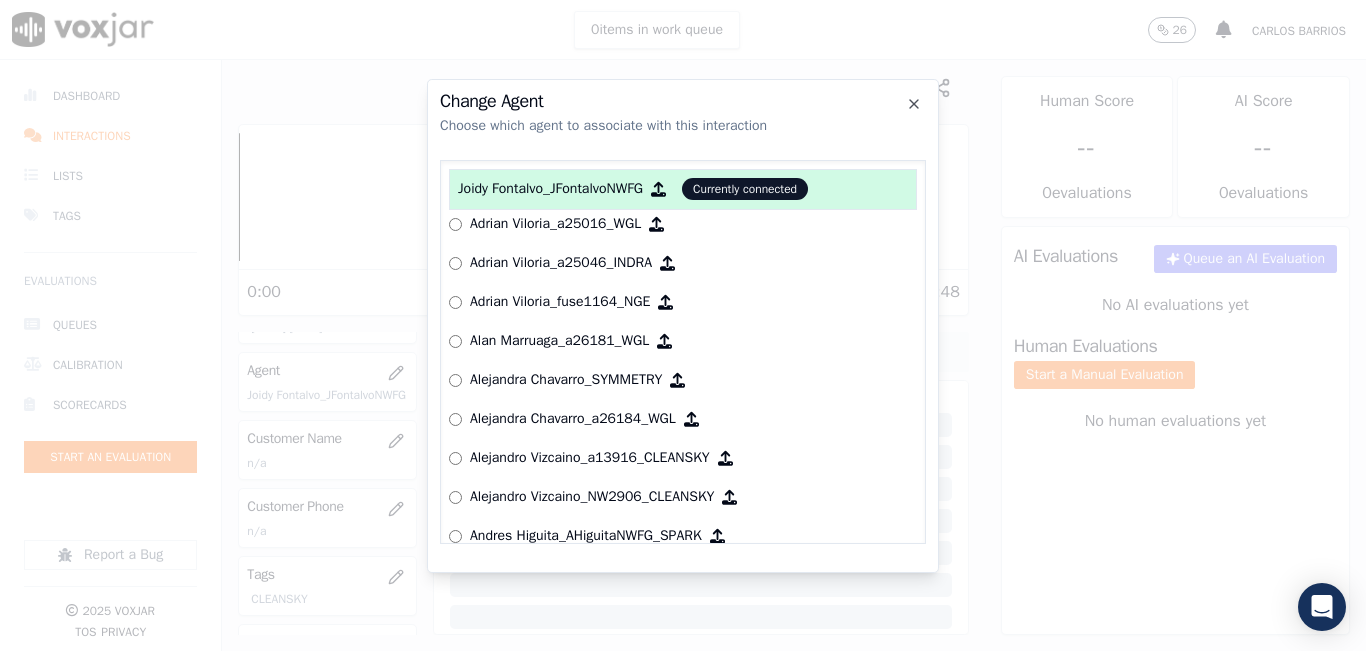 scroll, scrollTop: 300, scrollLeft: 0, axis: vertical 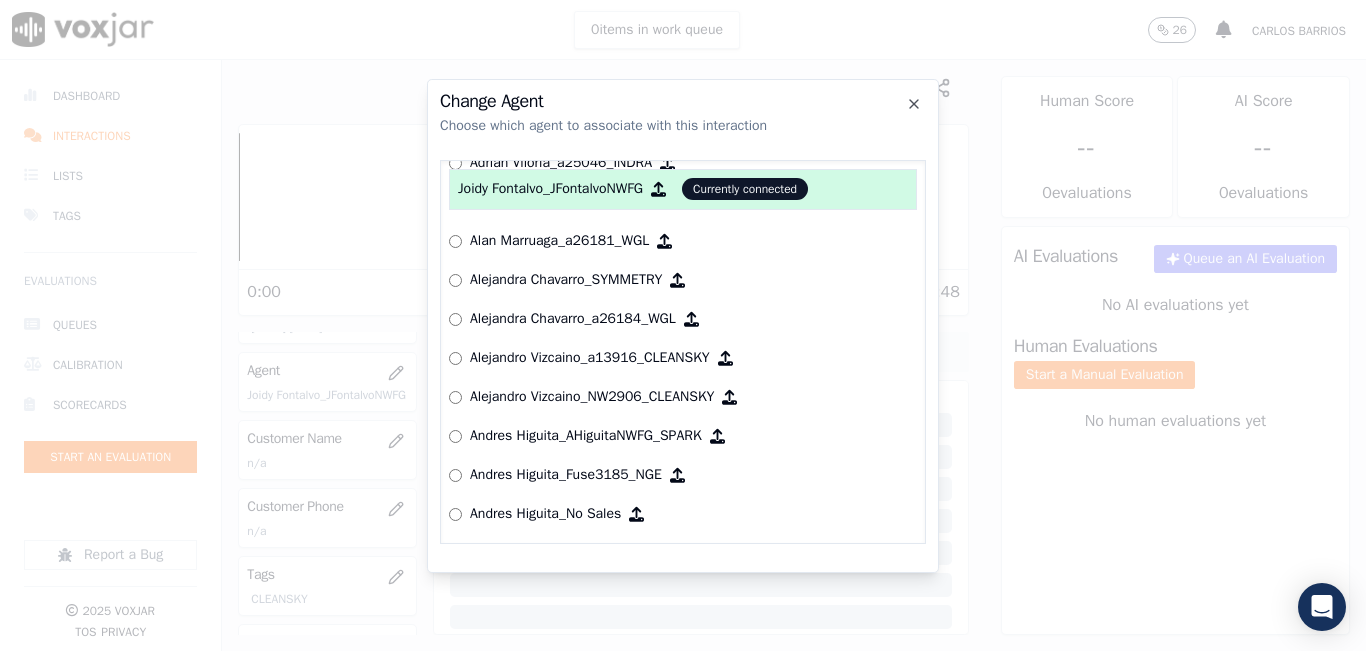 click on "Alejandro Vizcaino­_NW2906_CLEANSKY" at bounding box center (592, 397) 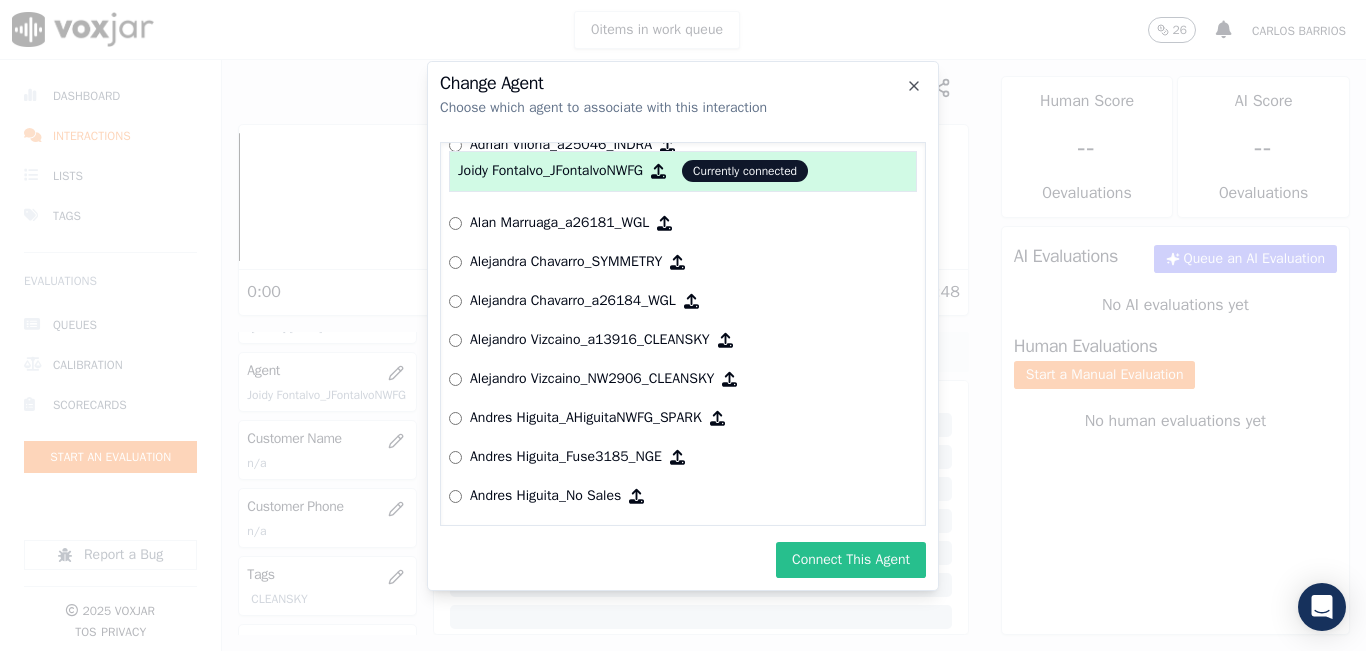 click on "Connect This Agent" at bounding box center [851, 560] 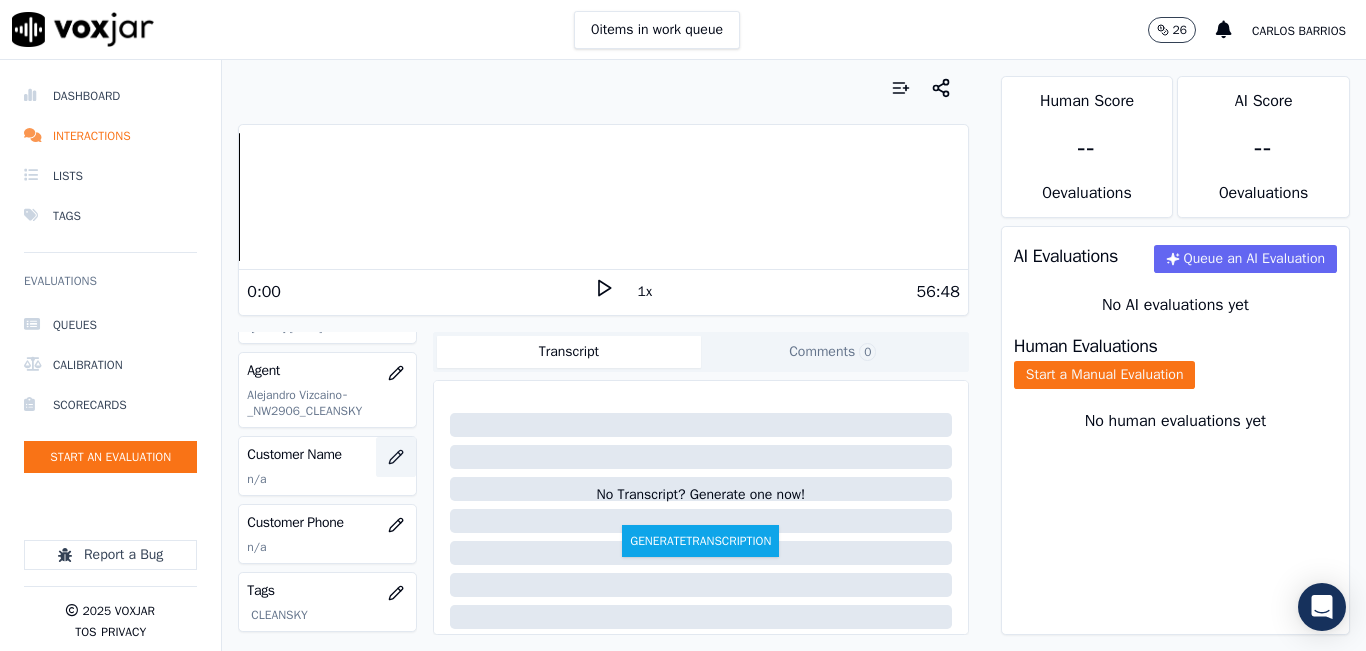 click at bounding box center (396, 457) 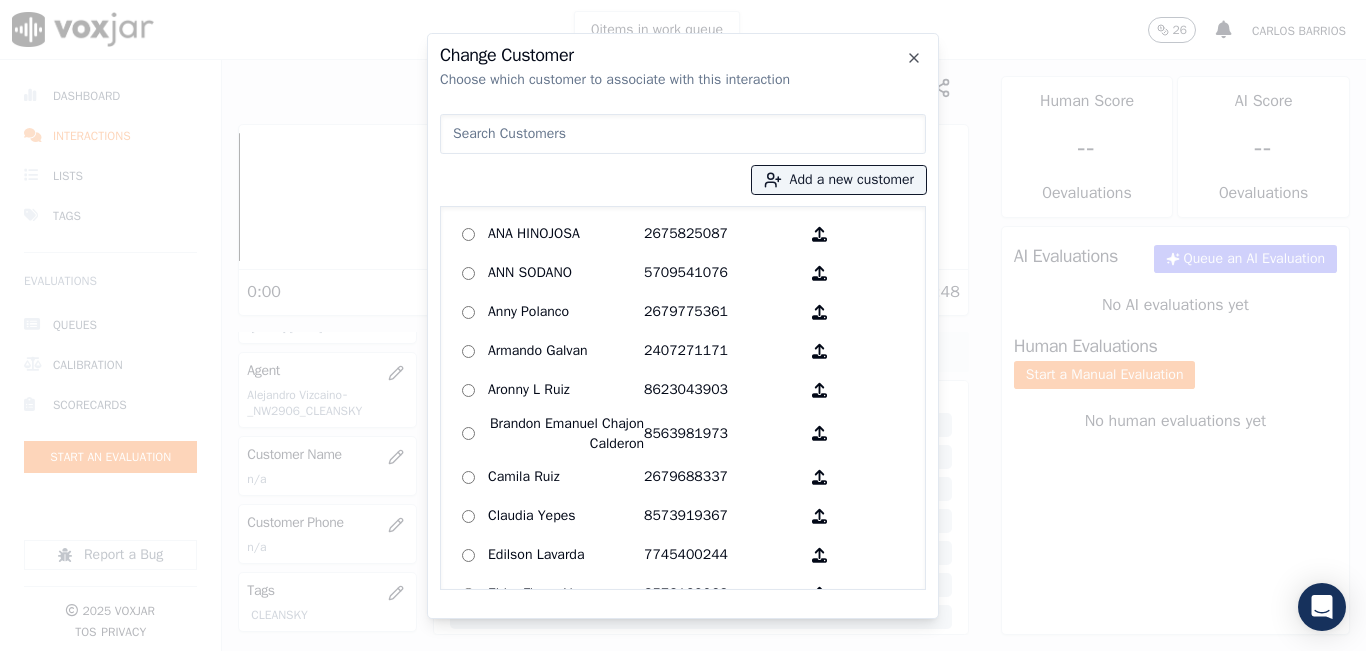click at bounding box center (683, 325) 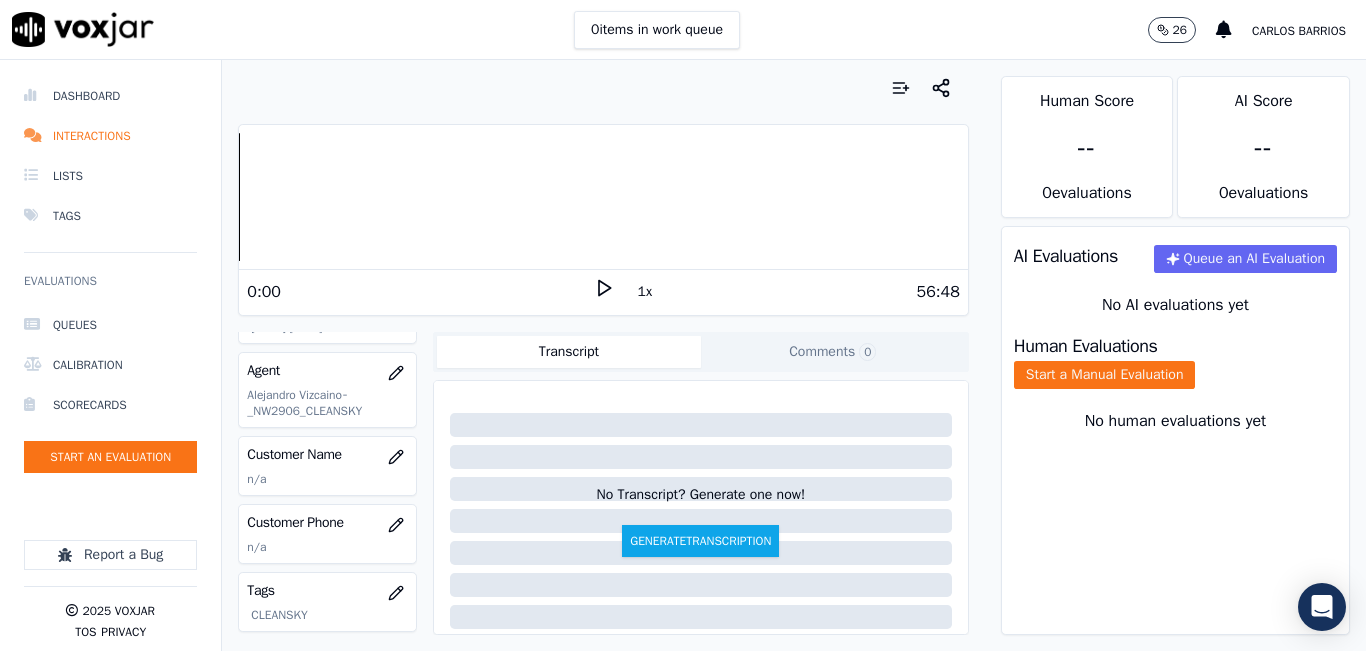 click 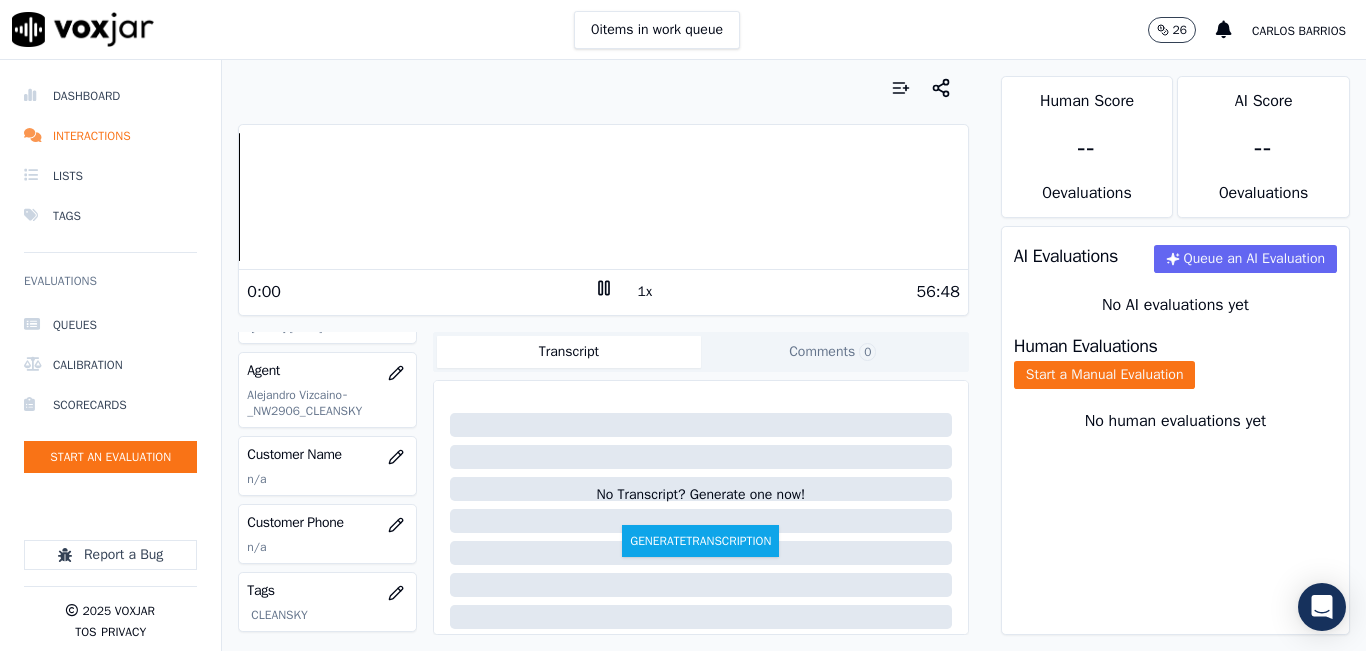 click on "1x" at bounding box center [645, 292] 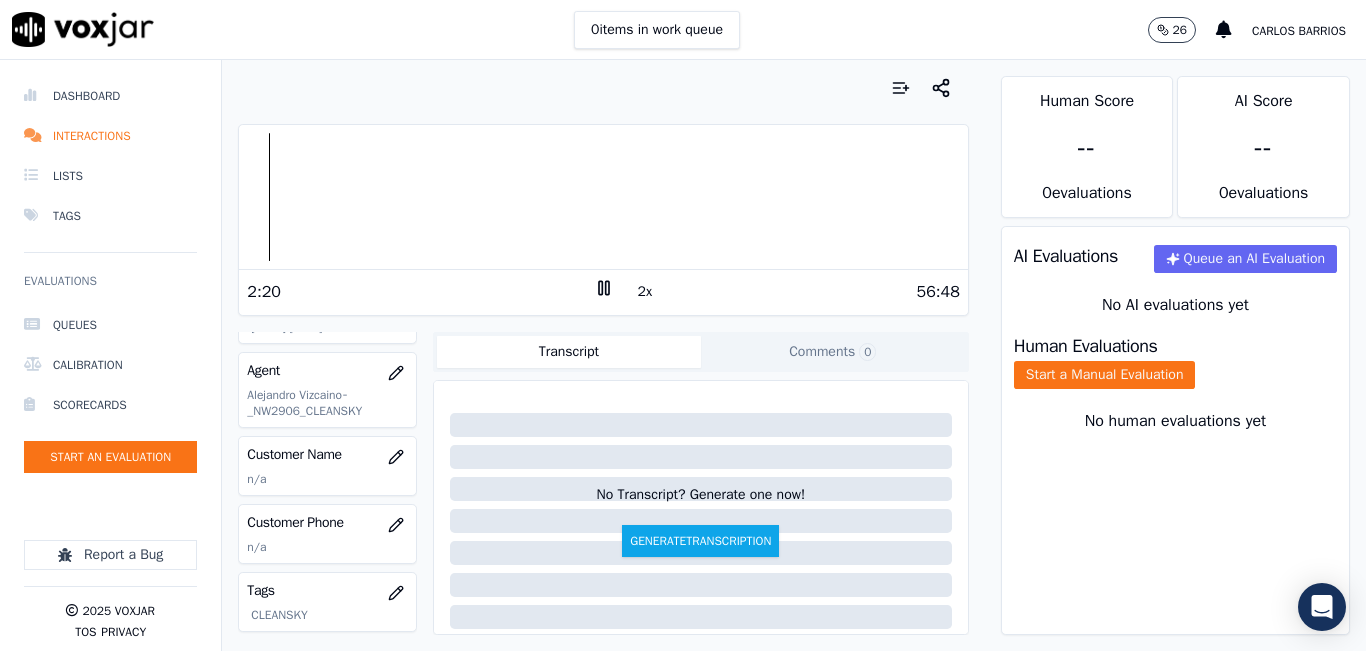 click at bounding box center (603, 197) 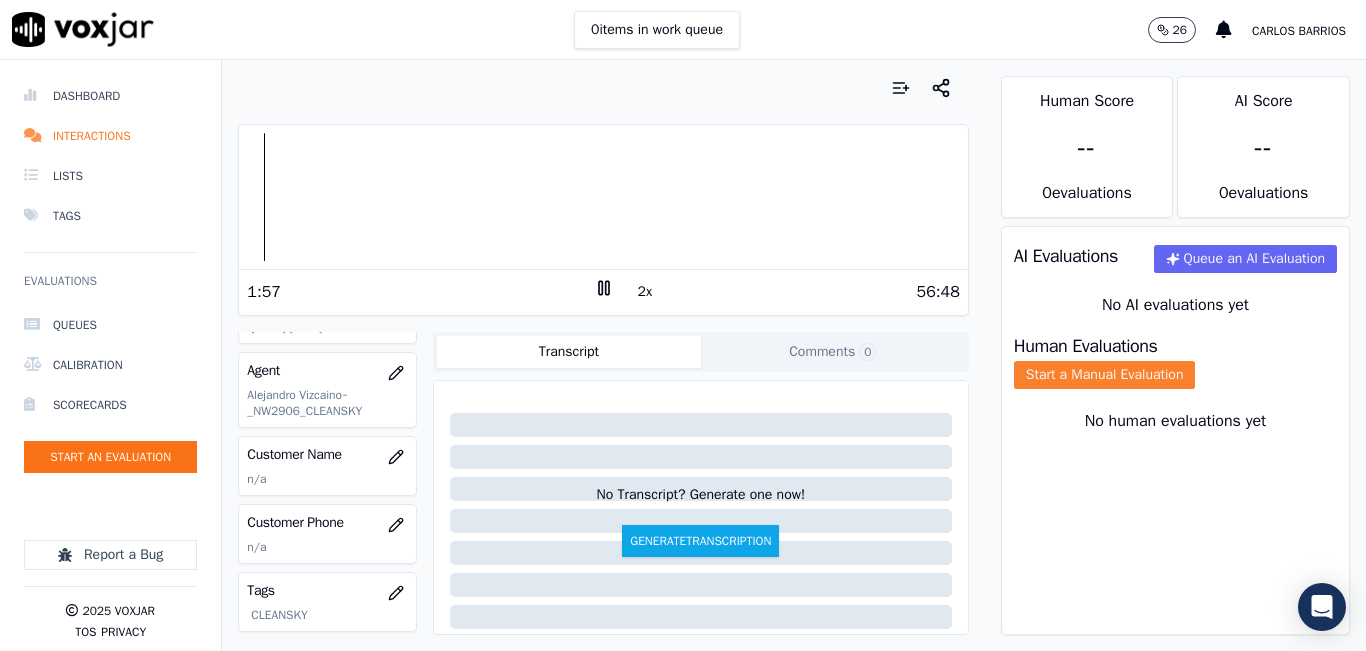click on "Start a Manual Evaluation" 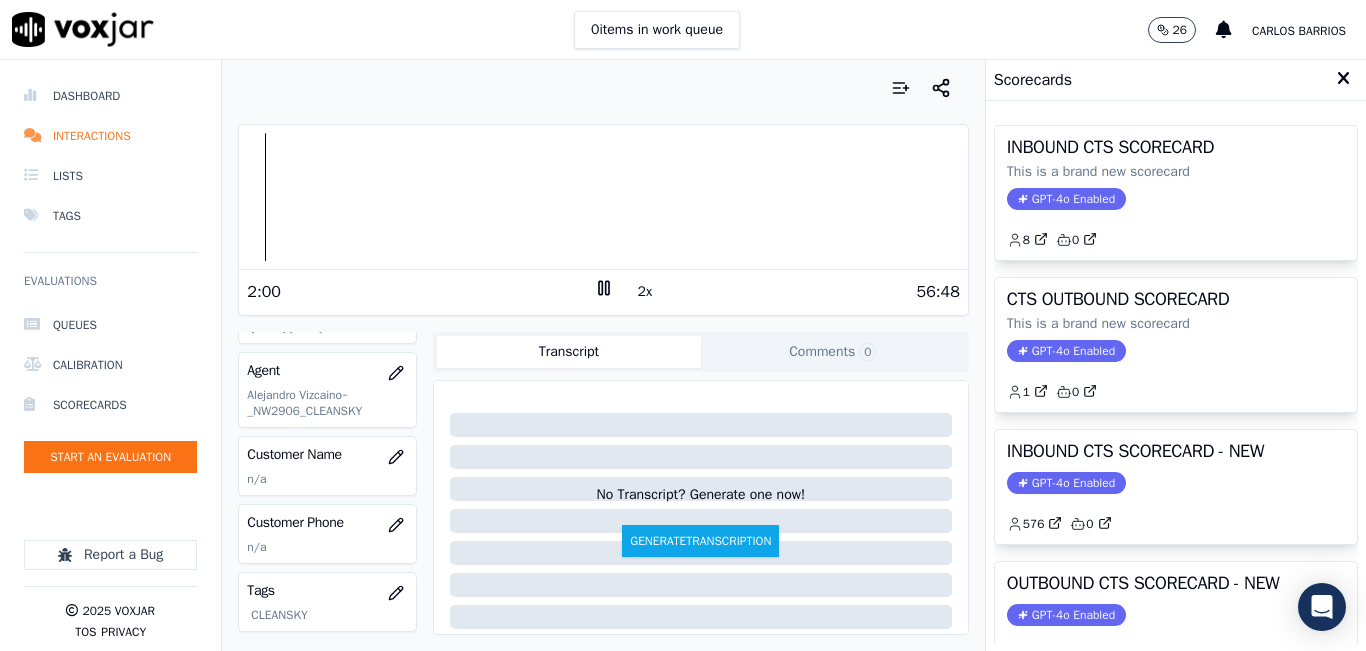 drag, startPoint x: 1129, startPoint y: 478, endPoint x: 588, endPoint y: 477, distance: 541.0009 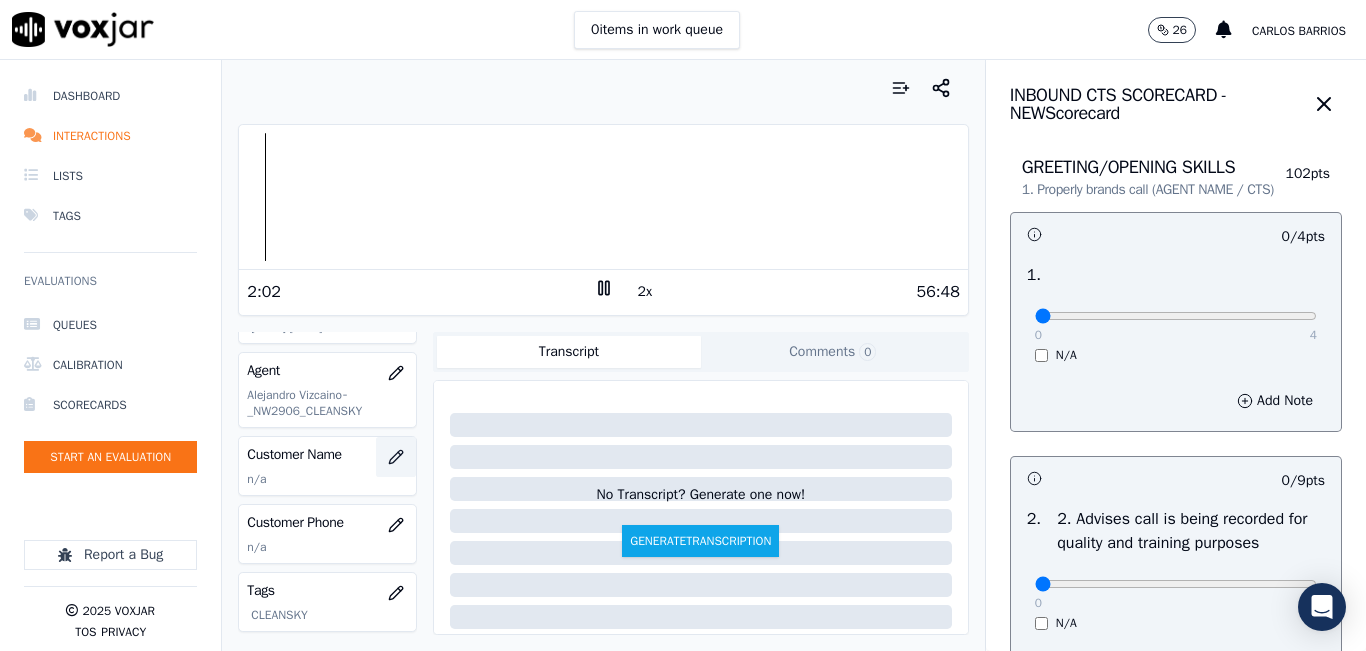 click at bounding box center [396, 457] 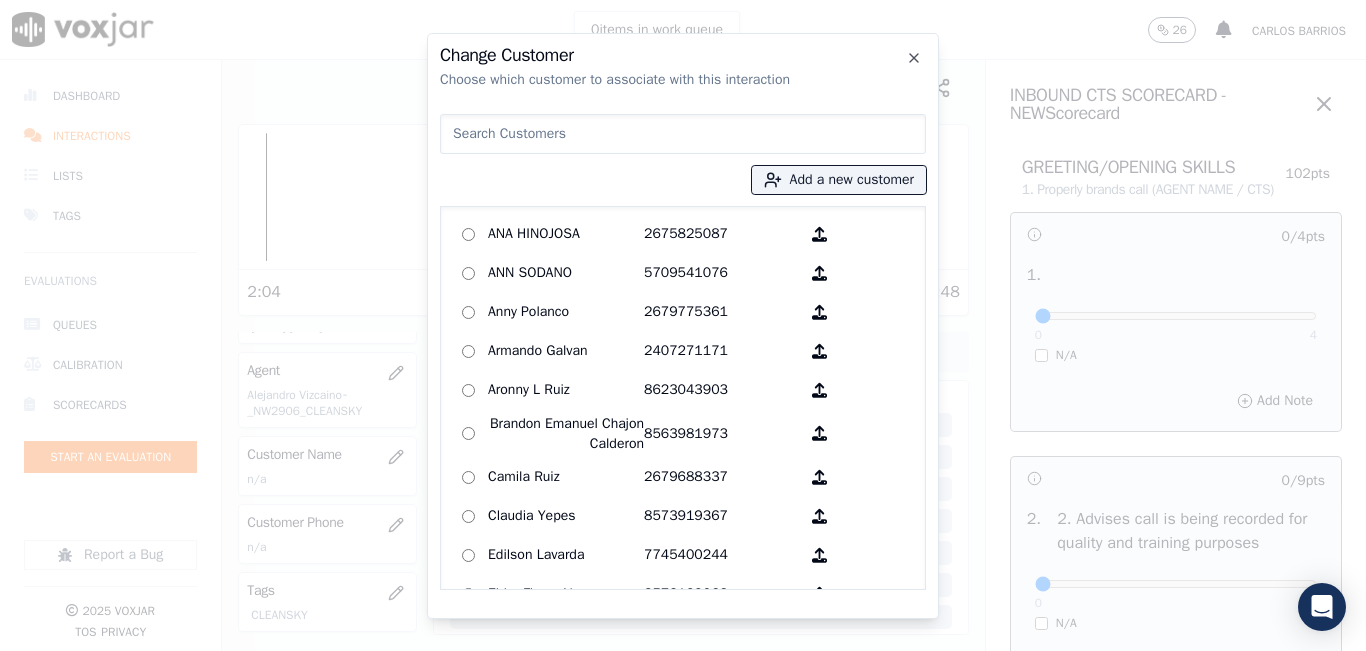 click at bounding box center [683, 134] 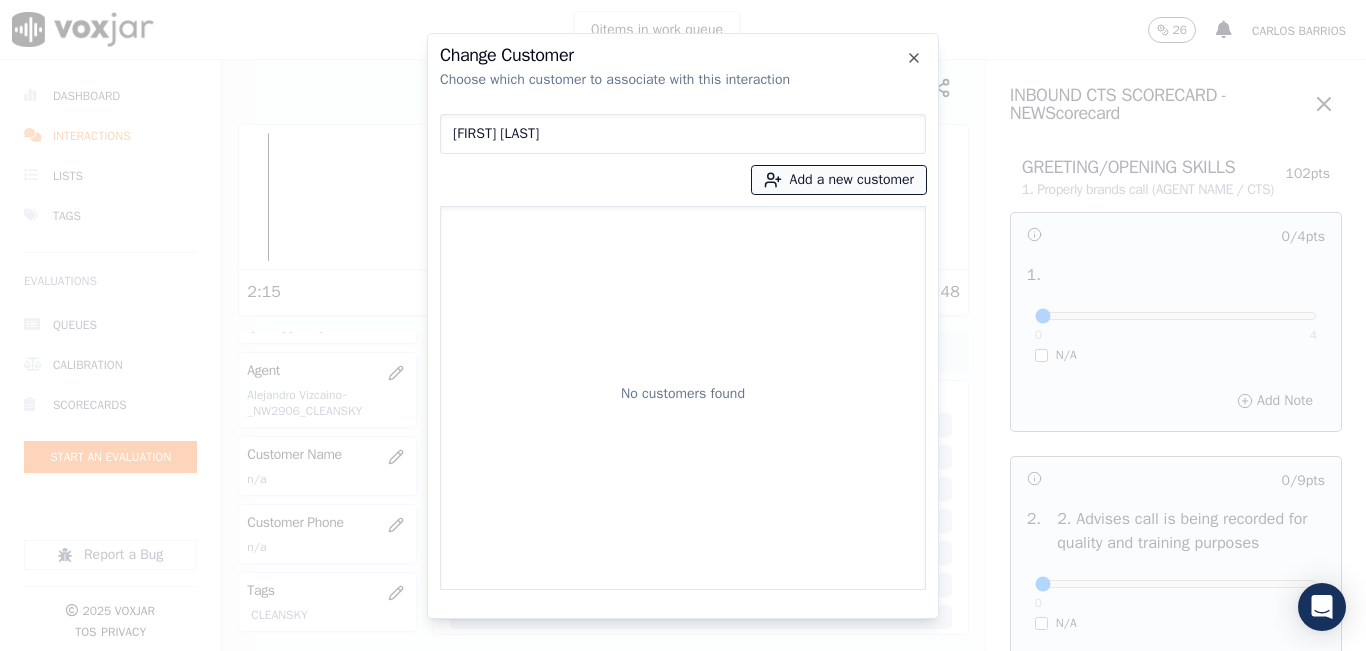 type on "[FIRST] [LAST]" 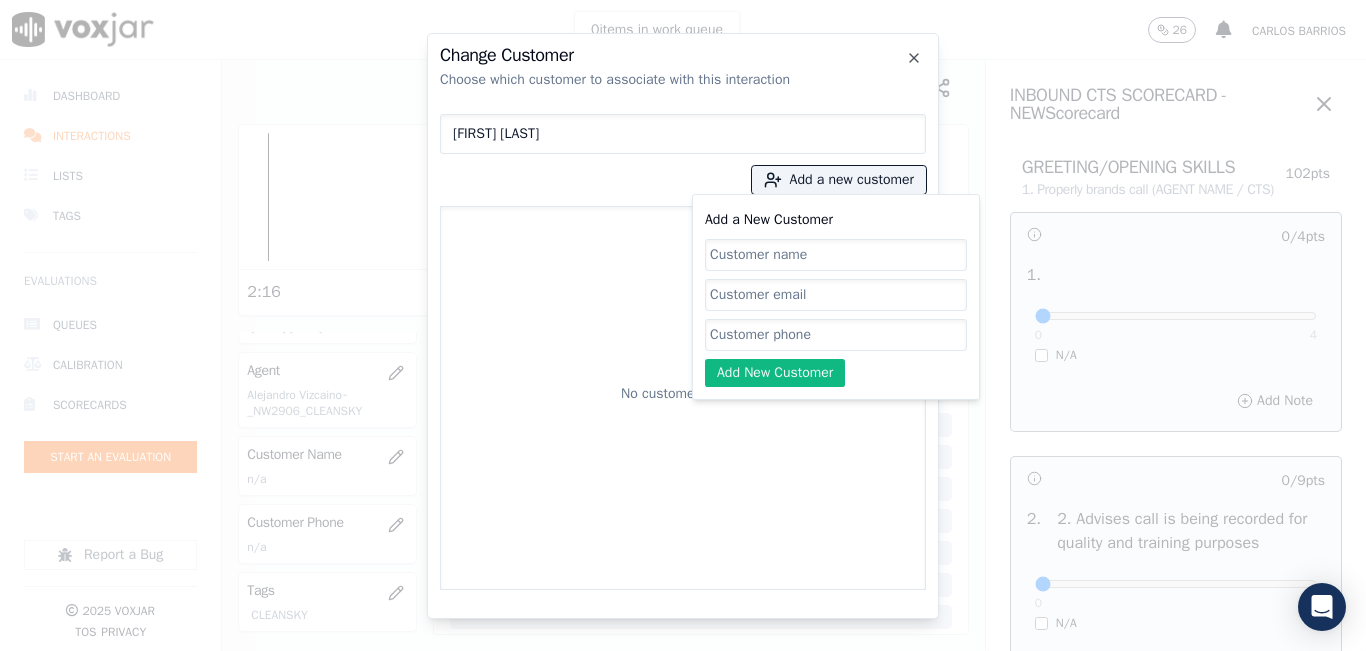click on "Add a New Customer" 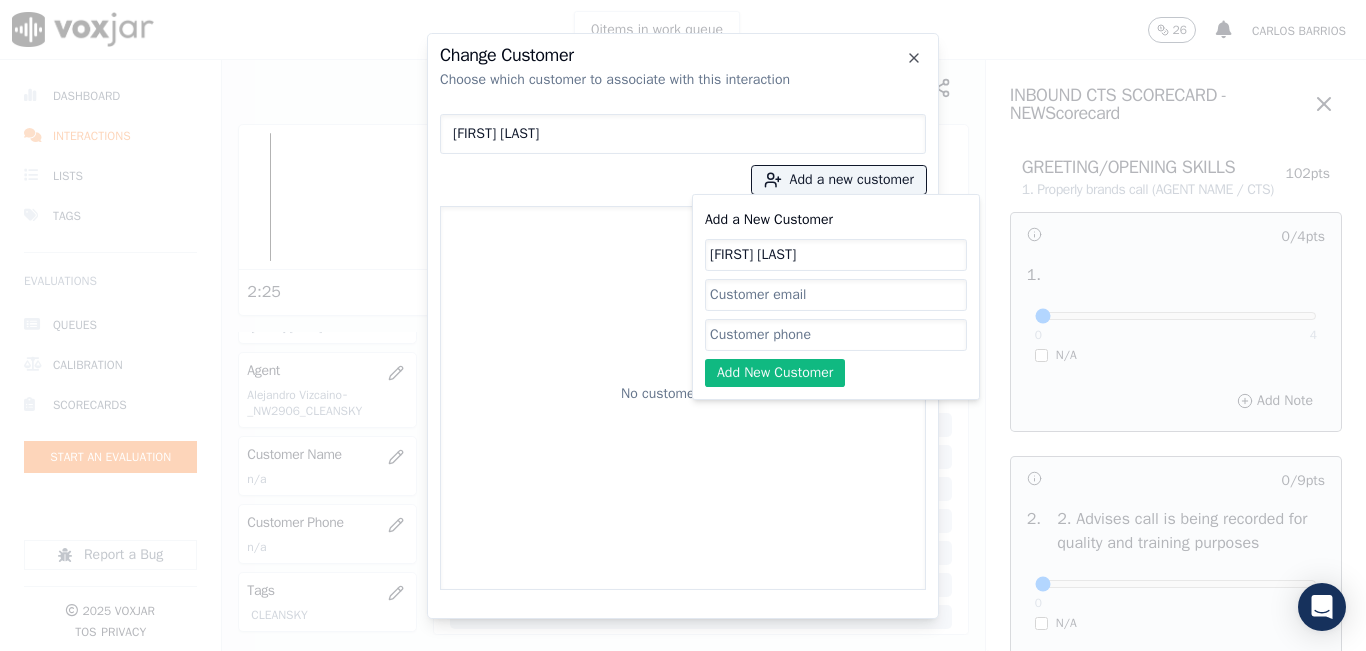 type on "[FIRST] [LAST]" 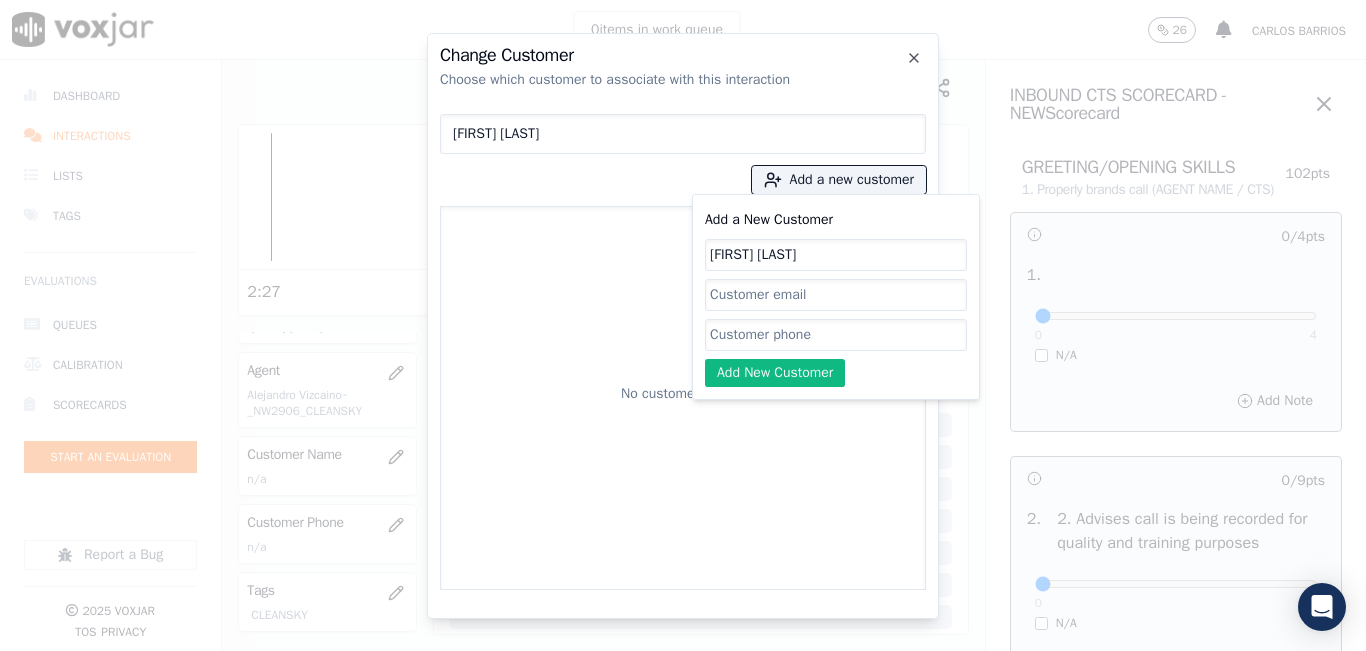 paste on "[PHONE]" 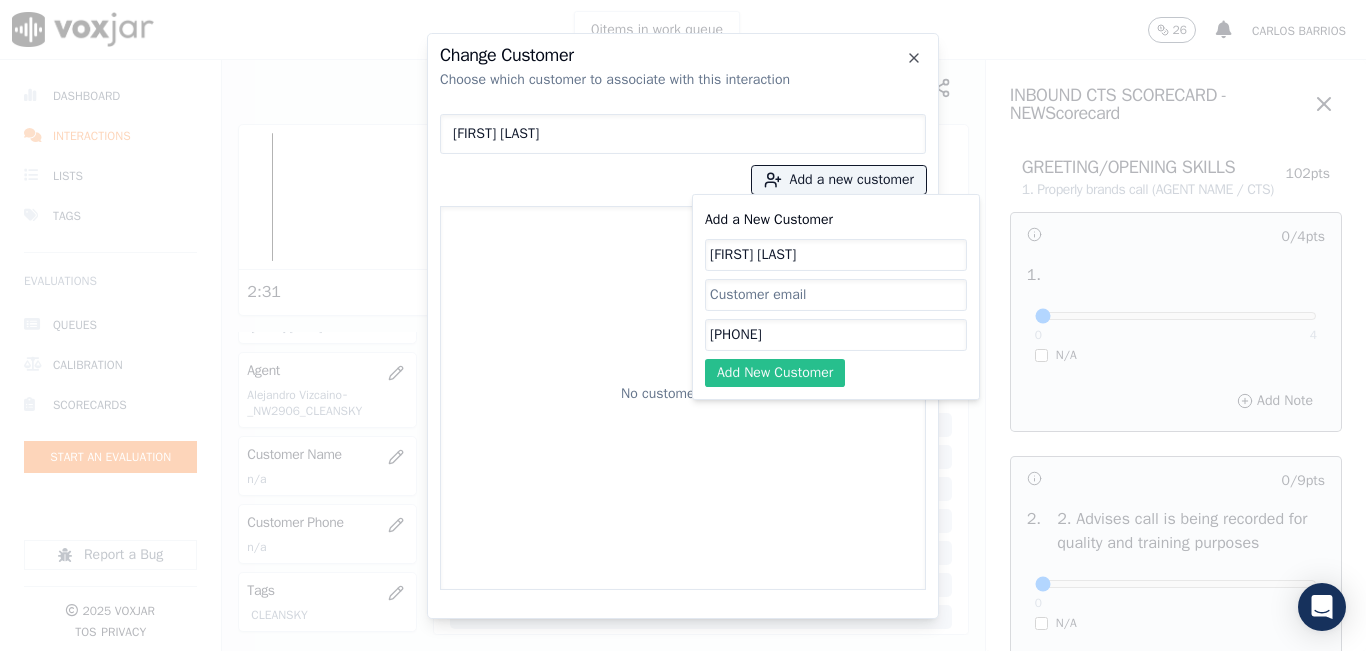 type on "[PHONE]" 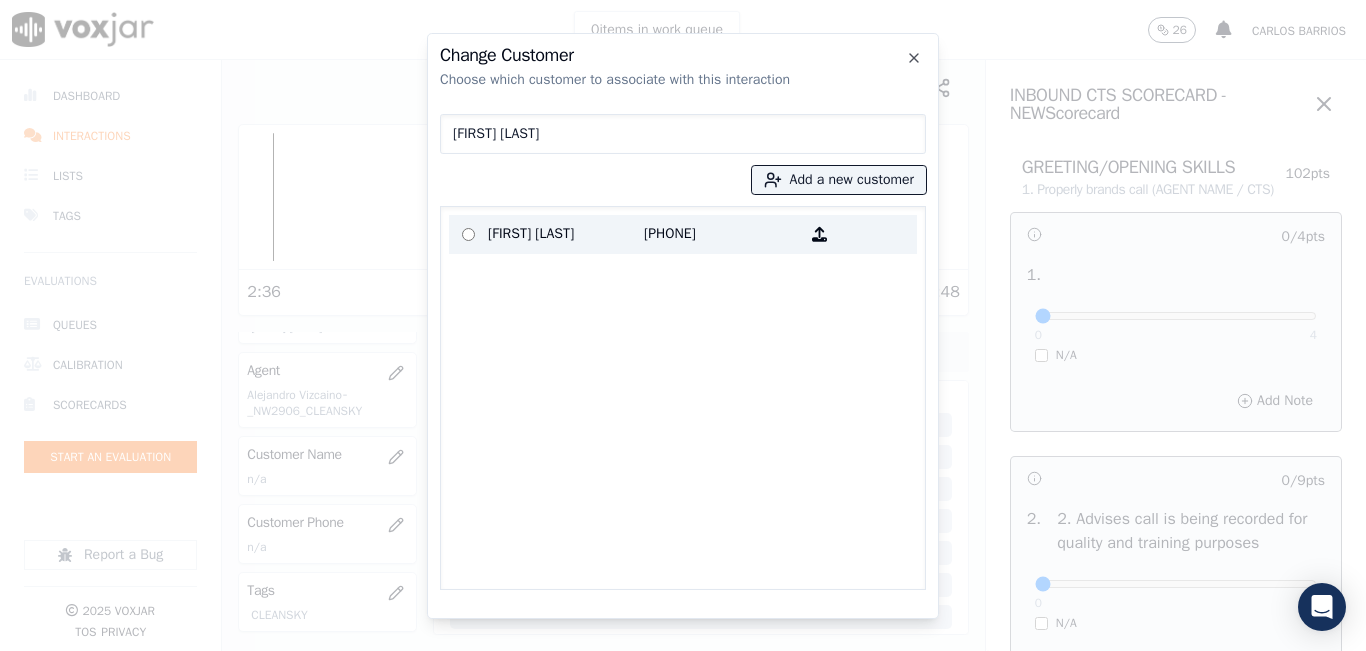 click on "[FIRST] [LAST]" at bounding box center [566, 234] 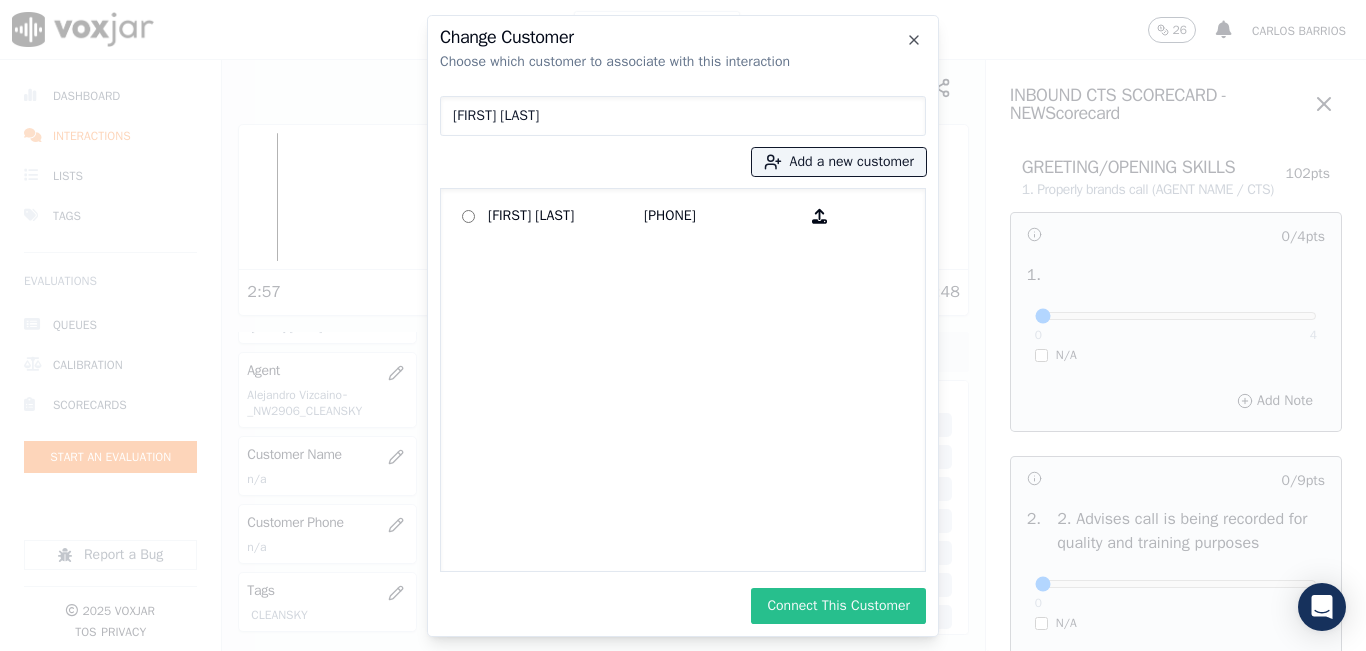 click on "Connect This Customer" at bounding box center [838, 606] 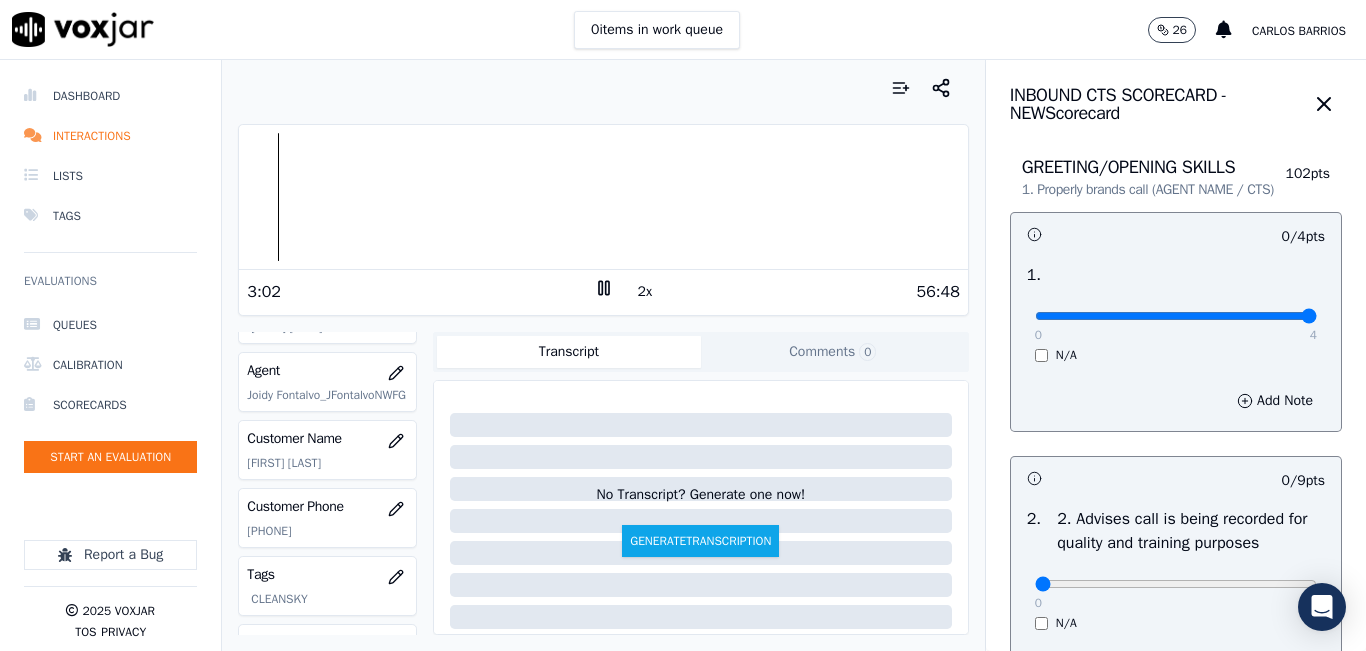 type on "4" 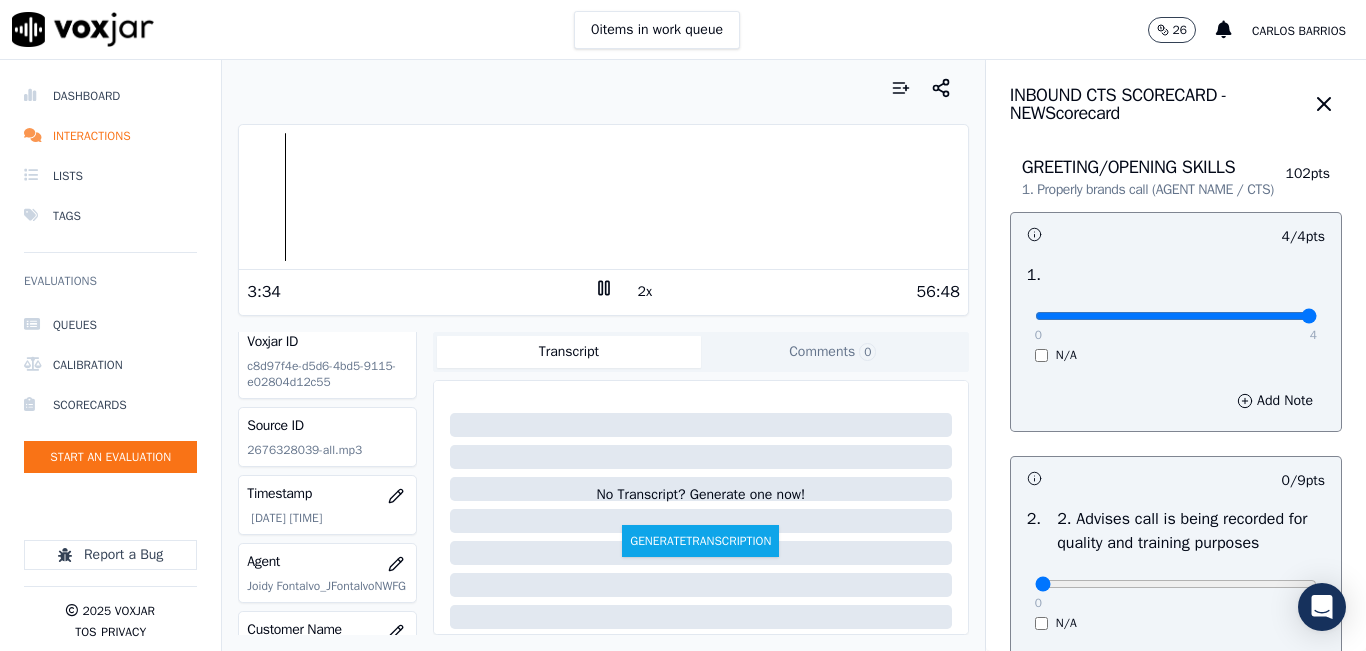 scroll, scrollTop: 0, scrollLeft: 0, axis: both 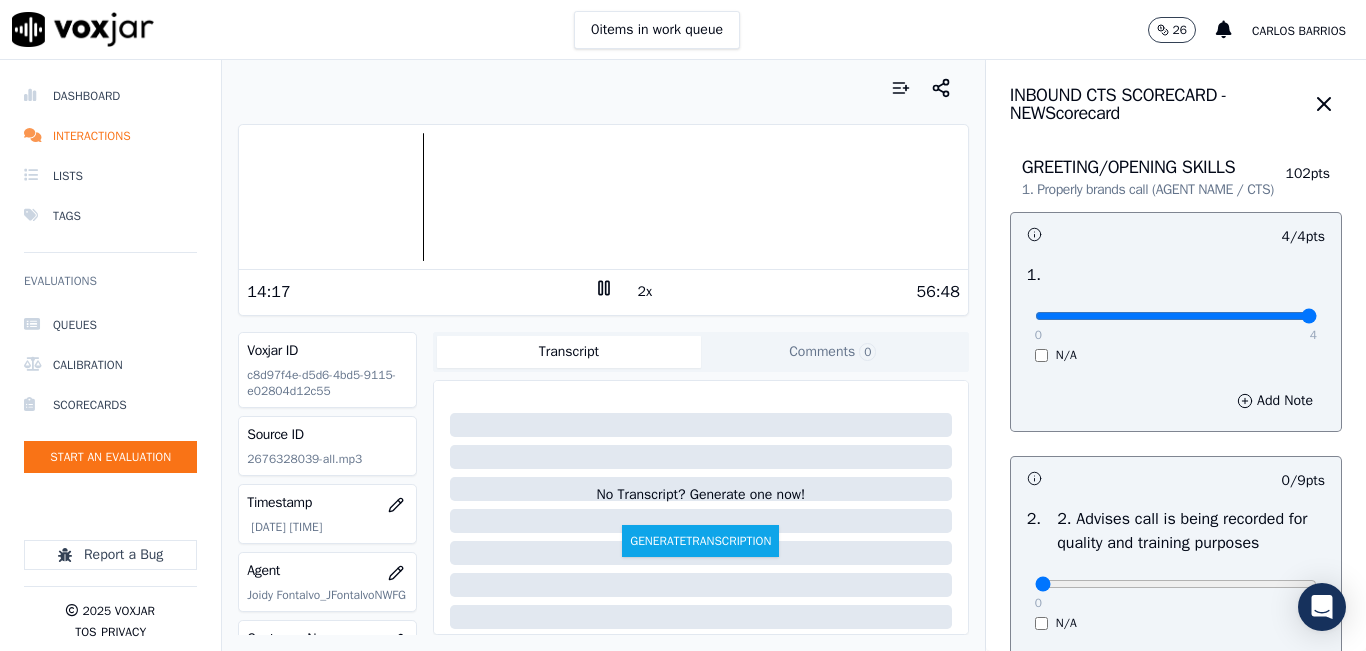 click on "Your browser does not support the audio element.   14:17     2x   56:48   Voxjar ID   c8d97f4e-d5d6-4bd5-9115-e02804d12c55   Source ID   2676328039-all.mp3   Timestamp
07/15/2025 04:24 pm     Agent
Joidy Fontalvo_JFontalvoNWFG     Customer Name     GINETH SANDOVAL     Customer Phone     2676328039     Tags
CLEANSKY     Source     manualUpload   Type     AUDIO       Transcript   Comments  0   No Transcript? Generate one now!   Generate  Transcription         Add Comment" at bounding box center [603, 355] 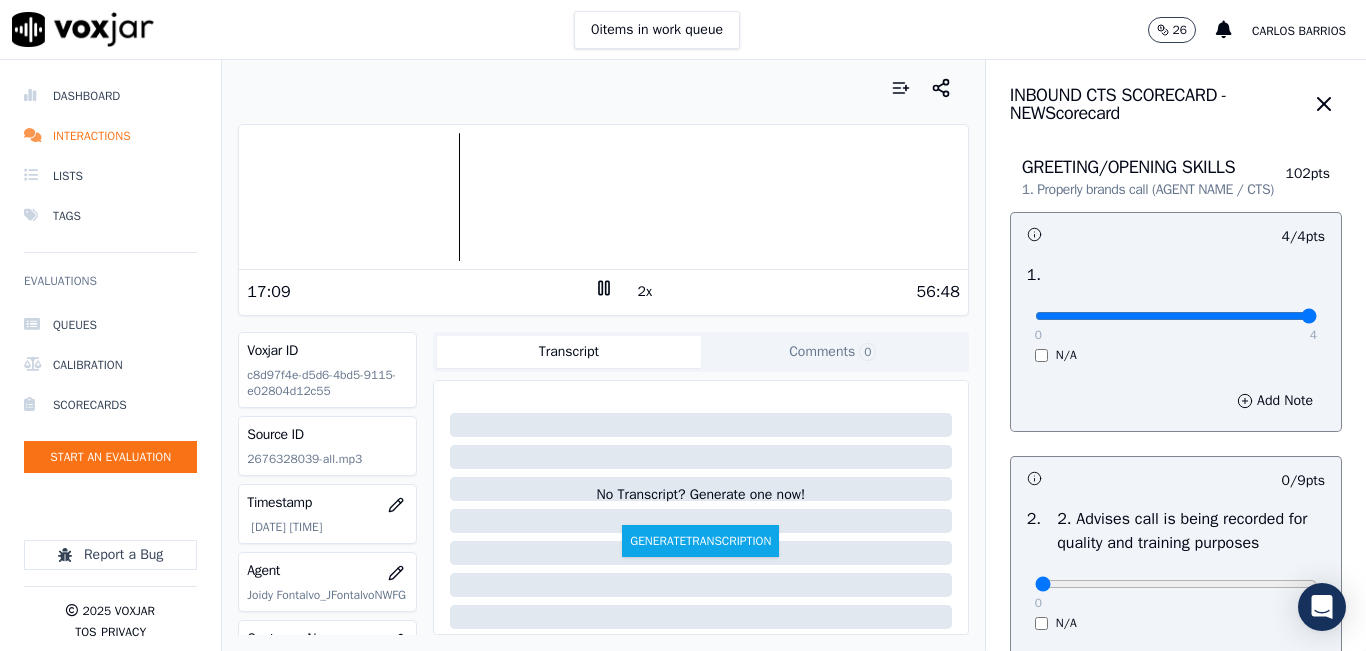 click on "Your browser does not support the audio element.   17:09     2x   56:48   Voxjar ID   c8d97f4e-d5d6-4bd5-9115-e02804d12c55   Source ID   2676328039-all.mp3   Timestamp
07/15/2025 04:24 pm     Agent
Joidy Fontalvo_JFontalvoNWFG     Customer Name     GINETH SANDOVAL     Customer Phone     2676328039     Tags
CLEANSKY     Source     manualUpload   Type     AUDIO       Transcript   Comments  0   No Transcript? Generate one now!   Generate  Transcription         Add Comment" at bounding box center (603, 355) 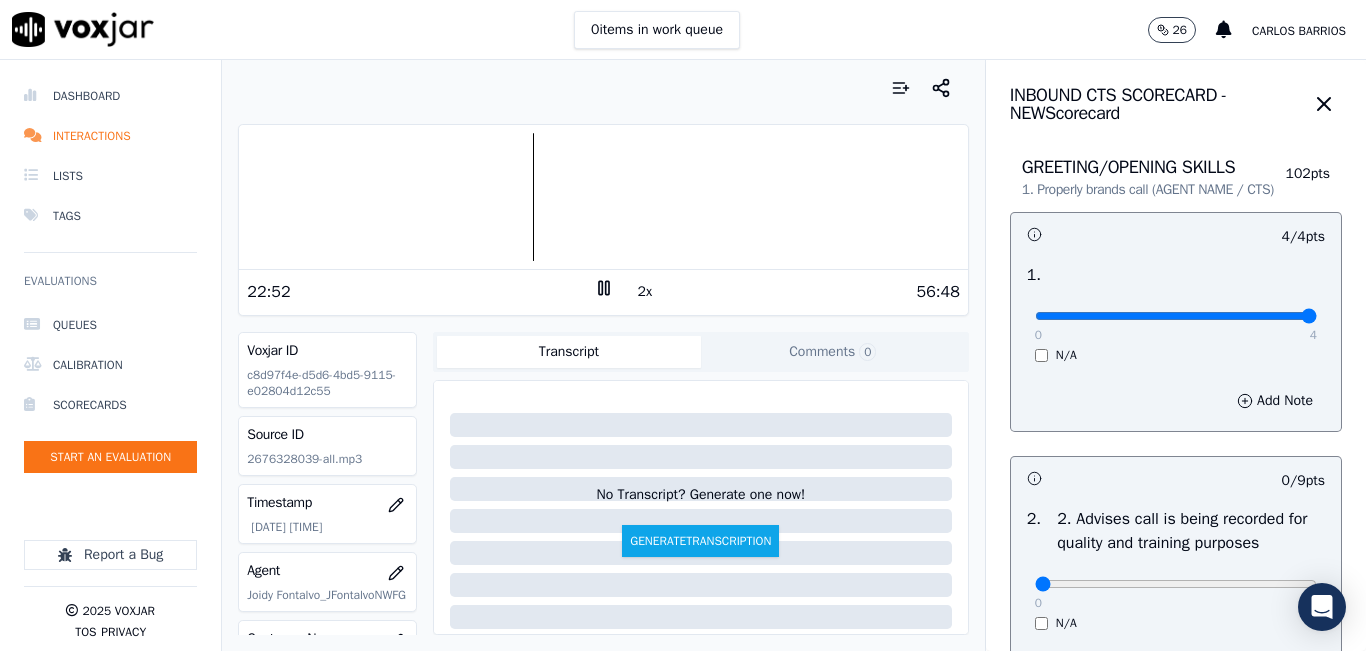 click at bounding box center (603, 197) 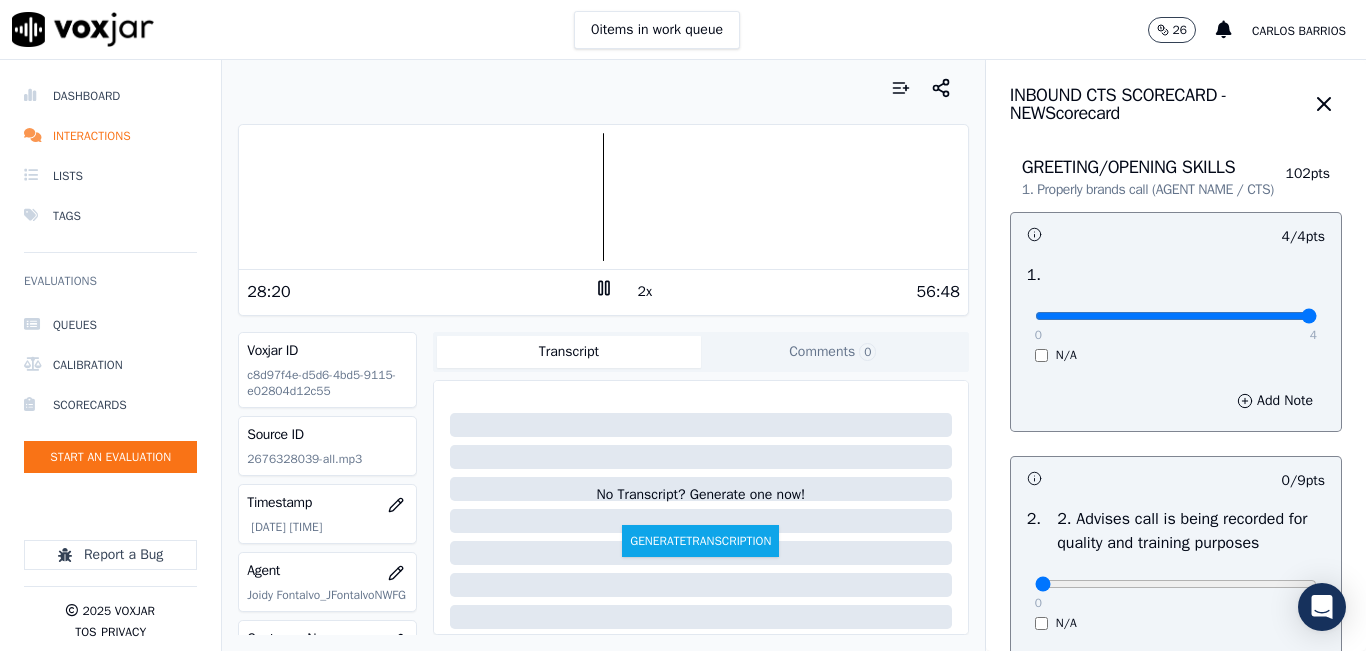 click at bounding box center [603, 88] 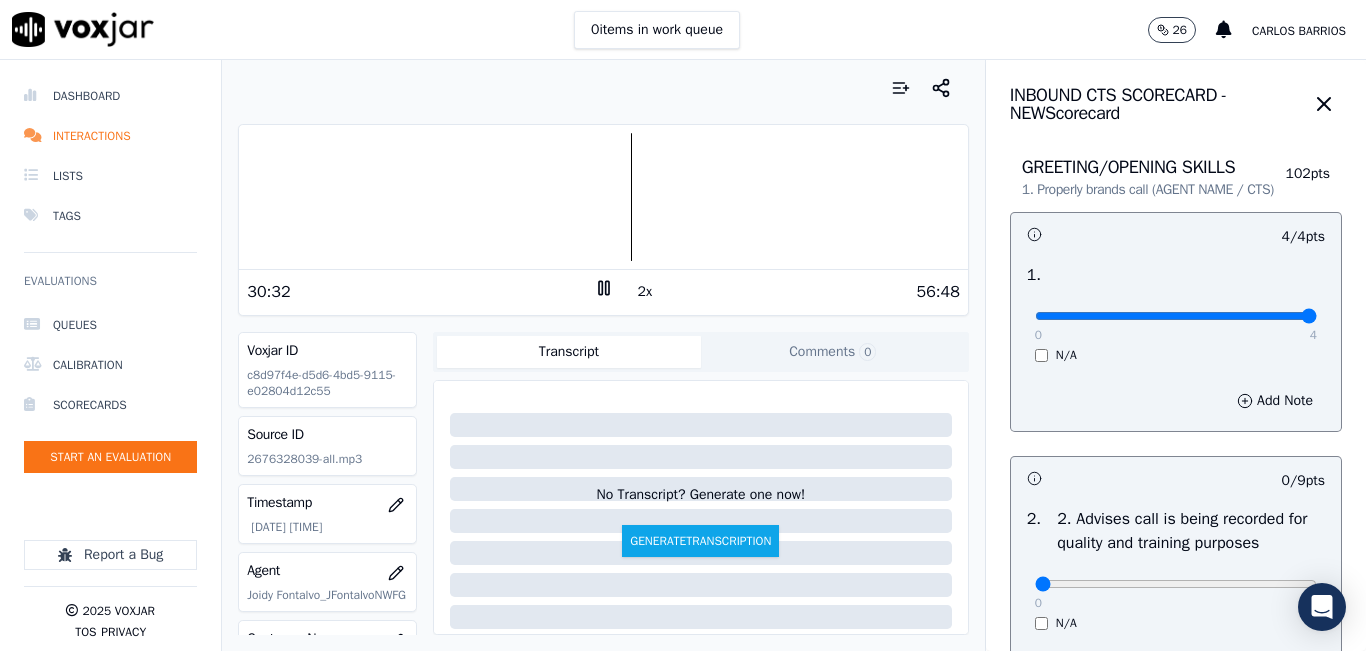 click on "2x" at bounding box center [645, 292] 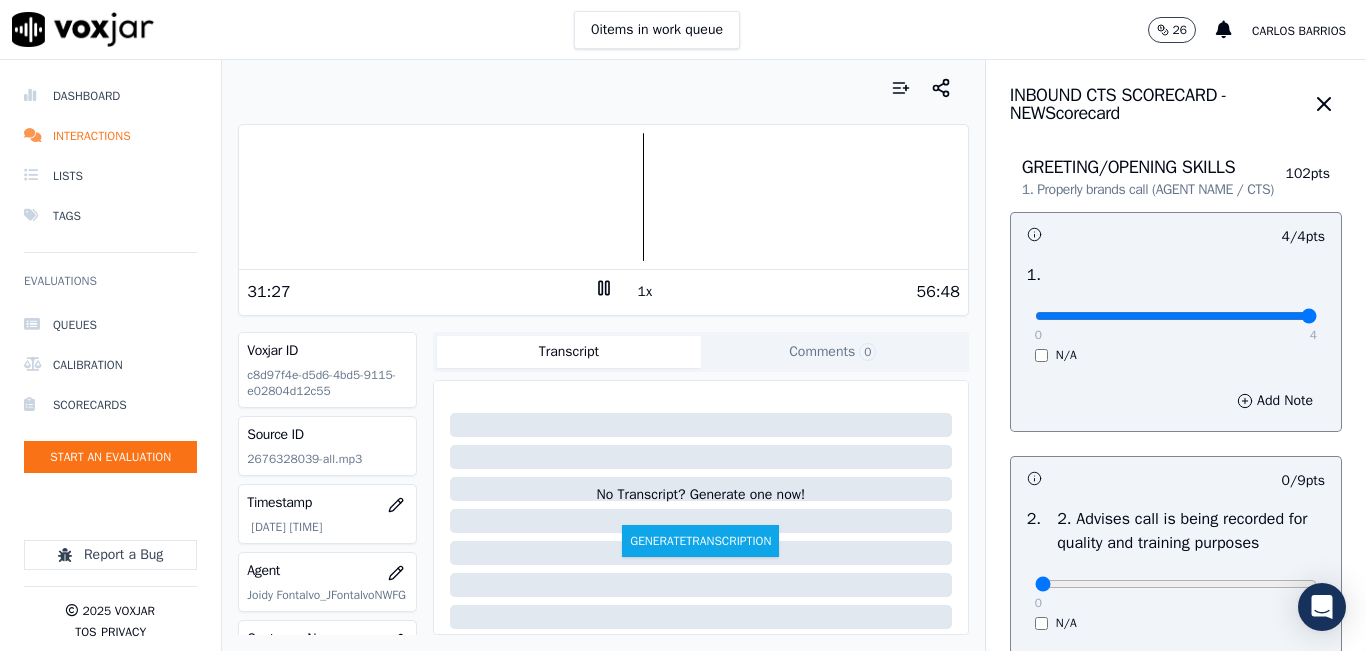 click on "1x" at bounding box center (645, 292) 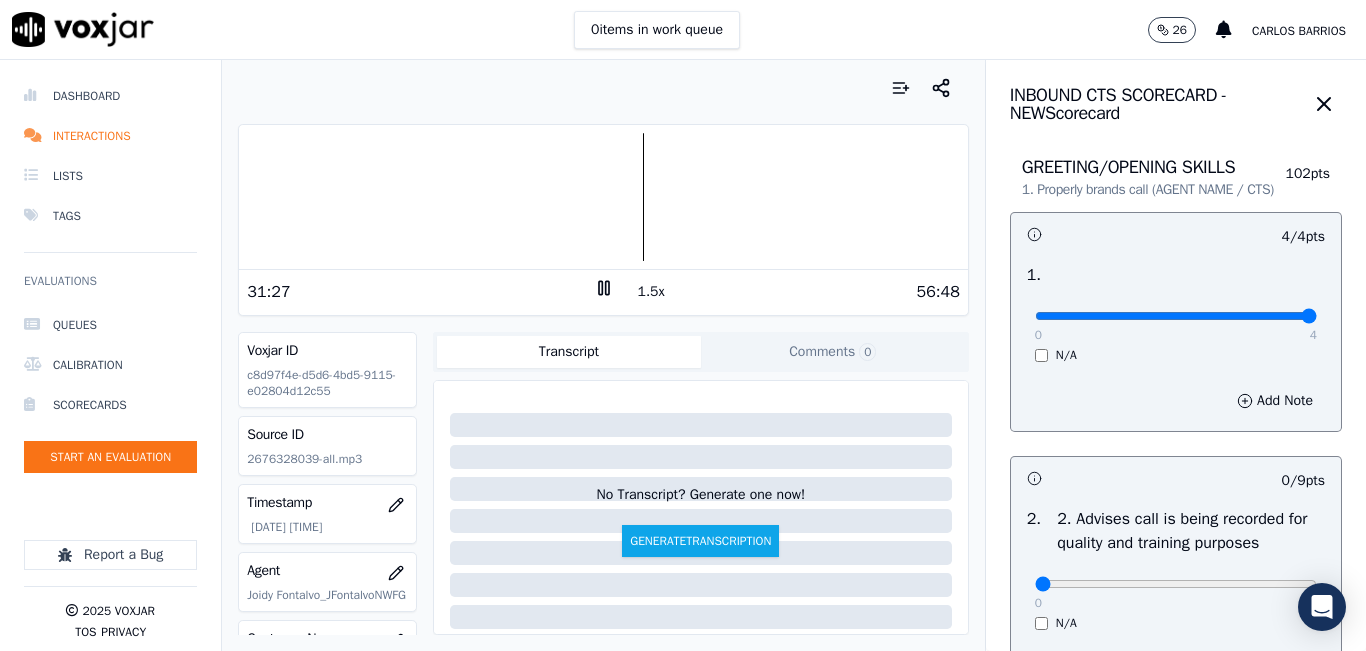 click on "1.5x" at bounding box center (651, 292) 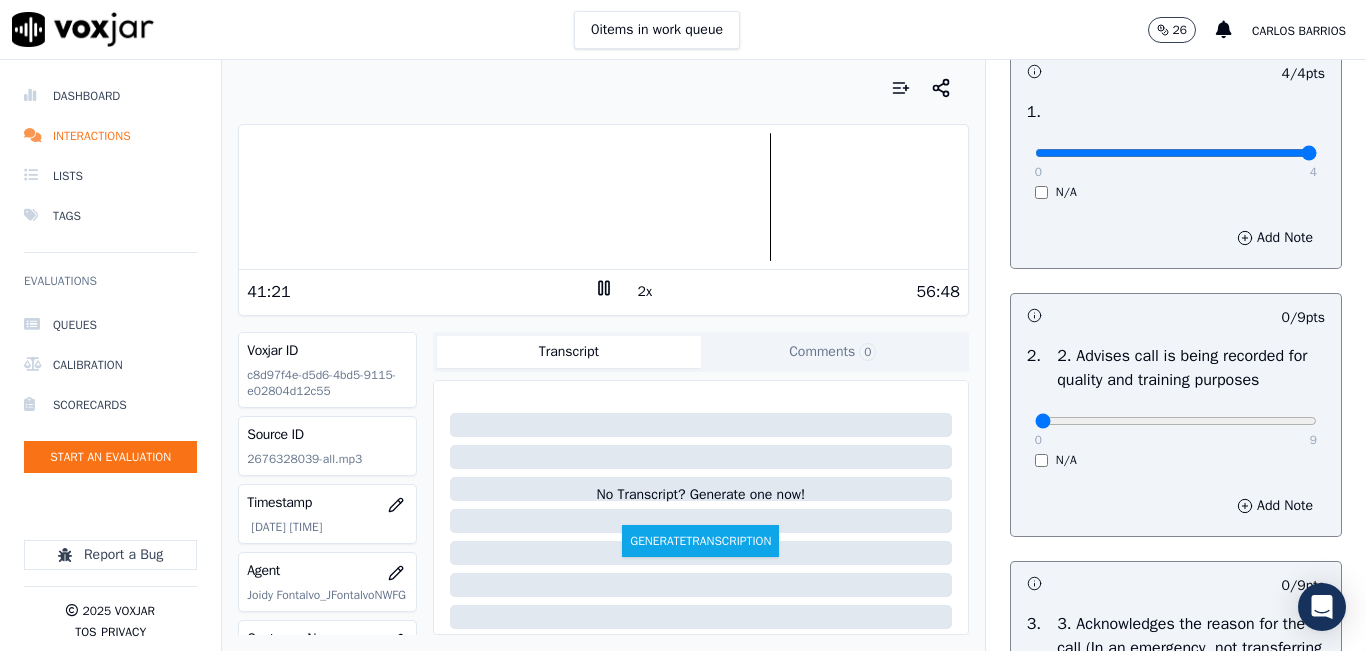 scroll, scrollTop: 200, scrollLeft: 0, axis: vertical 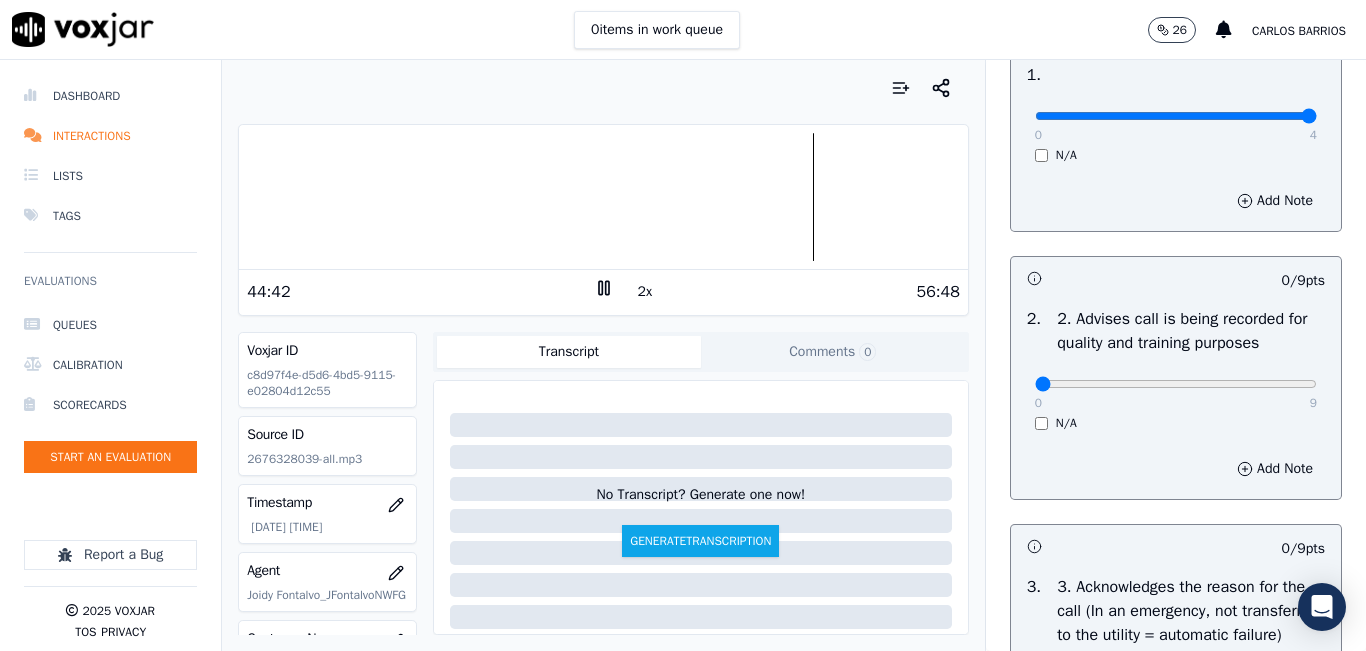 click at bounding box center (603, 197) 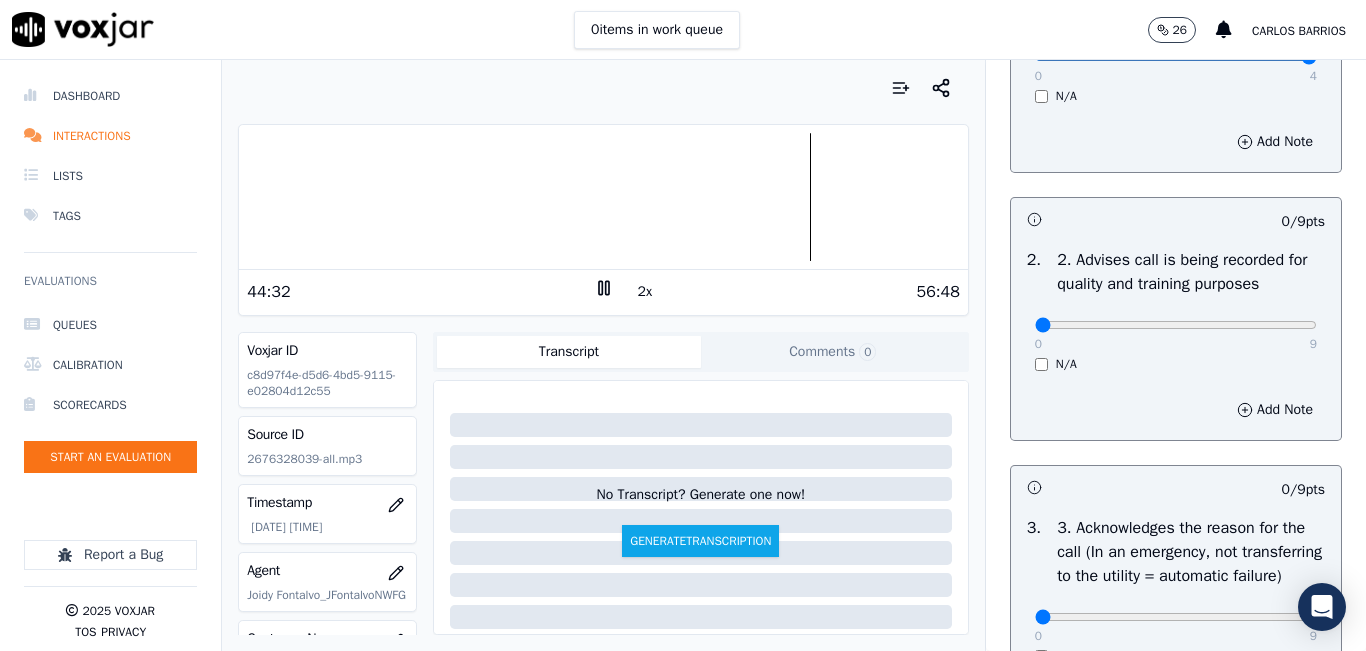 scroll, scrollTop: 300, scrollLeft: 0, axis: vertical 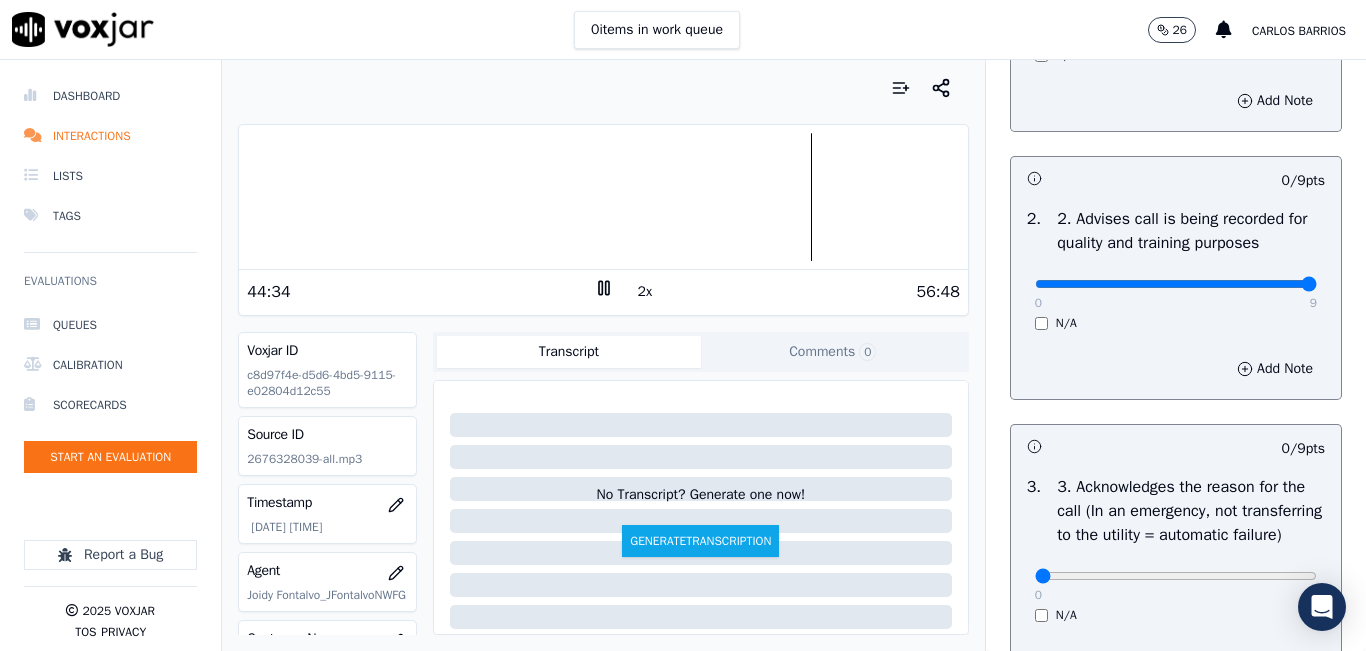 type on "9" 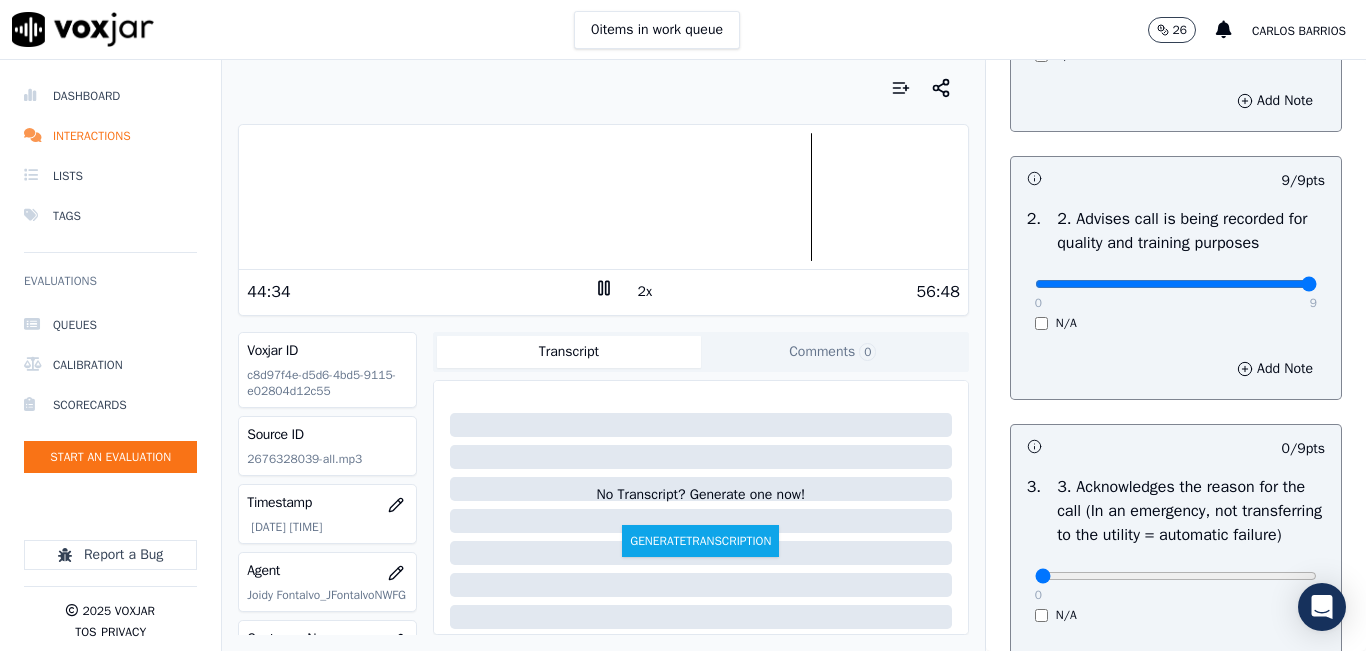 scroll, scrollTop: 600, scrollLeft: 0, axis: vertical 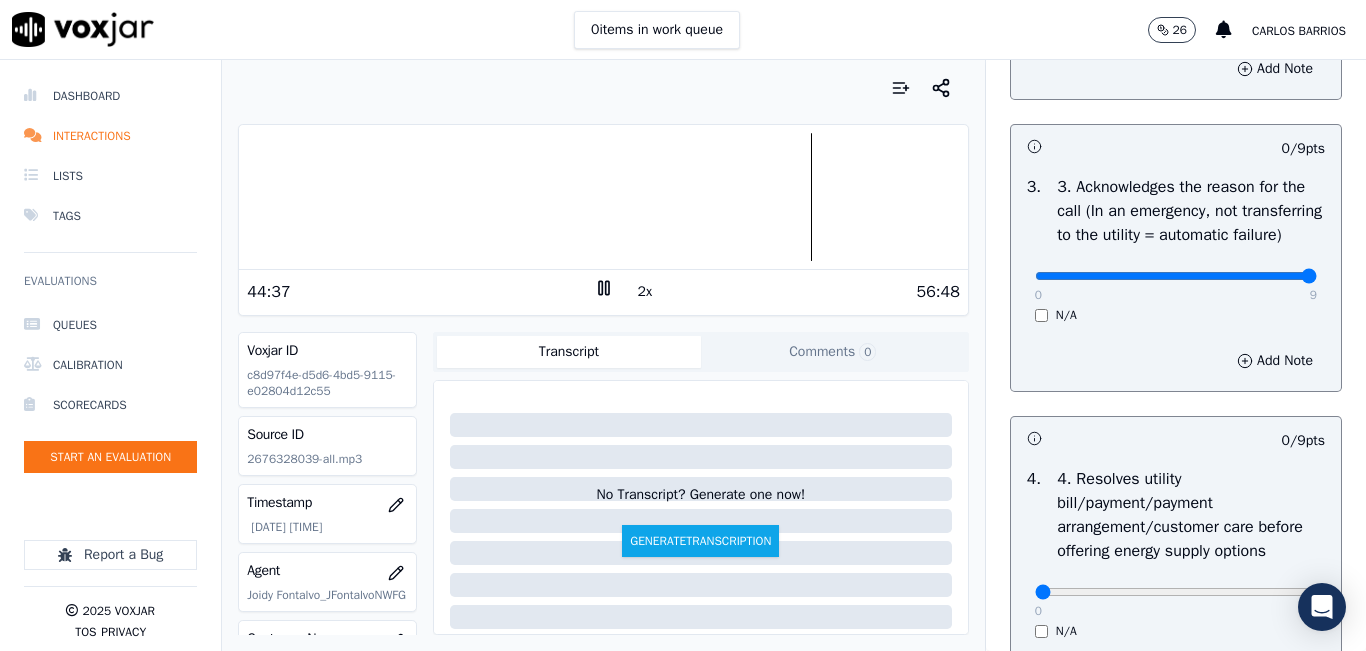 drag, startPoint x: 1249, startPoint y: 319, endPoint x: 1259, endPoint y: 317, distance: 10.198039 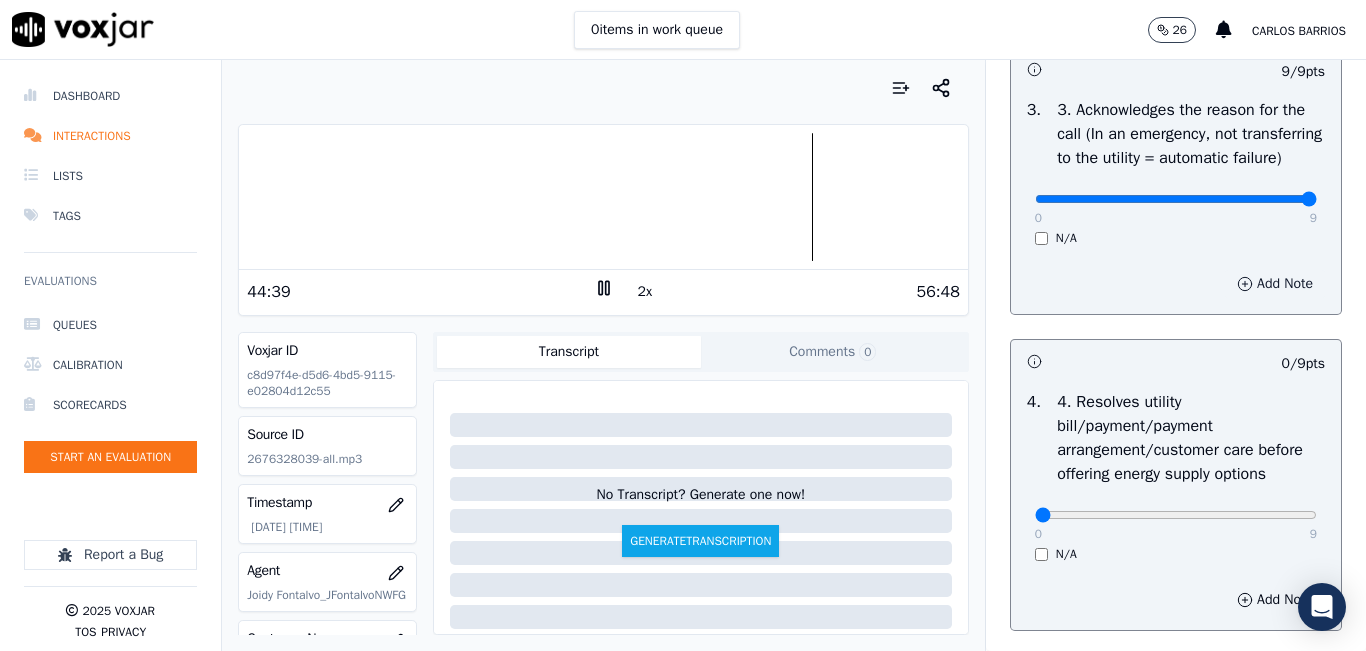 scroll, scrollTop: 800, scrollLeft: 0, axis: vertical 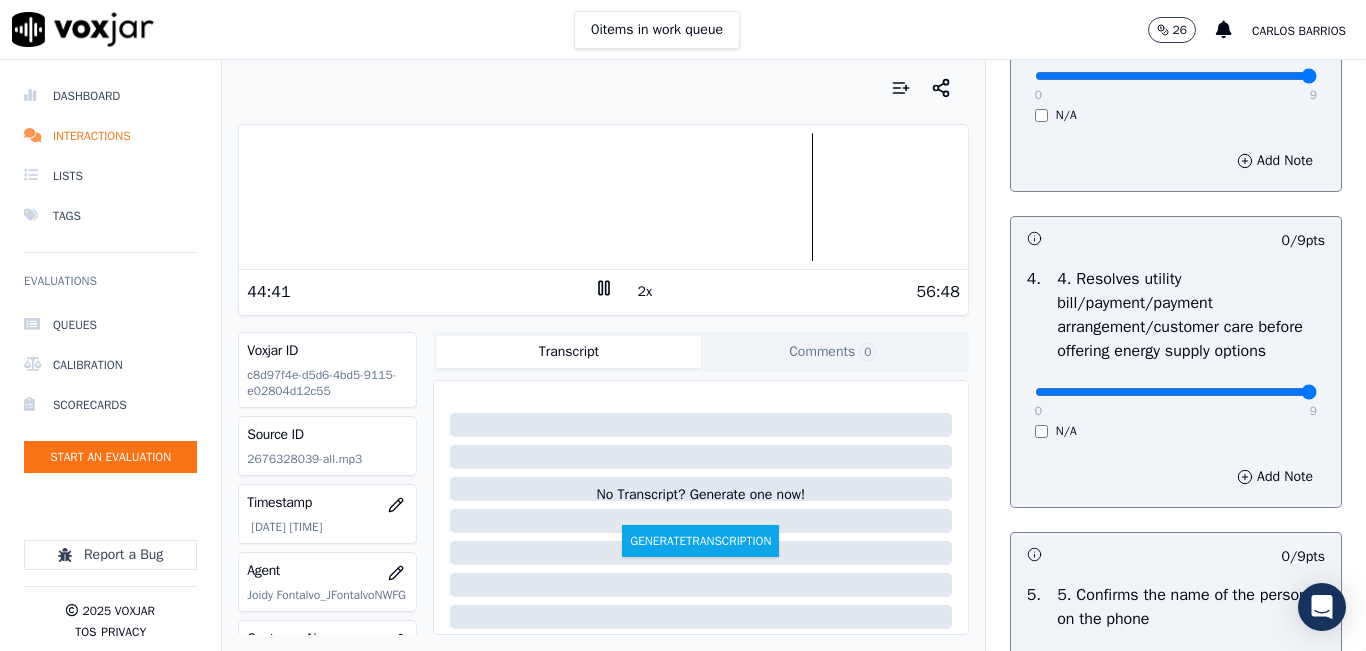 type on "9" 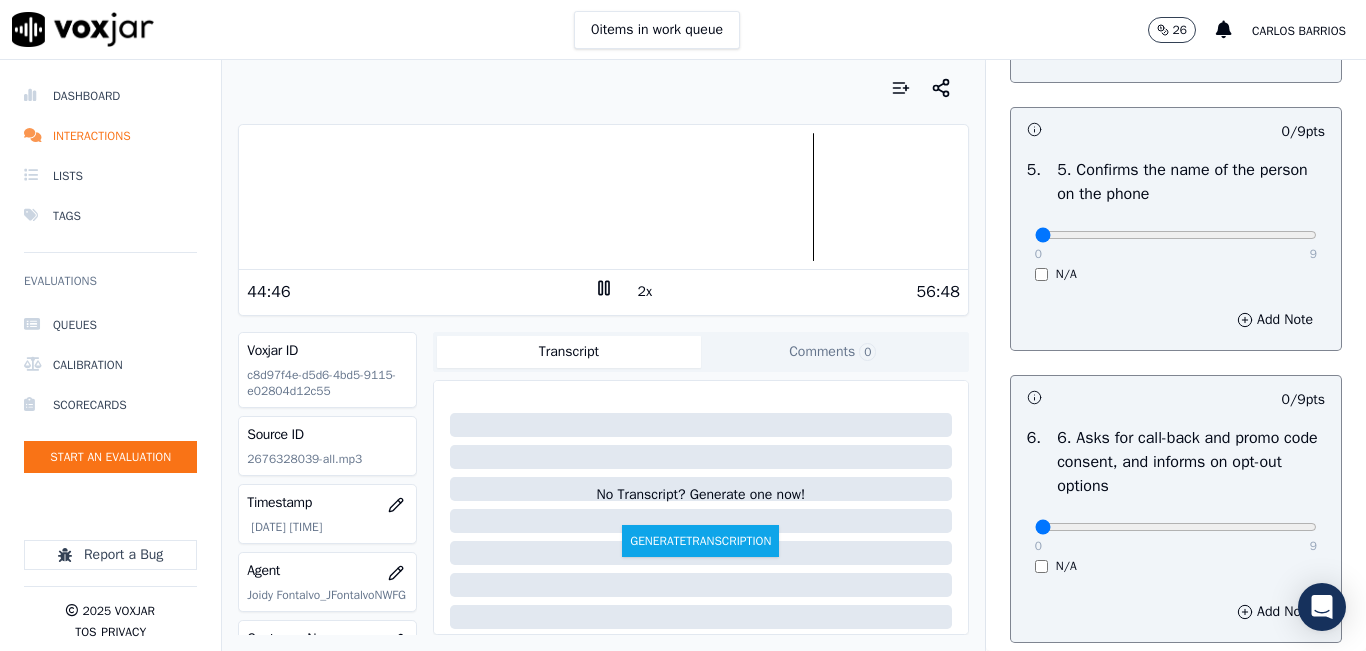 scroll, scrollTop: 1300, scrollLeft: 0, axis: vertical 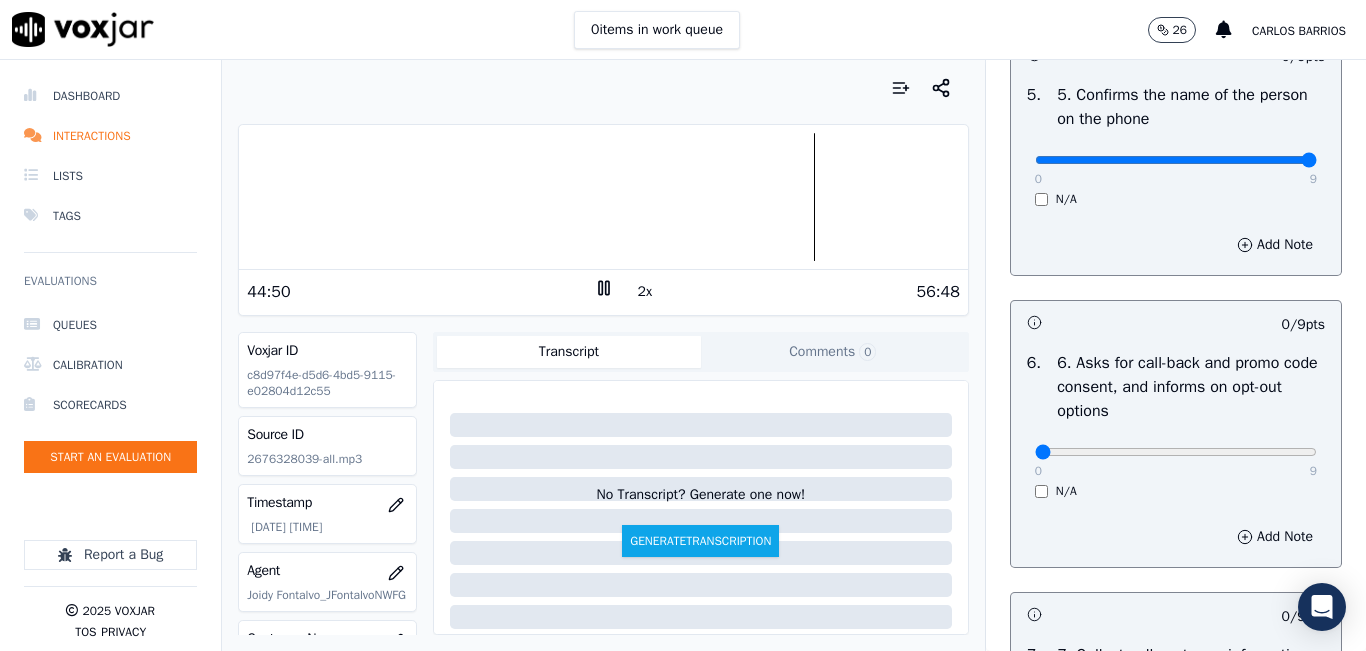 type on "9" 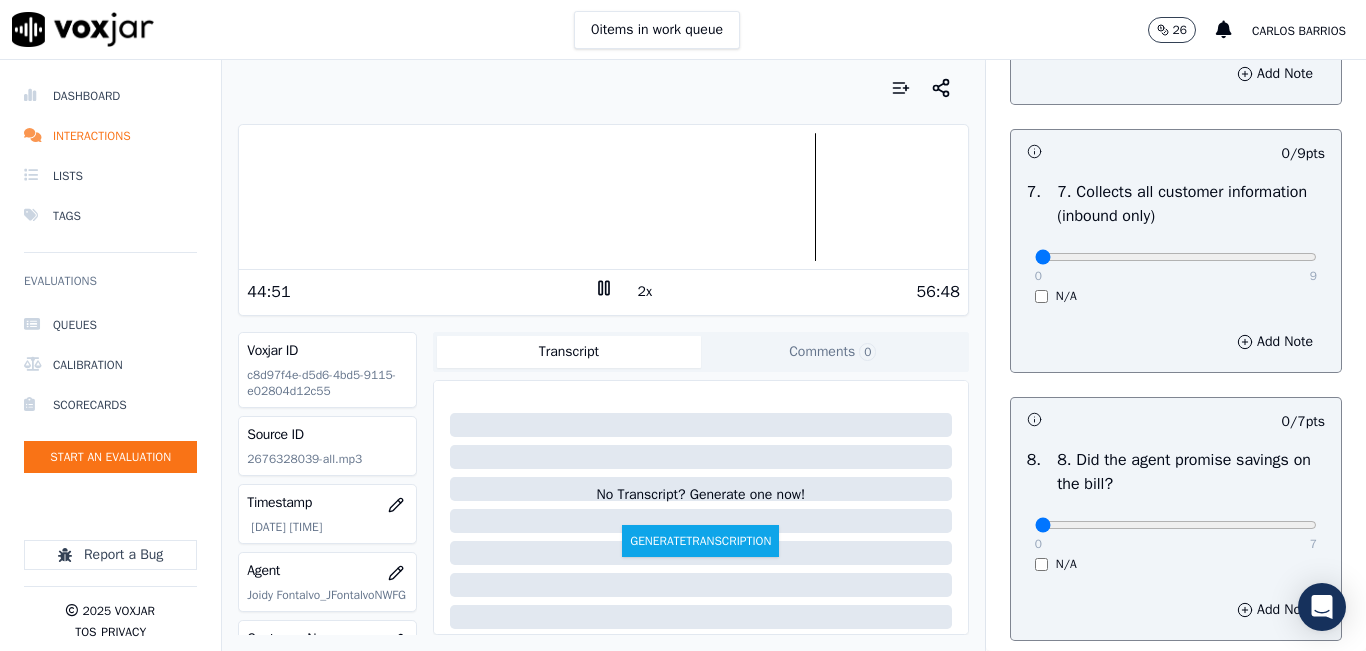 scroll, scrollTop: 1800, scrollLeft: 0, axis: vertical 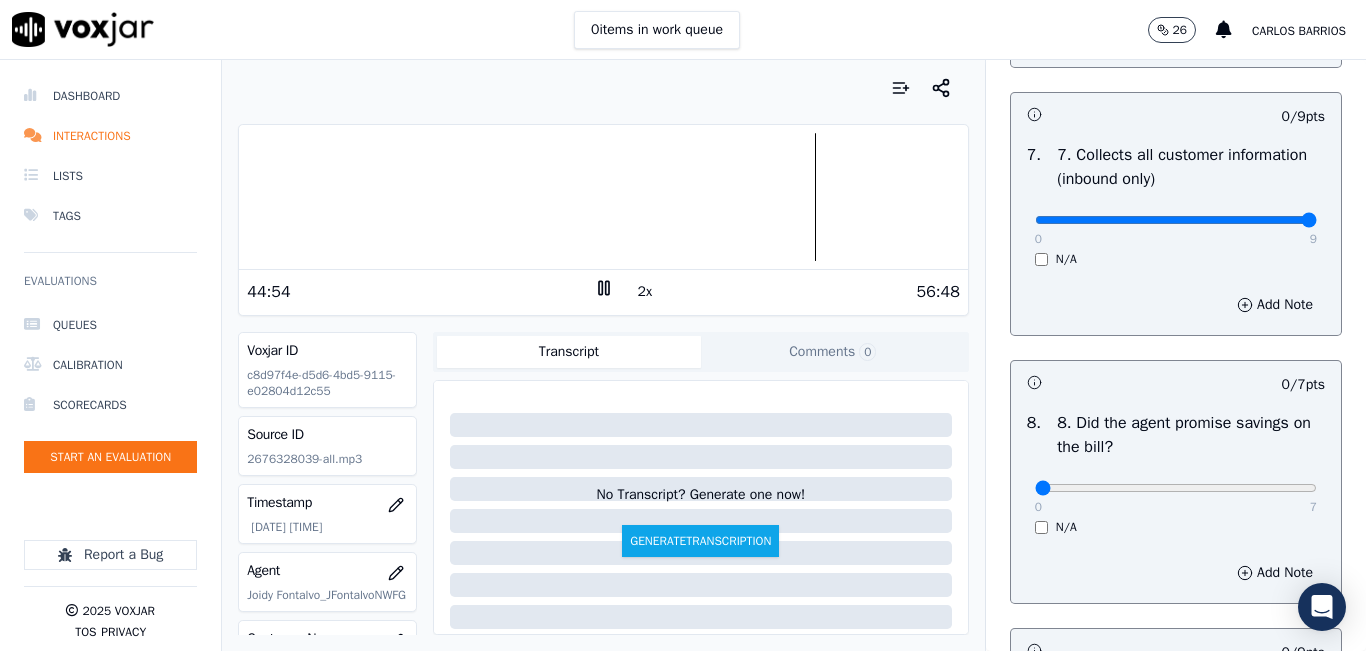 type on "9" 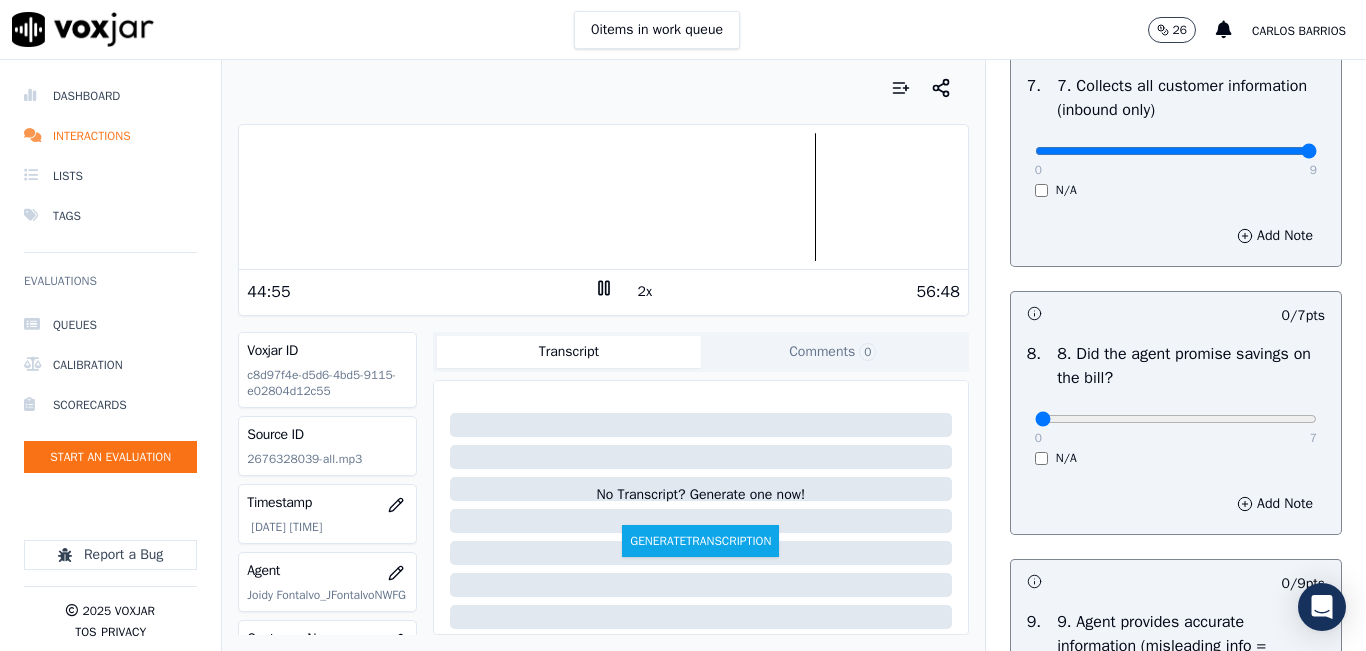 scroll, scrollTop: 2000, scrollLeft: 0, axis: vertical 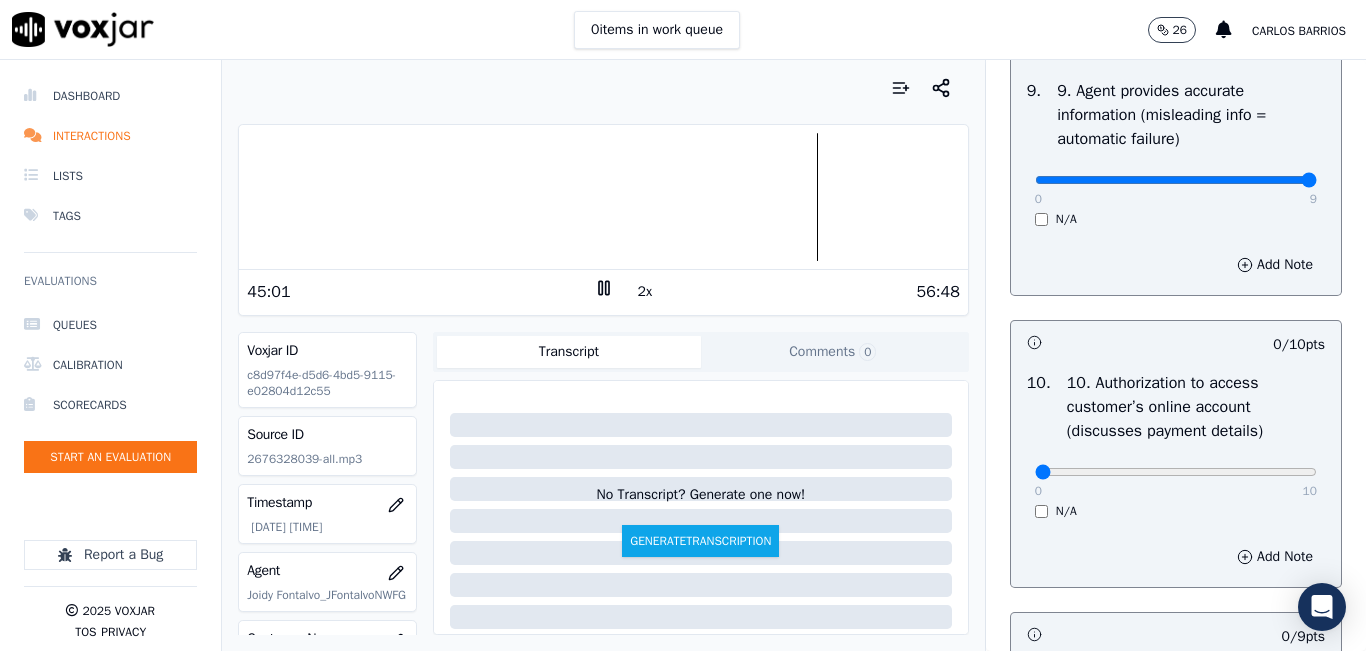 type on "9" 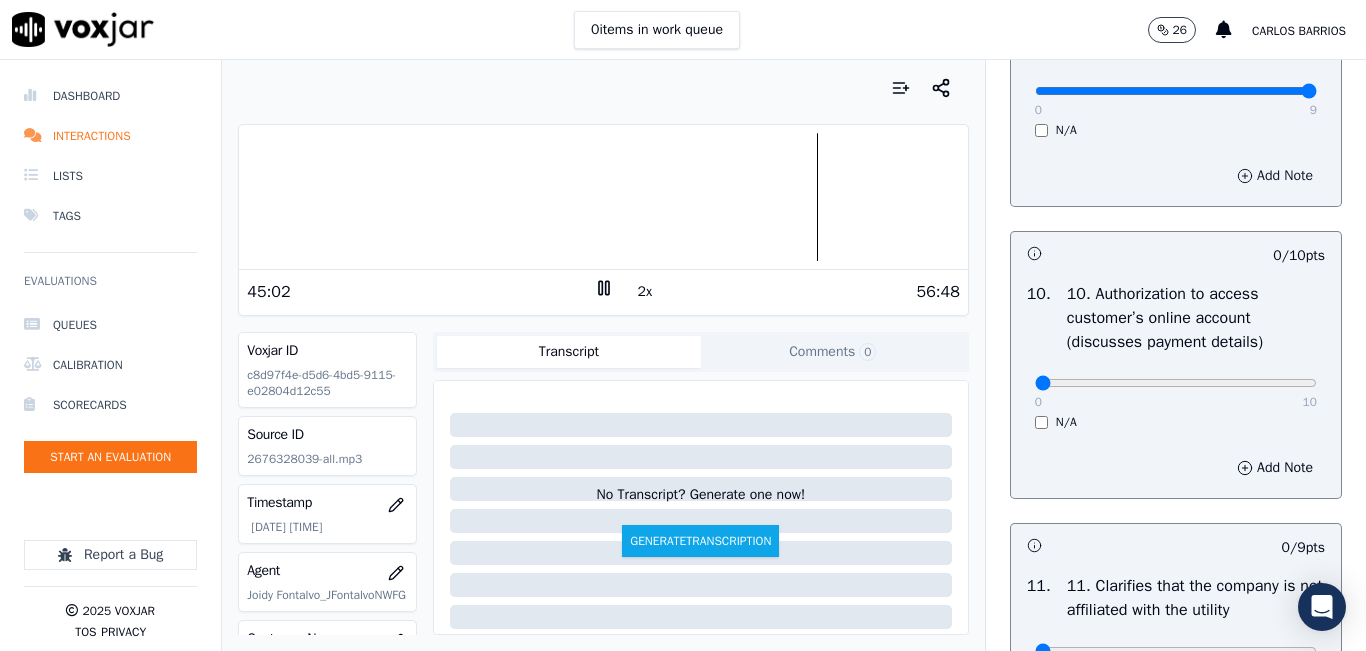 scroll, scrollTop: 2600, scrollLeft: 0, axis: vertical 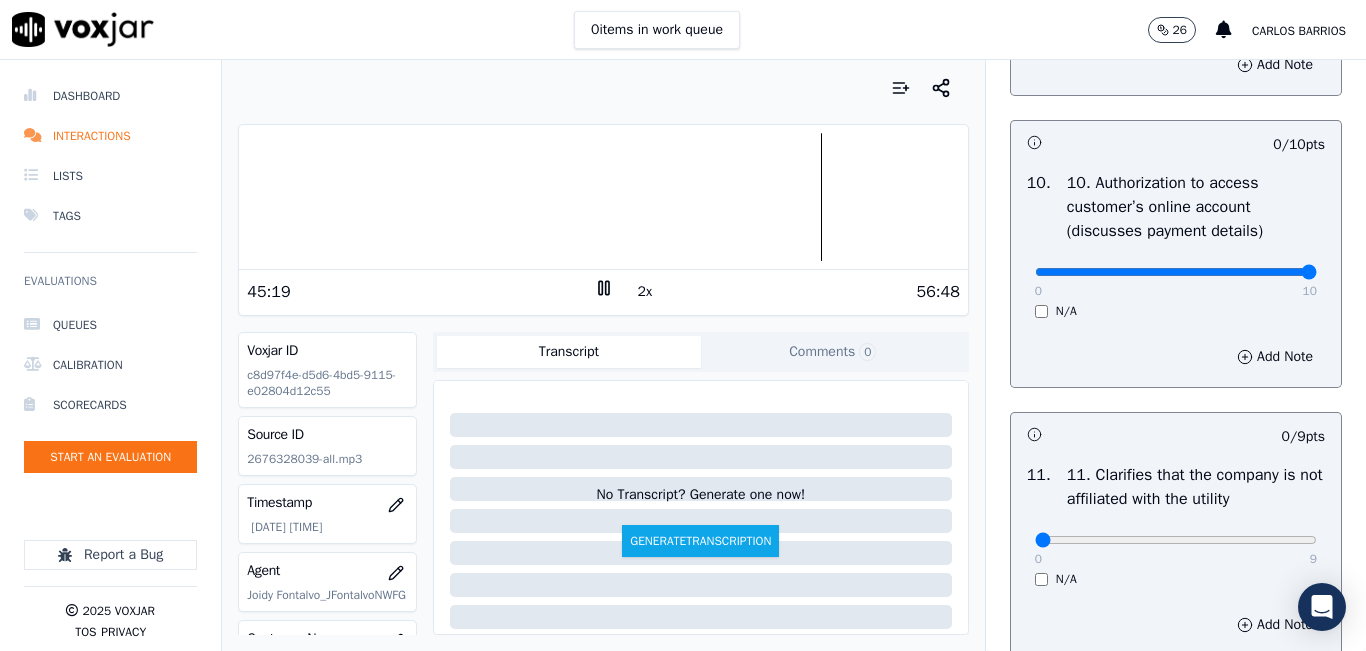type on "10" 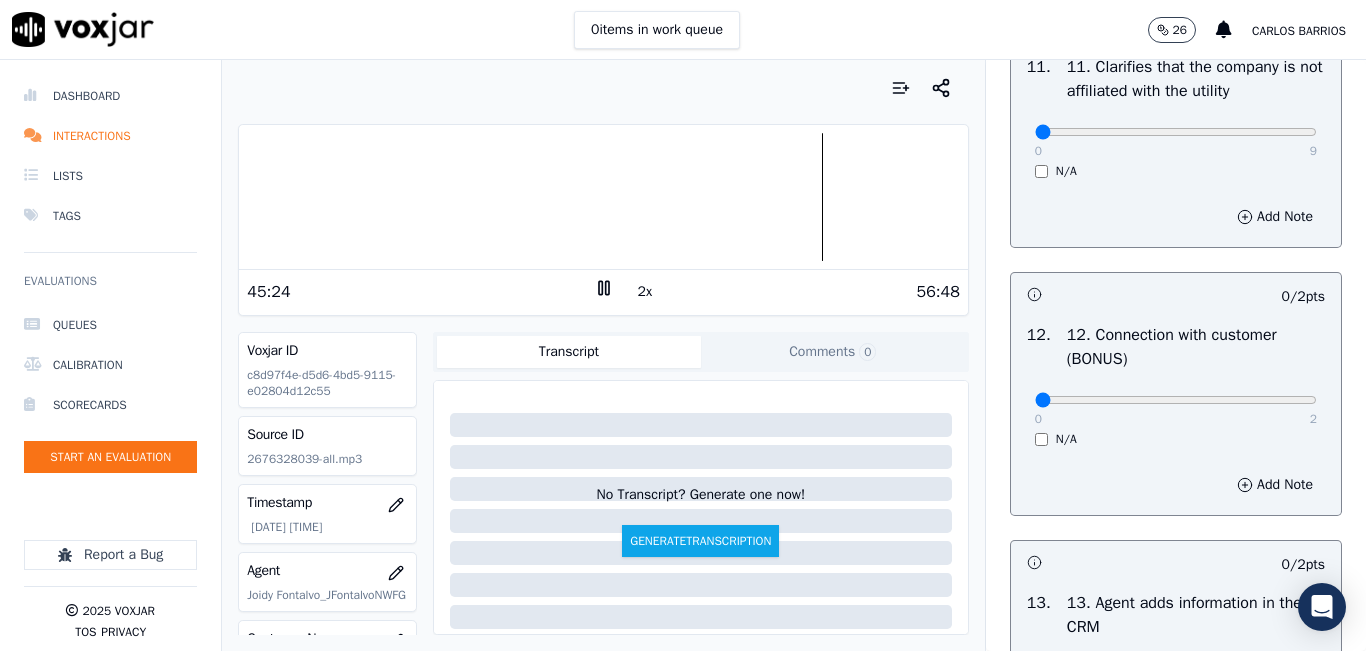 scroll, scrollTop: 3200, scrollLeft: 0, axis: vertical 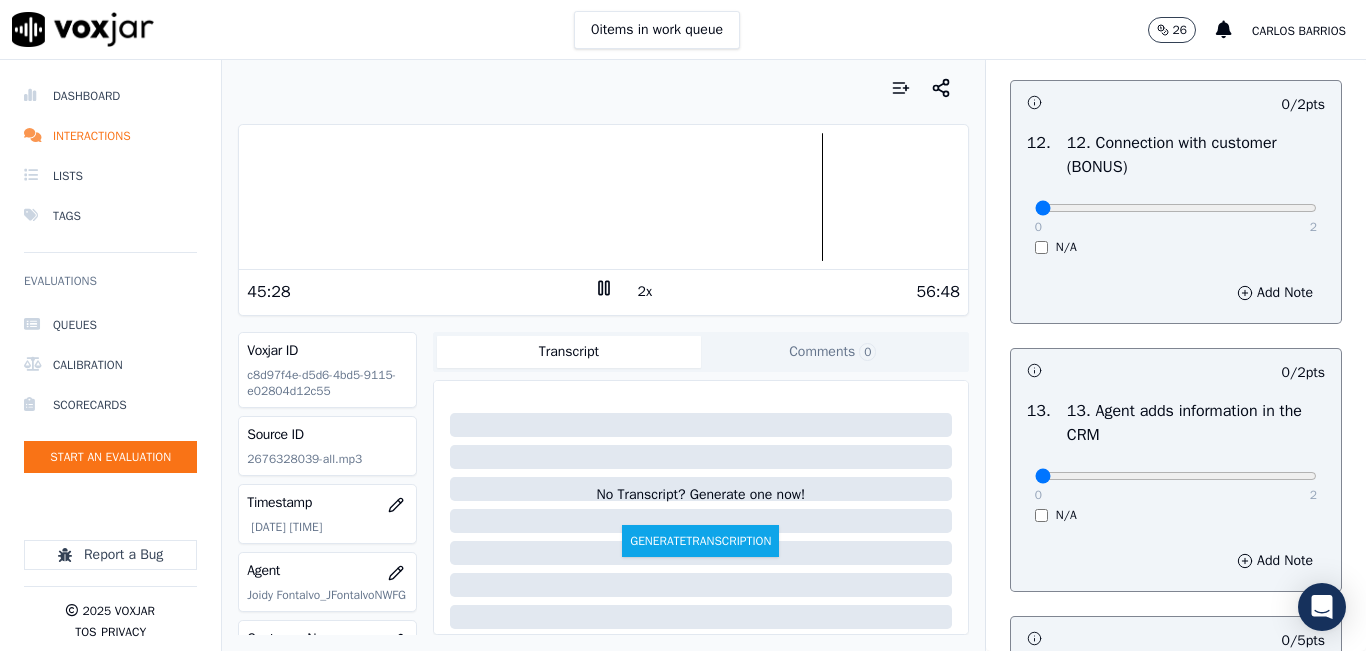 click on "0   2     N/A" at bounding box center (1176, 217) 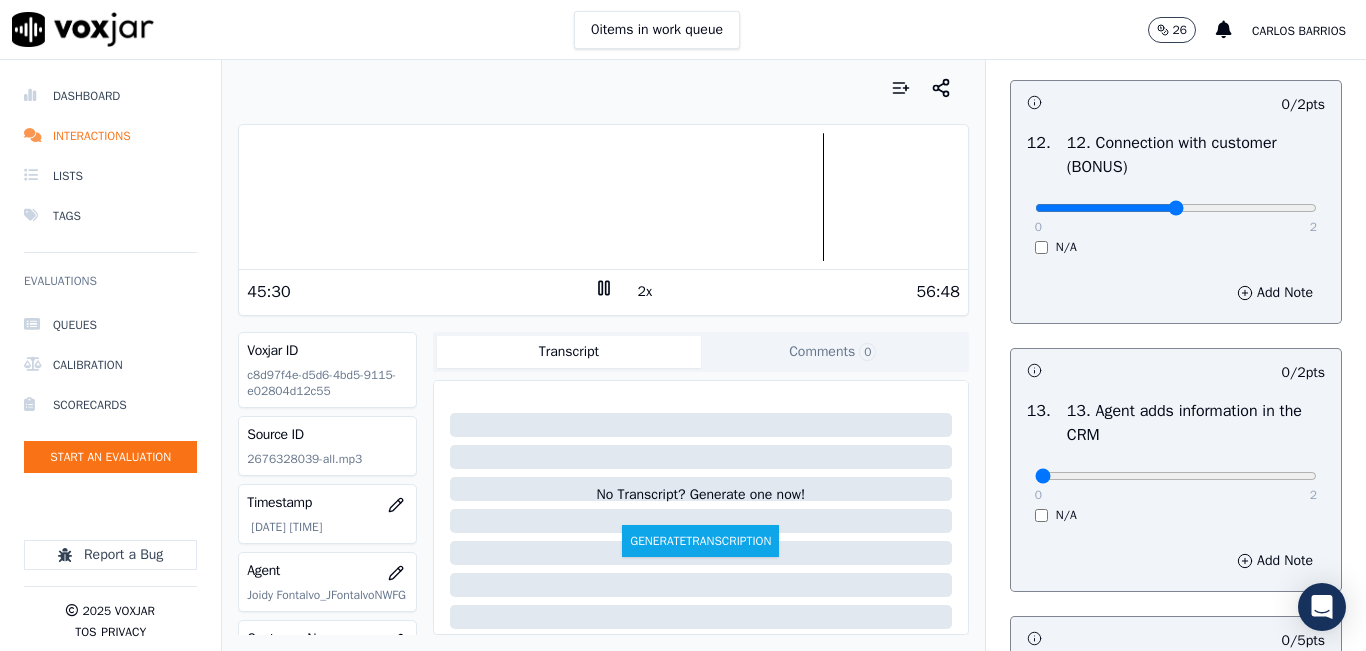 type on "1" 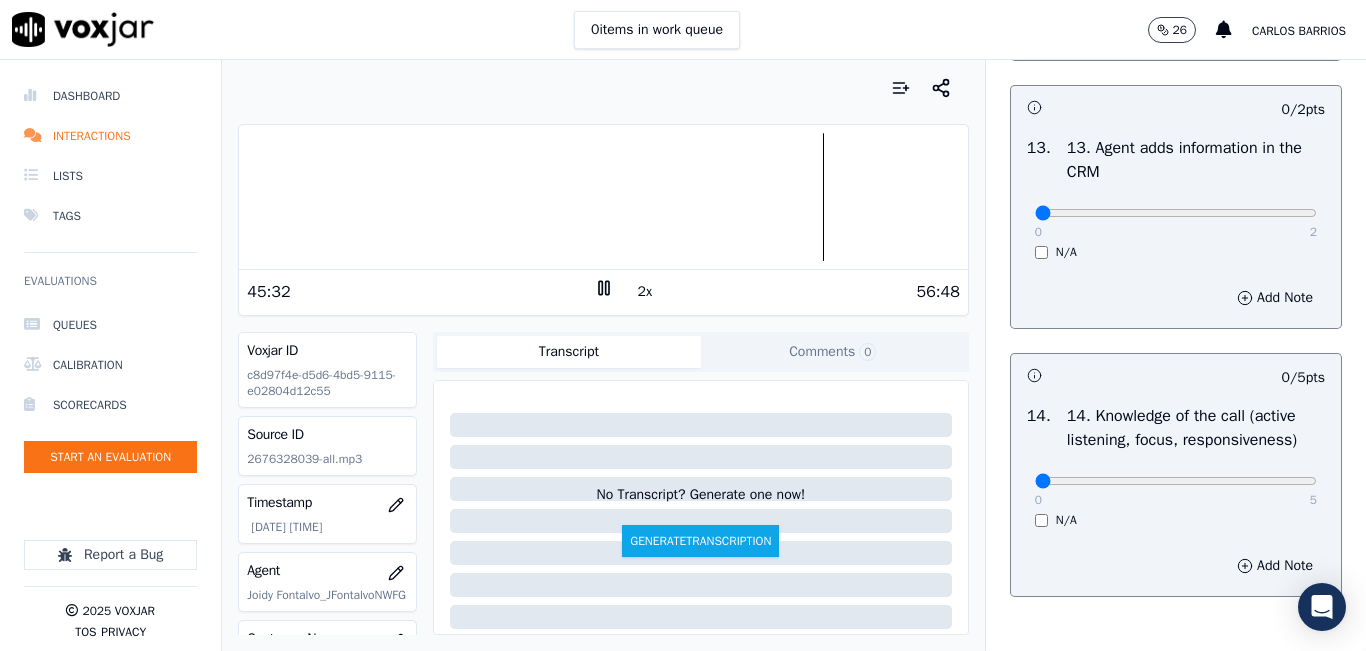 scroll, scrollTop: 3500, scrollLeft: 0, axis: vertical 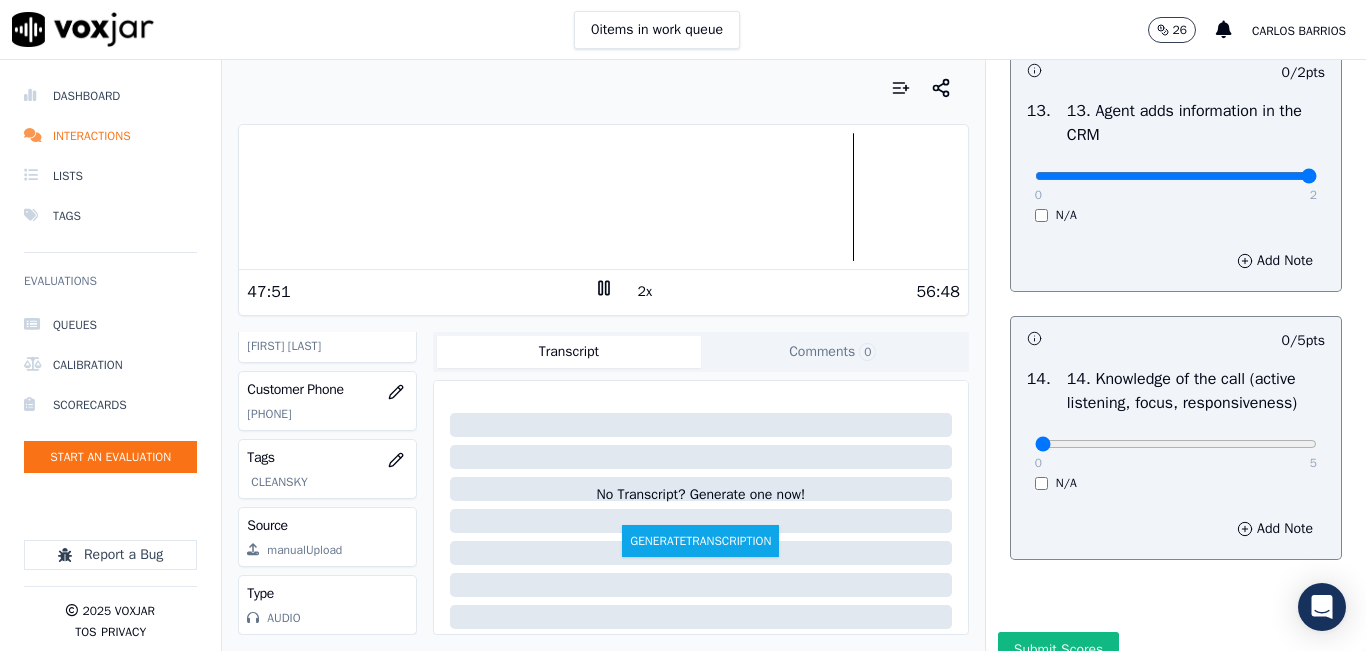 type on "2" 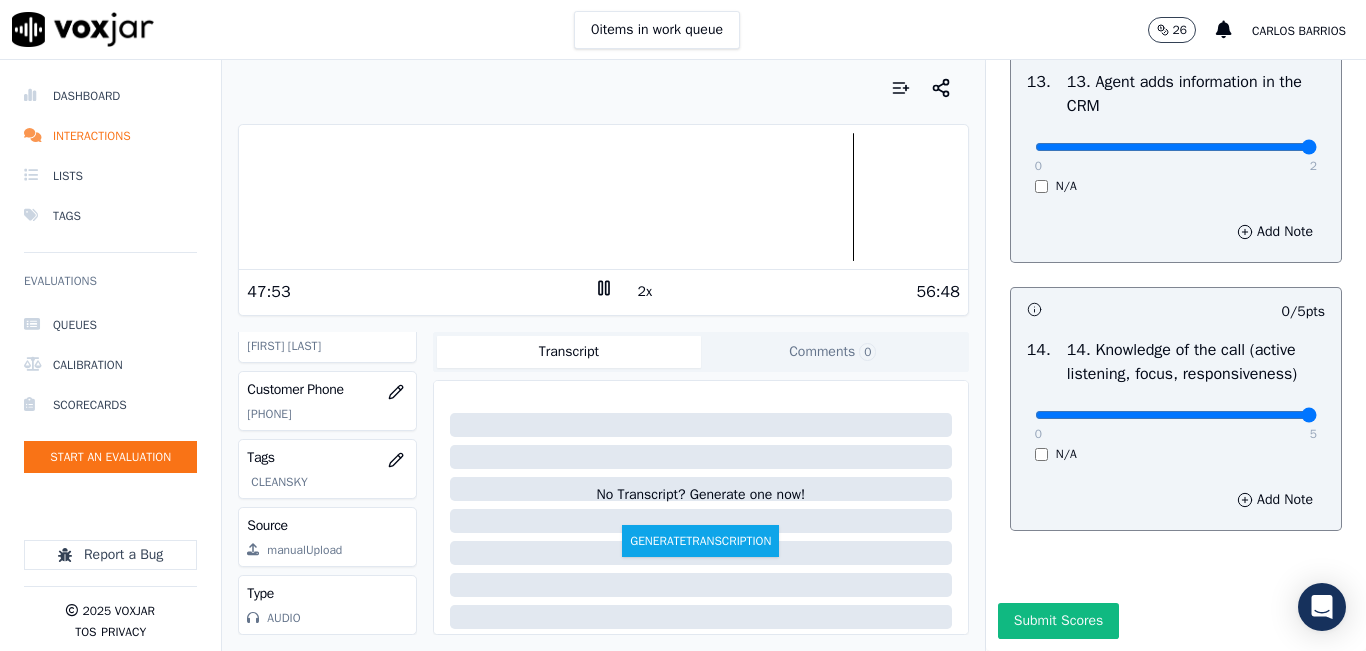 type on "5" 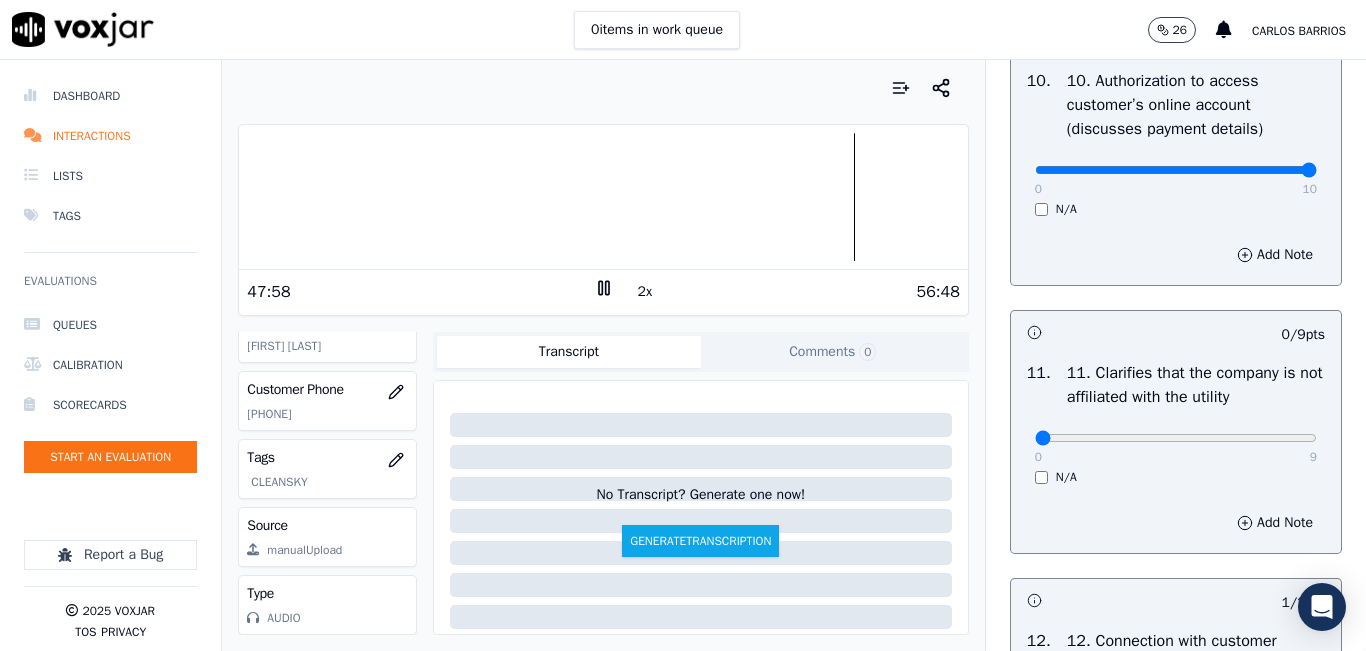 scroll, scrollTop: 2742, scrollLeft: 0, axis: vertical 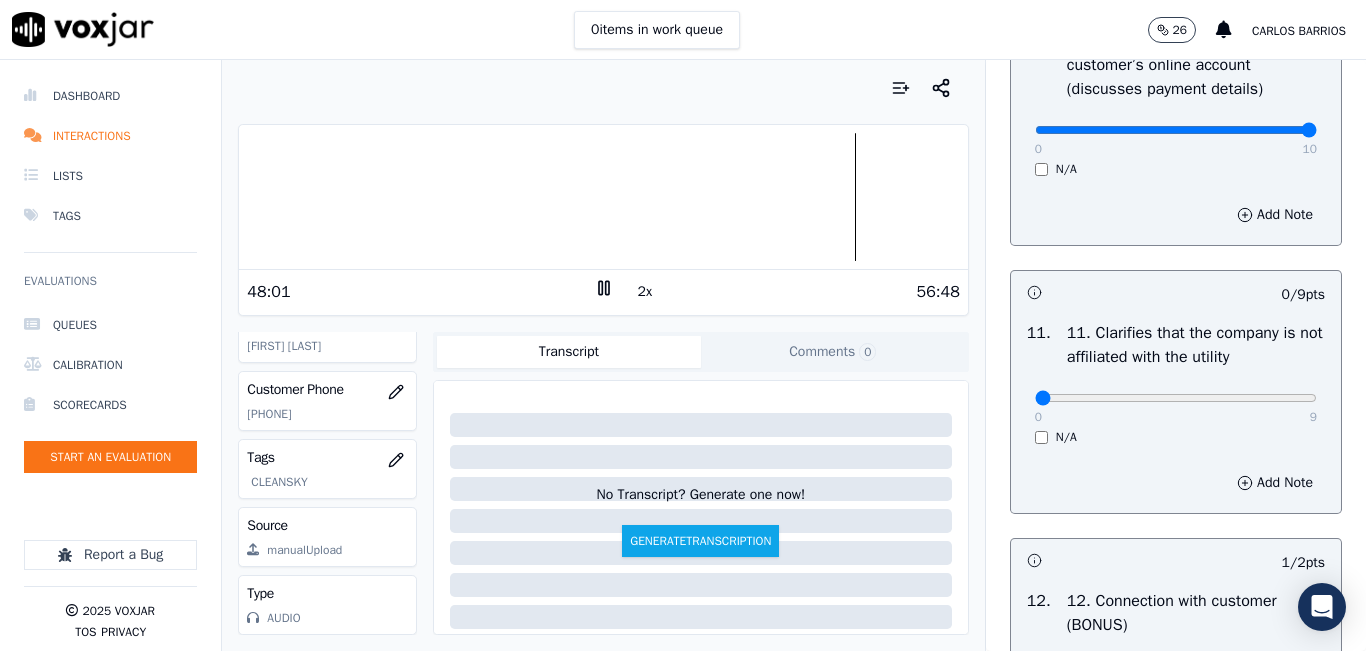 click at bounding box center [603, 197] 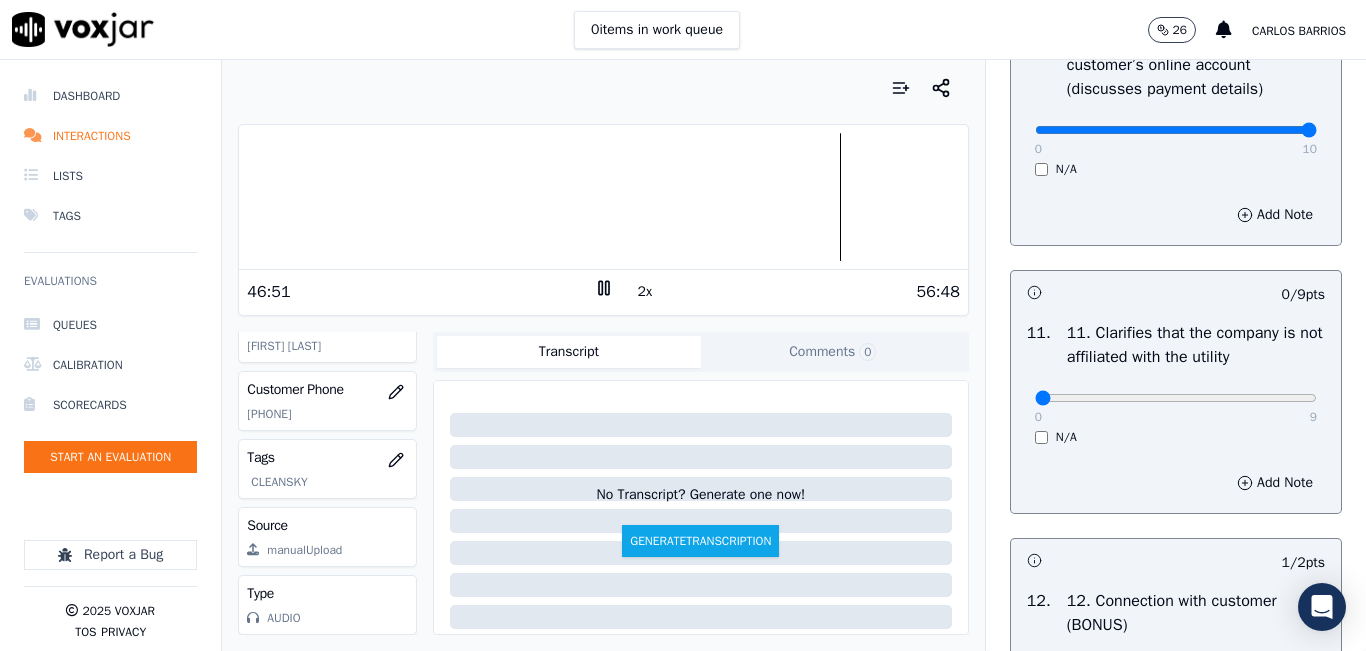 click at bounding box center (603, 197) 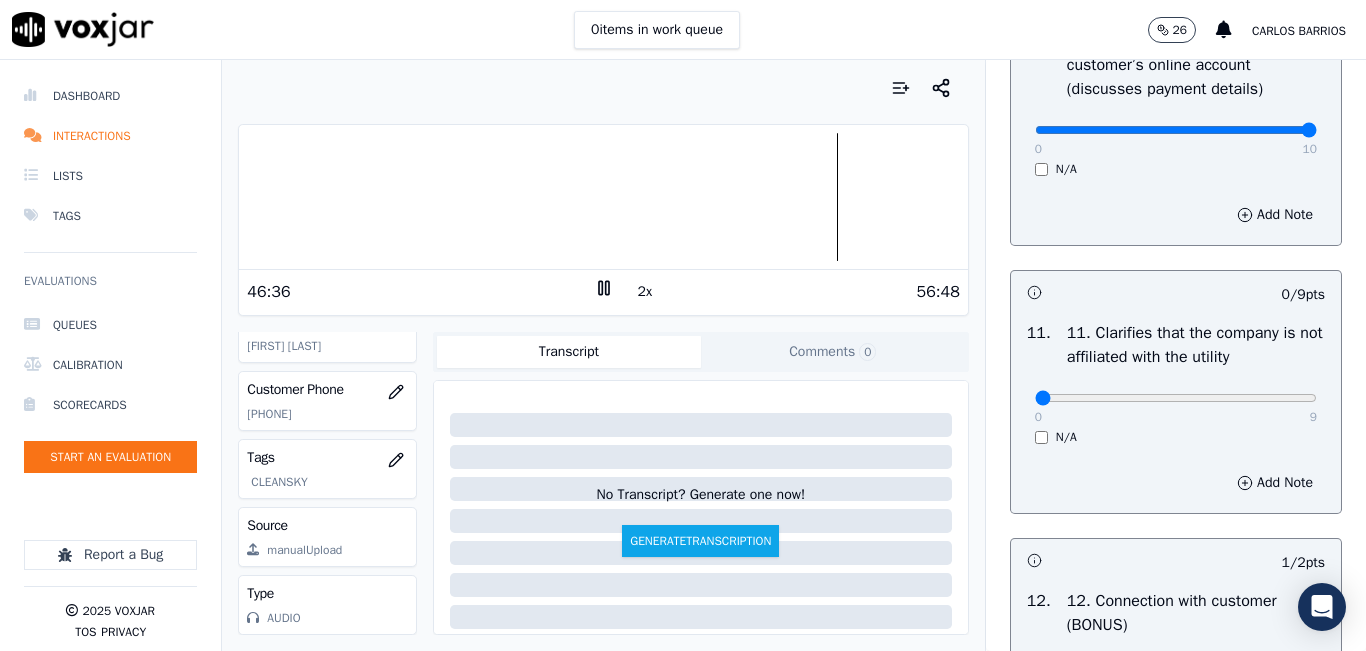 click at bounding box center [603, 197] 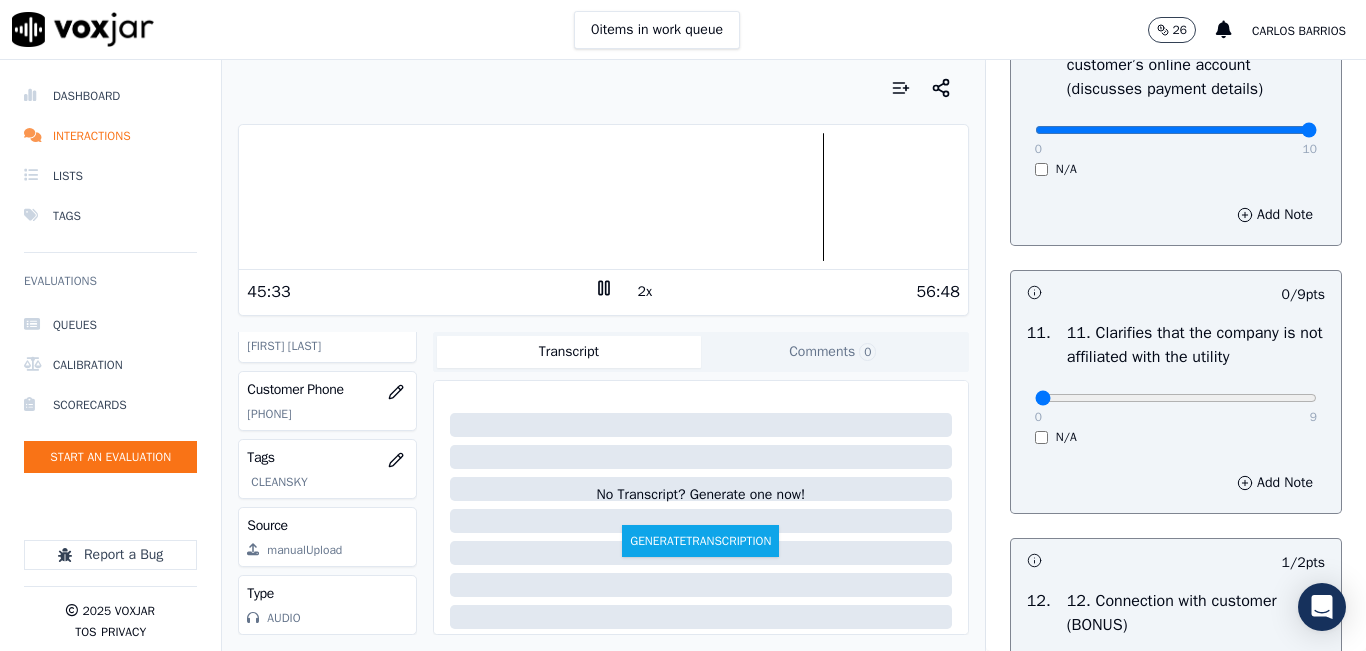 click at bounding box center (603, 197) 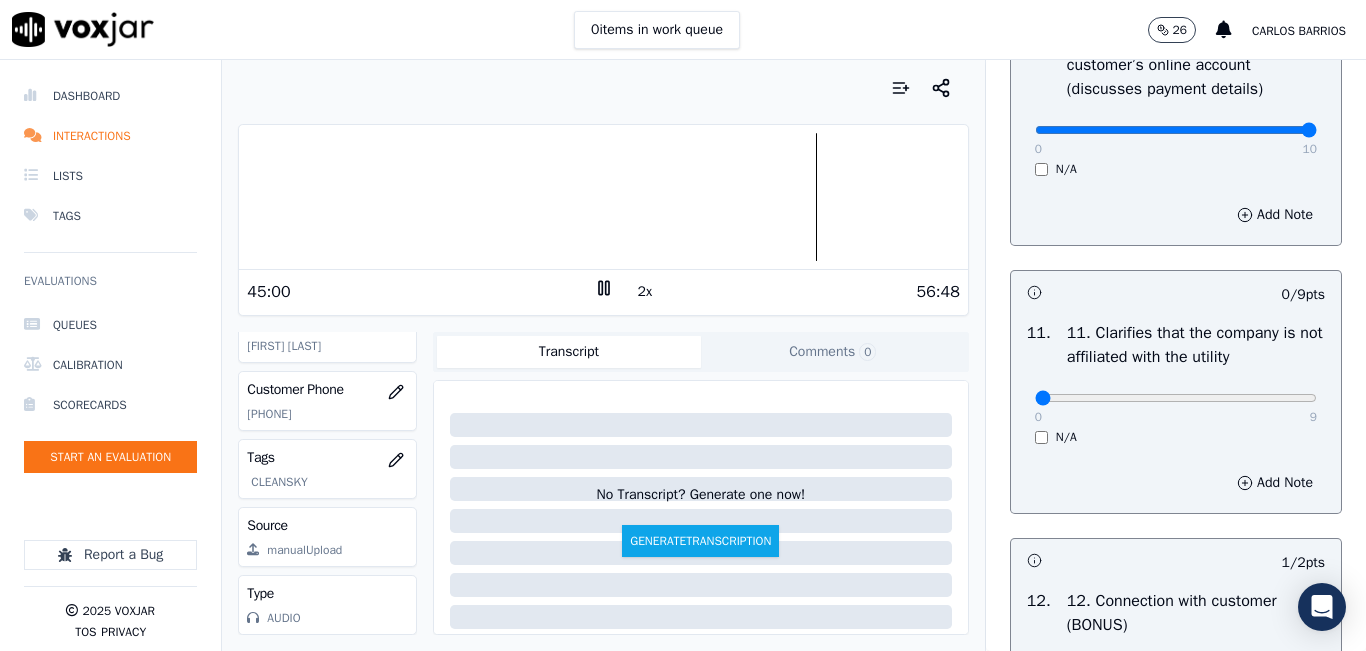 click at bounding box center (603, 197) 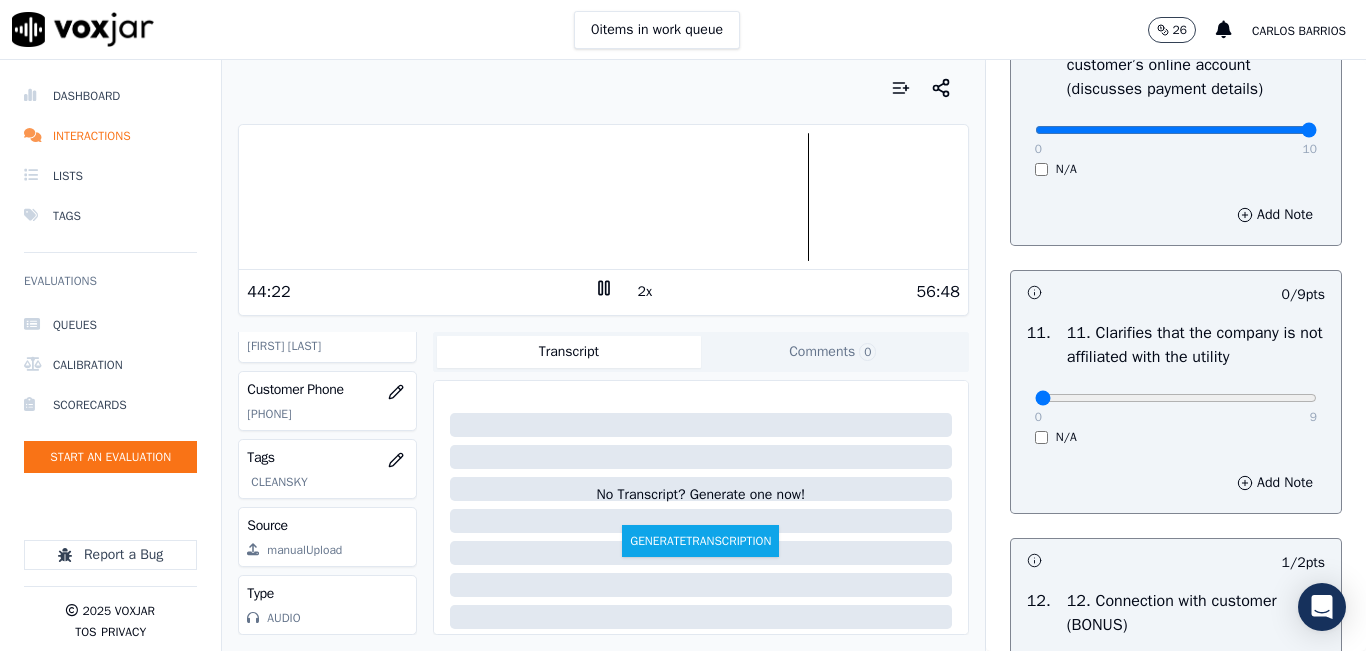 click at bounding box center [603, 197] 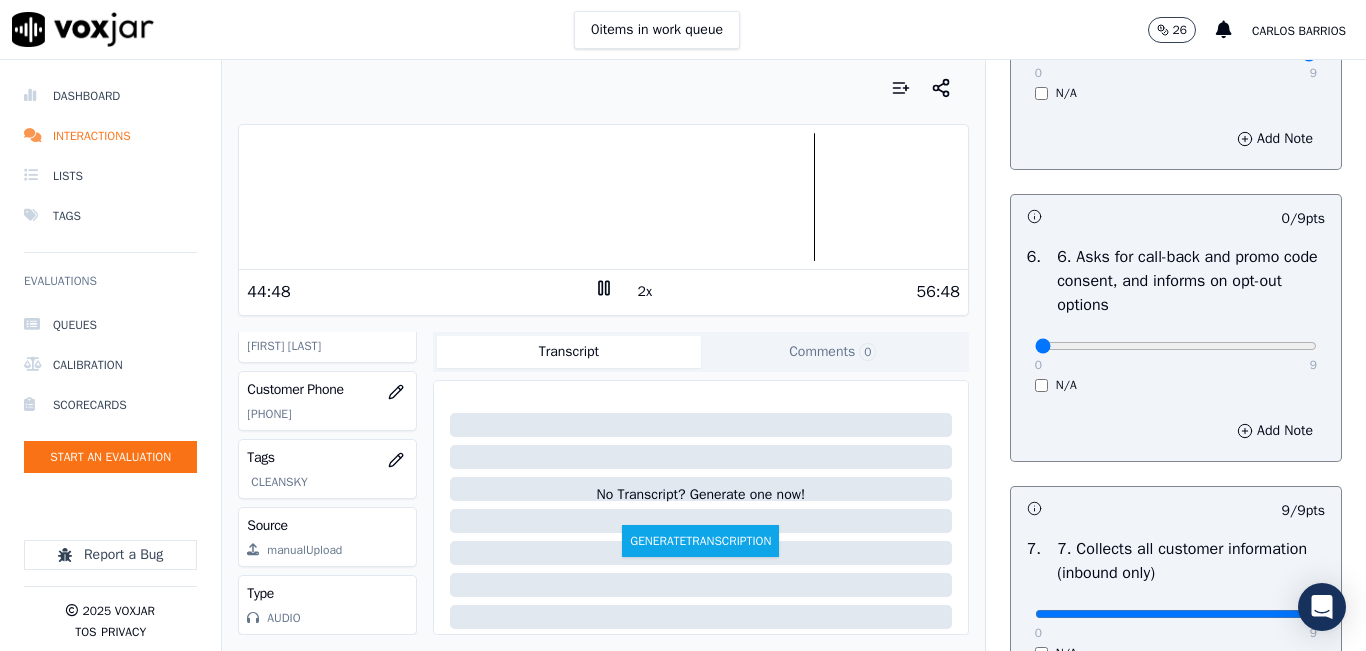 scroll, scrollTop: 1442, scrollLeft: 0, axis: vertical 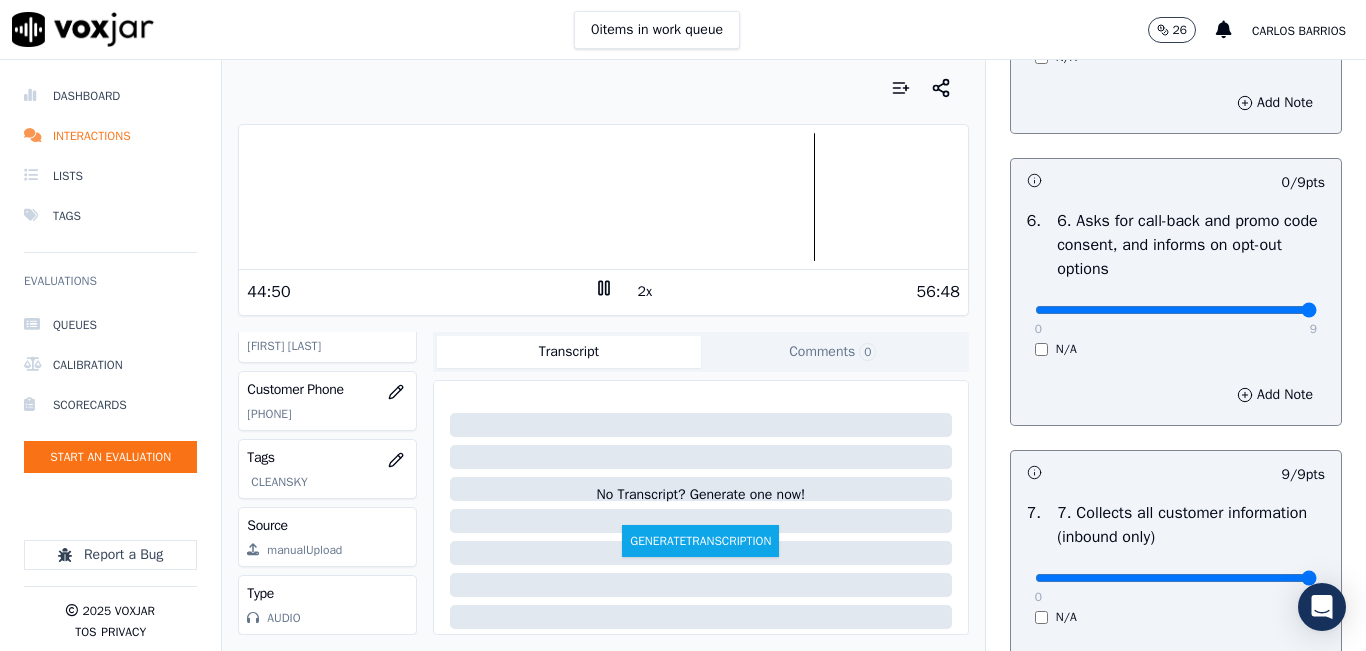 drag, startPoint x: 1256, startPoint y: 378, endPoint x: 1284, endPoint y: 367, distance: 30.083218 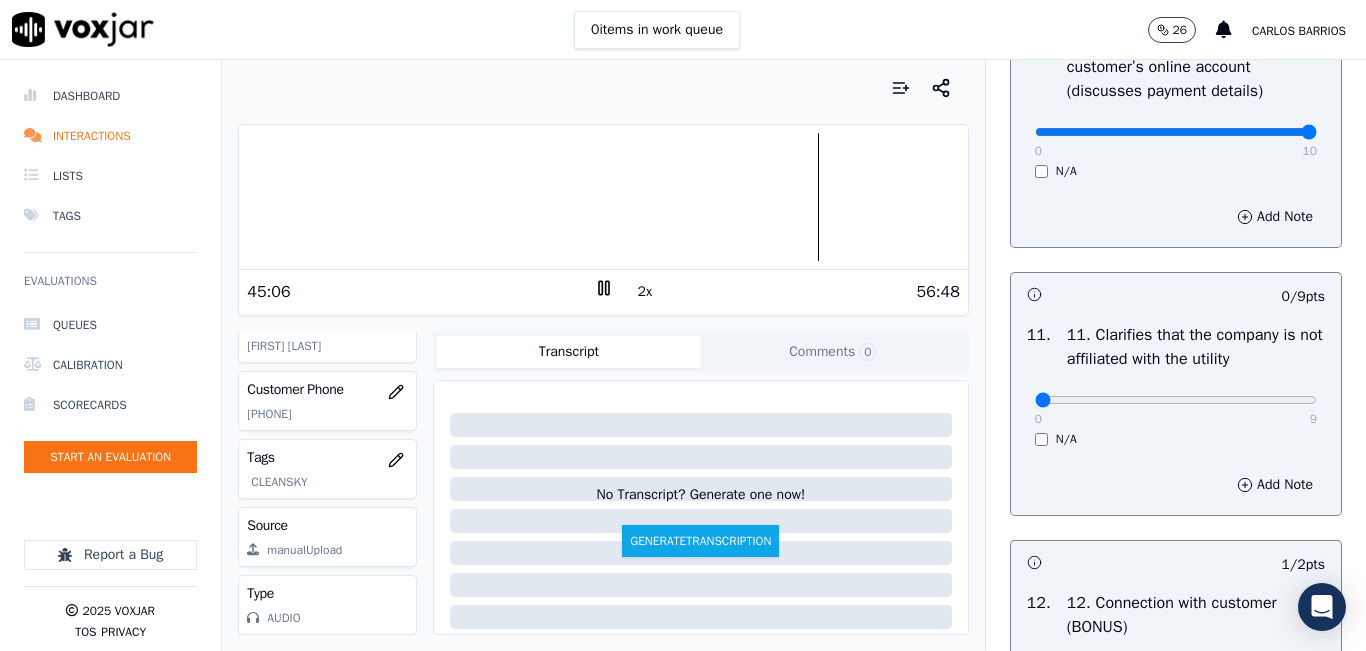 scroll, scrollTop: 2942, scrollLeft: 0, axis: vertical 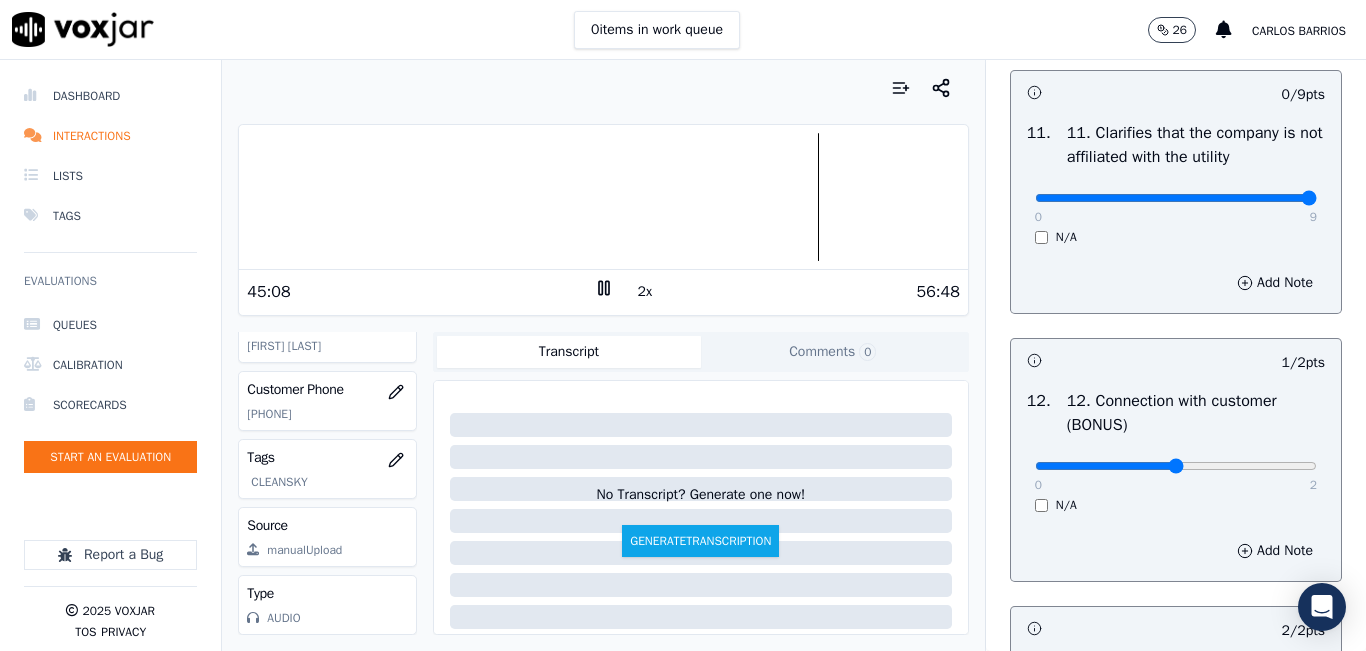 drag, startPoint x: 1261, startPoint y: 270, endPoint x: 1270, endPoint y: 265, distance: 10.29563 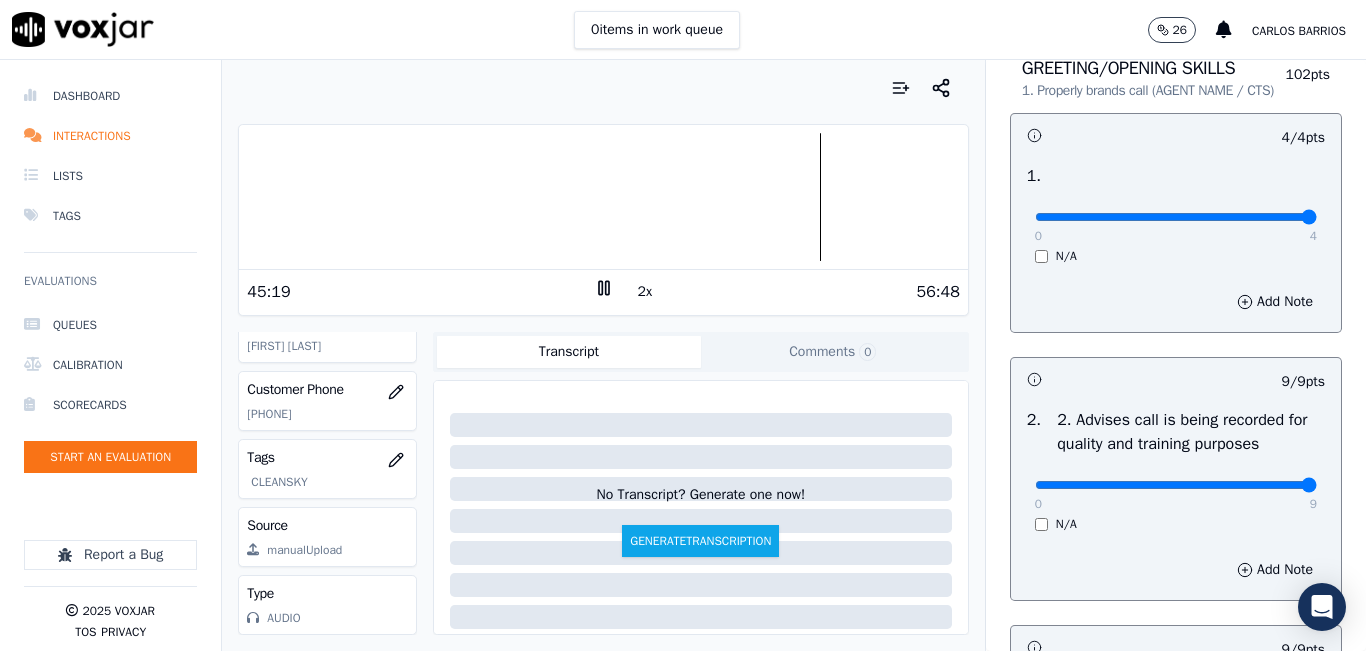 scroll, scrollTop: 0, scrollLeft: 0, axis: both 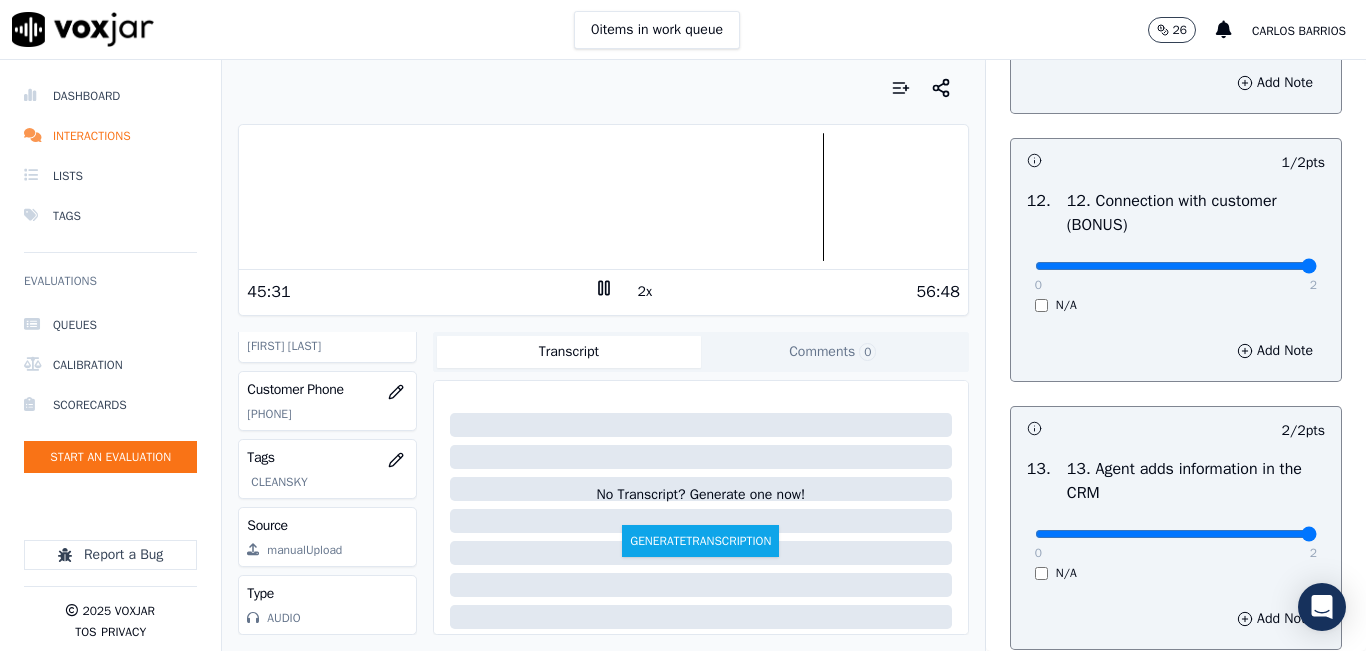 drag, startPoint x: 1258, startPoint y: 334, endPoint x: 1327, endPoint y: 314, distance: 71.8401 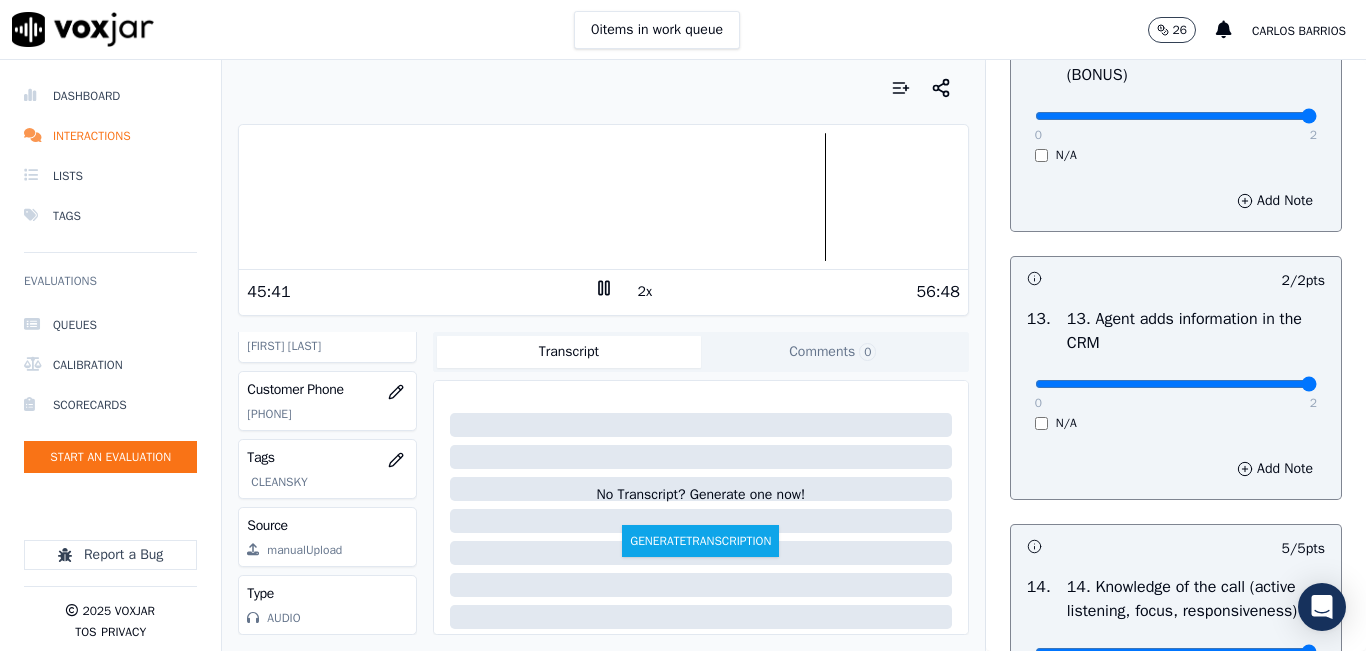scroll, scrollTop: 3642, scrollLeft: 0, axis: vertical 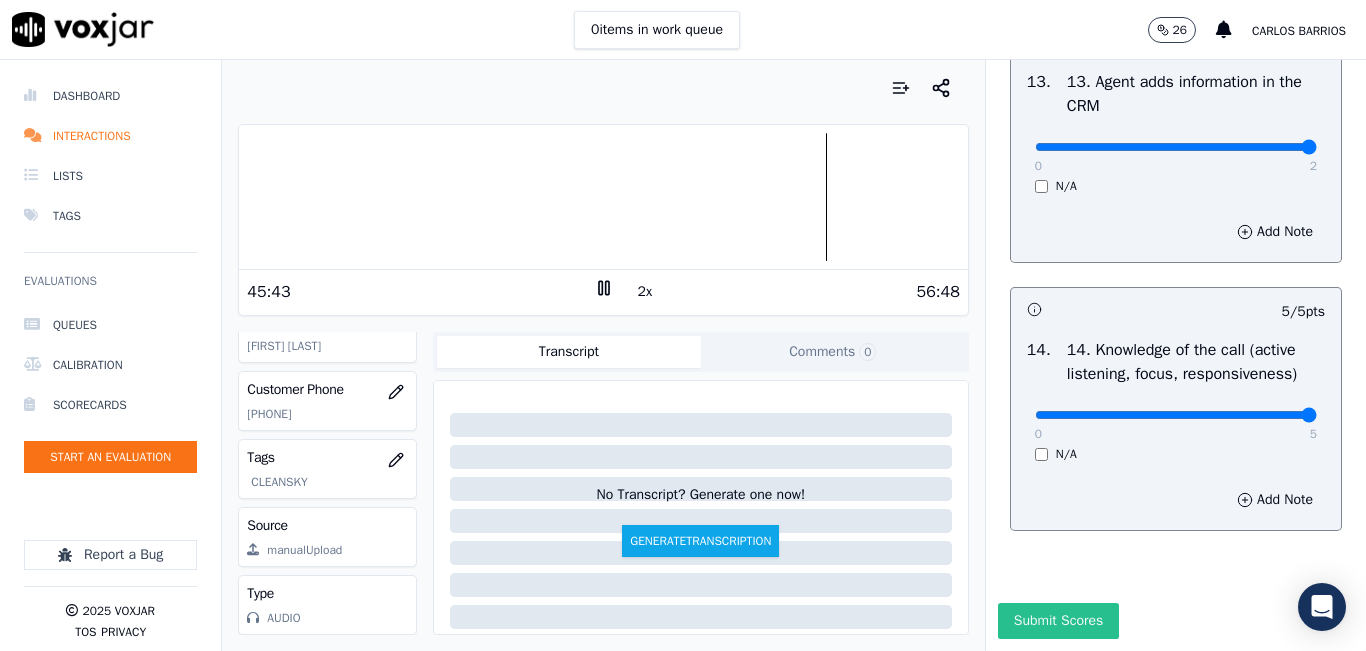 click on "Submit Scores" at bounding box center [1058, 621] 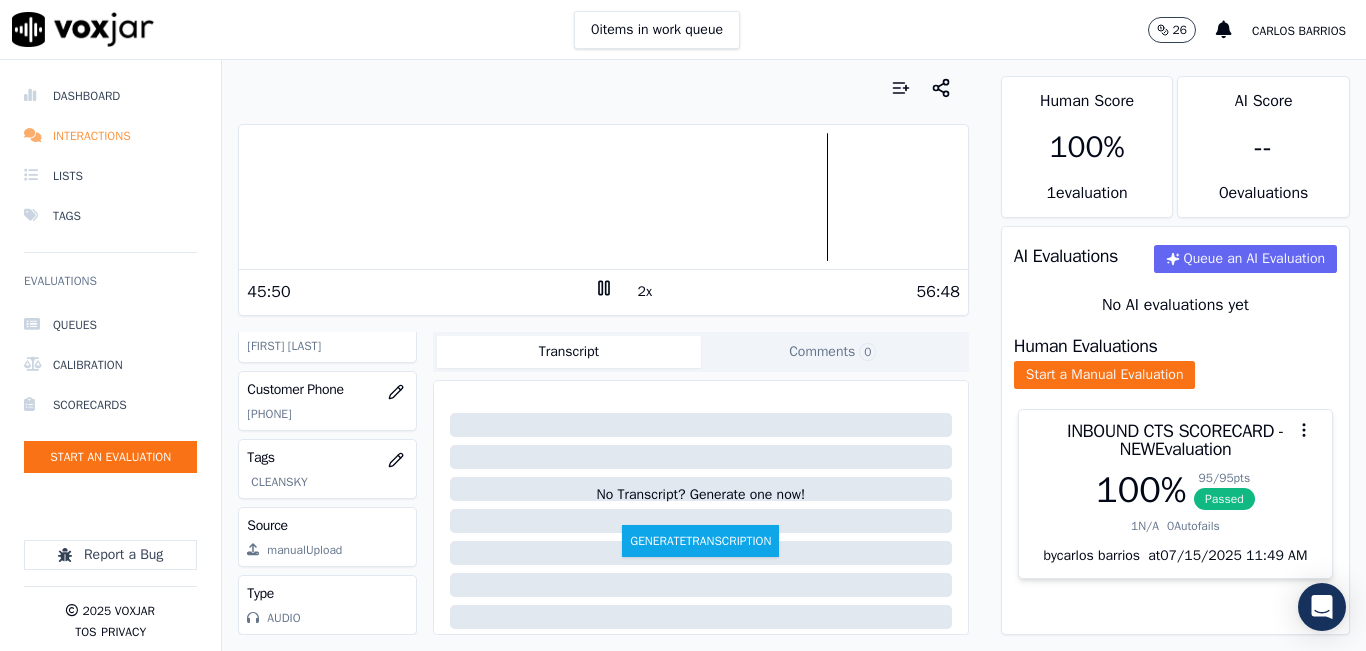 click on "Interactions" at bounding box center [110, 136] 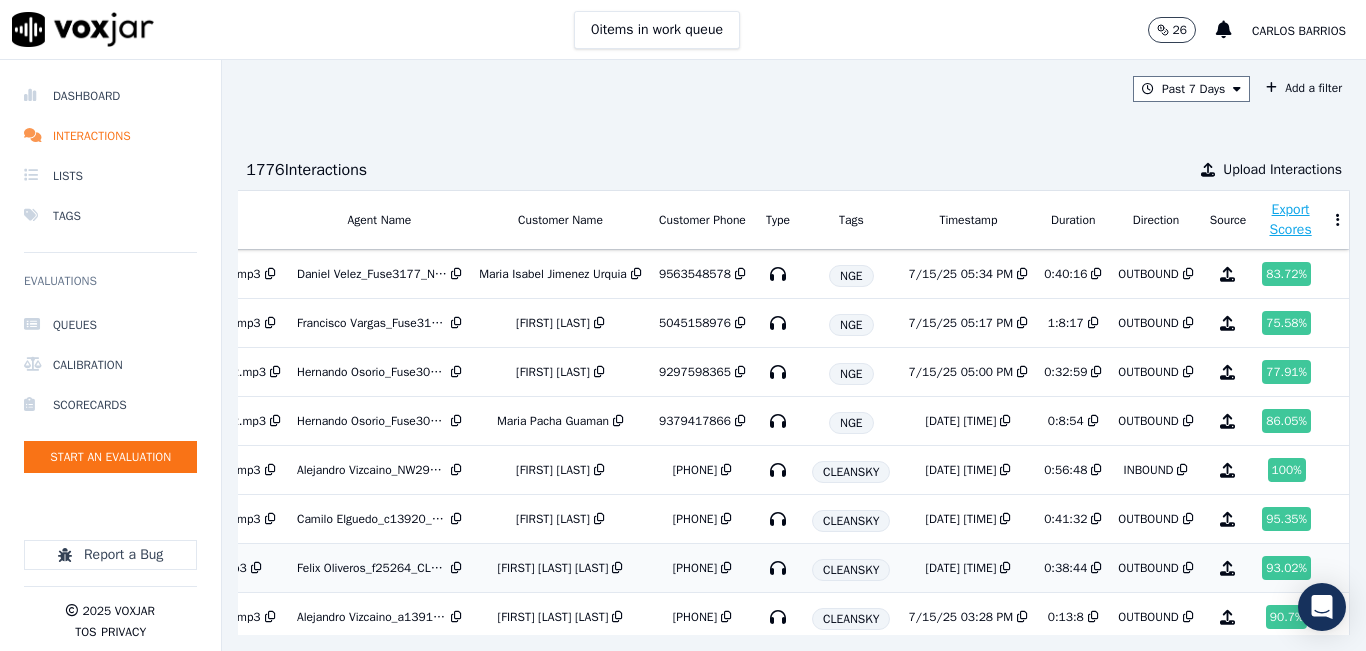 scroll, scrollTop: 0, scrollLeft: 295, axis: horizontal 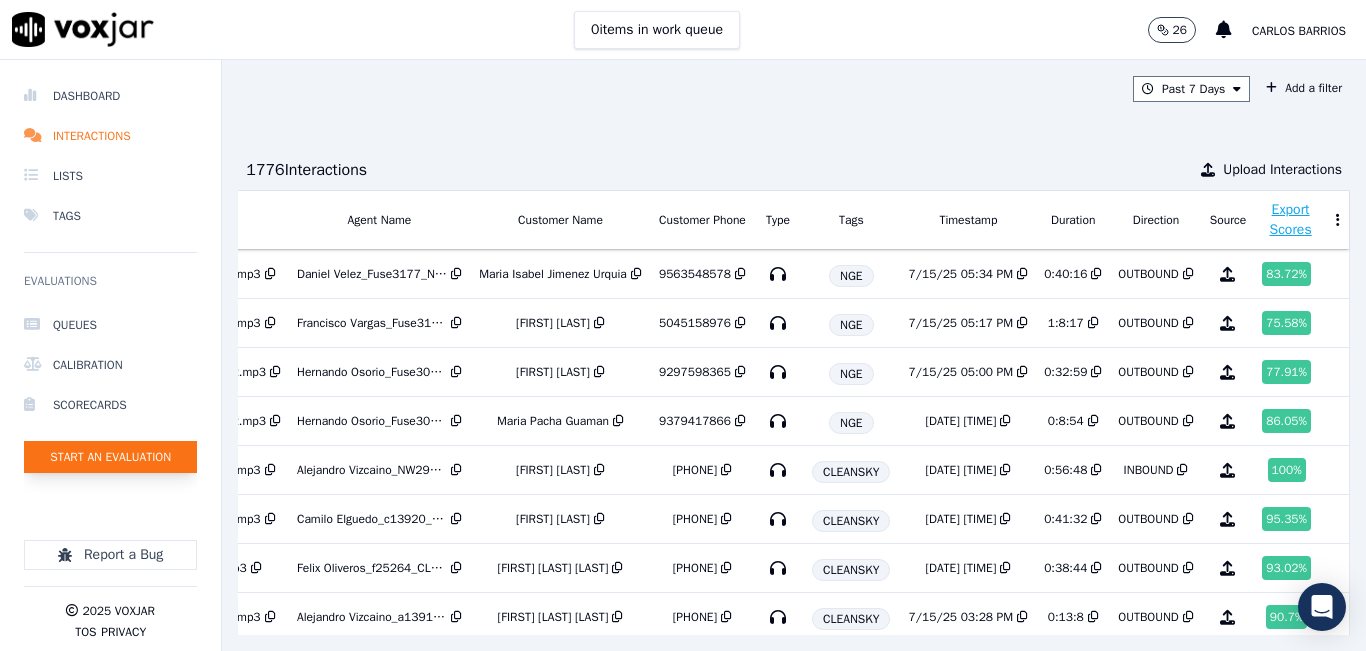 click on "Start an Evaluation" 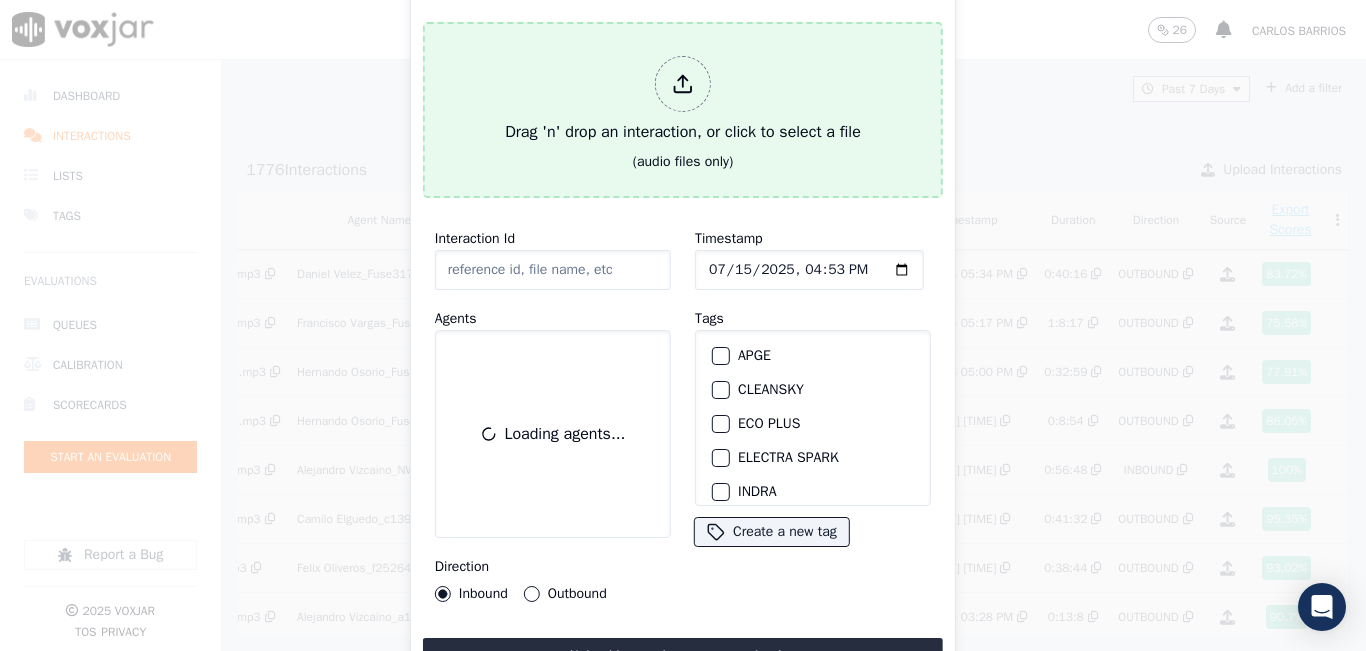 click on "Drag 'n' drop an interaction, or click to select a file" at bounding box center [683, 100] 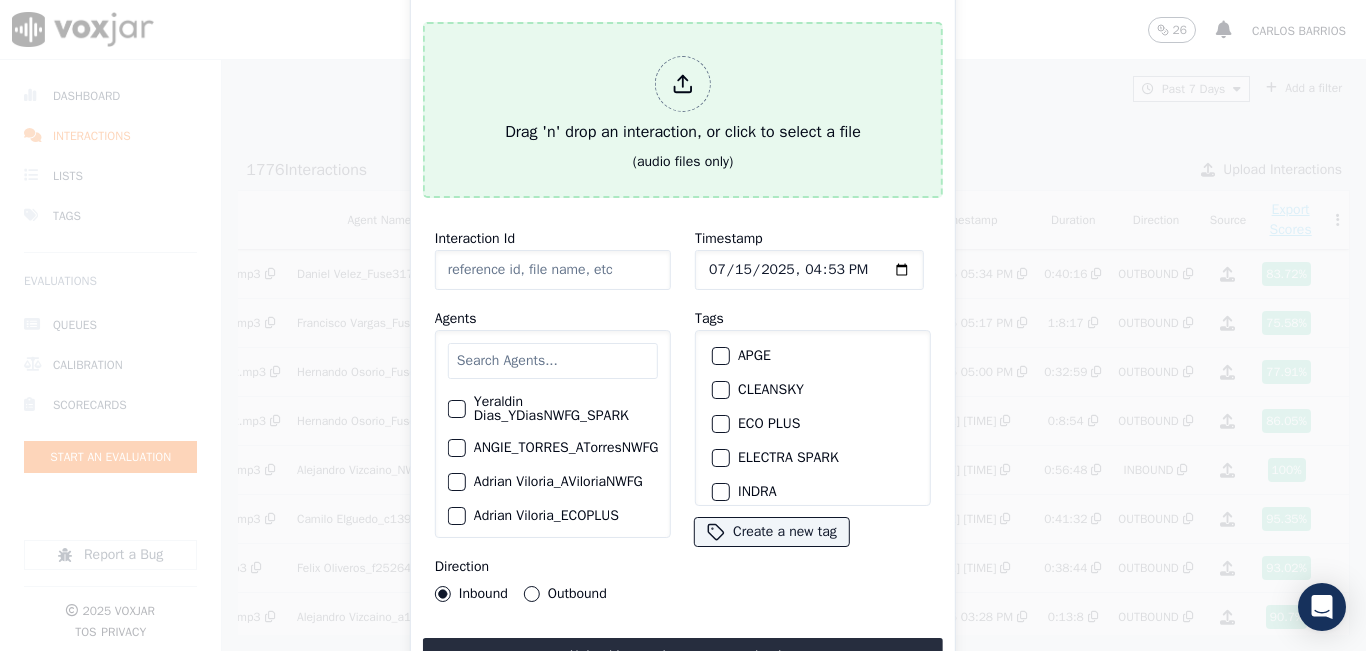type on "20250714-160055_7862781724-all.mp3" 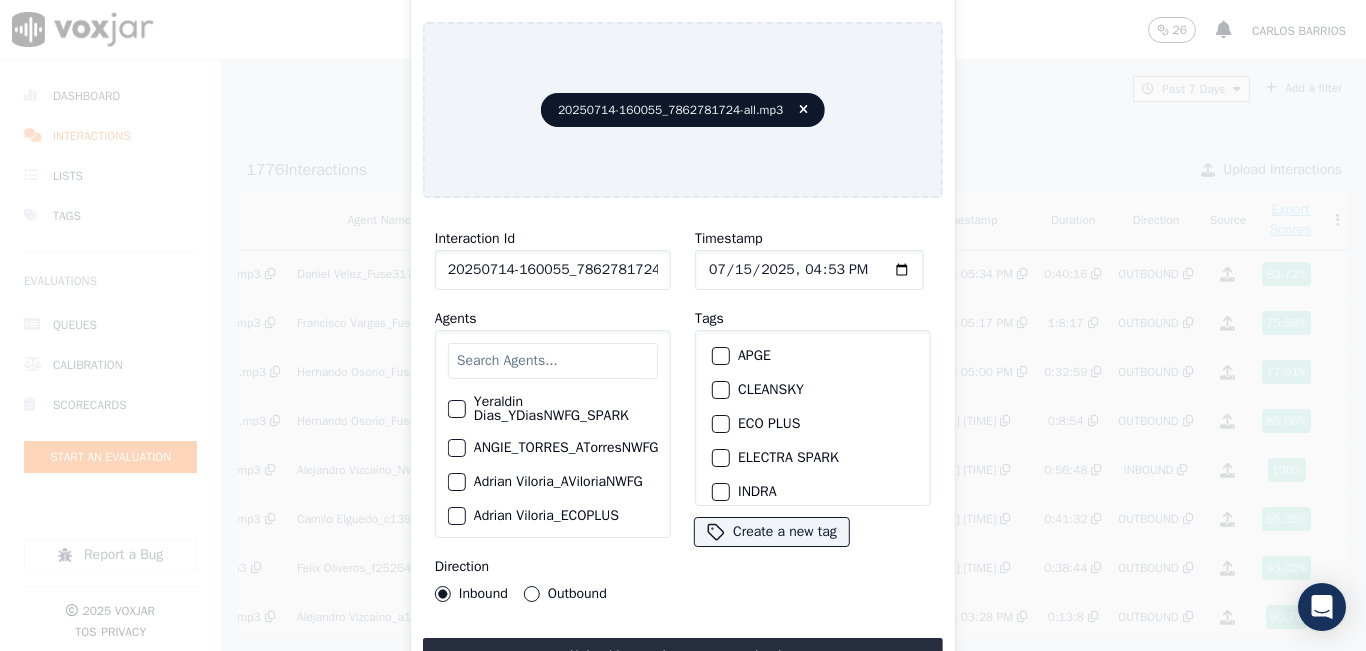 click at bounding box center [553, 361] 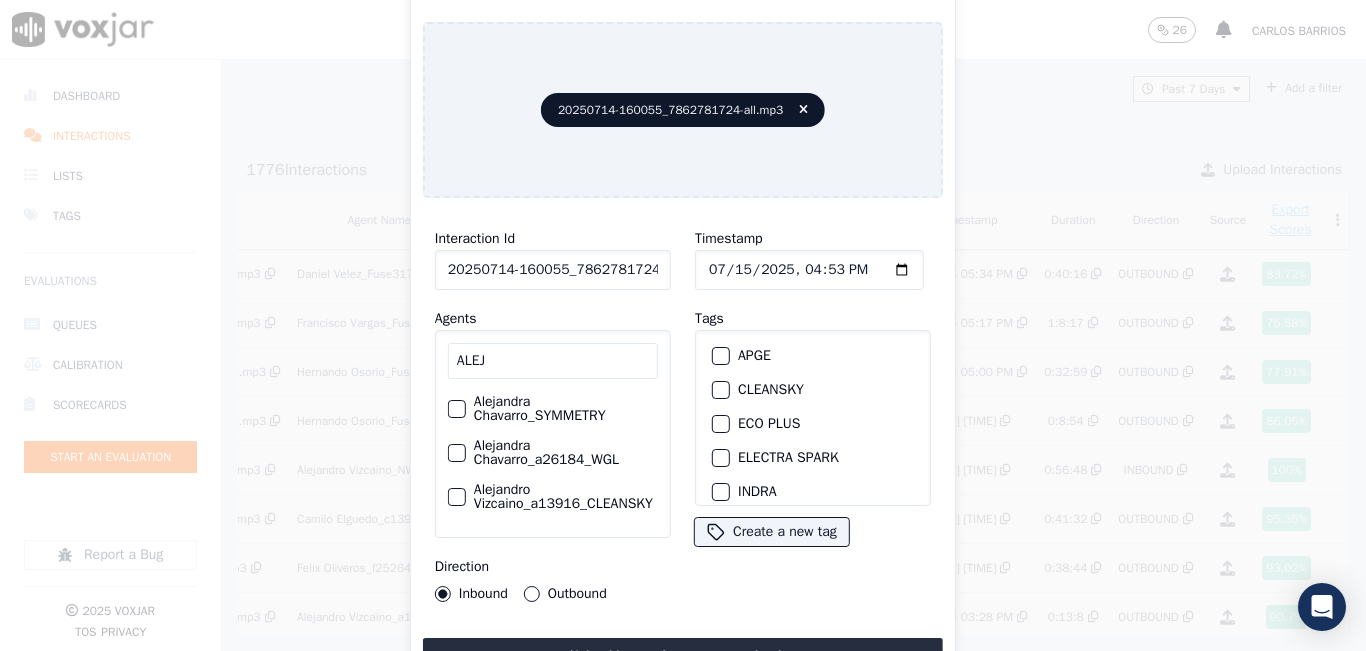 type on "ALEJ" 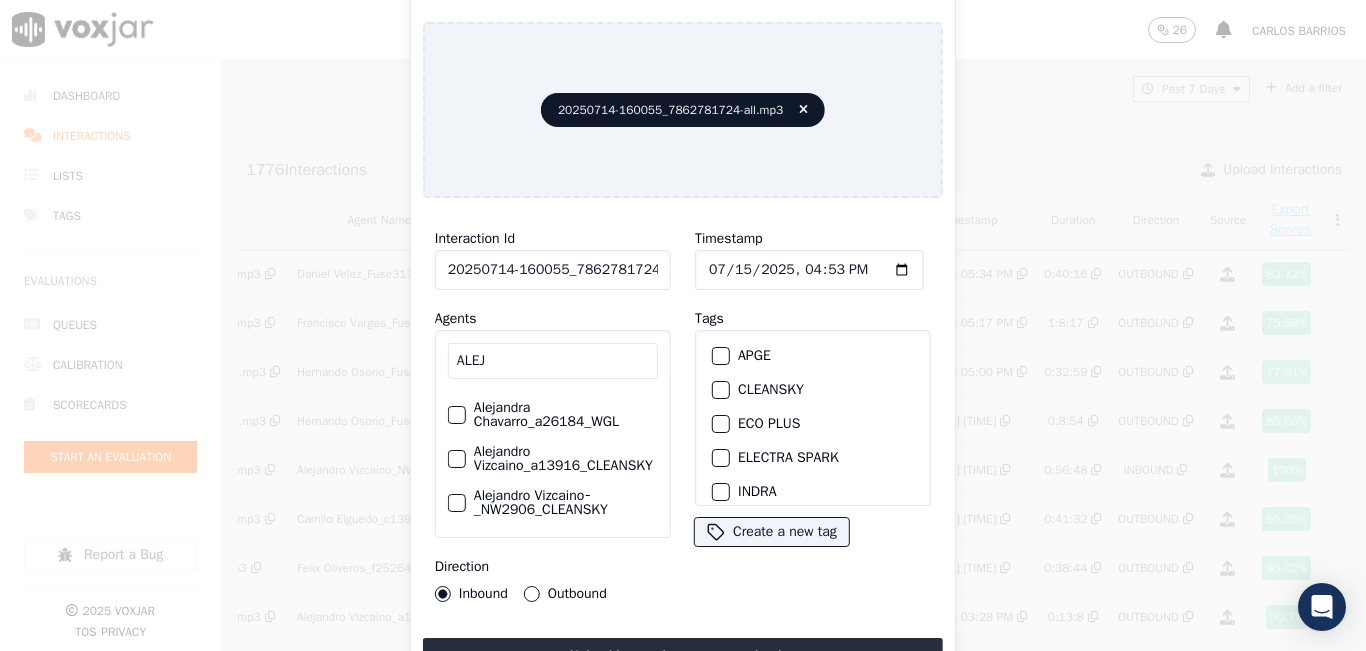 scroll, scrollTop: 54, scrollLeft: 0, axis: vertical 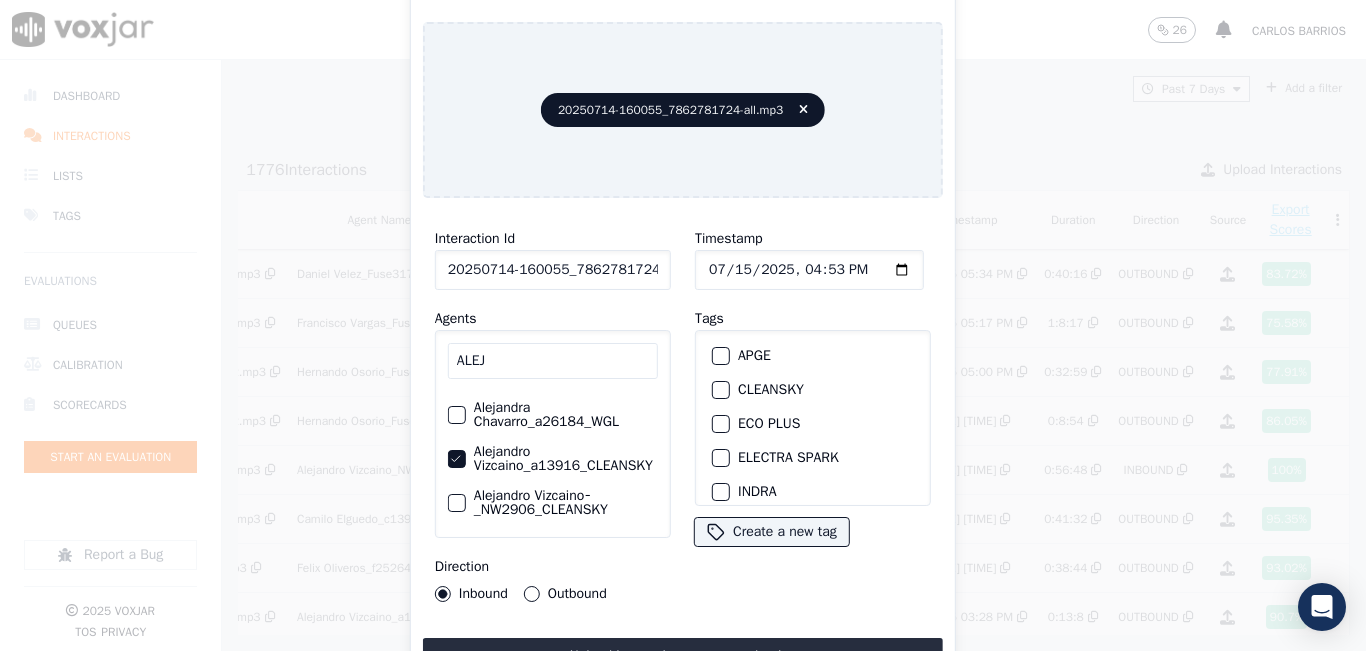 click on "CLEANSKY" at bounding box center [721, 390] 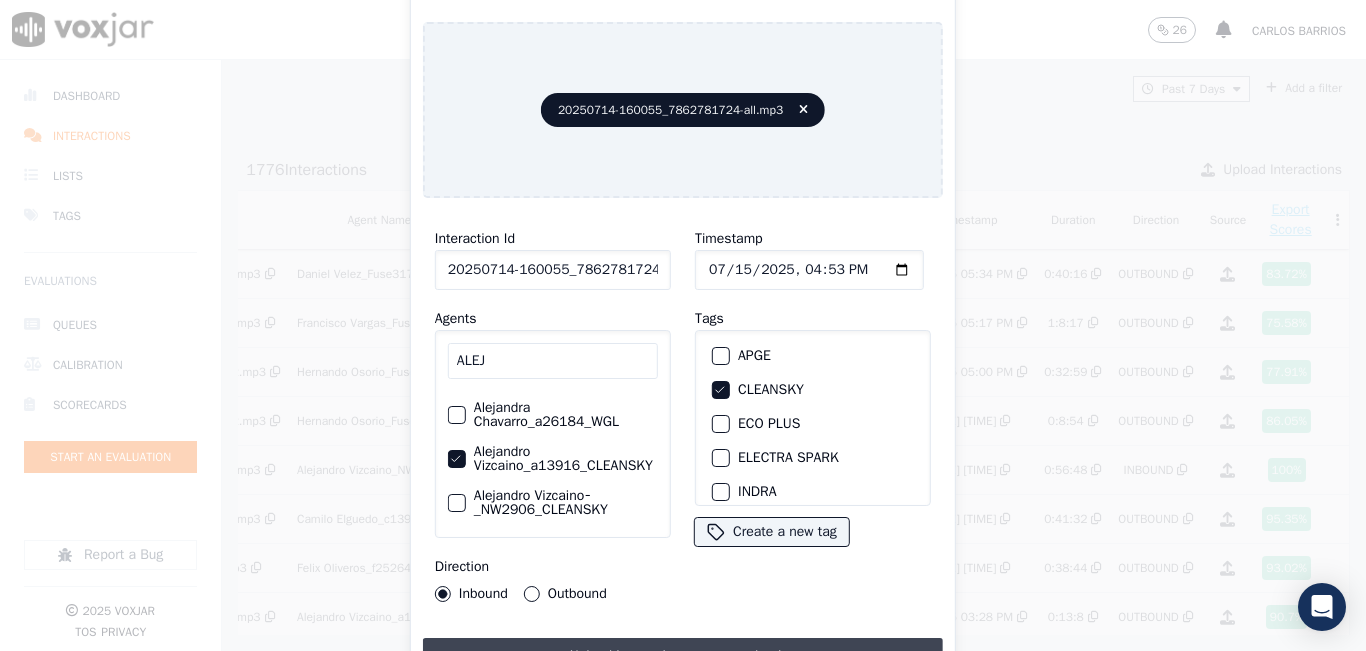 click on "Upload interaction to start evaluation" at bounding box center [683, 656] 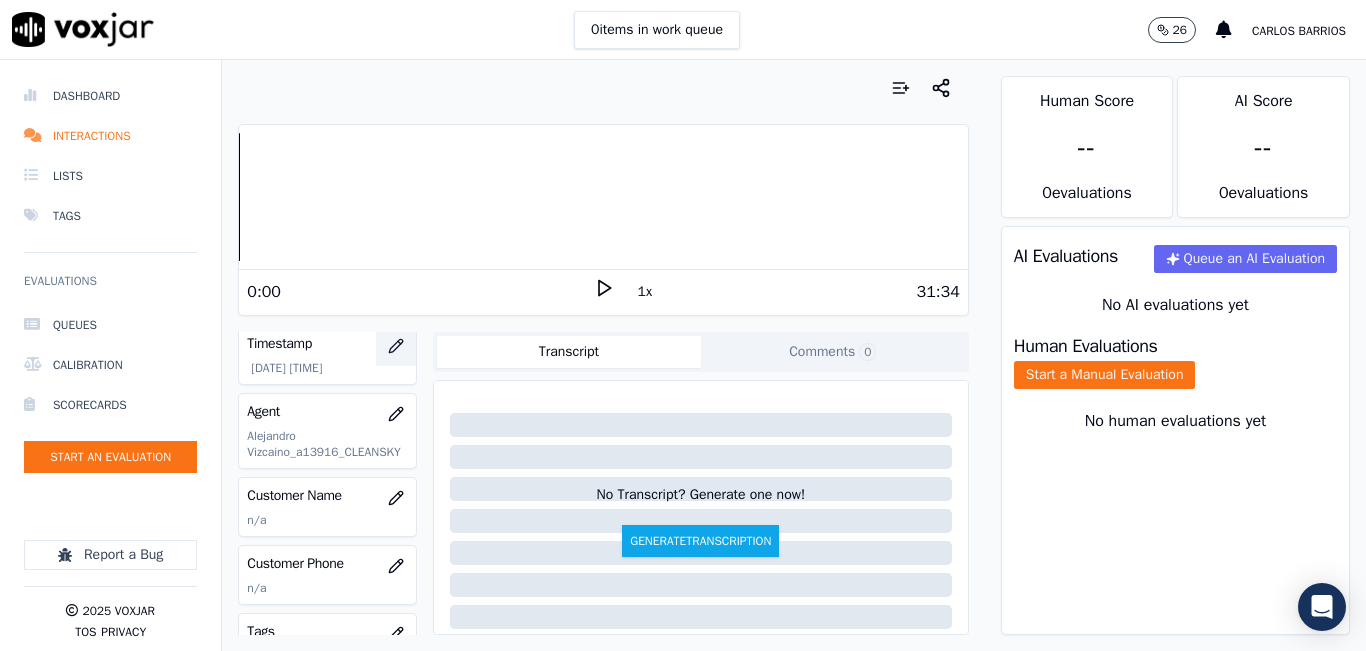 scroll, scrollTop: 200, scrollLeft: 0, axis: vertical 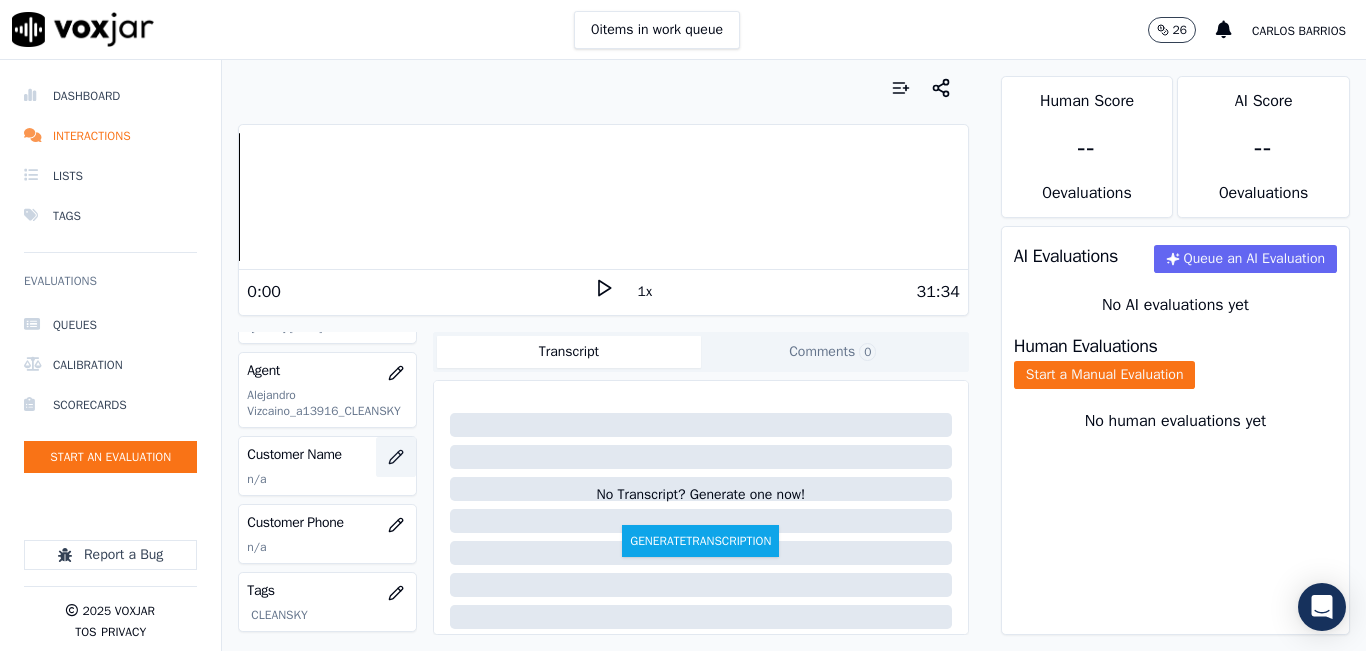 click at bounding box center (396, 457) 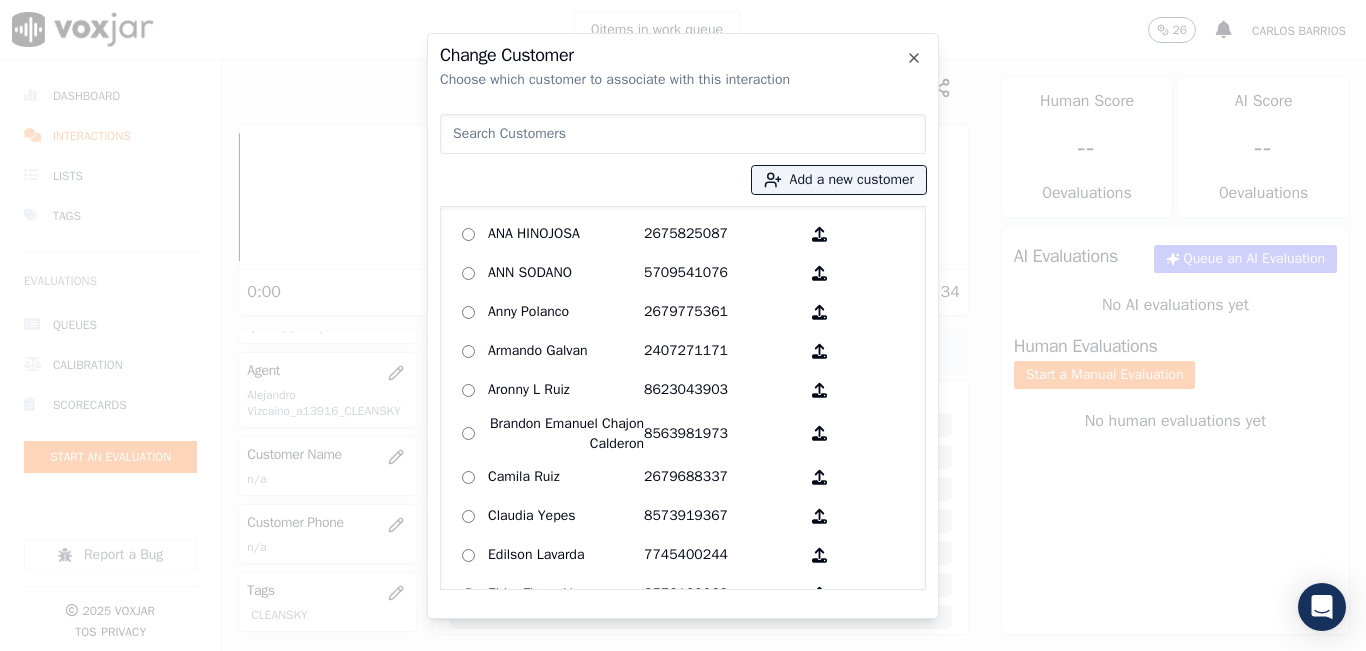 click at bounding box center (683, 134) 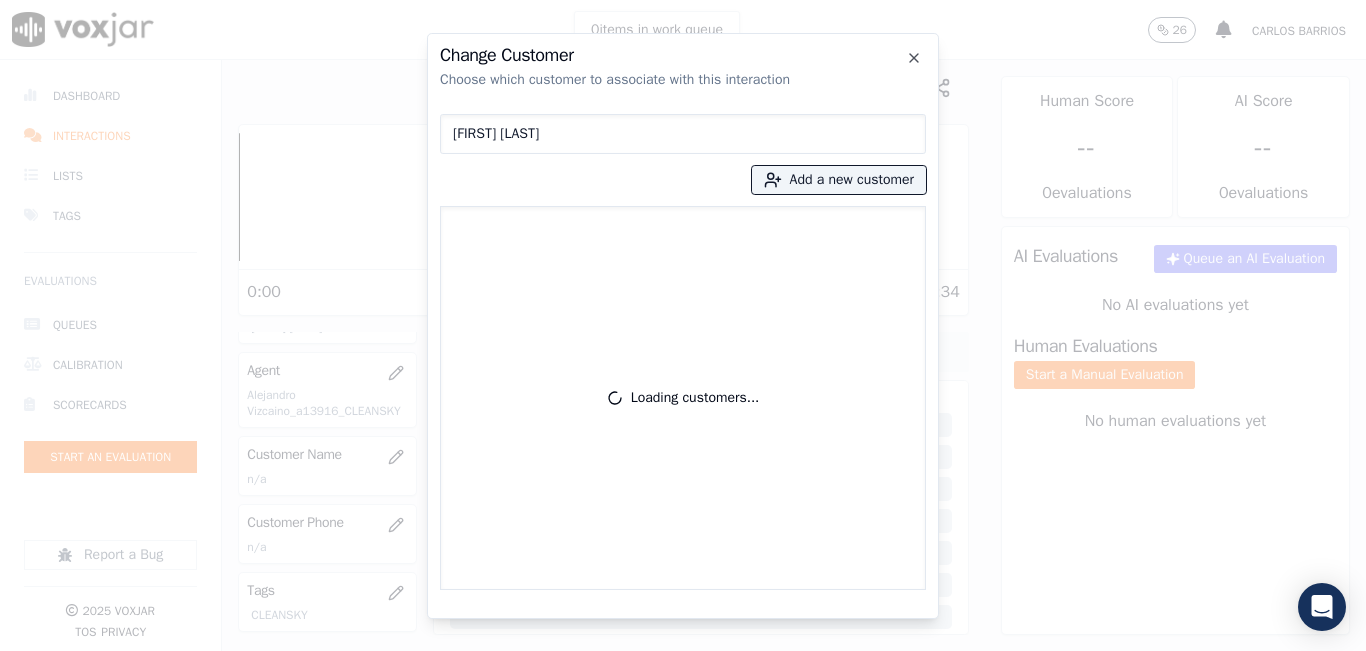 type on "[FIRST] [LAST]" 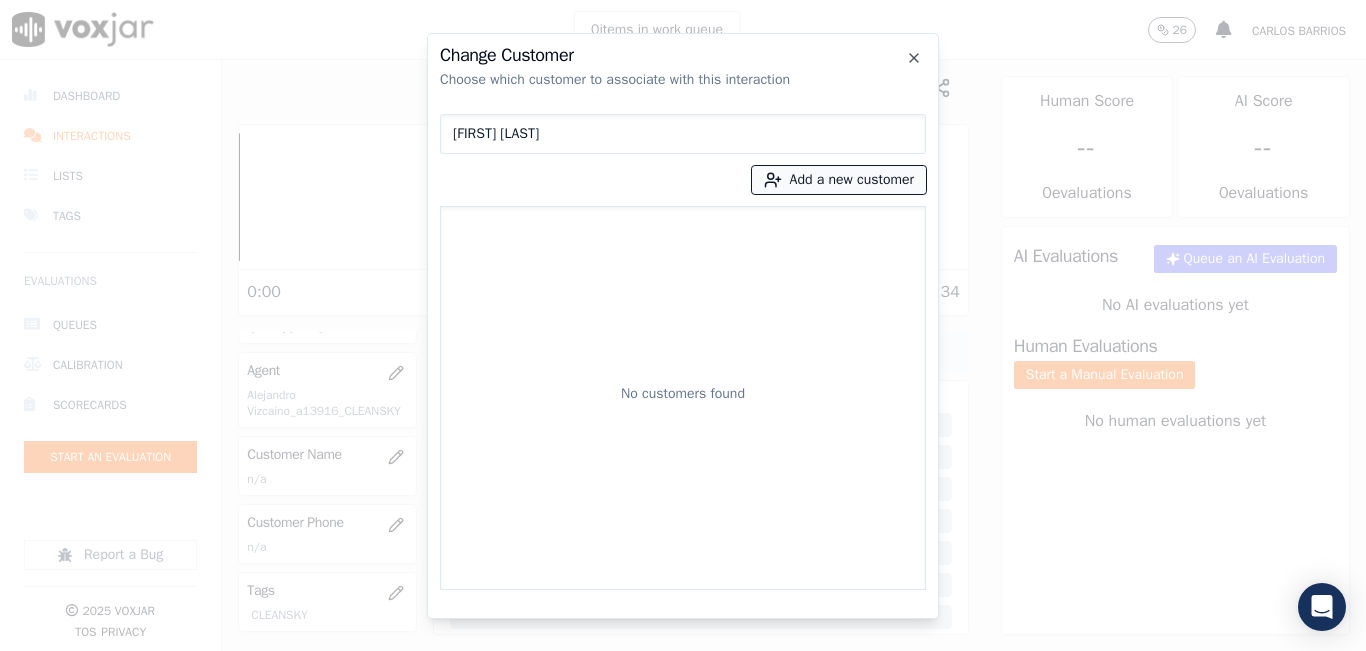 click on "Add a new customer" at bounding box center [839, 180] 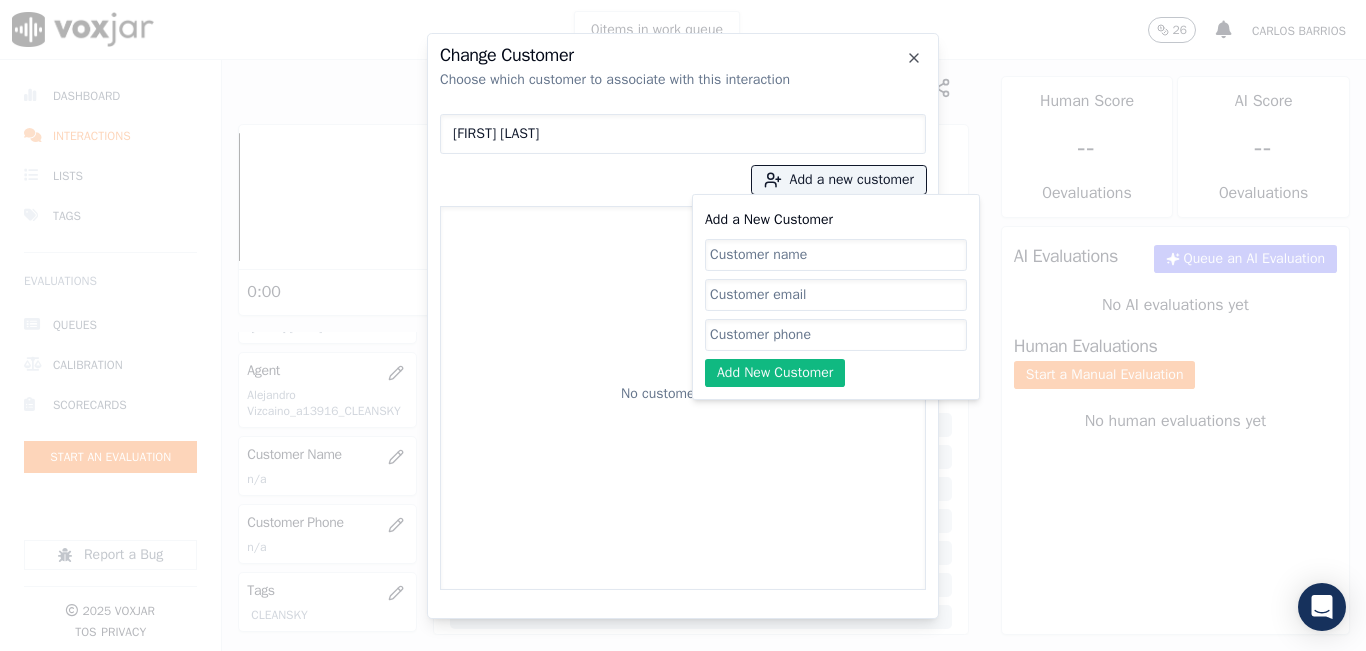 click on "Add a New Customer" 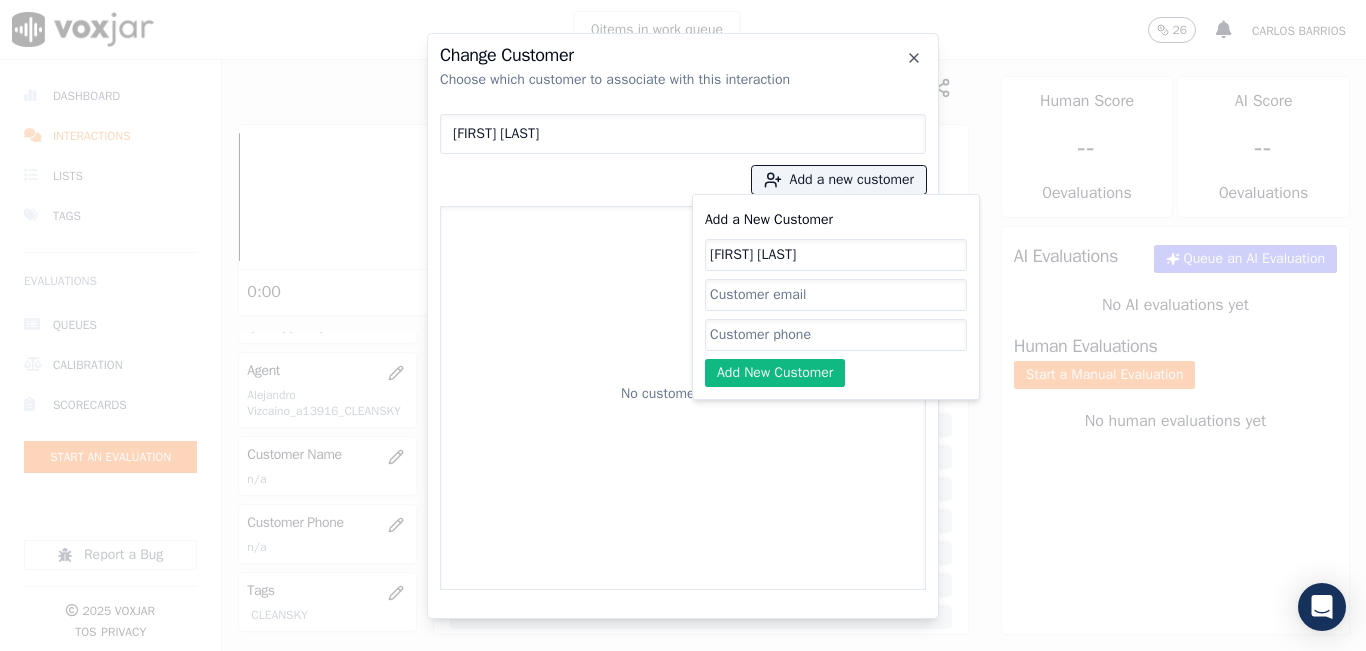 type on "[FIRST] [LAST]" 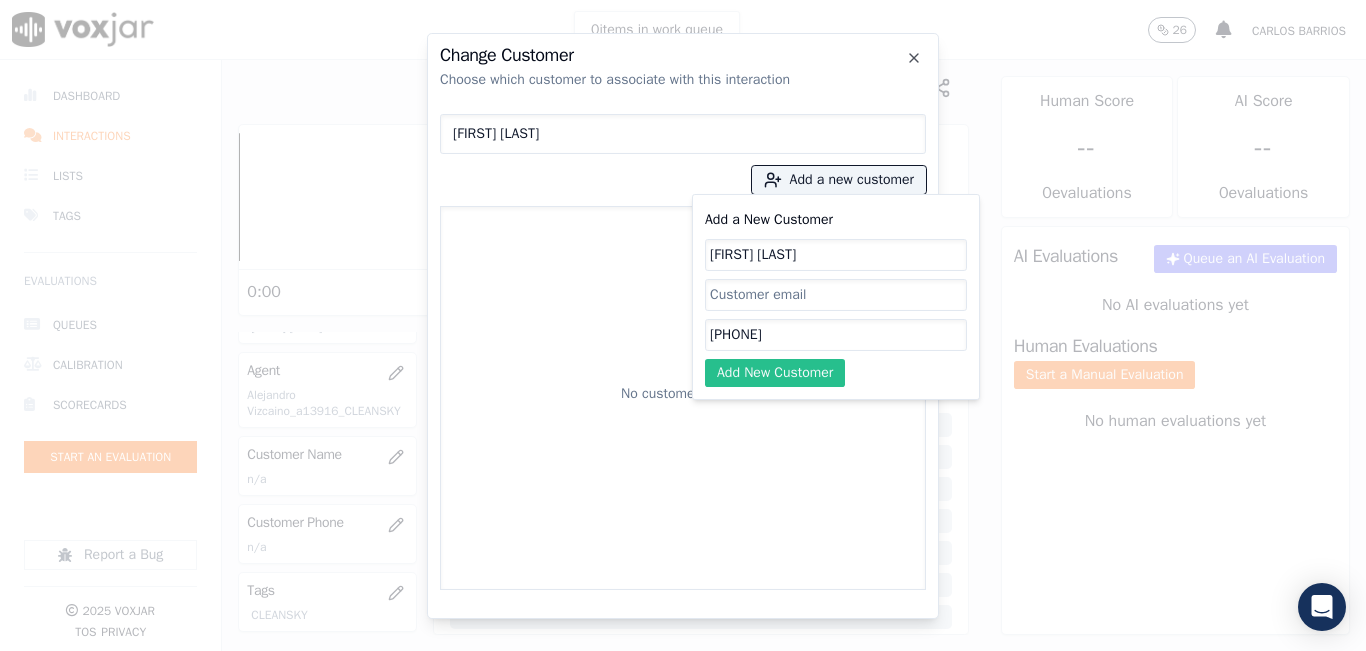 type on "[PHONE]" 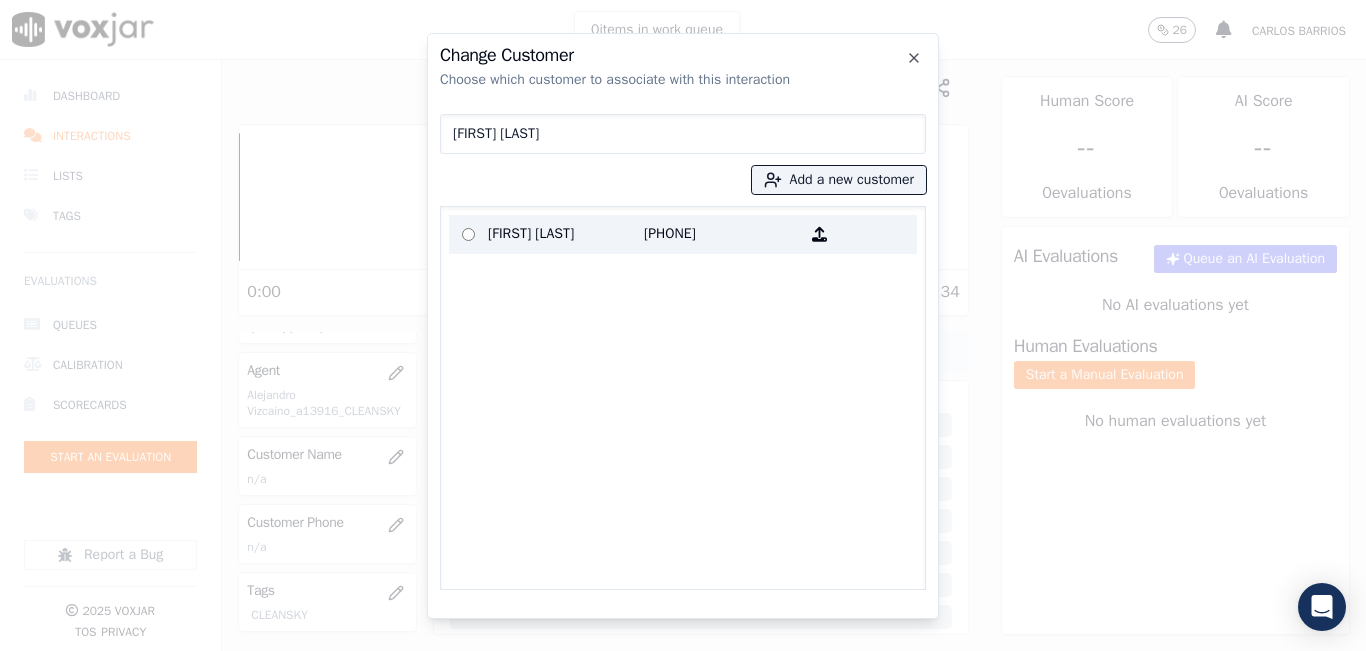 click on "[PHONE]" at bounding box center [722, 234] 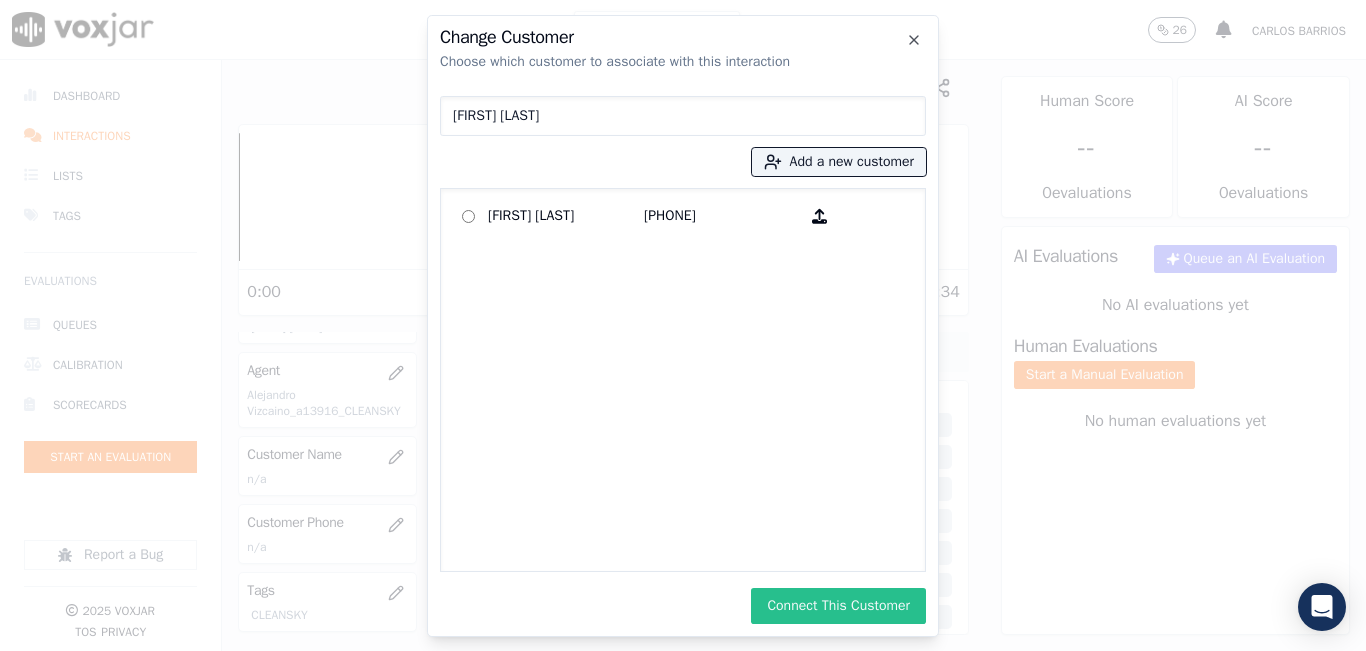 click on "Connect This Customer" at bounding box center (838, 606) 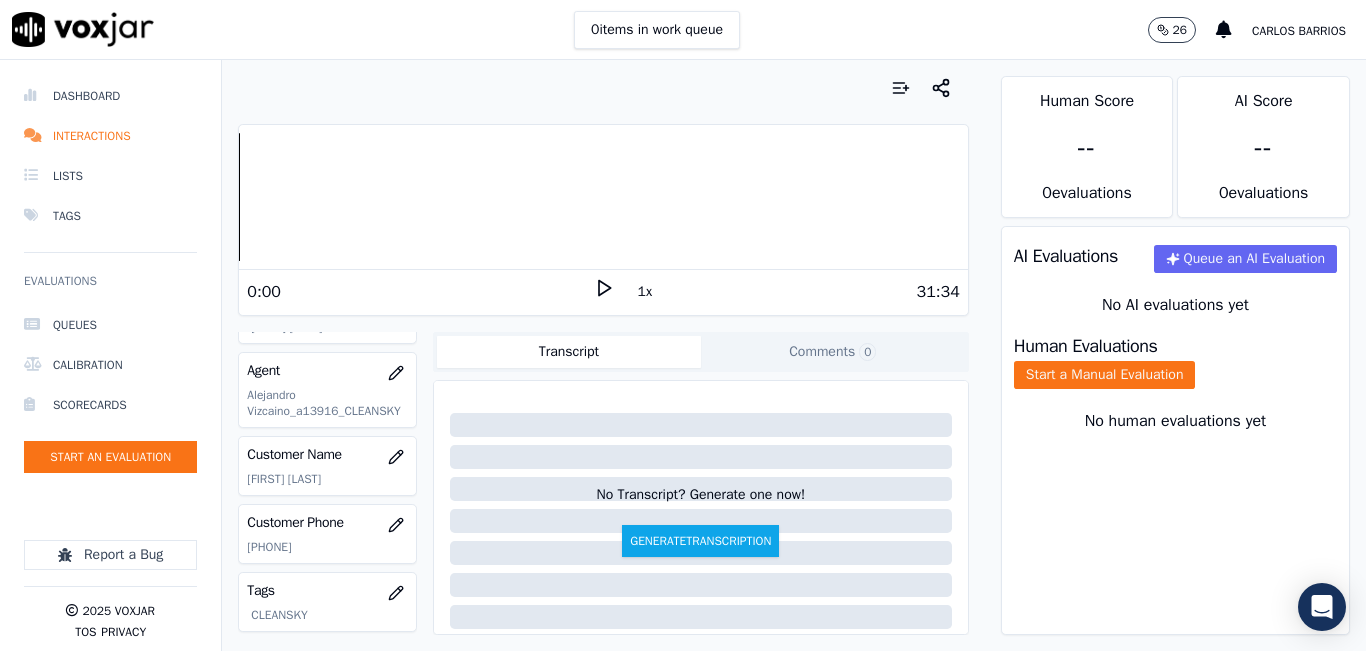 click on "1x" at bounding box center (604, 291) 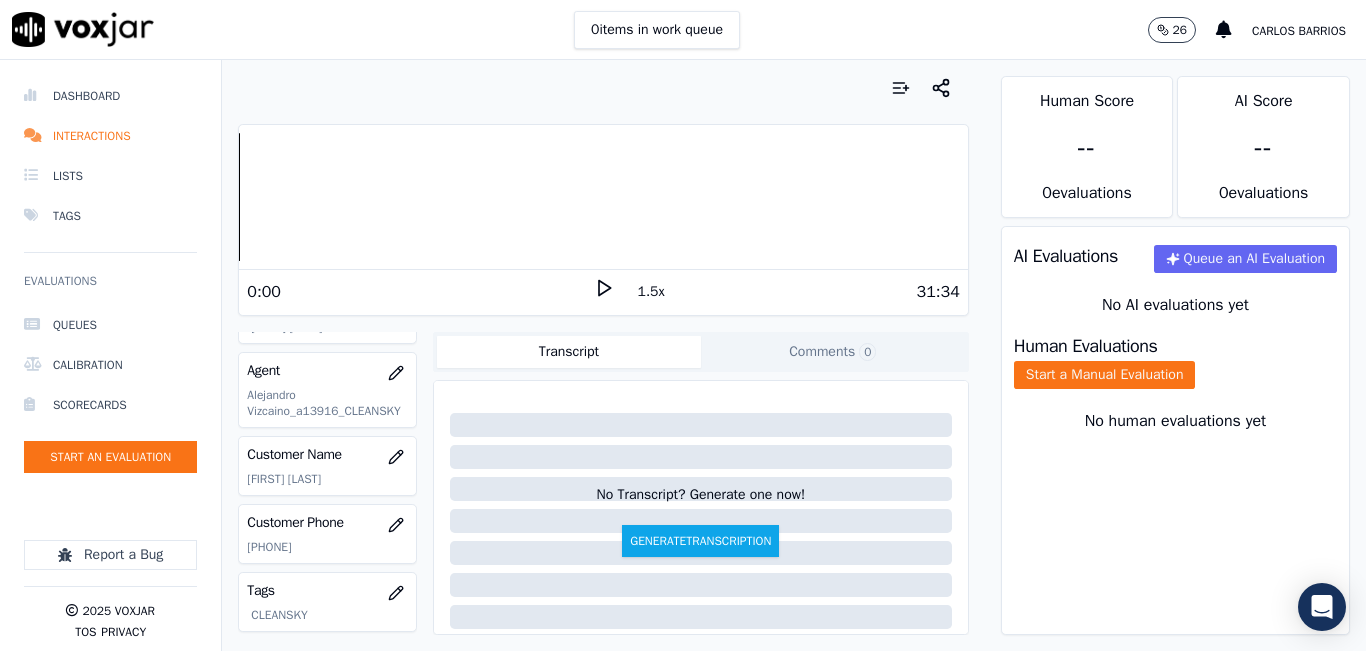 click on "1.5x" at bounding box center (651, 292) 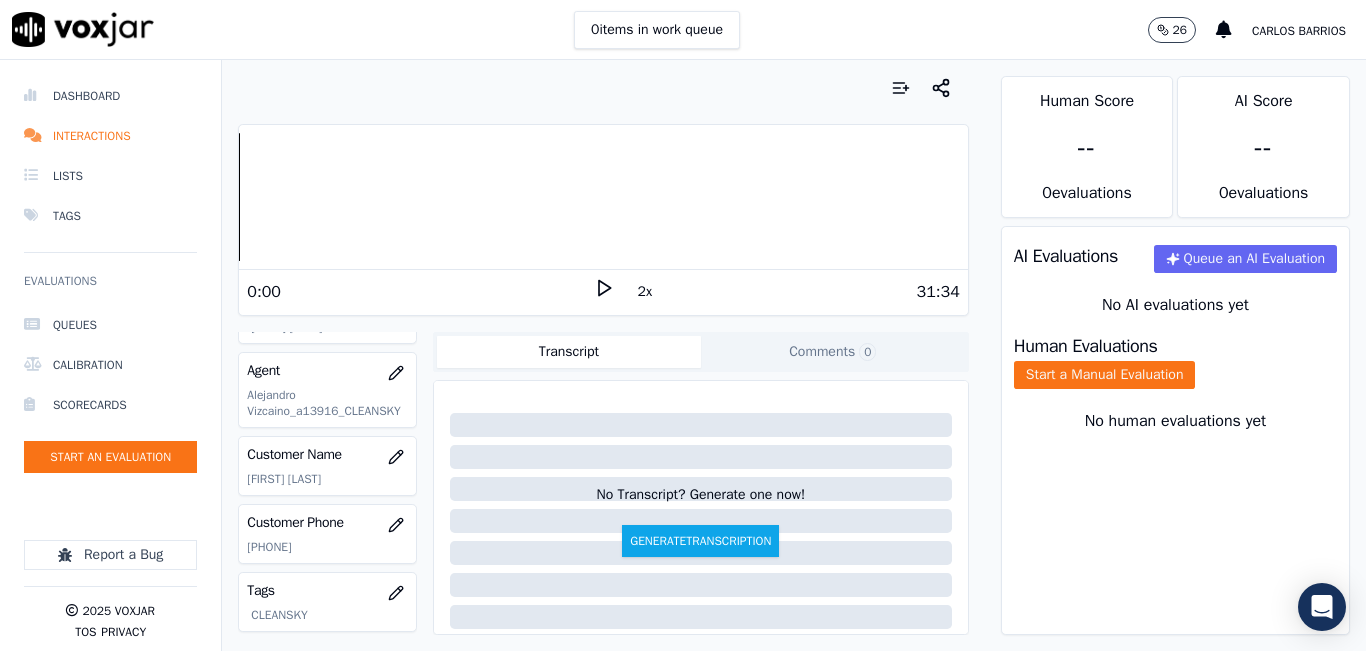 click 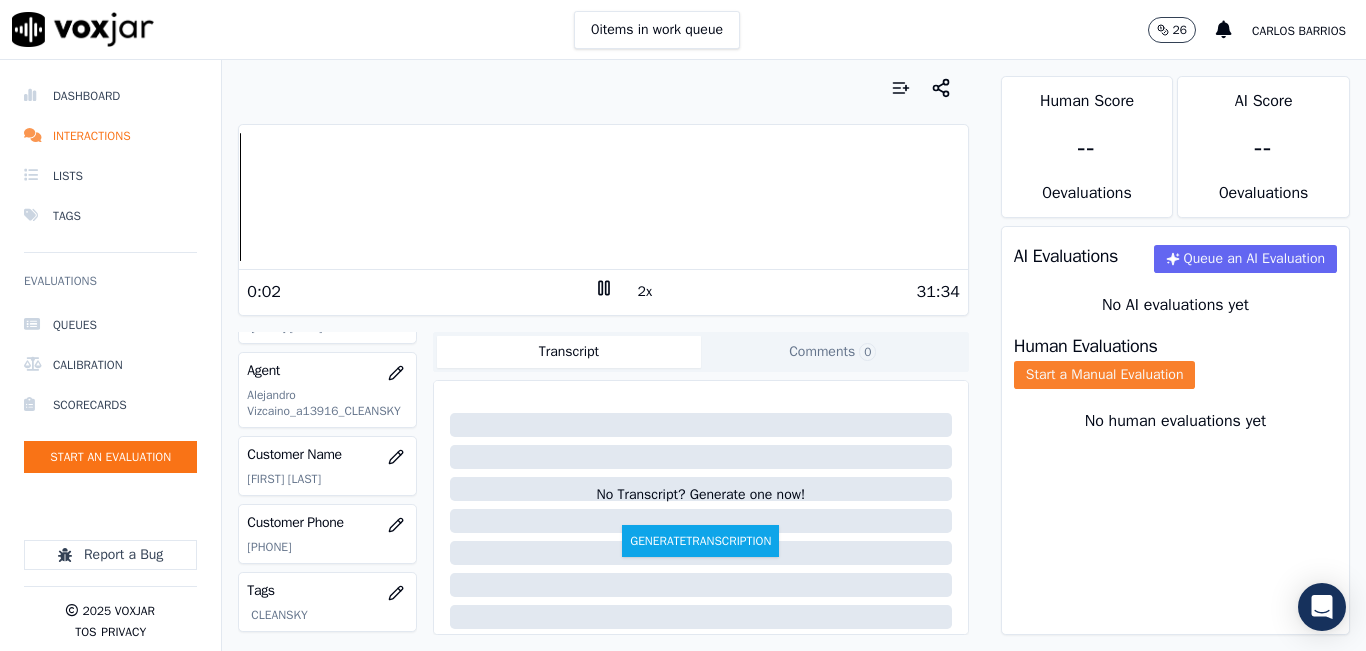 click on "Start a Manual Evaluation" 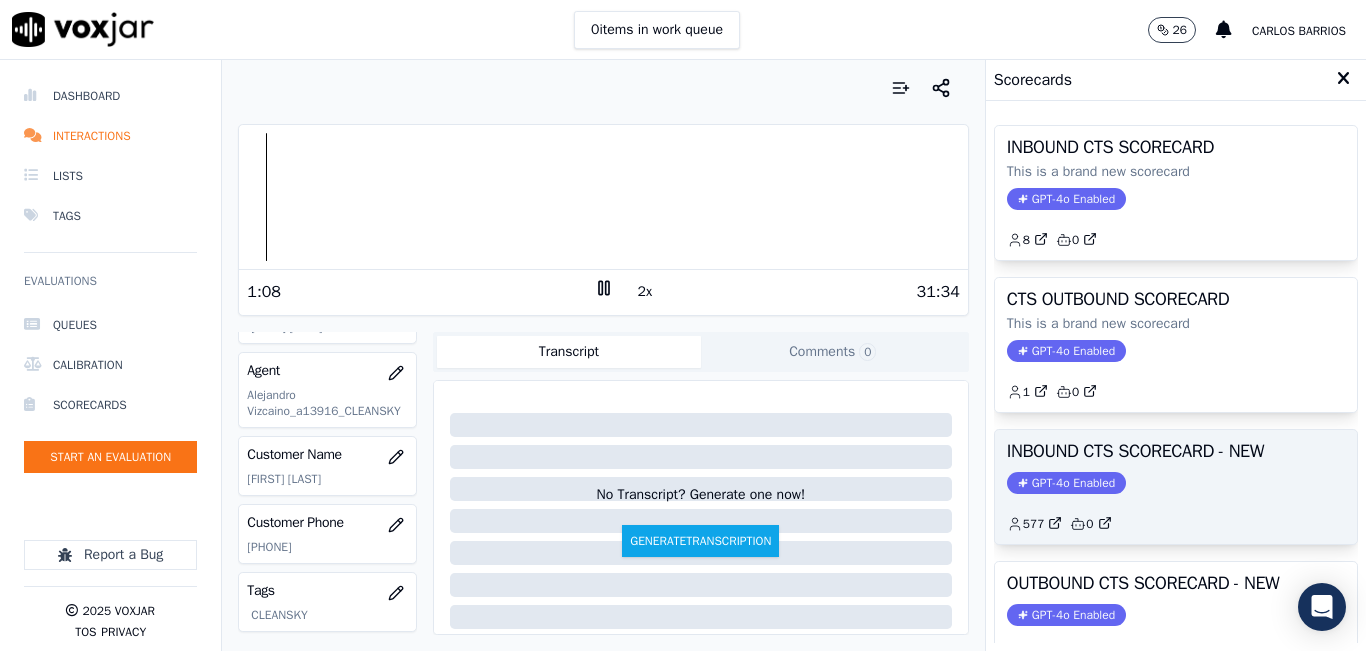 click on "GPT-4o Enabled" 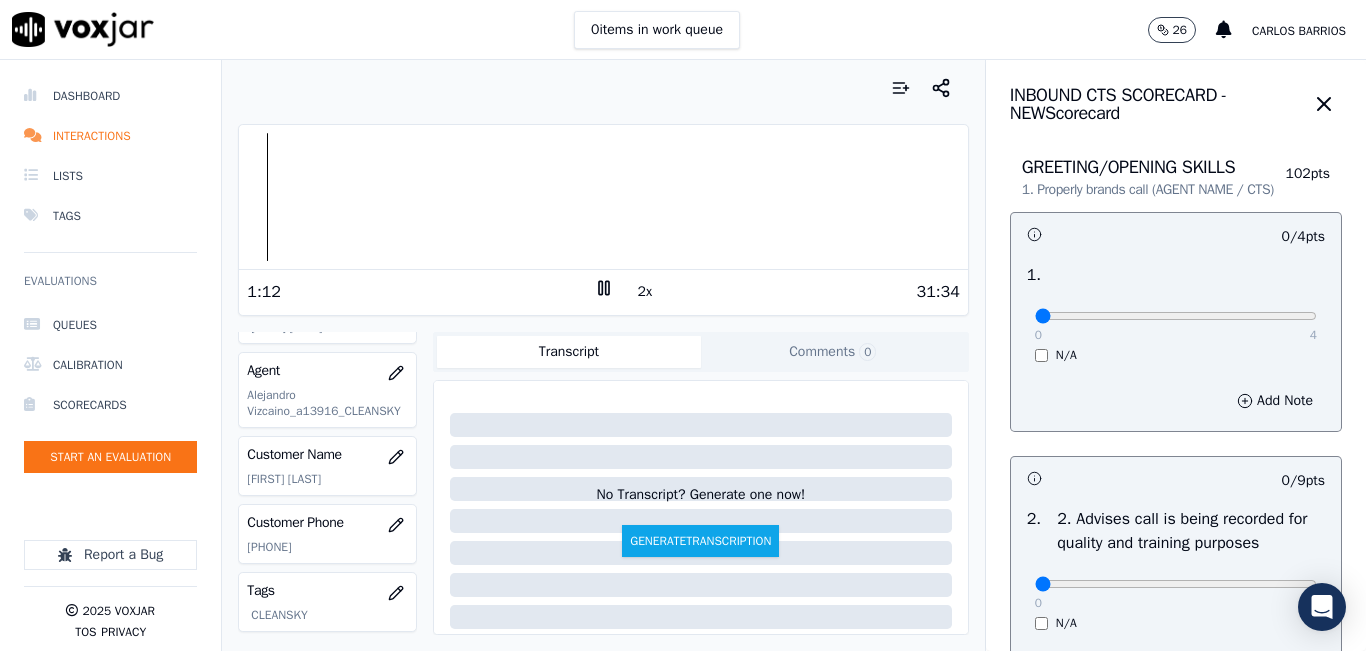 click on "Dashboard   Interactions   Lists   Tags       Evaluations     Queues   Calibration   Scorecards   Start an Evaluation
Report a Bug       2025   Voxjar   TOS   Privacy             Your browser does not support the audio element.   1:12     2x   31:34   Voxjar ID   4f03202b-f8a8-422a-abae-ffc5ceb7ba71   Source ID   7862781724-all.mp3   Timestamp
07/15/2025 04:53 pm     Agent
Alejandro Vizcaino_a13916_CLEANSKY     Customer Name     YANISLEYDIS HERNANDEZ     Customer Phone     7862781724     Tags
CLEANSKY     Source     manualUpload   Type     AUDIO       Transcript   Comments  0   No Transcript? Generate one now!   Generate  Transcription         Add Comment   Scores   Transcript   Metadata   Comments         Human Score   --   0  evaluation s   AI Score   --   0  evaluation s     AI Evaluations
Queue an AI Evaluation   No AI evaluations yet   Human Evaluations   Start a Manual Evaluation   No human evaluations yet       INBOUND CTS SCORECARD - NEW" at bounding box center (683, 355) 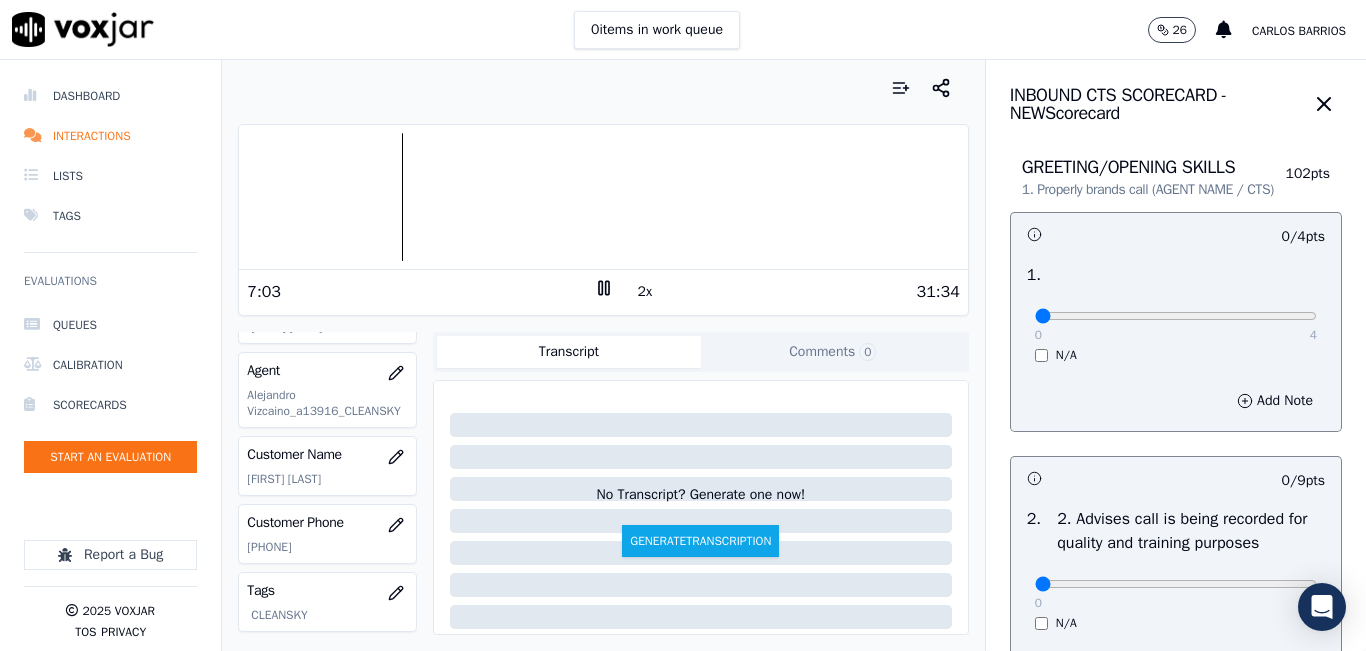 click at bounding box center [603, 197] 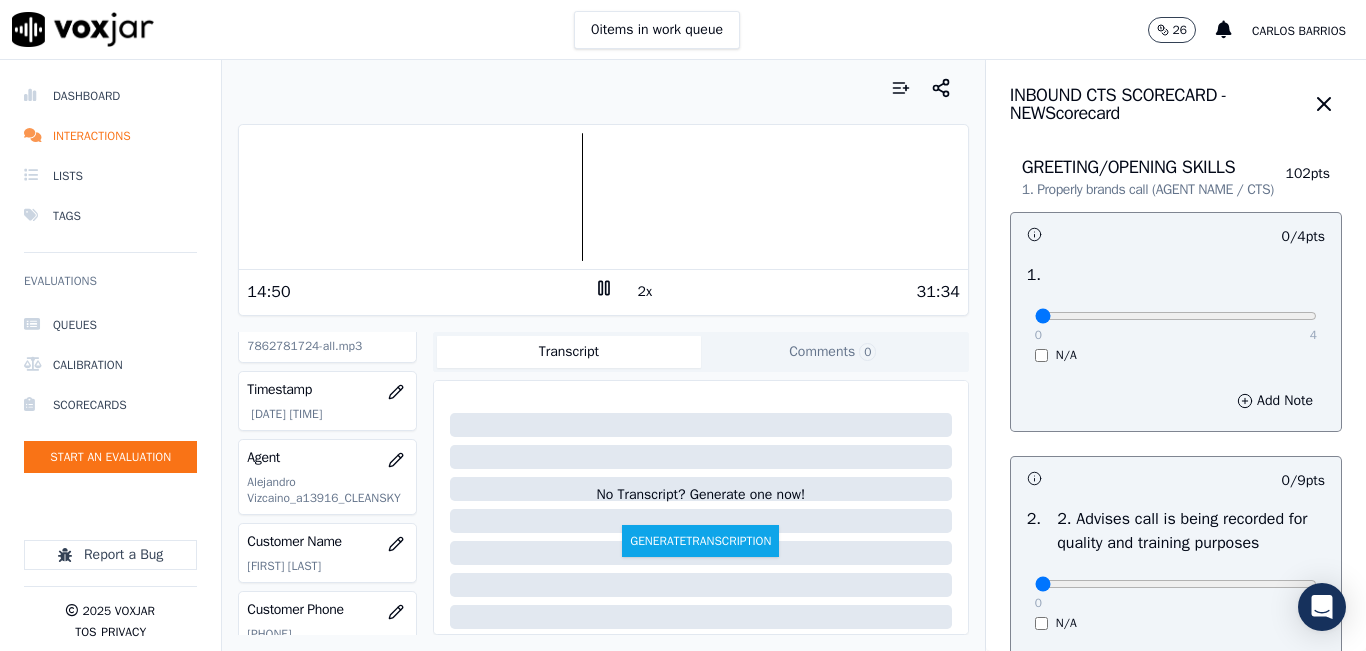 scroll, scrollTop: 0, scrollLeft: 0, axis: both 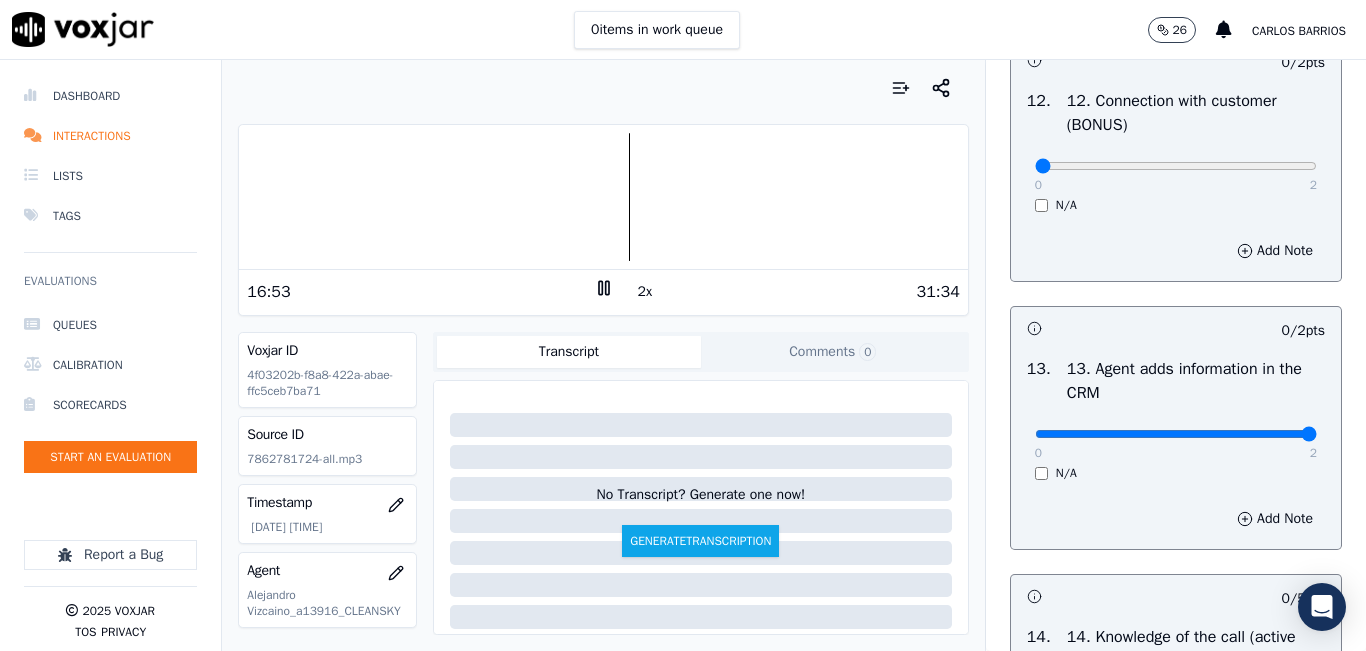 type on "2" 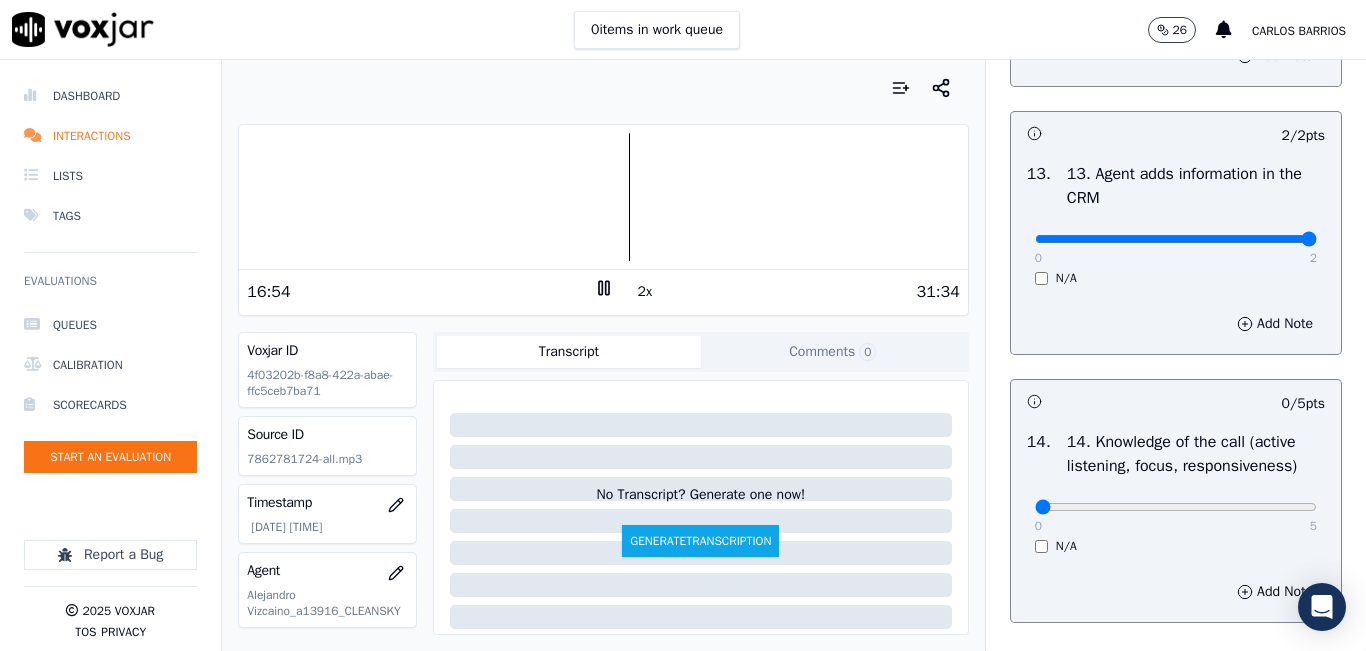 scroll, scrollTop: 3442, scrollLeft: 0, axis: vertical 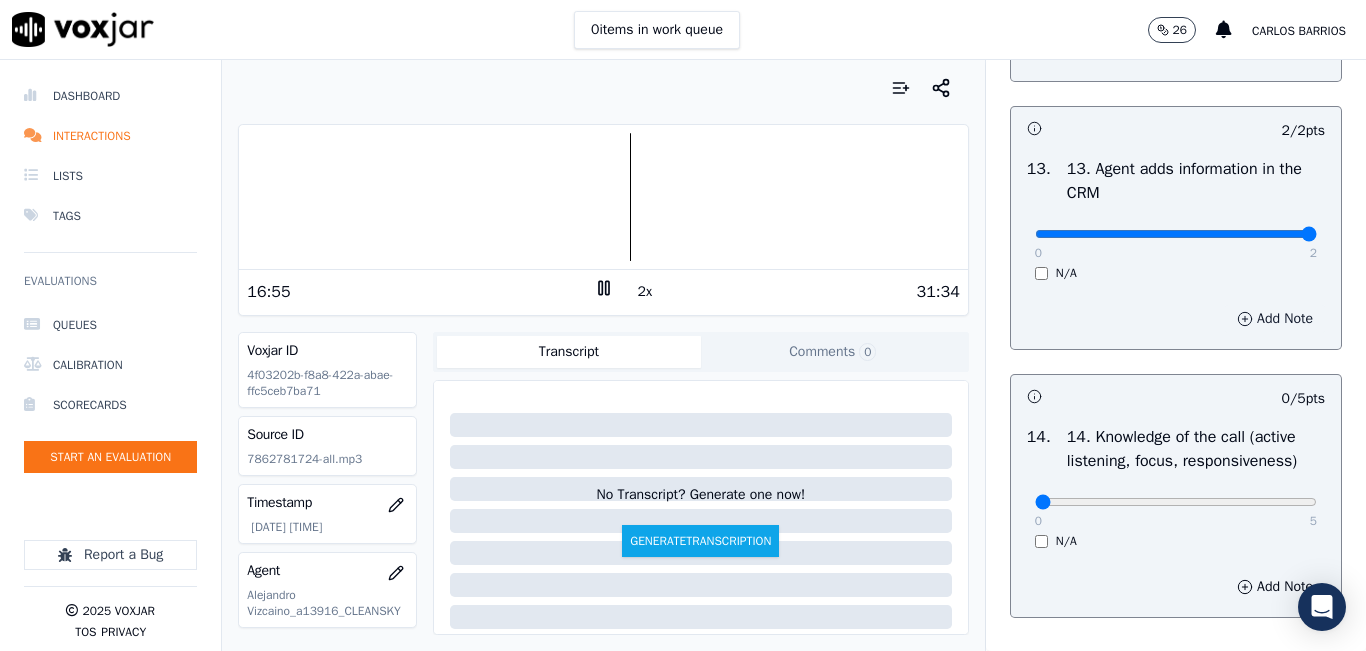 click on "Add Note" at bounding box center (1275, 319) 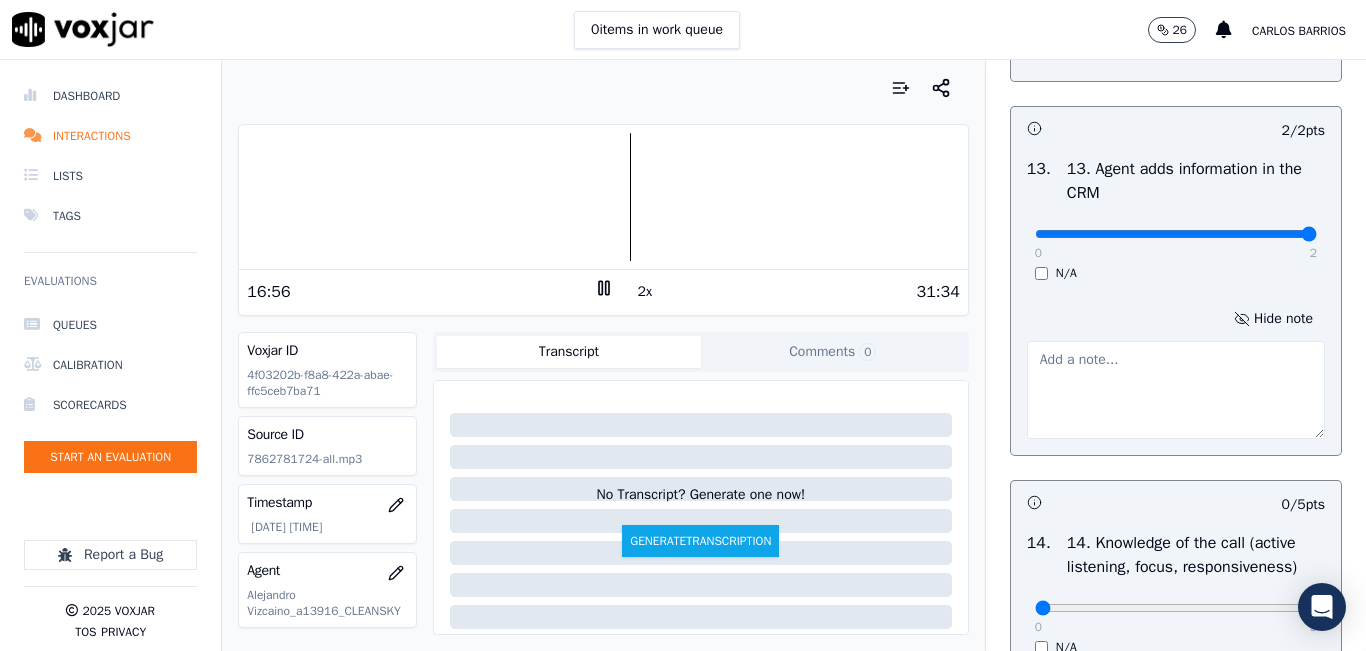 click at bounding box center [1176, 390] 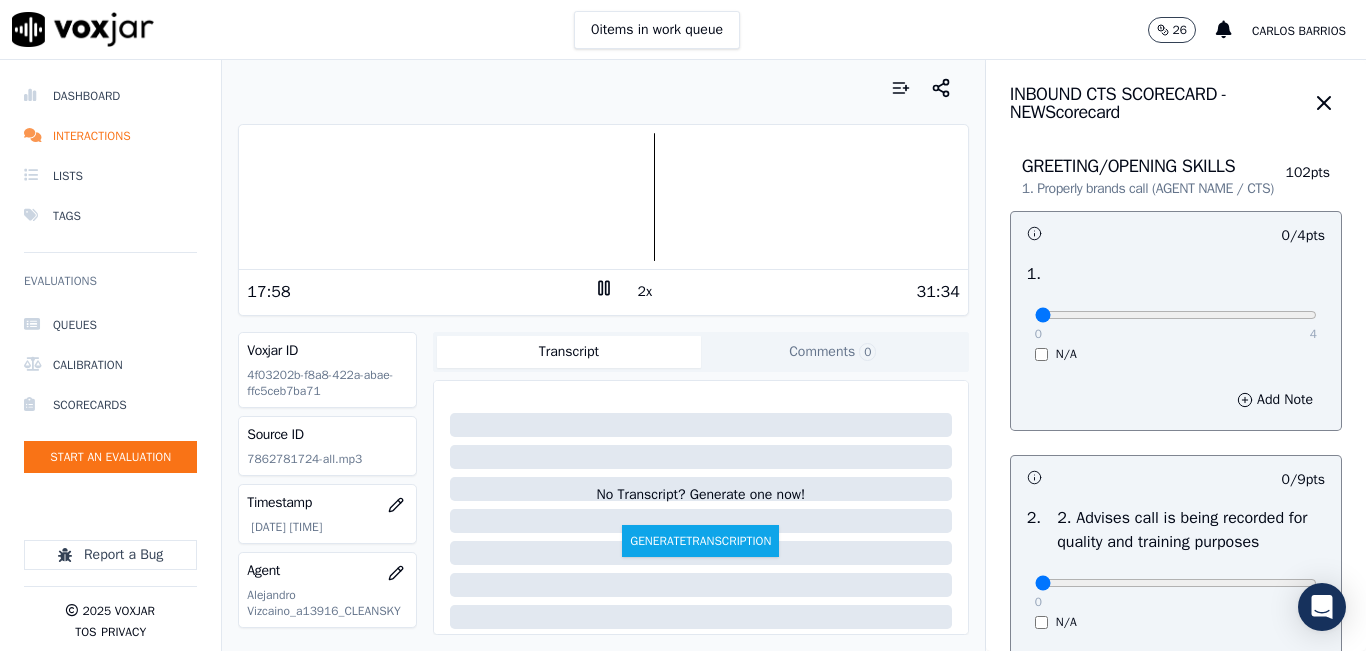 scroll, scrollTop: 0, scrollLeft: 0, axis: both 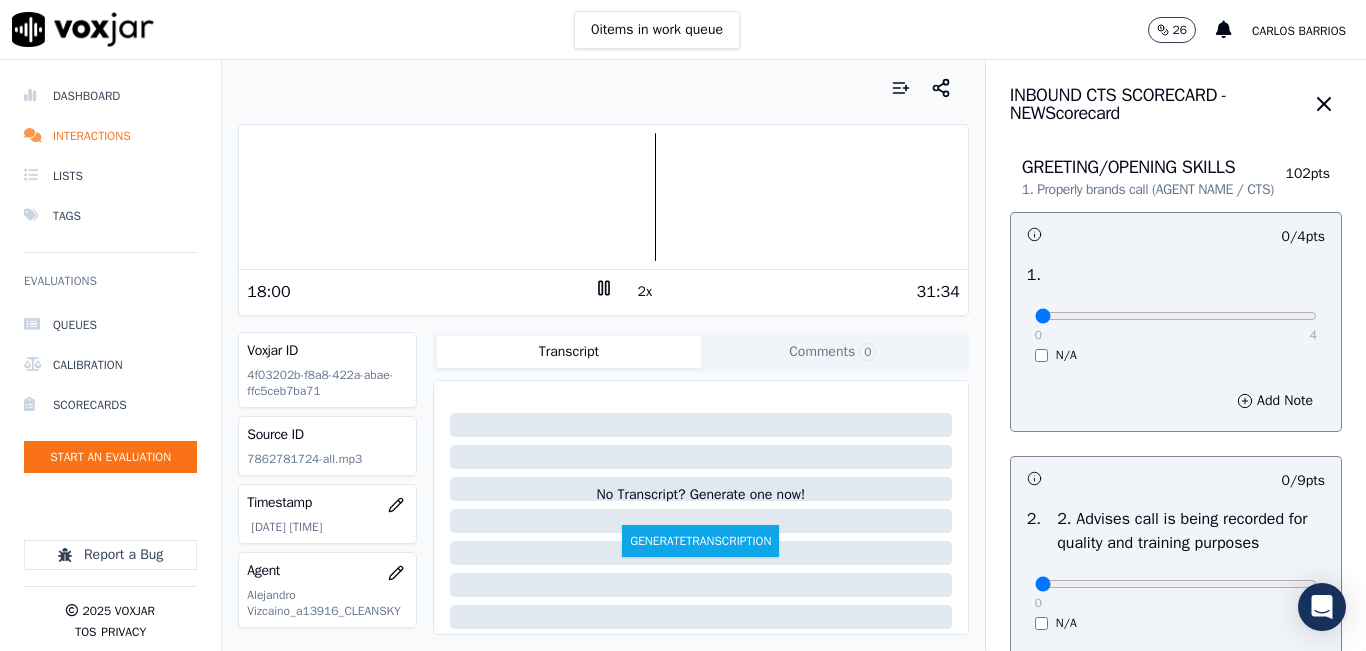 type on "RATE (0,679)" 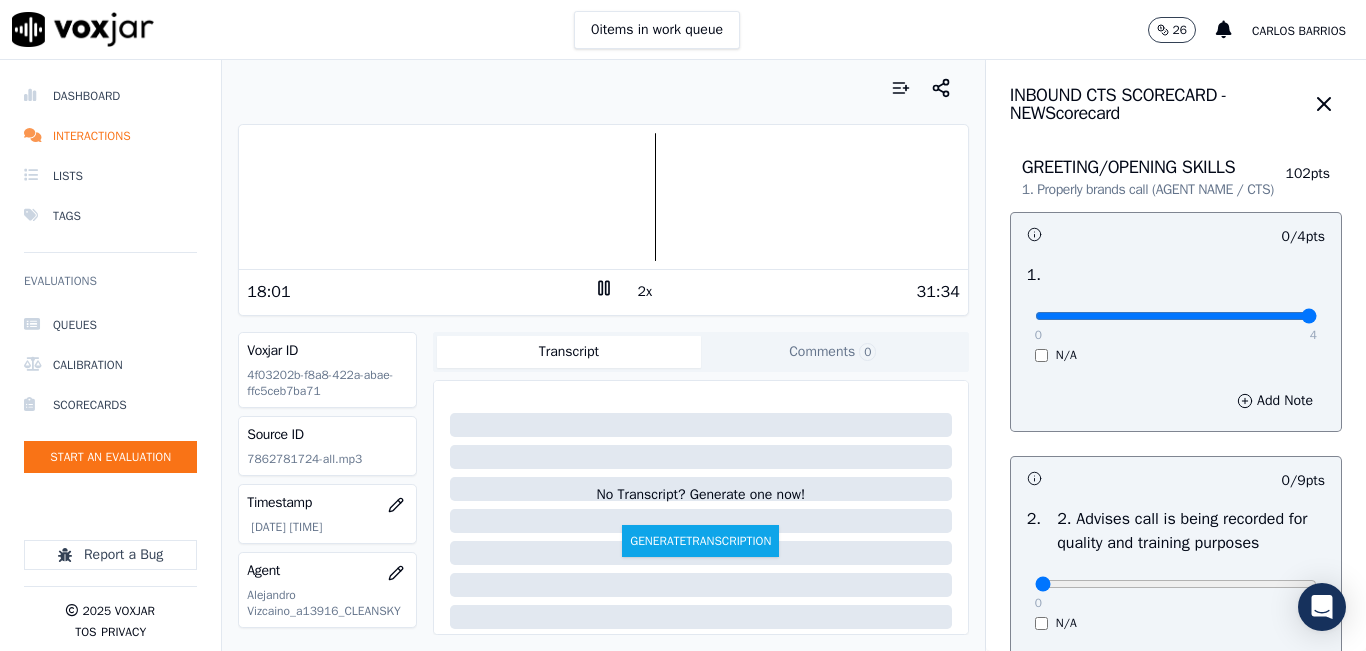 type on "4" 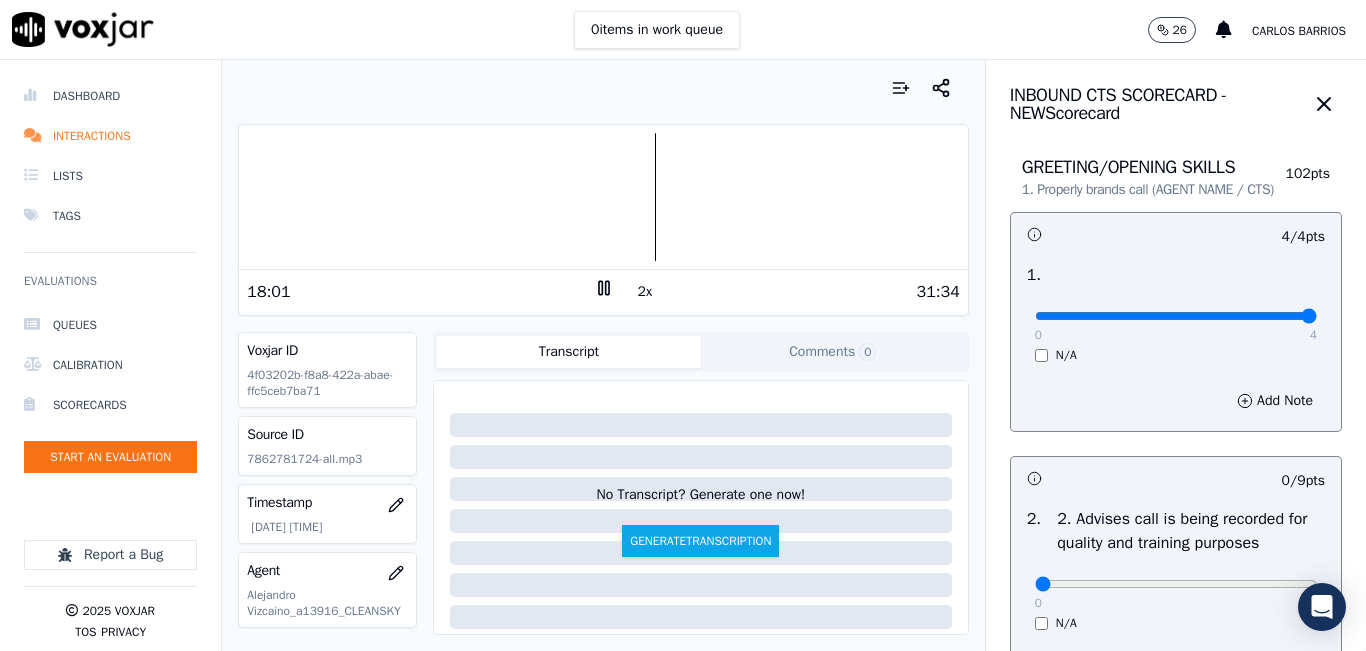 scroll, scrollTop: 200, scrollLeft: 0, axis: vertical 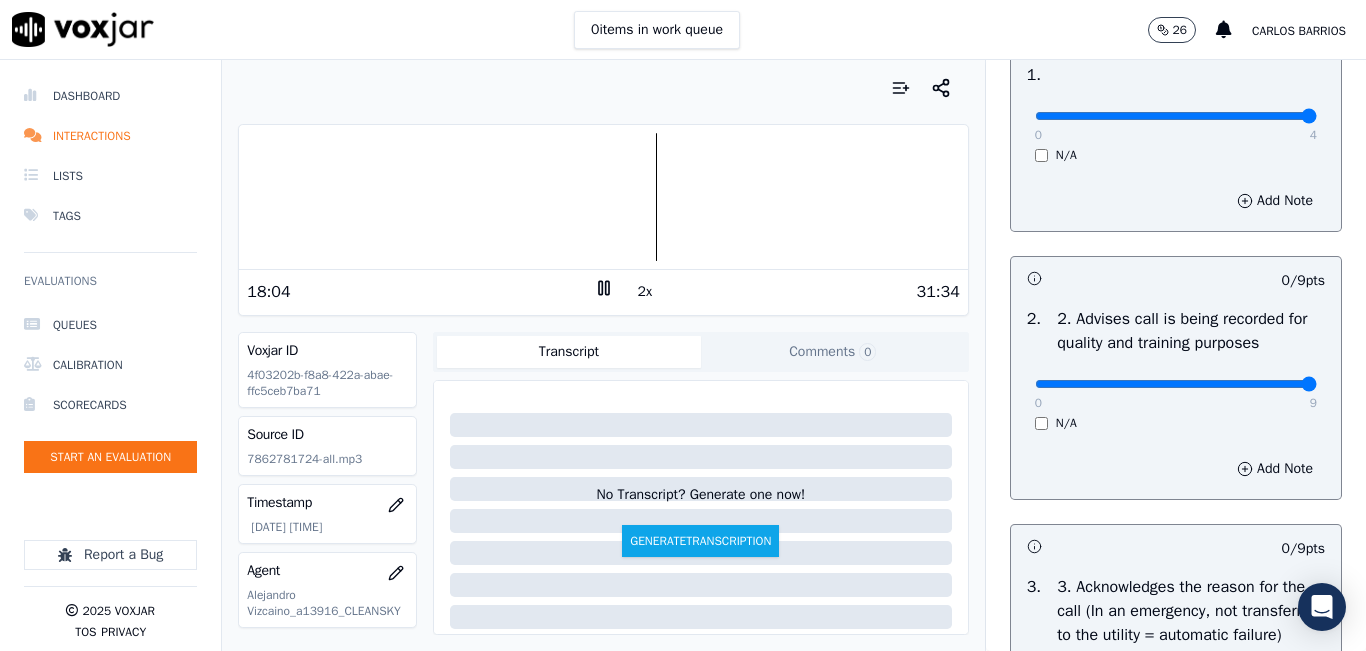 type on "9" 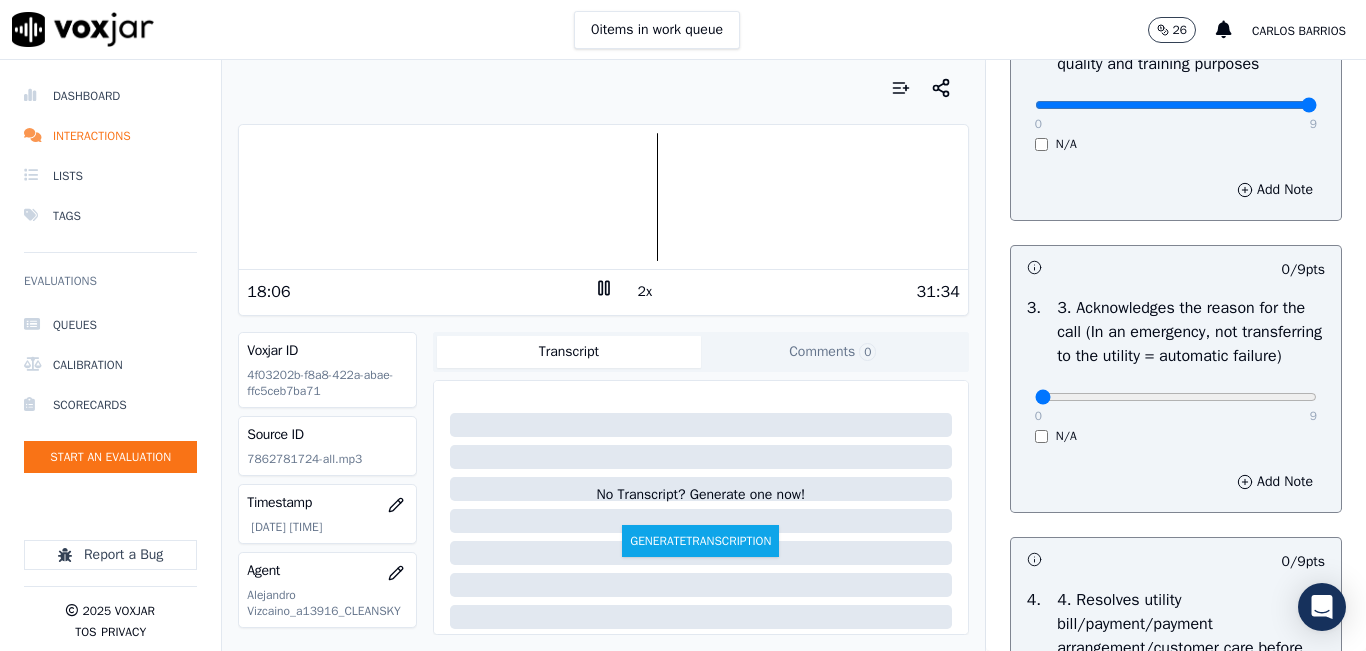 scroll, scrollTop: 600, scrollLeft: 0, axis: vertical 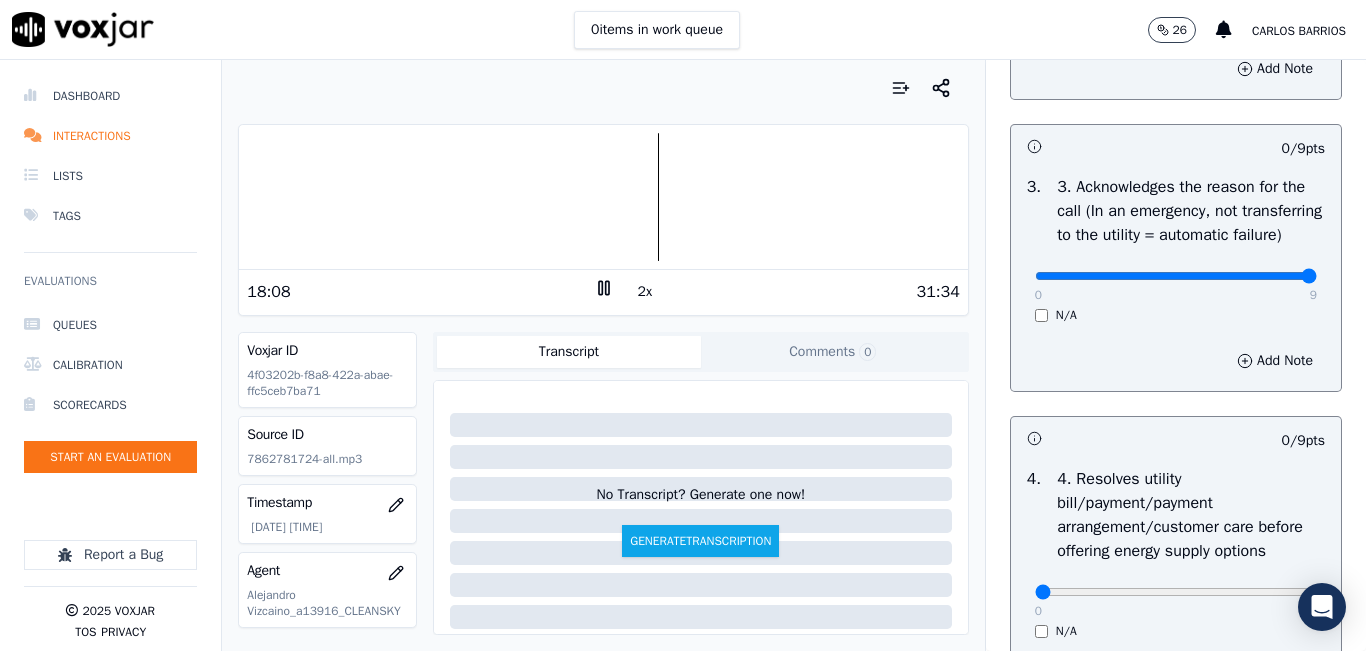 type on "9" 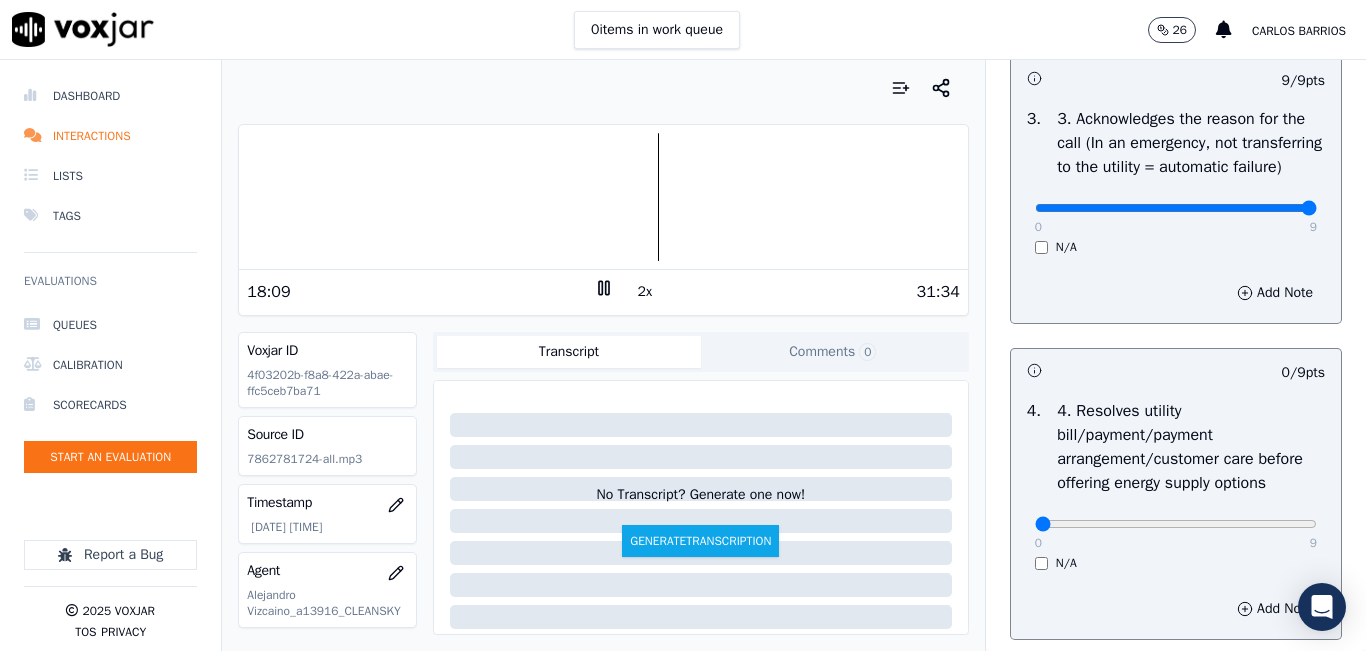 scroll, scrollTop: 800, scrollLeft: 0, axis: vertical 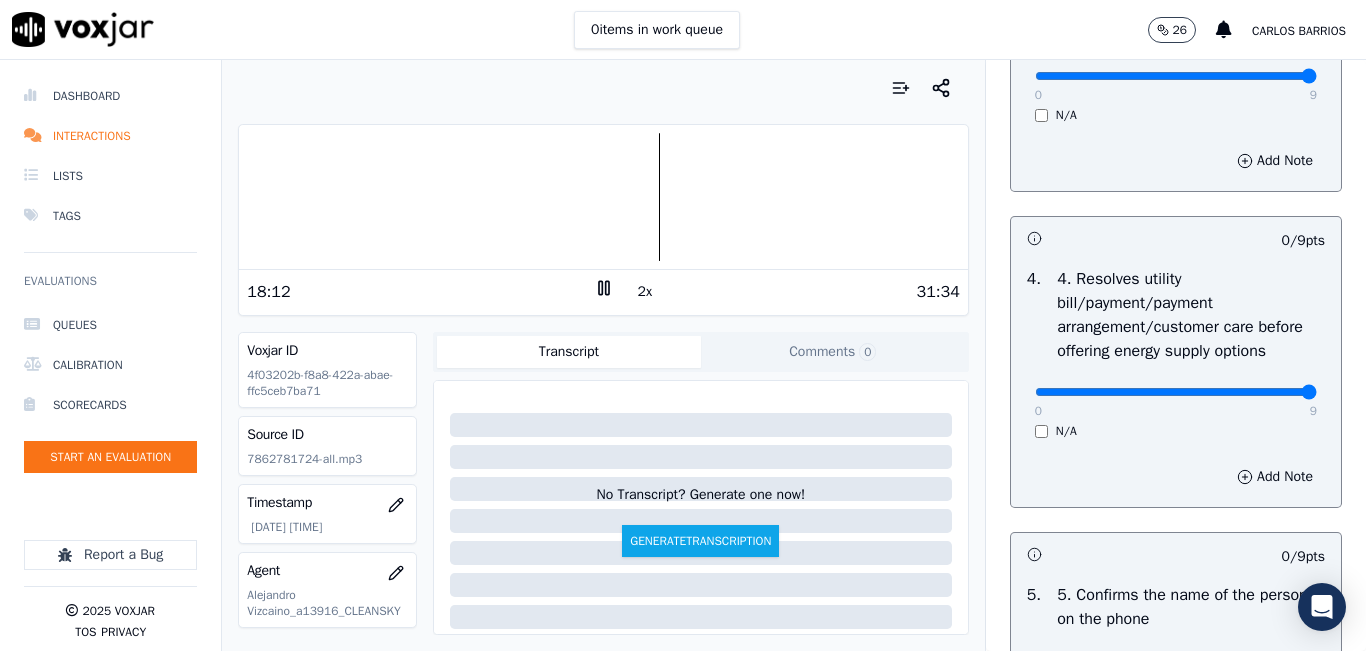 type on "9" 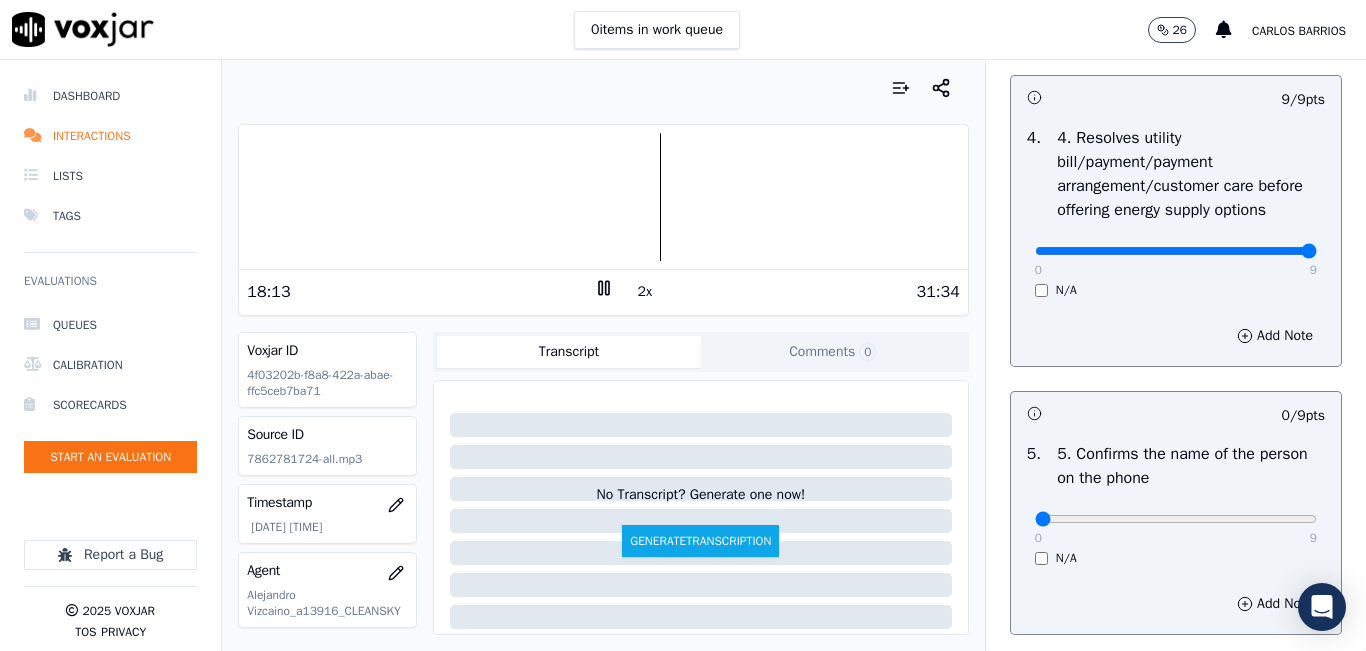 scroll, scrollTop: 1200, scrollLeft: 0, axis: vertical 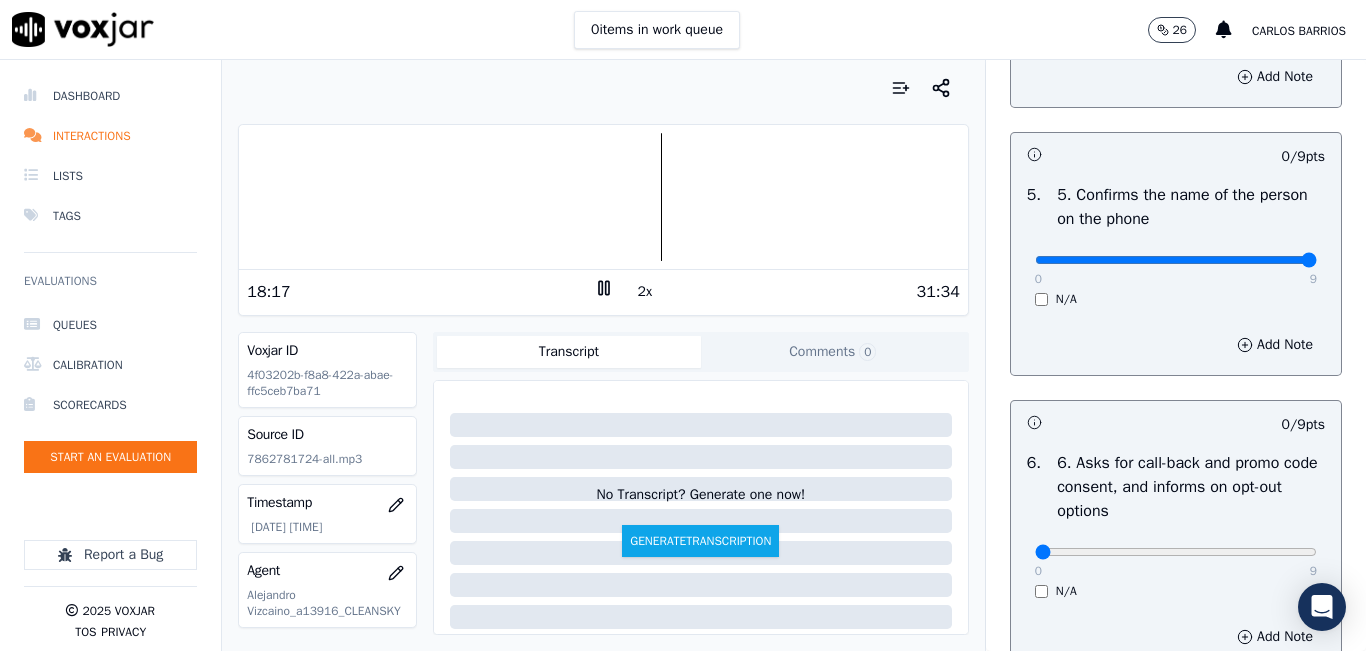 type on "9" 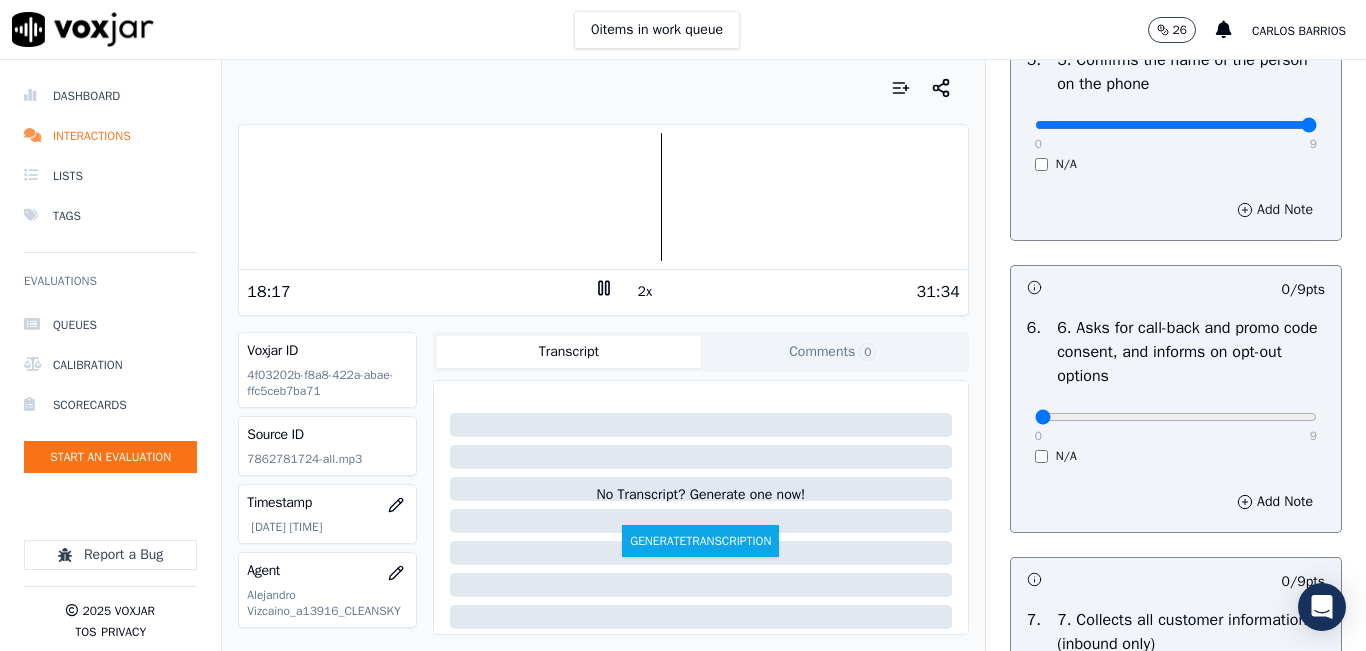 scroll, scrollTop: 1500, scrollLeft: 0, axis: vertical 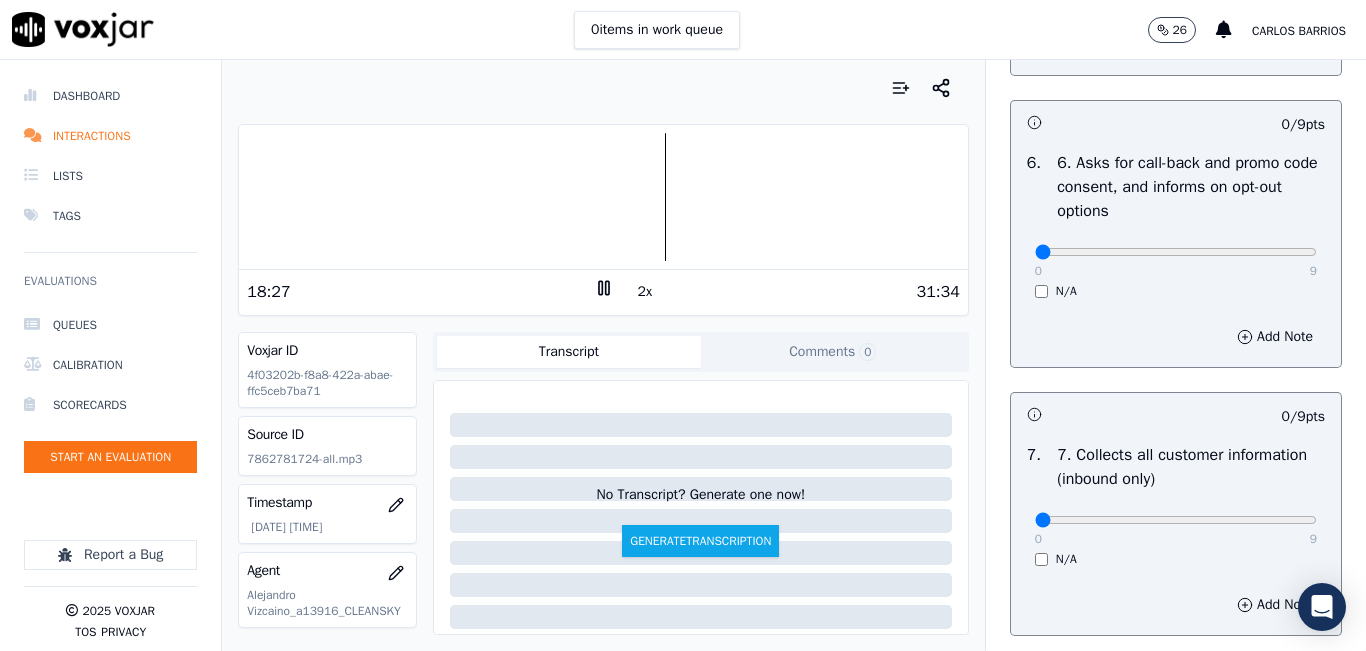 click at bounding box center [603, 197] 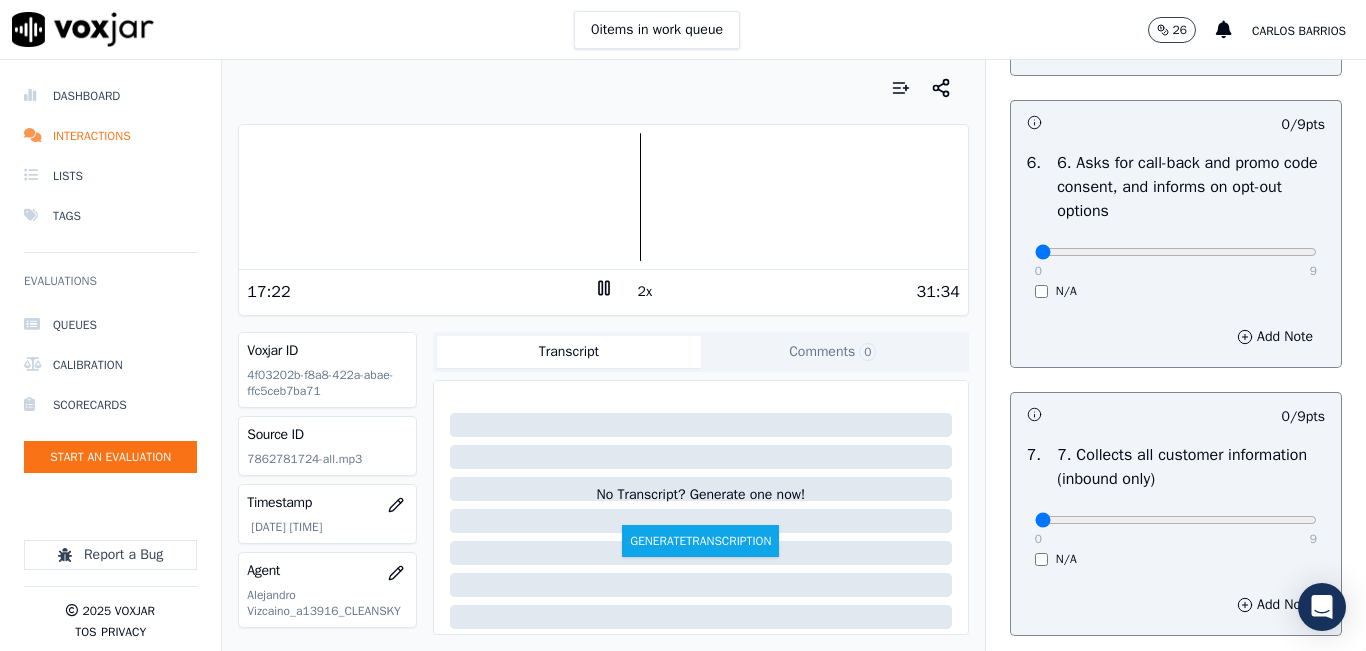 click at bounding box center [603, 197] 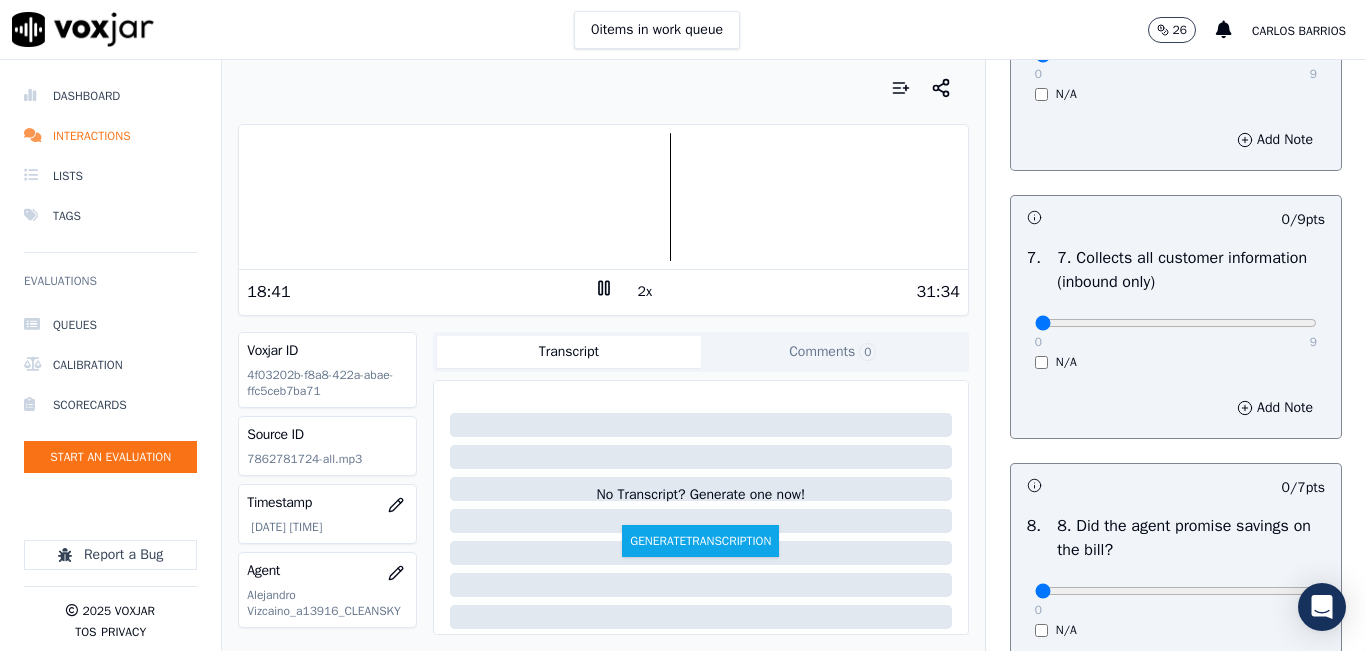 scroll, scrollTop: 1700, scrollLeft: 0, axis: vertical 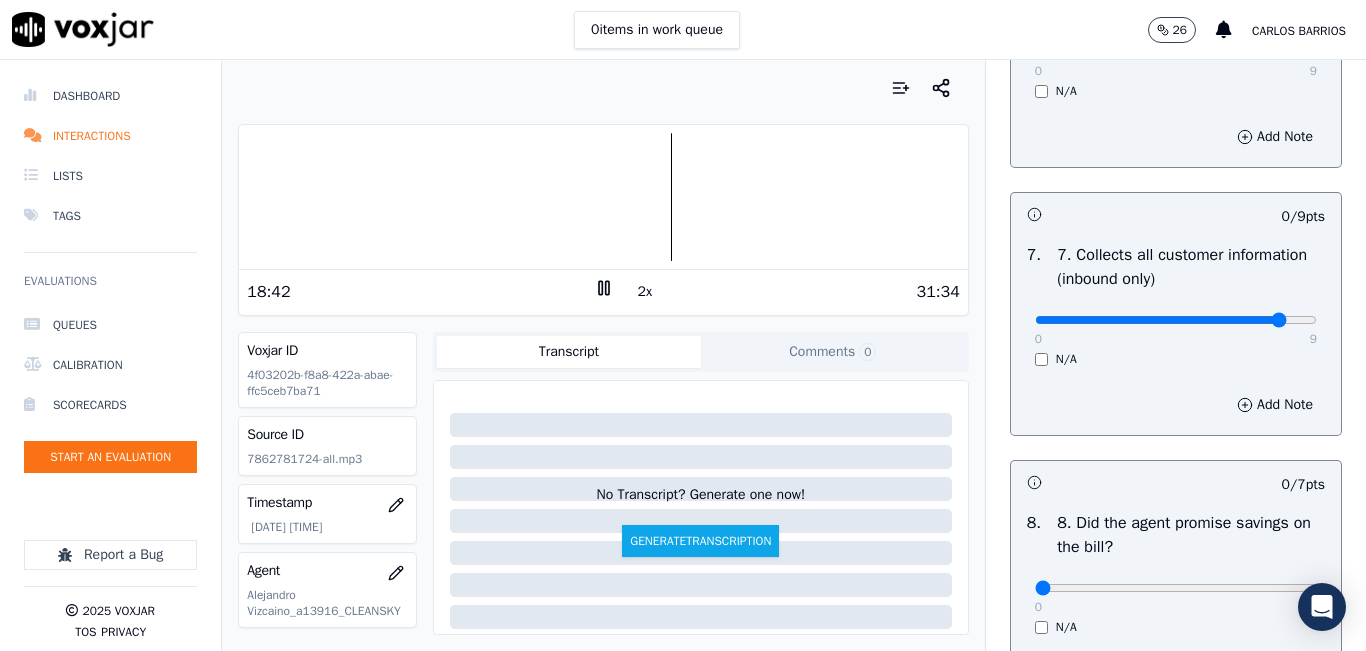 click at bounding box center [1176, -1384] 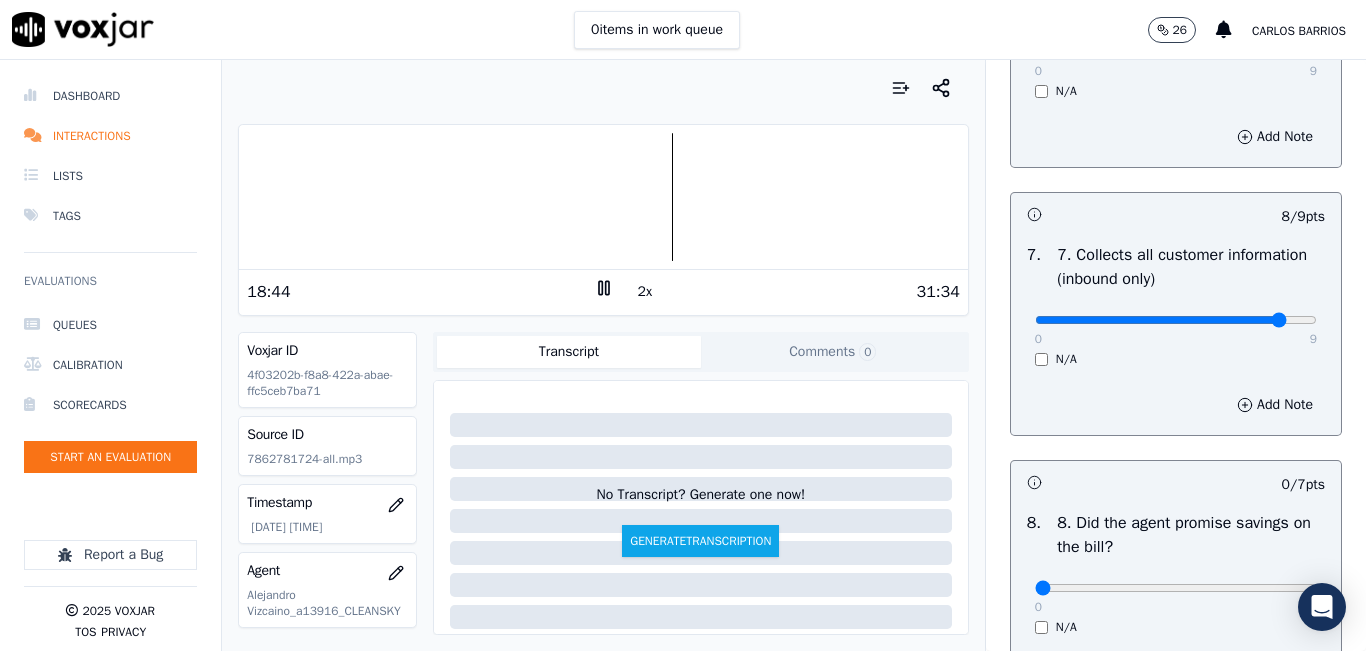 drag, startPoint x: 1263, startPoint y: 380, endPoint x: 1265, endPoint y: 407, distance: 27.073973 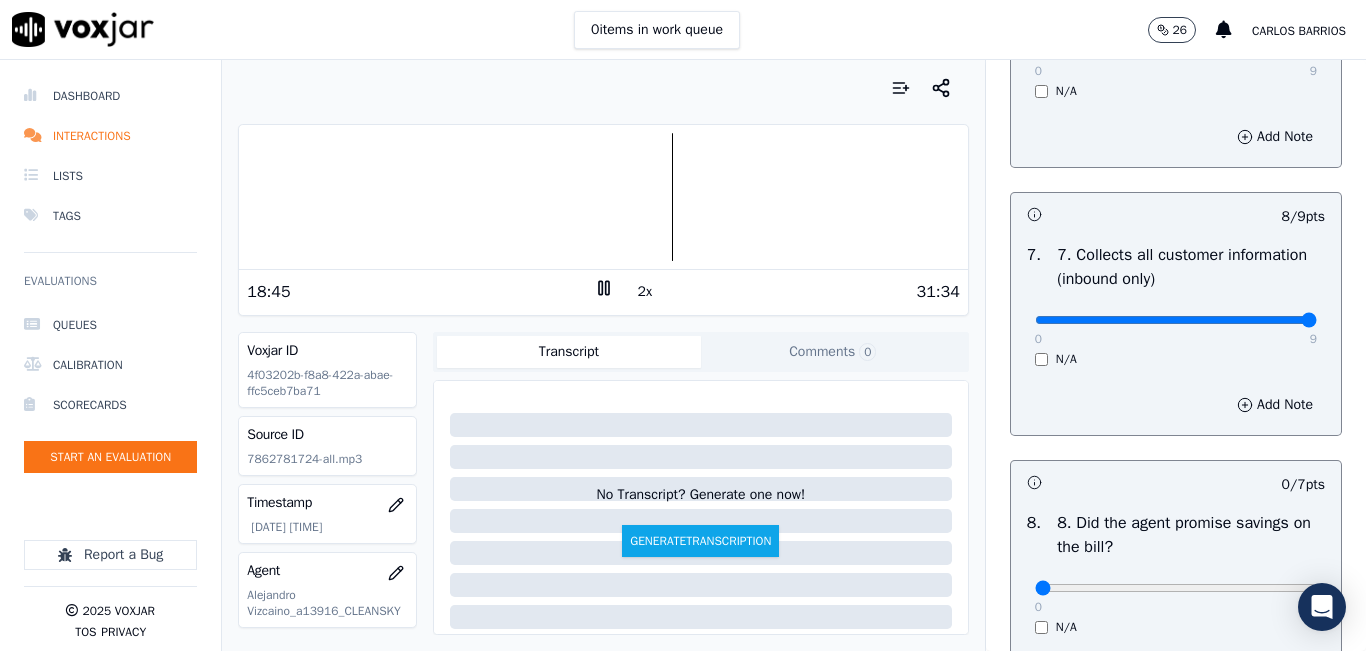 type on "9" 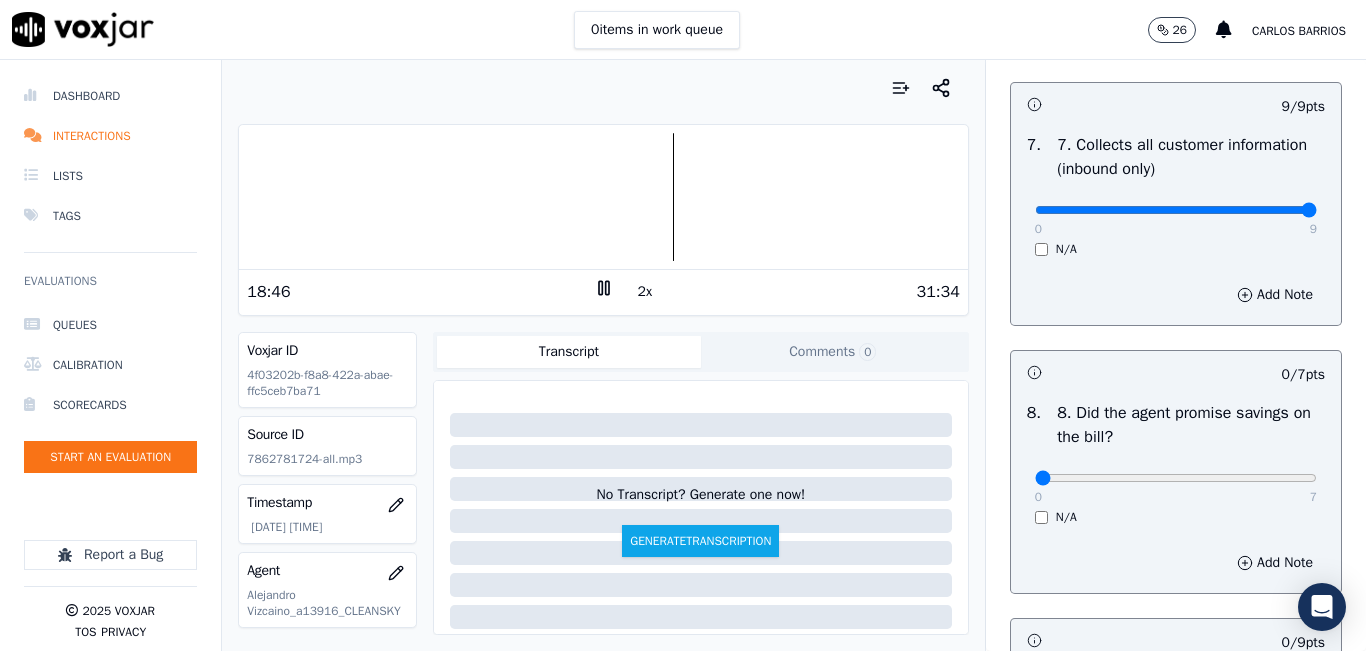 scroll, scrollTop: 2000, scrollLeft: 0, axis: vertical 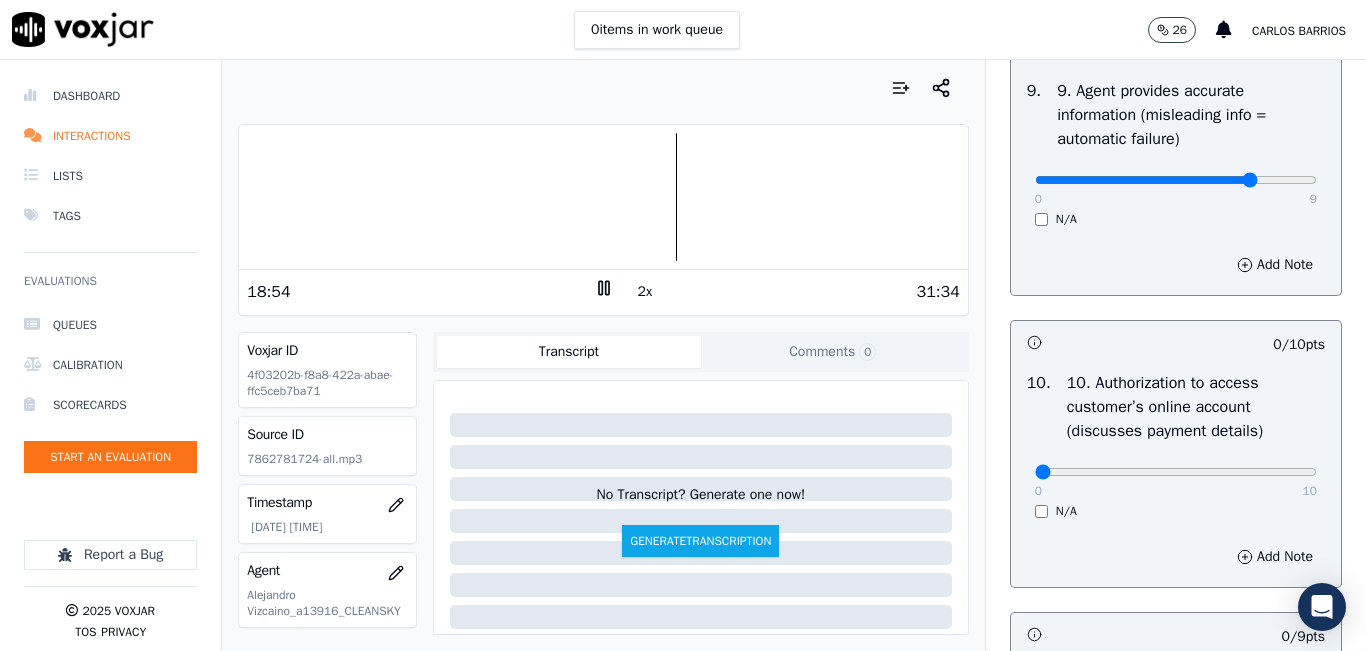 type on "7" 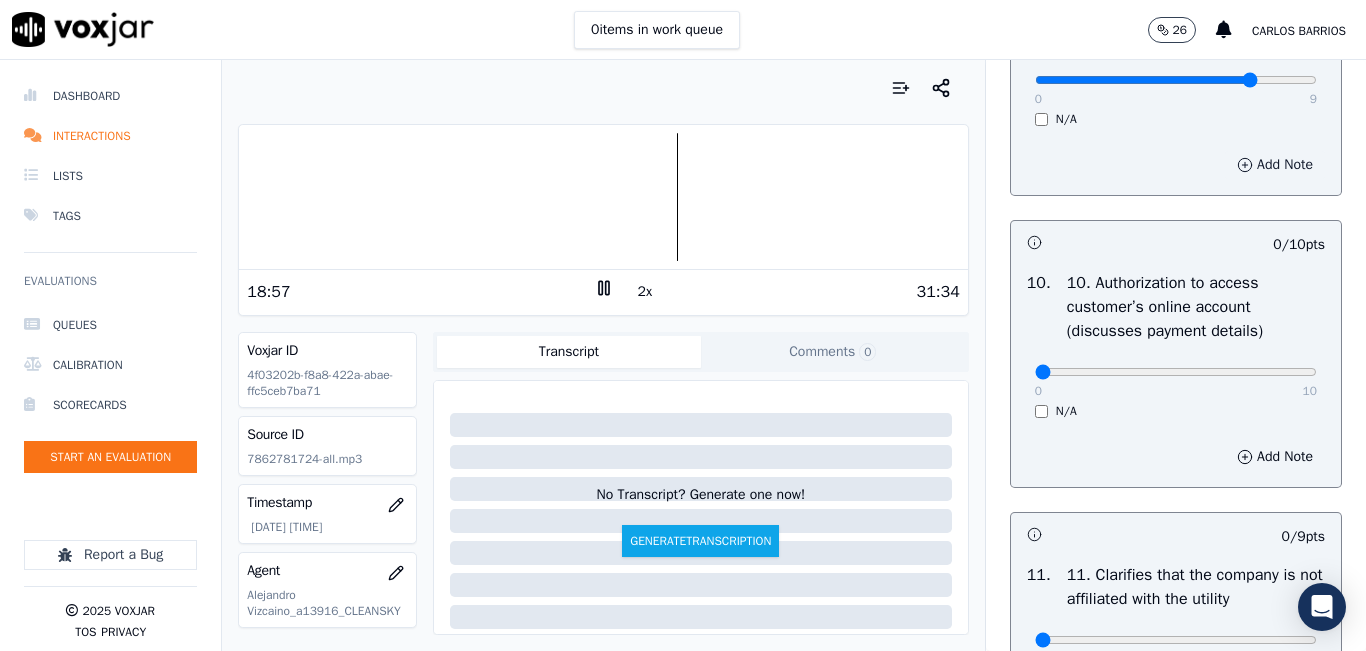 scroll, scrollTop: 2600, scrollLeft: 0, axis: vertical 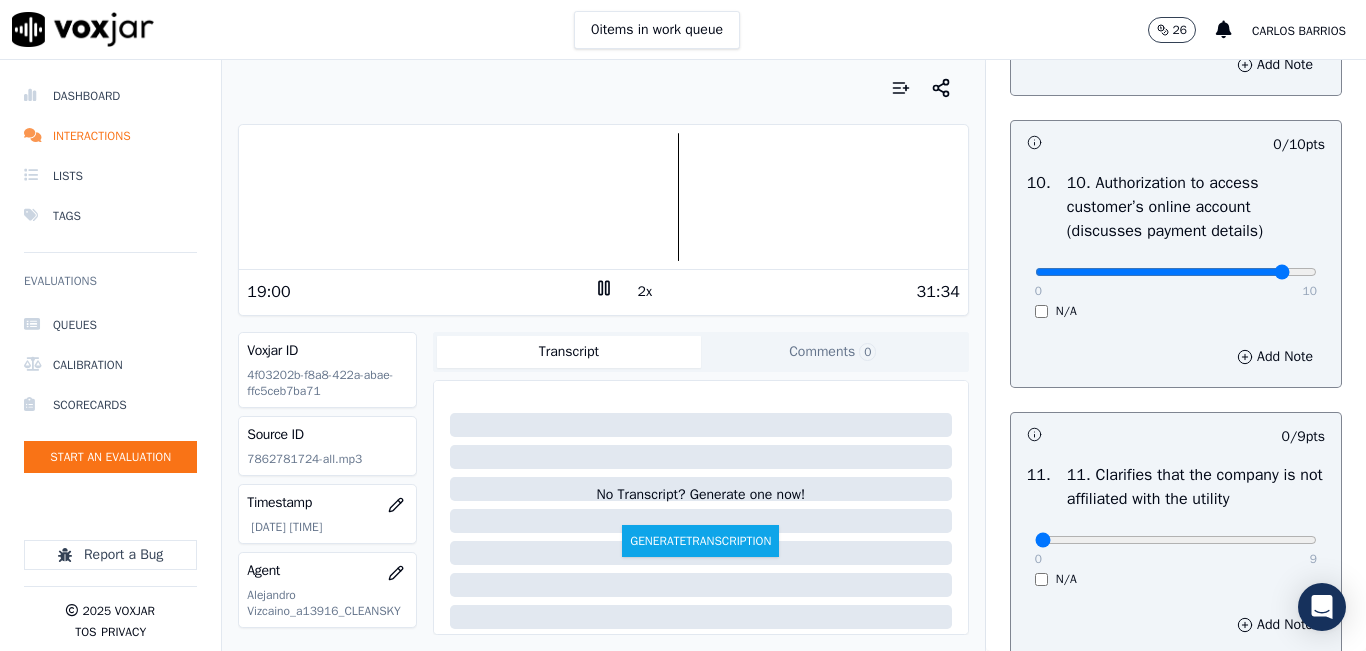 click at bounding box center (1176, -2284) 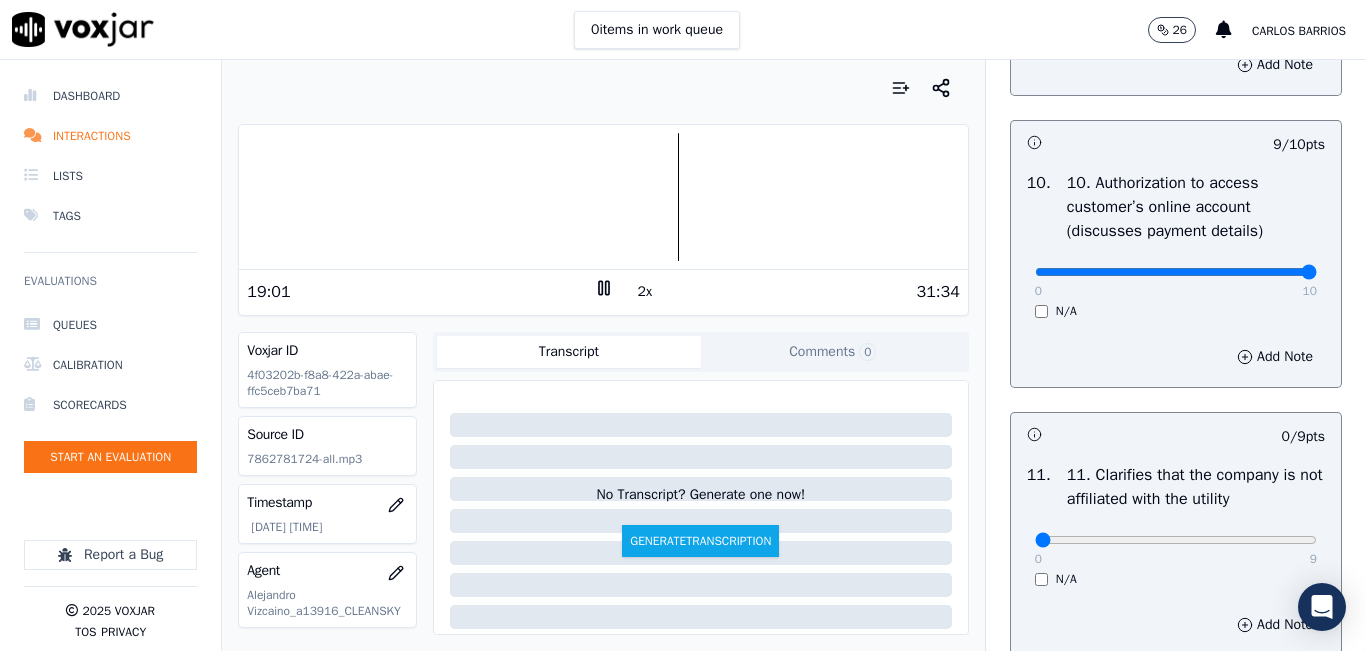 type on "10" 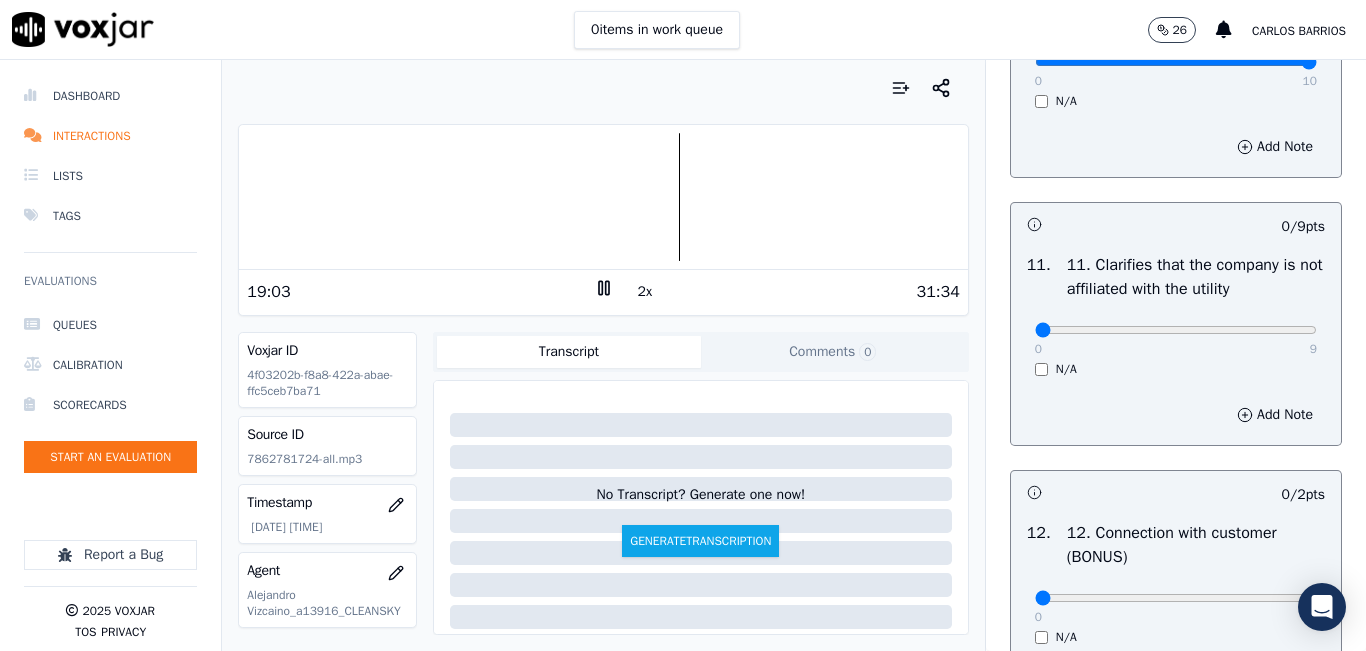 scroll, scrollTop: 2900, scrollLeft: 0, axis: vertical 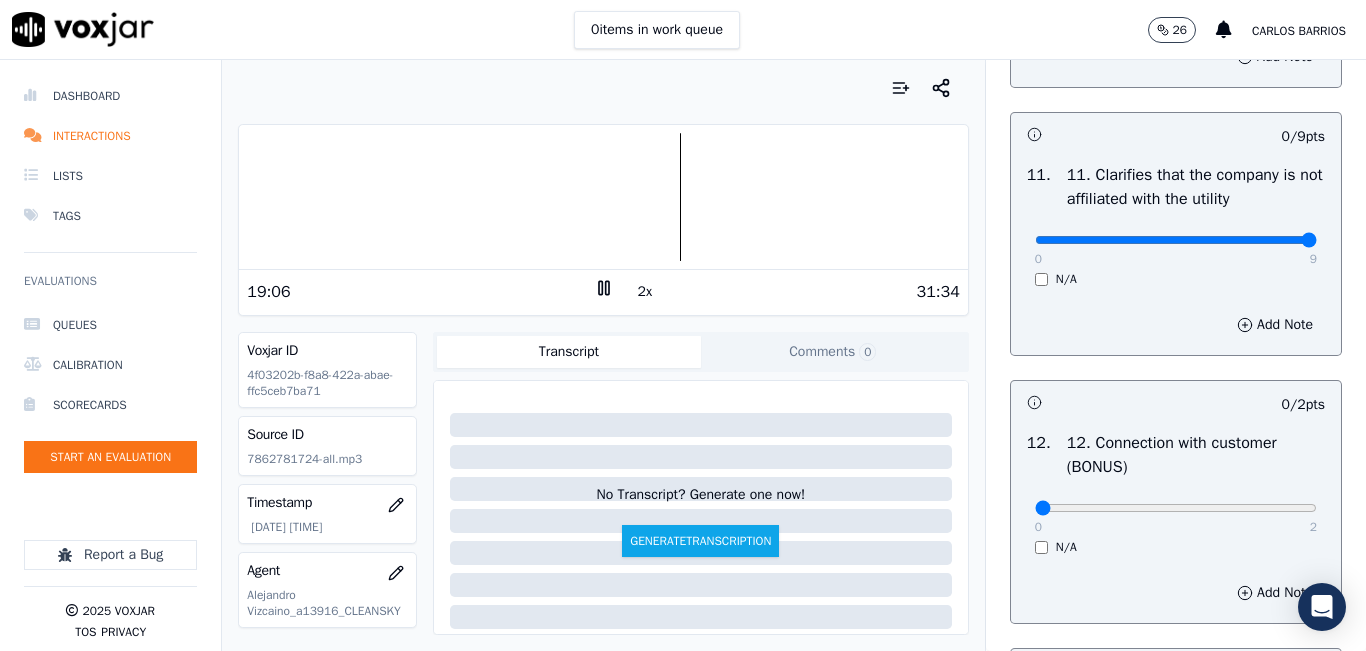 type on "9" 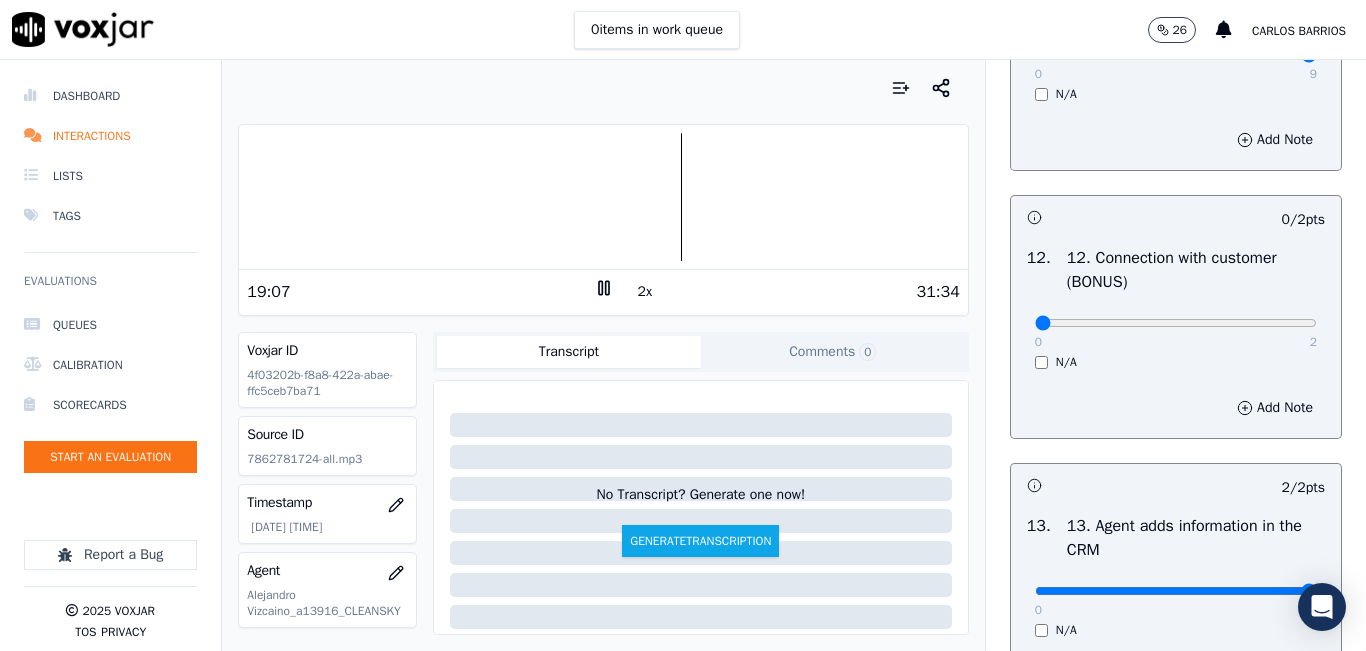 scroll, scrollTop: 3100, scrollLeft: 0, axis: vertical 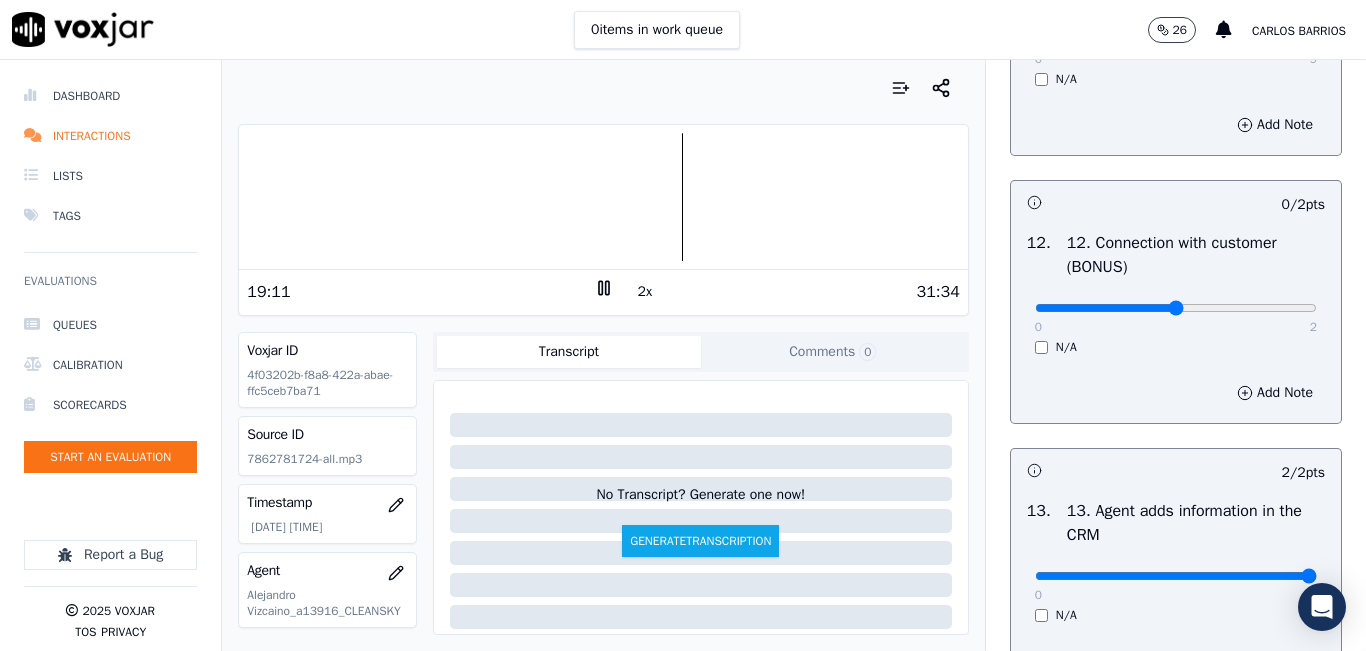 type on "1" 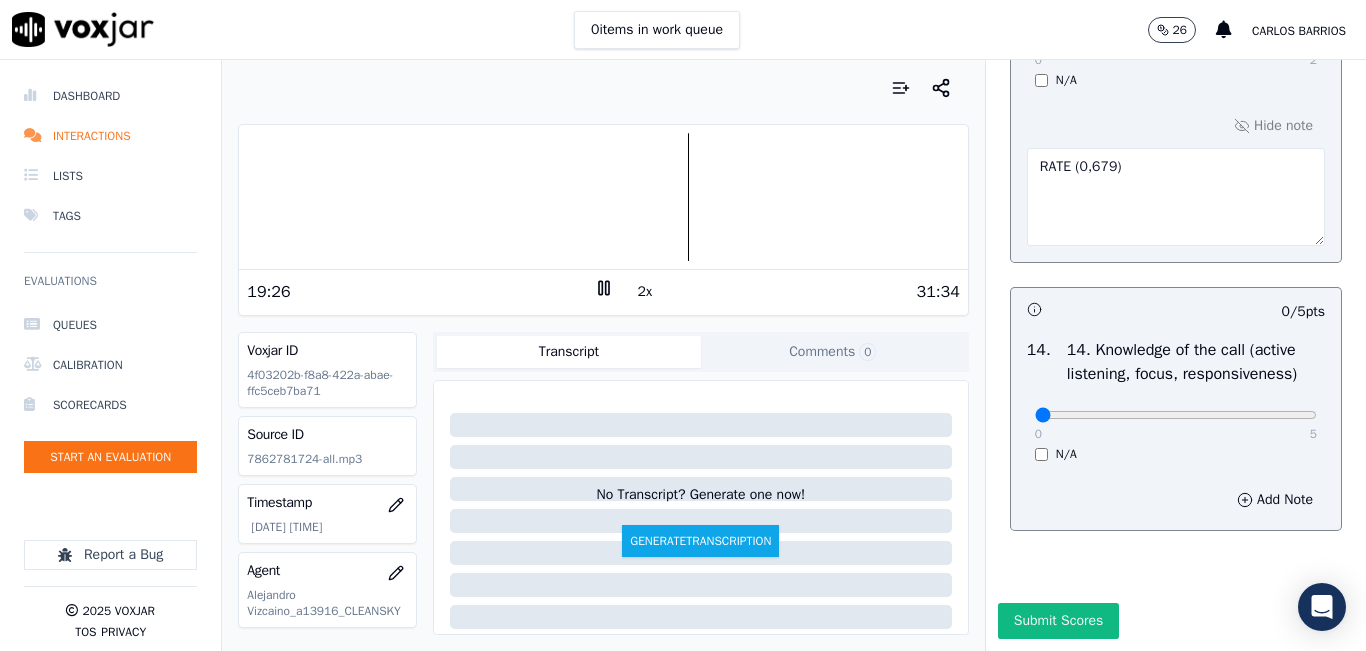 scroll, scrollTop: 3700, scrollLeft: 0, axis: vertical 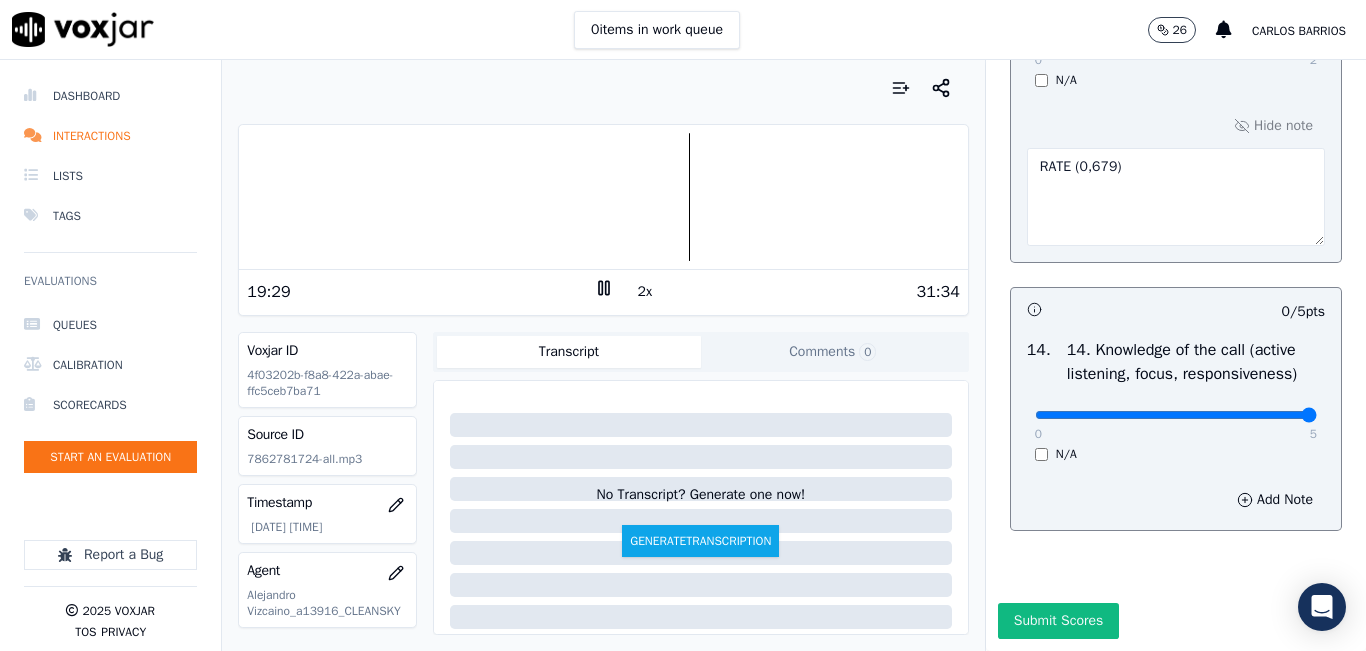 type on "5" 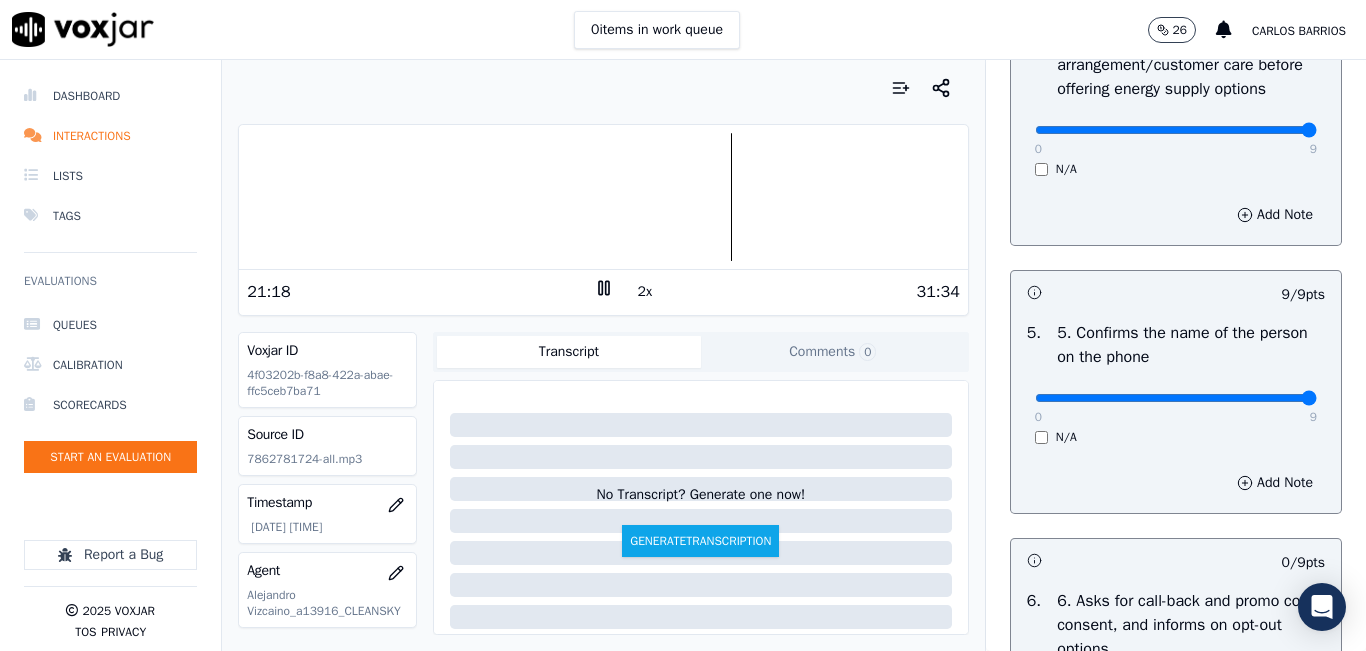 scroll, scrollTop: 1100, scrollLeft: 0, axis: vertical 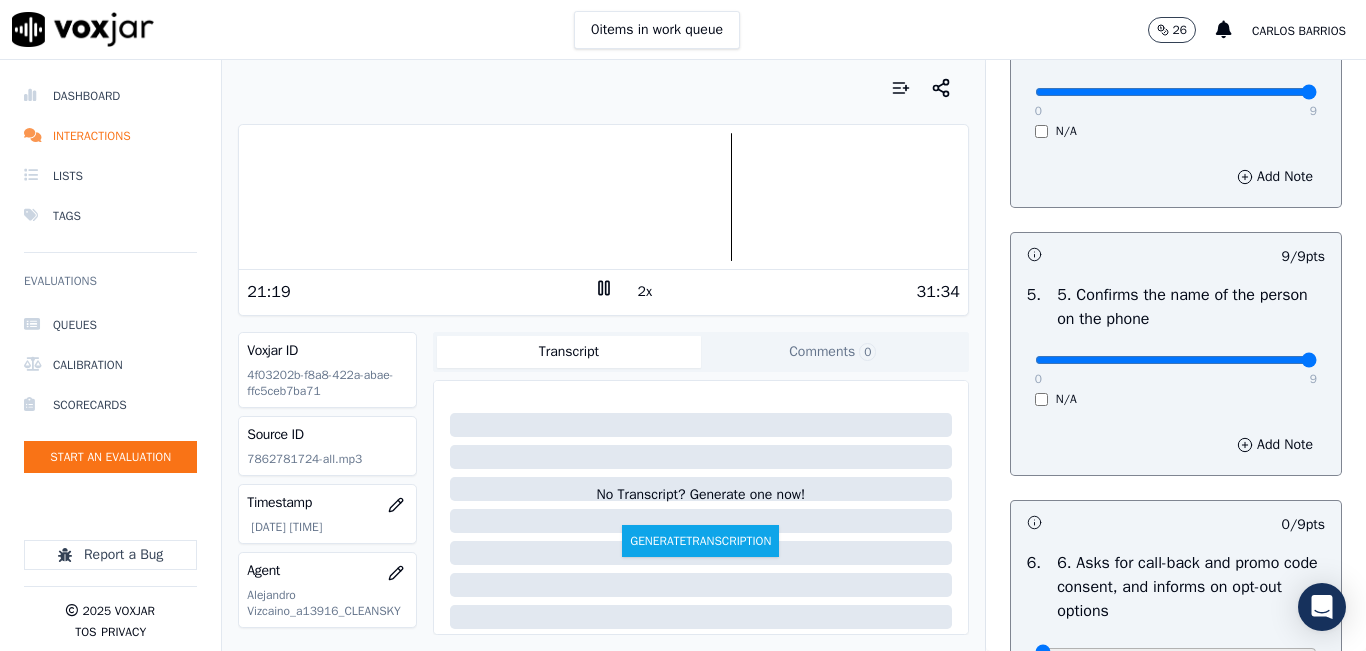 click at bounding box center [603, 197] 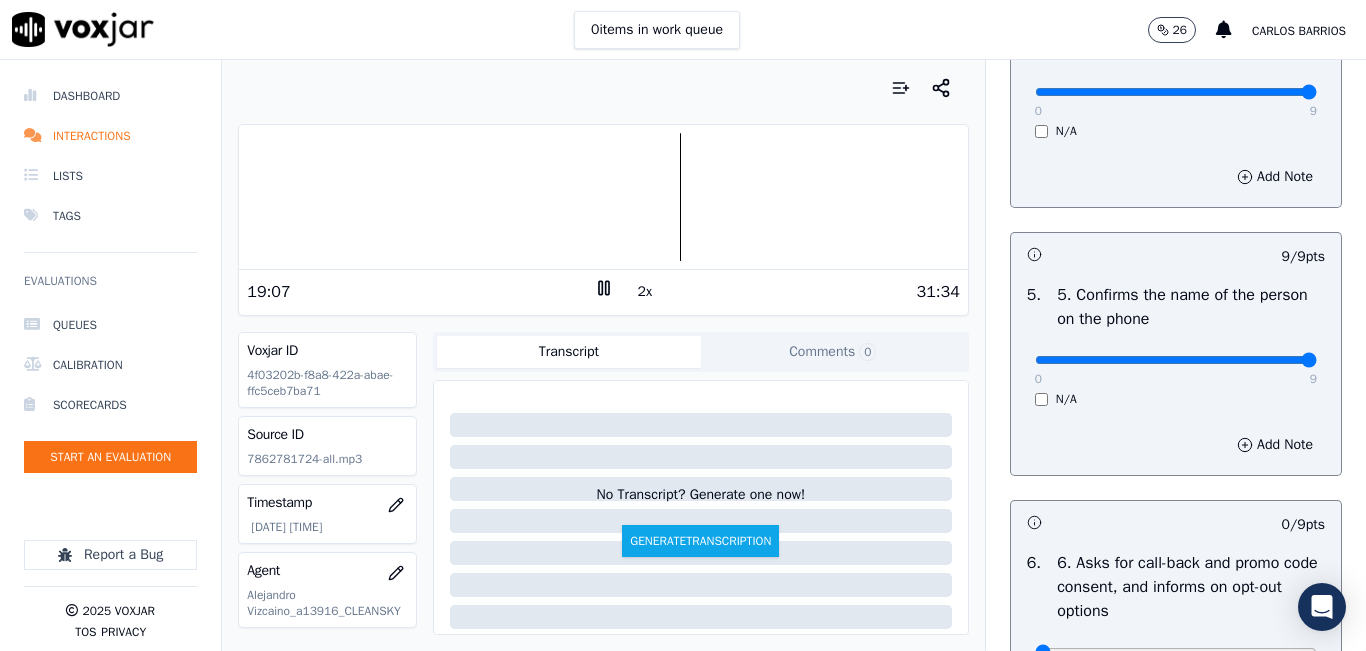 click on "2x" at bounding box center [645, 292] 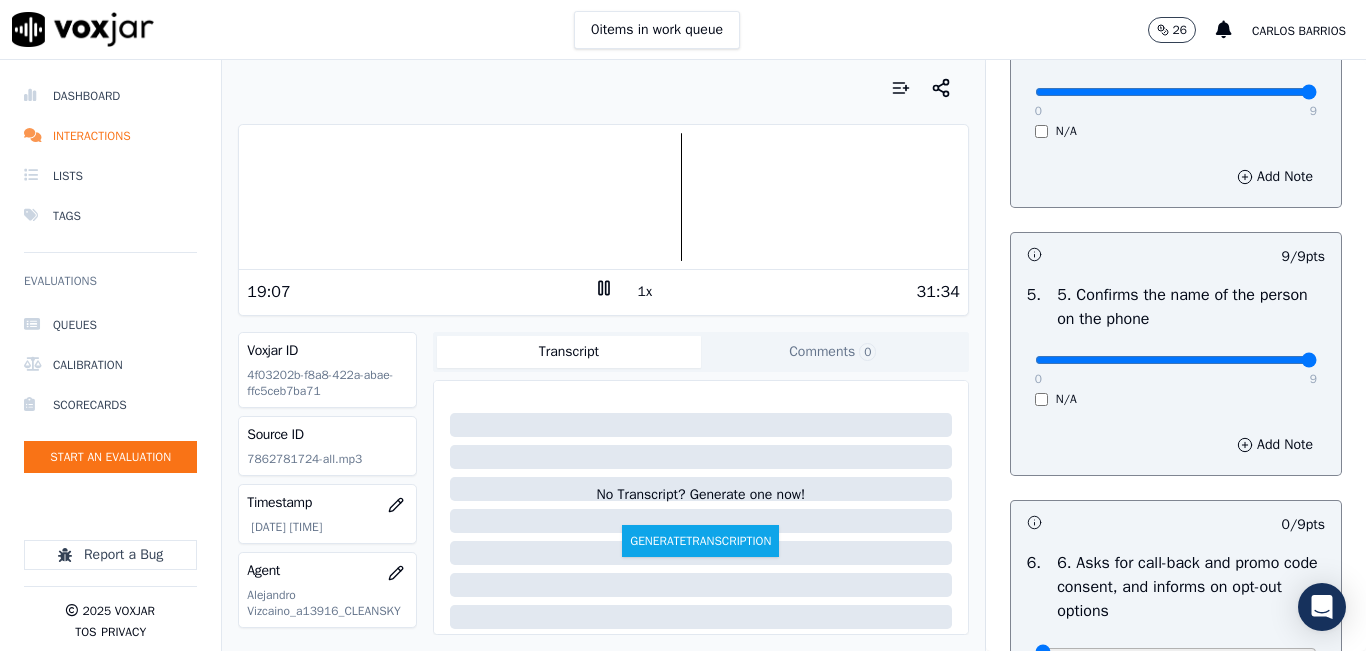 click at bounding box center [603, 197] 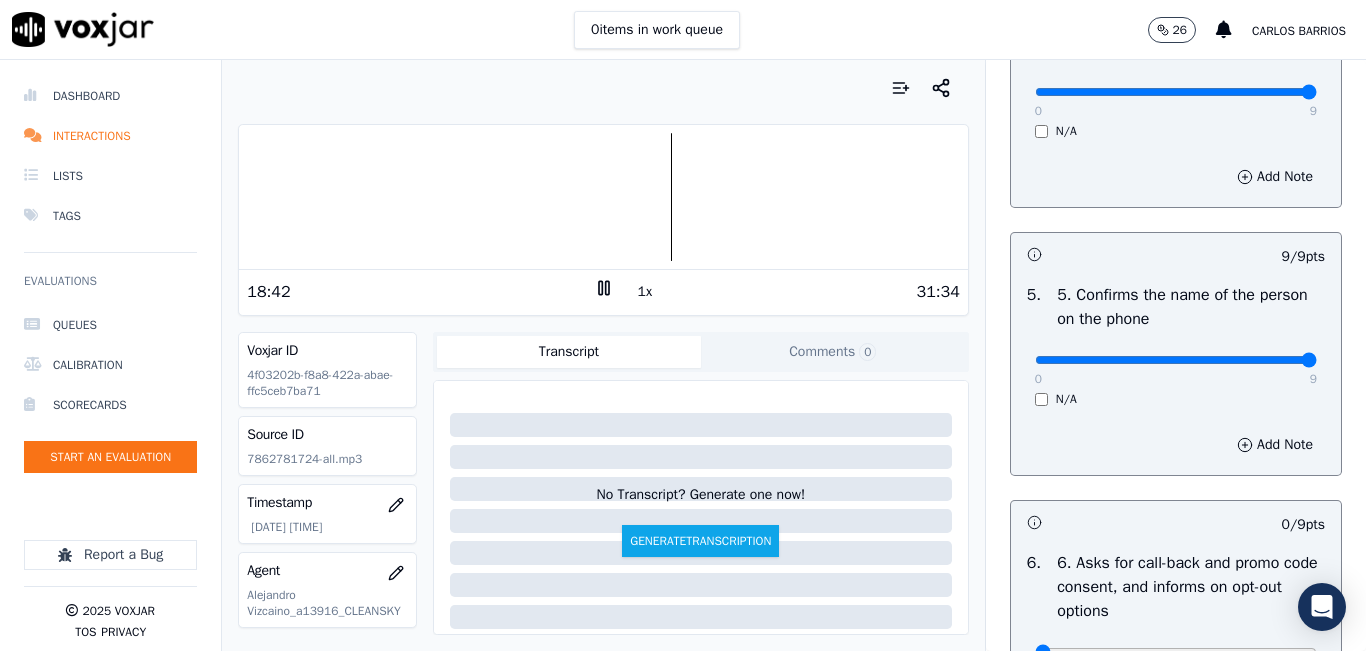 click at bounding box center [603, 197] 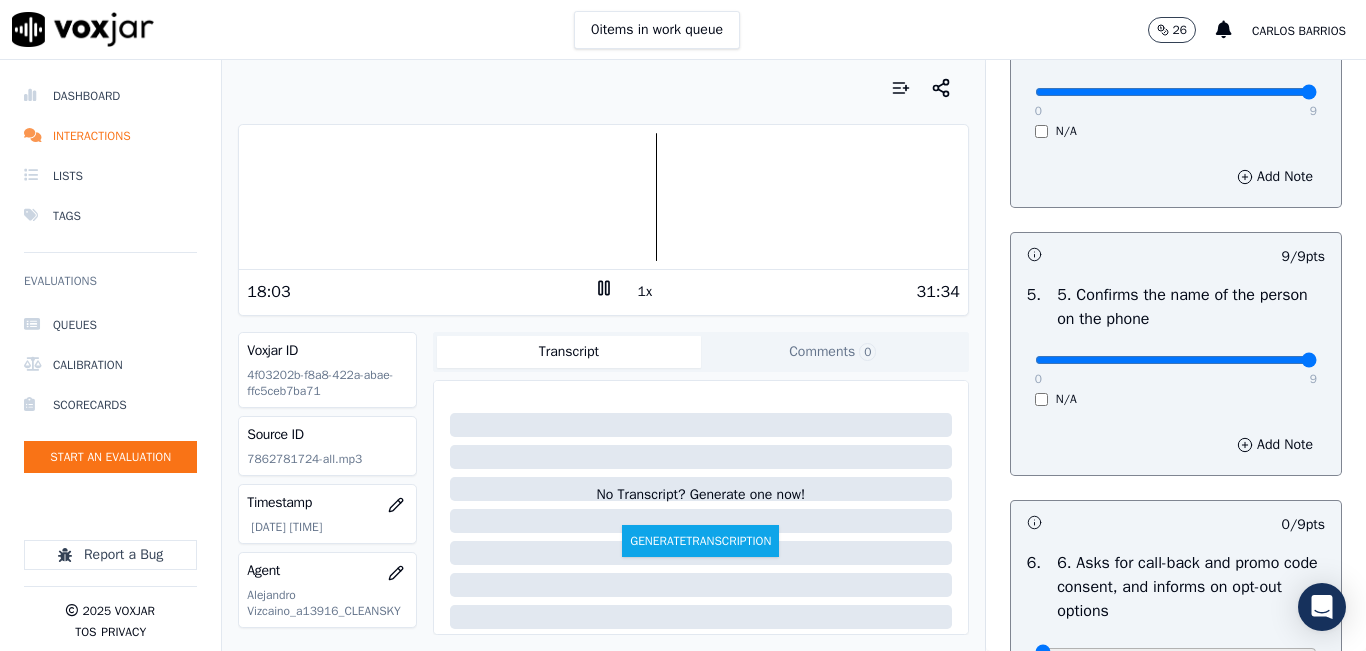 click at bounding box center (603, 197) 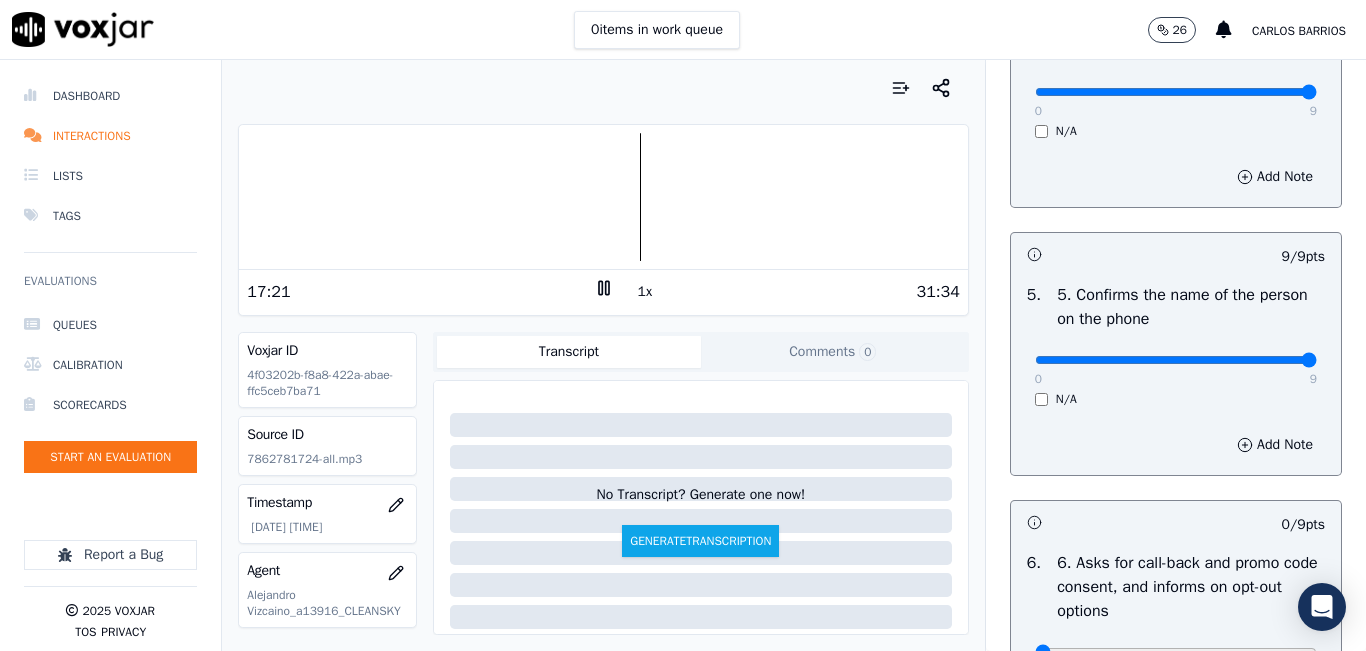 click at bounding box center [603, 197] 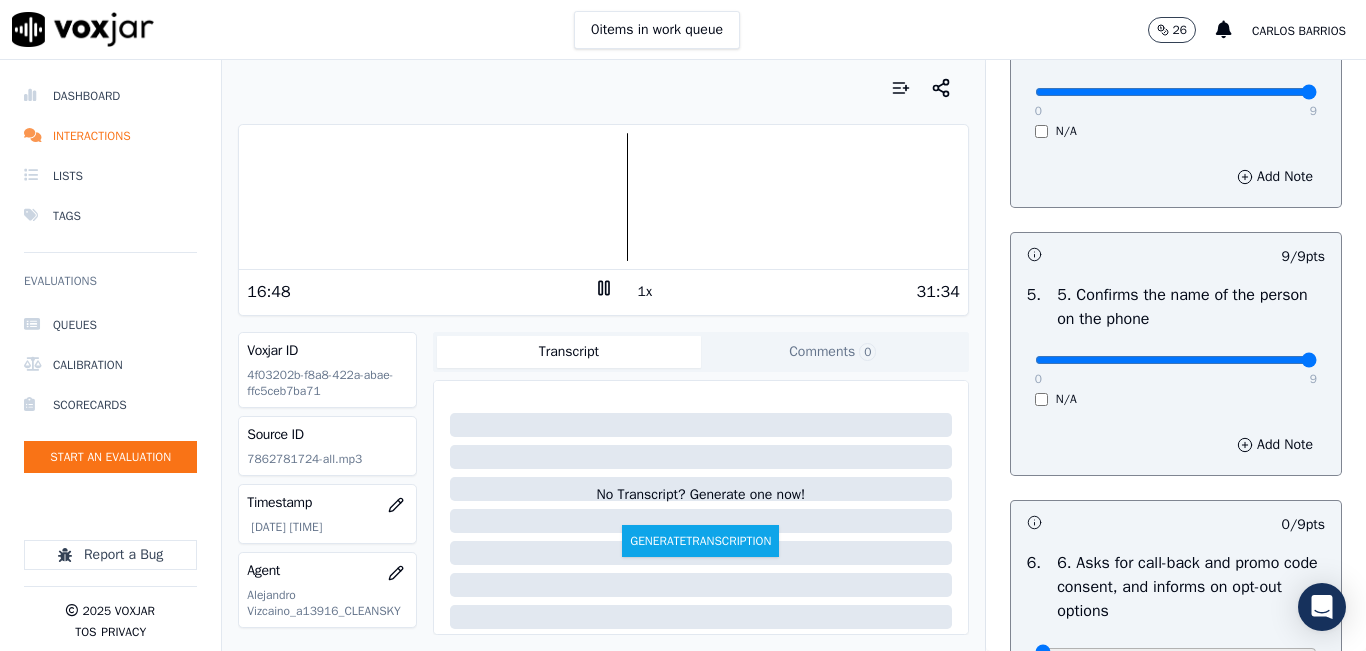 click at bounding box center (603, 197) 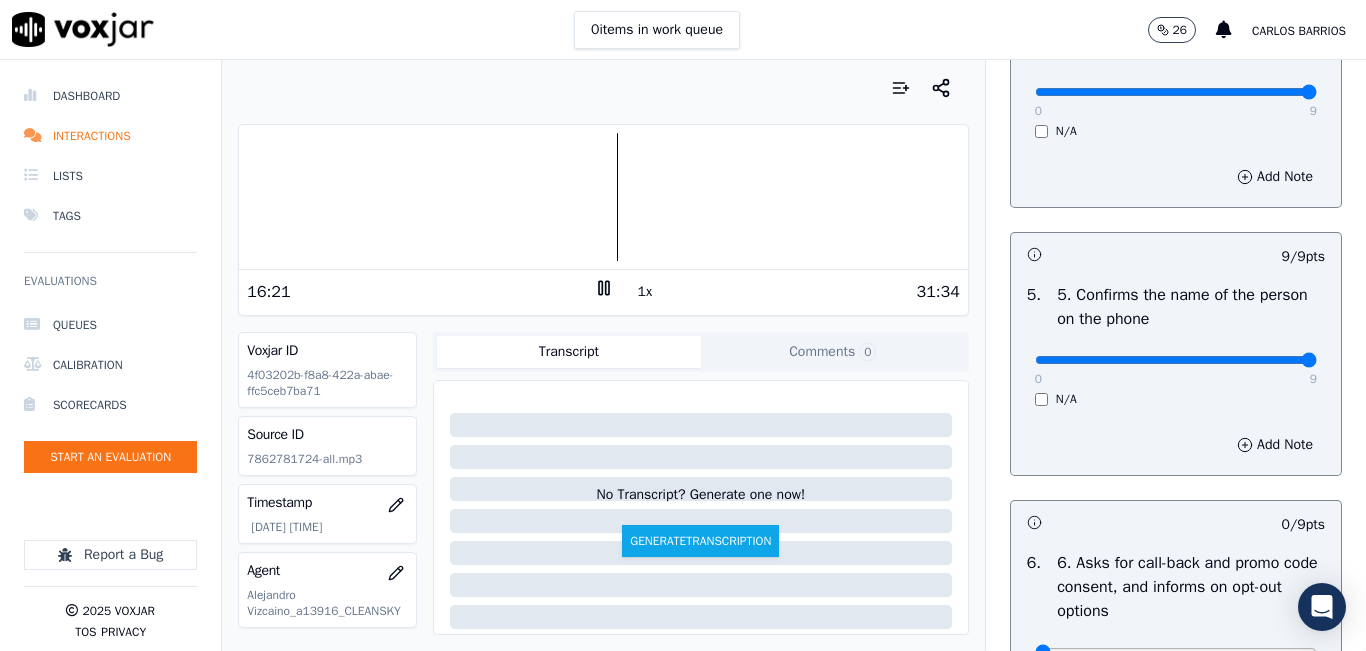 click on "1x" at bounding box center (645, 292) 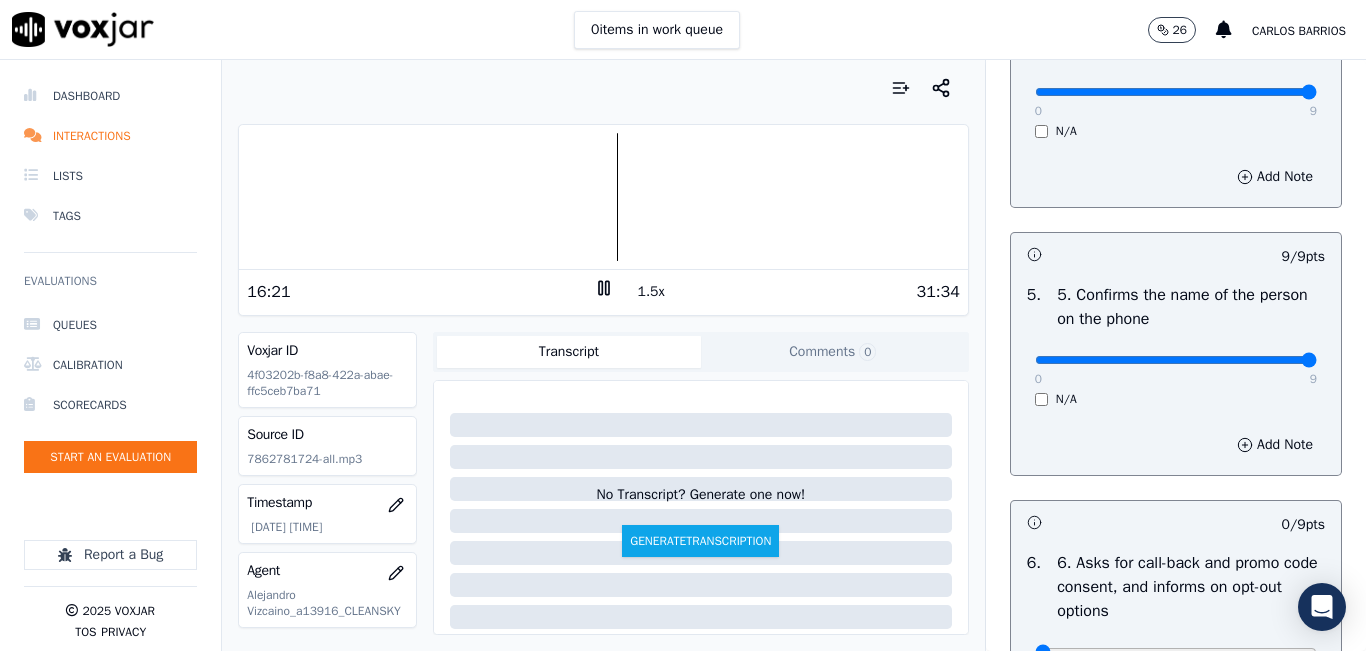 click on "1.5x" at bounding box center (651, 292) 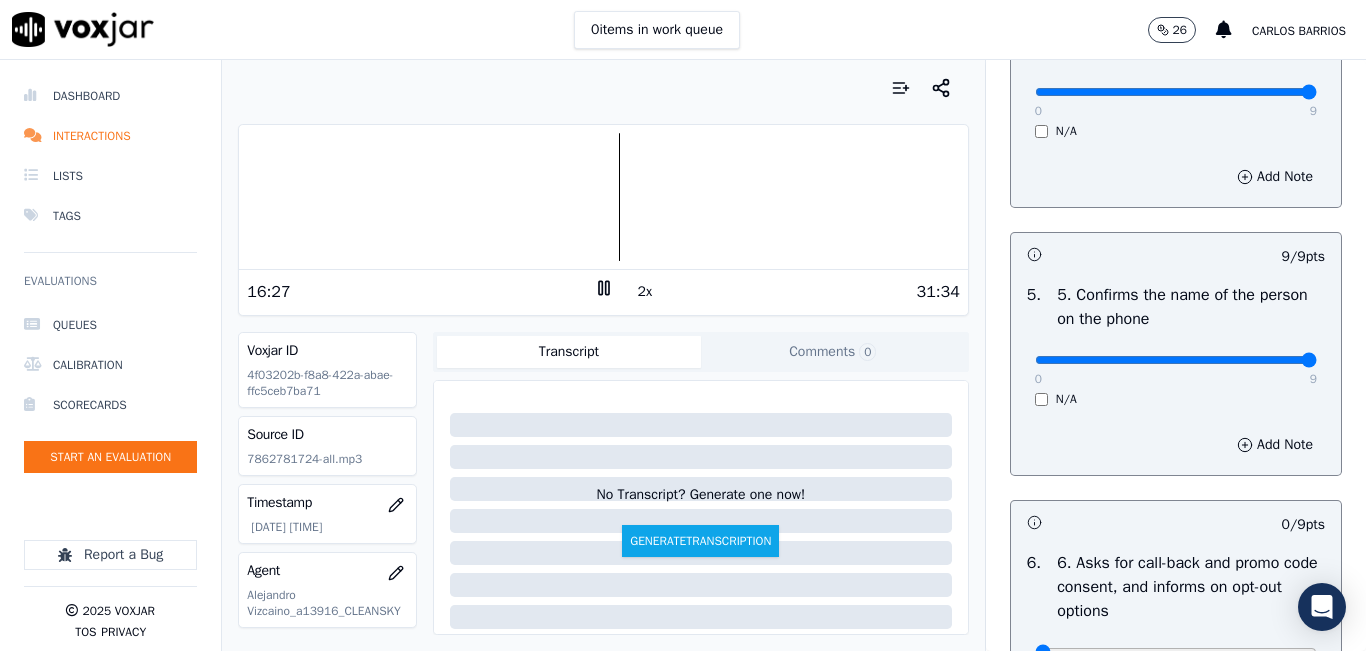 click on "2x" at bounding box center (645, 292) 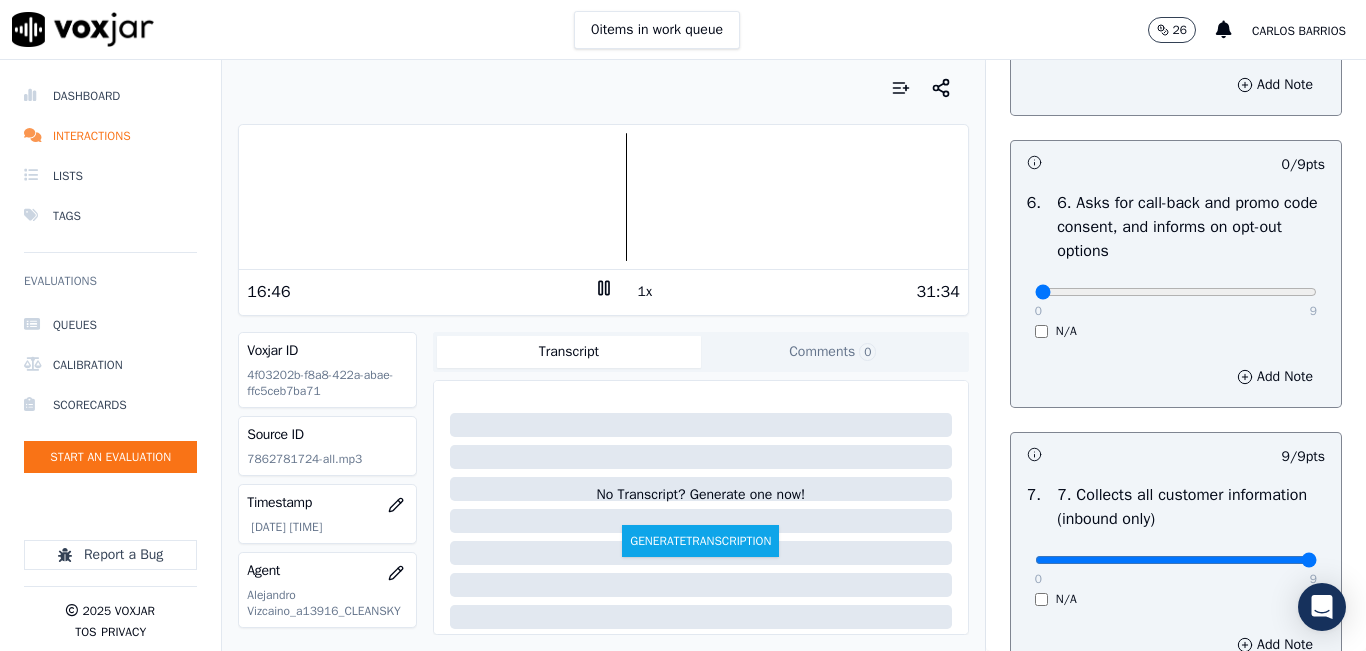 scroll, scrollTop: 1500, scrollLeft: 0, axis: vertical 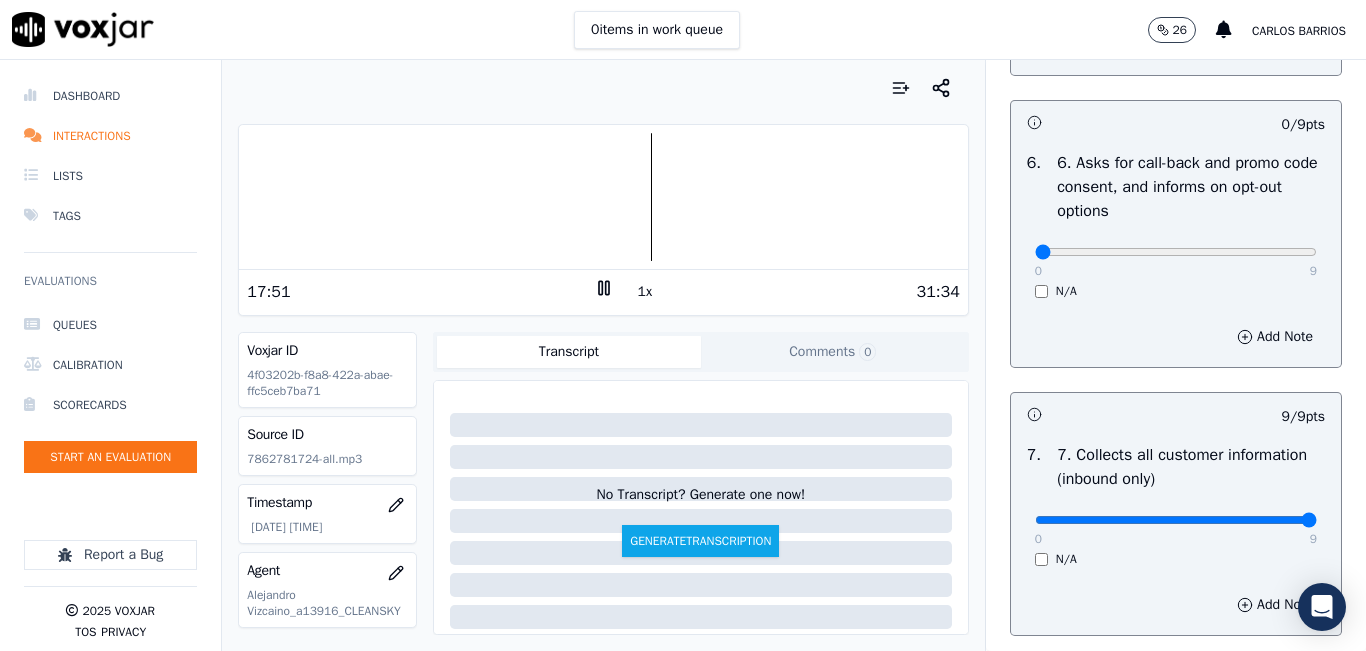 drag, startPoint x: 1189, startPoint y: 311, endPoint x: 1182, endPoint y: 323, distance: 13.892444 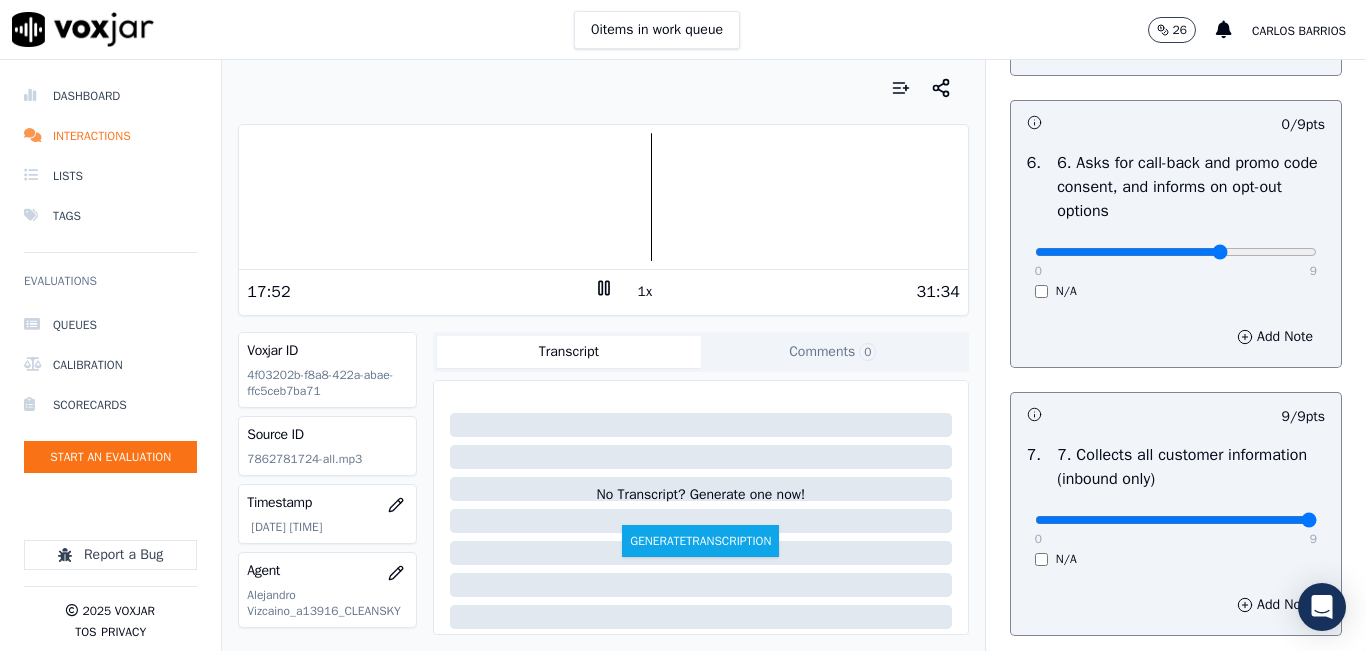 click at bounding box center [1176, -1184] 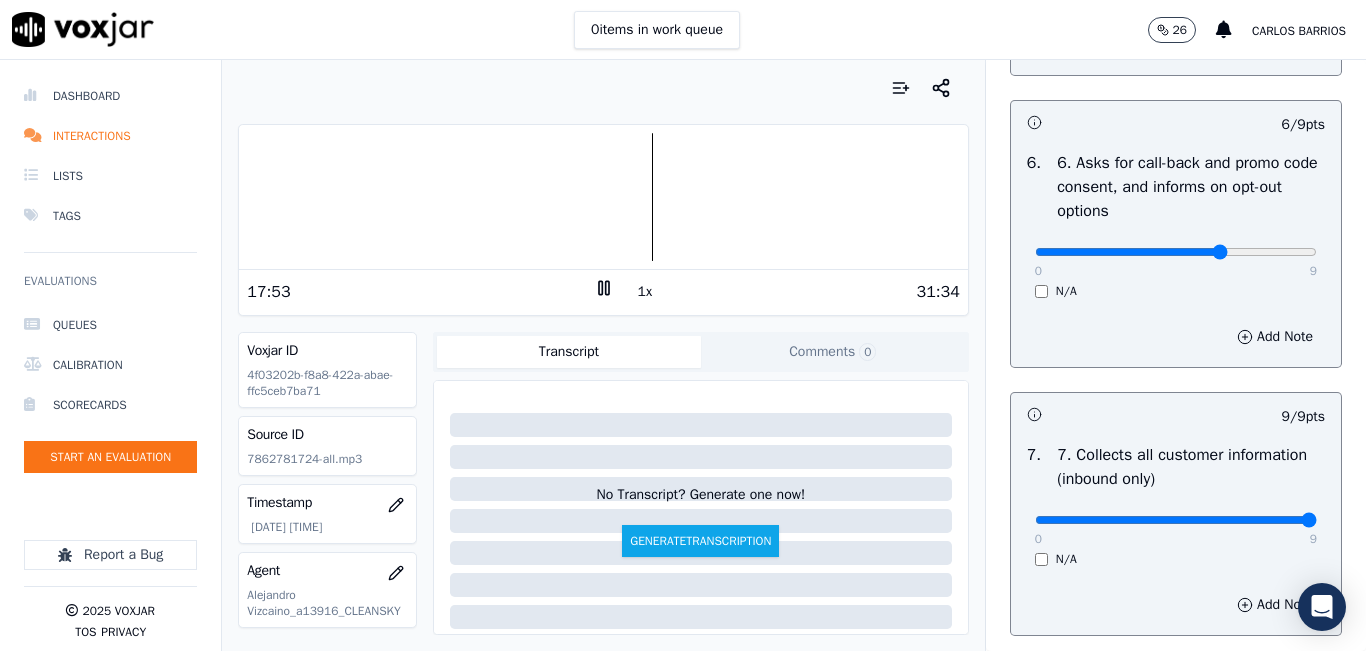 click at bounding box center [1176, -1184] 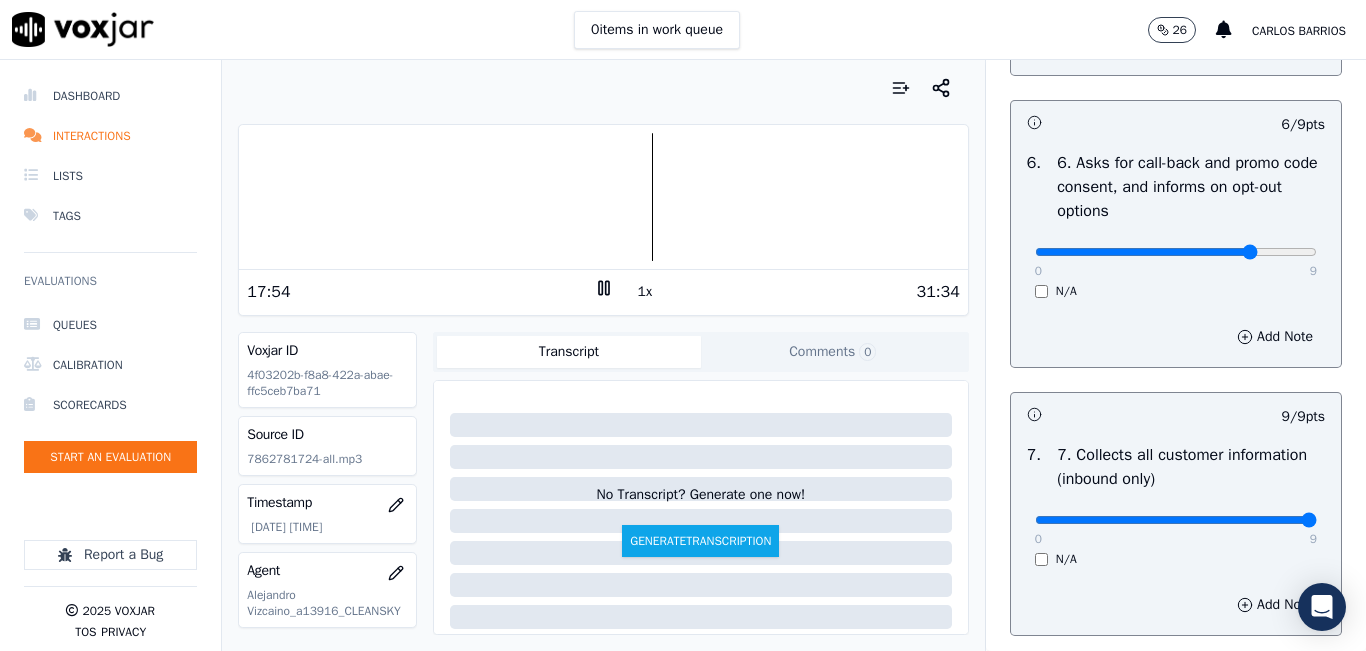 type on "7" 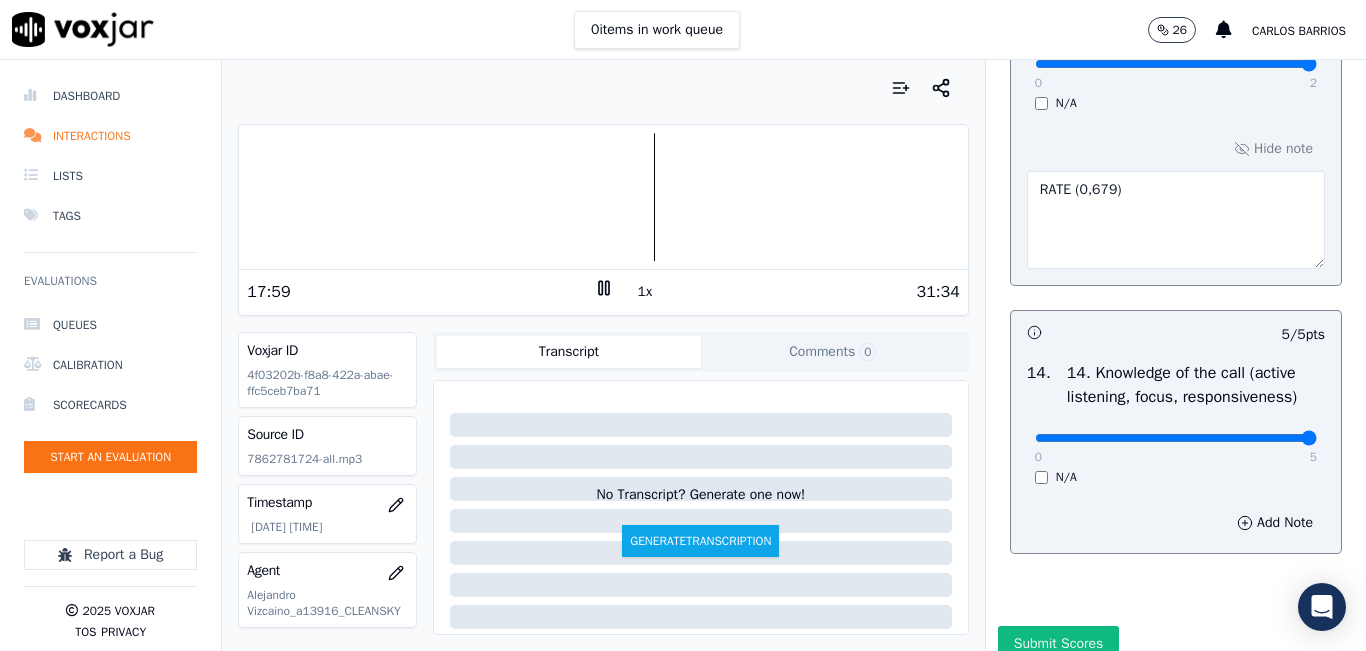 scroll, scrollTop: 3748, scrollLeft: 0, axis: vertical 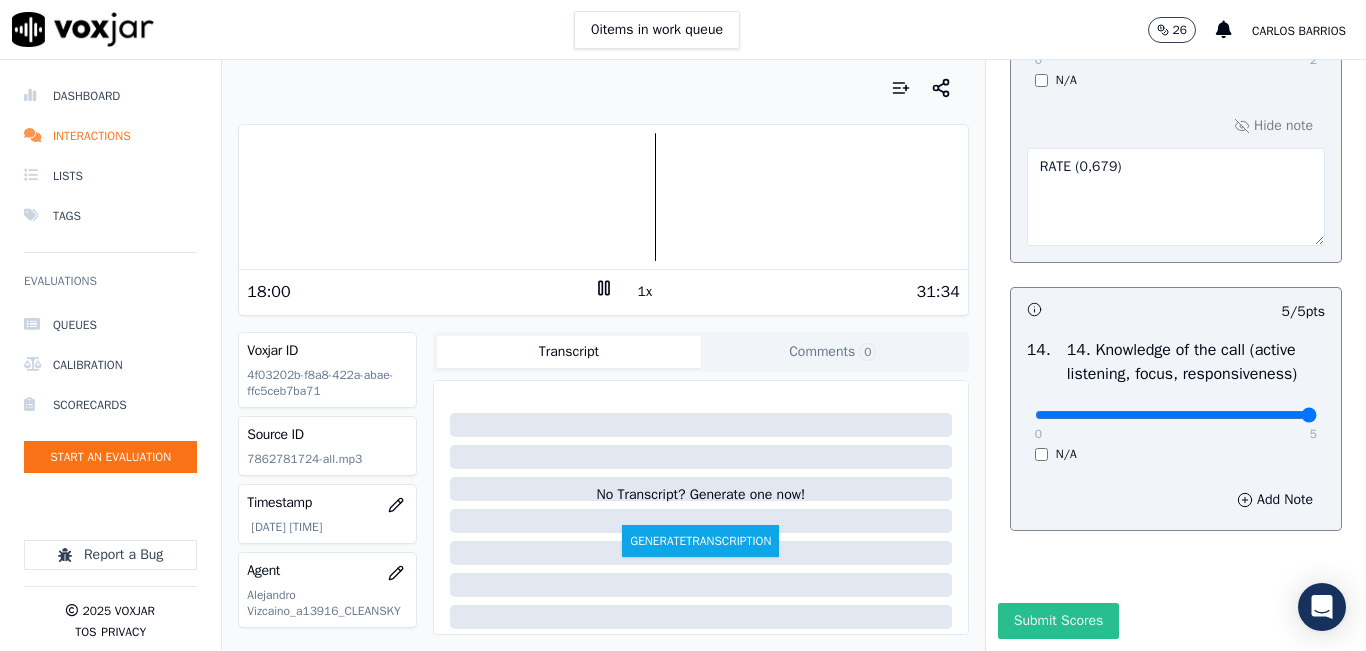 click on "Submit Scores" at bounding box center (1058, 621) 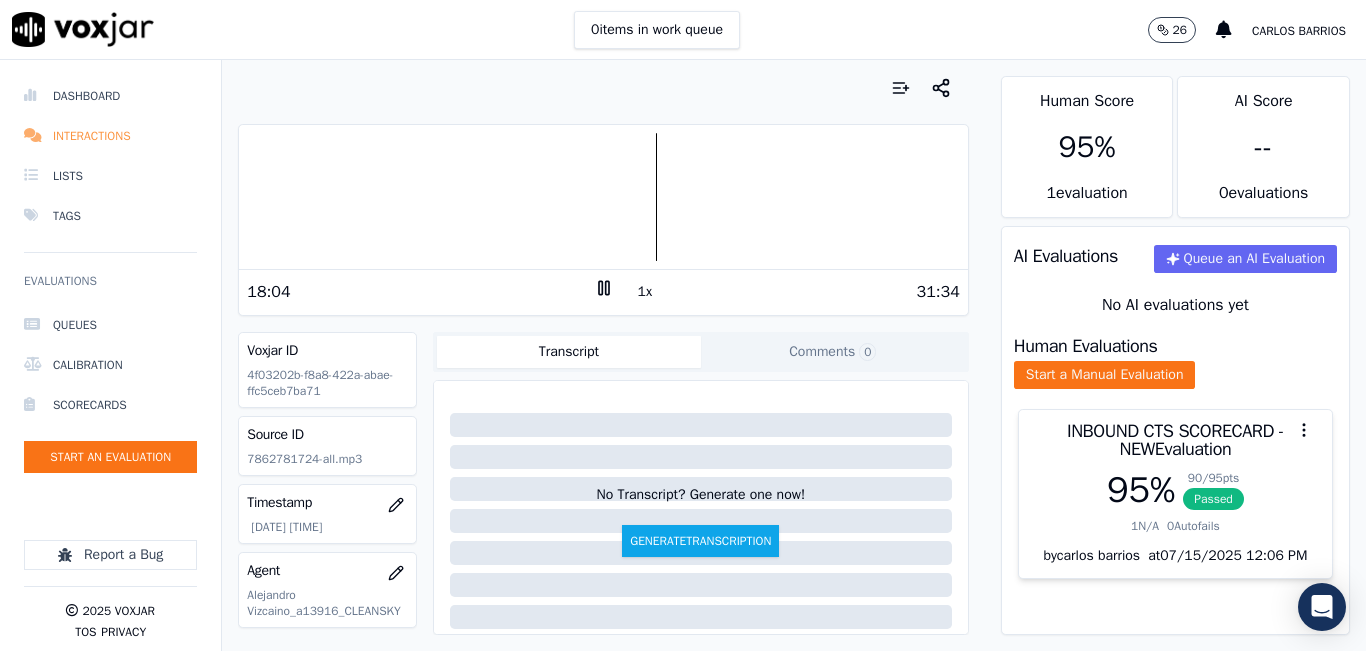 click on "Interactions" at bounding box center (110, 136) 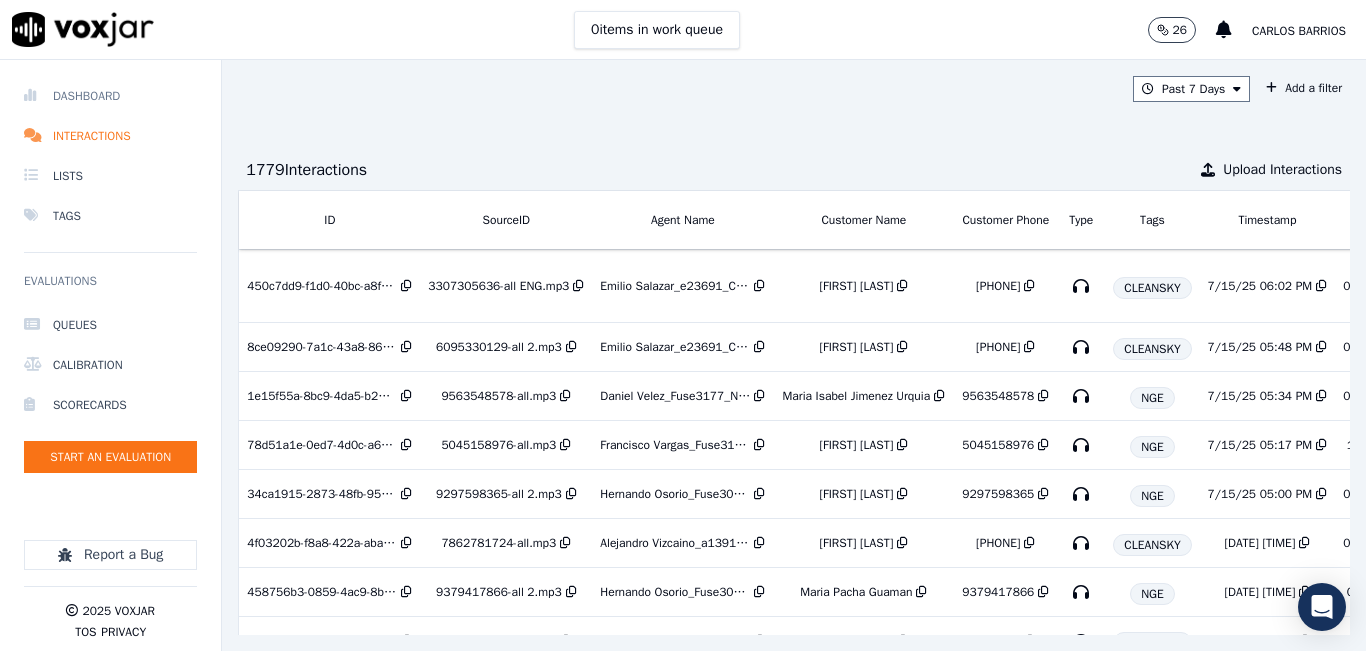click on "Dashboard" at bounding box center (110, 96) 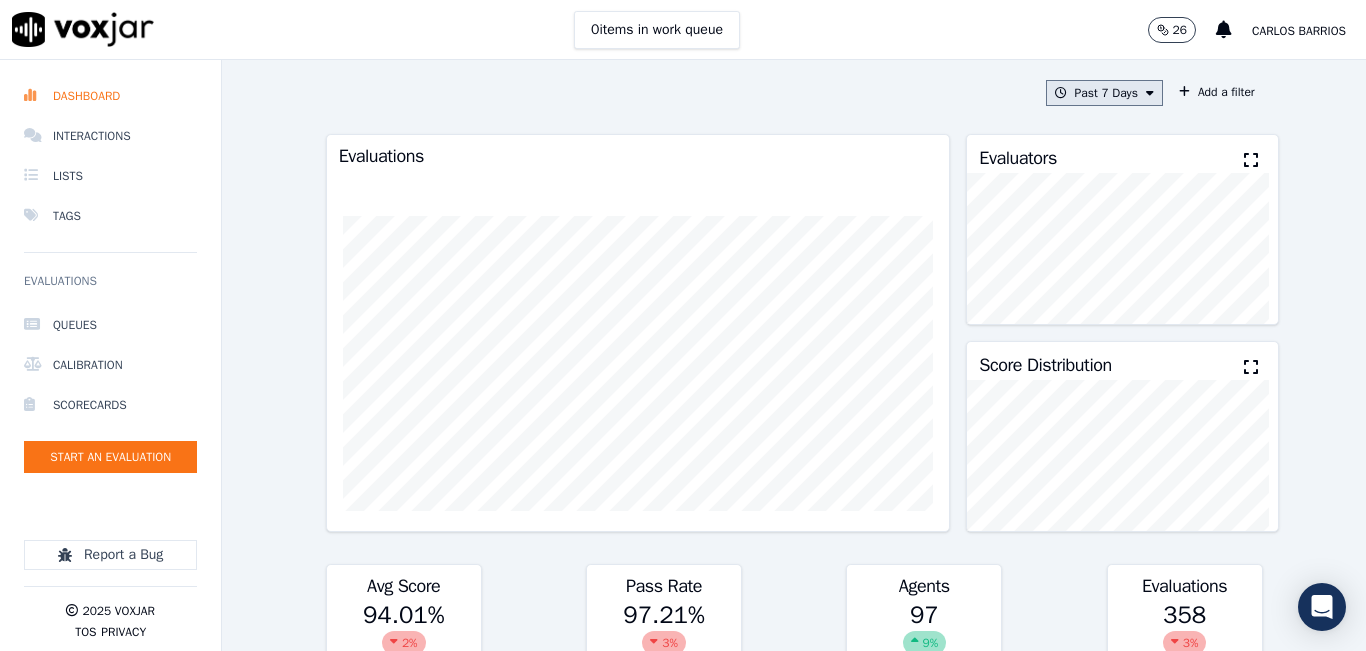 click on "Past 7 Days" at bounding box center (1104, 93) 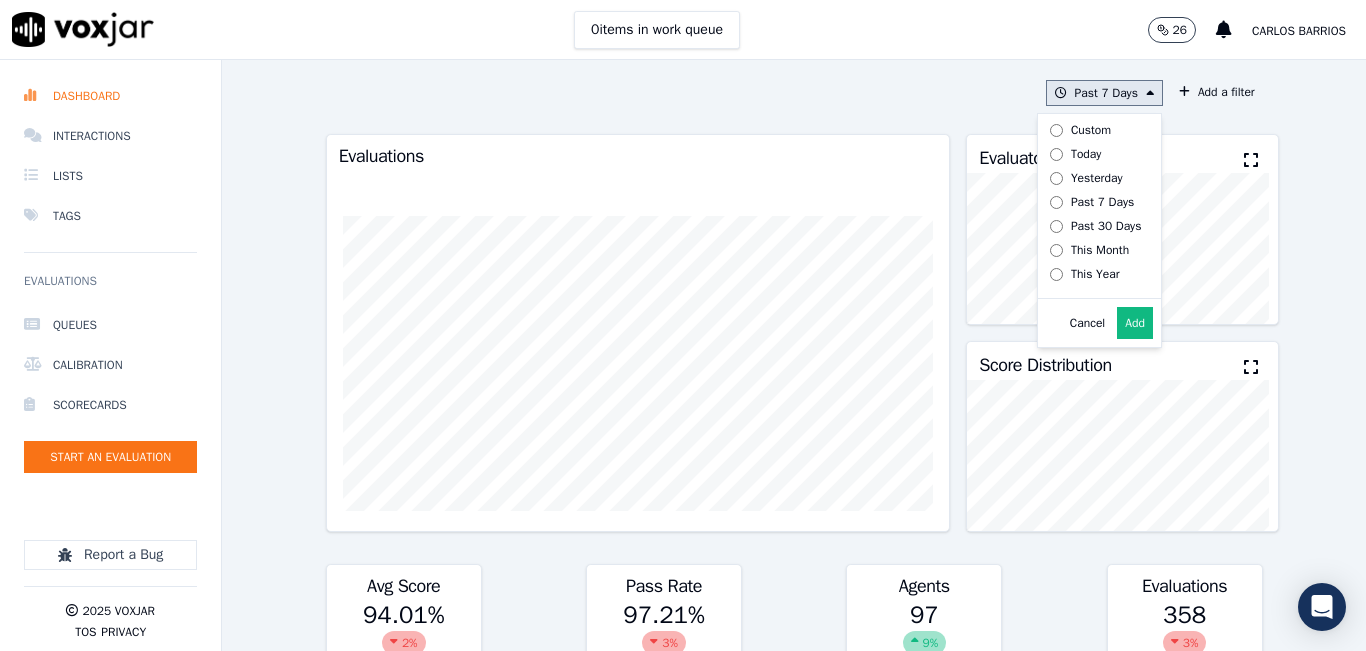 click on "Today" at bounding box center [1086, 154] 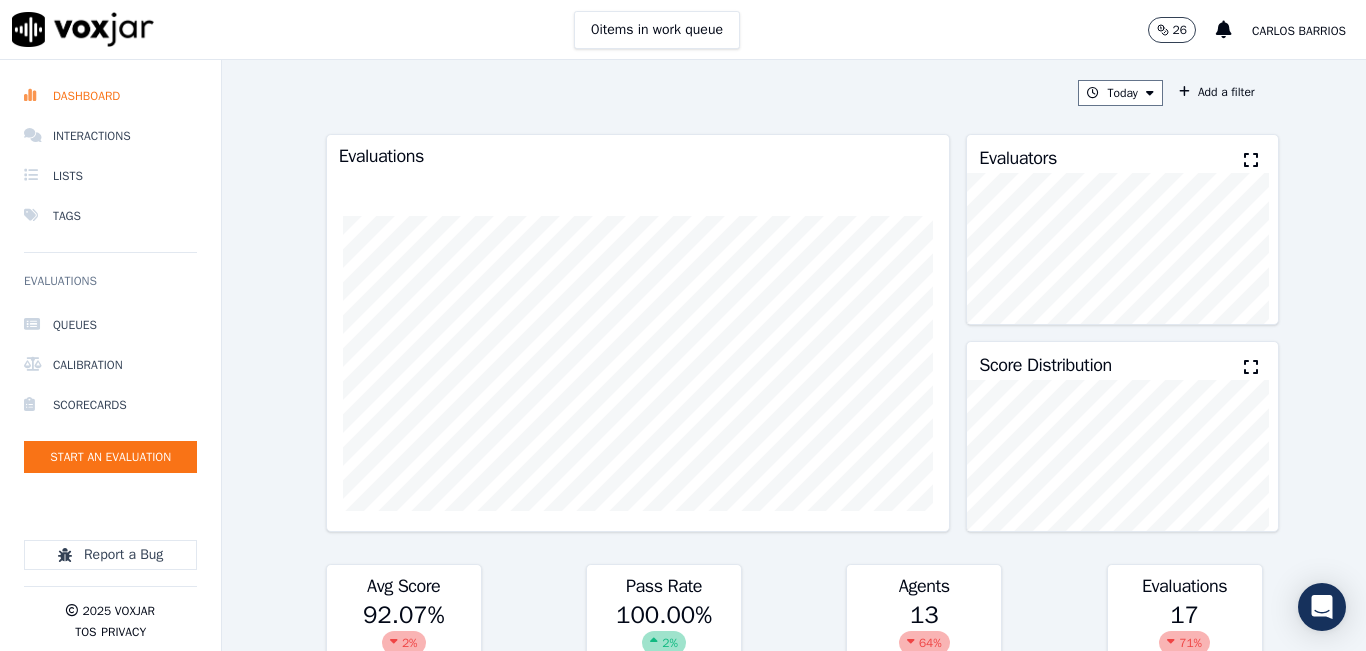 click at bounding box center [1251, 160] 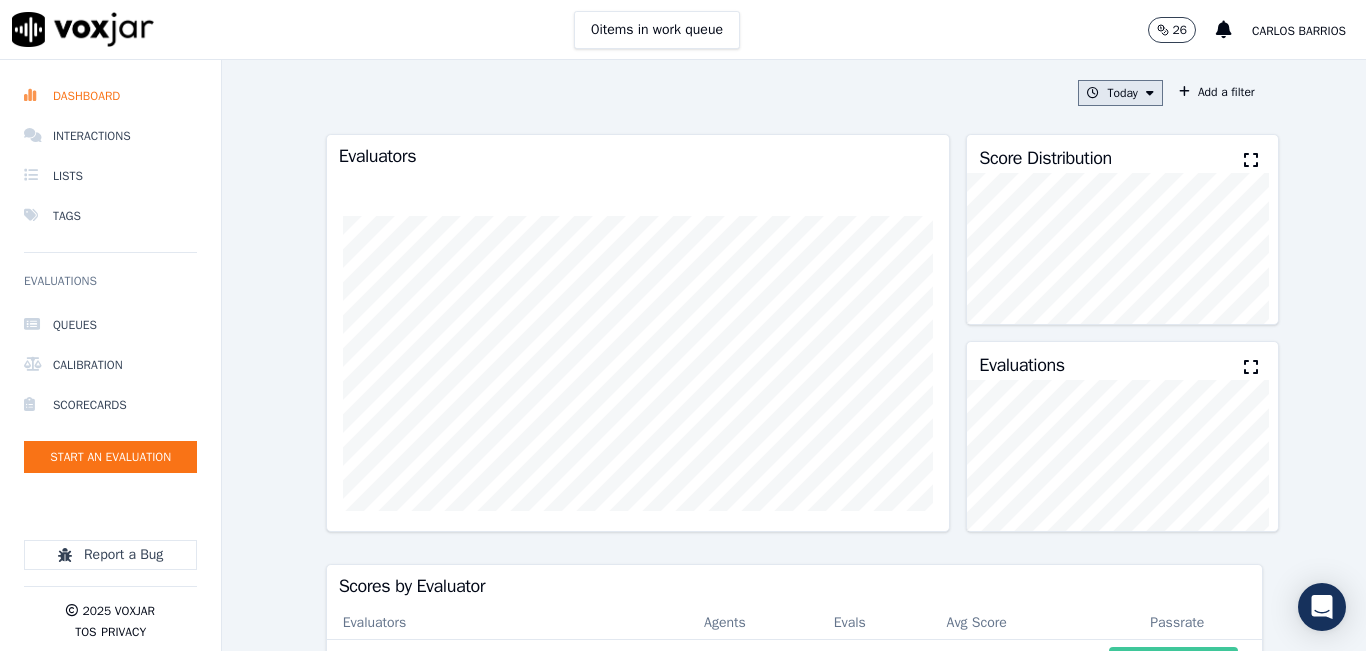 click on "Today" at bounding box center [1120, 93] 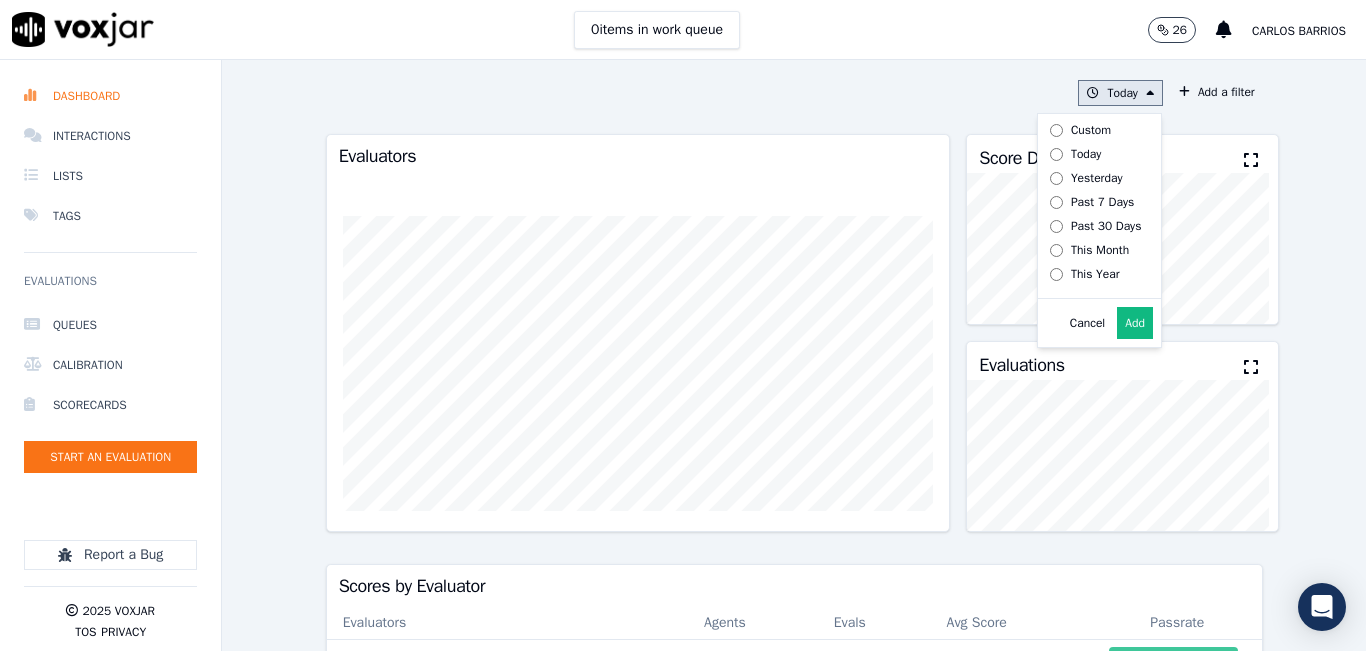 click on "Custom" at bounding box center [1091, 130] 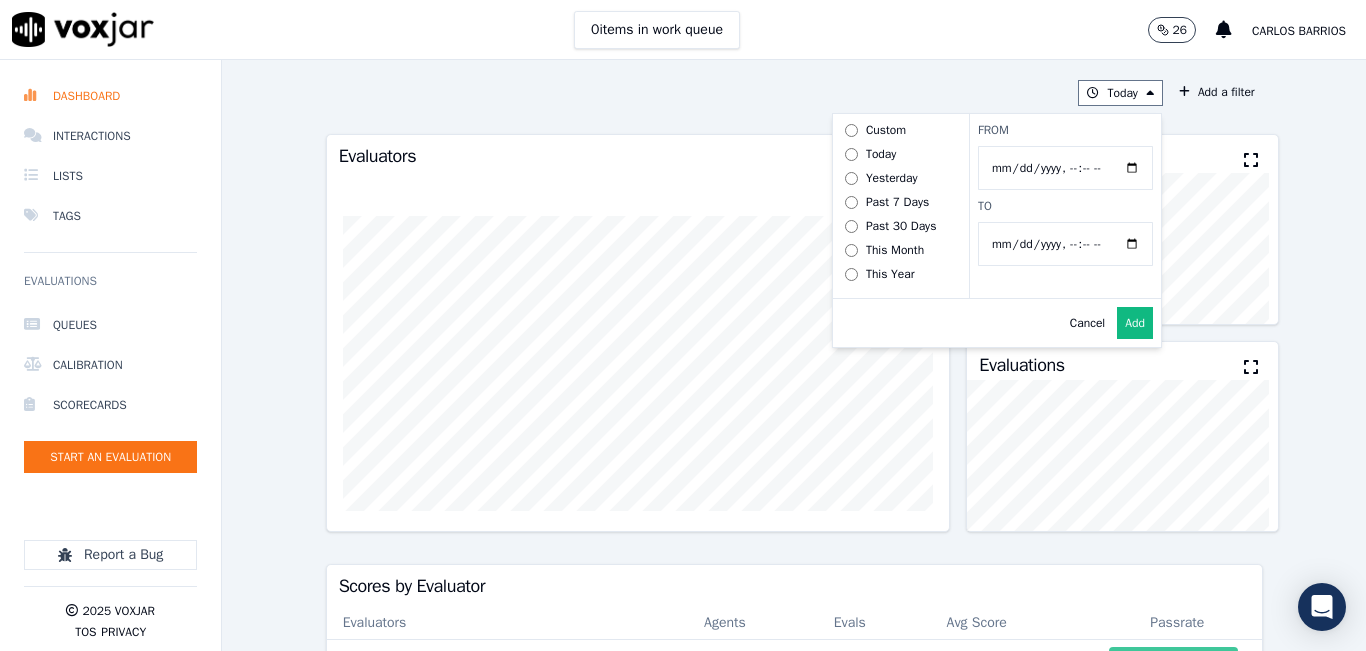 click on "Today       Custom     Today     Yesterday     Past 7 Days     Past 30 Days     This Month     This Year     From       To         Cancel   Add
Add a filter
Evaluators         Score Distribution           Evaluations               Scores by Evaluator   Evaluators   Agents   Evals   Avg Score   Passrate   maleman@newavepower.net   4   5   83.72 %   100.00 %   Maria Ortiz   0   0   0.00 %   0 %   carlos barrios   9   12   95.55 %   100.00 %   Shadia De Castro   0   0   0.00 %   0 %   gcampos   0   0   0.00 %   0 %   Scott   0   0   0.00 %   0 %   Juliana Zapata    0   0   0.00 %   0 %   Rahul Sharma   0   0   0.00 %   0 %   Alejandro Ayala   0   0   0.00 %   0 %   Sheila De Castro   0   0   0.00 %   0 %" at bounding box center [794, 355] 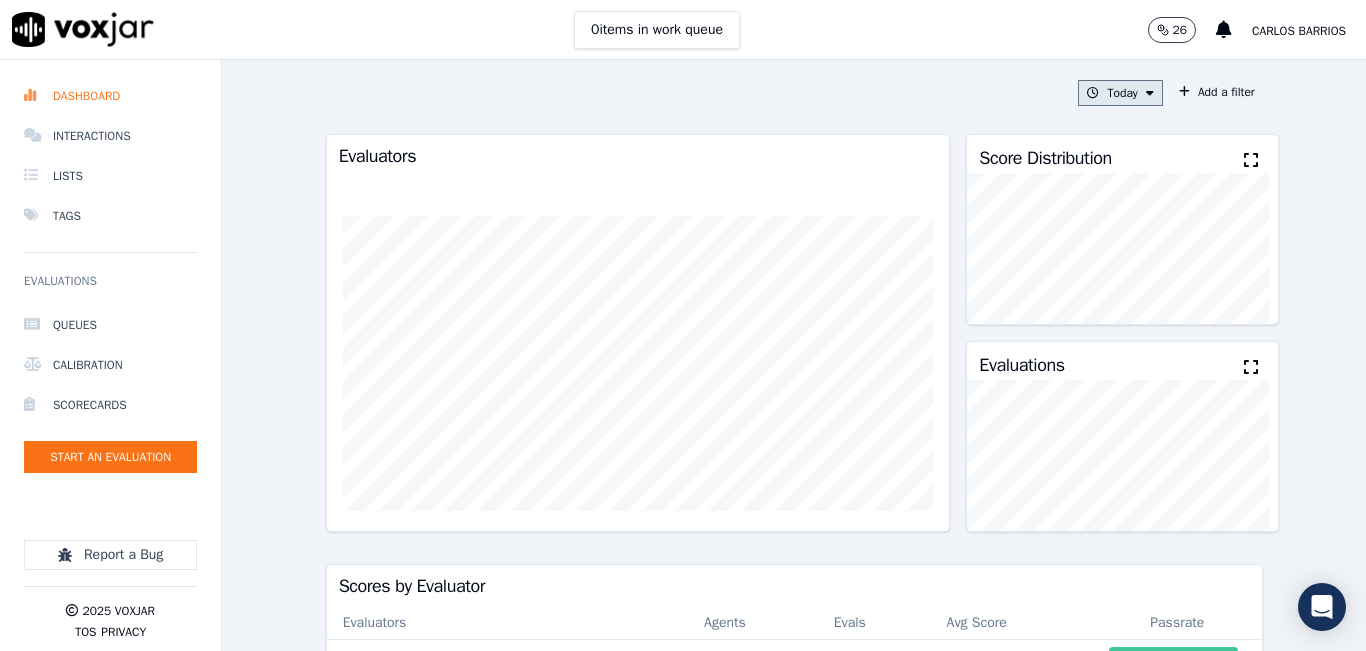 click on "Today" at bounding box center [1120, 93] 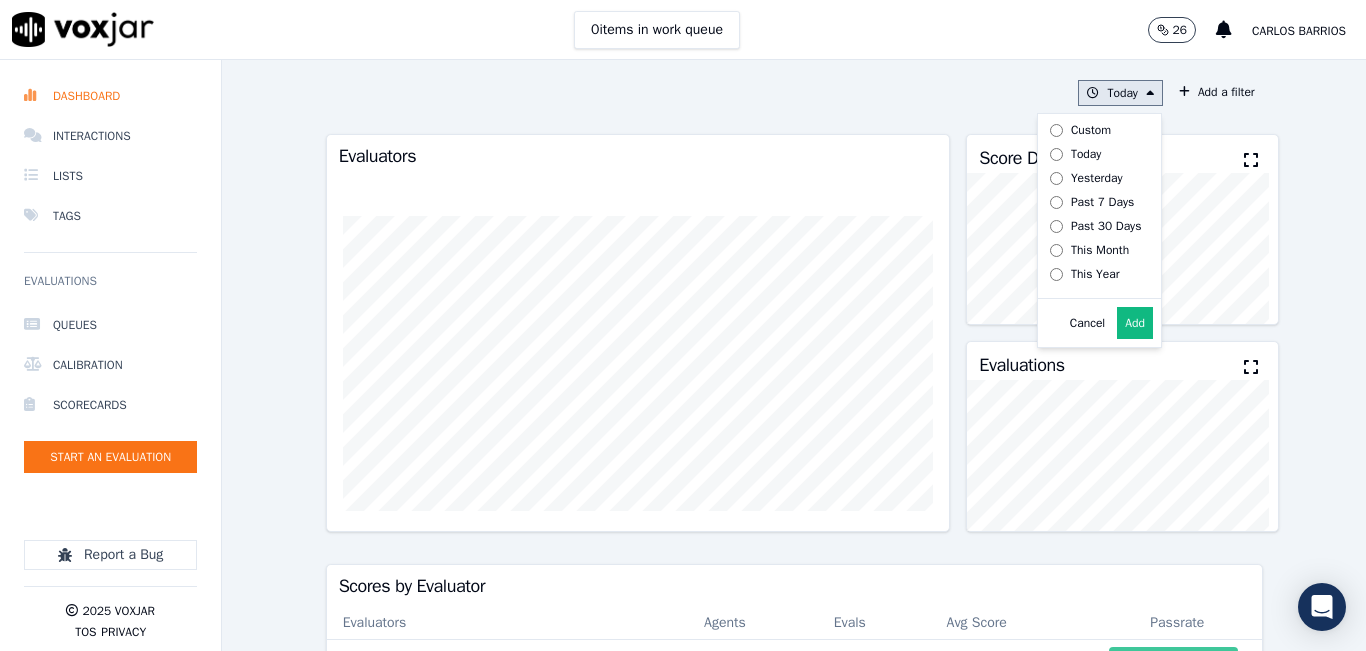 click on "Add" at bounding box center [1135, 323] 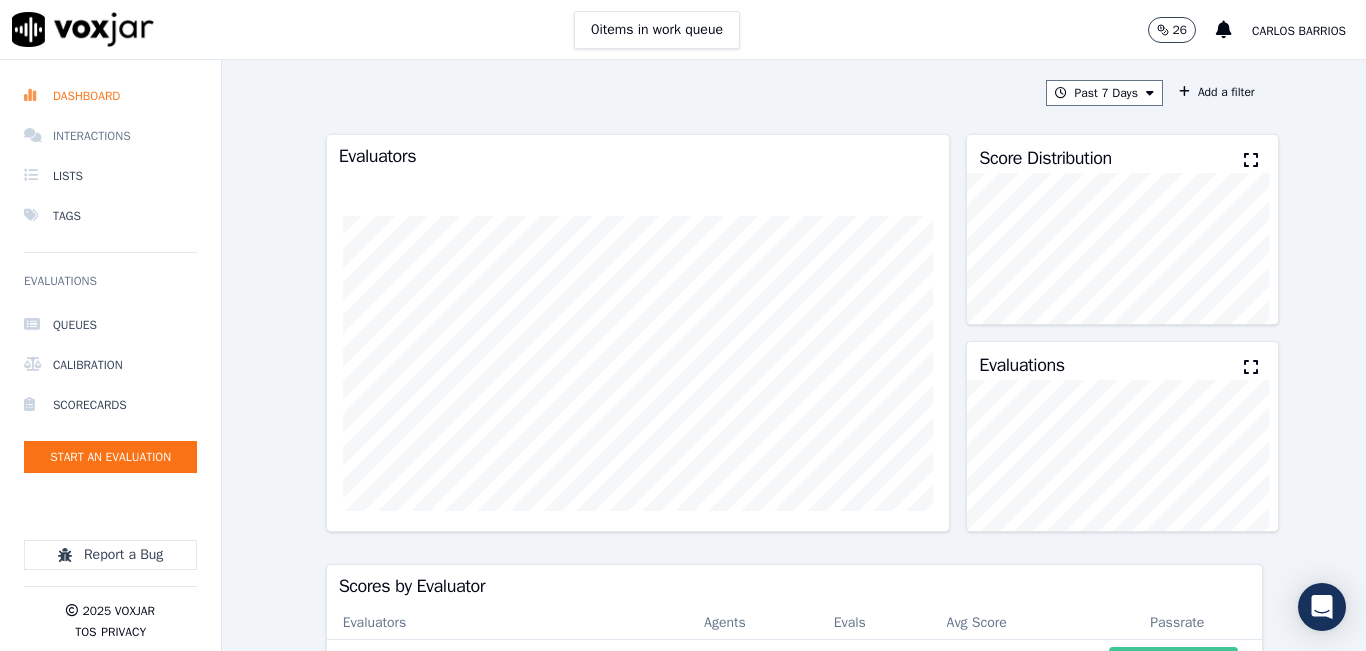 click on "Interactions" at bounding box center [110, 136] 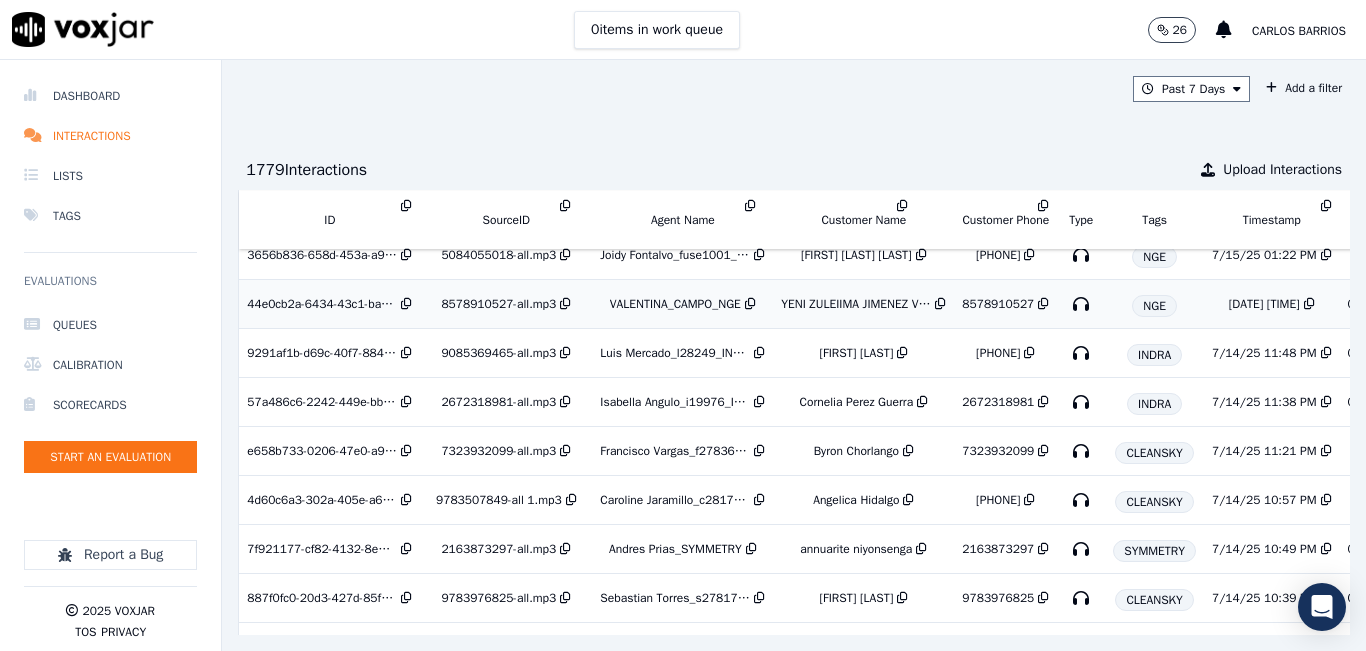 scroll, scrollTop: 865, scrollLeft: 0, axis: vertical 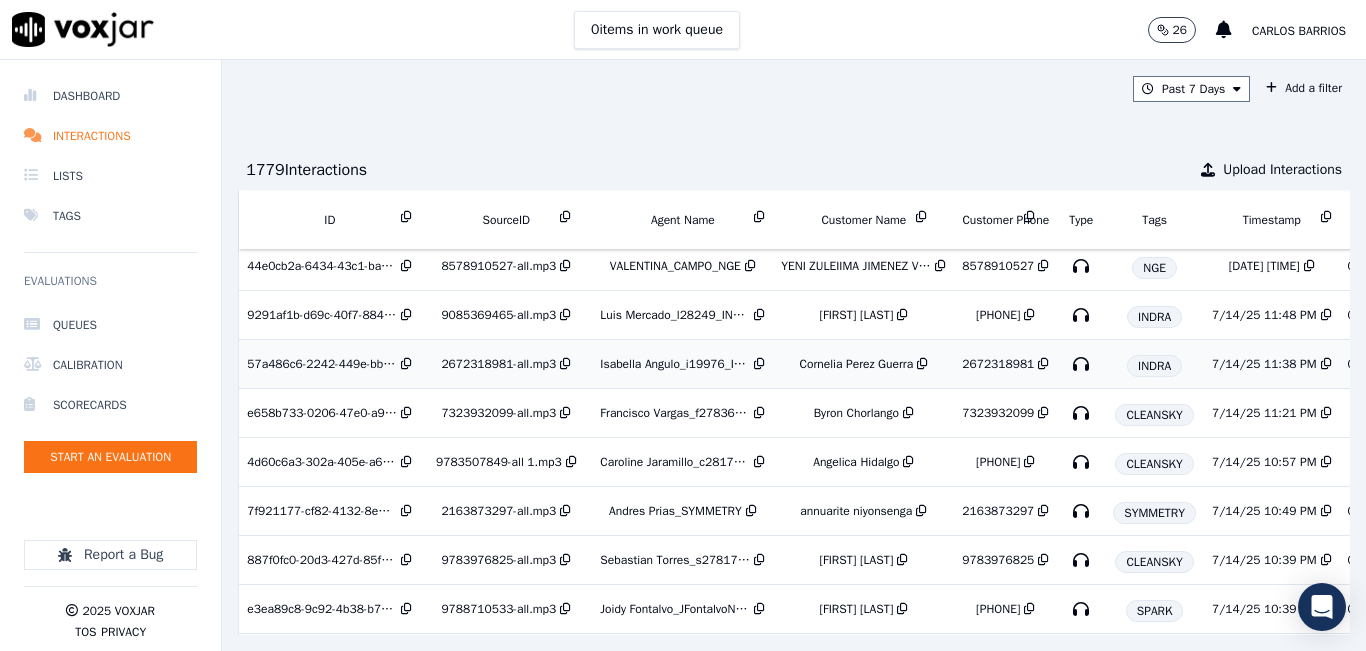 click on "Cornelia Perez Guerra" at bounding box center (863, 364) 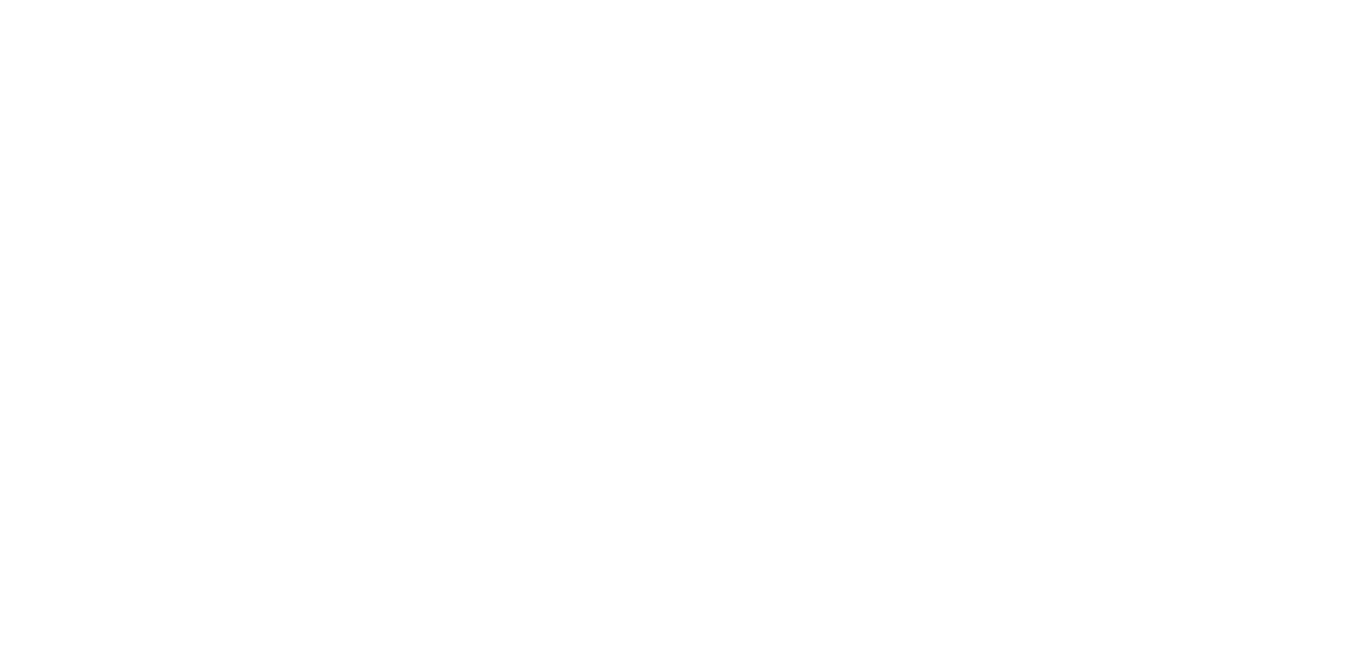scroll, scrollTop: 0, scrollLeft: 0, axis: both 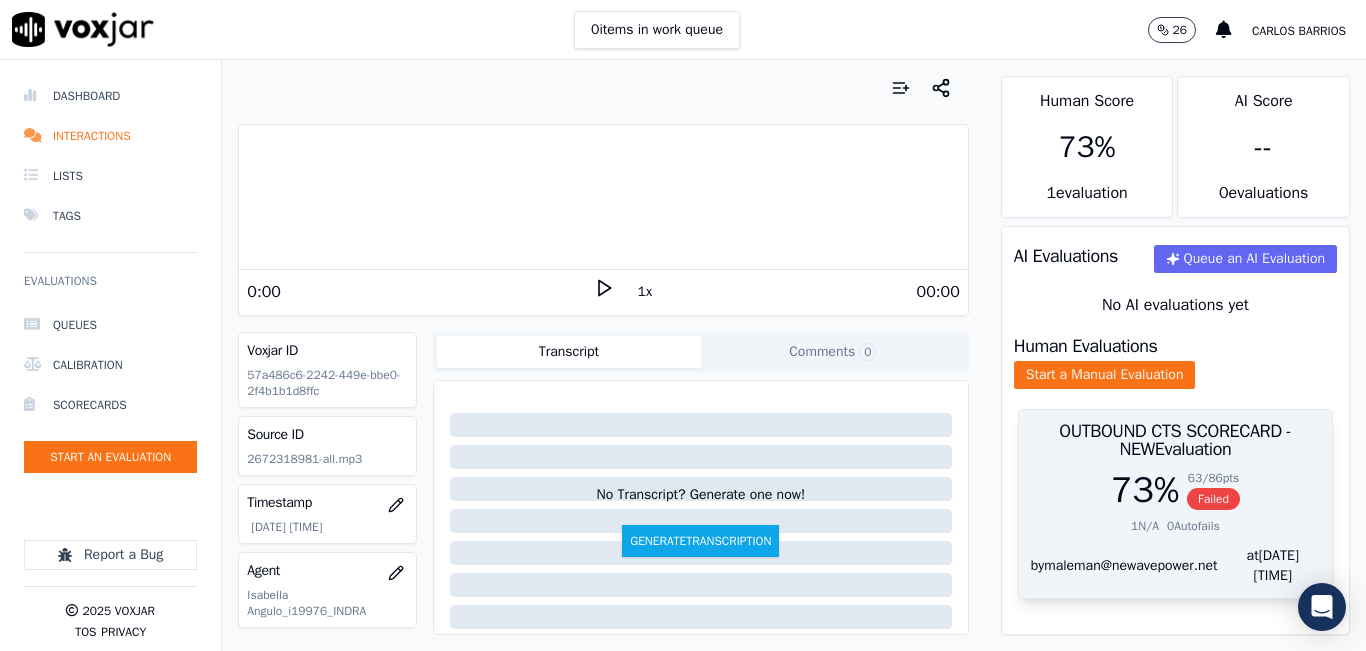 click on "1  N/A   0  Autofails" at bounding box center [1175, 526] 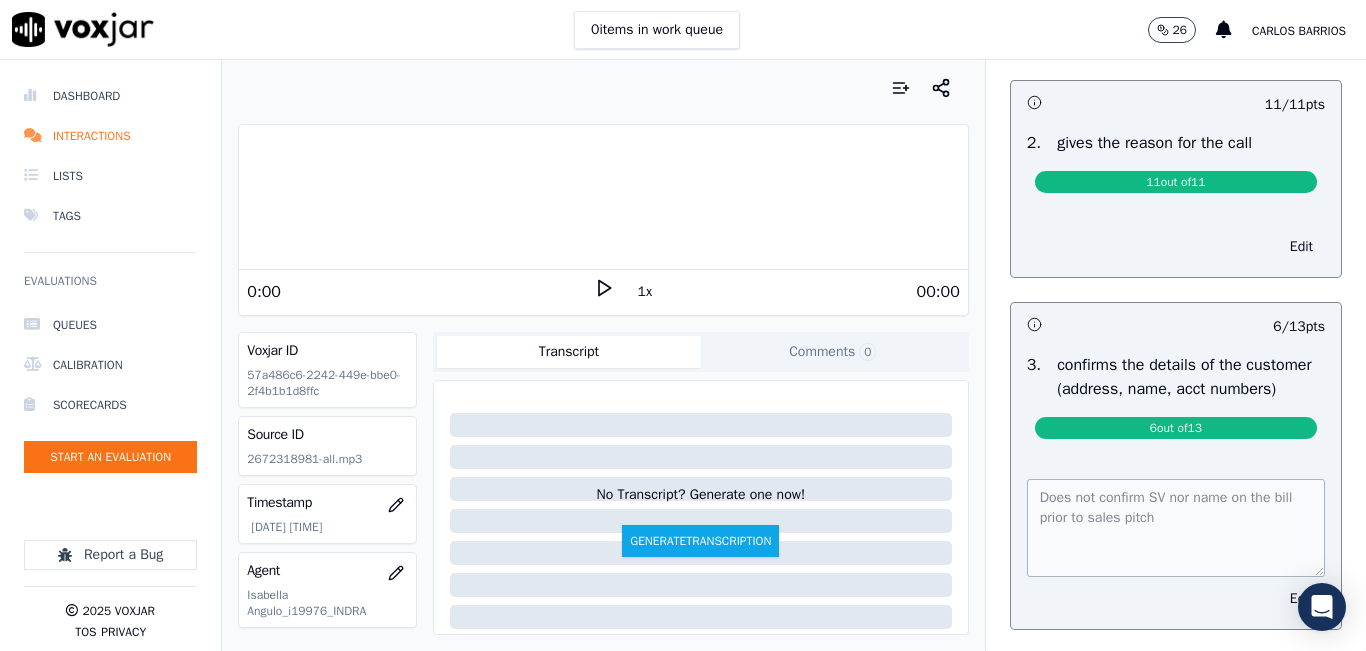 scroll, scrollTop: 400, scrollLeft: 0, axis: vertical 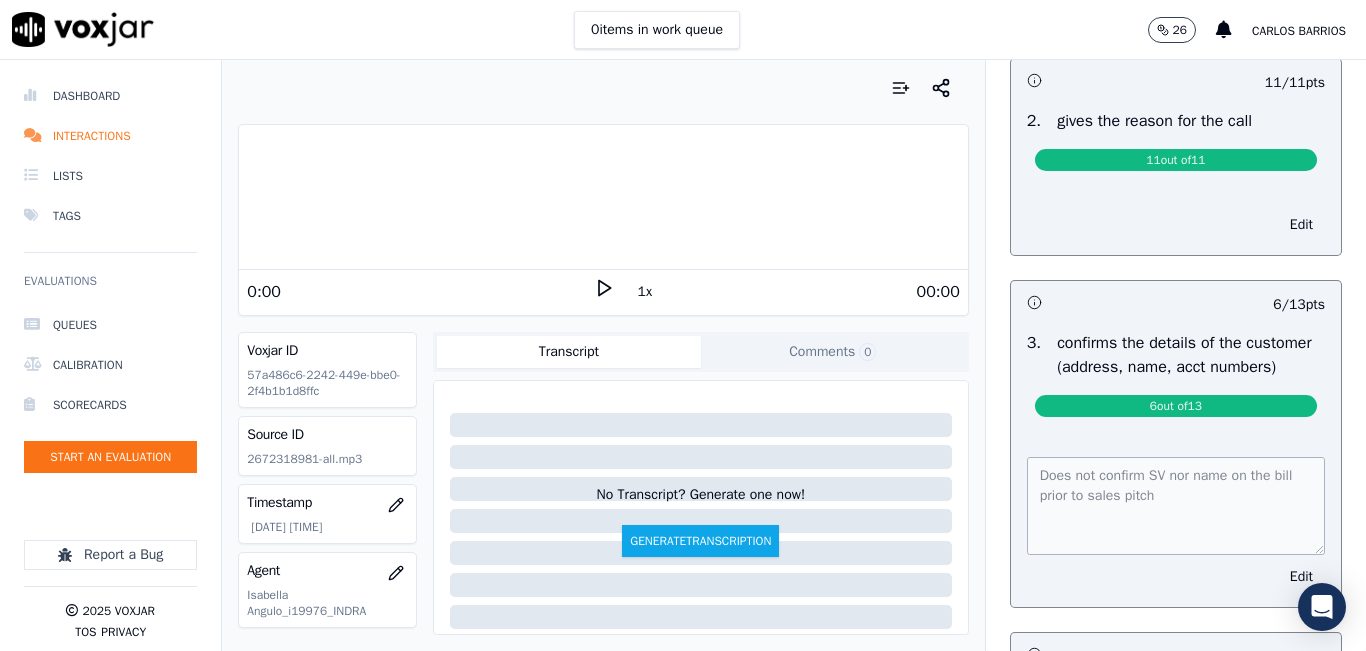 click 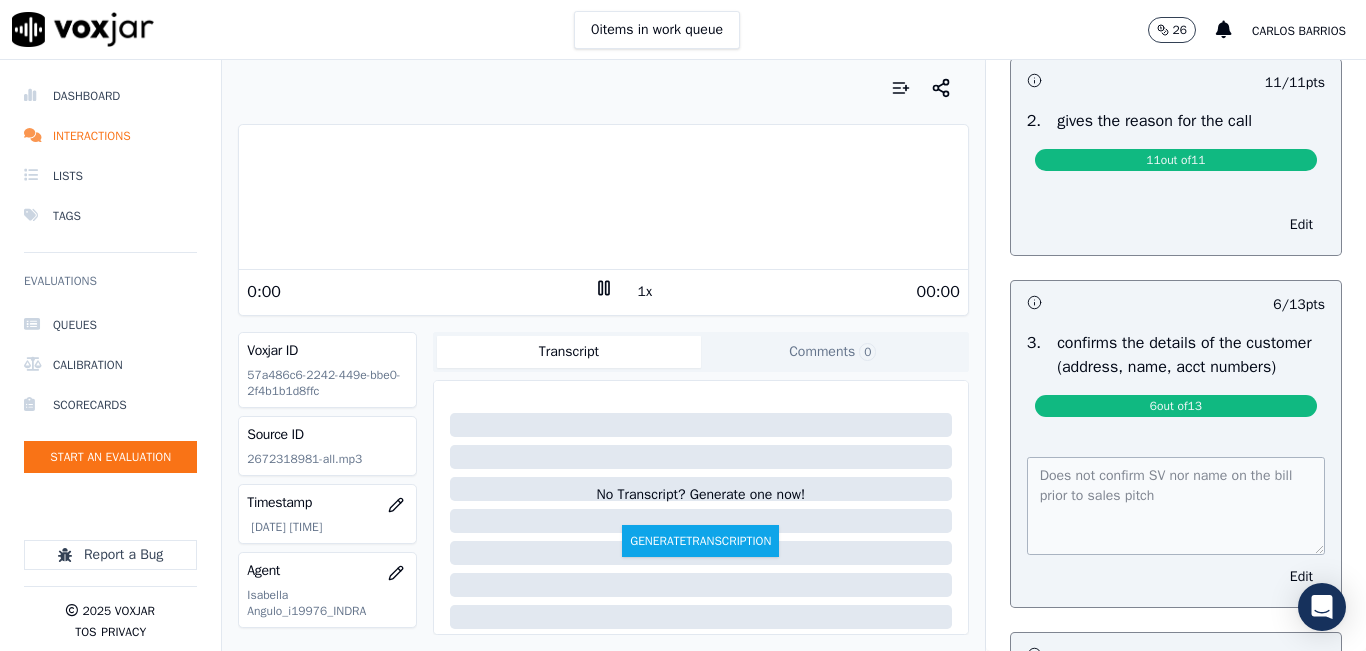 click on "1x" at bounding box center [645, 292] 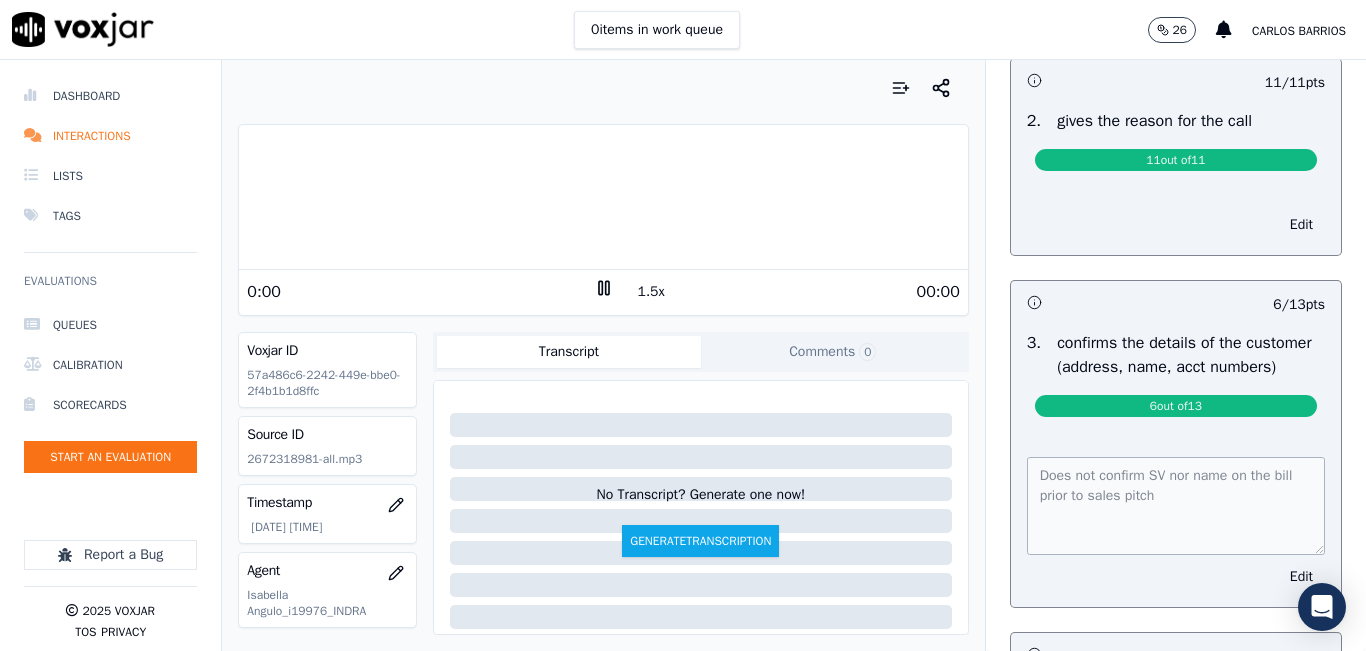 click on "1.5x" at bounding box center (651, 292) 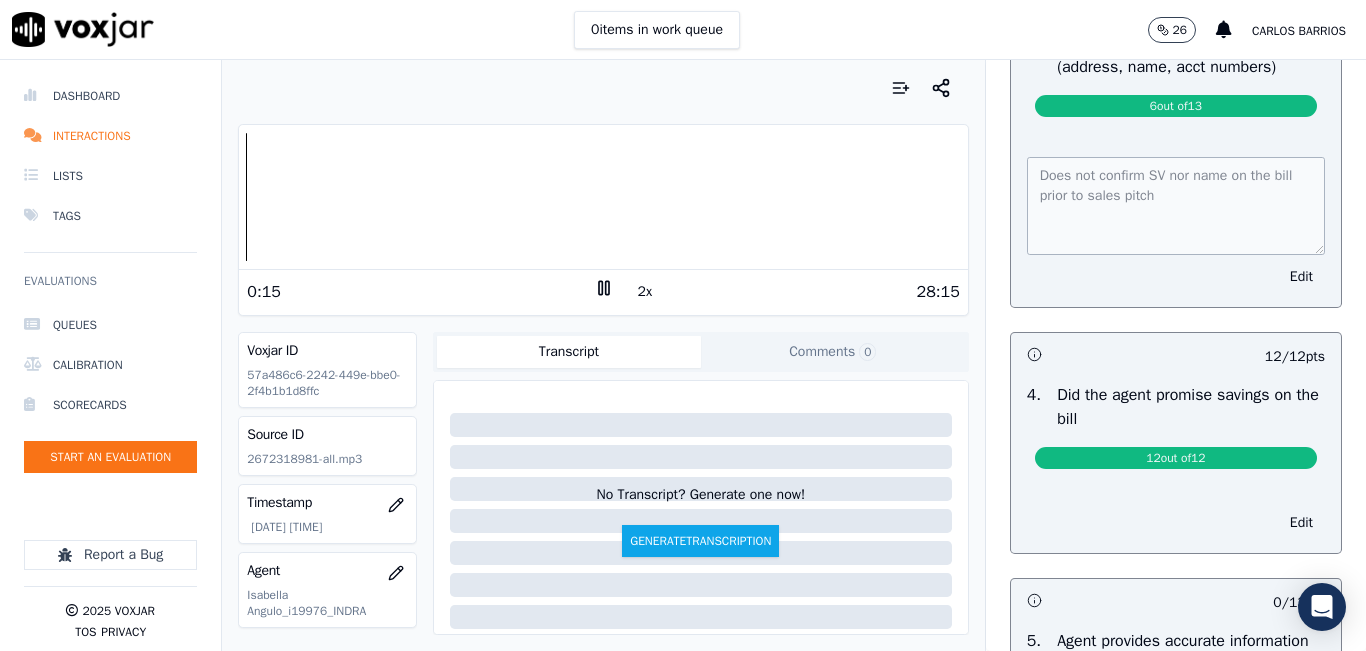 scroll, scrollTop: 800, scrollLeft: 0, axis: vertical 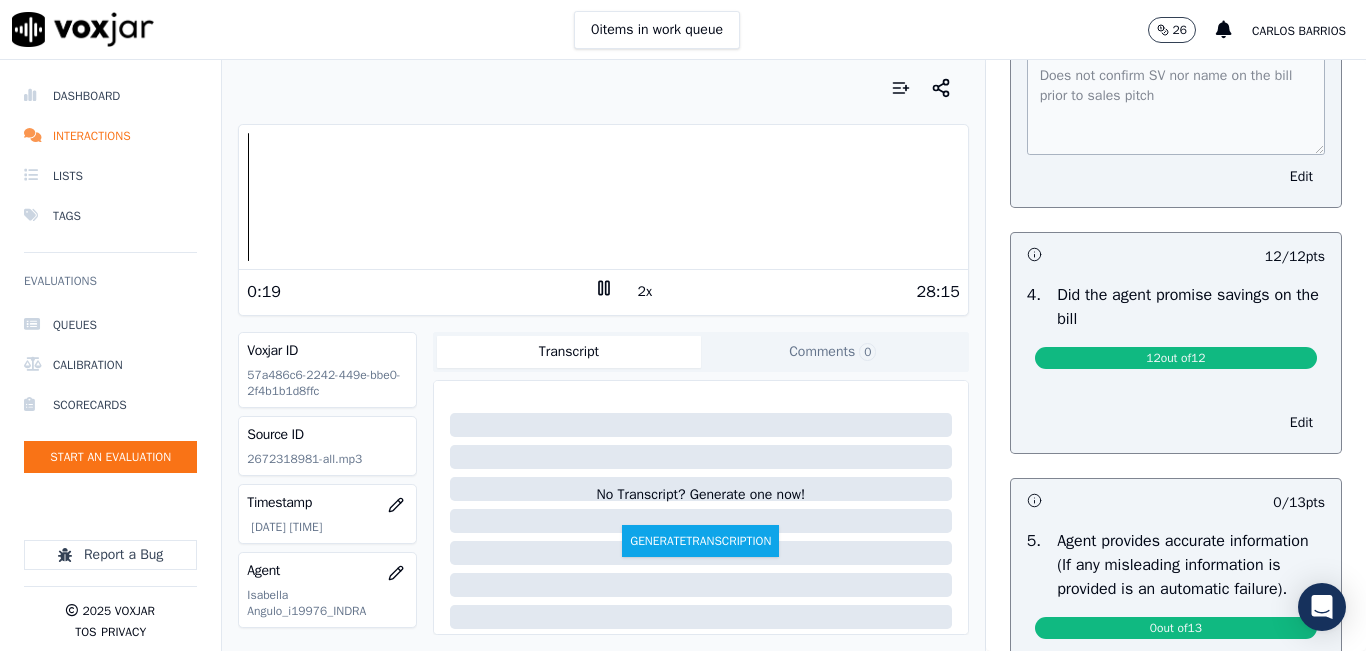 click on "2x" at bounding box center [645, 292] 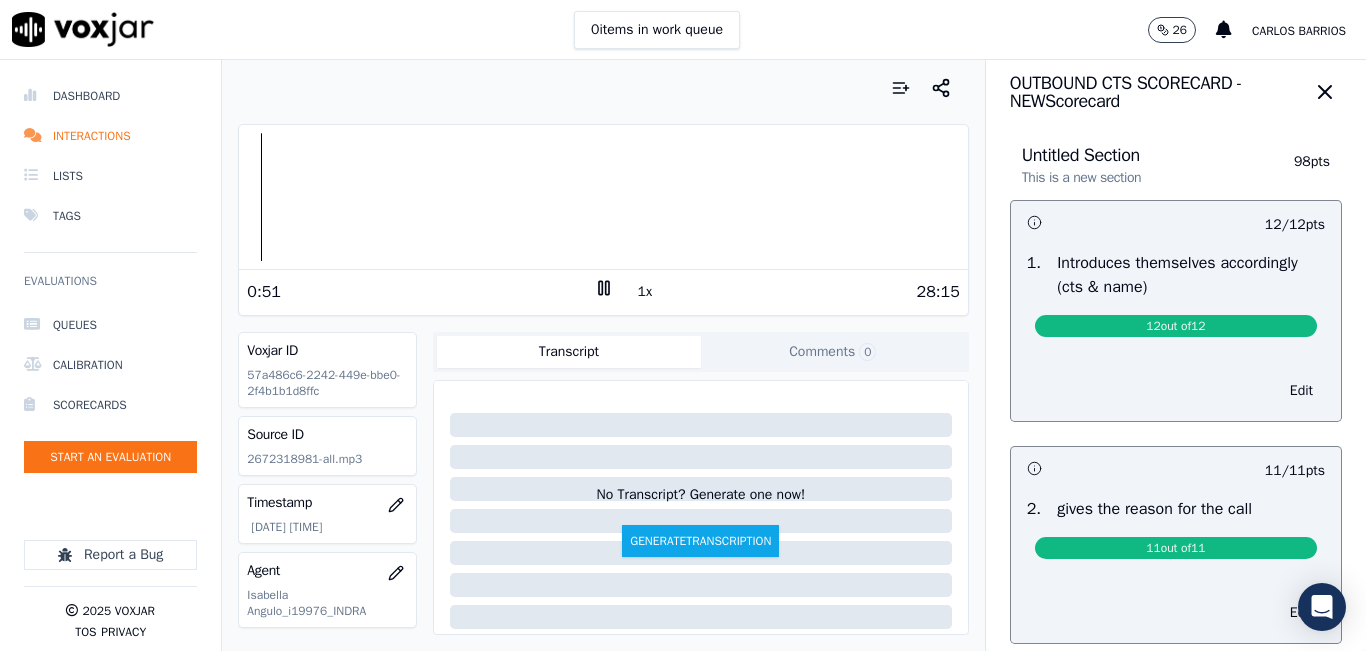 scroll, scrollTop: 0, scrollLeft: 0, axis: both 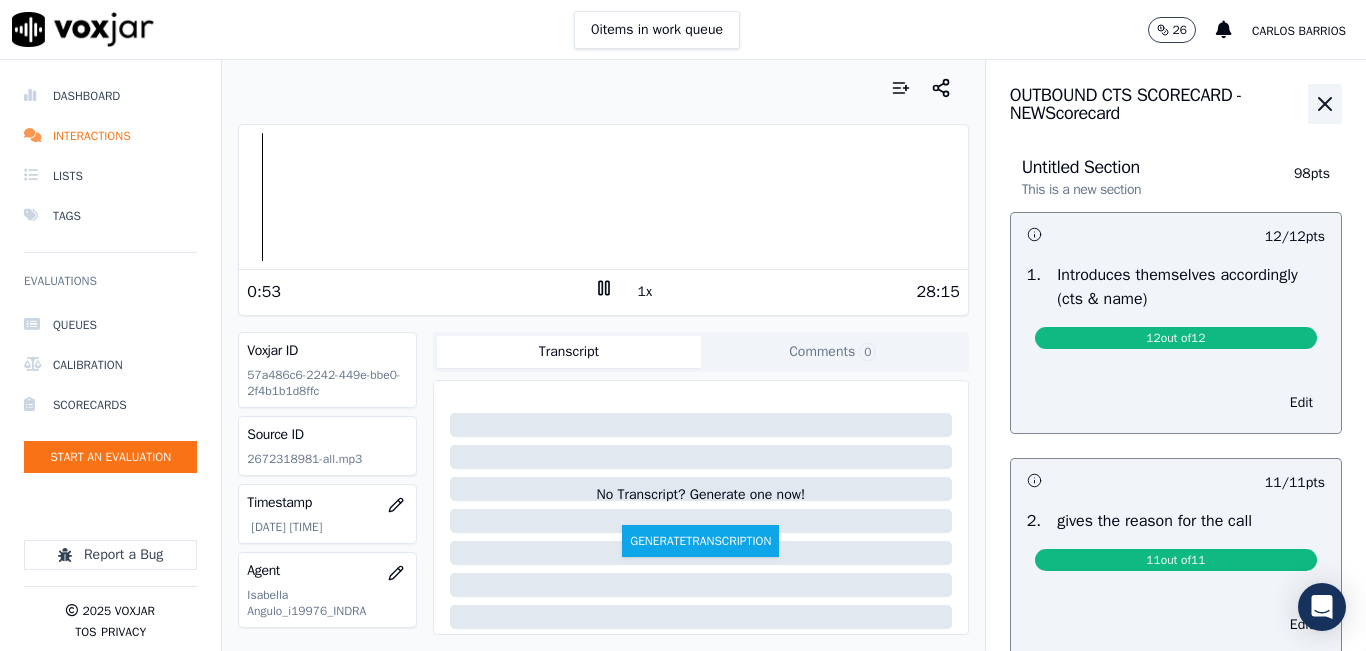 click 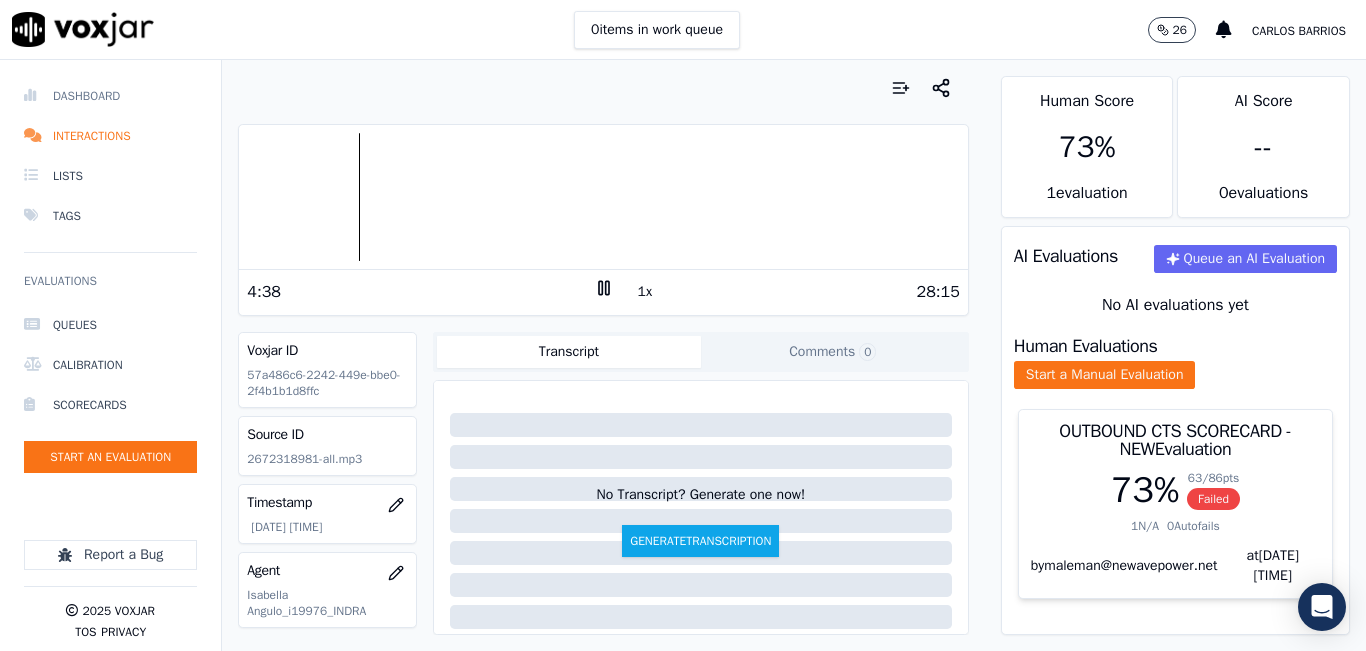 click on "Dashboard" at bounding box center (110, 96) 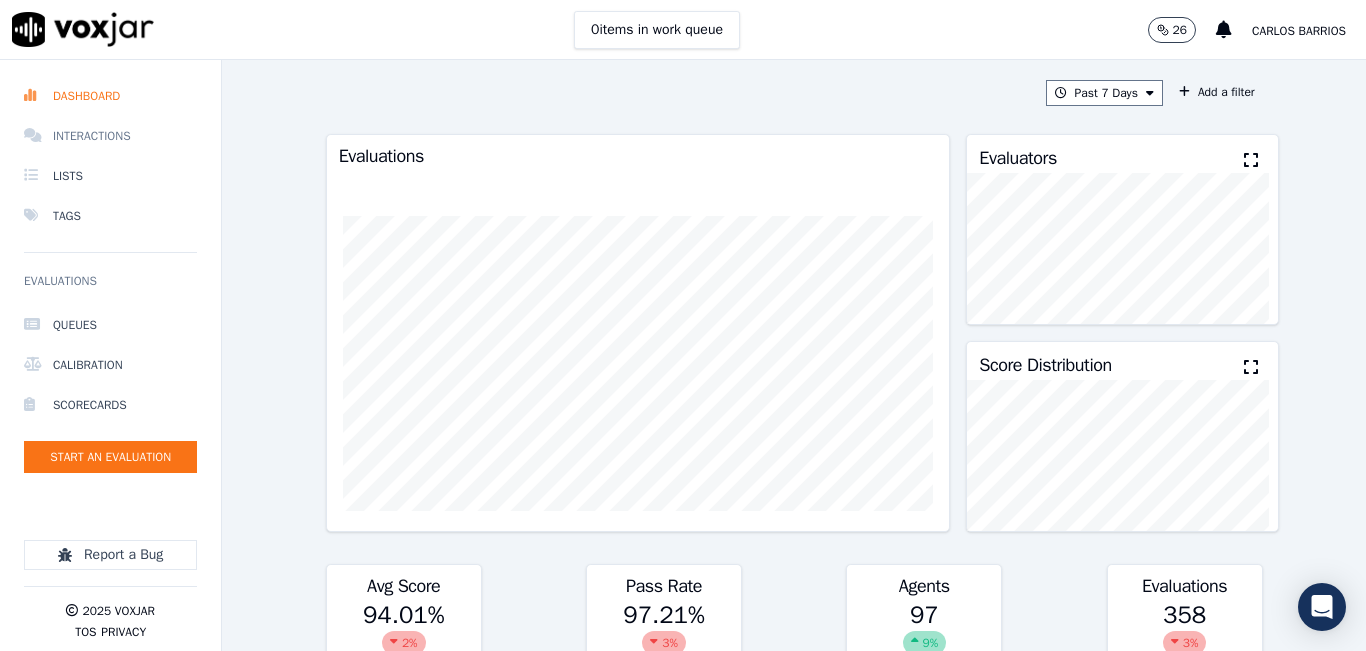click on "Interactions" at bounding box center [110, 136] 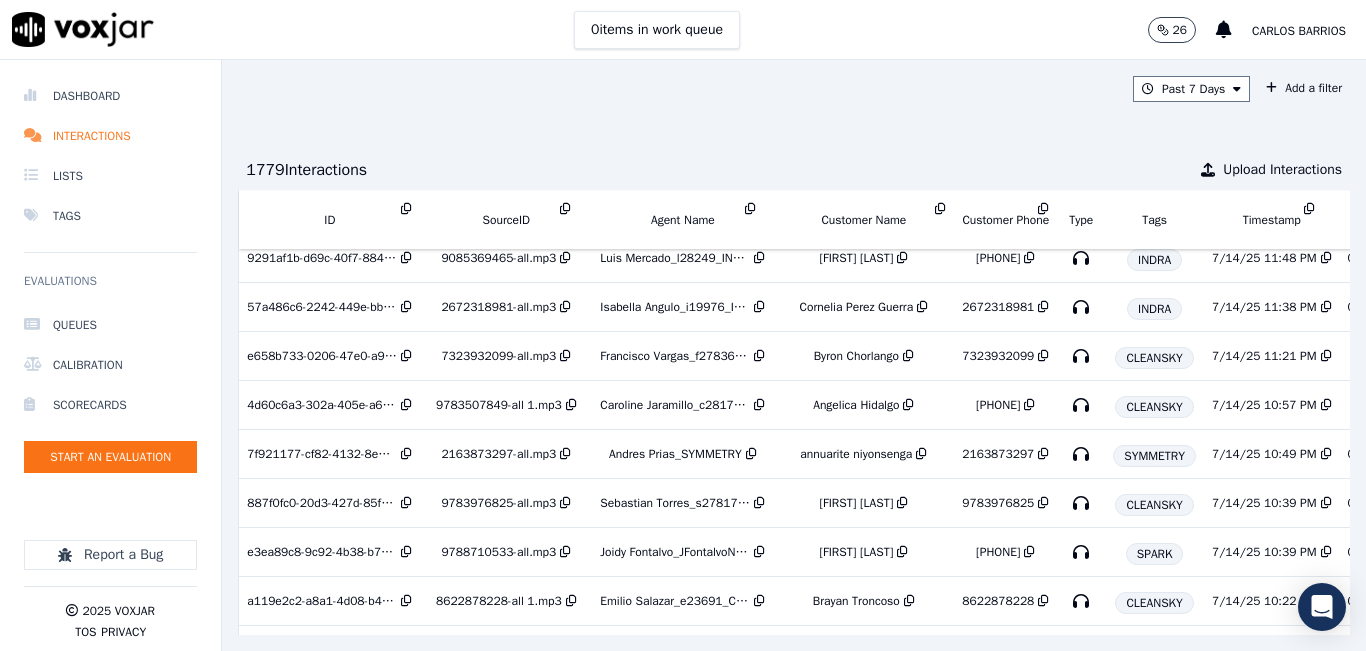 scroll, scrollTop: 1089, scrollLeft: 0, axis: vertical 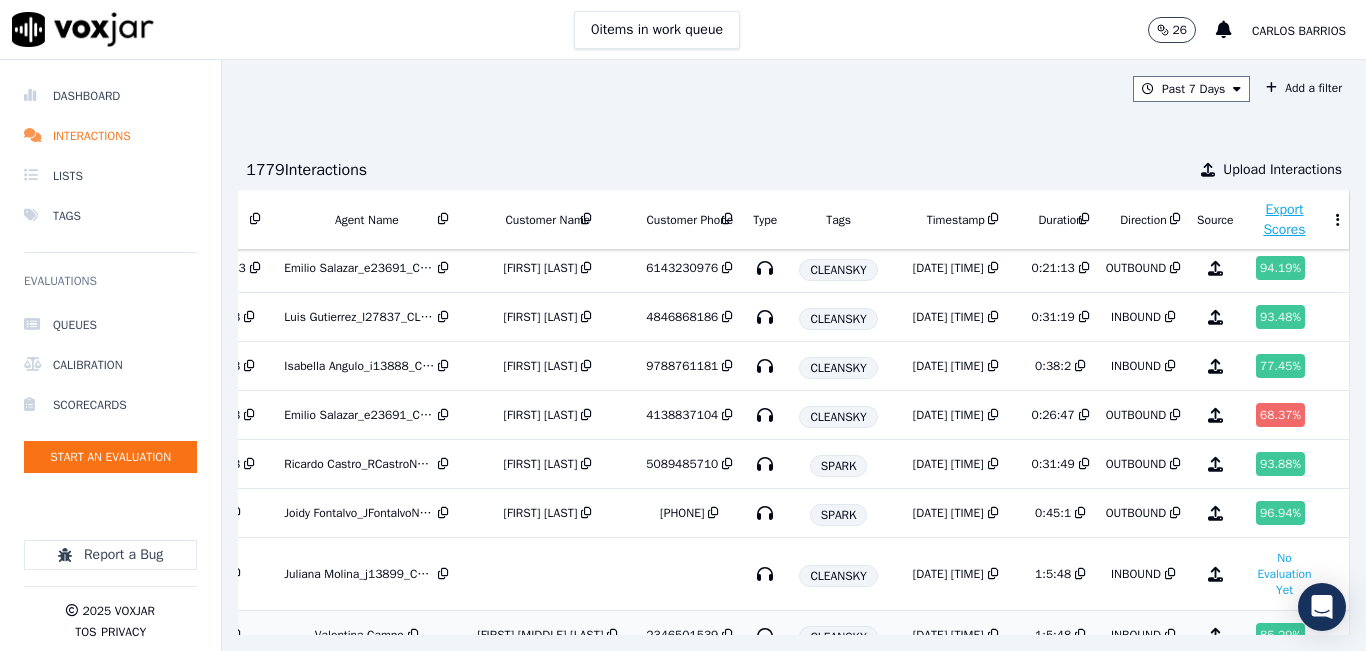 click on "7/11/25 08:20 PM" at bounding box center (948, 415) 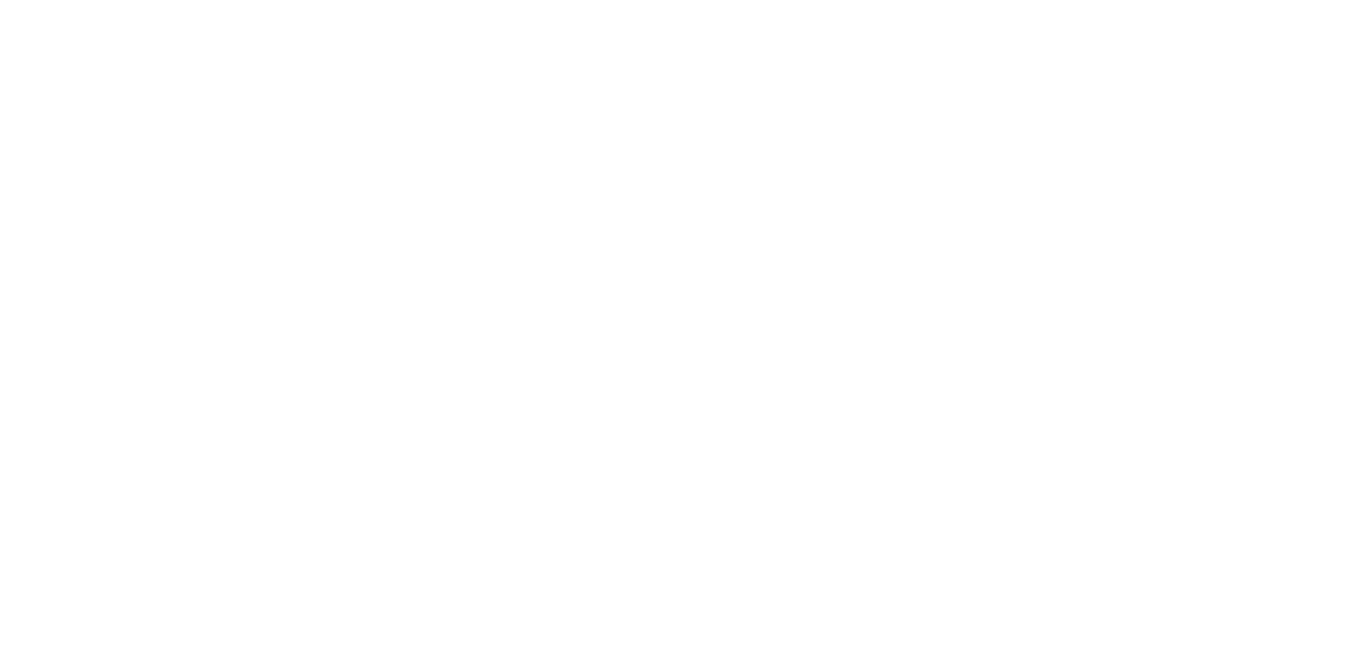 scroll, scrollTop: 0, scrollLeft: 0, axis: both 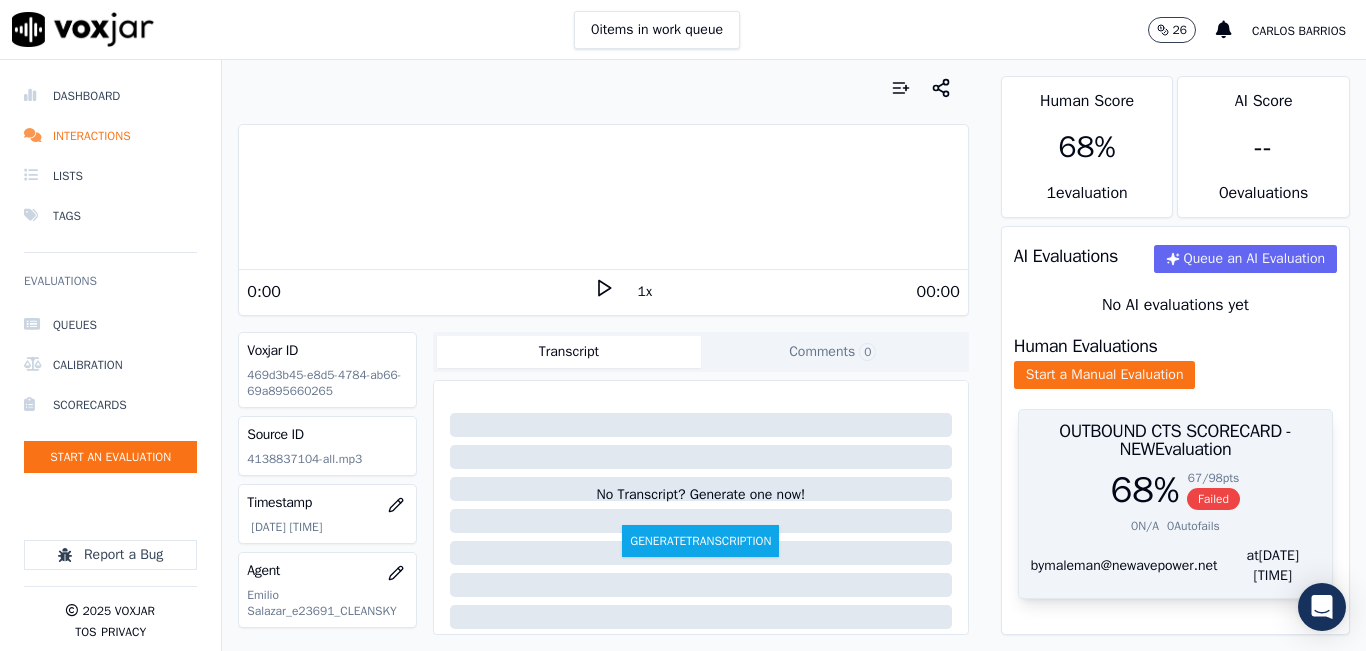 click on "68 %" at bounding box center (1145, 490) 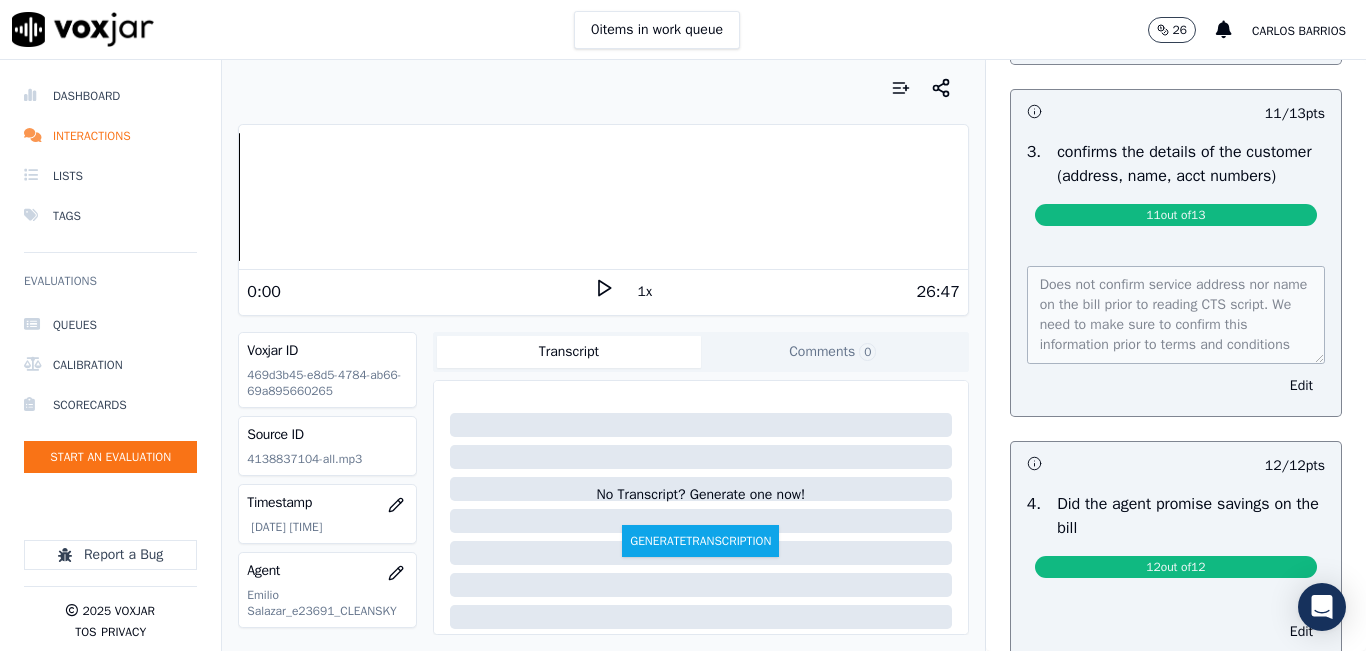 scroll, scrollTop: 700, scrollLeft: 0, axis: vertical 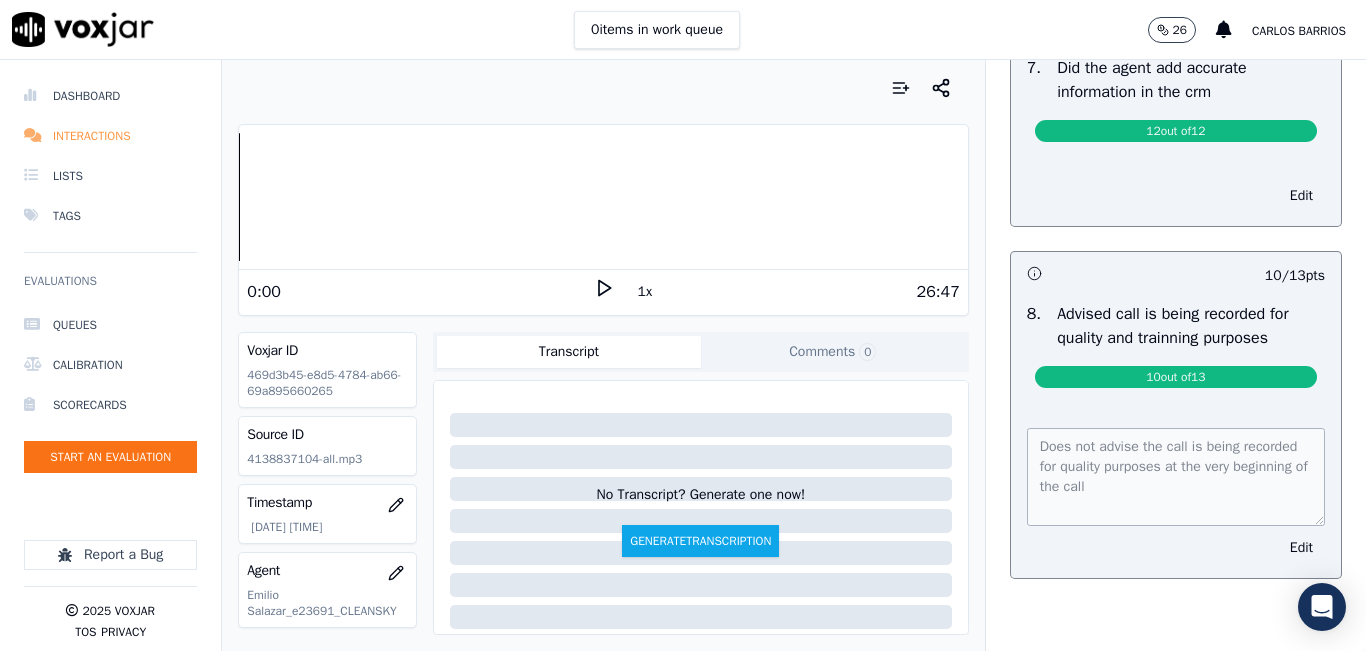 click on "Interactions" at bounding box center (110, 136) 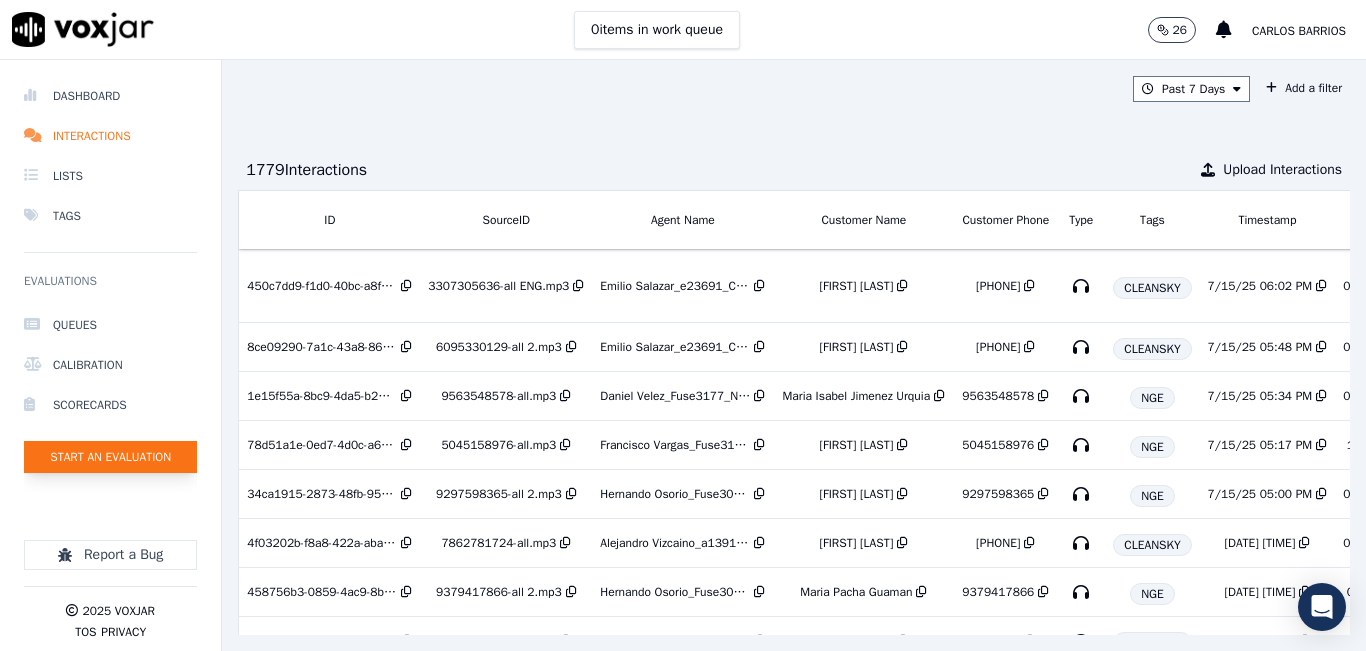 click on "Start an Evaluation" 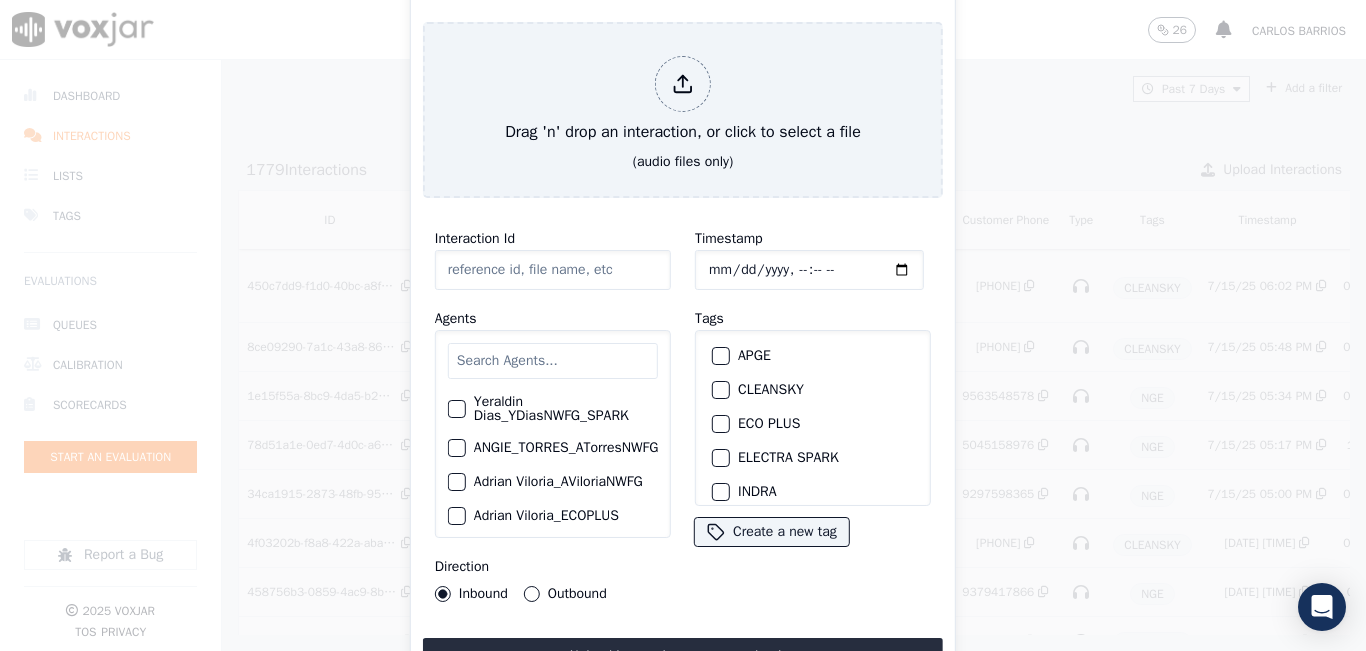 click on "Interaction Id" 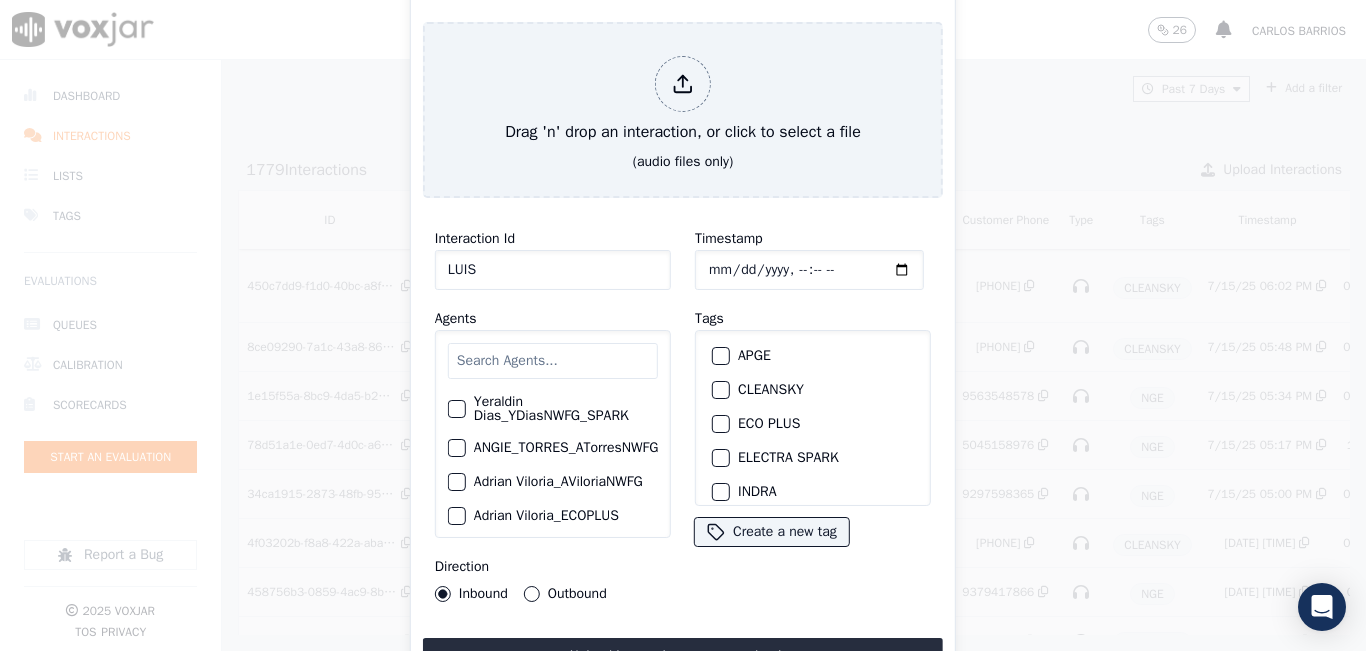 type on "LUISA" 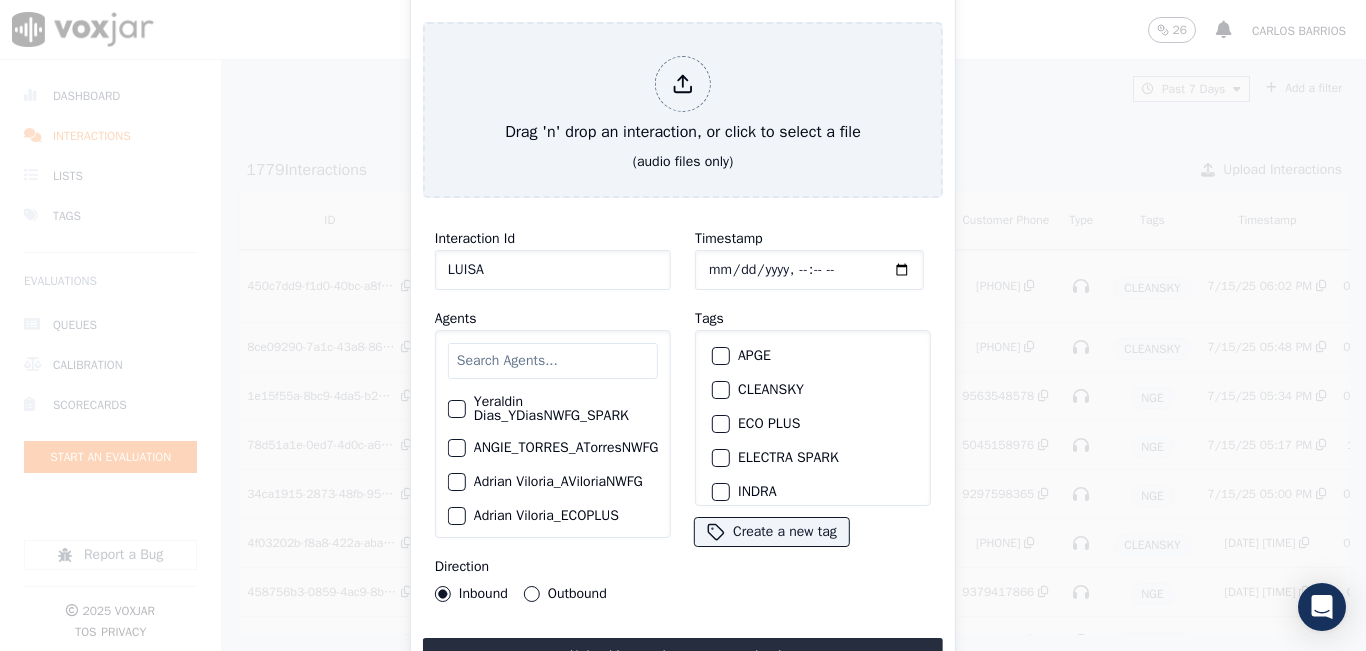click on "LUISA" 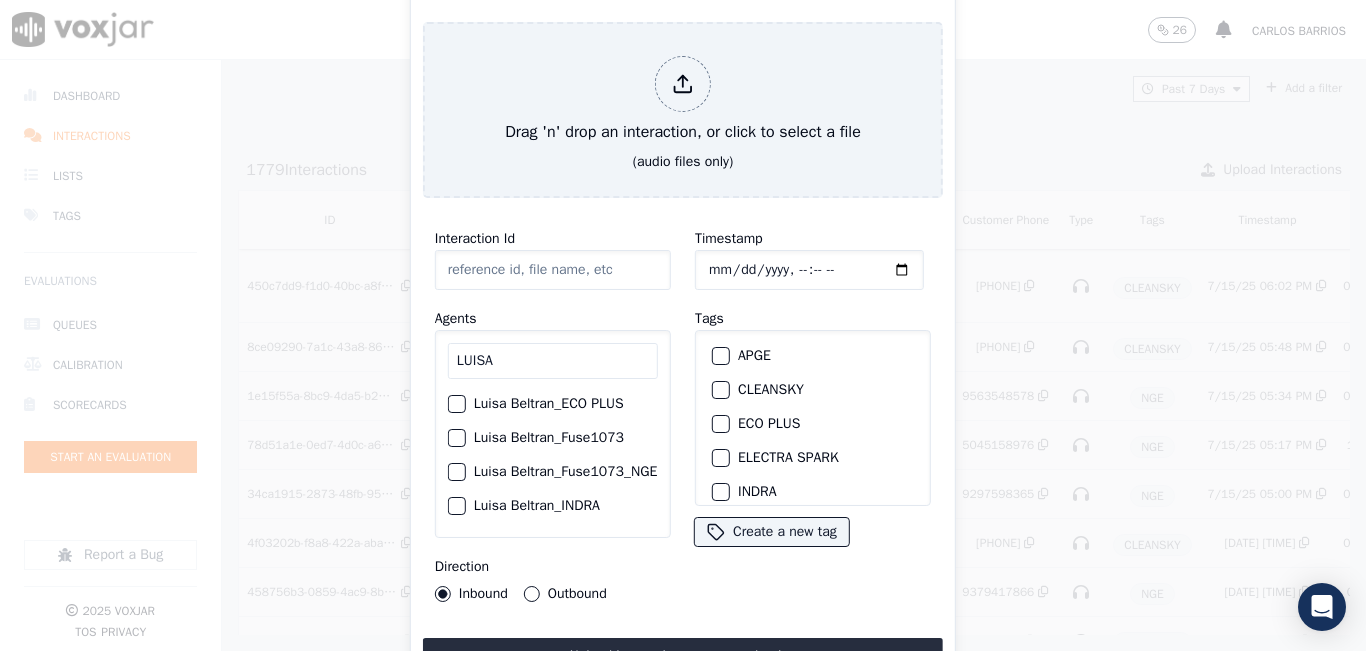 type on "LUISA" 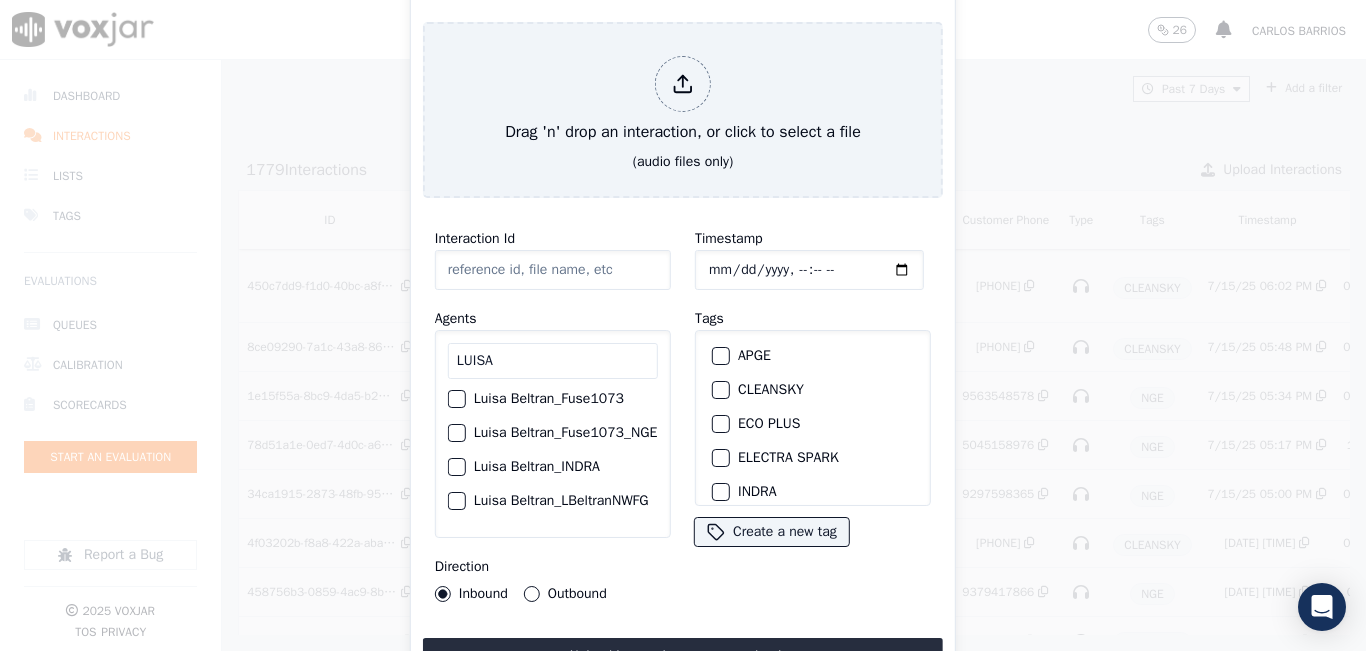 scroll, scrollTop: 40, scrollLeft: 0, axis: vertical 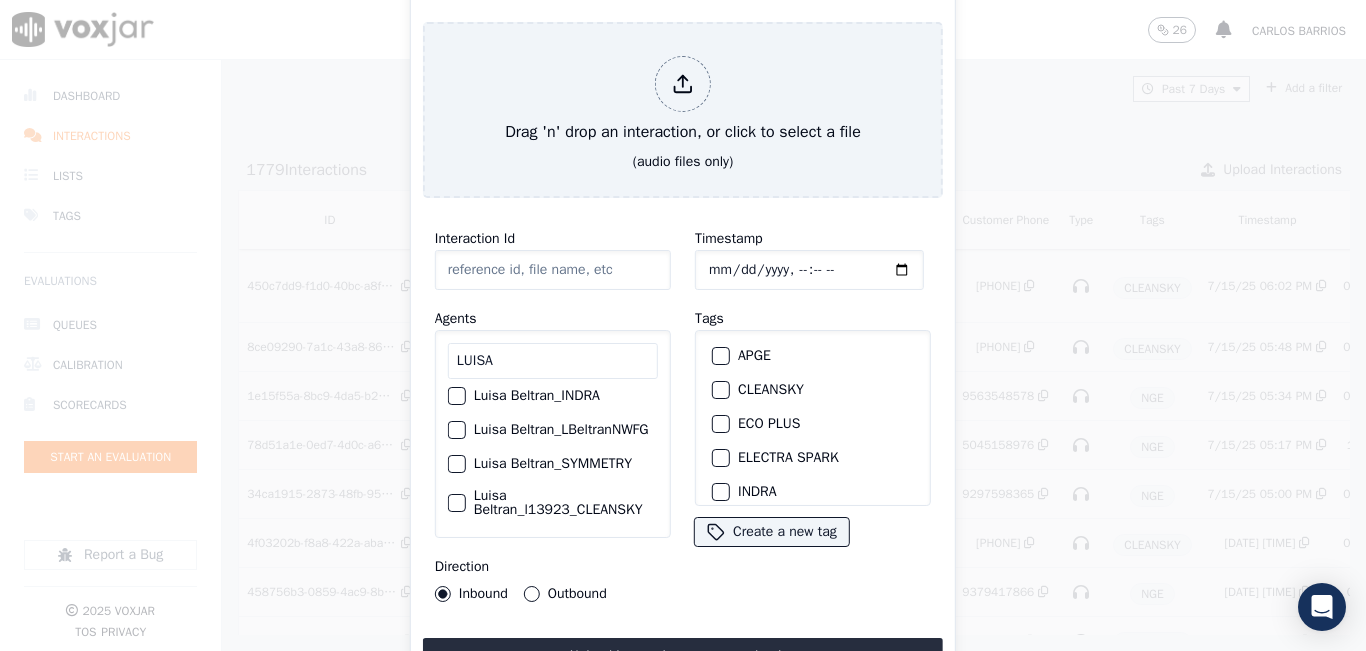 drag, startPoint x: 624, startPoint y: 491, endPoint x: 561, endPoint y: 489, distance: 63.03174 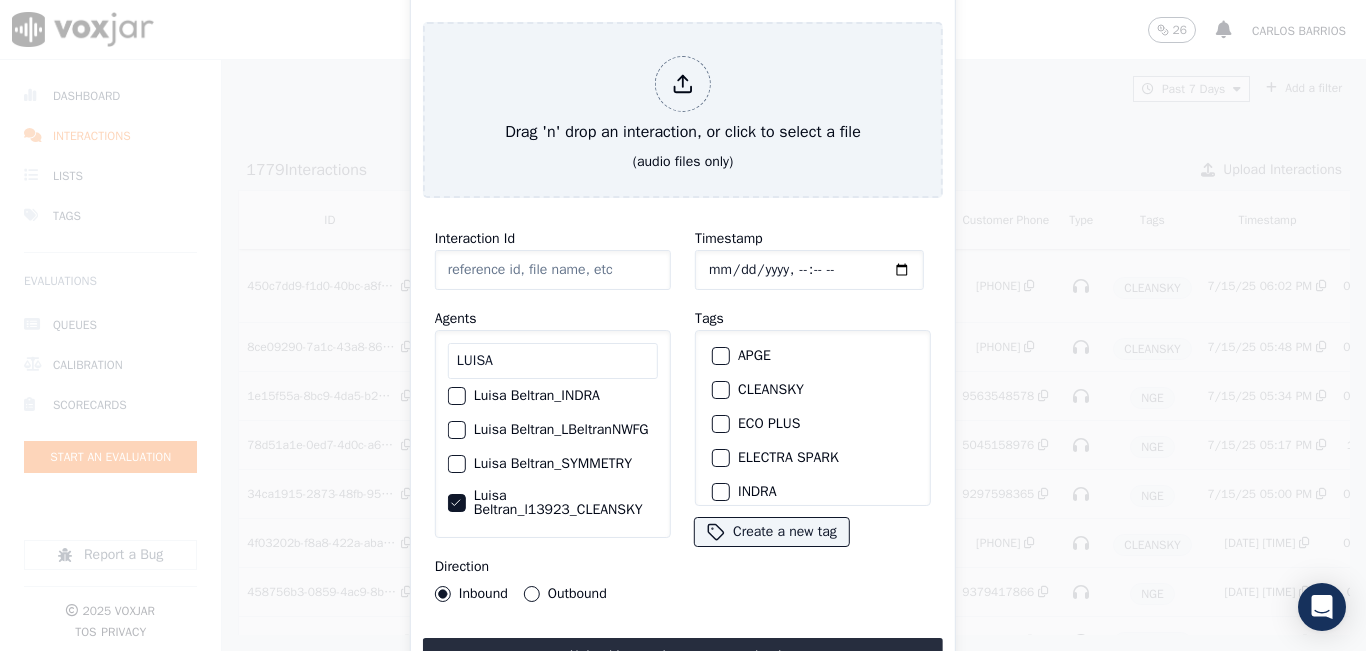 click on "Outbound" at bounding box center [532, 594] 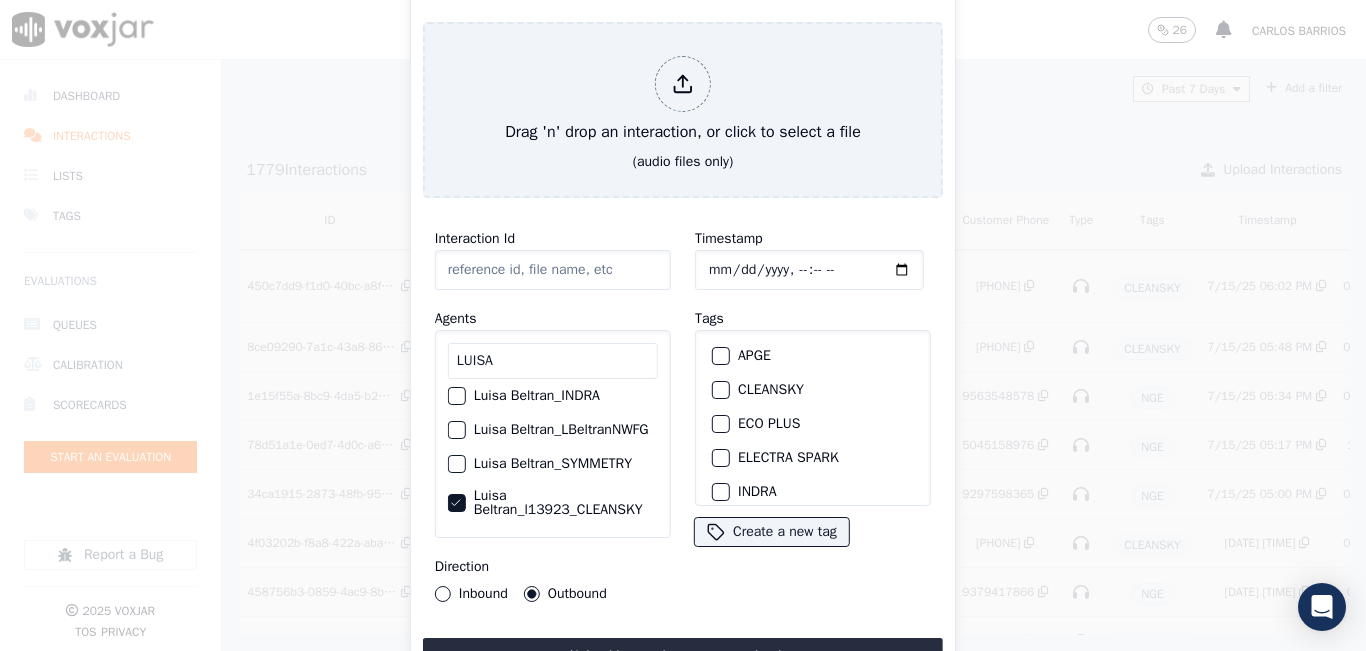 click at bounding box center (720, 390) 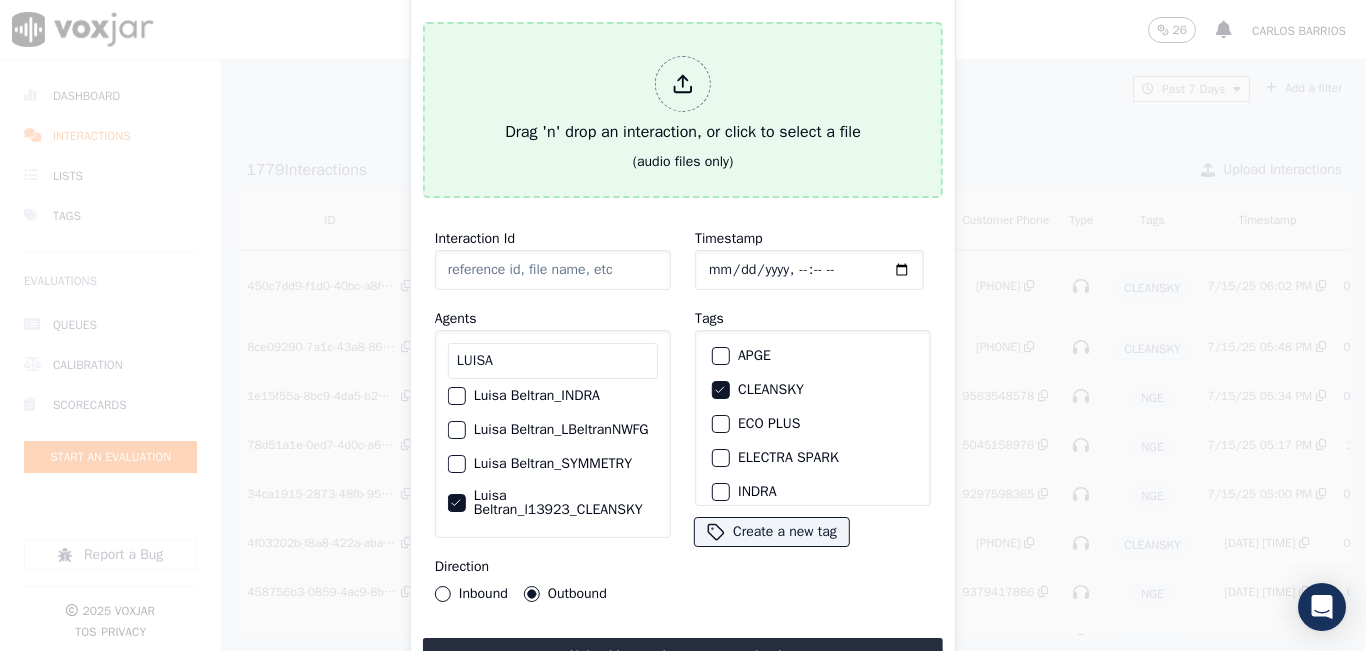 click on "(audio files only)" at bounding box center [683, 162] 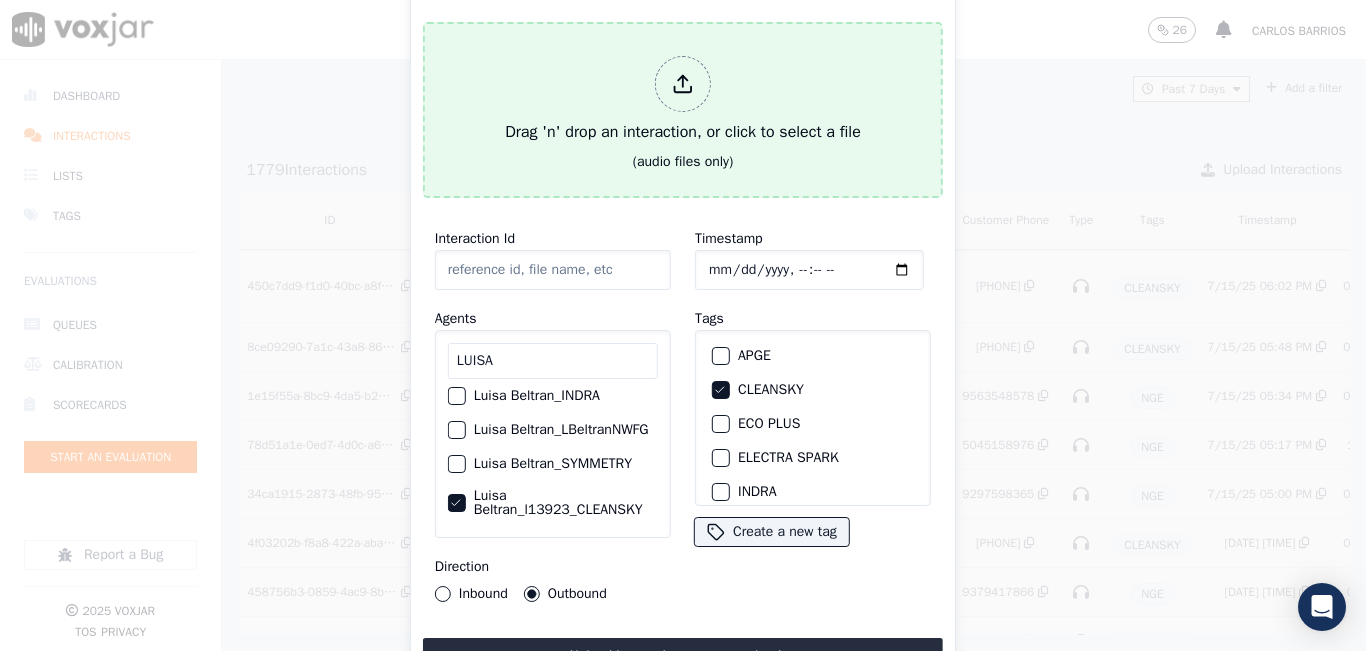 type on "20250714-164134_3058012809-all.mp3" 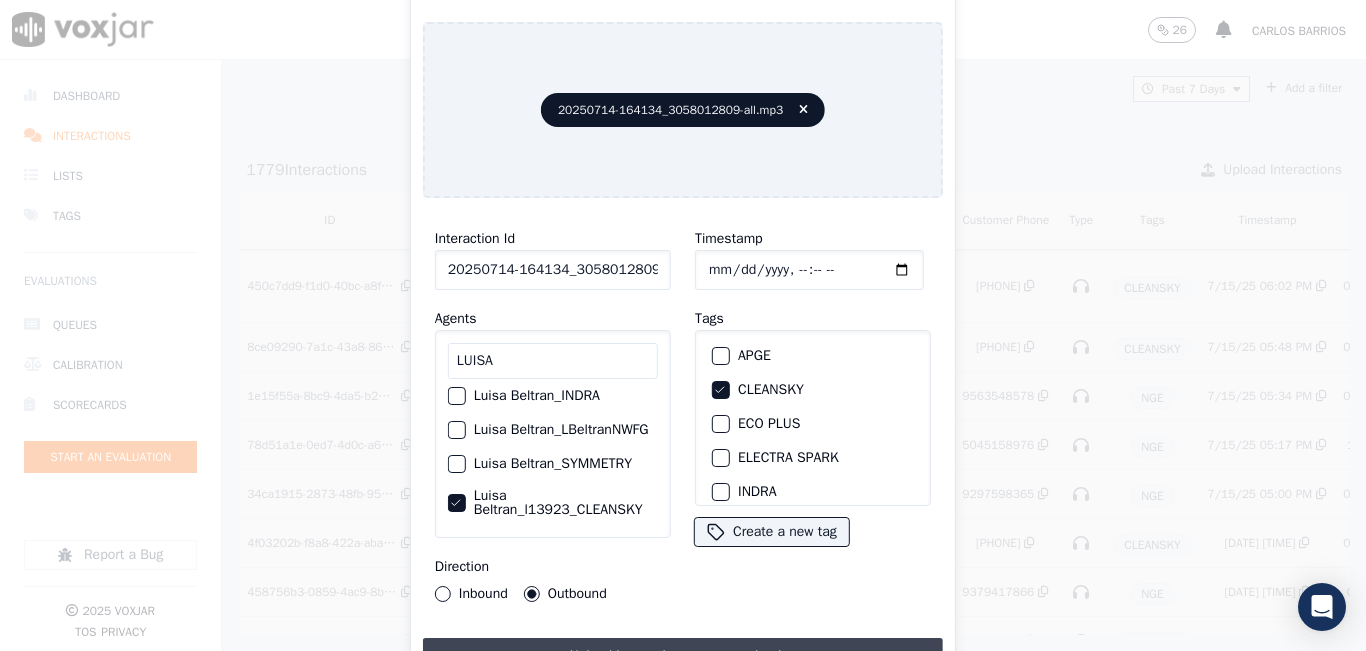 click on "Upload interaction to start evaluation" at bounding box center [683, 656] 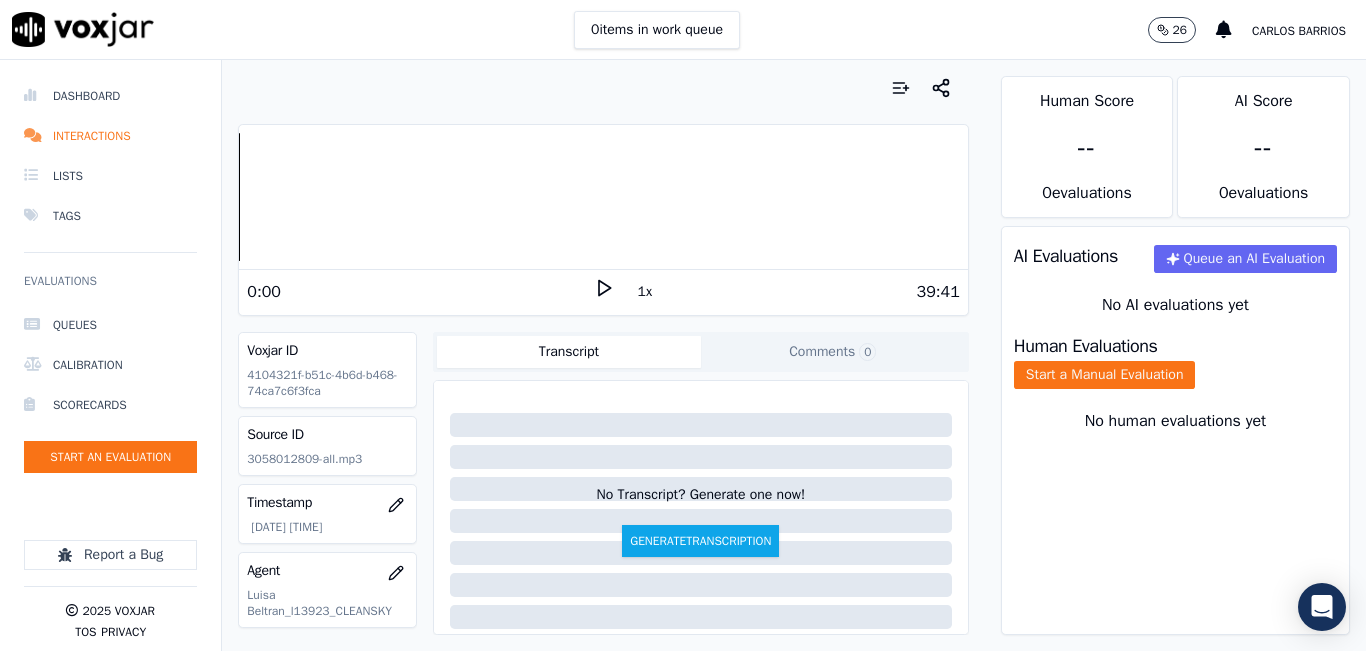 click on "39:41" at bounding box center [787, 292] 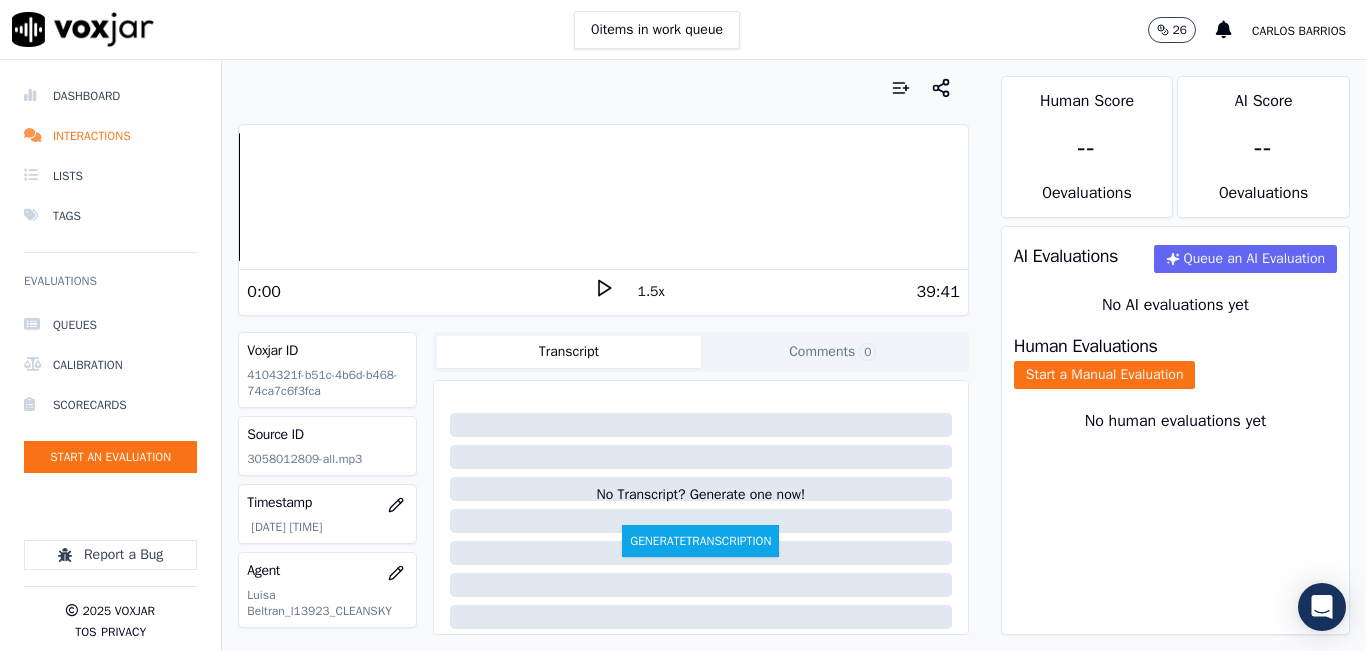 click on "1.5x" at bounding box center (651, 292) 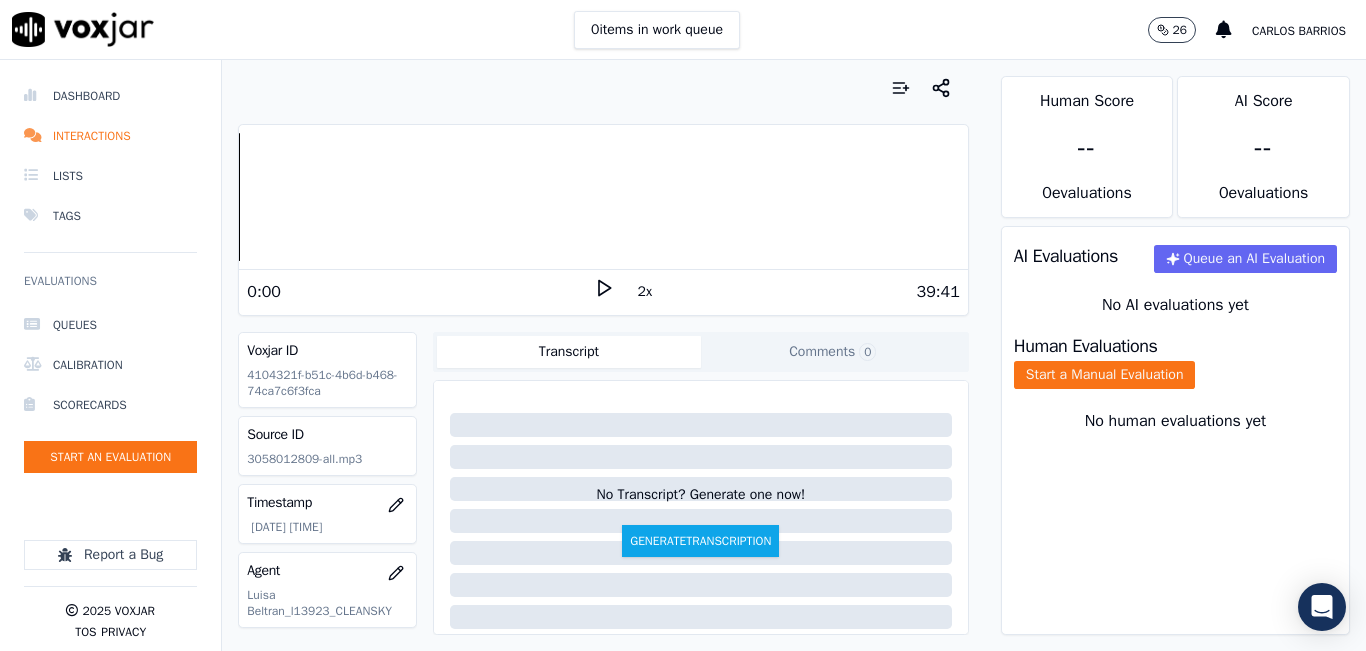 click 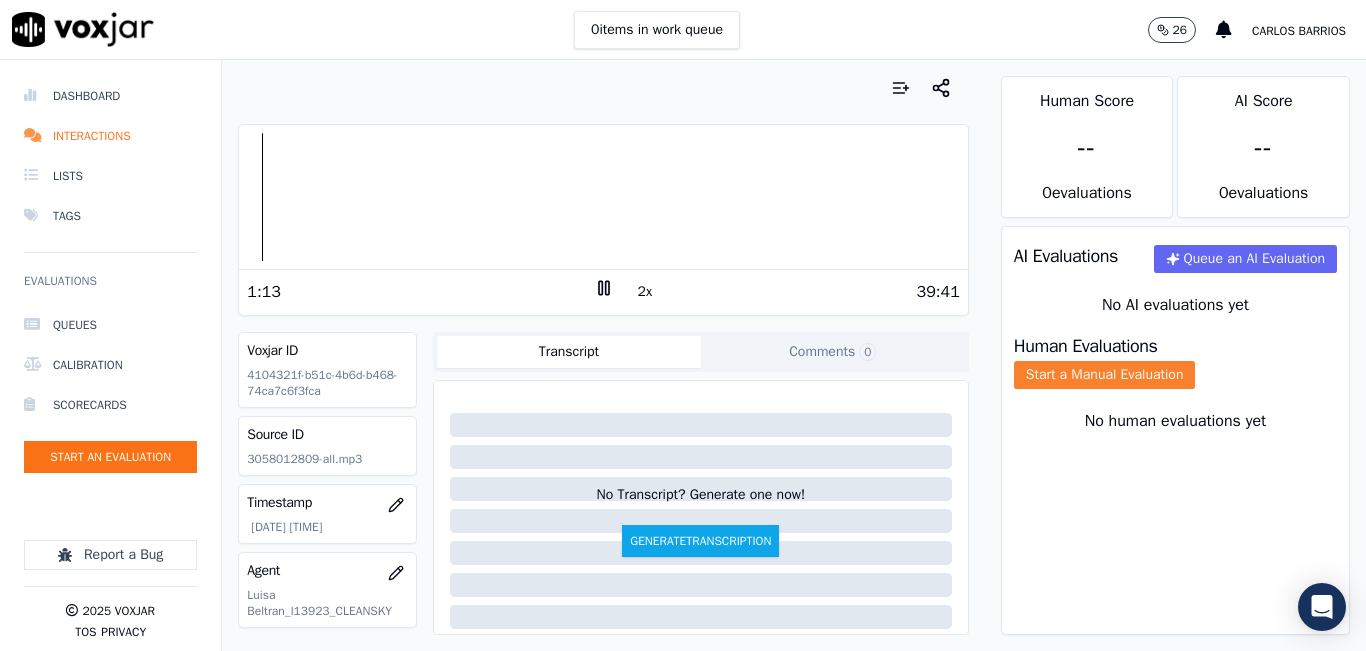 click on "Start a Manual Evaluation" 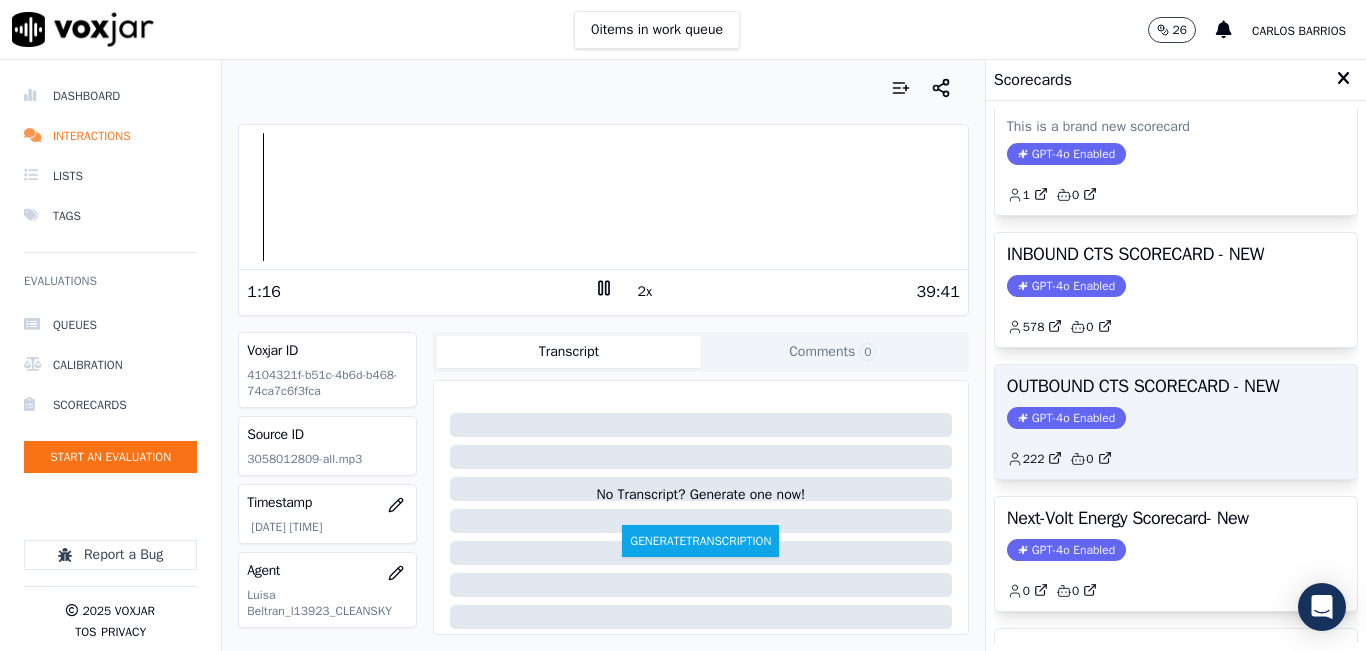 scroll, scrollTop: 200, scrollLeft: 0, axis: vertical 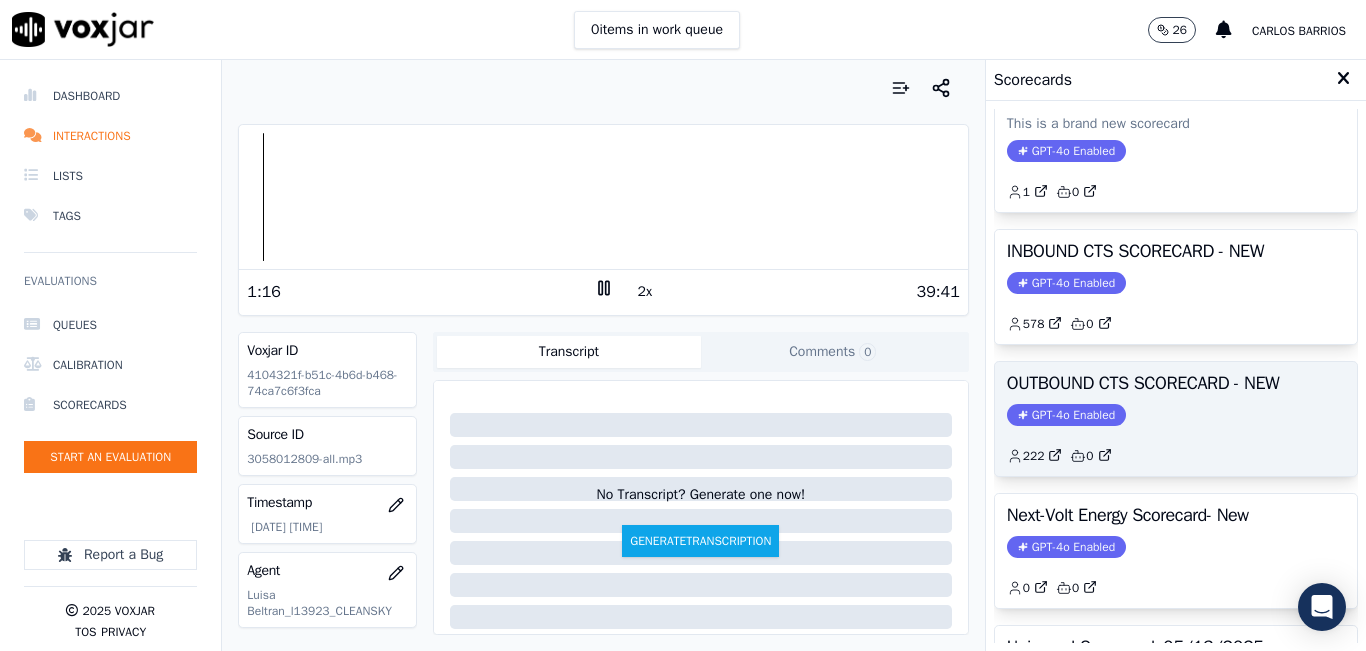 click on "GPT-4o Enabled" 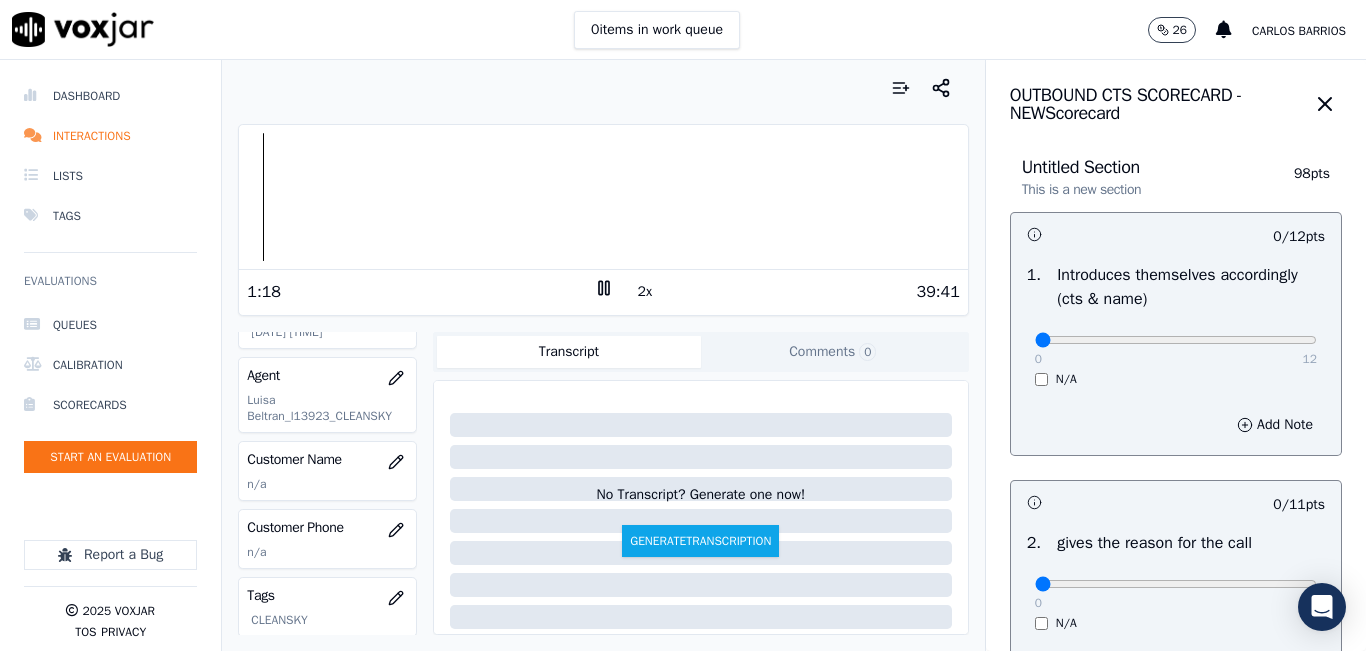 scroll, scrollTop: 200, scrollLeft: 0, axis: vertical 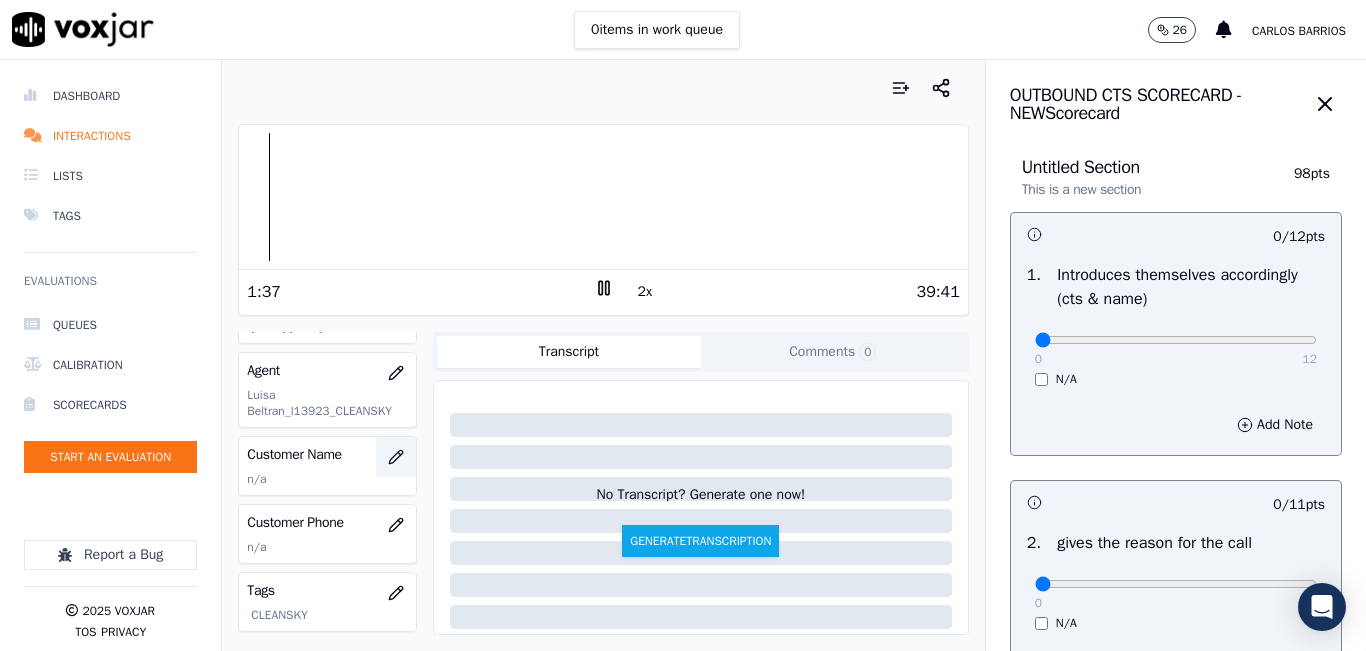 click 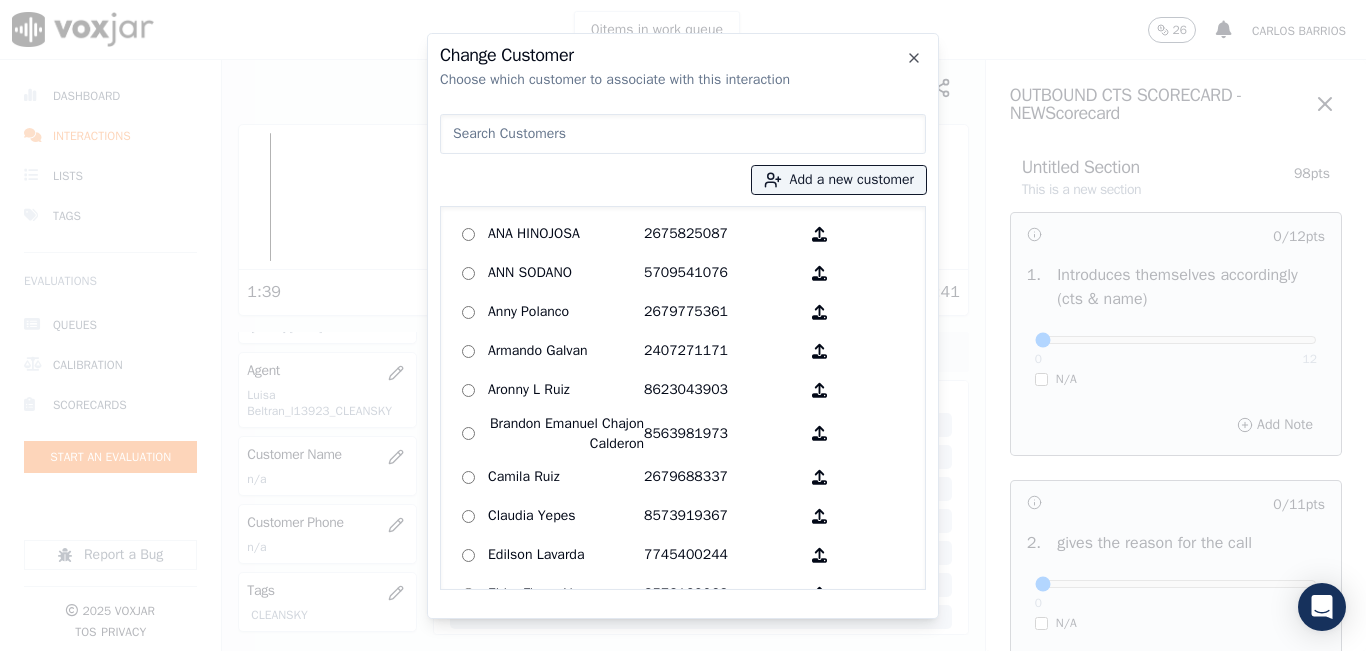 click at bounding box center [683, 134] 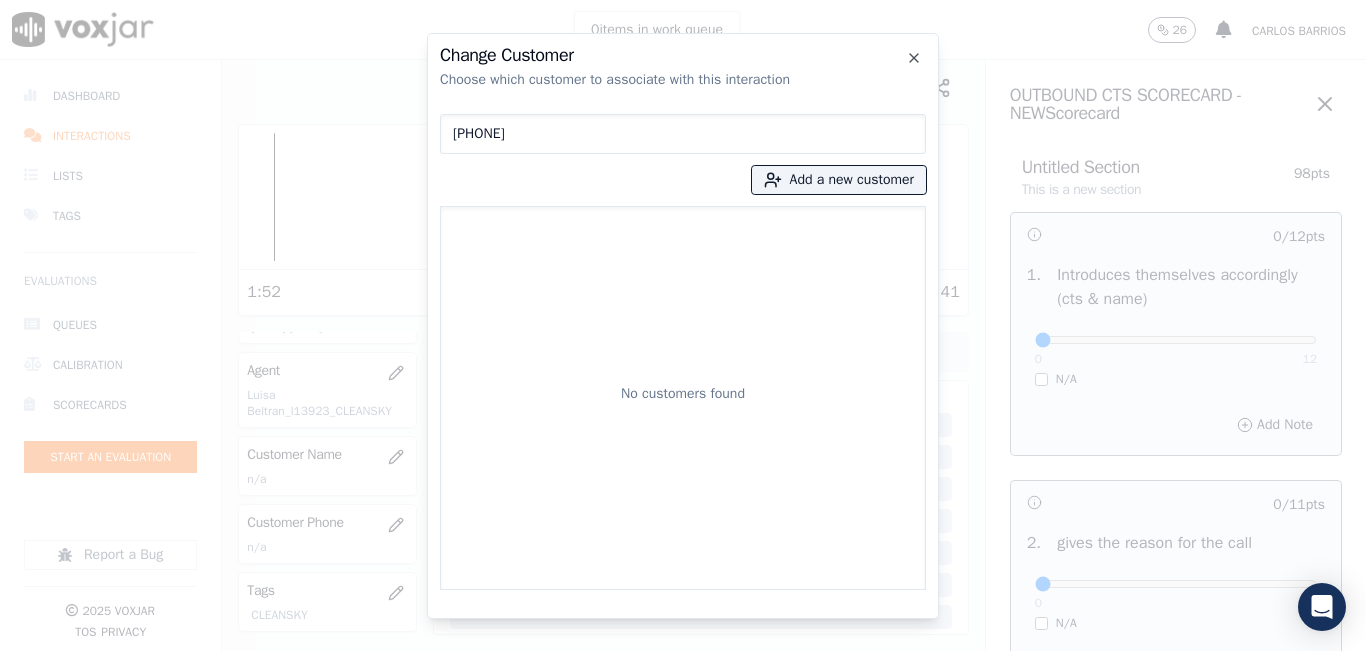 click on "[PHONE]" at bounding box center (683, 134) 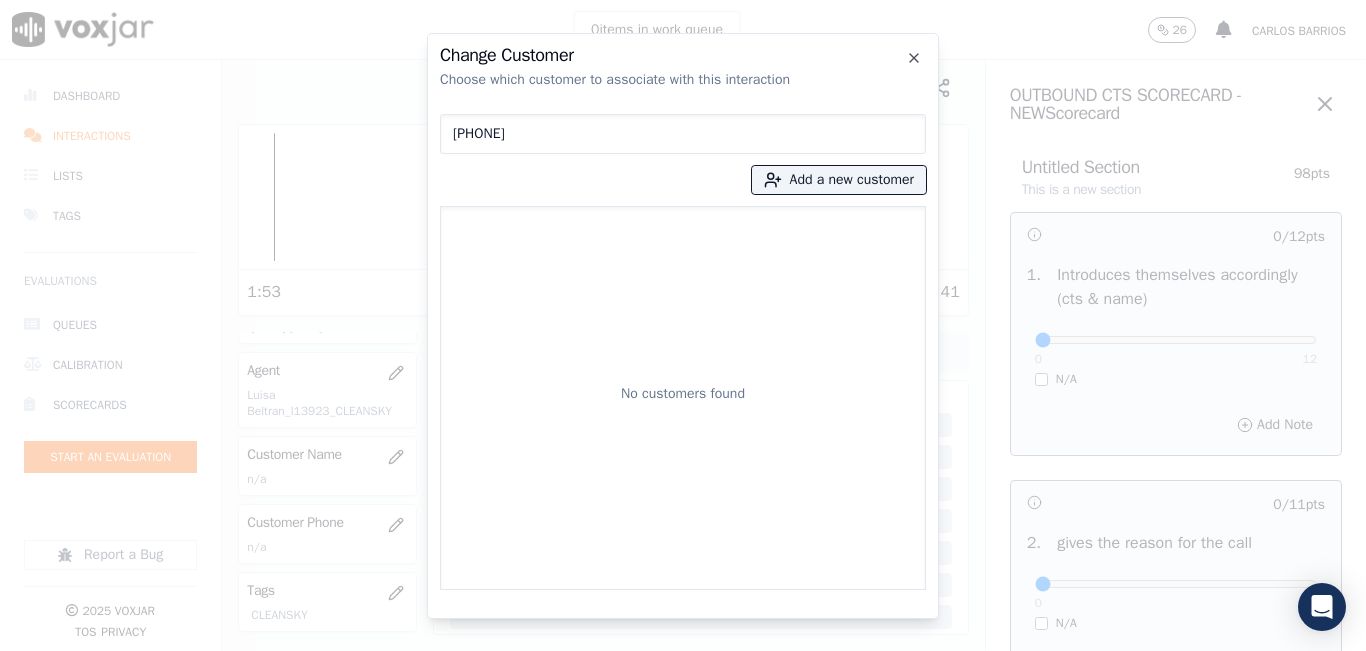 paste on "[FIRST] [LAST]" 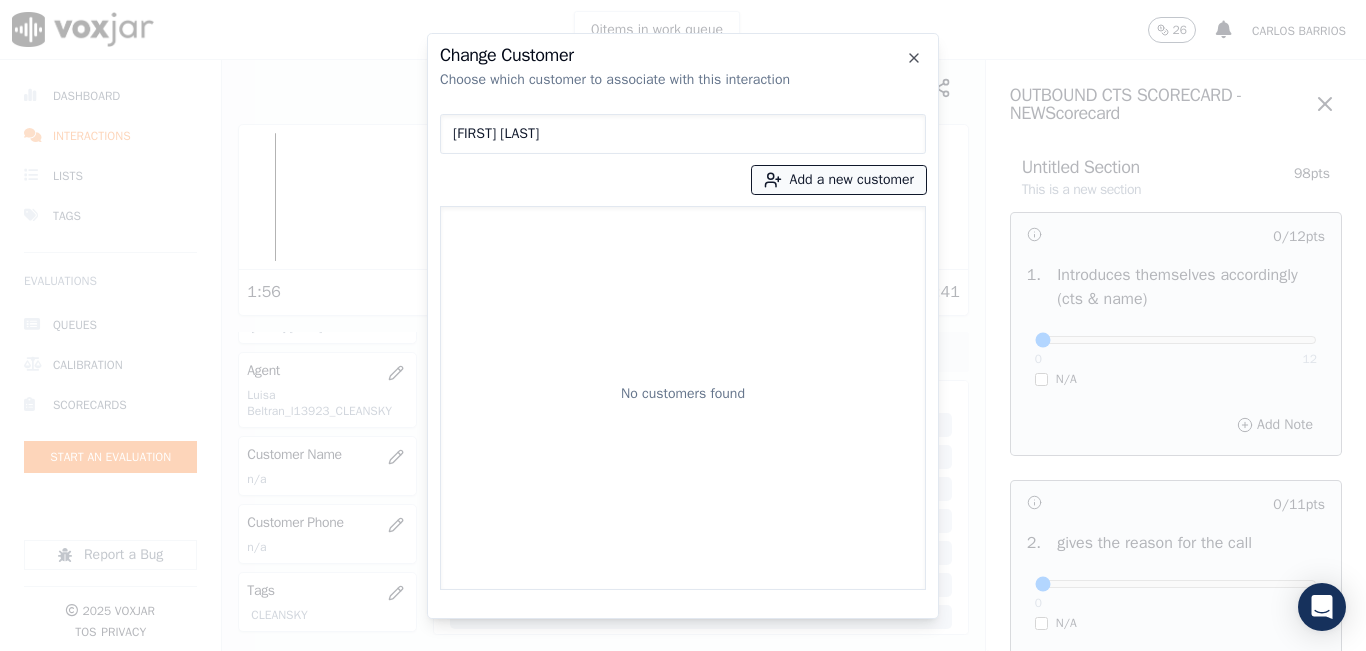 type on "[FIRST] [LAST]" 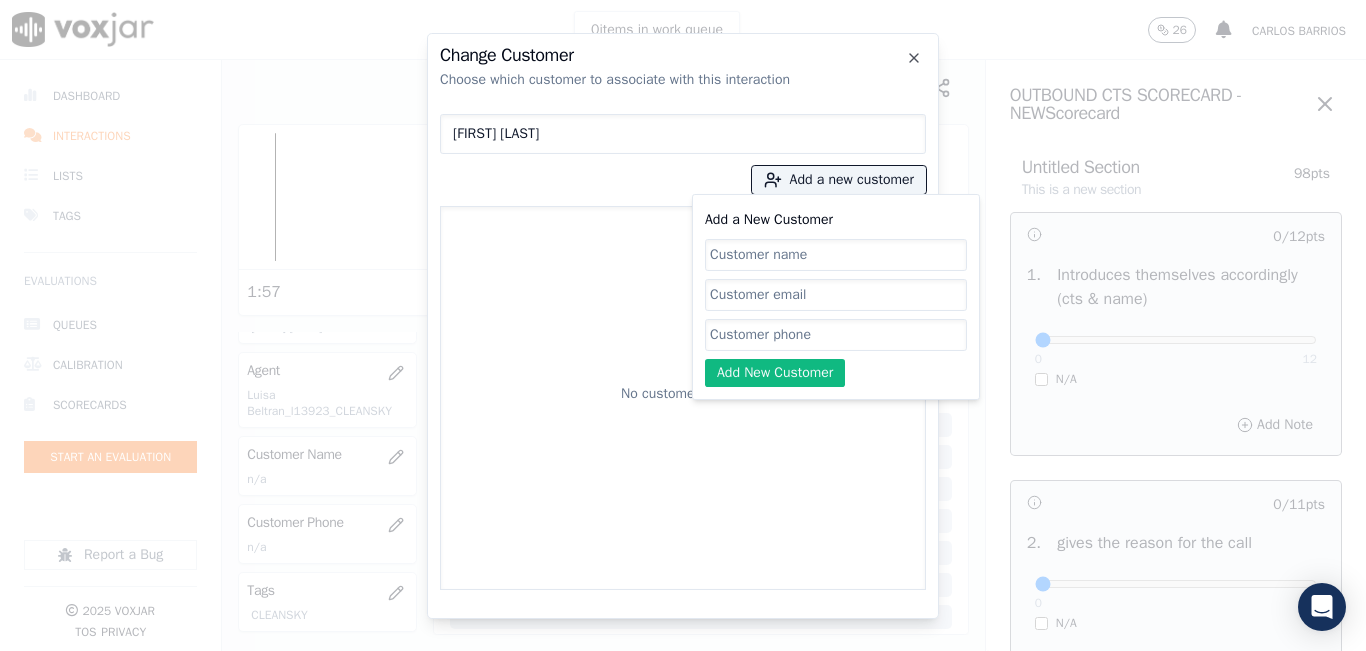 click on "Add a New Customer" 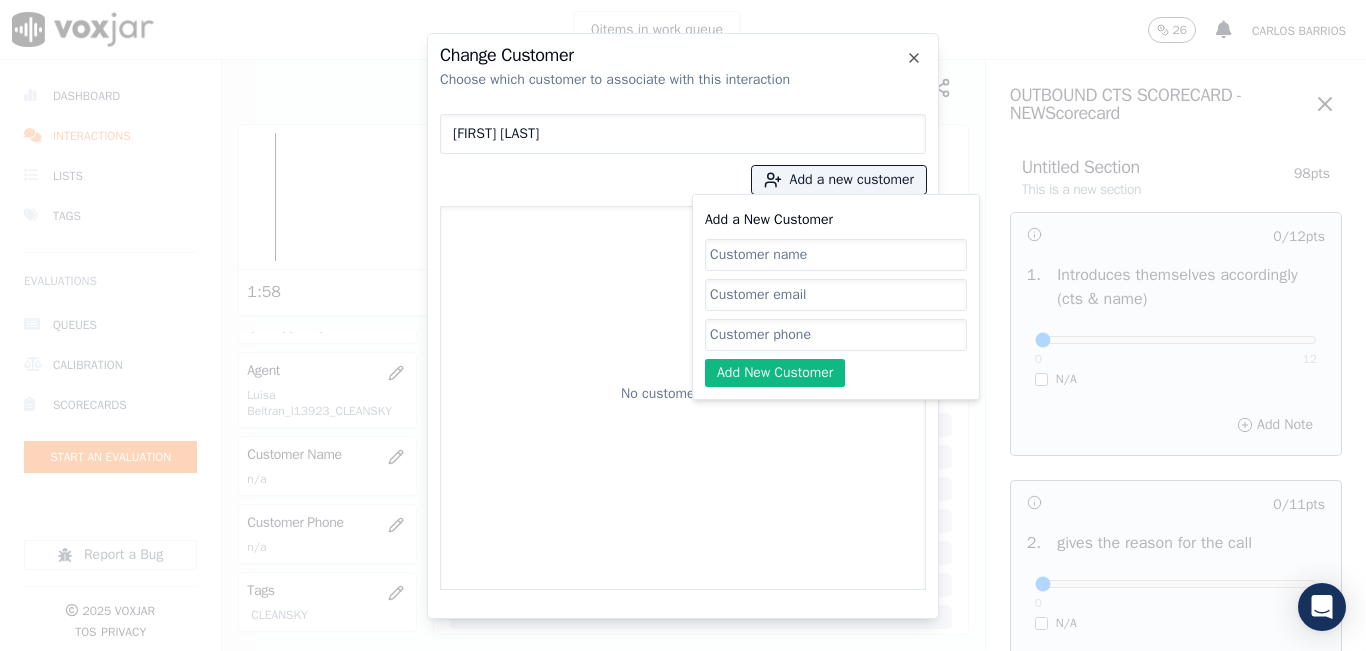 click on "Add a New Customer" 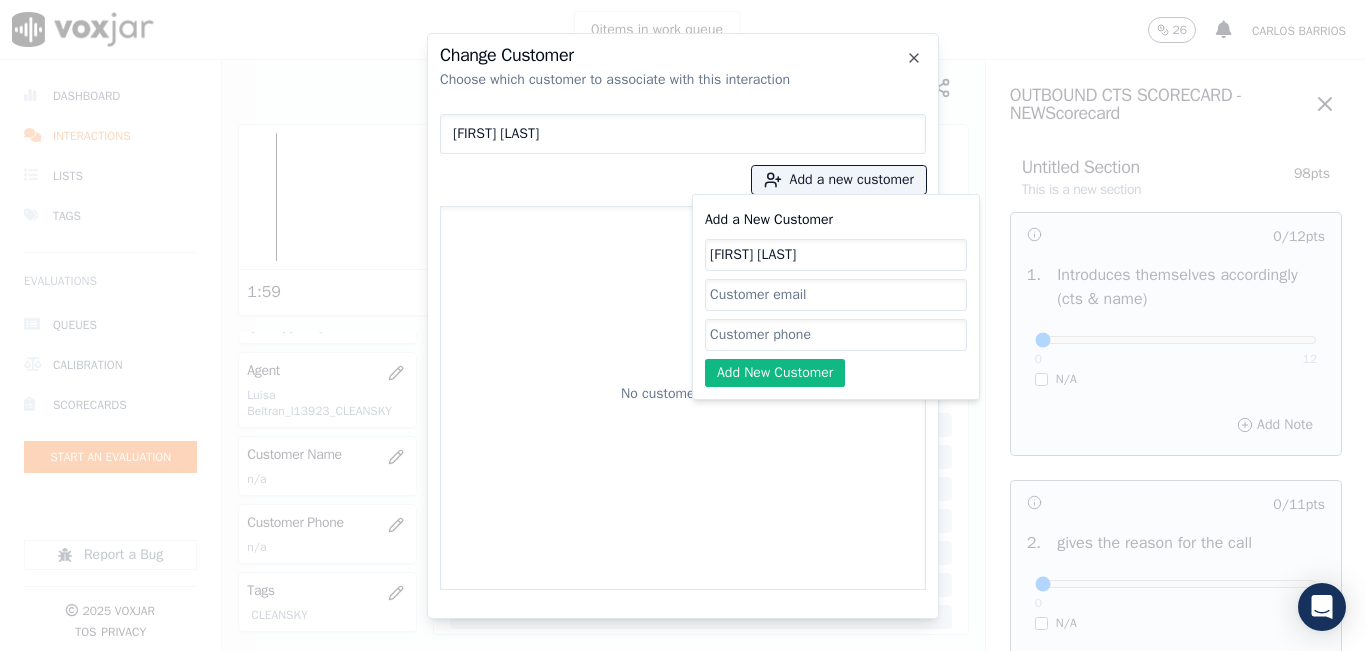 type on "[FIRST] [LAST]" 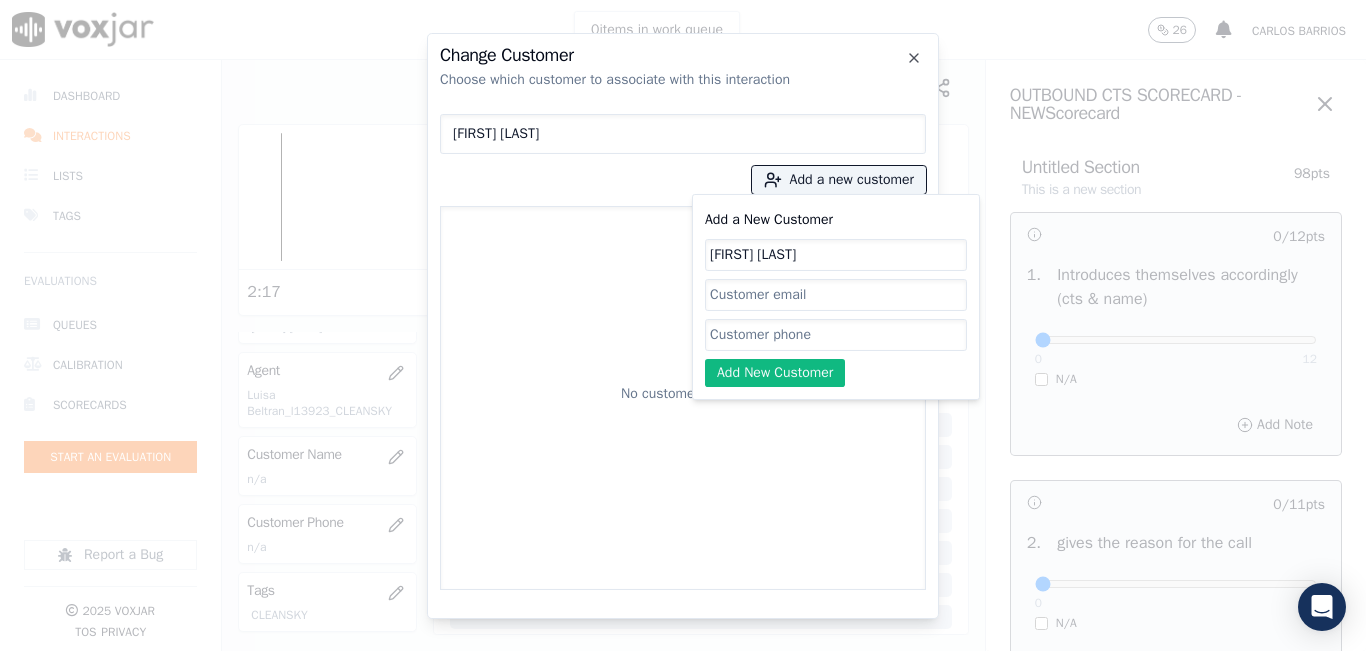 paste on "[PHONE]" 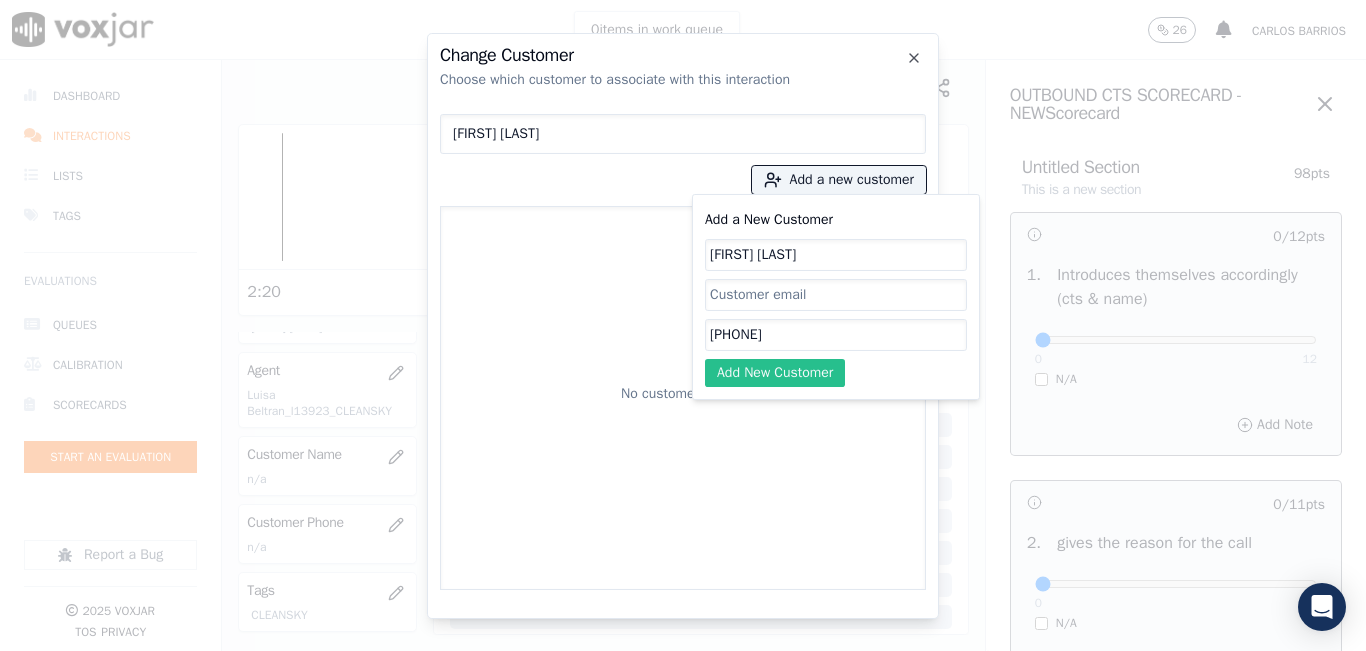 type on "[PHONE]" 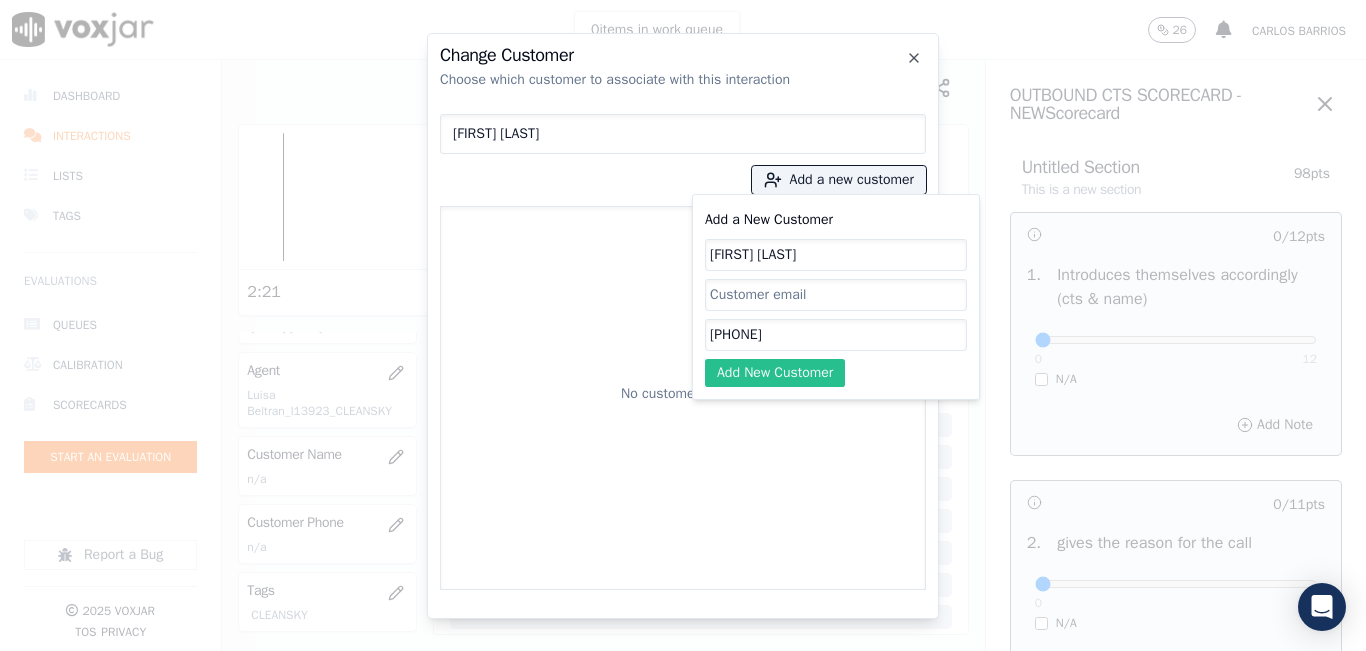 click on "Add New Customer" 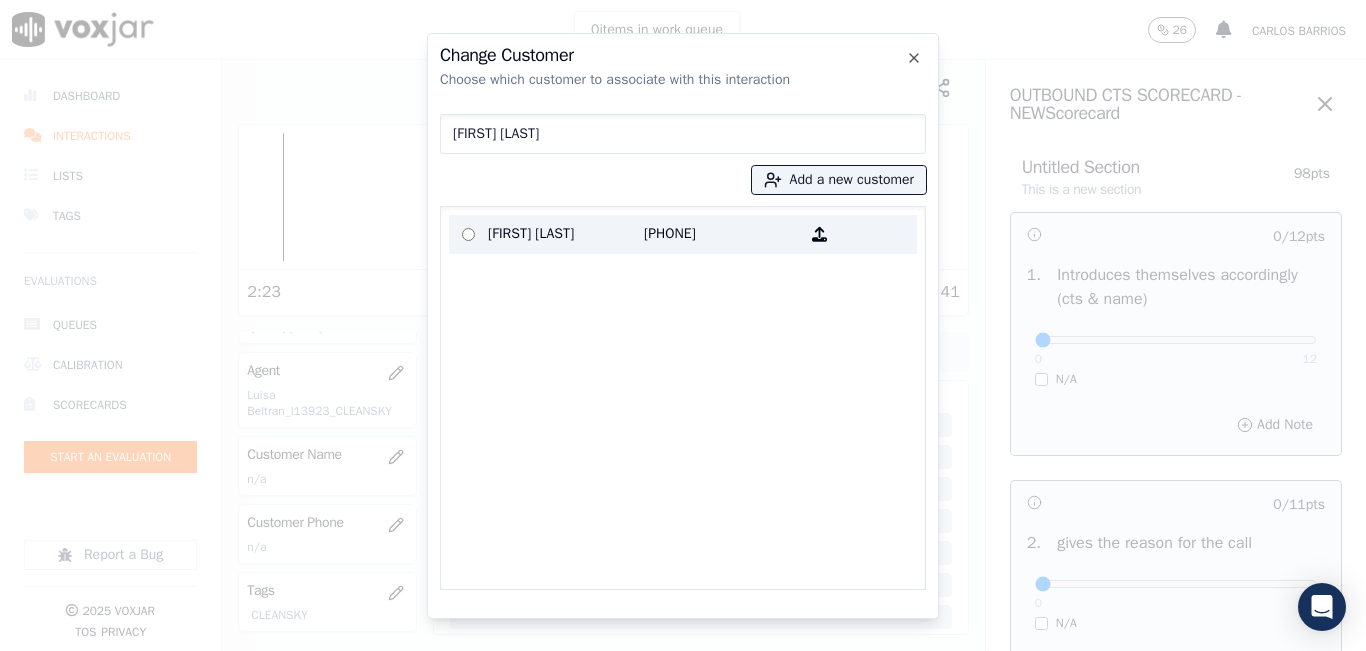 click on "[PHONE]" at bounding box center (722, 234) 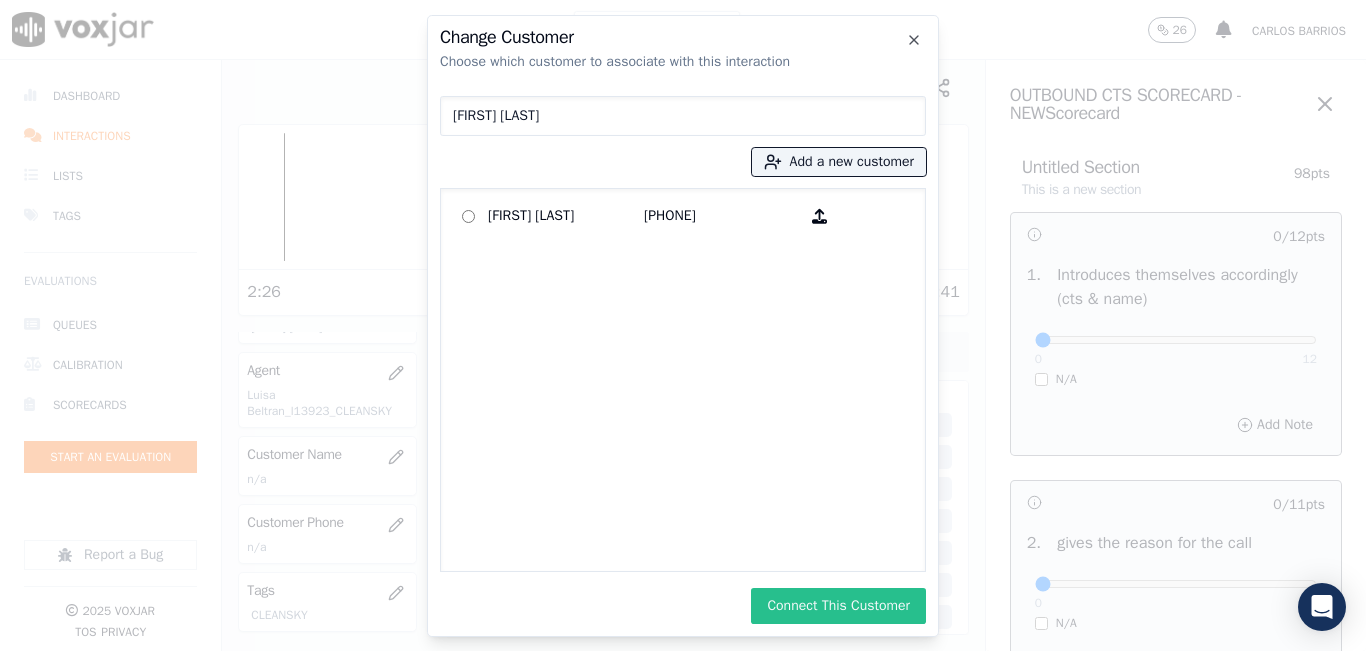 click on "Connect This Customer" at bounding box center [838, 606] 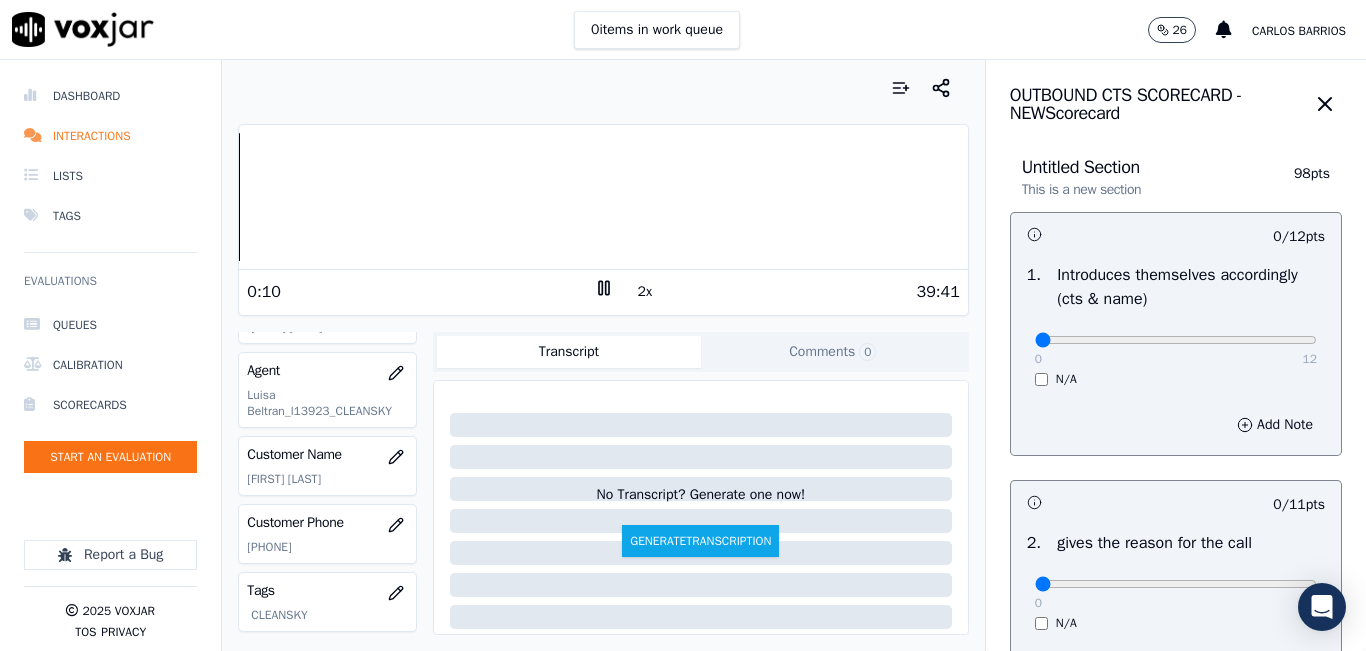 click at bounding box center (603, 197) 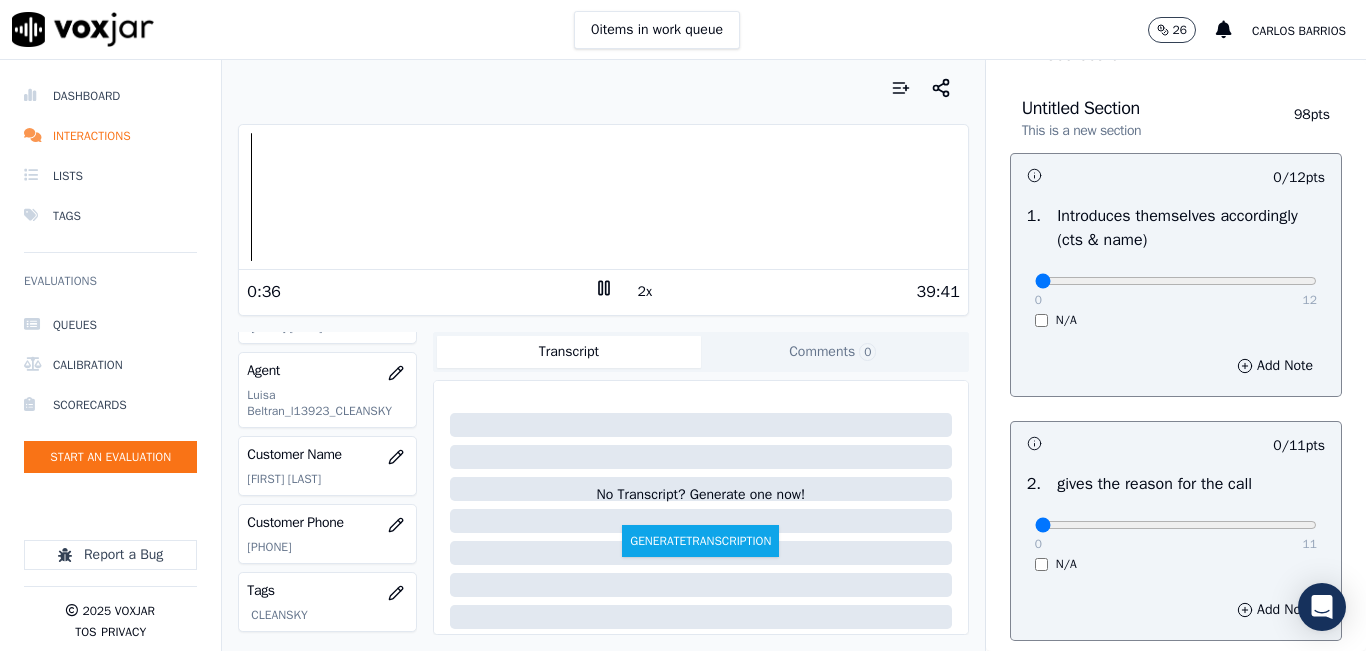 scroll, scrollTop: 100, scrollLeft: 0, axis: vertical 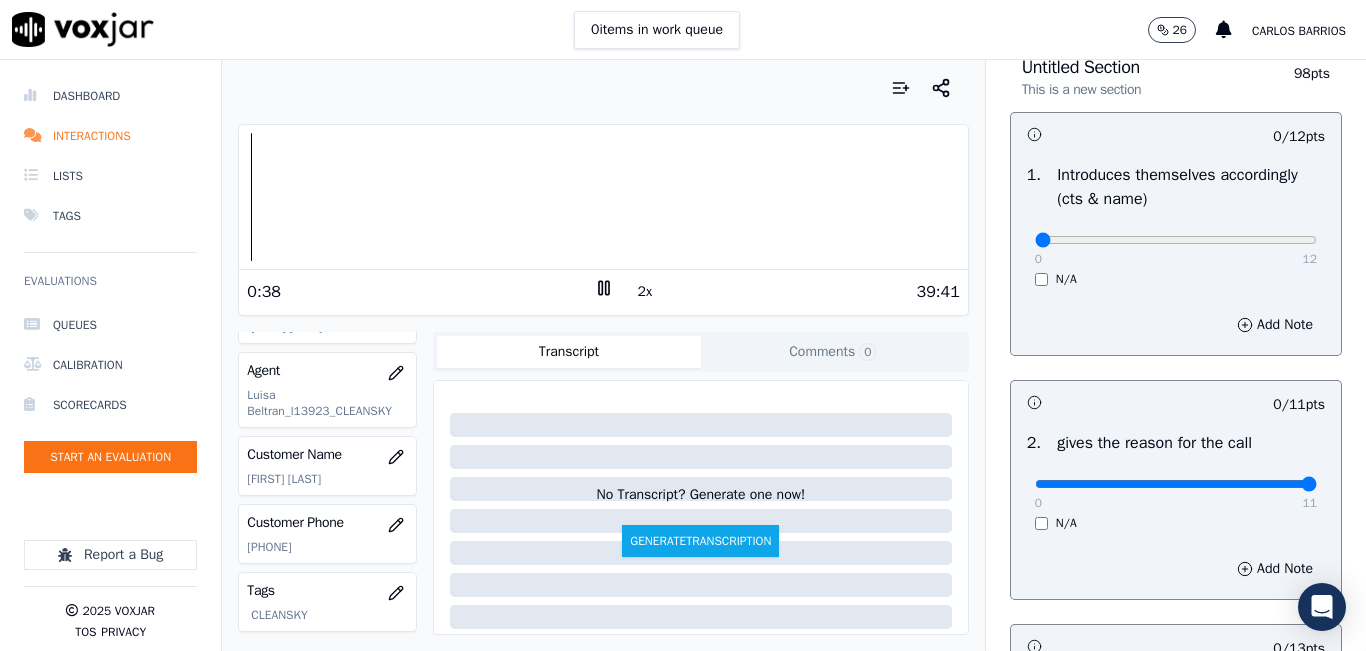 type on "11" 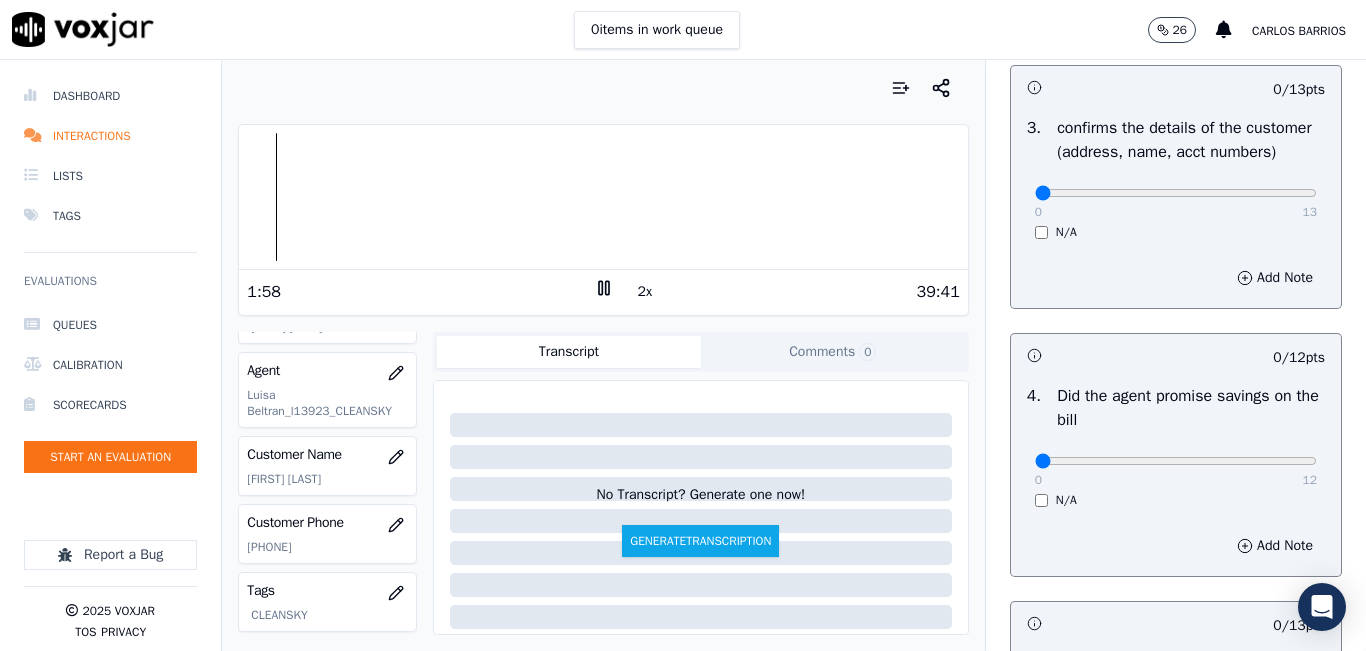 scroll, scrollTop: 700, scrollLeft: 0, axis: vertical 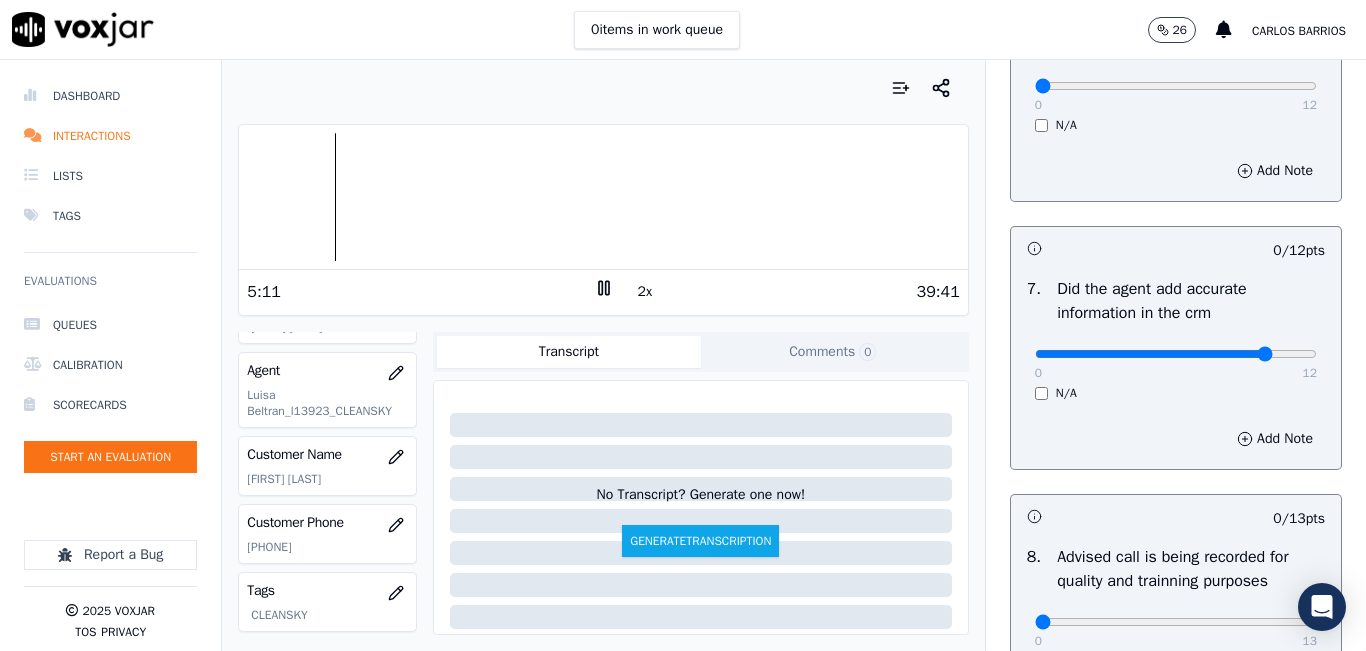drag, startPoint x: 1225, startPoint y: 401, endPoint x: 1236, endPoint y: 399, distance: 11.18034 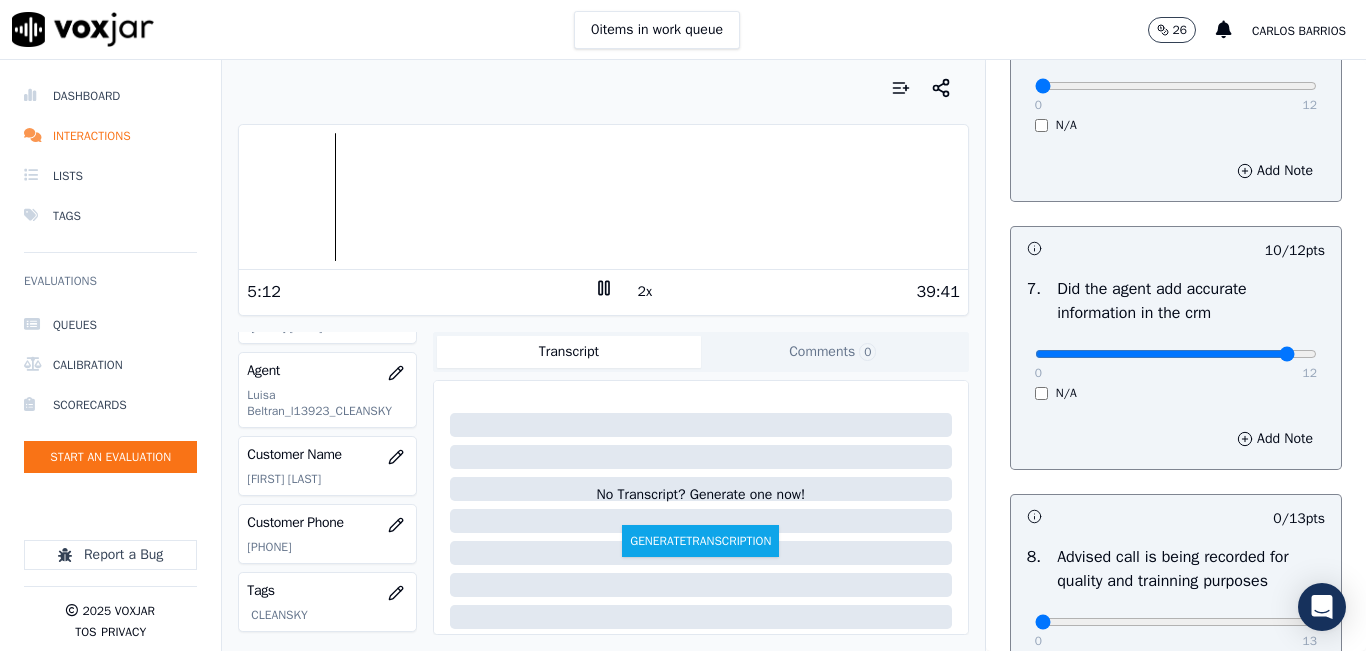 type on "11" 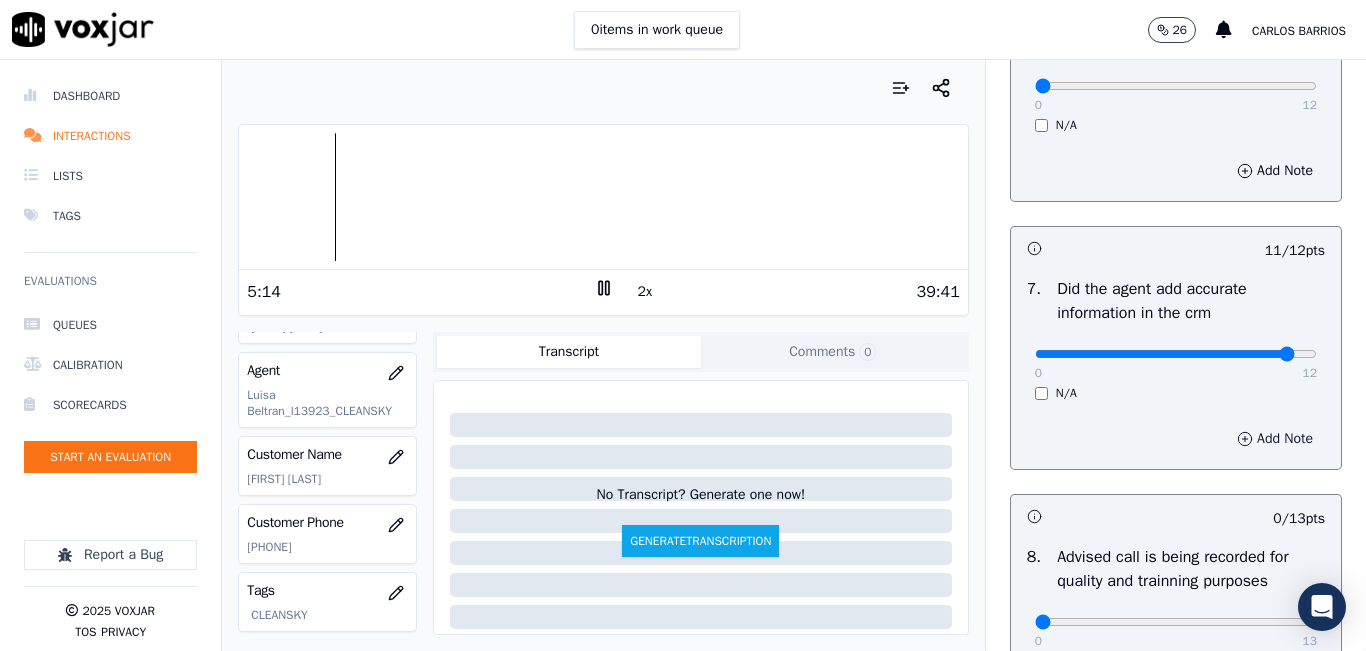 click on "Add Note" at bounding box center (1275, 439) 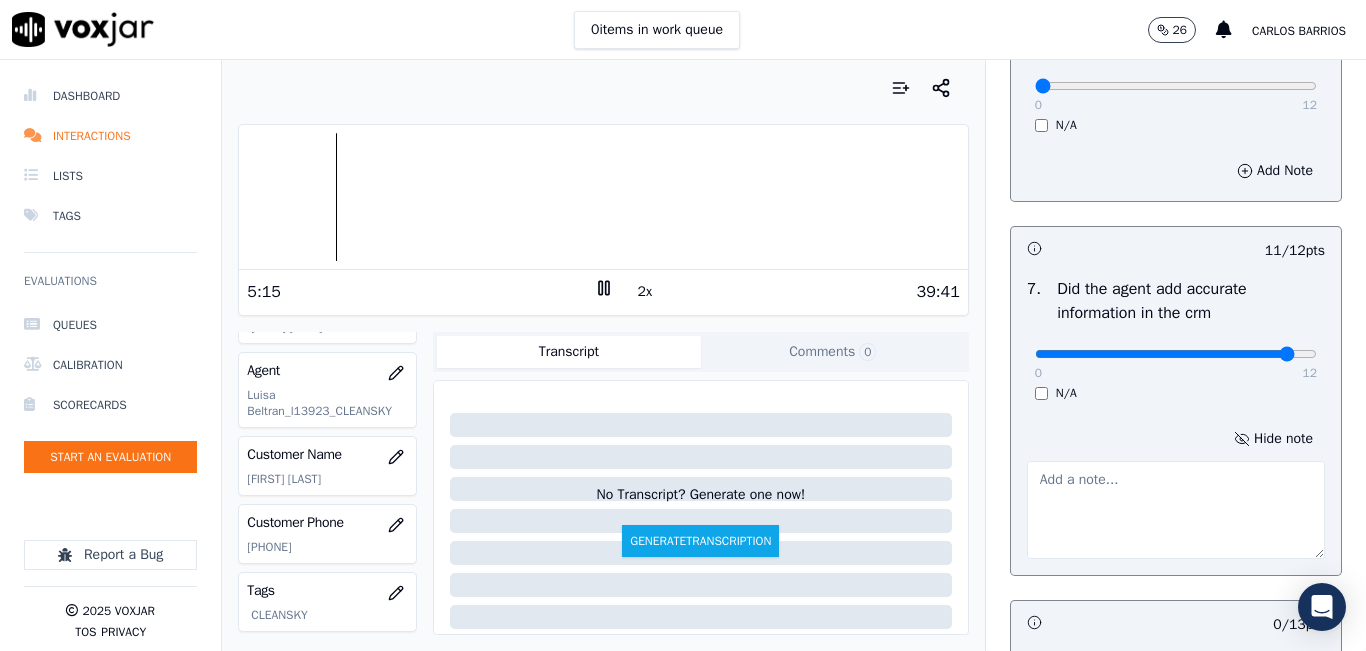 click at bounding box center [1176, 510] 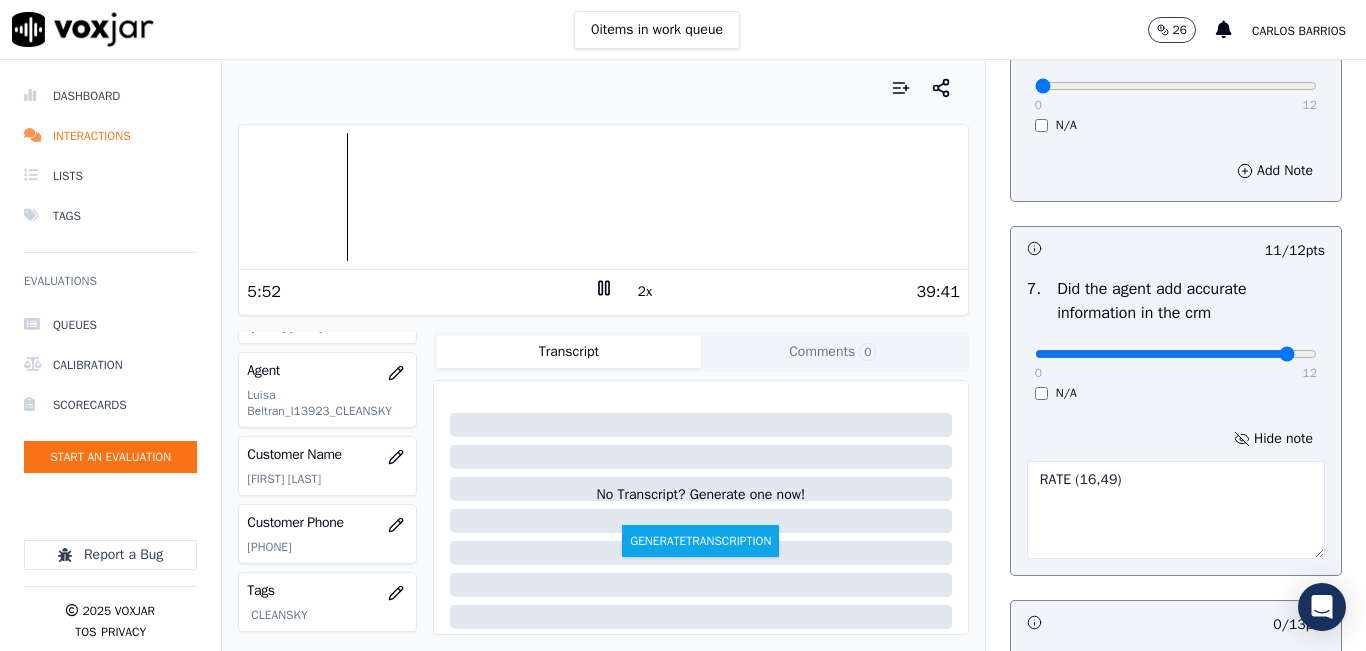 type on "RATE (16,49)" 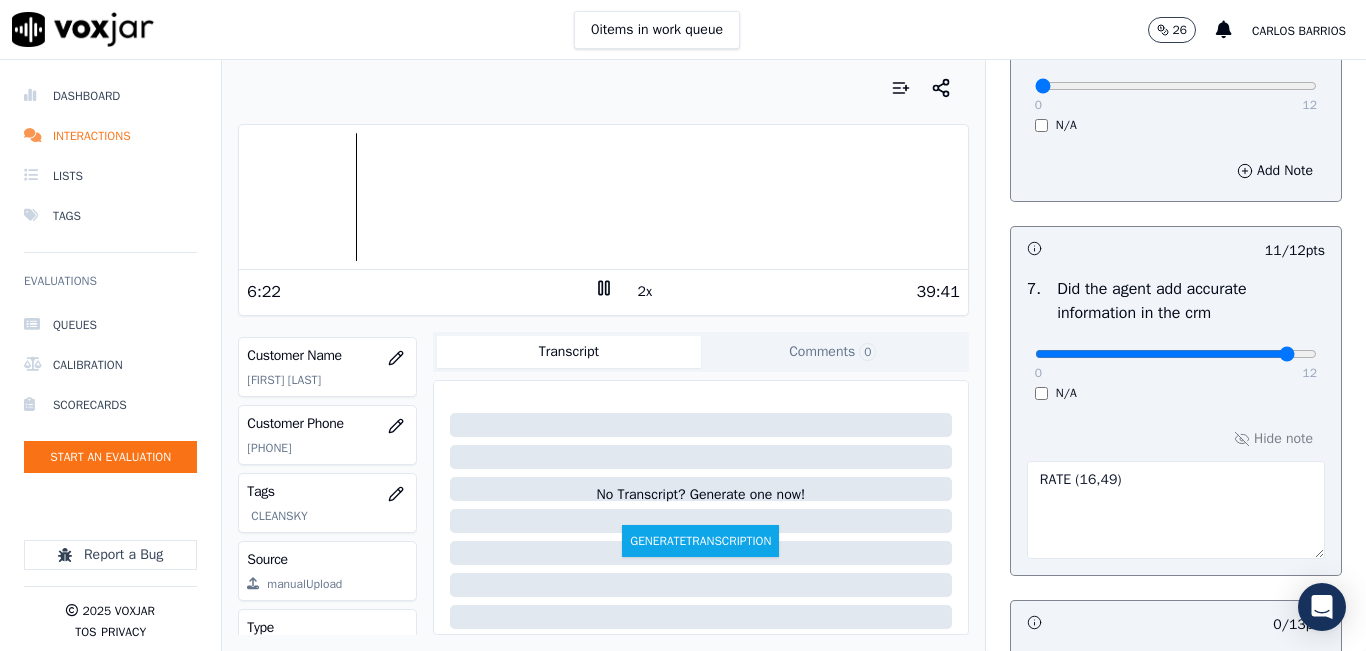 scroll, scrollTop: 300, scrollLeft: 0, axis: vertical 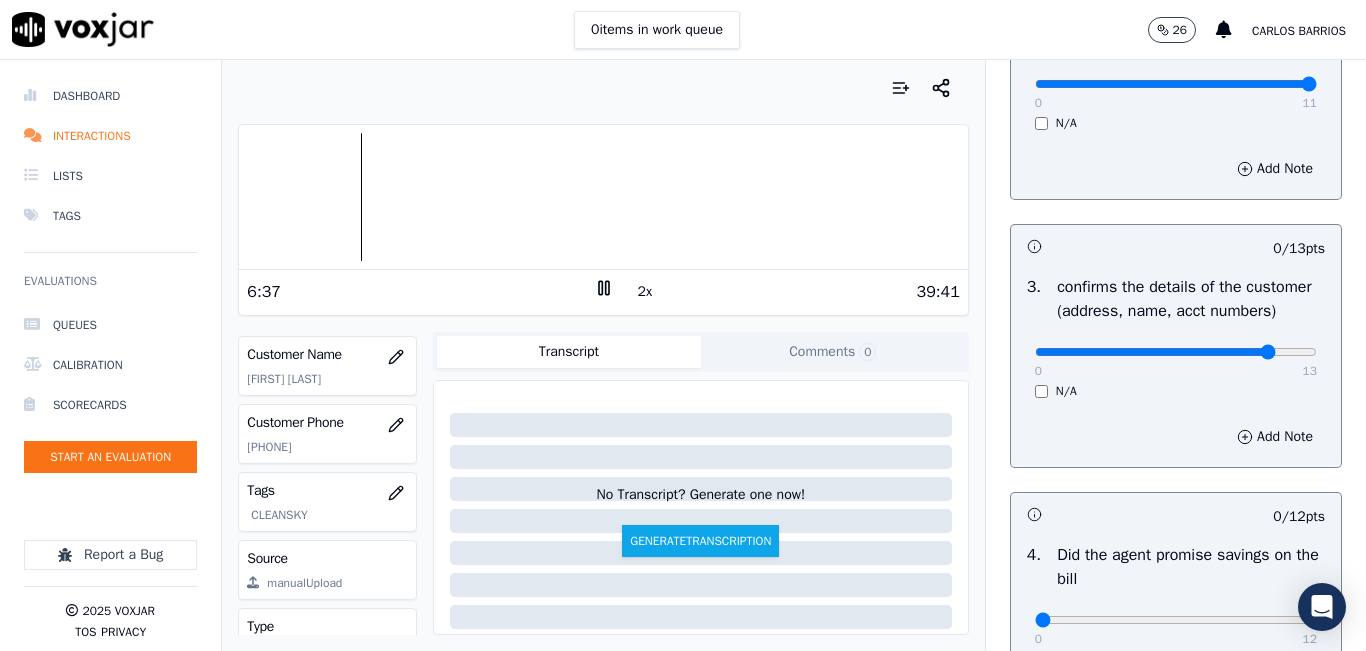click at bounding box center (1176, -160) 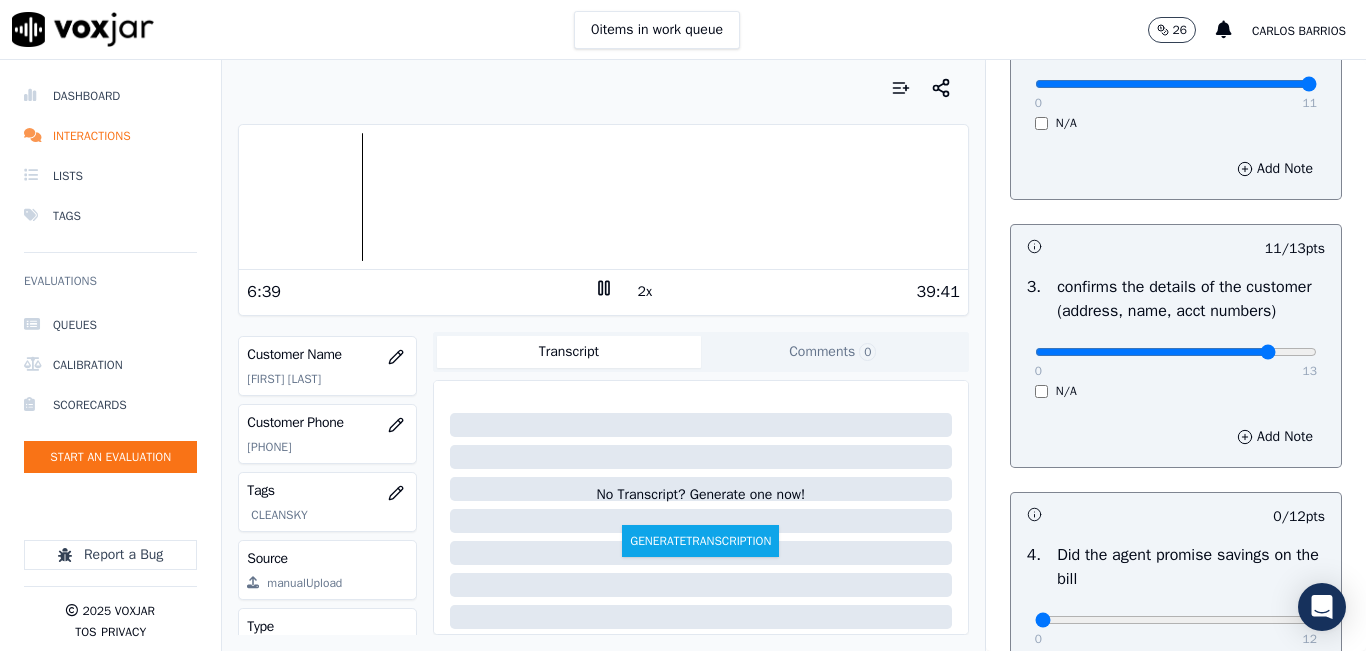 click on "0   13" at bounding box center [1176, 351] 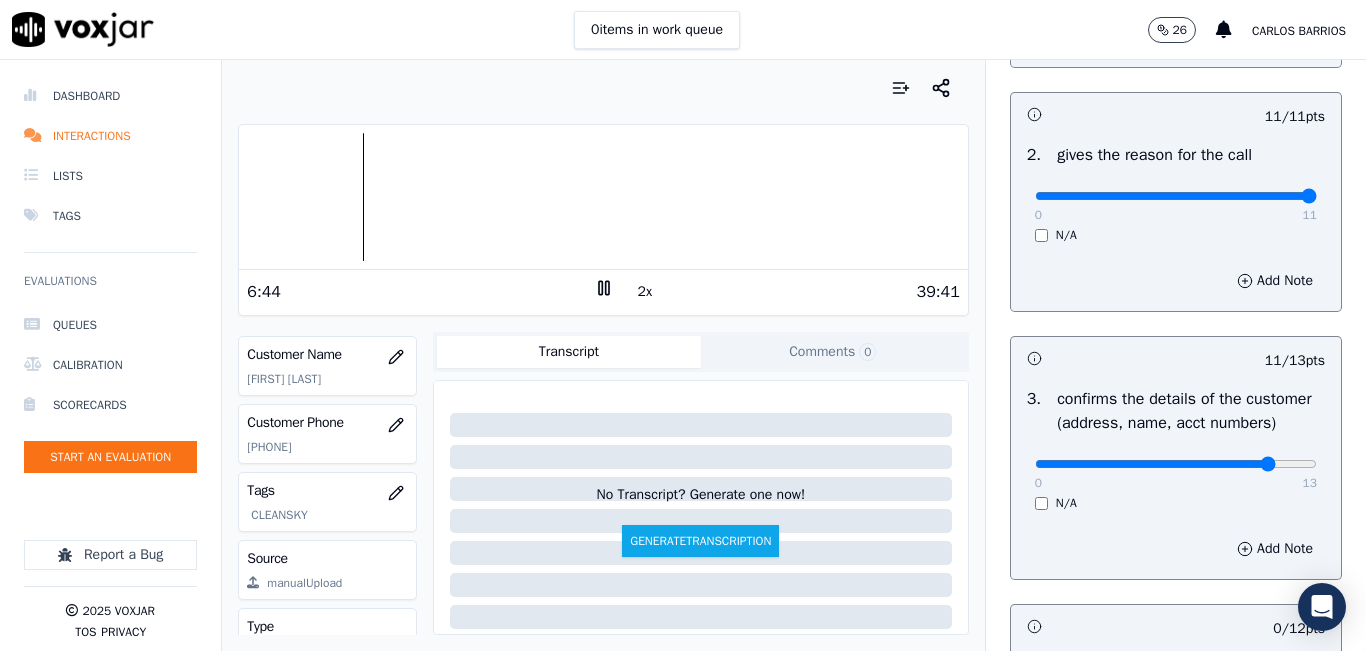 scroll, scrollTop: 500, scrollLeft: 0, axis: vertical 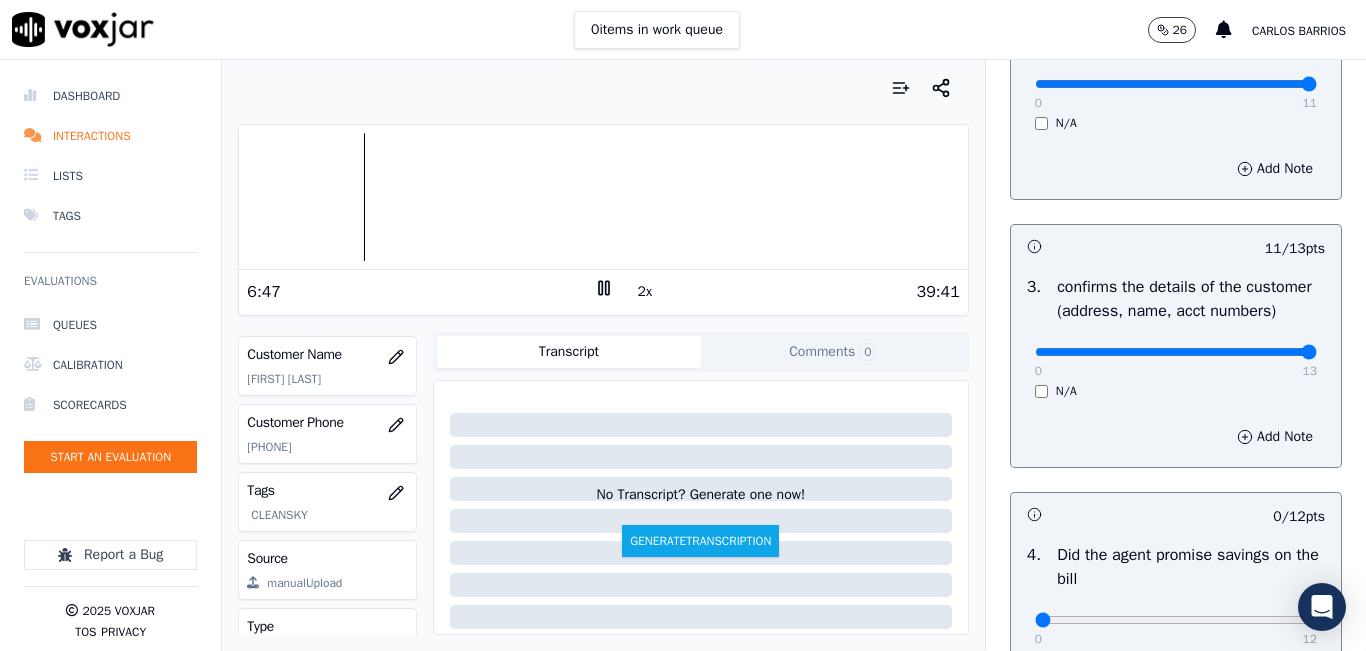 drag, startPoint x: 1246, startPoint y: 370, endPoint x: 1265, endPoint y: 372, distance: 19.104973 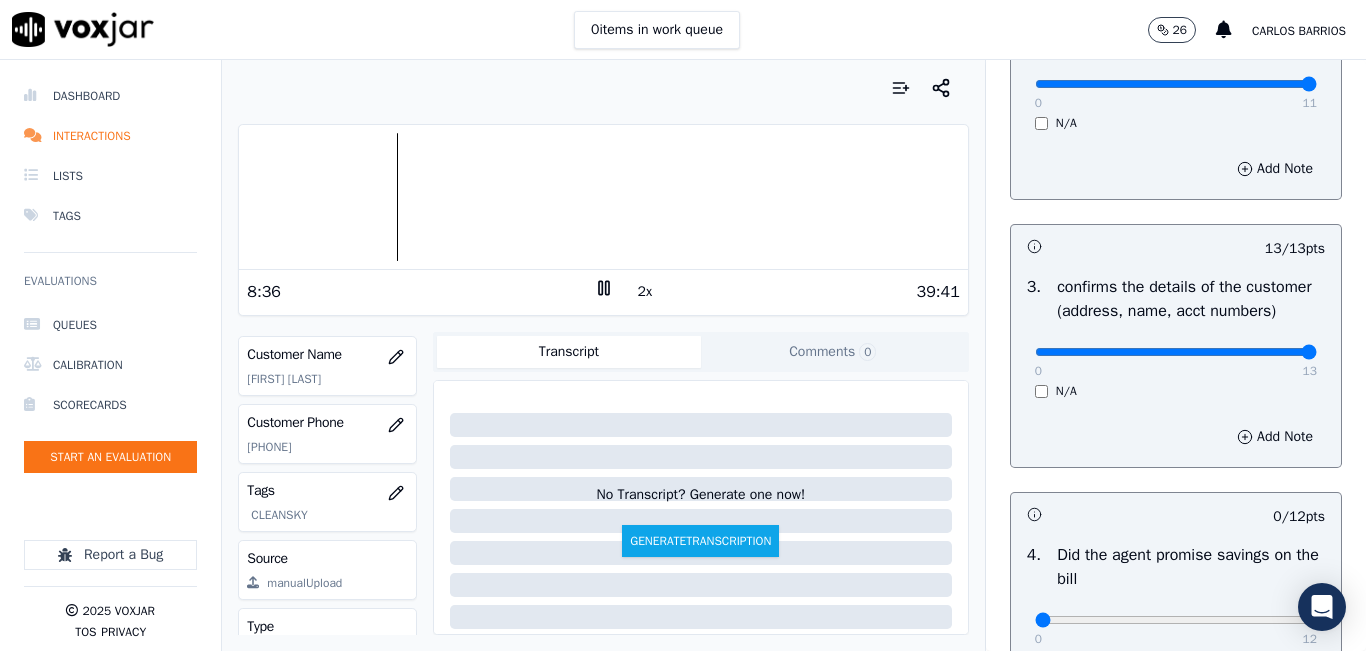 click at bounding box center (603, 197) 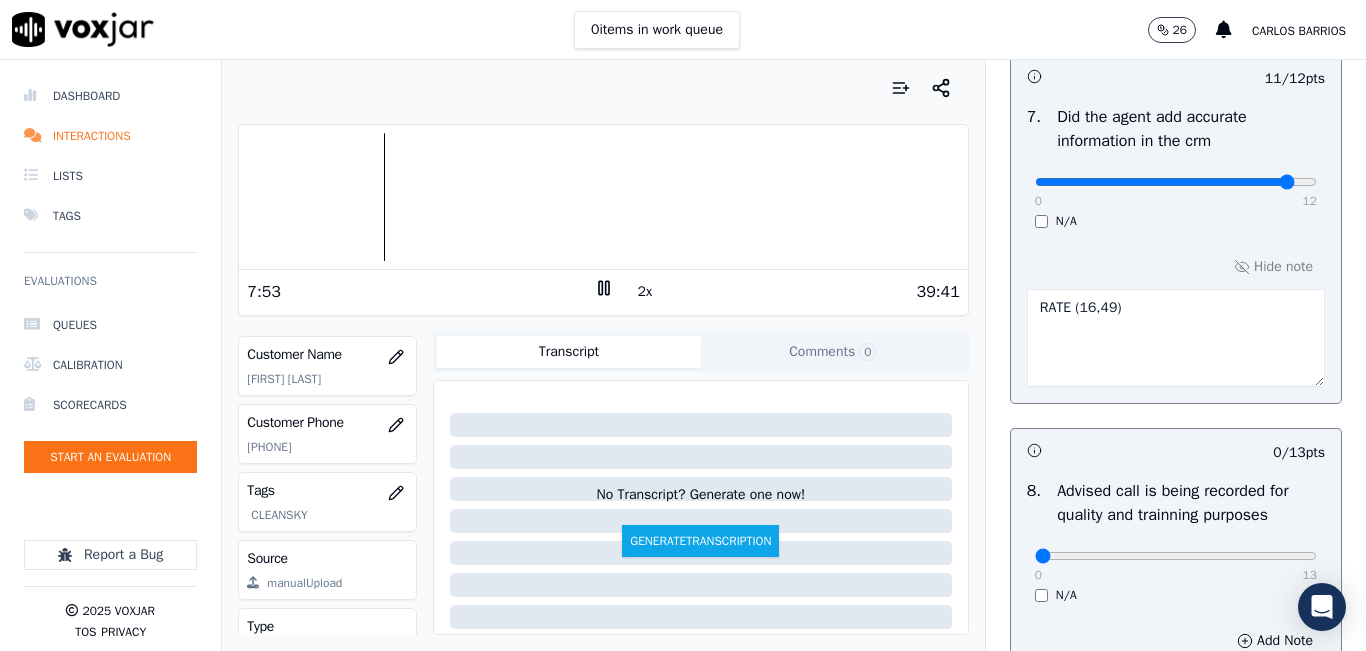 scroll, scrollTop: 2024, scrollLeft: 0, axis: vertical 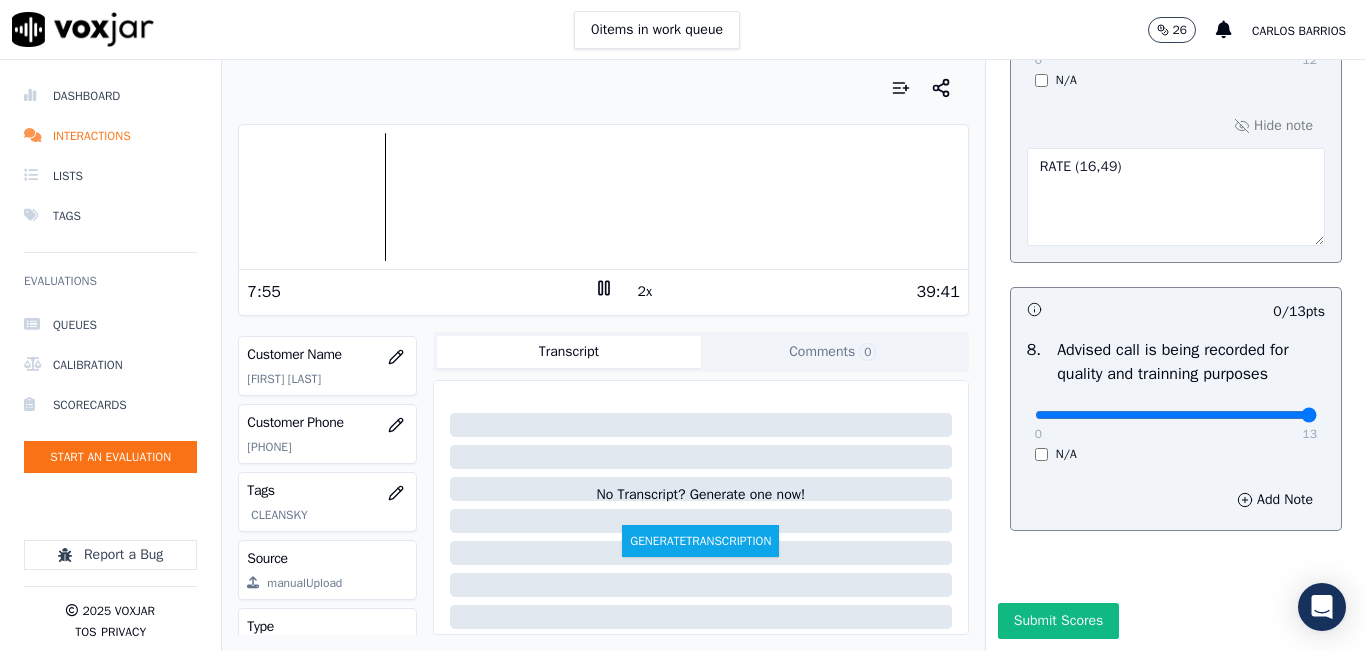 drag, startPoint x: 1242, startPoint y: 363, endPoint x: 1311, endPoint y: 360, distance: 69.065186 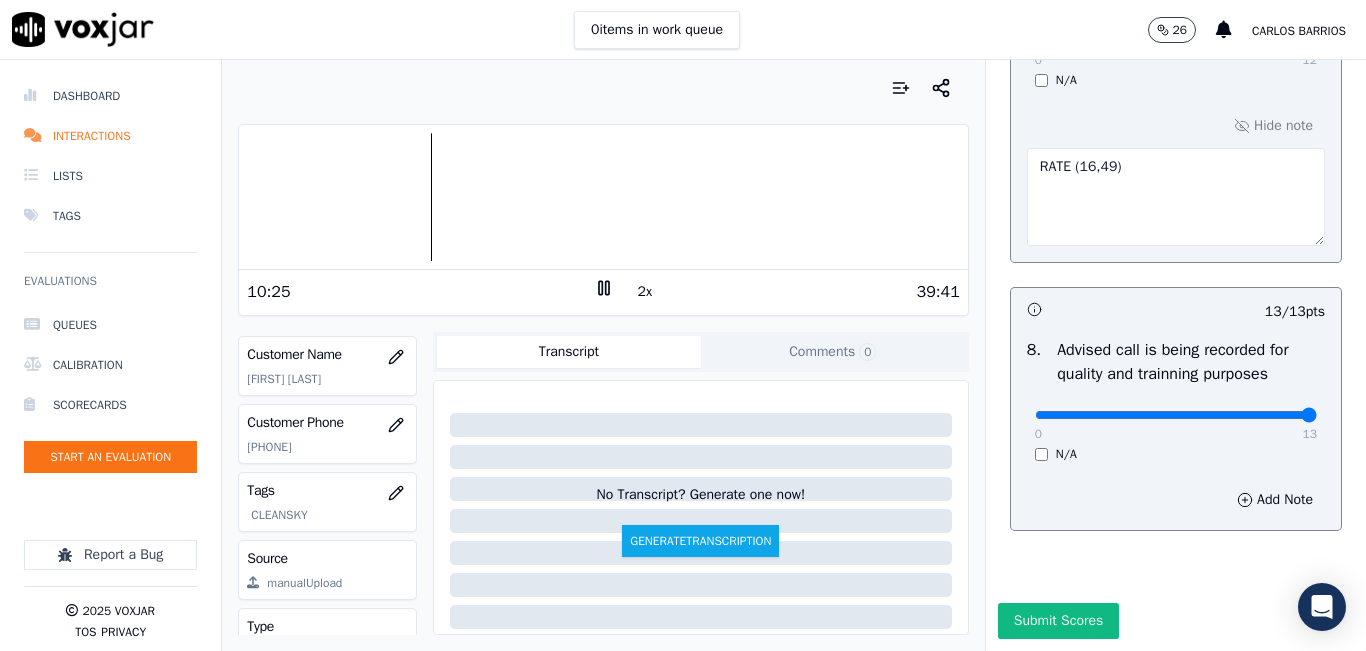 click at bounding box center [603, 197] 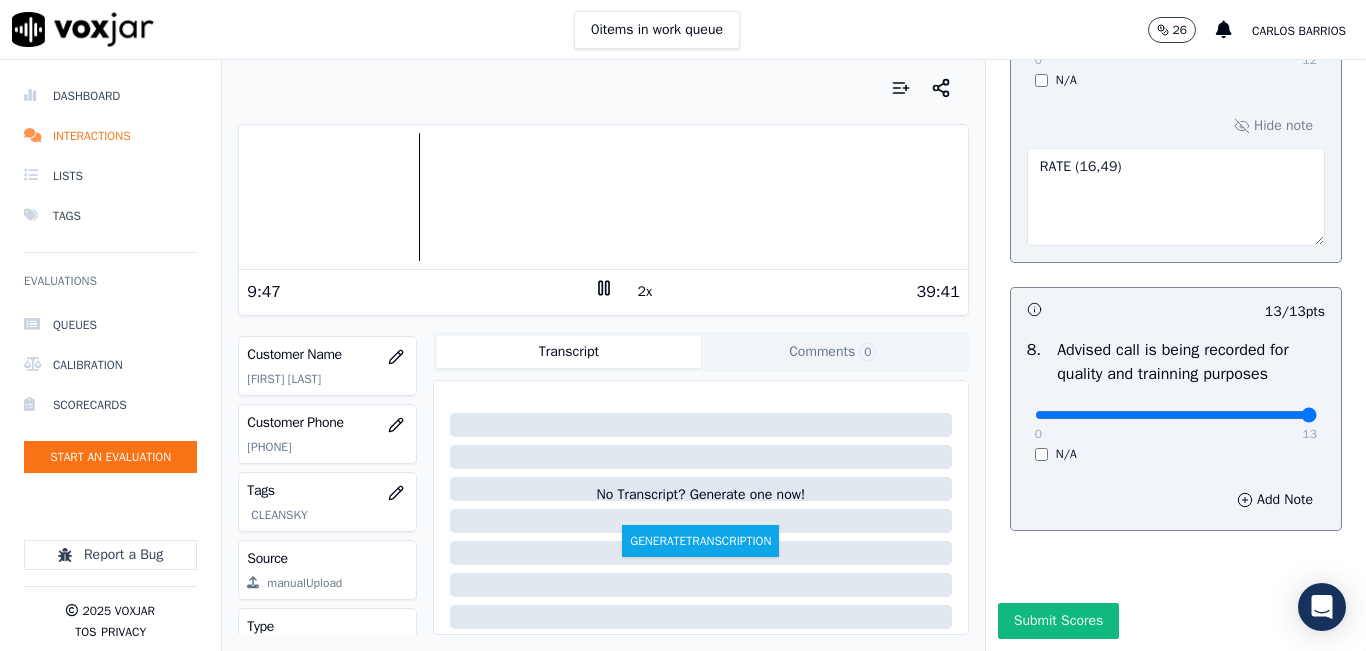 click at bounding box center [603, 197] 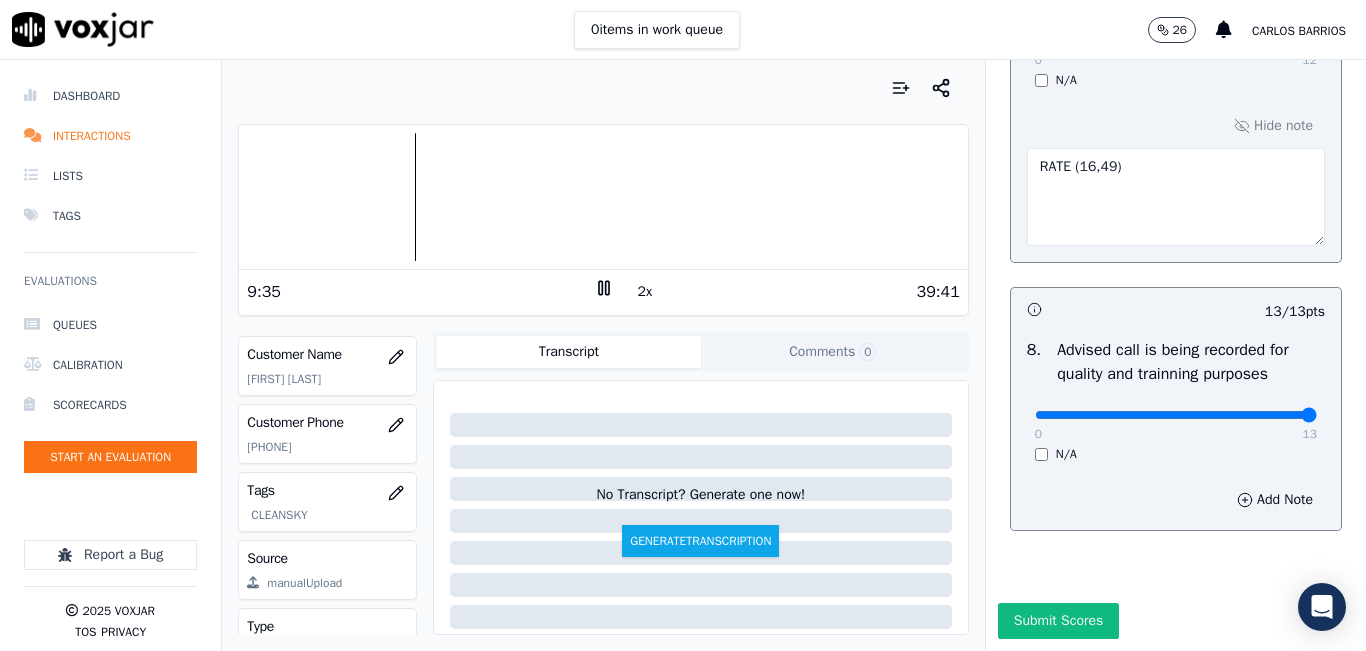 click at bounding box center [603, 197] 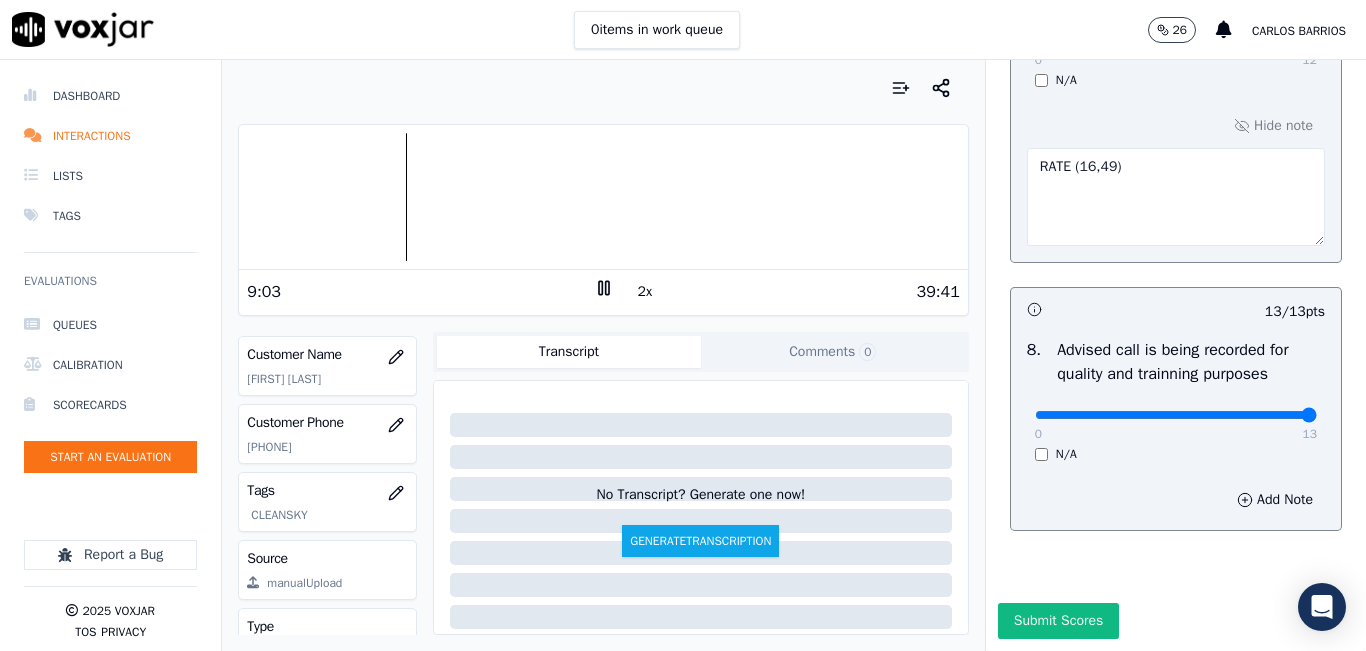 click at bounding box center [603, 197] 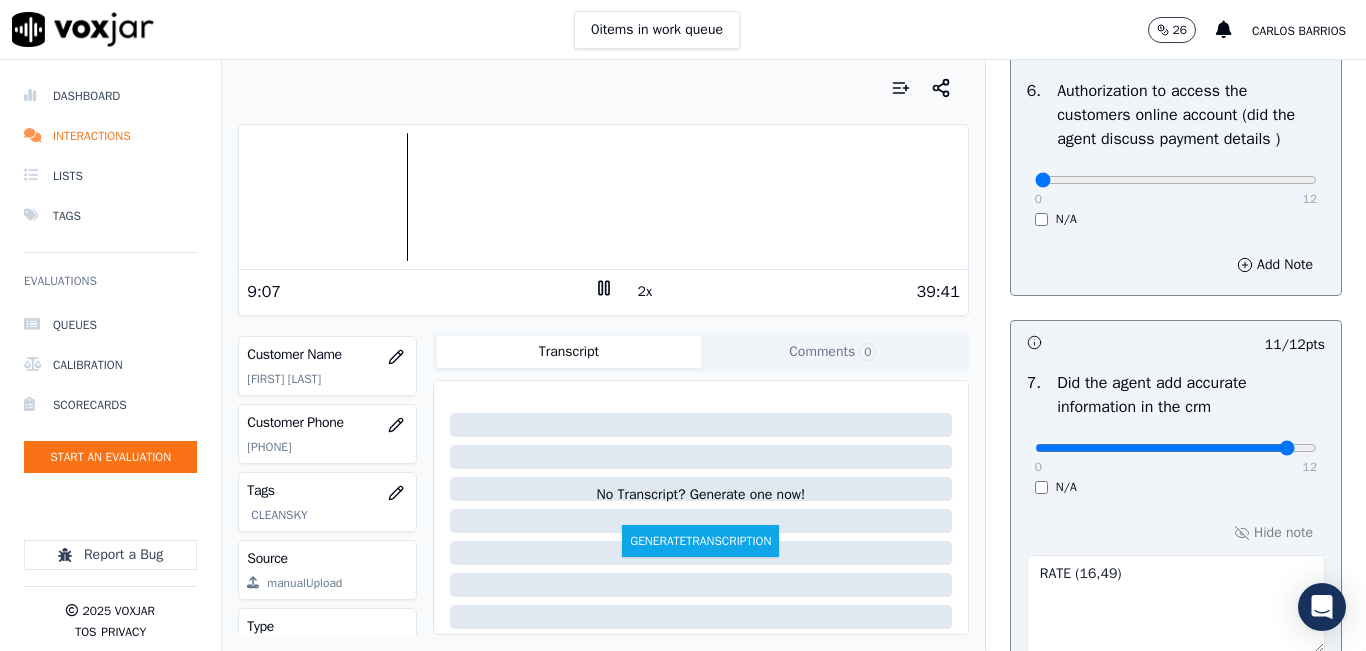 scroll, scrollTop: 1324, scrollLeft: 0, axis: vertical 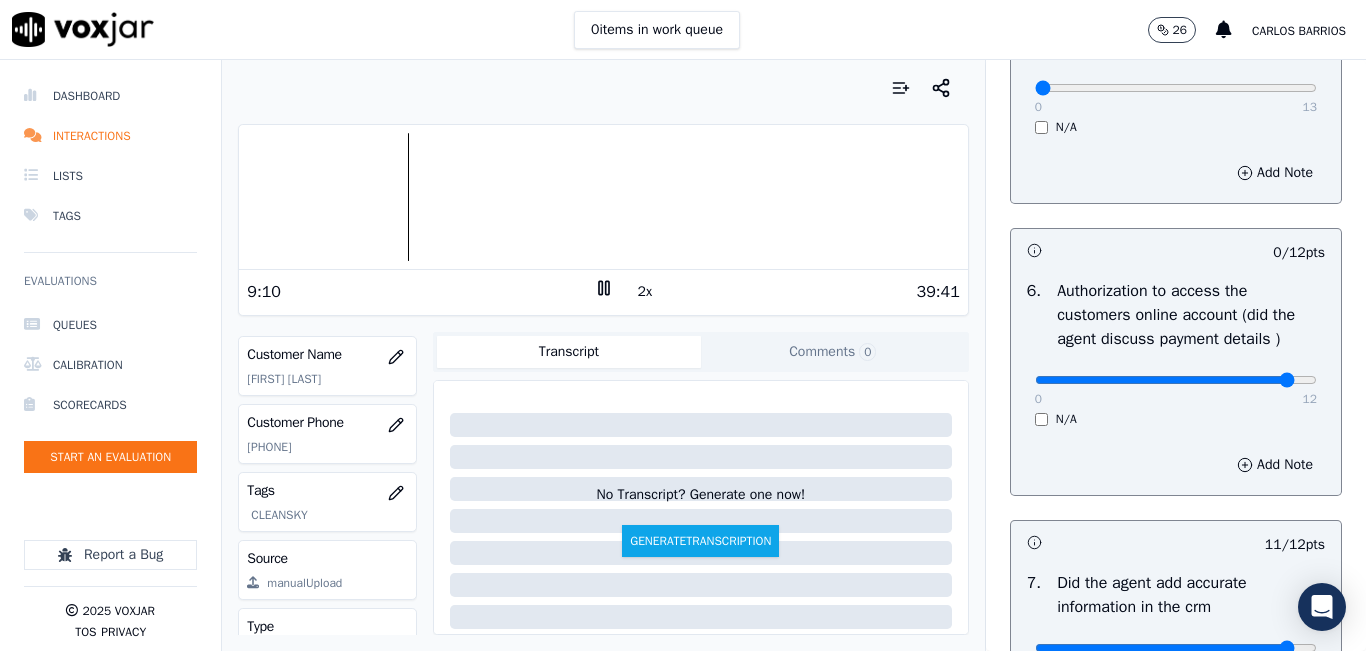 drag, startPoint x: 1252, startPoint y: 428, endPoint x: 1225, endPoint y: 370, distance: 63.97656 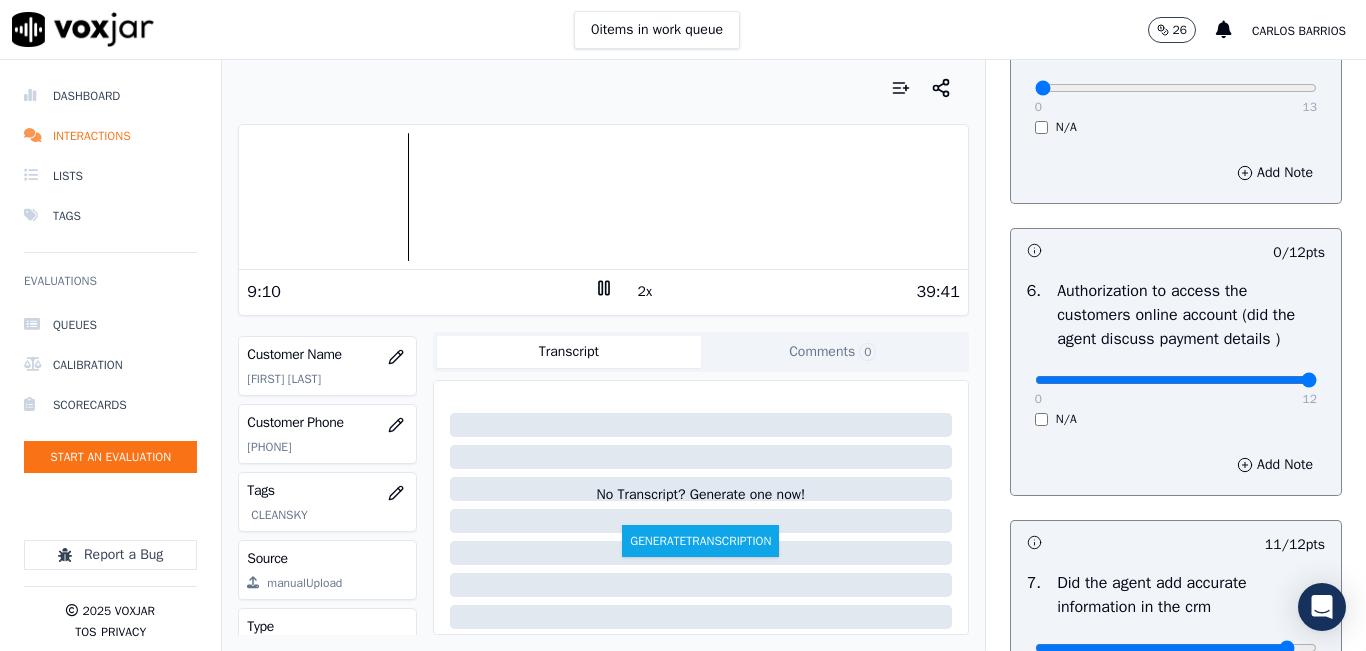 click at bounding box center (1176, -984) 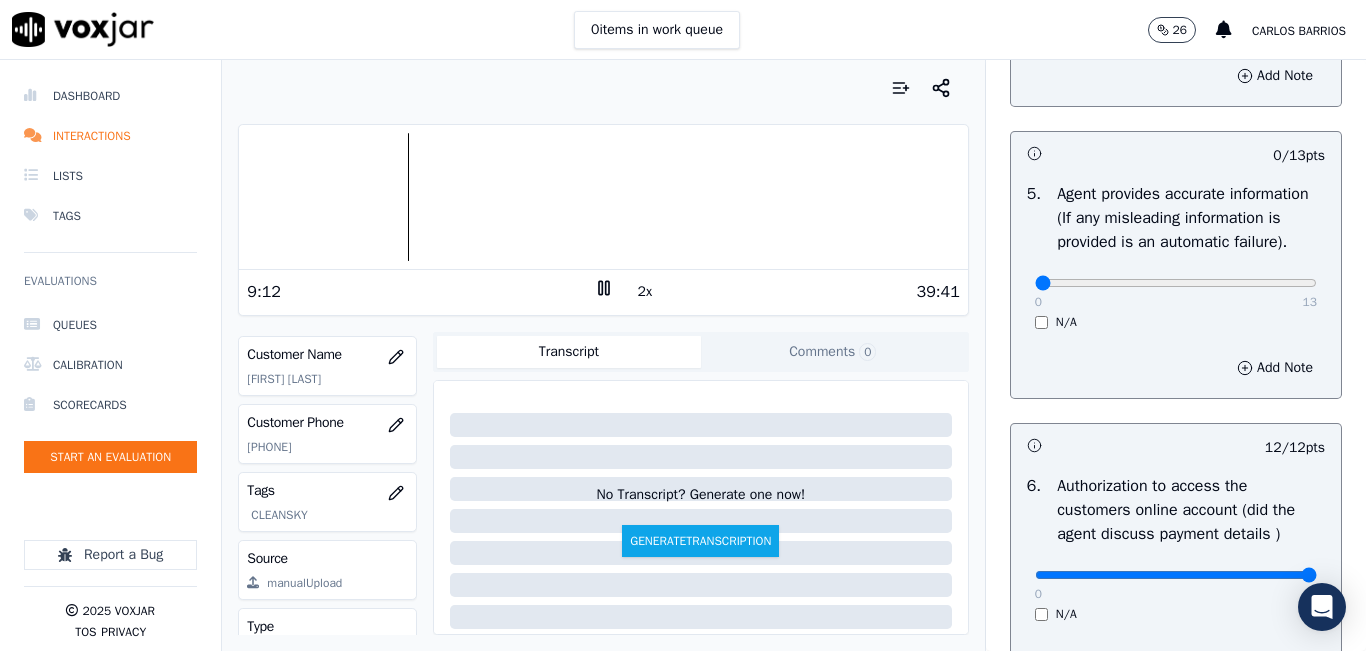 scroll, scrollTop: 1124, scrollLeft: 0, axis: vertical 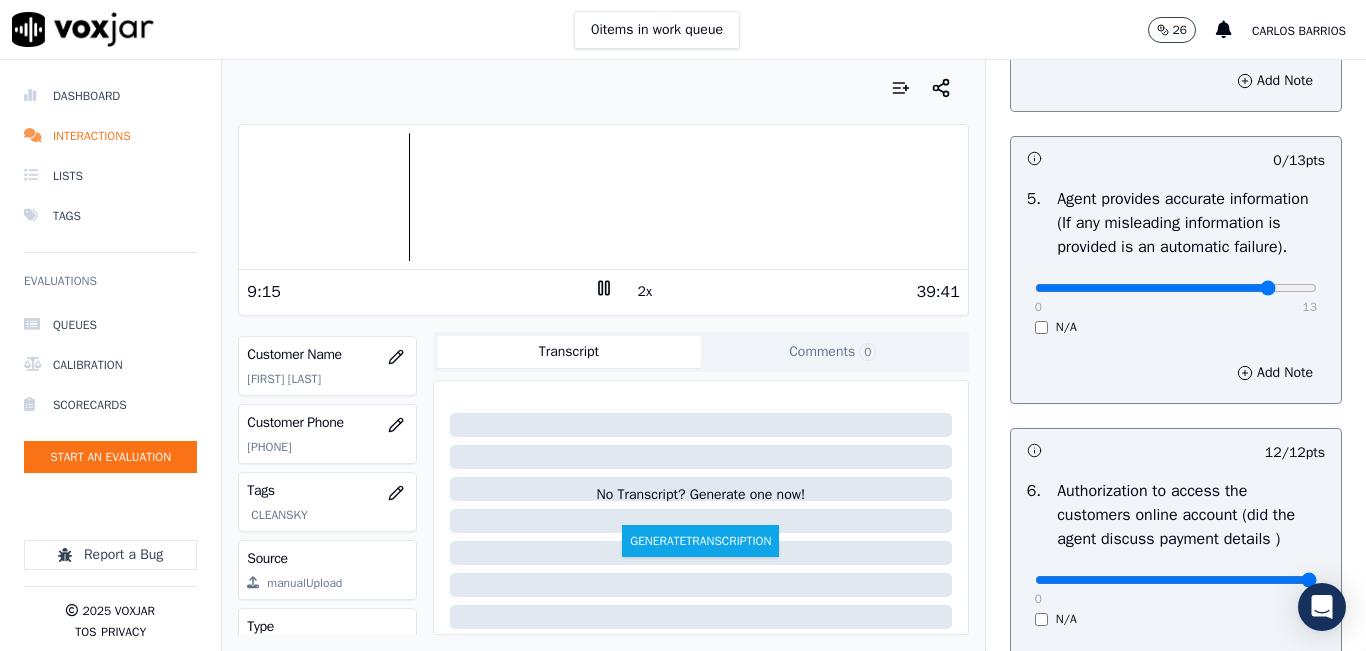 type on "11" 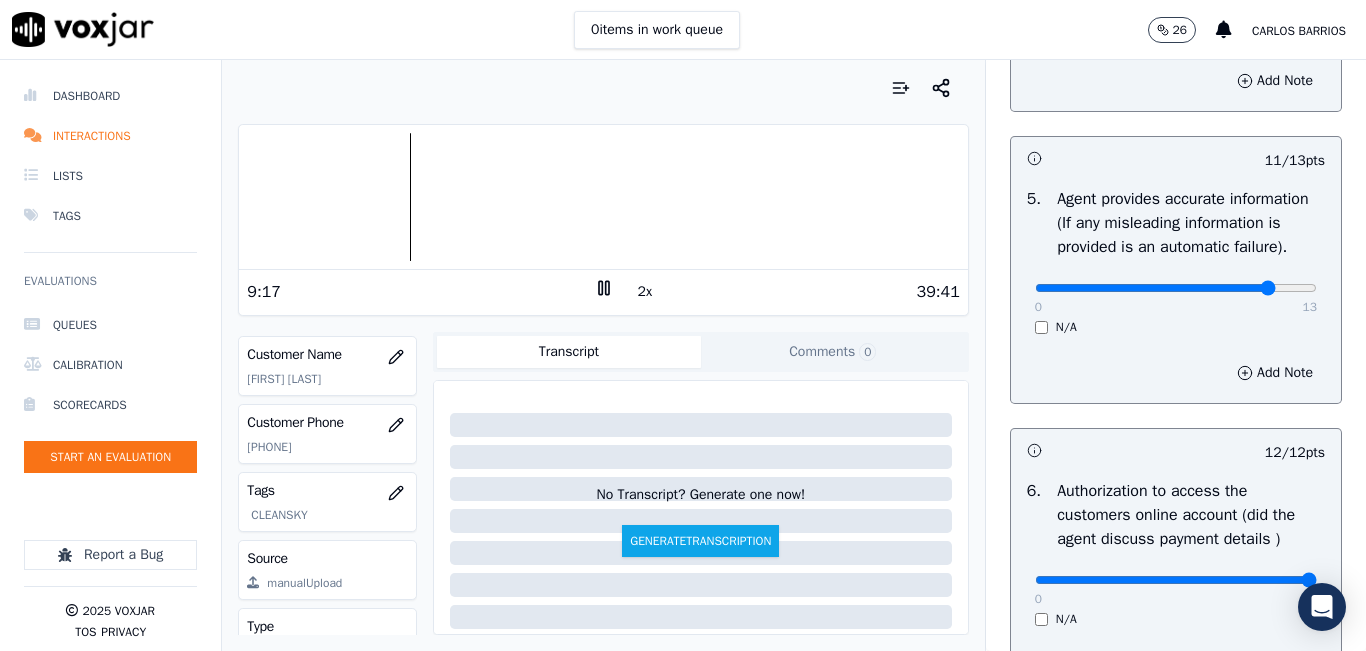 scroll, scrollTop: 924, scrollLeft: 0, axis: vertical 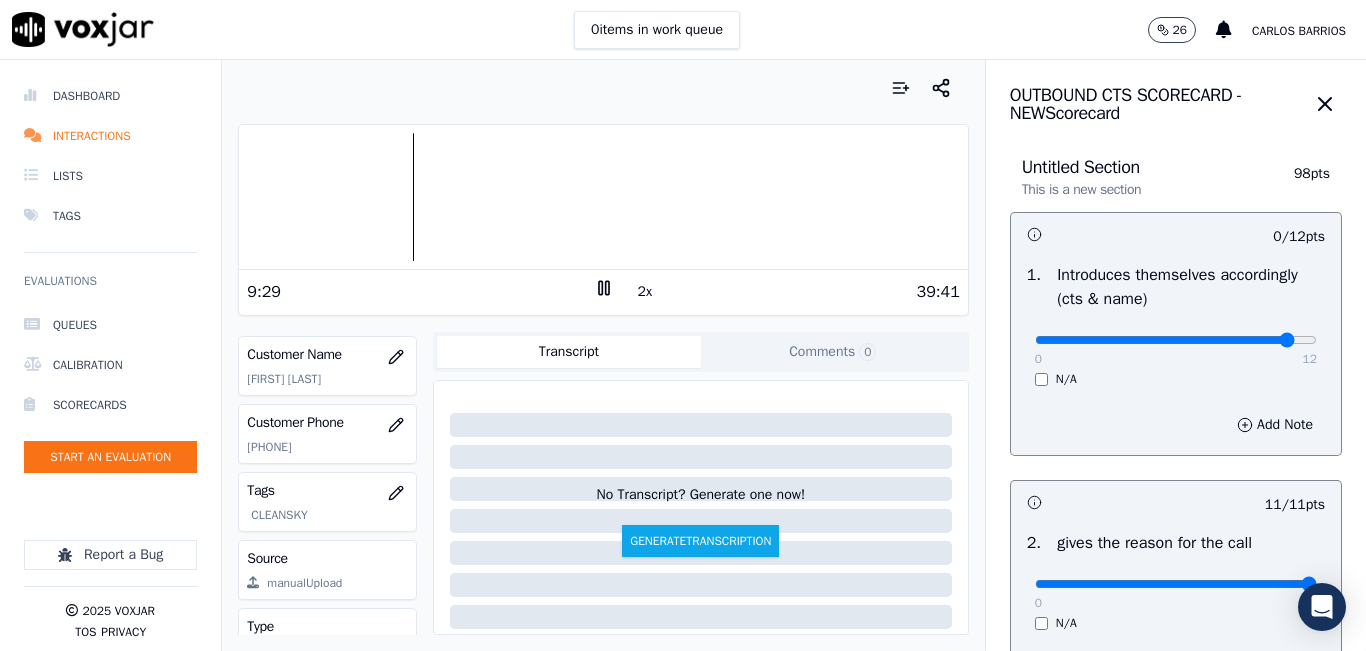 type on "11" 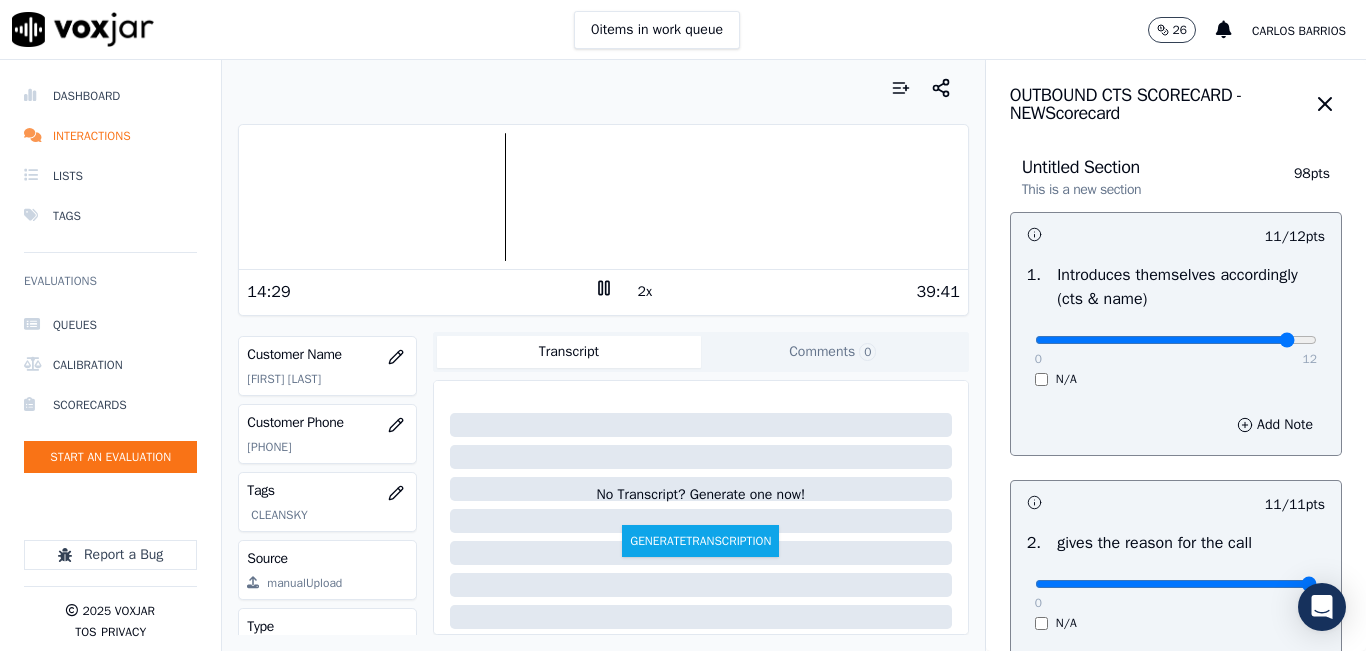 click 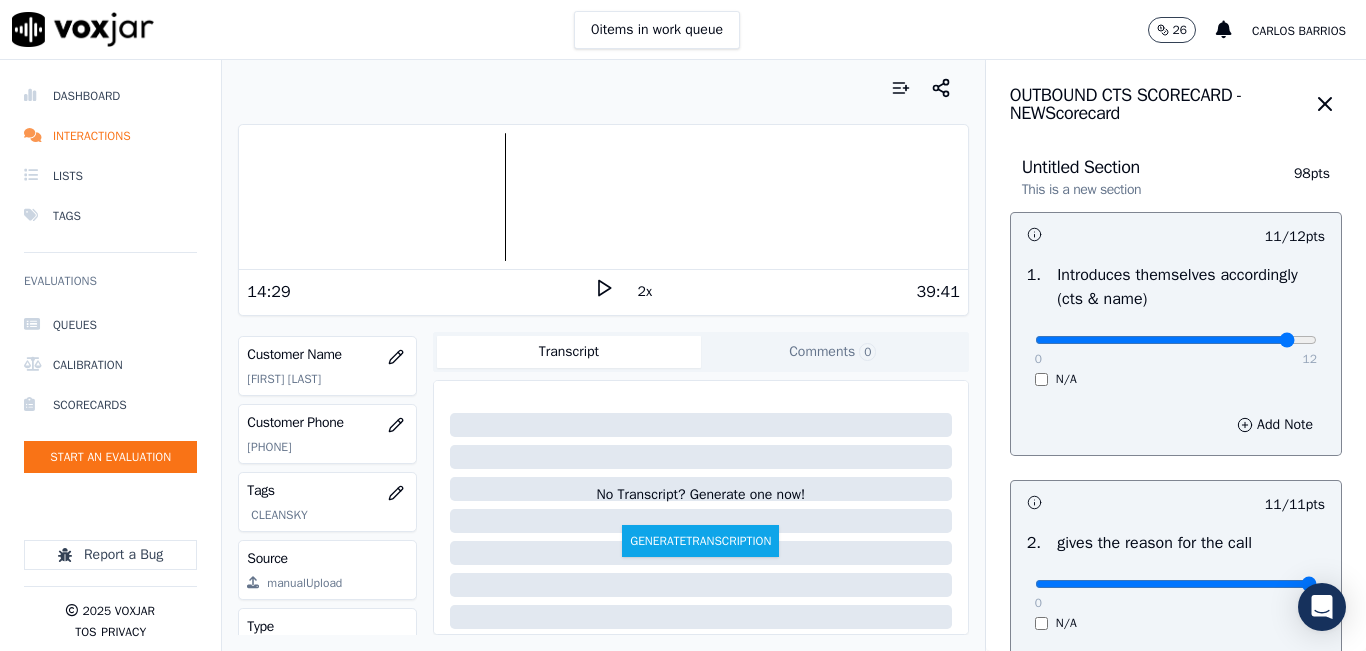 click 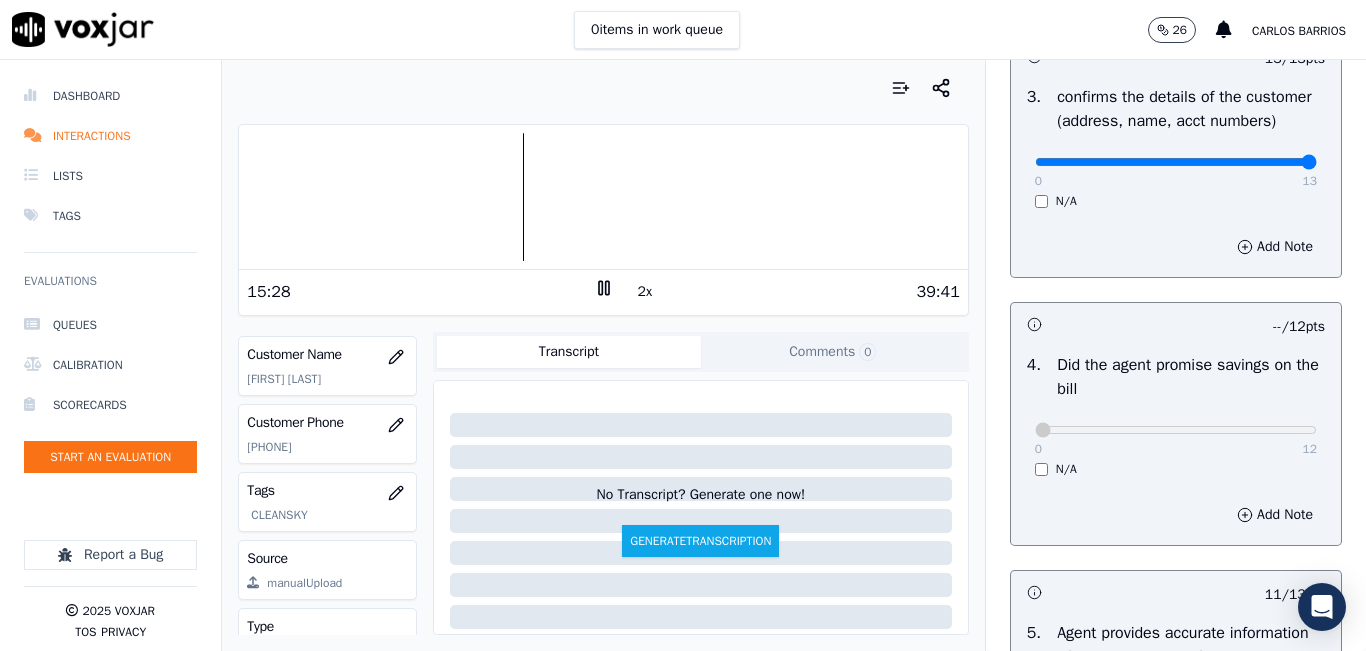 scroll, scrollTop: 624, scrollLeft: 0, axis: vertical 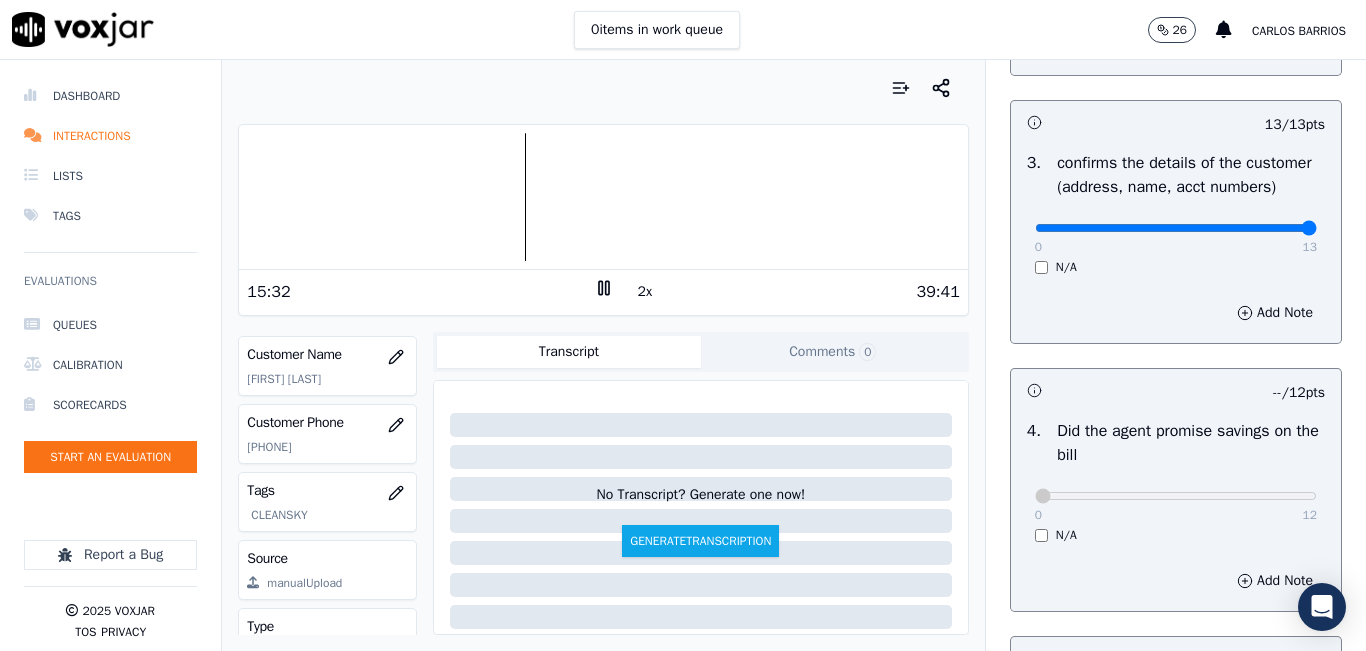 click at bounding box center [603, 197] 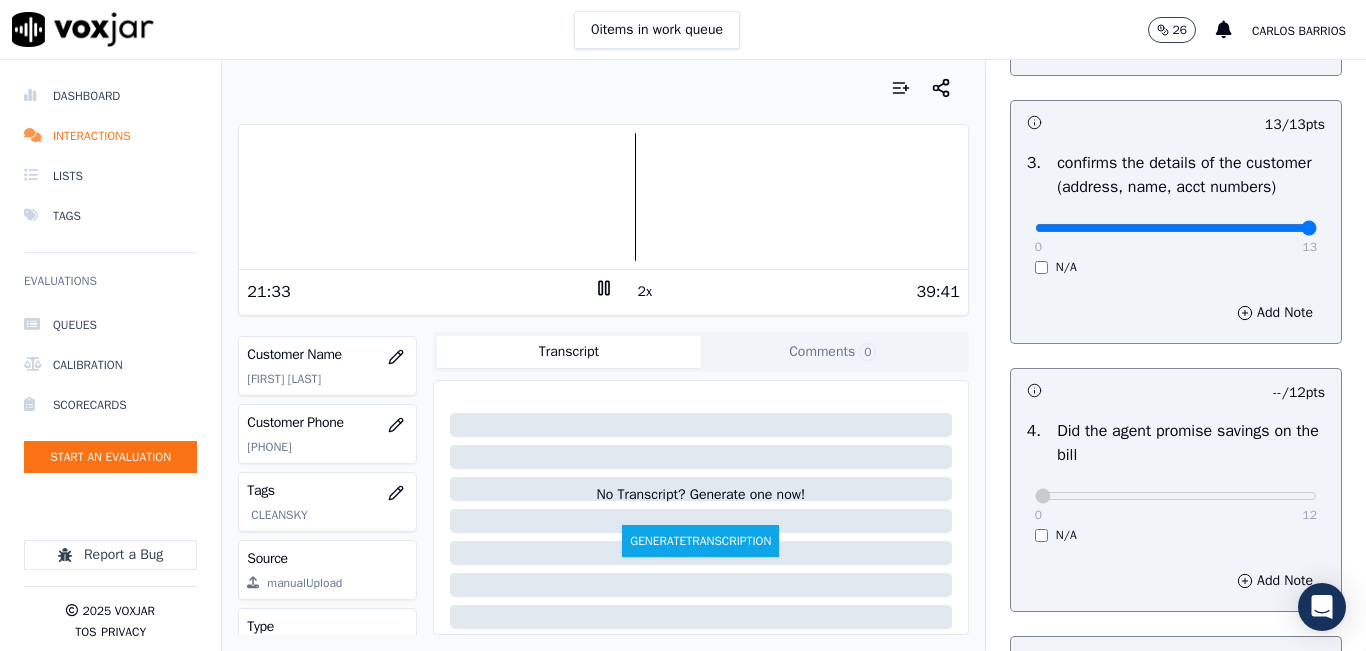 click at bounding box center (603, 197) 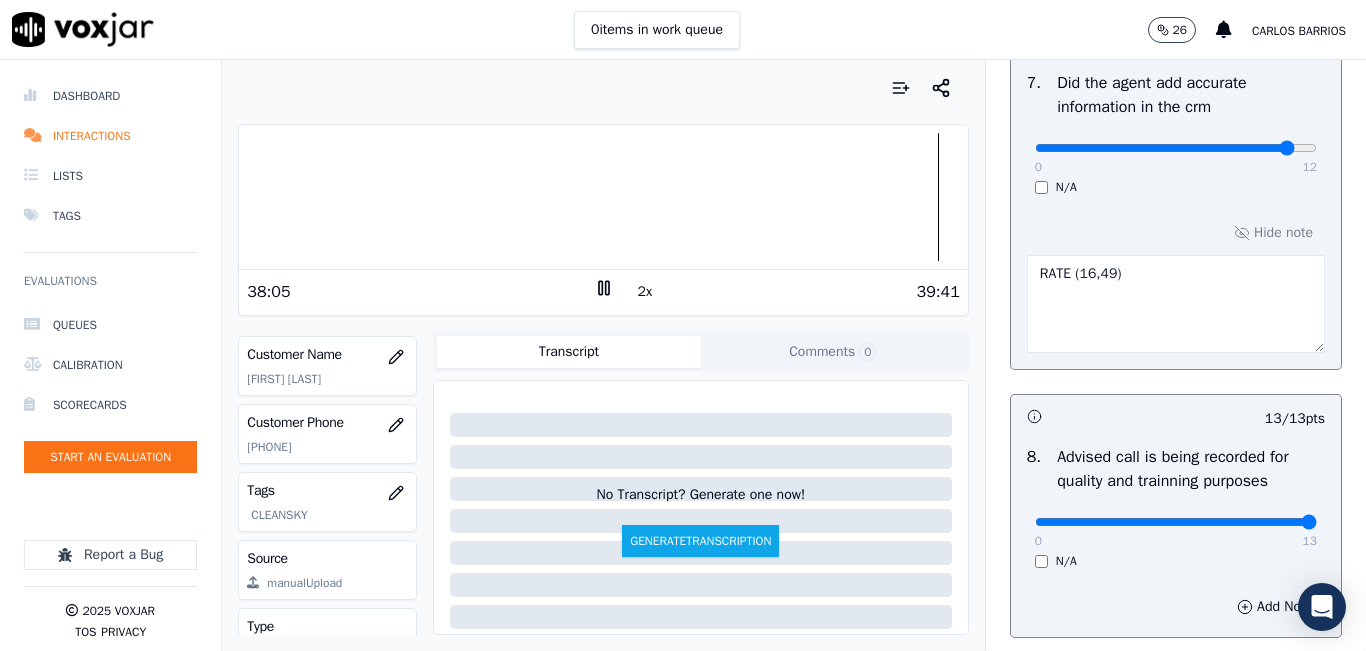 scroll, scrollTop: 2024, scrollLeft: 0, axis: vertical 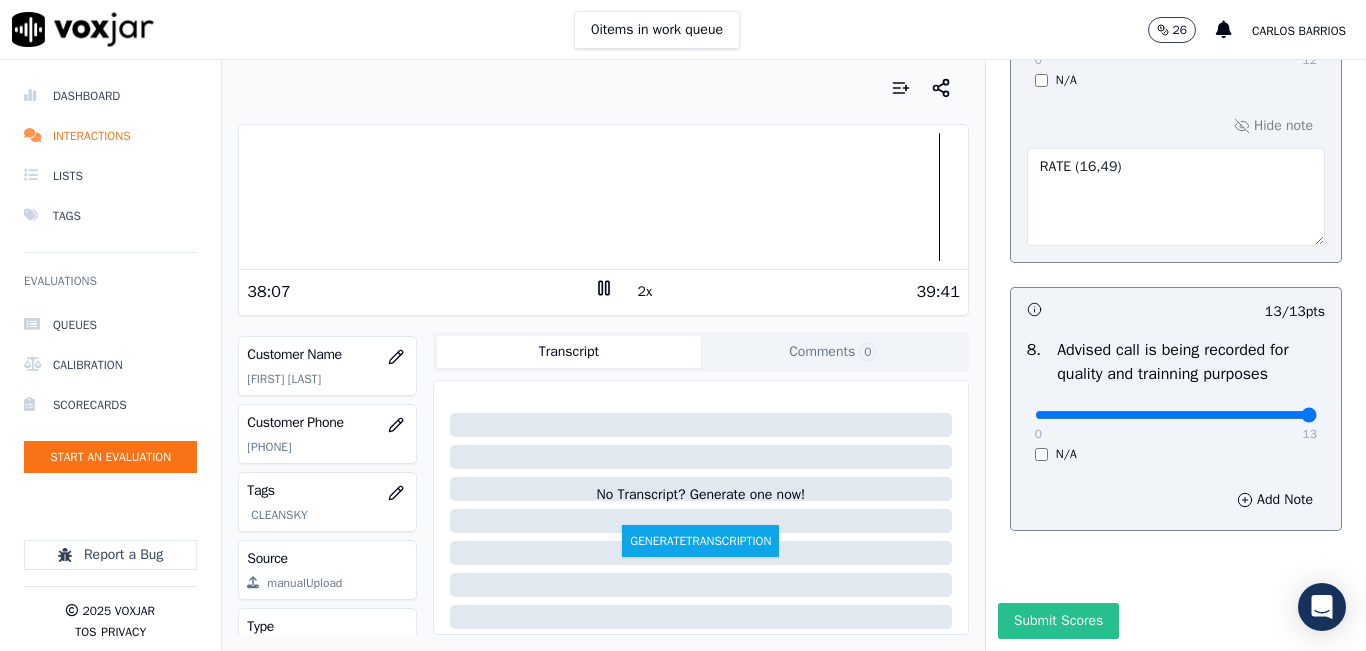 click on "Submit Scores" at bounding box center (1058, 621) 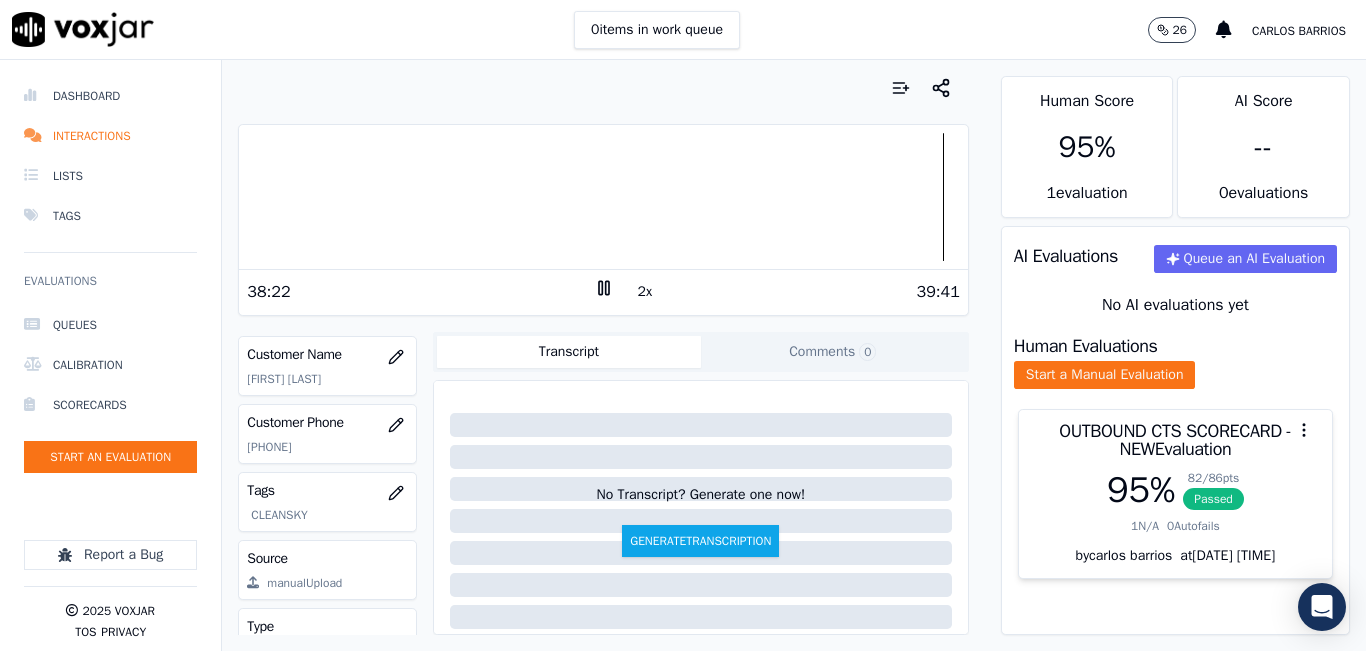 click at bounding box center [603, 197] 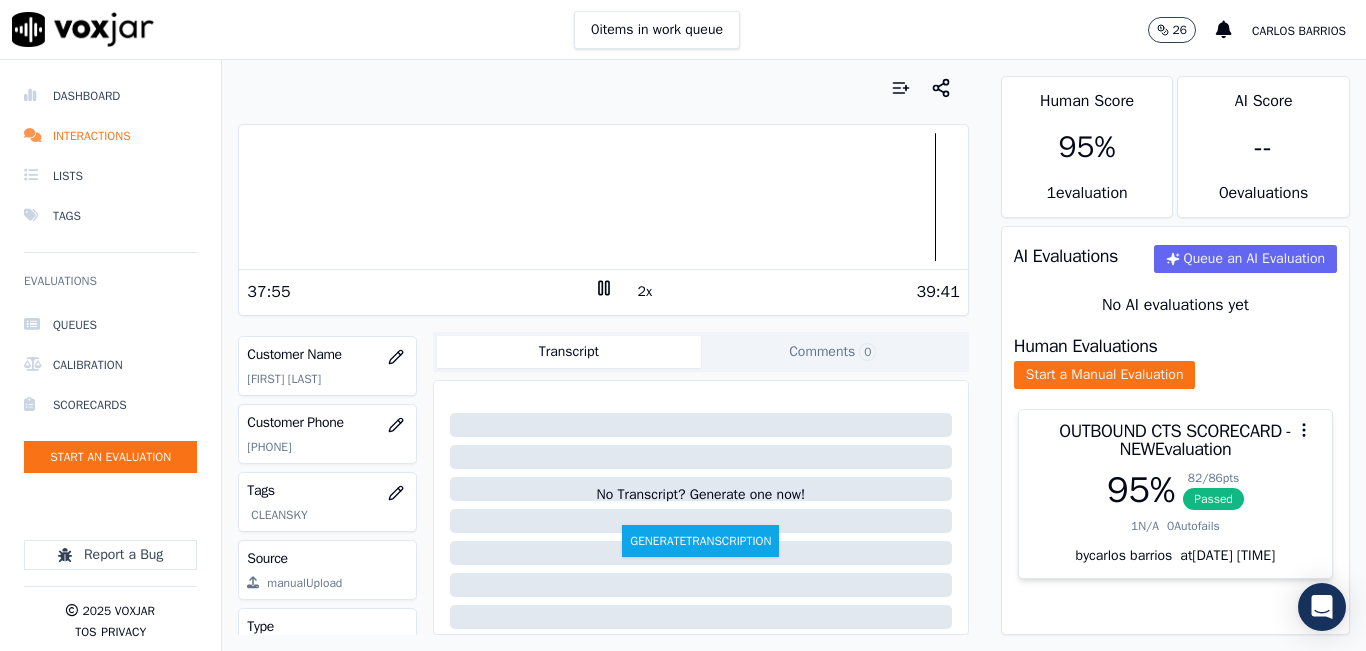 click on "2x" at bounding box center [645, 292] 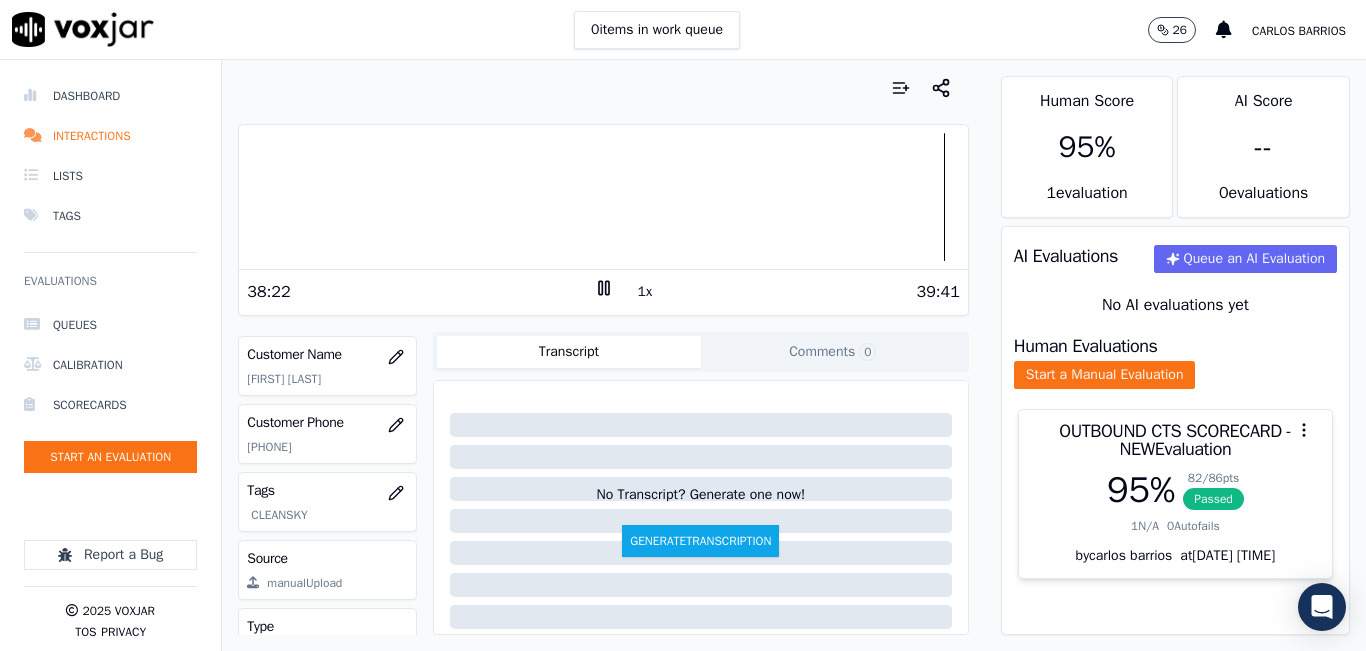 click at bounding box center [603, 197] 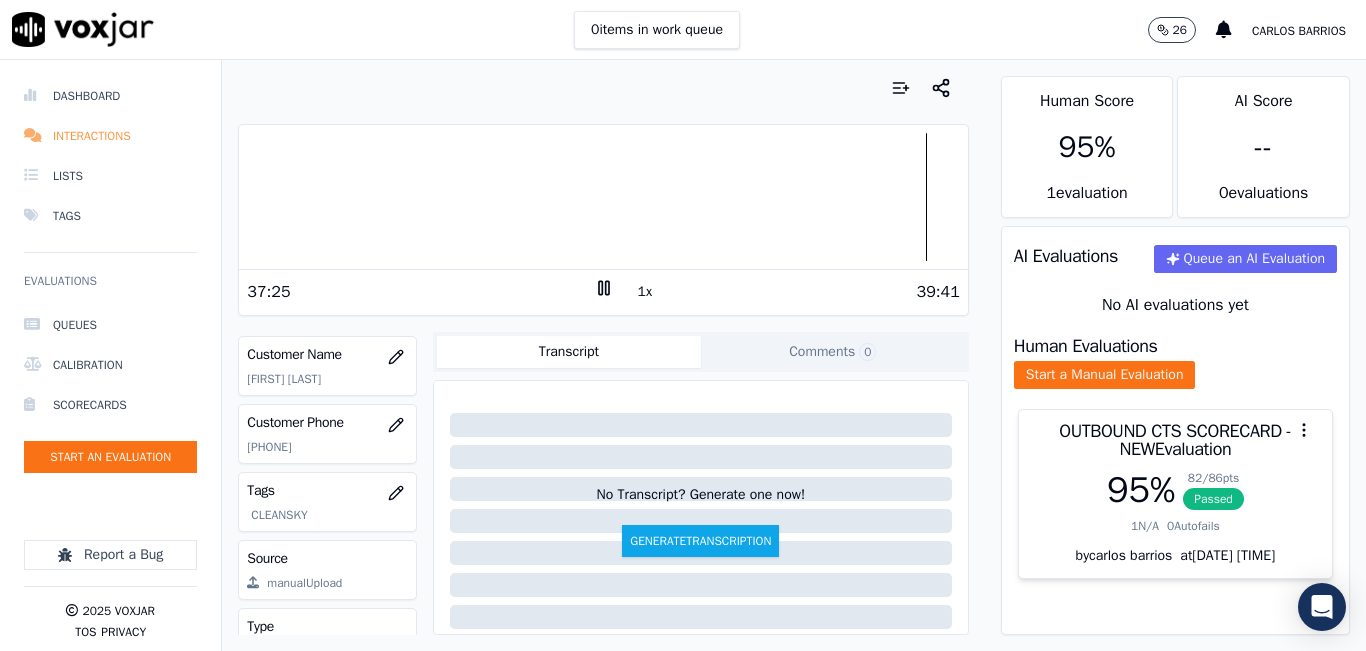 click on "Interactions" at bounding box center (110, 136) 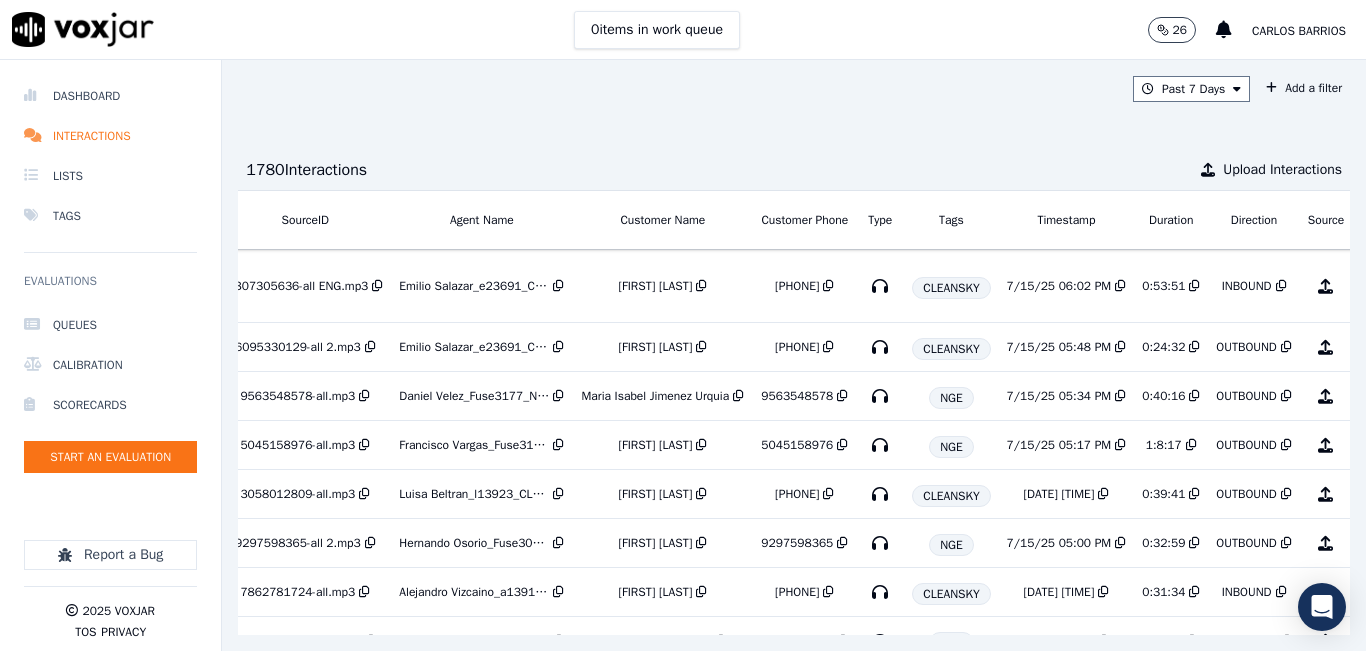 scroll, scrollTop: 0, scrollLeft: 346, axis: horizontal 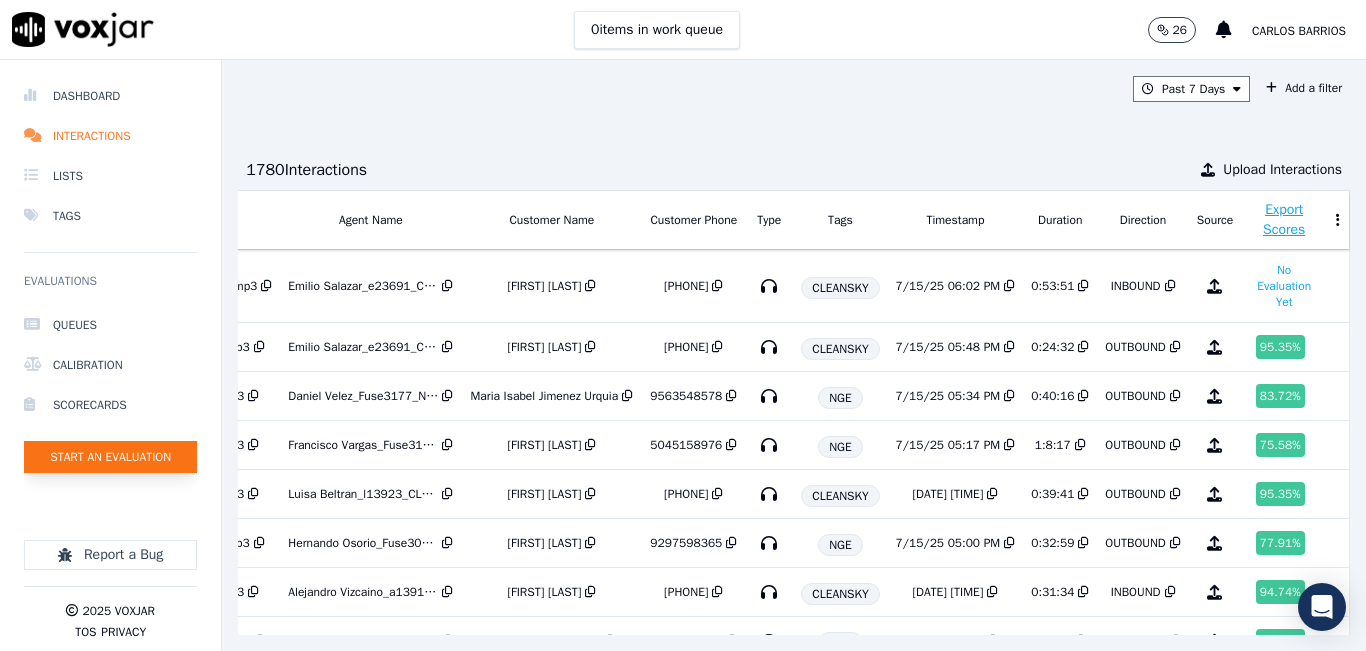 click on "Start an Evaluation" 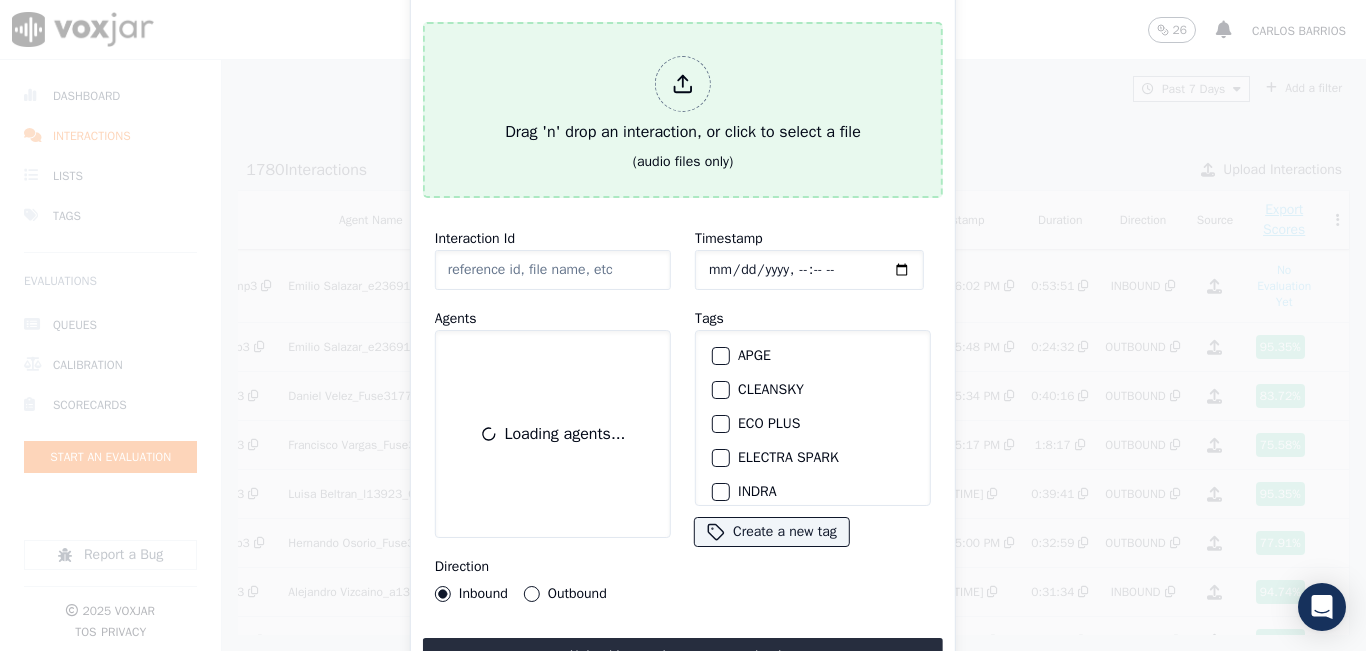 click on "Drag 'n' drop an interaction, or click to select a file   (audio files only)" at bounding box center (683, 110) 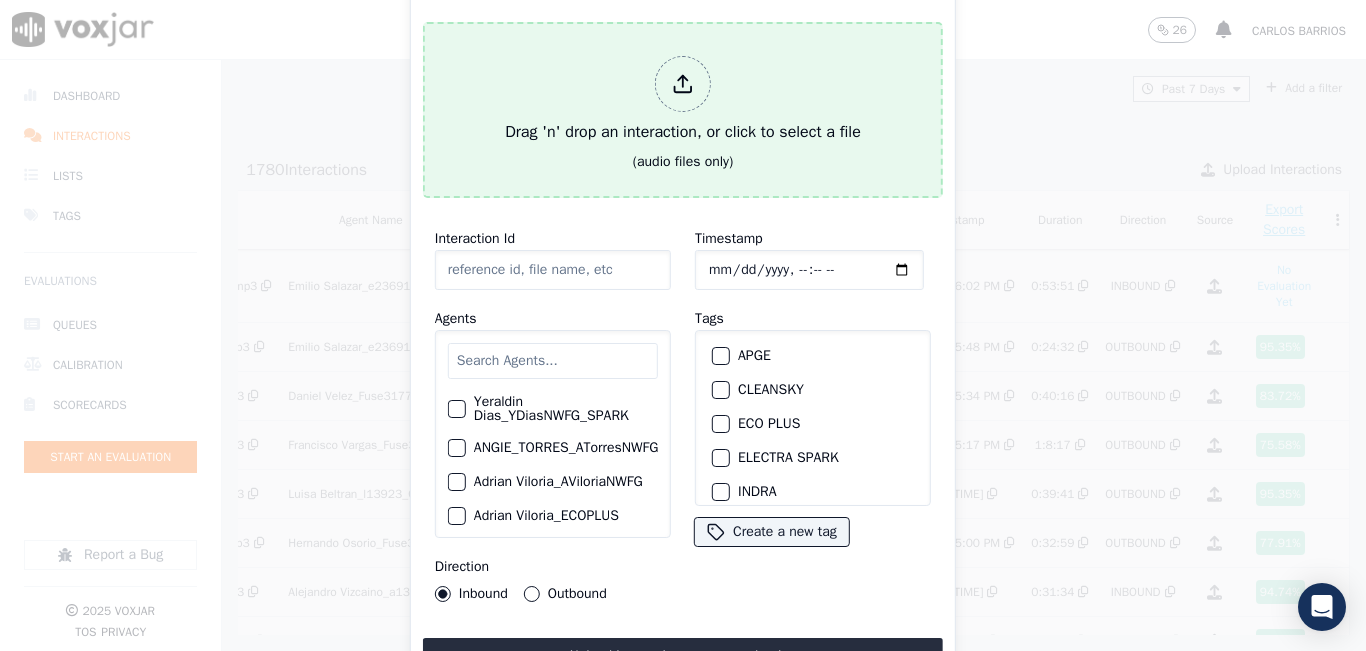 type on "20250714-181215_7819219224-all.mp3" 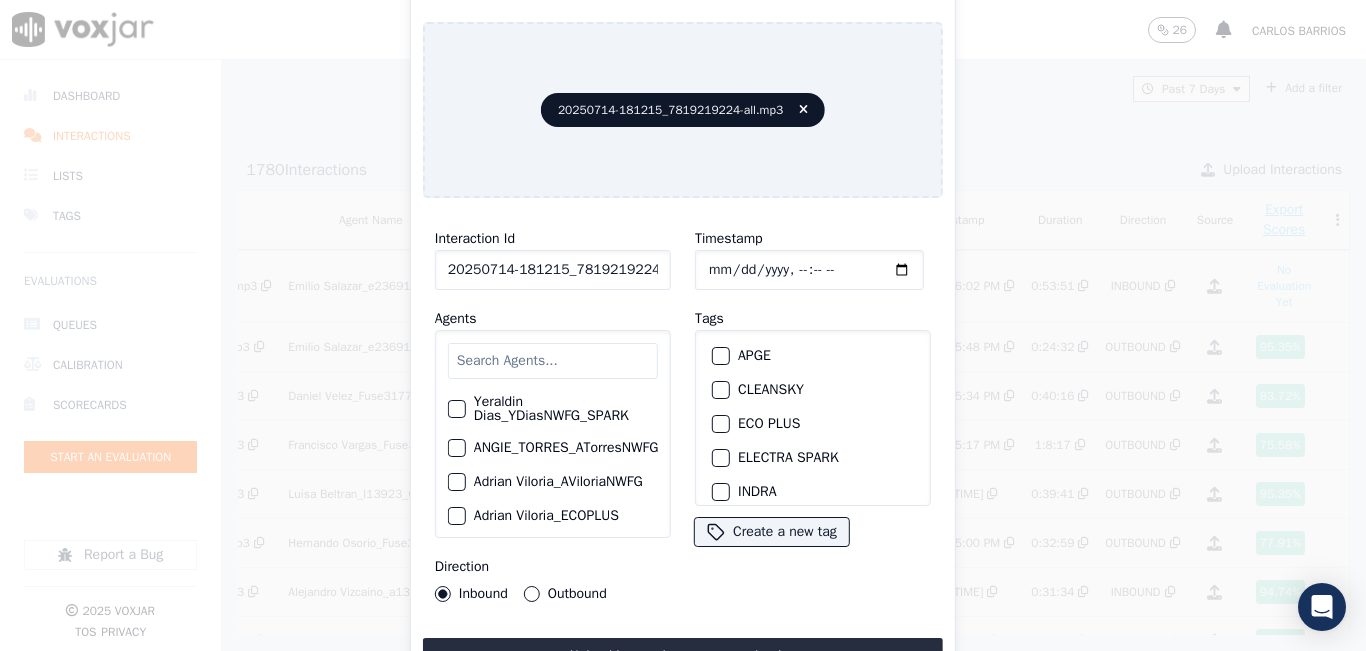 click at bounding box center (553, 361) 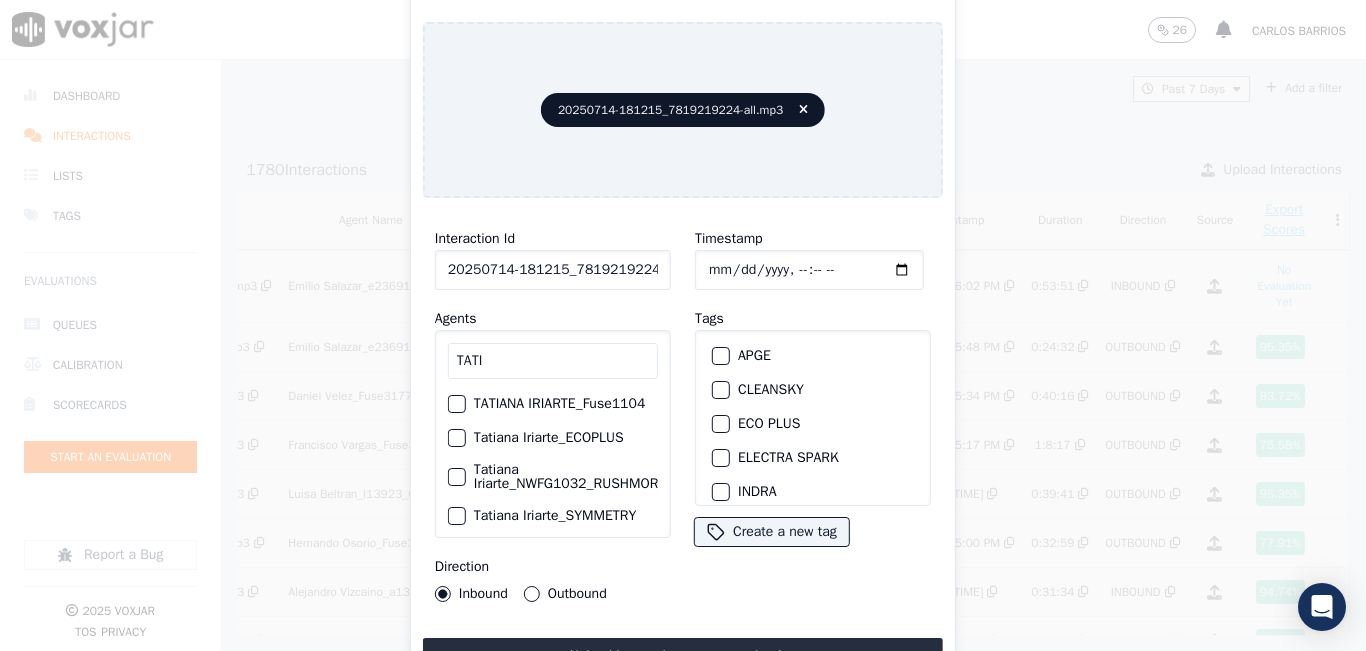 type on "TATI" 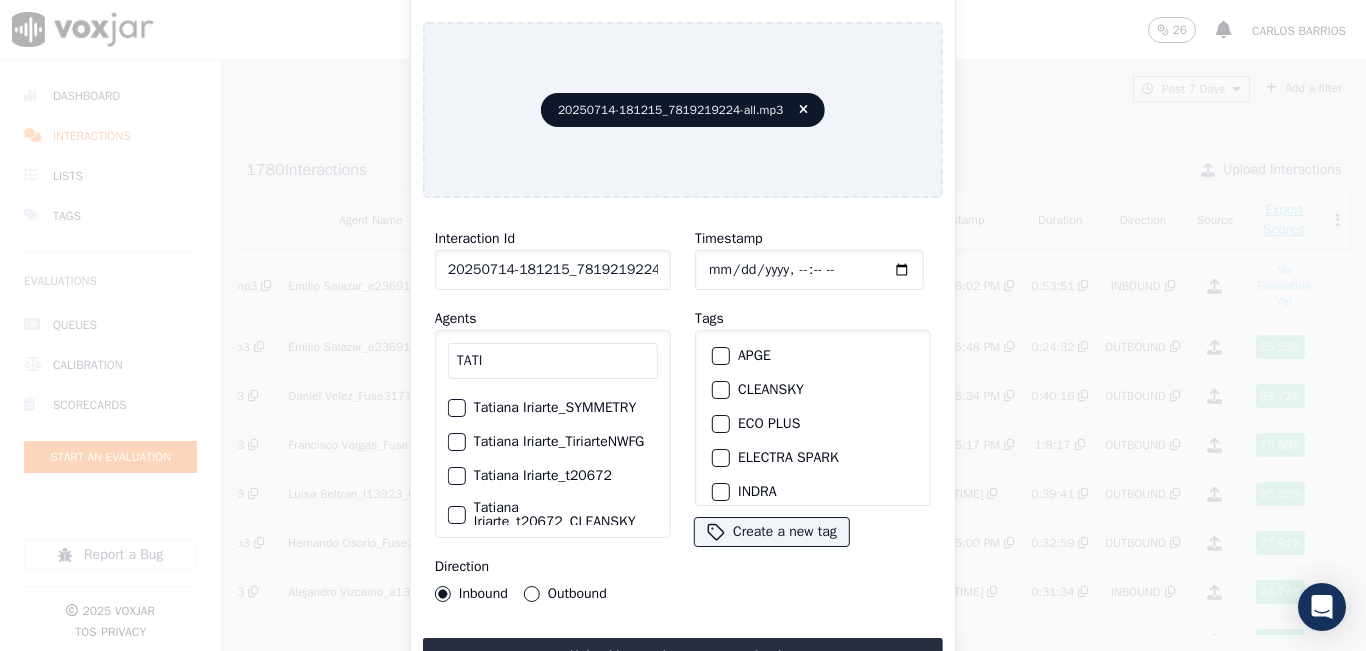 scroll, scrollTop: 120, scrollLeft: 0, axis: vertical 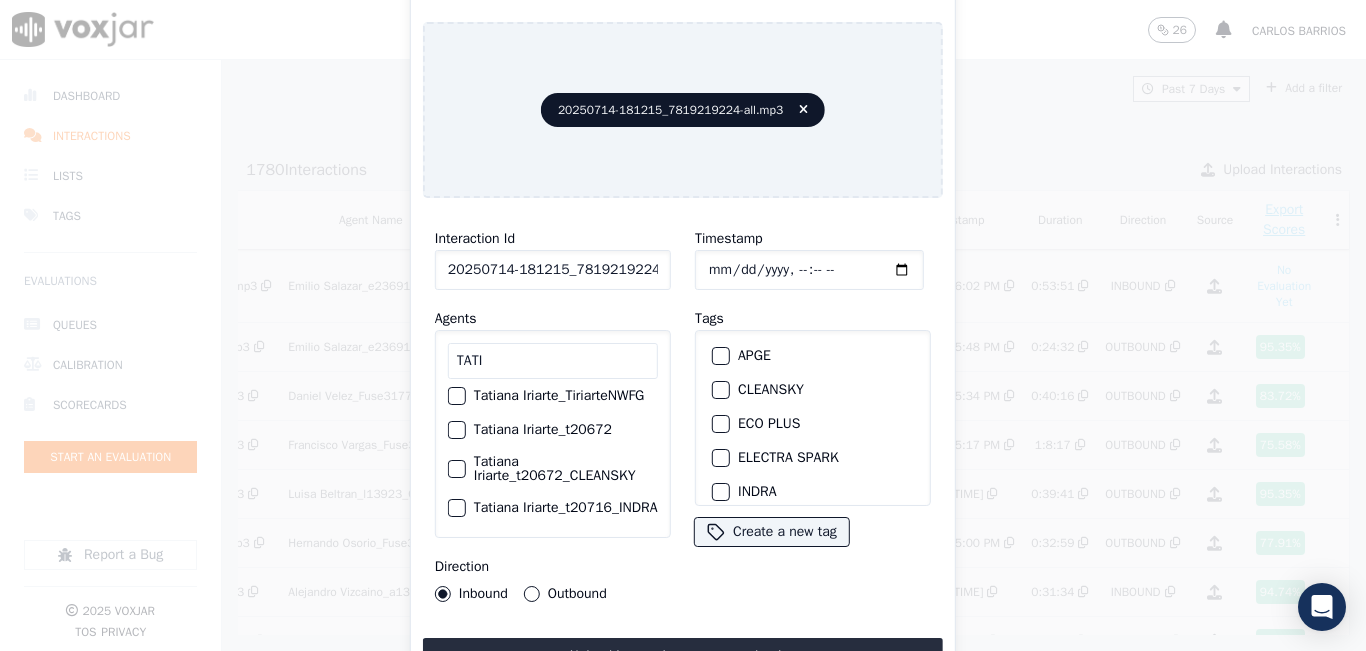 click on "Tatiana Iriarte_t20672_CLEANSKY" 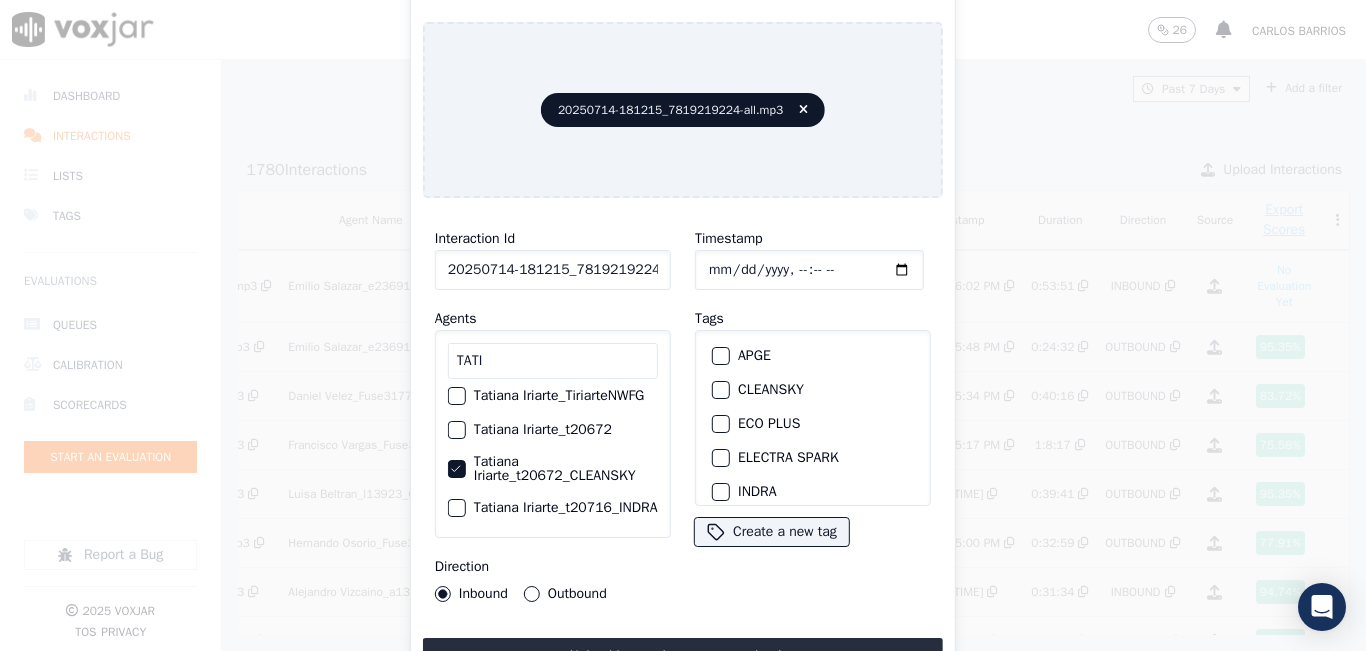 click on "Outbound" at bounding box center (565, 594) 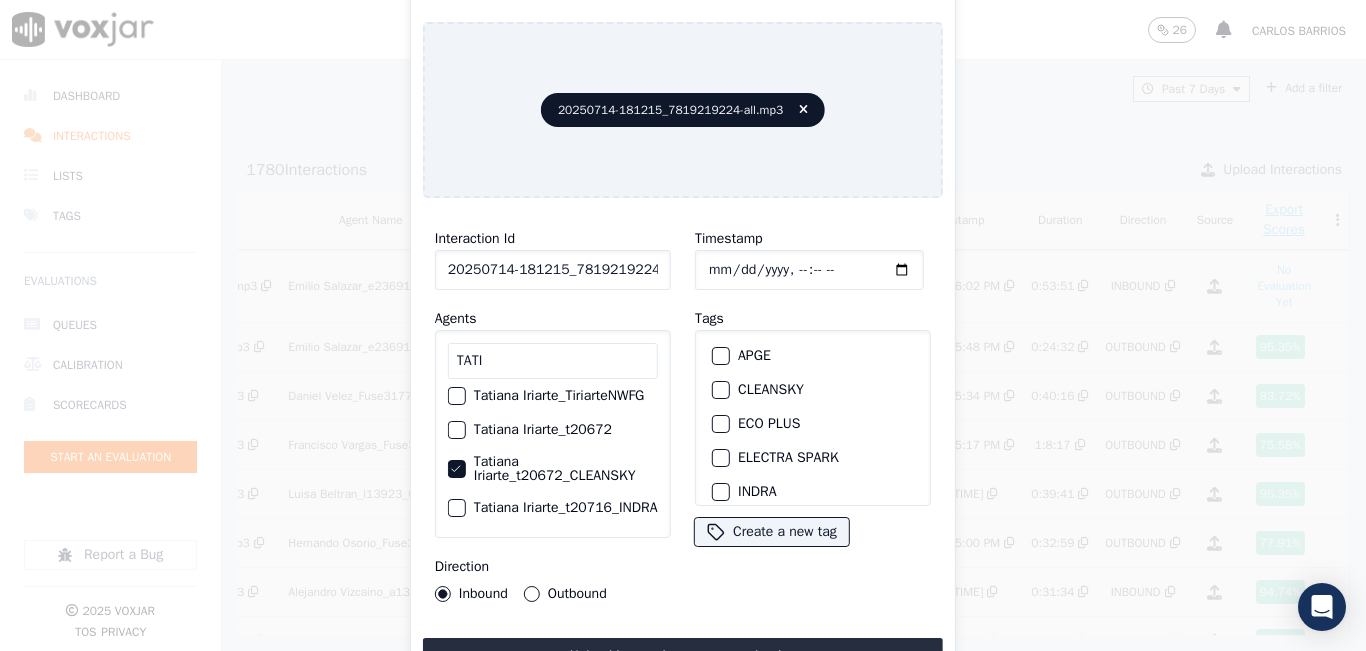 click on "Outbound" at bounding box center (532, 594) 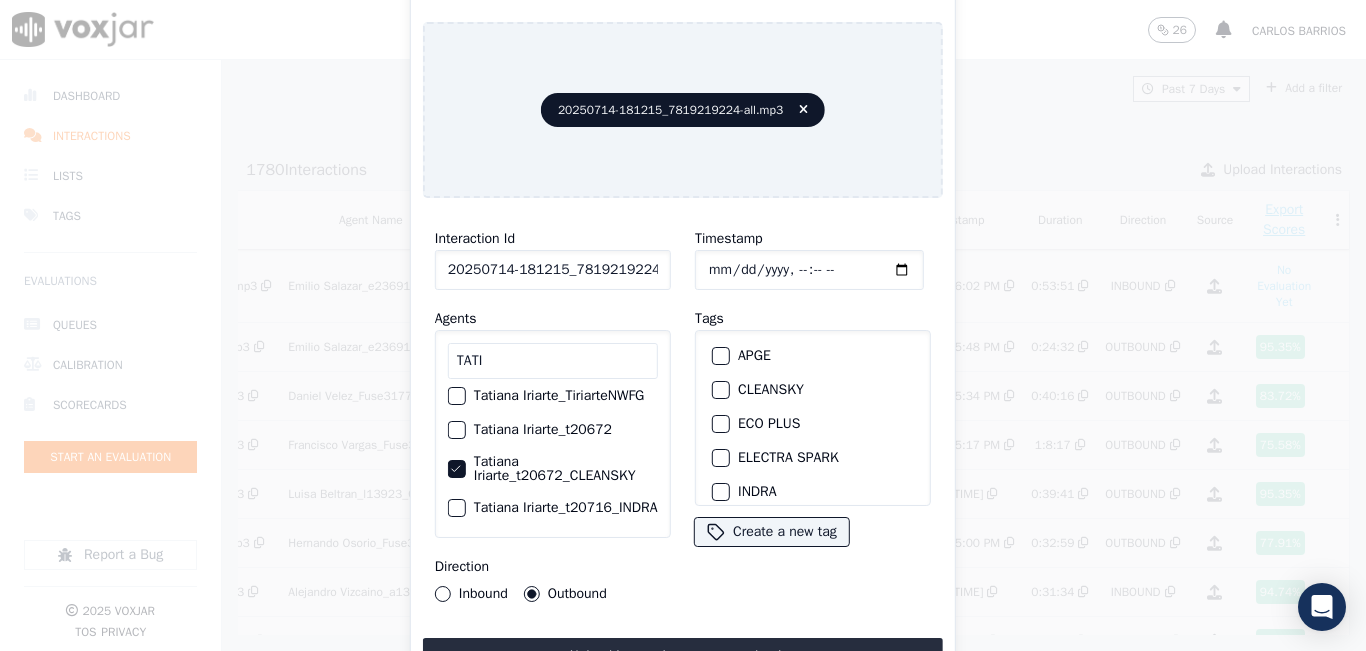 click at bounding box center (720, 390) 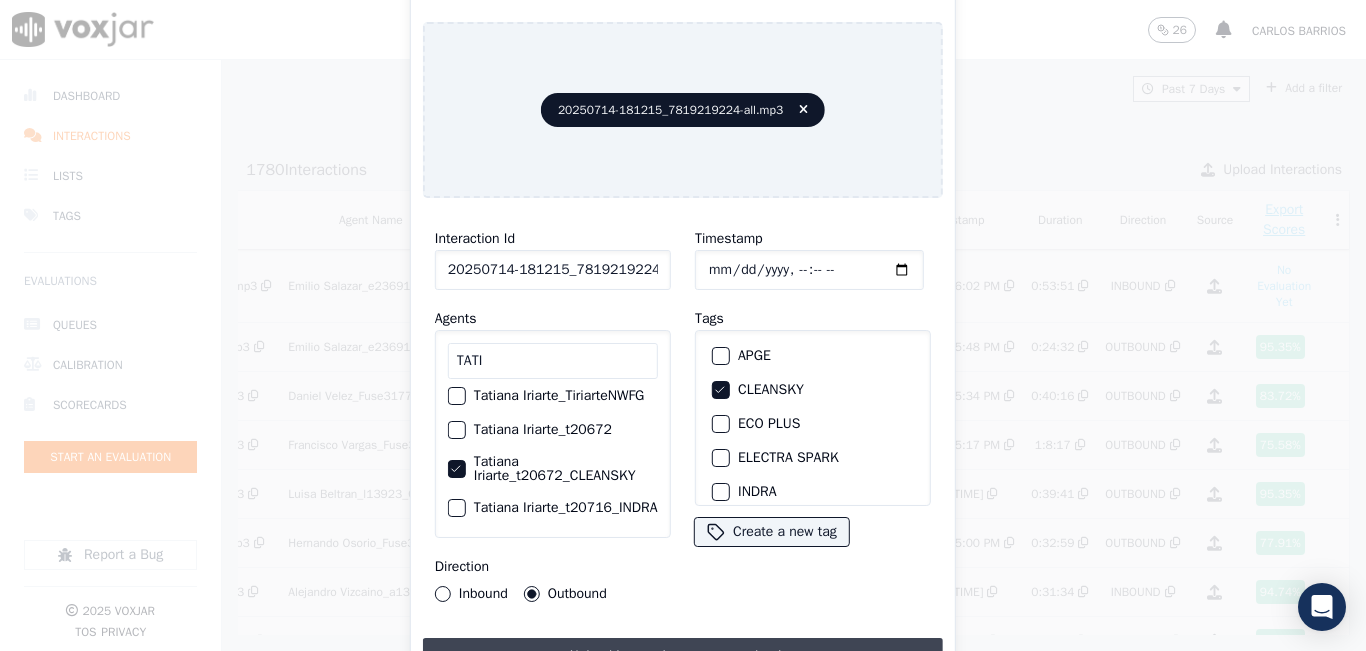 click on "Upload interaction to start evaluation" at bounding box center [683, 656] 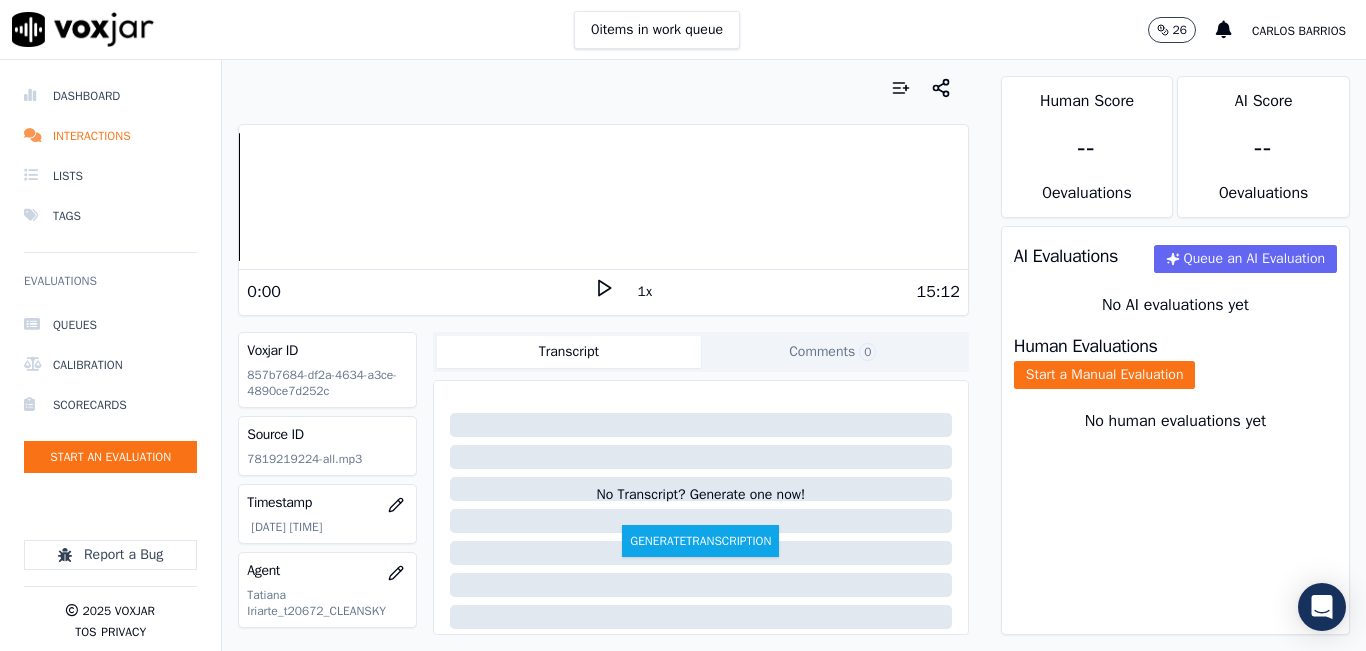 click on "1x" at bounding box center (645, 292) 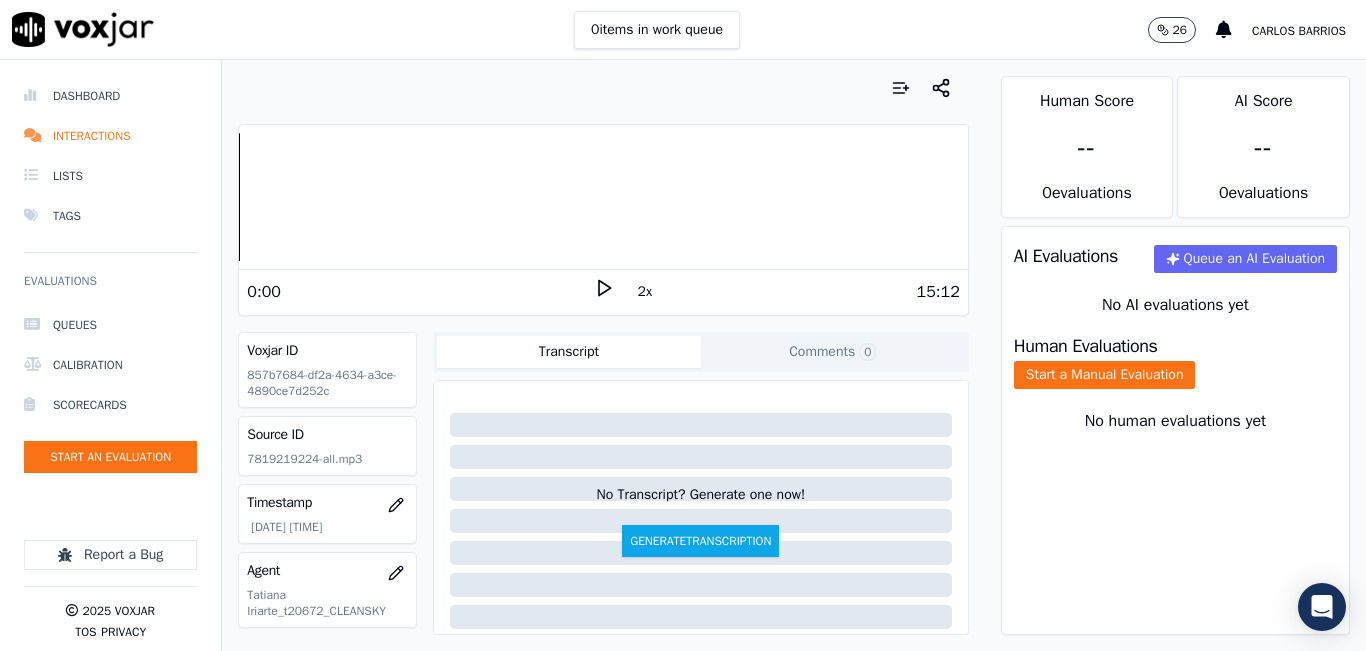 click 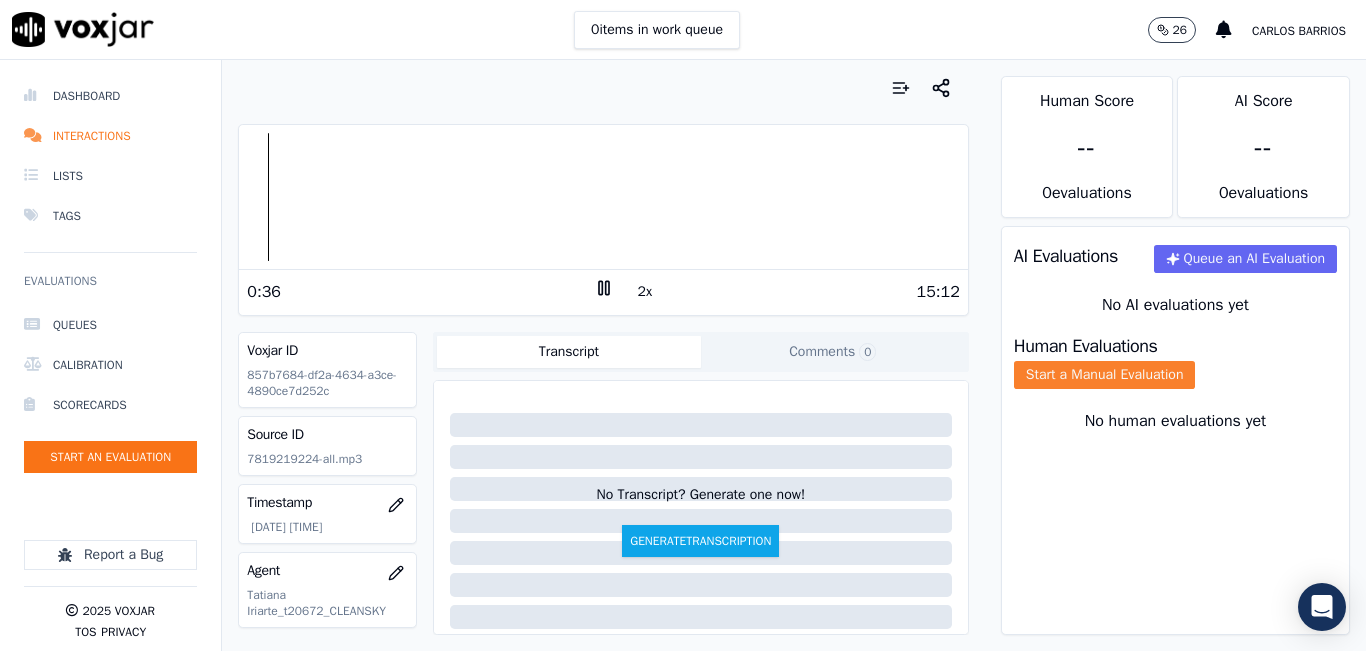 click on "Start a Manual Evaluation" 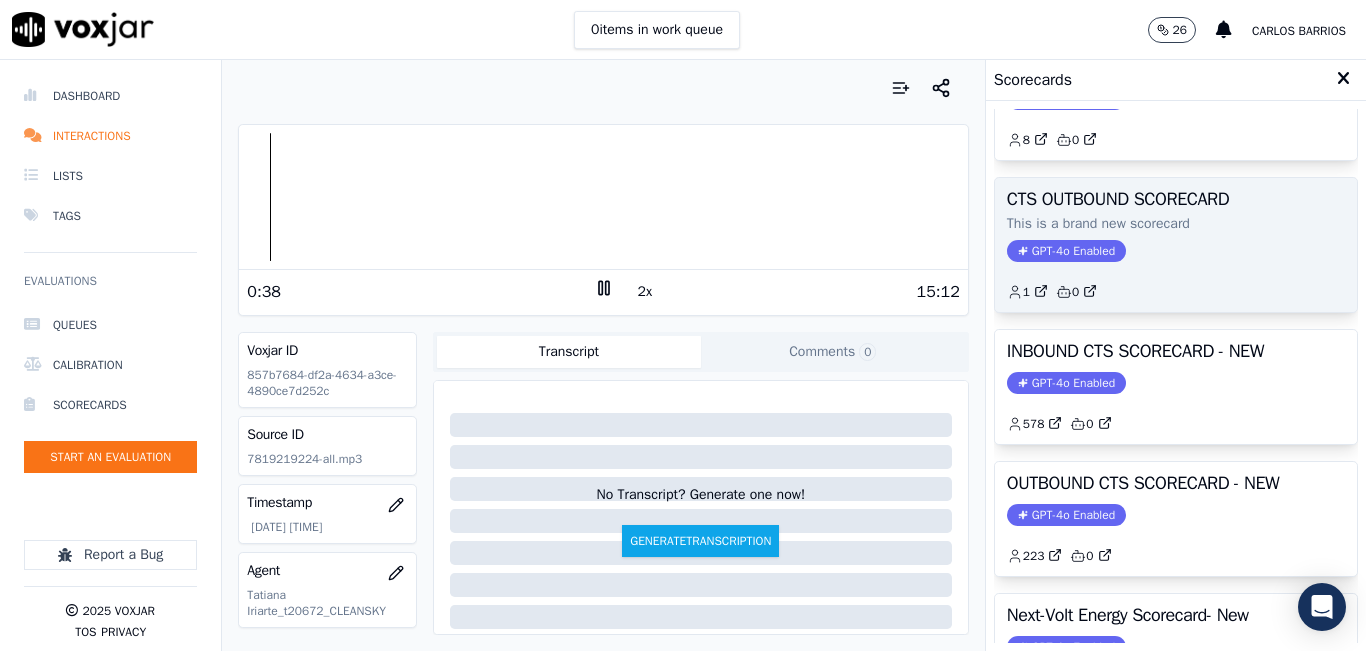 scroll, scrollTop: 200, scrollLeft: 0, axis: vertical 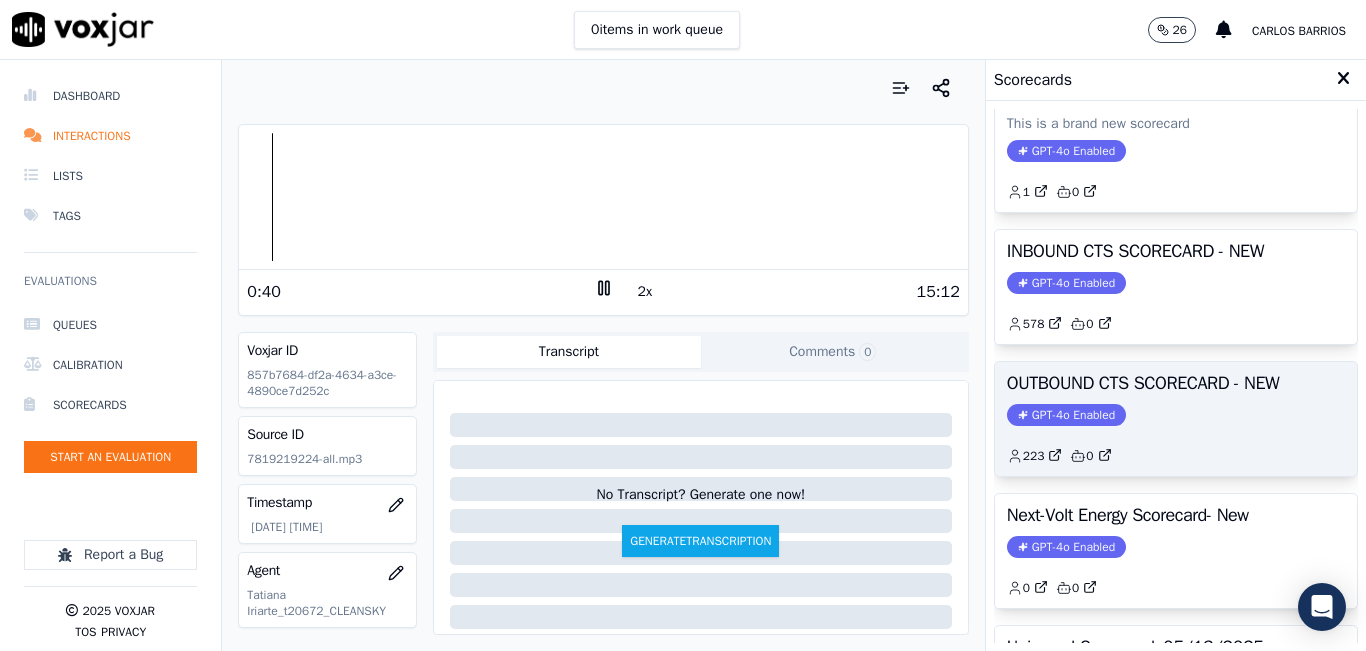 click on "OUTBOUND CTS SCORECARD - NEW" at bounding box center [1176, 383] 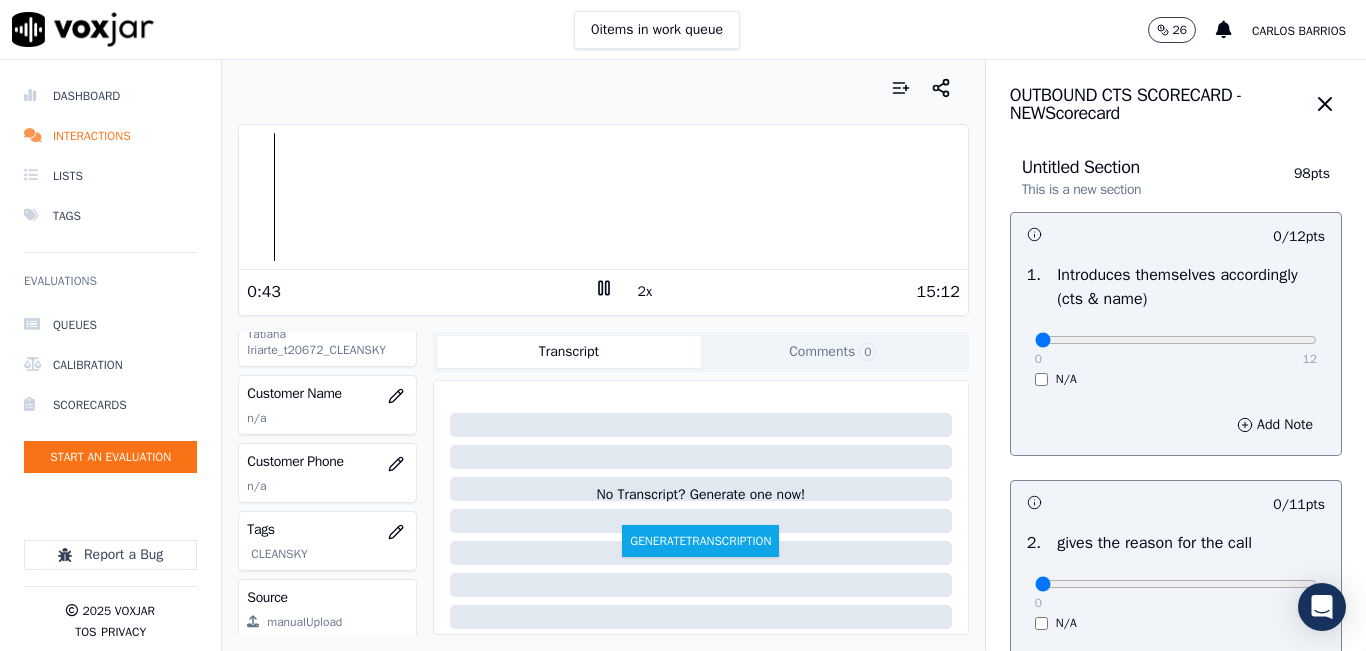 scroll, scrollTop: 300, scrollLeft: 0, axis: vertical 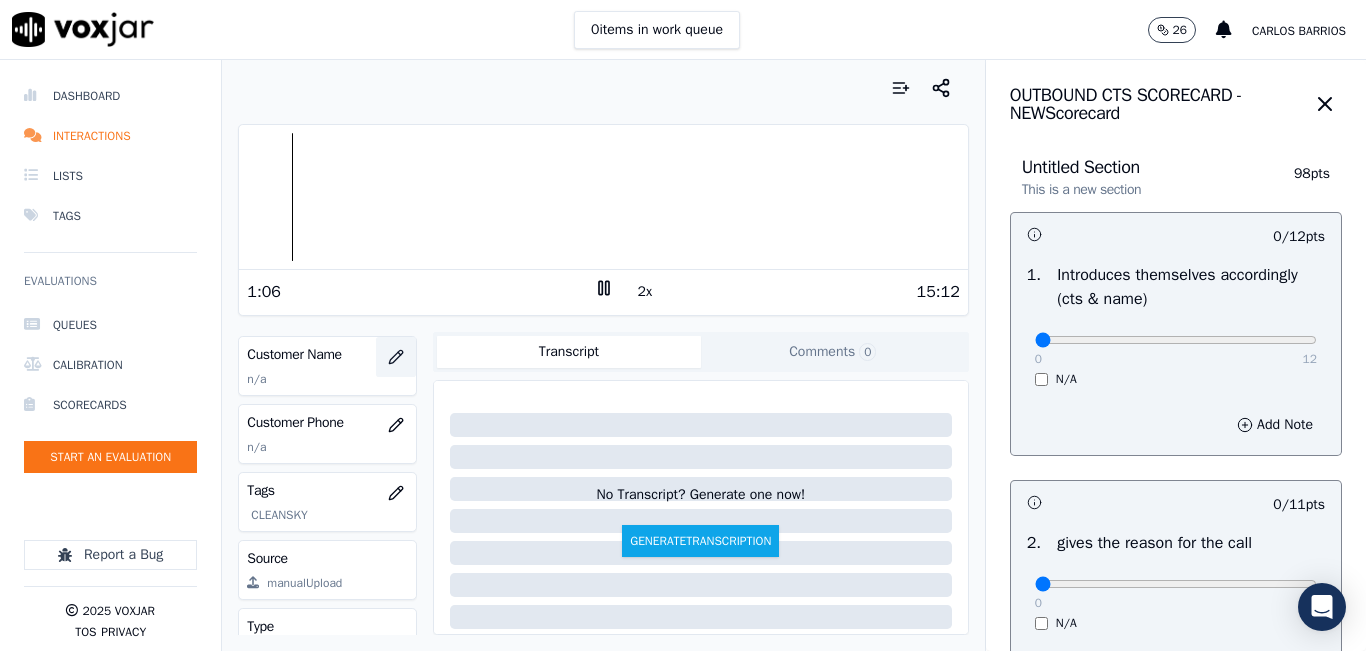 click at bounding box center [396, 357] 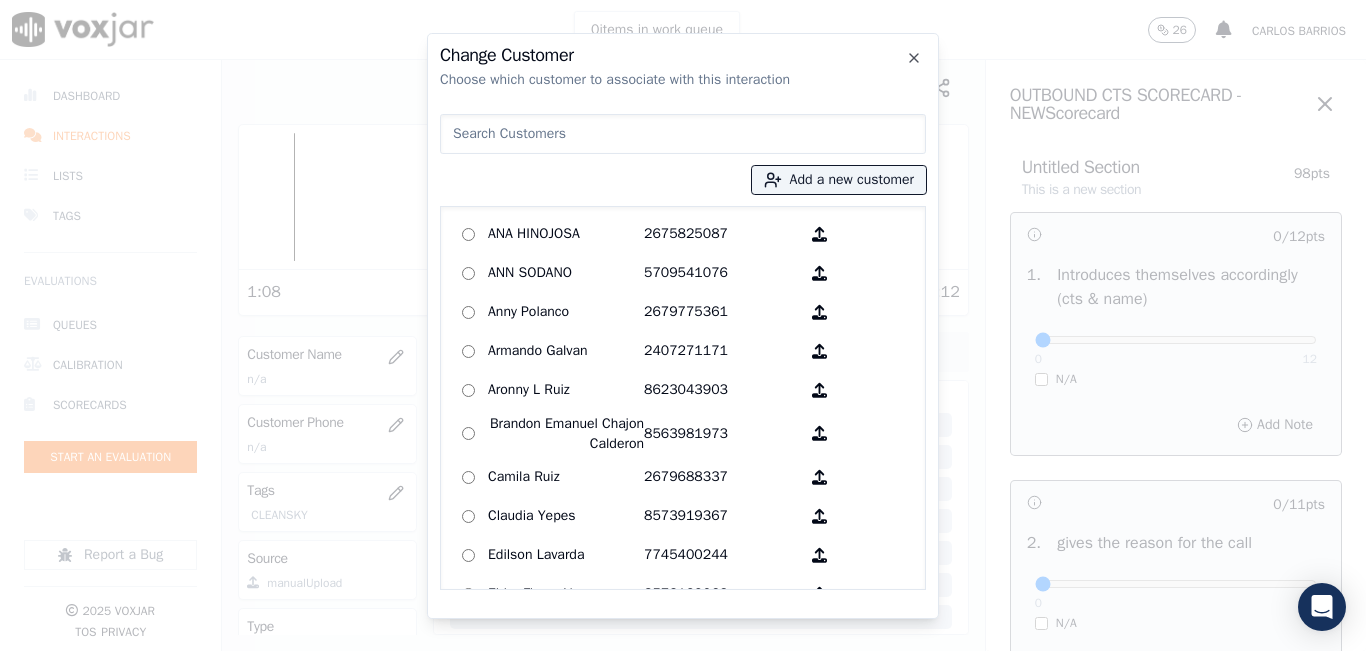 click at bounding box center (683, 134) 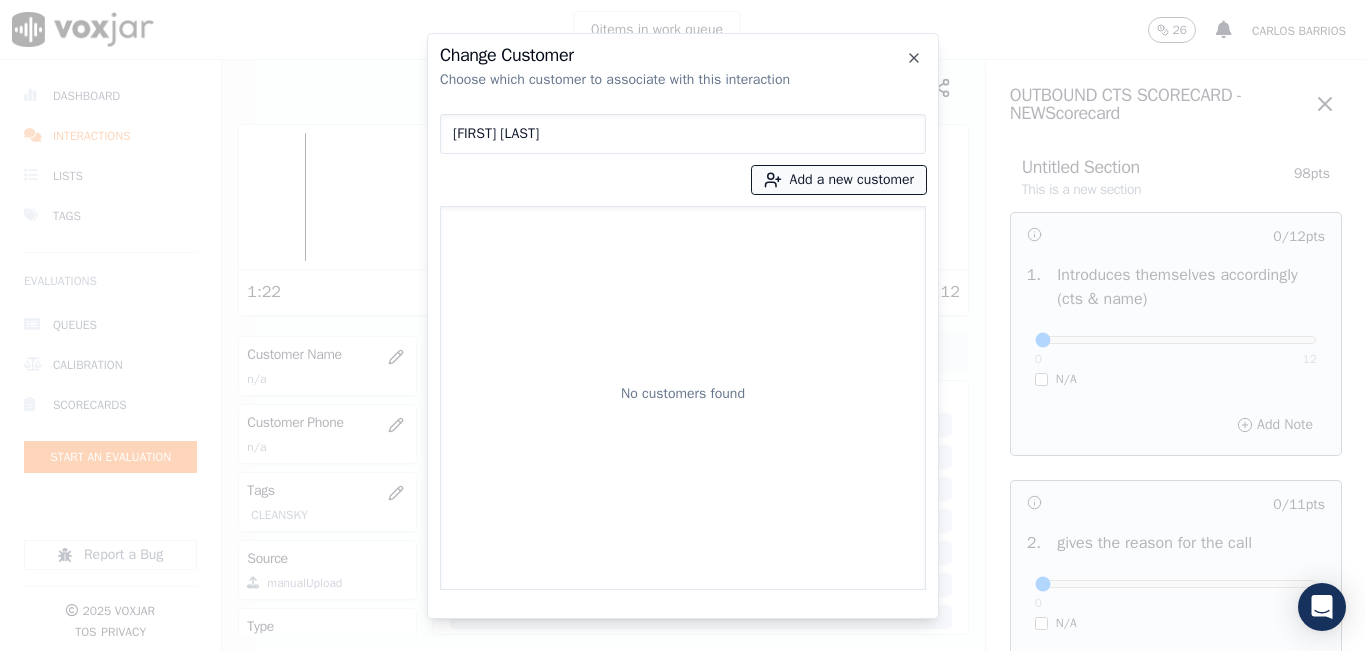 type on "[FIRST] [LAST]" 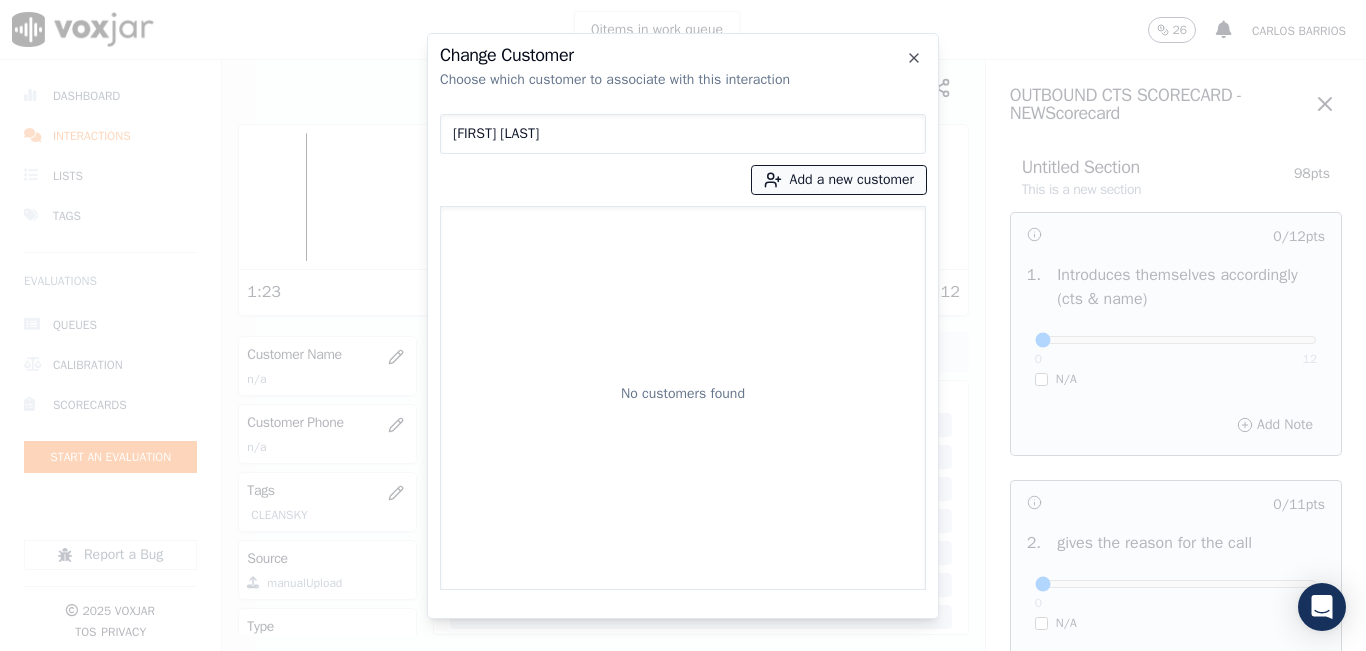 click 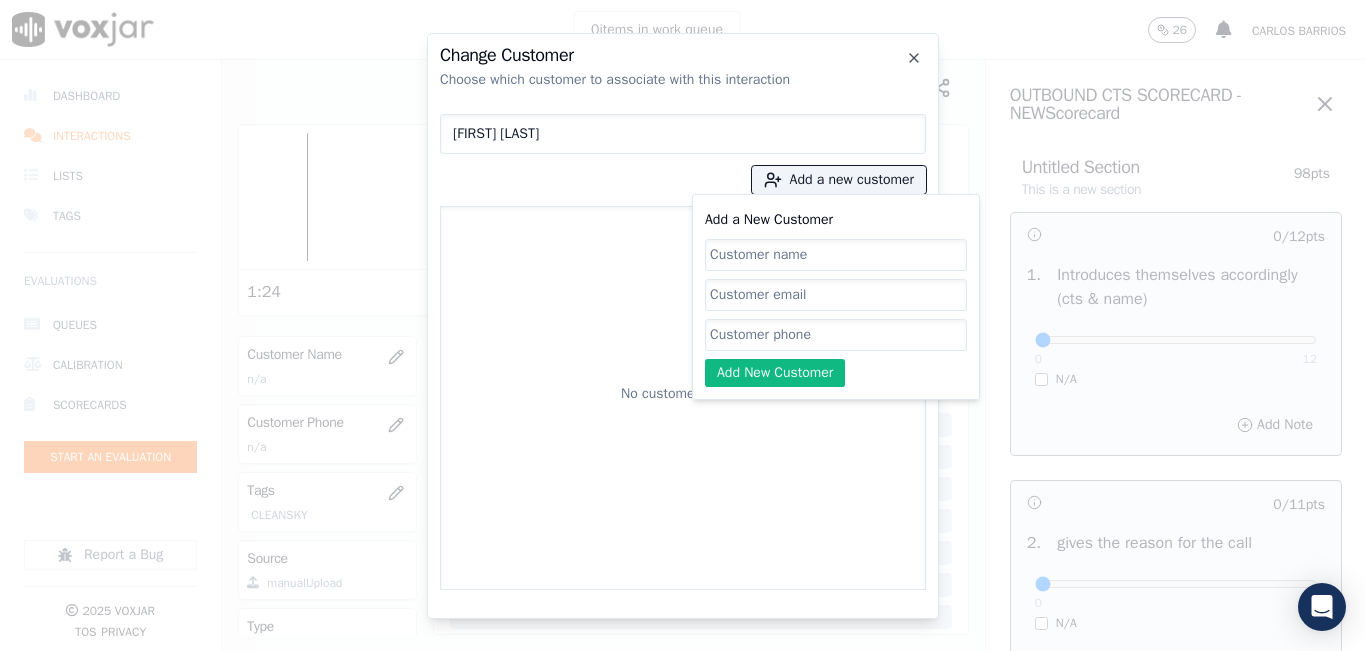 click on "Add a New Customer" 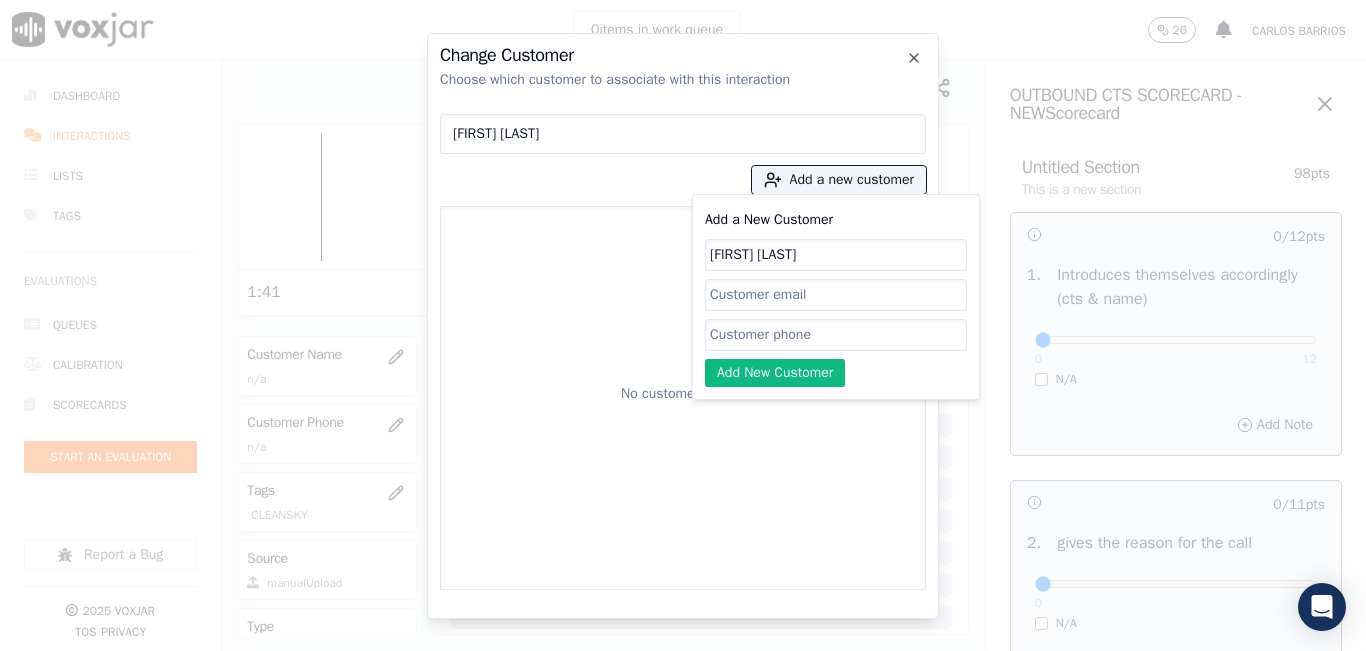 type on "[FIRST] [LAST]" 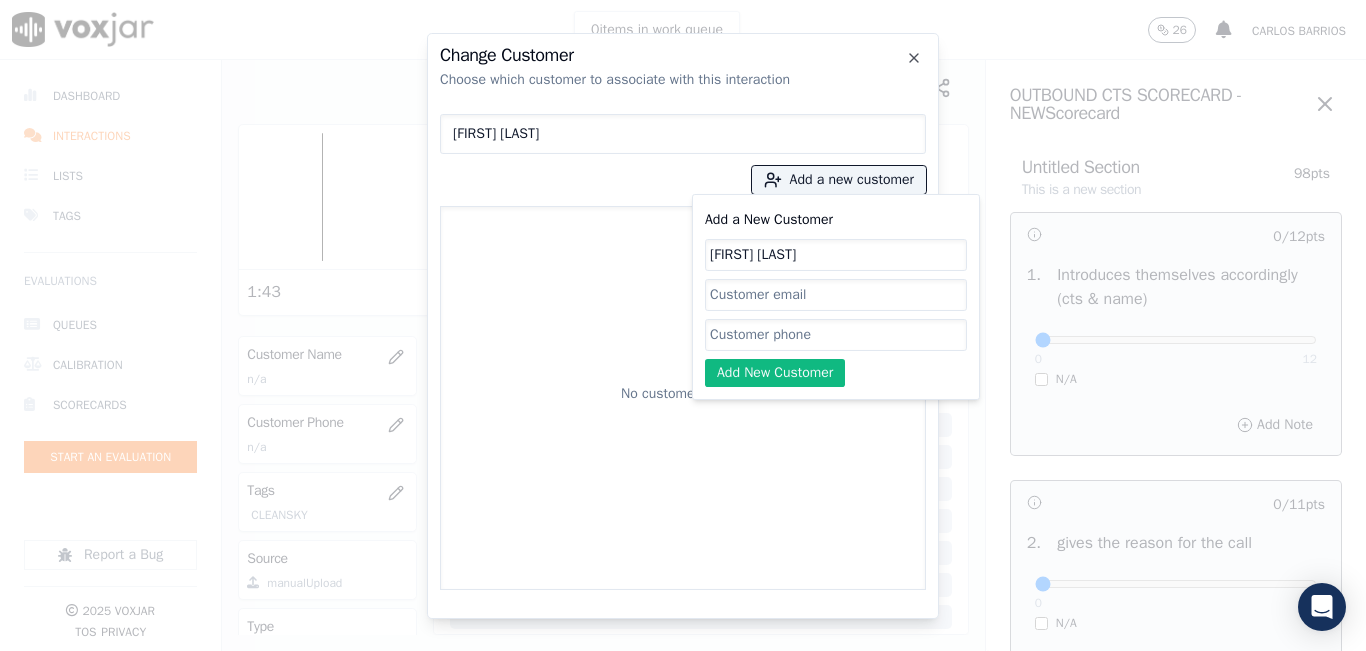 type on "v" 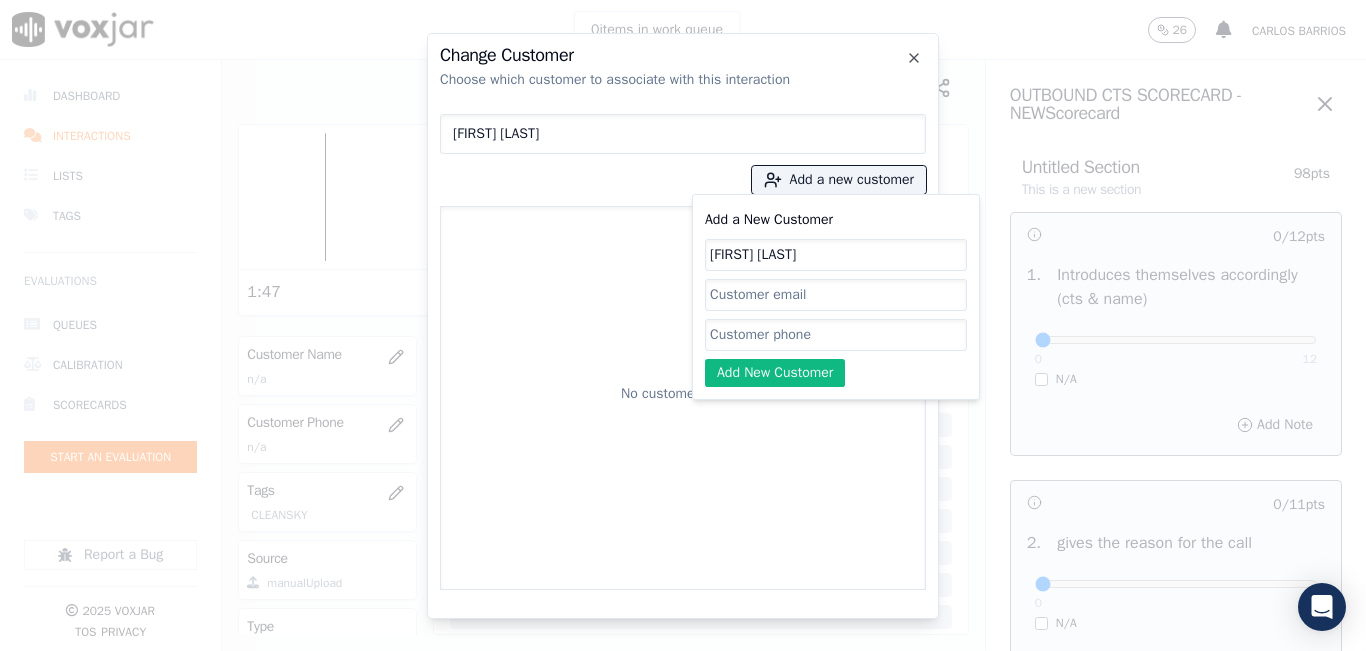 paste on "[PHONE]" 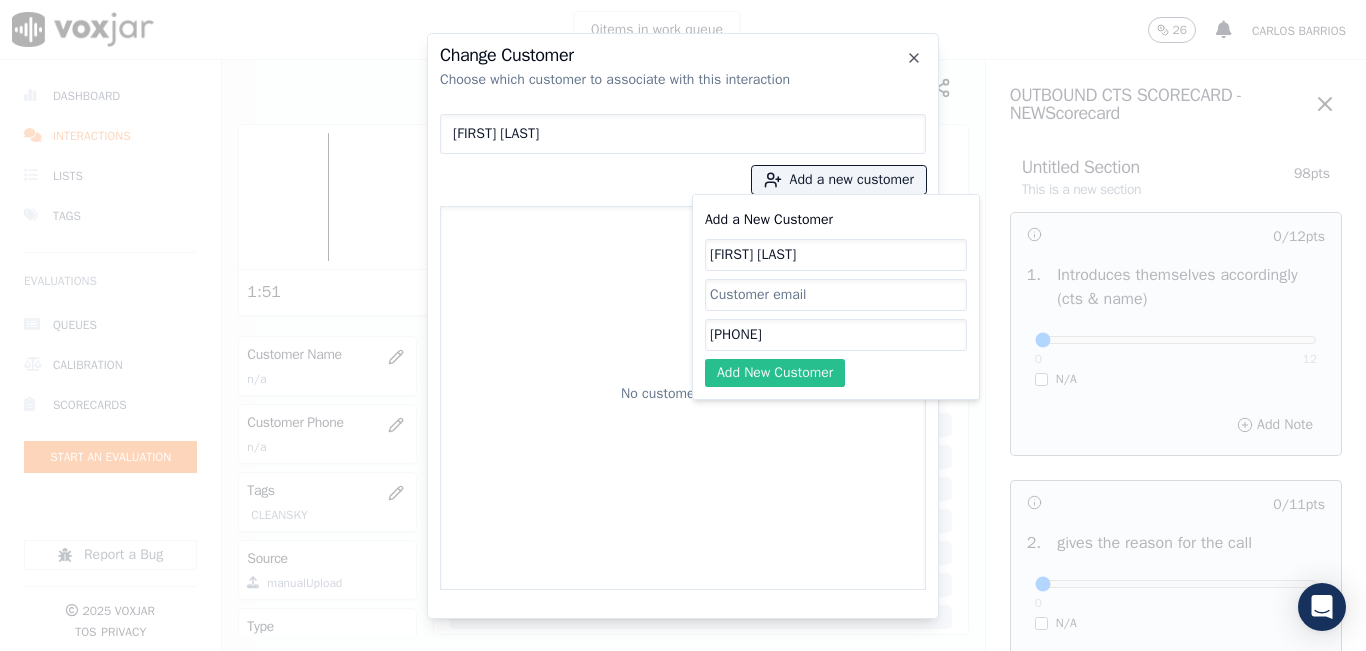 type on "[PHONE]" 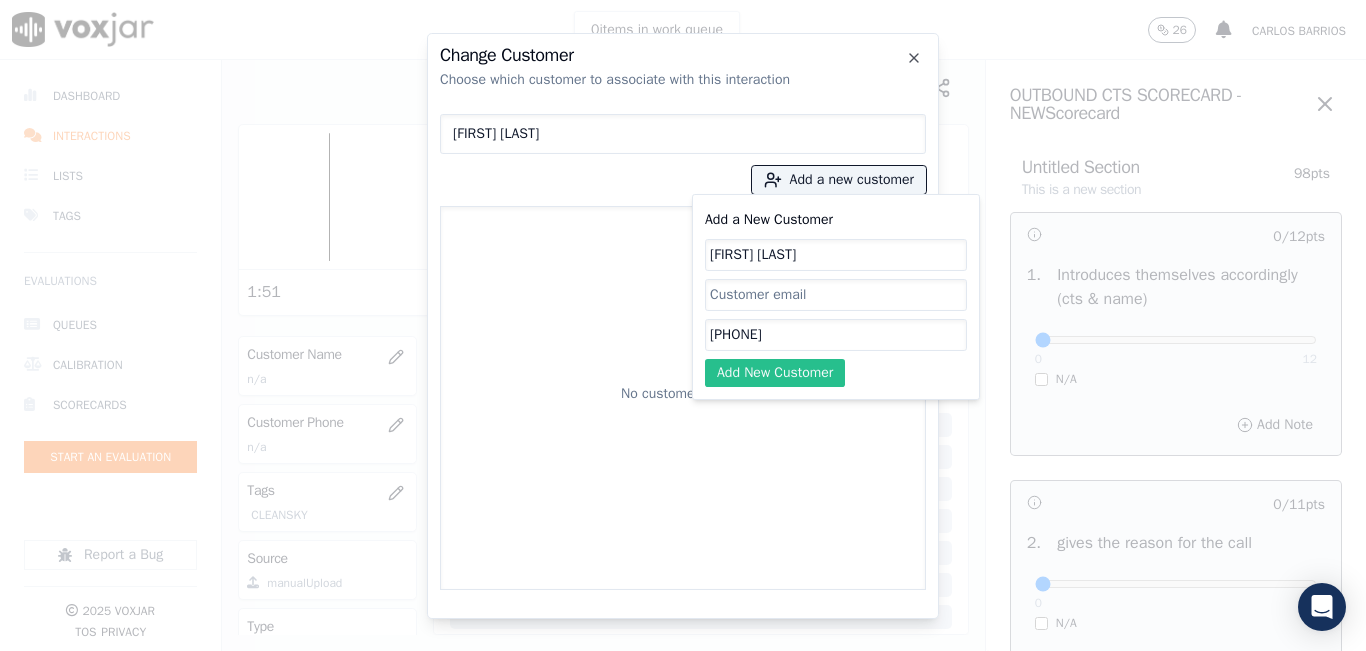 click on "Add New Customer" 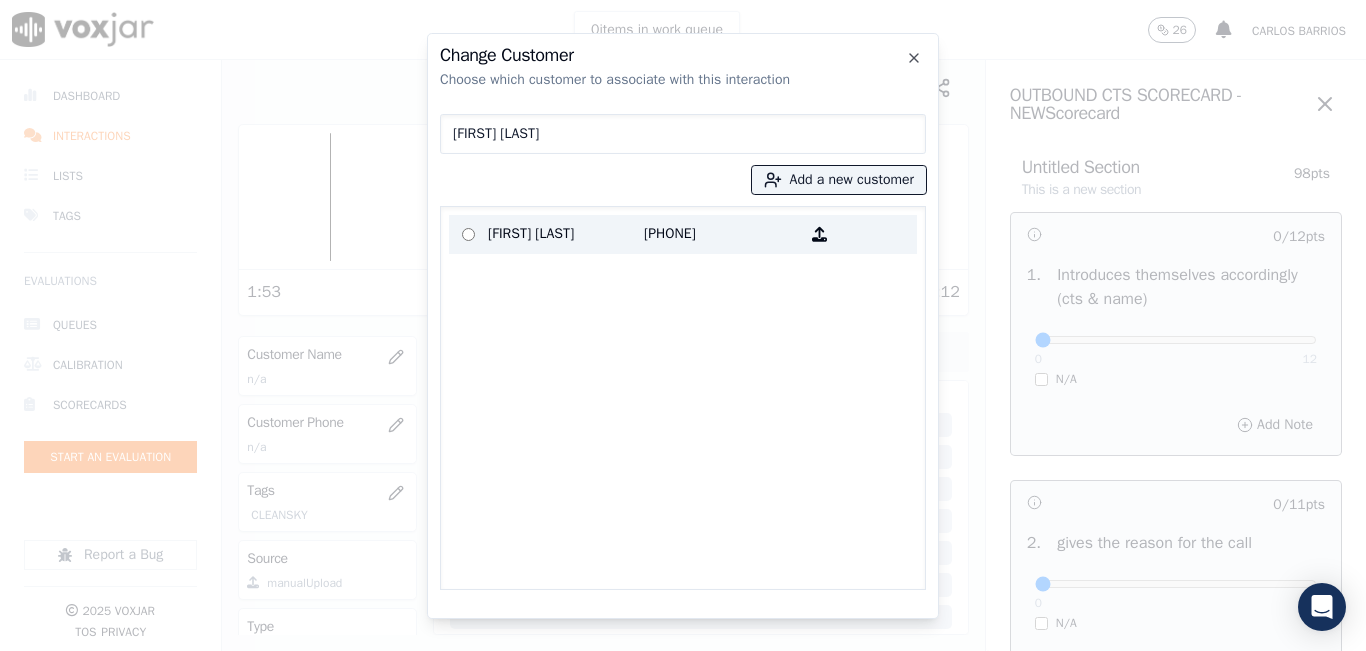 click on "[PHONE]" at bounding box center [722, 234] 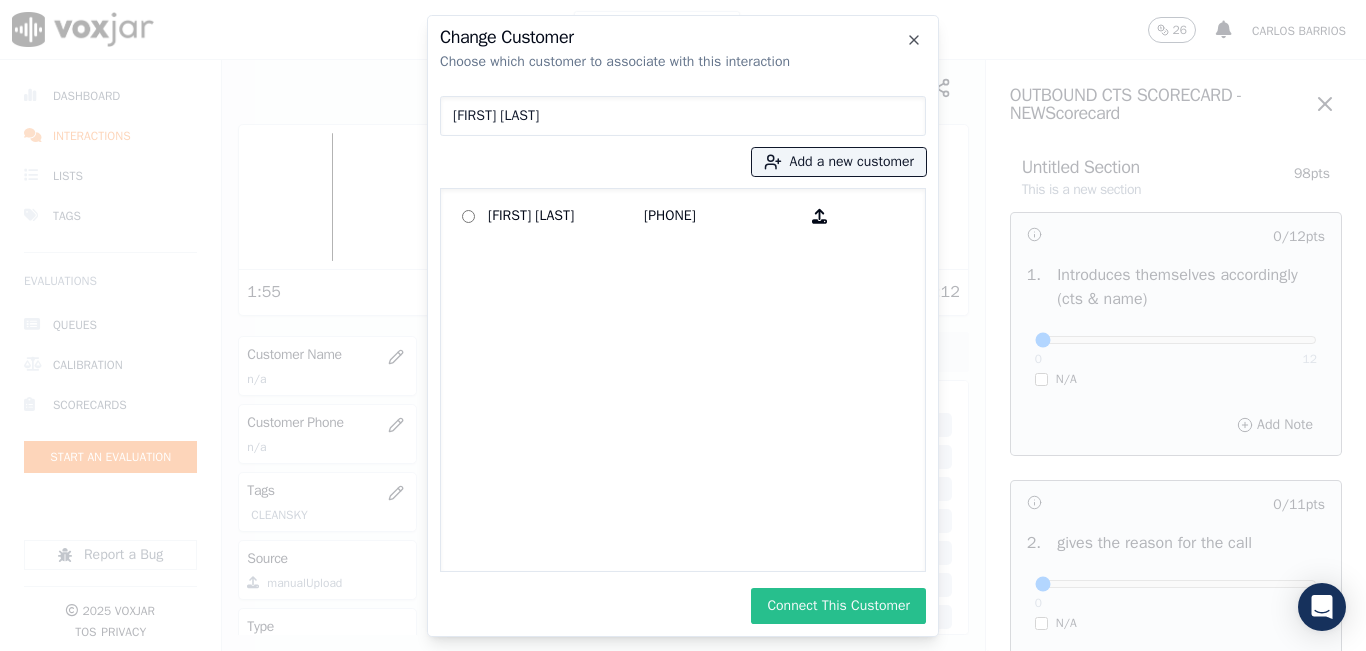 click on "Connect This Customer" at bounding box center (838, 606) 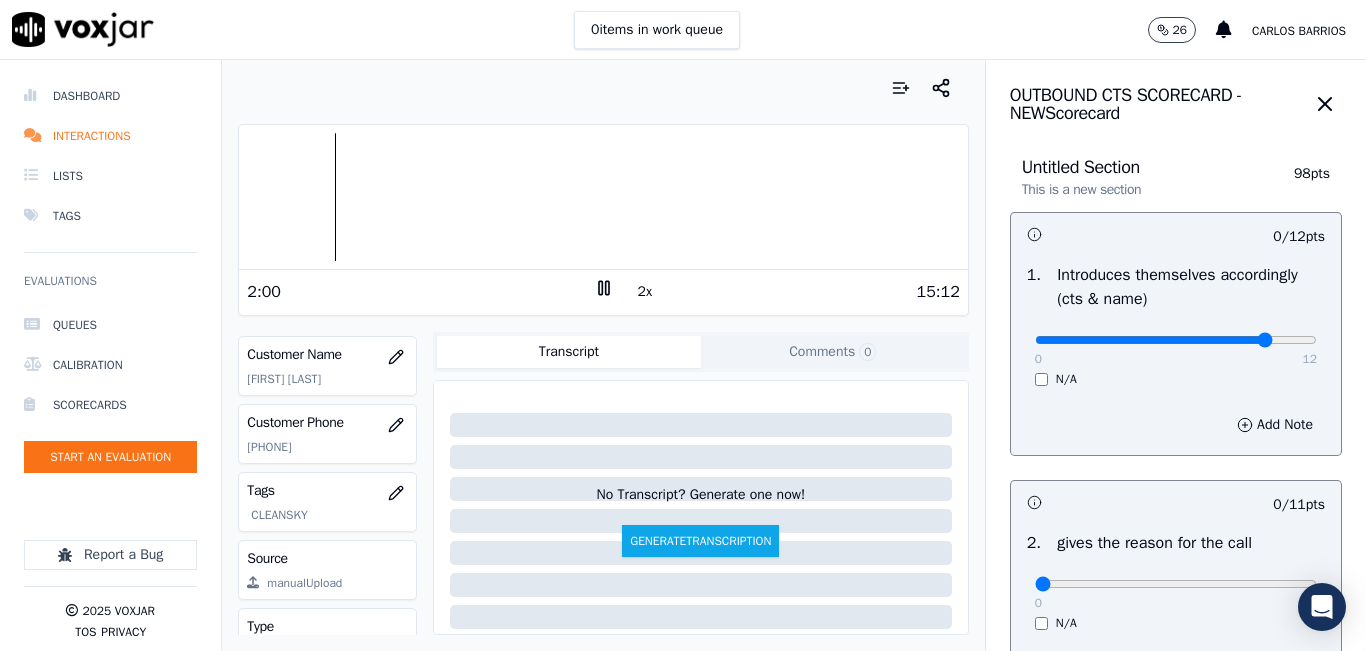 type on "10" 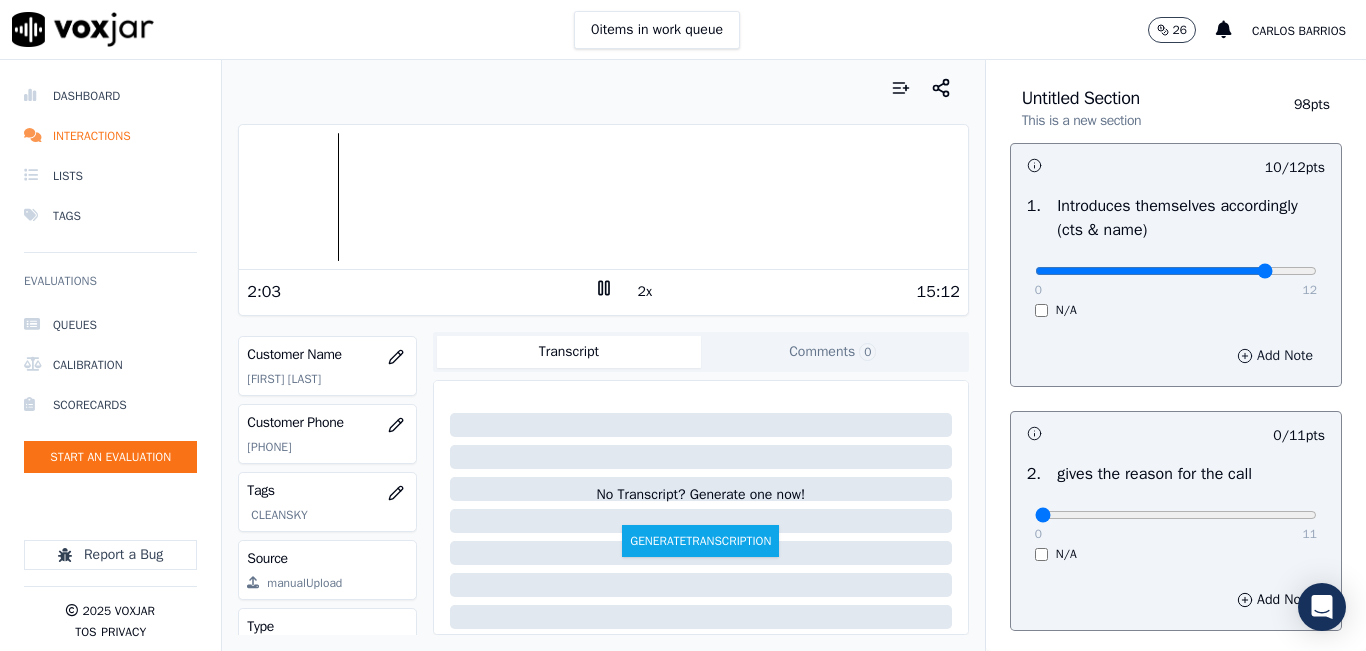 scroll, scrollTop: 200, scrollLeft: 0, axis: vertical 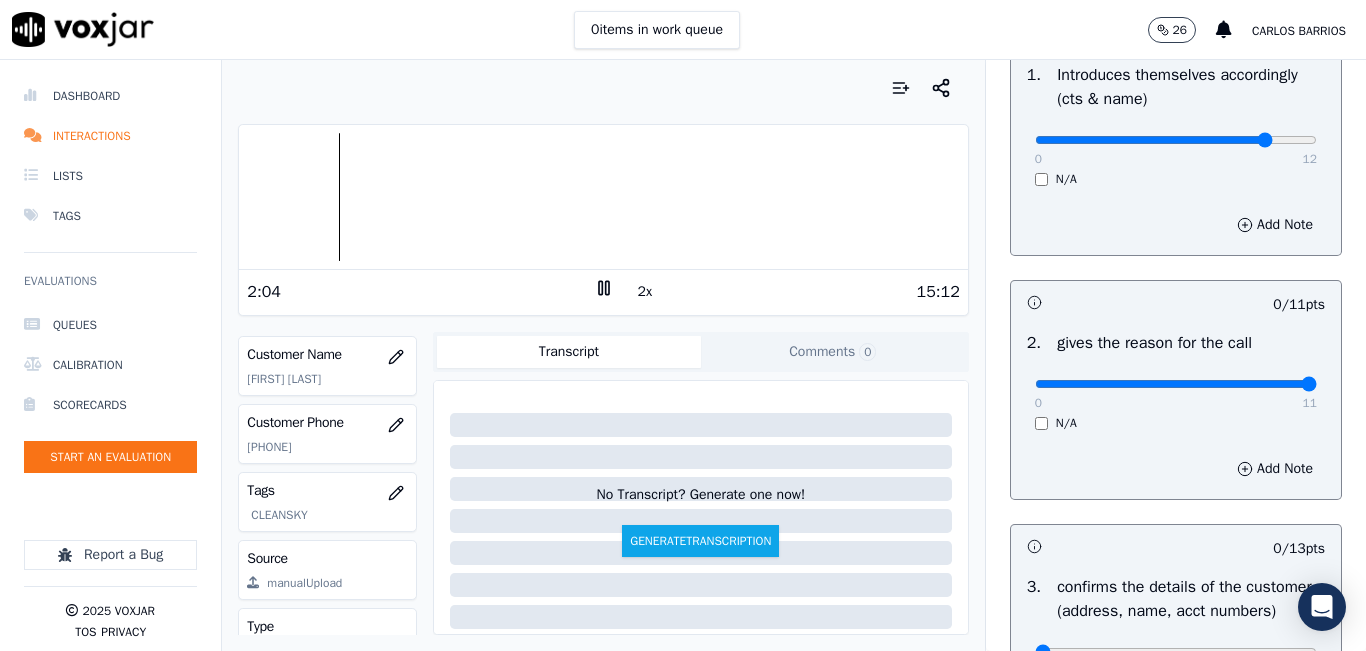 type on "11" 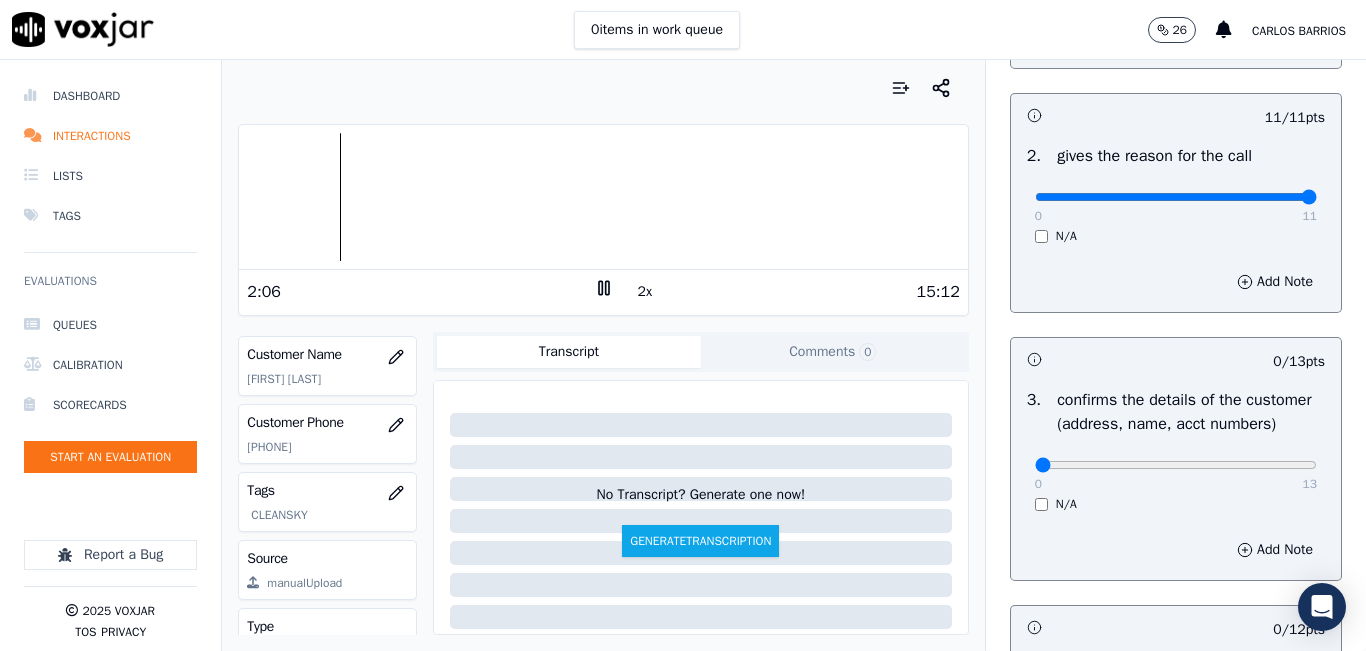 scroll, scrollTop: 400, scrollLeft: 0, axis: vertical 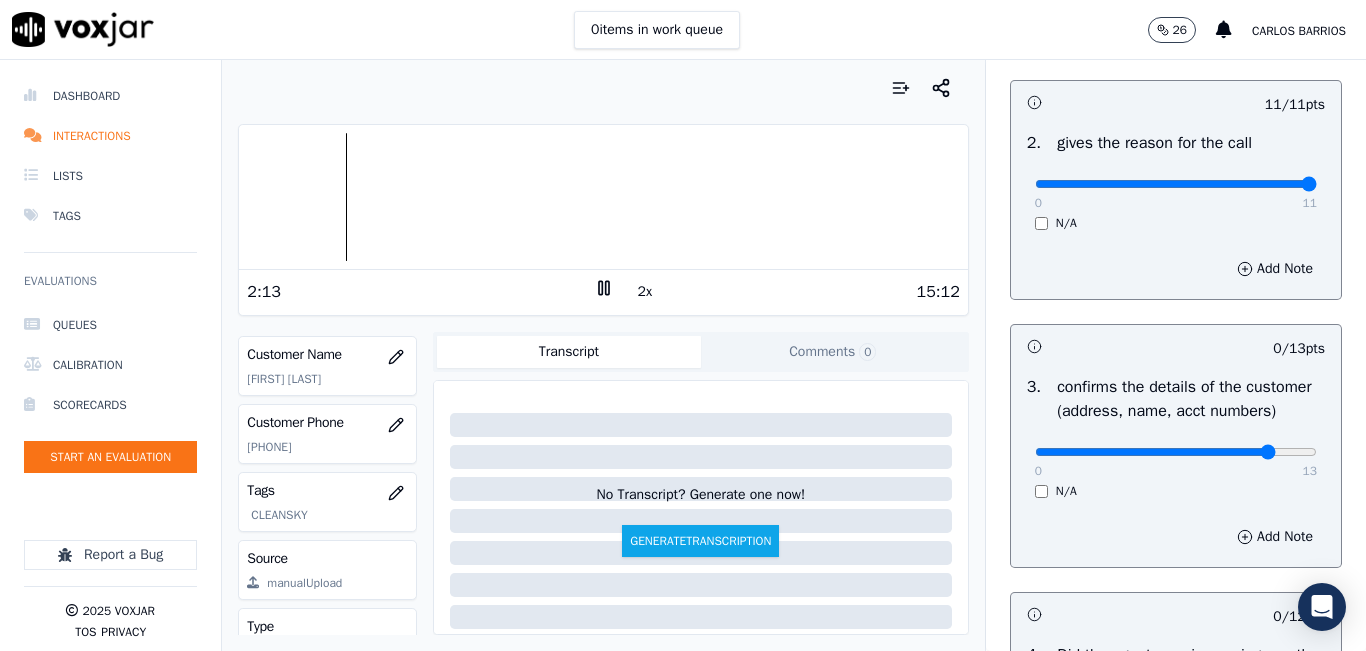 click at bounding box center [1176, -60] 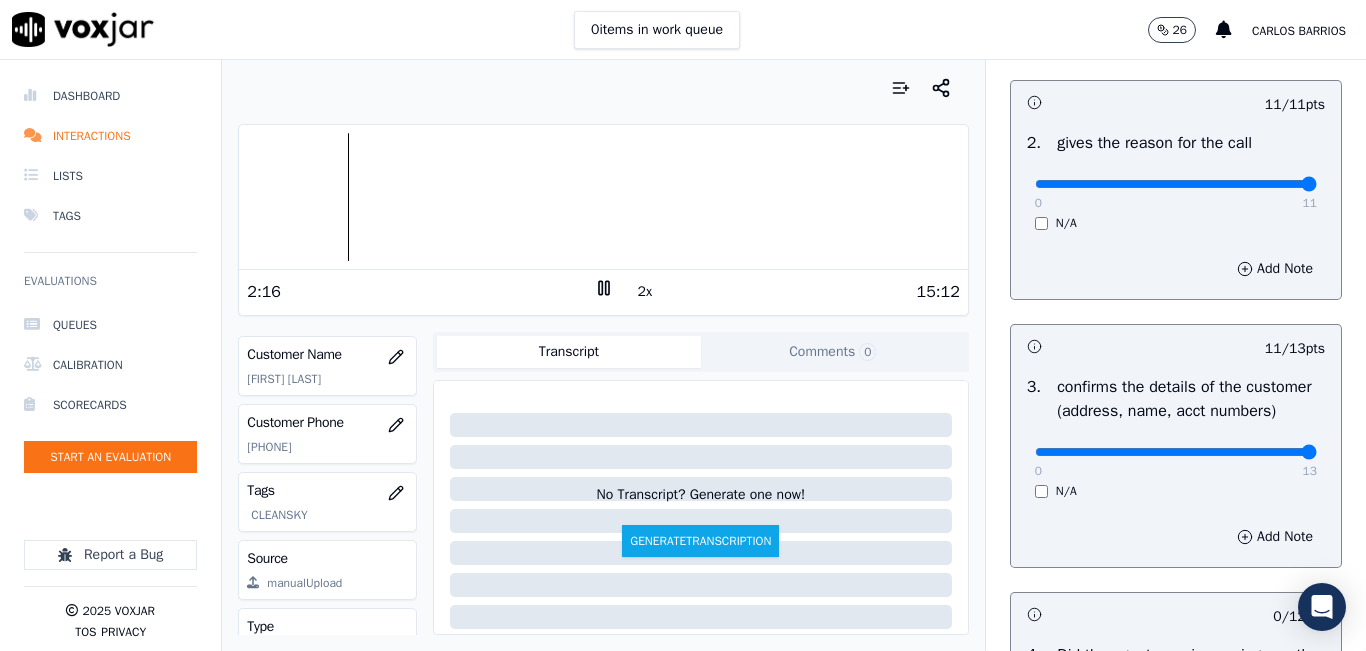 type on "13" 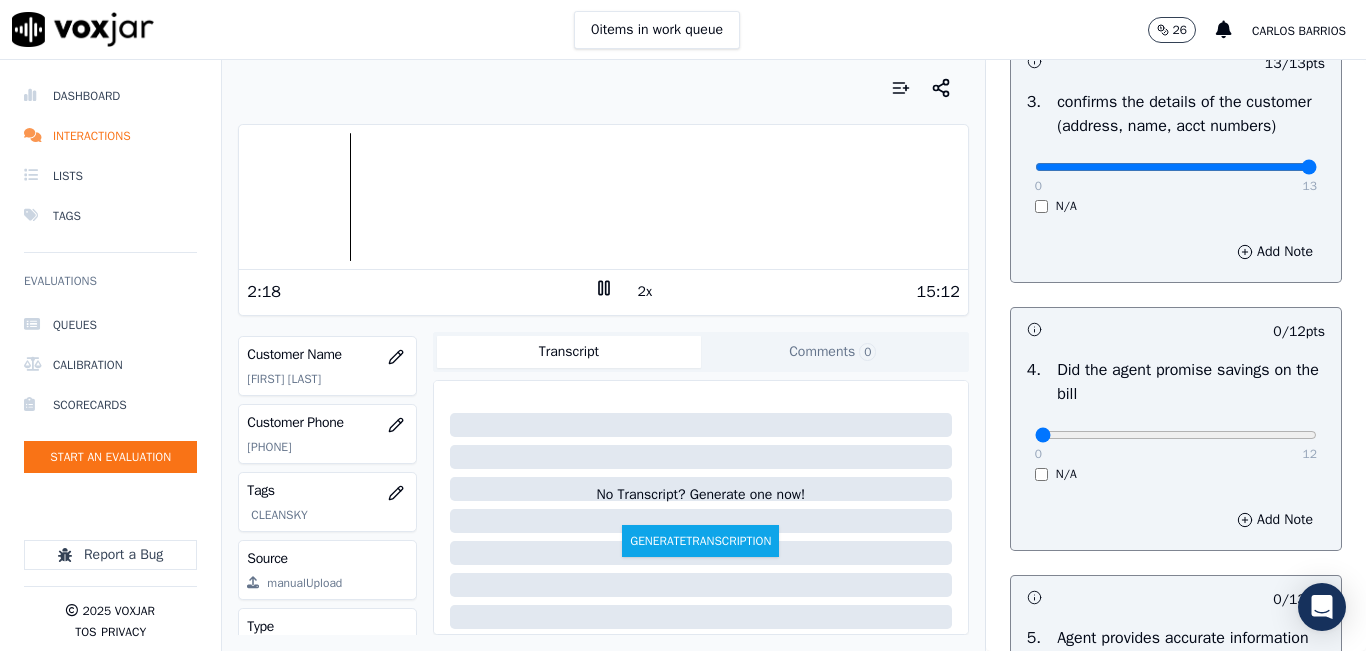 scroll, scrollTop: 700, scrollLeft: 0, axis: vertical 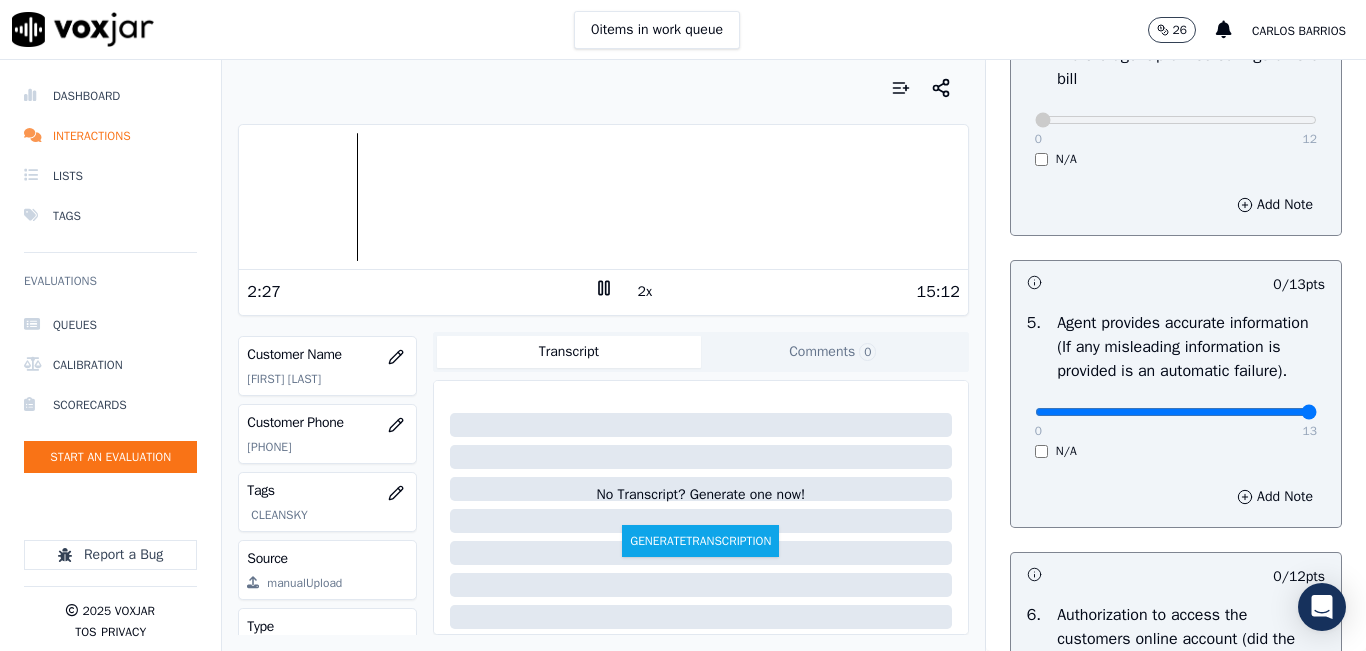 type on "13" 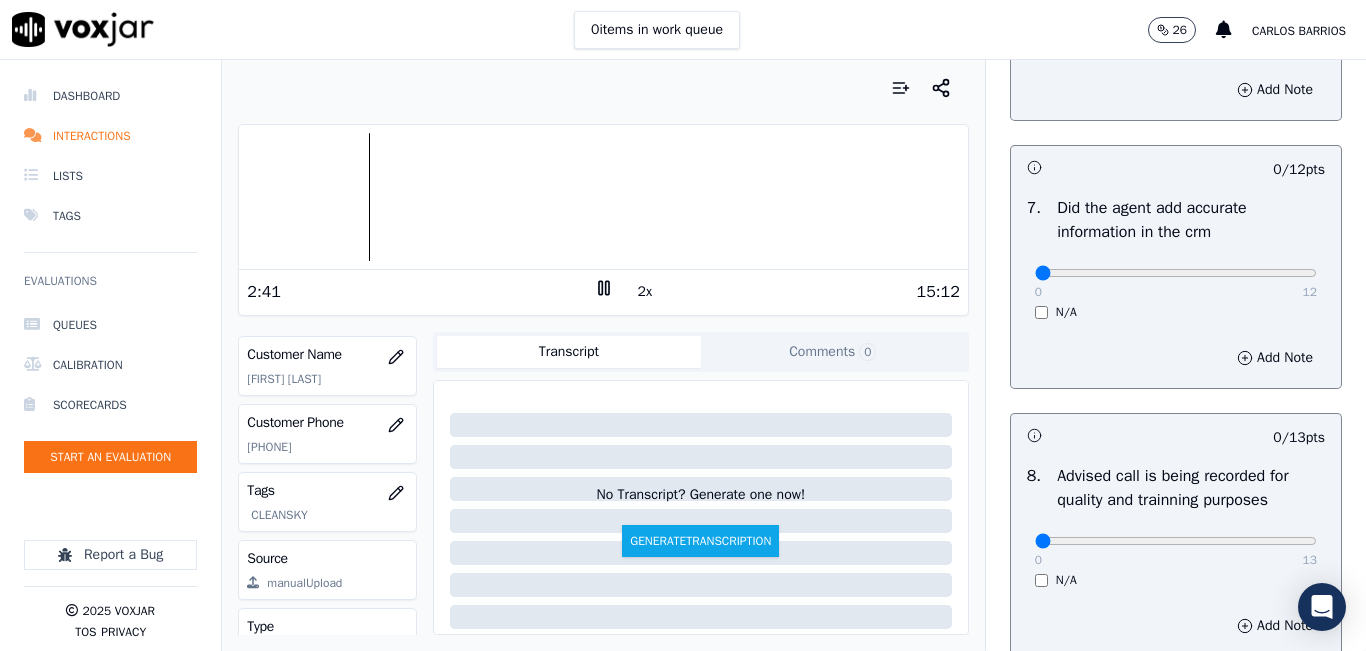 scroll, scrollTop: 1700, scrollLeft: 0, axis: vertical 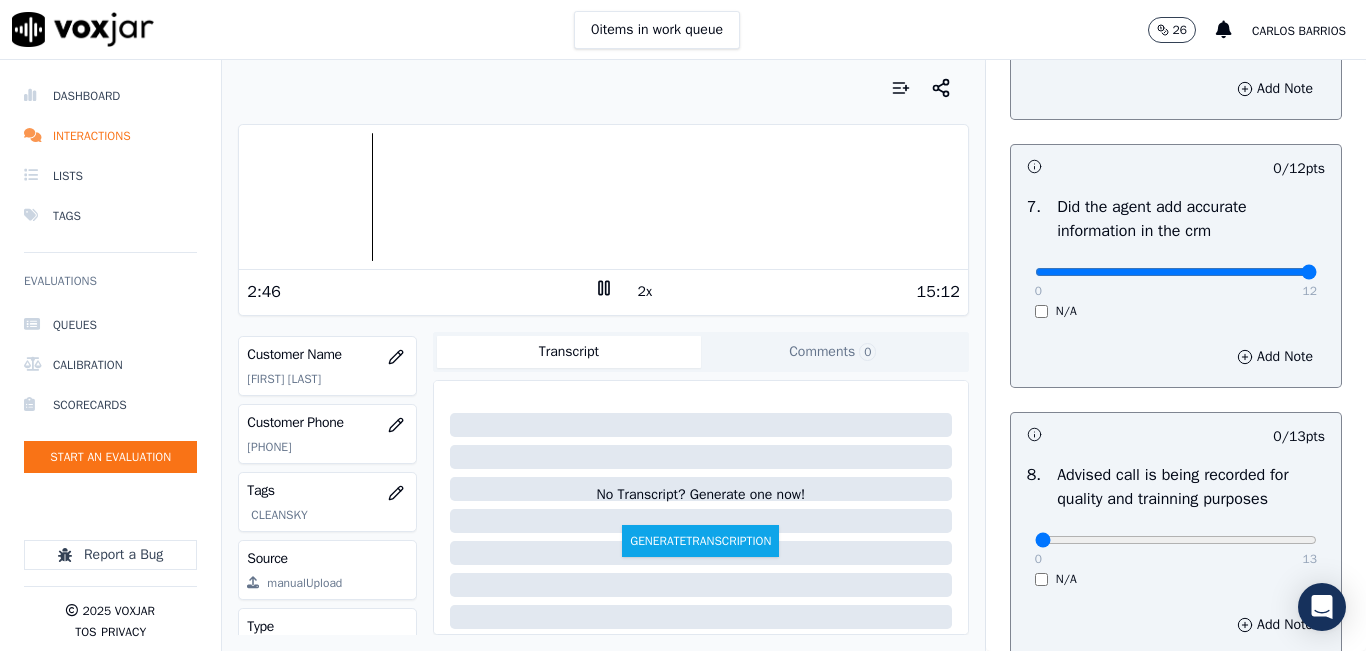 type on "12" 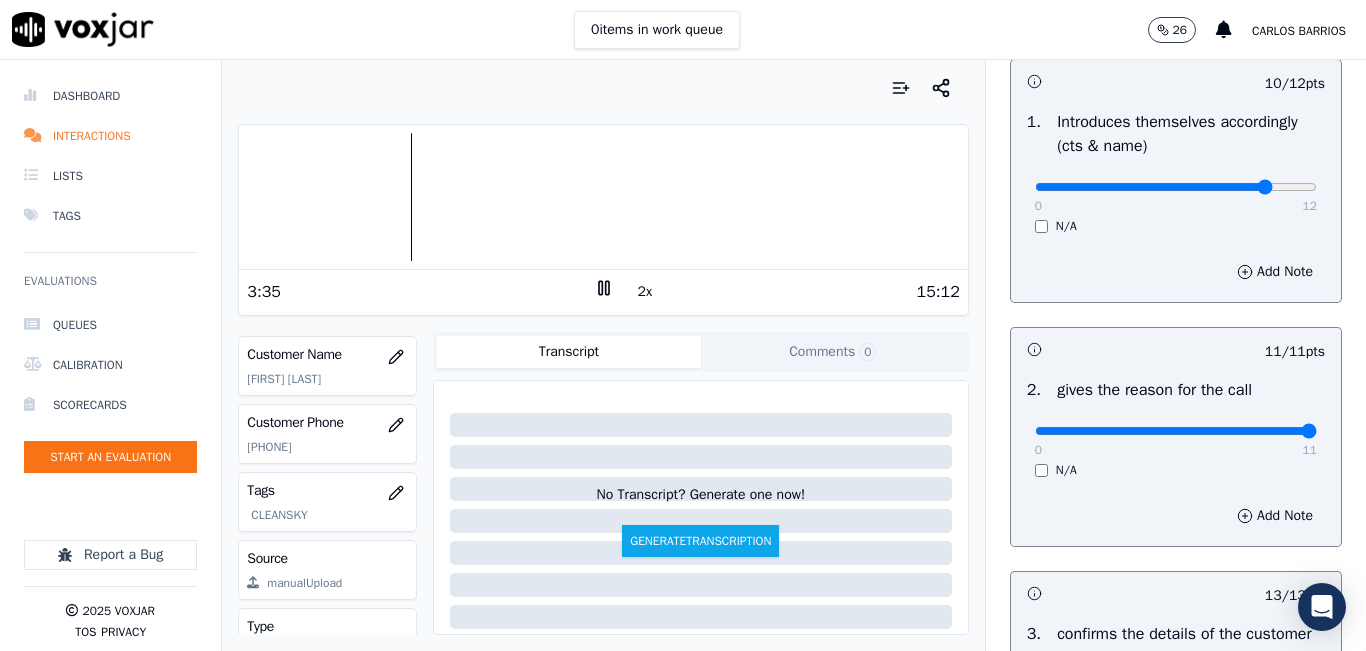 scroll, scrollTop: 100, scrollLeft: 0, axis: vertical 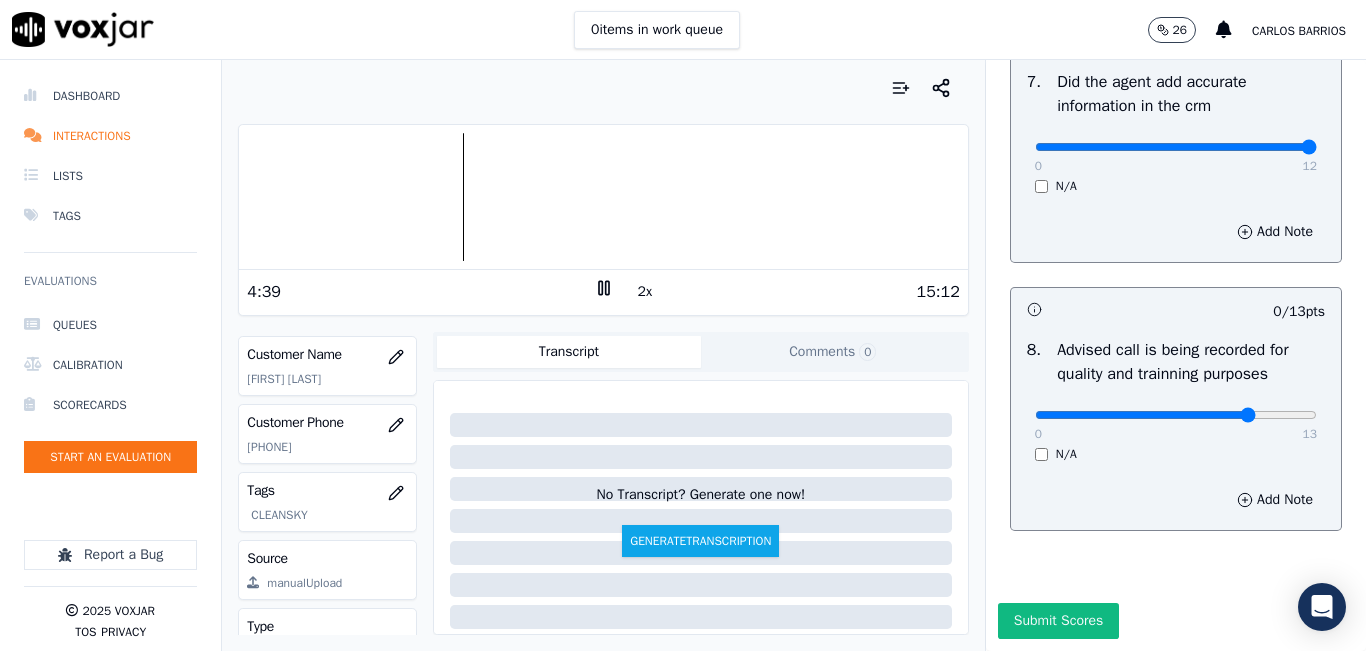 click at bounding box center [1176, -1485] 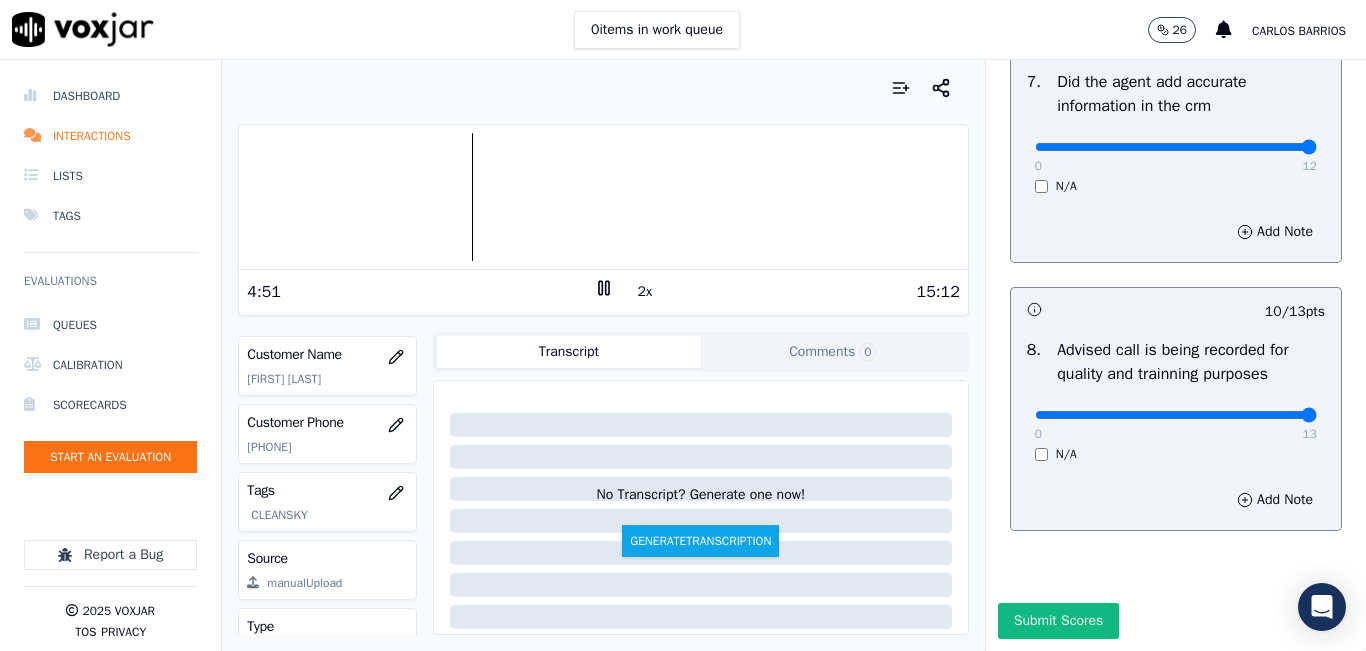 type on "13" 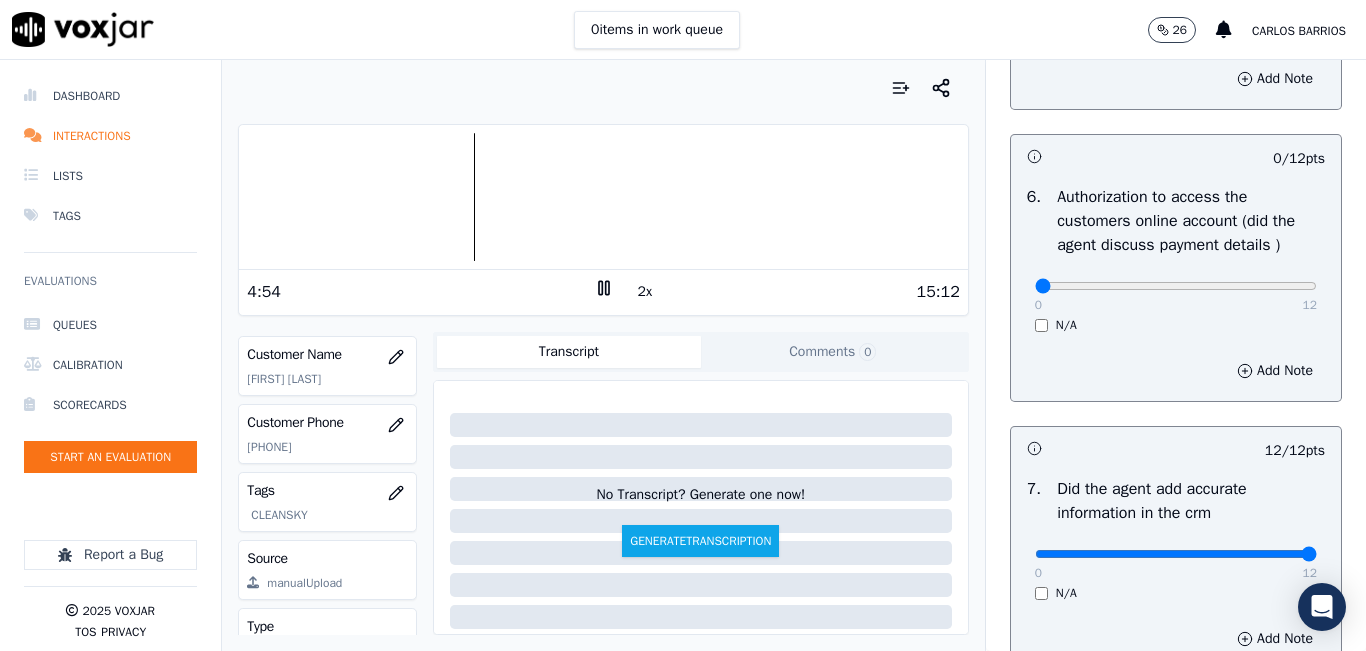 scroll, scrollTop: 1318, scrollLeft: 0, axis: vertical 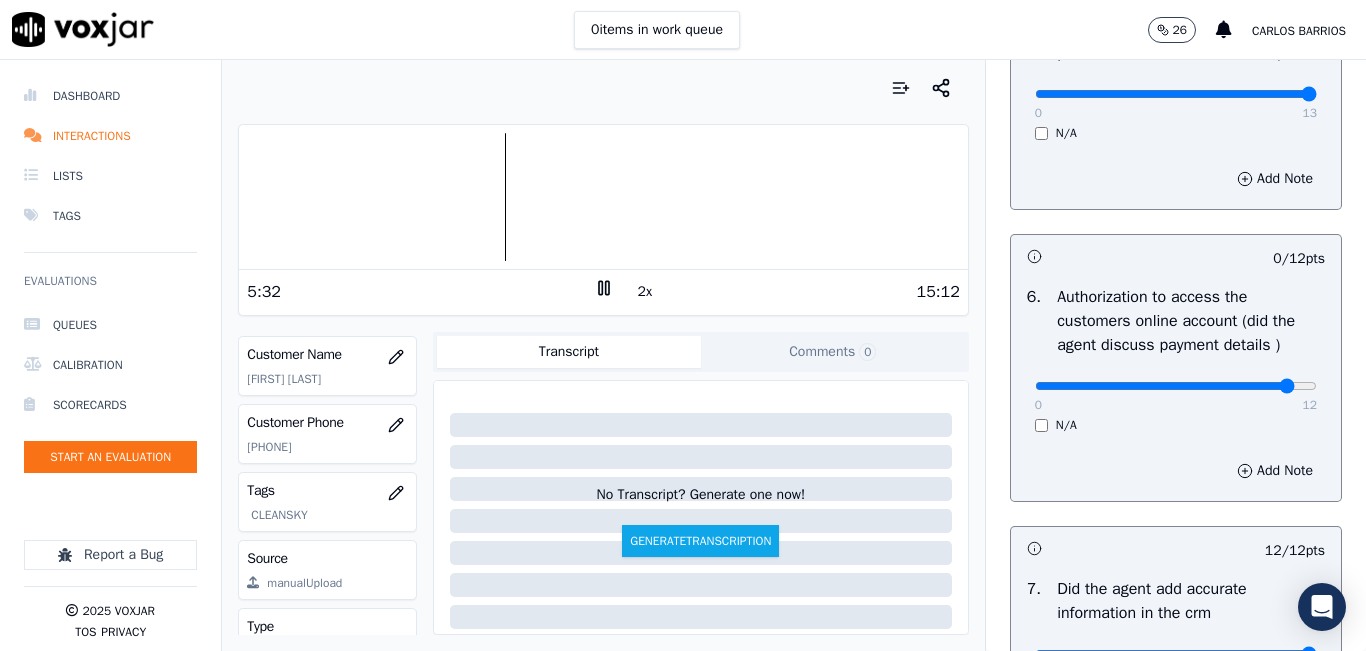 click at bounding box center (1176, -978) 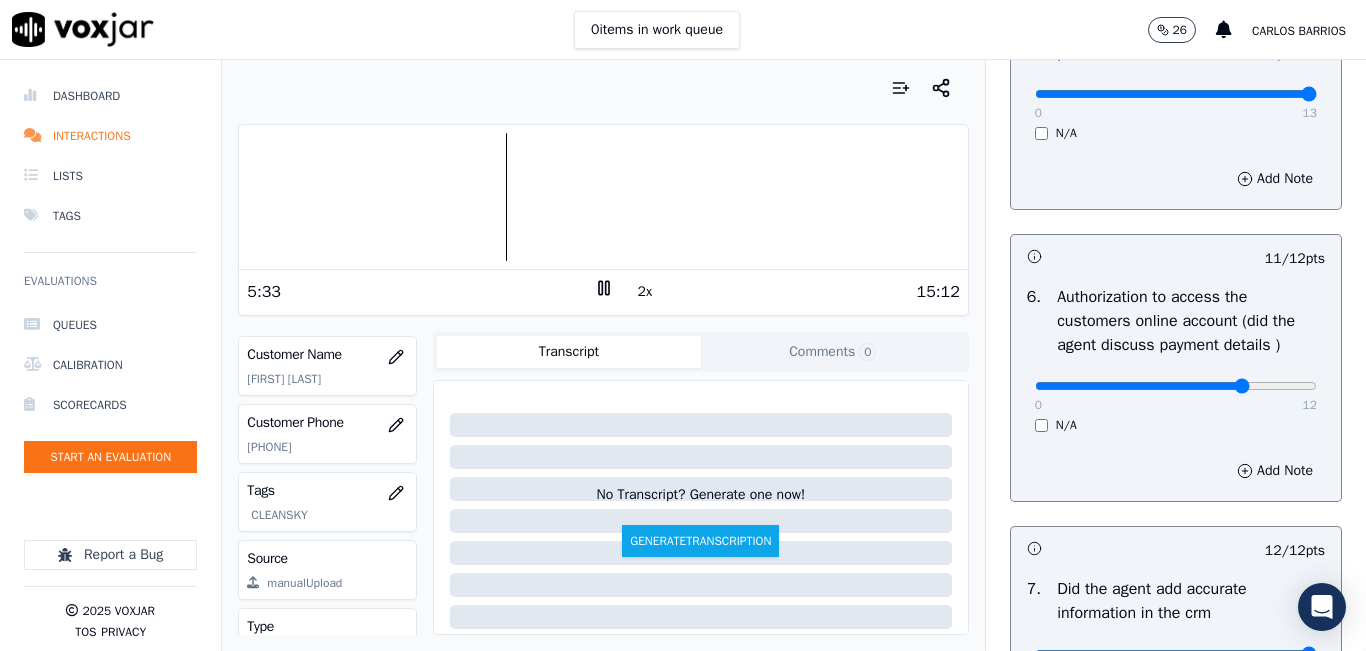 click at bounding box center [1176, -978] 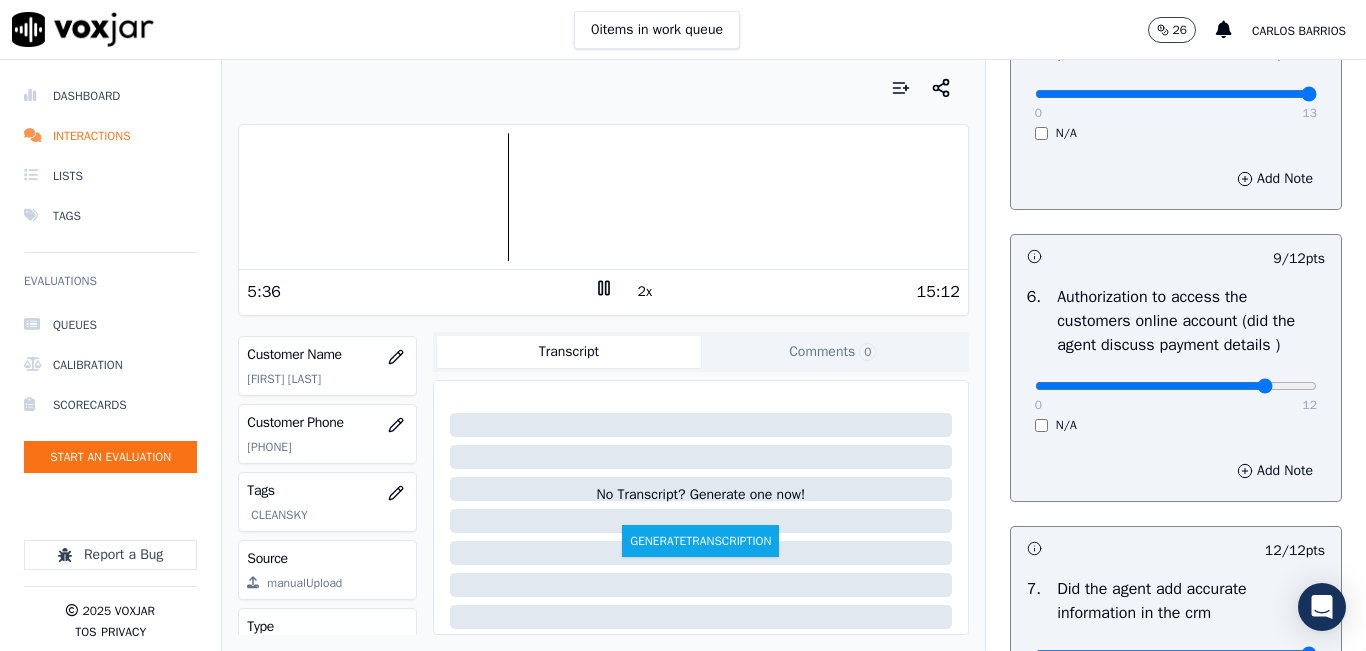 type on "10" 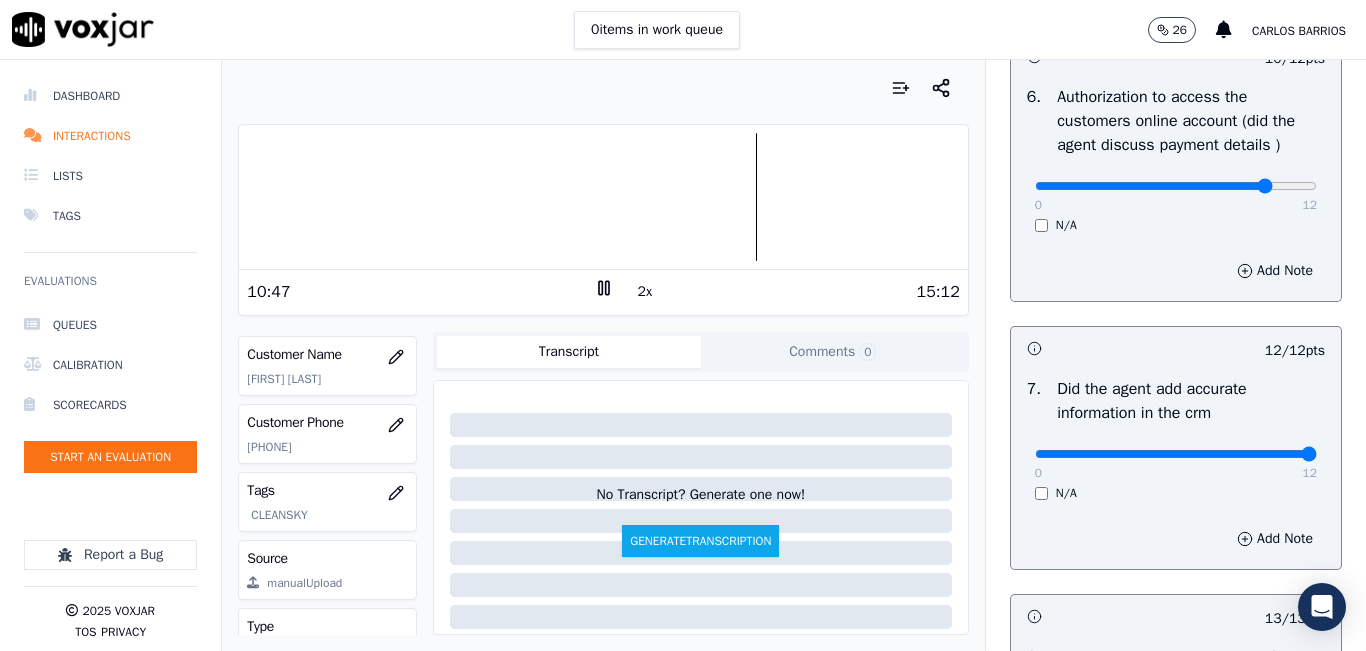 scroll, scrollTop: 1918, scrollLeft: 0, axis: vertical 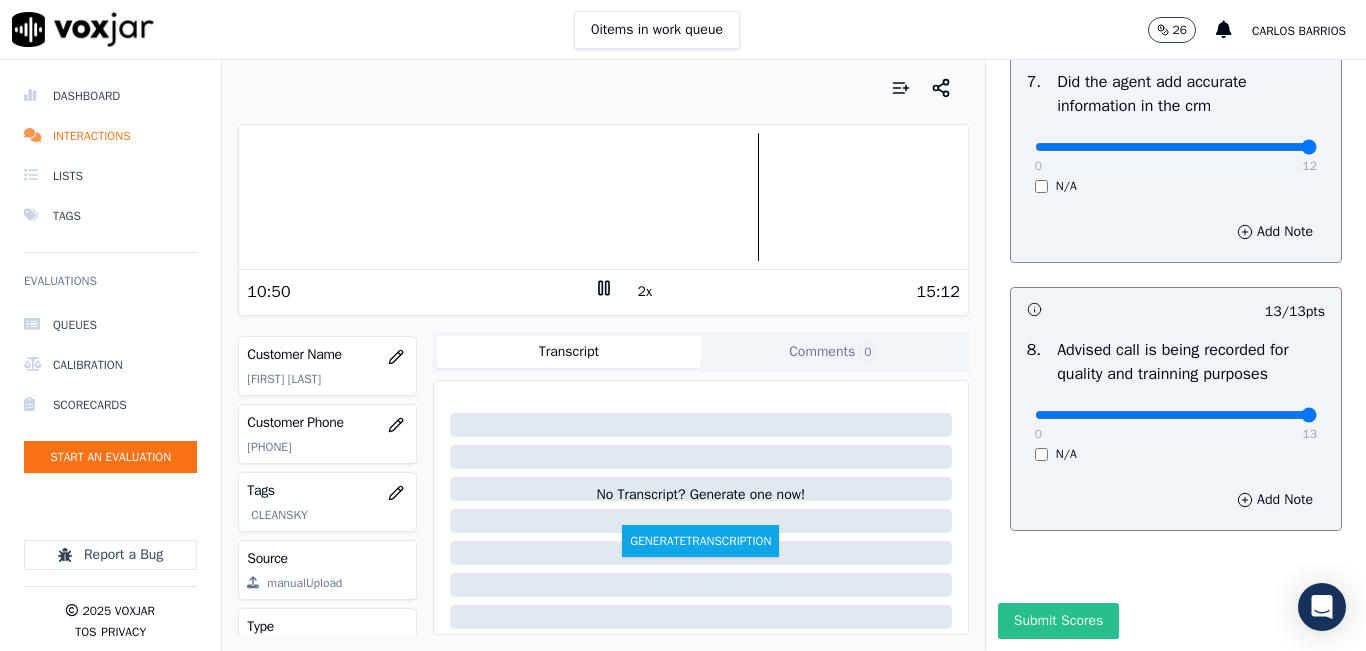 click on "Submit Scores" at bounding box center [1058, 621] 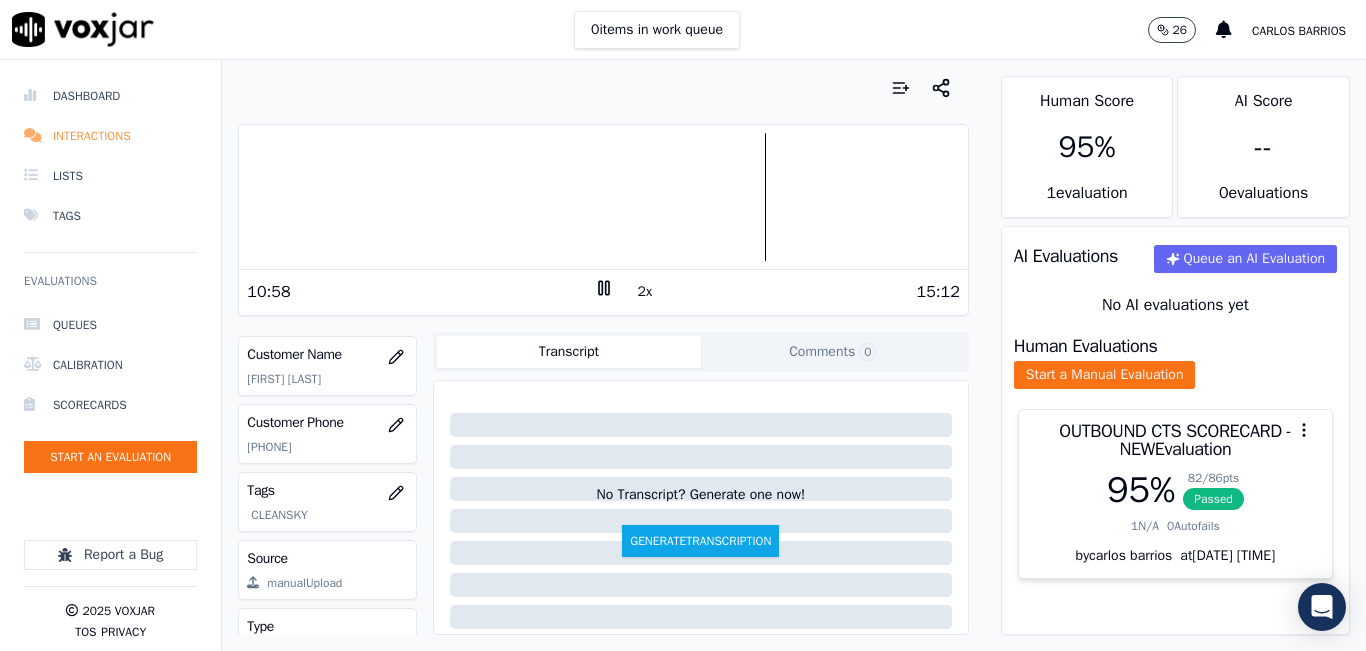 click on "Interactions" at bounding box center [110, 136] 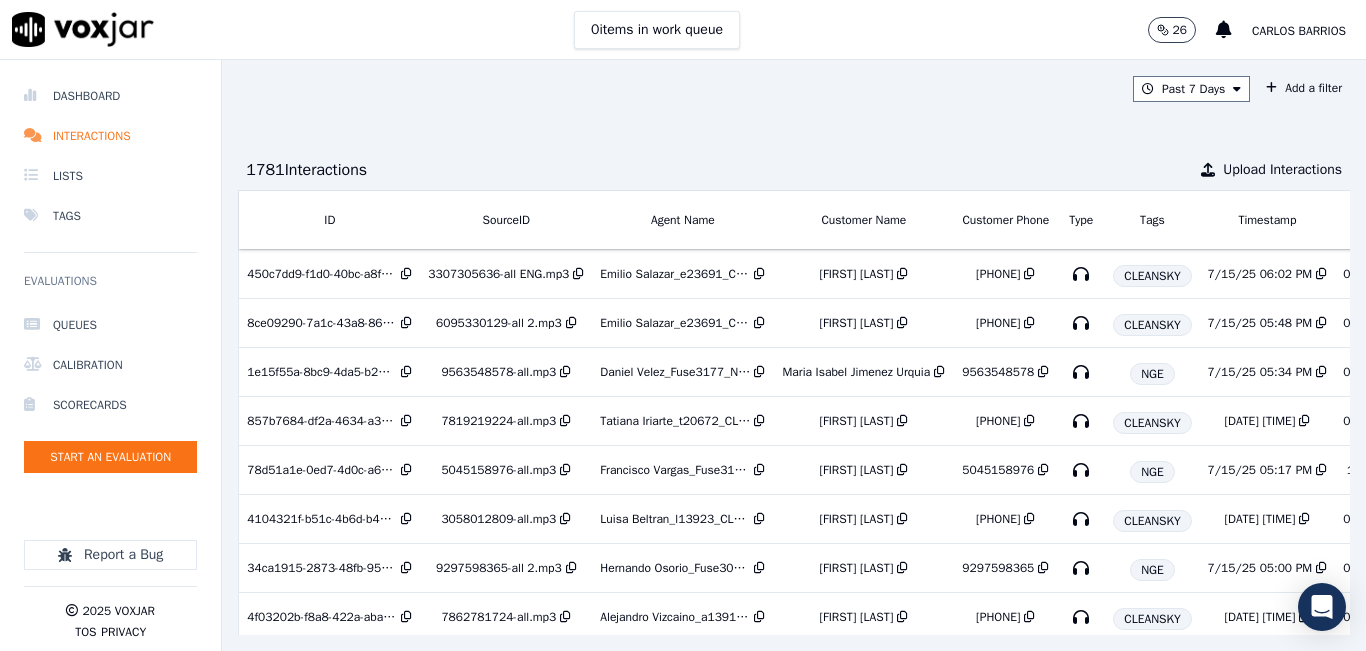 scroll, scrollTop: 0, scrollLeft: 330, axis: horizontal 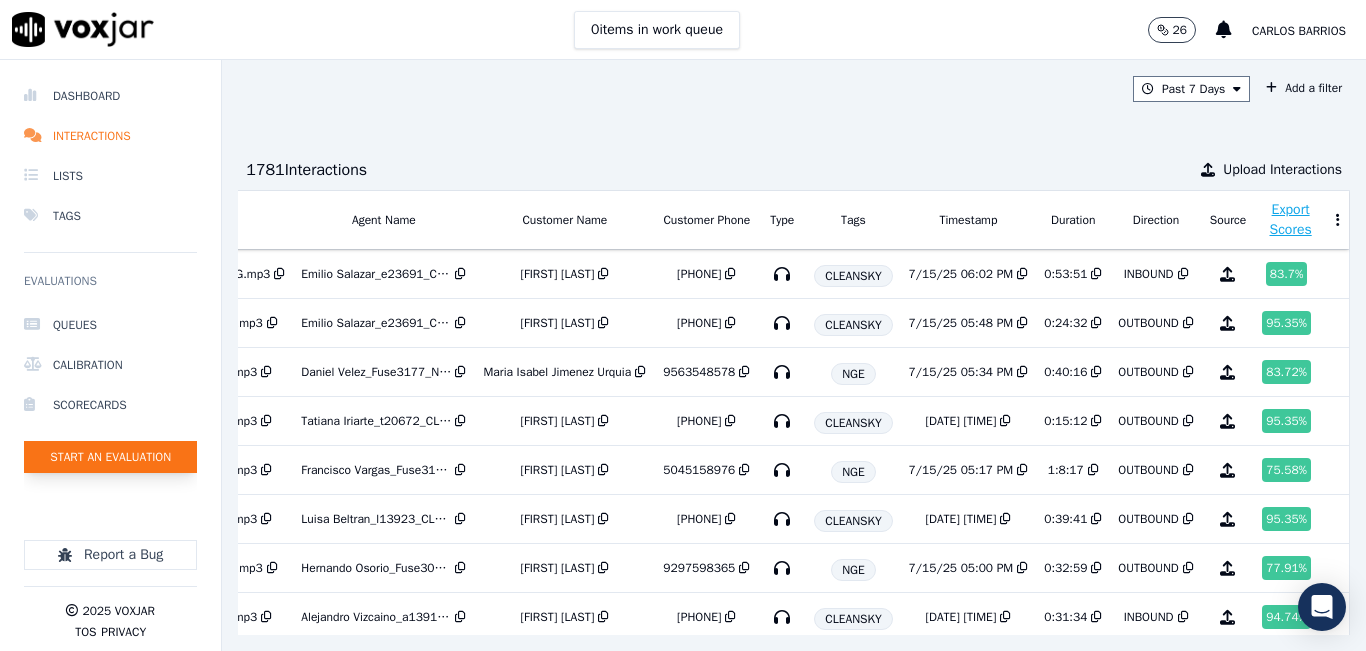 click on "Start an Evaluation" 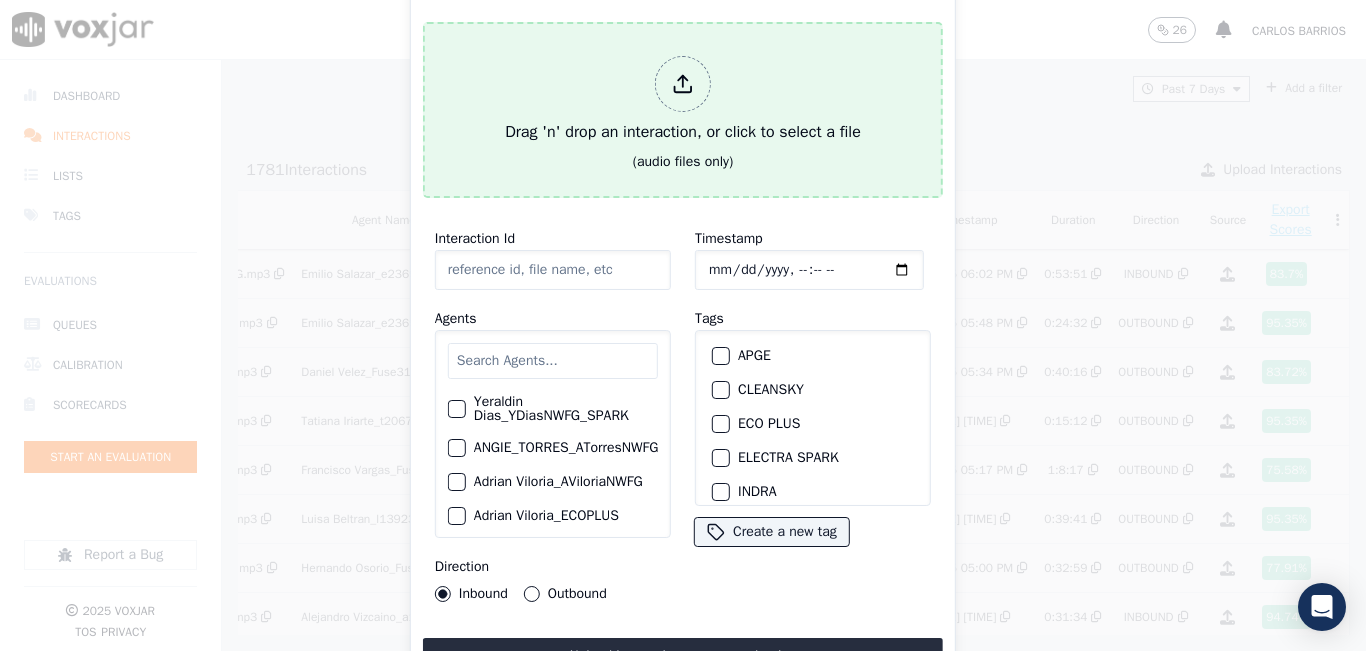 click 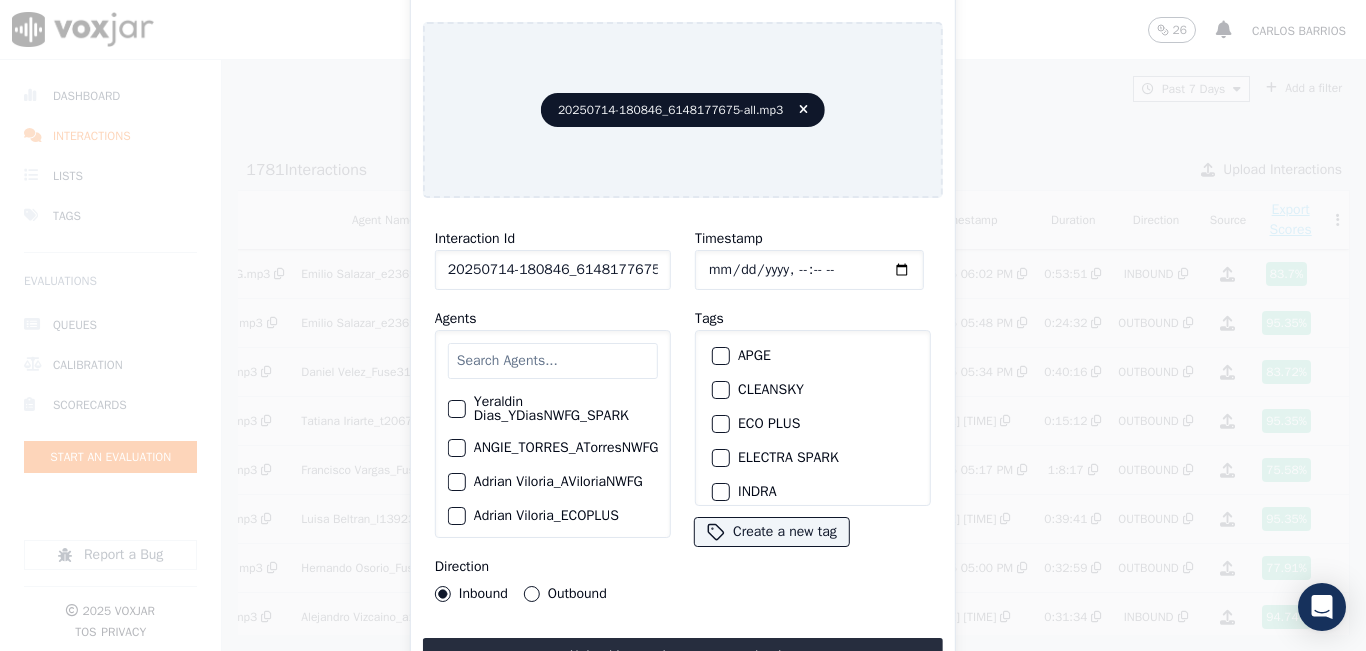 click at bounding box center [553, 361] 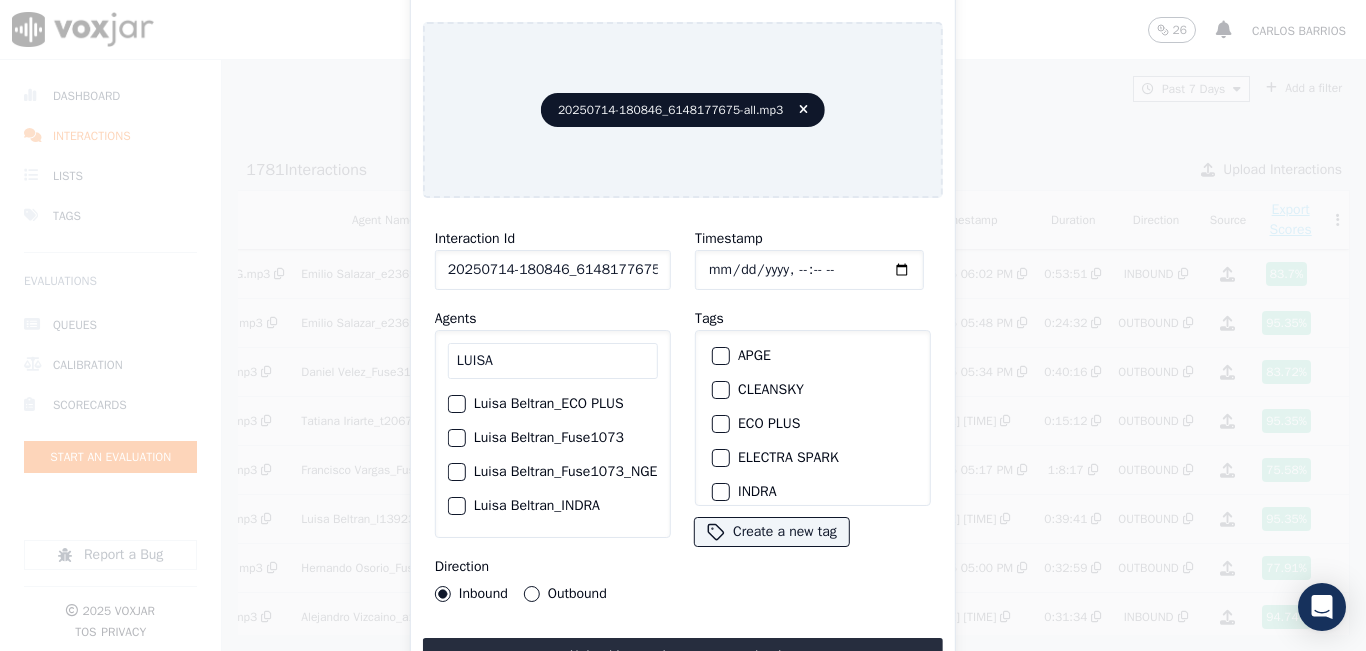type on "LUISA" 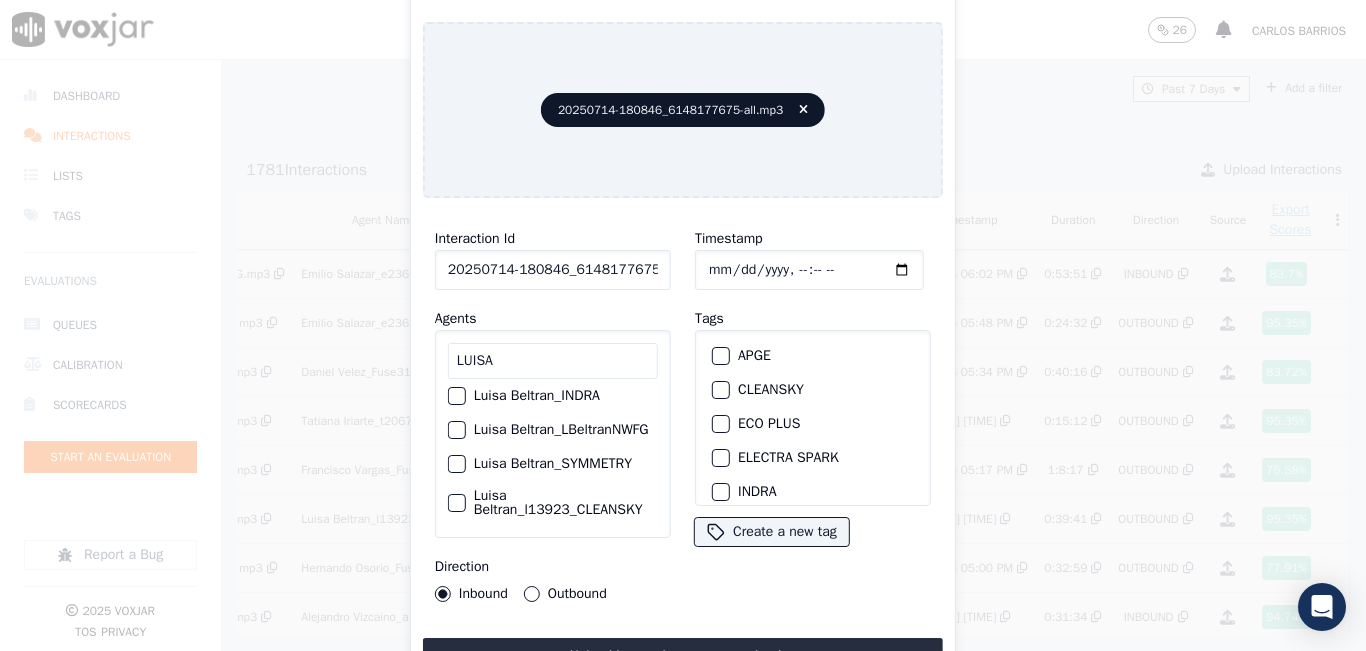scroll, scrollTop: 146, scrollLeft: 0, axis: vertical 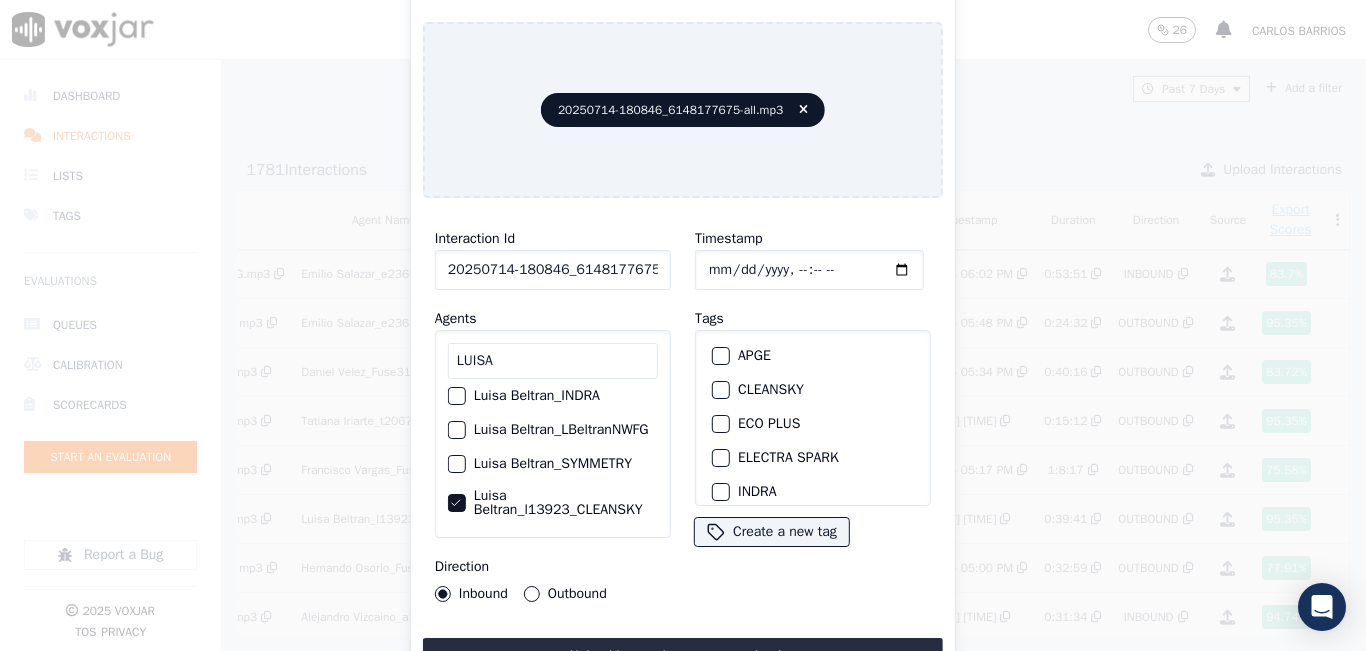 click on "Outbound" at bounding box center (532, 594) 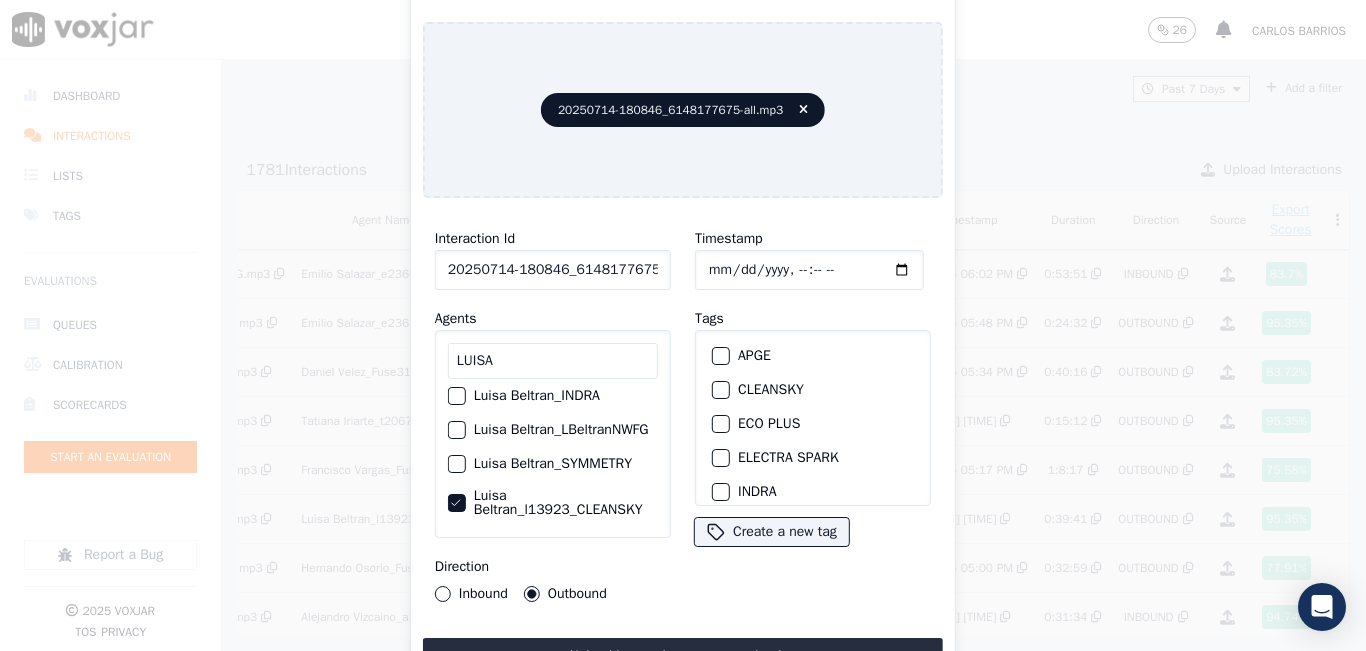 click on "Inbound" at bounding box center [443, 594] 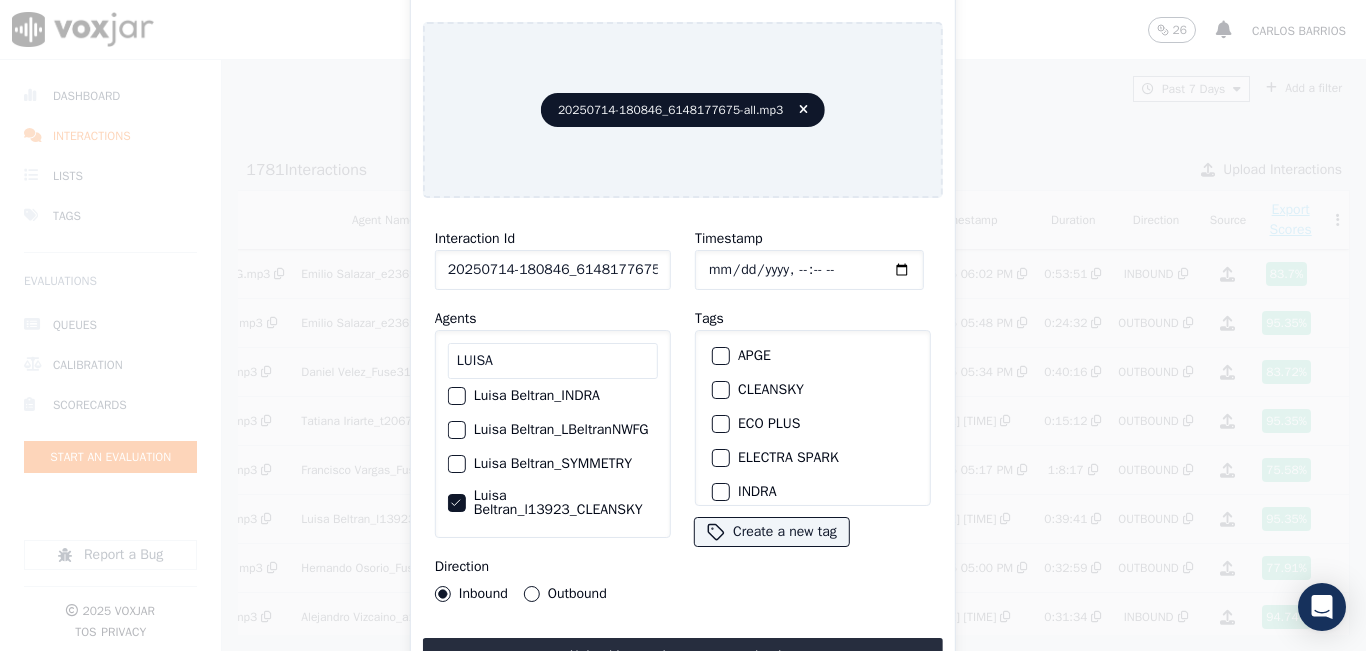 click on "CLEANSKY" at bounding box center [813, 390] 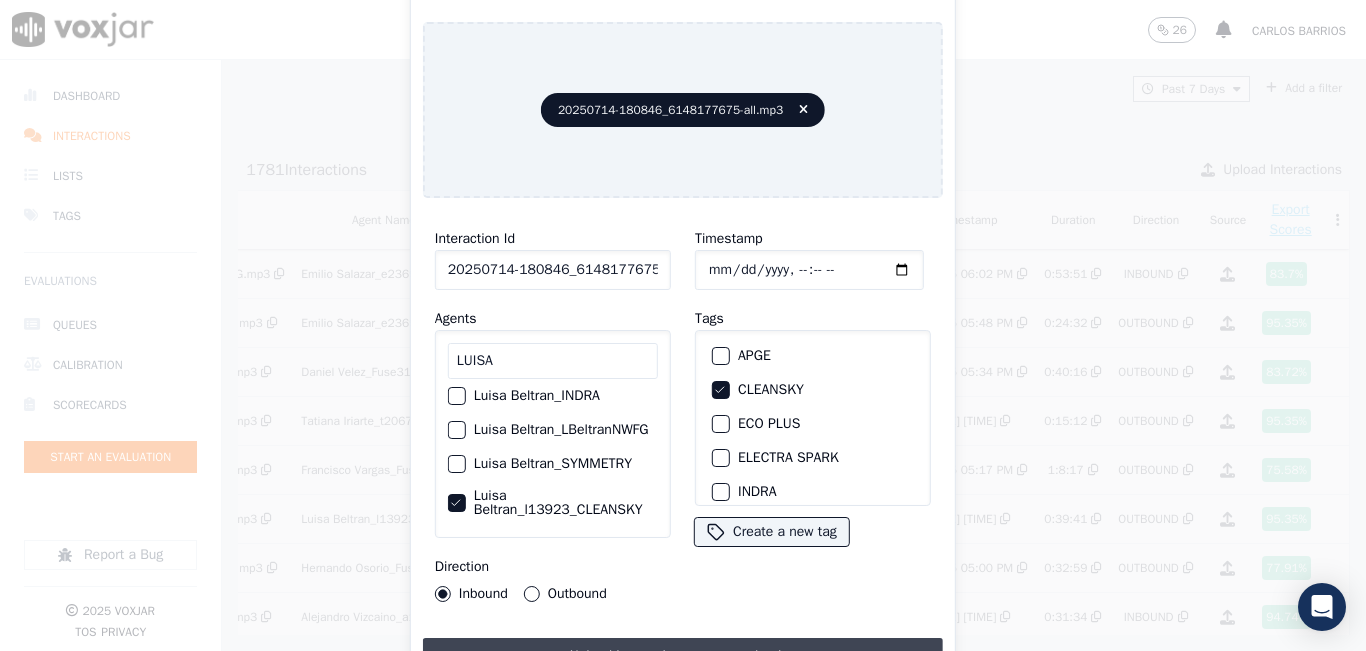 click on "Upload interaction to start evaluation" at bounding box center (683, 656) 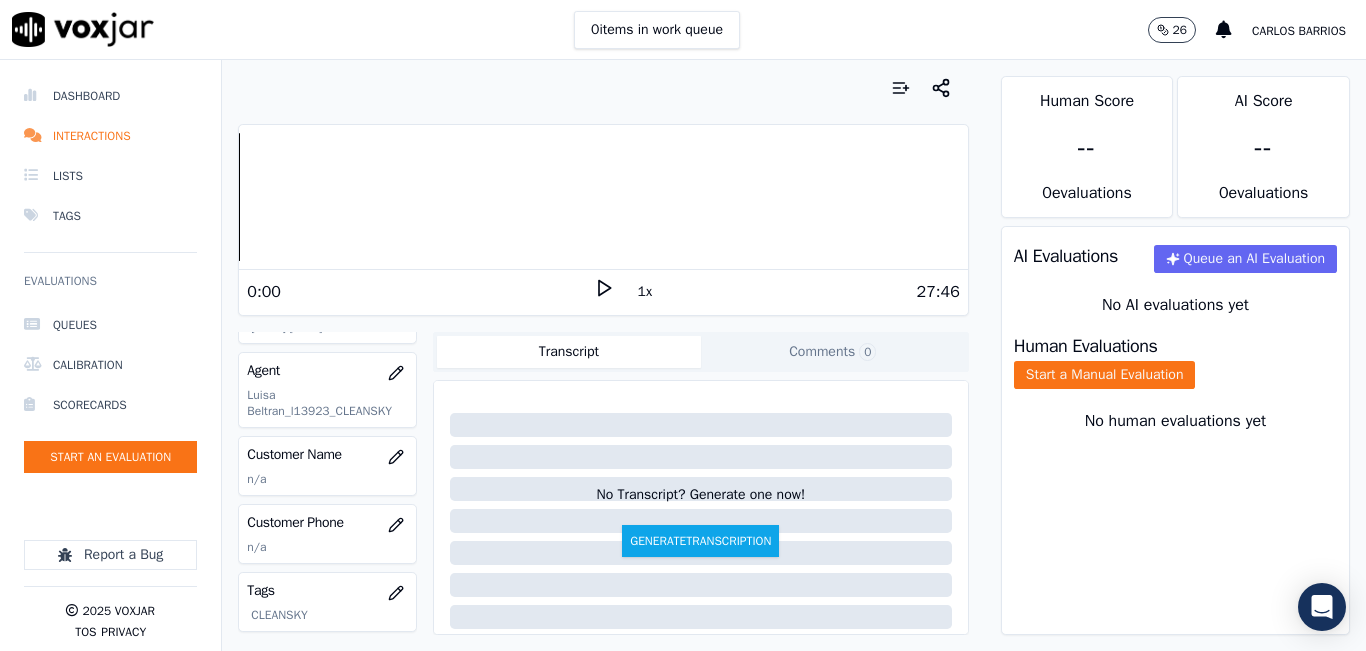 scroll, scrollTop: 300, scrollLeft: 0, axis: vertical 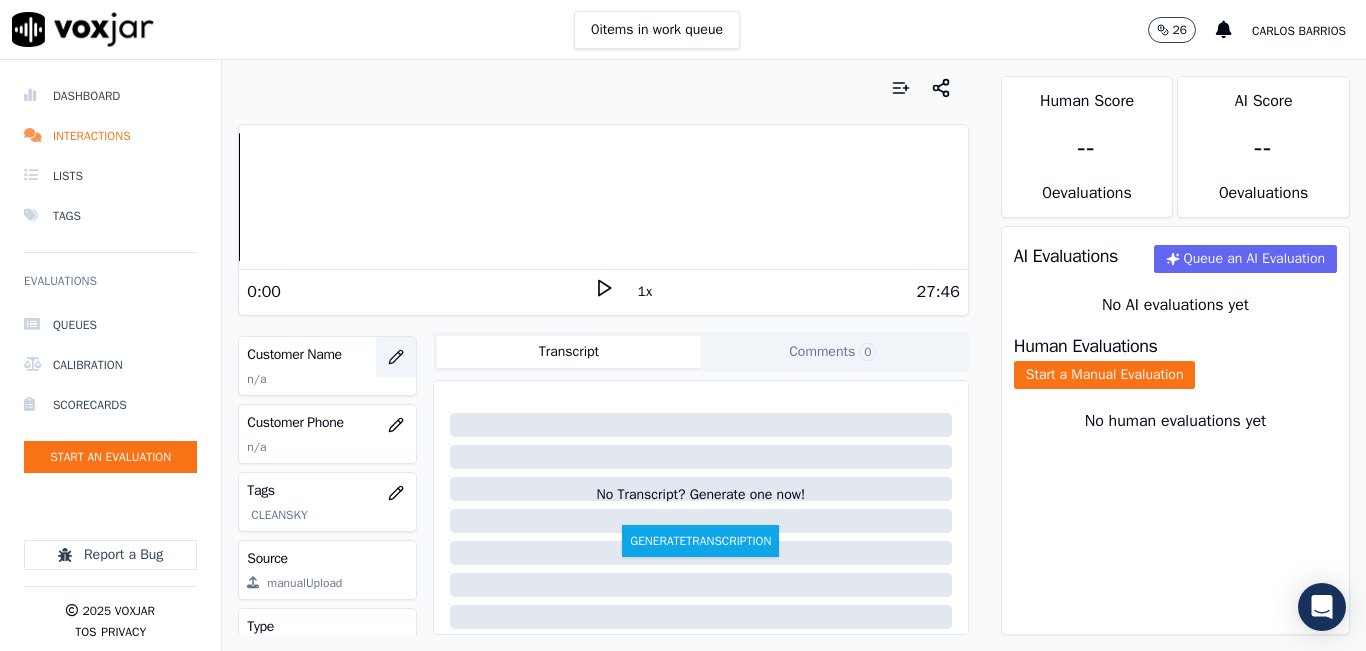 click 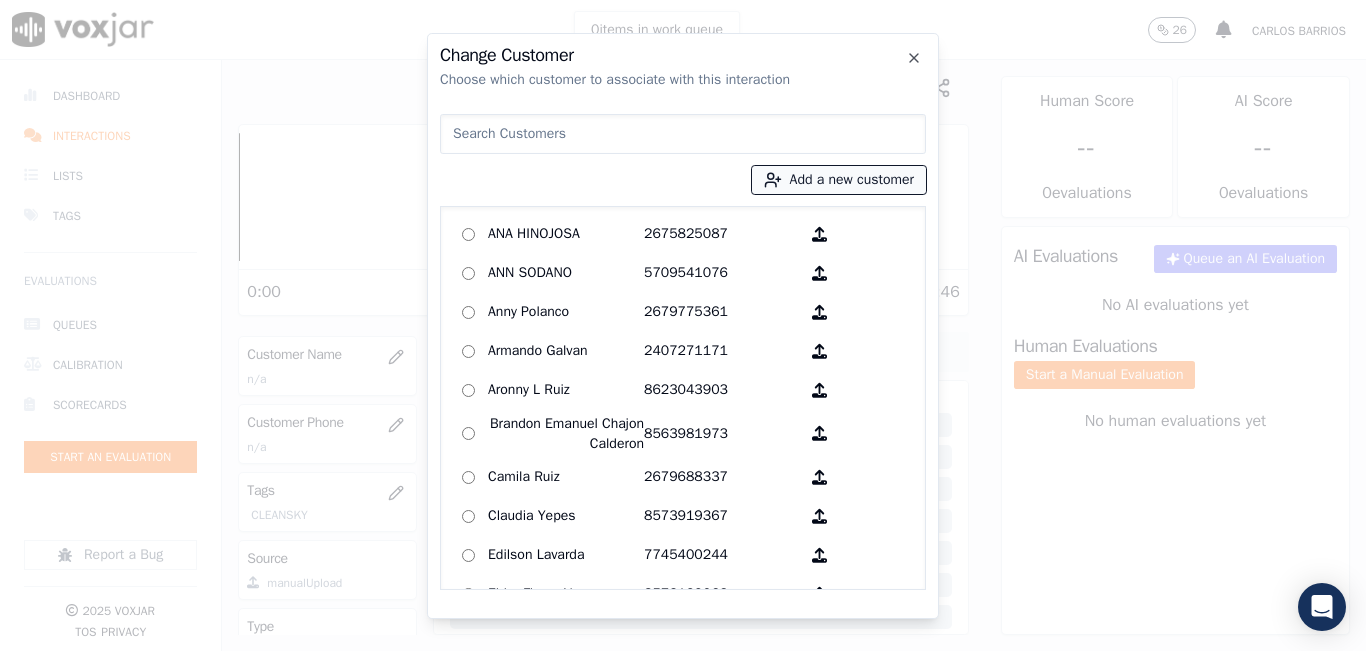 click on "Add a new customer" at bounding box center [839, 180] 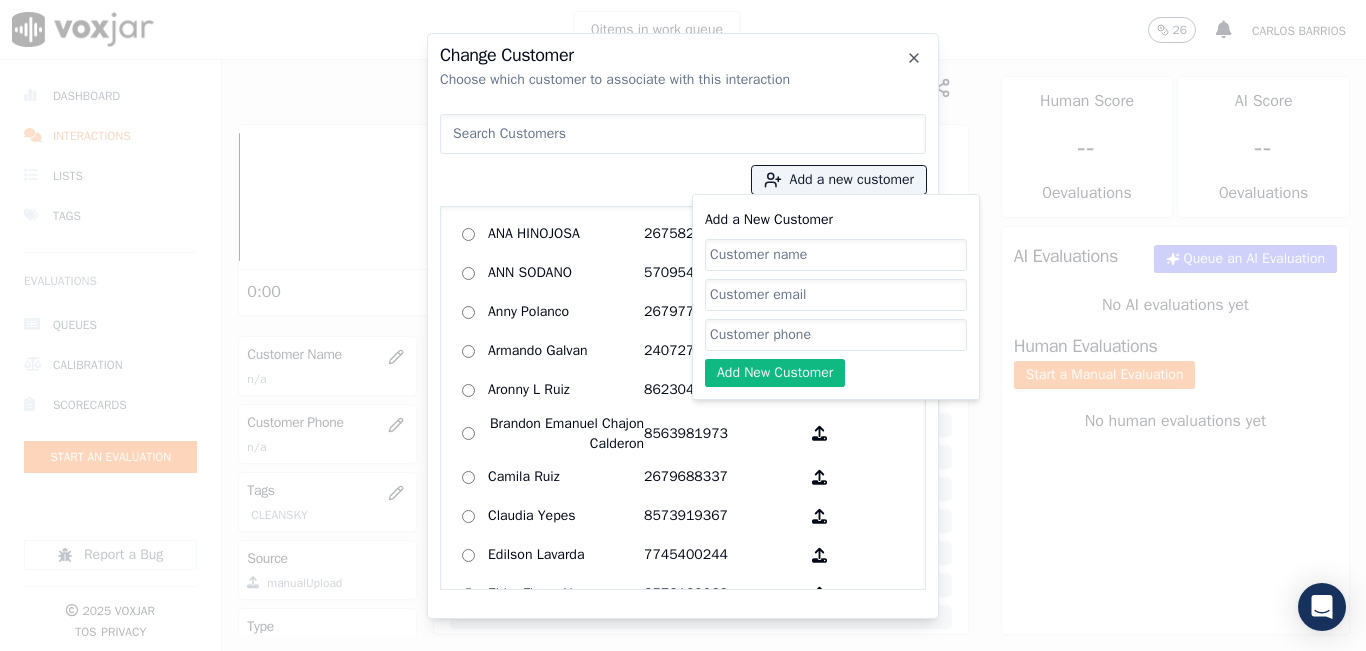 click on "Add a New Customer" 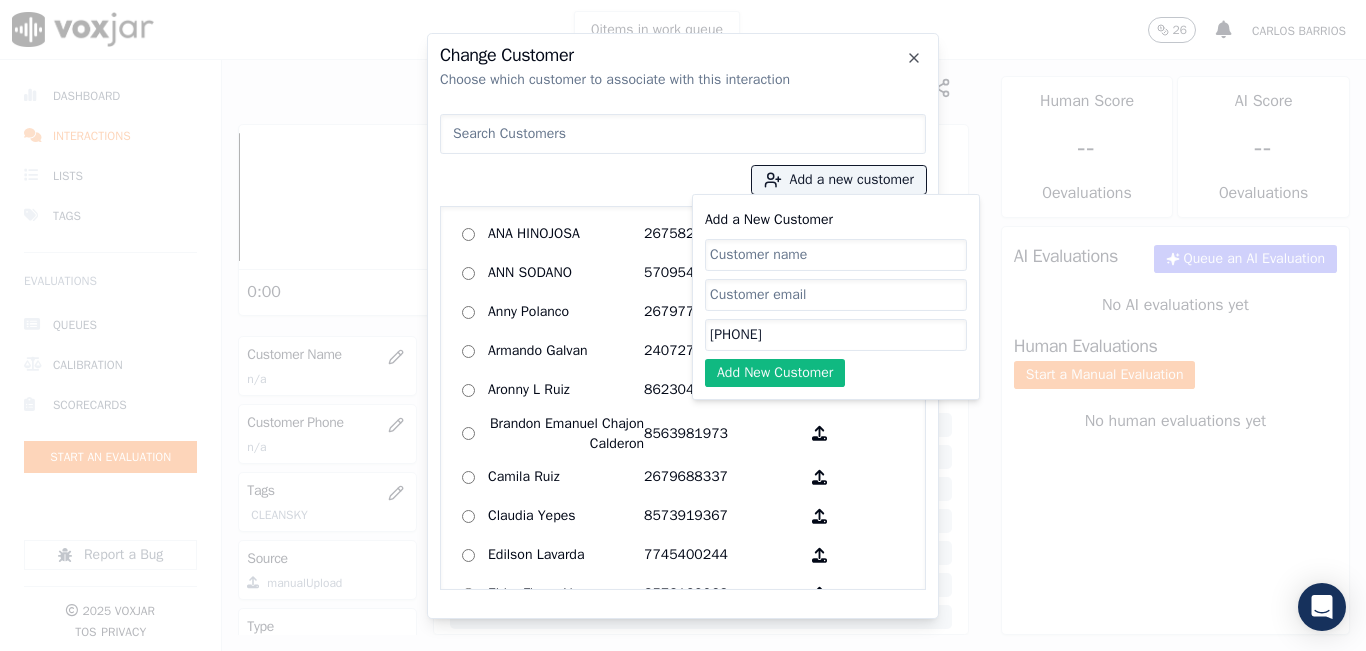 click at bounding box center (683, 134) 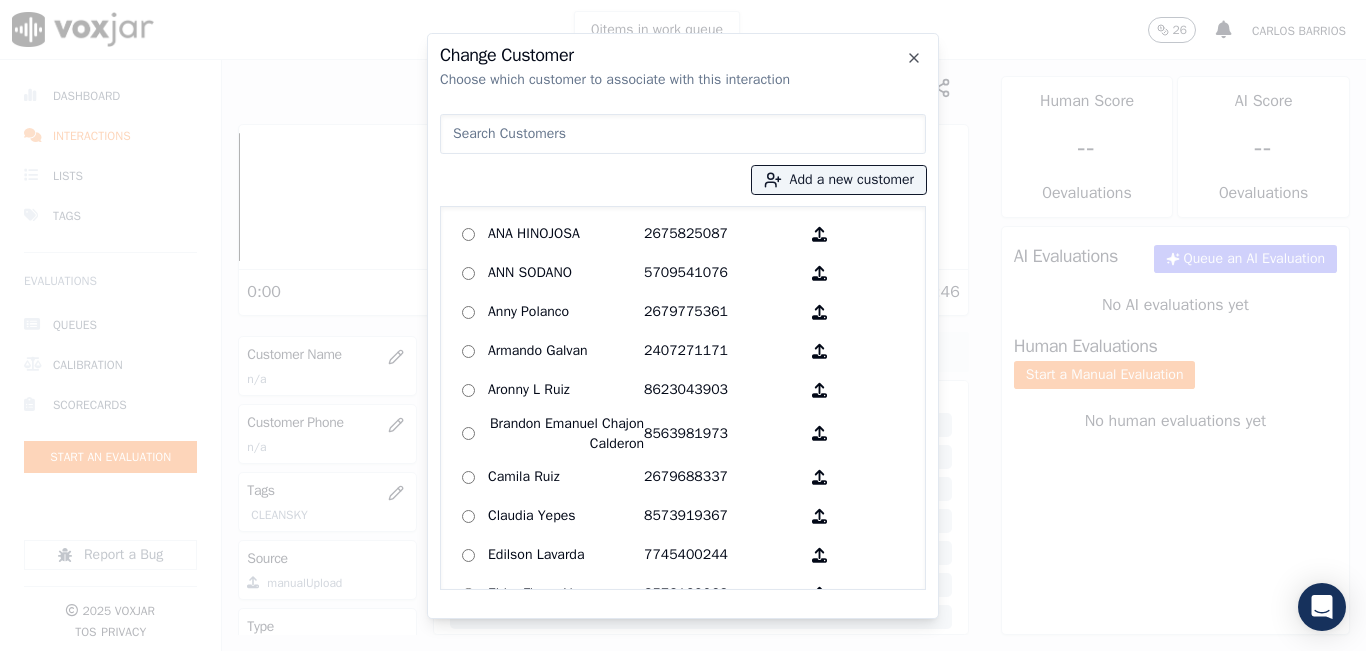 type 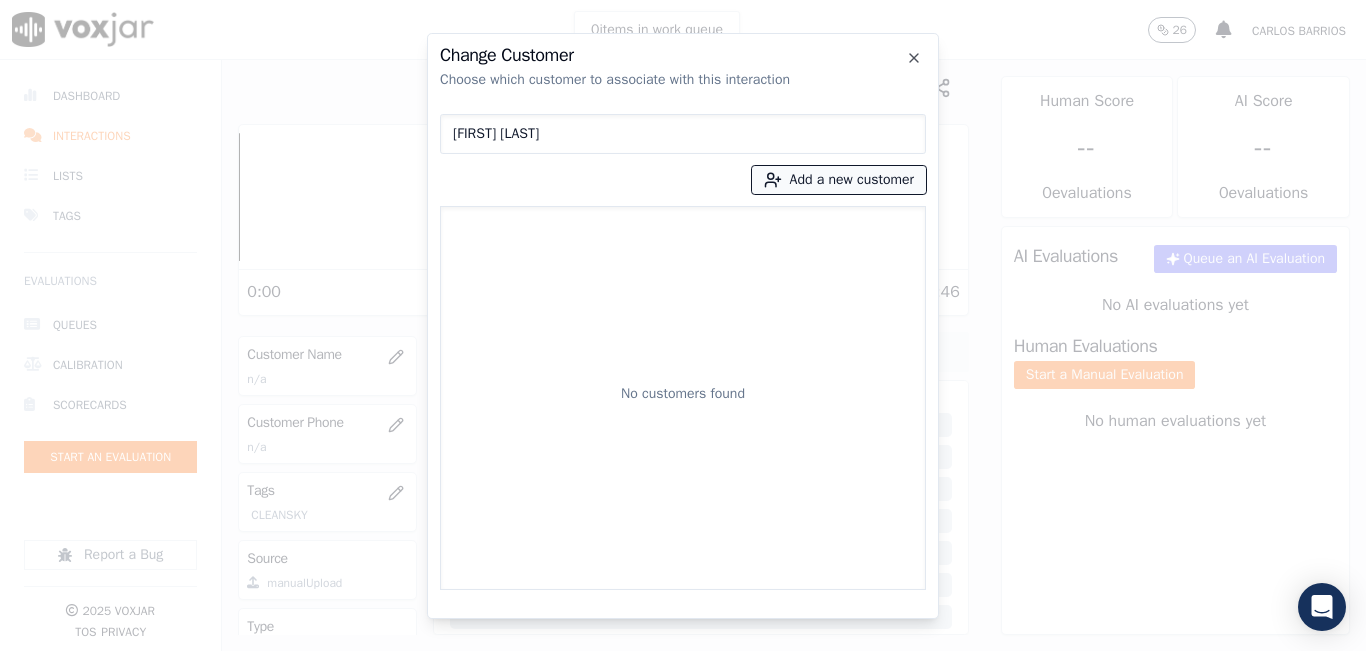 type on "[FIRST] [LAST]" 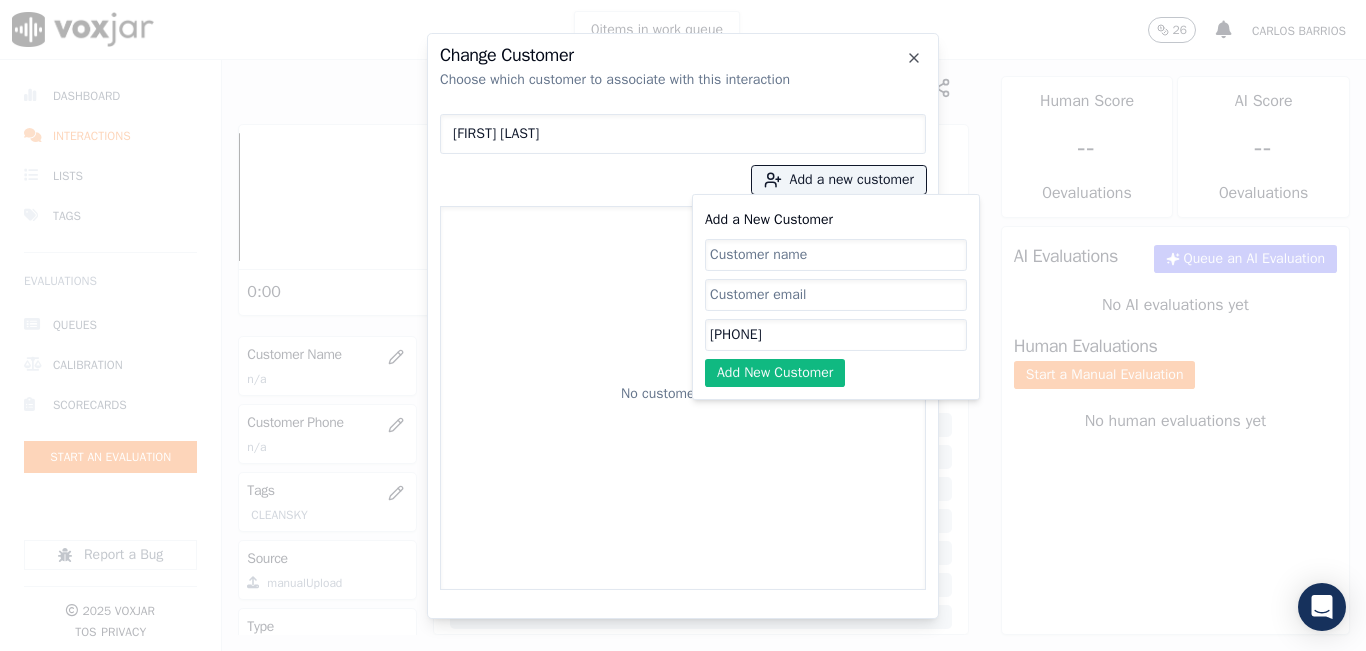 click on "Add a New Customer" 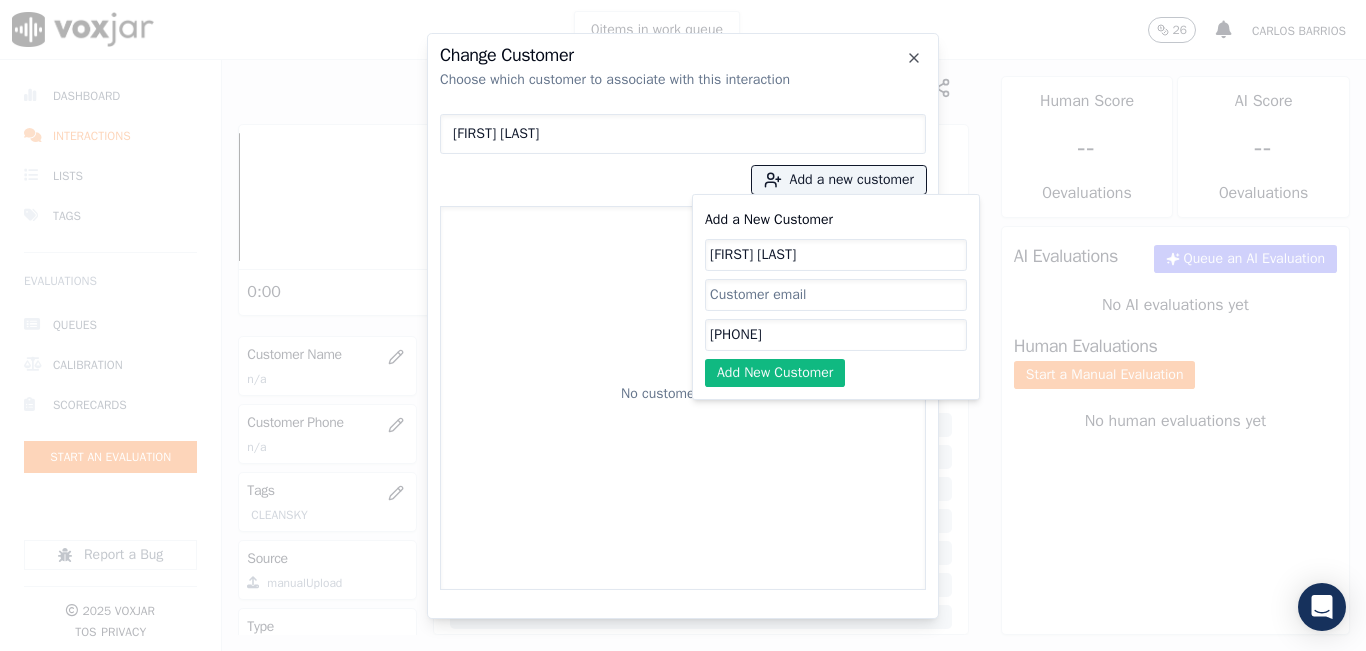 type on "[FIRST] [LAST]" 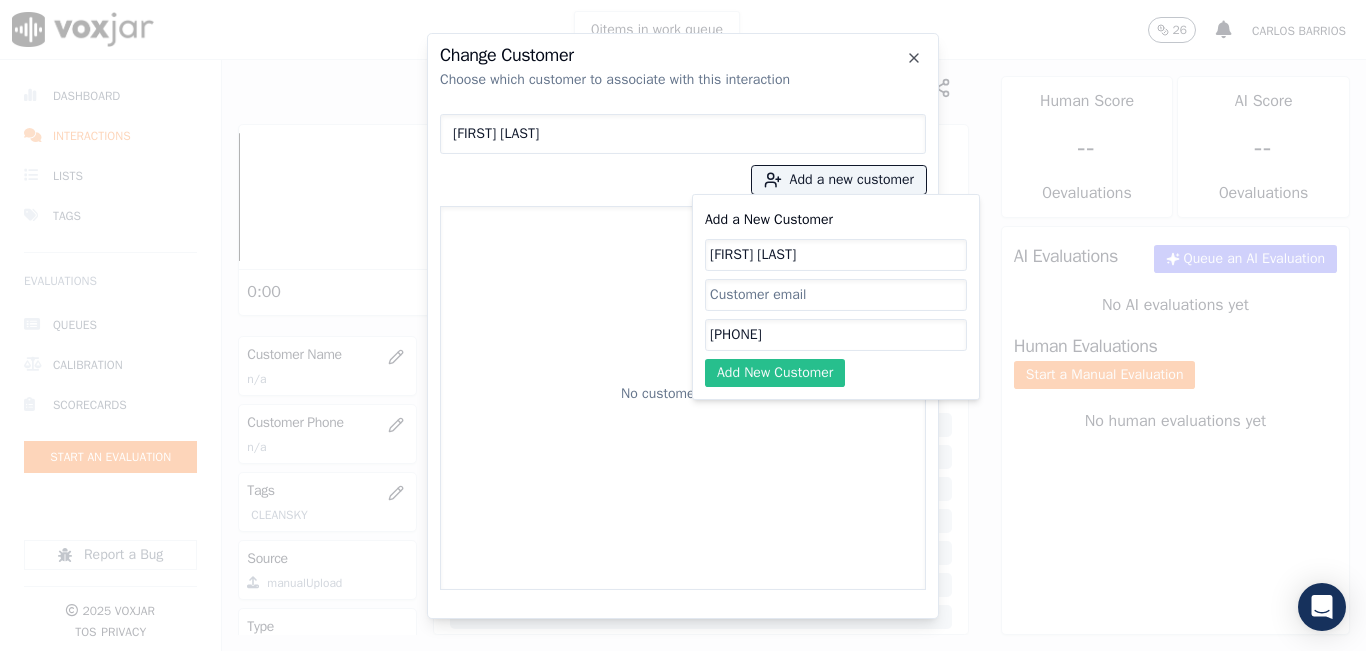 click on "Add New Customer" 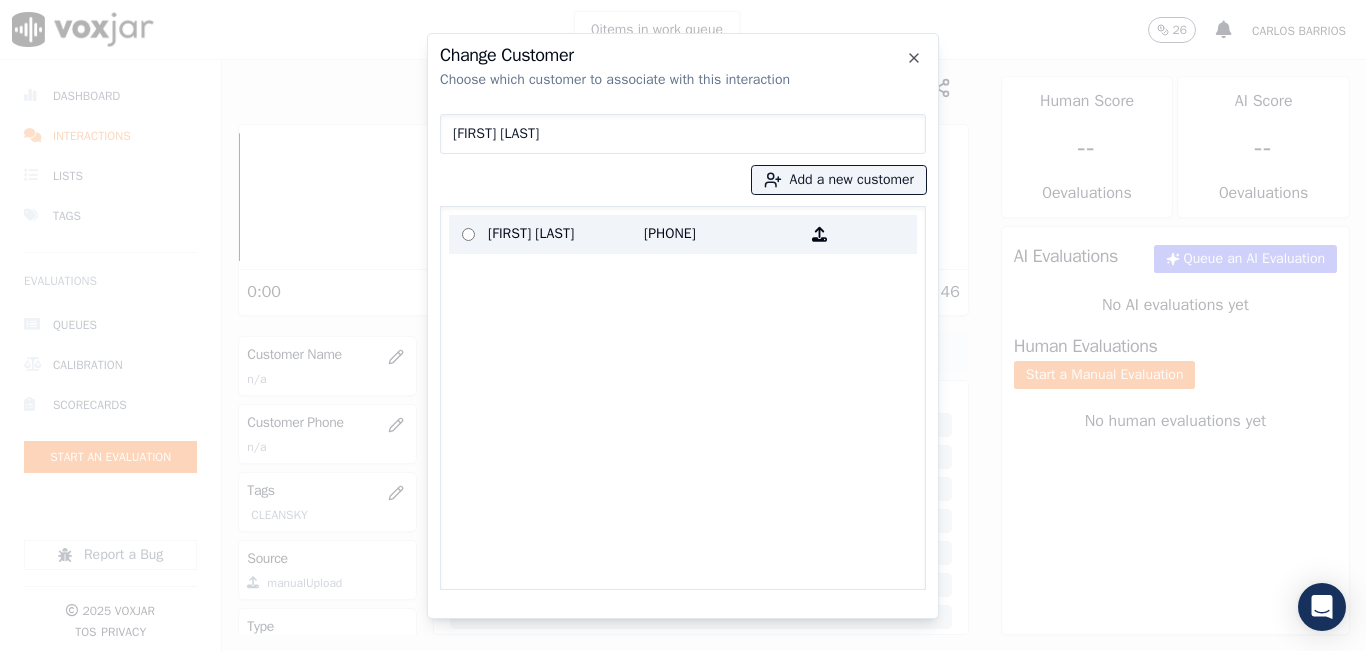 click on "[PHONE]" at bounding box center [722, 234] 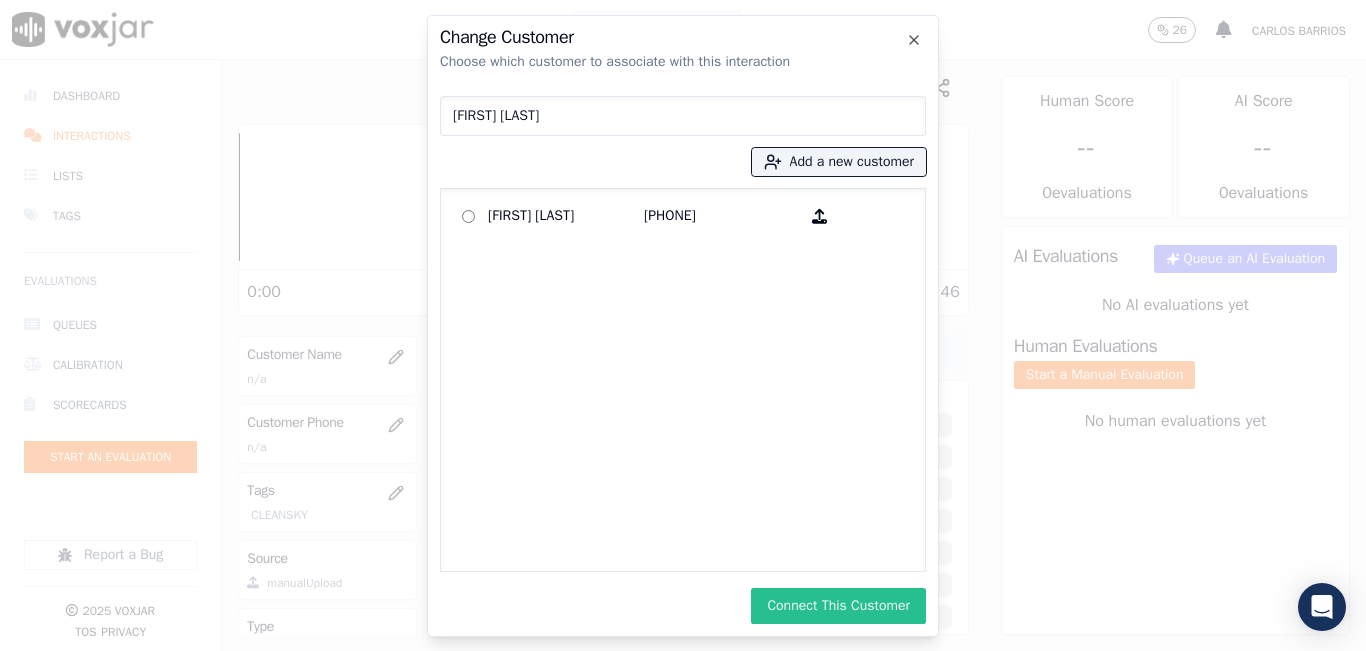 click on "Connect This Customer" at bounding box center (838, 606) 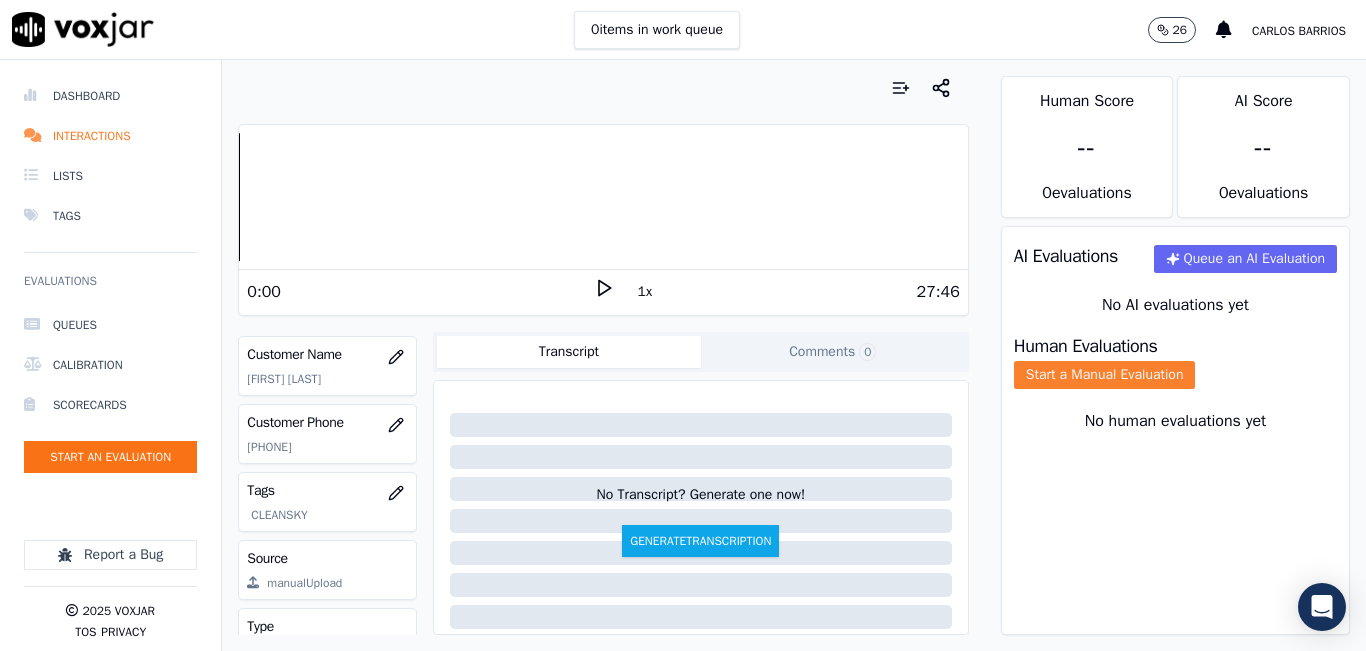 click on "Start a Manual Evaluation" 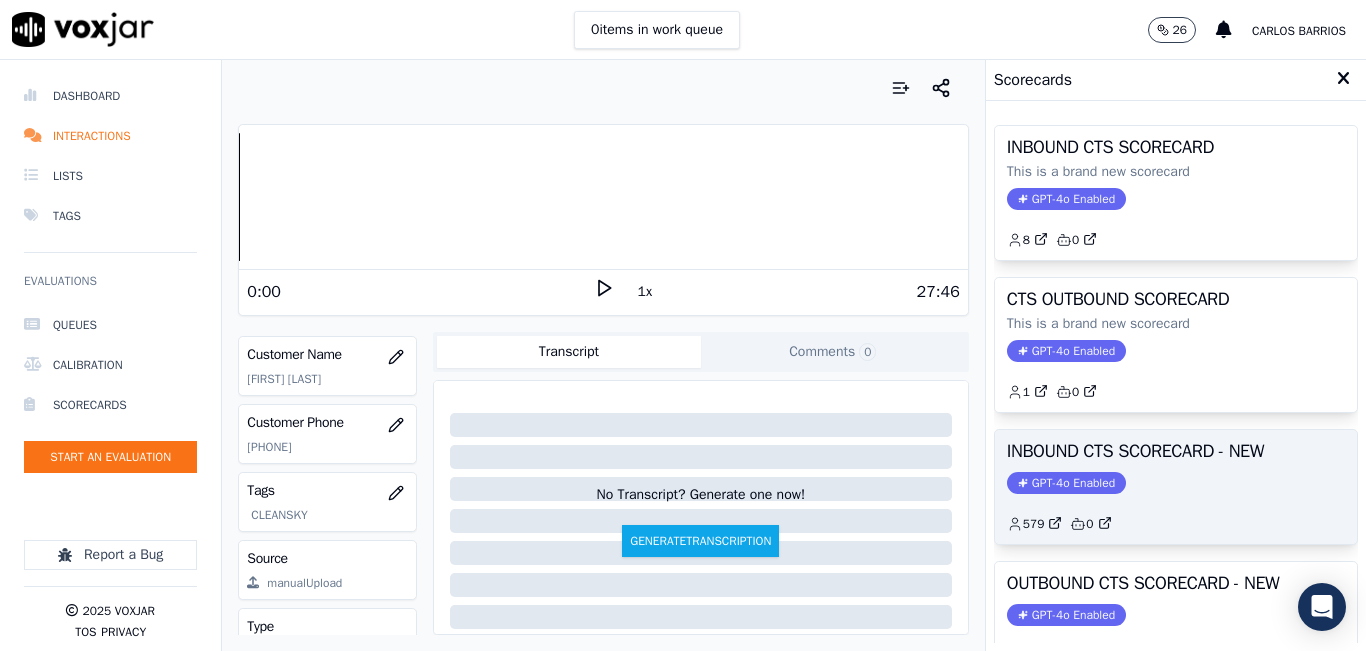 click on "GPT-4o Enabled" 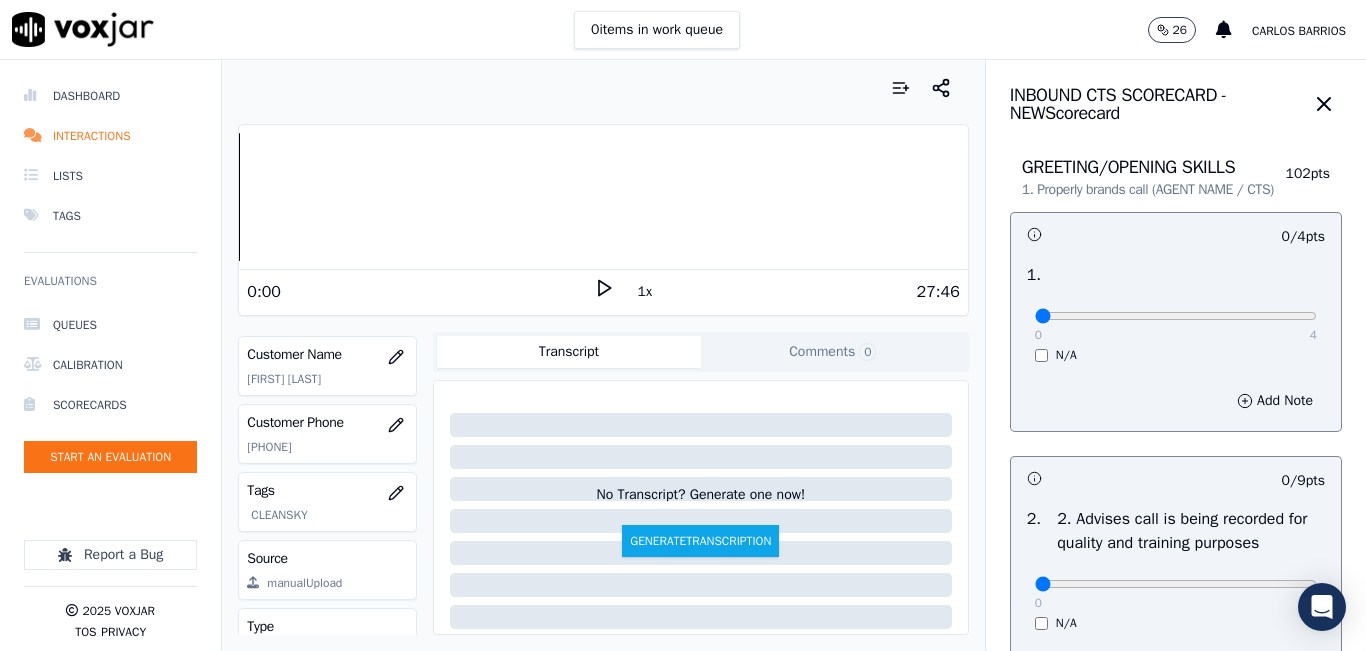 click on "1x" at bounding box center (645, 292) 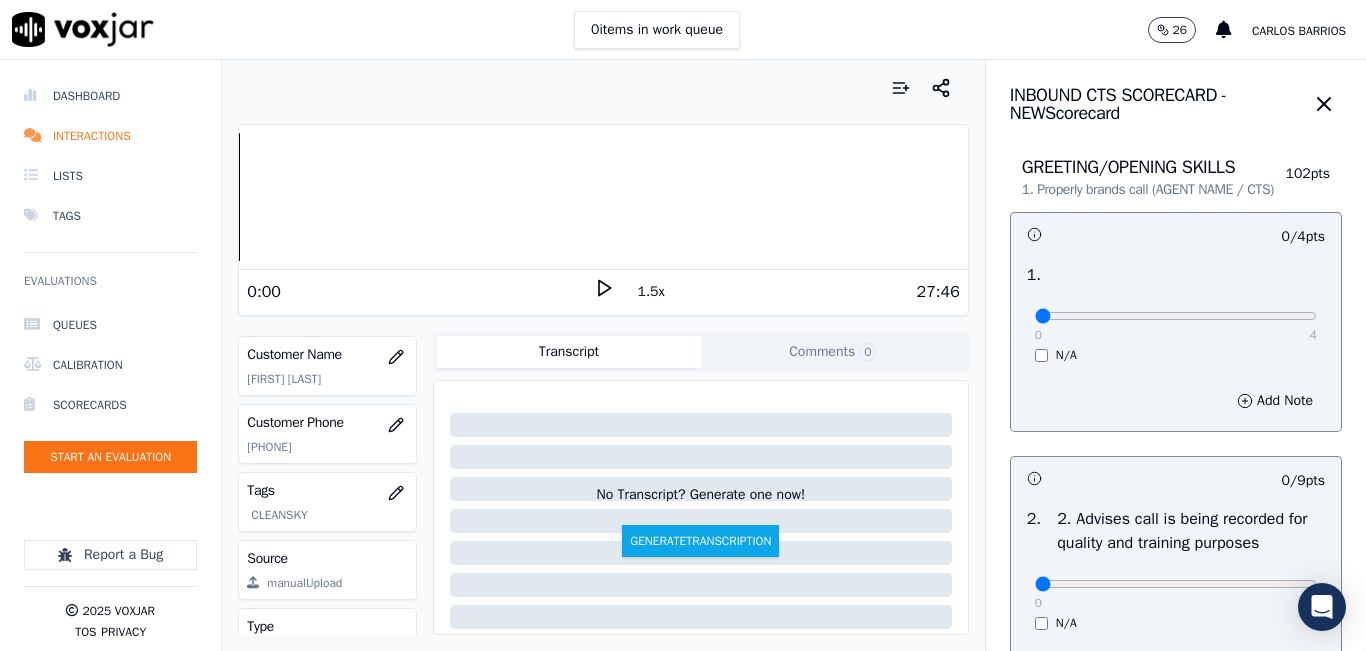 click on "1.5x" at bounding box center (651, 292) 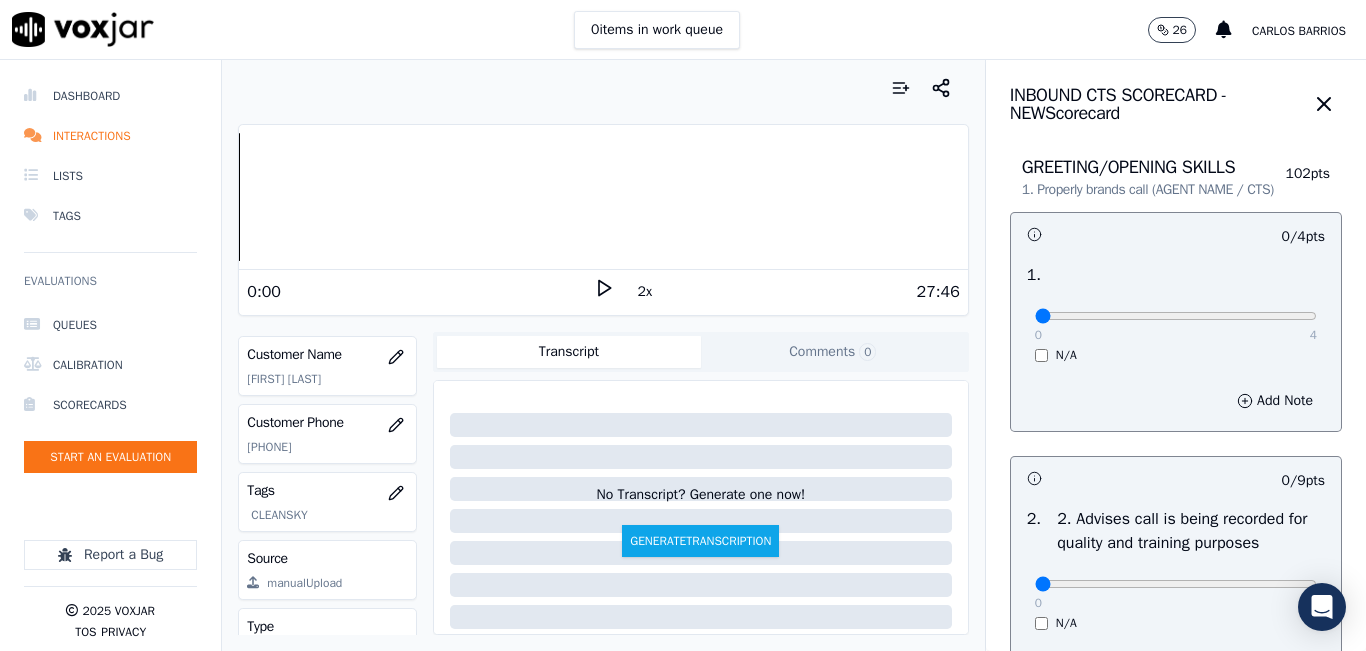 click 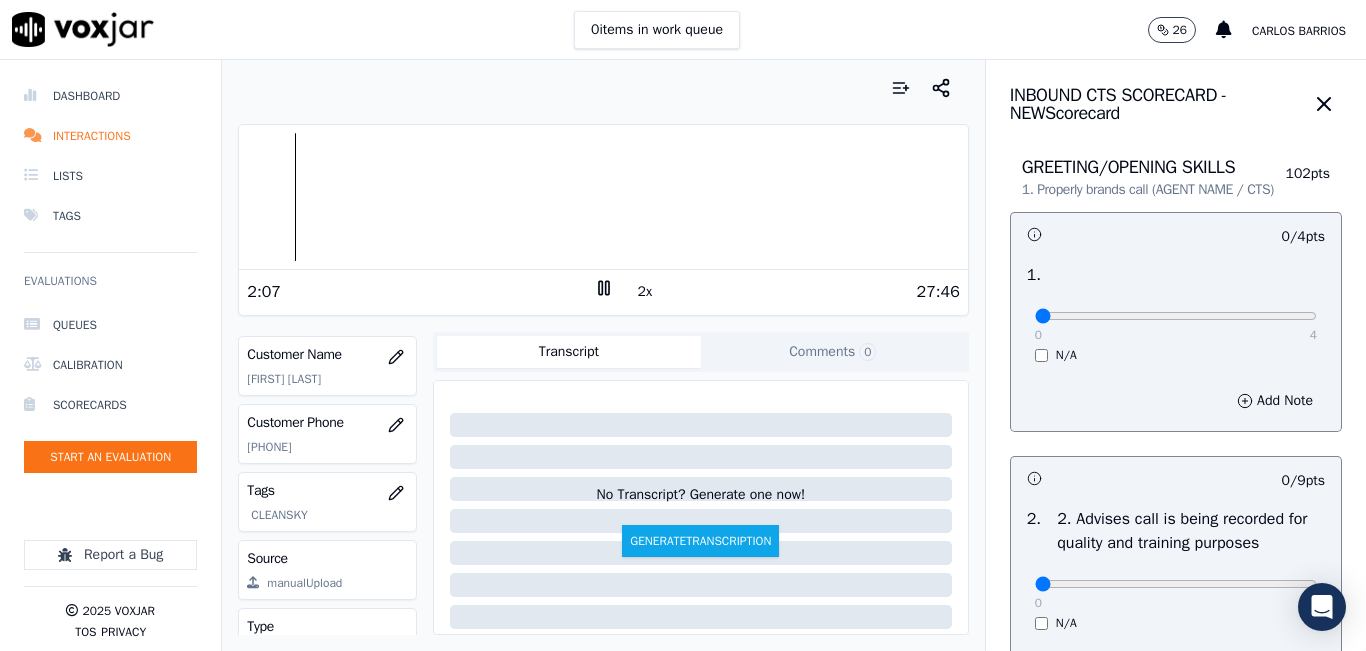 click 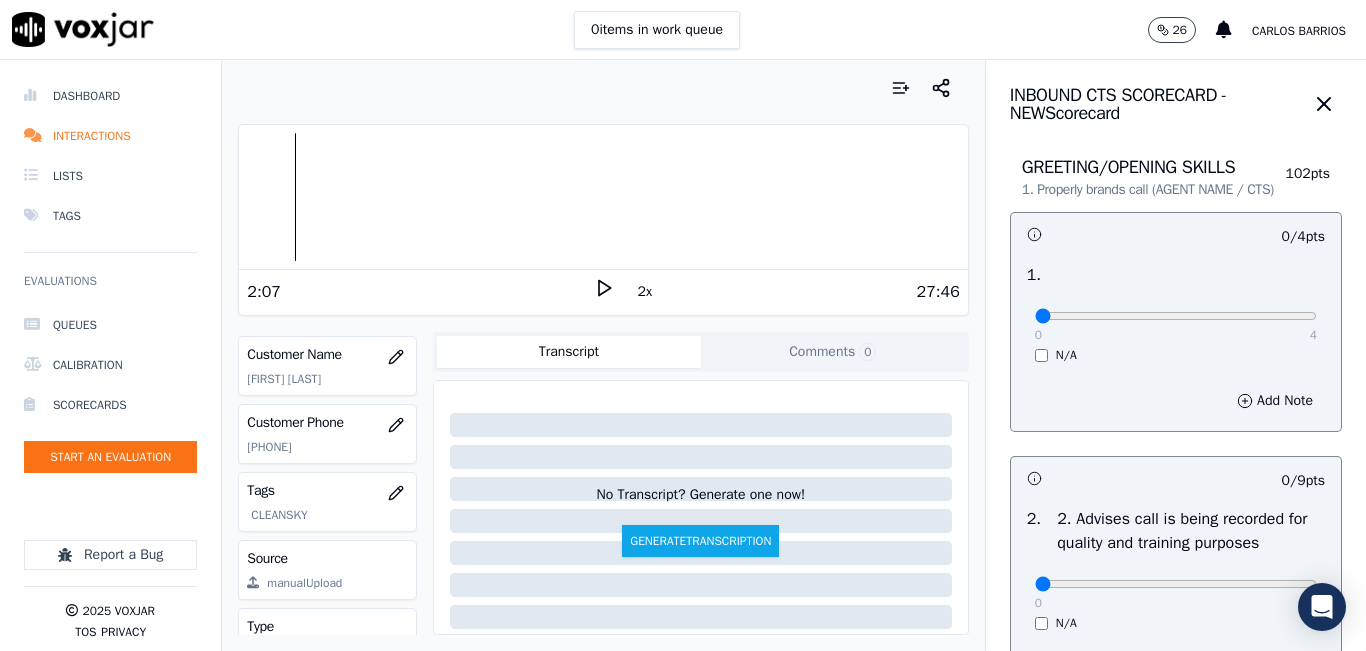 click 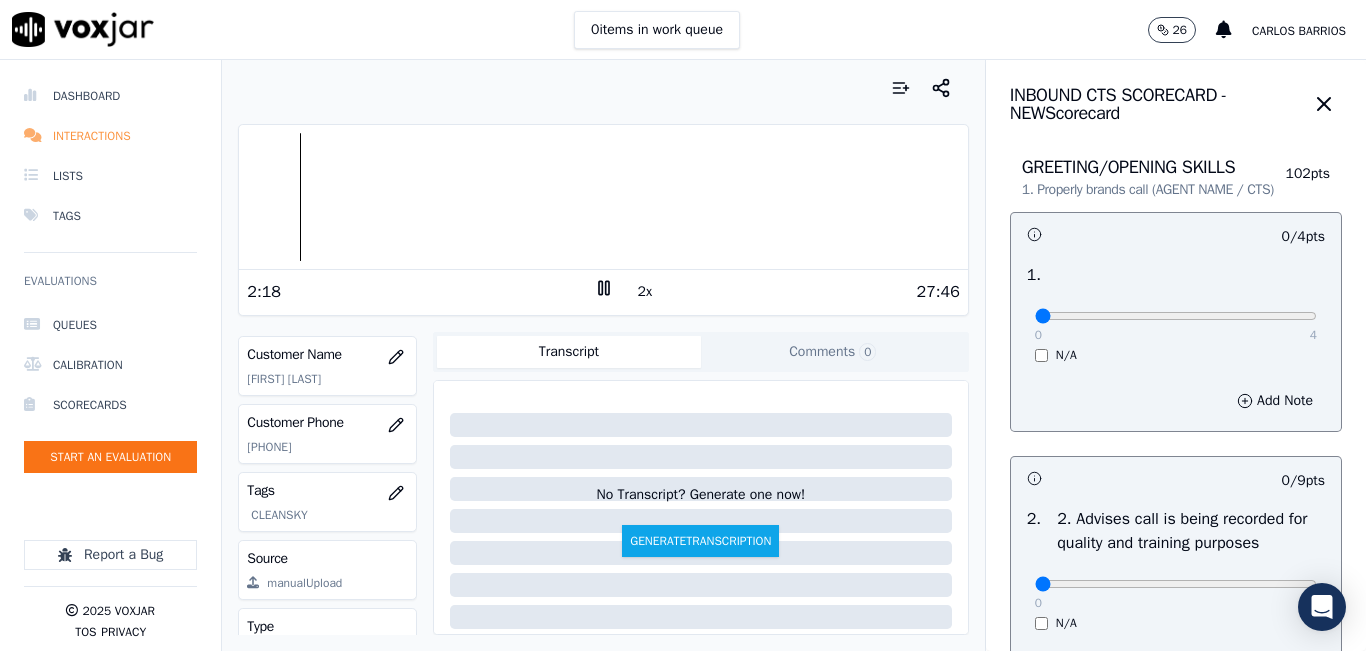 click on "Interactions" at bounding box center (110, 136) 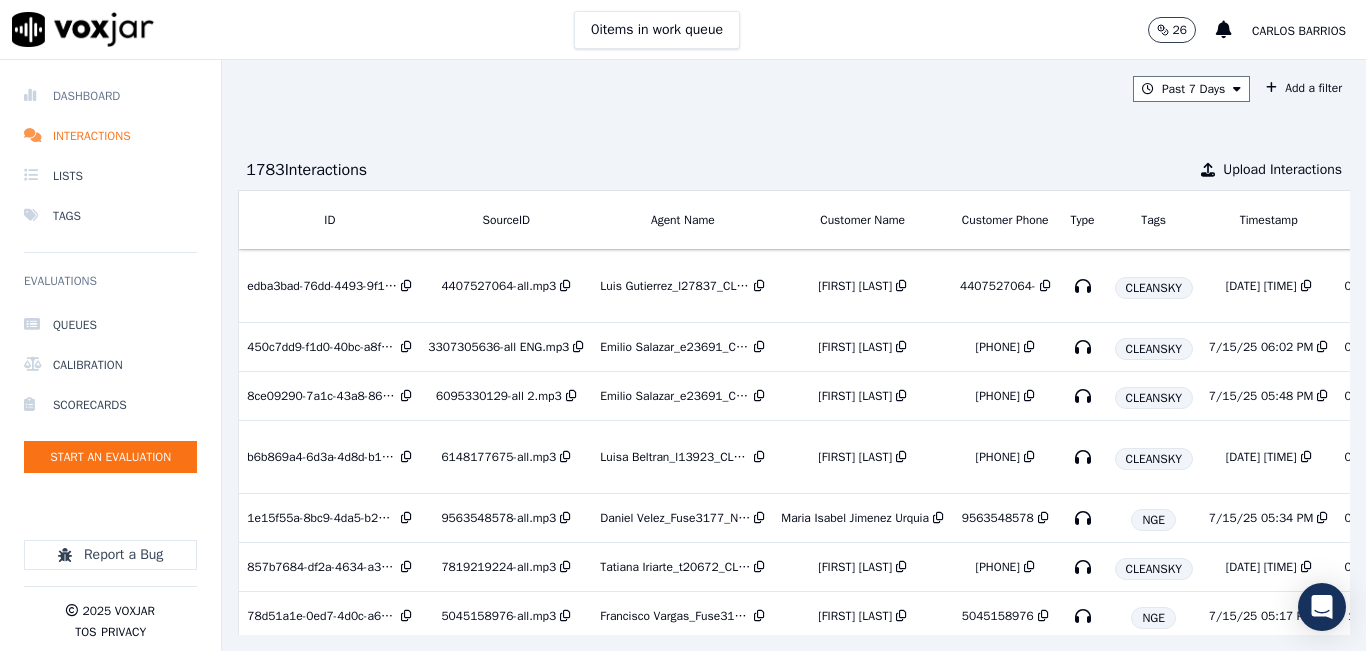 click on "Dashboard" at bounding box center (110, 96) 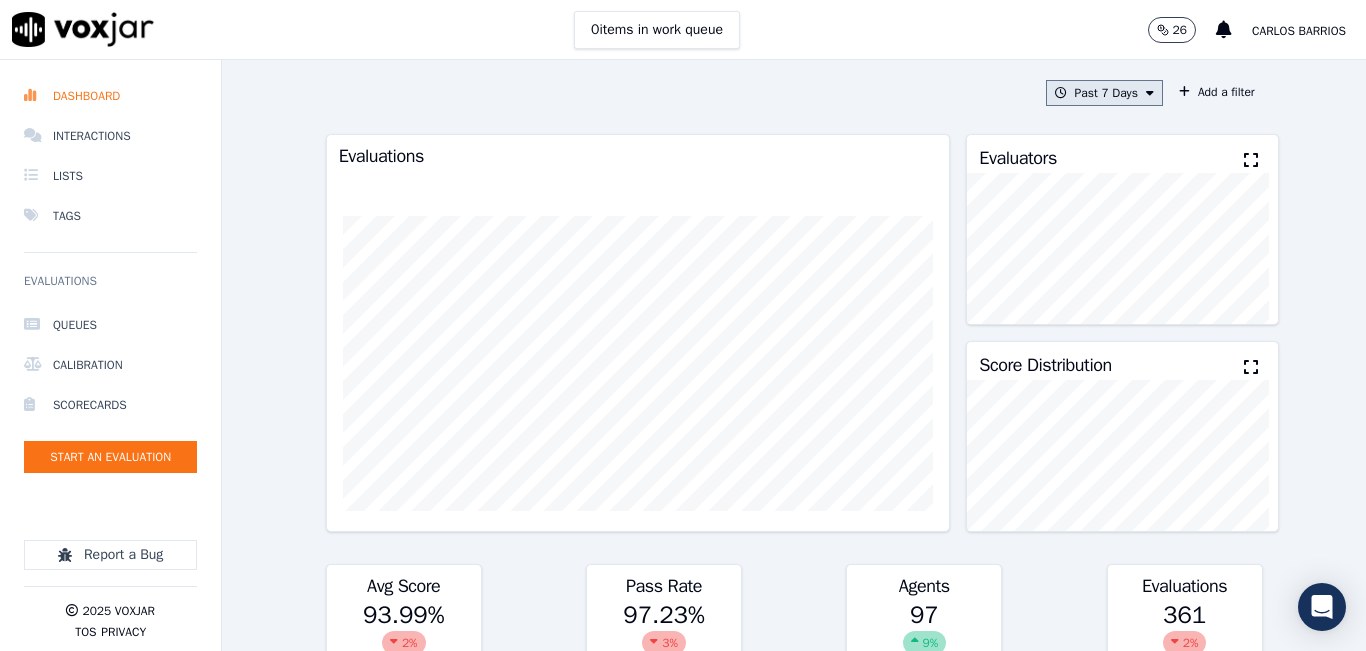click at bounding box center (1061, 93) 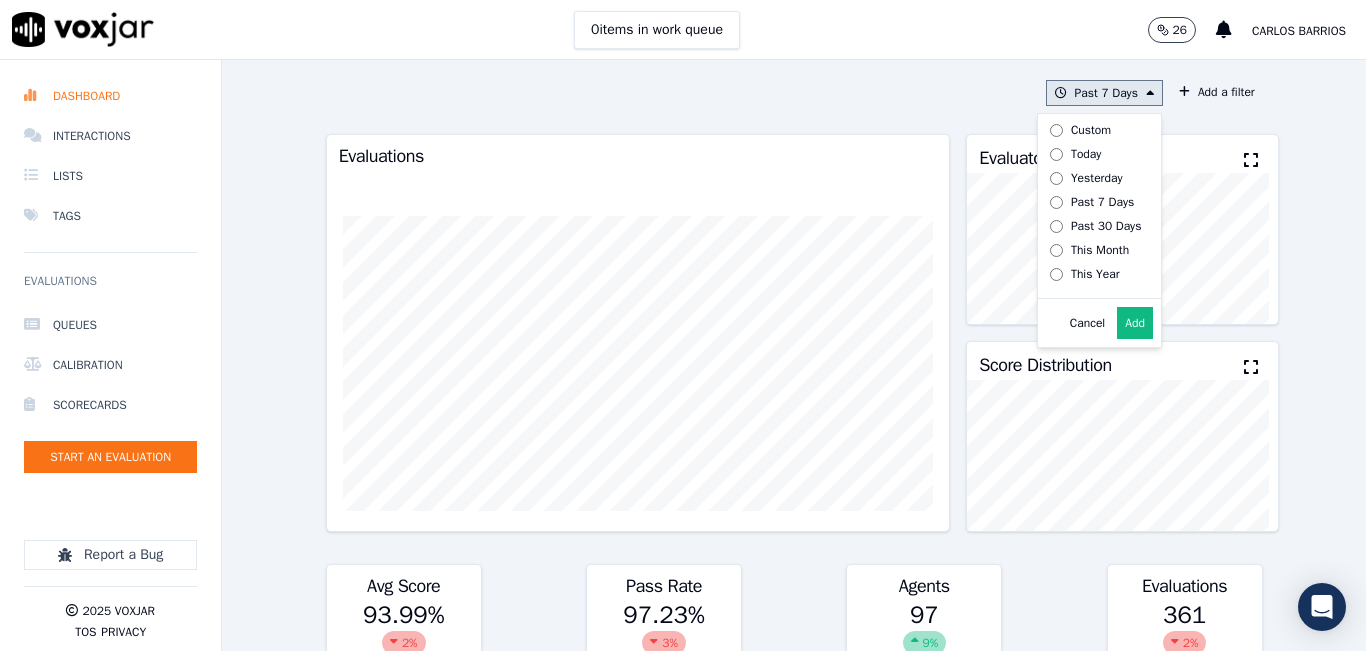 click on "Today" at bounding box center [1092, 154] 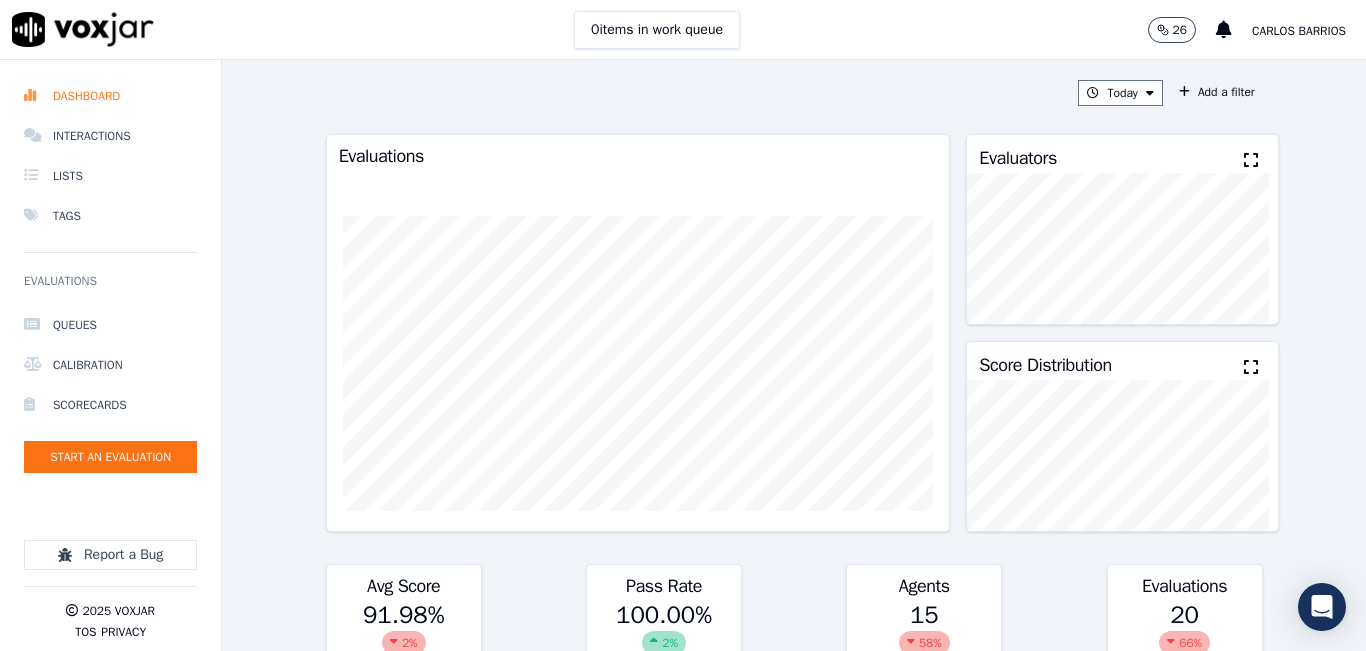click at bounding box center (1251, 160) 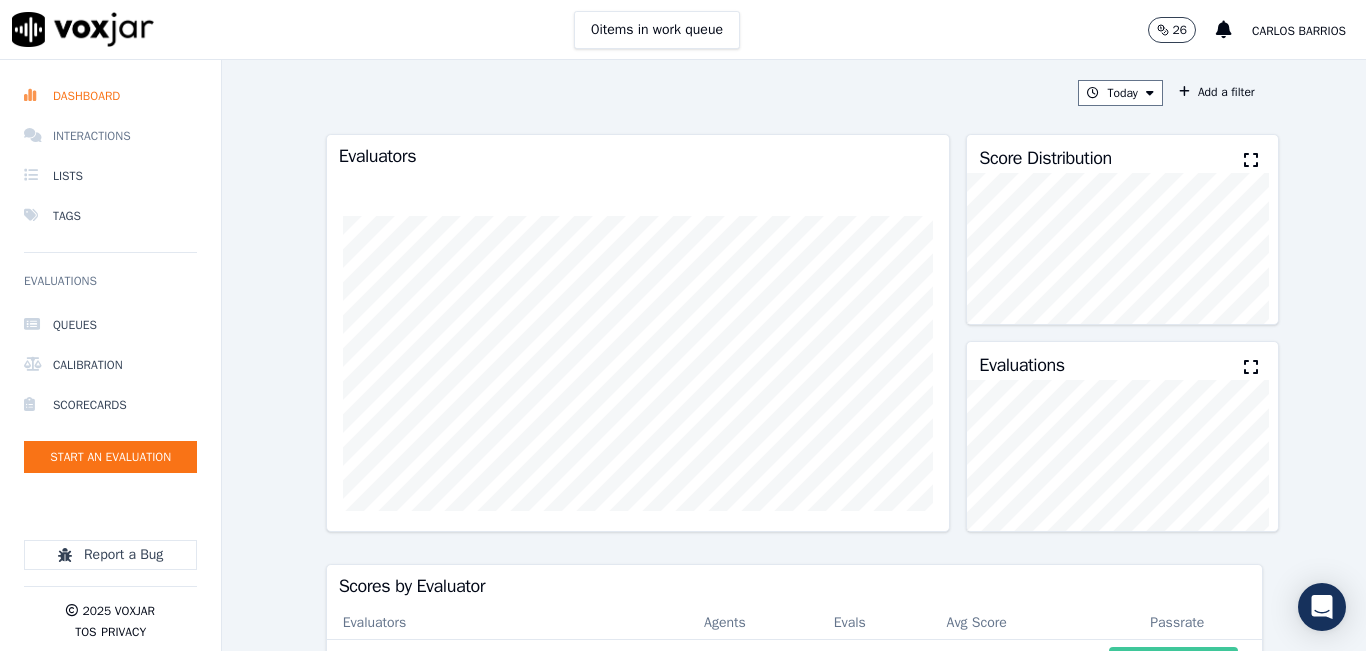 click on "Interactions" at bounding box center (110, 136) 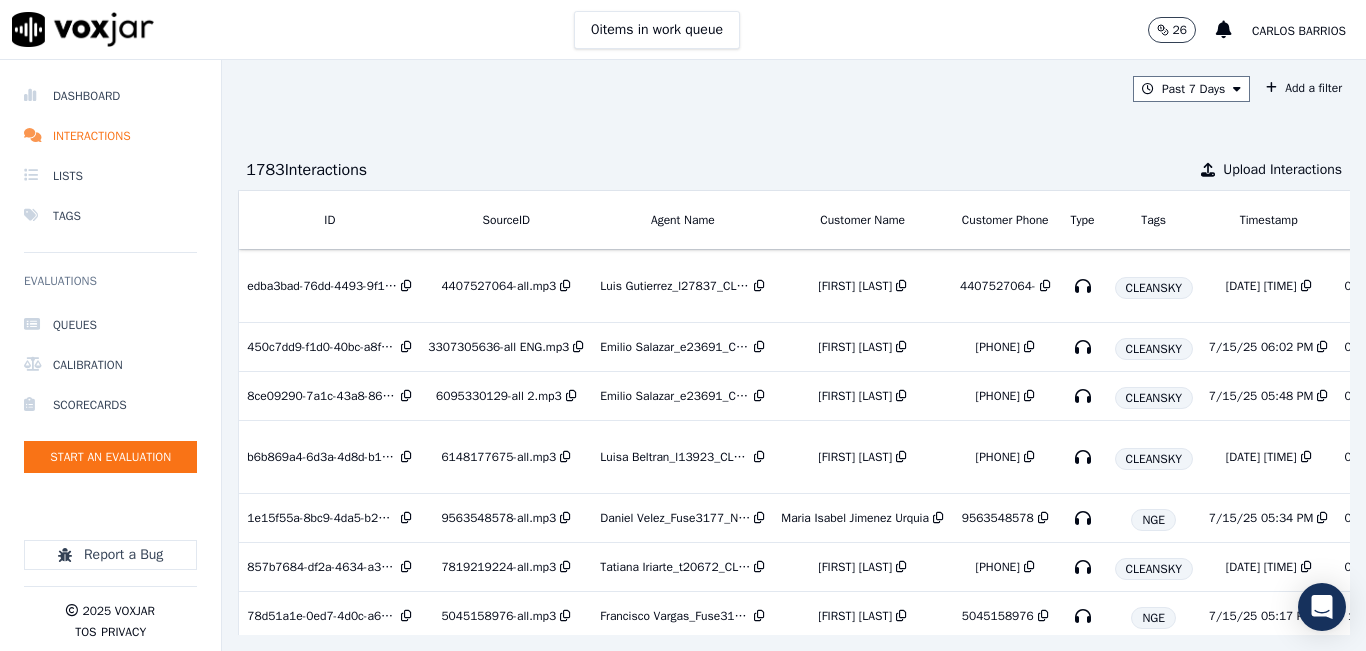 scroll, scrollTop: 0, scrollLeft: 351, axis: horizontal 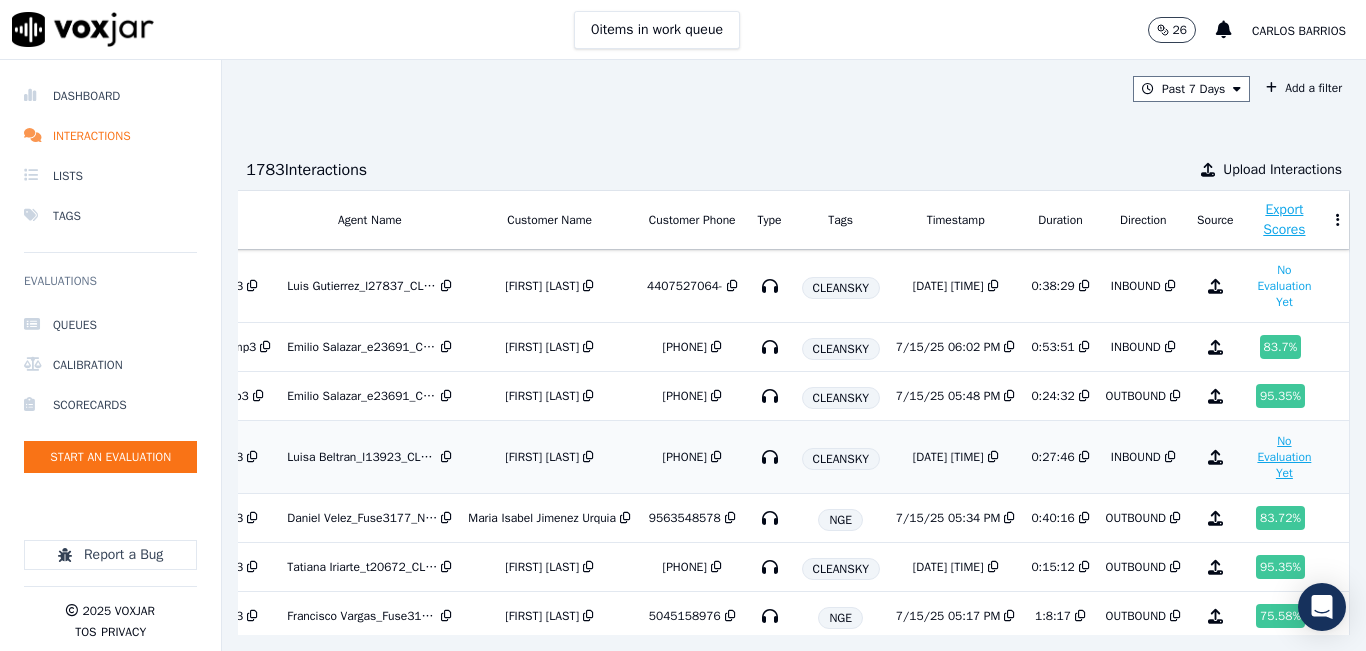 click on "No Evaluation Yet" at bounding box center [1284, 457] 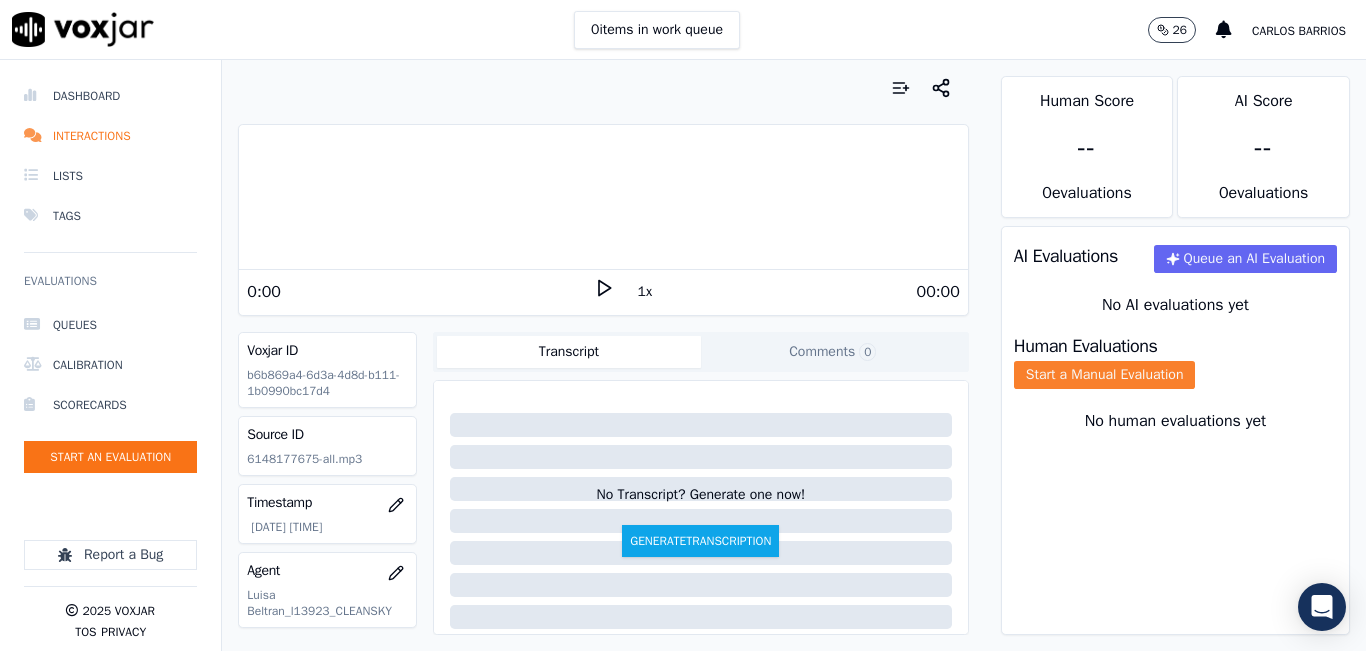 click on "Start a Manual Evaluation" 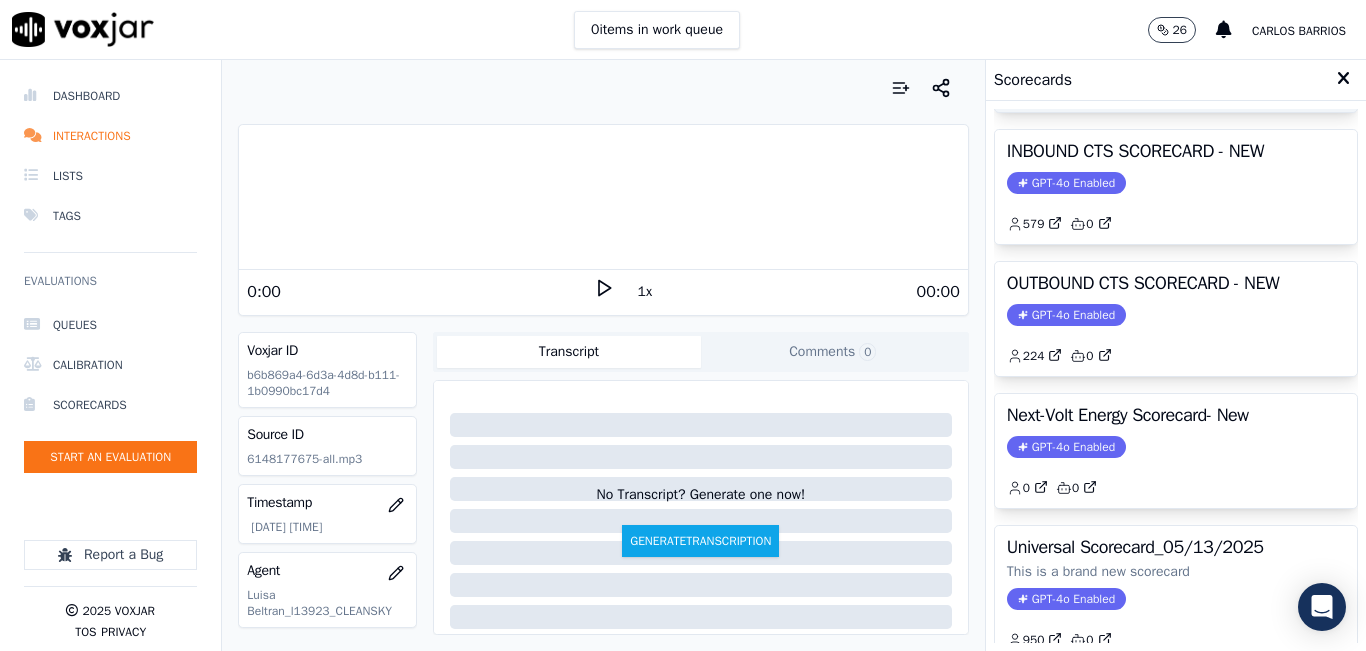 scroll, scrollTop: 200, scrollLeft: 0, axis: vertical 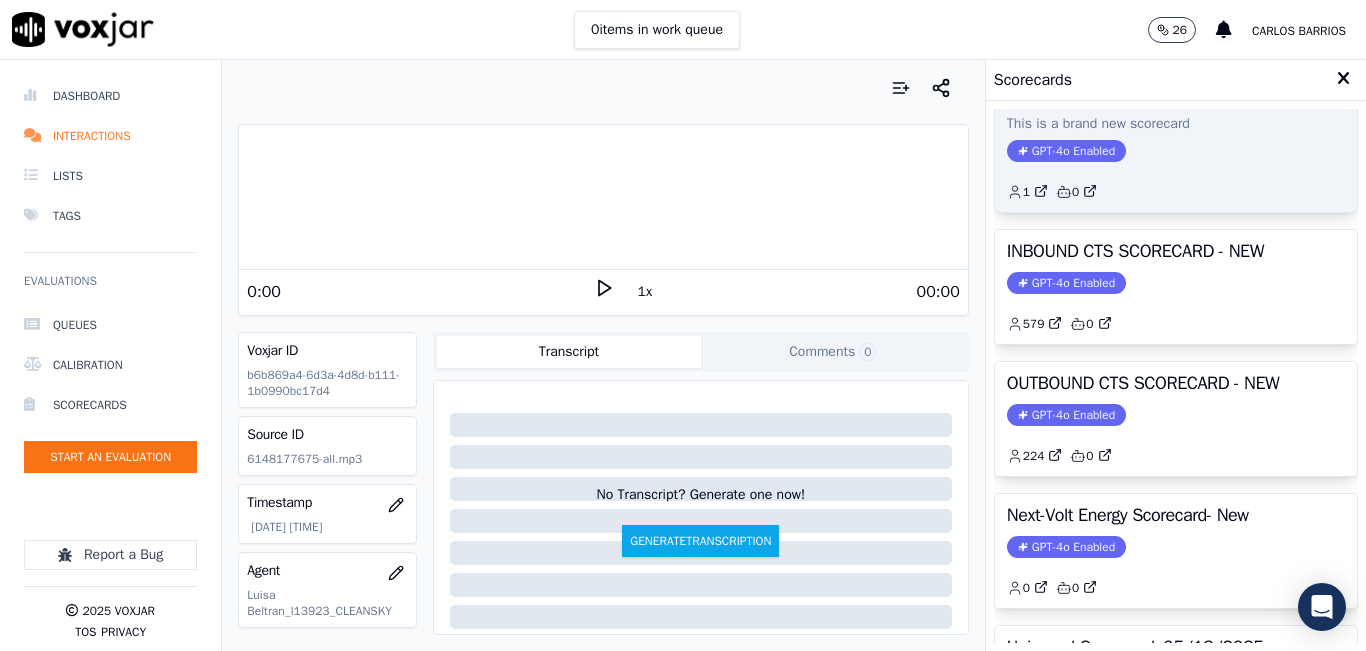 click on "INBOUND CTS SCORECARD - NEW        GPT-4o Enabled       579         0" at bounding box center [1176, 287] 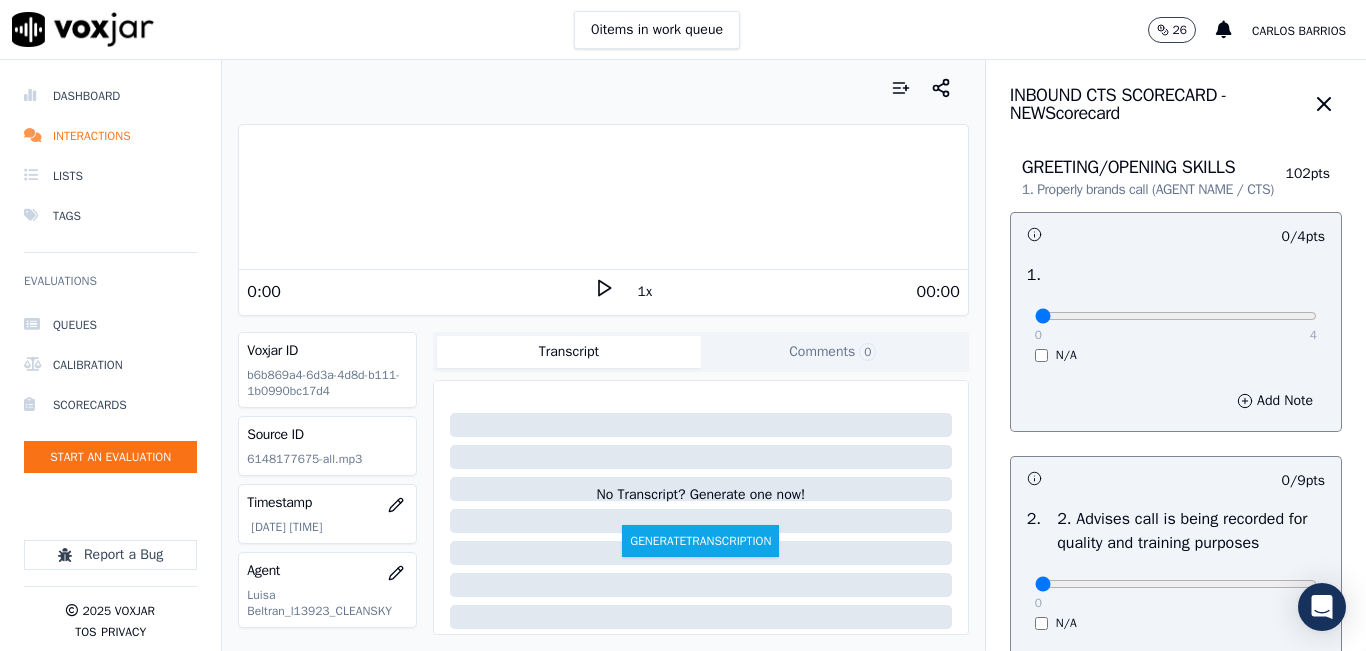 click 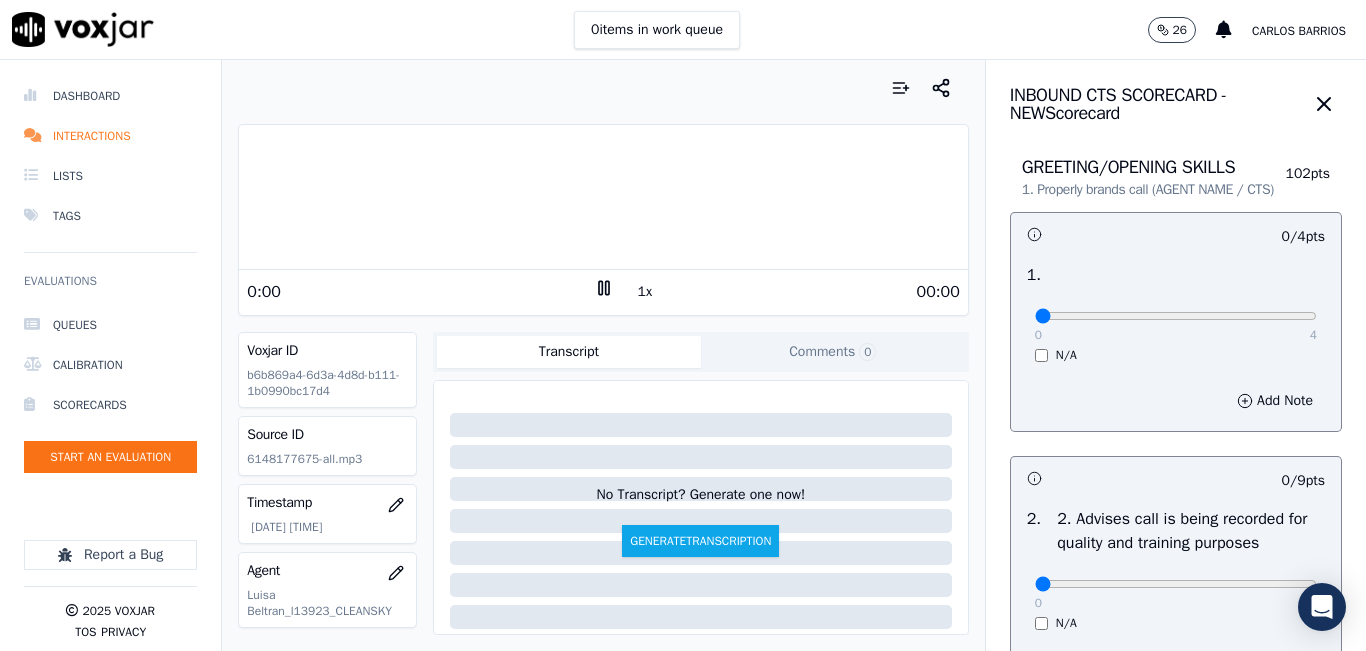 click on "1x" at bounding box center (645, 292) 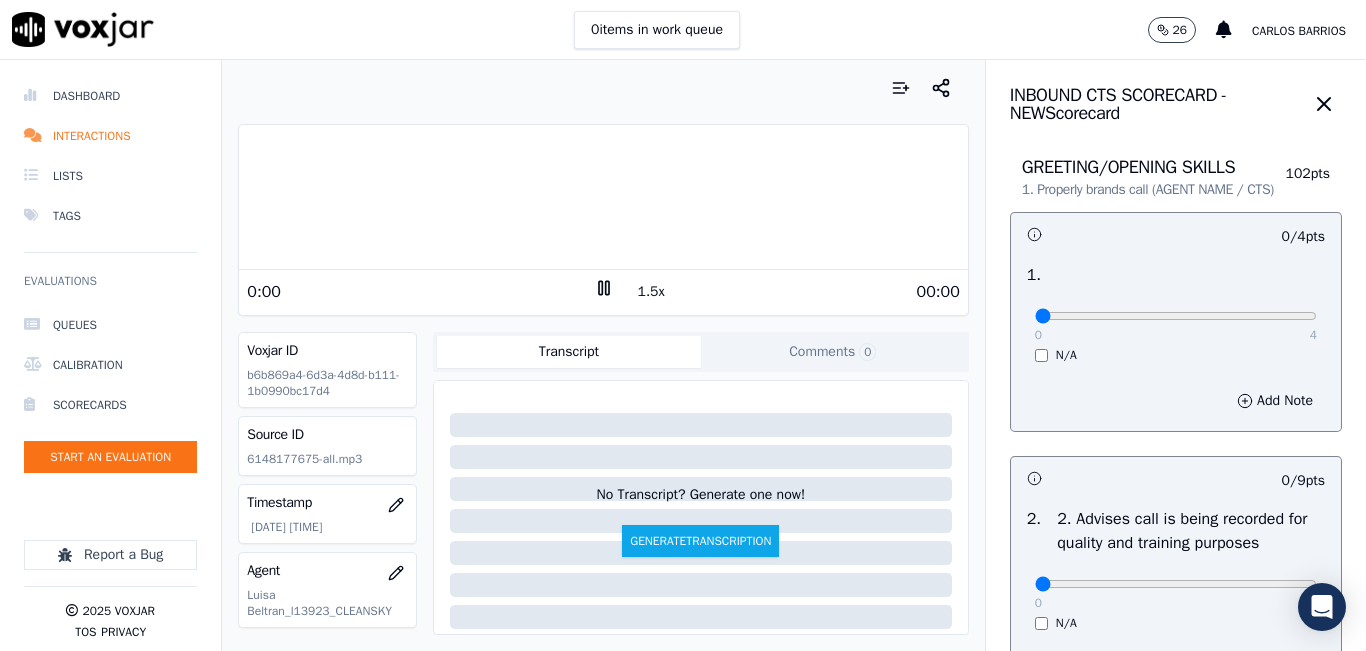 click on "1.5x" at bounding box center (651, 292) 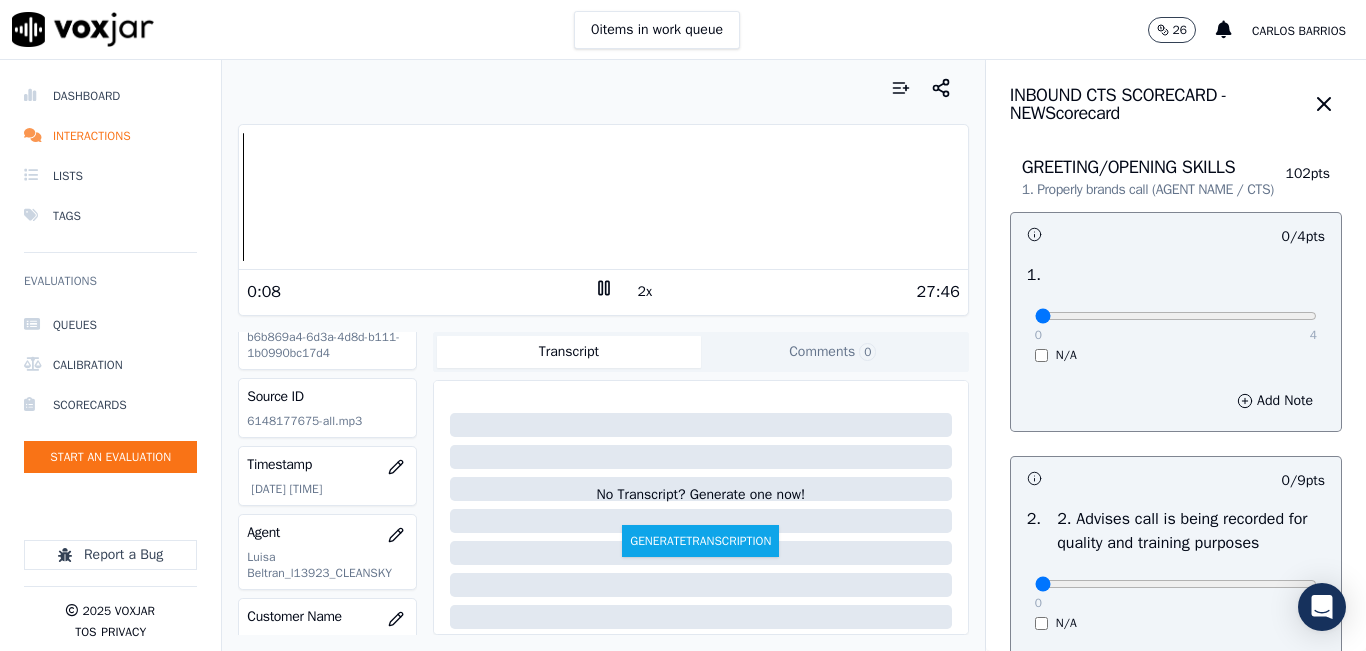 scroll, scrollTop: 0, scrollLeft: 0, axis: both 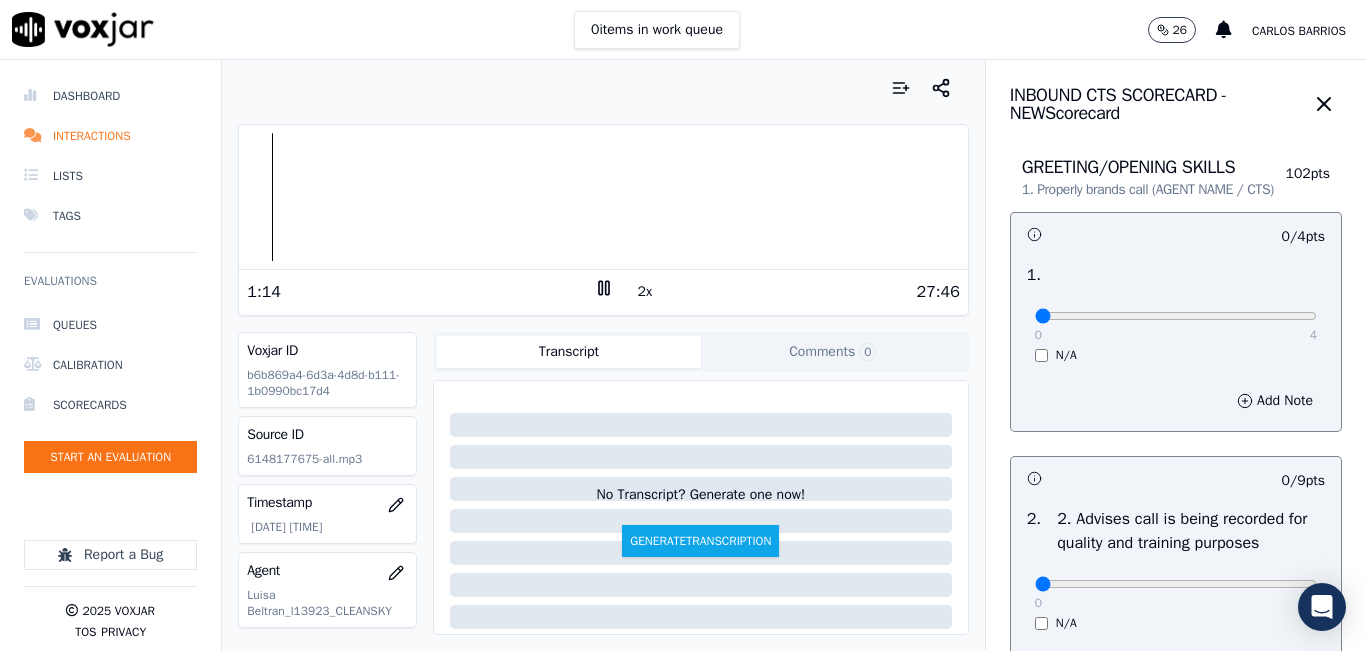 click on "Your browser does not support the audio element.   1:14     2x   27:46   Voxjar ID   b6b869a4-6d3a-4d8d-b111-1b0990bc17d4   Source ID   6148177675-all.mp3   Timestamp
07/15/2025 05:41 pm     Agent
Luisa Beltran_l13923_CLEANSKY     Customer Name     ADRIANA VELASQUEZ     Customer Phone     6148177675     Tags
CLEANSKY     Source     manualUpload   Type     AUDIO       Transcript   Comments  0   No Transcript? Generate one now!   Generate  Transcription         Add Comment" at bounding box center [603, 355] 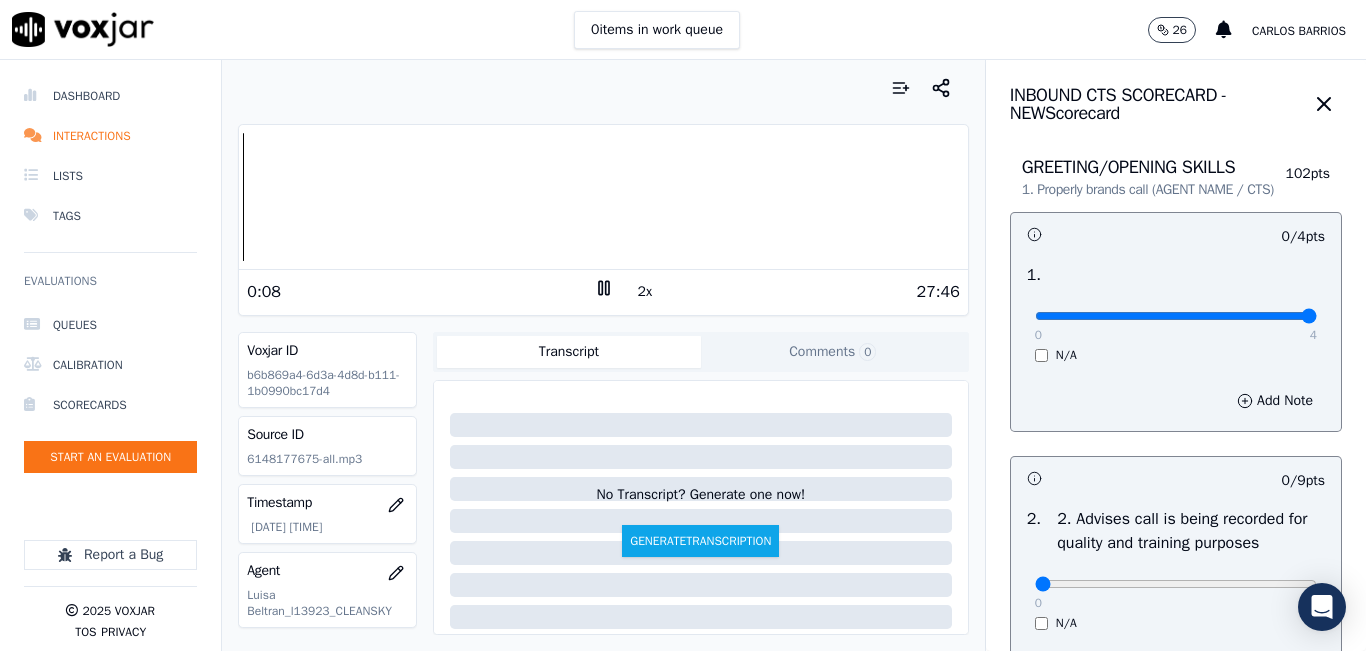 drag, startPoint x: 1264, startPoint y: 336, endPoint x: 1297, endPoint y: 333, distance: 33.13608 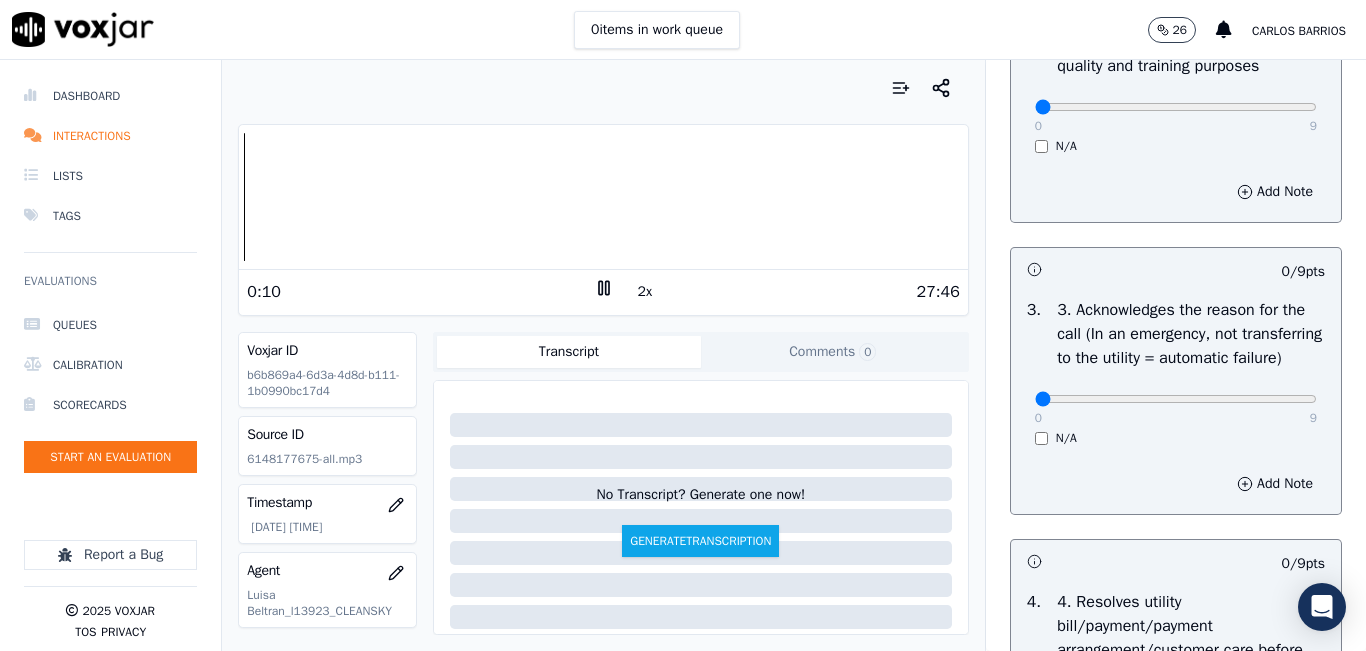 scroll, scrollTop: 300, scrollLeft: 0, axis: vertical 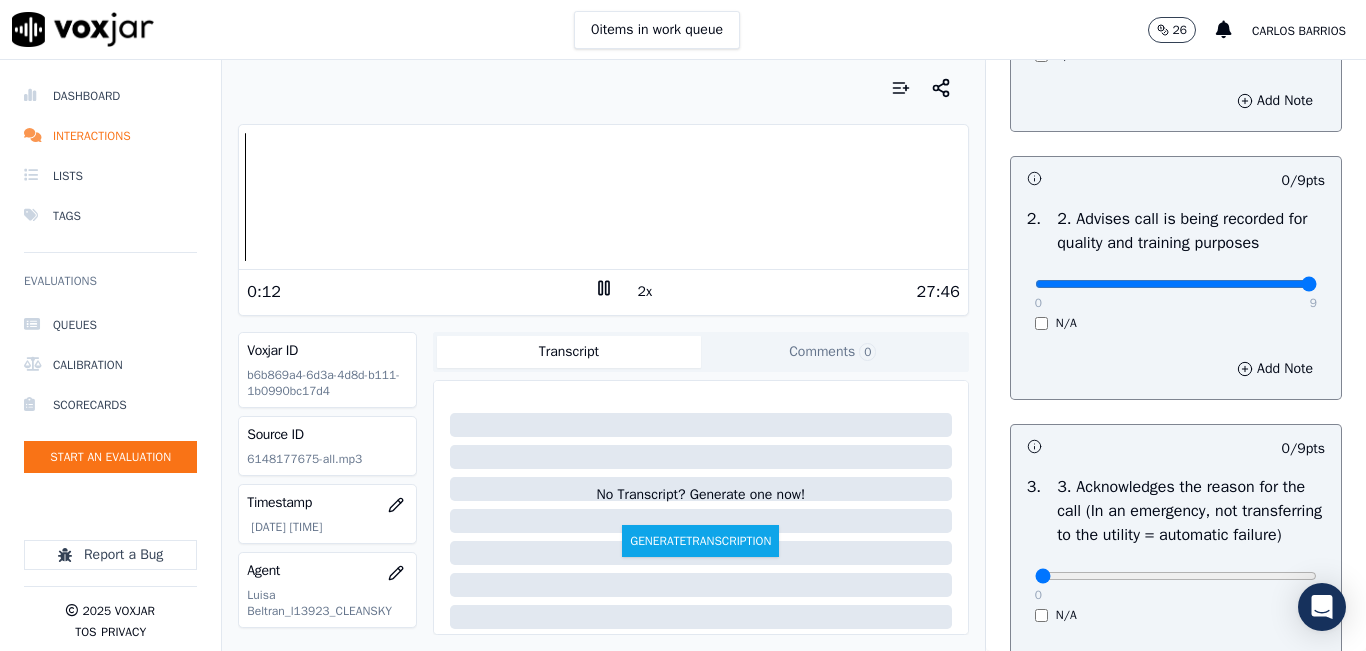 type on "9" 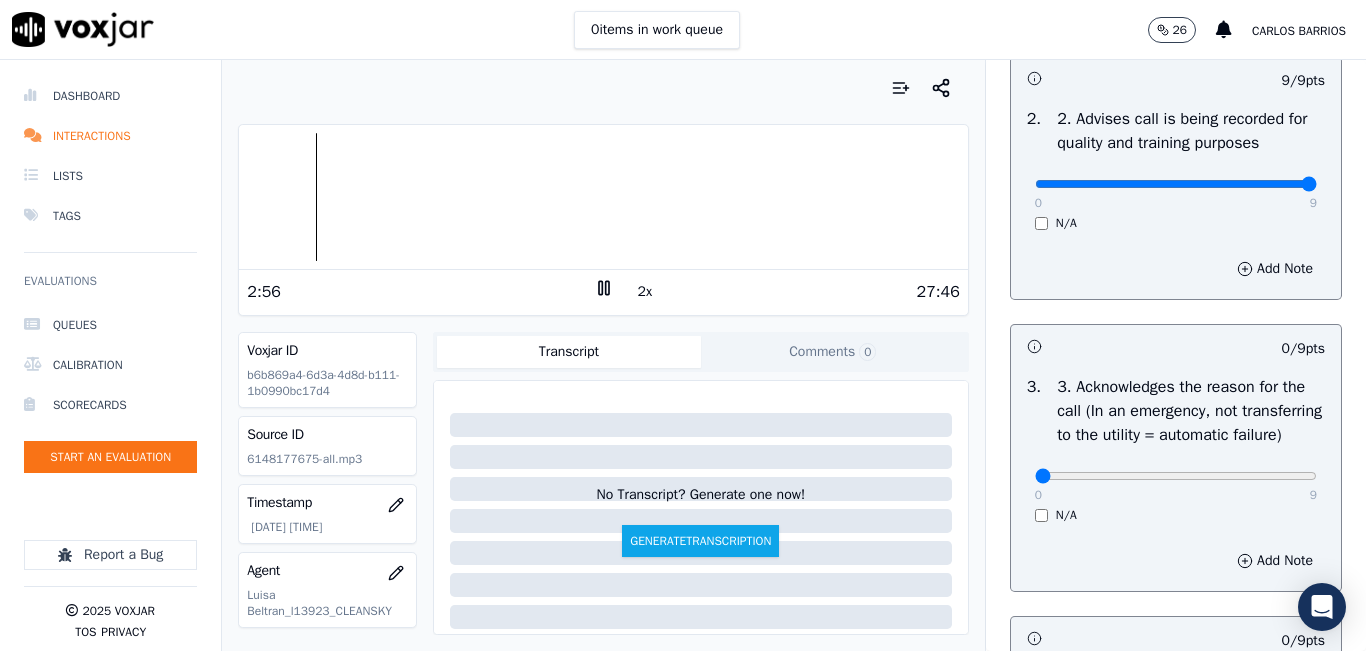 scroll, scrollTop: 500, scrollLeft: 0, axis: vertical 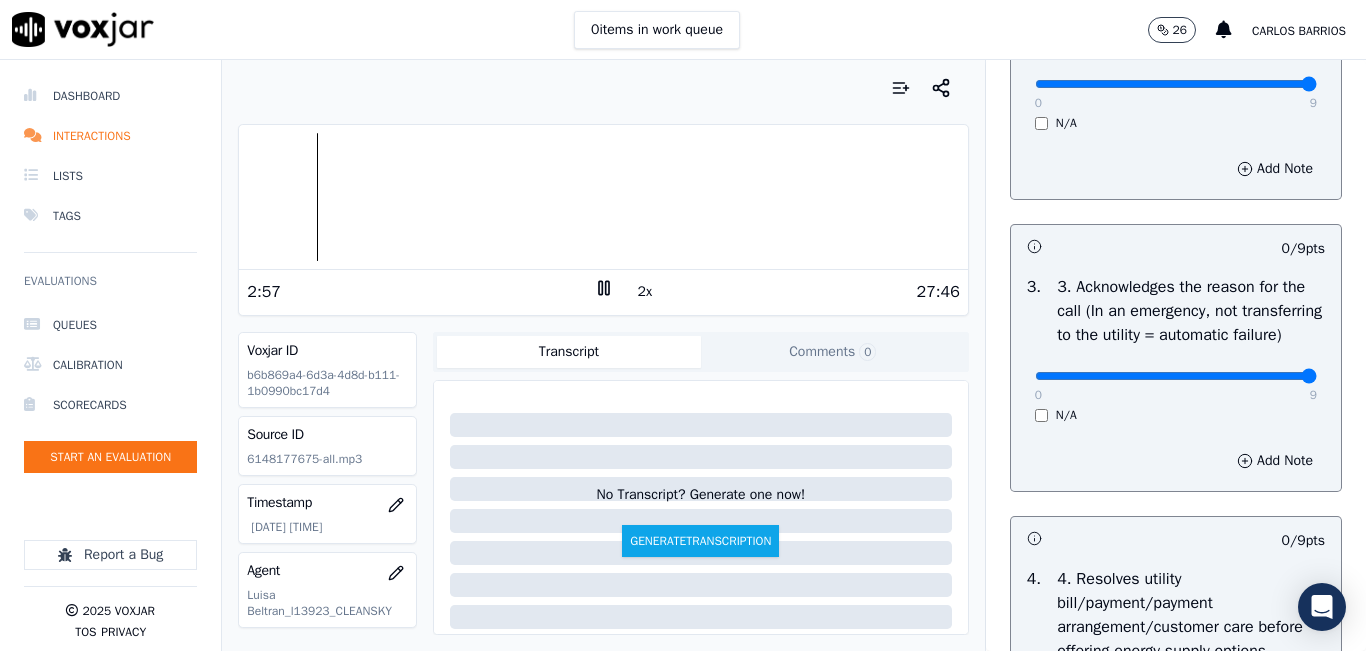 type on "9" 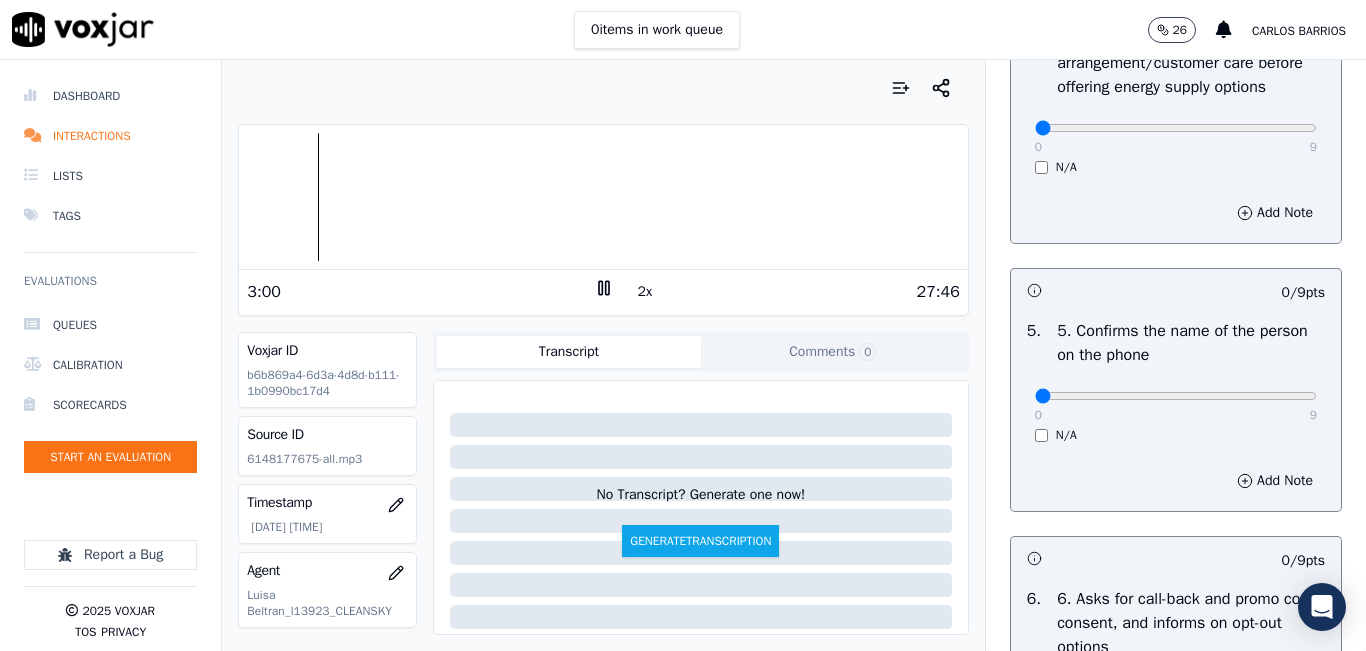 scroll, scrollTop: 1100, scrollLeft: 0, axis: vertical 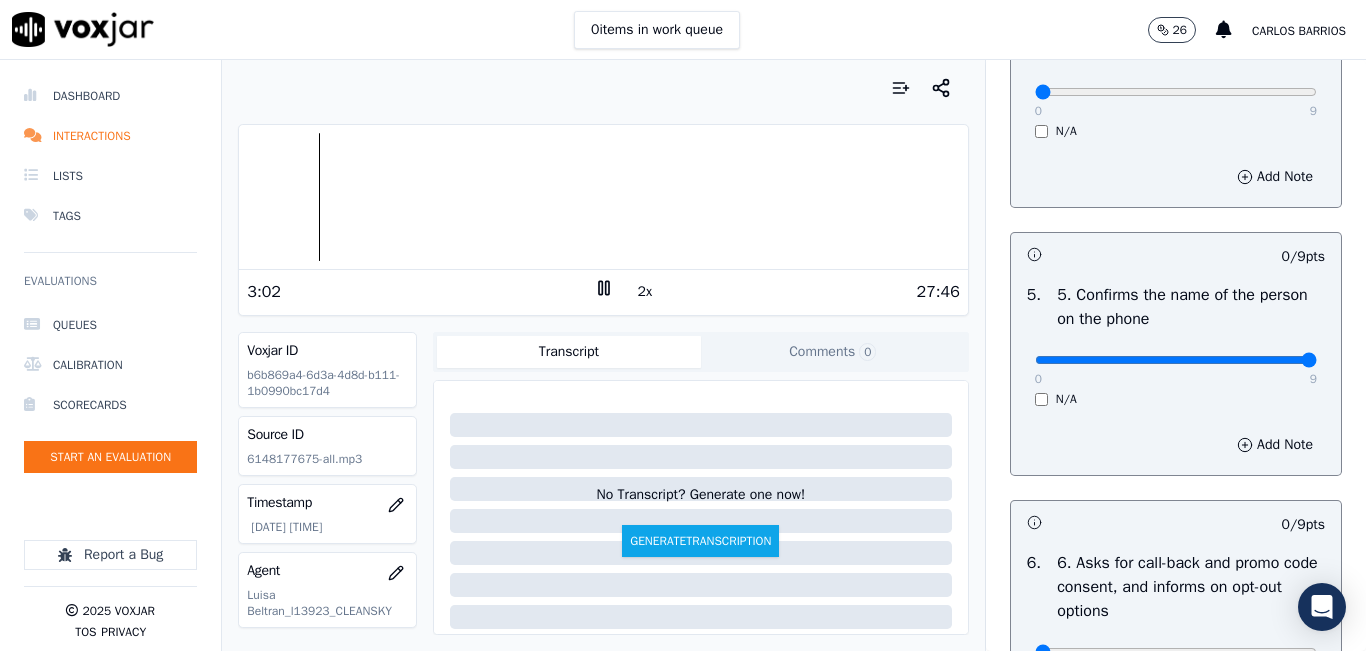 type on "9" 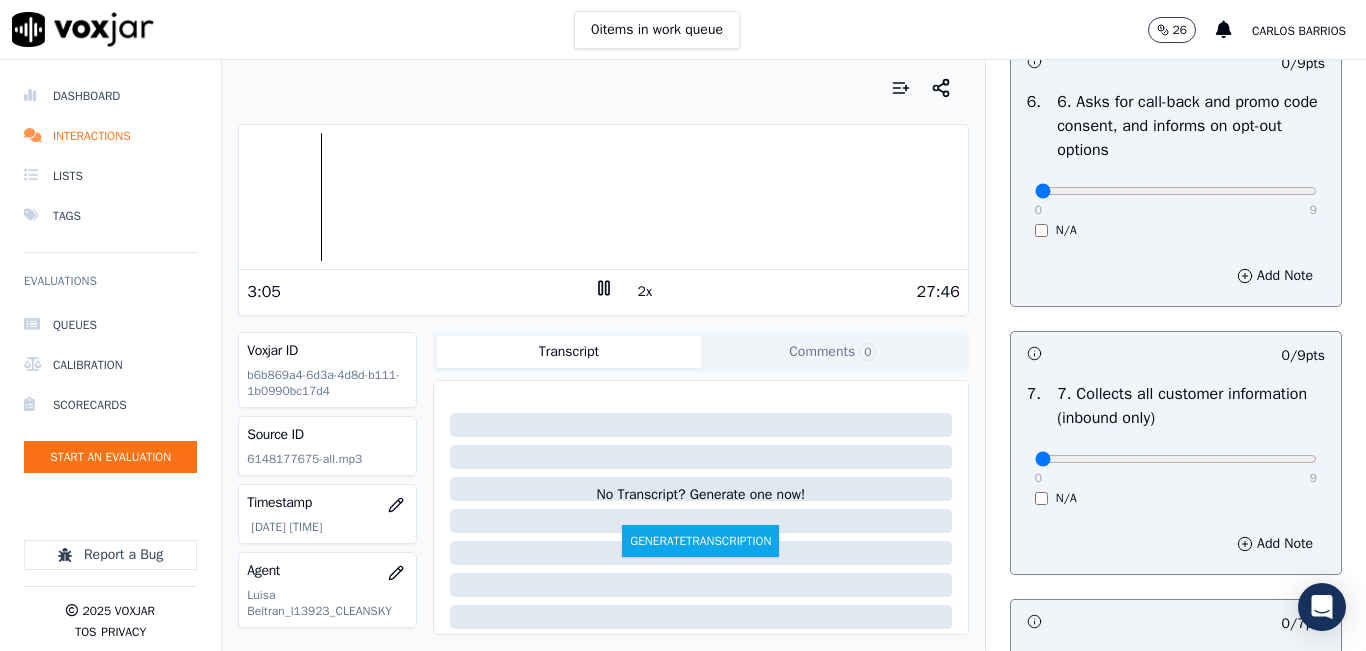 scroll, scrollTop: 1600, scrollLeft: 0, axis: vertical 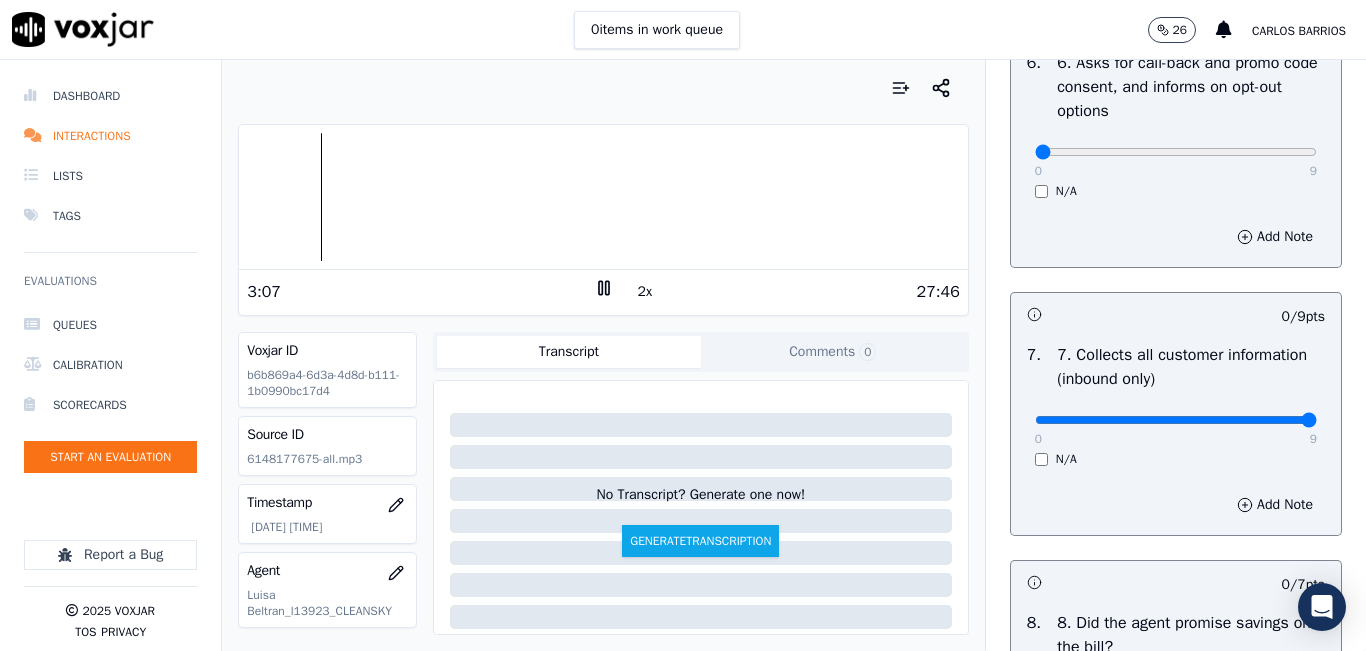 type on "9" 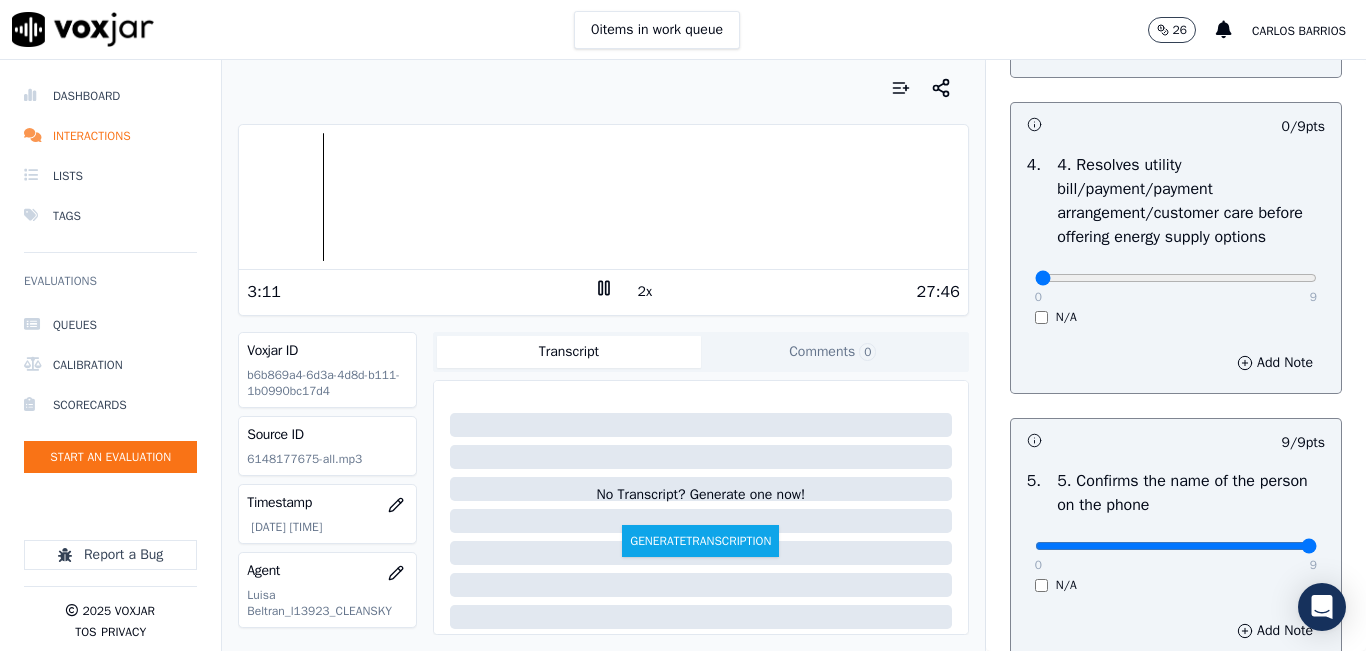 scroll, scrollTop: 900, scrollLeft: 0, axis: vertical 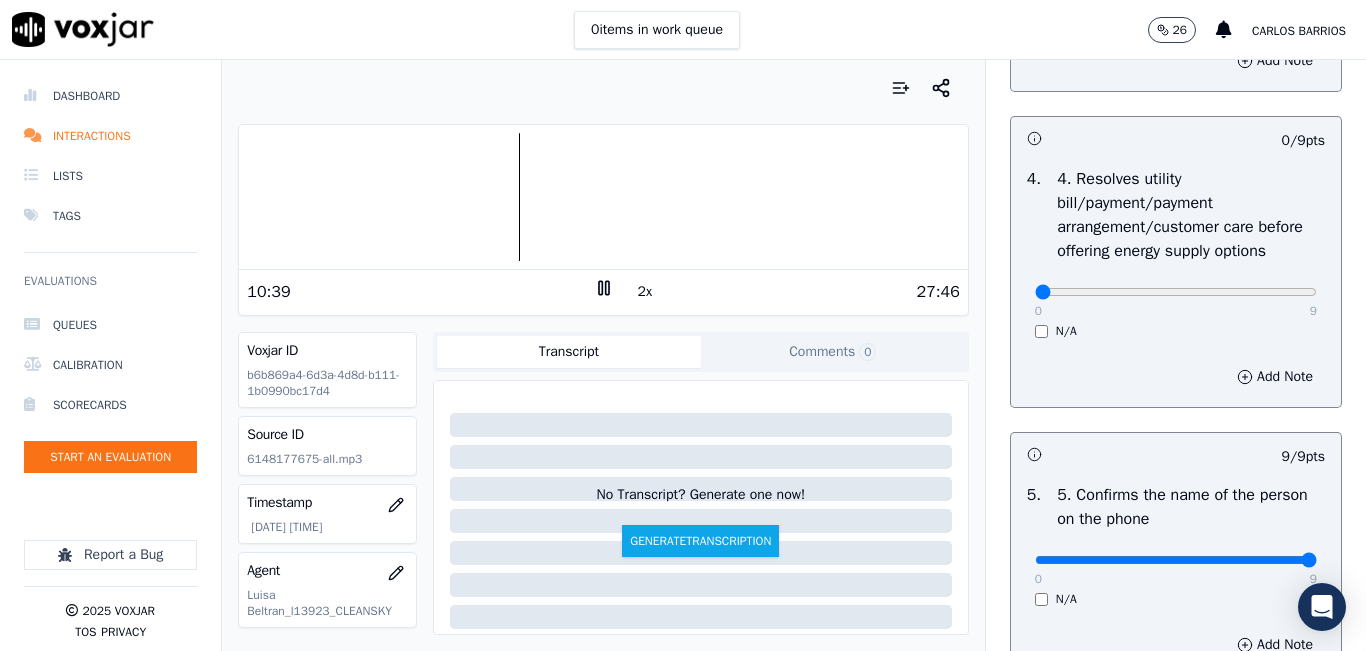 click at bounding box center (603, 197) 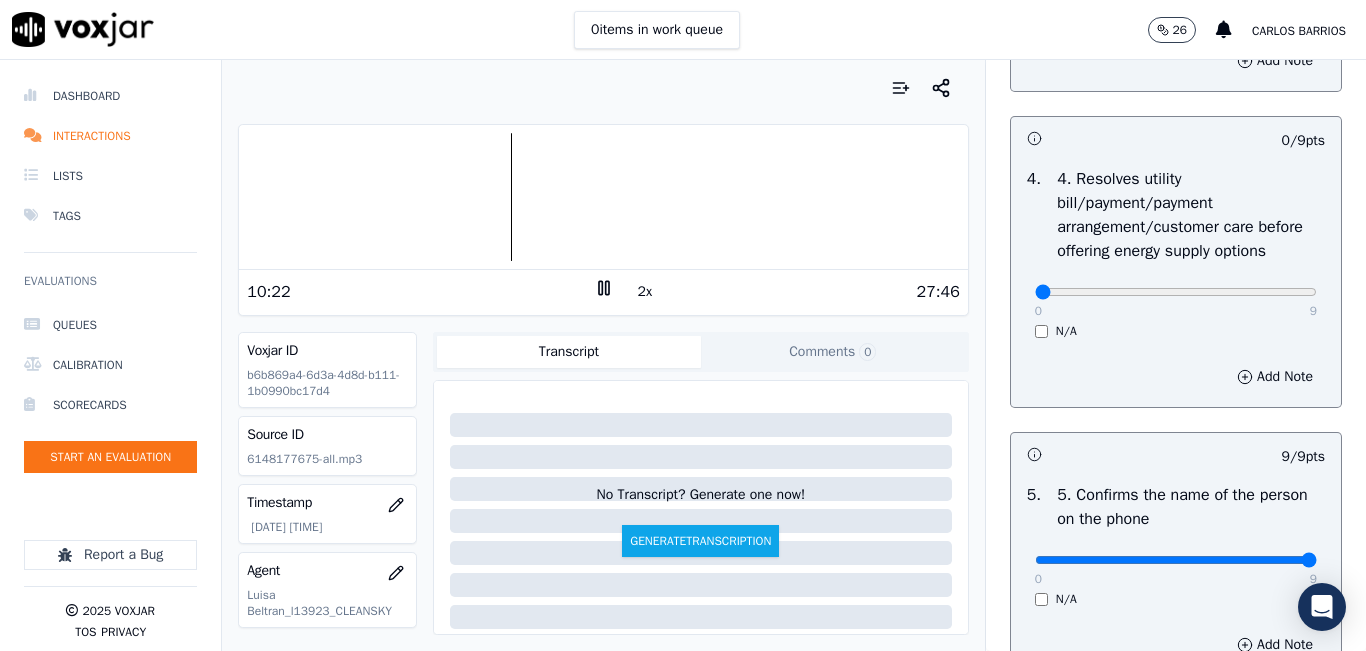 click on "2x" at bounding box center [645, 292] 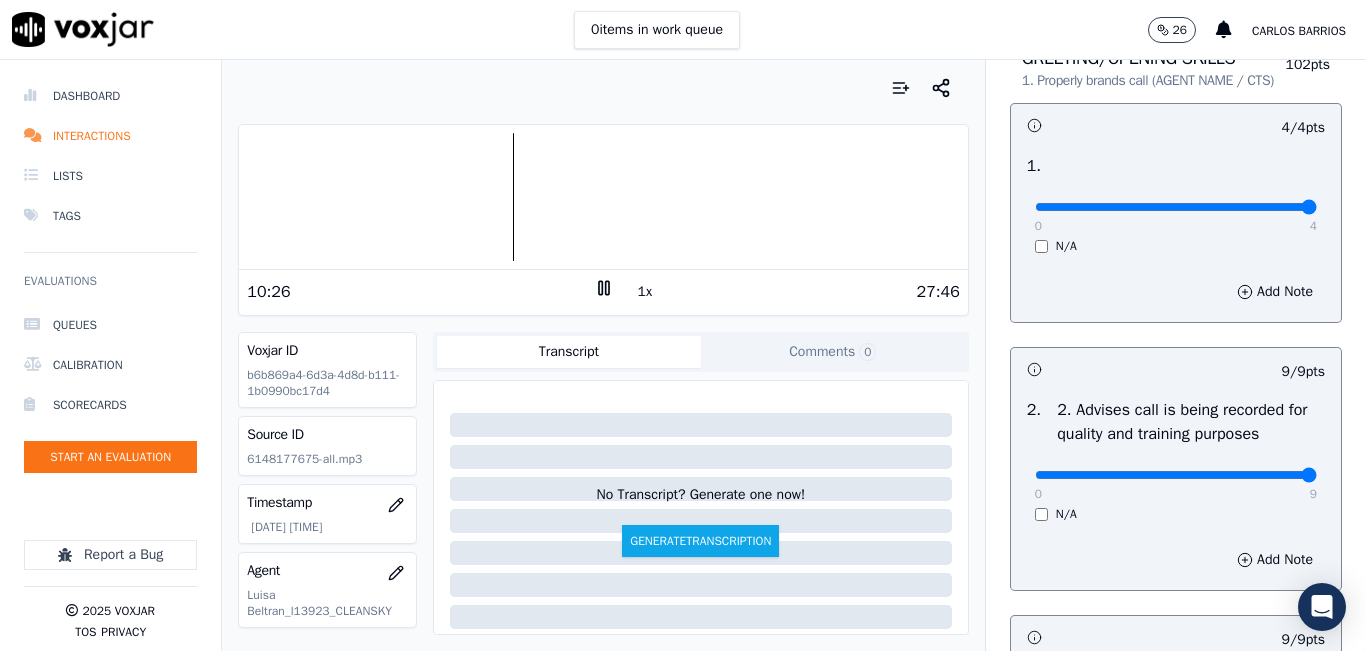 scroll, scrollTop: 100, scrollLeft: 0, axis: vertical 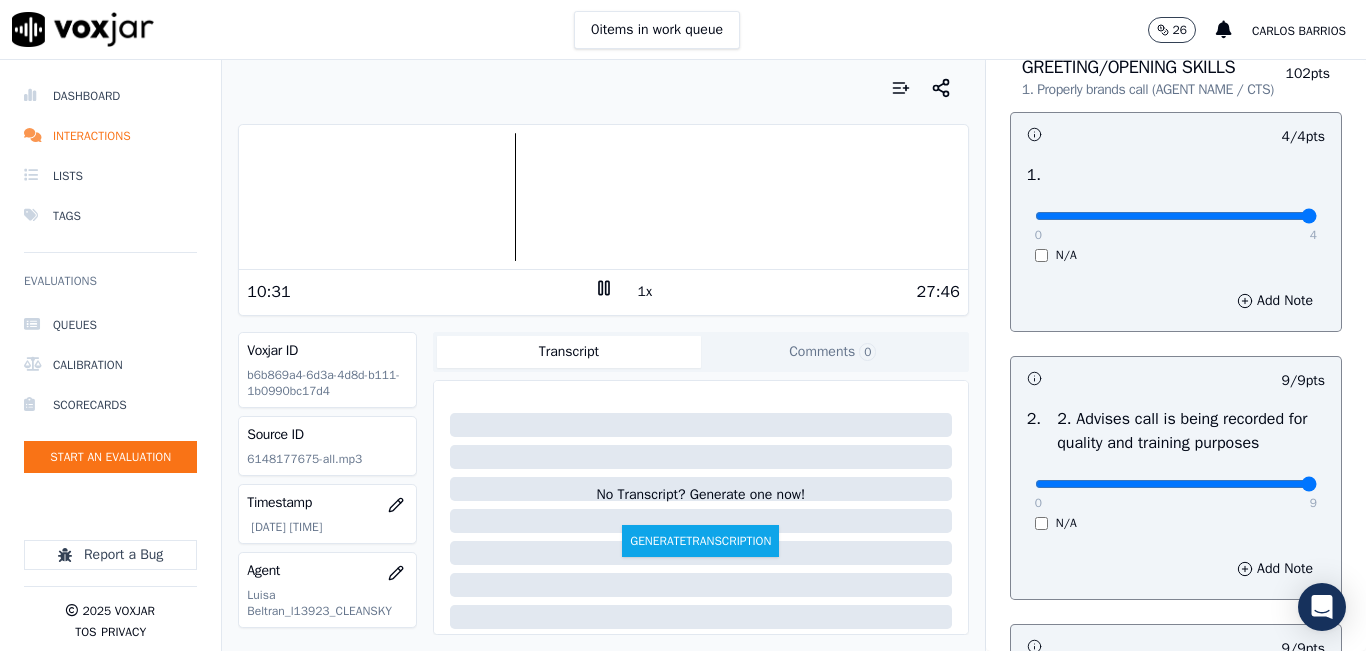 click on "Your browser does not support the audio element.   10:31     1x   27:46   Voxjar ID   b6b869a4-6d3a-4d8d-b111-1b0990bc17d4   Source ID   6148177675-all.mp3   Timestamp
07/15/2025 05:41 pm     Agent
Luisa Beltran_l13923_CLEANSKY     Customer Name     ADRIANA VELASQUEZ     Customer Phone     6148177675     Tags
CLEANSKY     Source     manualUpload   Type     AUDIO       Transcript   Comments  0   No Transcript? Generate one now!   Generate  Transcription         Add Comment" at bounding box center [603, 355] 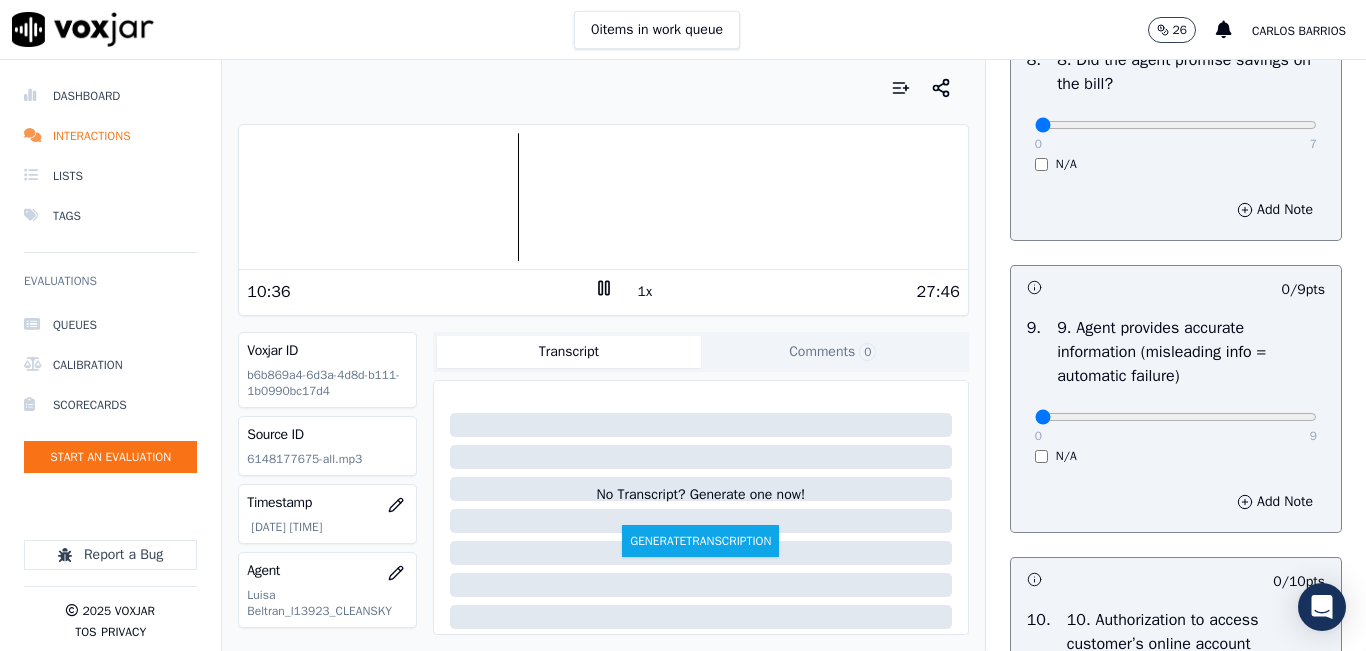 scroll, scrollTop: 2200, scrollLeft: 0, axis: vertical 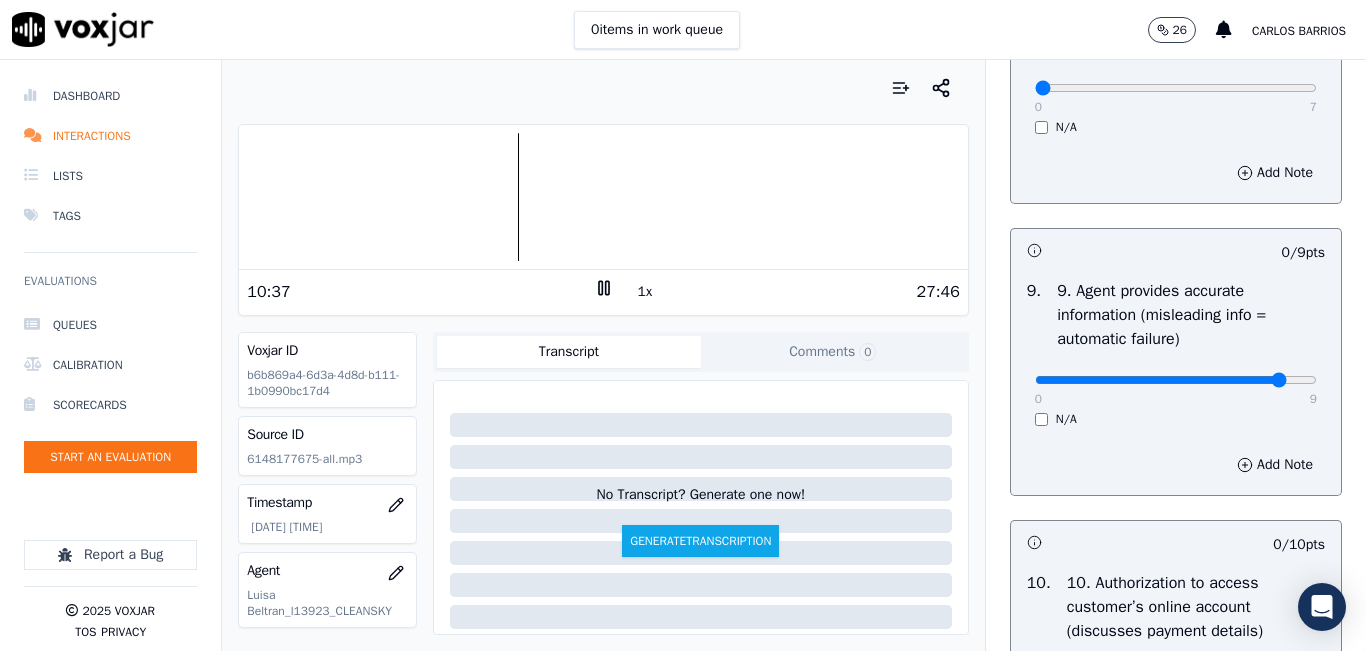 click at bounding box center [1176, -1884] 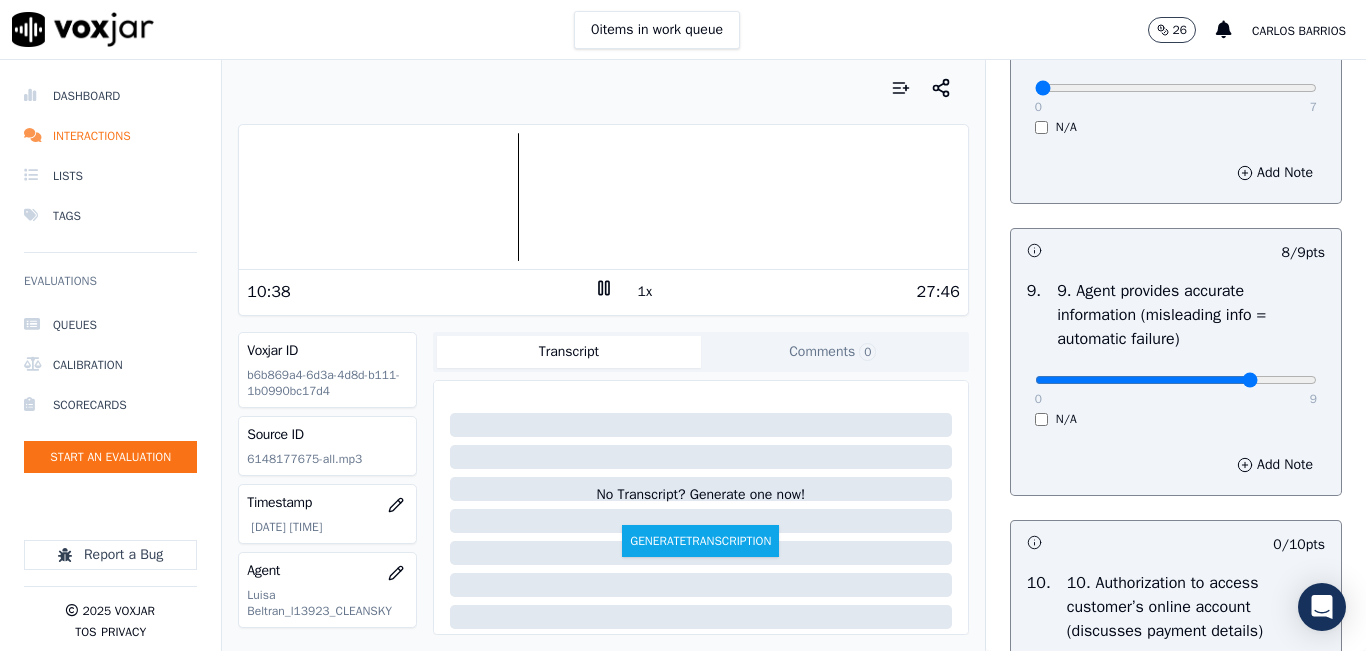 type on "7" 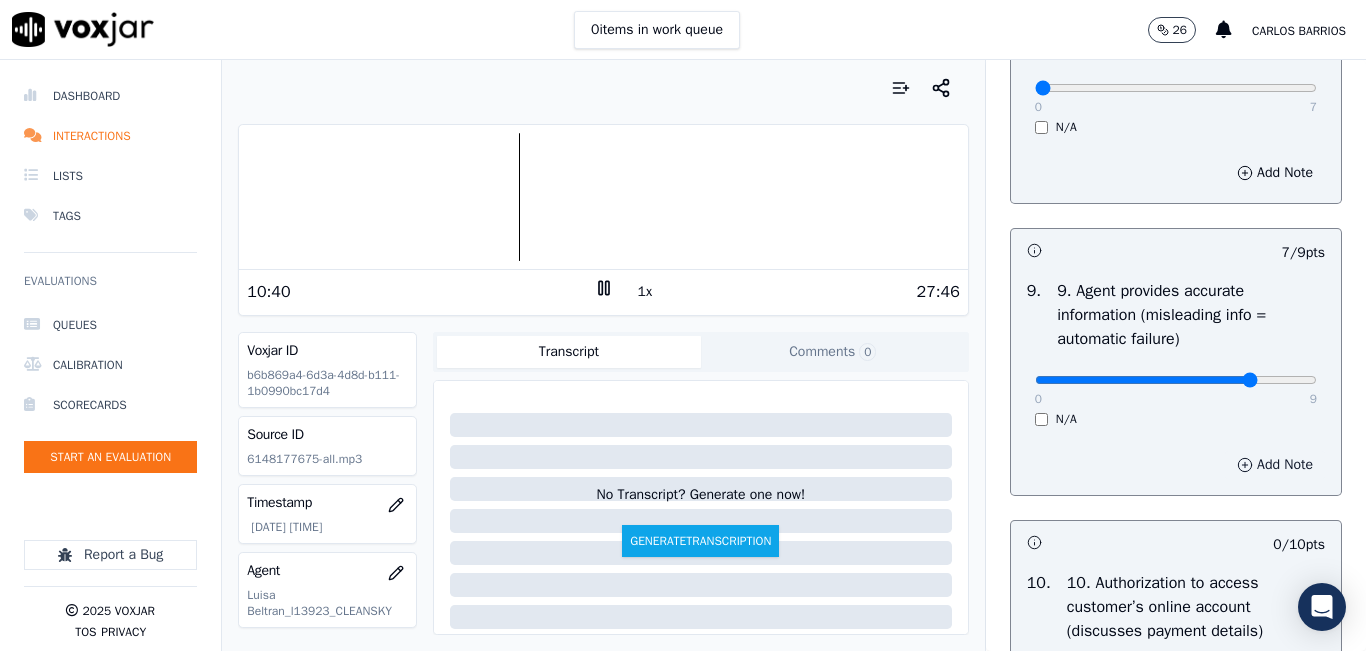 click on "Add Note" at bounding box center (1275, 465) 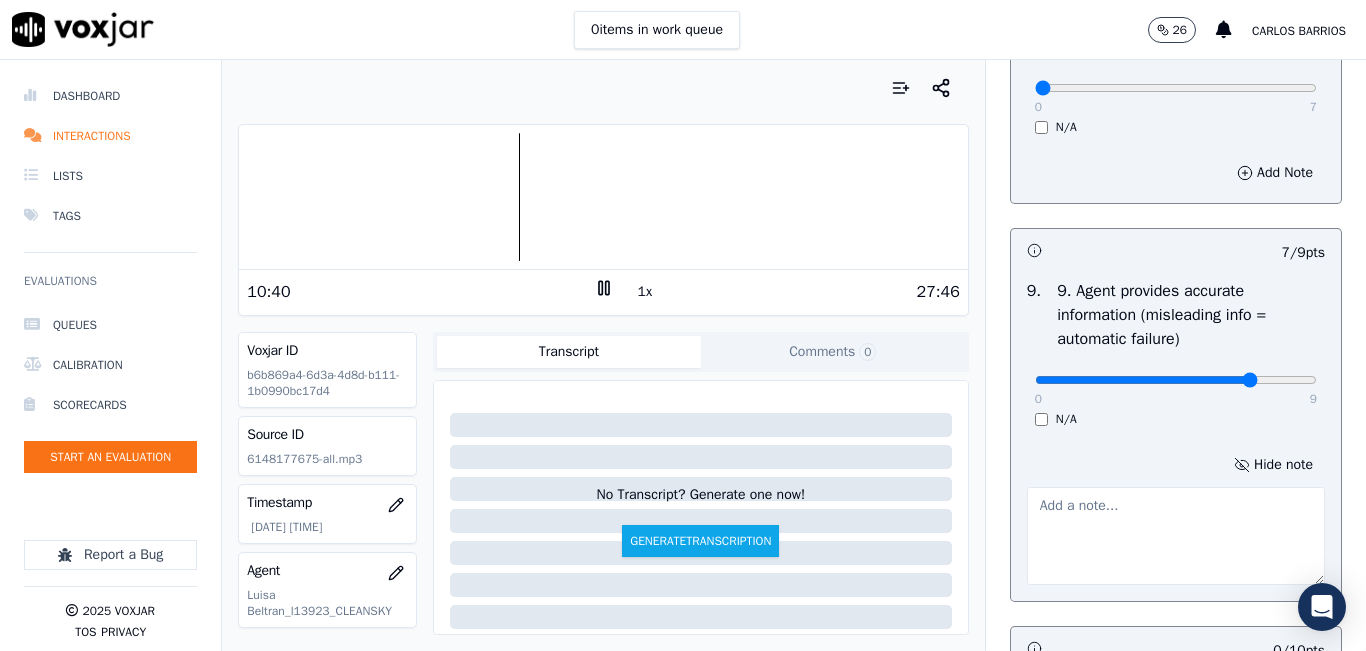 click at bounding box center [1176, 536] 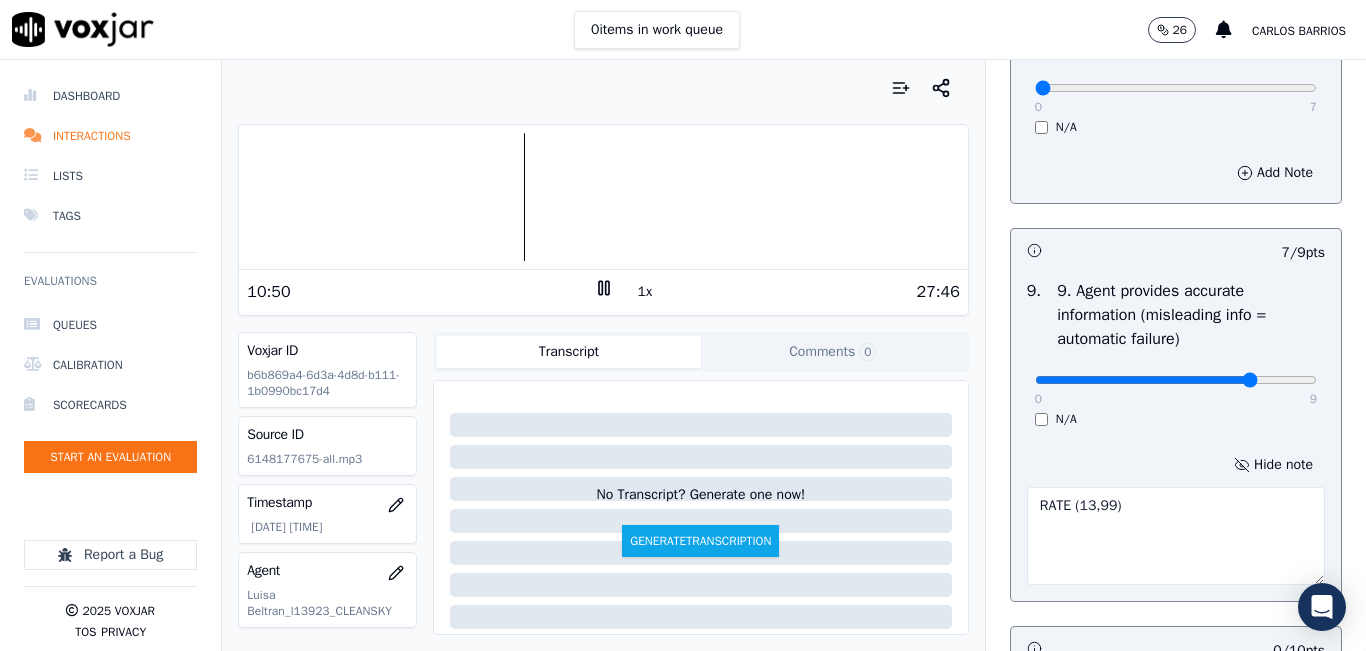 type on "RATE (13,99)" 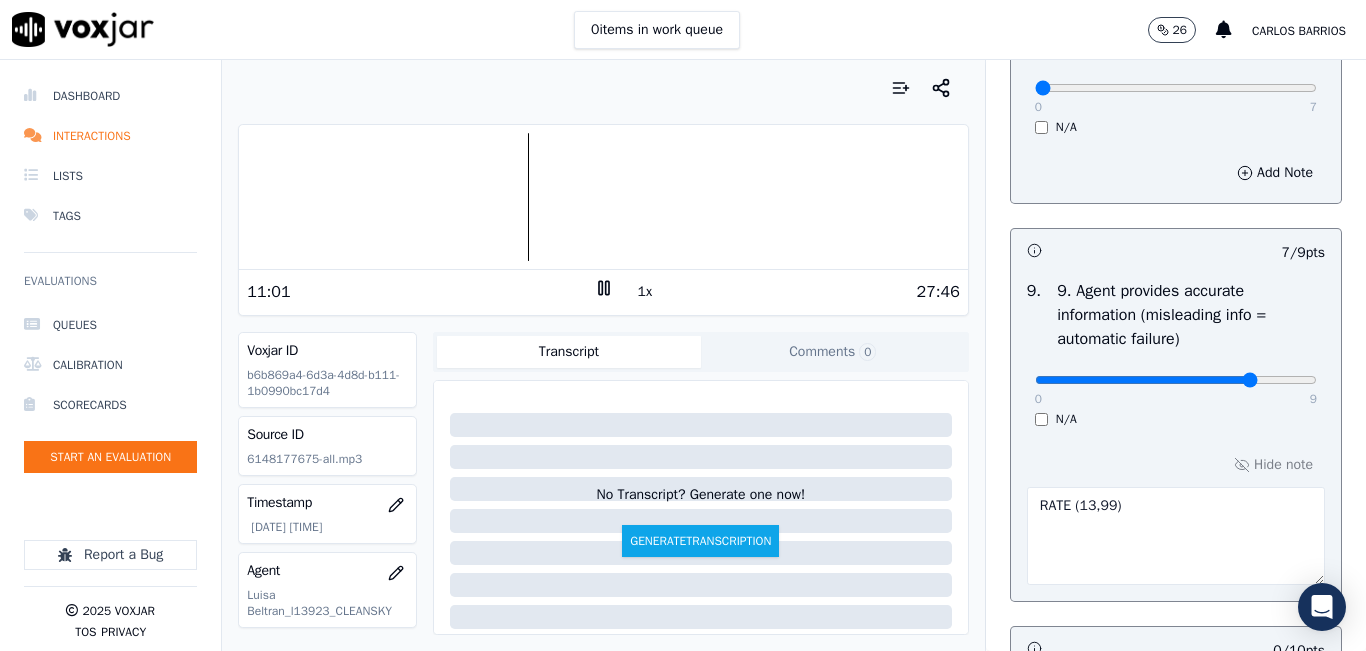 click 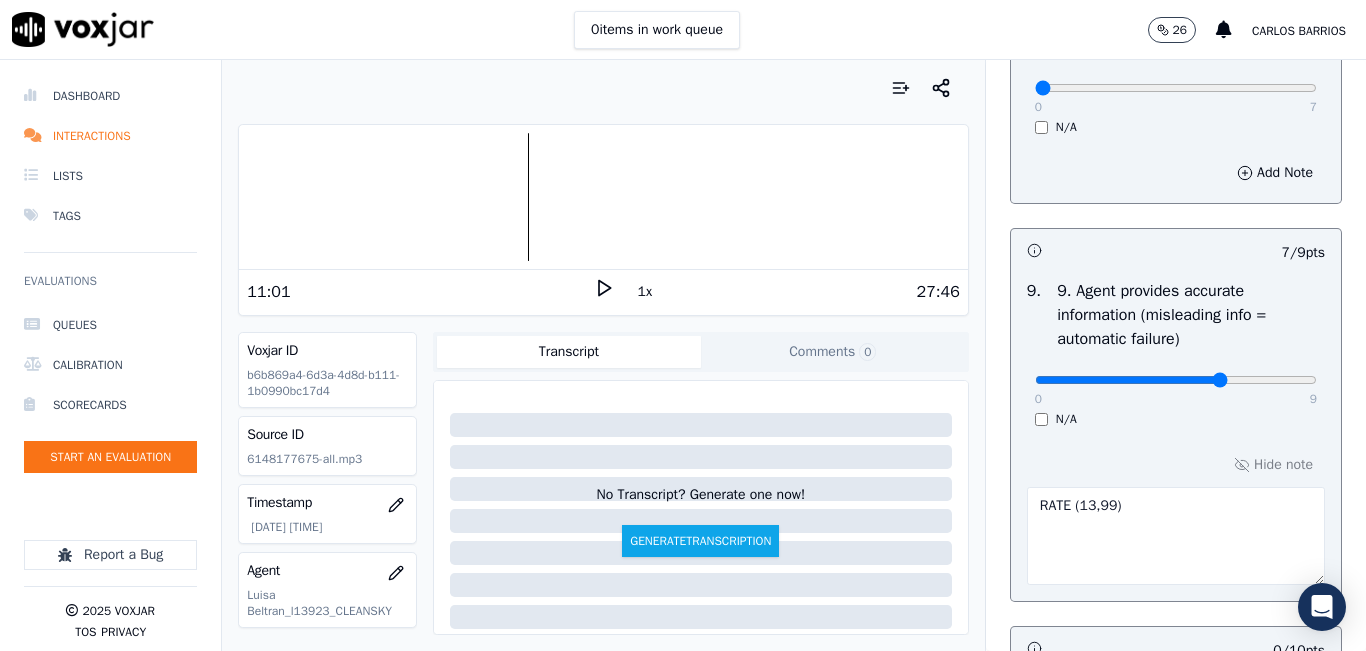 type on "6" 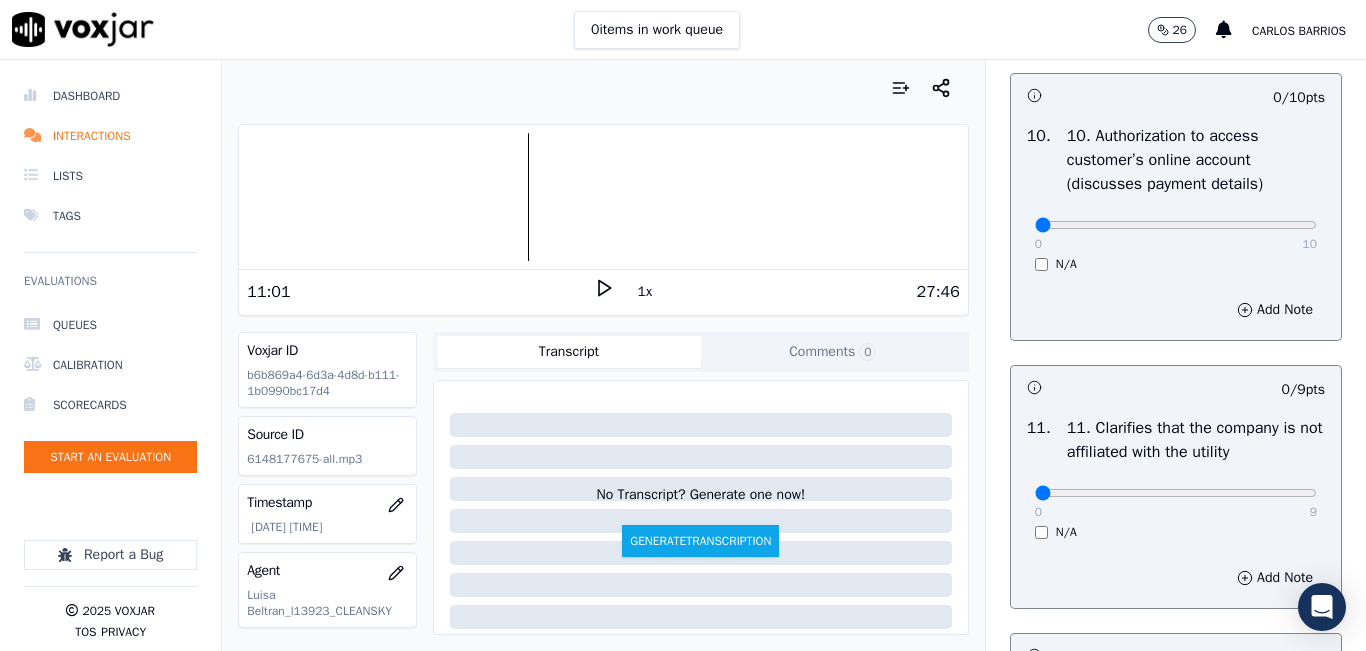 scroll, scrollTop: 2700, scrollLeft: 0, axis: vertical 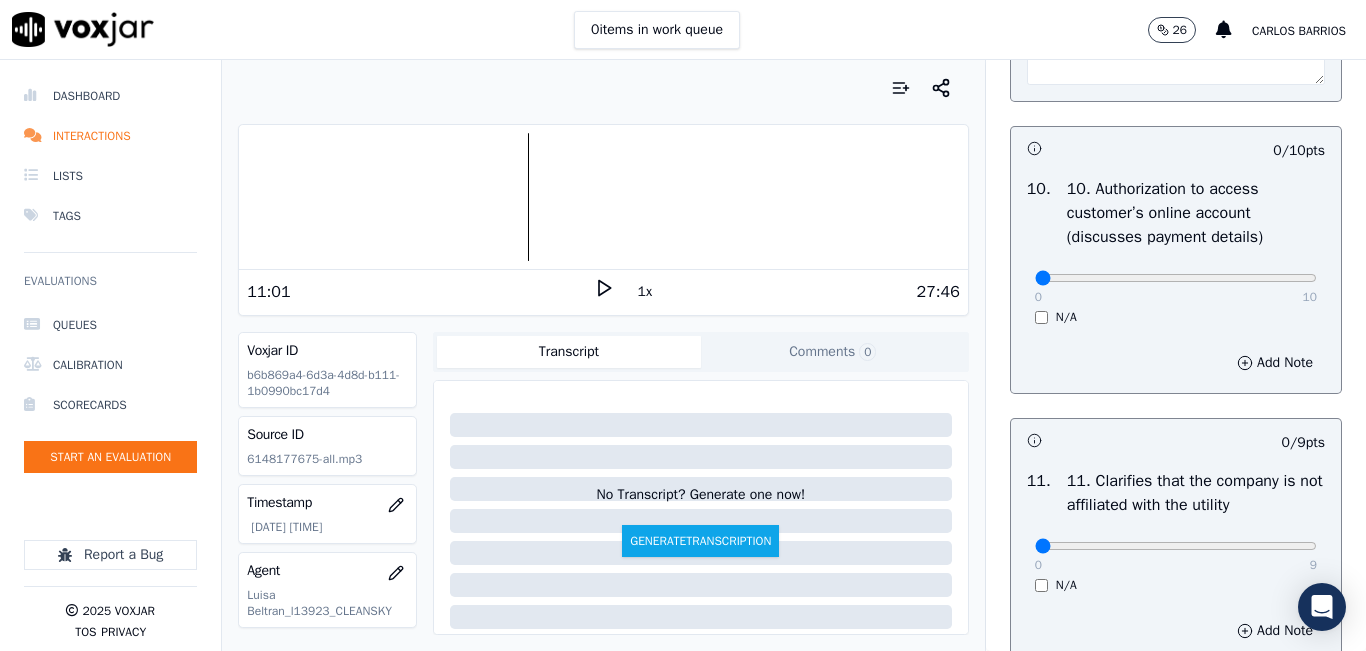 click 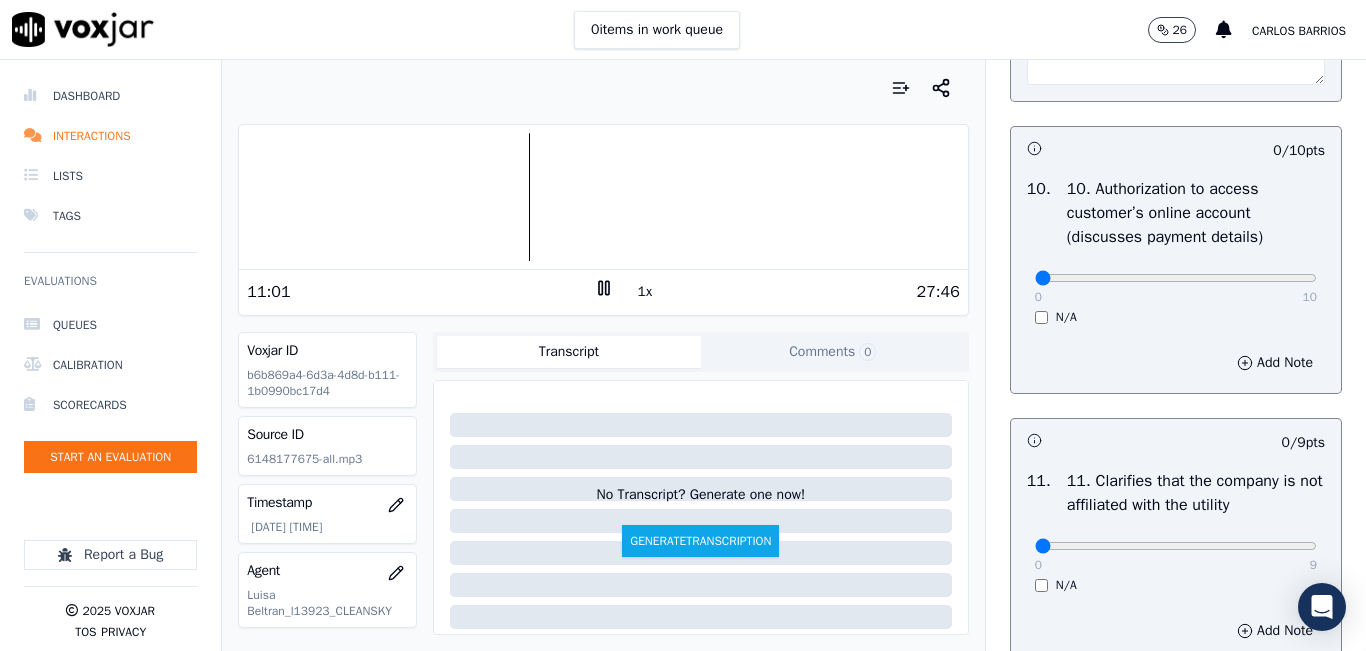 click on "1x" at bounding box center (645, 292) 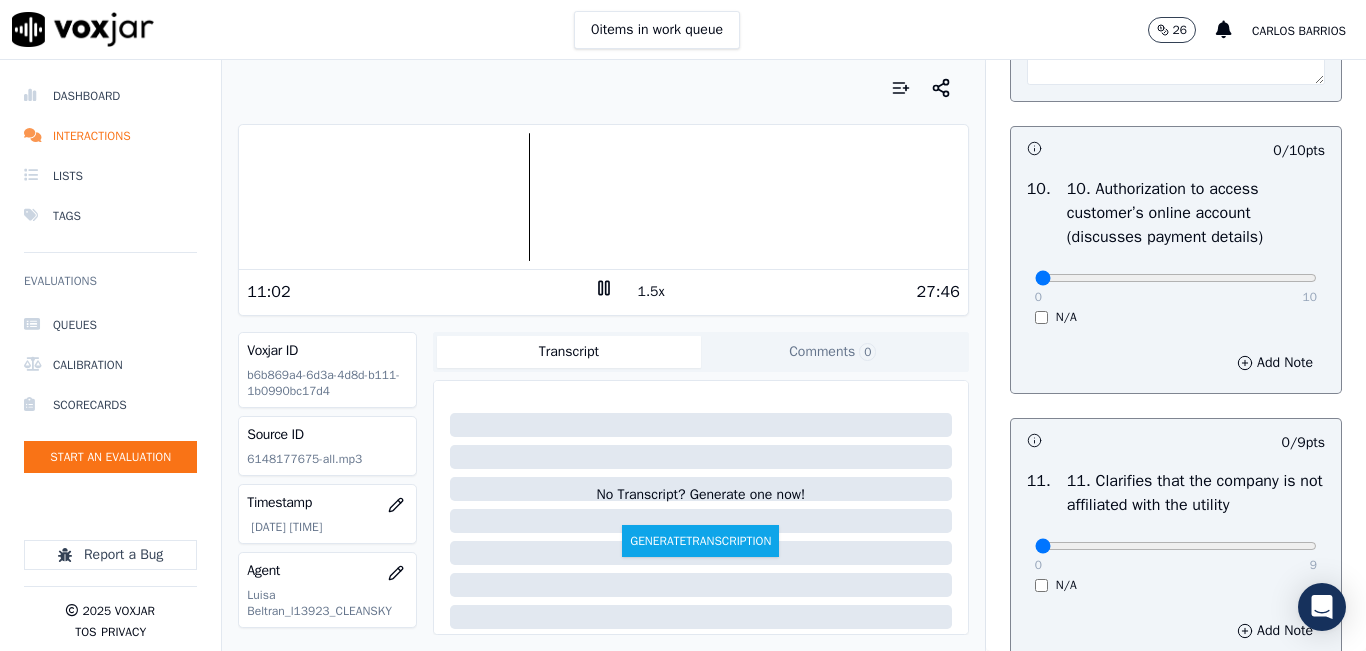 click on "1.5x" at bounding box center [651, 292] 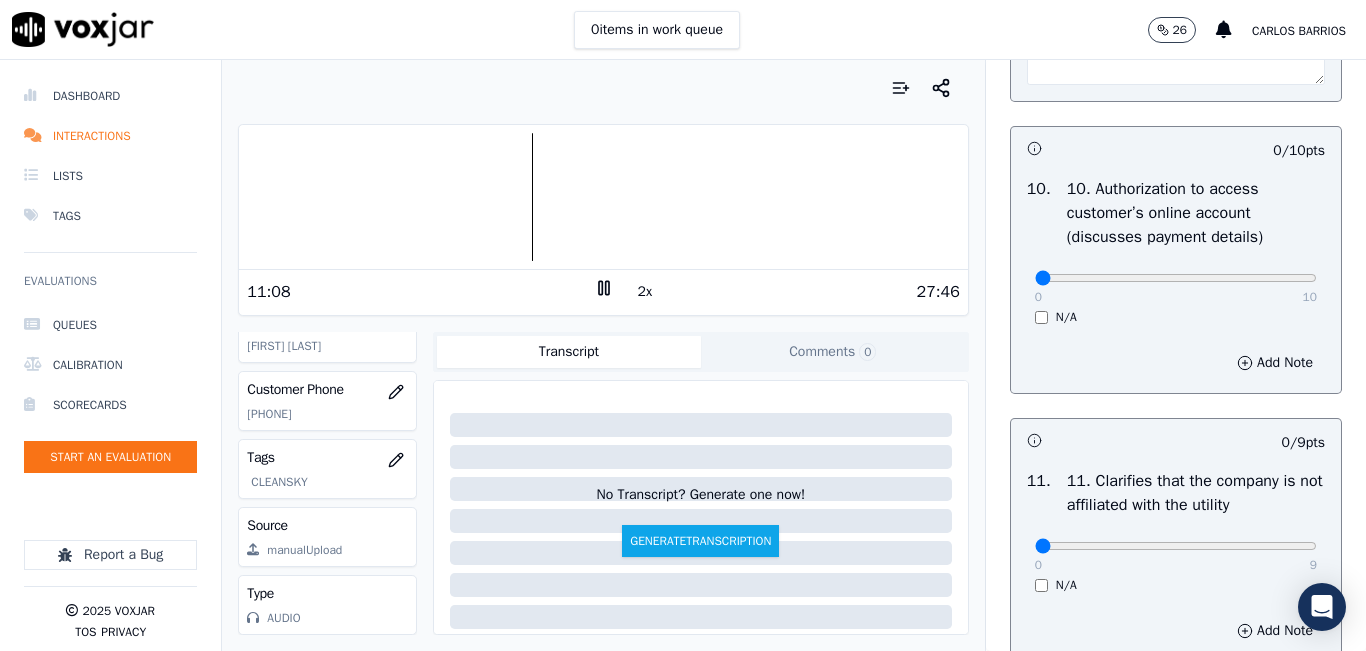 scroll, scrollTop: 0, scrollLeft: 0, axis: both 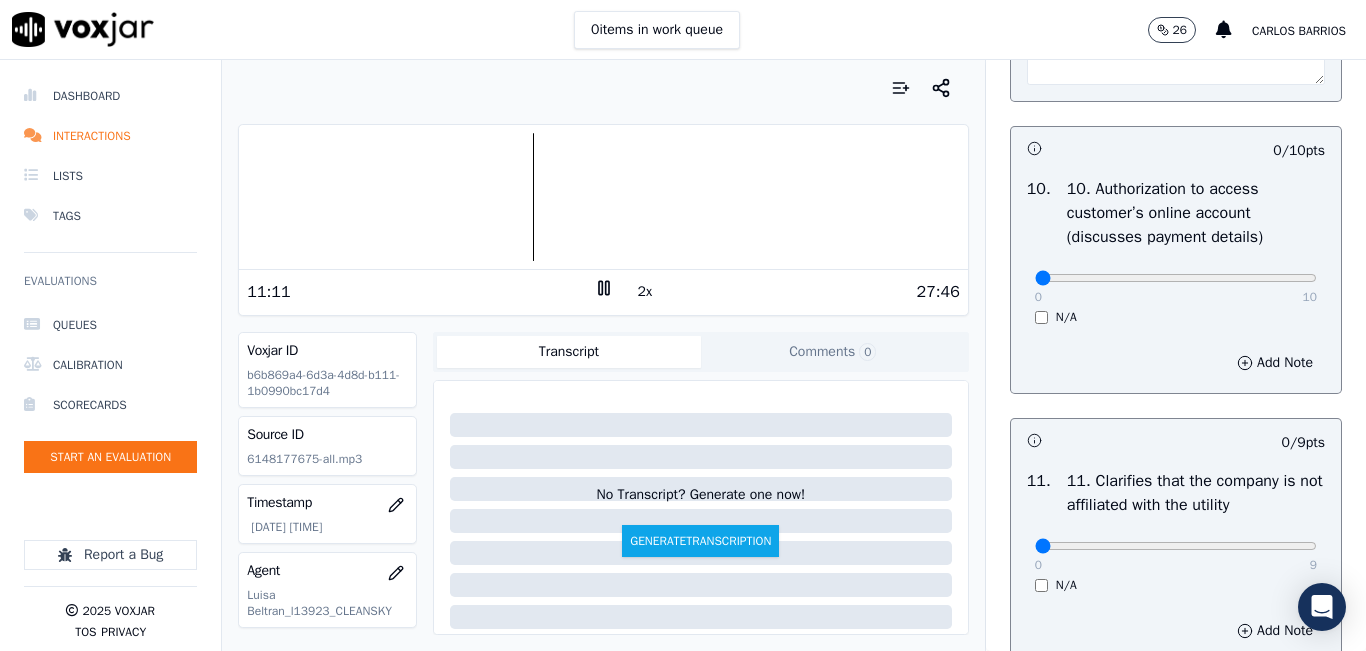 click 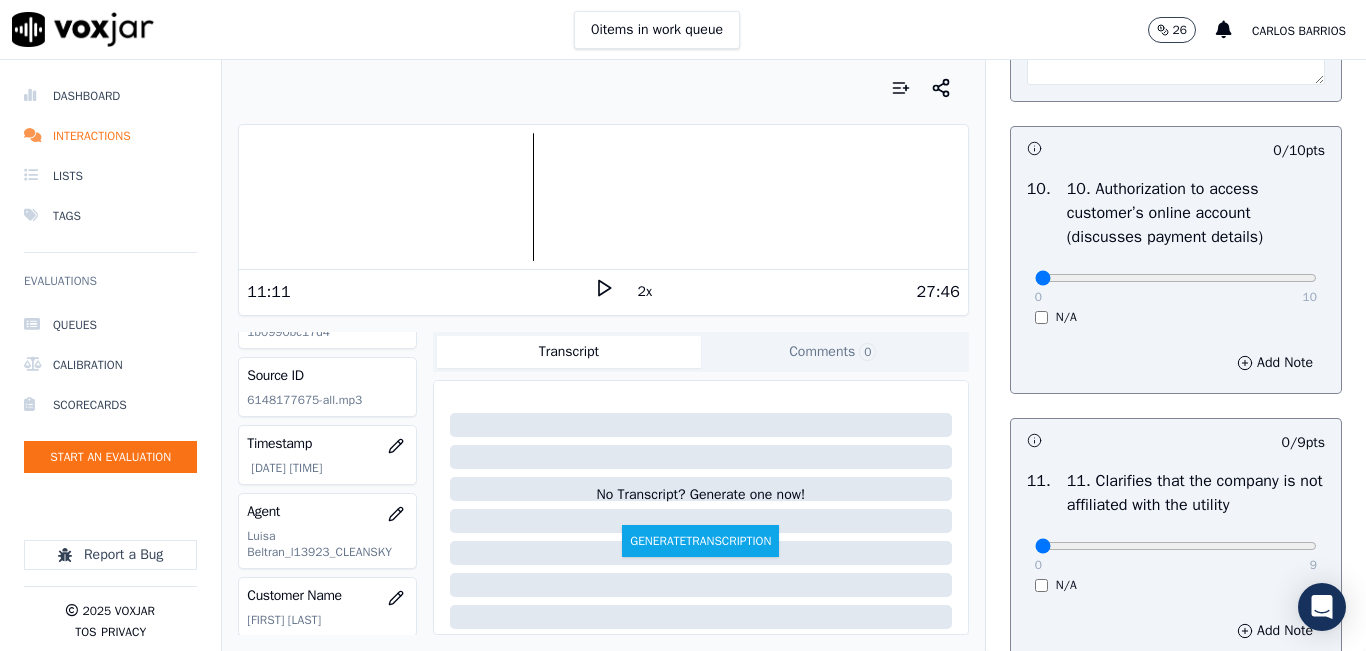scroll, scrollTop: 100, scrollLeft: 0, axis: vertical 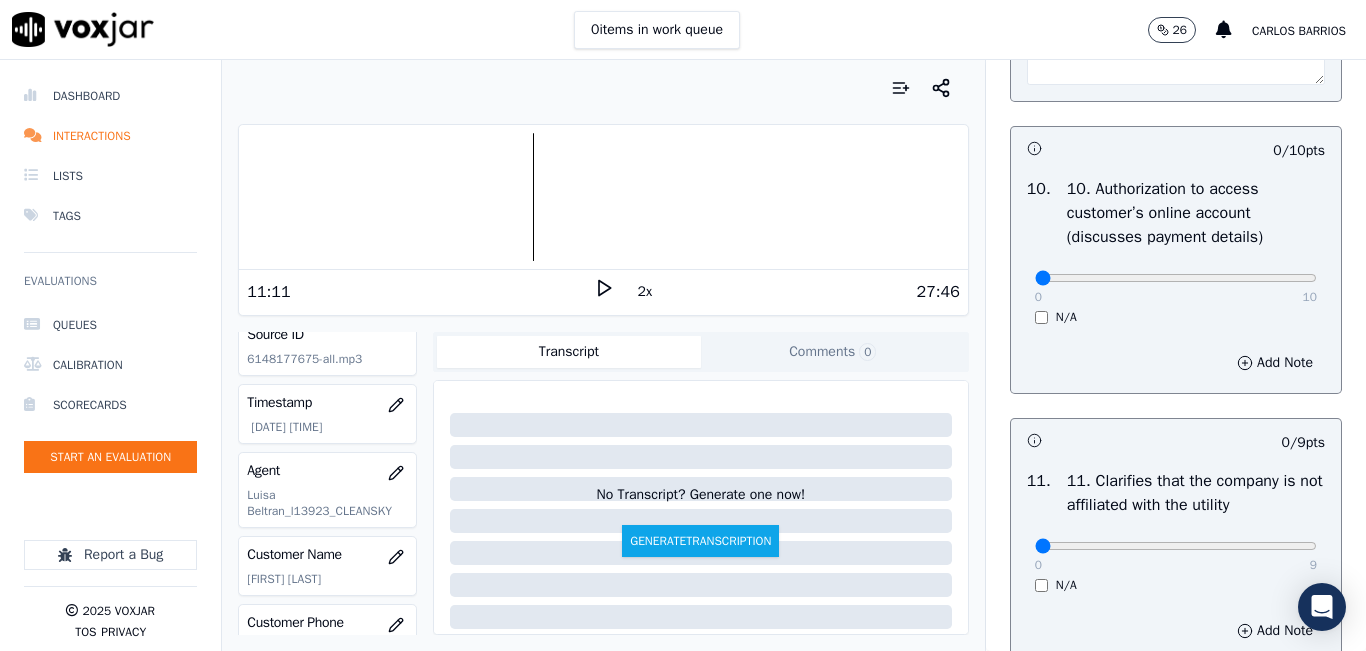 click at bounding box center [603, 197] 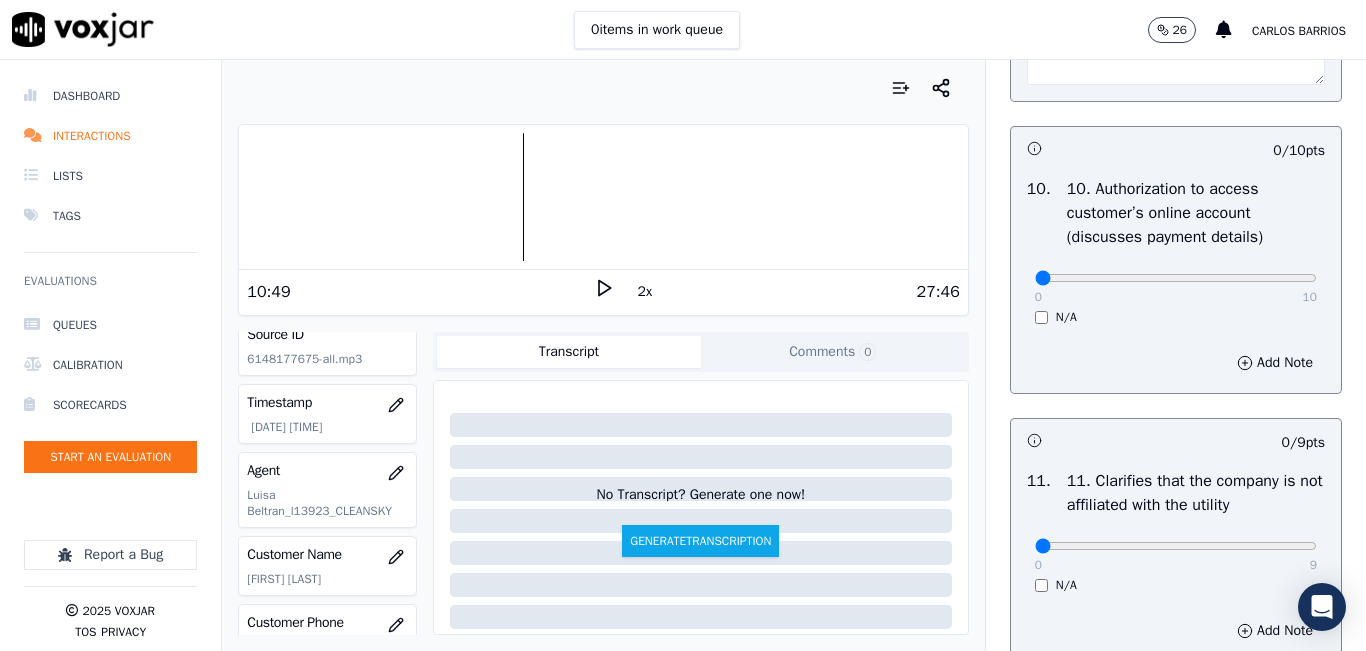click on "27:46" at bounding box center (787, 292) 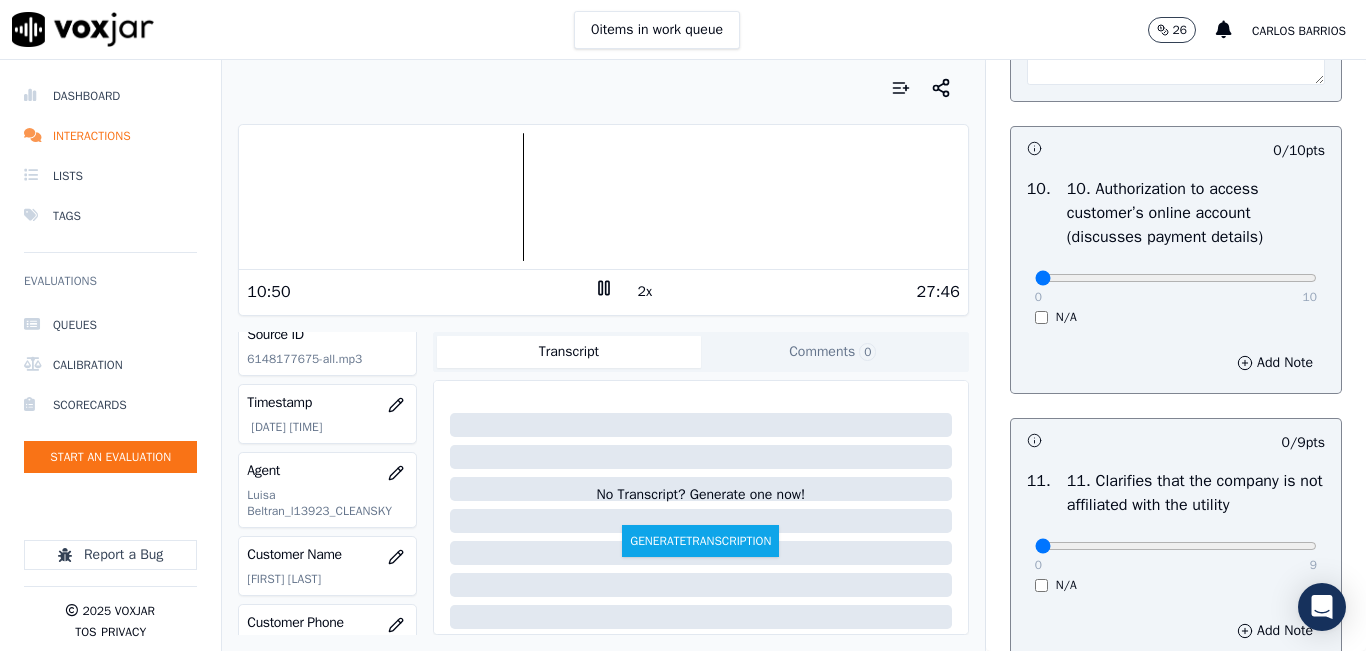 click on "2x" at bounding box center [645, 292] 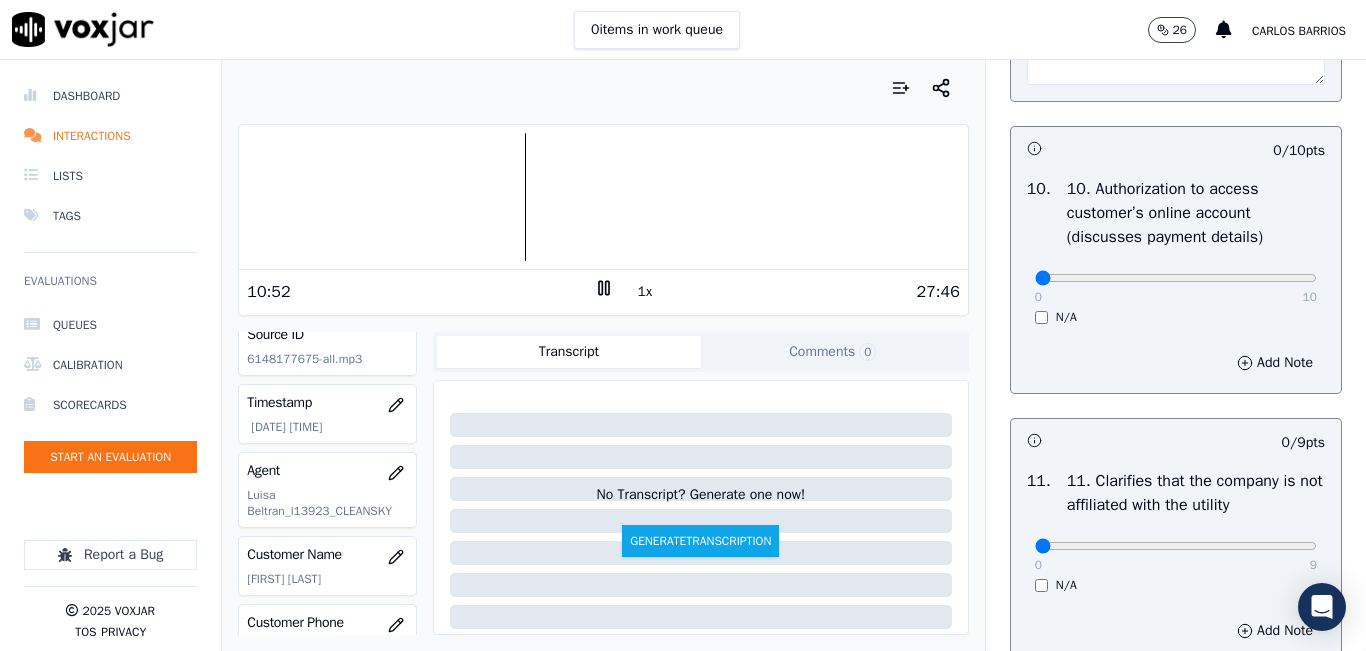 click at bounding box center (603, 197) 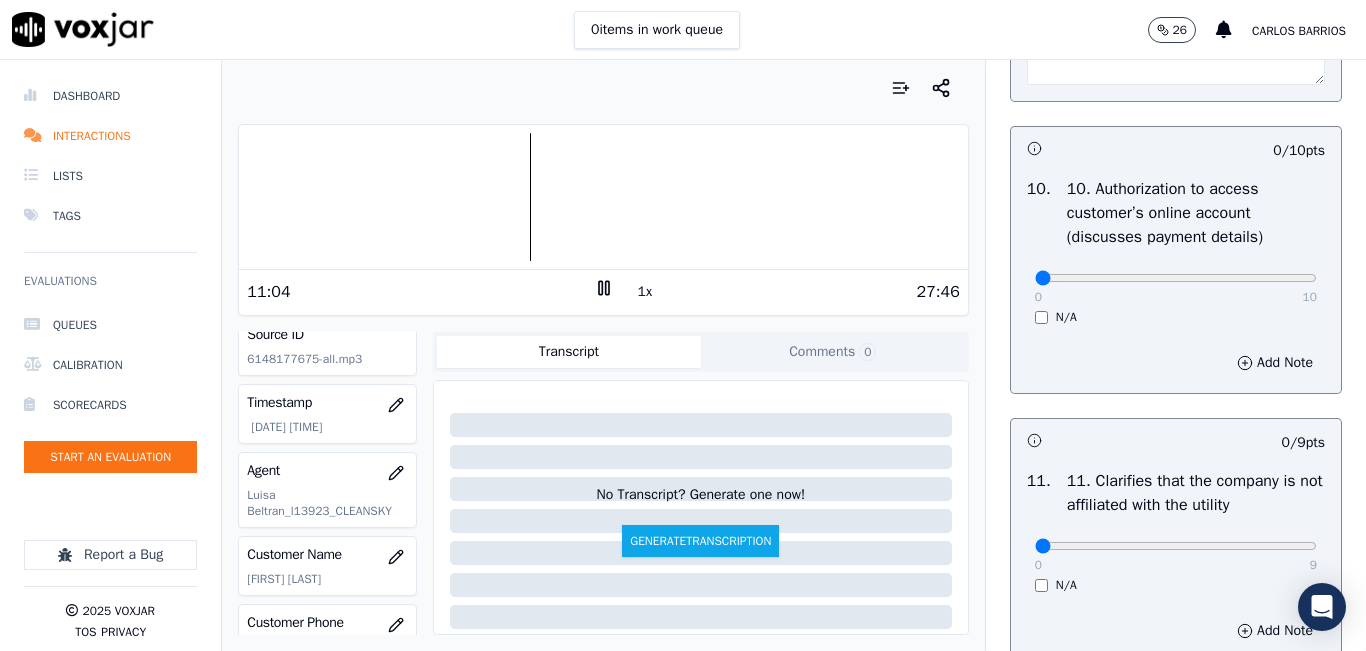 click at bounding box center [603, 197] 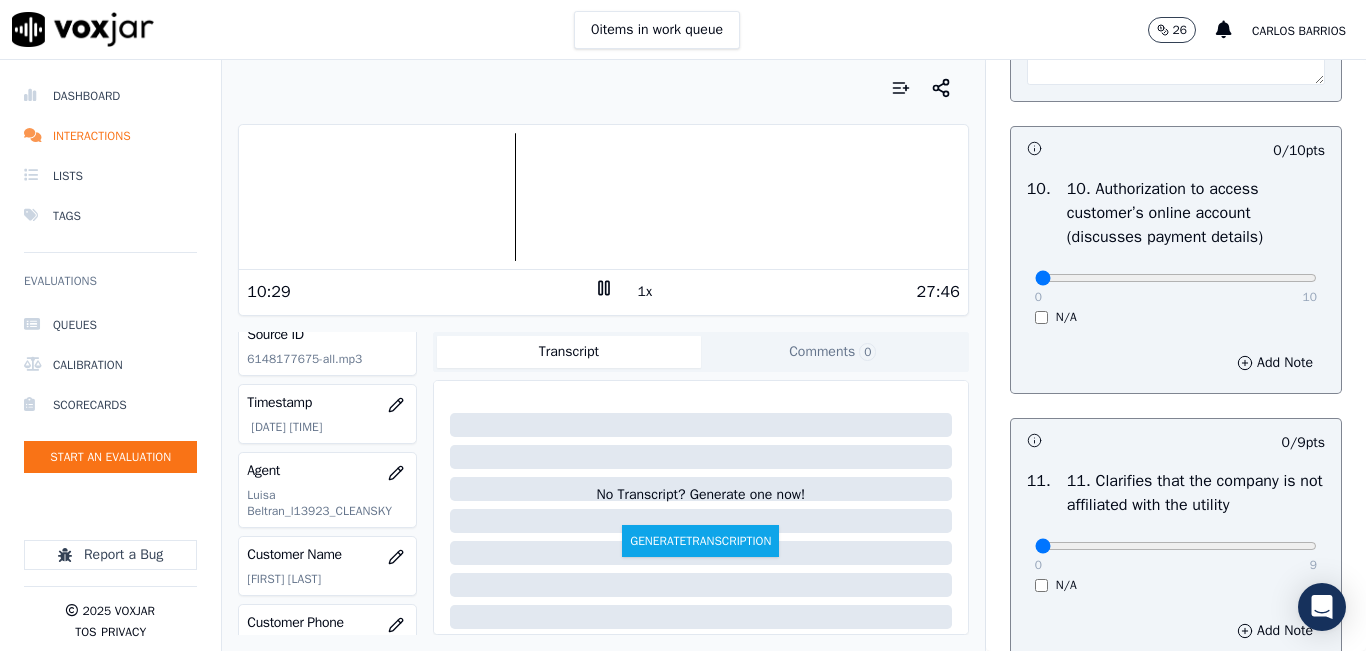 click at bounding box center (603, 197) 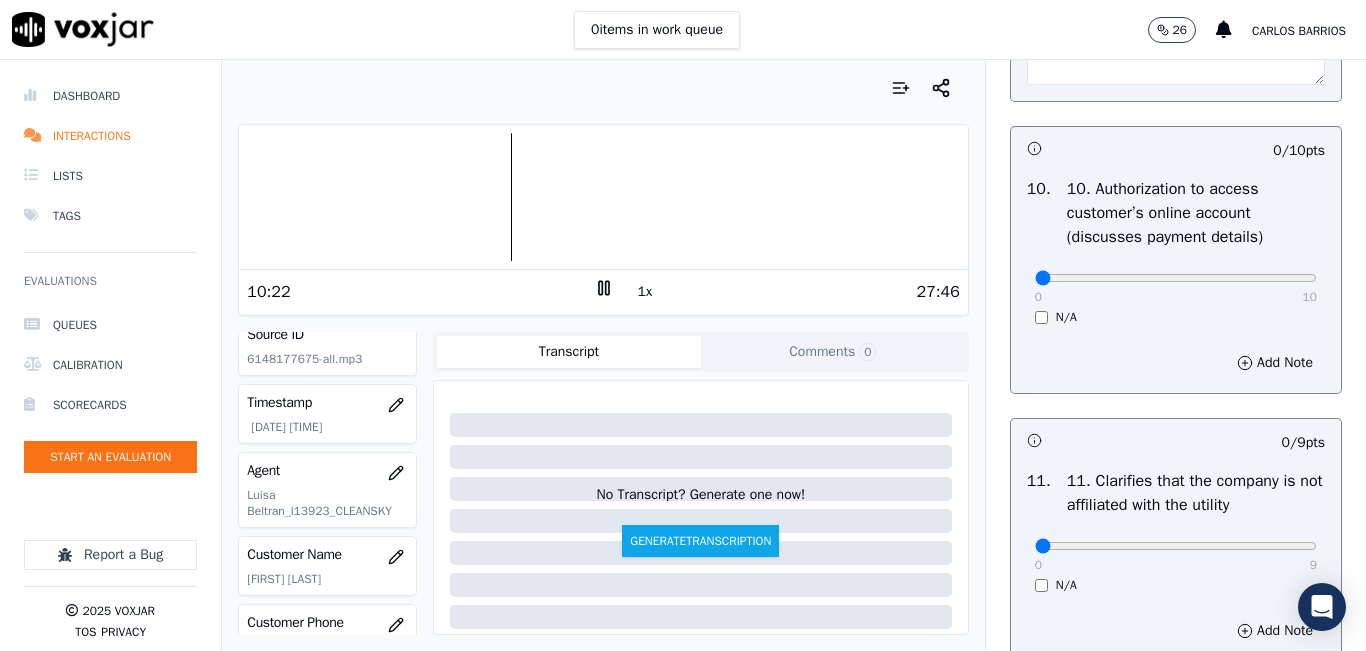click 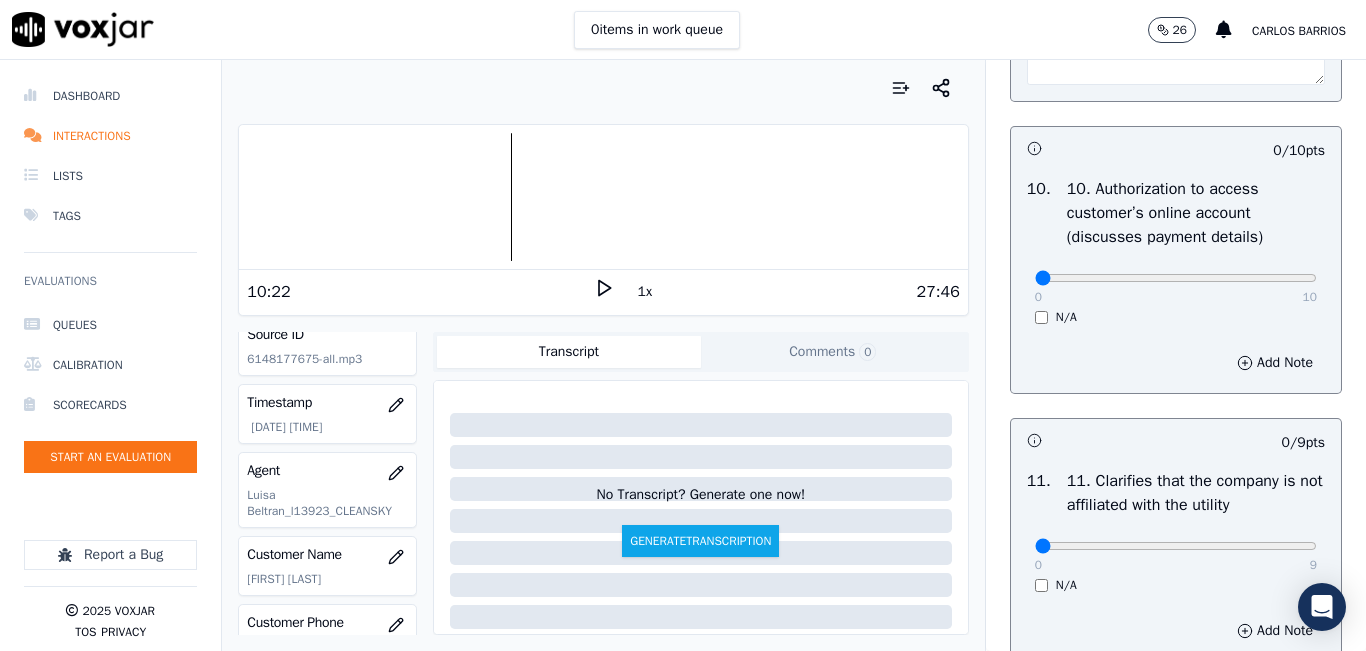 click 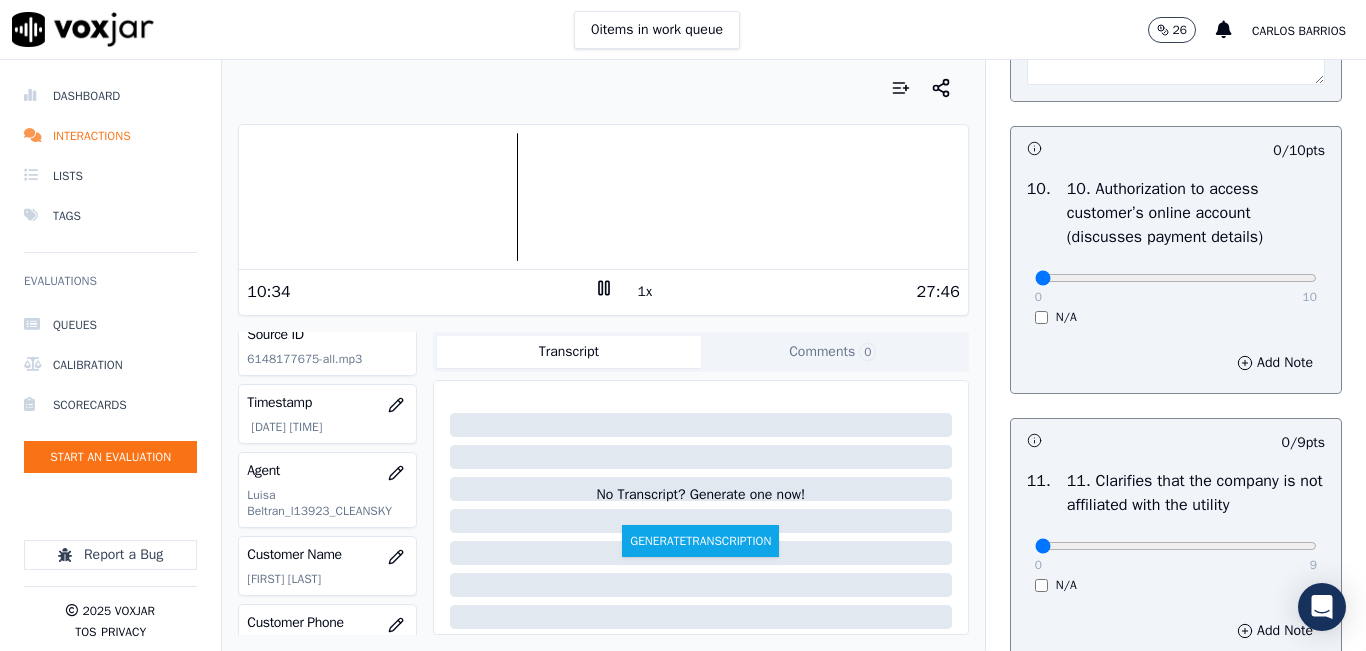 click at bounding box center [603, 197] 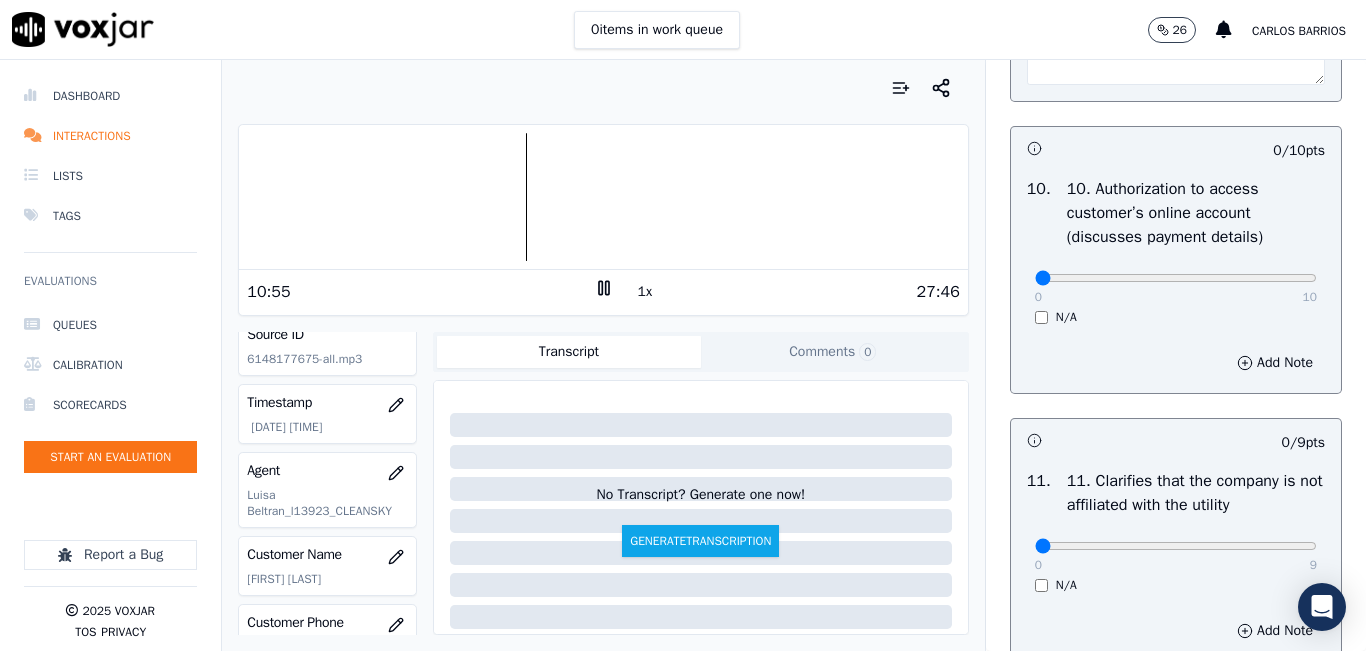 click on "27:46" at bounding box center (787, 292) 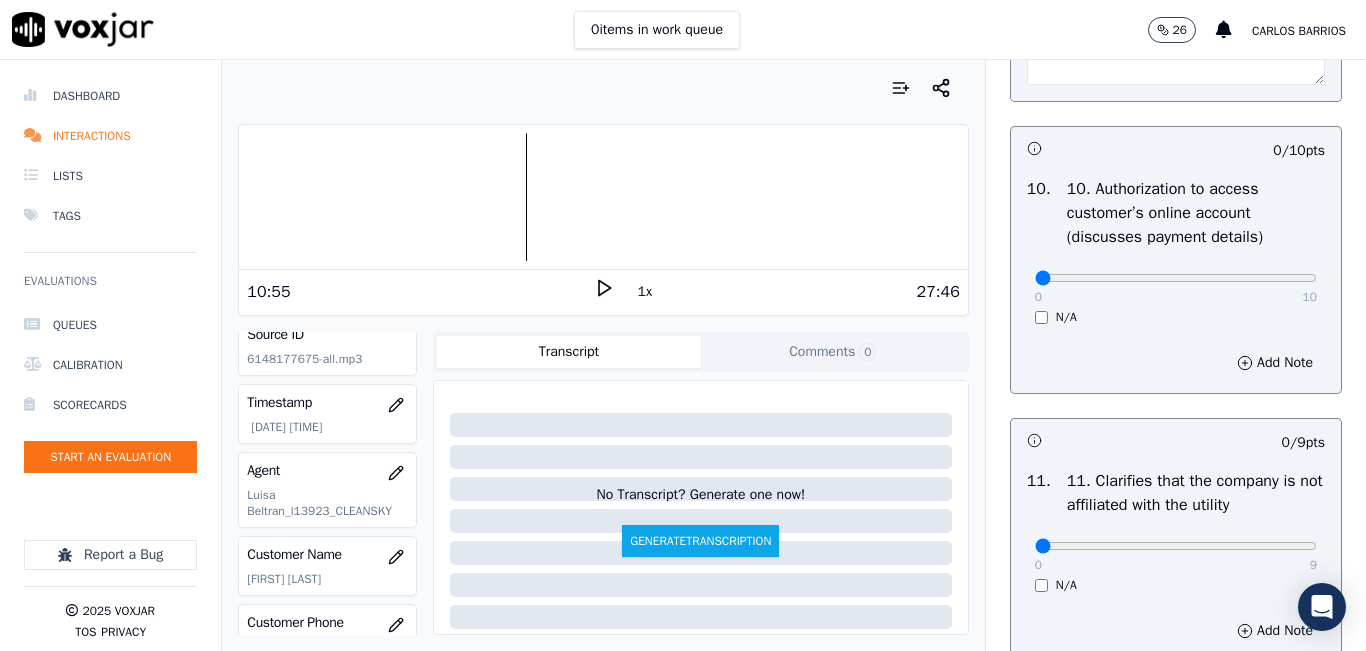 click 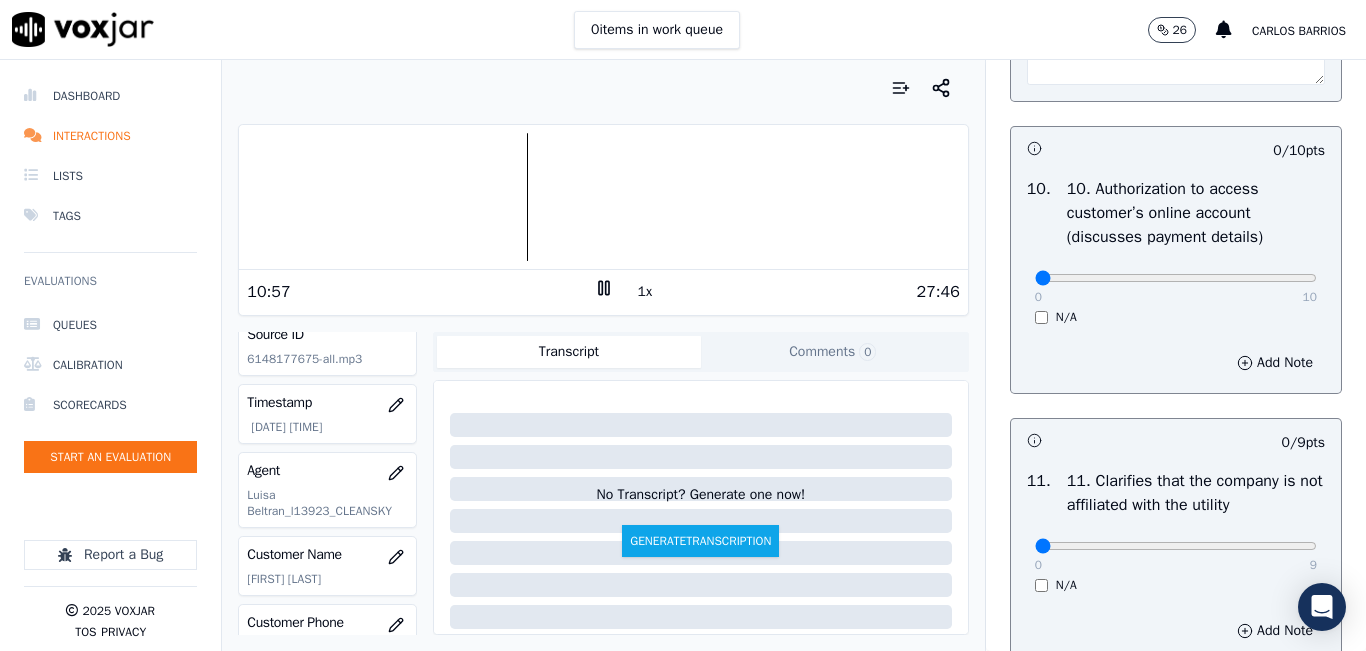 click on "1x" at bounding box center (645, 292) 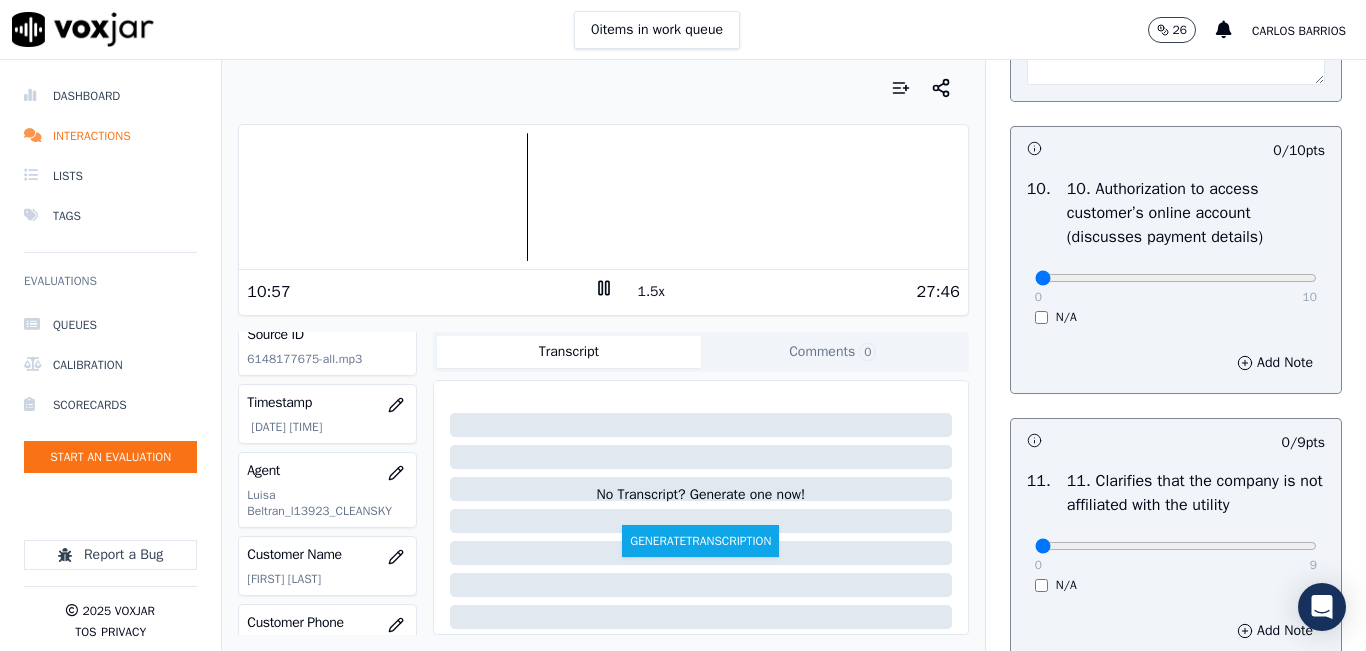 click on "1.5x" at bounding box center [651, 292] 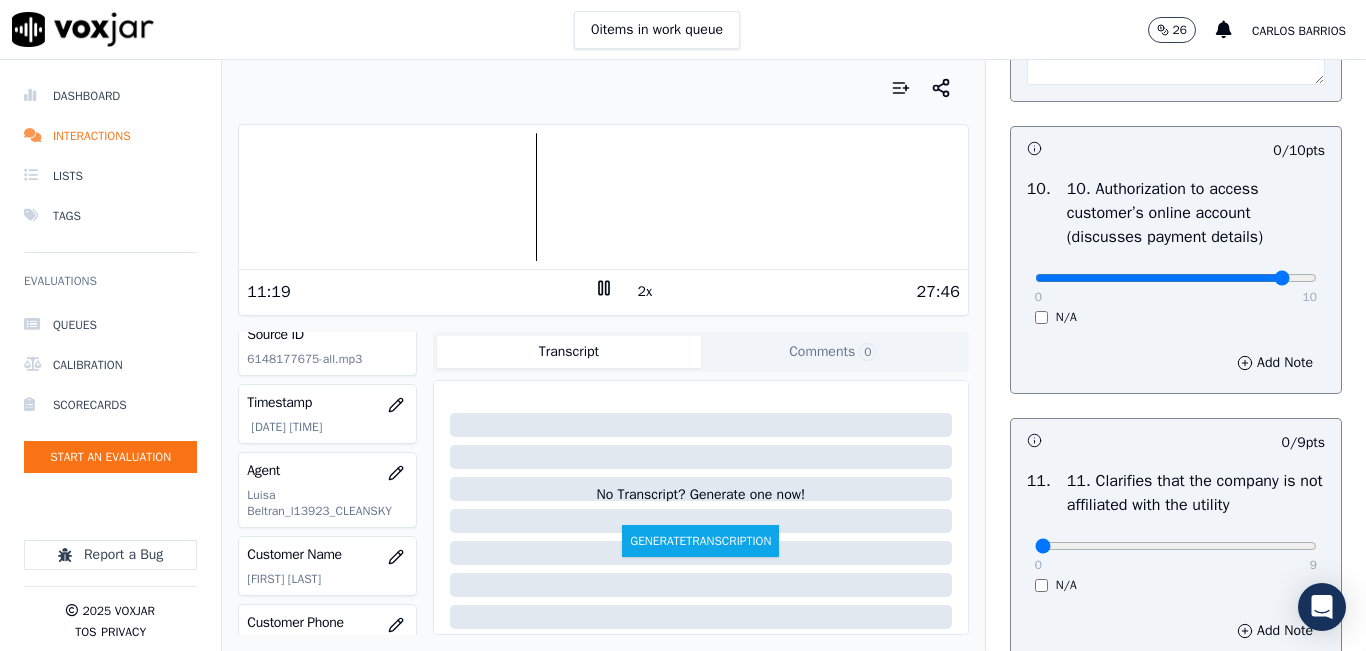 click at bounding box center (1176, -2384) 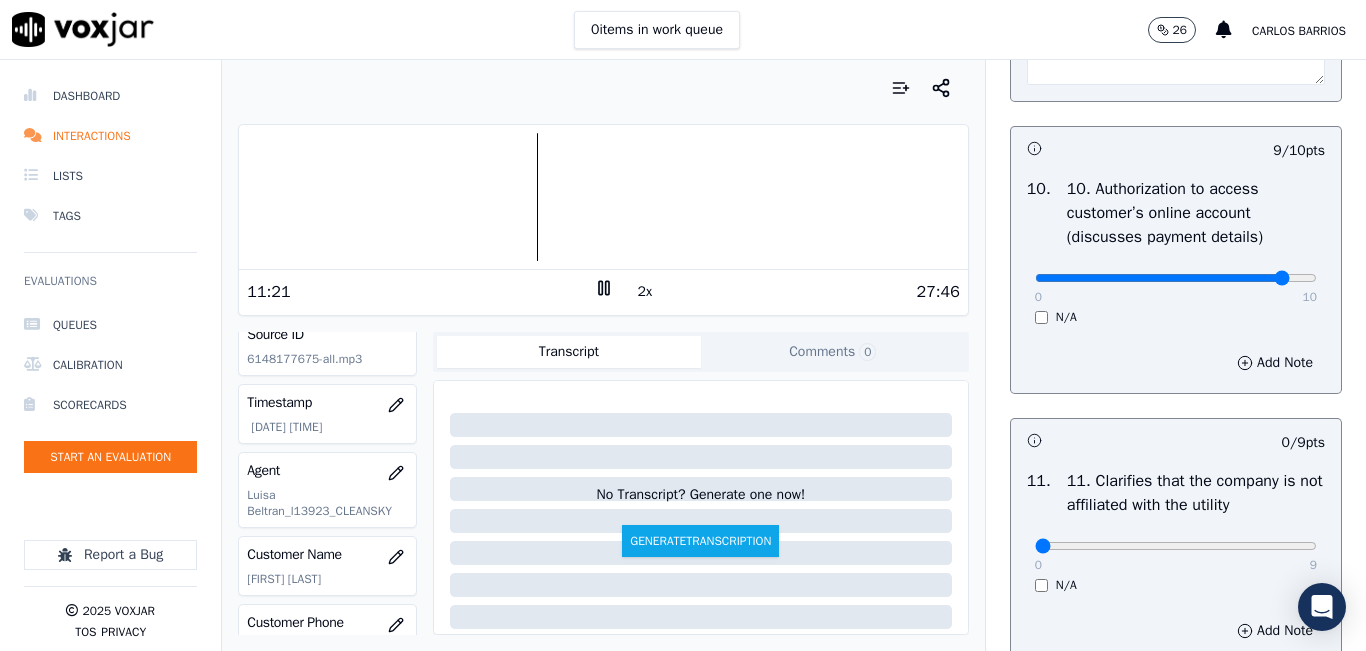 click at bounding box center (1176, -2384) 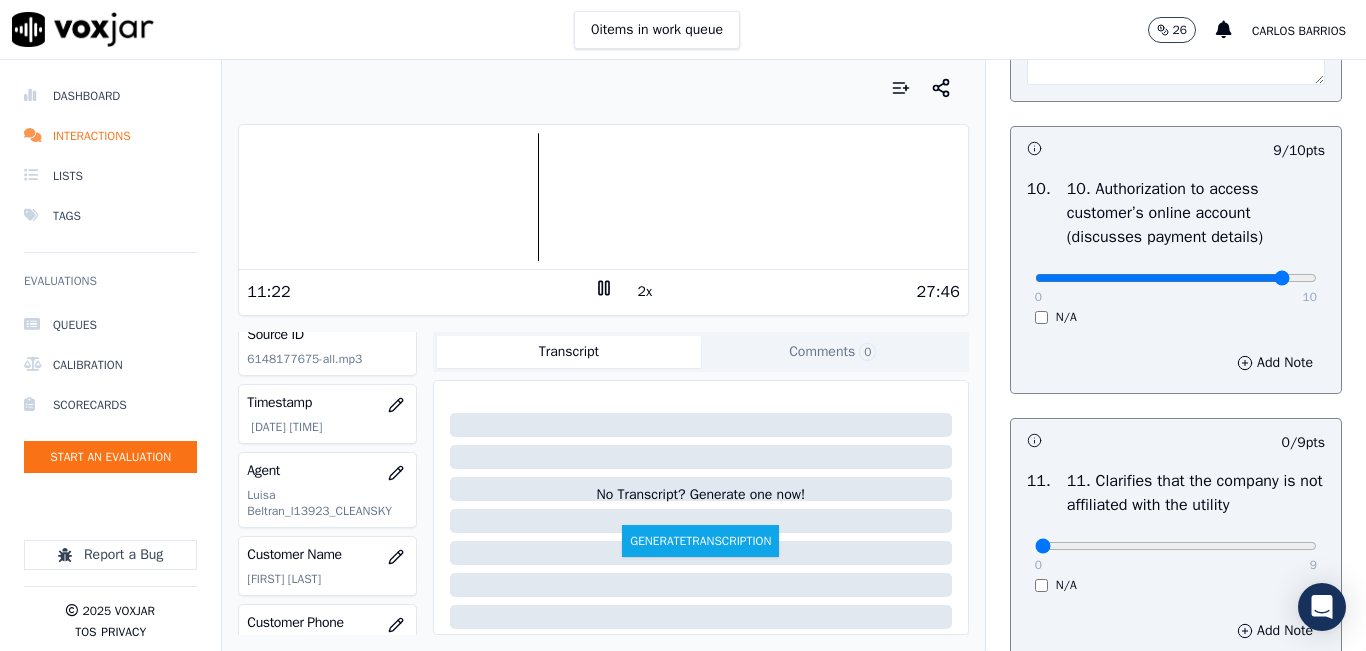 click at bounding box center [1176, -2384] 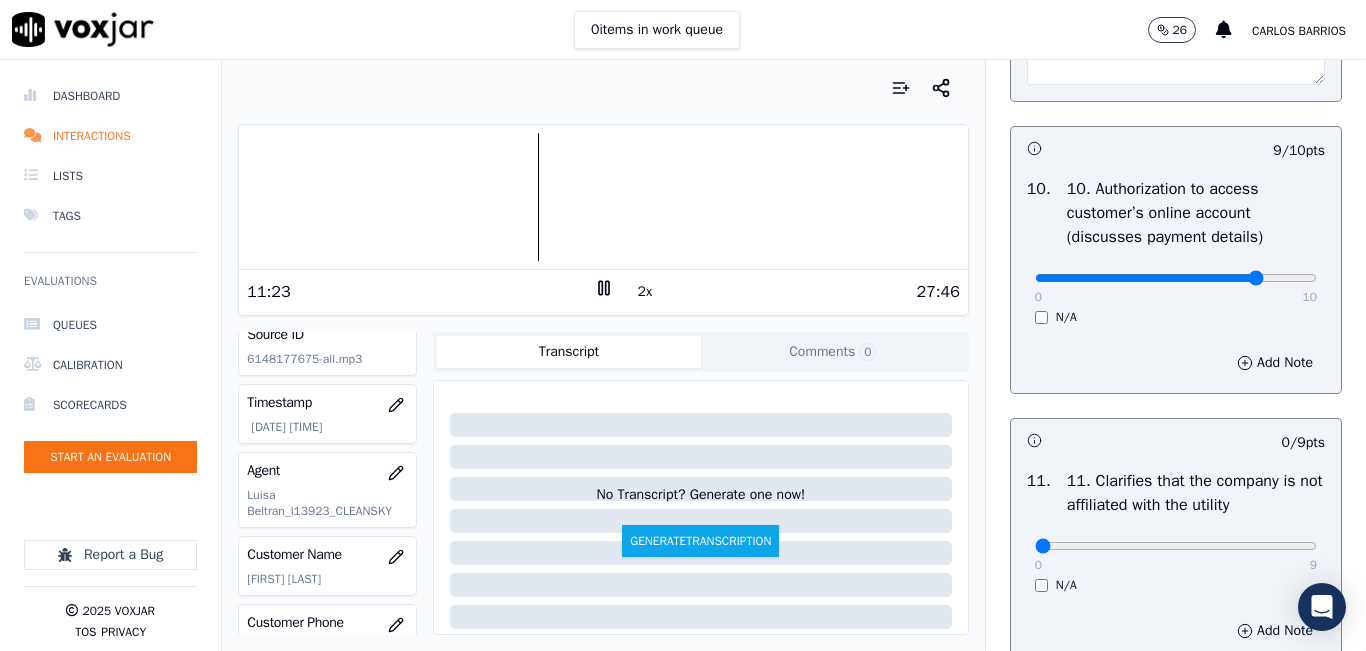 type on "8" 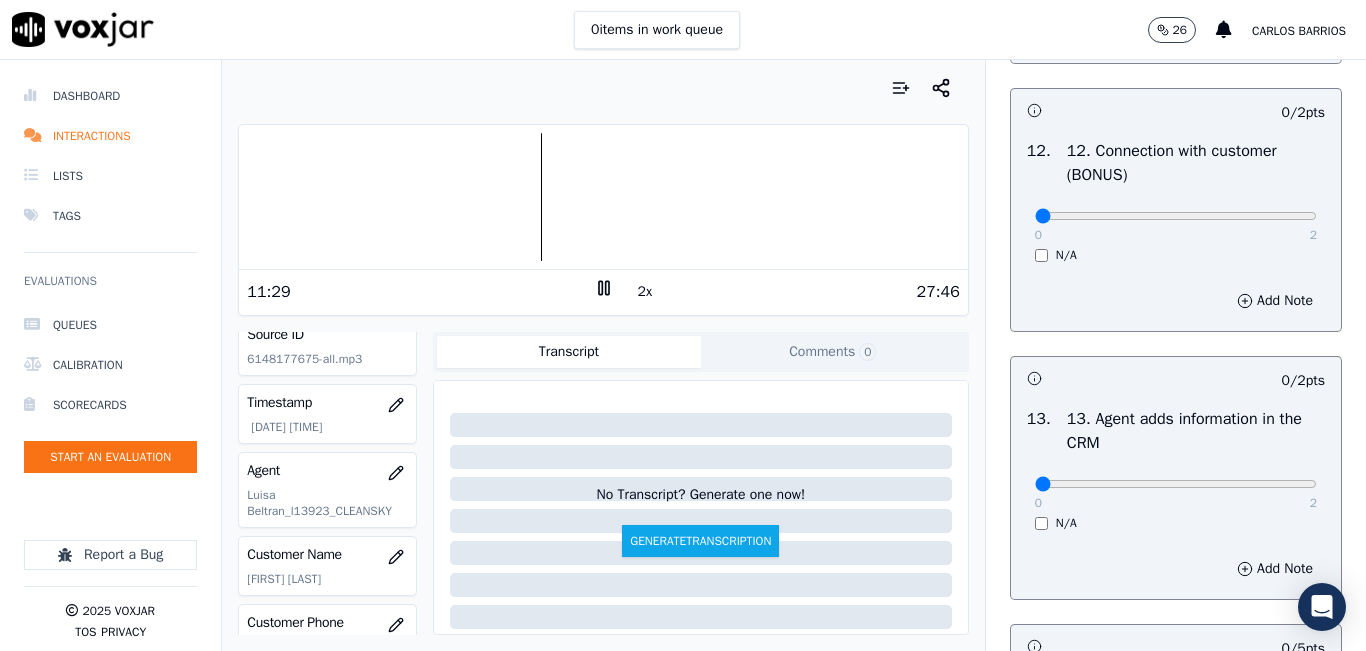 scroll, scrollTop: 3300, scrollLeft: 0, axis: vertical 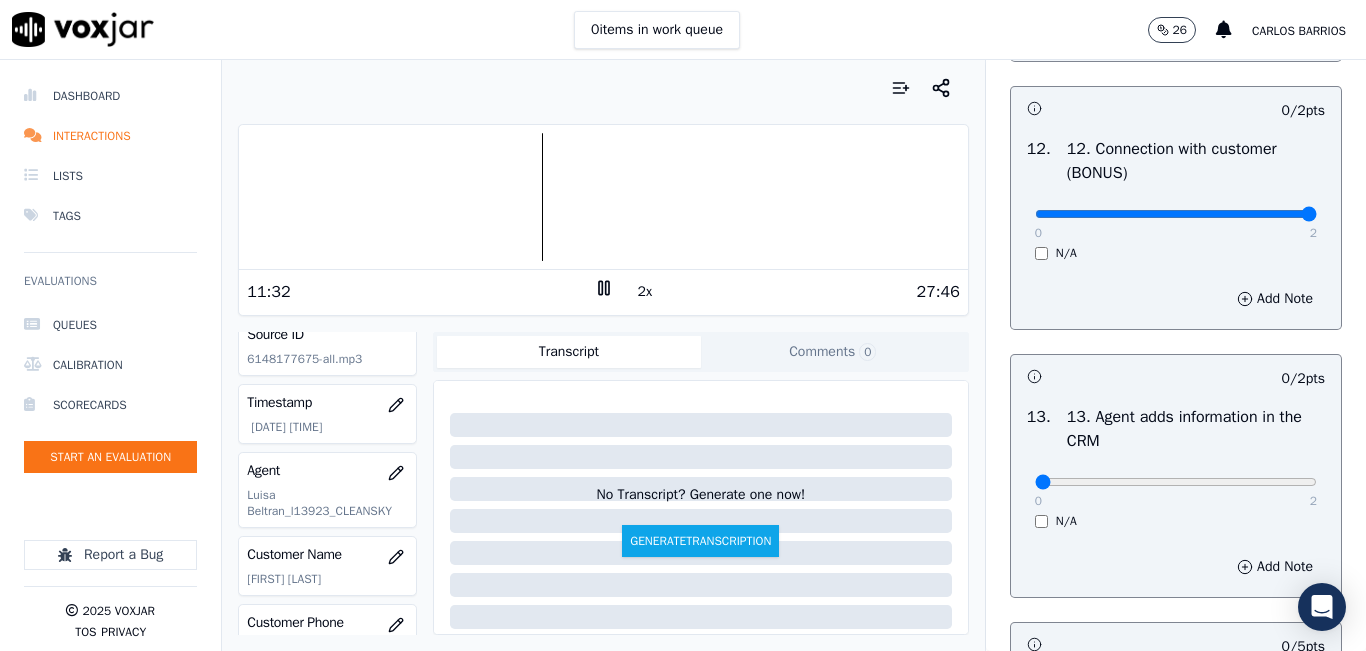 type on "2" 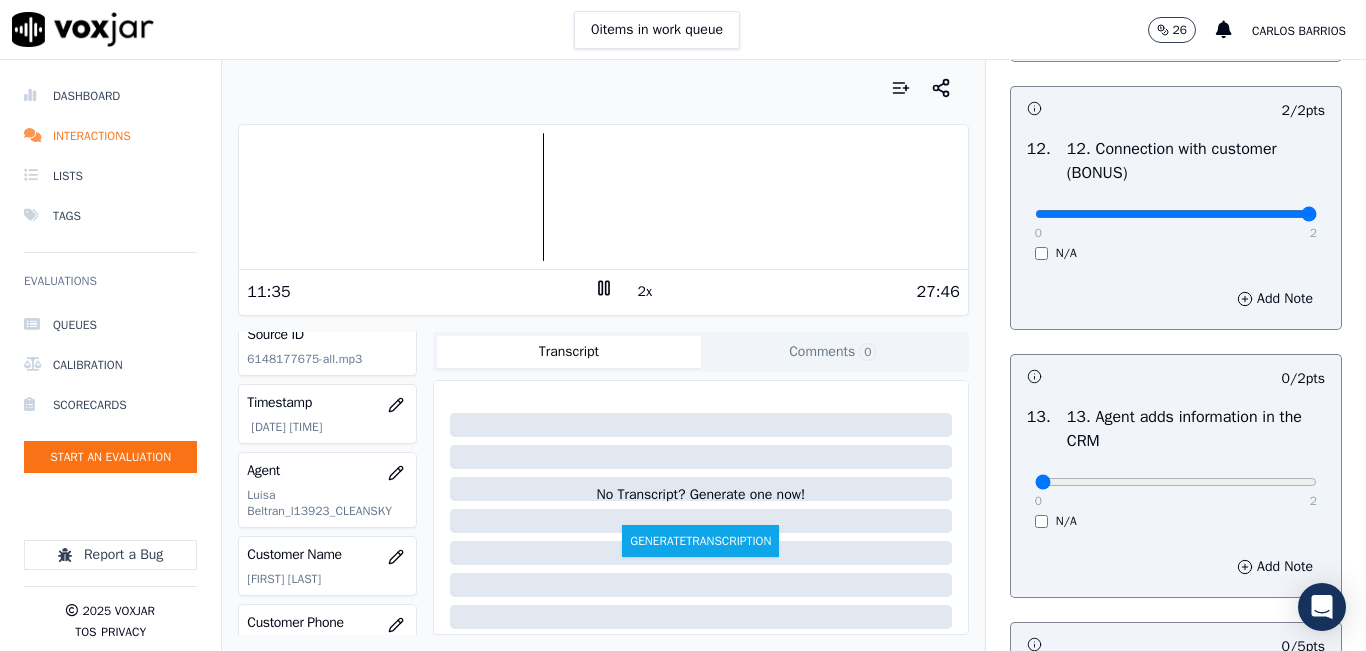 click on "2x" at bounding box center [645, 292] 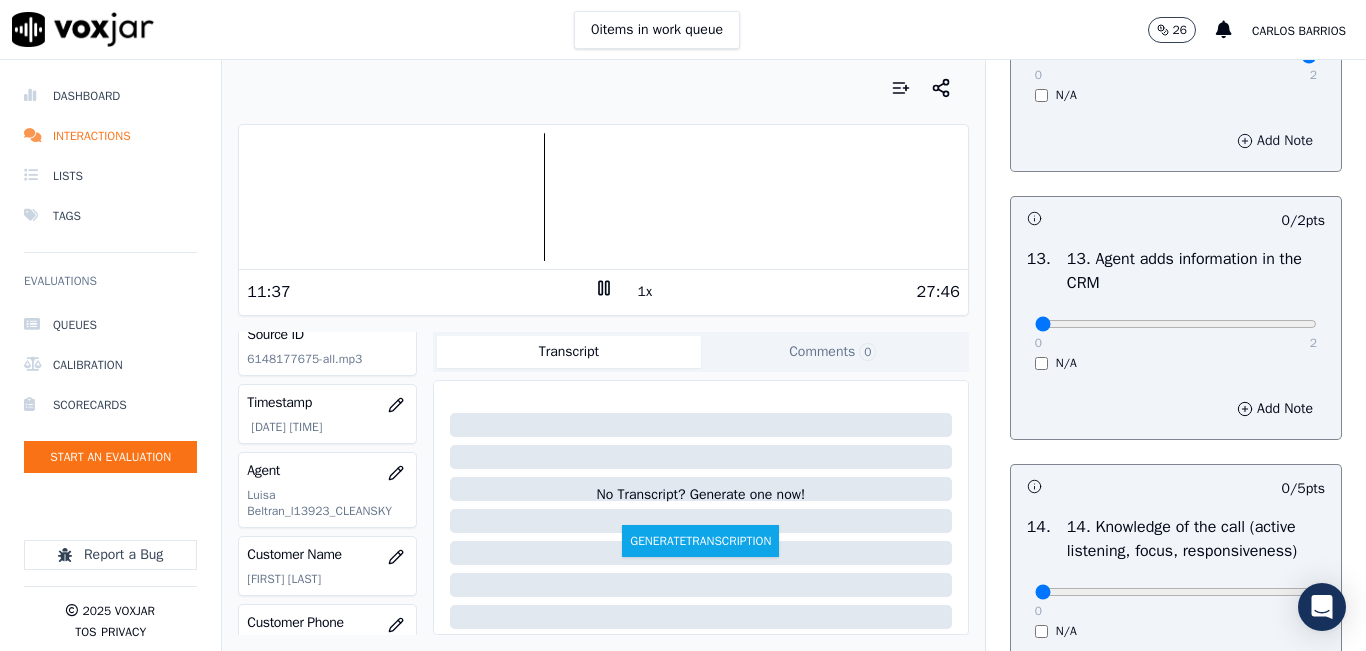 scroll, scrollTop: 3500, scrollLeft: 0, axis: vertical 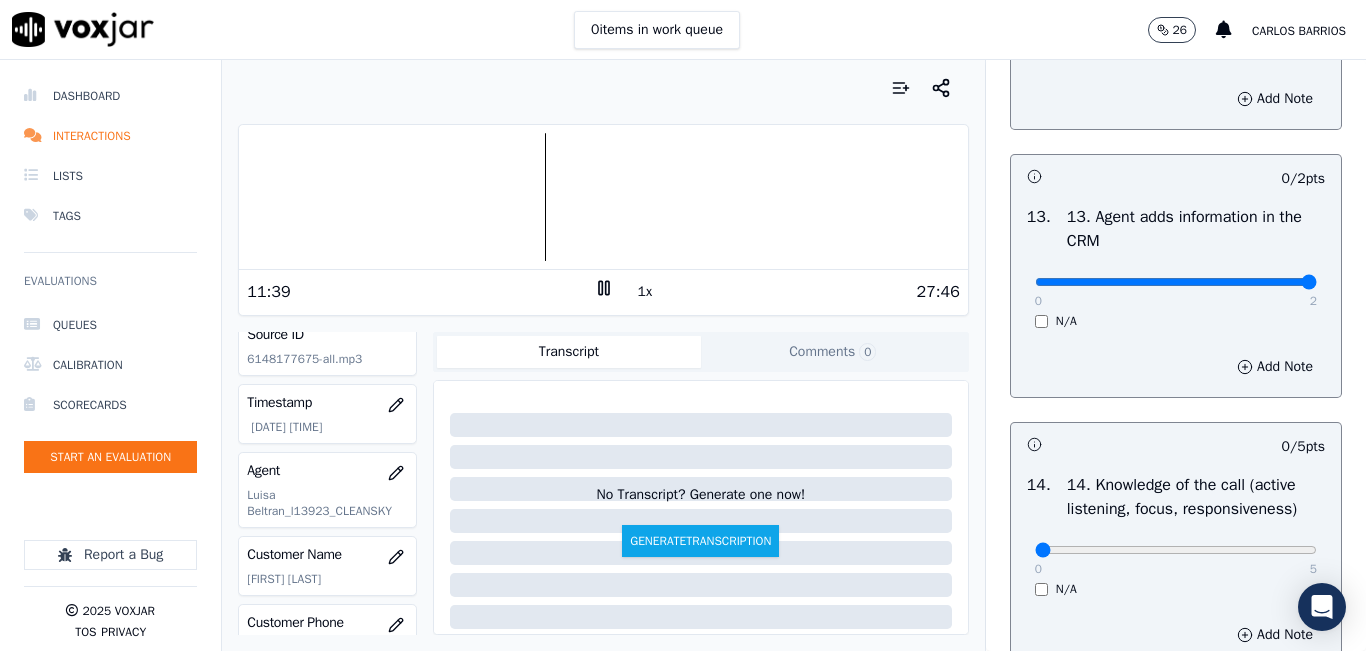 click at bounding box center (1176, -3184) 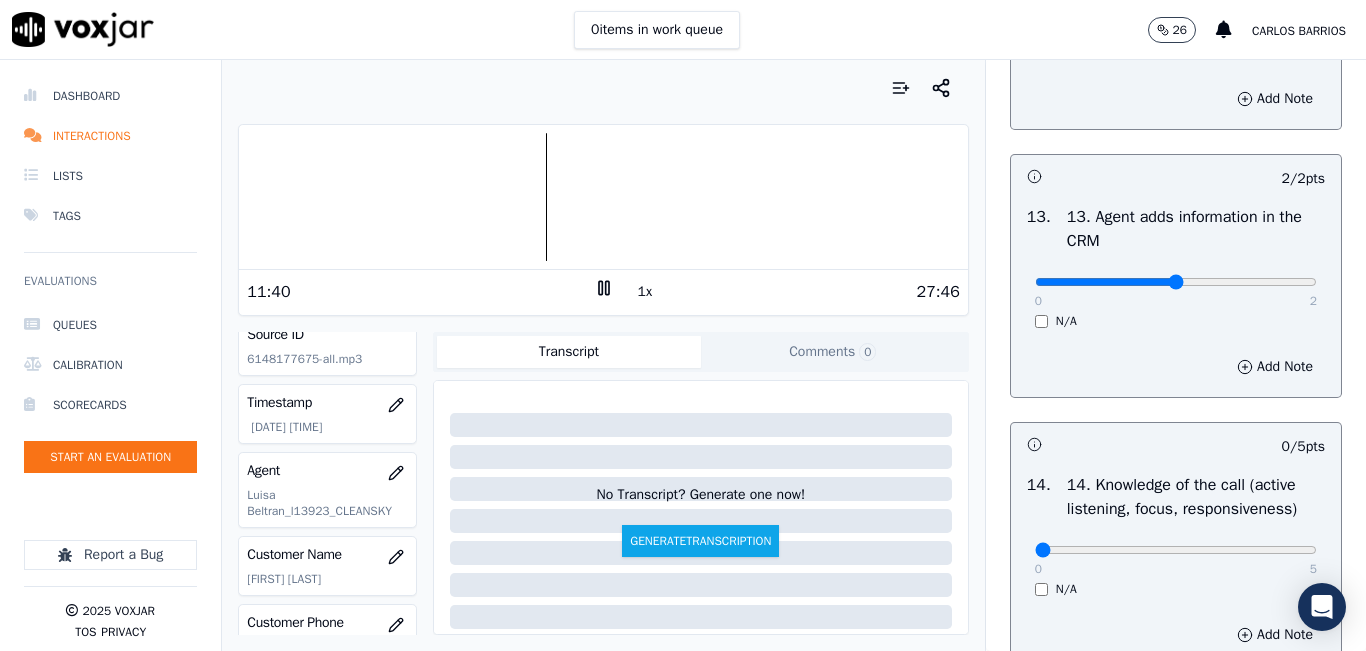 click at bounding box center (1176, -3184) 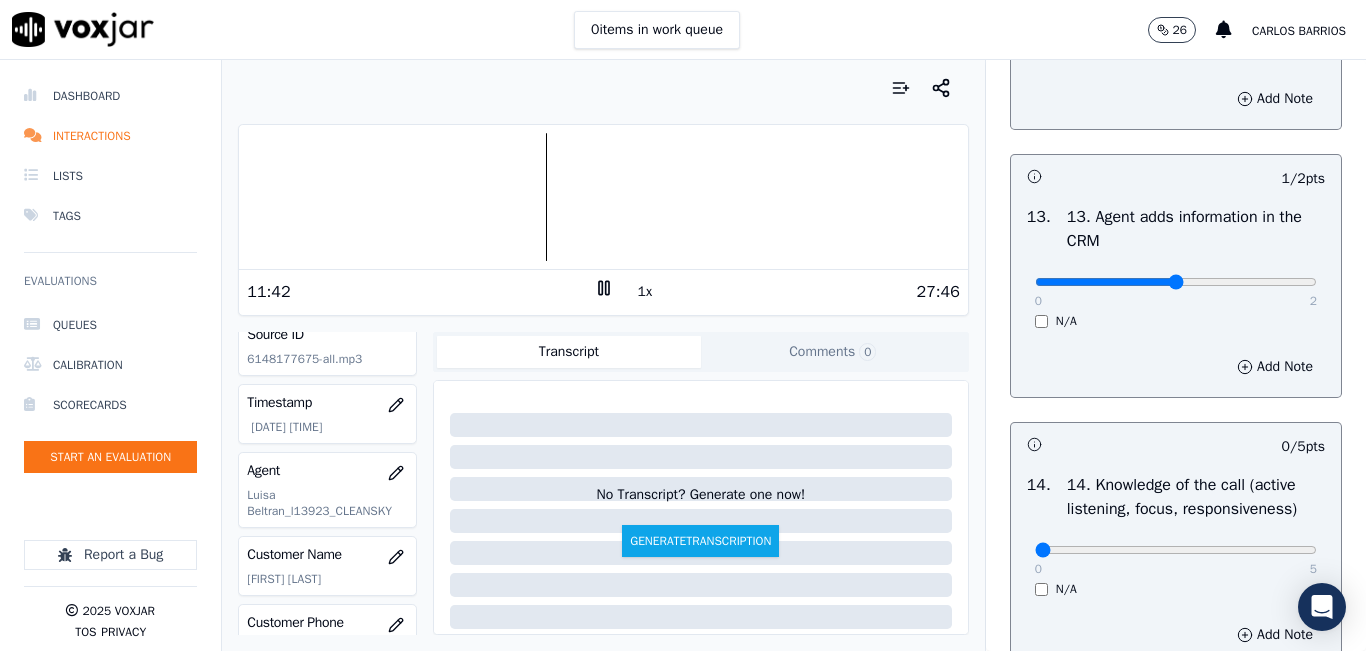 click on "0   2" at bounding box center (1176, 281) 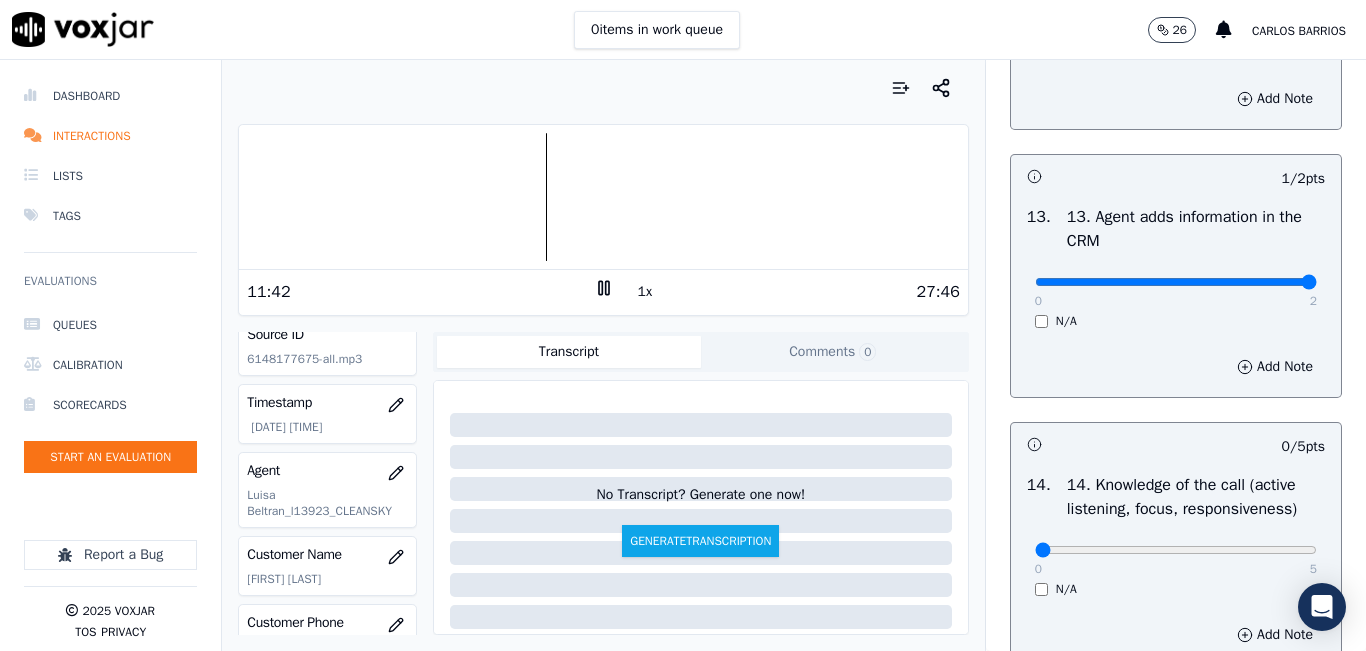type on "2" 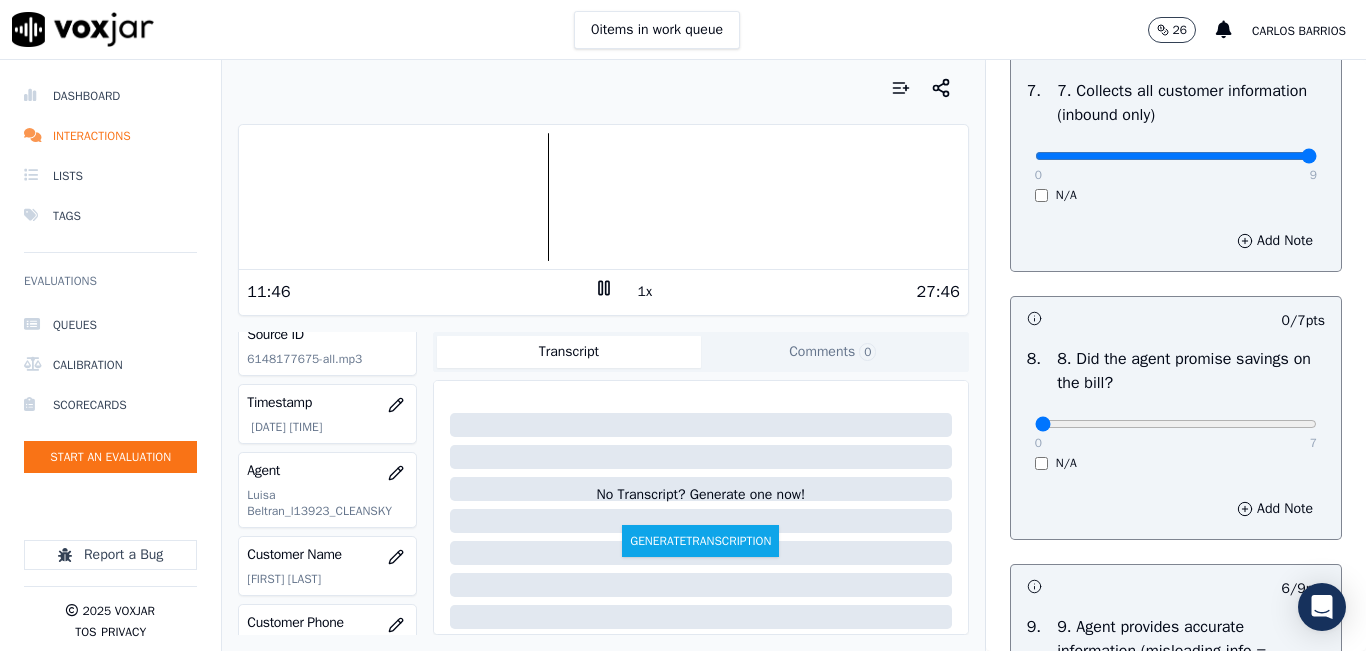 scroll, scrollTop: 1848, scrollLeft: 0, axis: vertical 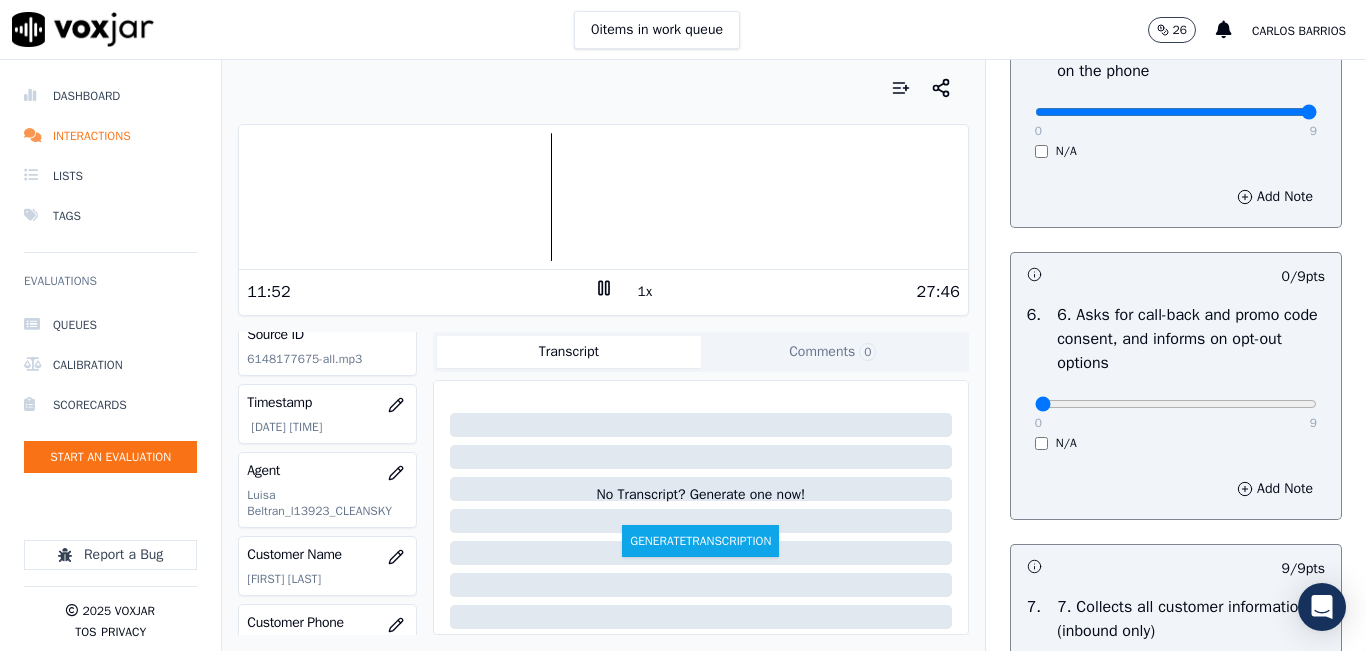 click at bounding box center [603, 197] 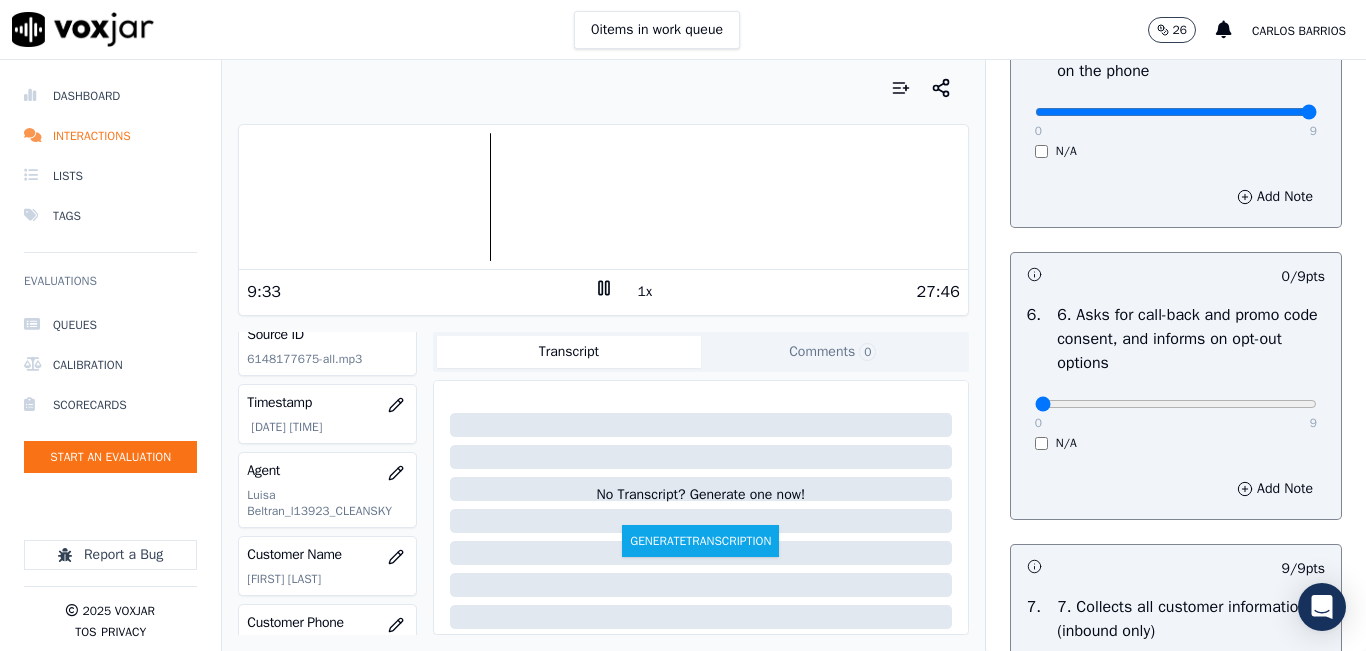 click on "1x" at bounding box center (645, 292) 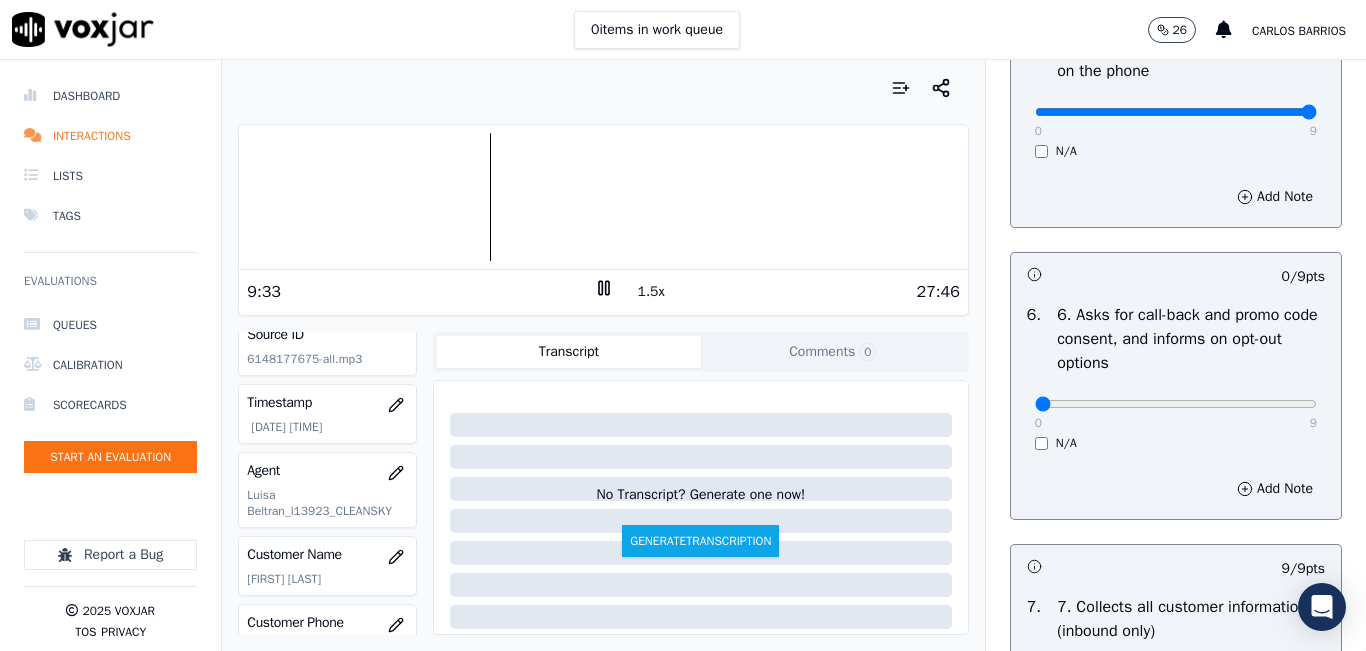 click on "1.5x" at bounding box center (651, 292) 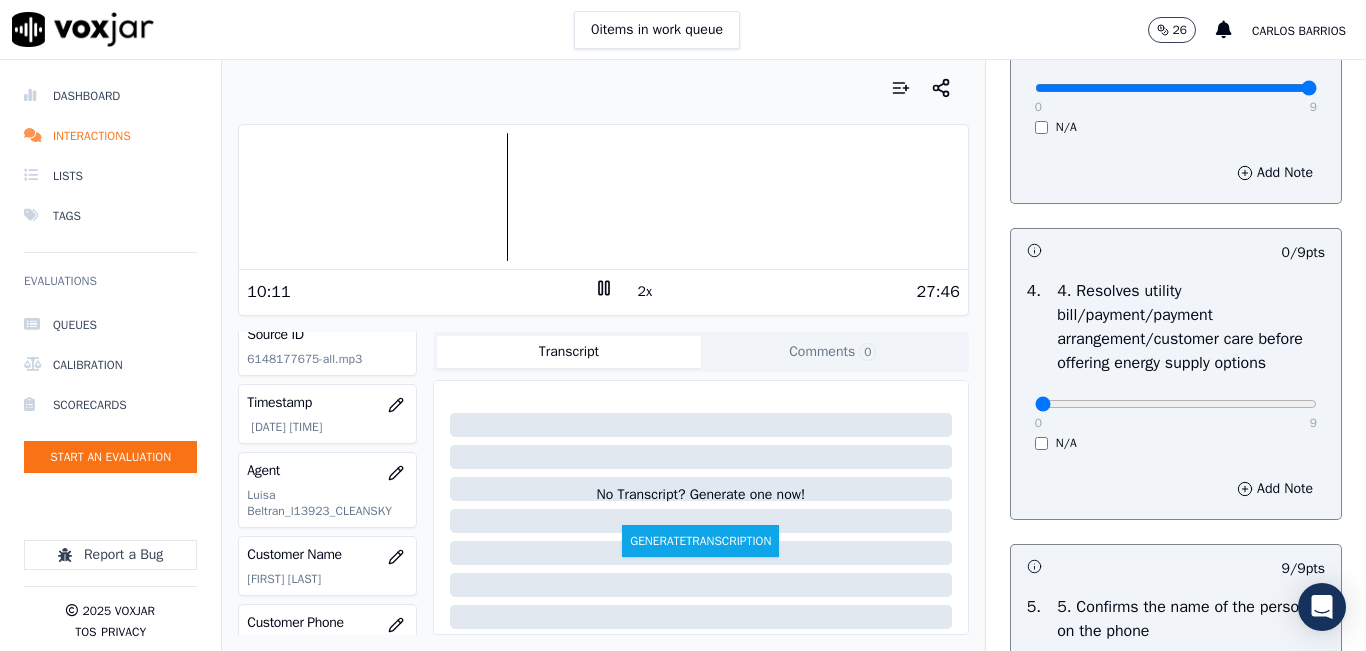 scroll, scrollTop: 748, scrollLeft: 0, axis: vertical 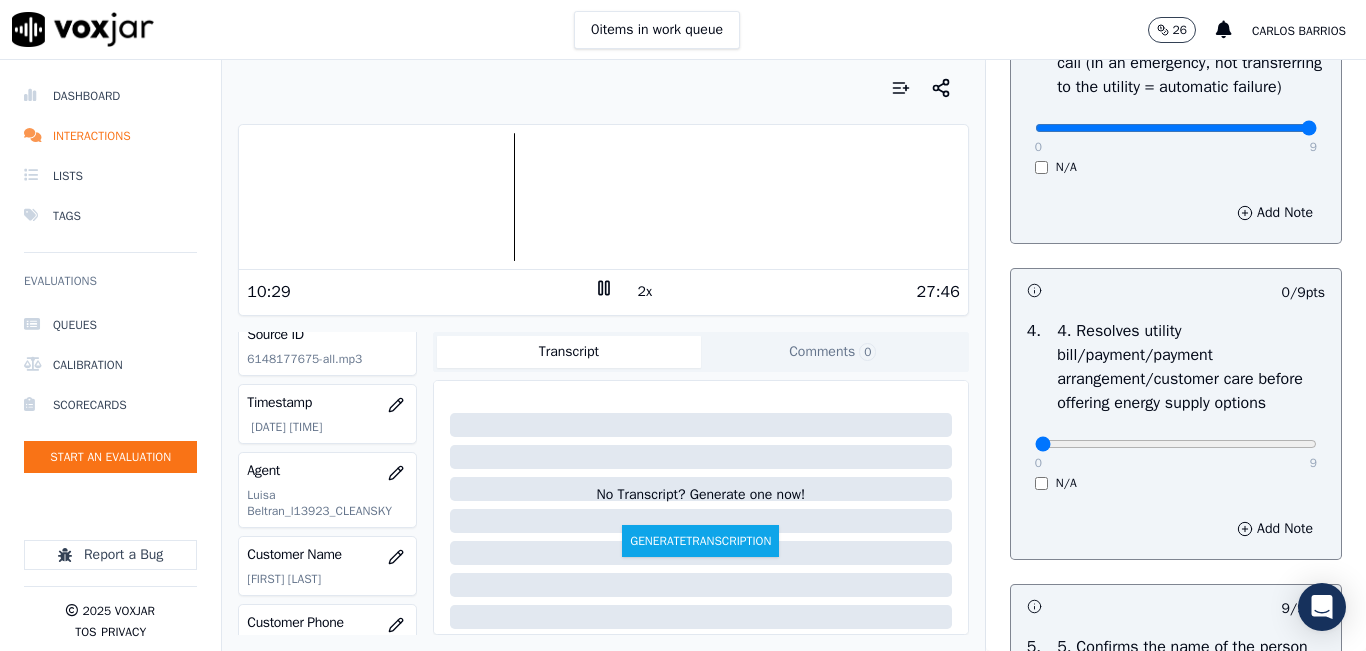 click at bounding box center (603, 197) 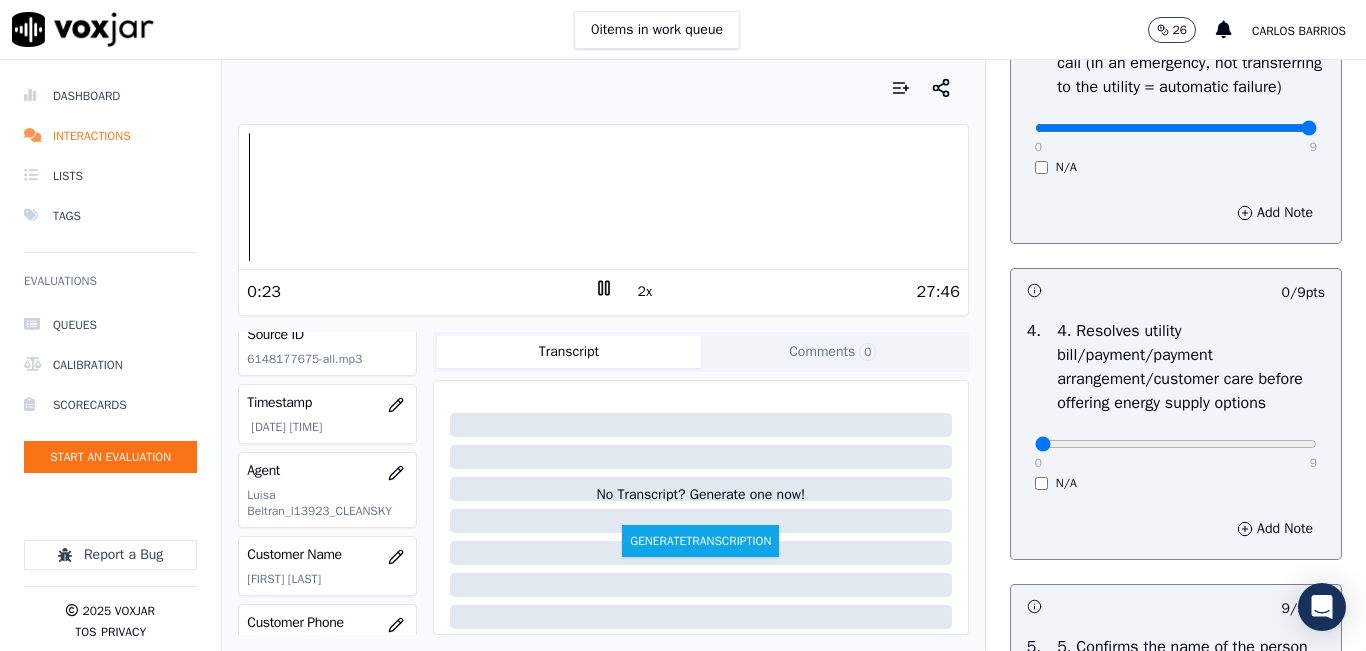 click on "2x" at bounding box center (645, 292) 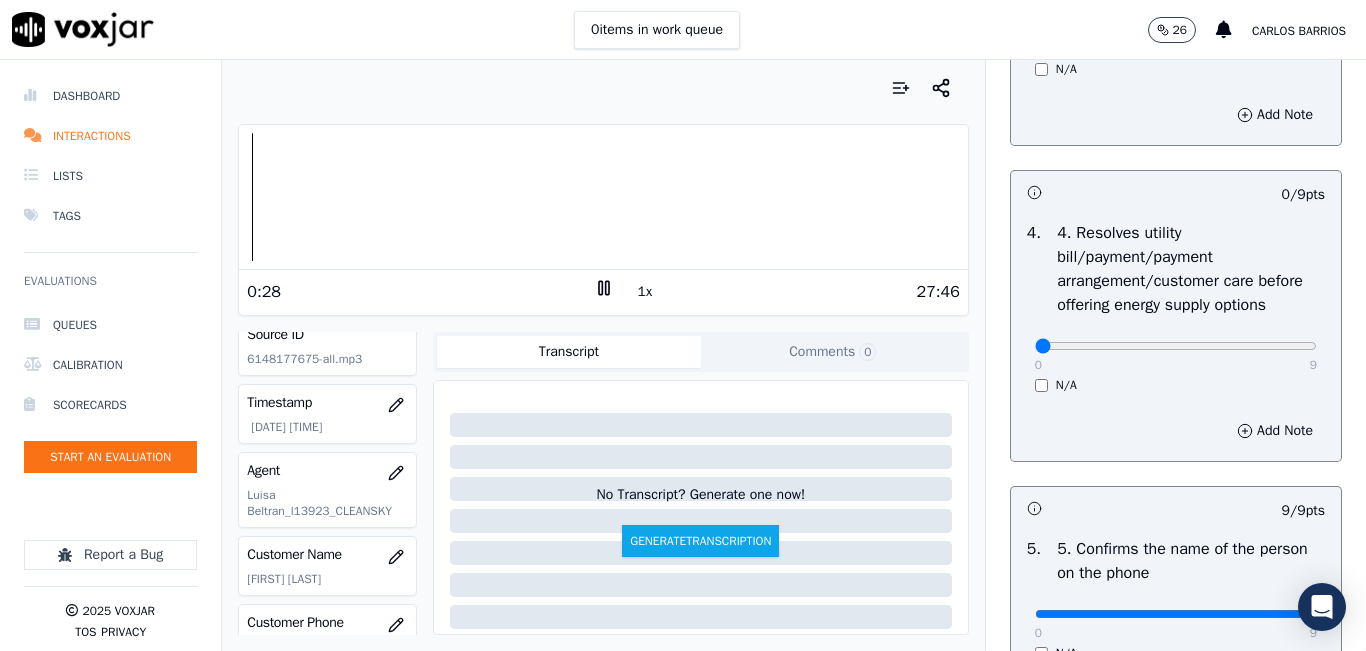 scroll, scrollTop: 848, scrollLeft: 0, axis: vertical 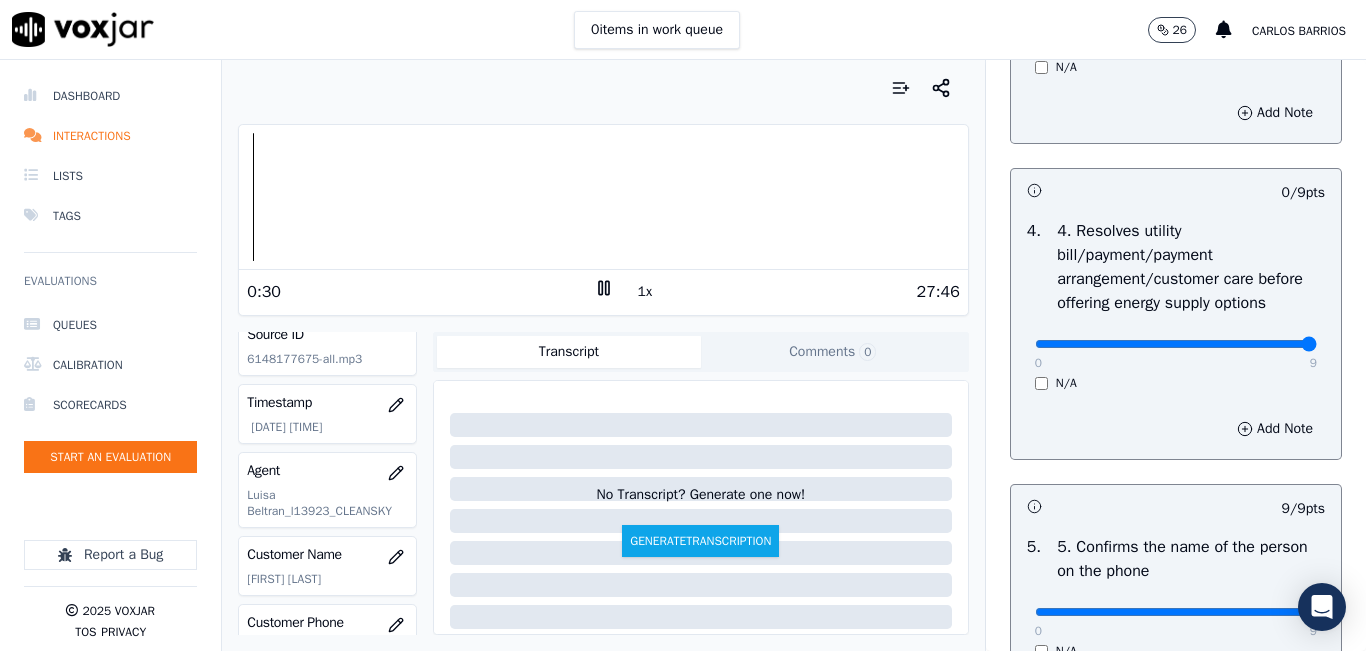 type on "9" 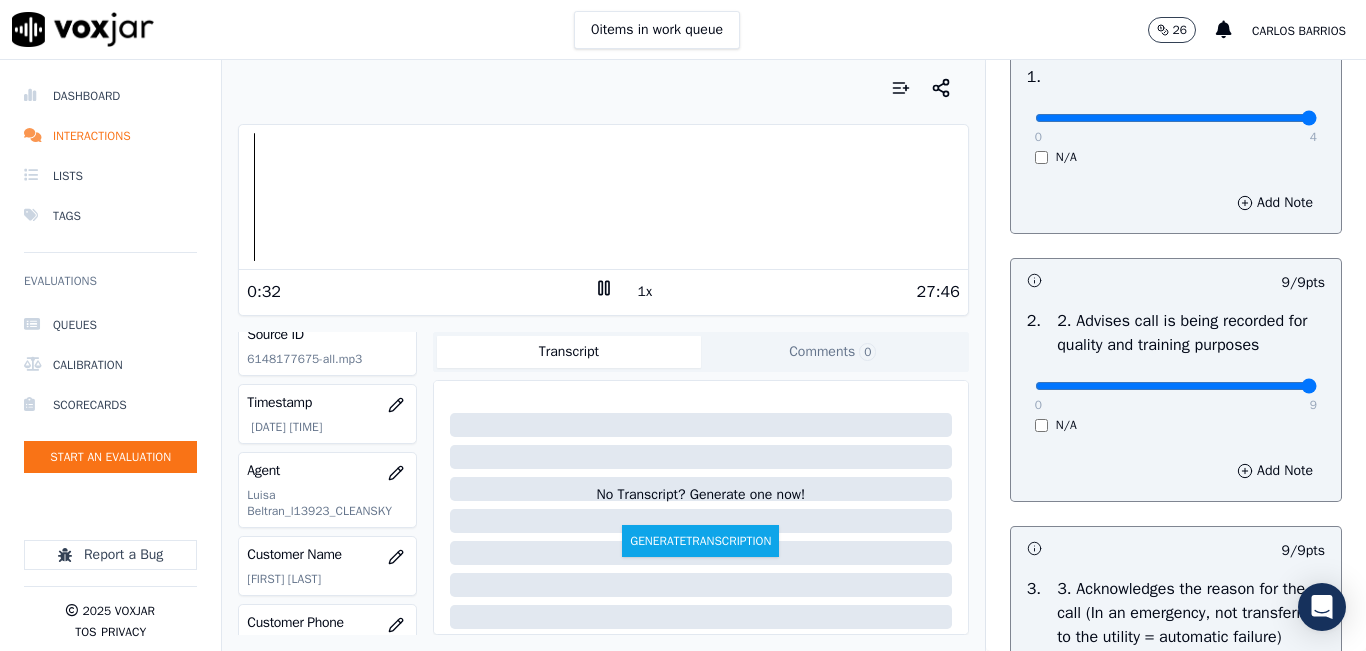 scroll, scrollTop: 300, scrollLeft: 0, axis: vertical 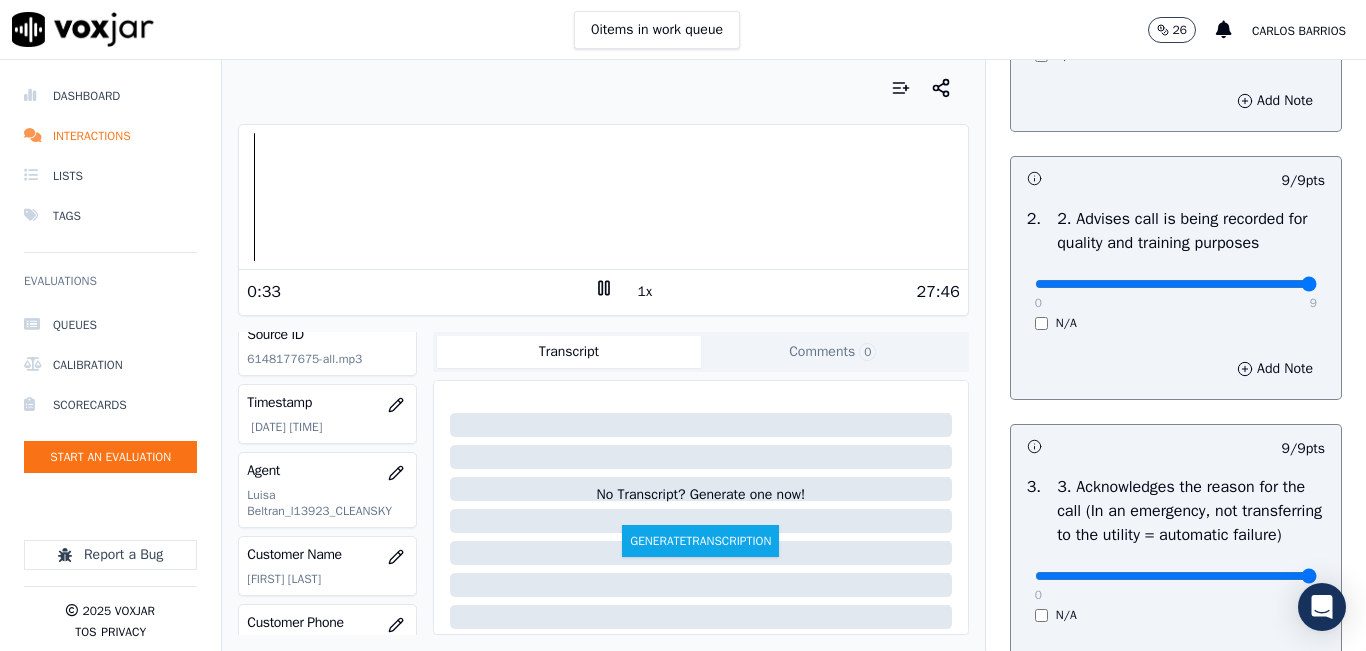 click on "1x" at bounding box center [645, 292] 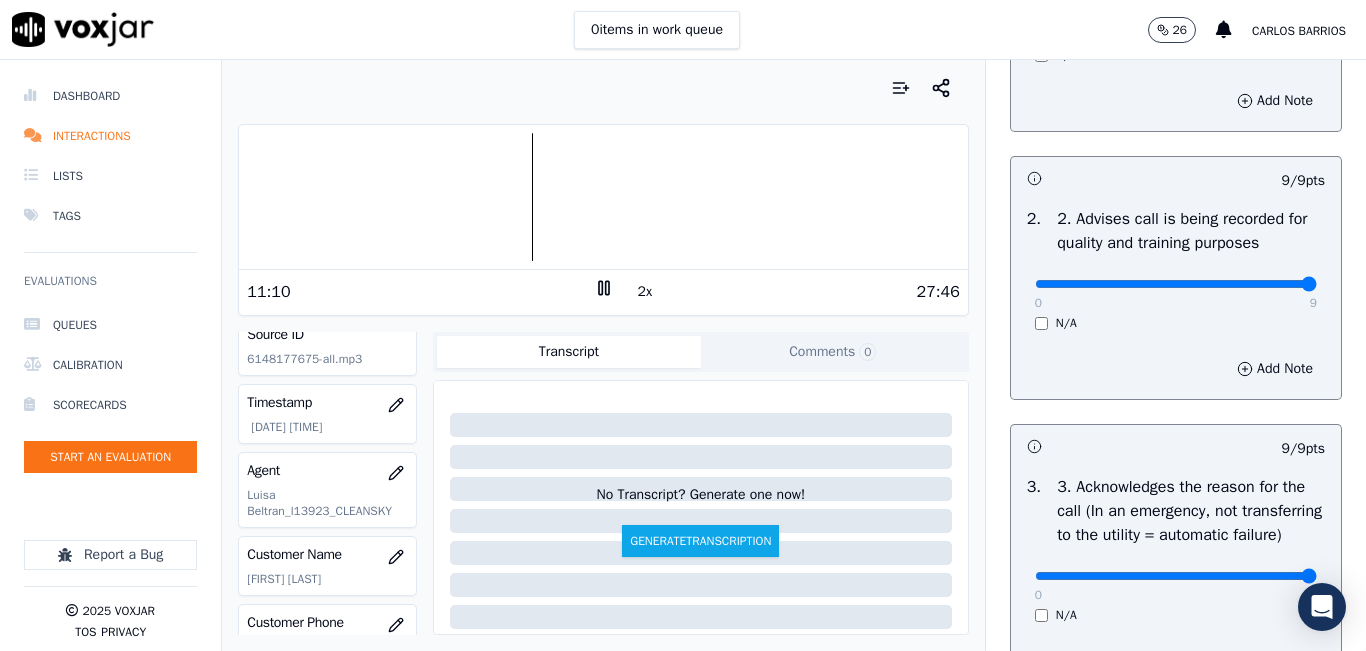 click on "2x" at bounding box center (645, 292) 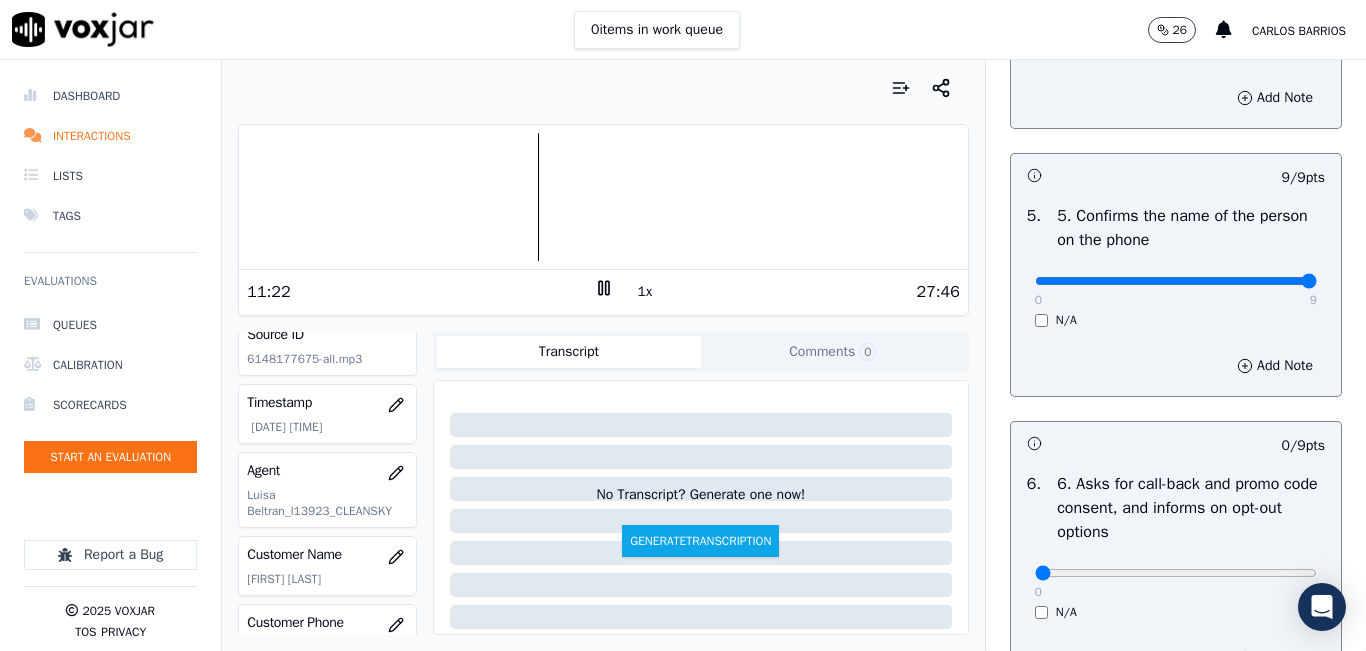 scroll, scrollTop: 1300, scrollLeft: 0, axis: vertical 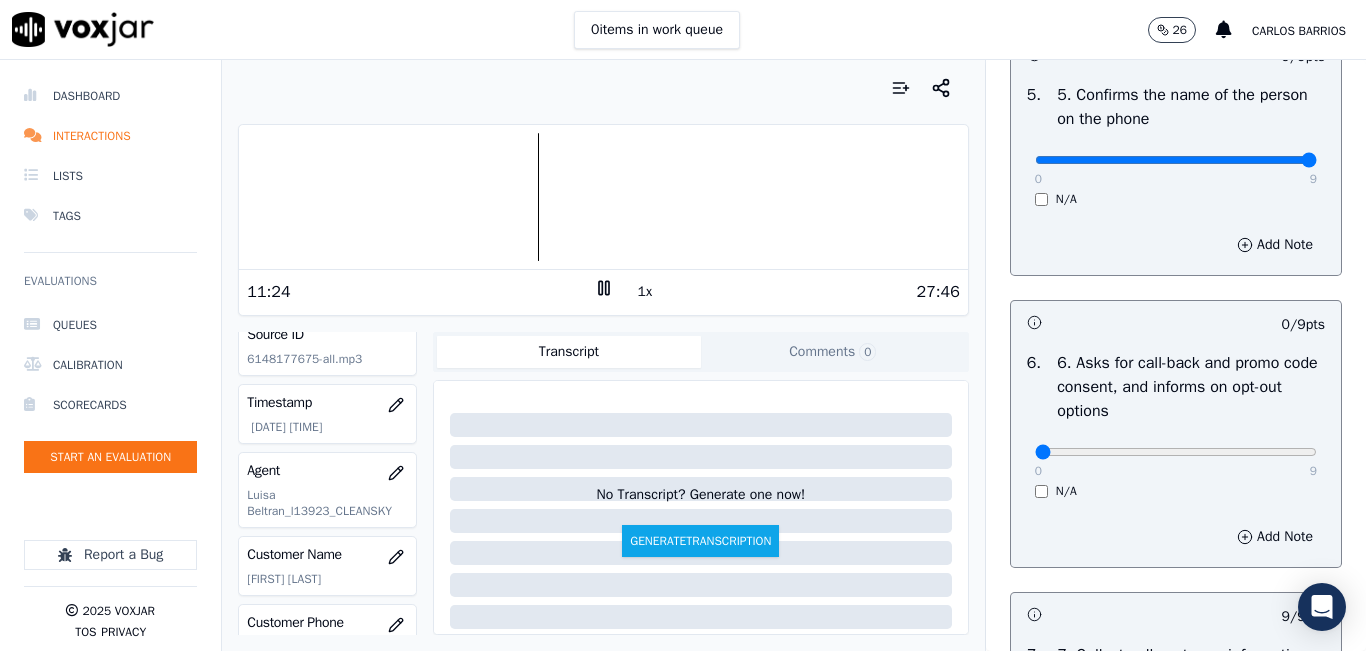 click on "1x" at bounding box center (645, 292) 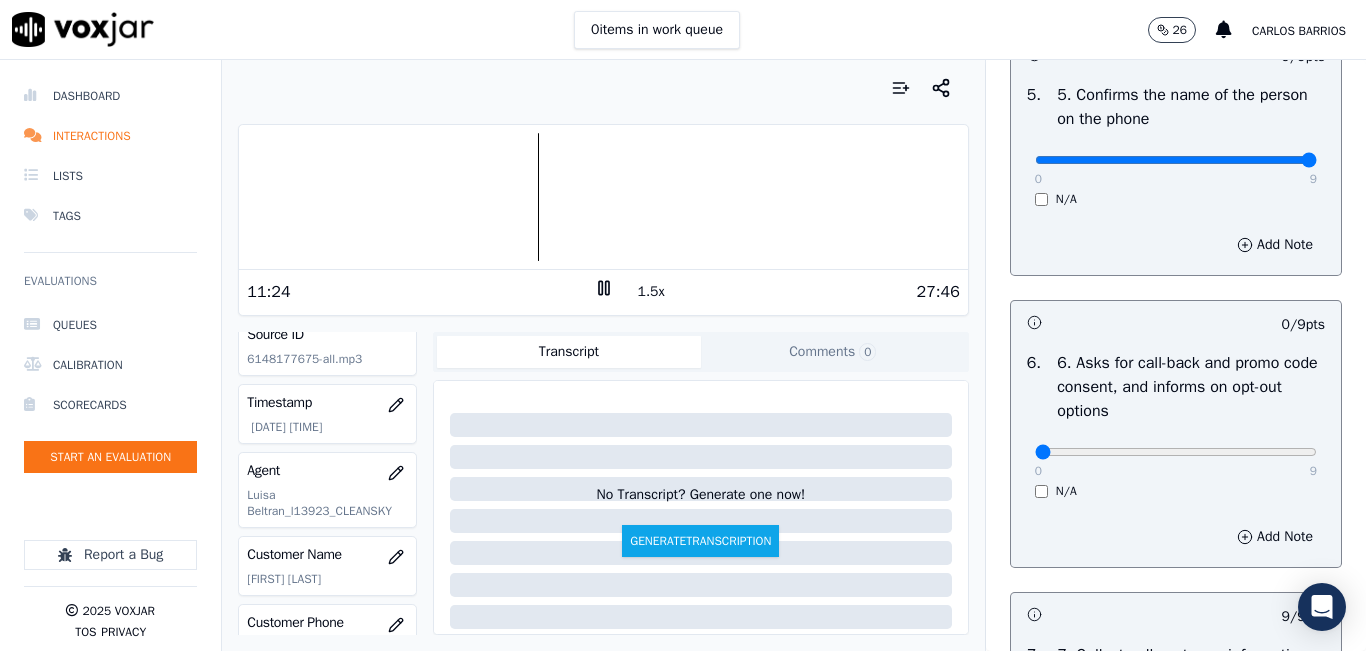 click on "1.5x" at bounding box center (651, 292) 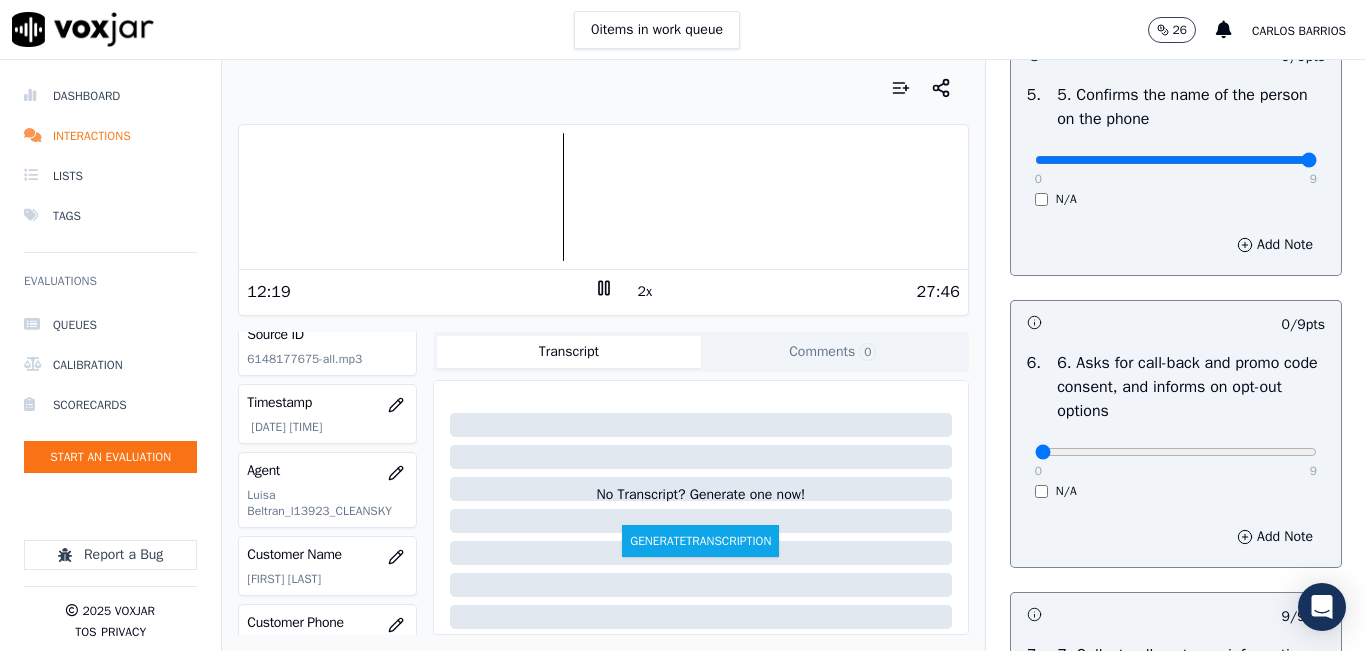 click 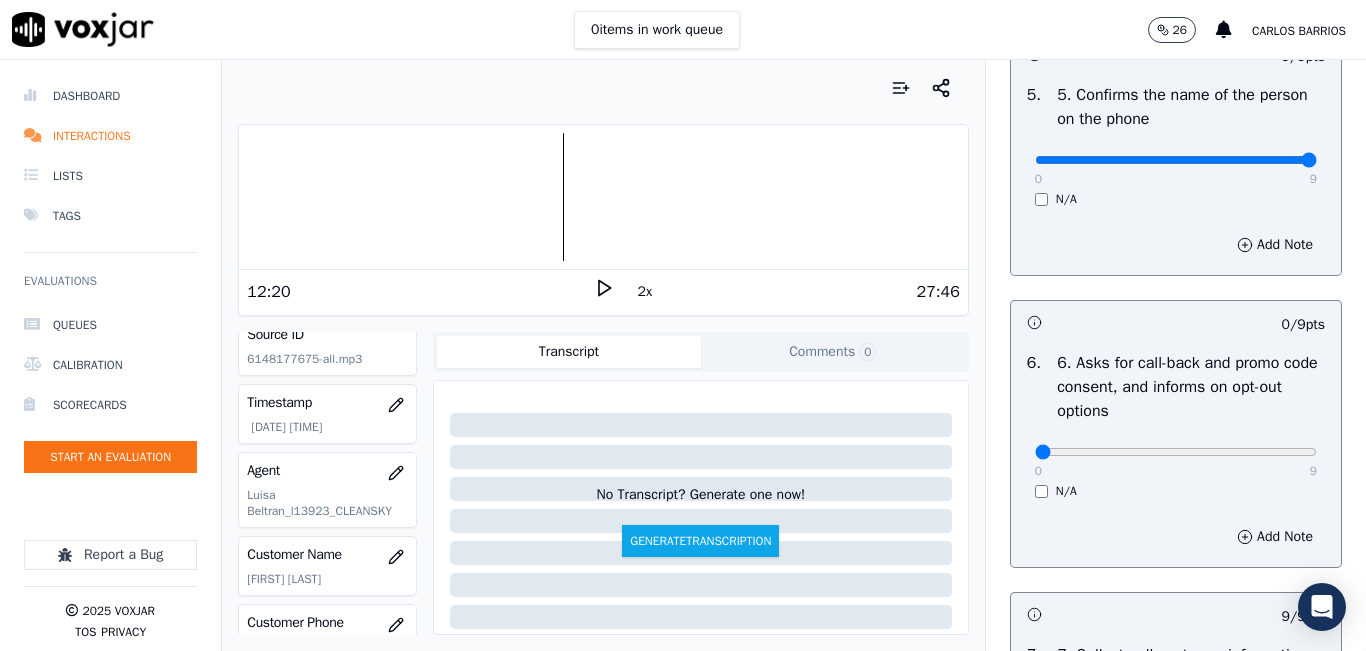 click 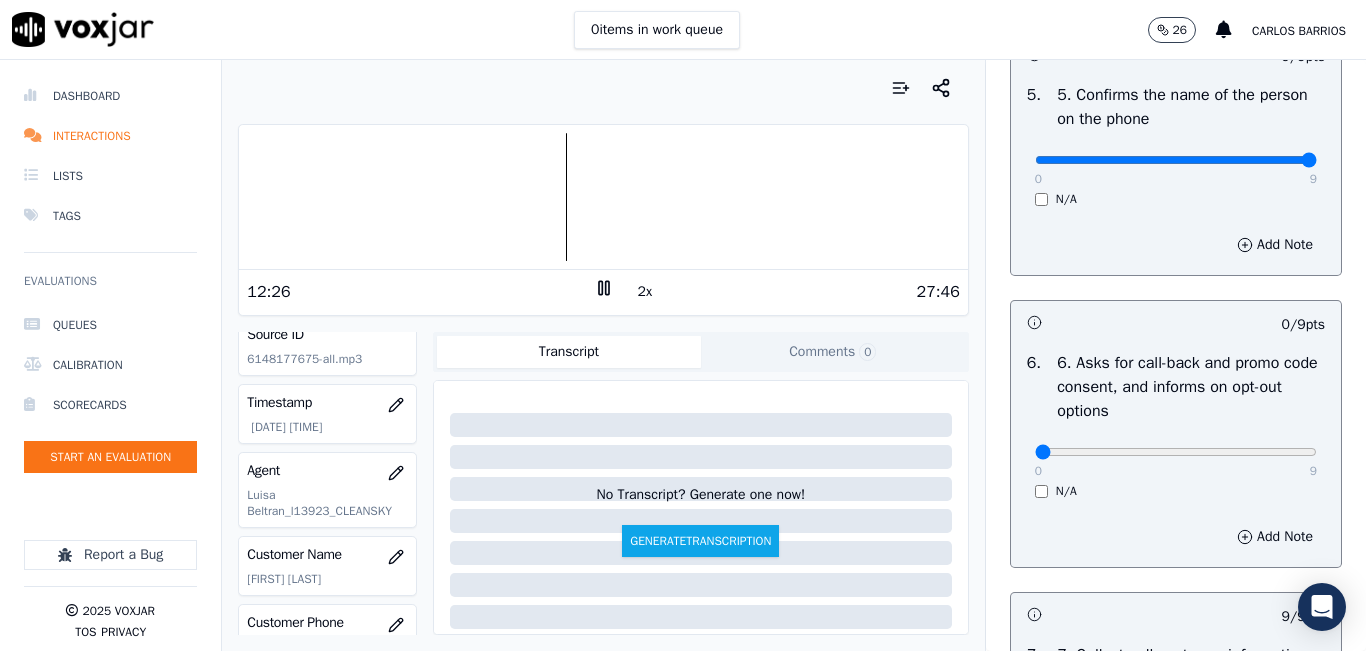 click 